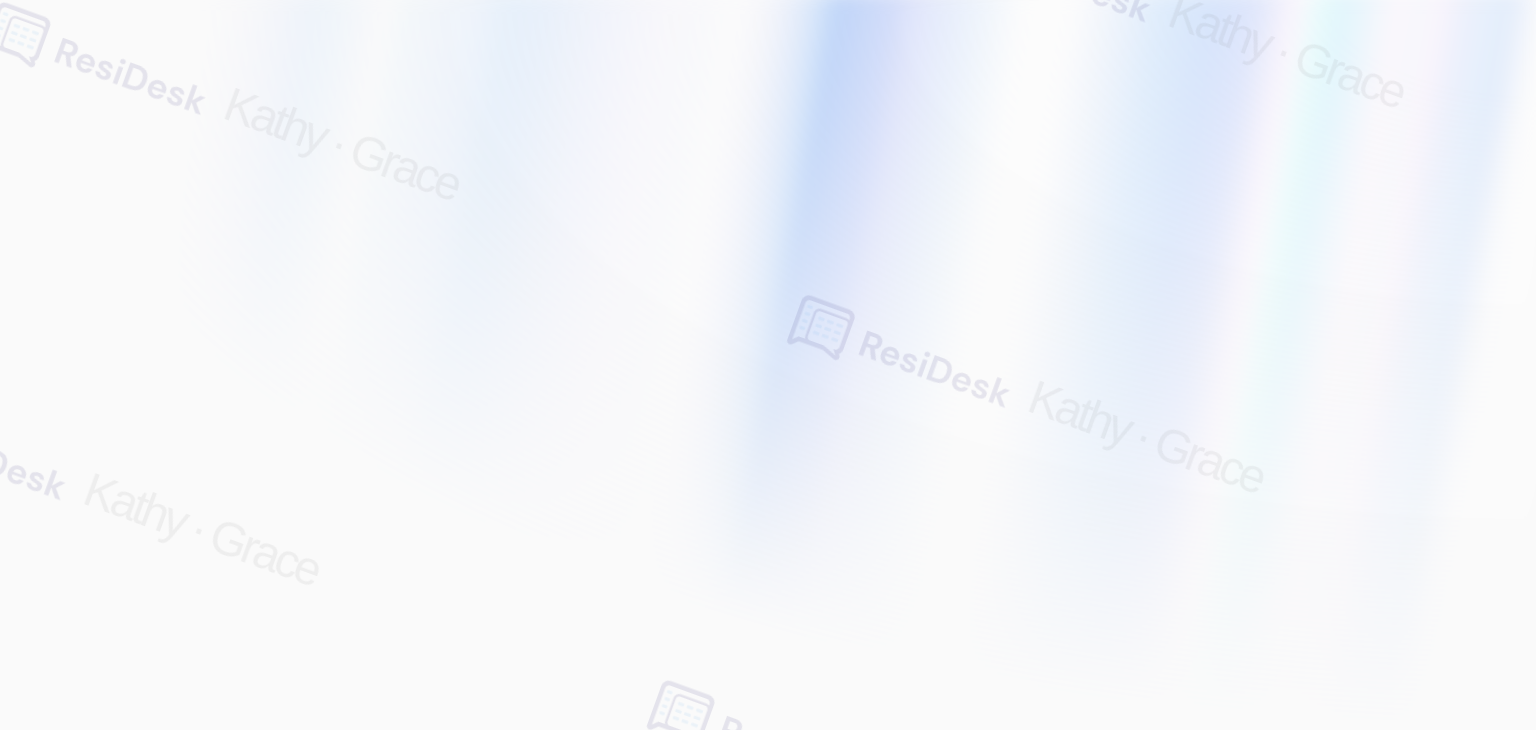 scroll, scrollTop: 0, scrollLeft: 0, axis: both 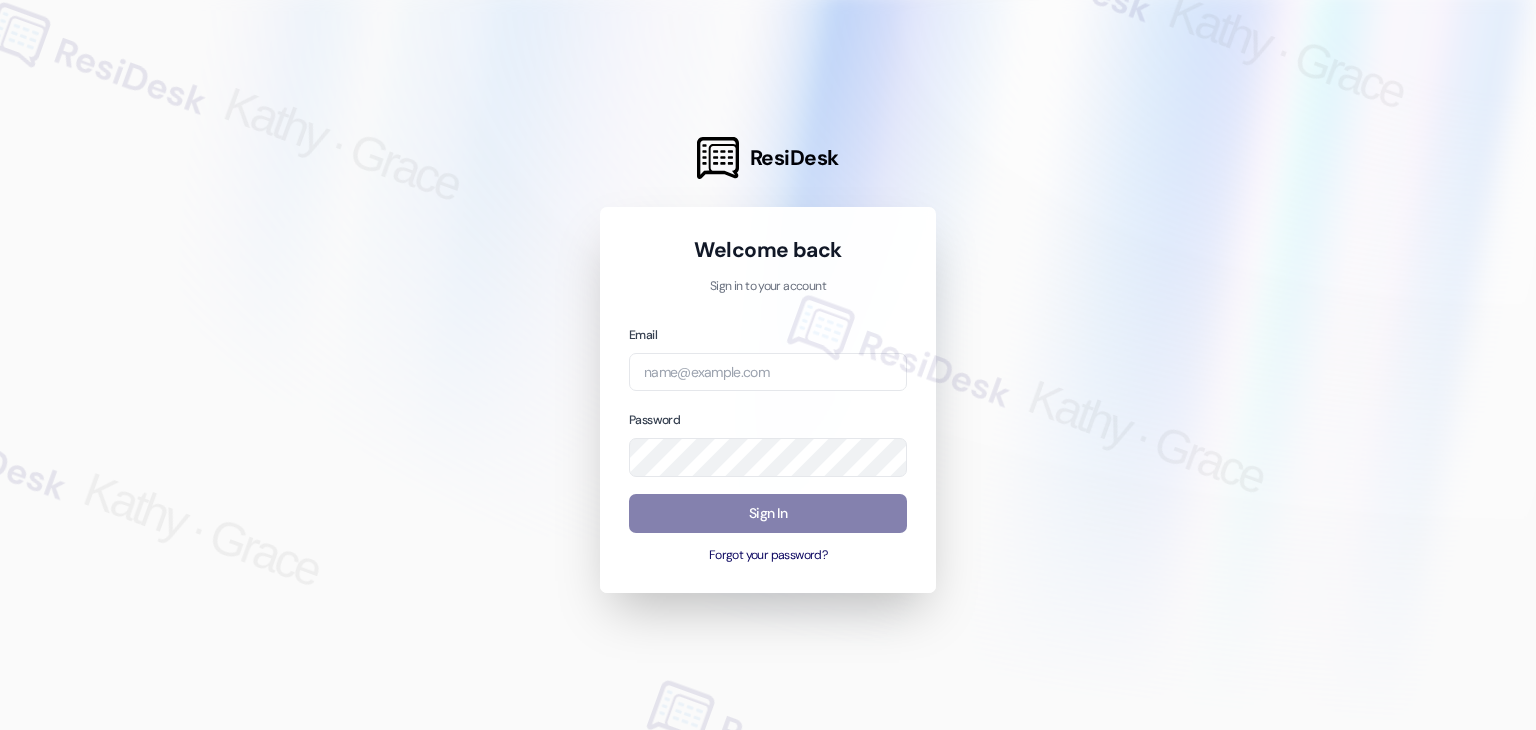 click on "Welcome back Sign in to your account Email Password Sign In Forgot your password?" at bounding box center (768, 400) 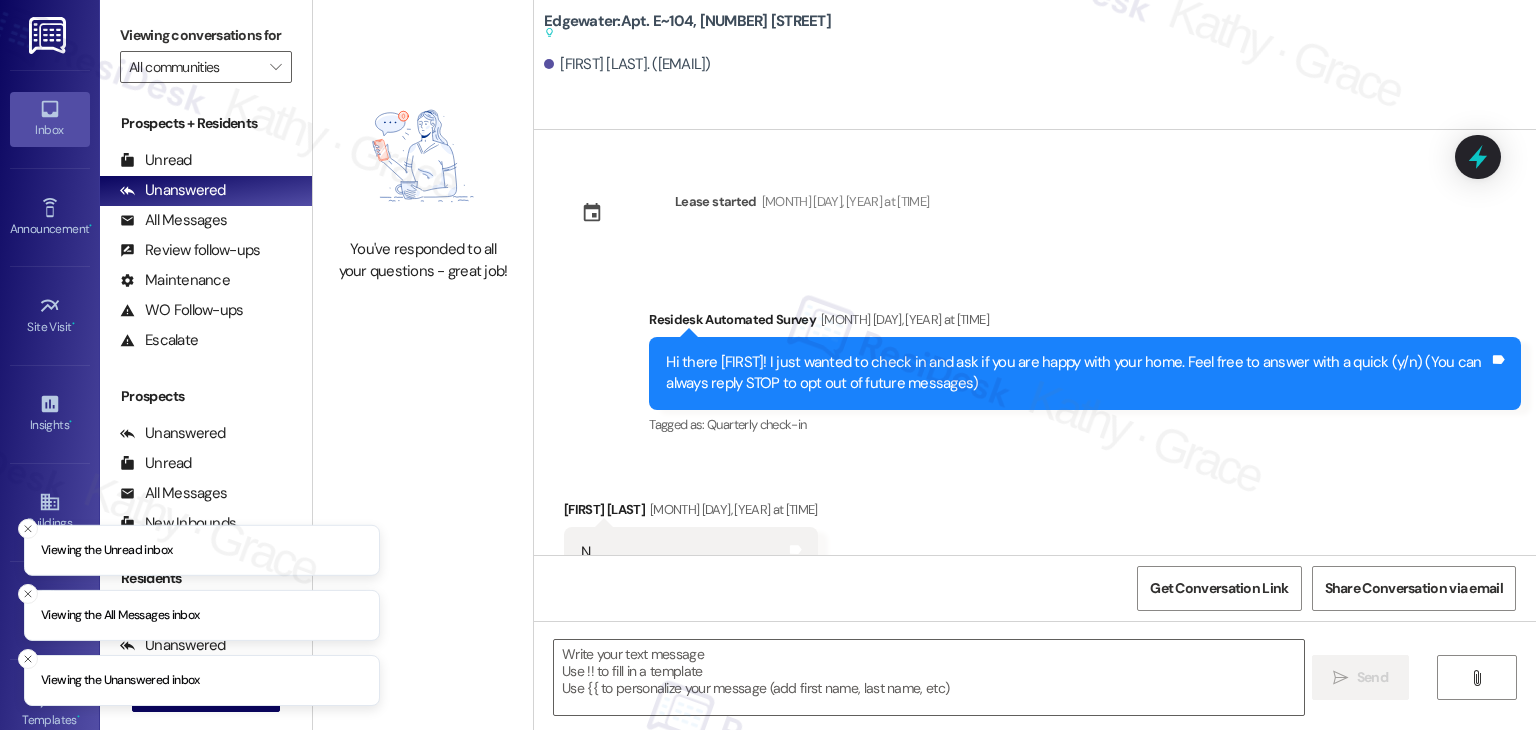 type on "Fetching suggested responses. Please feel free to read through the conversation in the meantime." 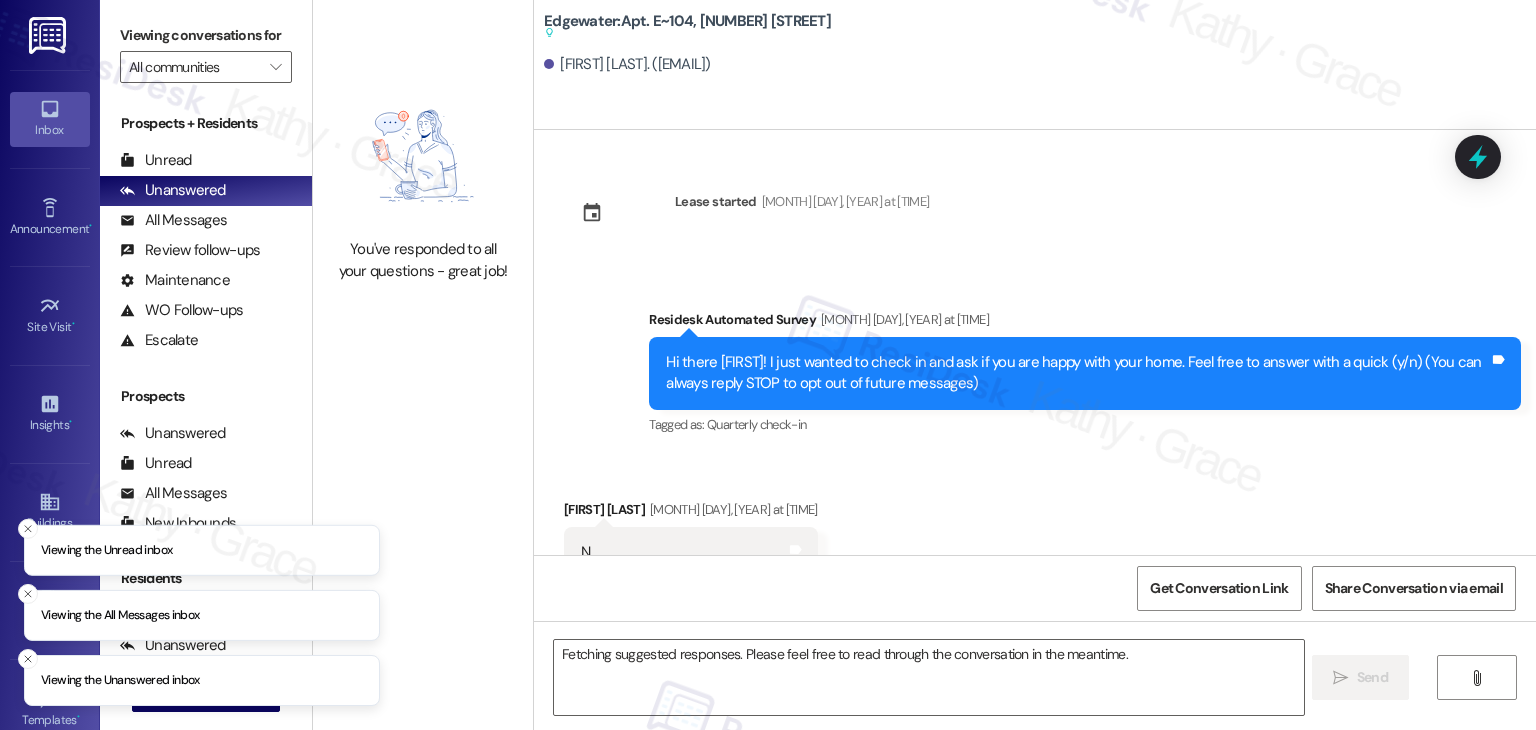 type 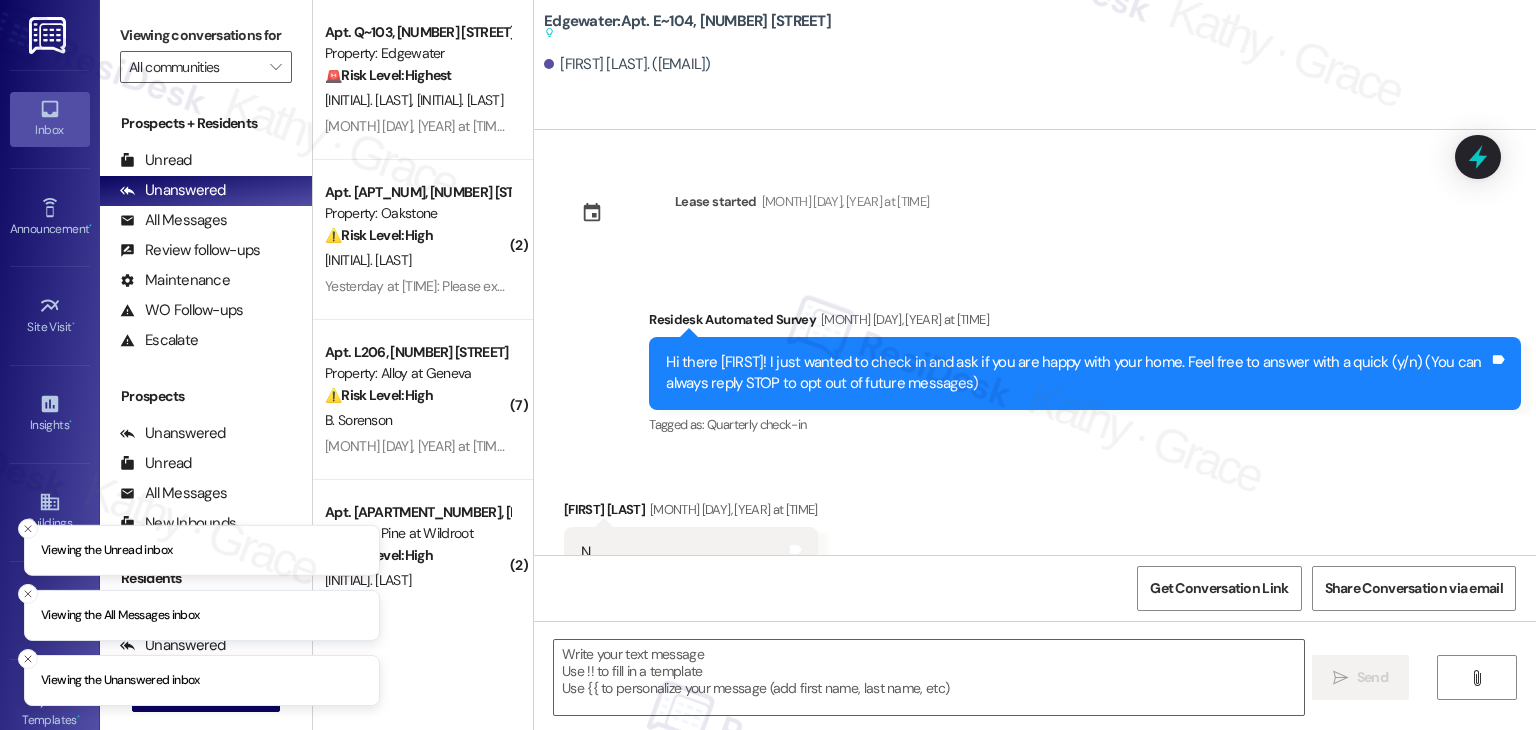 scroll, scrollTop: 9197, scrollLeft: 0, axis: vertical 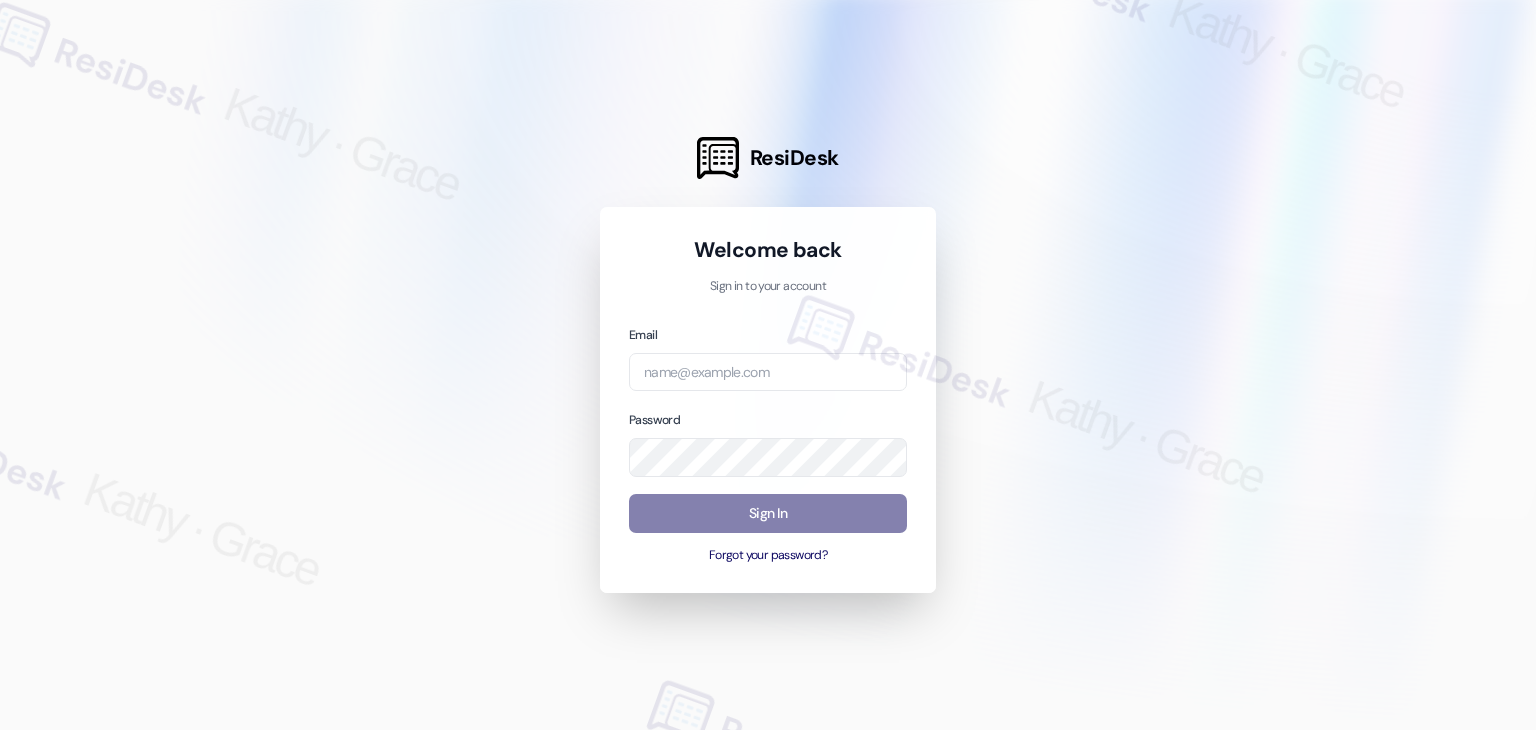 drag, startPoint x: 335, startPoint y: 178, endPoint x: 118, endPoint y: 1, distance: 280.03214 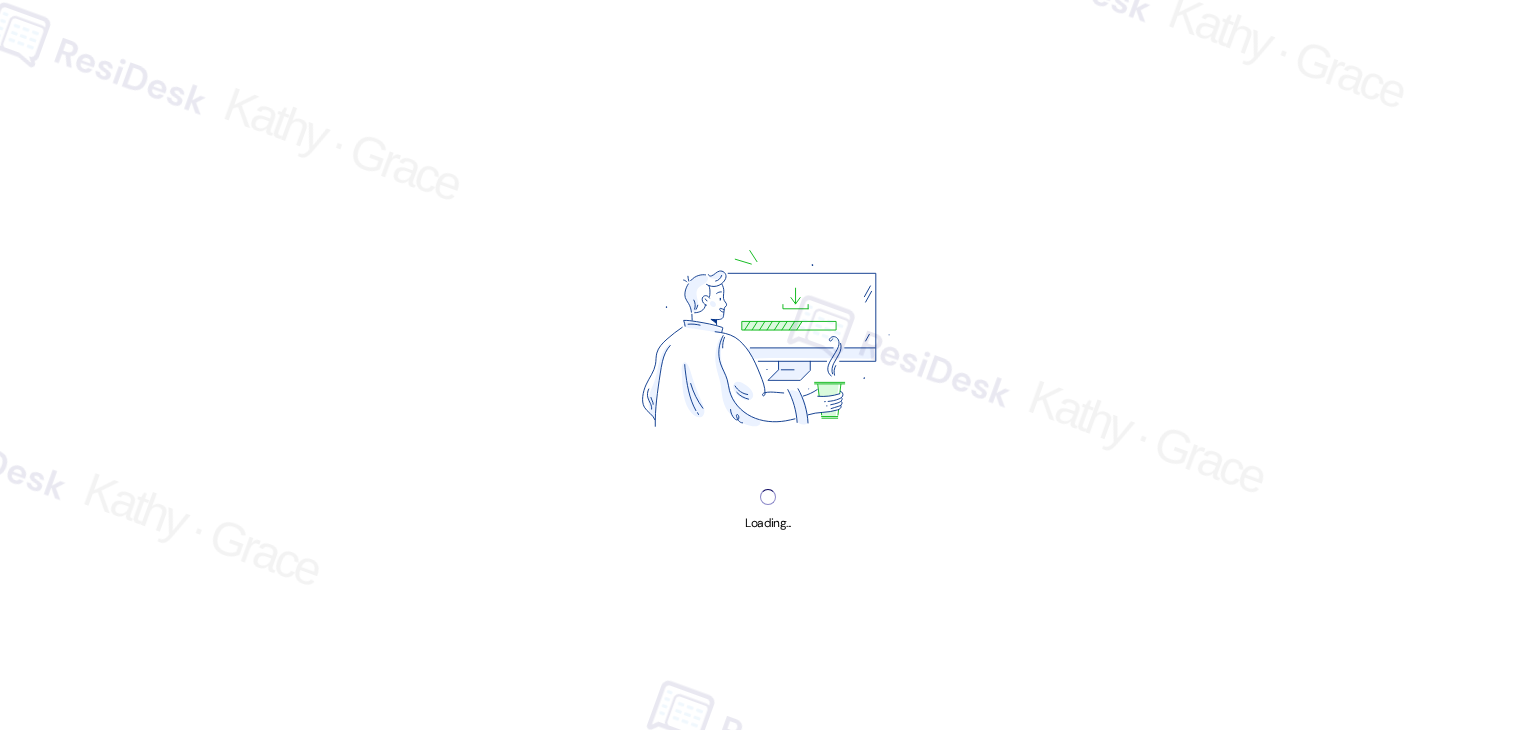 scroll, scrollTop: 0, scrollLeft: 0, axis: both 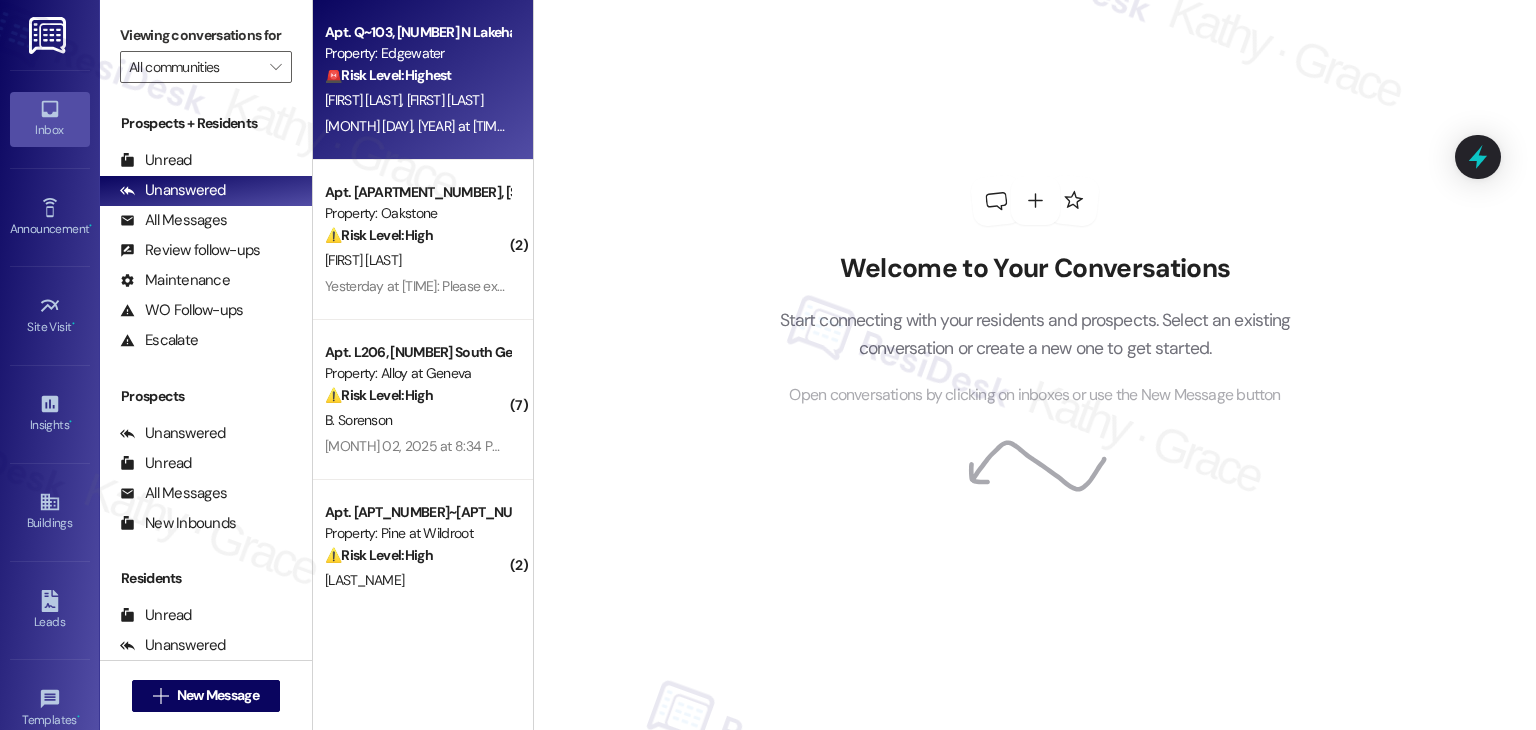 click on "Apt. Q~103, [ADDRESS] Property: Edgewater 🚨  Risk Level:  Highest The resident reports multiple stings from a bee or wasp nest near the mailboxes, posing an immediate health hazard, especially for residents with allergies. The resident explicitly states that an allergic reaction could be a 'big issue,' indicating a potential emergency. L. Tain A. Tain [MONTH] 01, 2025 at 9:48 PM: If someone who is allergic gets stung it could be a big issue. [MONTH] 01, 2025 at 9:48 PM: If someone who is allergic gets stung it could be a big issue." at bounding box center (423, 80) 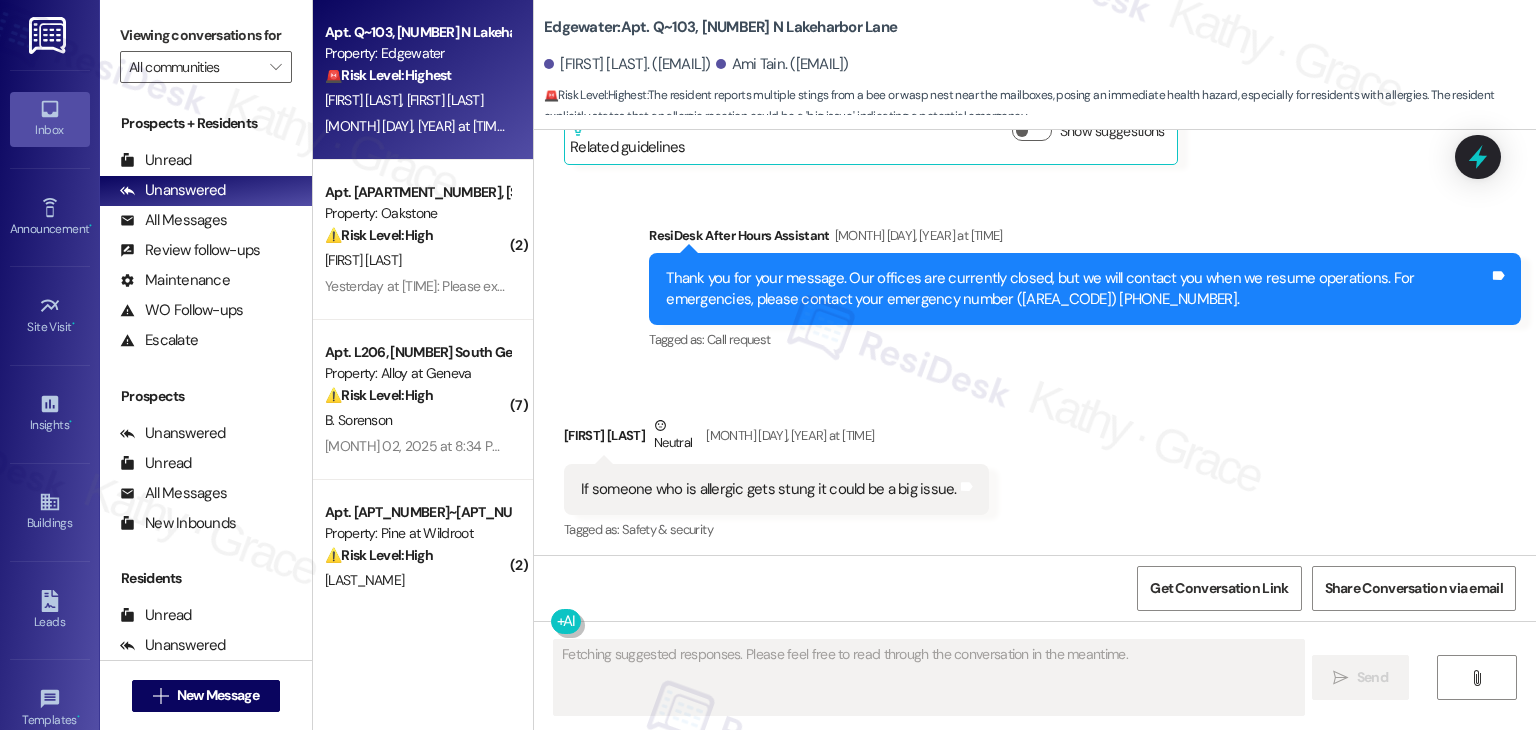 scroll, scrollTop: 11369, scrollLeft: 0, axis: vertical 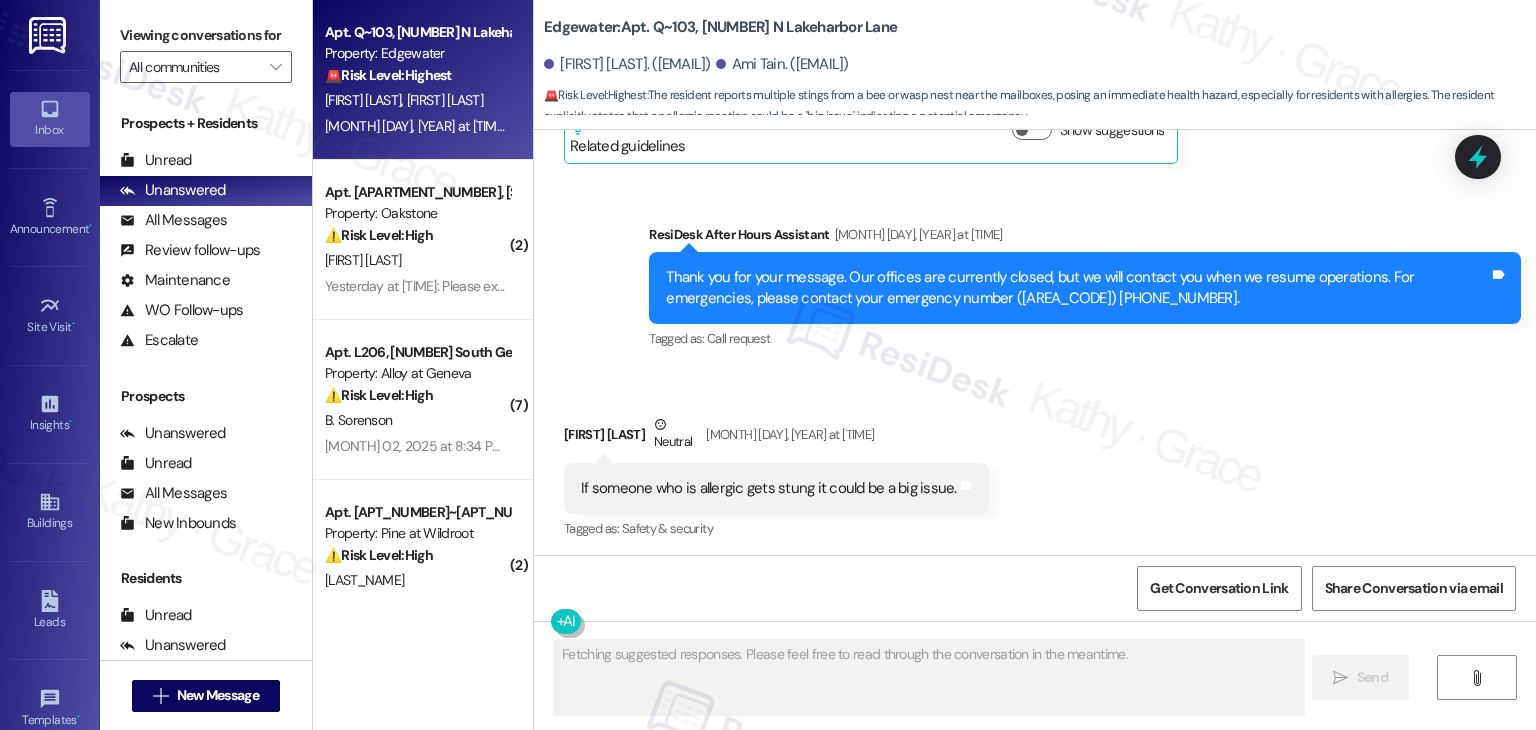 click on "Received via SMS Ami Tain   Neutral Aug 01, 2025 at 9:48 PM If someone who is allergic gets stung it could be a big issue. Tags and notes Tagged as:   Safety & security Click to highlight conversations about Safety & security" at bounding box center [1035, 464] 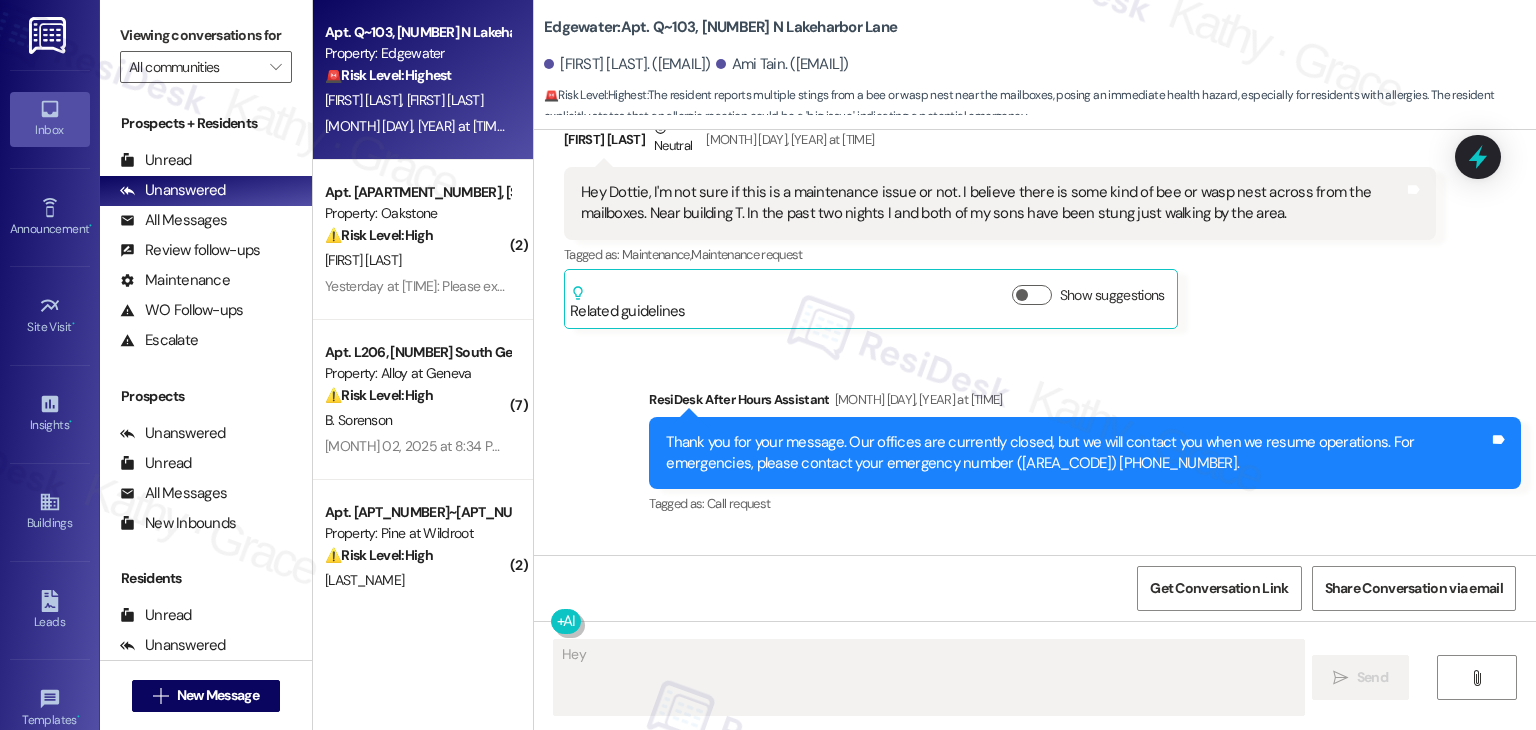 scroll, scrollTop: 11369, scrollLeft: 0, axis: vertical 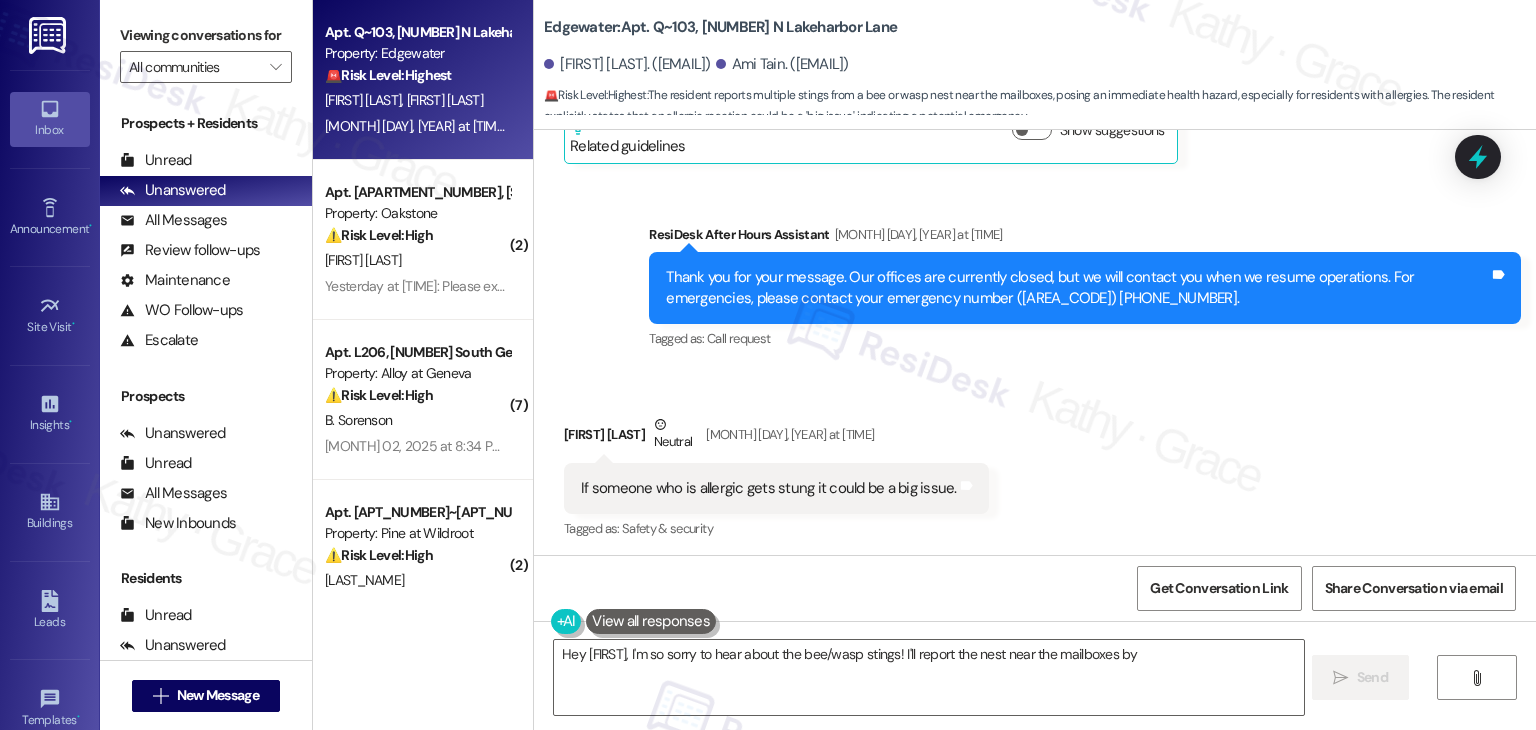 click on "Received via SMS Ami Tain   Neutral Aug 01, 2025 at 9:48 PM If someone who is allergic gets stung it could be a big issue. Tags and notes Tagged as:   Safety & security Click to highlight conversations about Safety & security" at bounding box center (1035, 464) 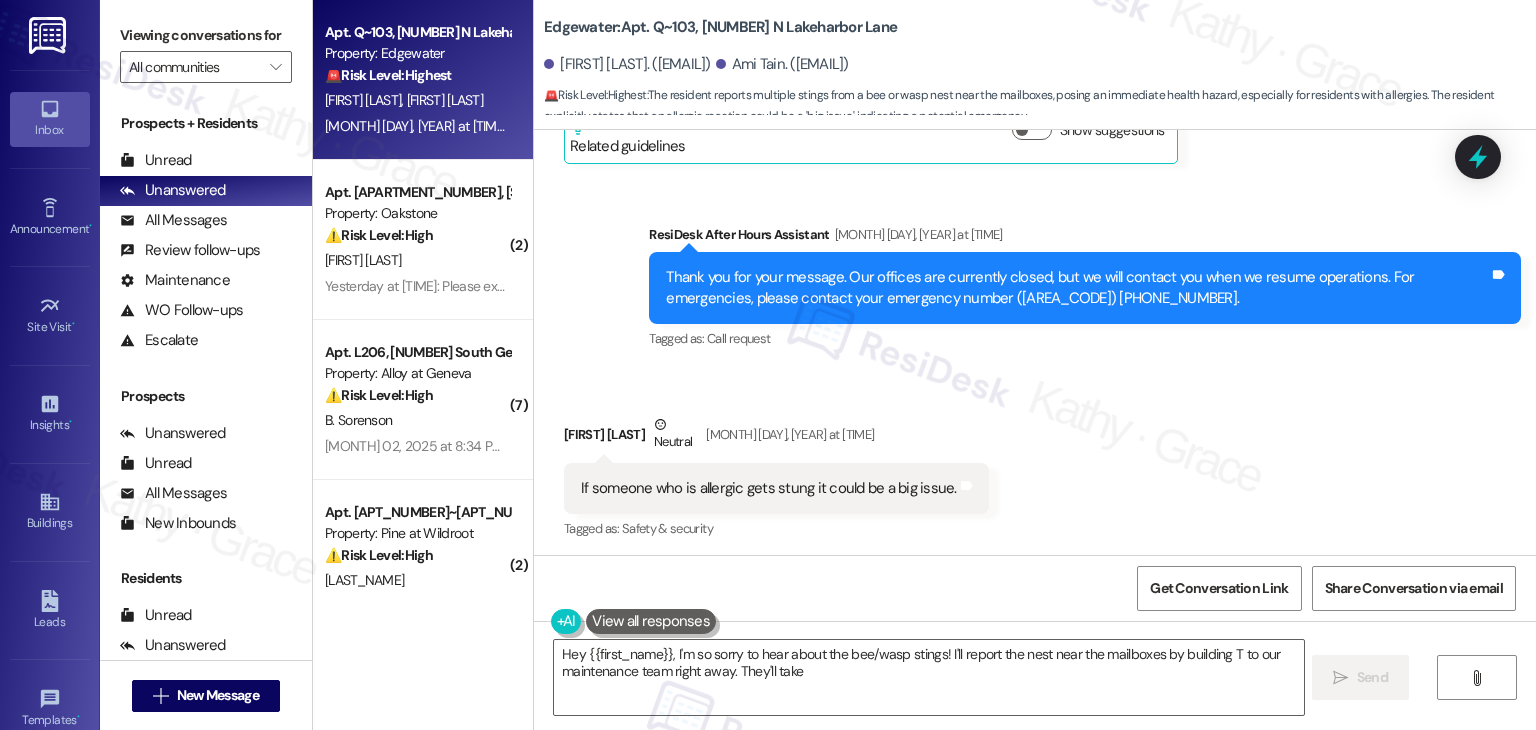 drag, startPoint x: 1204, startPoint y: 377, endPoint x: 1205, endPoint y: 396, distance: 19.026299 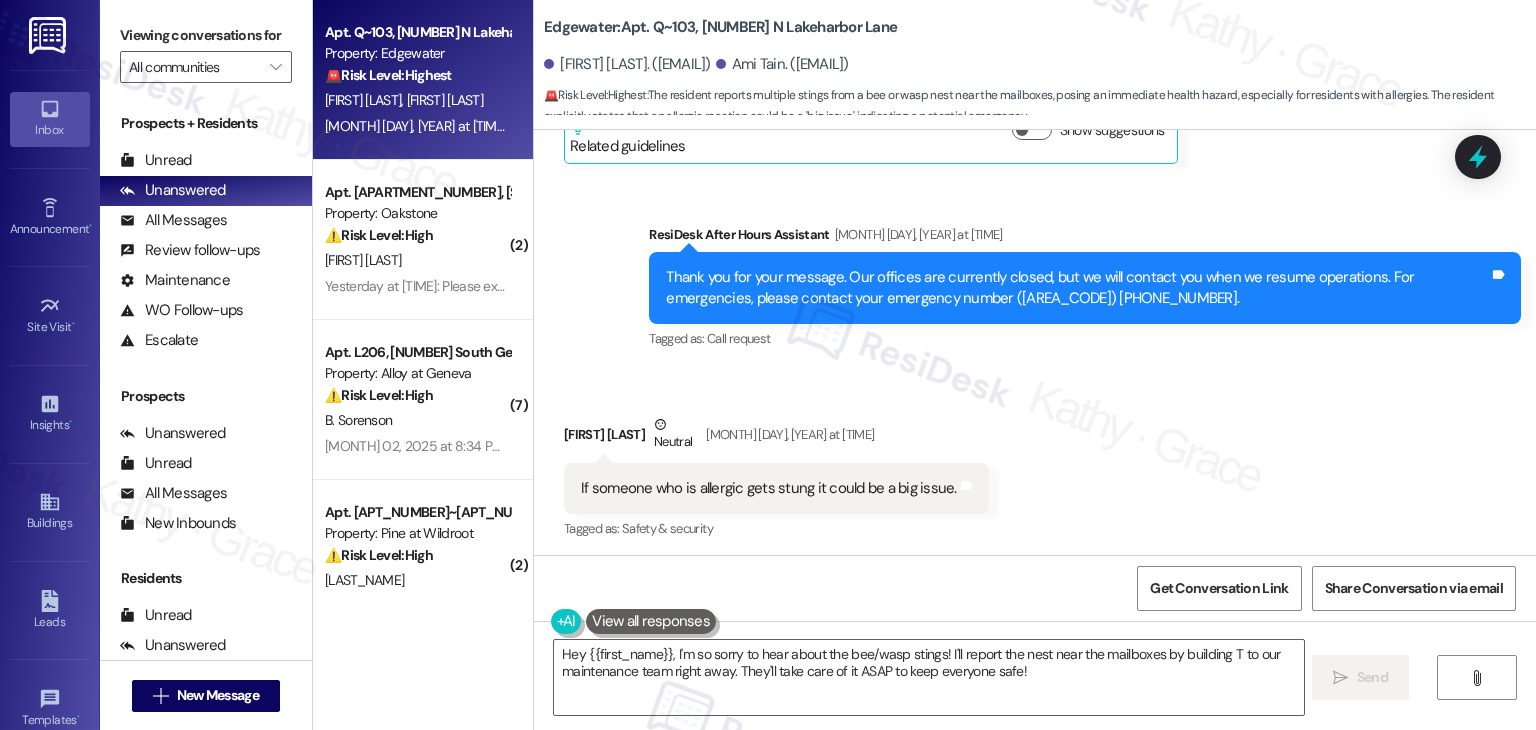 click on "Received via SMS Ami Tain   Neutral Aug 01, 2025 at 9:48 PM If someone who is allergic gets stung it could be a big issue. Tags and notes Tagged as:   Safety & security Click to highlight conversations about Safety & security" at bounding box center (1035, 464) 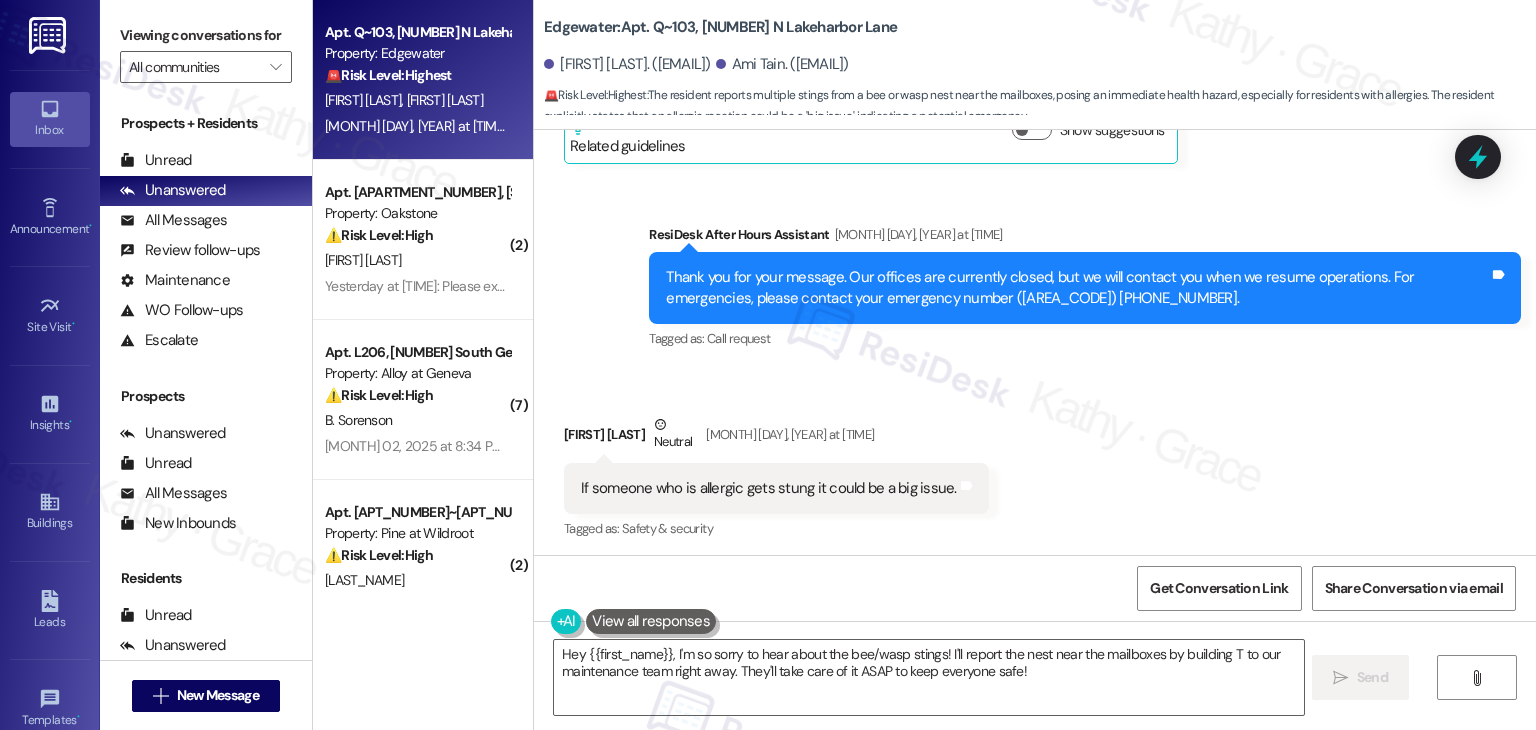 click on "Get Conversation Link Share Conversation via email" at bounding box center (1035, 588) 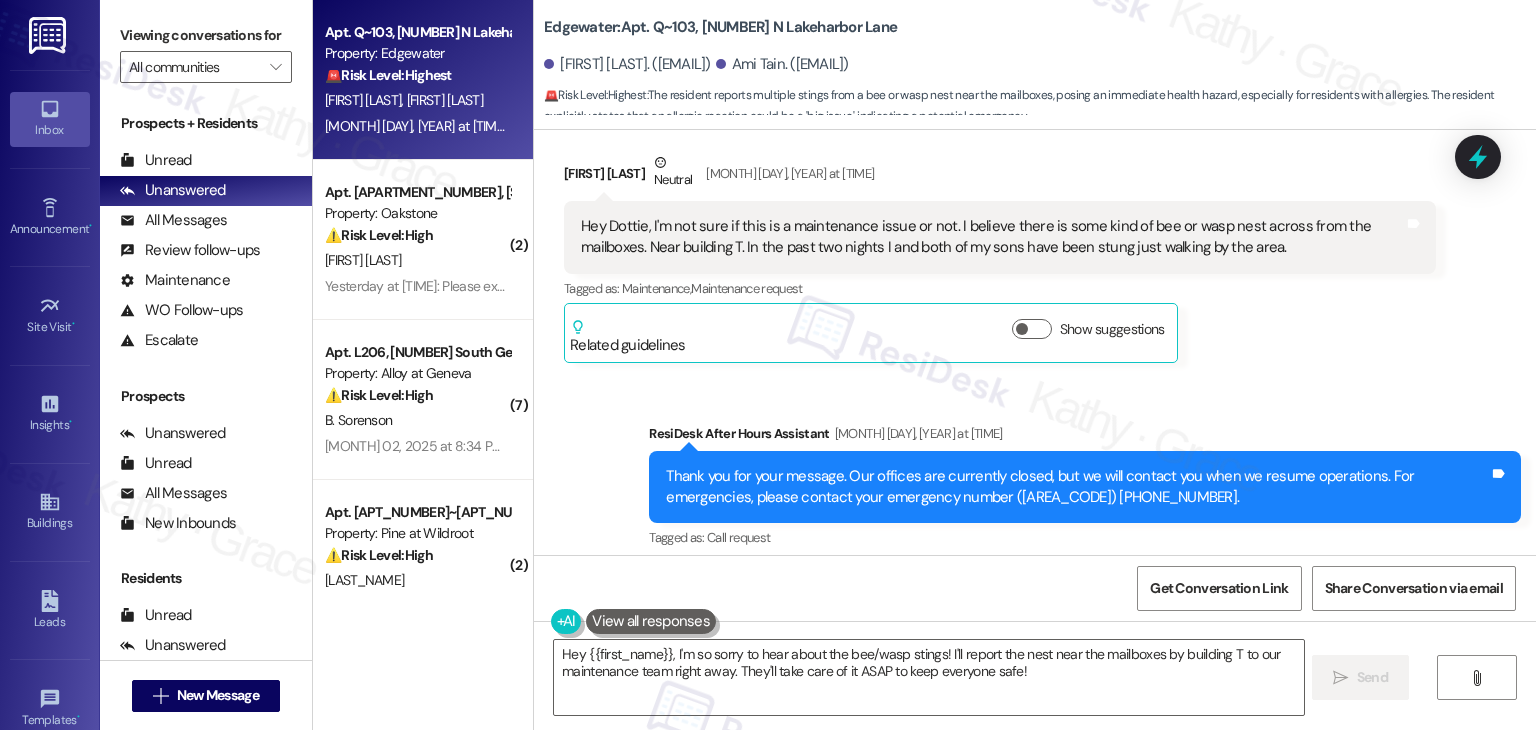click on "Sent via SMS ResiDesk After Hours Assistant Aug 01, 2025 at 9:48 PM Thank you for your message. Our offices are currently closed, but we will contact you when we resume operations. For emergencies, please contact your emergency number (208) 853-5253. Tags and notes Tagged as:   Call request Click to highlight conversations about Call request" at bounding box center (1035, 473) 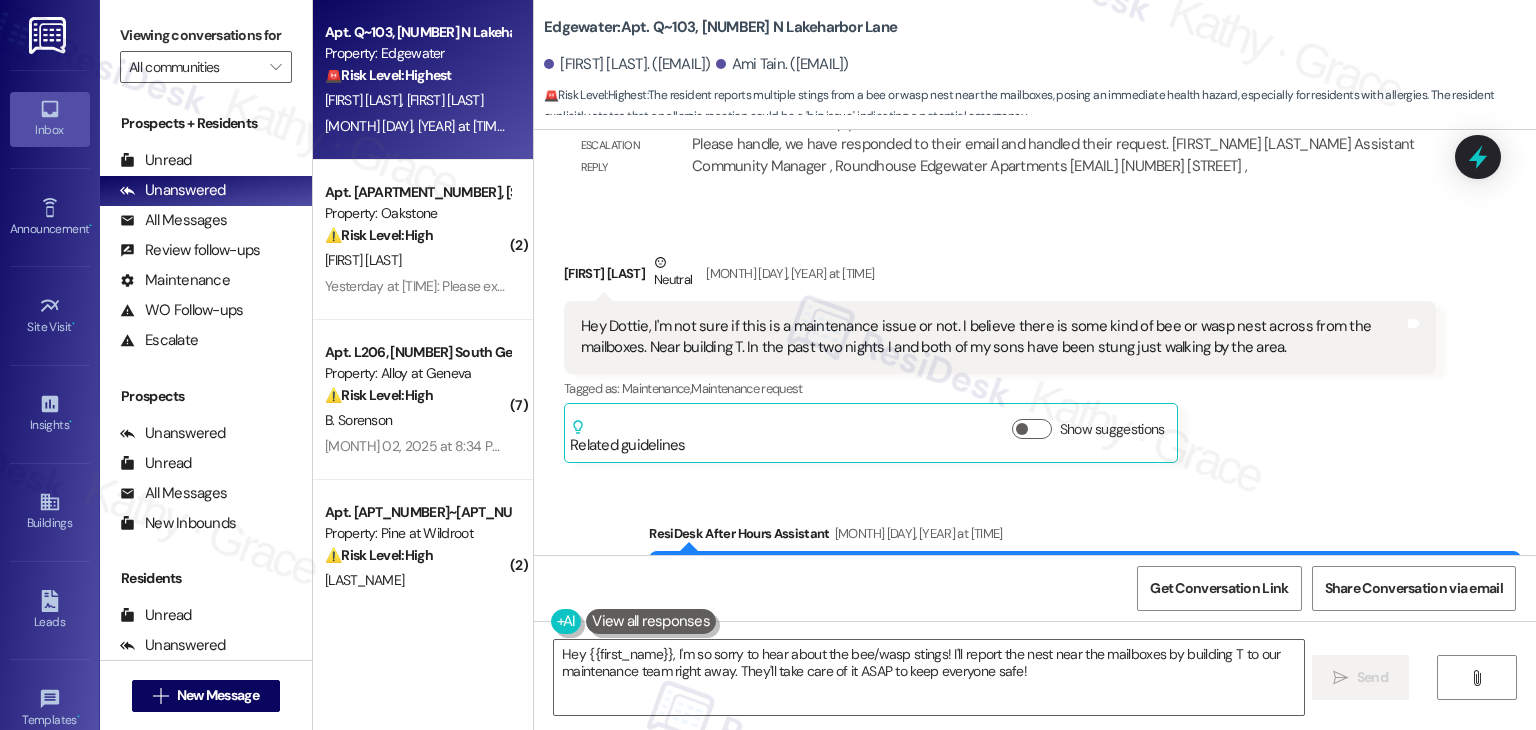 click on "Ami Tain   Neutral Aug 01, 2025 at 9:48 PM" at bounding box center [1000, 276] 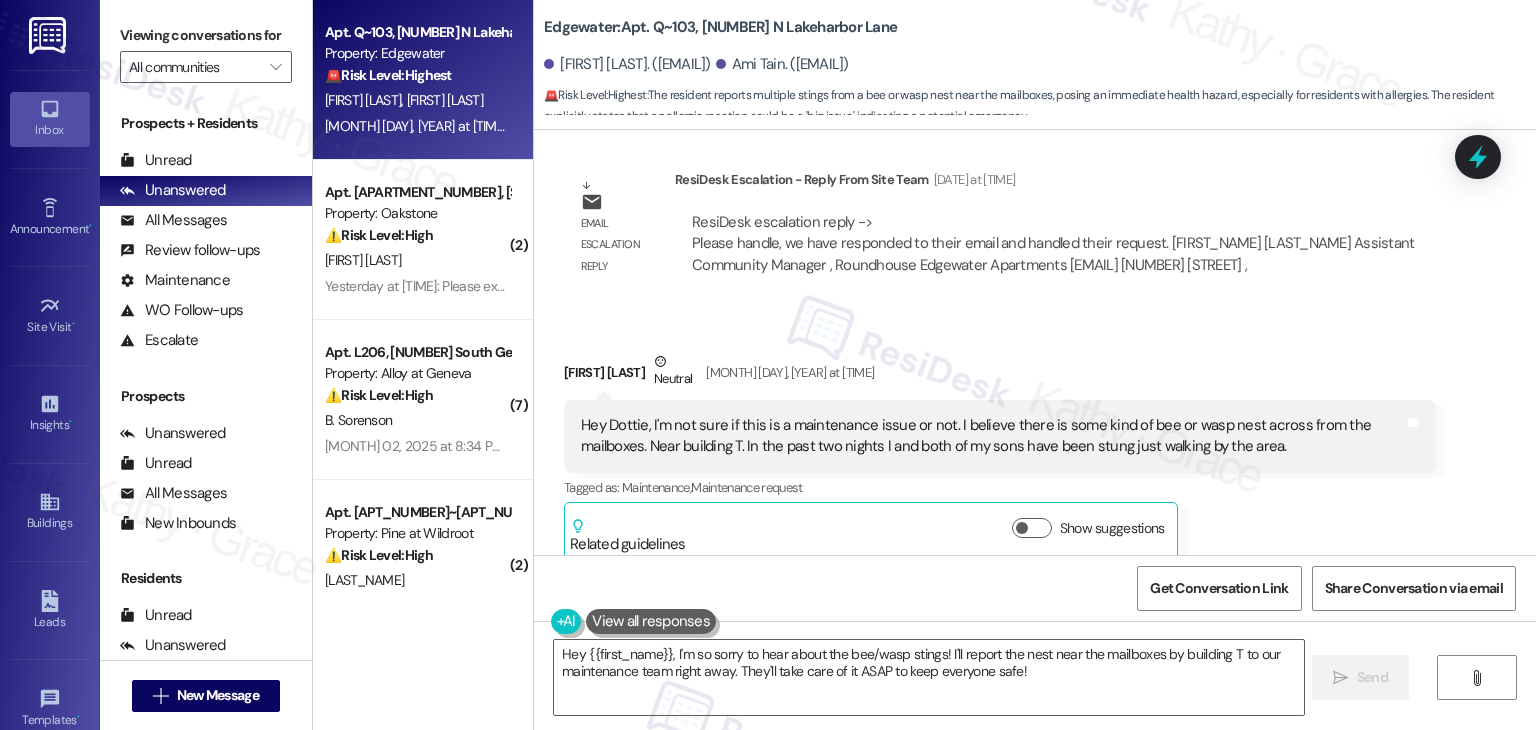 scroll, scrollTop: 10970, scrollLeft: 0, axis: vertical 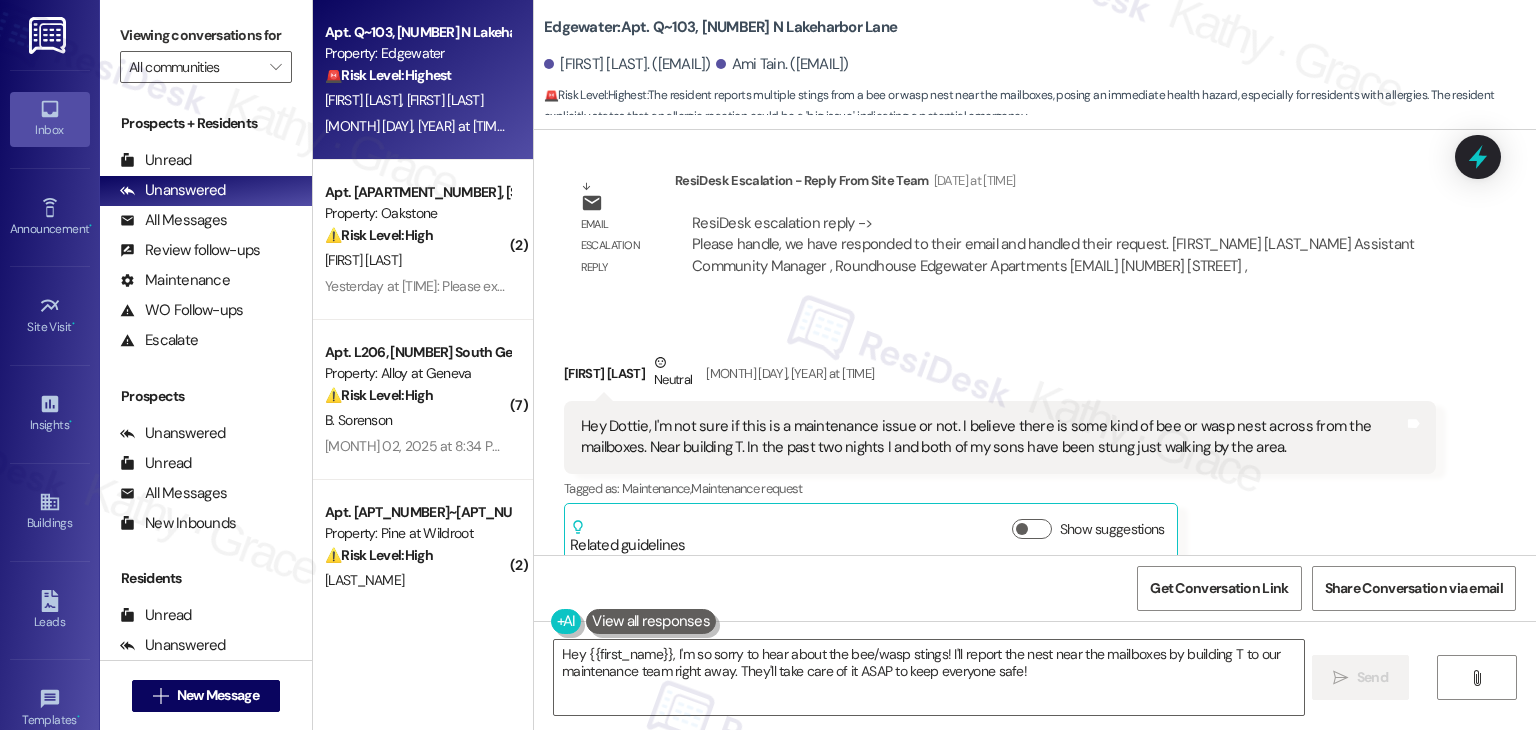 click on "Ami Tain   Neutral Aug 01, 2025 at 9:48 PM" at bounding box center (1000, 376) 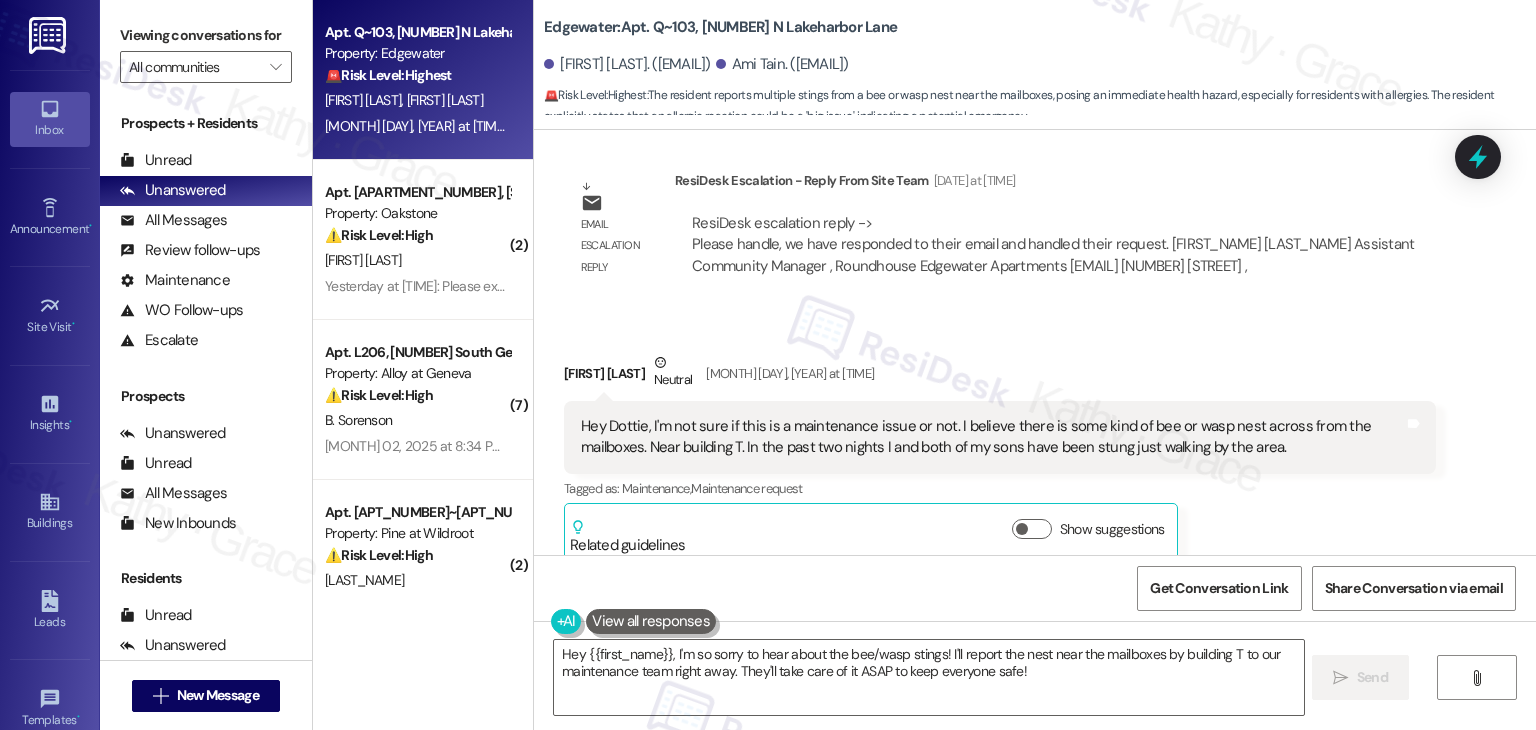 click on "Ami Tain   Neutral Aug 01, 2025 at 9:48 PM" at bounding box center [1000, 376] 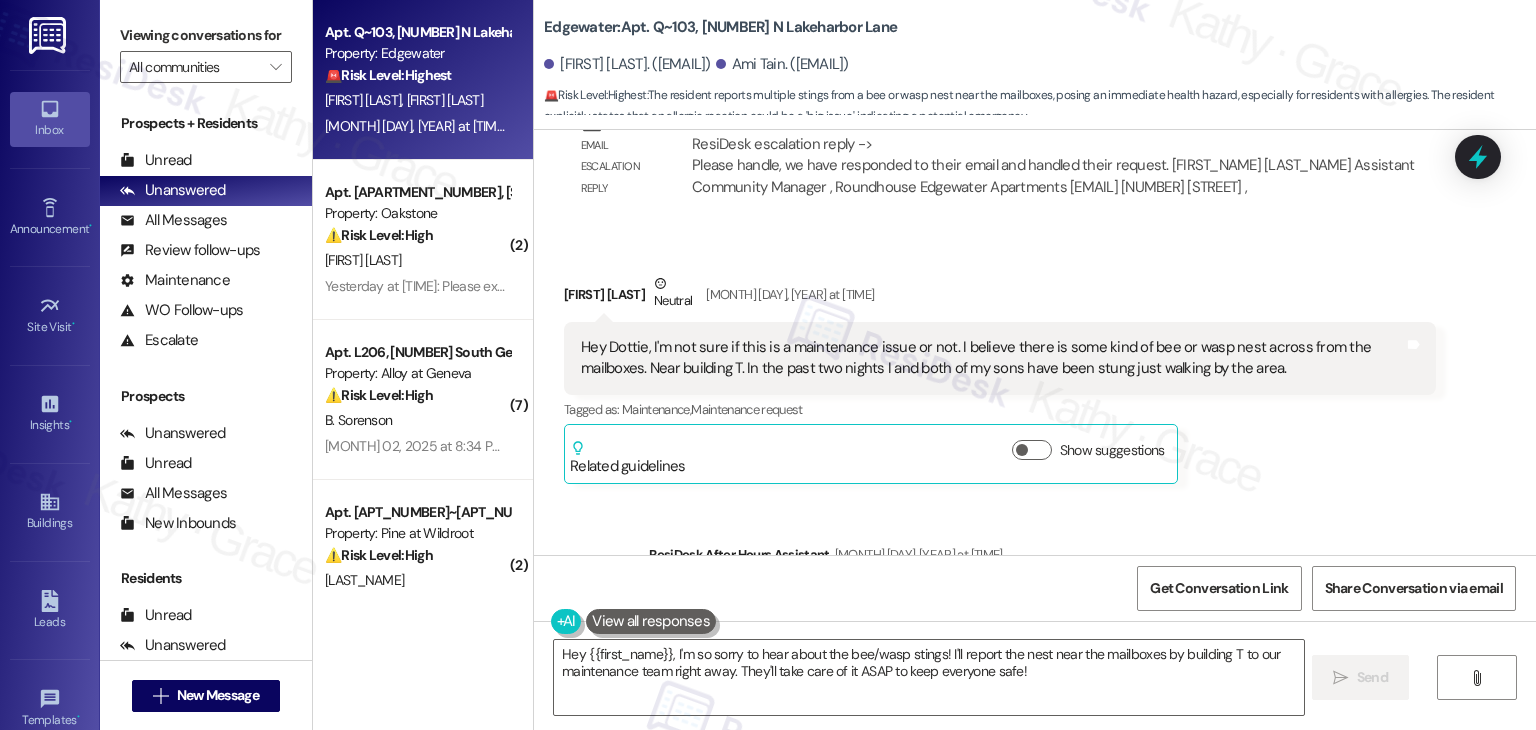 scroll, scrollTop: 11170, scrollLeft: 0, axis: vertical 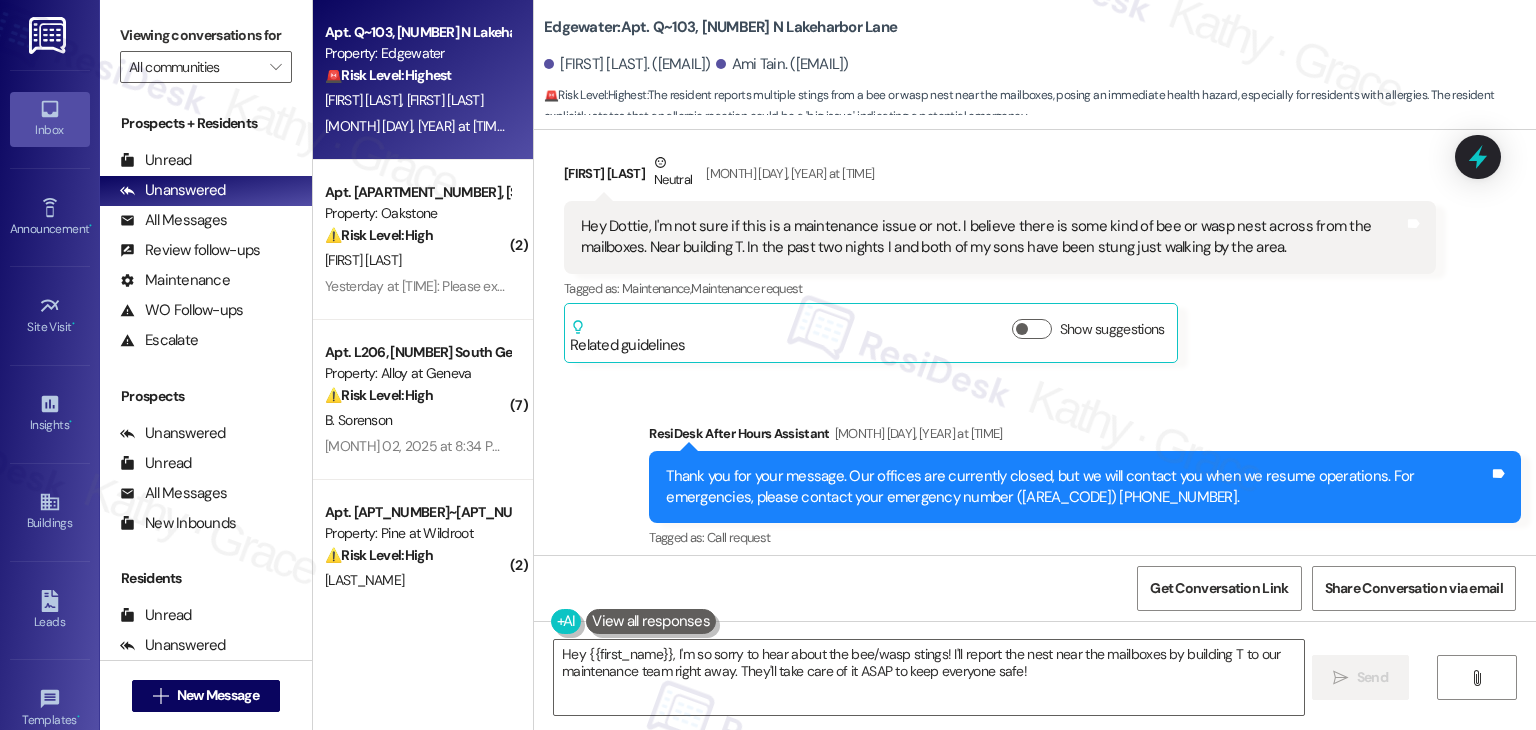 click on "Hey Dottie, I'm not sure if this is a maintenance issue or not. I believe there is some kind of bee or wasp nest across from the mailboxes. Near building T. In the past two nights I and both of my sons have been stung just walking by the area." at bounding box center (992, 237) 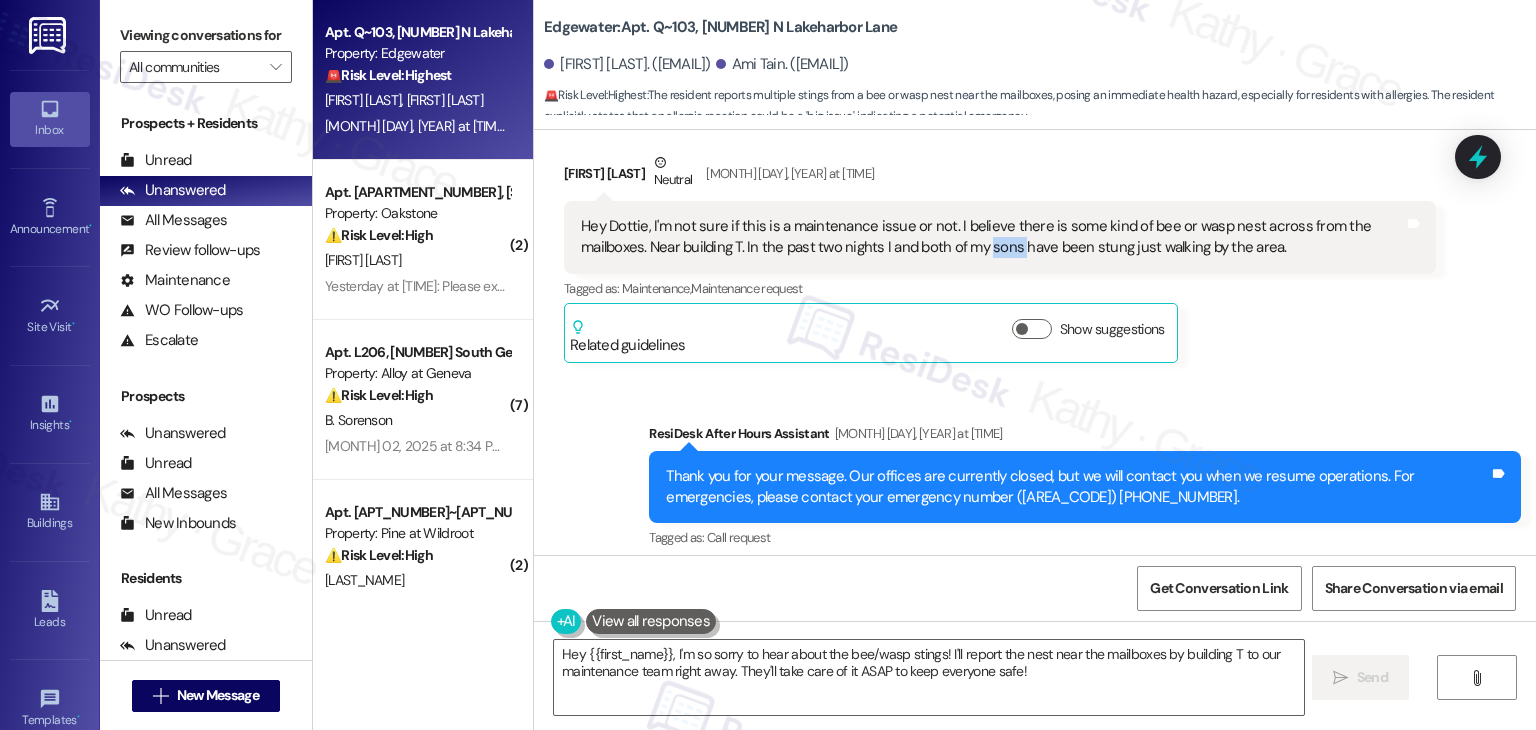 click on "Hey Dottie, I'm not sure if this is a maintenance issue or not. I believe there is some kind of bee or wasp nest across from the mailboxes. Near building T. In the past two nights I and both of my sons have been stung just walking by the area." at bounding box center (992, 237) 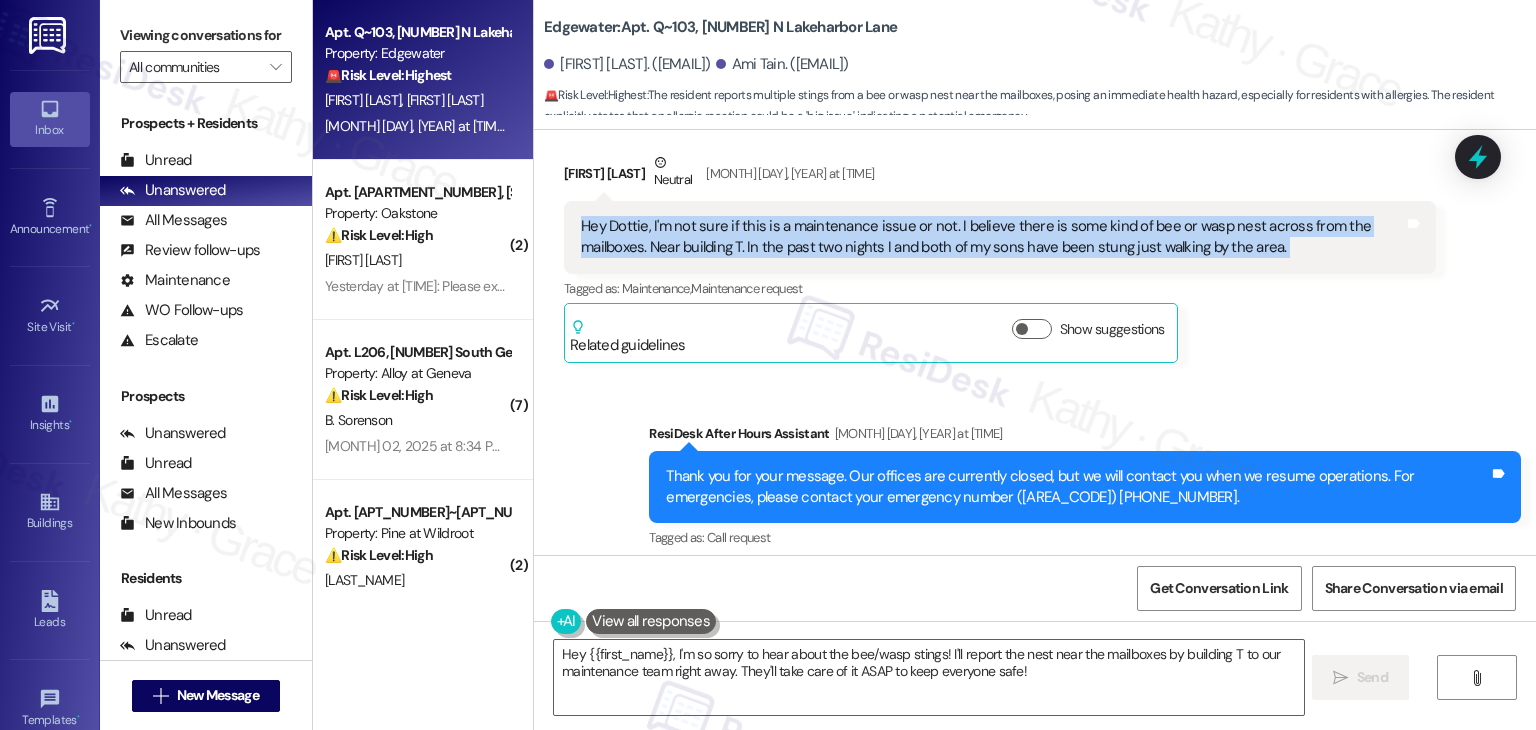 click on "Hey Dottie, I'm not sure if this is a maintenance issue or not. I believe there is some kind of bee or wasp nest across from the mailboxes. Near building T. In the past two nights I and both of my sons have been stung just walking by the area." at bounding box center [992, 237] 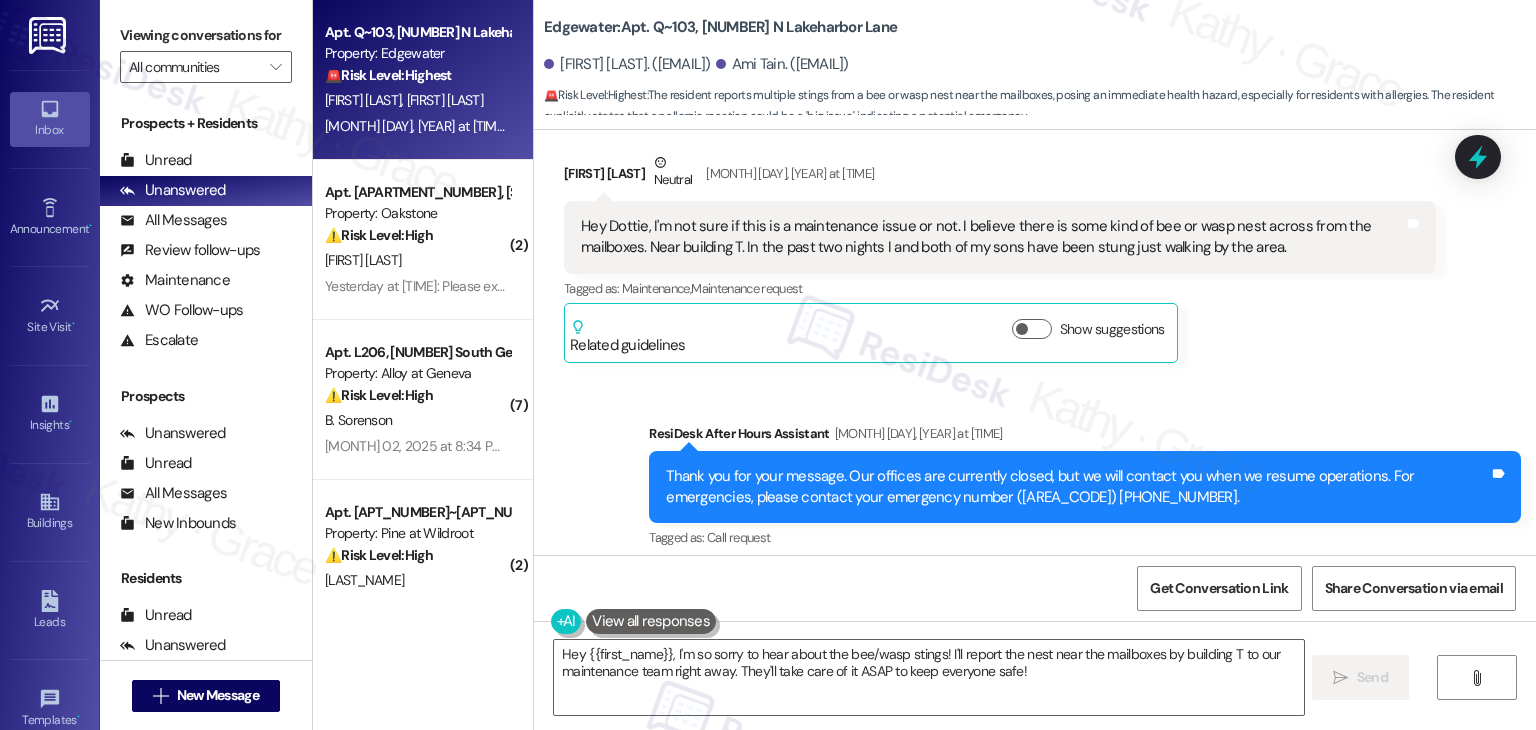 click on "Ami Tain   Neutral Aug 01, 2025 at 9:48 PM Hey Dottie, I'm not sure if this is a maintenance issue or not. I believe there is some kind of bee or wasp nest across from the mailboxes. Near building T. In the past two nights I and both of my sons have been stung just walking by the area.  Tags and notes Tagged as:   Maintenance ,  Click to highlight conversations about Maintenance Maintenance request Click to highlight conversations about Maintenance request  Related guidelines Show suggestions" at bounding box center (1000, 257) 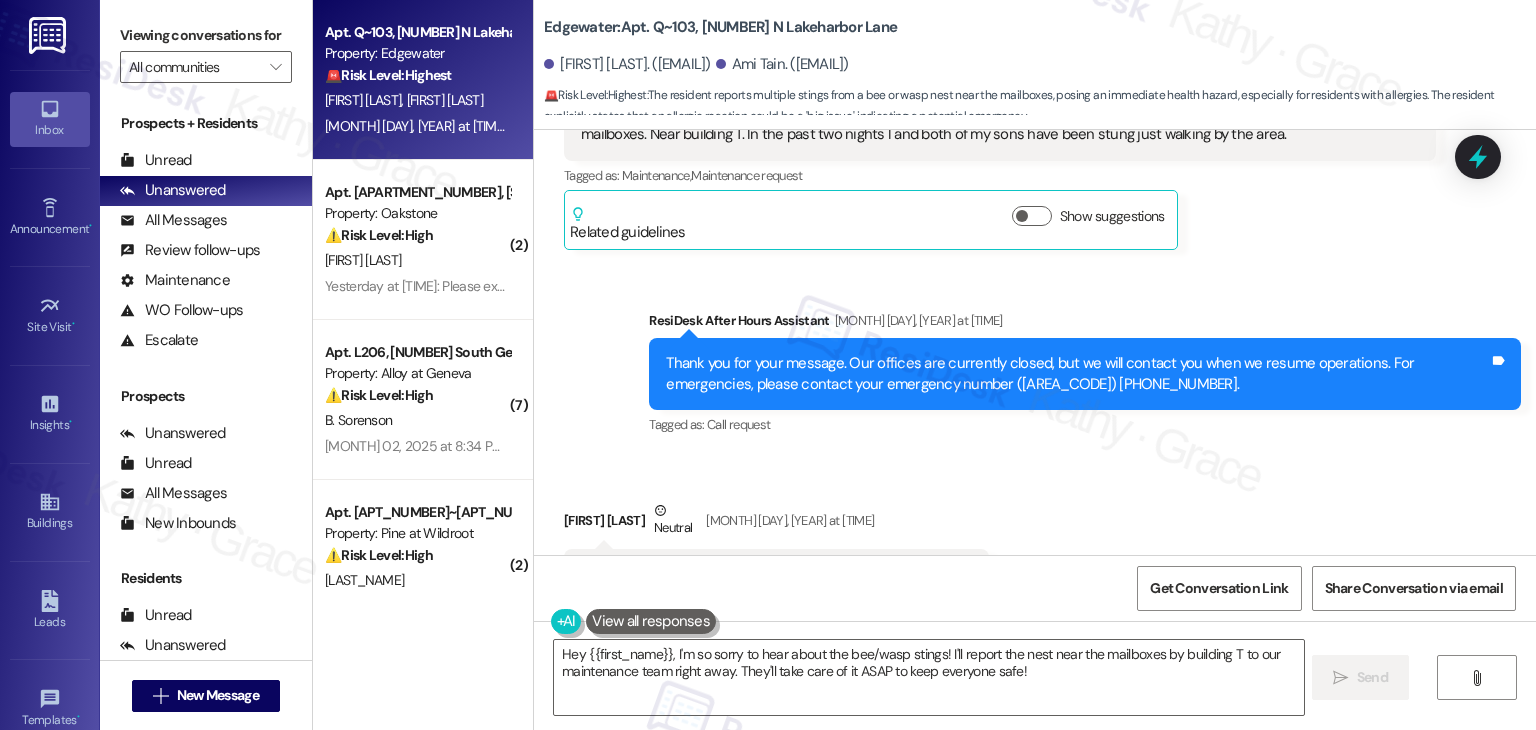 scroll, scrollTop: 11369, scrollLeft: 0, axis: vertical 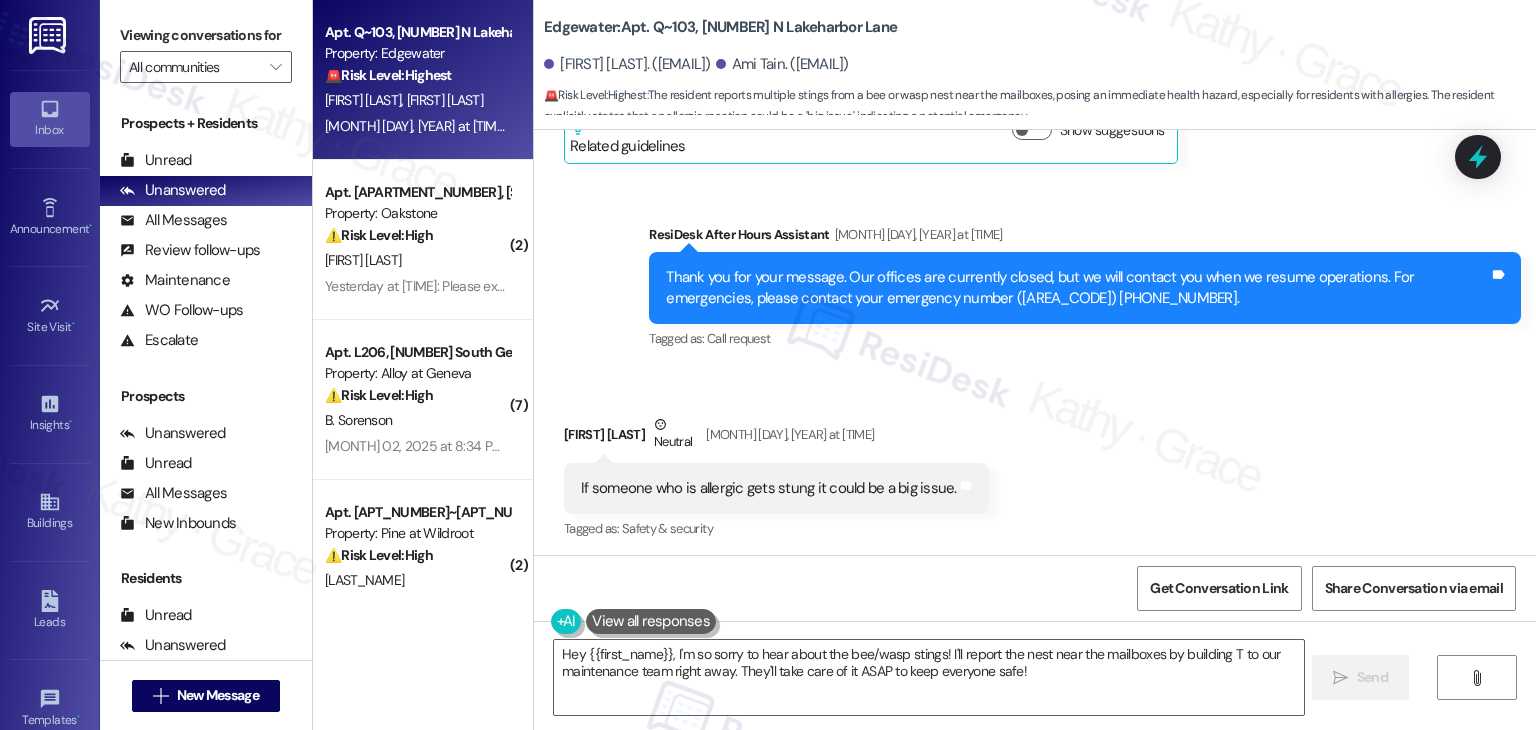 click on "Received via SMS Ami Tain   Neutral Aug 01, 2025 at 9:48 PM If someone who is allergic gets stung it could be a big issue. Tags and notes Tagged as:   Safety & security Click to highlight conversations about Safety & security" at bounding box center (1035, 464) 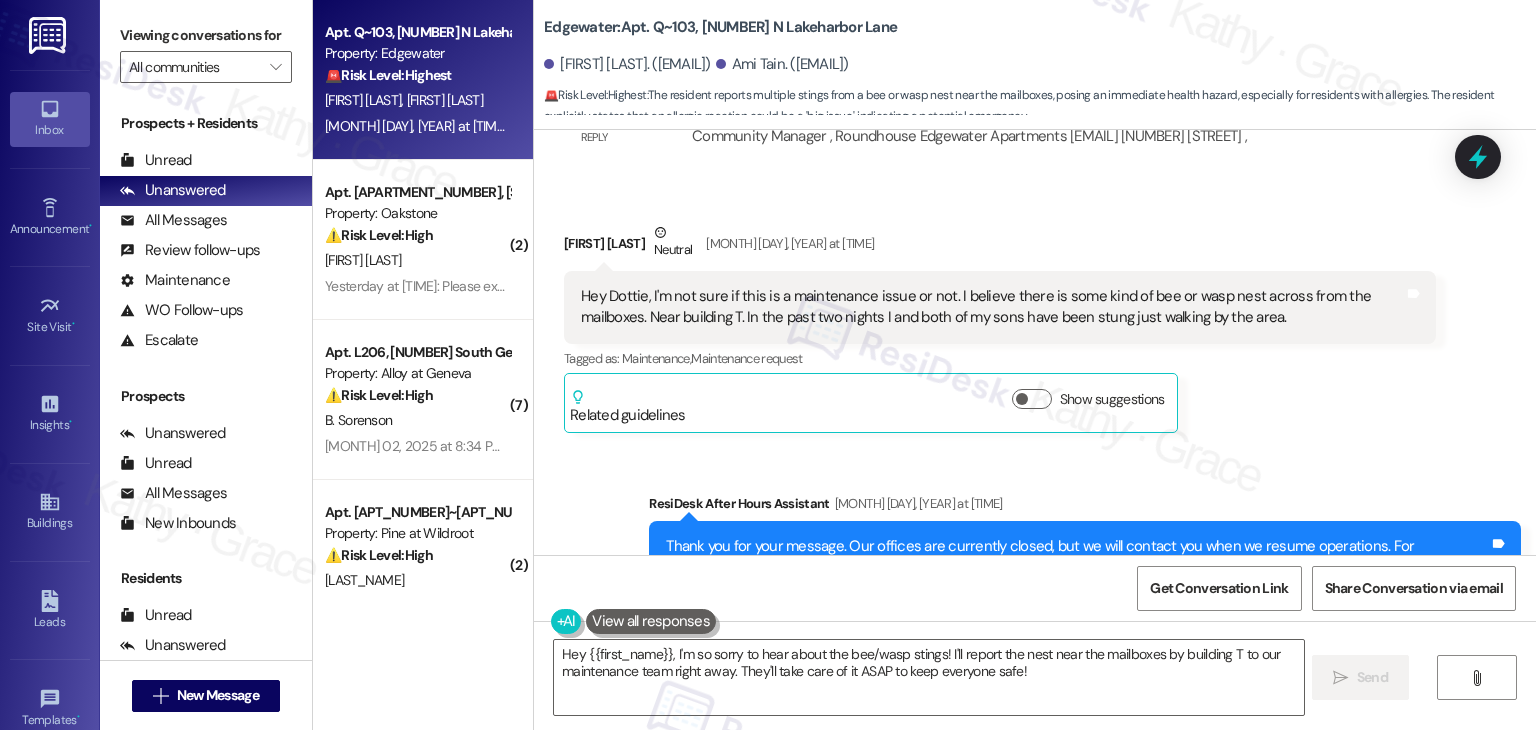 scroll, scrollTop: 11070, scrollLeft: 0, axis: vertical 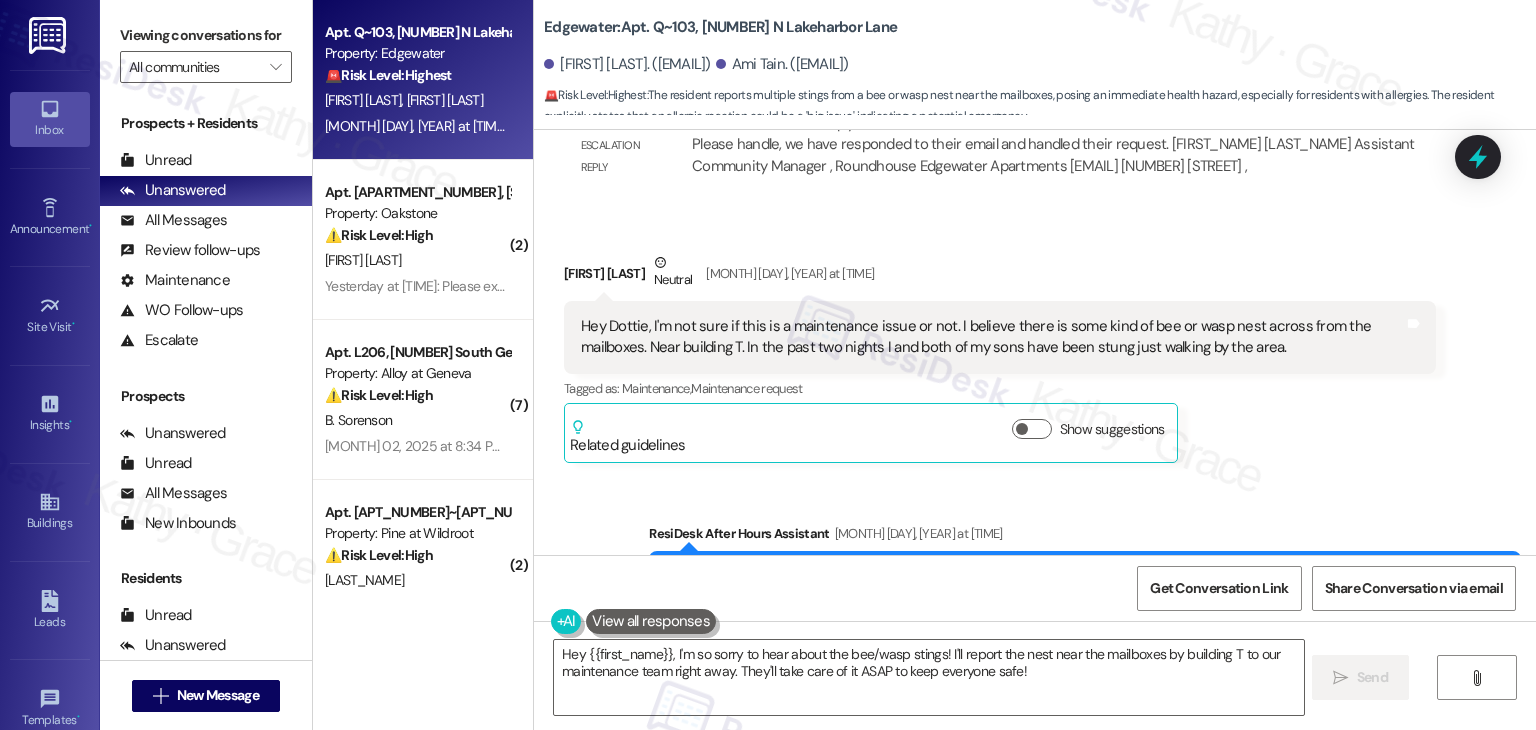 click on "Ami Tain   Neutral Aug 01, 2025 at 9:48 PM Hey Dottie, I'm not sure if this is a maintenance issue or not. I believe there is some kind of bee or wasp nest across from the mailboxes. Near building T. In the past two nights I and both of my sons have been stung just walking by the area.  Tags and notes Tagged as:   Maintenance ,  Click to highlight conversations about Maintenance Maintenance request Click to highlight conversations about Maintenance request  Related guidelines Show suggestions" at bounding box center [1000, 357] 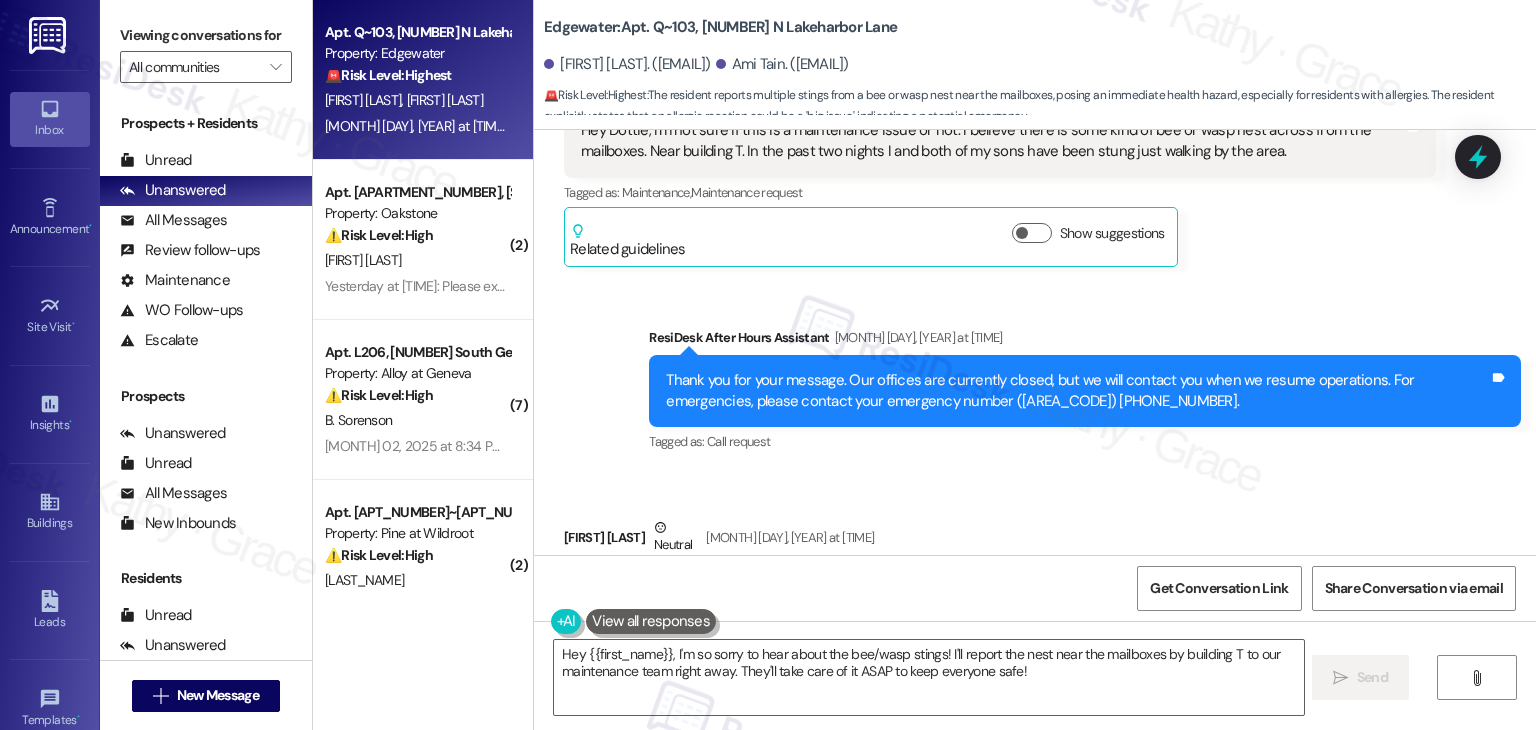 scroll, scrollTop: 11270, scrollLeft: 0, axis: vertical 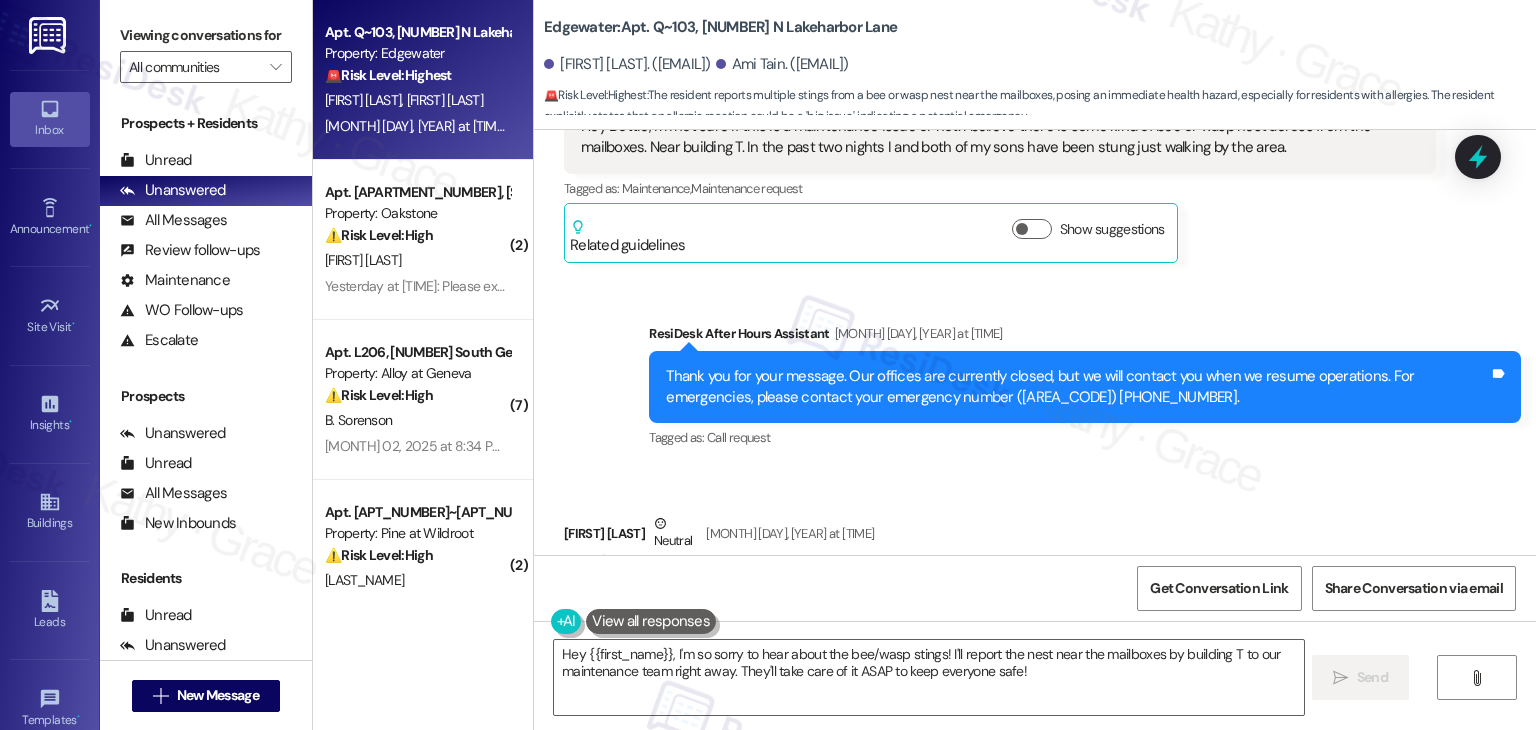 click on "Received via SMS Ami Tain   Neutral Aug 01, 2025 at 9:48 PM If someone who is allergic gets stung it could be a big issue. Tags and notes Tagged as:   Safety & security Click to highlight conversations about Safety & security" at bounding box center [1035, 563] 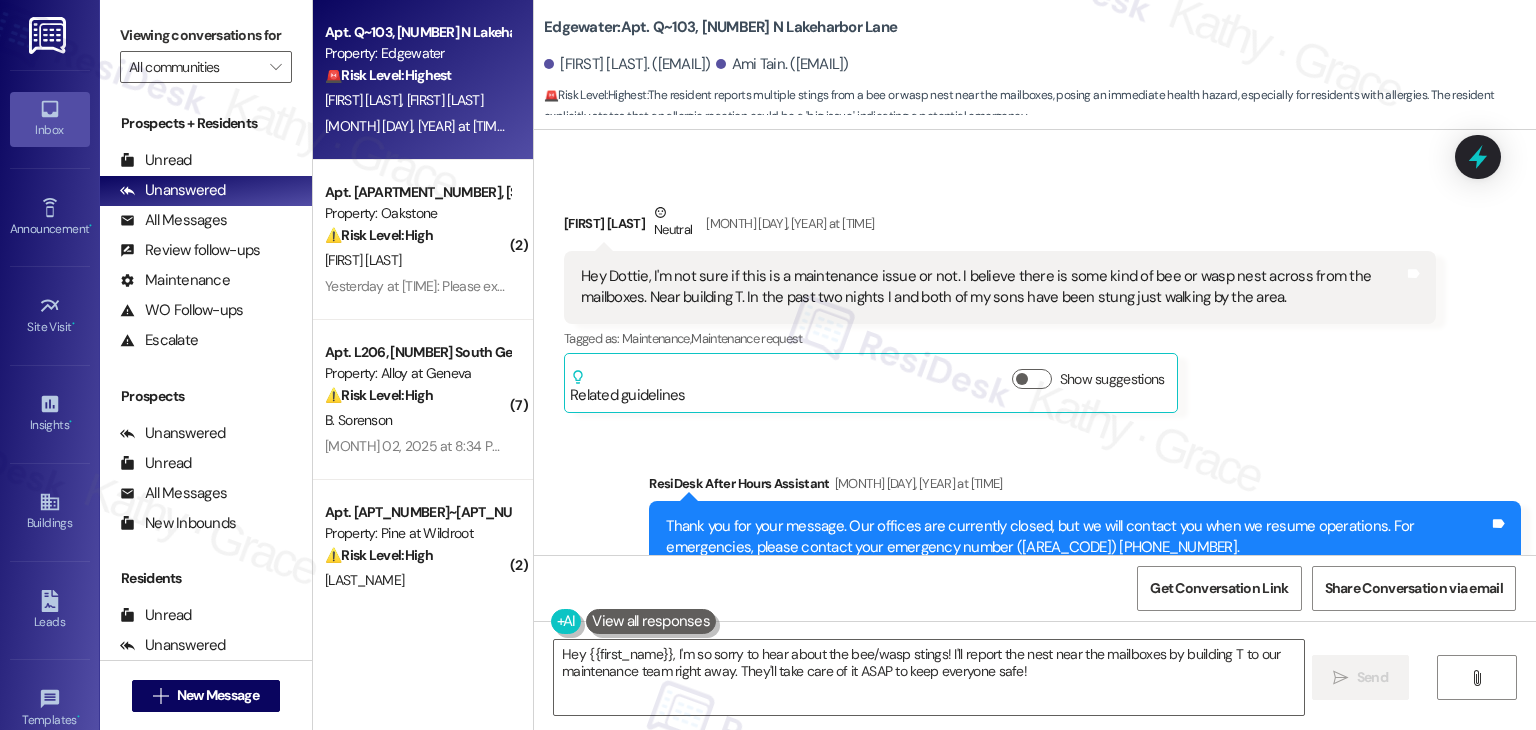scroll, scrollTop: 11070, scrollLeft: 0, axis: vertical 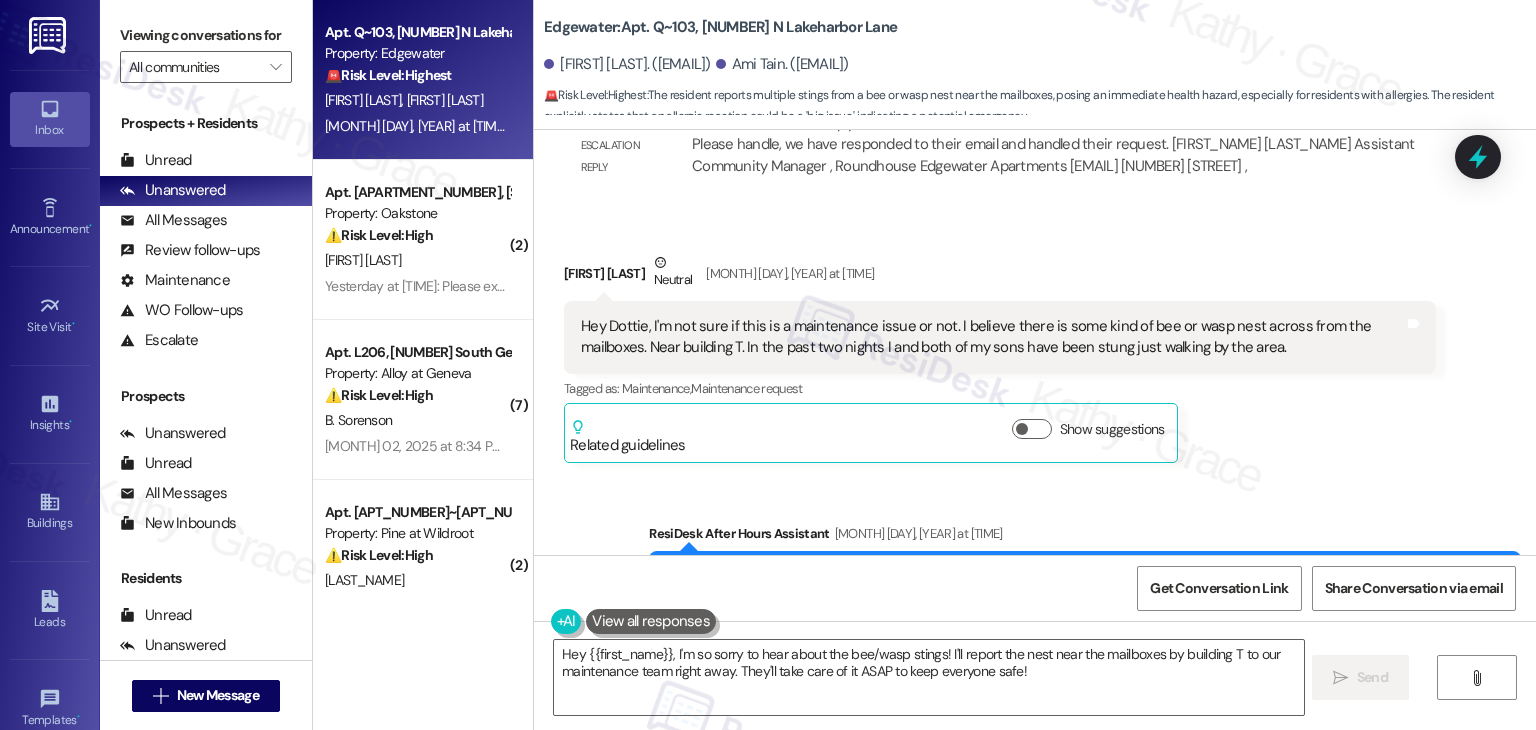 click on "Ami Tain   Neutral Aug 01, 2025 at 9:48 PM Hey Dottie, I'm not sure if this is a maintenance issue or not. I believe there is some kind of bee or wasp nest across from the mailboxes. Near building T. In the past two nights I and both of my sons have been stung just walking by the area.  Tags and notes Tagged as:   Maintenance ,  Click to highlight conversations about Maintenance Maintenance request Click to highlight conversations about Maintenance request  Related guidelines Show suggestions" at bounding box center [1000, 357] 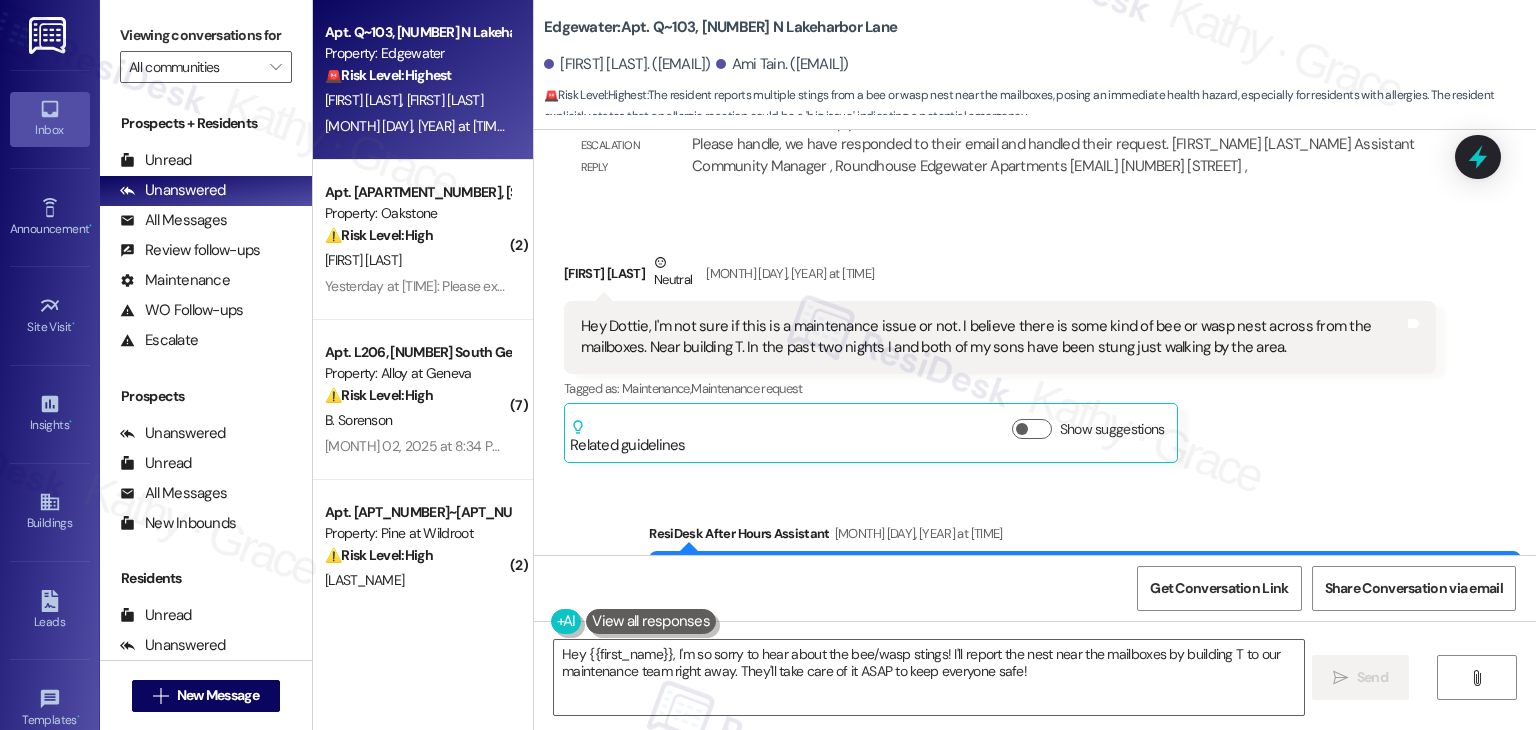 click on "Hey Dottie, I'm not sure if this is a maintenance issue or not. I believe there is some kind of bee or wasp nest across from the mailboxes. Near building T. In the past two nights I and both of my sons have been stung just walking by the area." at bounding box center [992, 337] 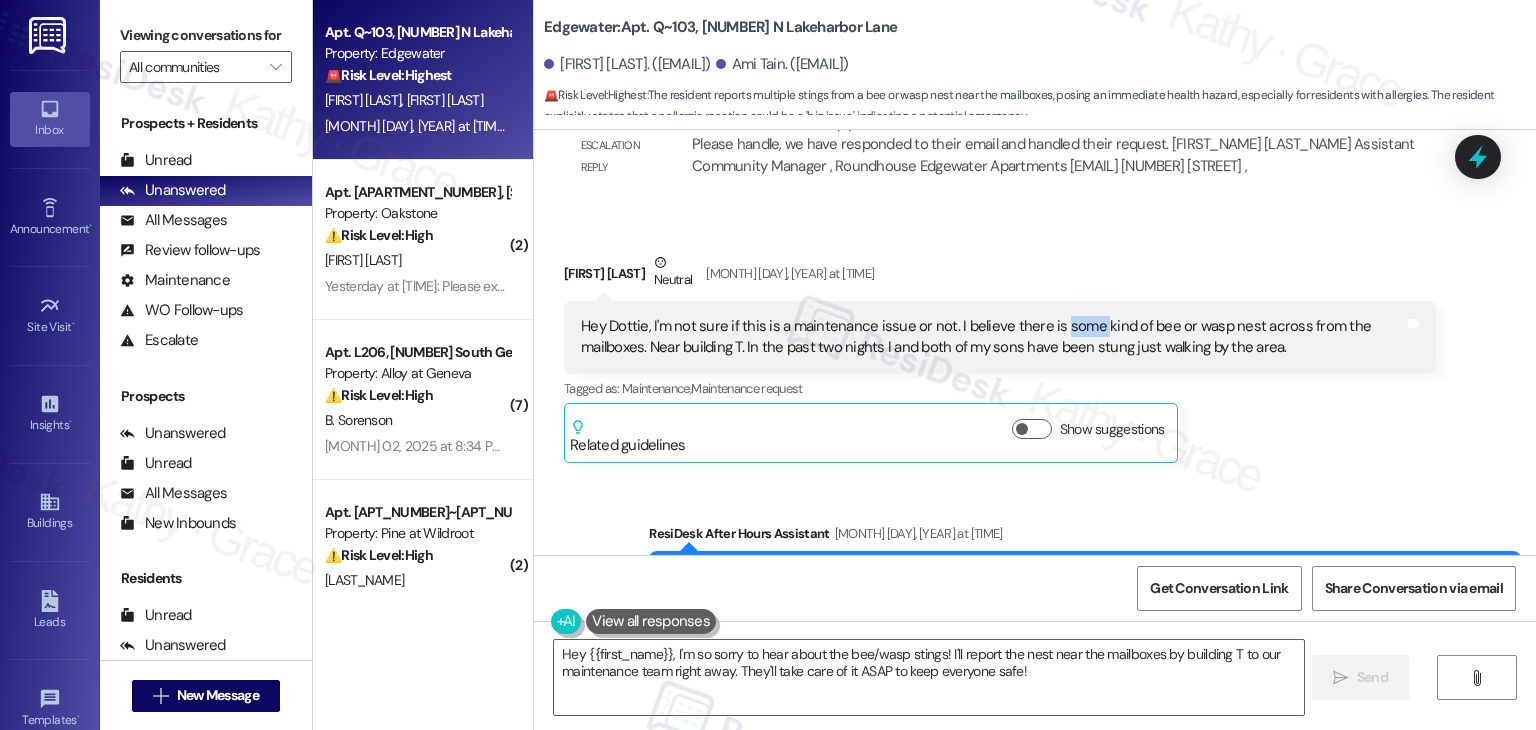click on "Hey Dottie, I'm not sure if this is a maintenance issue or not. I believe there is some kind of bee or wasp nest across from the mailboxes. Near building T. In the past two nights I and both of my sons have been stung just walking by the area." at bounding box center [992, 337] 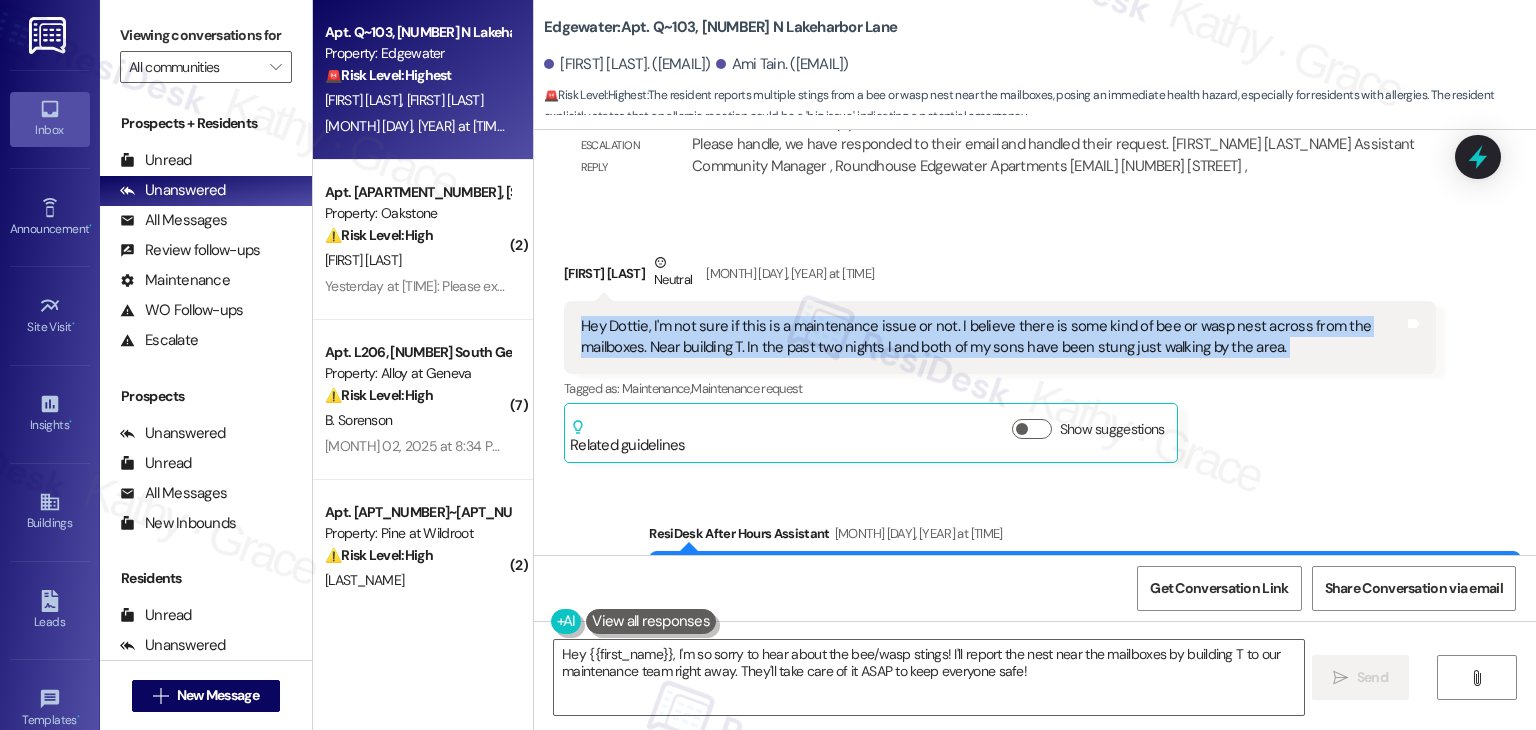 click on "Hey Dottie, I'm not sure if this is a maintenance issue or not. I believe there is some kind of bee or wasp nest across from the mailboxes. Near building T. In the past two nights I and both of my sons have been stung just walking by the area." at bounding box center (992, 337) 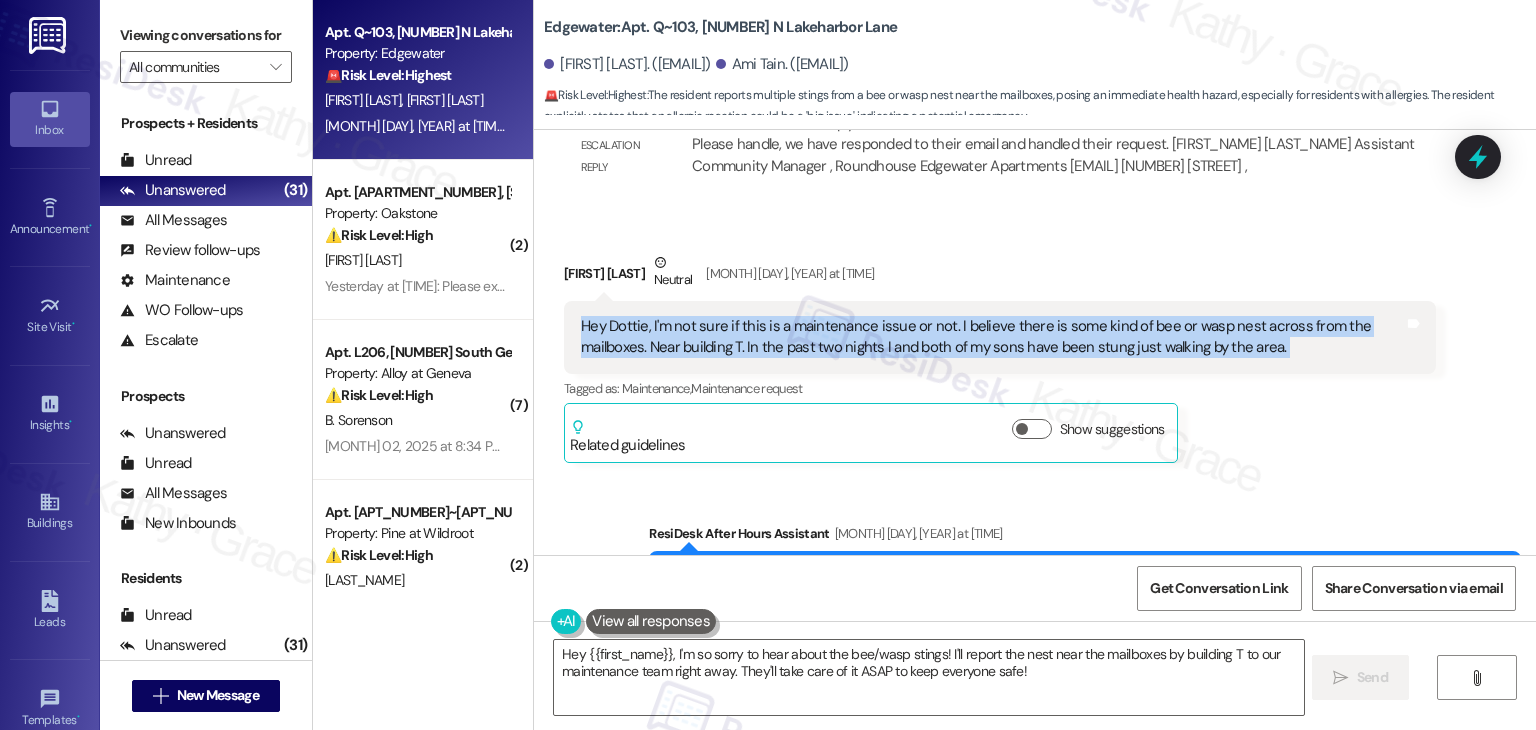 copy on "Hey Dottie, I'm not sure if this is a maintenance issue or not. I believe there is some kind of bee or wasp nest across from the mailboxes. Near building T. In the past two nights I and both of my sons have been stung just walking by the area.  Tags and notes" 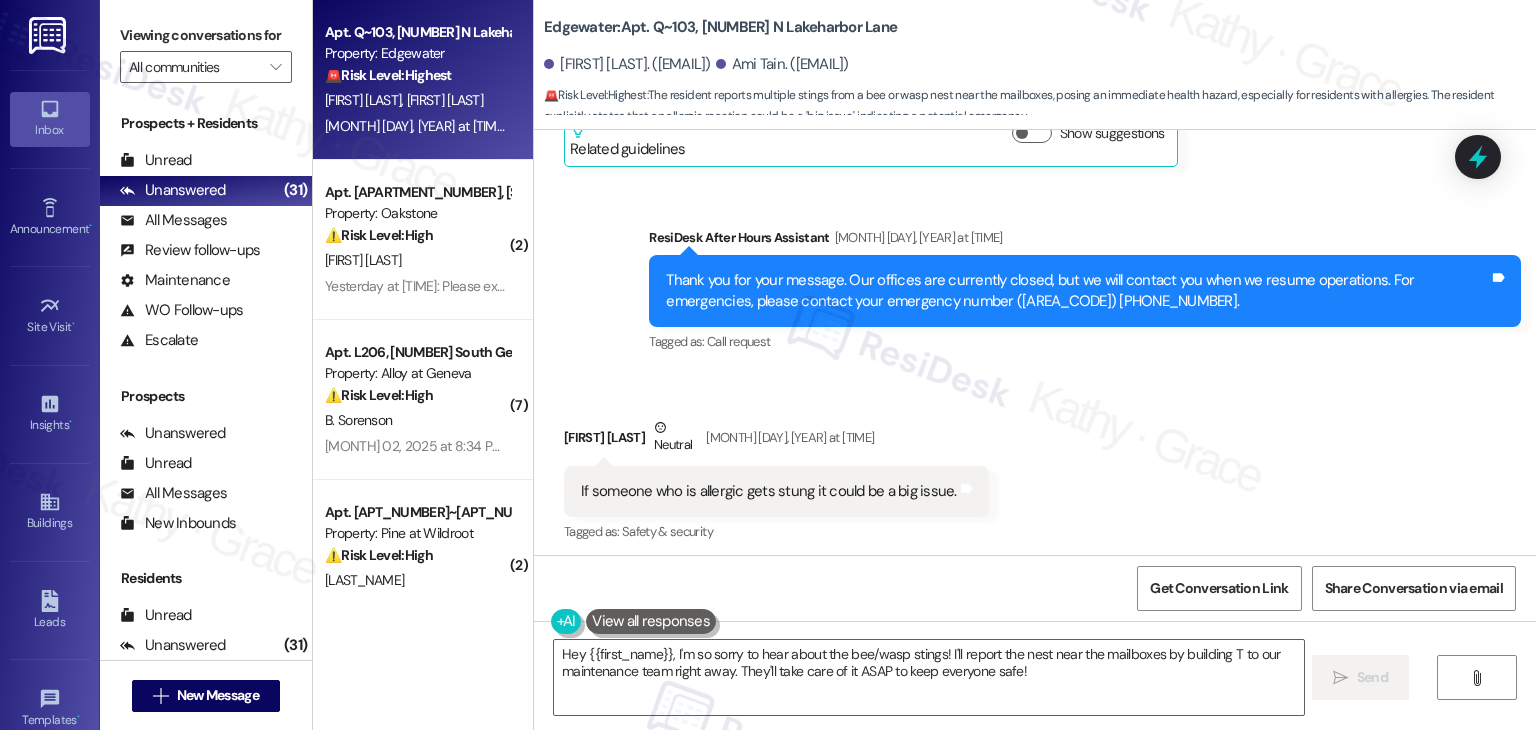 scroll, scrollTop: 11369, scrollLeft: 0, axis: vertical 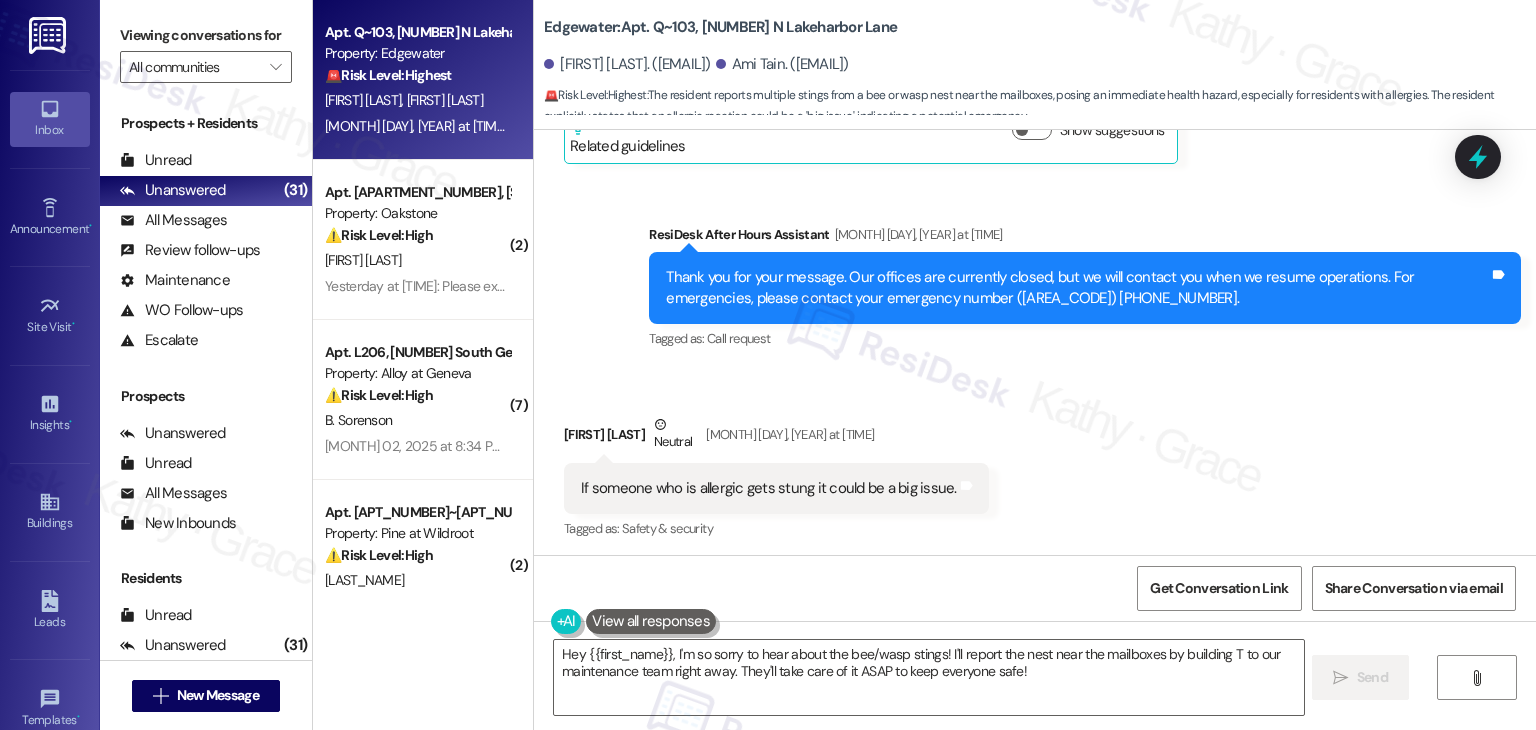 click on "If someone who is allergic gets stung it could be a big issue." at bounding box center [769, 488] 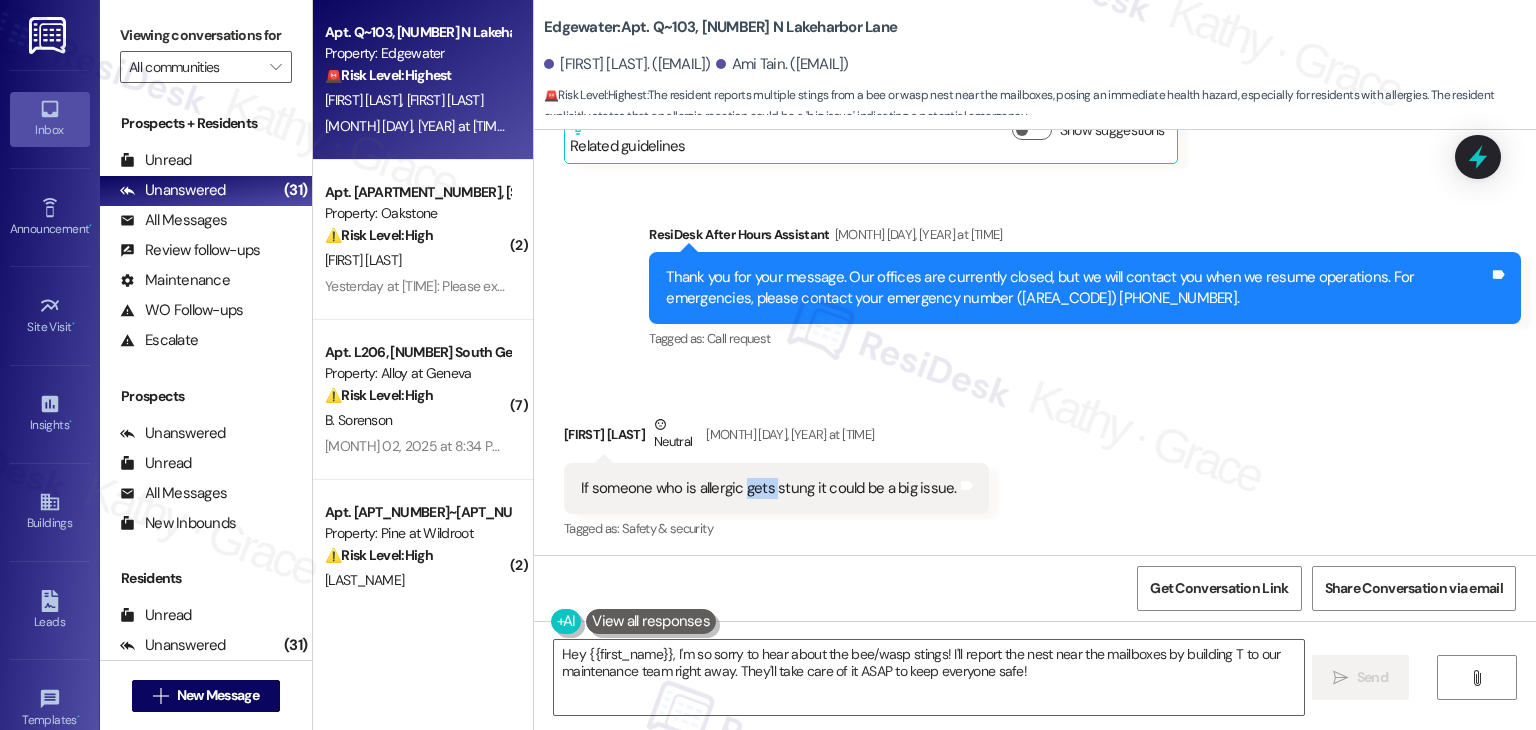 click on "If someone who is allergic gets stung it could be a big issue." at bounding box center [769, 488] 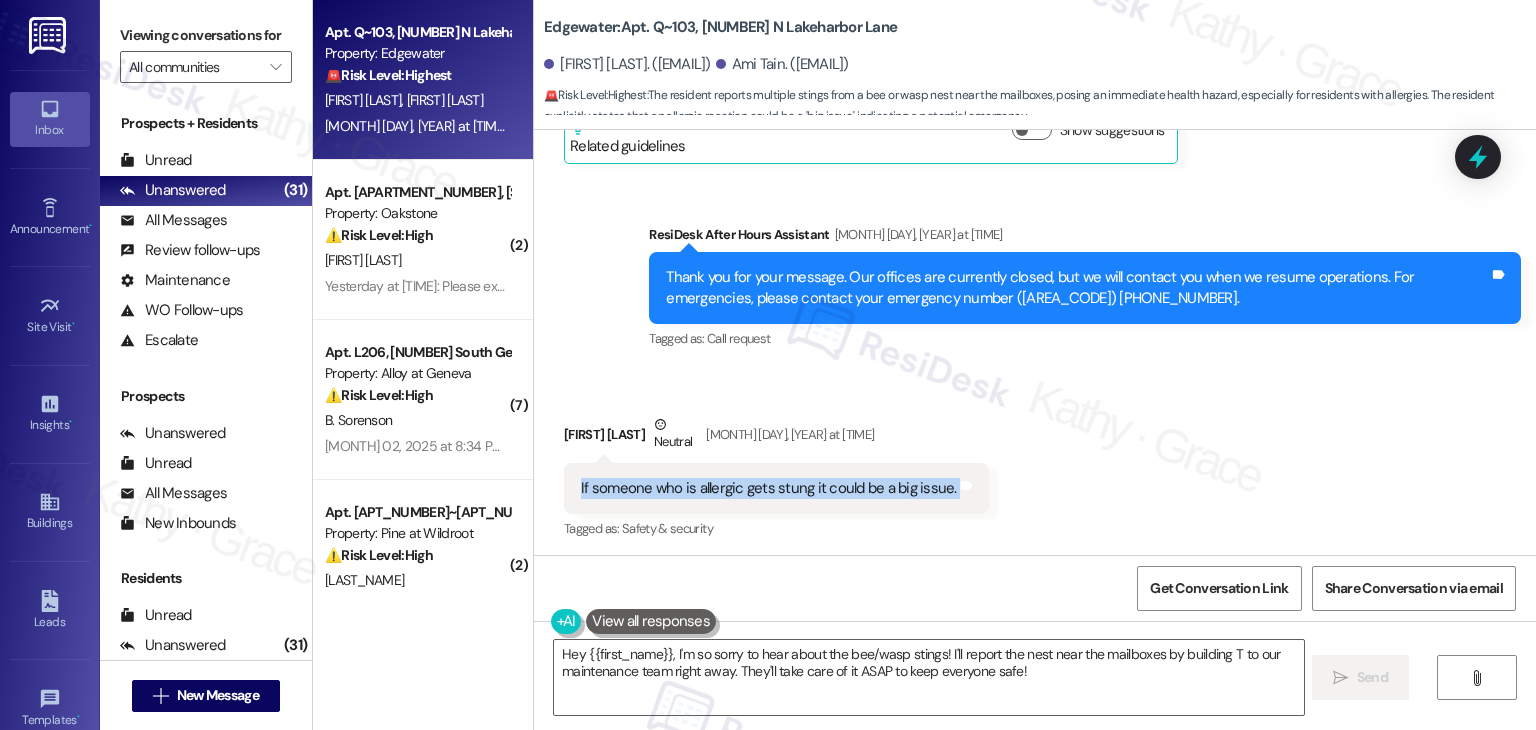 click on "If someone who is allergic gets stung it could be a big issue." at bounding box center [769, 488] 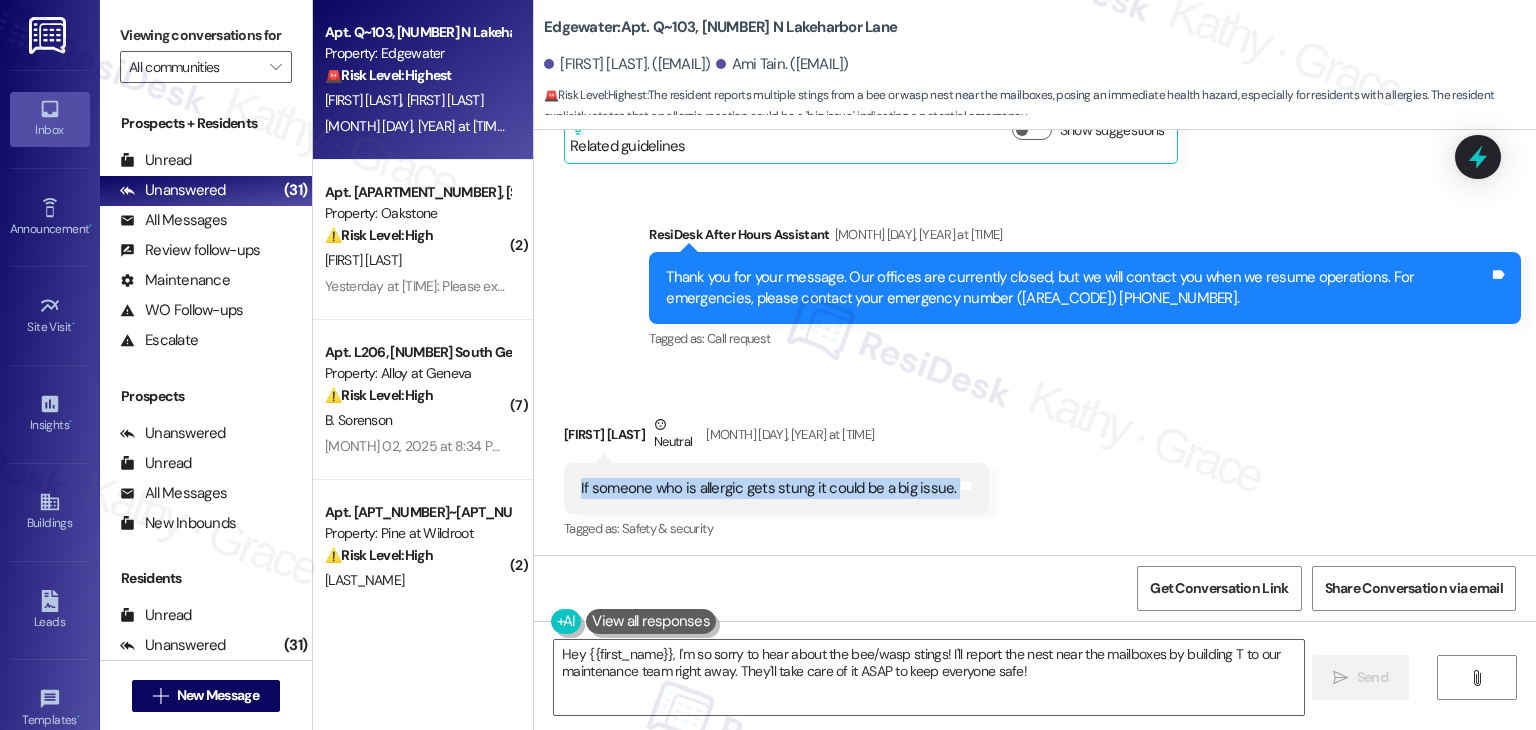 scroll, scrollTop: 11169, scrollLeft: 0, axis: vertical 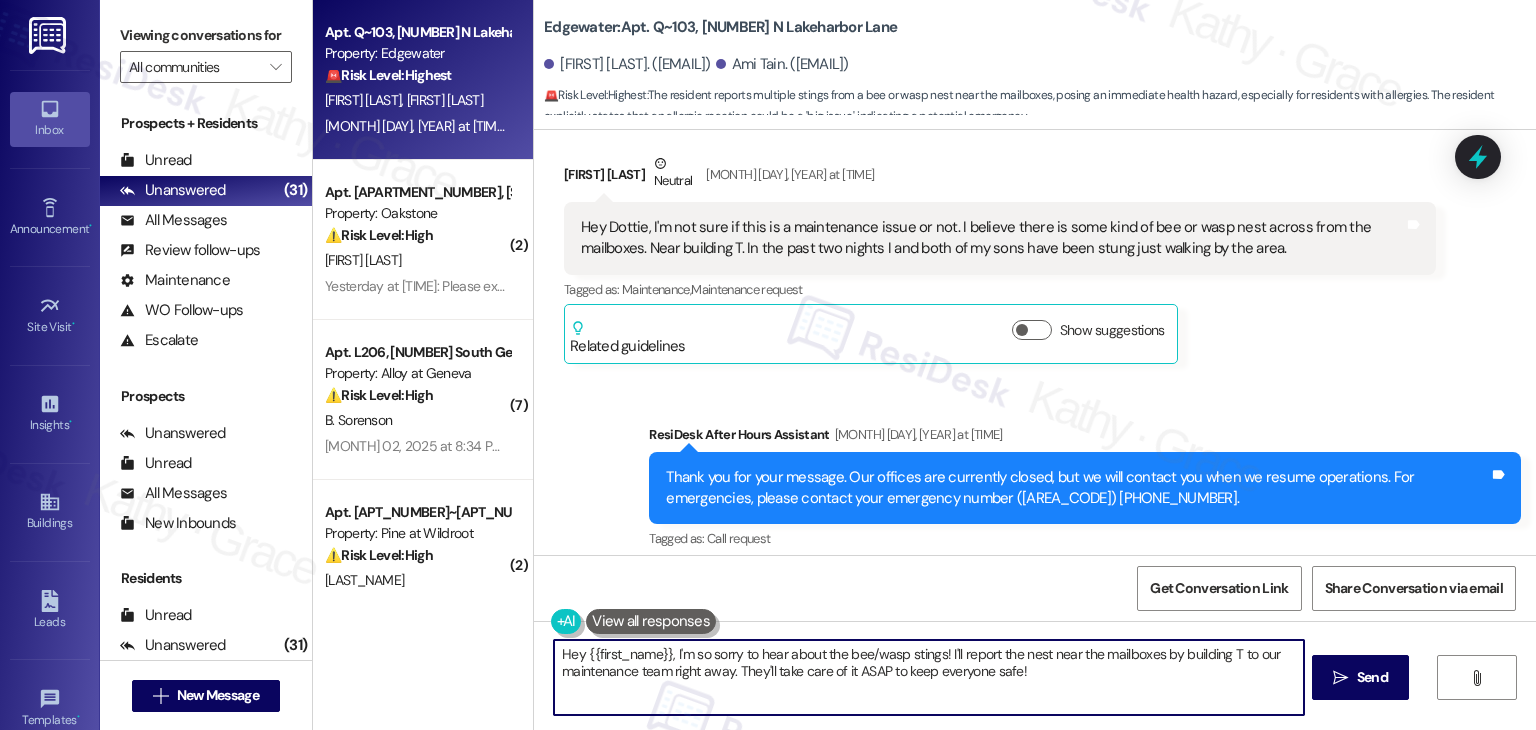 drag, startPoint x: 1005, startPoint y: 670, endPoint x: 765, endPoint y: 660, distance: 240.20824 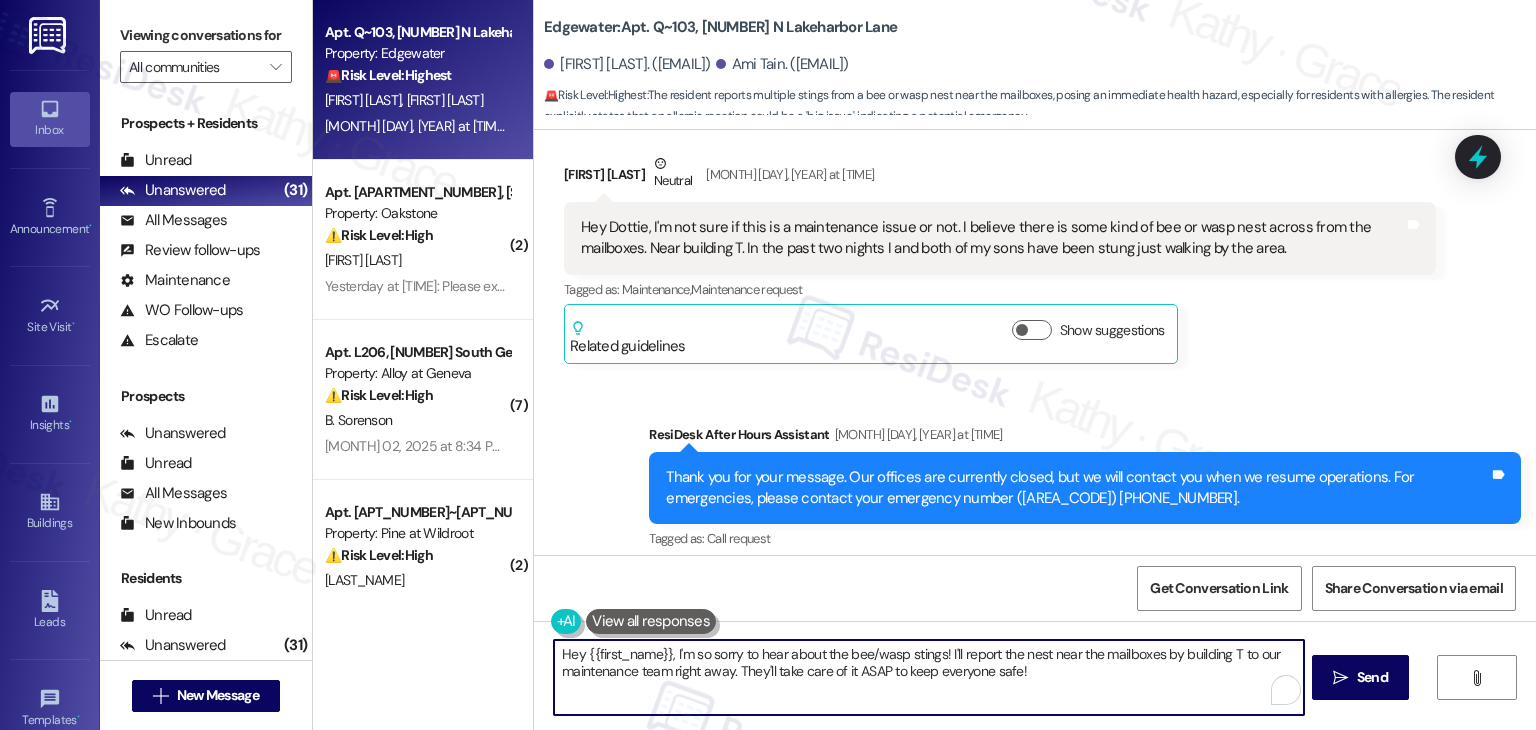 click on "Hey {{first_name}}, I'm so sorry to hear about the bee/wasp stings! I'll report the nest near the mailboxes by building T to our maintenance team right away. They'll take care of it ASAP to keep everyone safe!" at bounding box center (928, 677) 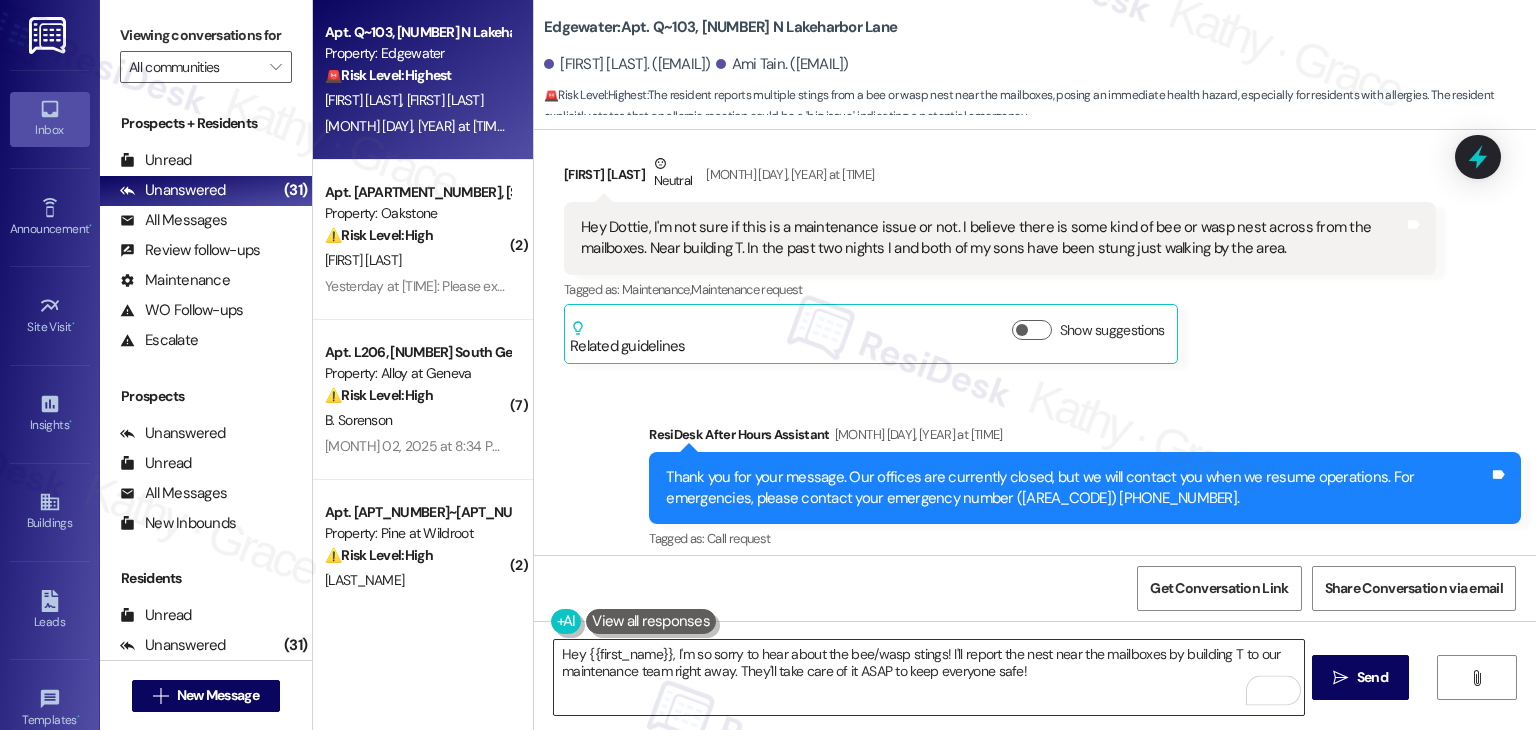click on "Hey {{first_name}}, I'm so sorry to hear about the bee/wasp stings! I'll report the nest near the mailboxes by building T to our maintenance team right away. They'll take care of it ASAP to keep everyone safe!" at bounding box center [928, 677] 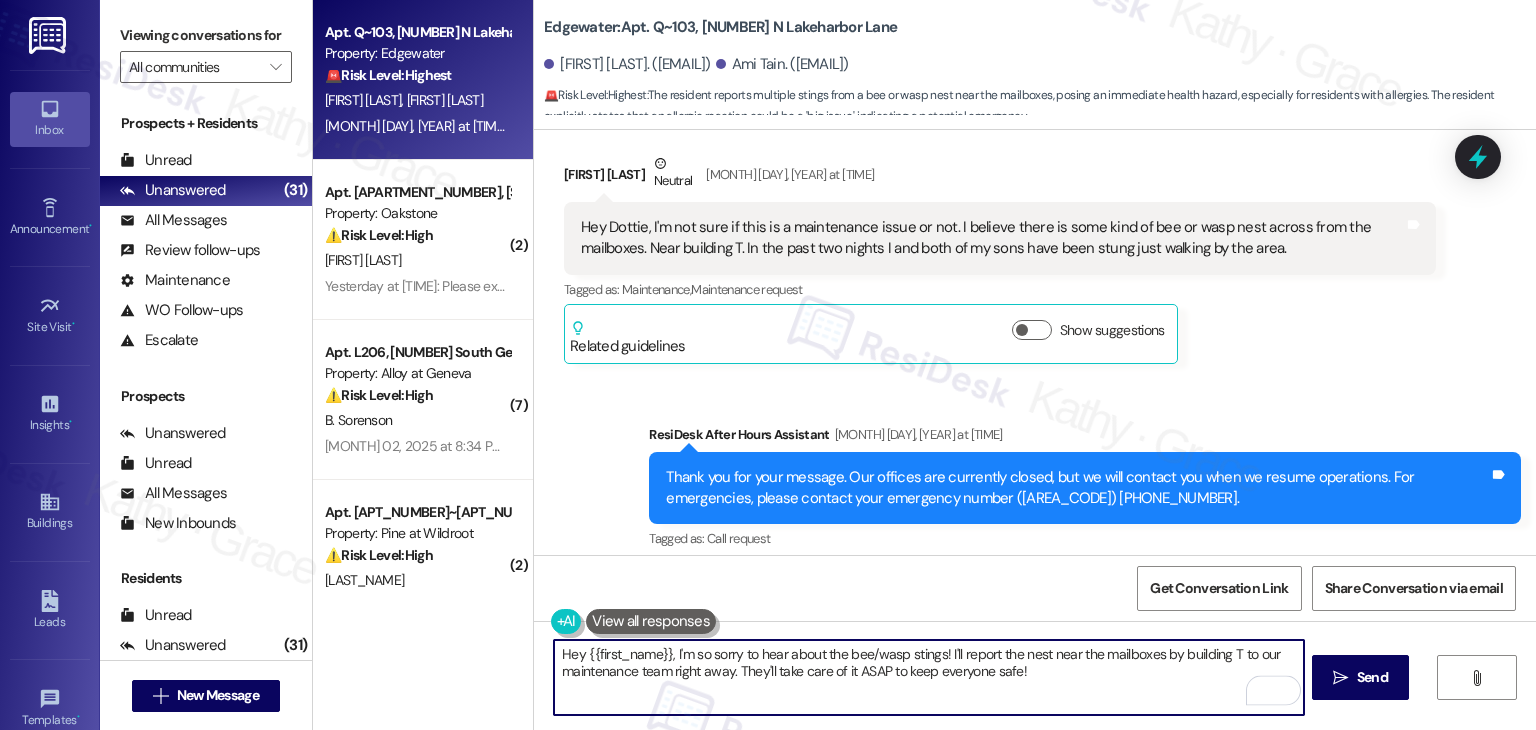 drag, startPoint x: 1033, startPoint y: 672, endPoint x: 578, endPoint y: 646, distance: 455.74225 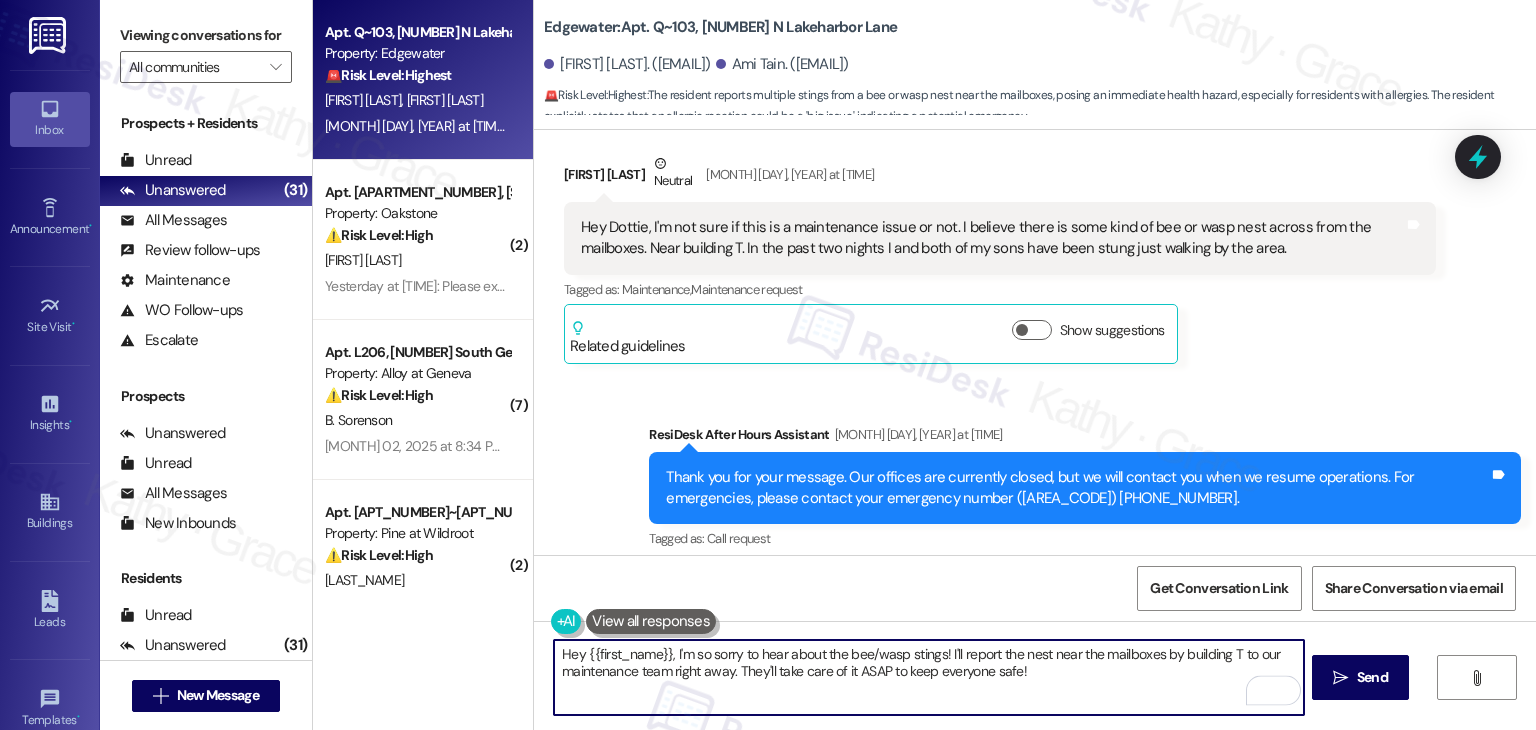 click on "Hey {{first_name}}, I'm so sorry to hear about the bee/wasp stings! I'll report the nest near the mailboxes by building T to our maintenance team right away. They'll take care of it ASAP to keep everyone safe!" at bounding box center [928, 677] 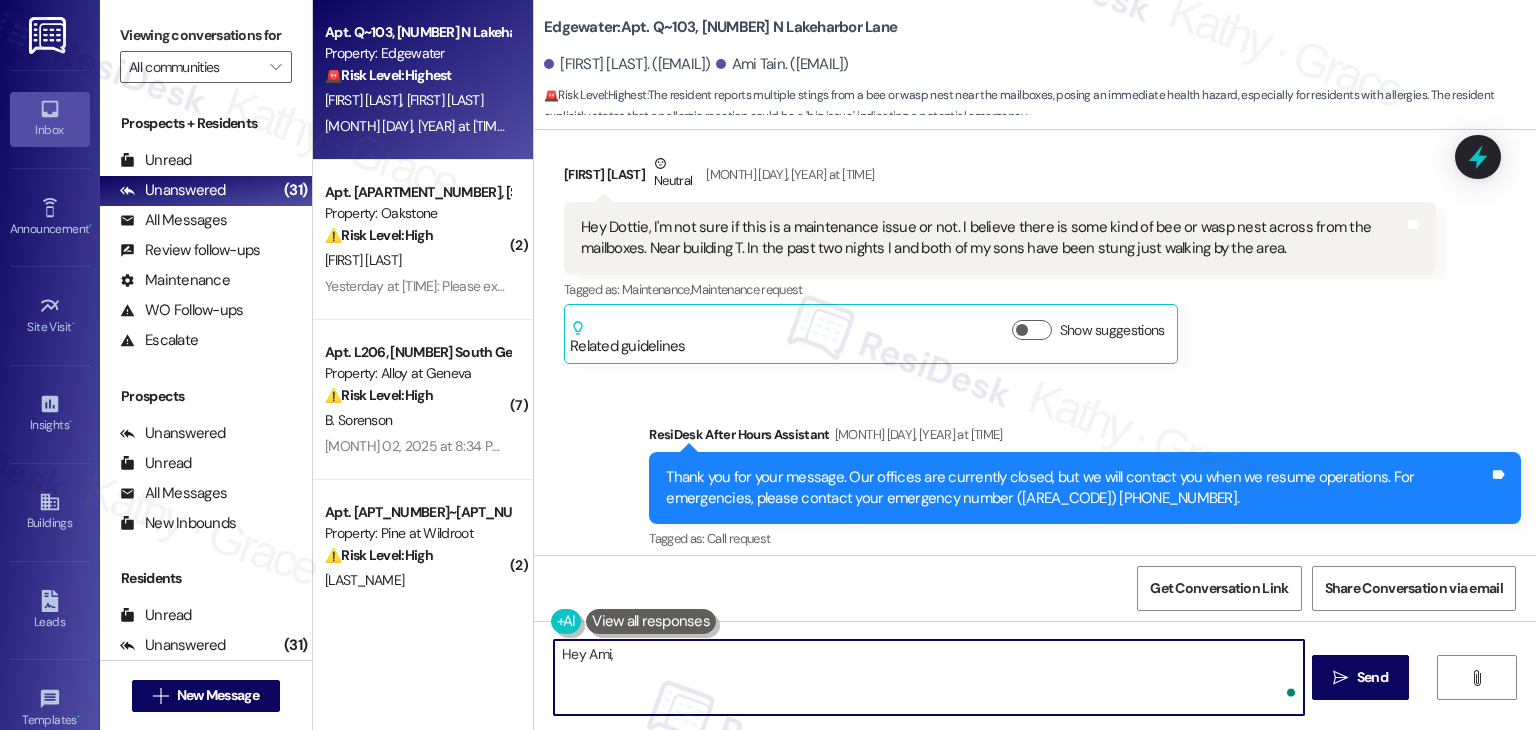 paste on "Thank you for bringing this to our attention. I’m sorry to hear about your experience with the stings; that sounds quite concerning, especially with your sons involved. We’ll look into the issue of the bee or wasp nest near the mailboxes across from building T. I’ll coordinate with our maintenance team to assess the situation and take appropriate action. In the meantime, please avoid that area if possible until we can resolve this. Thank you again for your vigilance, and don’t hesitate to reach out if you have any further concerns." 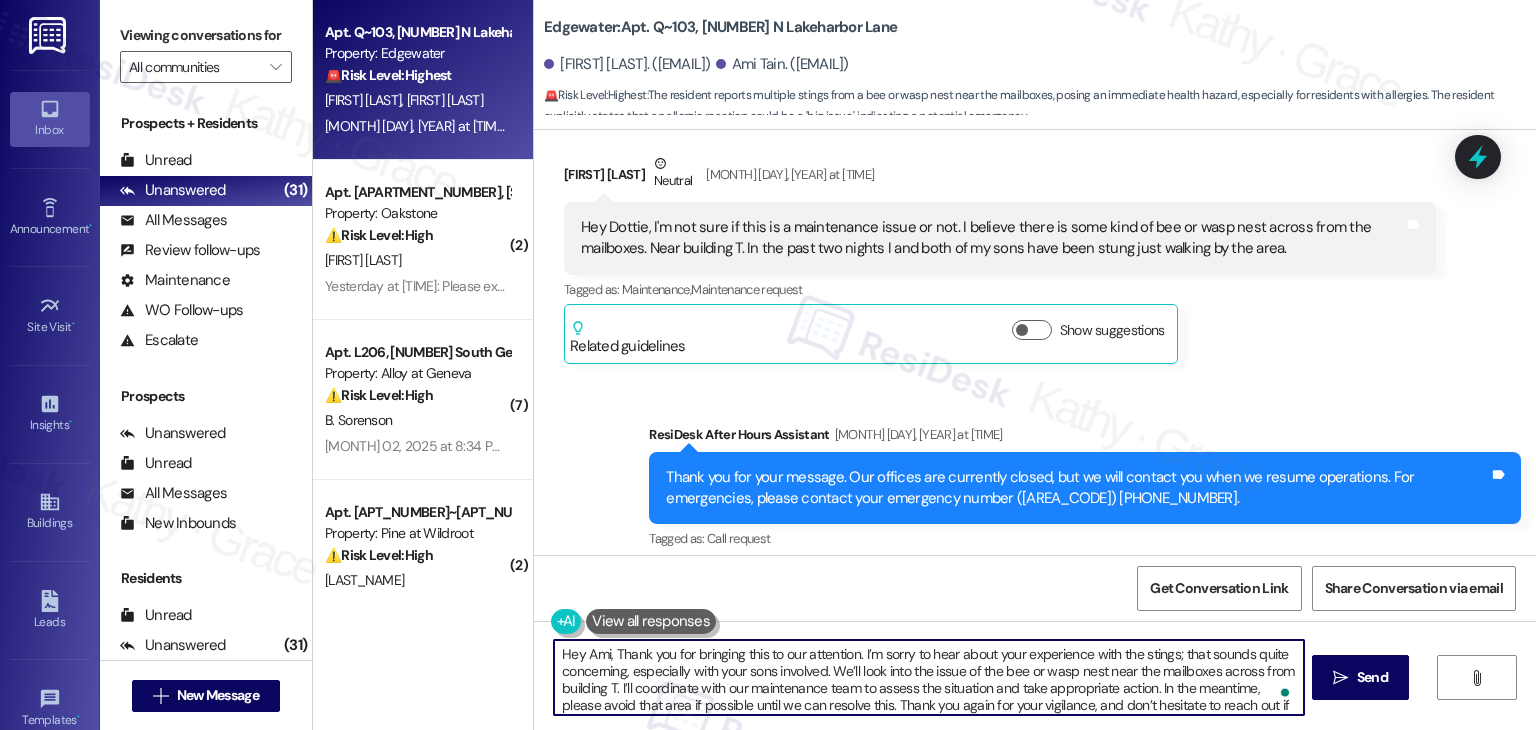 scroll, scrollTop: 33, scrollLeft: 0, axis: vertical 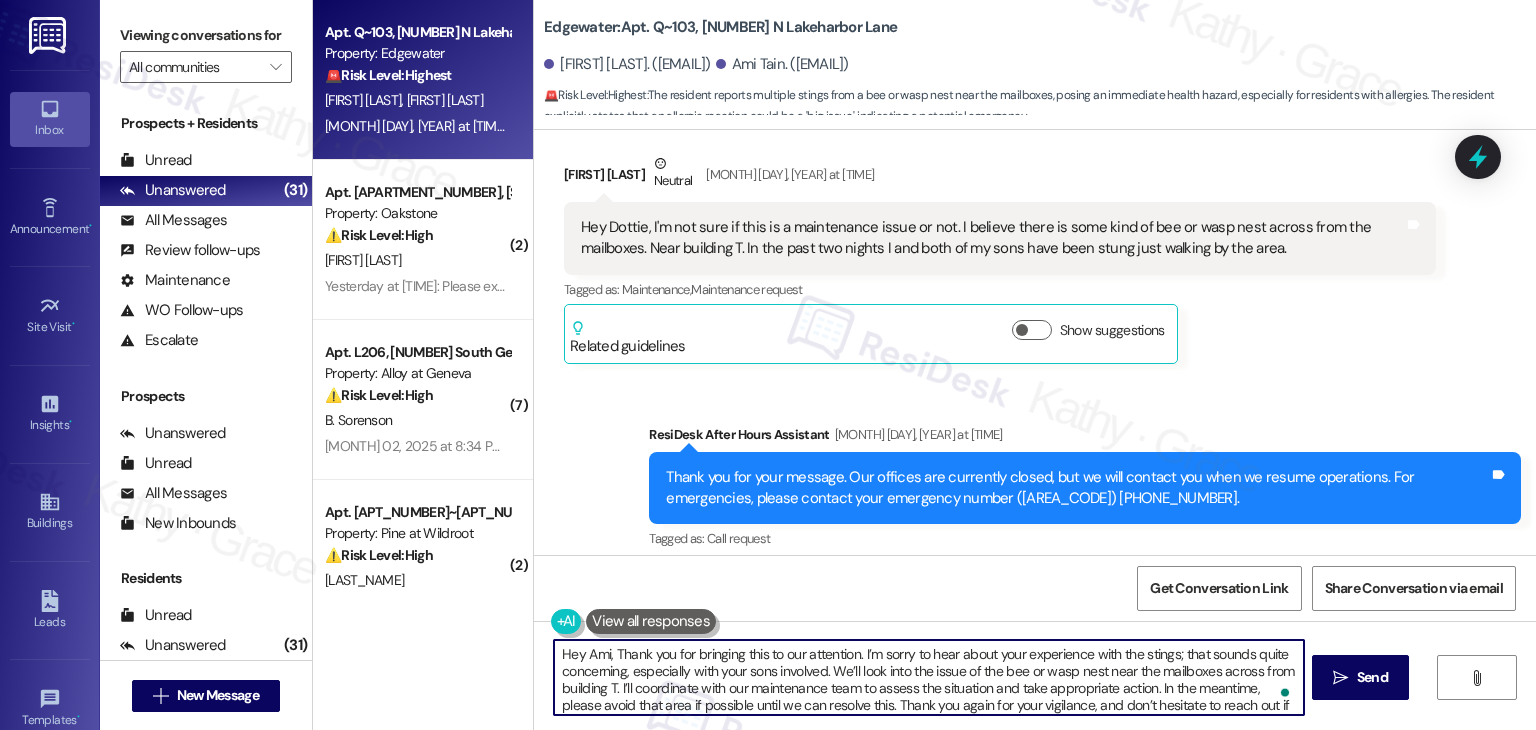 click on "Hey Ami, Thank you for bringing this to our attention. I’m sorry to hear about your experience with the stings; that sounds quite concerning, especially with your sons involved. We’ll look into the issue of the bee or wasp nest near the mailboxes across from building T. I’ll coordinate with our maintenance team to assess the situation and take appropriate action. In the meantime, please avoid that area if possible until we can resolve this. Thank you again for your vigilance, and don’t hesitate to reach out if you have any further concerns." at bounding box center (928, 677) 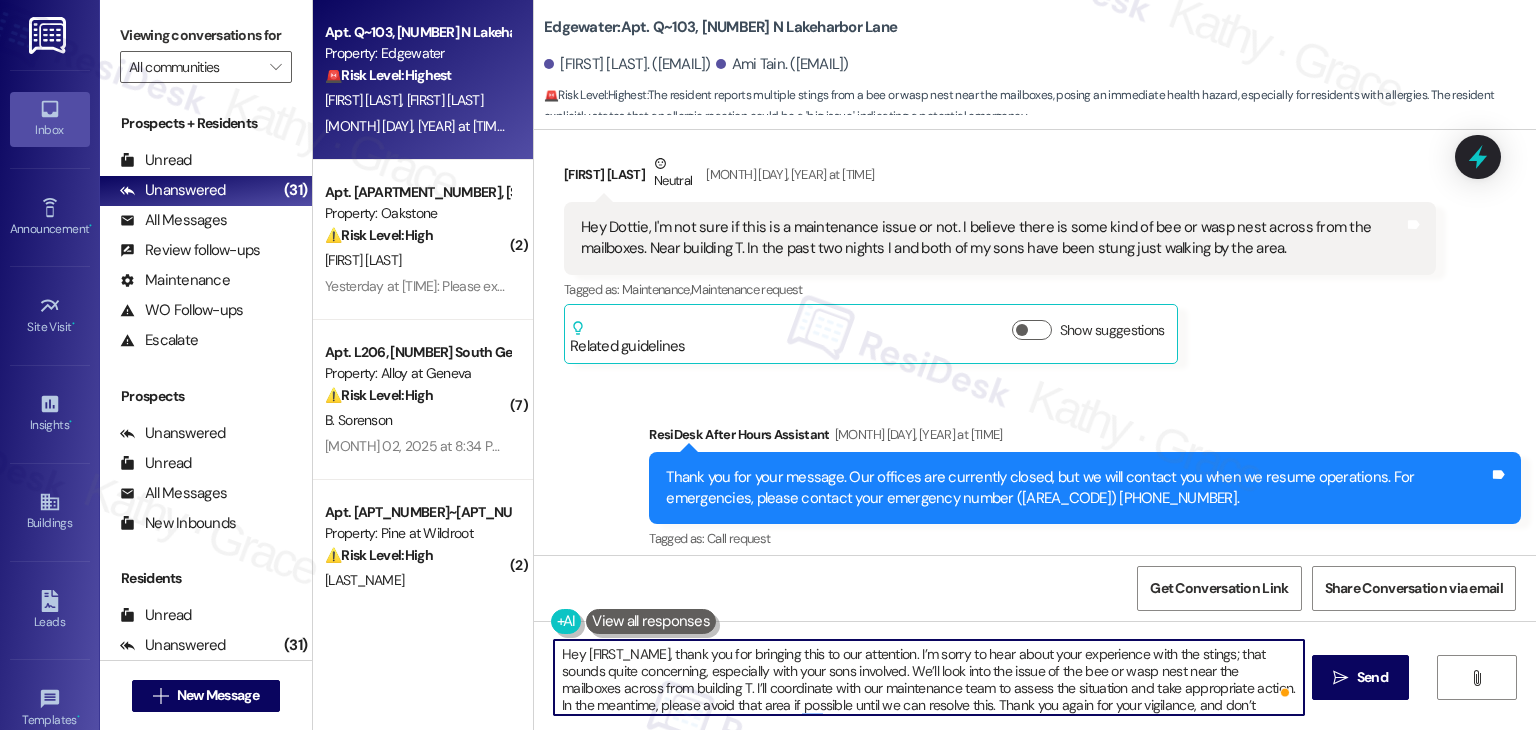 type on "Hey Ami, thank you for bringing this to our attention. I’m sorry to hear about your experience with the stings; that sounds quite concerning, especially with your sons involved. We’ll look into the issue of the bee or wasp nest near the mailboxes across from building T. I’ll coordinate with our maintenance team to assess the situation and take appropriate action. In the meantime, please avoid that area if possible until we can resolve this. Thank you again for your vigilance, and don’t hesitate to reach out if you have any further concerns." 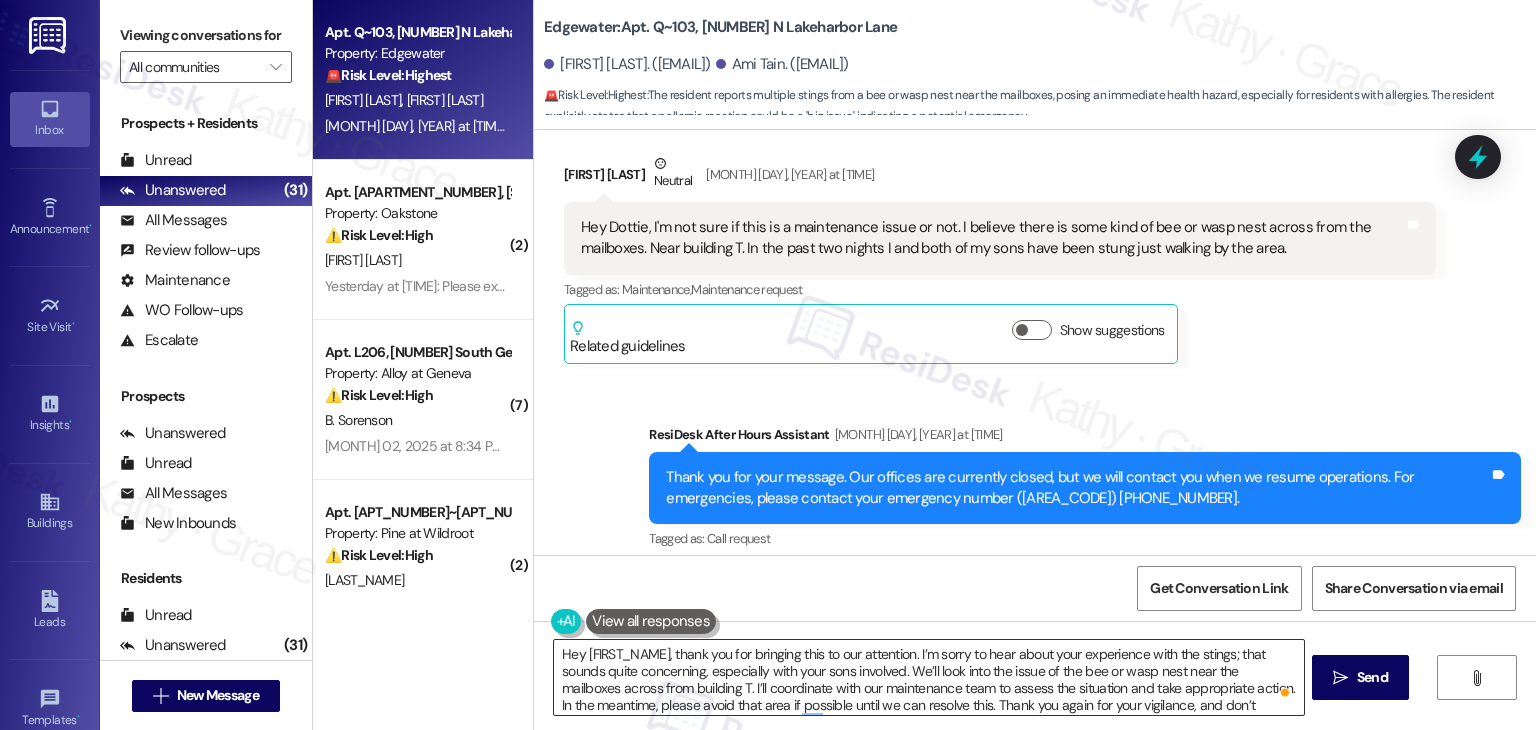 scroll, scrollTop: 16, scrollLeft: 0, axis: vertical 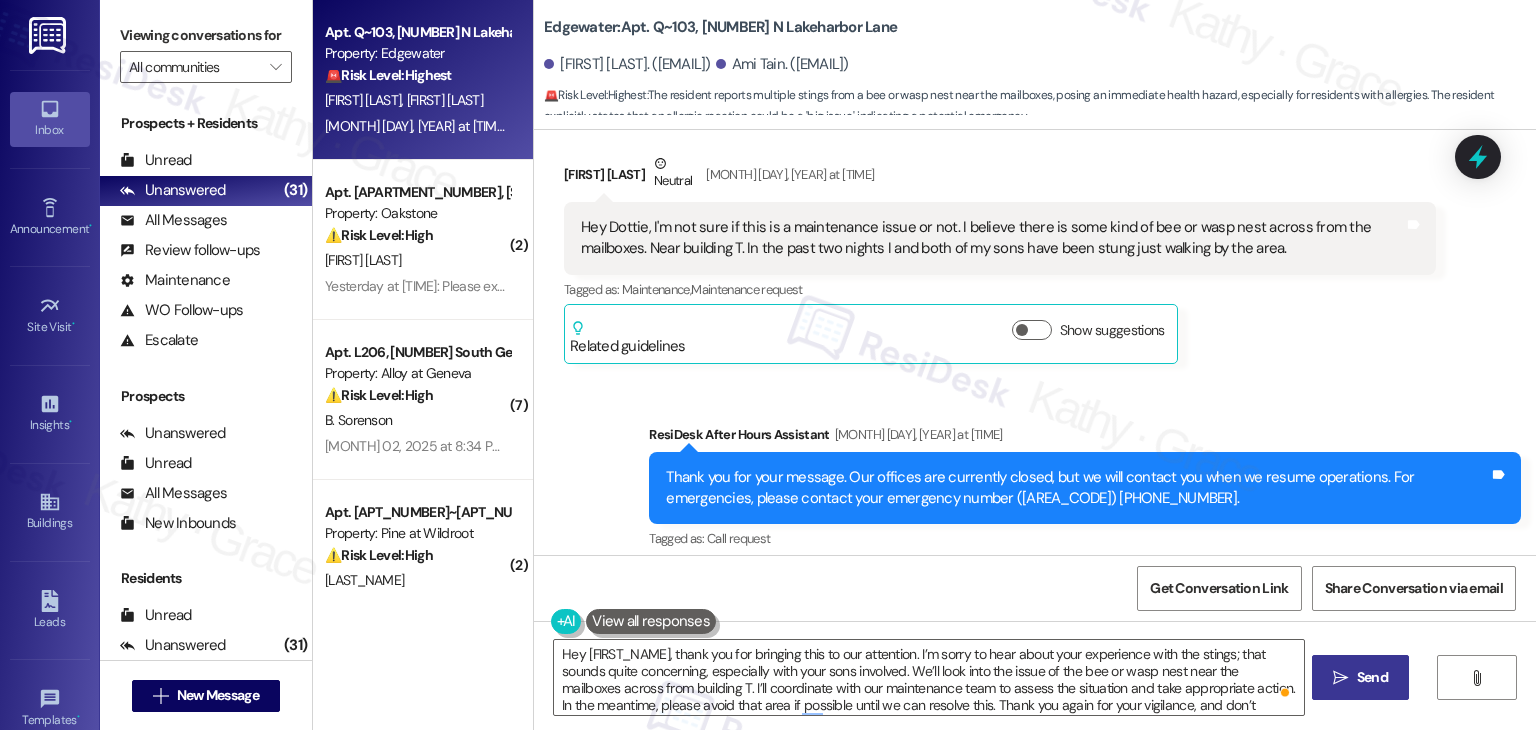 click on "Send" at bounding box center (1372, 677) 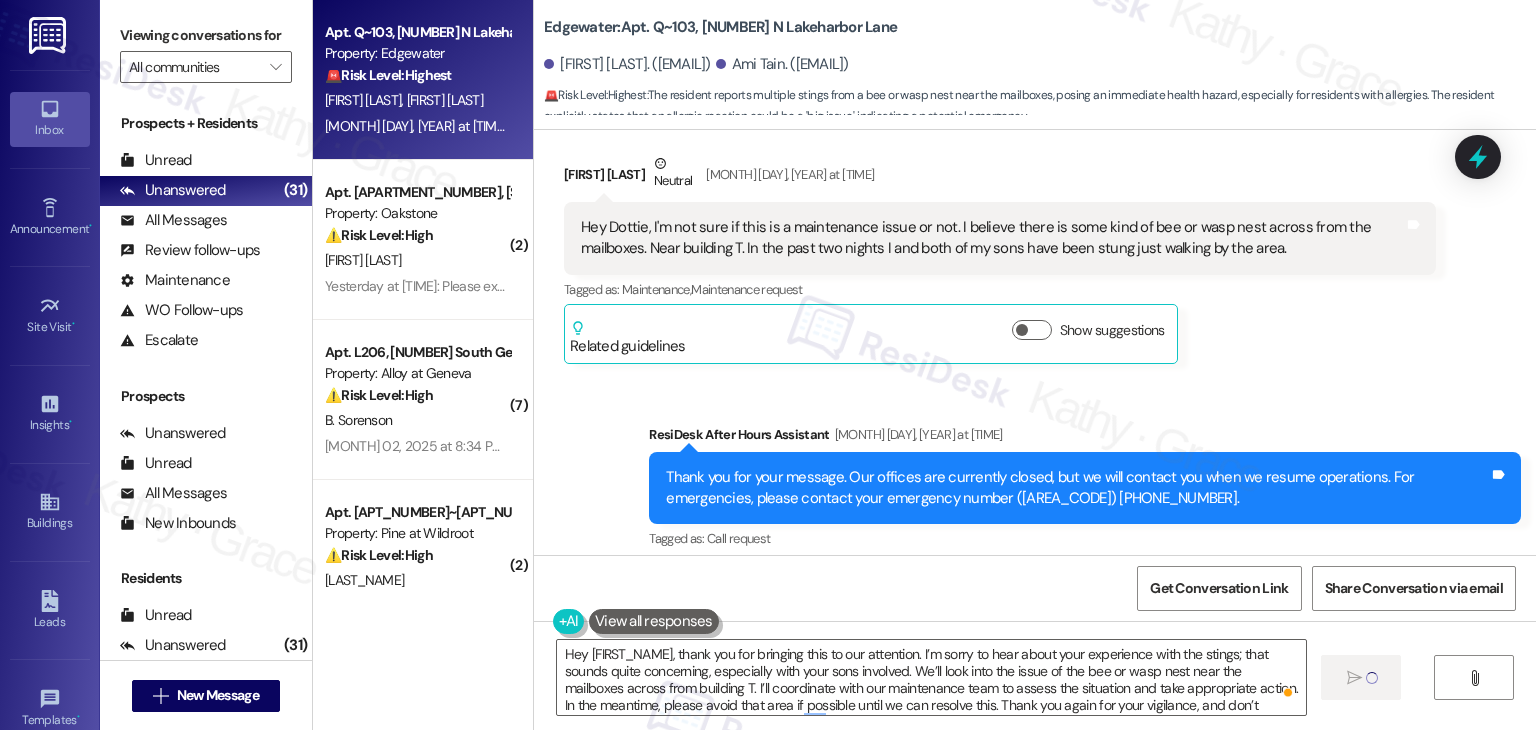 type 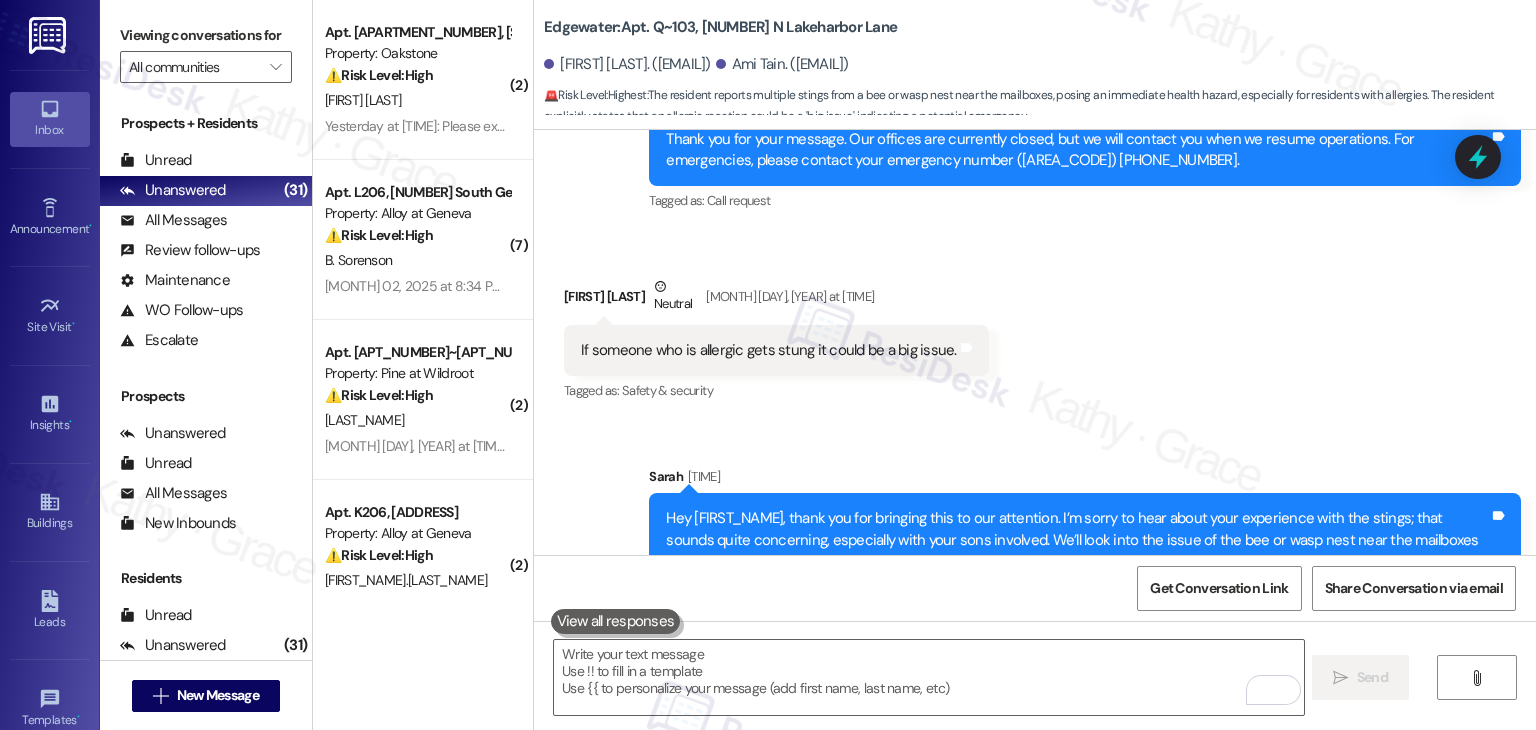 scroll, scrollTop: 11595, scrollLeft: 0, axis: vertical 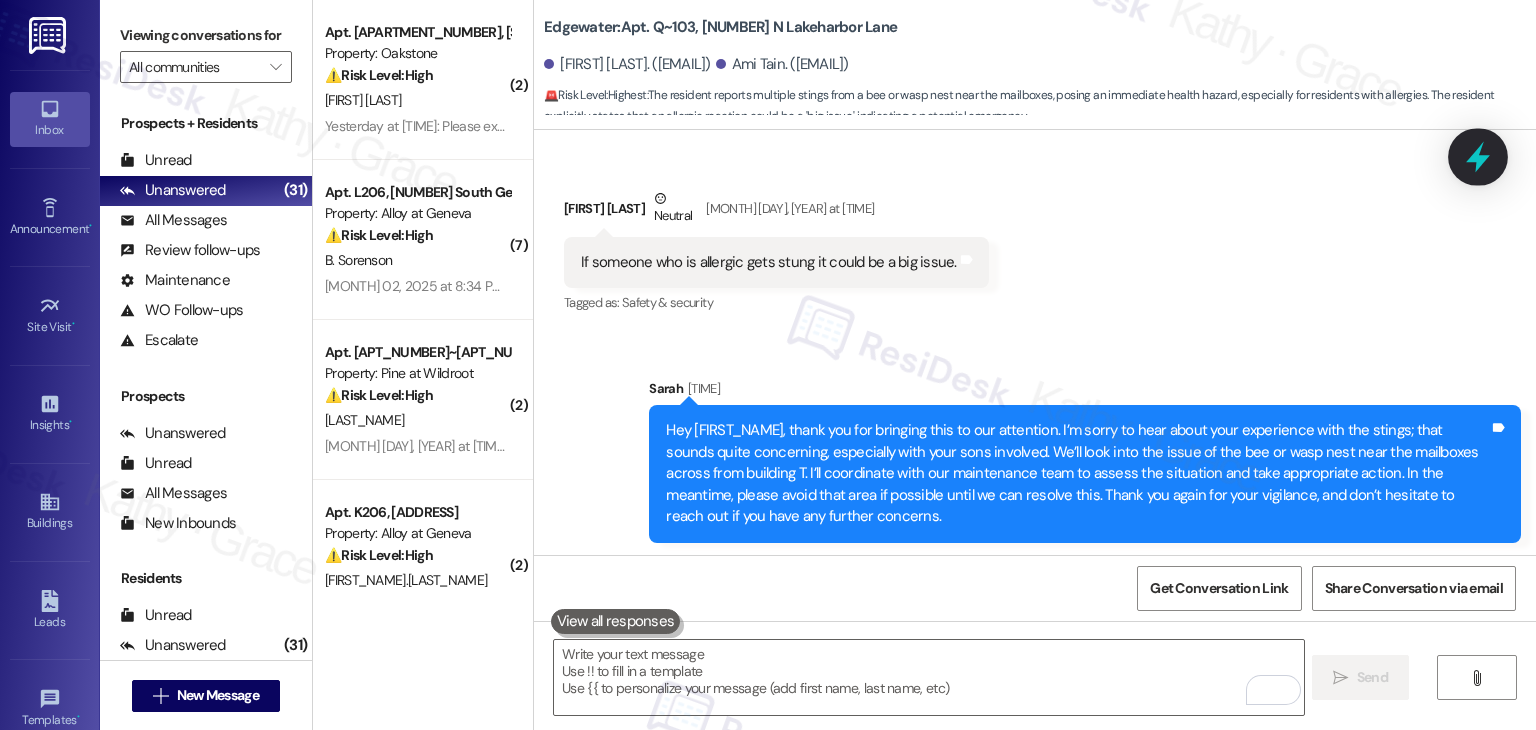 click 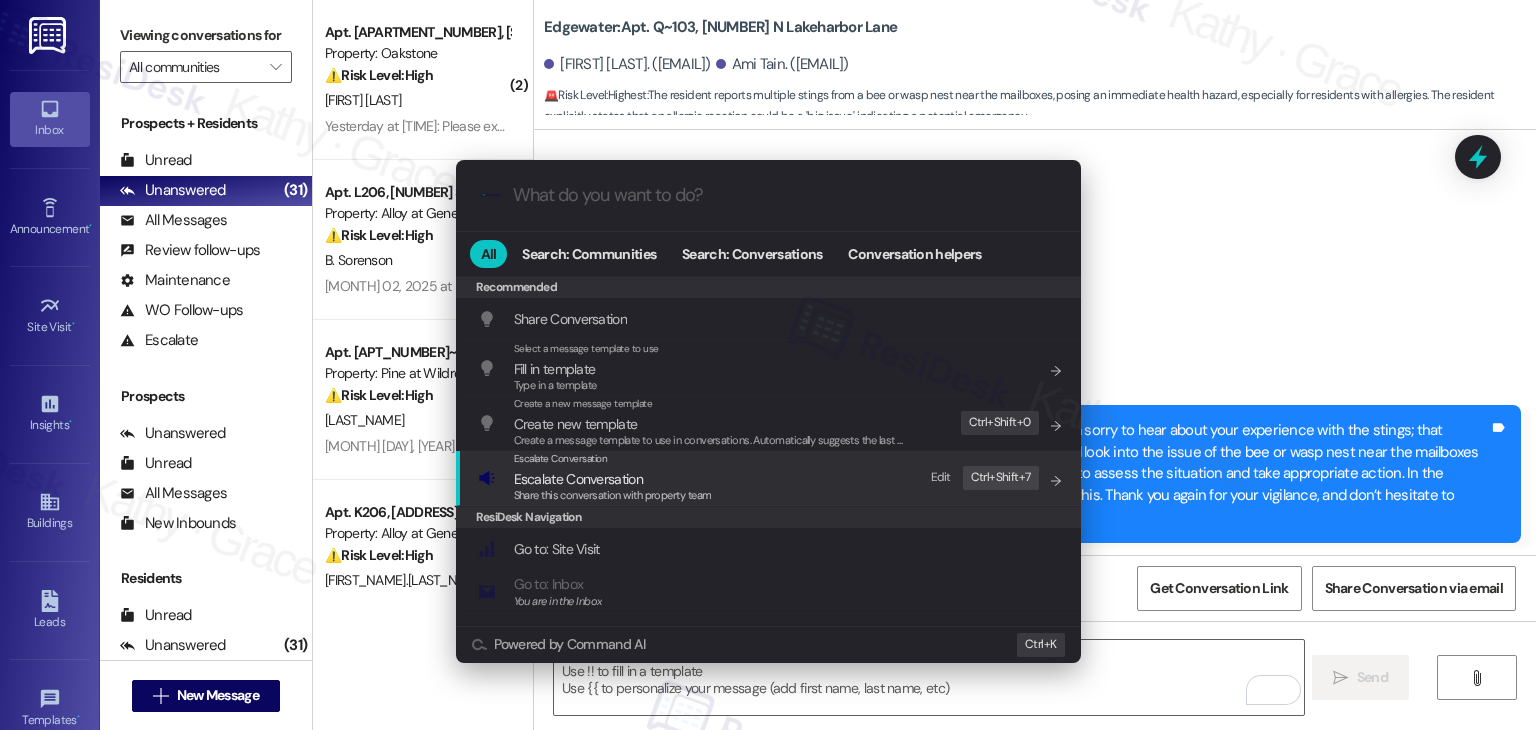 click on "Escalate Conversation" at bounding box center [578, 479] 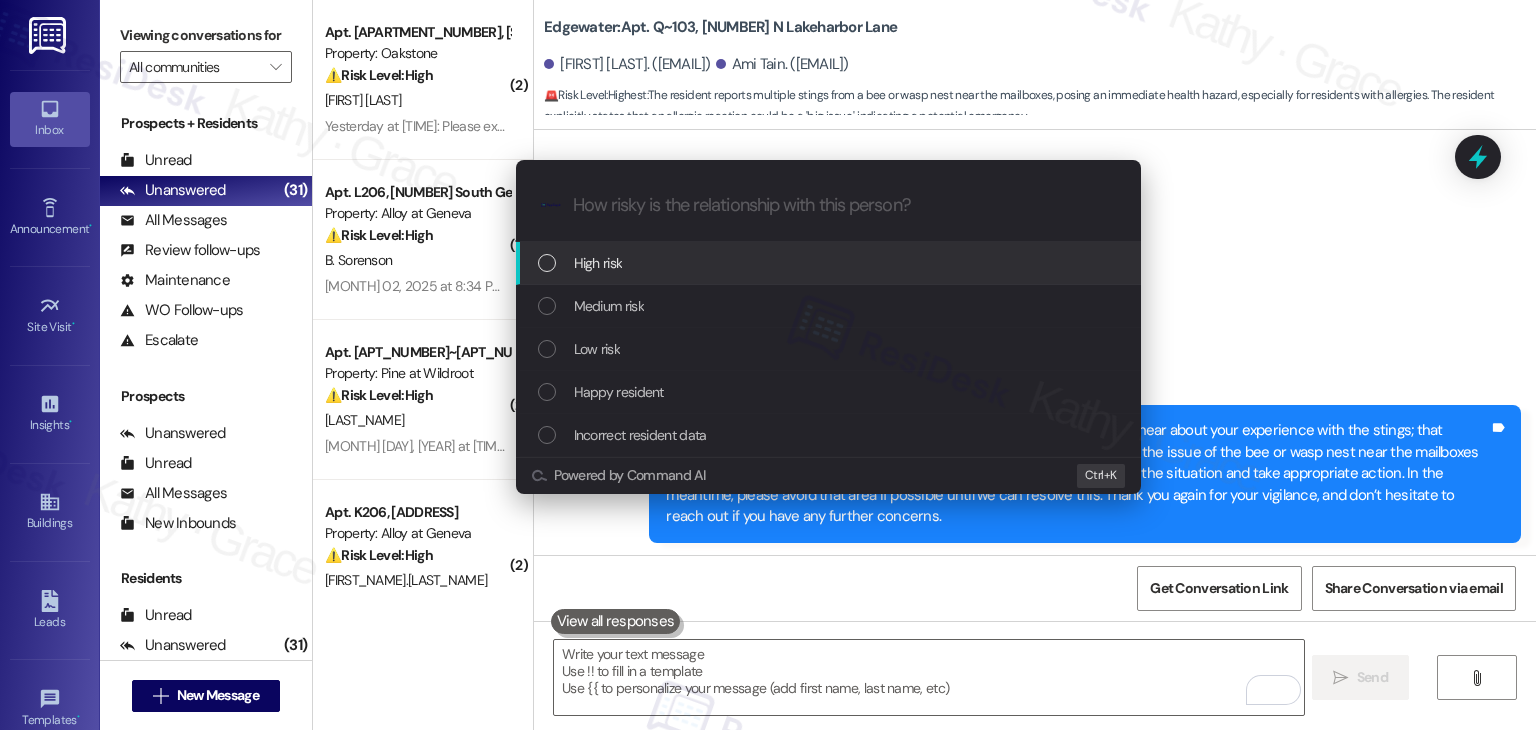 click at bounding box center [547, 263] 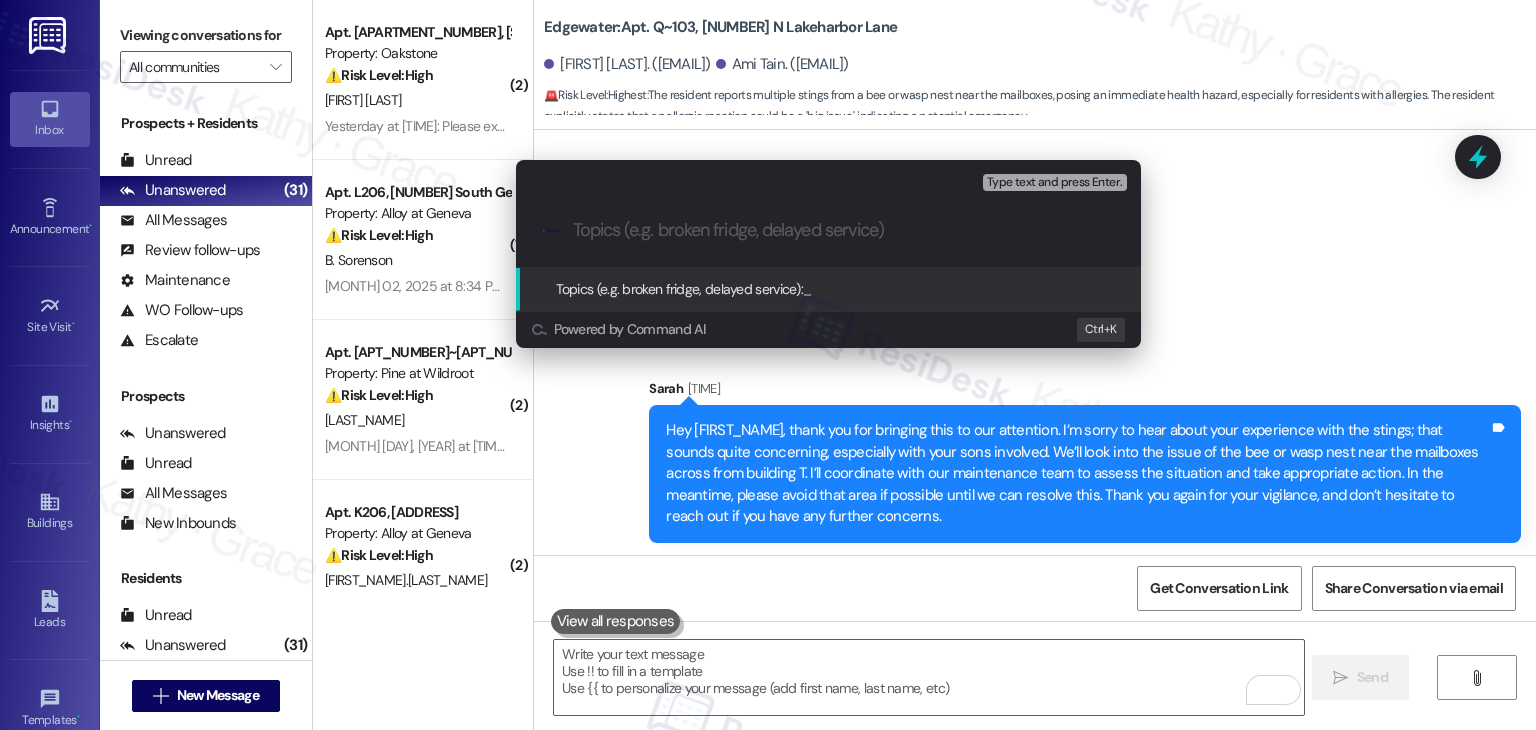 paste on "Bee/Wasp Nest Concern Near Building T Mailboxes" 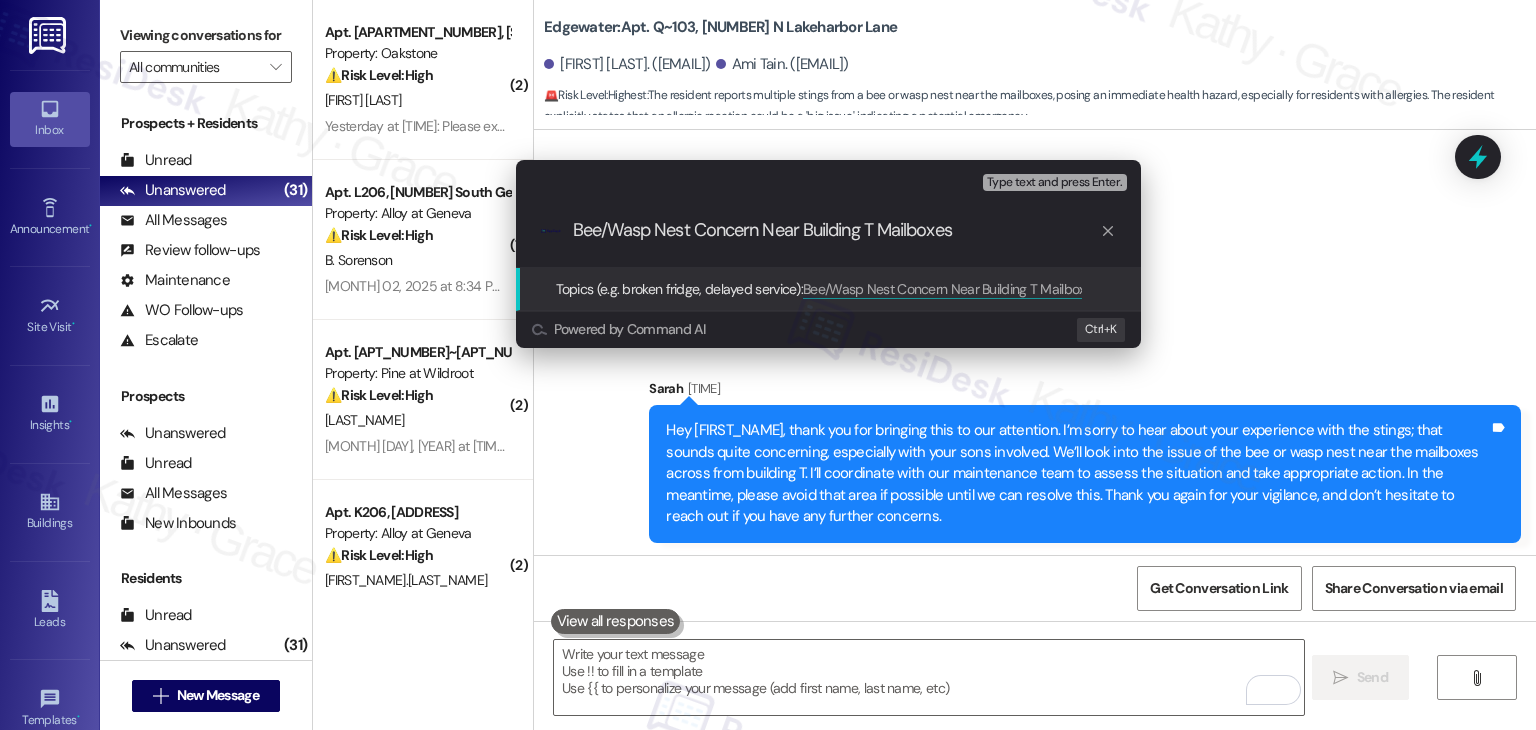 click on "Bee/Wasp Nest Concern Near Building T Mailboxes" at bounding box center [836, 230] 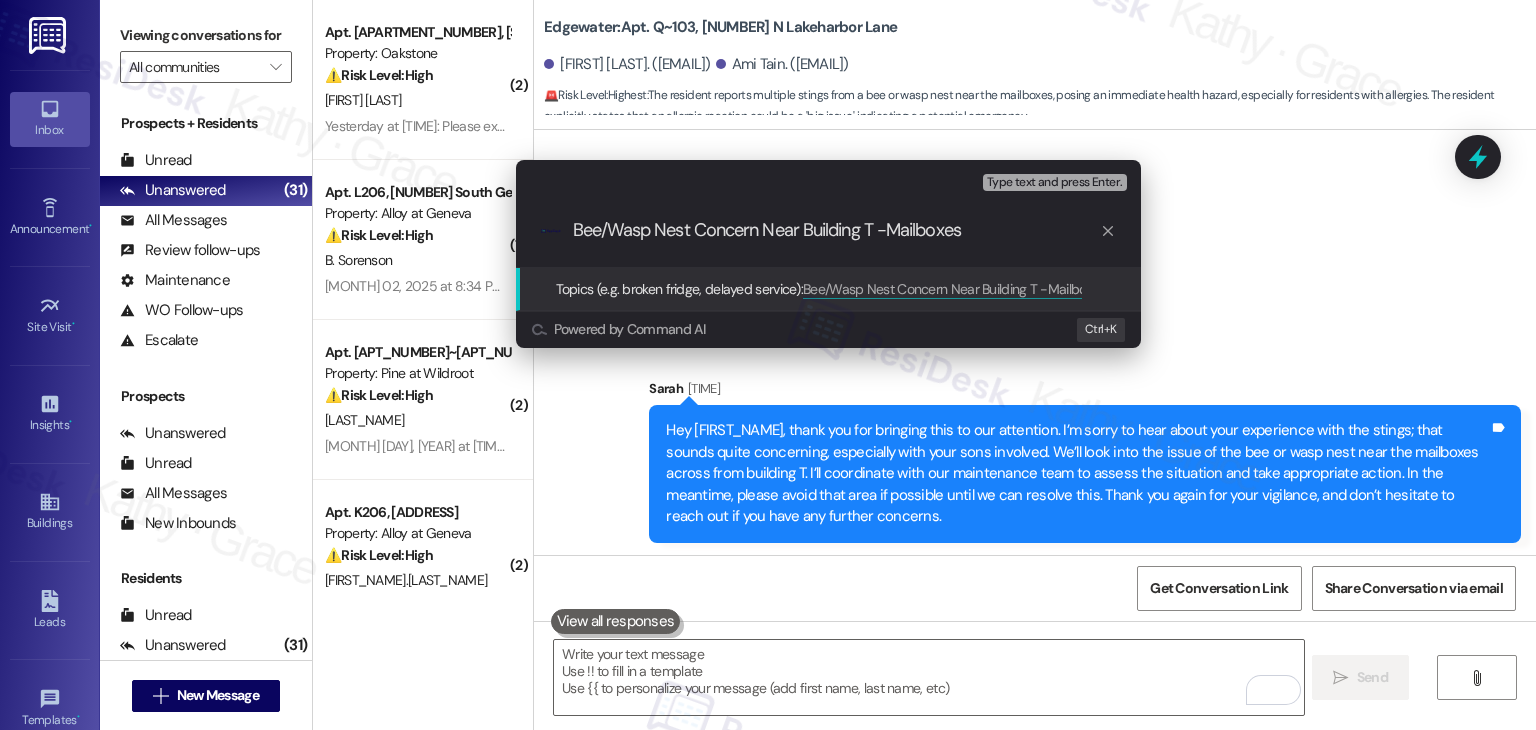 type on "Bee/Wasp Nest Concern Near Building T - Mailboxes" 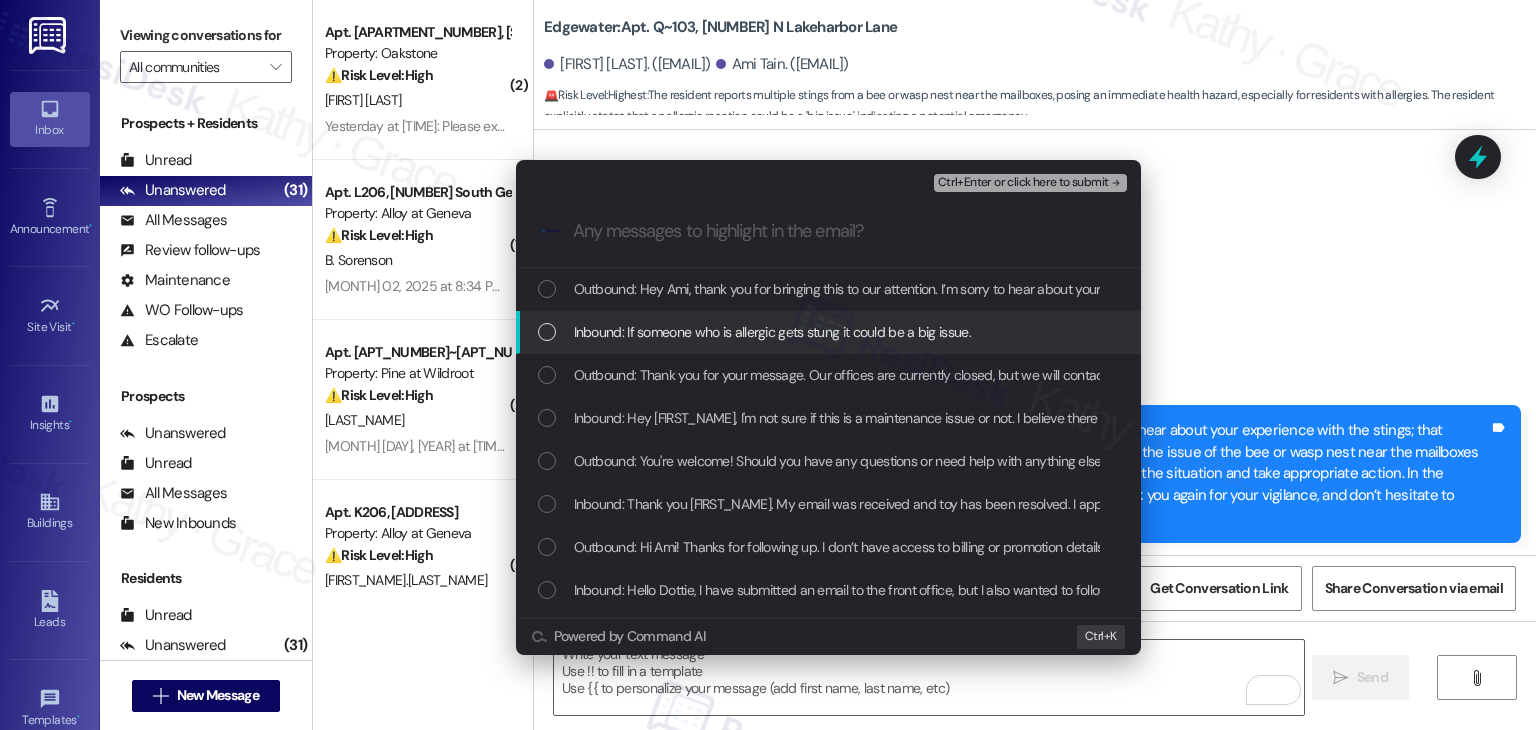 click at bounding box center [547, 332] 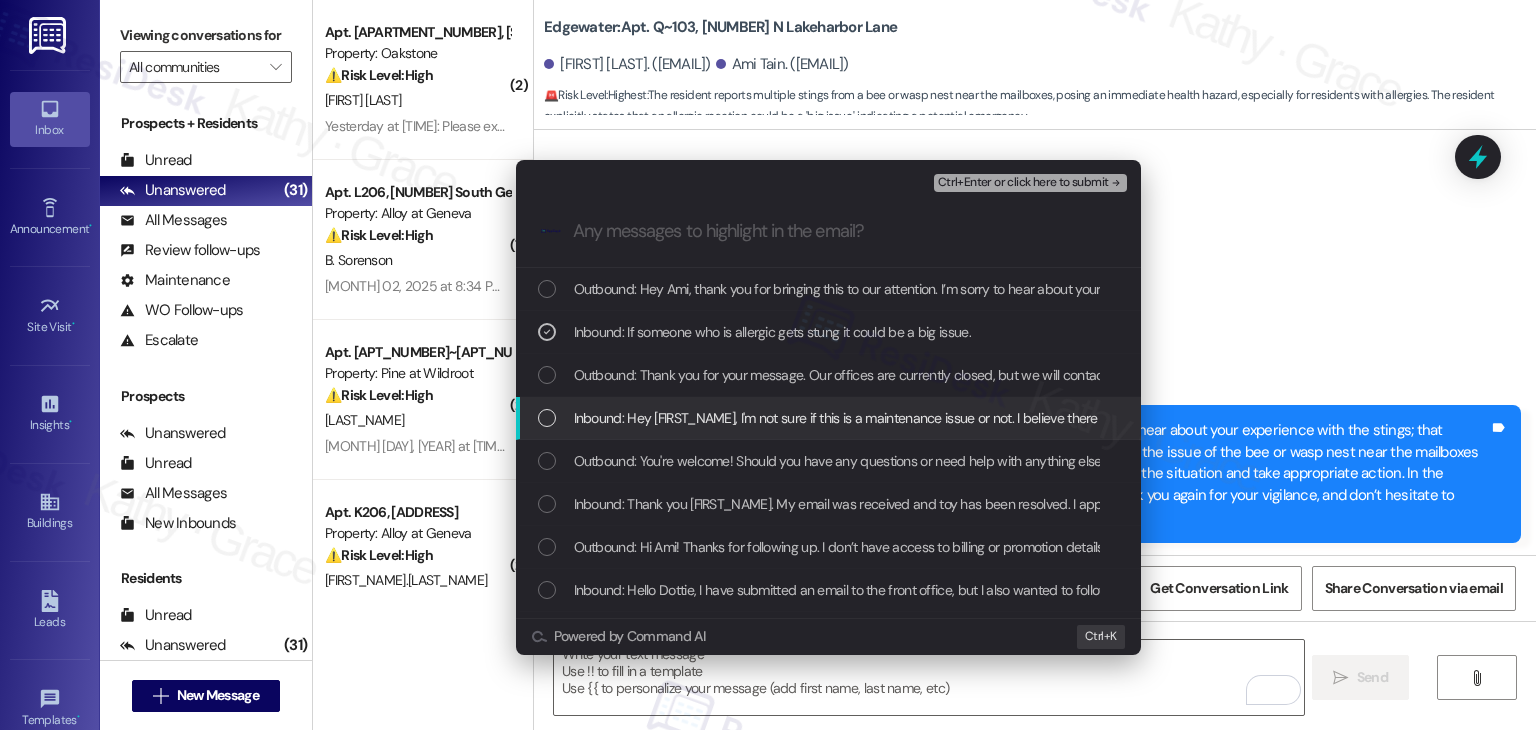 click at bounding box center (547, 418) 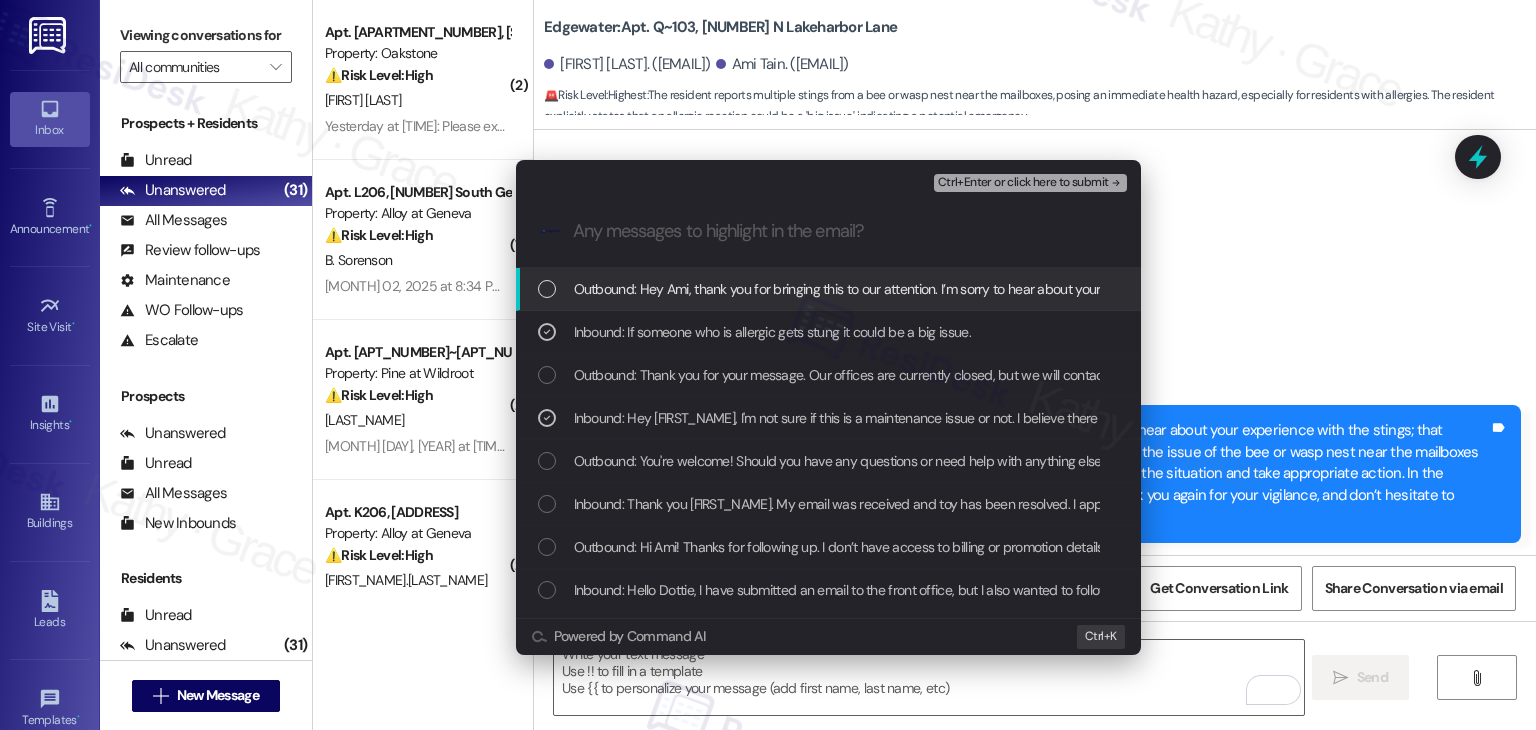 click on "Ctrl+Enter or click here to submit" at bounding box center (1023, 183) 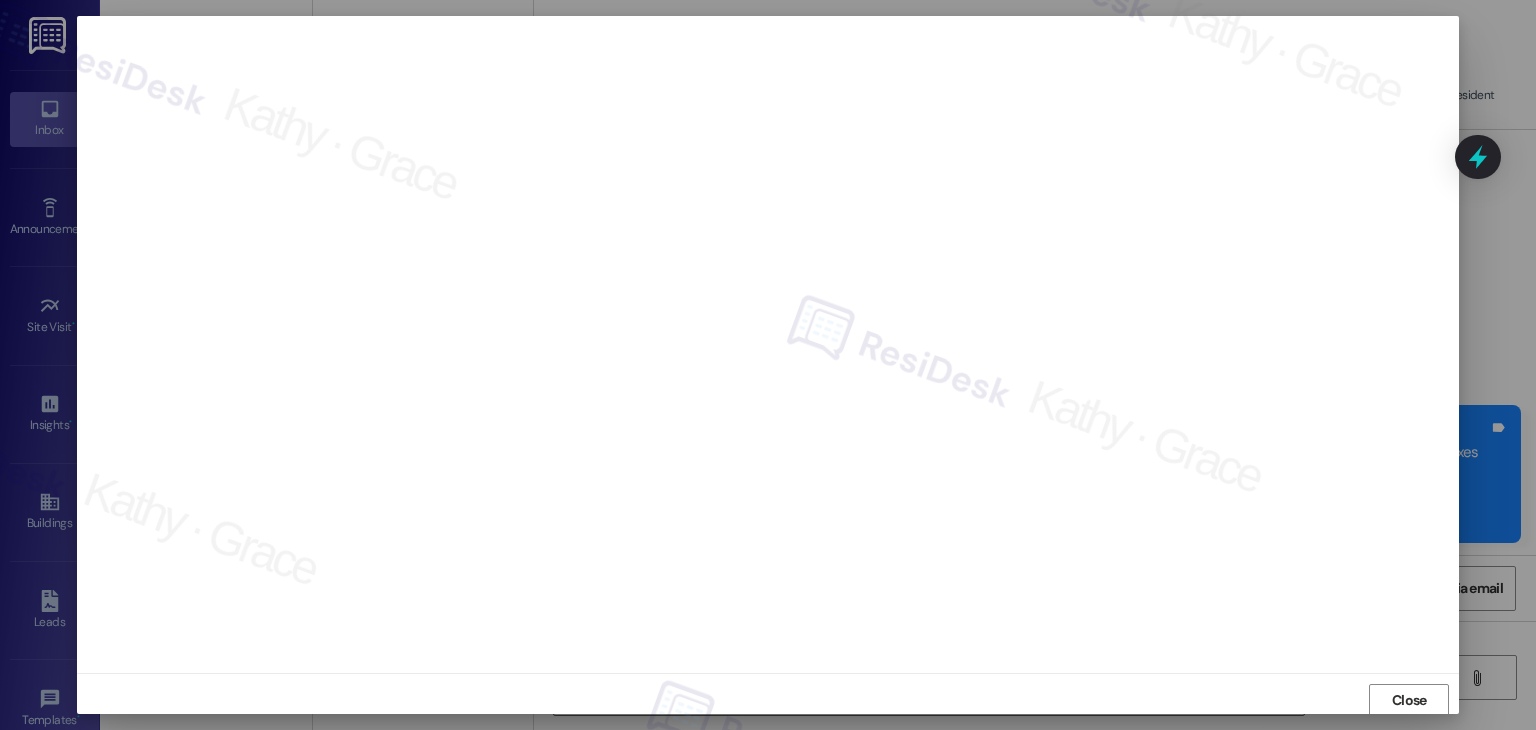 scroll, scrollTop: 1, scrollLeft: 0, axis: vertical 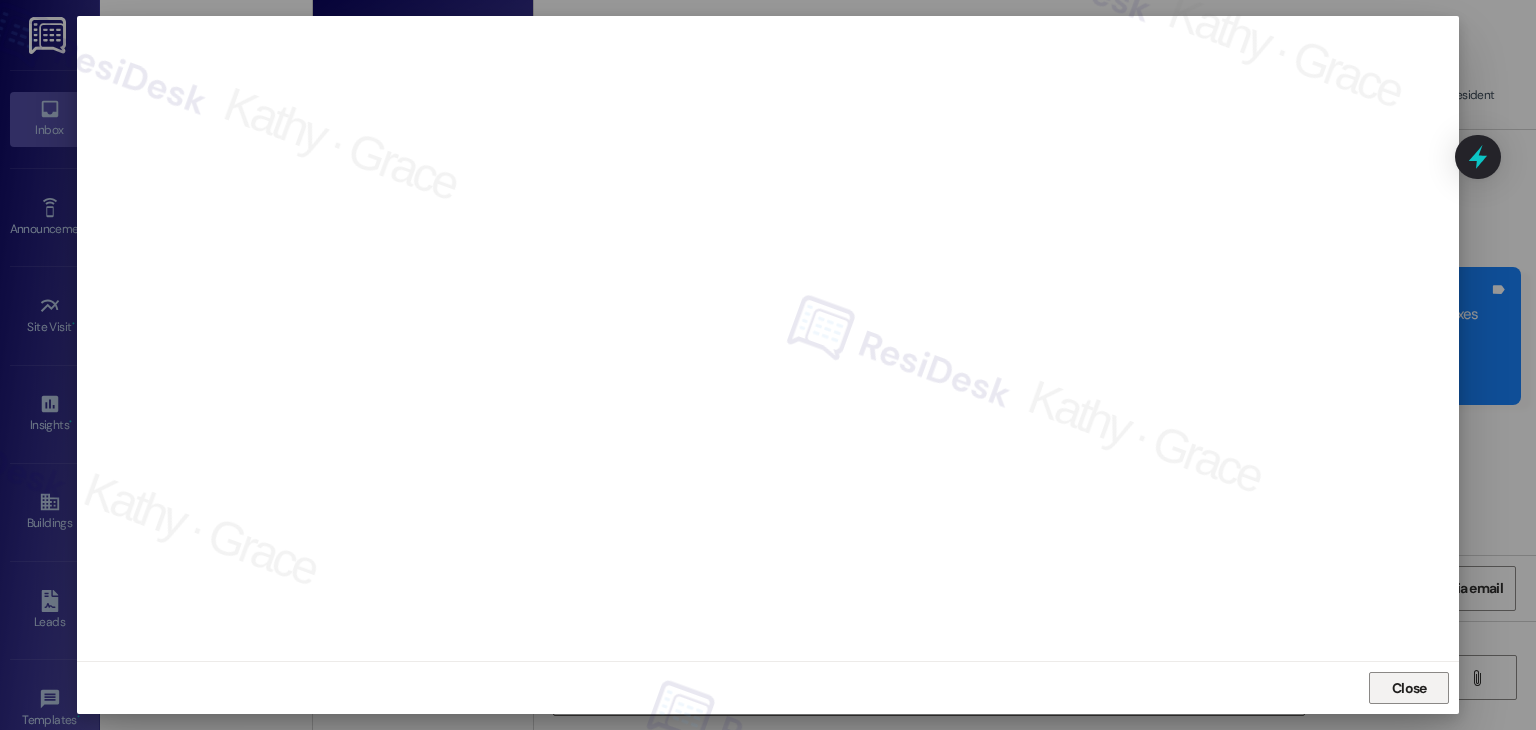 click on "Close" at bounding box center (1409, 688) 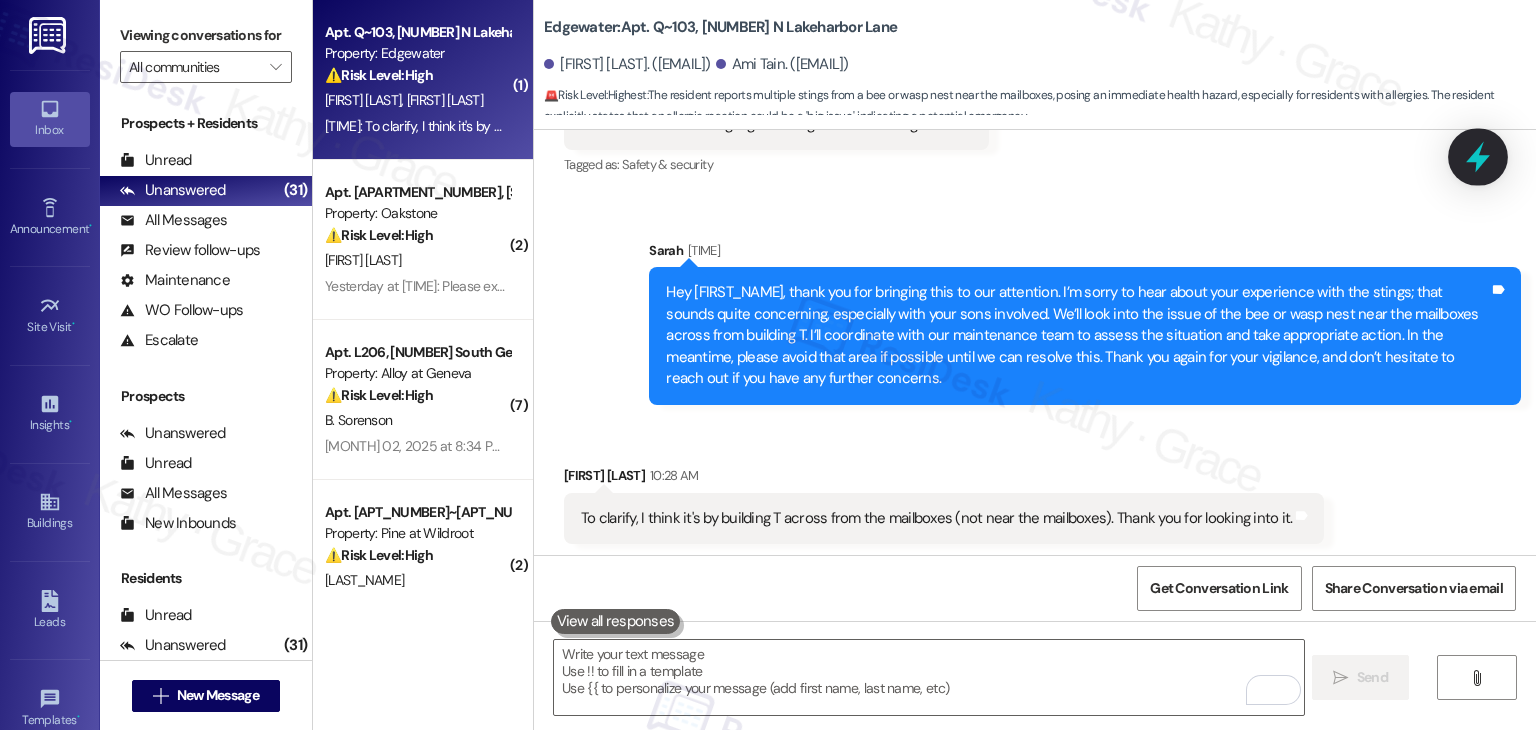 click 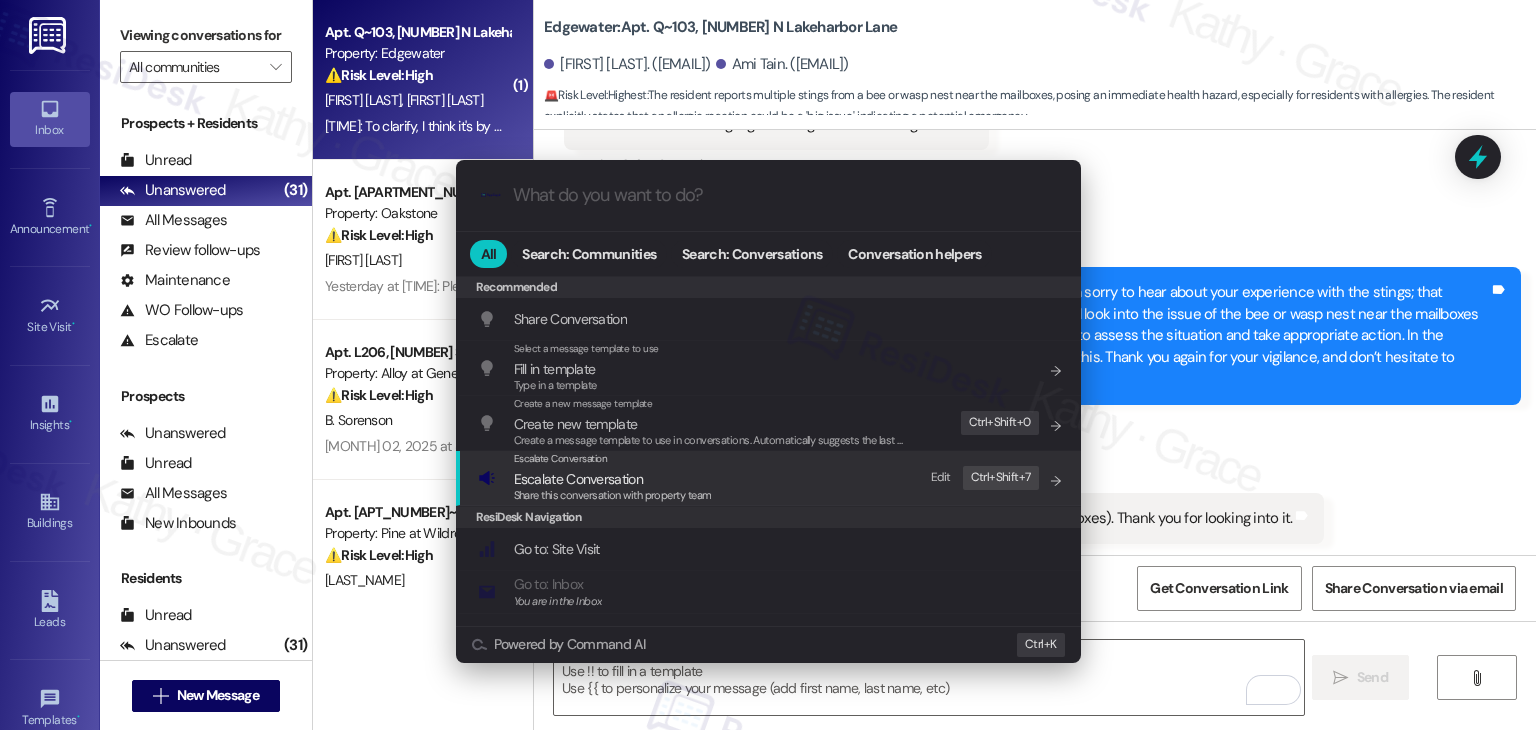 click on "Escalate Conversation" at bounding box center (613, 479) 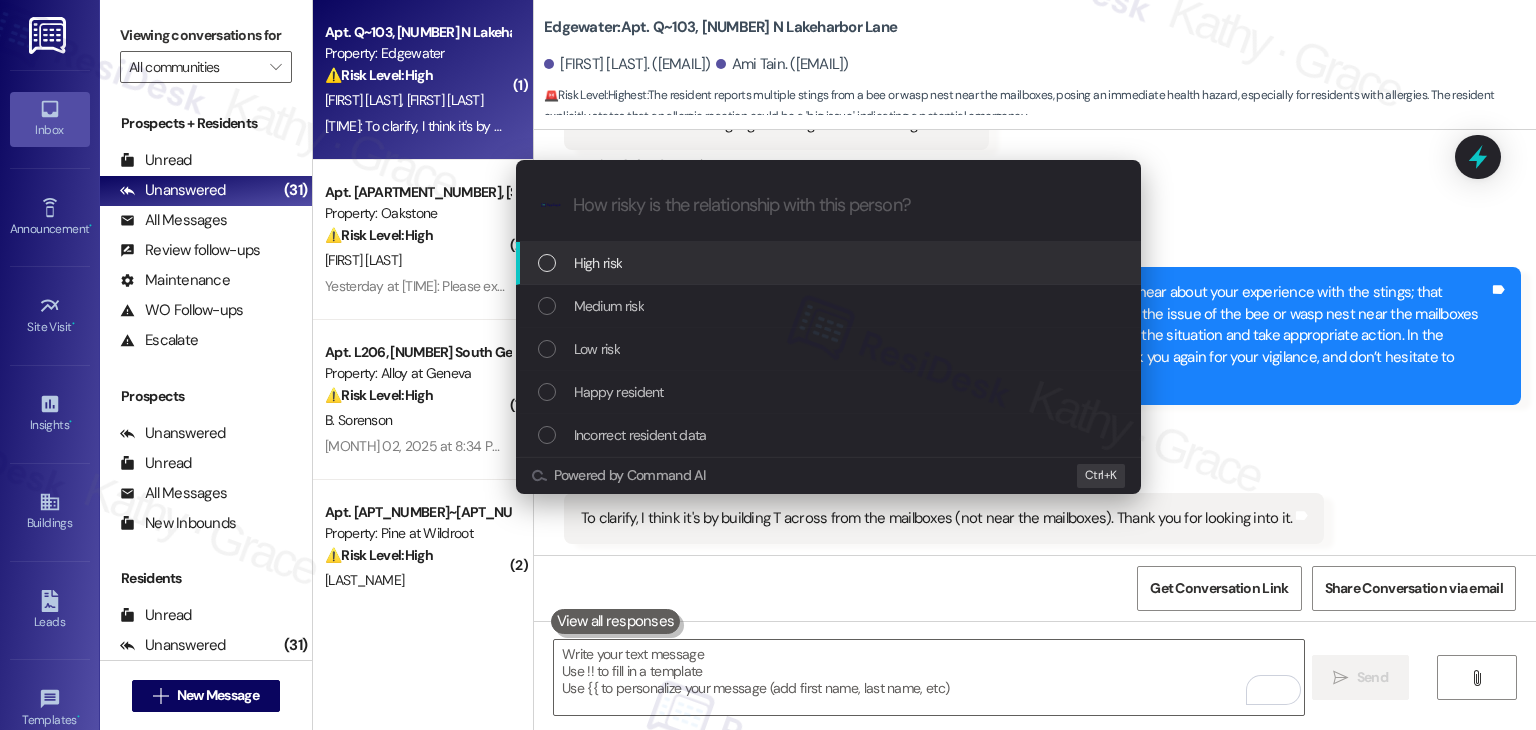 click at bounding box center (547, 263) 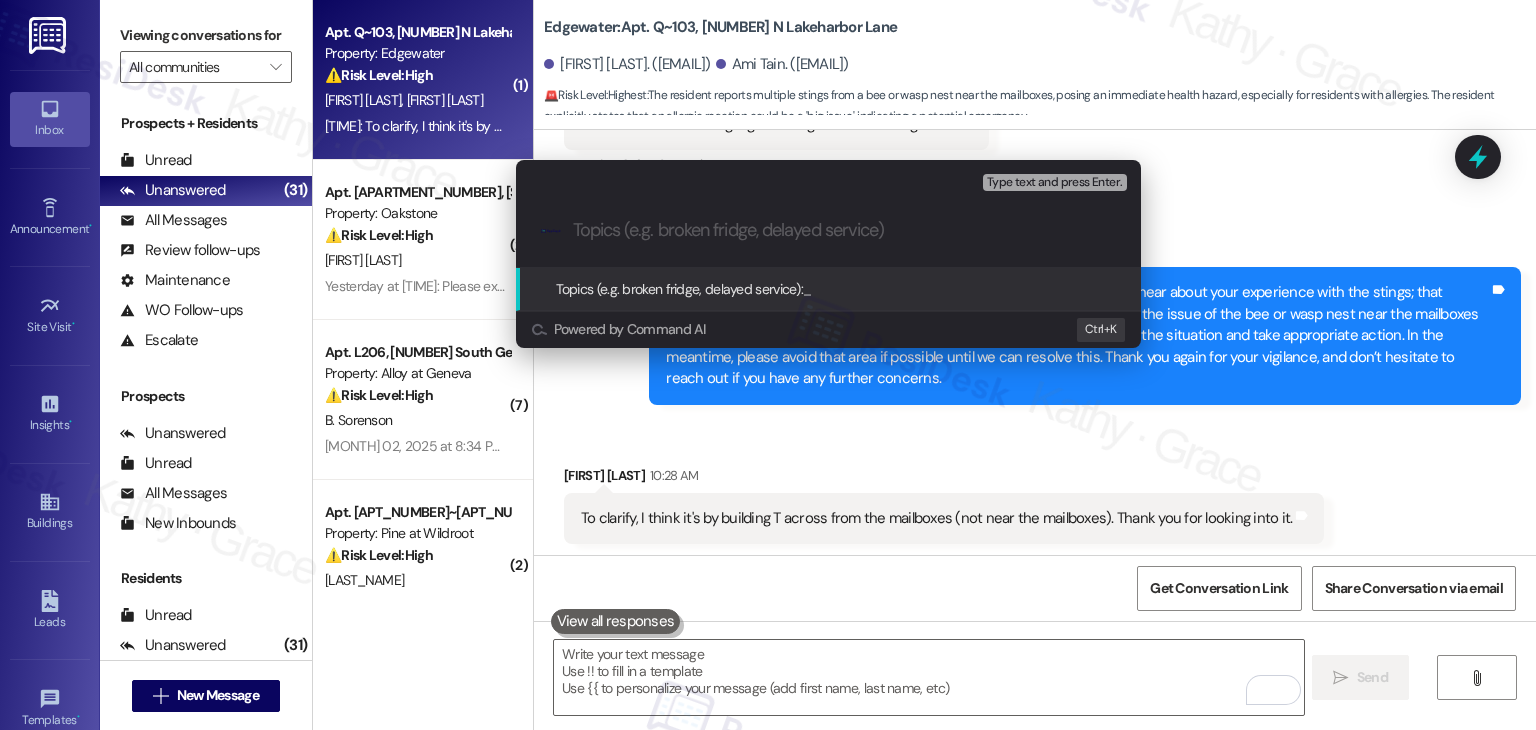 paste on "Bee/Wasp Nest Concern Near Building T - Mailboxes" 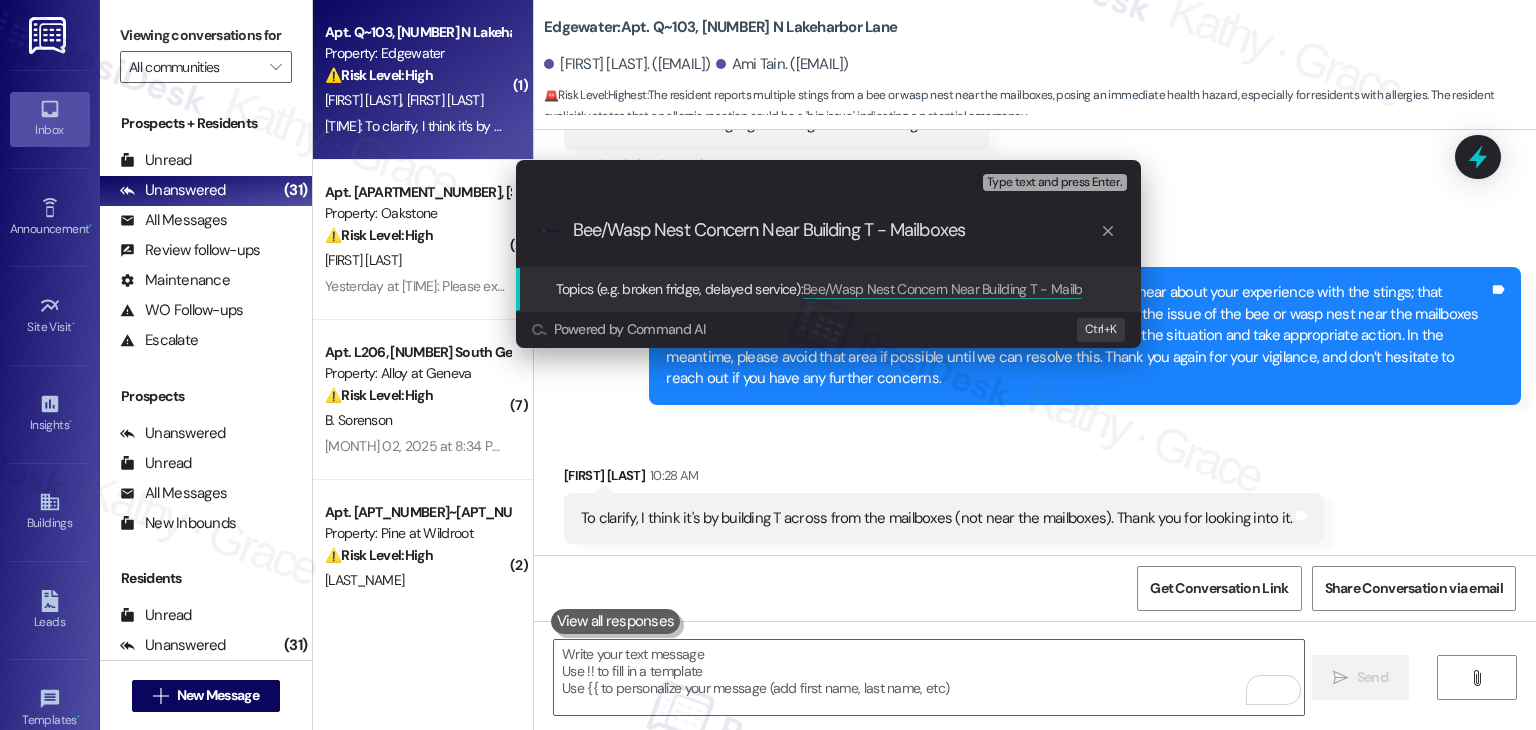 click on "Bee/Wasp Nest Concern Near Building T - Mailboxes" at bounding box center (836, 230) 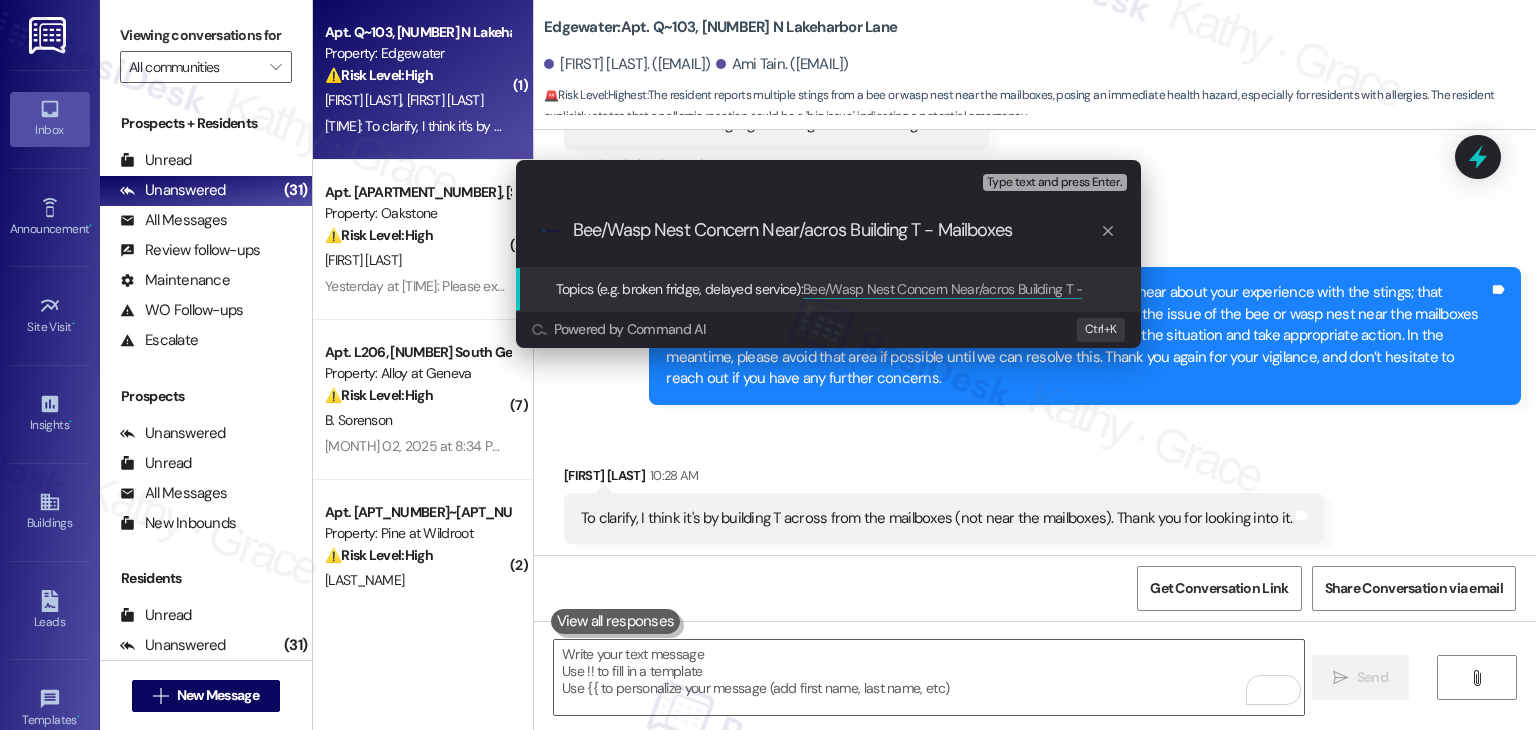 type on "Bee/Wasp Nest Concern Near/across Building T - Mailboxes" 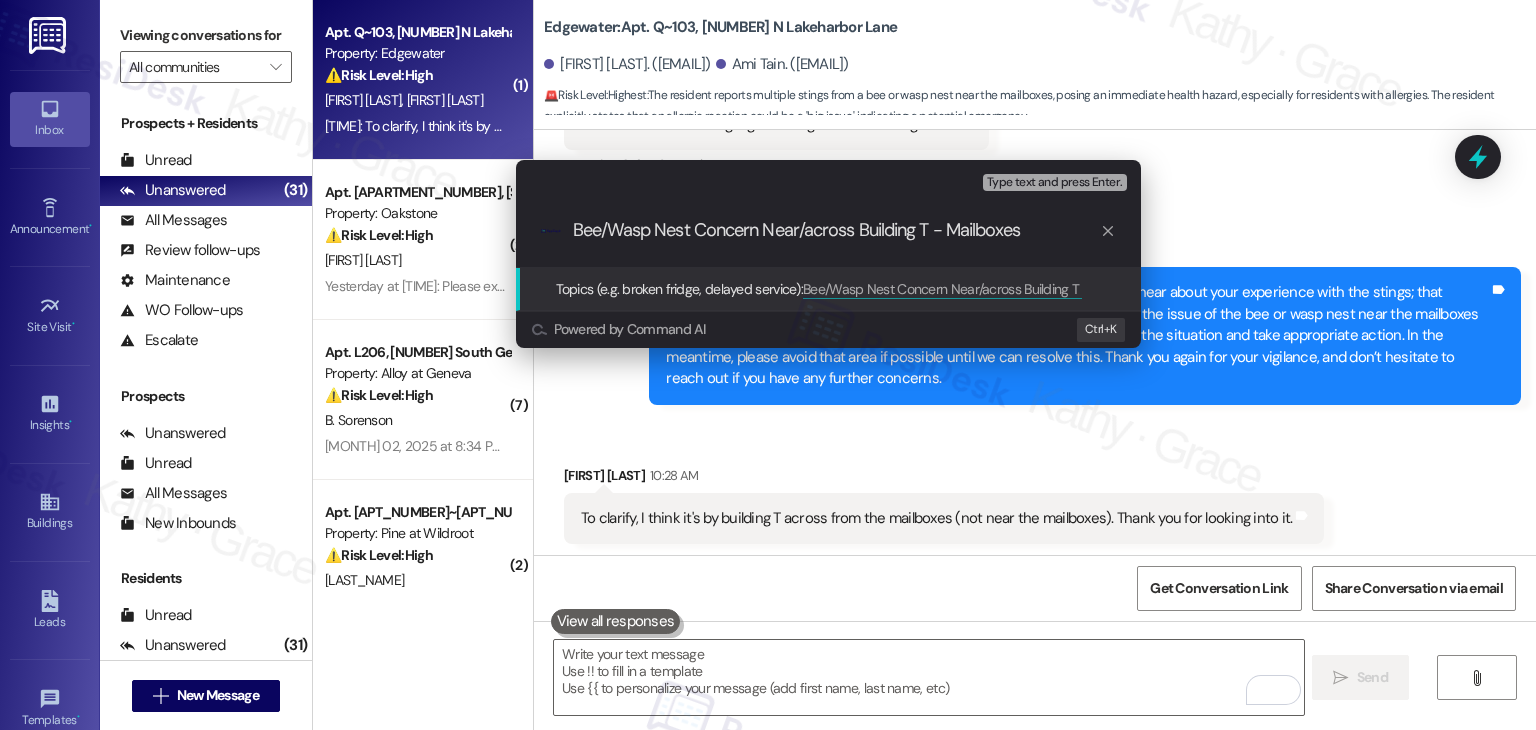 click on "Bee/Wasp Nest Concern Near/across Building T - Mailboxes" at bounding box center (836, 230) 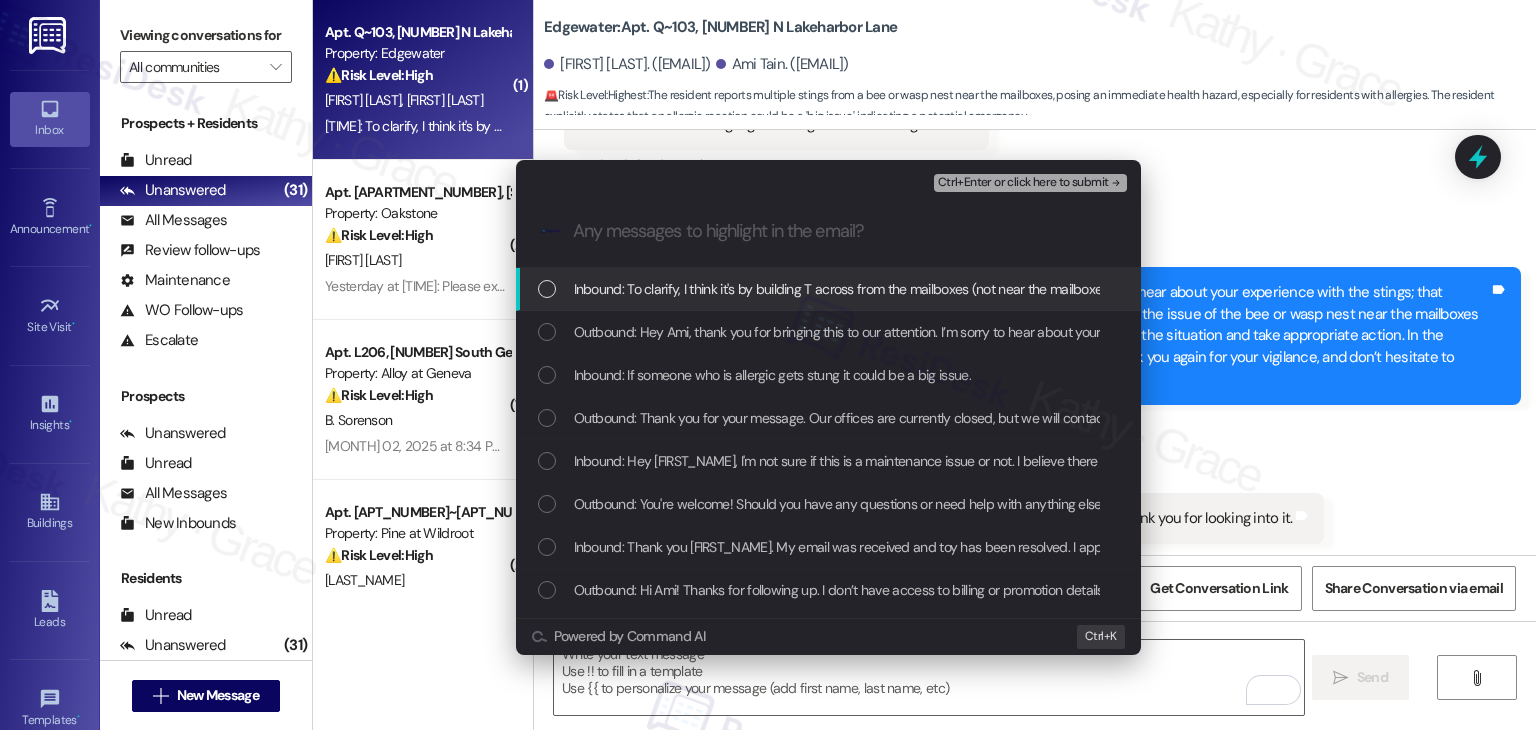 click at bounding box center (547, 289) 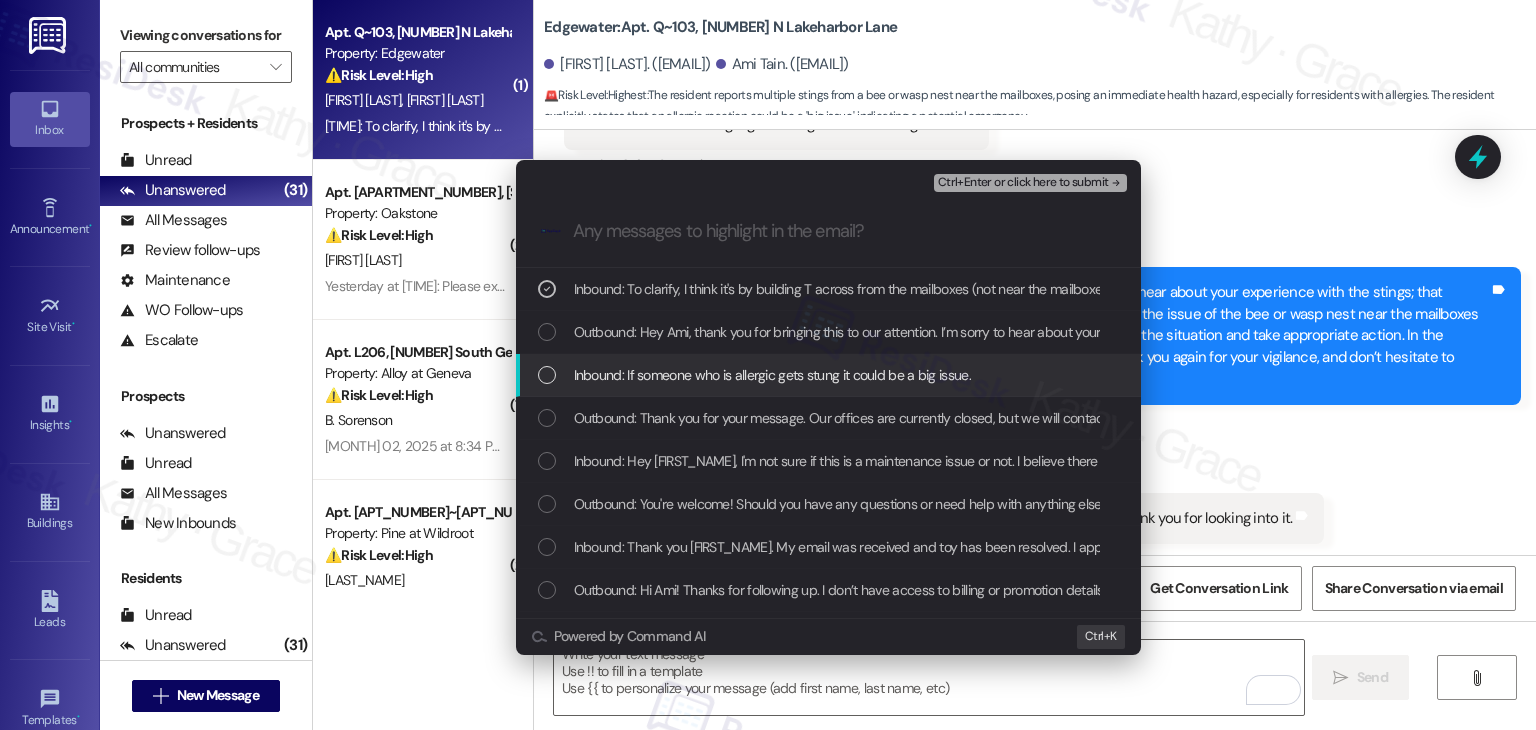 click at bounding box center (547, 375) 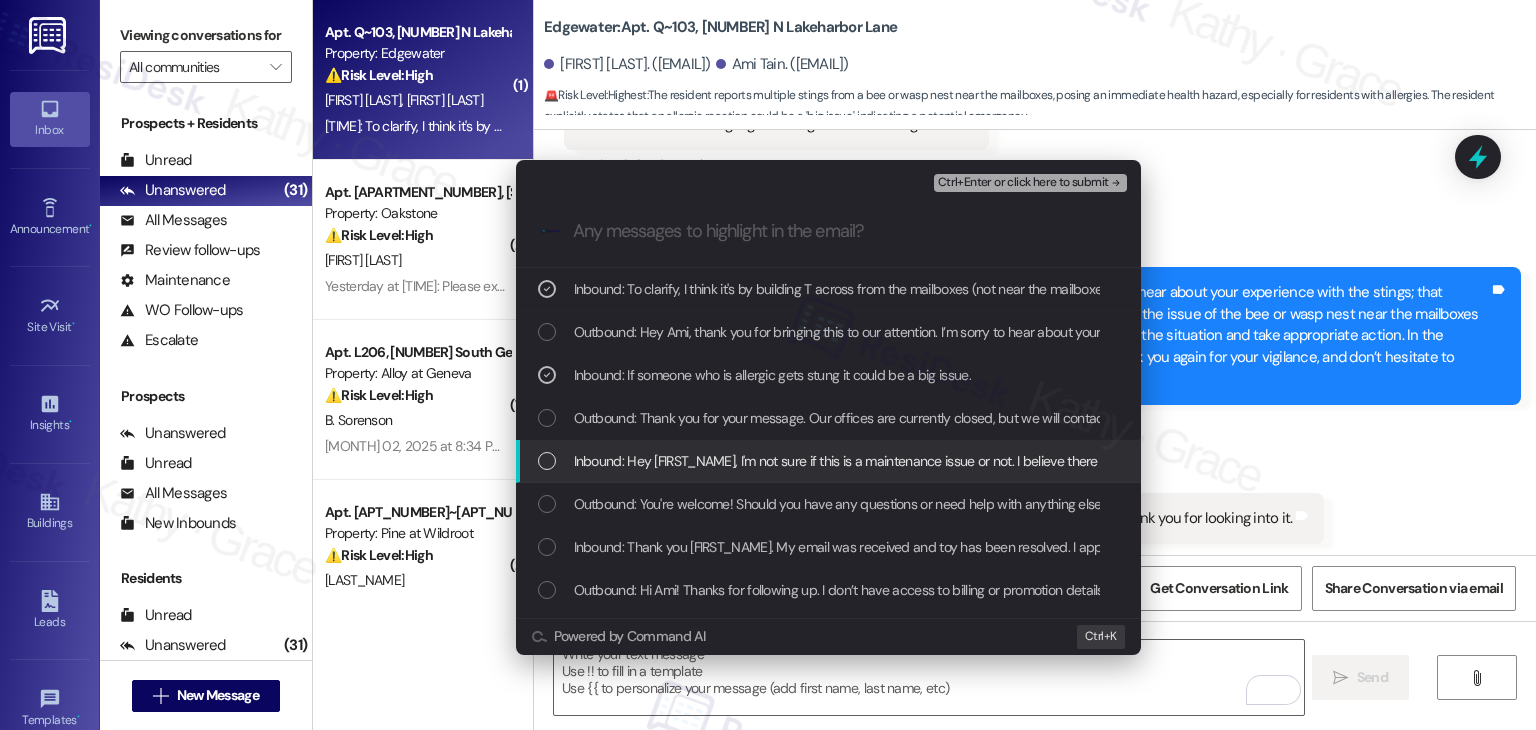 click at bounding box center [547, 461] 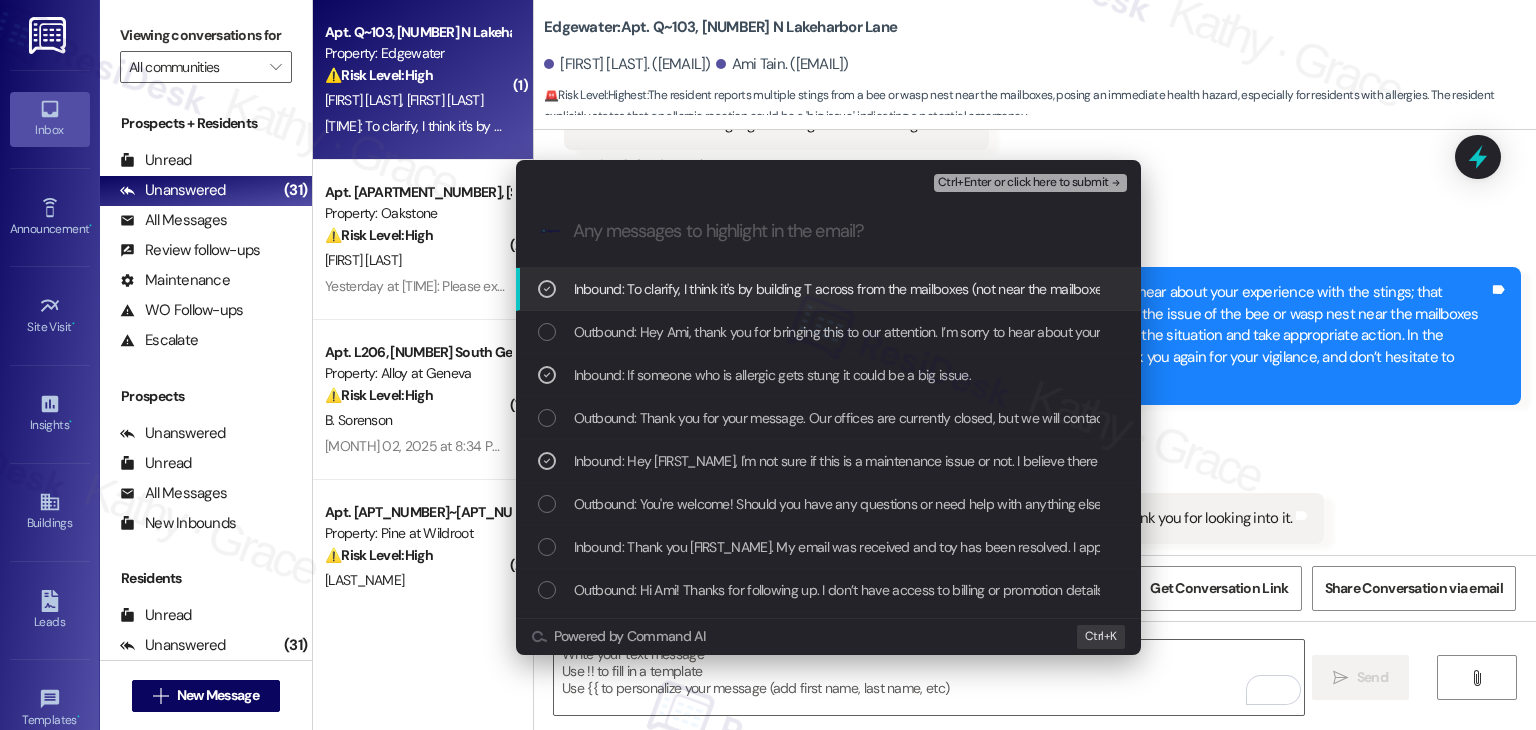 click on "Ctrl+Enter or click here to submit" at bounding box center (1023, 183) 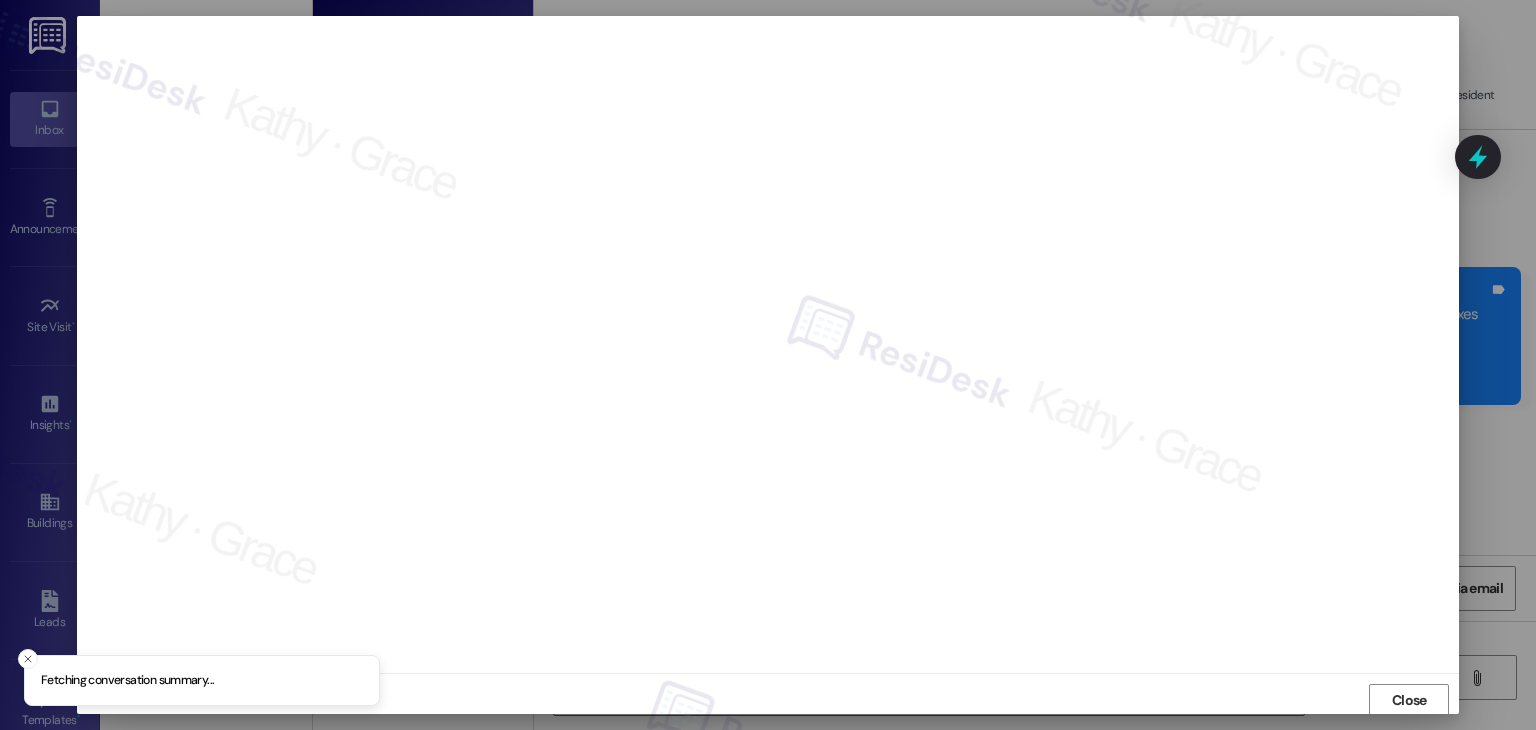 scroll, scrollTop: 1, scrollLeft: 0, axis: vertical 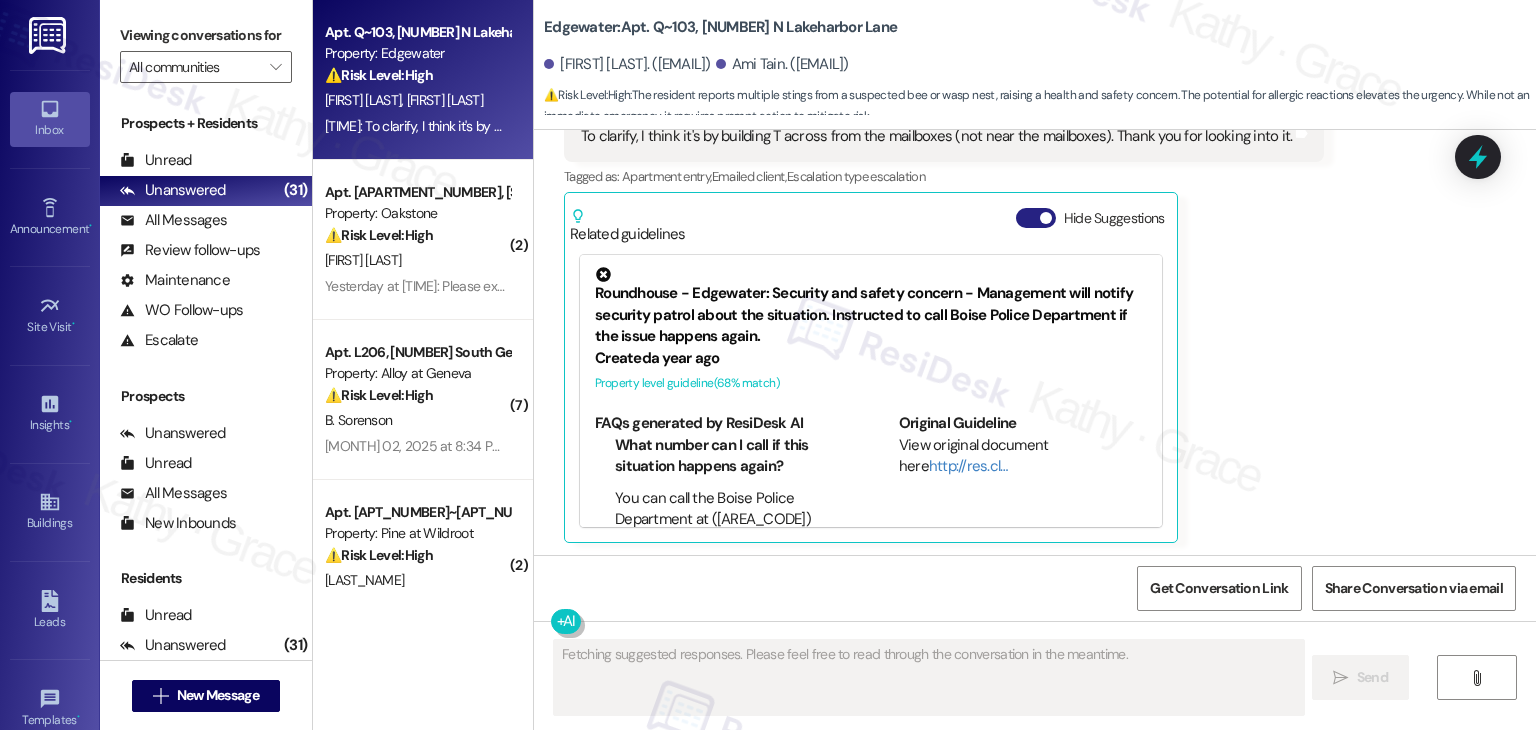 click on "Hide Suggestions" at bounding box center (1036, 218) 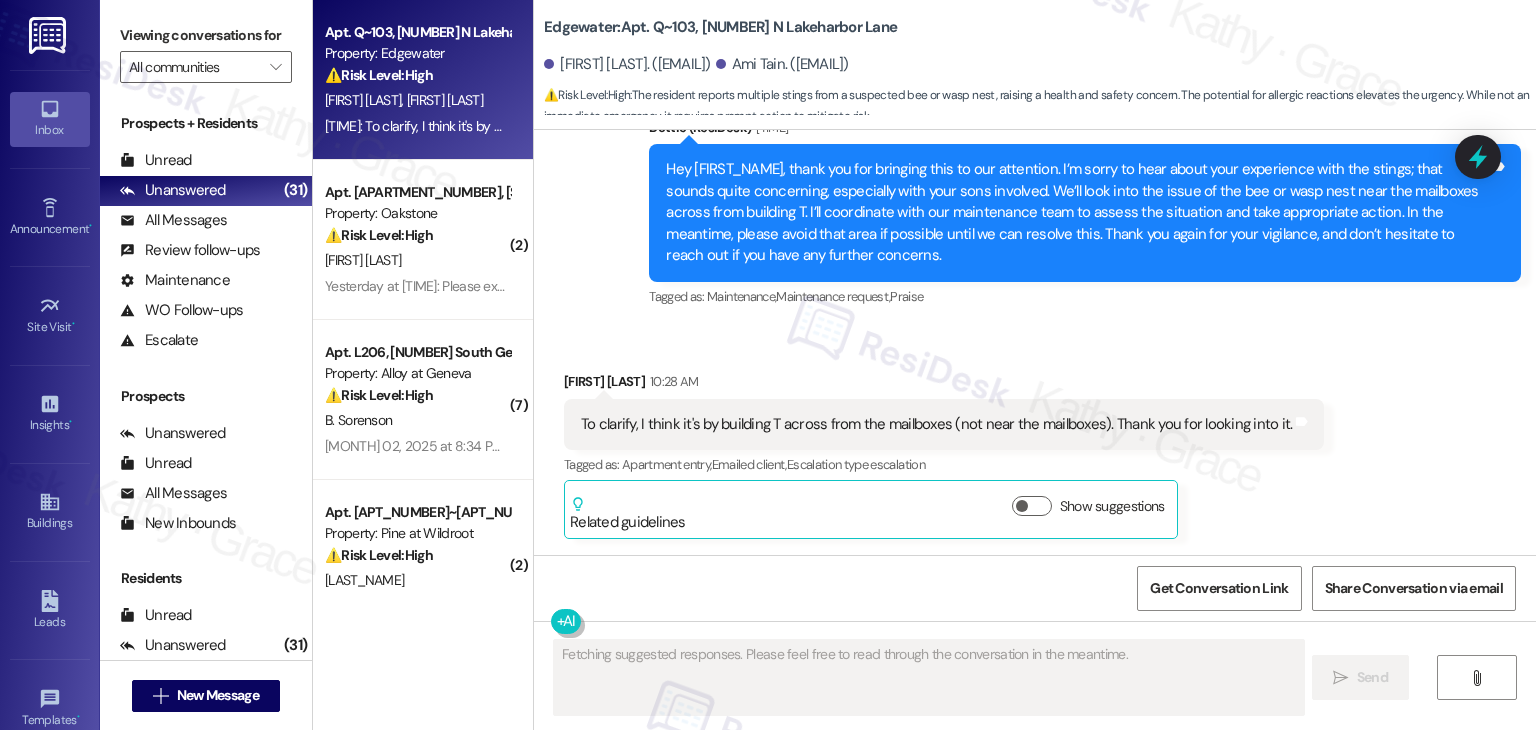 scroll, scrollTop: 11852, scrollLeft: 0, axis: vertical 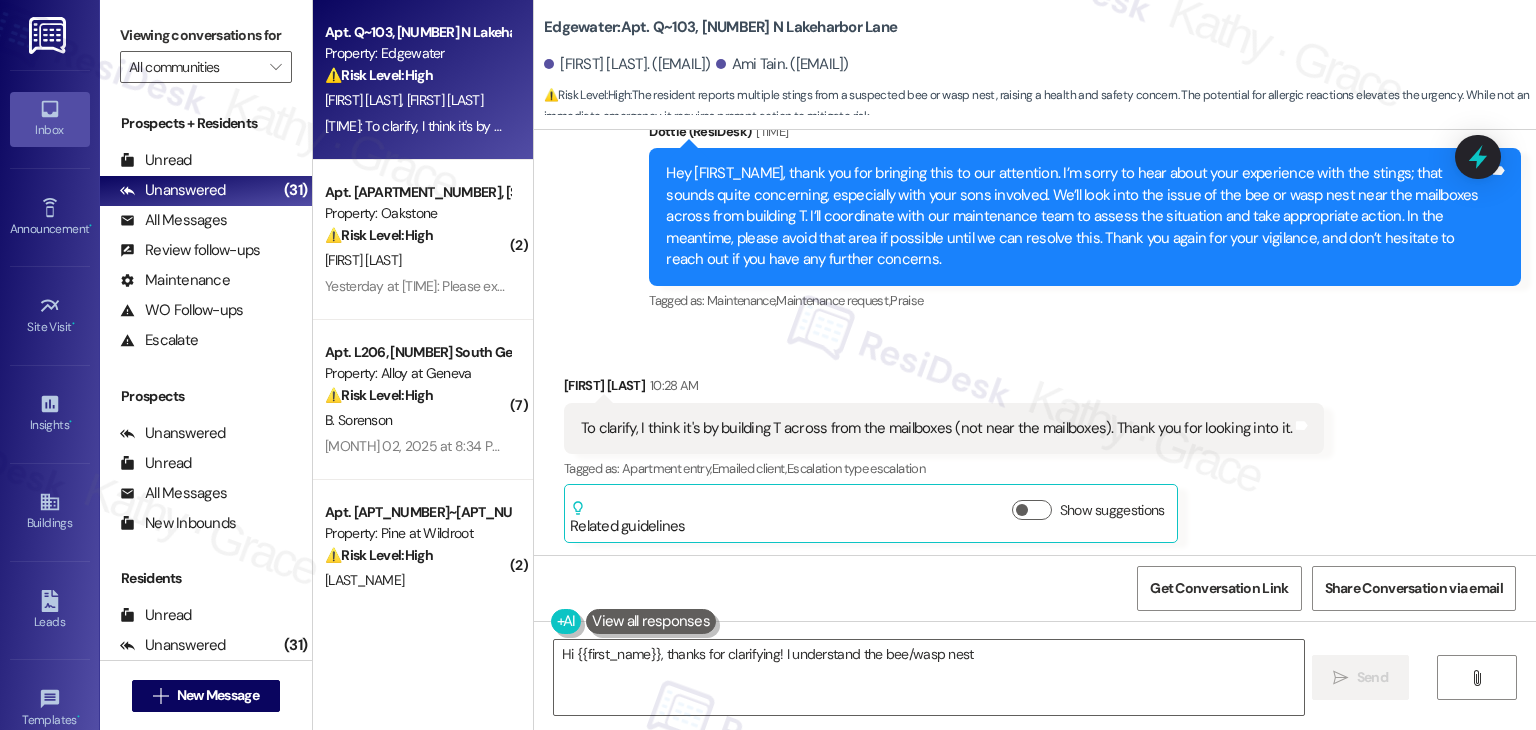 click on "Sent via SMS Dottie  (ResiDesk) 10:27 AM Hey Ami, thank you for bringing this to our attention. I’m sorry to hear about your experience with the stings; that sounds quite concerning, especially with your sons involved. We’ll look into the issue of the bee or wasp nest near the mailboxes across from building T. I’ll coordinate with our maintenance team to assess the situation and take appropriate action. In the meantime, please avoid that area if possible until we can resolve this. Thank you again for your vigilance, and don’t hesitate to reach out if you have any further concerns. Tags and notes Tagged as:   Maintenance ,  Click to highlight conversations about Maintenance Maintenance request ,  Click to highlight conversations about Maintenance request Praise Click to highlight conversations about Praise" at bounding box center [1085, 218] 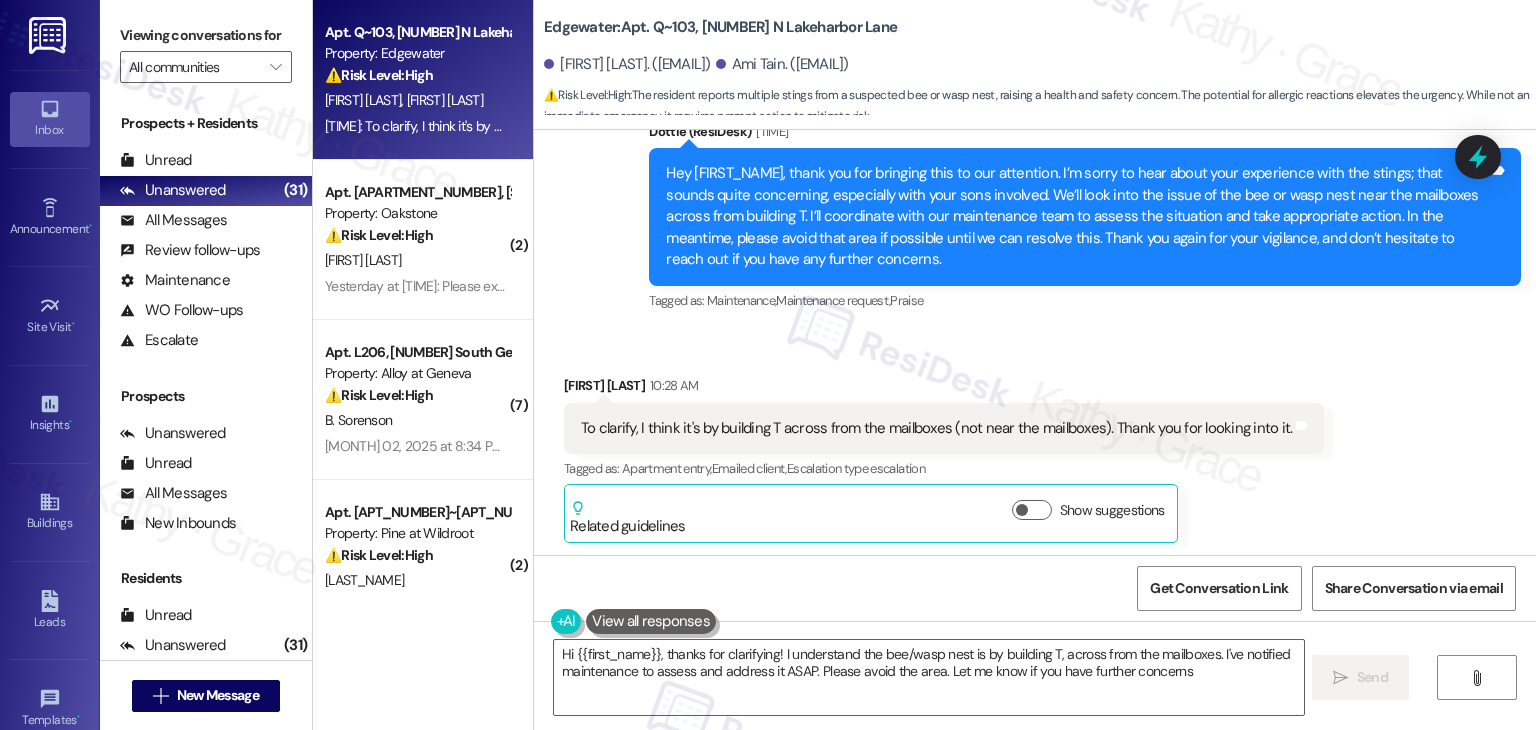 type on "Hi {{first_name}}, thanks for clarifying! I understand the bee/wasp nest is by building T, across from the mailboxes. I've notified maintenance to assess and address it ASAP. Please avoid the area. Let me know if you have further concerns!" 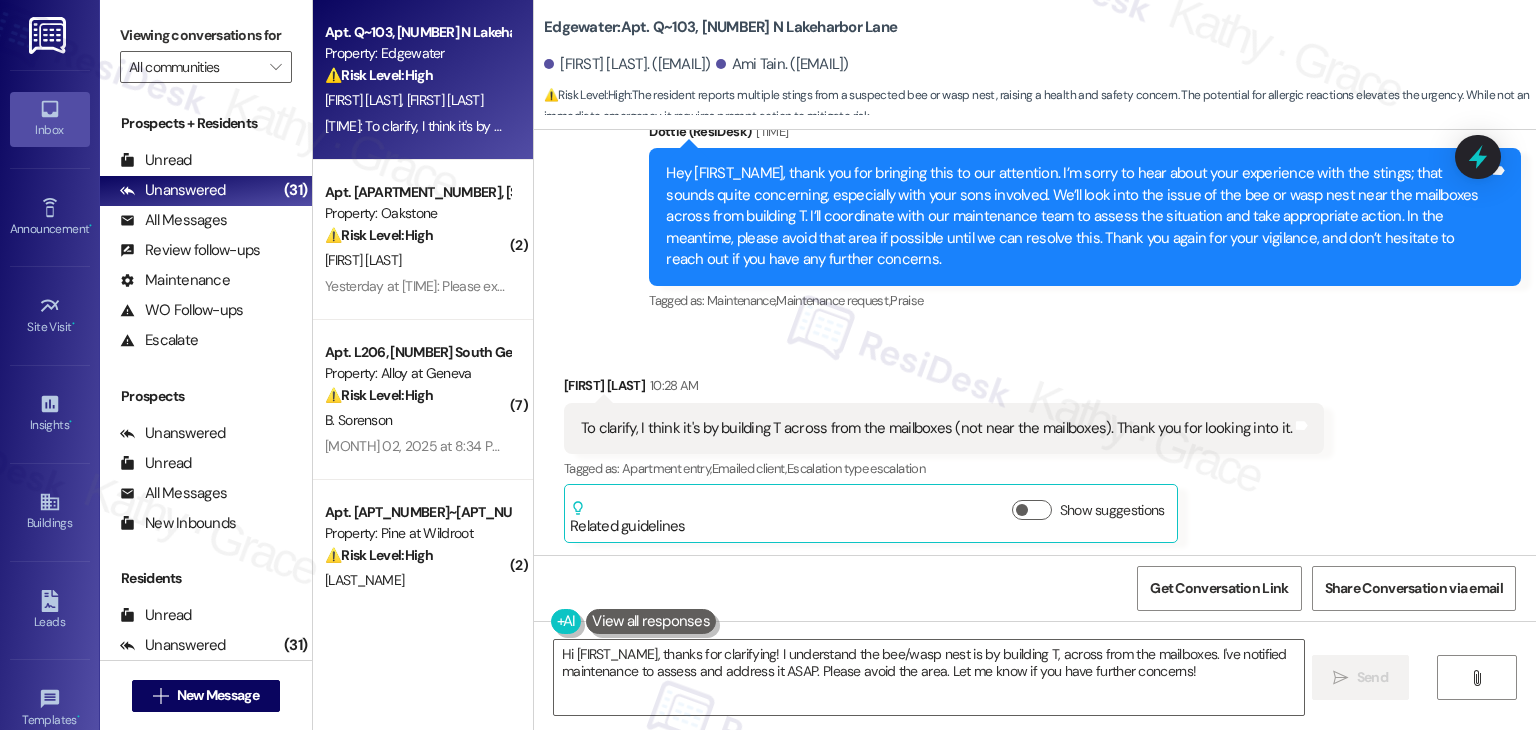 click on "Sent via SMS Dottie  (ResiDesk) 10:27 AM Hey Ami, thank you for bringing this to our attention. I’m sorry to hear about your experience with the stings; that sounds quite concerning, especially with your sons involved. We’ll look into the issue of the bee or wasp nest near the mailboxes across from building T. I’ll coordinate with our maintenance team to assess the situation and take appropriate action. In the meantime, please avoid that area if possible until we can resolve this. Thank you again for your vigilance, and don’t hesitate to reach out if you have any further concerns. Tags and notes Tagged as:   Maintenance ,  Click to highlight conversations about Maintenance Maintenance request ,  Click to highlight conversations about Maintenance request Praise Click to highlight conversations about Praise" at bounding box center (1035, 203) 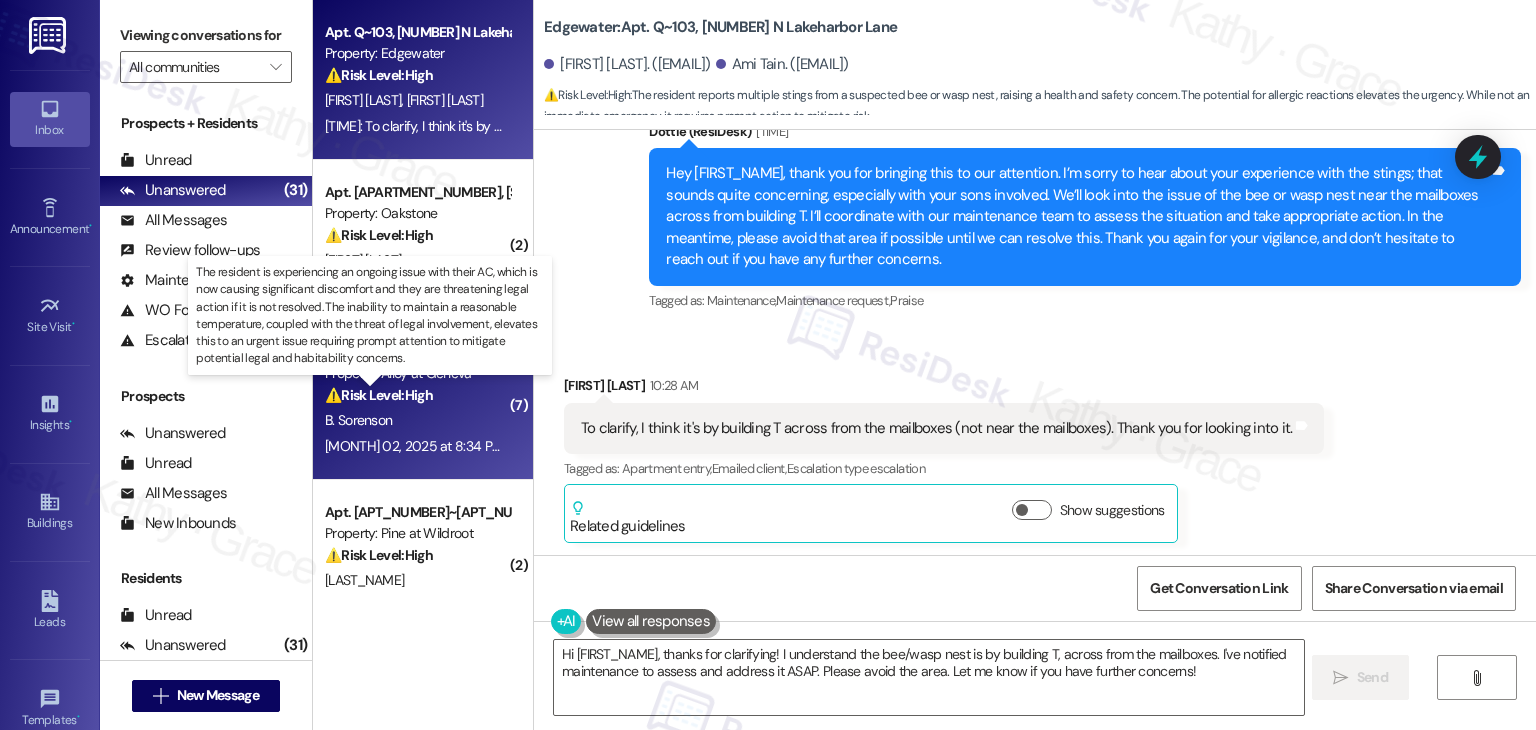 click on "⚠️  Risk Level:  High" at bounding box center [379, 395] 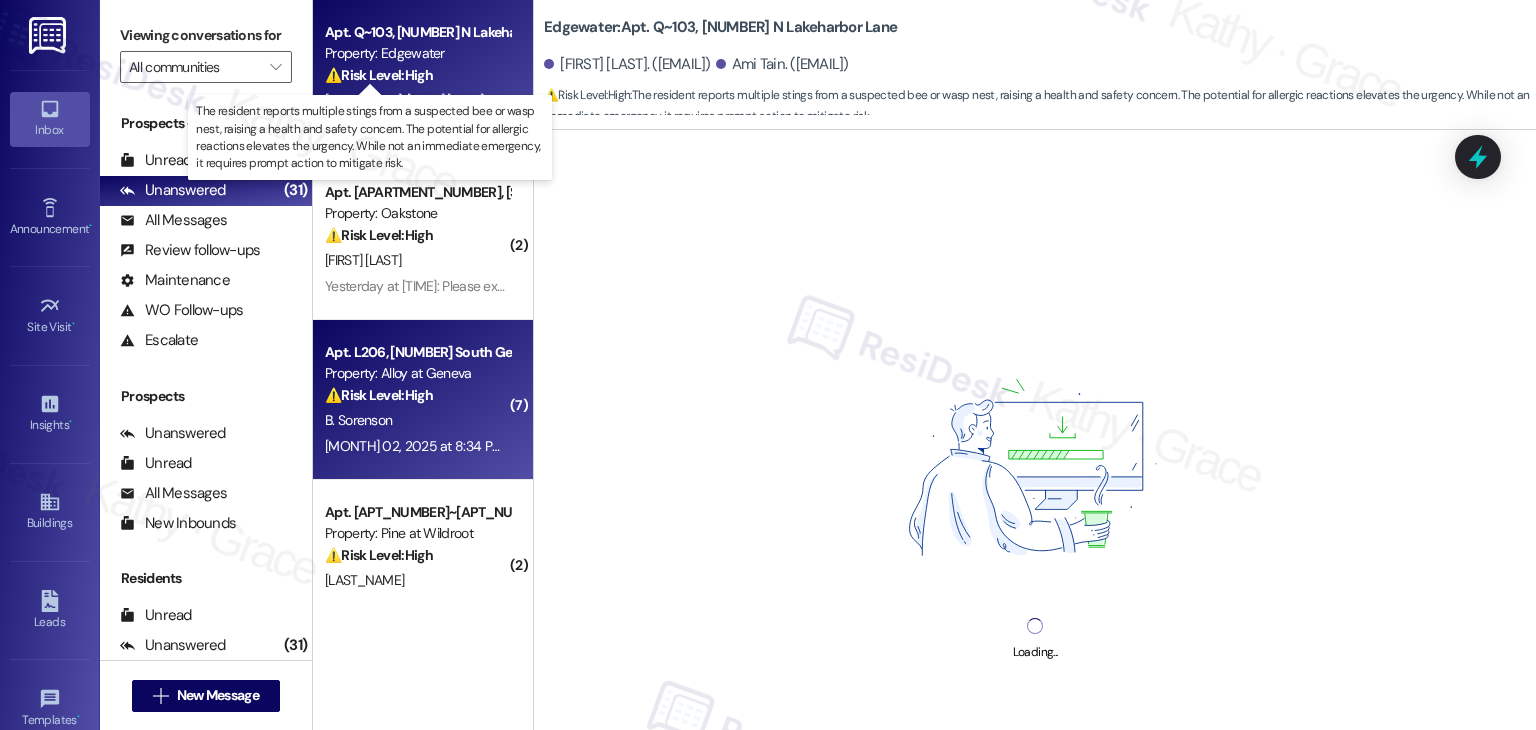 click on "⚠️  Risk Level:  High" at bounding box center (379, 75) 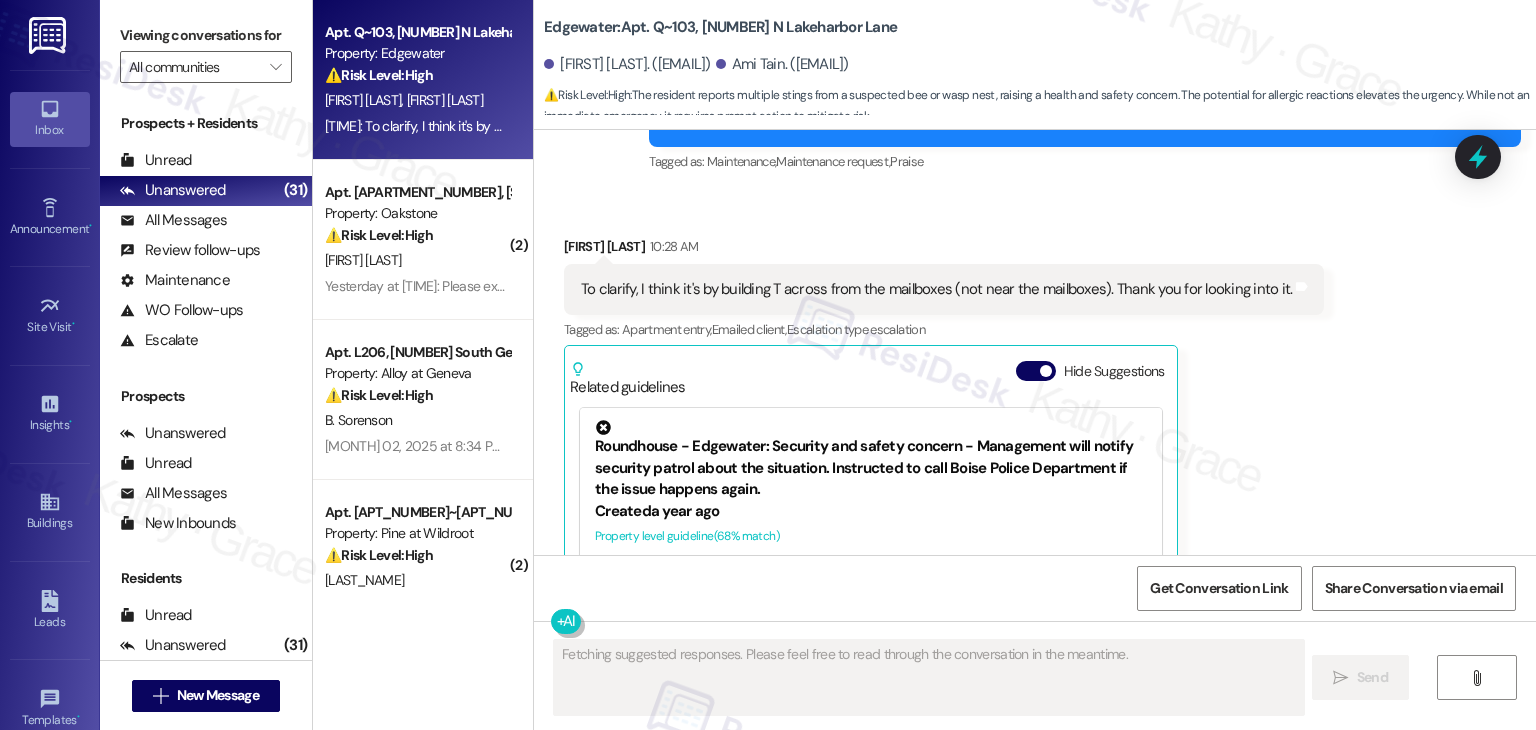 scroll, scrollTop: 11990, scrollLeft: 0, axis: vertical 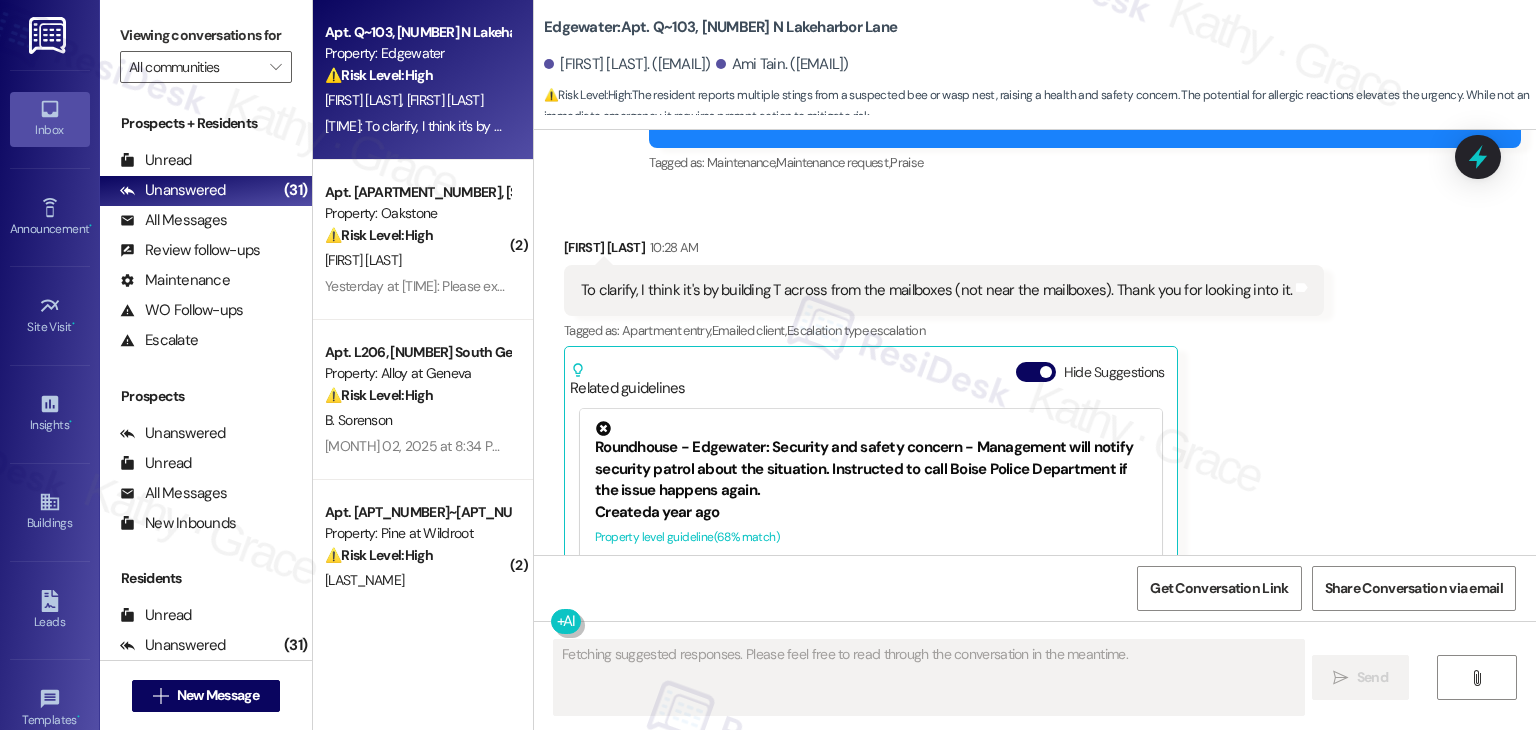 click on "To clarify, I think it's by building T across from the mailboxes (not near the mailboxes). Thank you for looking into it." at bounding box center [936, 290] 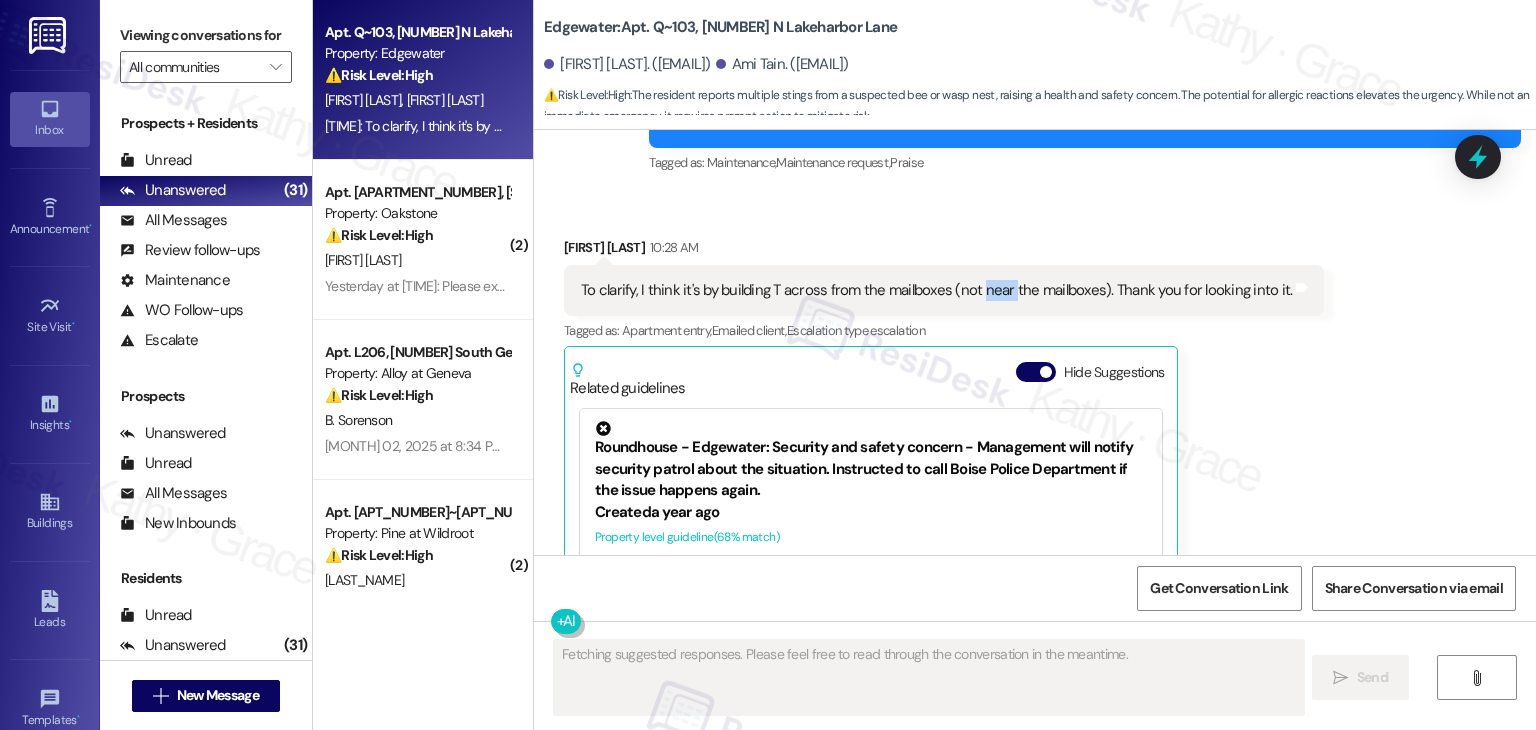 click on "To clarify, I think it's by building T across from the mailboxes (not near the mailboxes). Thank you for looking into it." at bounding box center [936, 290] 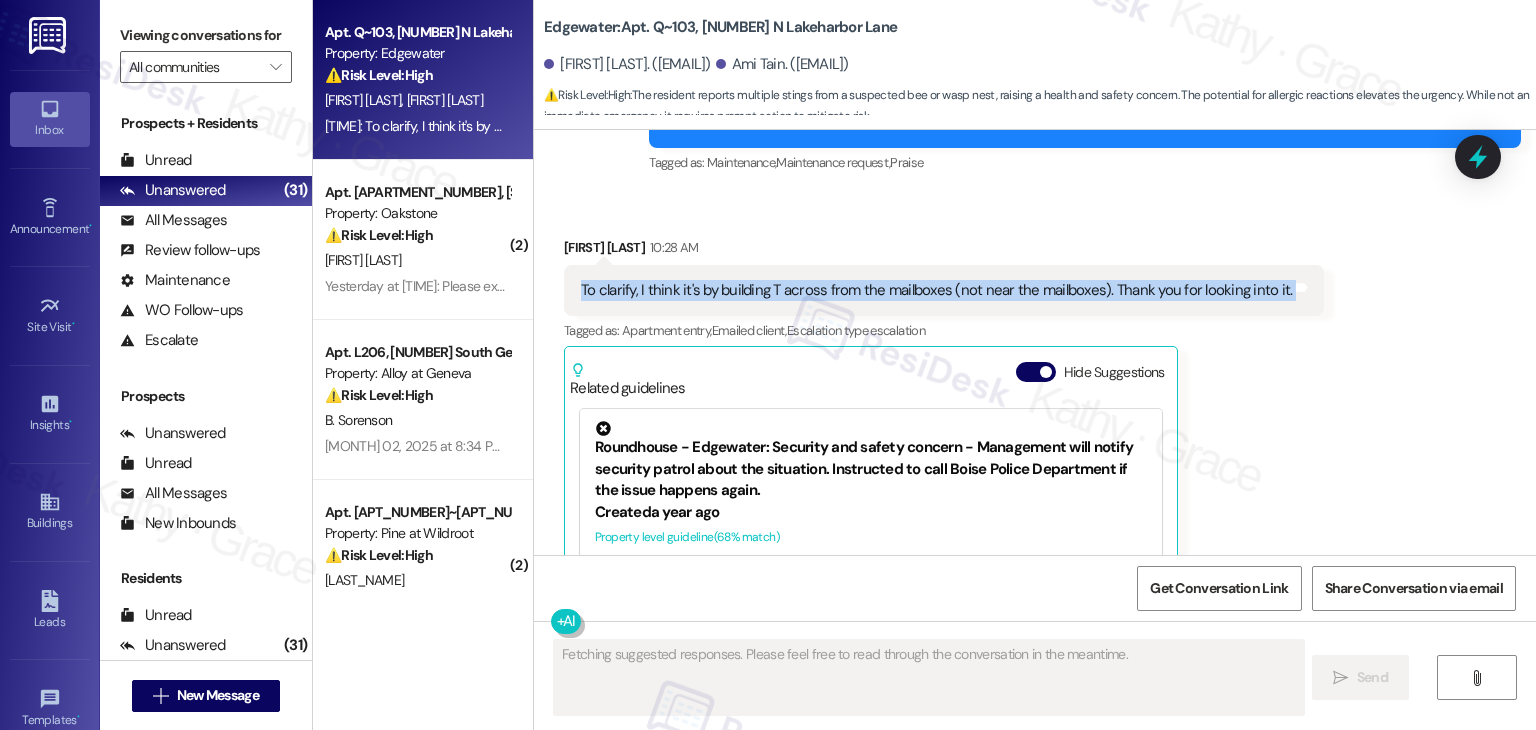 click on "To clarify, I think it's by building T across from the mailboxes (not near the mailboxes). Thank you for looking into it." at bounding box center (936, 290) 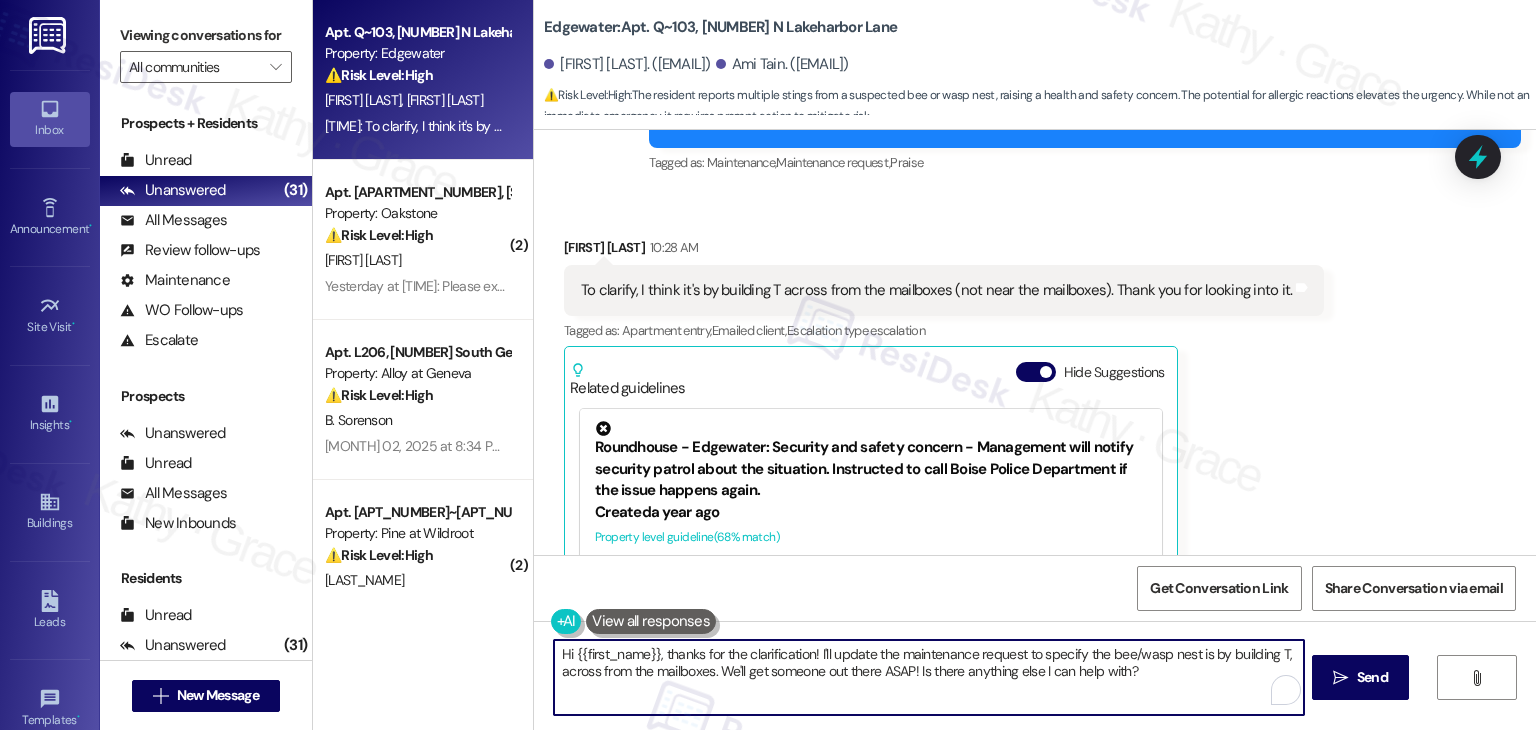 drag, startPoint x: 657, startPoint y: 653, endPoint x: 551, endPoint y: 661, distance: 106.30146 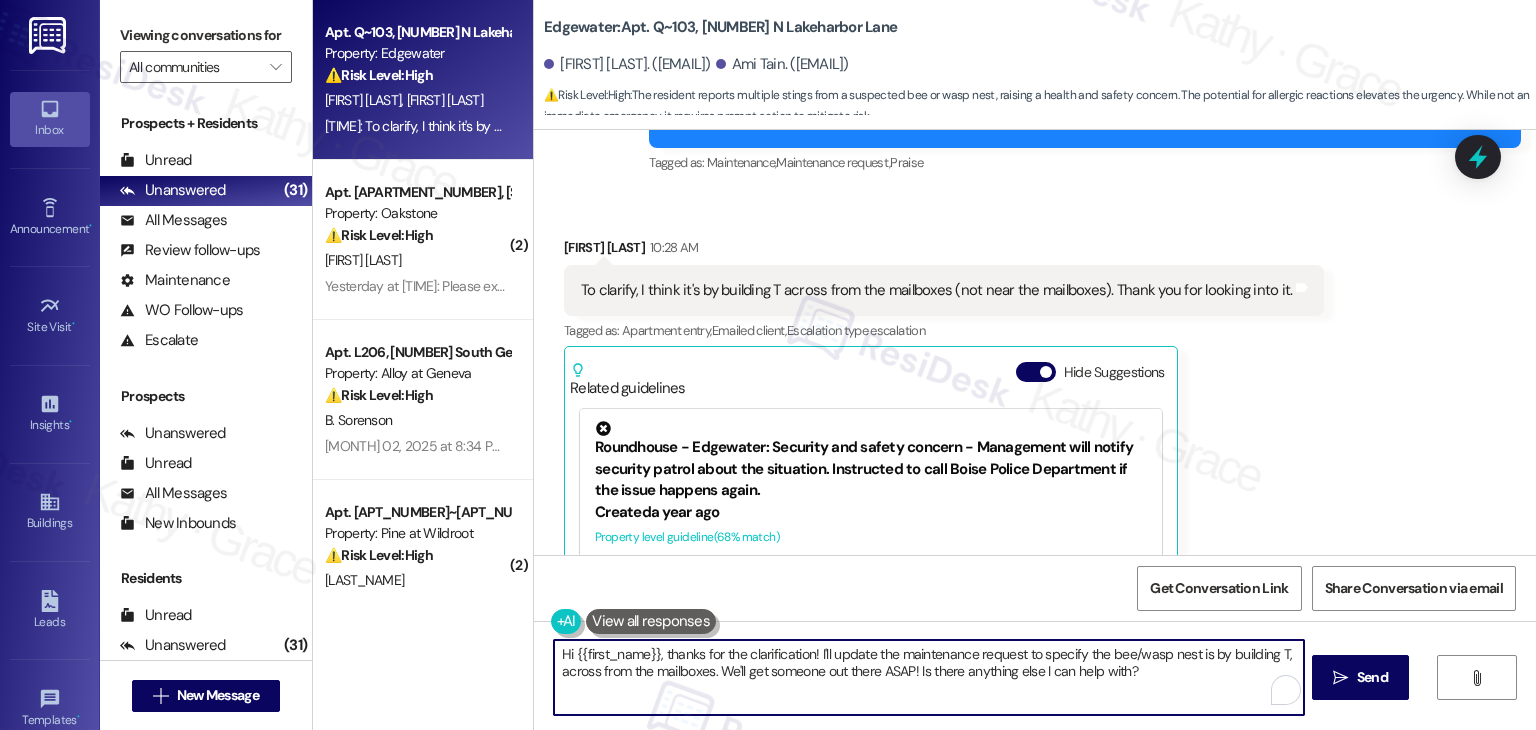 click on "Hi {{first_name}}, thanks for the clarification! I'll update the maintenance request to specify the bee/wasp nest is by building T, across from the mailboxes. We'll get someone out there ASAP! Is there anything else I can help with?" at bounding box center [928, 677] 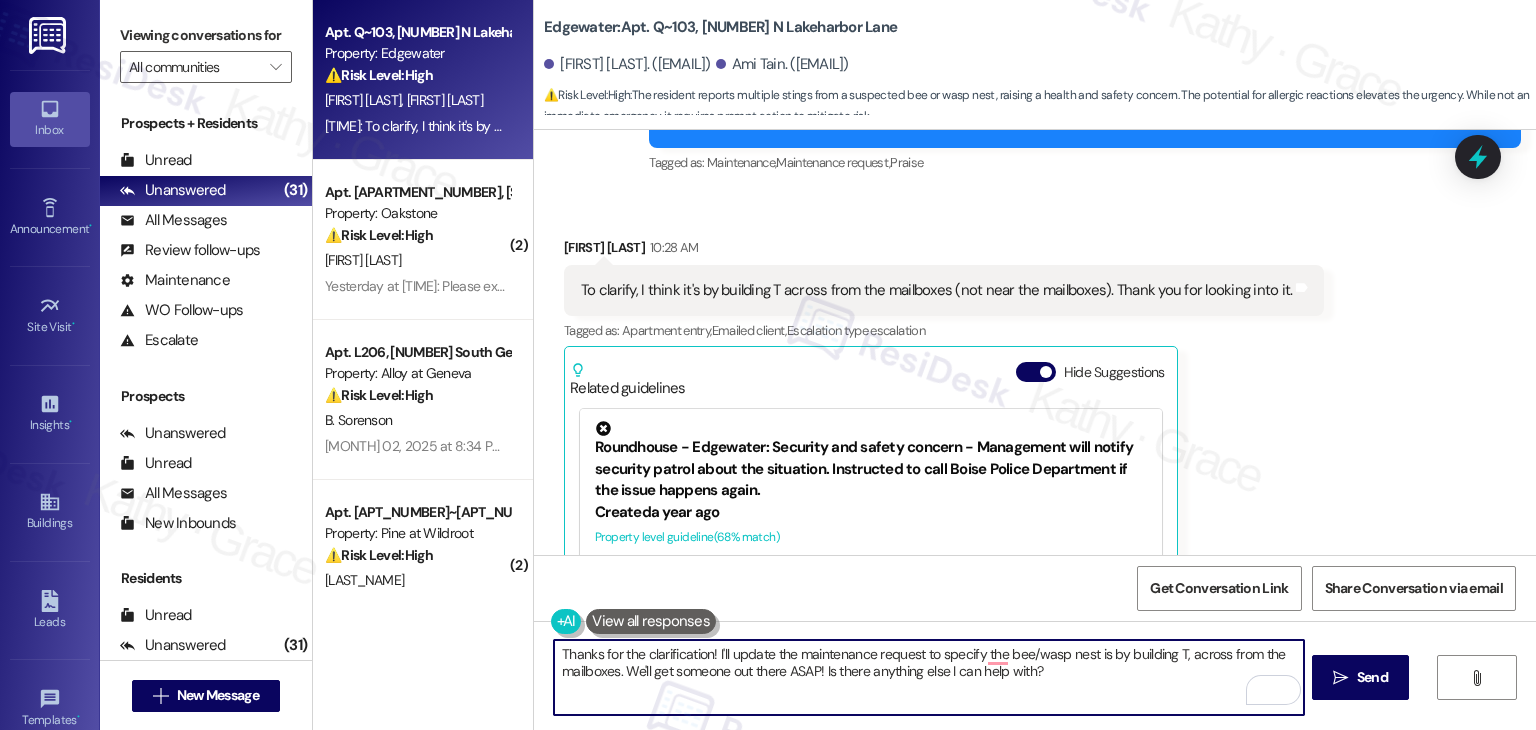 click on "Thanks for the clarification! I'll update the maintenance request to specify the bee/wasp nest is by building T, across from the mailboxes. We'll get someone out there ASAP! Is there anything else I can help with?" at bounding box center [928, 677] 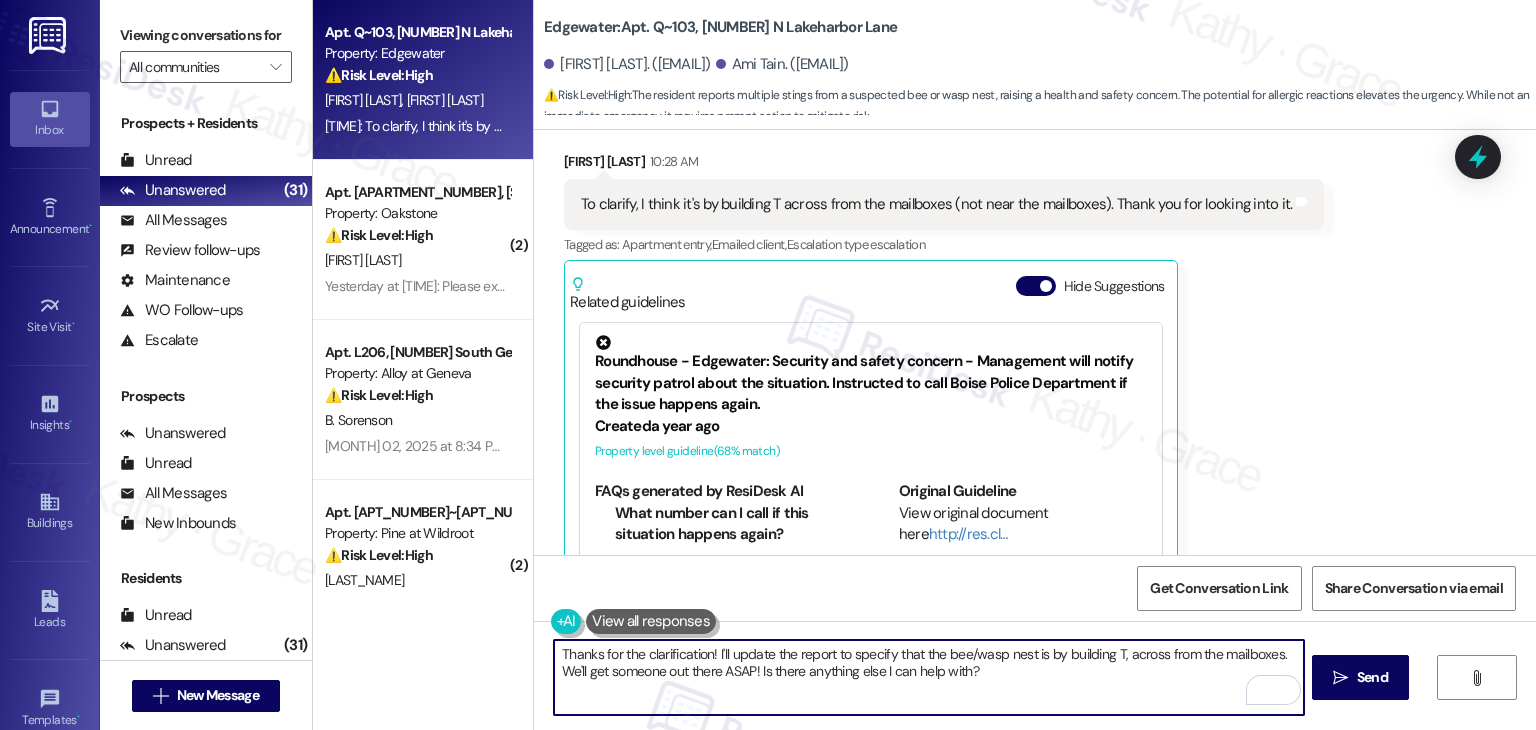 scroll, scrollTop: 12090, scrollLeft: 0, axis: vertical 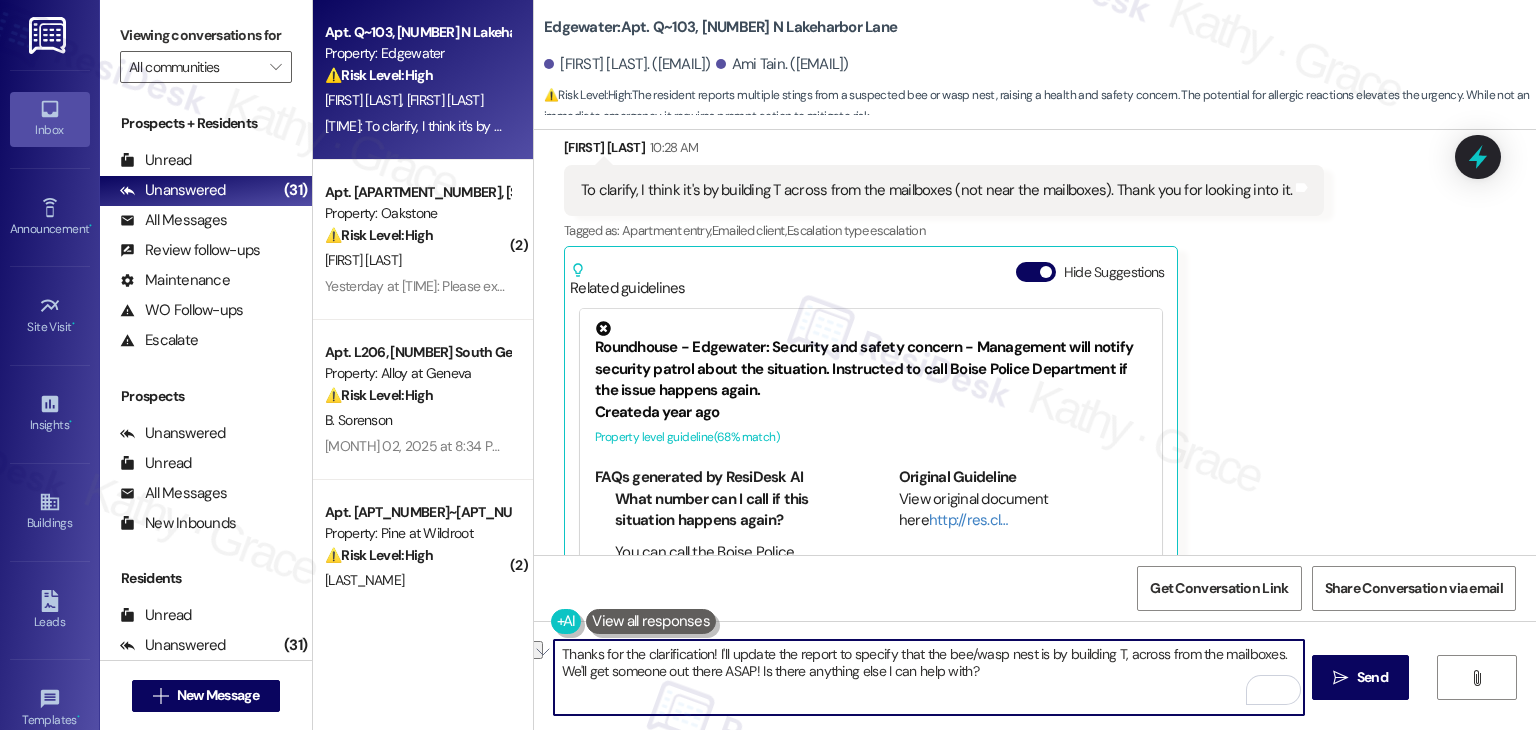 drag, startPoint x: 976, startPoint y: 669, endPoint x: 553, endPoint y: 663, distance: 423.04254 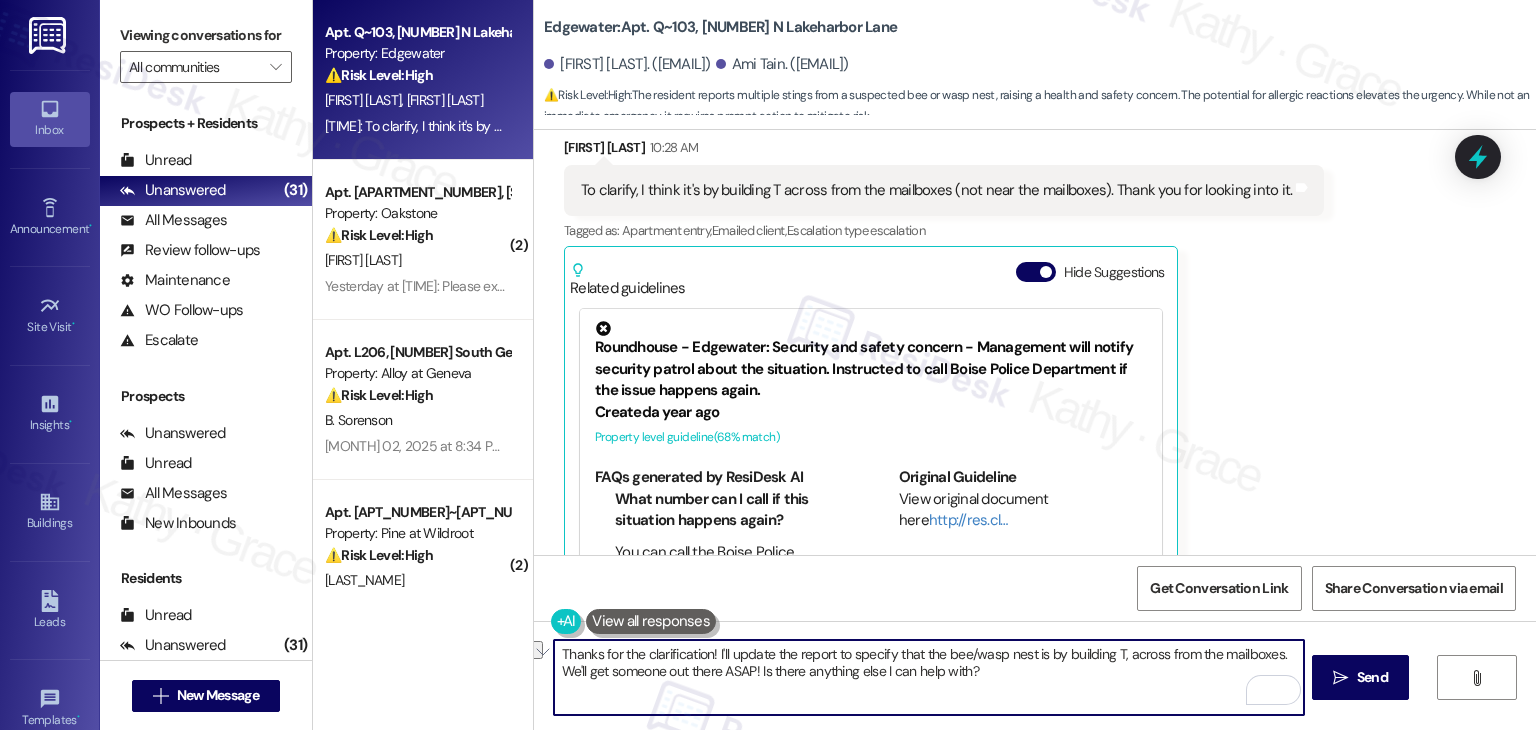 click on "Thanks for the clarification! I'll update the report to specify that the bee/wasp nest is by building T, across from the mailboxes. We'll get someone out there ASAP! Is there anything else I can help with?" at bounding box center [928, 677] 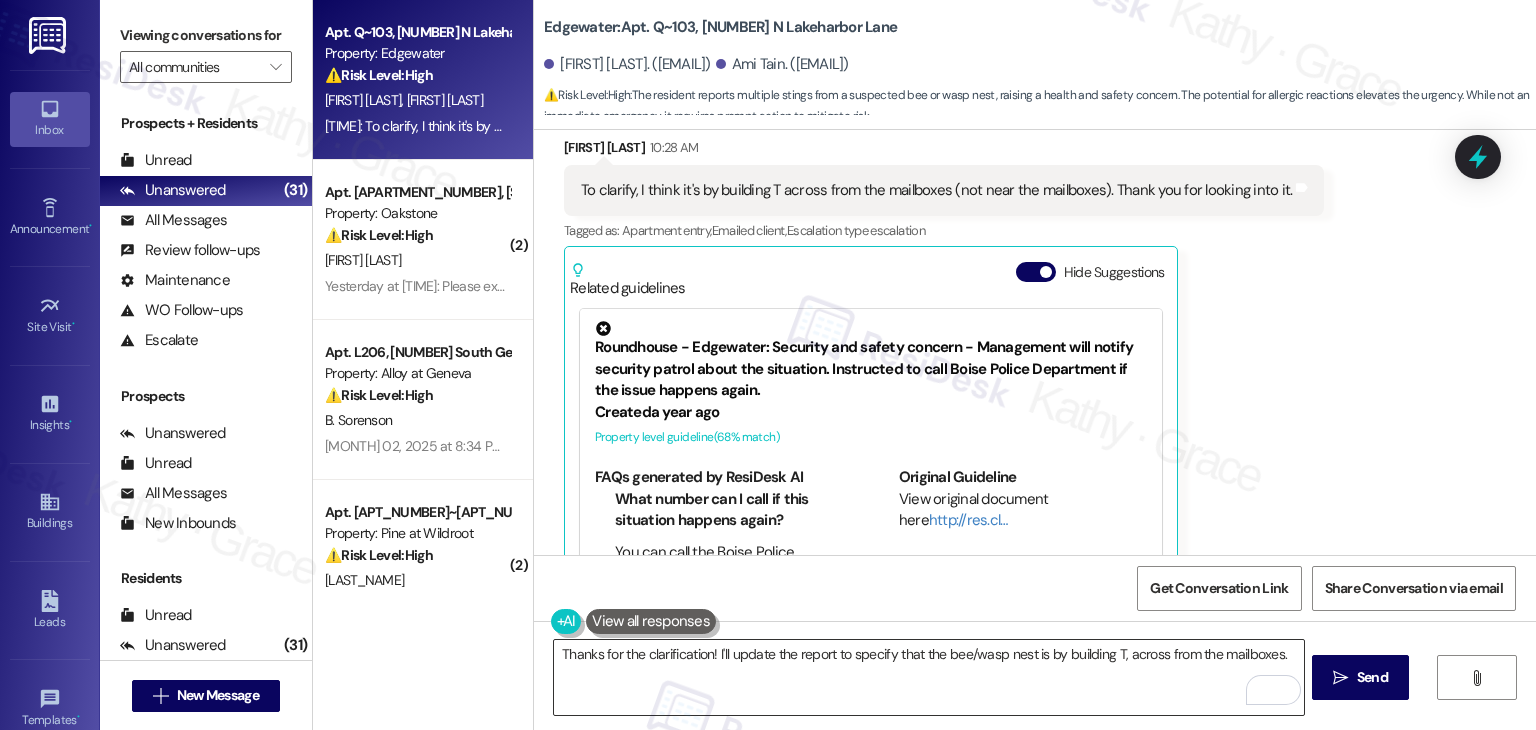 drag, startPoint x: 822, startPoint y: 682, endPoint x: 882, endPoint y: 676, distance: 60.299255 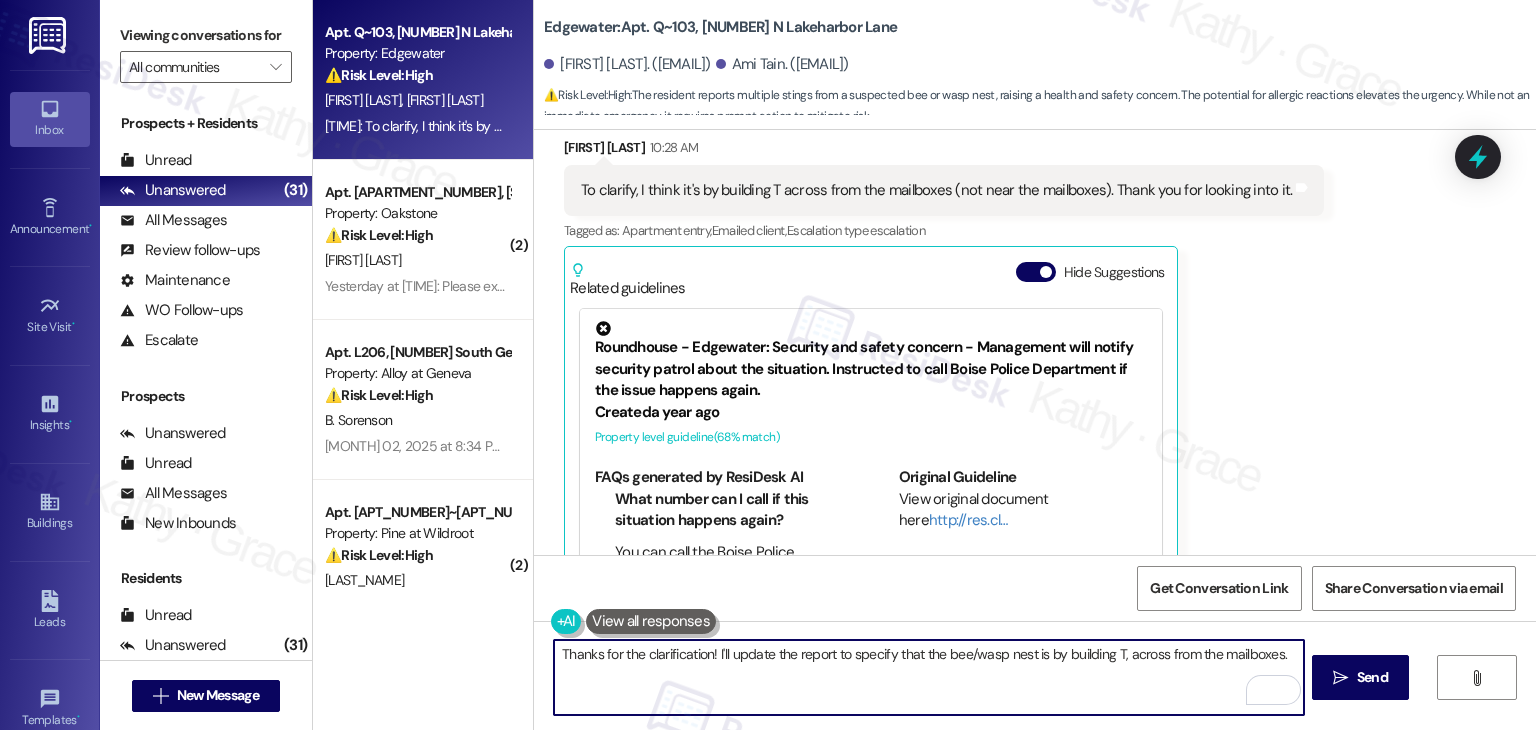 click on "Thanks for the clarification! I'll update the report to specify that the bee/wasp nest is by building T, across from the mailboxes." at bounding box center [928, 677] 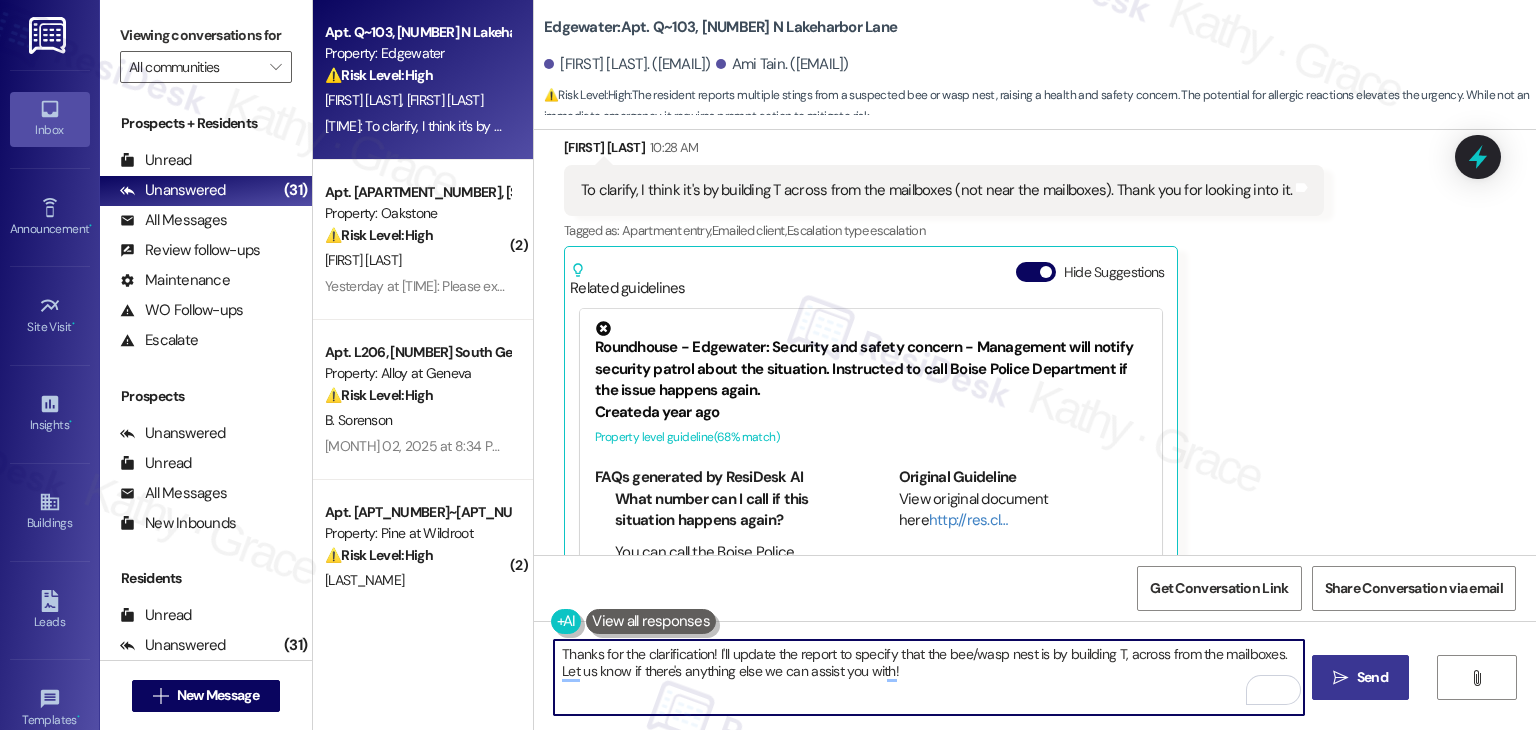 type on "Thanks for the clarification! I'll update the report to specify that the bee/wasp nest is by building T, across from the mailboxes. Let us know if there's anything else we can assist you with!" 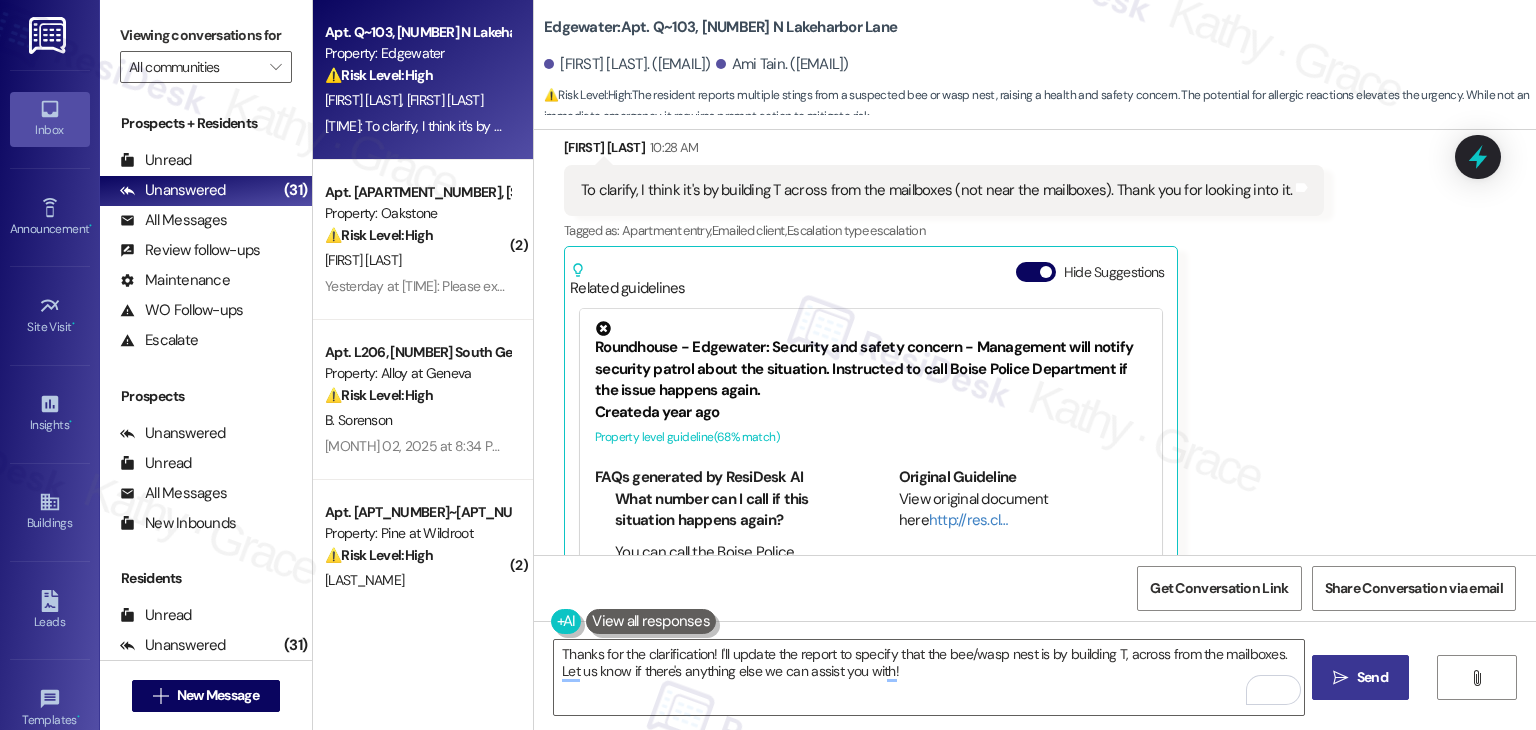 click on "Send" at bounding box center (1372, 677) 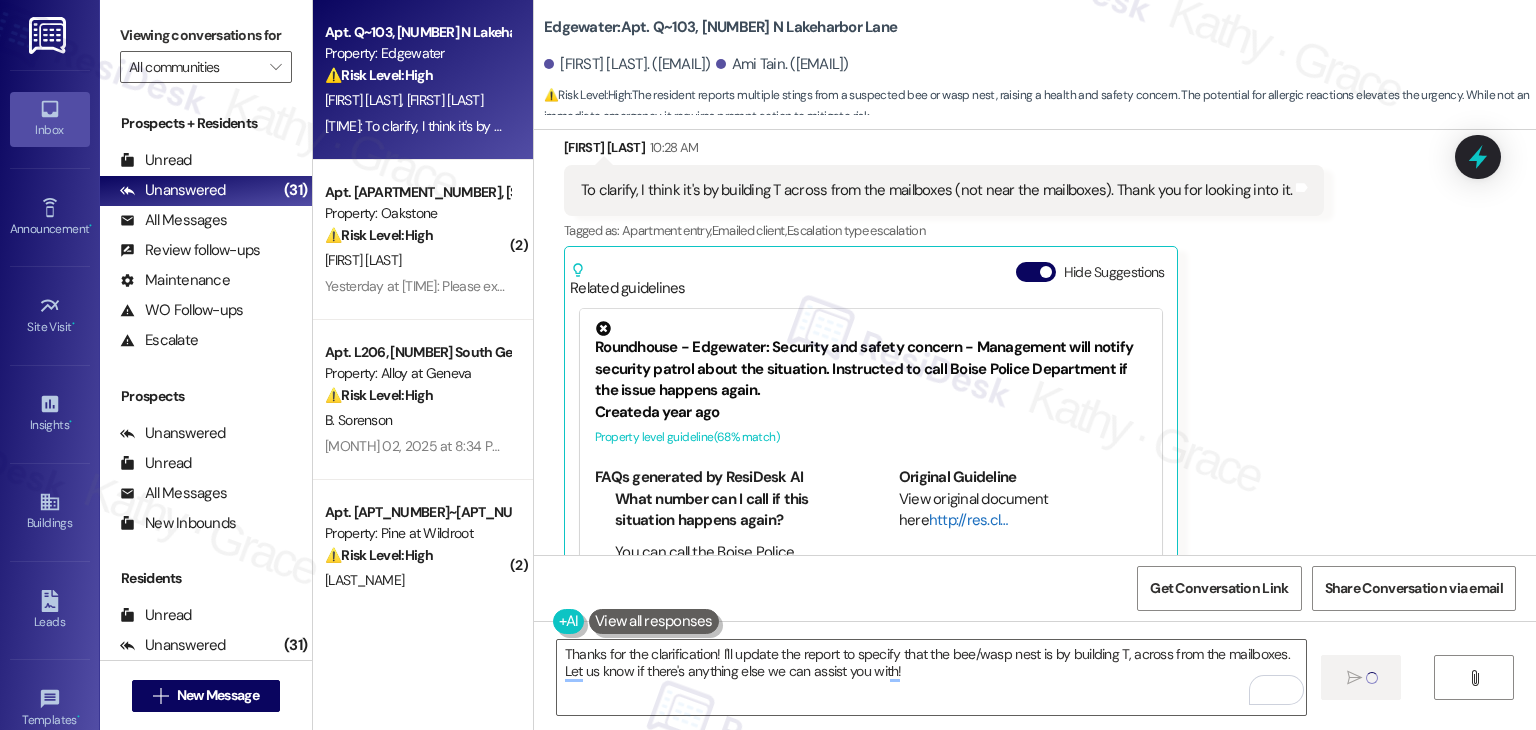 type 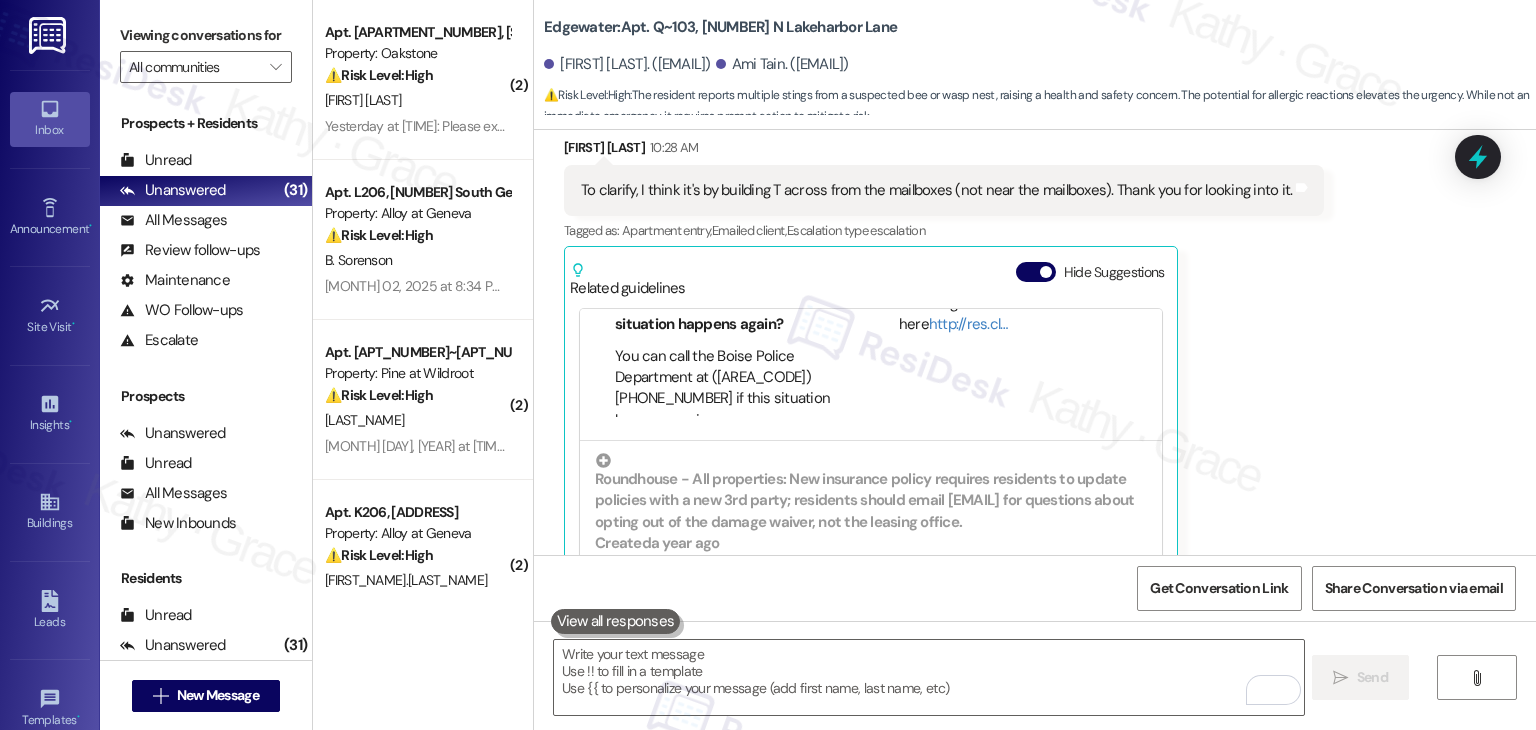 scroll, scrollTop: 205, scrollLeft: 0, axis: vertical 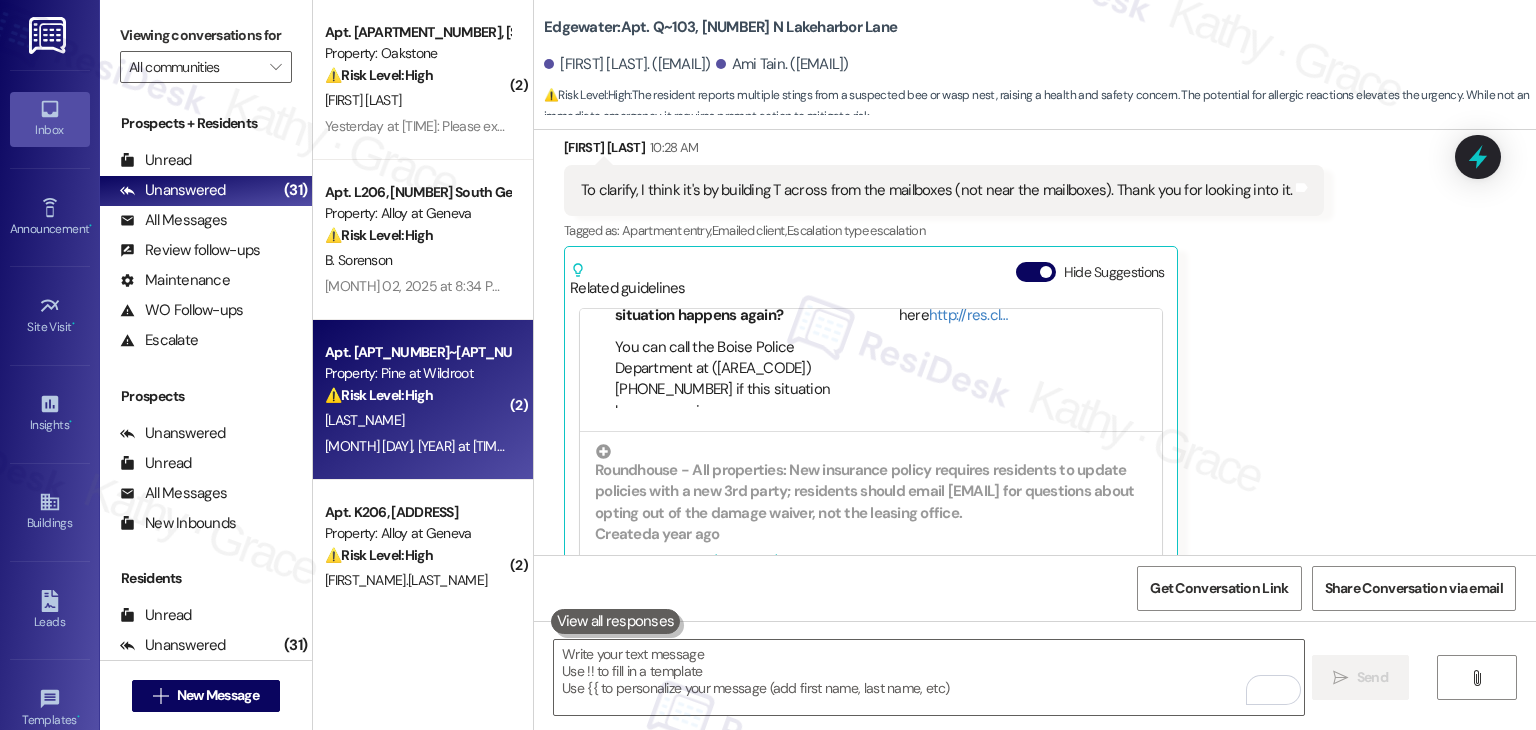 click on "C. Seelhoff" at bounding box center [417, 420] 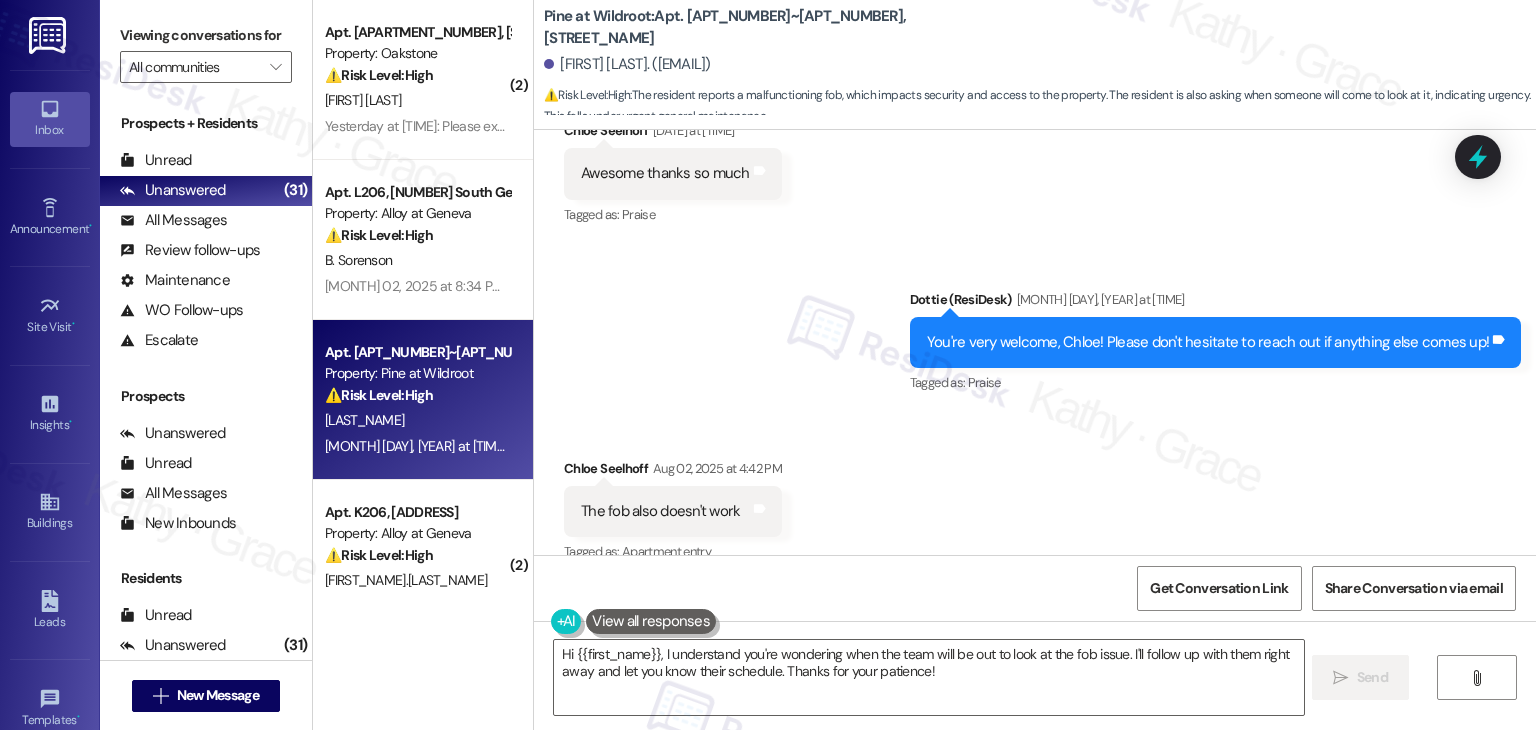 scroll, scrollTop: 2299, scrollLeft: 0, axis: vertical 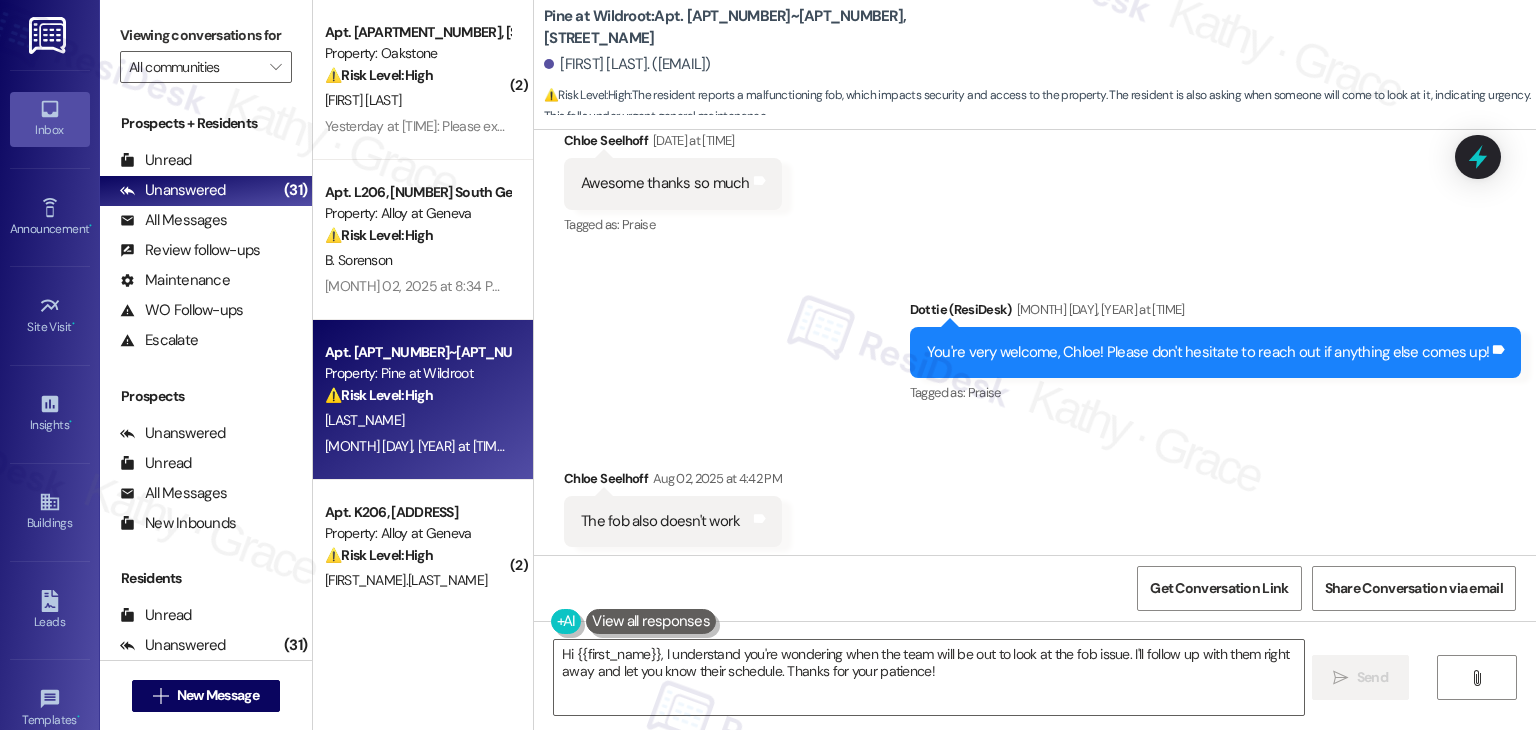click on "Sent via SMS Dottie  (ResiDesk) Jul 29, 2025 at 9:03 AM You're very welcome, Chloe! Please don't hesitate to reach out if anything else comes up! Tags and notes Tagged as:   Praise Click to highlight conversations about Praise" at bounding box center [1035, 338] 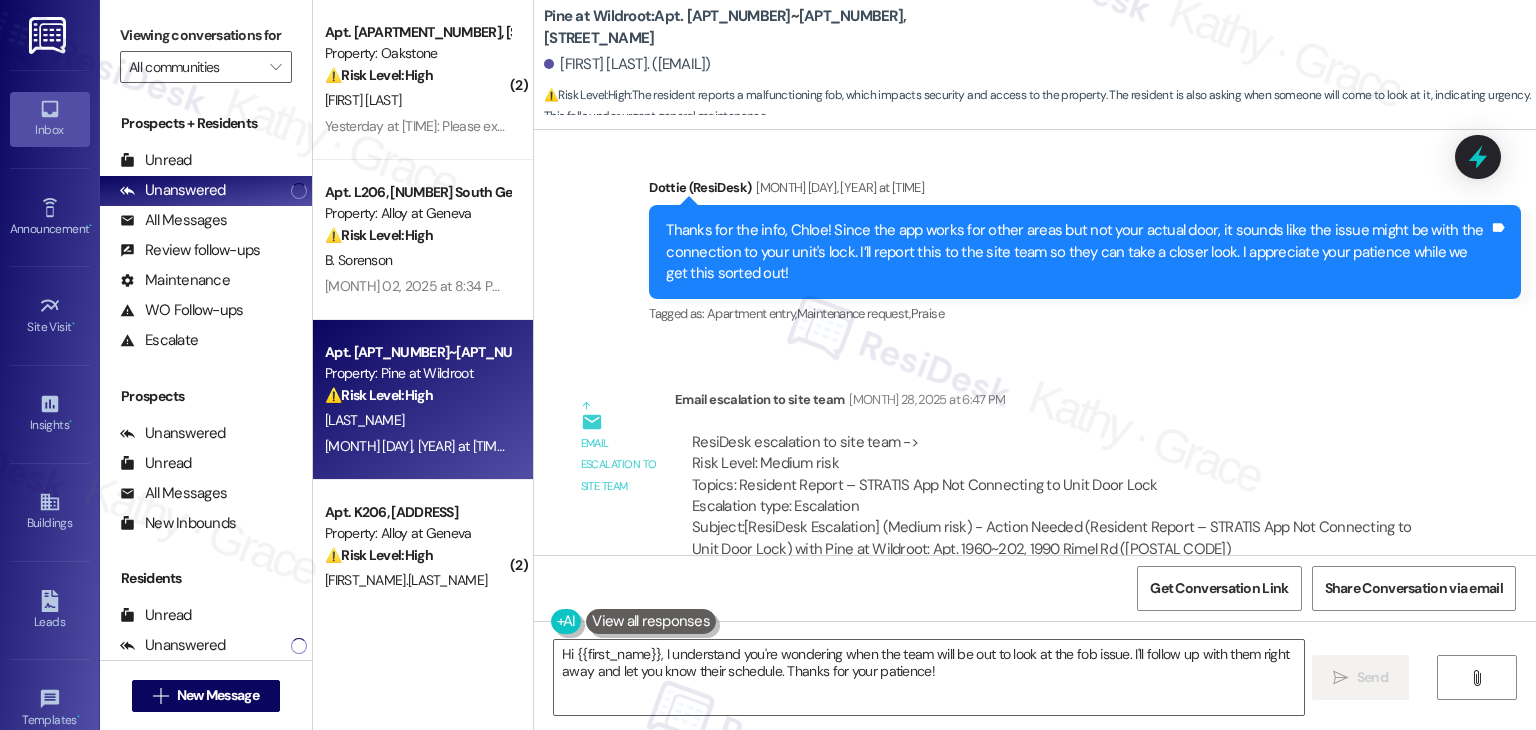 scroll, scrollTop: 1799, scrollLeft: 0, axis: vertical 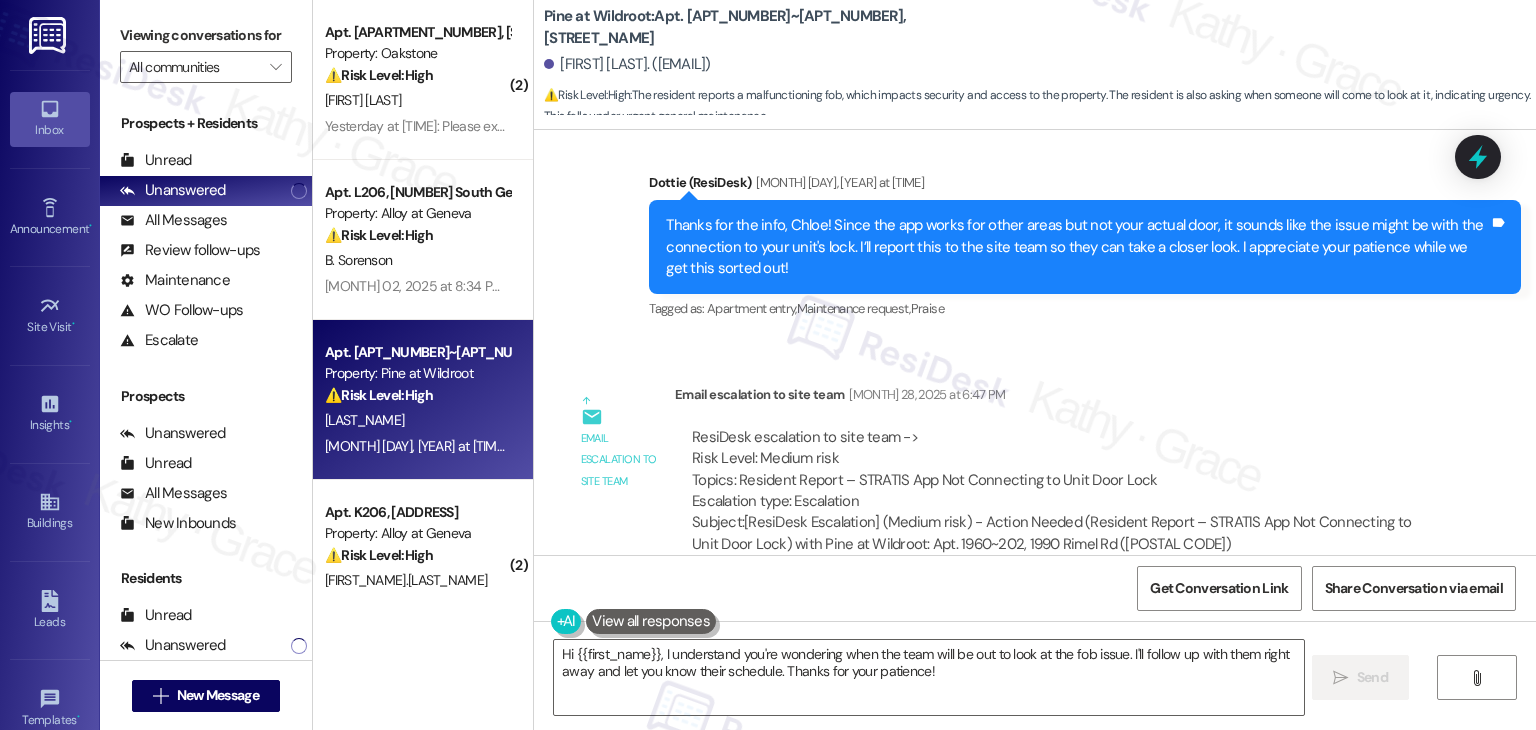 click on "Email escalation to site team Email escalation to site team Jul 28, 2025 at 6:47 PM ResiDesk escalation to site team ->
Risk Level: Medium risk
Topics: Resident Report – STRATIS App Not Connecting to Unit Door Lock
Escalation type: Escalation Subject:  [ResiDesk Escalation] (Medium risk) - Action Needed (Resident Report – STRATIS App Not Connecting to Unit Door Lock) with Pine at Wildroot: Apt. 1960~202, 1990 Rimel Rd (1401323)" at bounding box center [1000, 477] 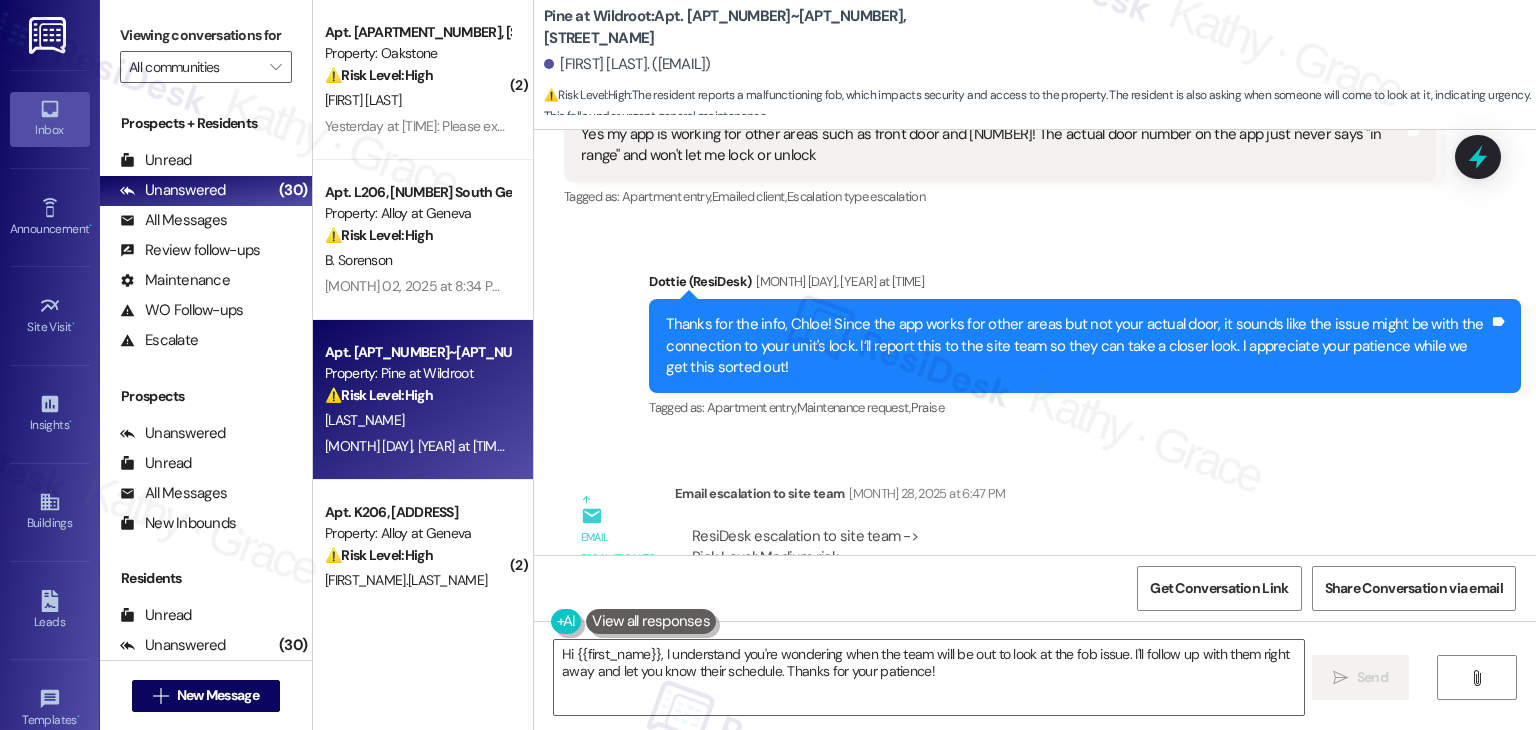 scroll, scrollTop: 1699, scrollLeft: 0, axis: vertical 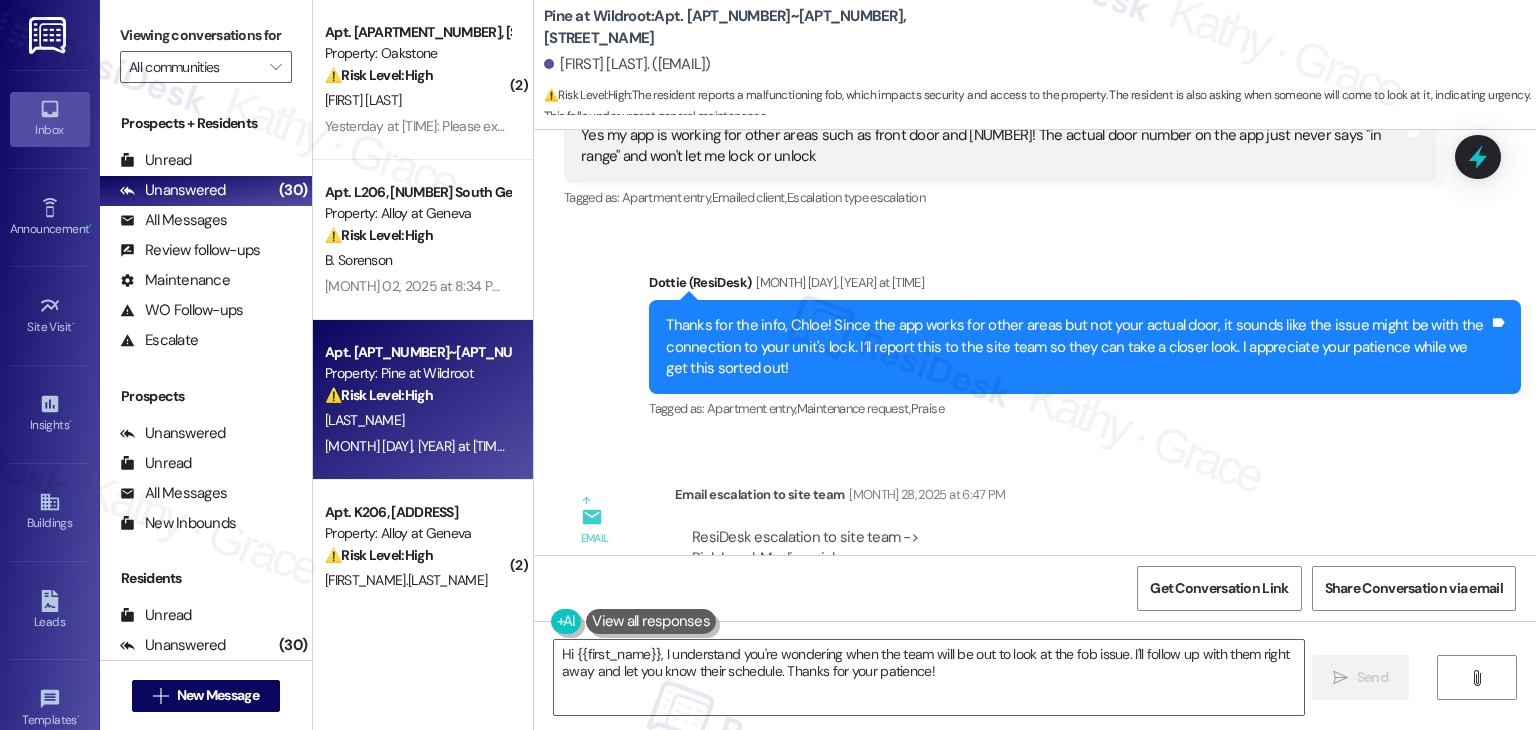 click on "Thanks for the info, Chloe! Since the app works for other areas but not your actual door, it sounds like the issue might be with the connection to your unit's lock. I’ll report this to the site team so they can take a closer look. I appreciate your patience while we get this sorted out!" at bounding box center (1077, 347) 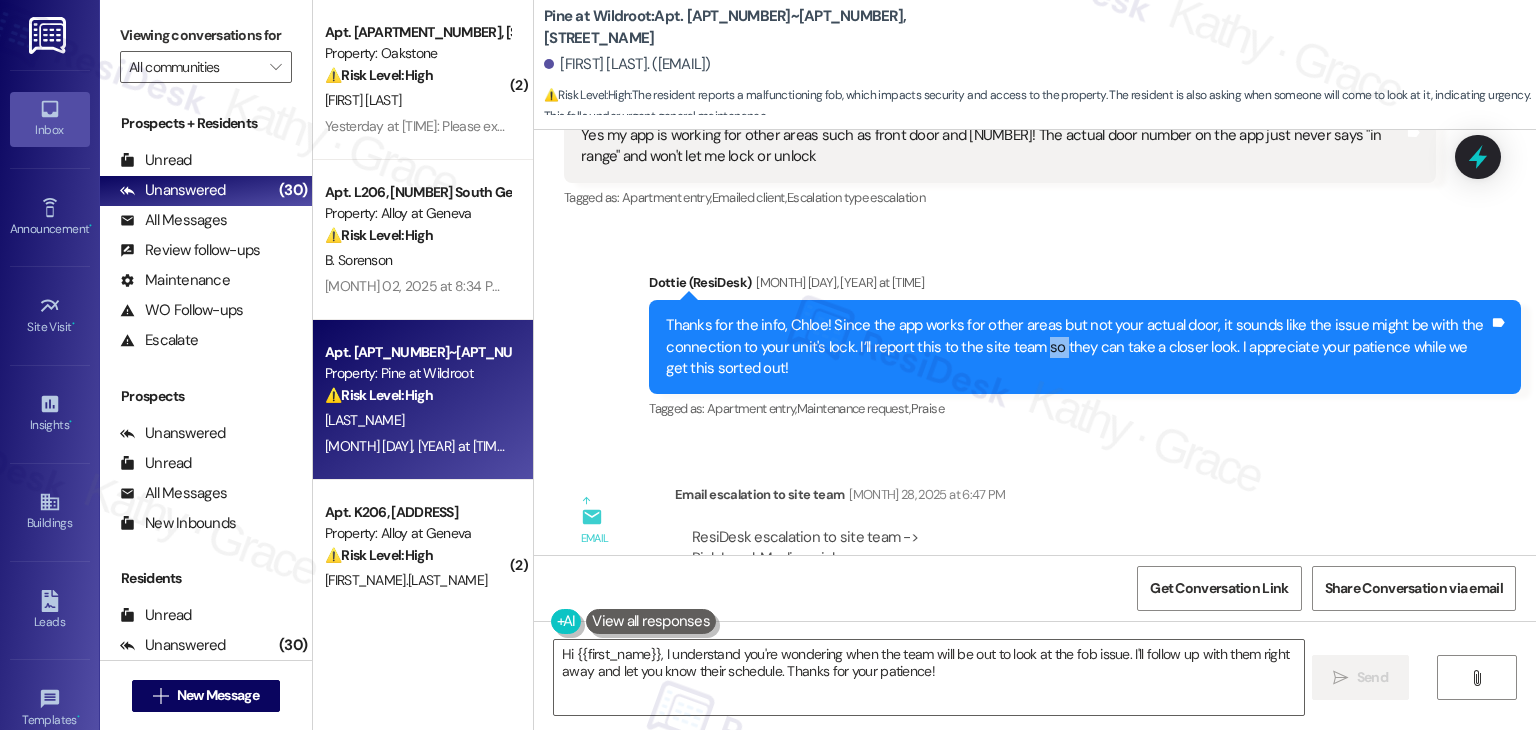 click on "Thanks for the info, Chloe! Since the app works for other areas but not your actual door, it sounds like the issue might be with the connection to your unit's lock. I’ll report this to the site team so they can take a closer look. I appreciate your patience while we get this sorted out!" at bounding box center (1077, 347) 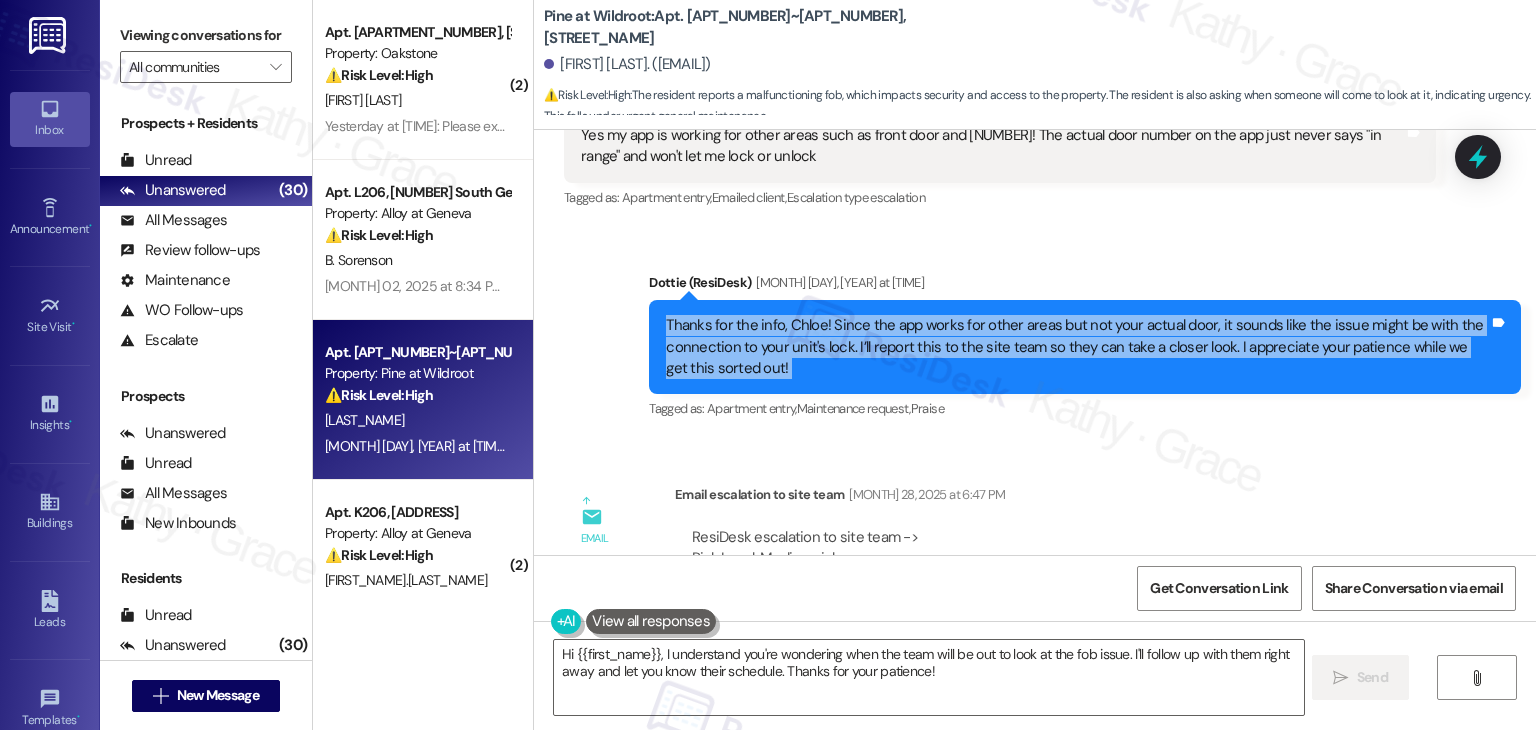 click on "Thanks for the info, Chloe! Since the app works for other areas but not your actual door, it sounds like the issue might be with the connection to your unit's lock. I’ll report this to the site team so they can take a closer look. I appreciate your patience while we get this sorted out!" at bounding box center [1077, 347] 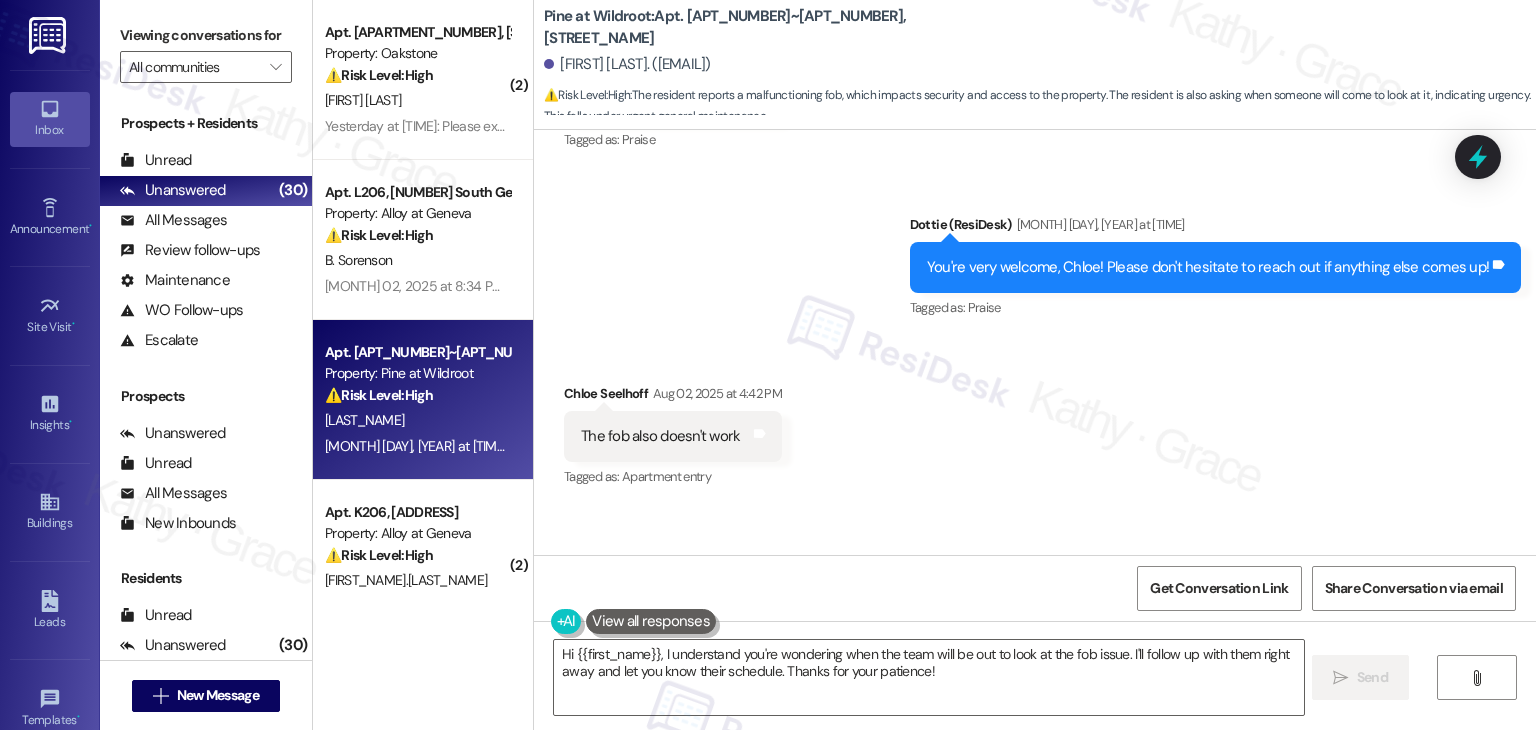 scroll, scrollTop: 2499, scrollLeft: 0, axis: vertical 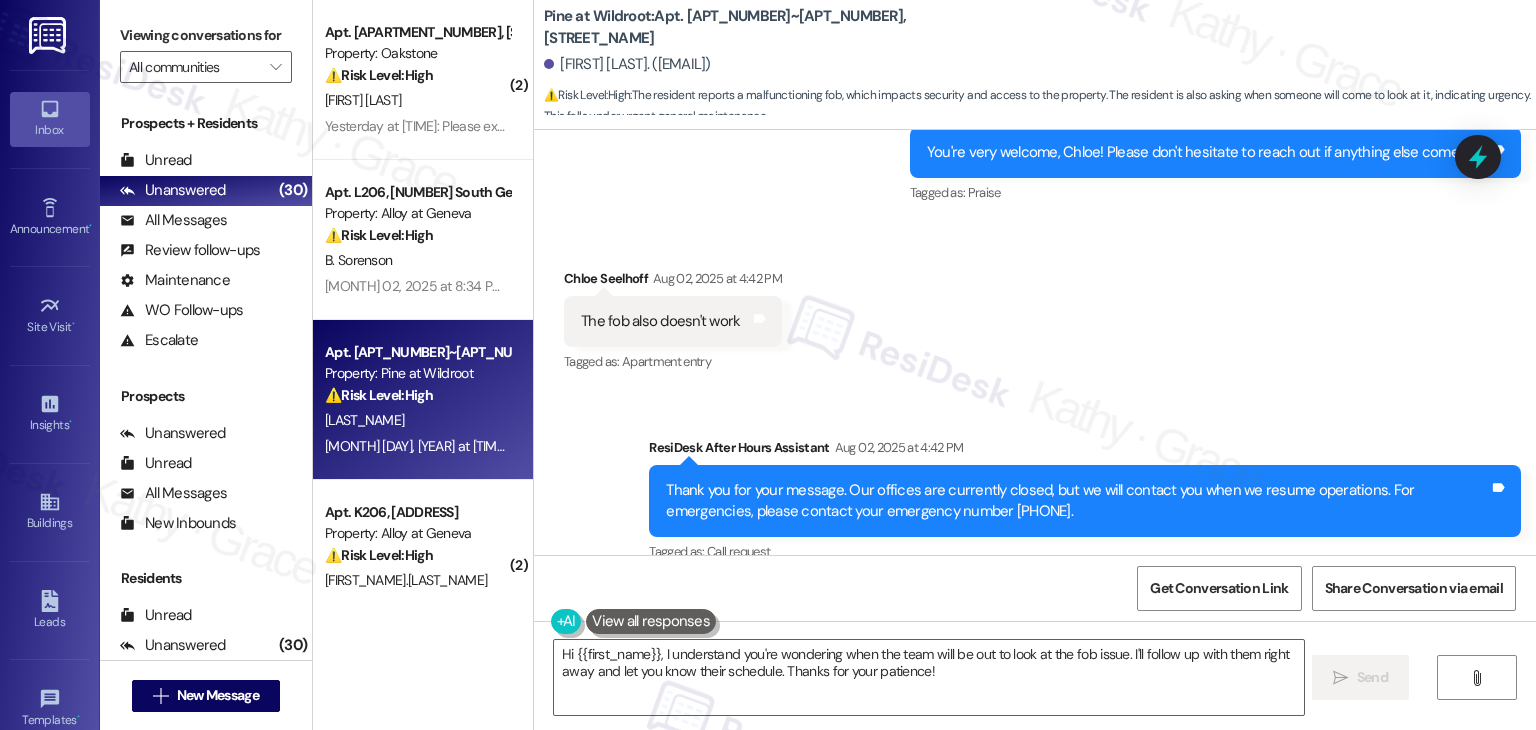 click on "The fob also doesn't work" at bounding box center (660, 321) 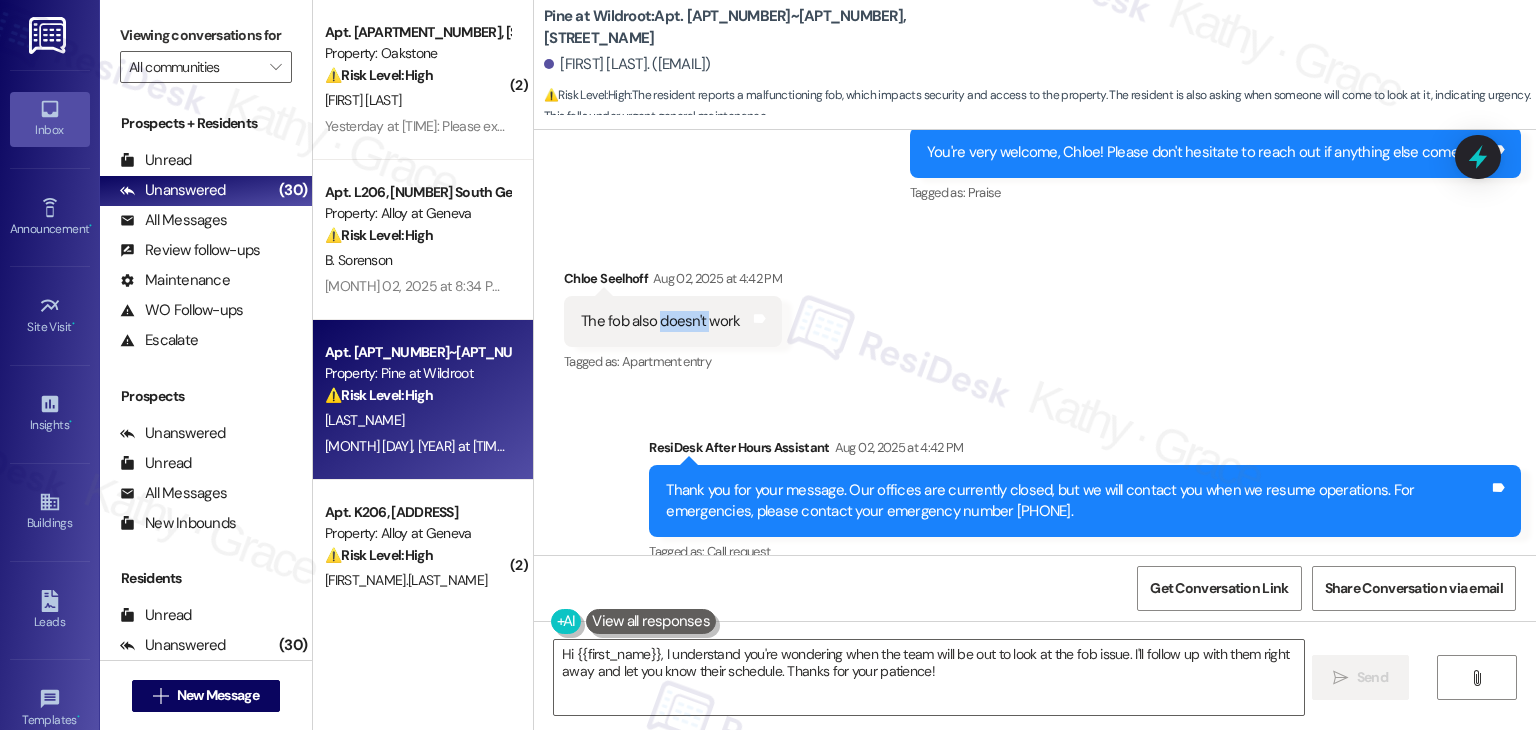click on "The fob also doesn't work" at bounding box center [660, 321] 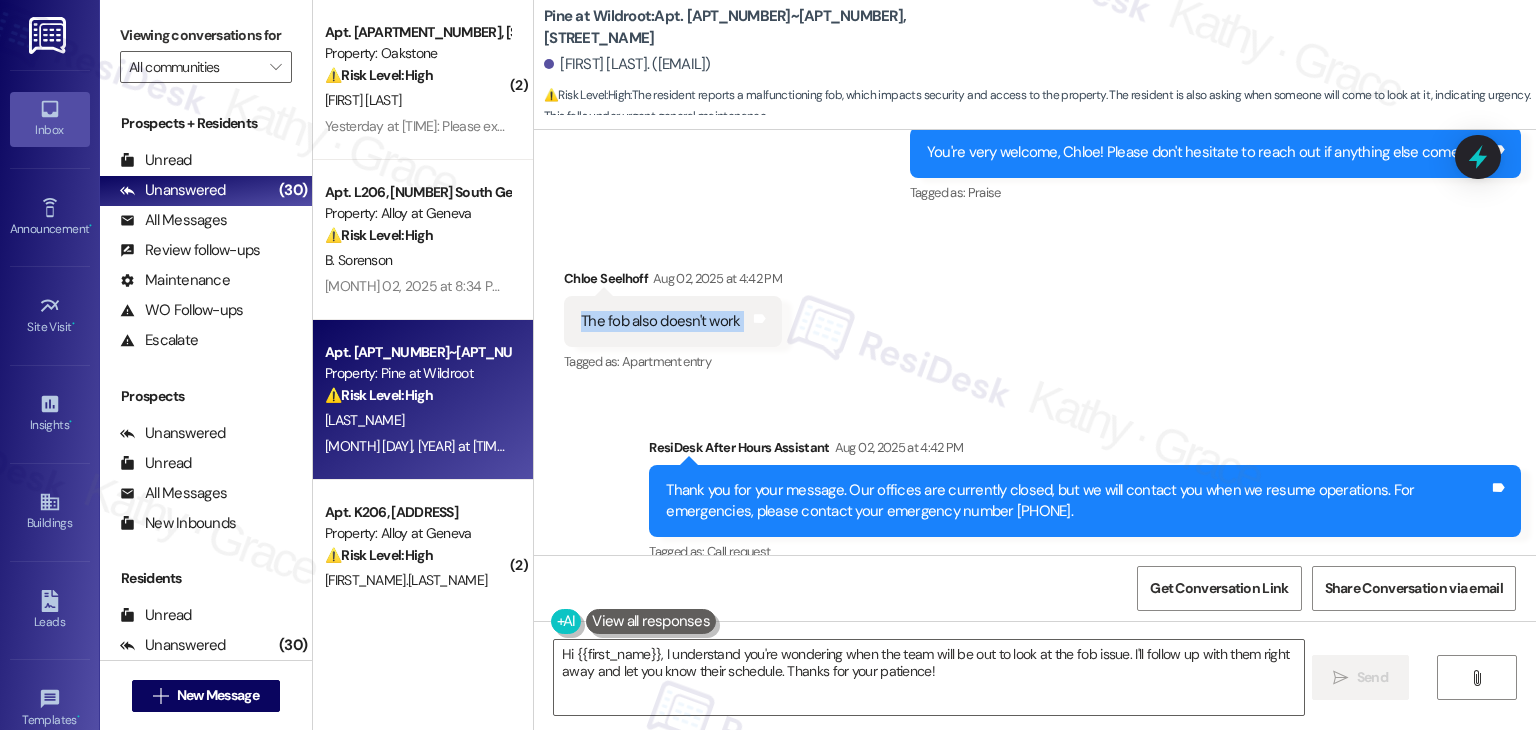 click on "The fob also doesn't work" at bounding box center (660, 321) 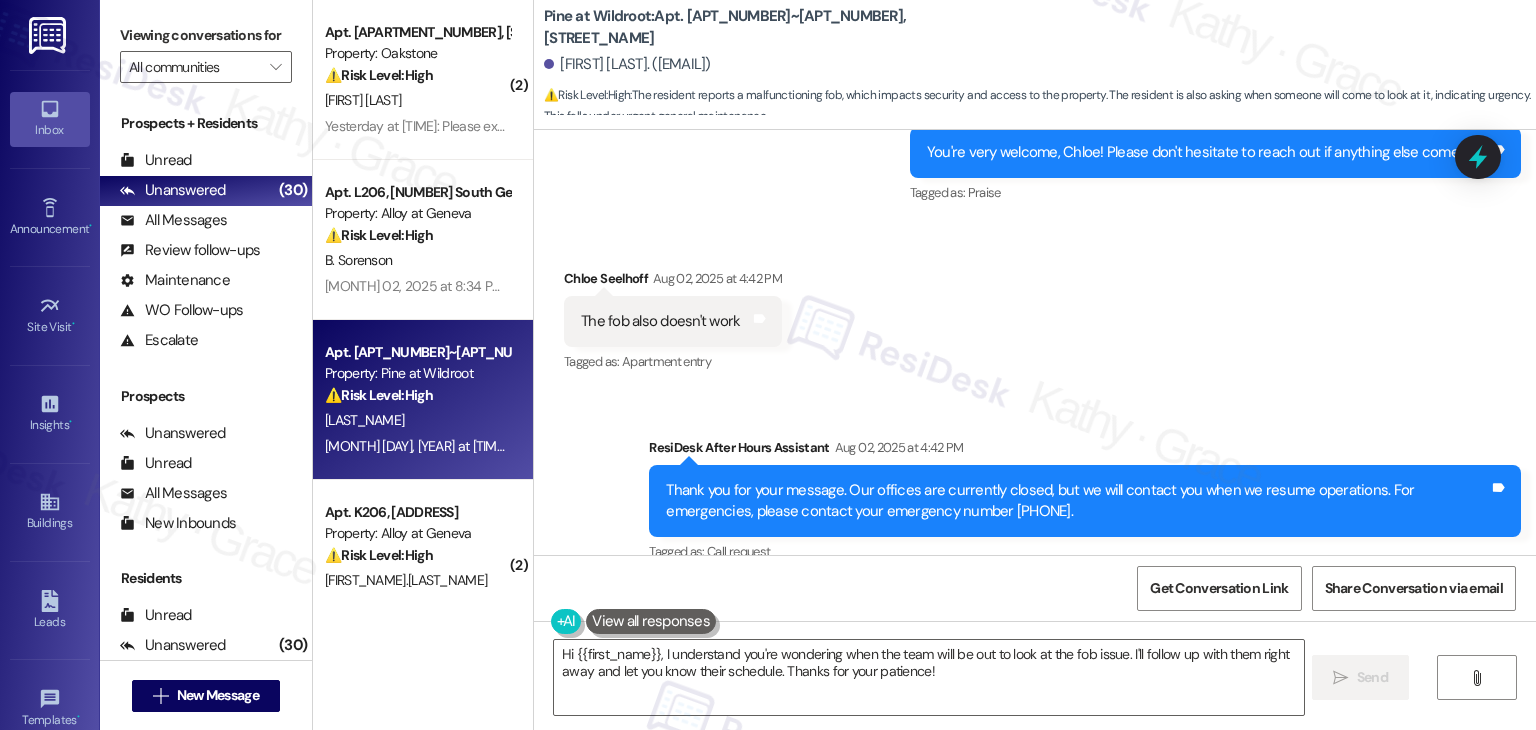click on "The fob also doesn't work" at bounding box center [660, 321] 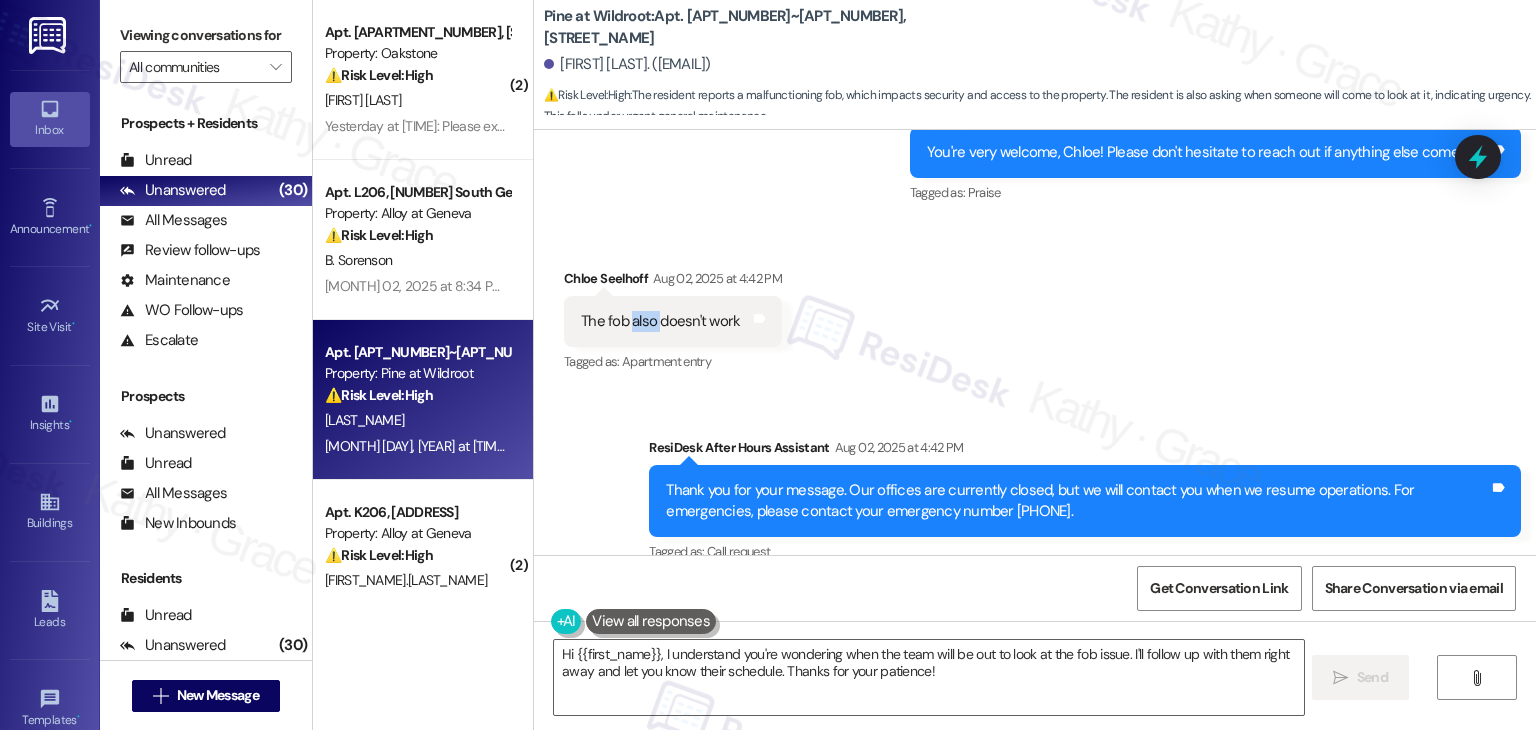 click on "The fob also doesn't work" at bounding box center (660, 321) 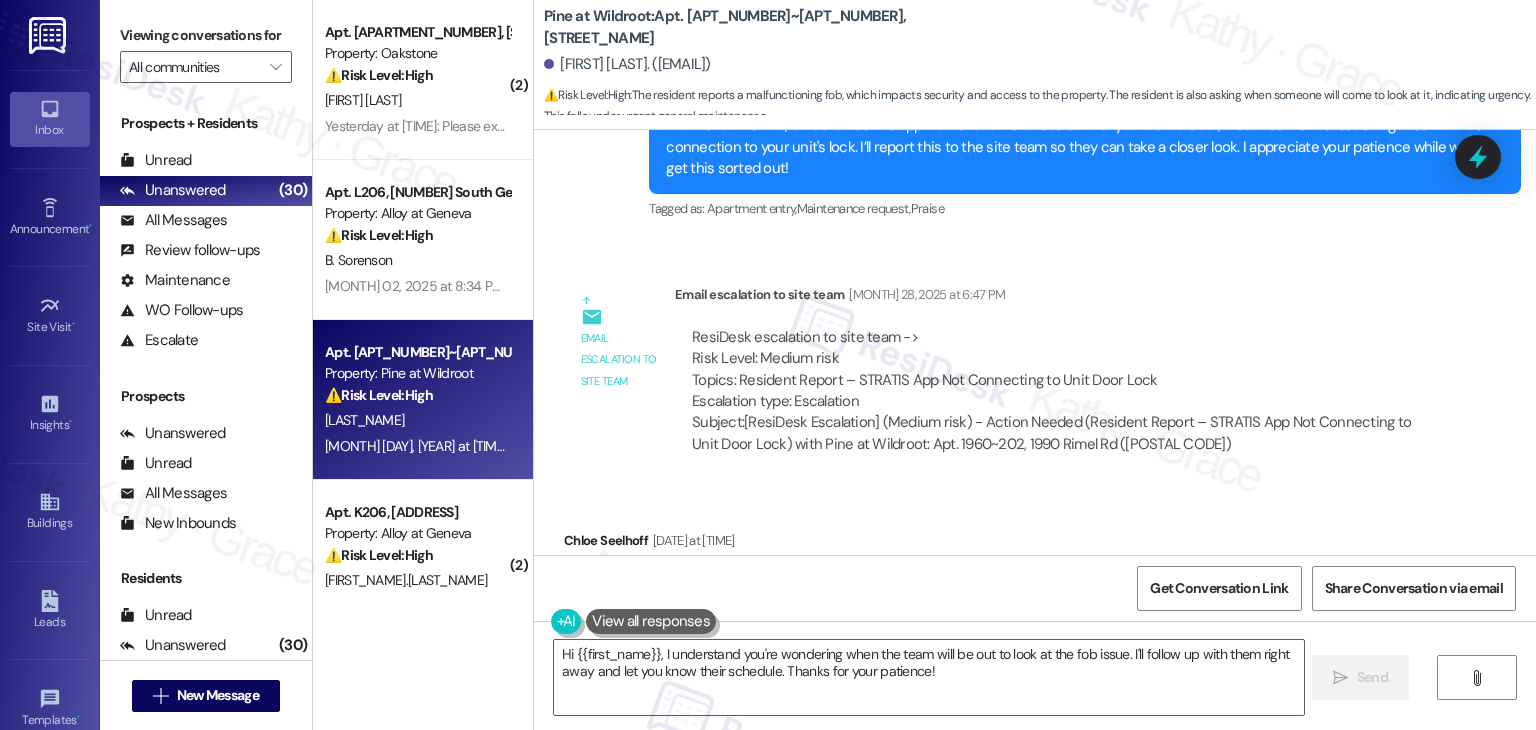 scroll, scrollTop: 1799, scrollLeft: 0, axis: vertical 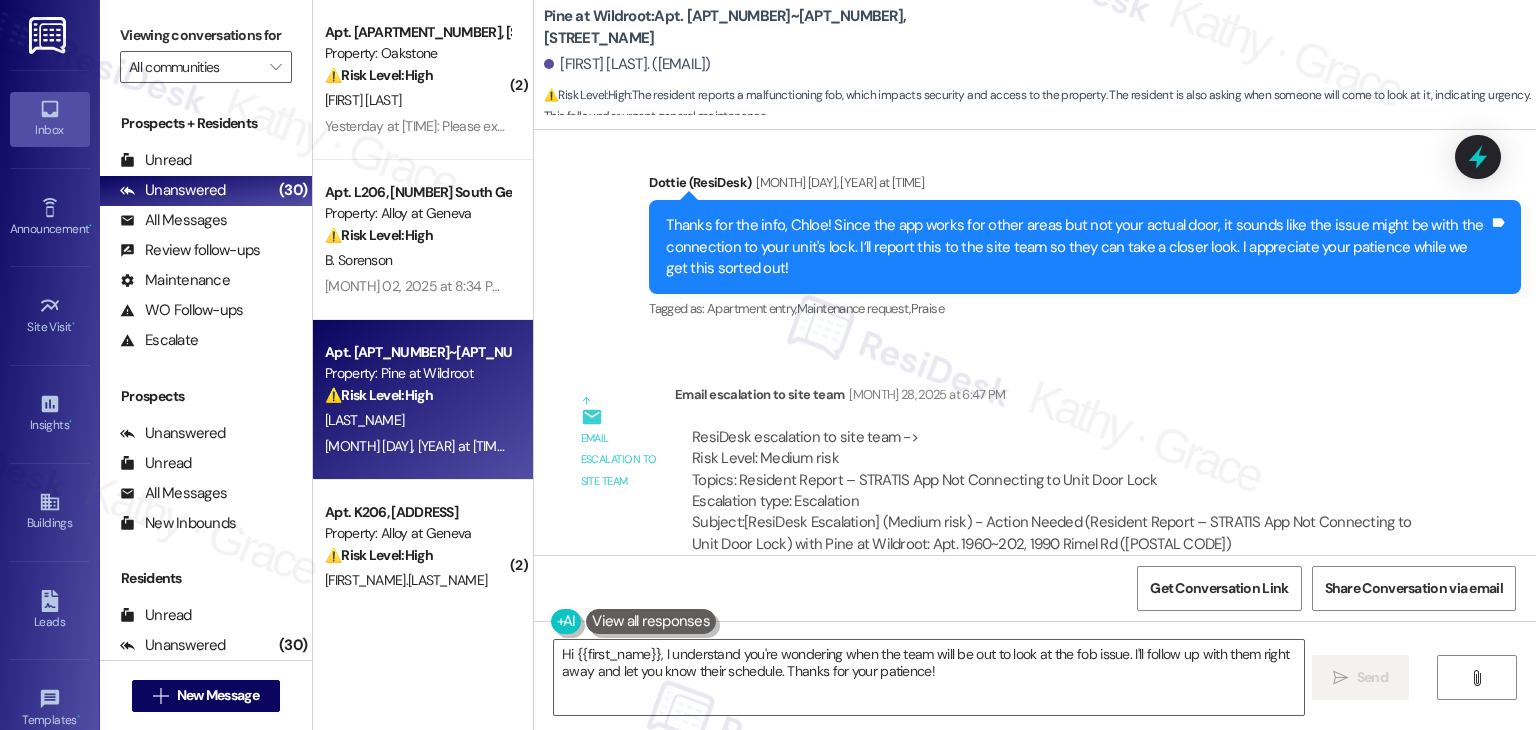 click on "Thanks for the info, Chloe! Since the app works for other areas but not your actual door, it sounds like the issue might be with the connection to your unit's lock. I’ll report this to the site team so they can take a closer look. I appreciate your patience while we get this sorted out!" at bounding box center (1077, 247) 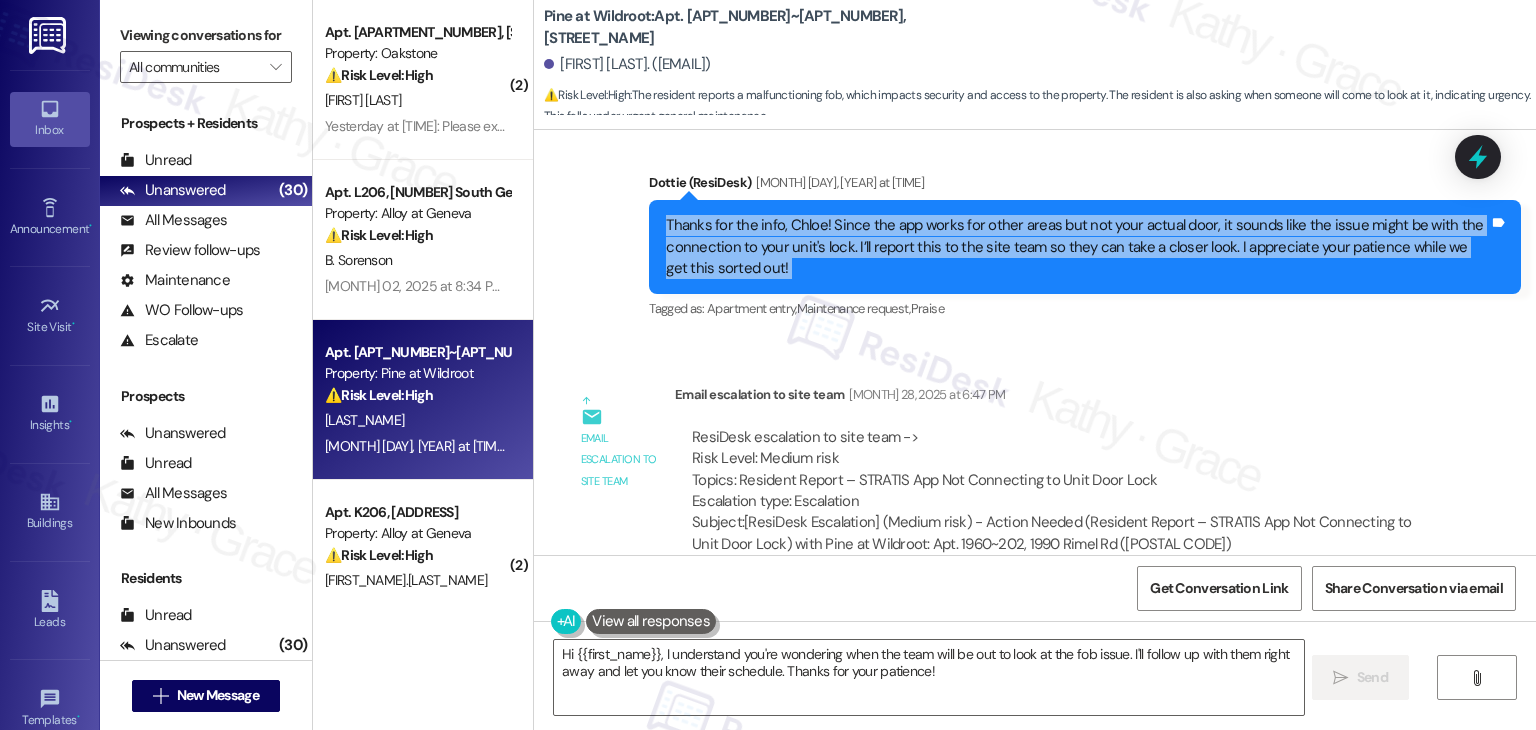 click on "Thanks for the info, Chloe! Since the app works for other areas but not your actual door, it sounds like the issue might be with the connection to your unit's lock. I’ll report this to the site team so they can take a closer look. I appreciate your patience while we get this sorted out!" at bounding box center [1077, 247] 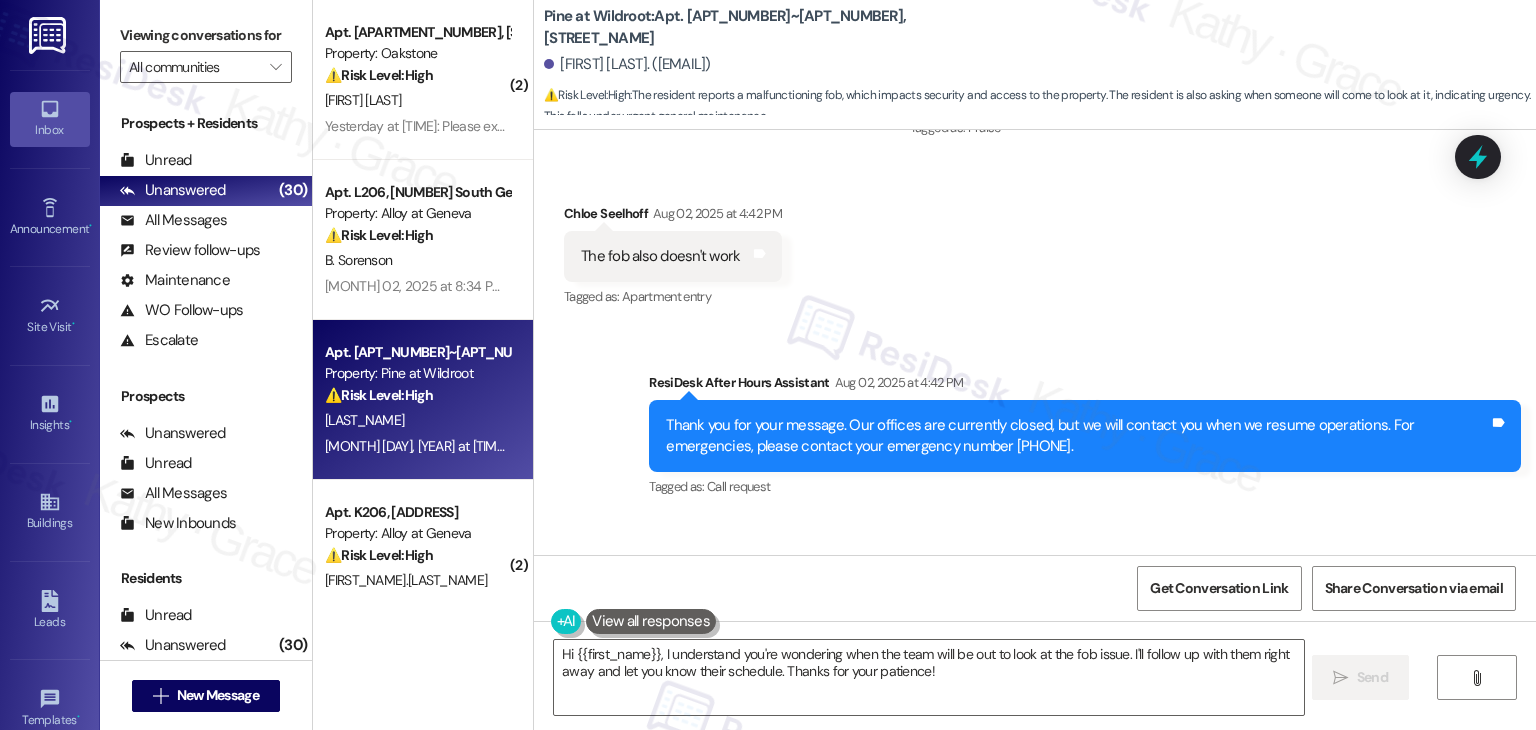 scroll, scrollTop: 2599, scrollLeft: 0, axis: vertical 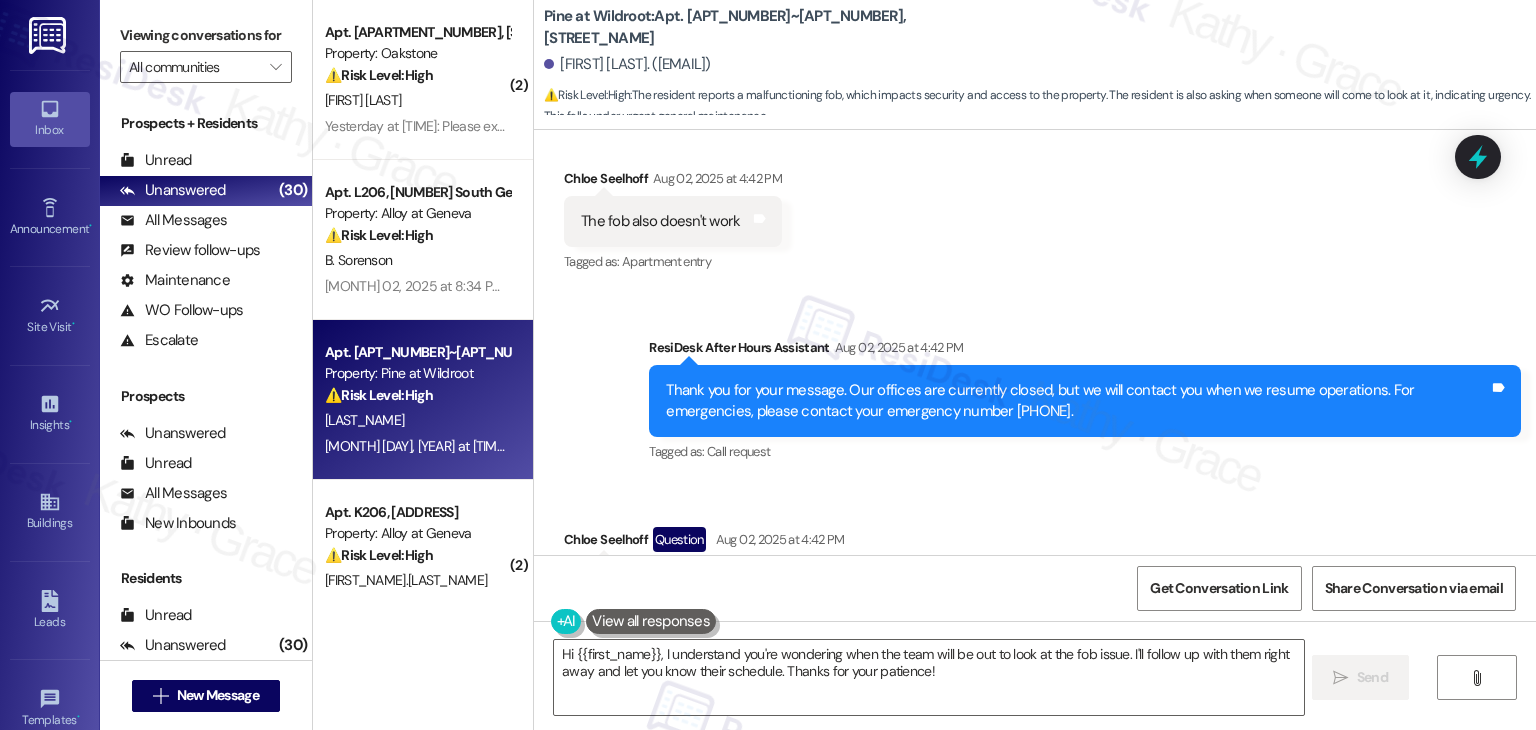 click on "The fob also doesn't work" at bounding box center [660, 221] 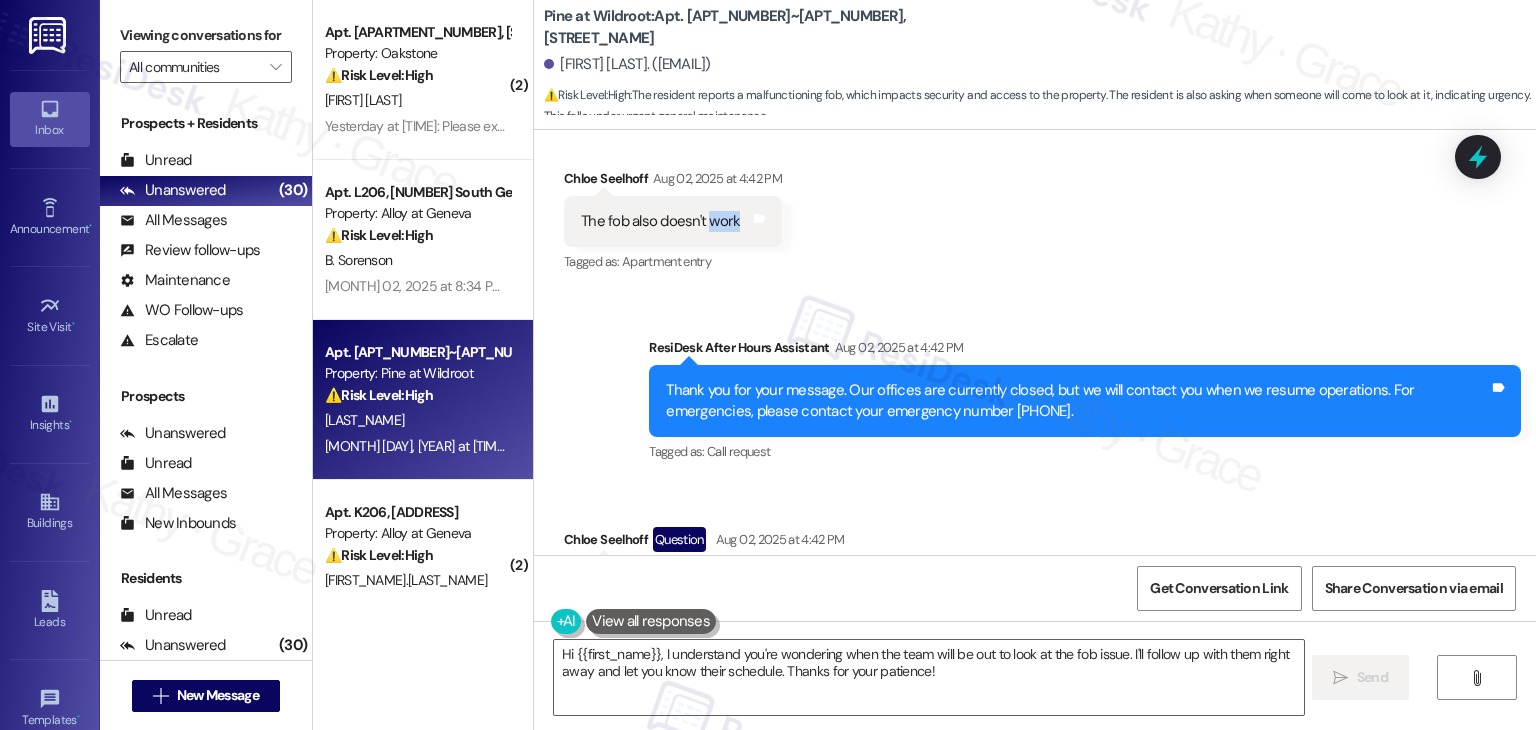 click on "The fob also doesn't work" at bounding box center [660, 221] 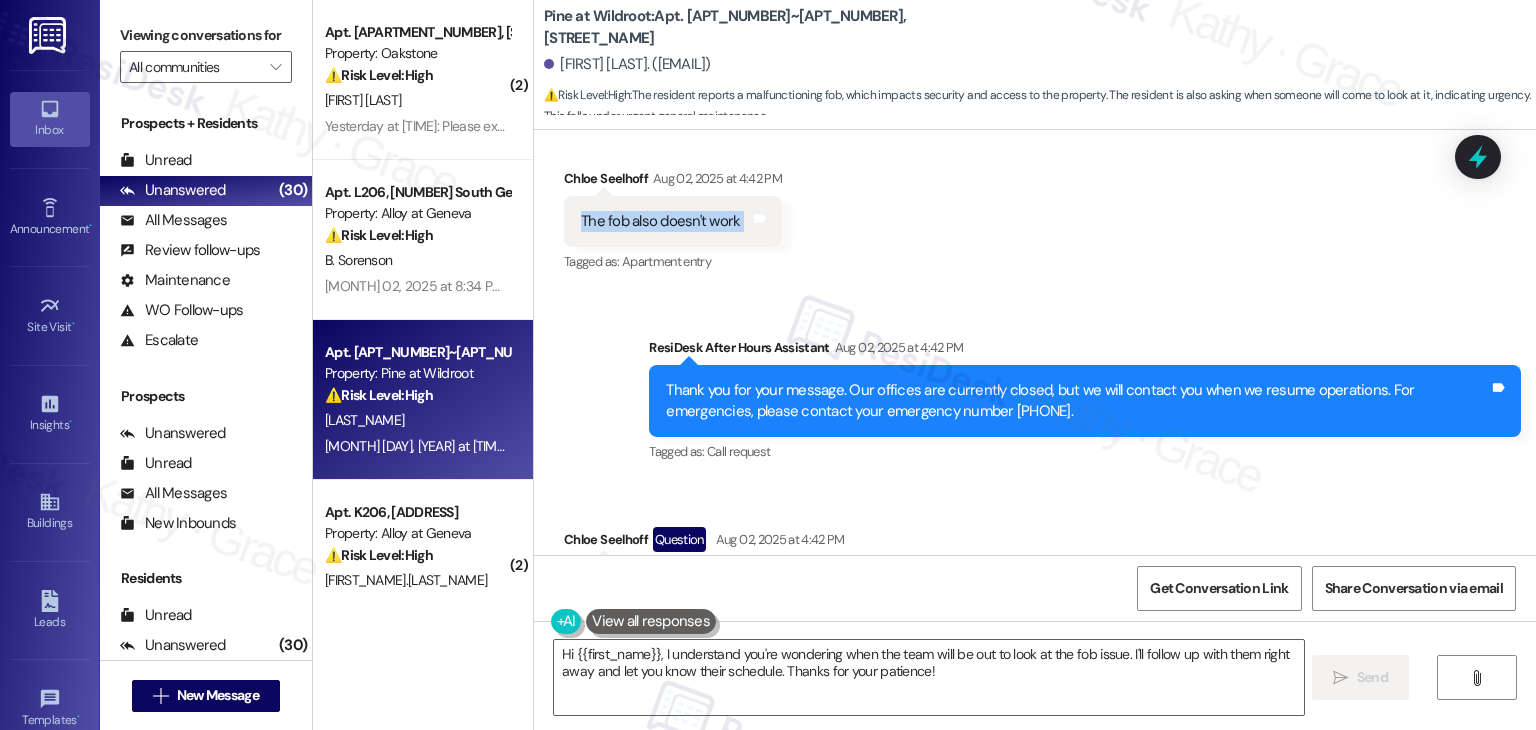click on "The fob also doesn't work" at bounding box center (660, 221) 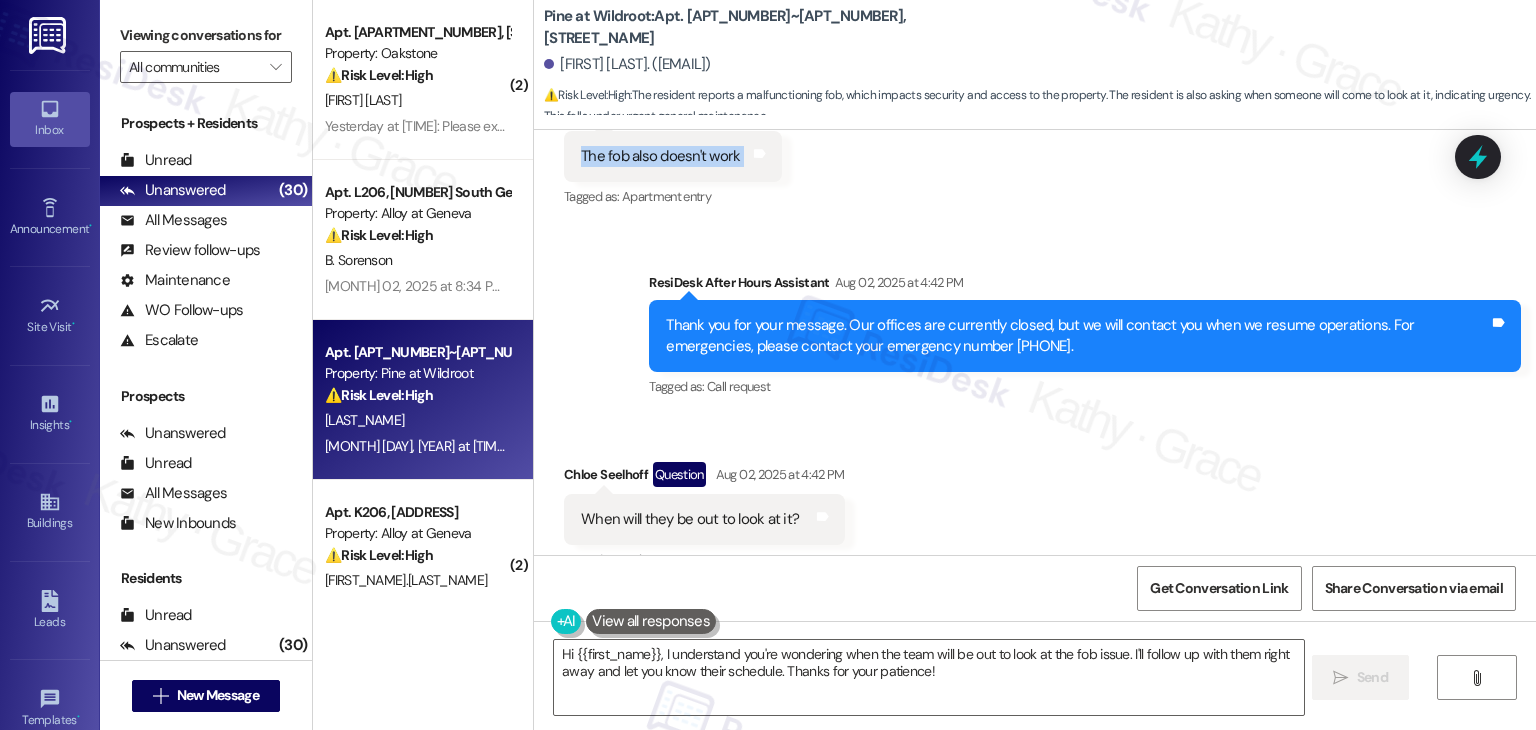 scroll, scrollTop: 2700, scrollLeft: 0, axis: vertical 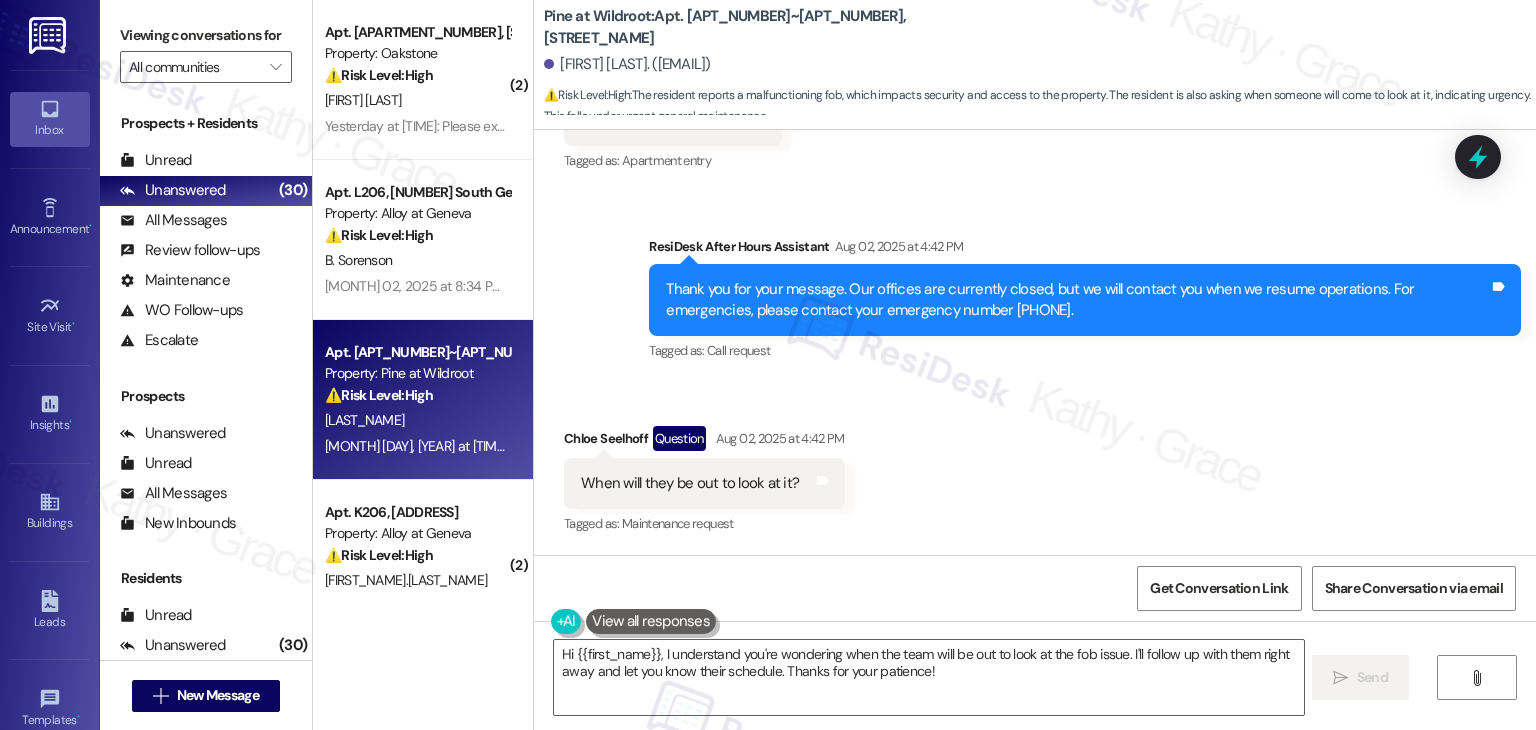 click on "When will they be out to look at it?" at bounding box center (690, 483) 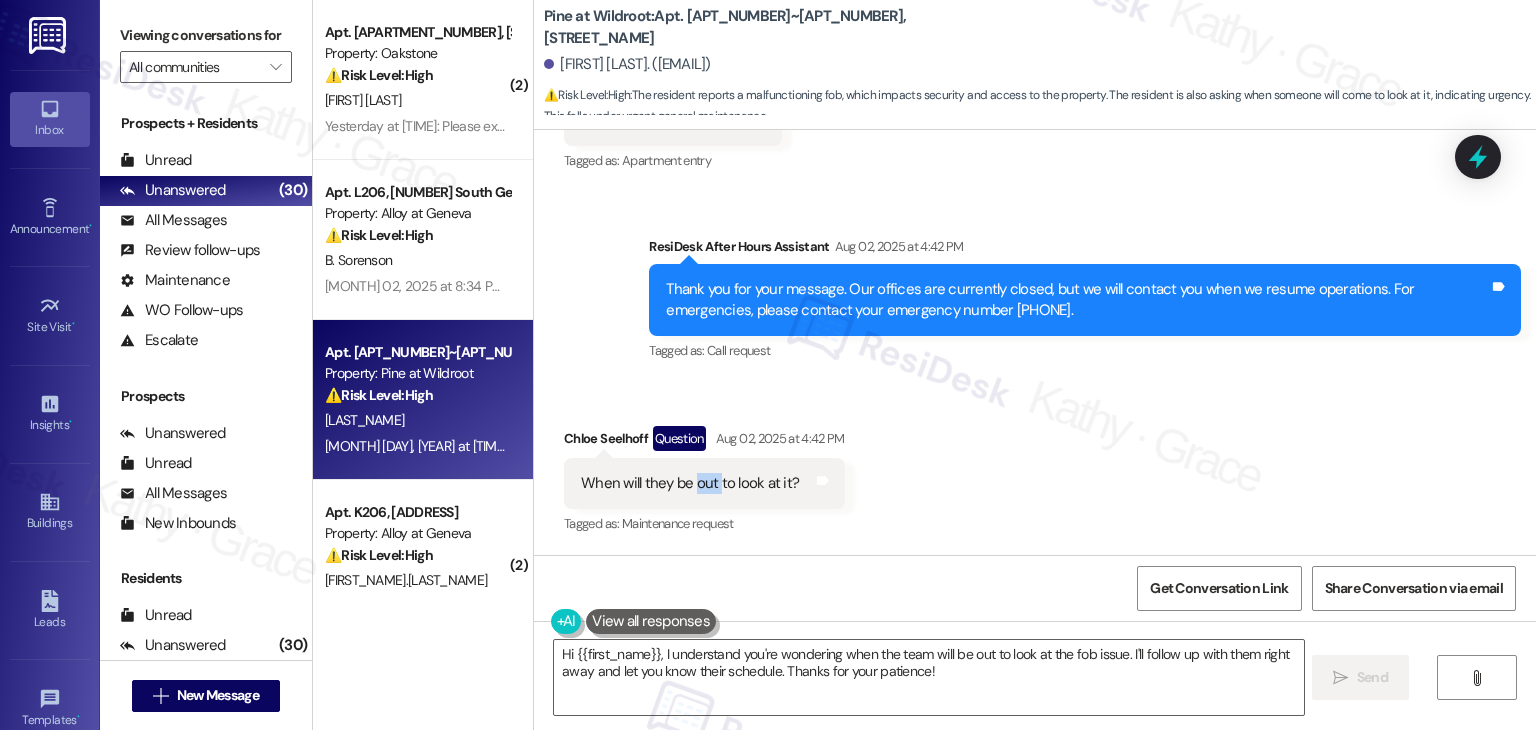 click on "When will they be out to look at it?" at bounding box center (690, 483) 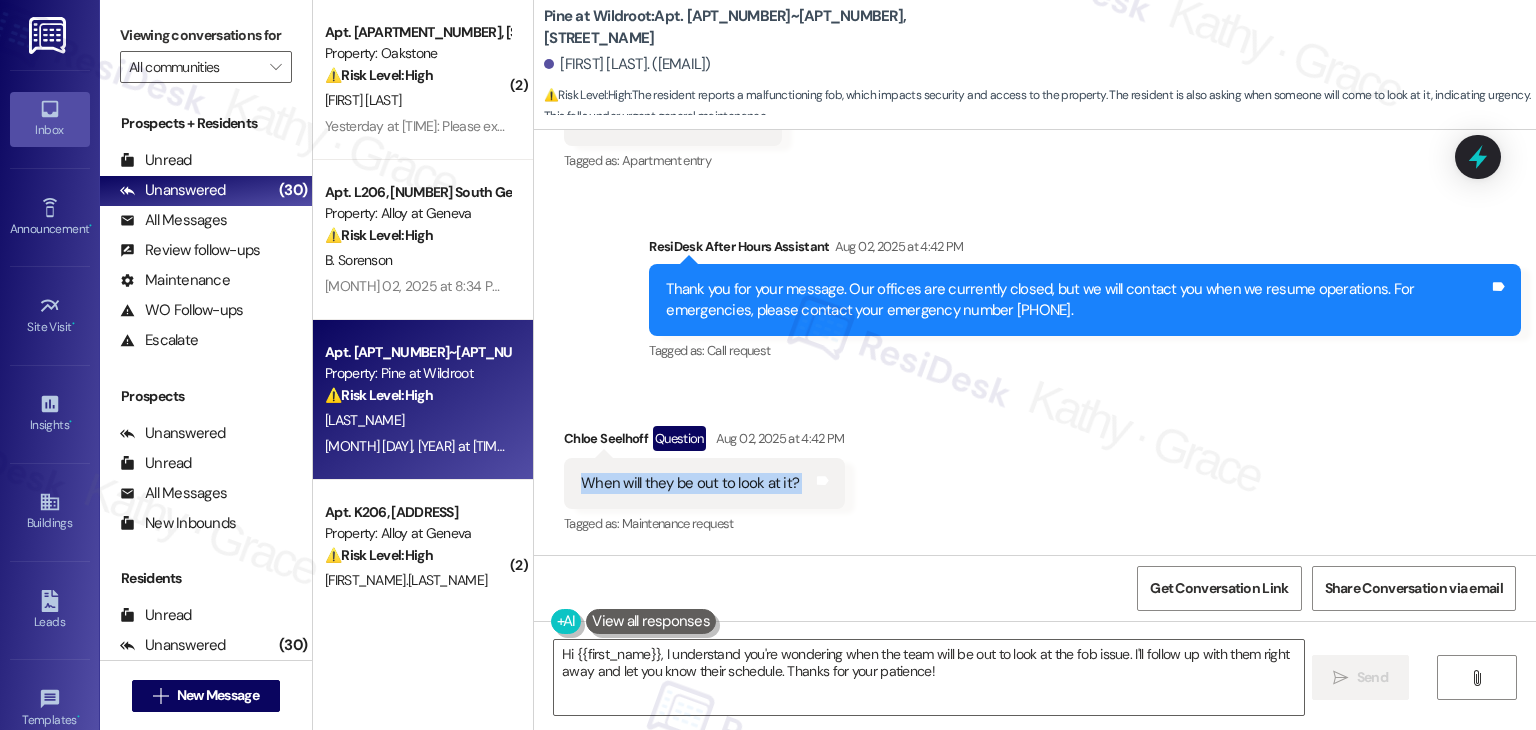 click on "When will they be out to look at it?" at bounding box center [690, 483] 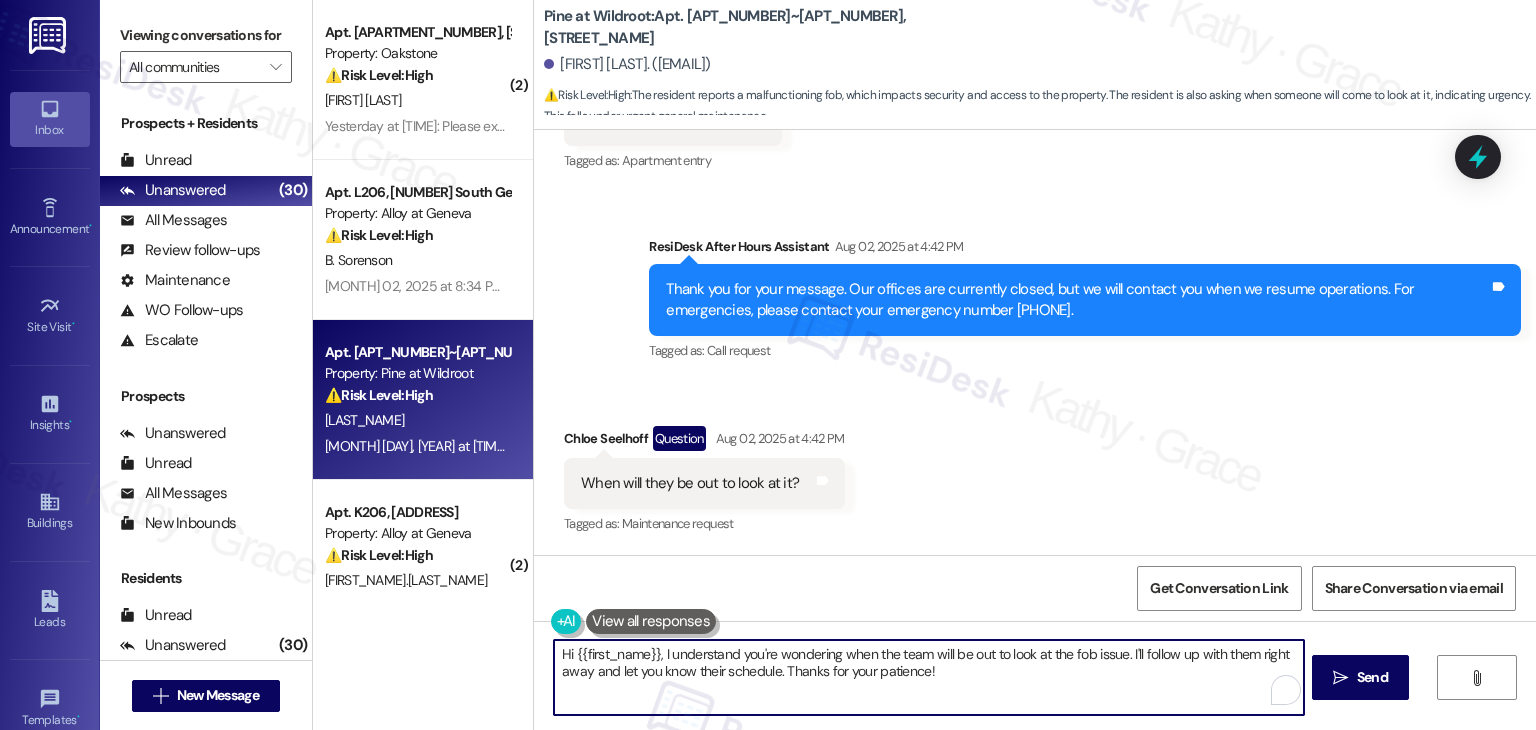 drag, startPoint x: 948, startPoint y: 677, endPoint x: 669, endPoint y: 642, distance: 281.18677 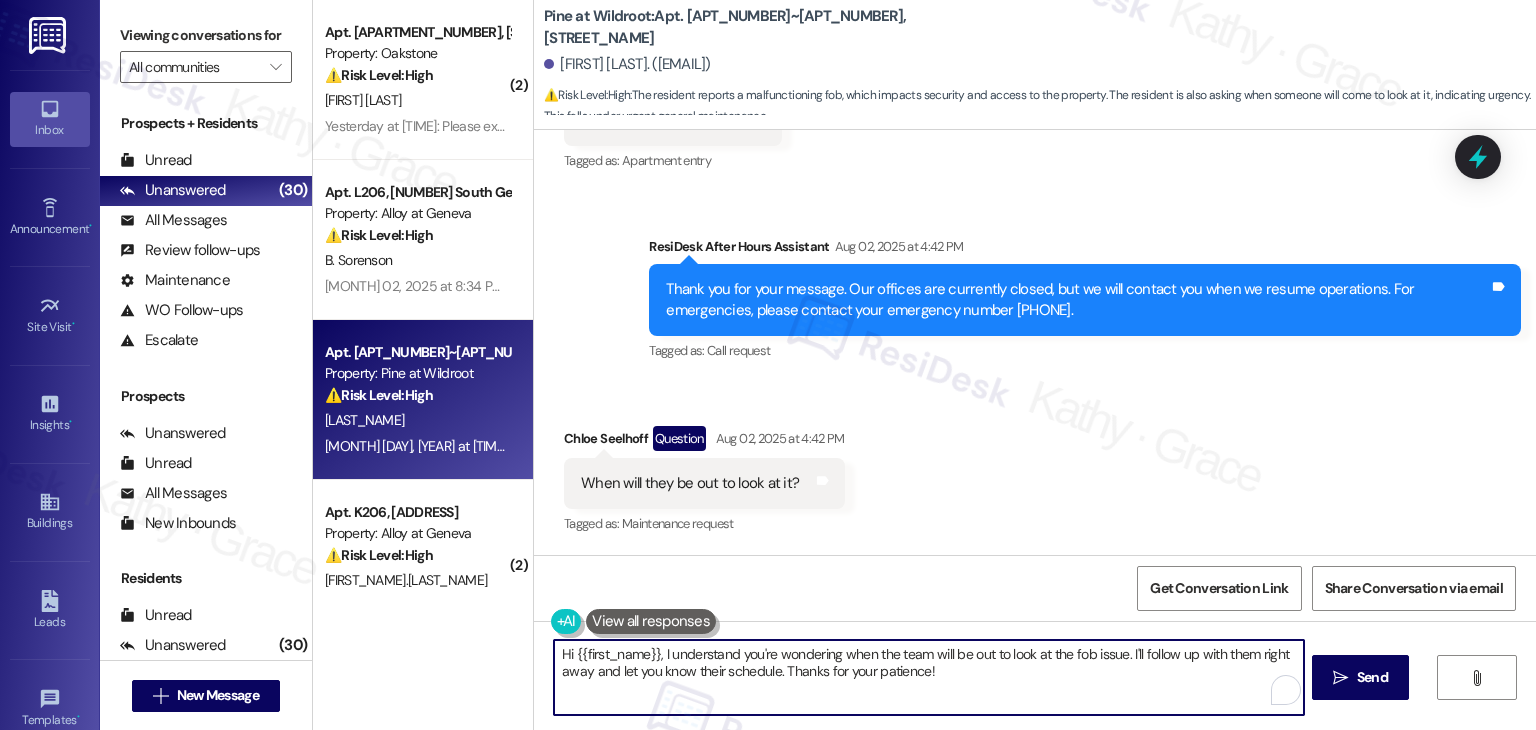 click on "Hi {{first_name}}, I understand you're wondering when the team will be out to look at the fob issue. I'll follow up with them right away and let you know their schedule. Thanks for your patience!" at bounding box center (928, 677) 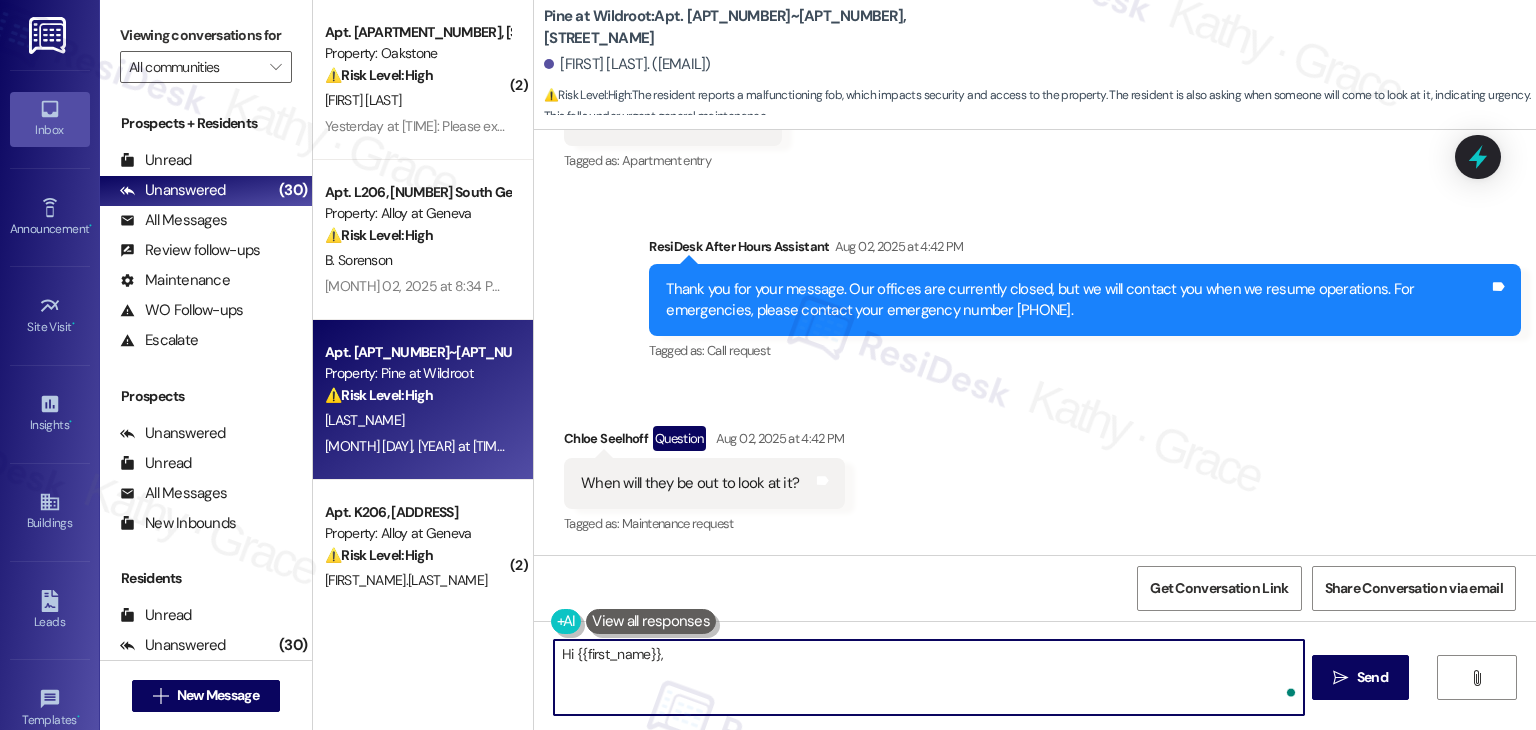 paste on "Thanks for your message. I wanted to check in to see if your issue is still unresolved. I’ll follow up with the site team to ensure they’re aware of the problem with your door and fob. In the meantime, I suggest reaching out to the office or visiting them for immediate assistance. I appreciate your patience as we work to get this resolved!" 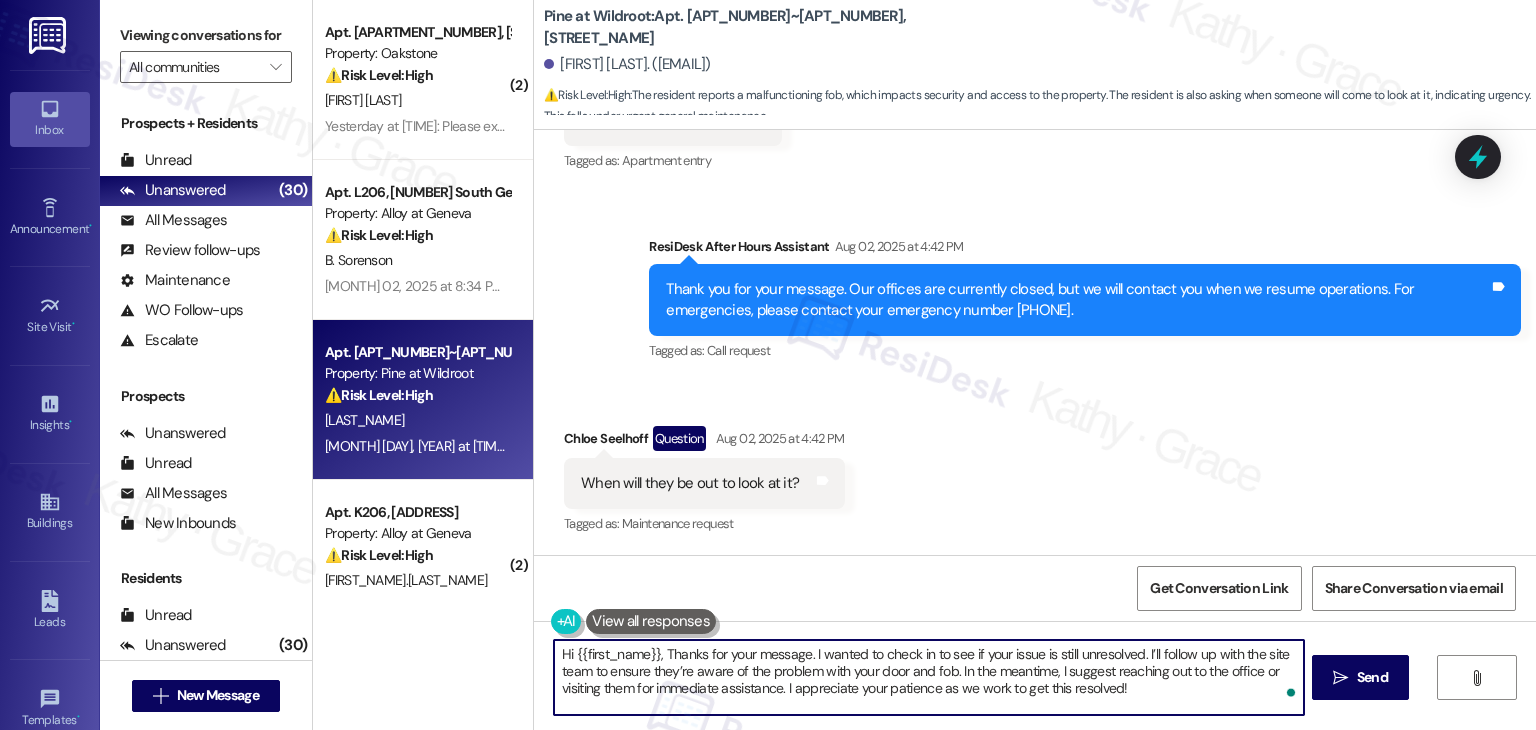 click on "Hi {{first_name}}, Thanks for your message. I wanted to check in to see if your issue is still unresolved. I’ll follow up with the site team to ensure they’re aware of the problem with your door and fob. In the meantime, I suggest reaching out to the office or visiting them for immediate assistance. I appreciate your patience as we work to get this resolved!" at bounding box center [928, 677] 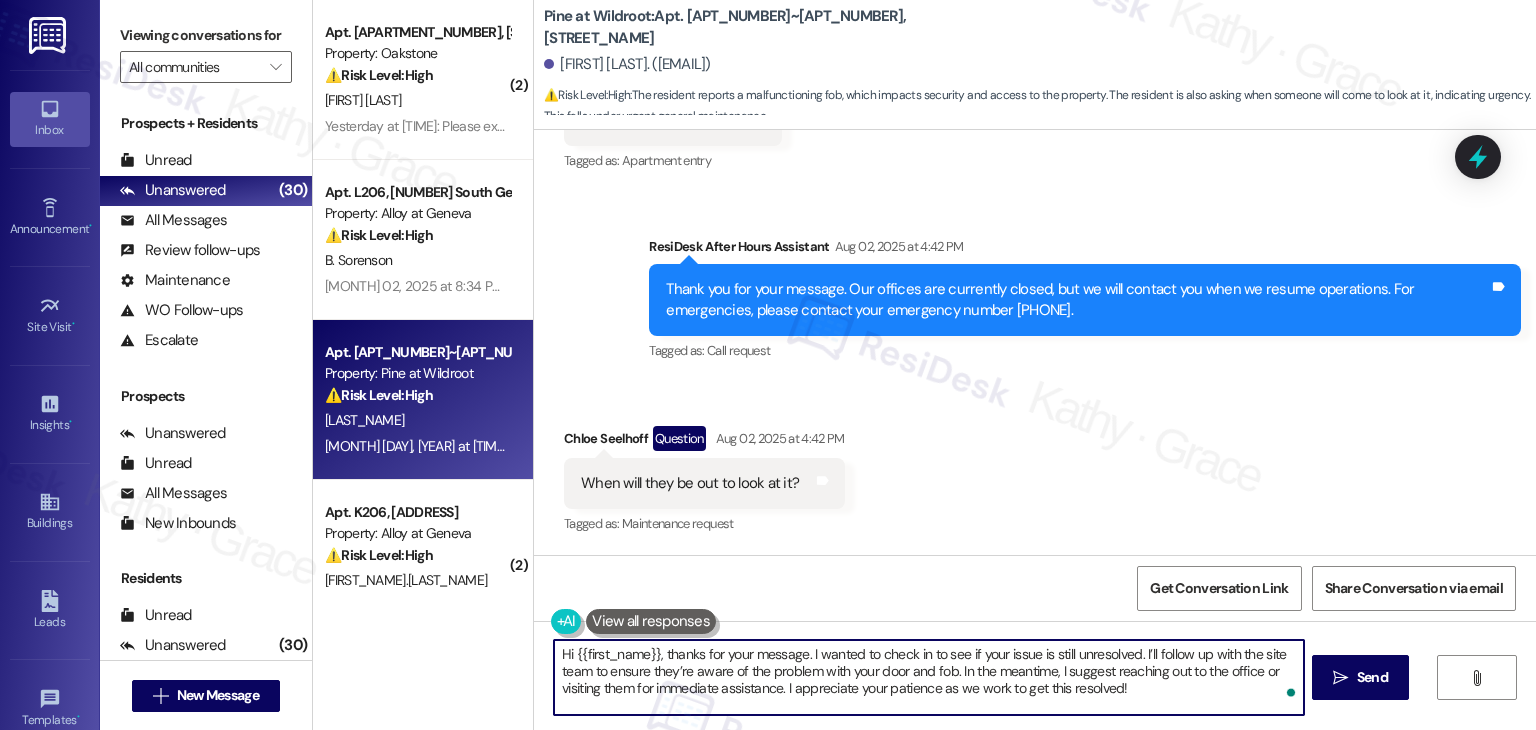type on "Hi {{first_name}}, thanks for your message. I wanted to check in to see if your issue is still unresolved. I’ll follow up with the site team to ensure they’re aware of the problem with your door and fob. In the meantime, I suggest reaching out to the office or visiting them for immediate assistance. I appreciate your patience as we work to get this resolved!" 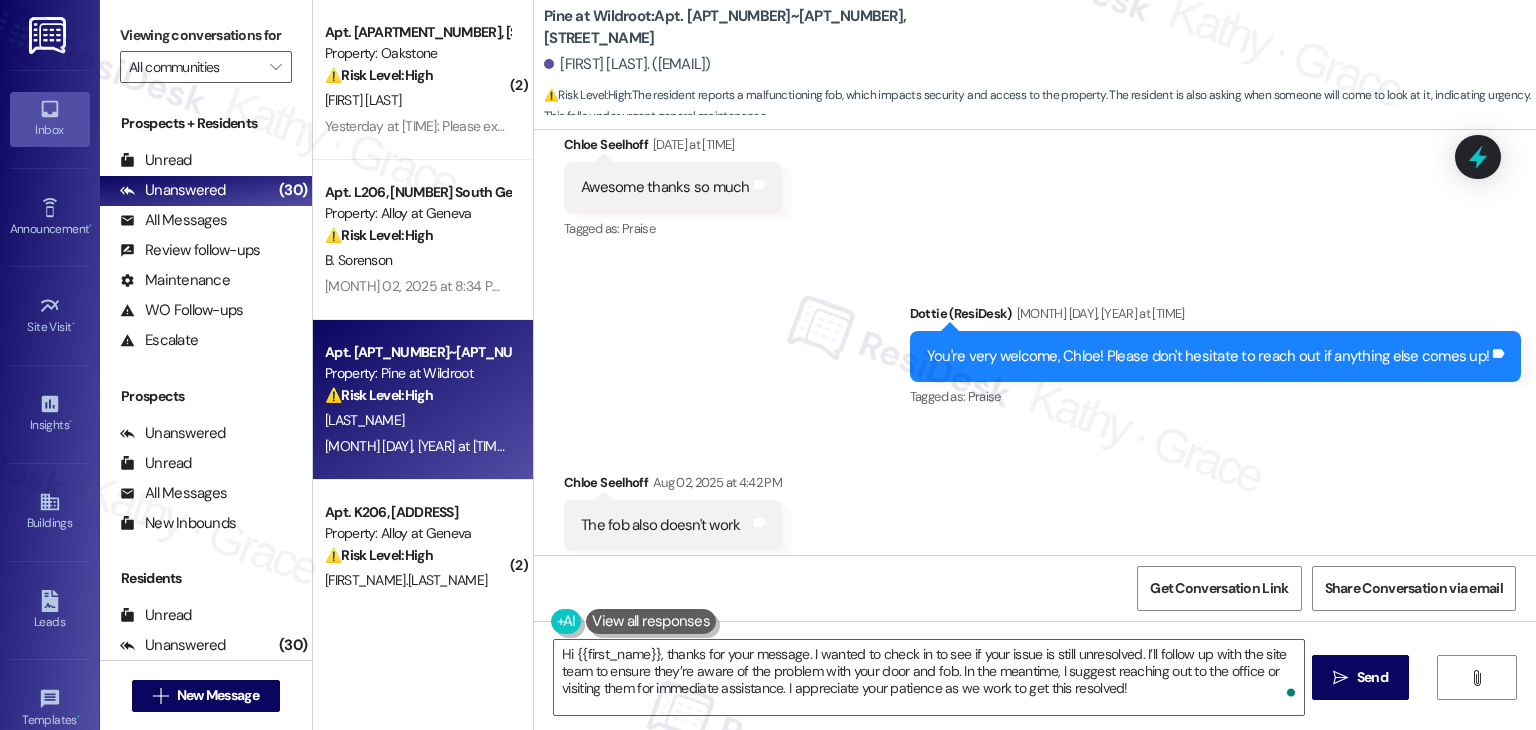 scroll, scrollTop: 2300, scrollLeft: 0, axis: vertical 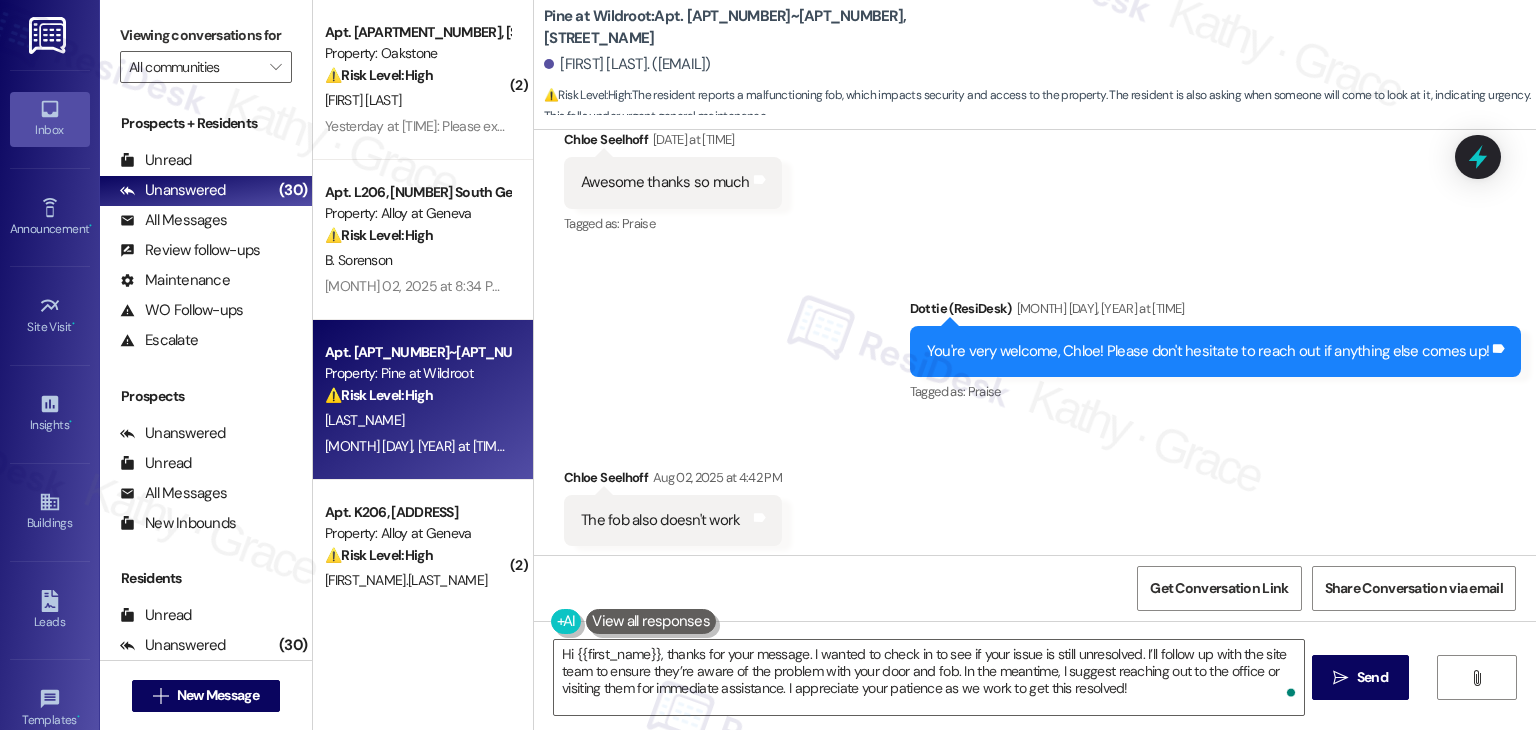 click on "Received via SMS Chloe Seelhoff Aug 02, 2025 at 4:42 PM The fob also doesn't work Tags and notes Tagged as:   Apartment entry Click to highlight conversations about Apartment entry" at bounding box center (1035, 506) 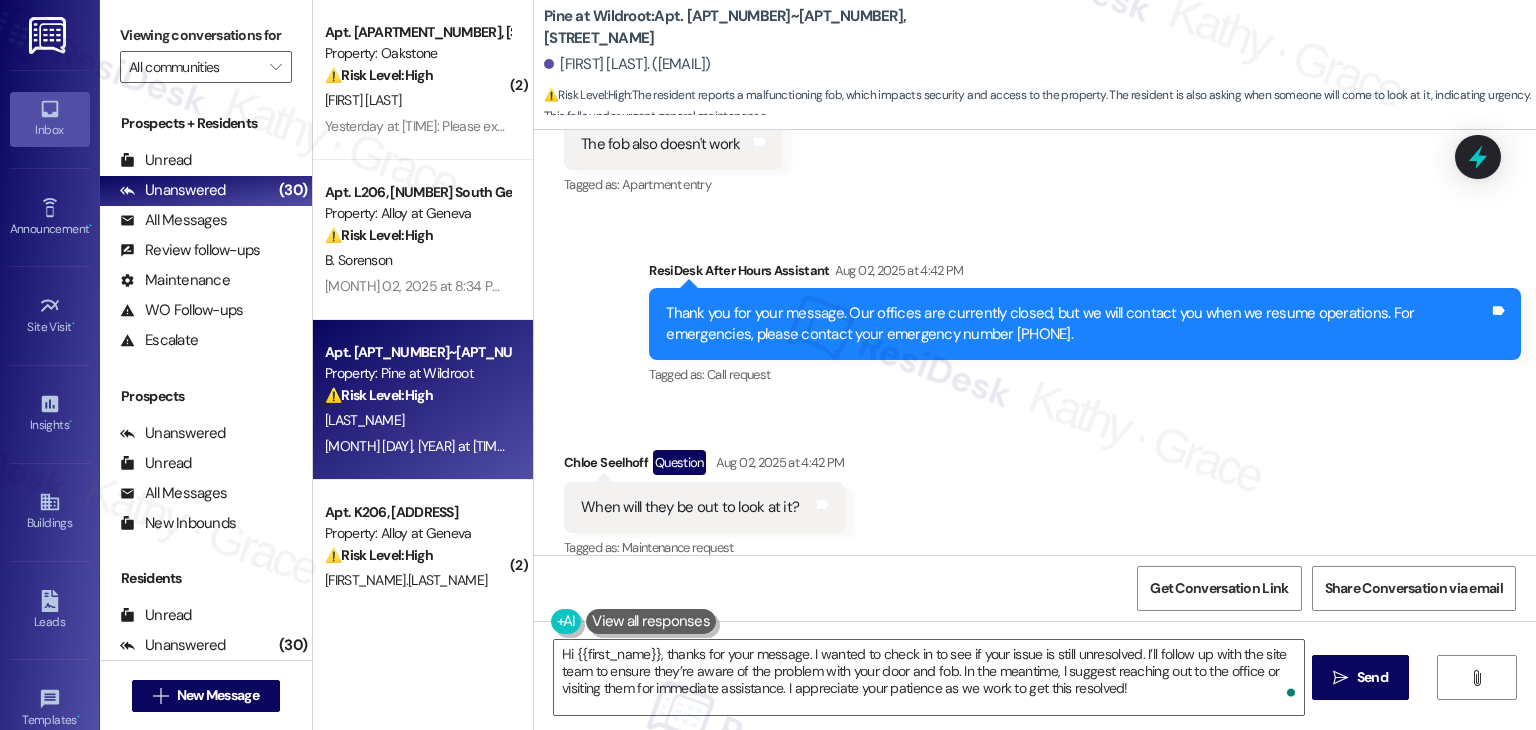 scroll, scrollTop: 2700, scrollLeft: 0, axis: vertical 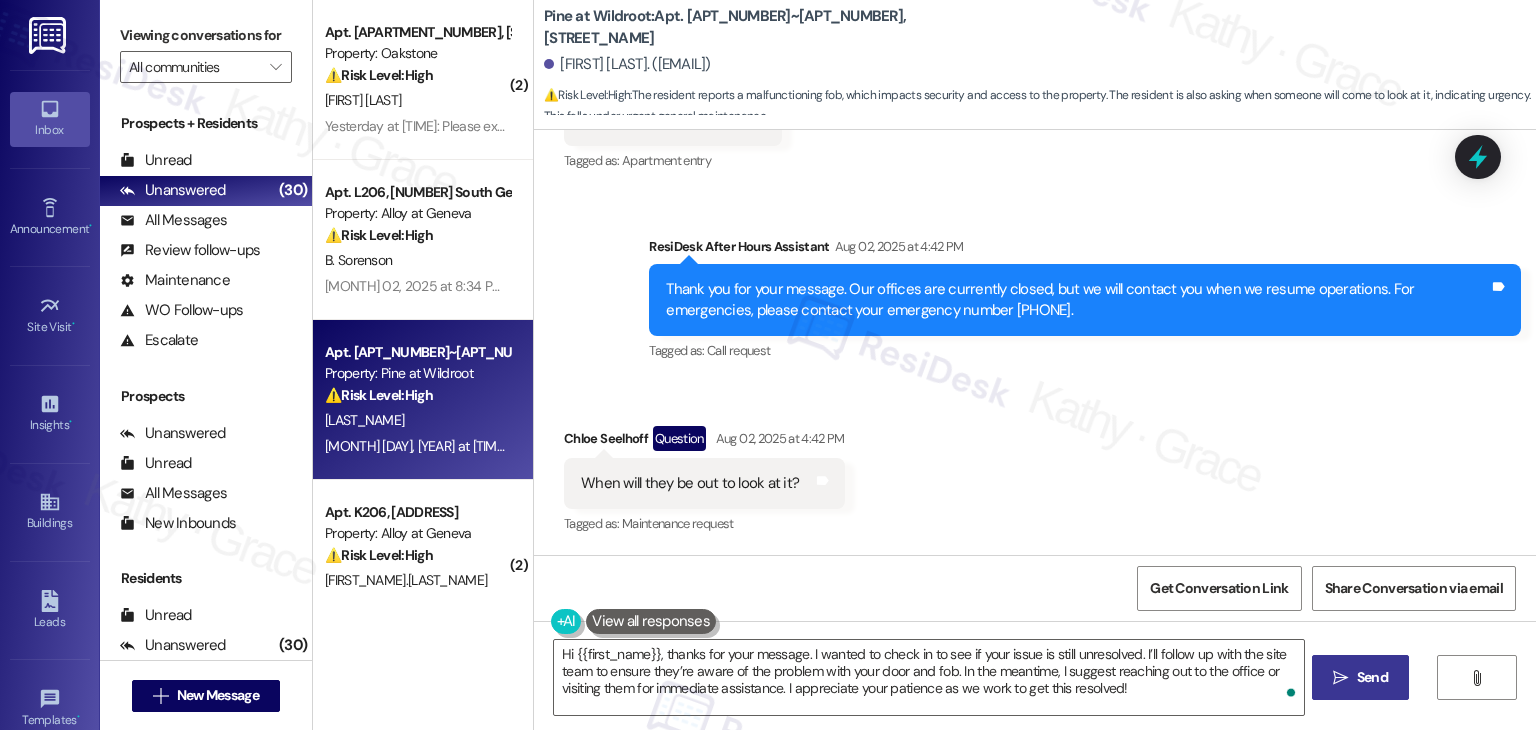 click on "Send" at bounding box center [1372, 677] 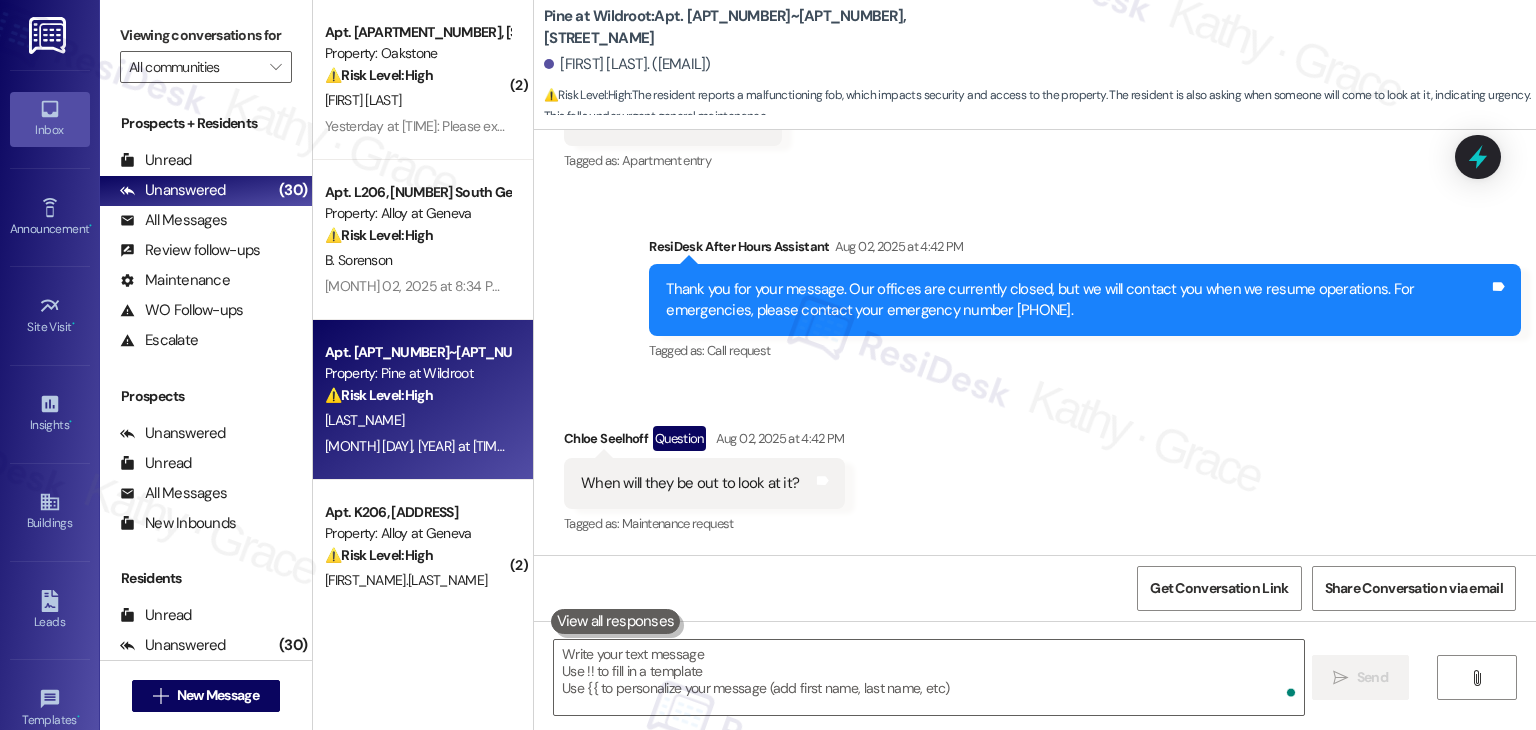 scroll, scrollTop: 2699, scrollLeft: 0, axis: vertical 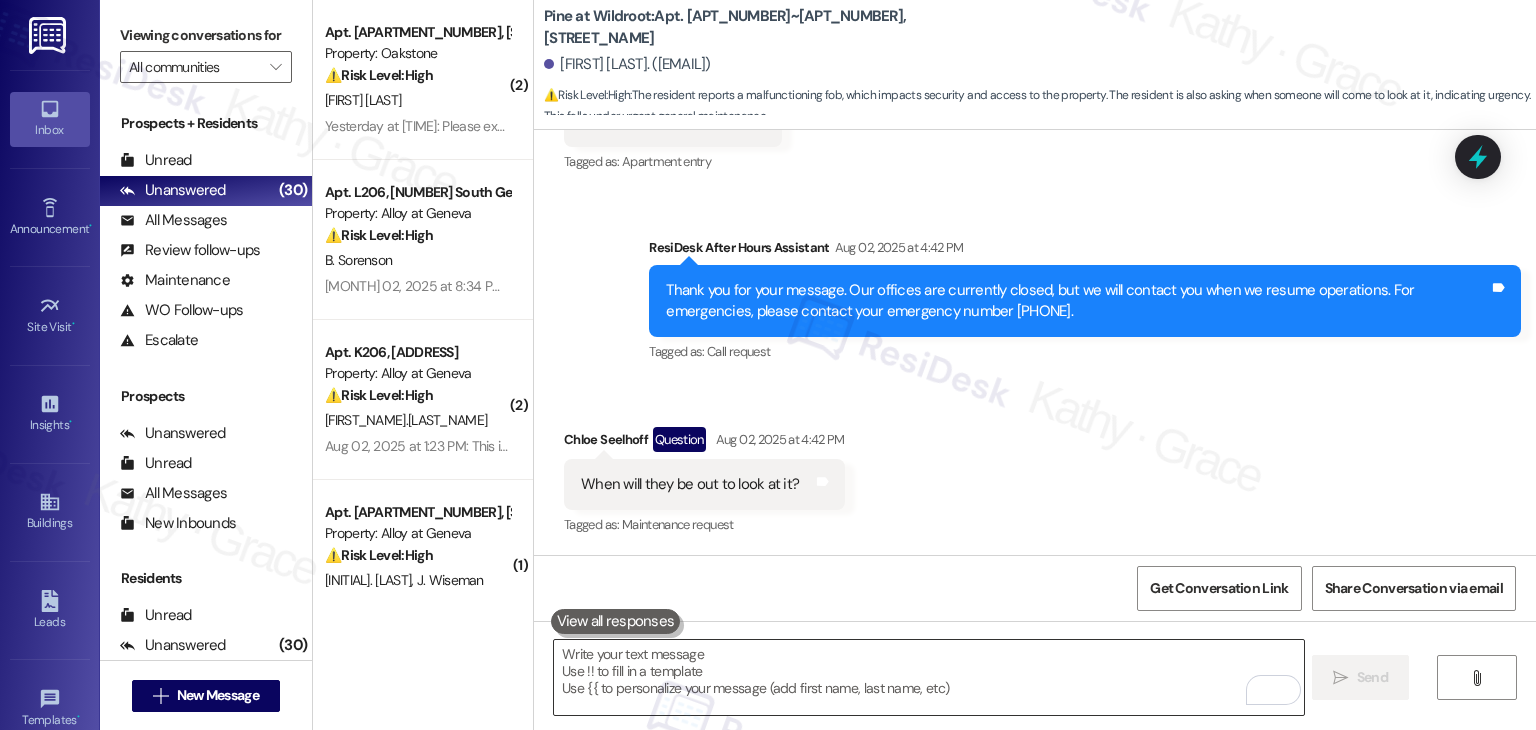 click at bounding box center [928, 677] 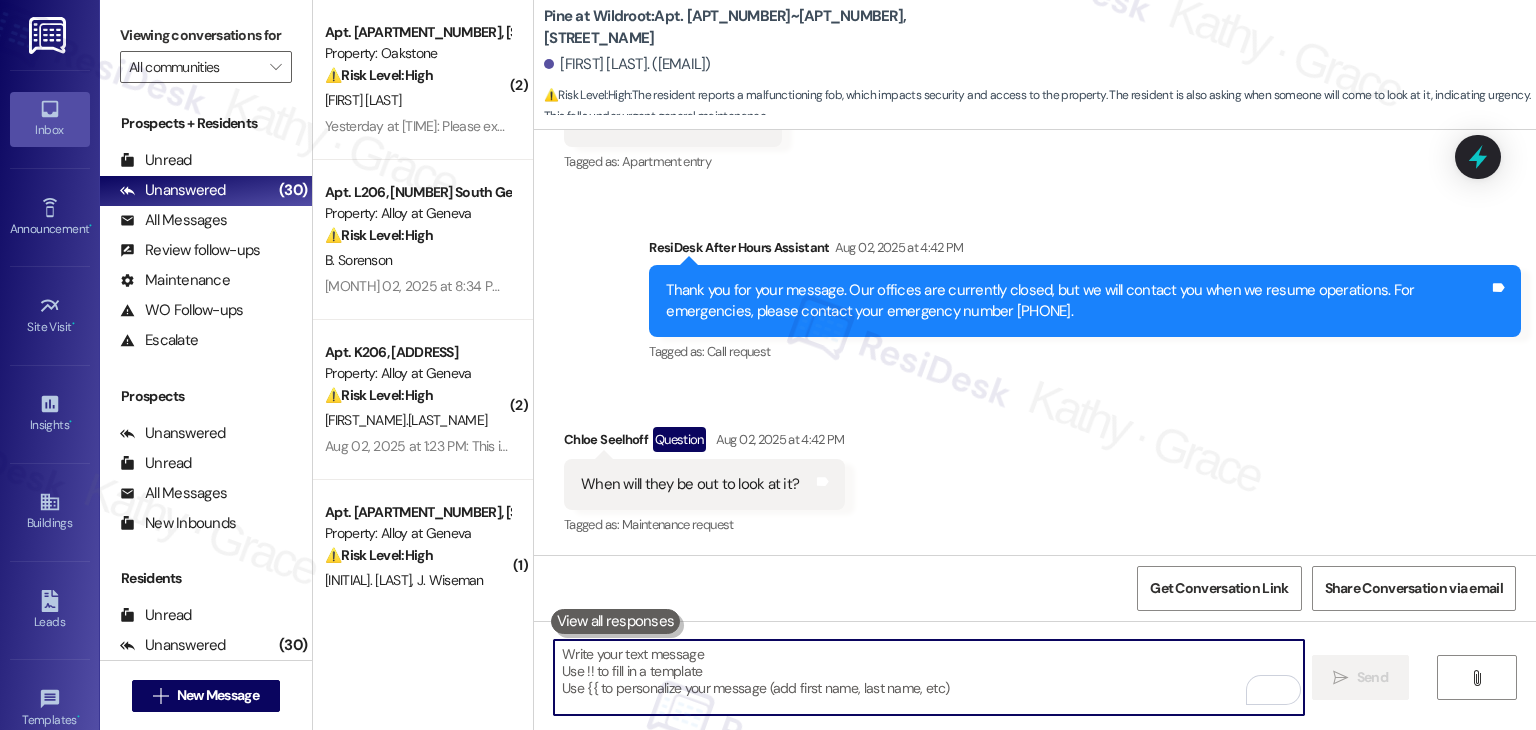 paste on "Follow-Up on Your Door and Fob Issue" 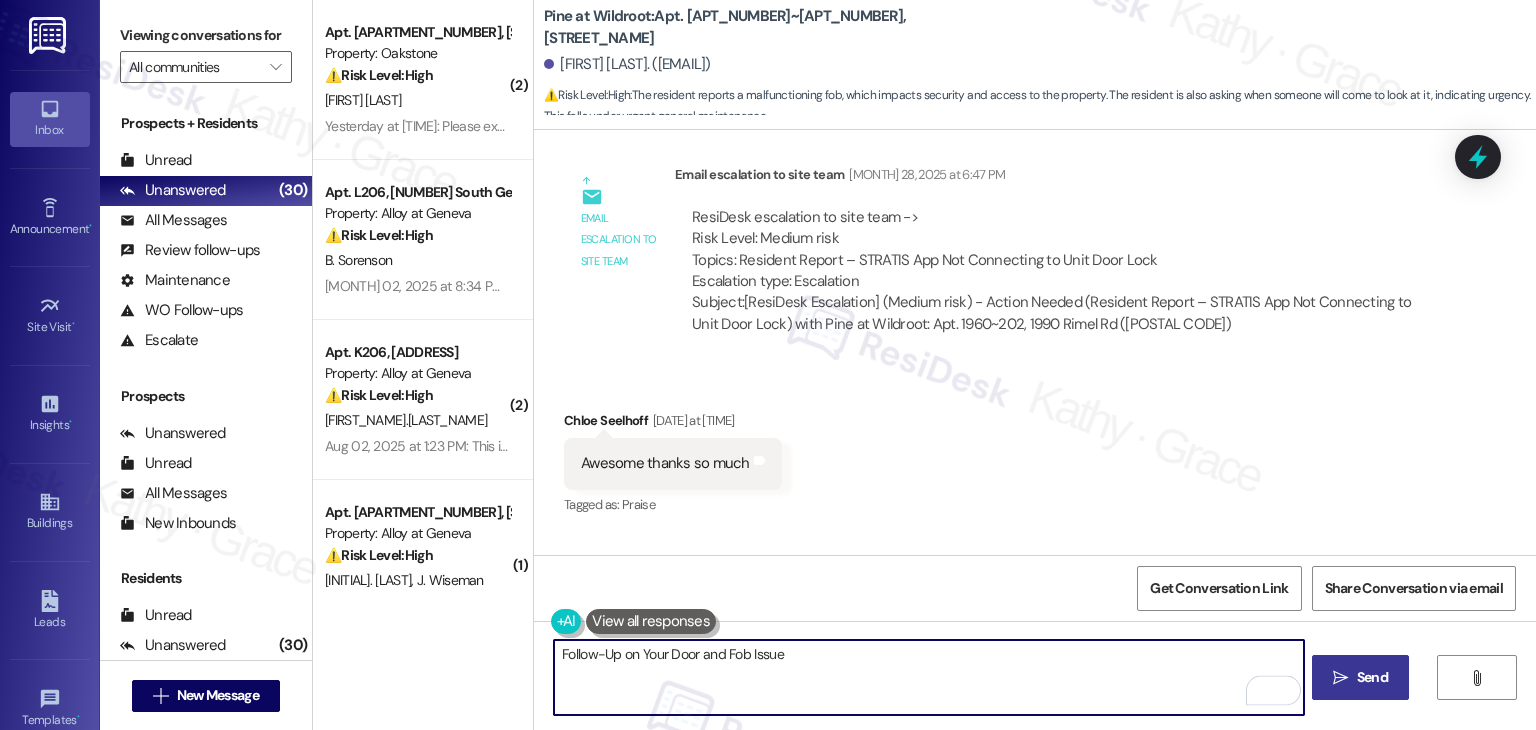 scroll, scrollTop: 1999, scrollLeft: 0, axis: vertical 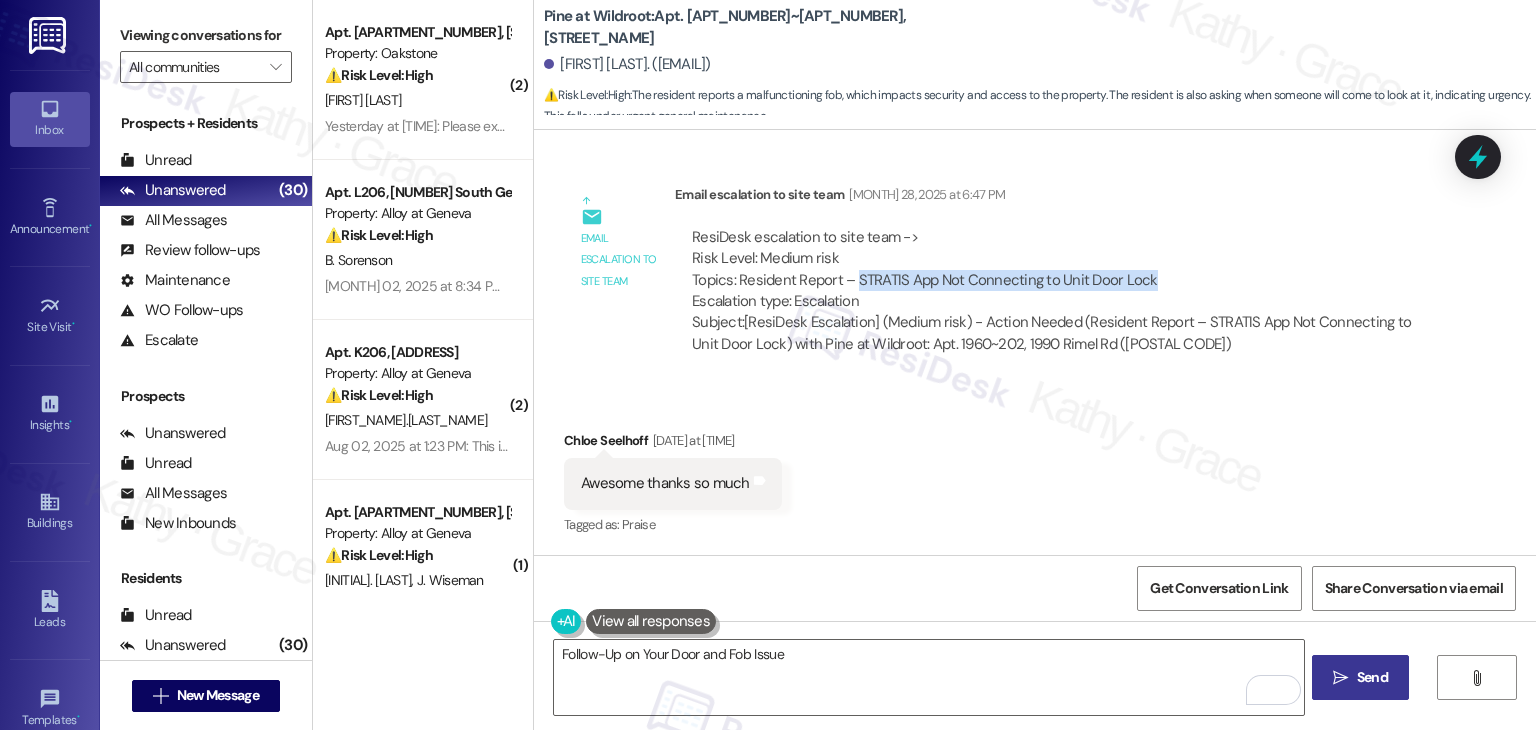 drag, startPoint x: 843, startPoint y: 285, endPoint x: 1138, endPoint y: 272, distance: 295.28632 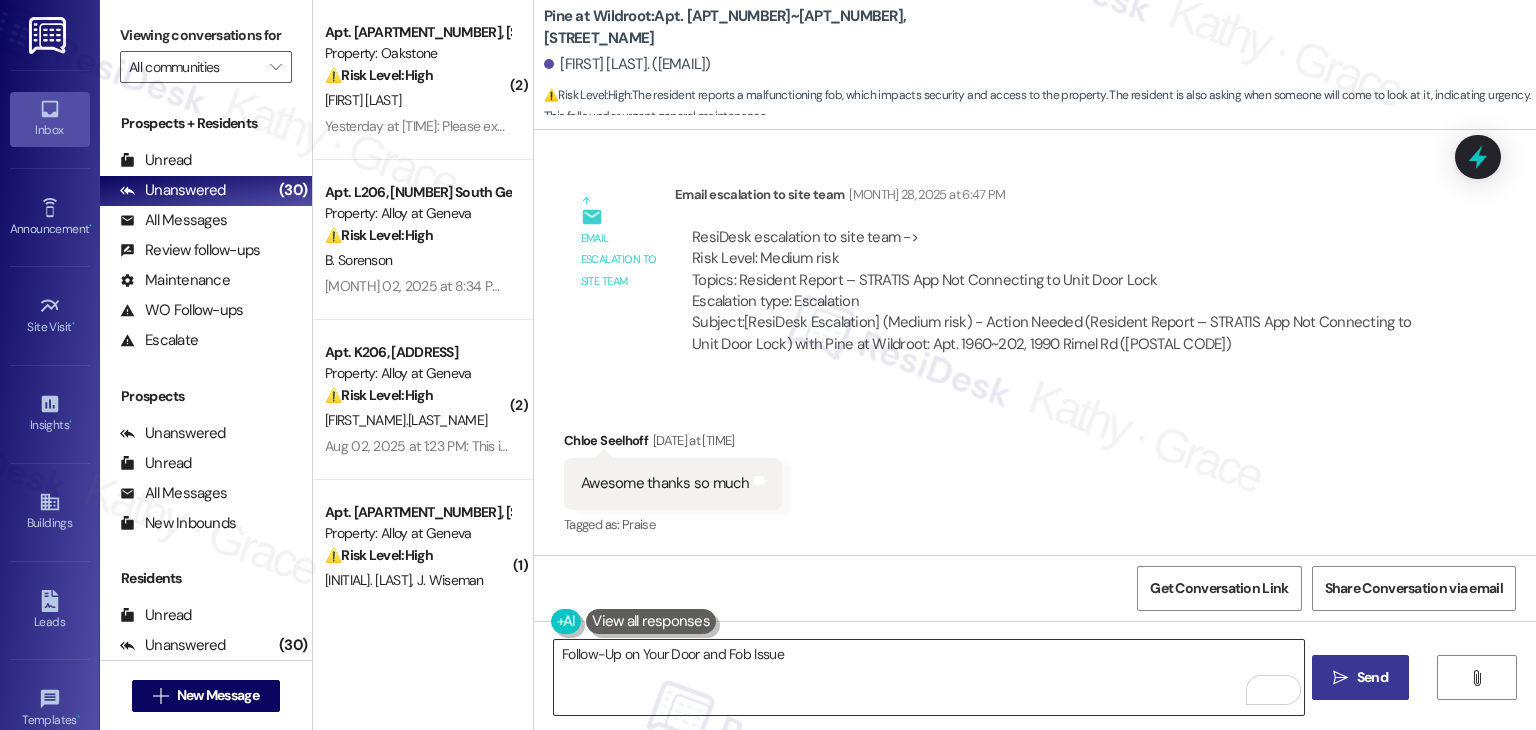 click on "Follow-Up on Your Door and Fob Issue" at bounding box center (928, 677) 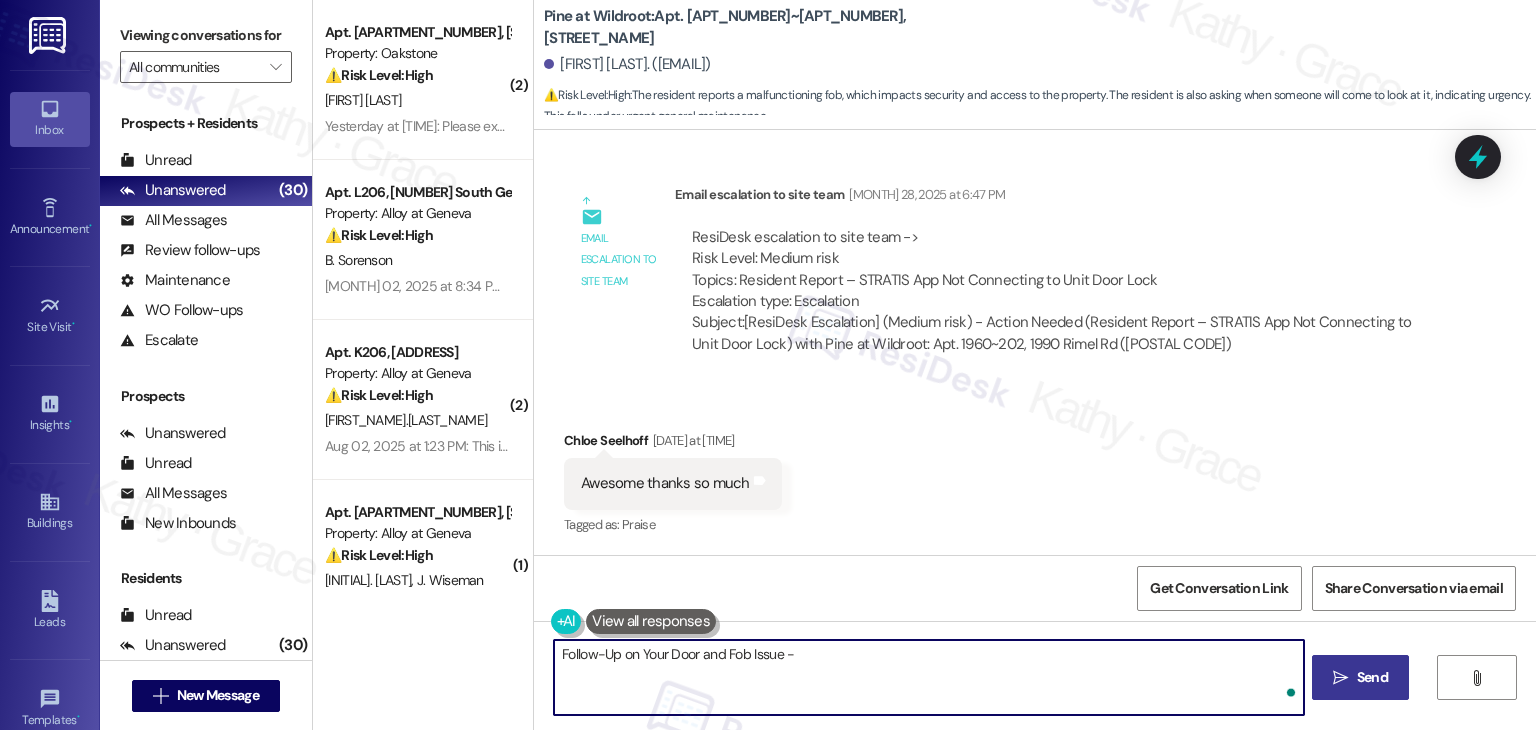 paste on "STRATIS App Not Connecting to Unit Door Lock" 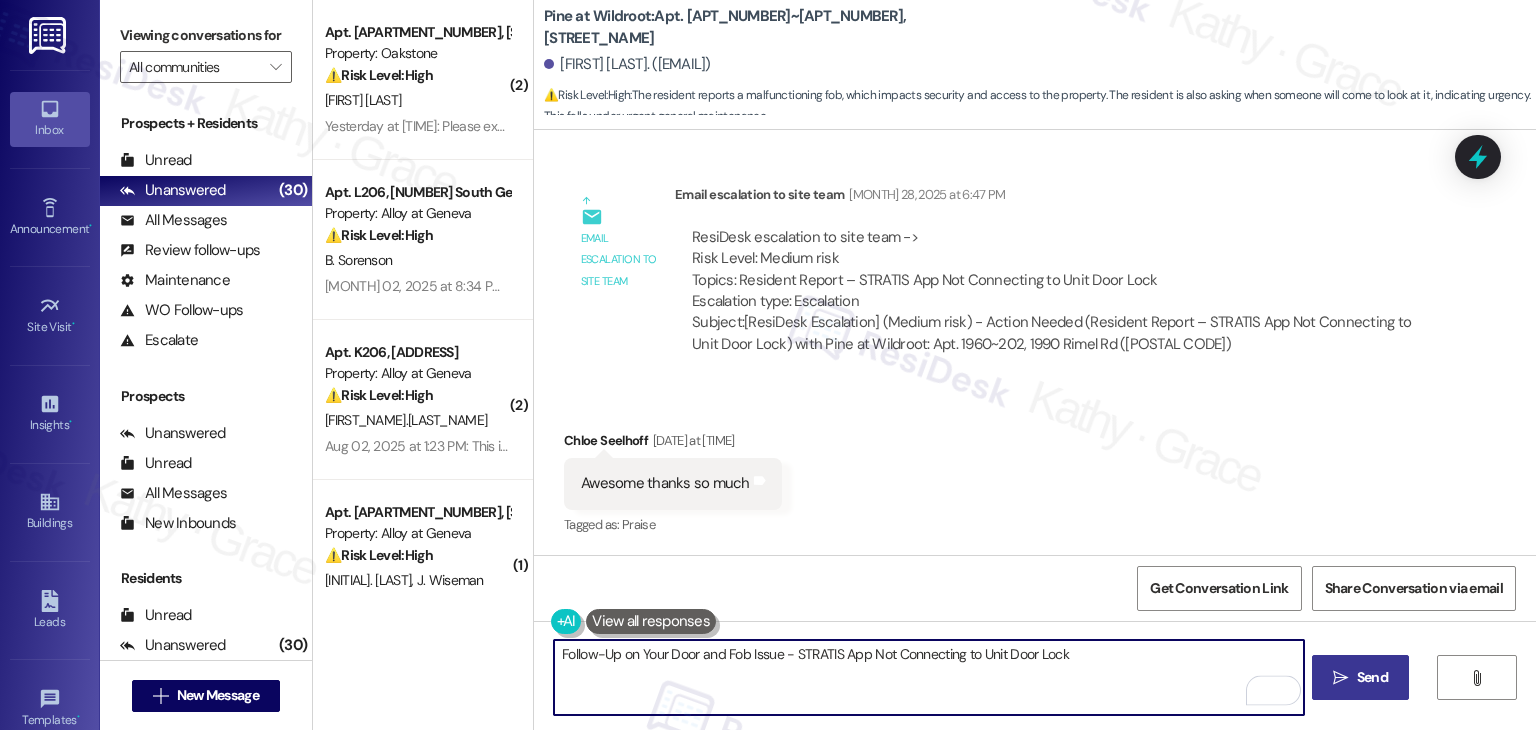 click on "Follow-Up on Your Door and Fob Issue - STRATIS App Not Connecting to Unit Door Lock" at bounding box center [928, 677] 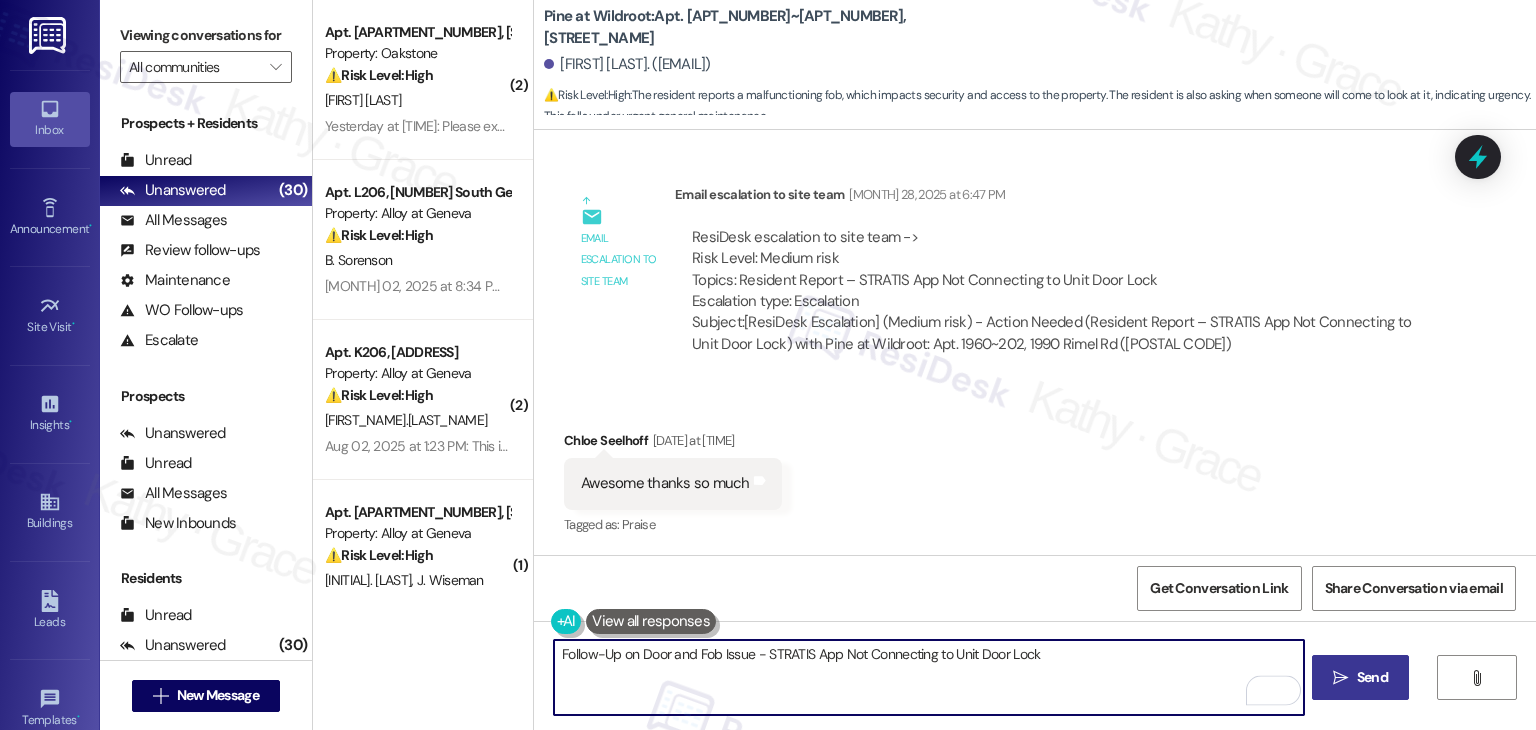 click on "Follow-Up on Door and Fob Issue - STRATIS App Not Connecting to Unit Door Lock" at bounding box center (928, 677) 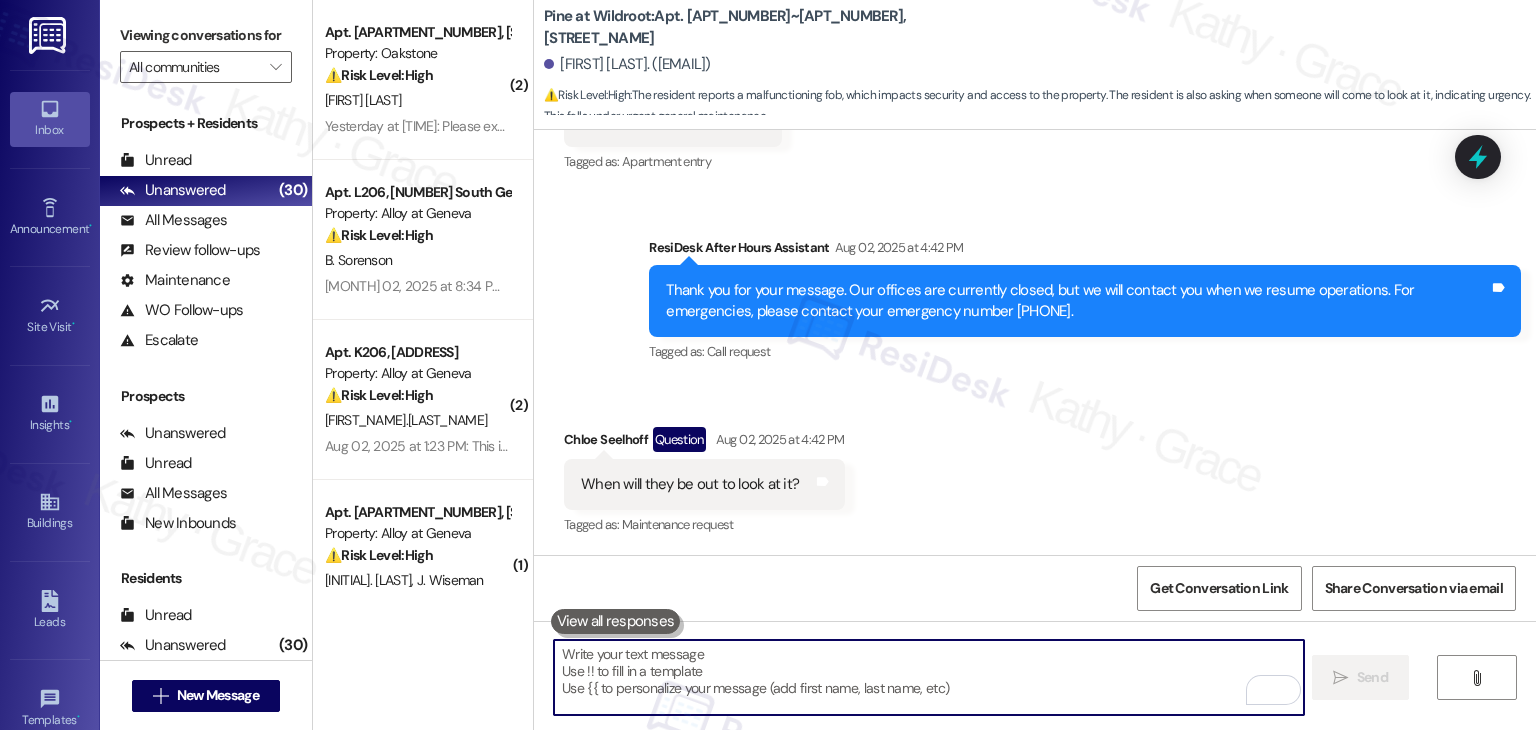 scroll, scrollTop: 2882, scrollLeft: 0, axis: vertical 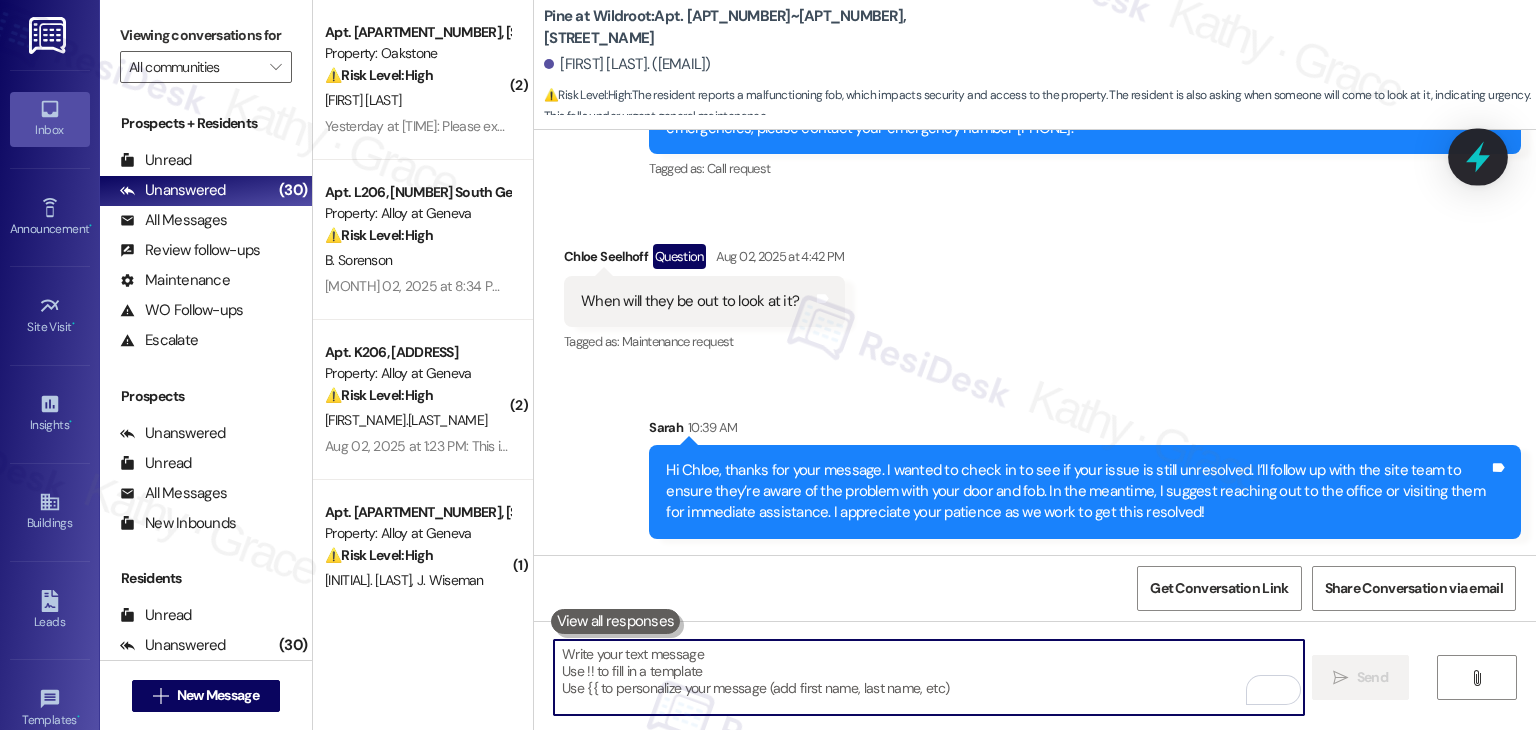 type 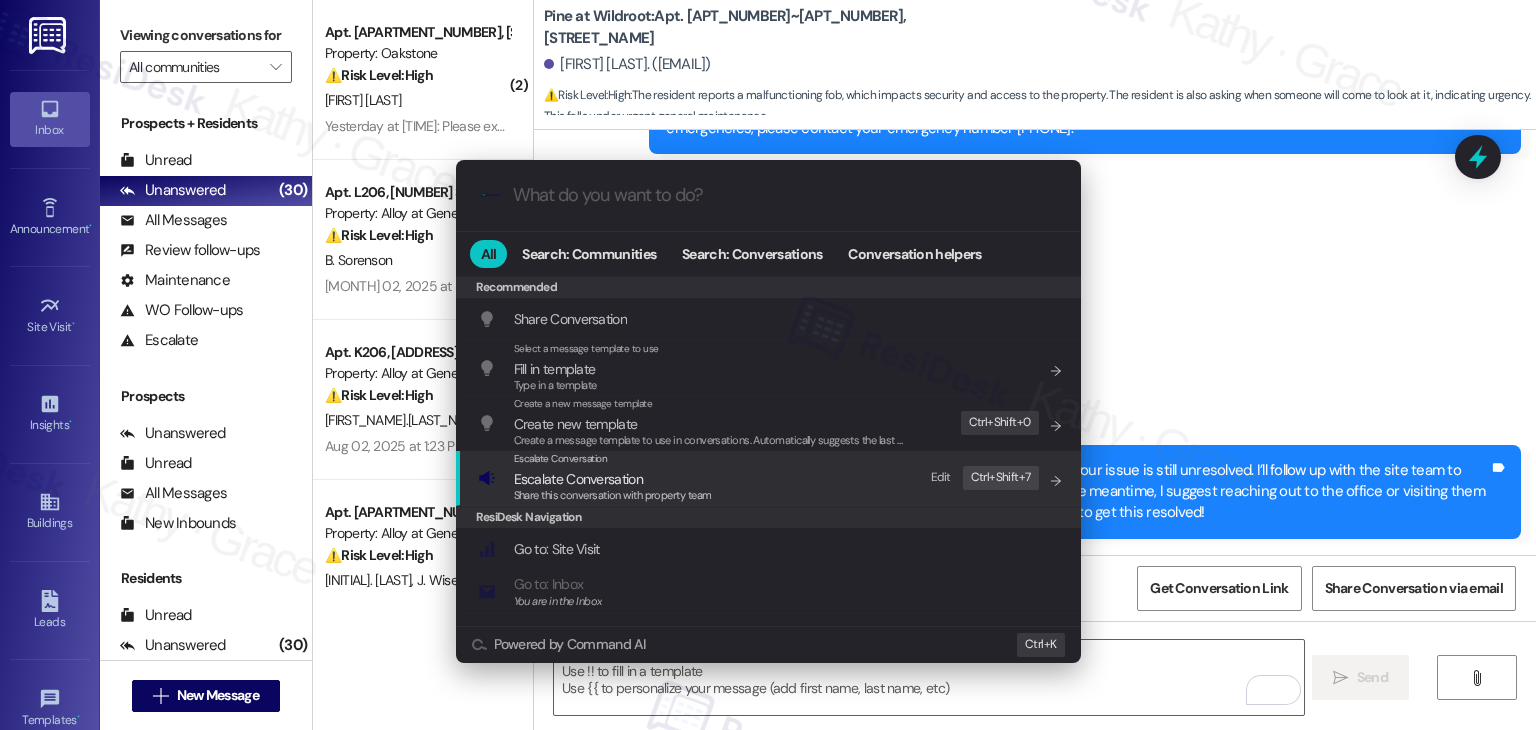 click on "Share this conversation with property team" at bounding box center [613, 496] 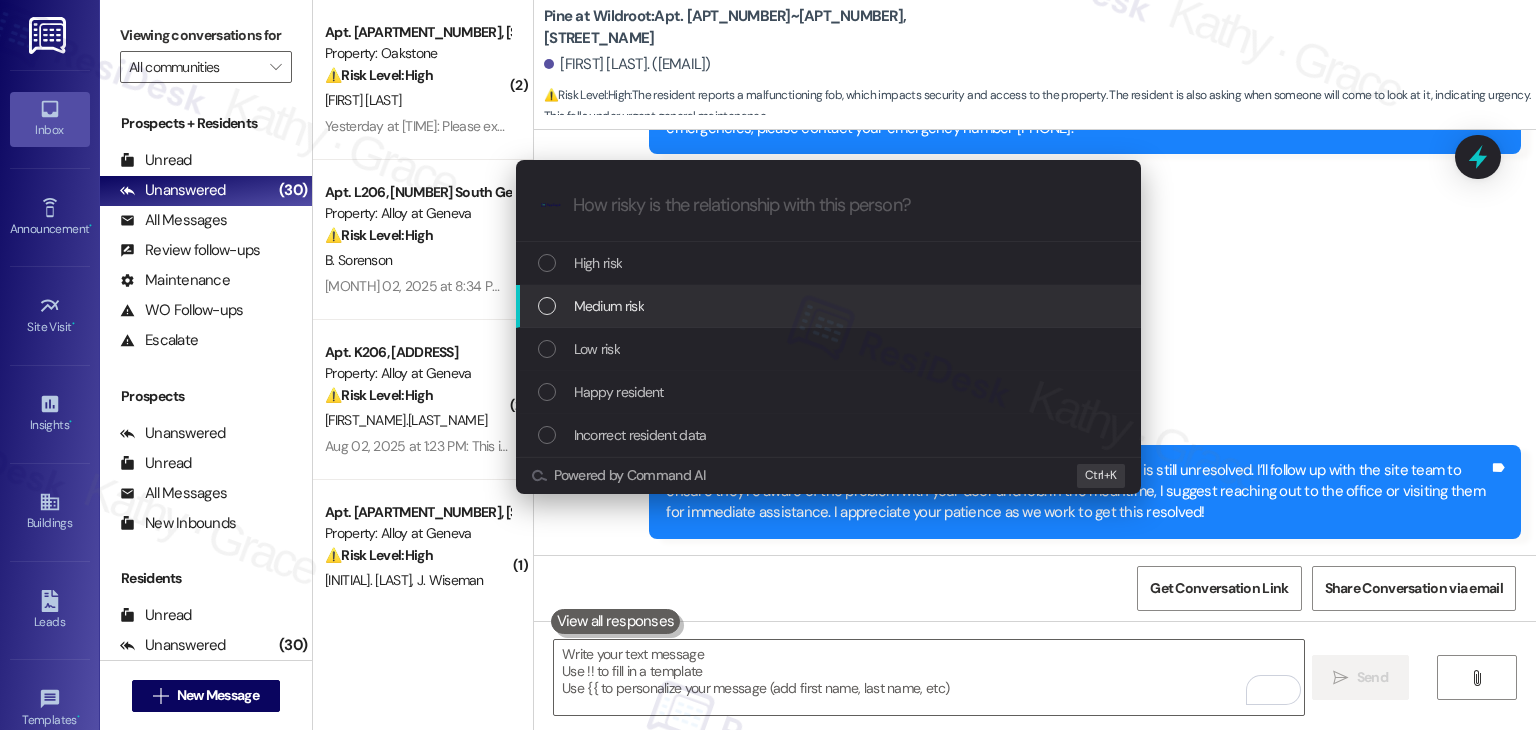 click at bounding box center [547, 306] 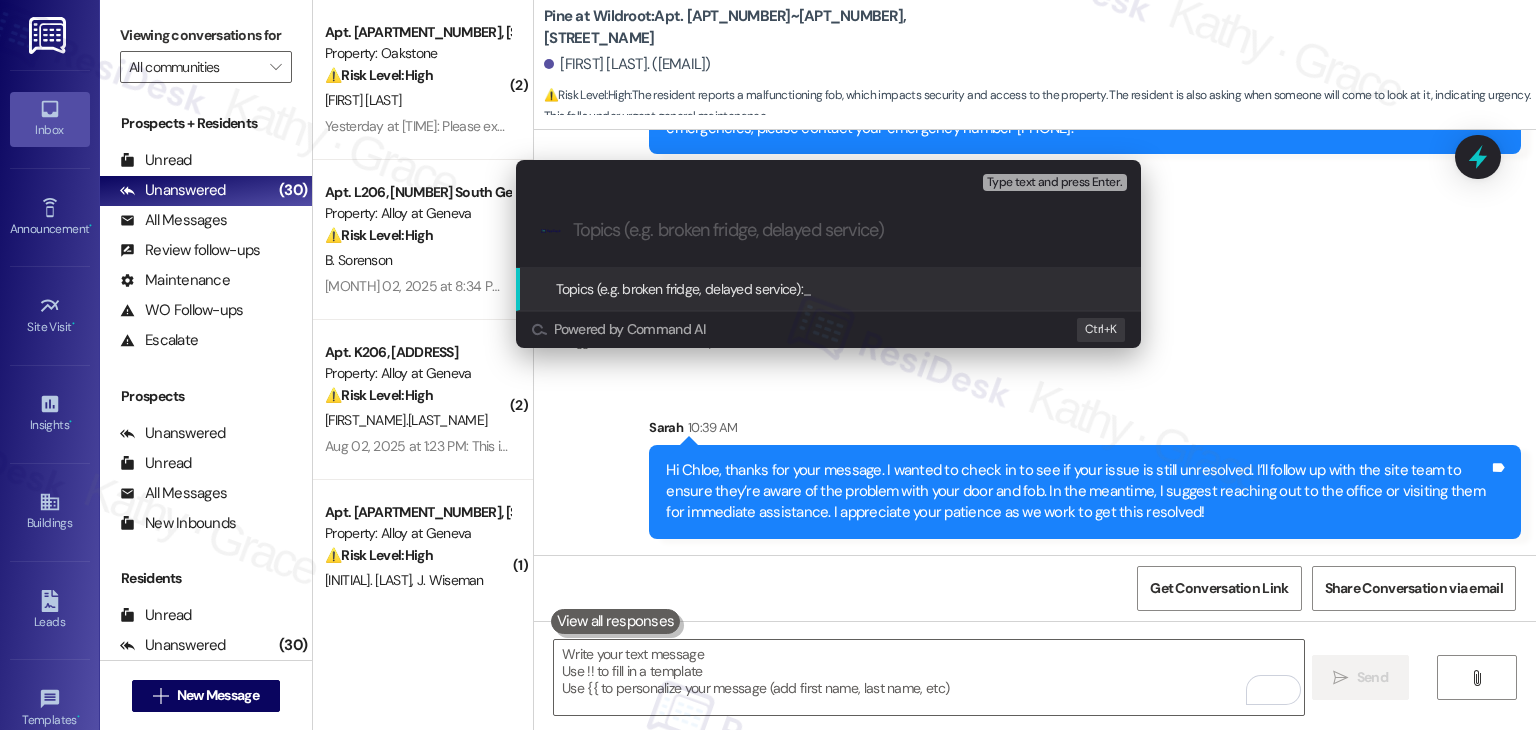 paste on "Follow-Up on Door and Fob Issue - STRATIS App Not Connecting to Unit Door Lock" 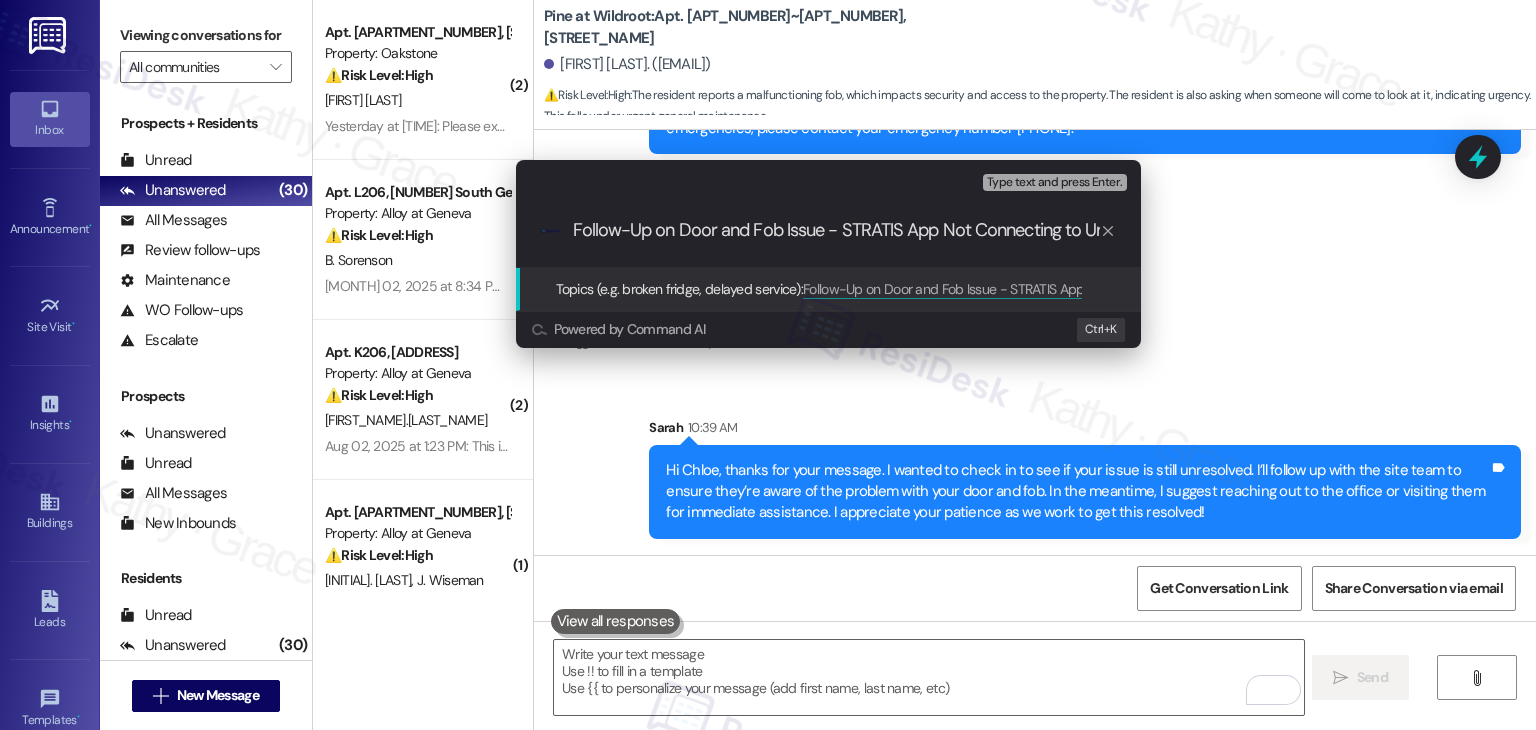 scroll, scrollTop: 0, scrollLeft: 95, axis: horizontal 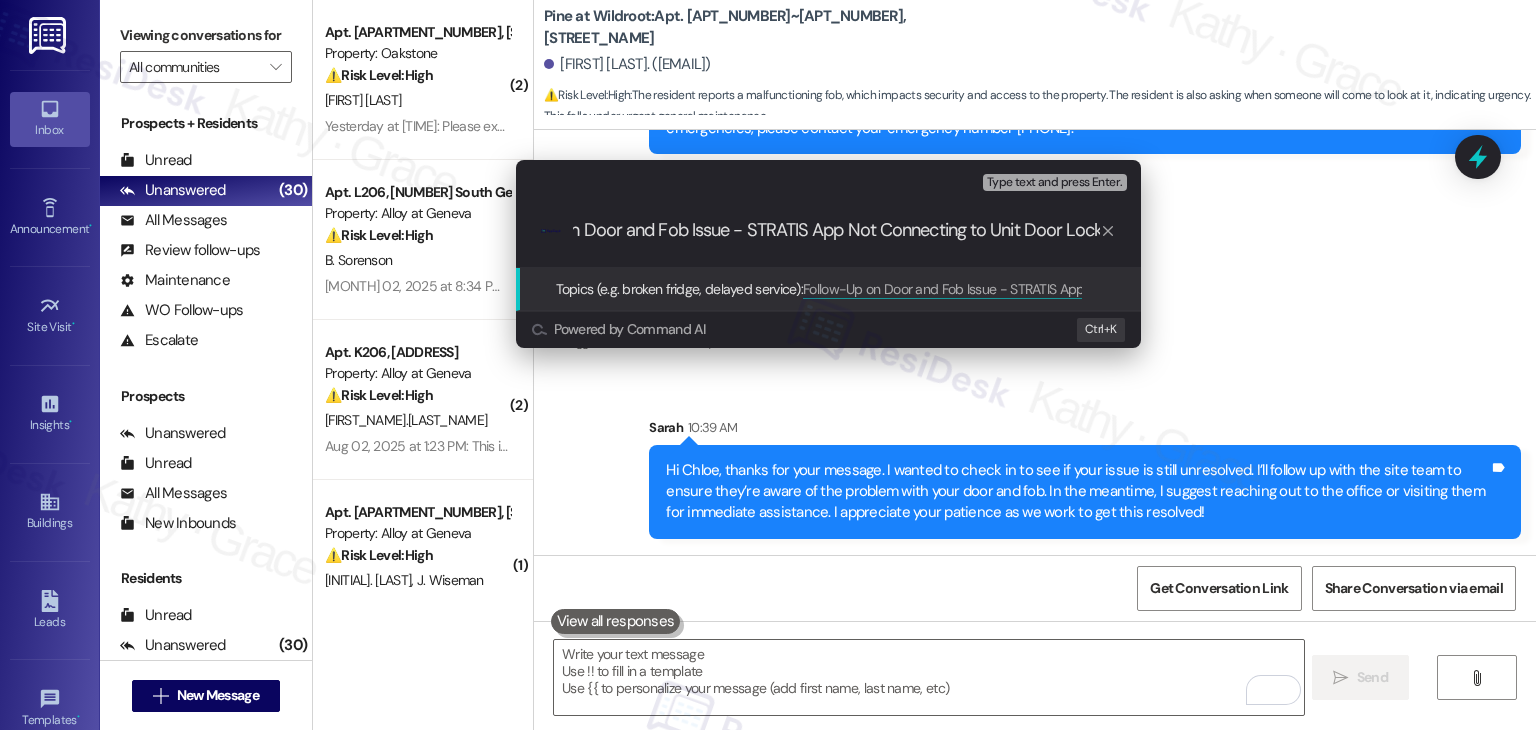 type 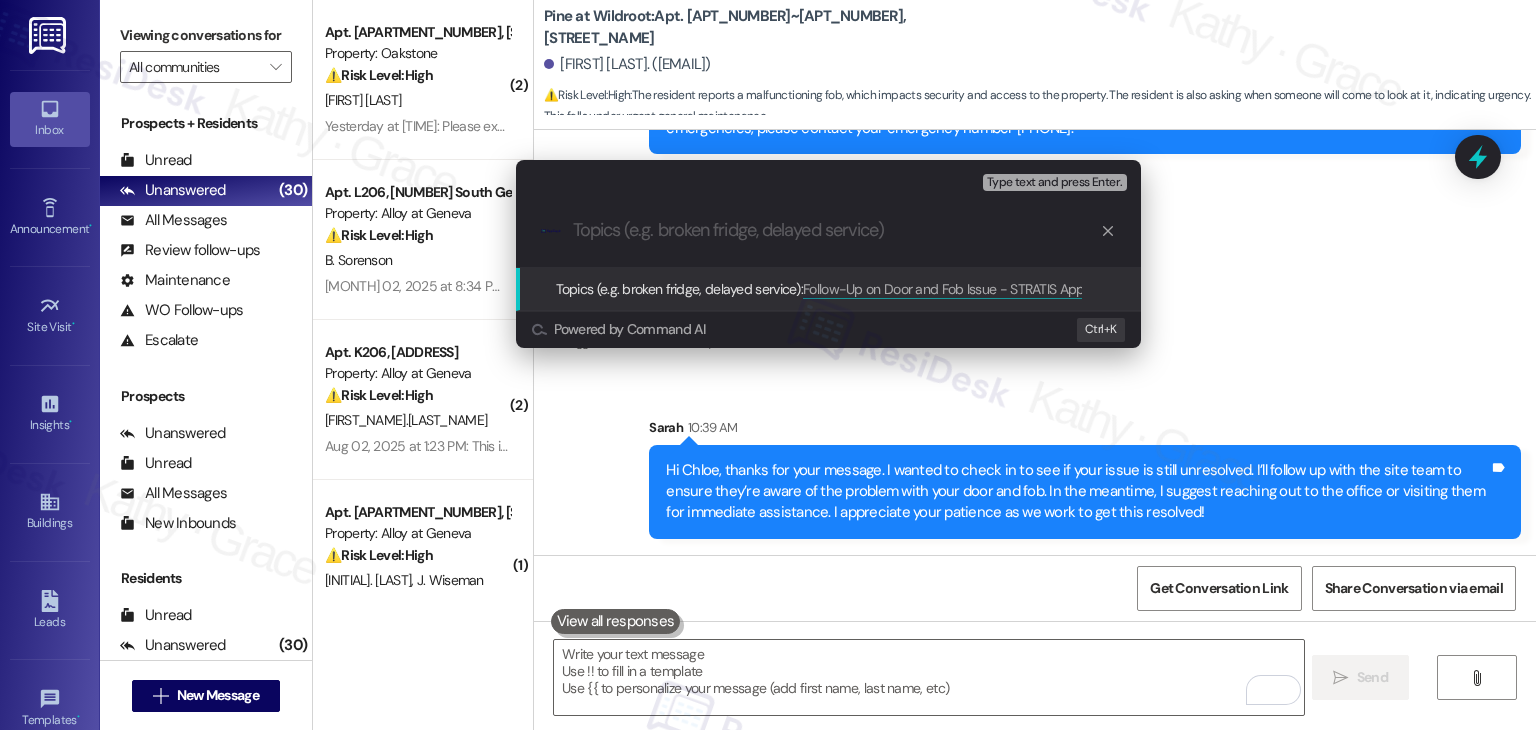 scroll, scrollTop: 0, scrollLeft: 0, axis: both 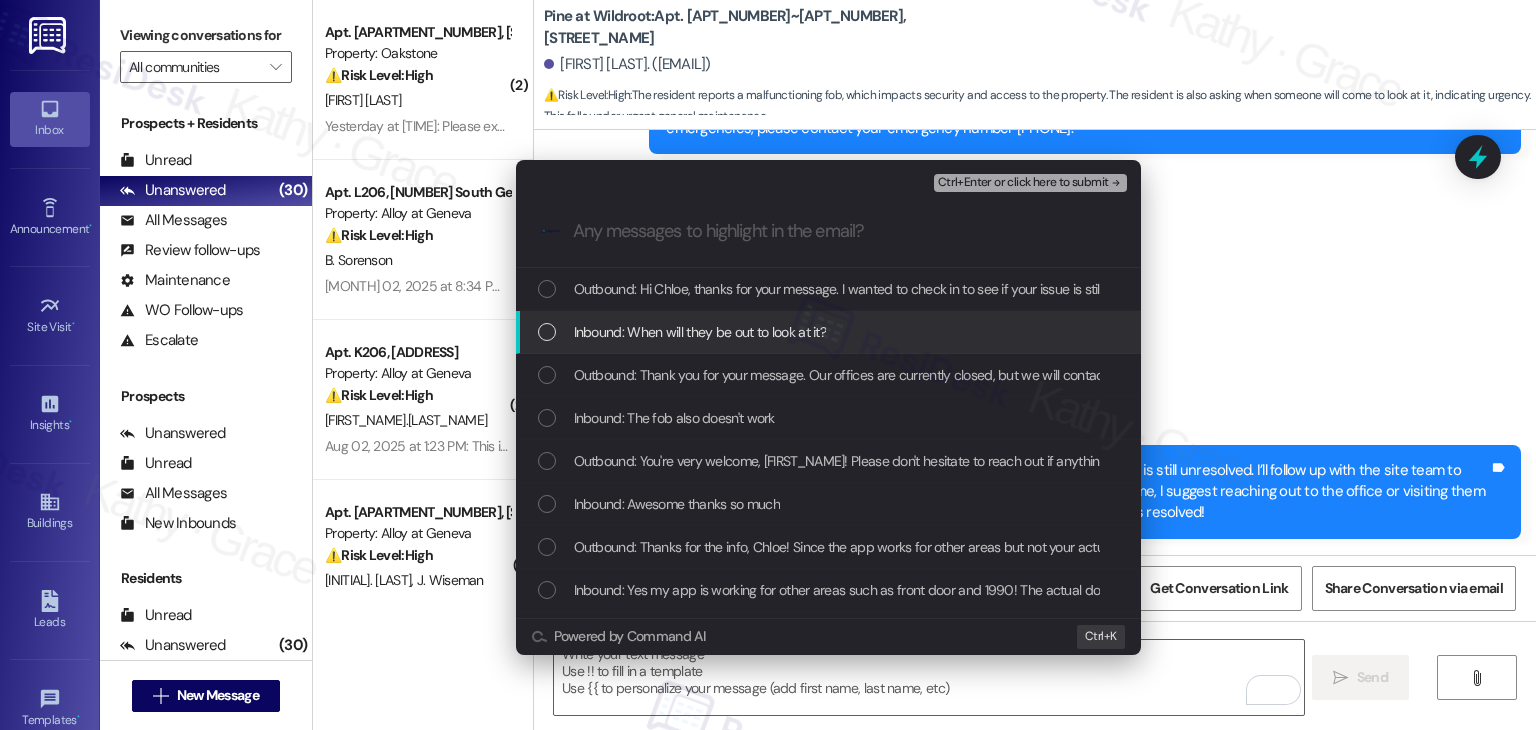 click at bounding box center [547, 332] 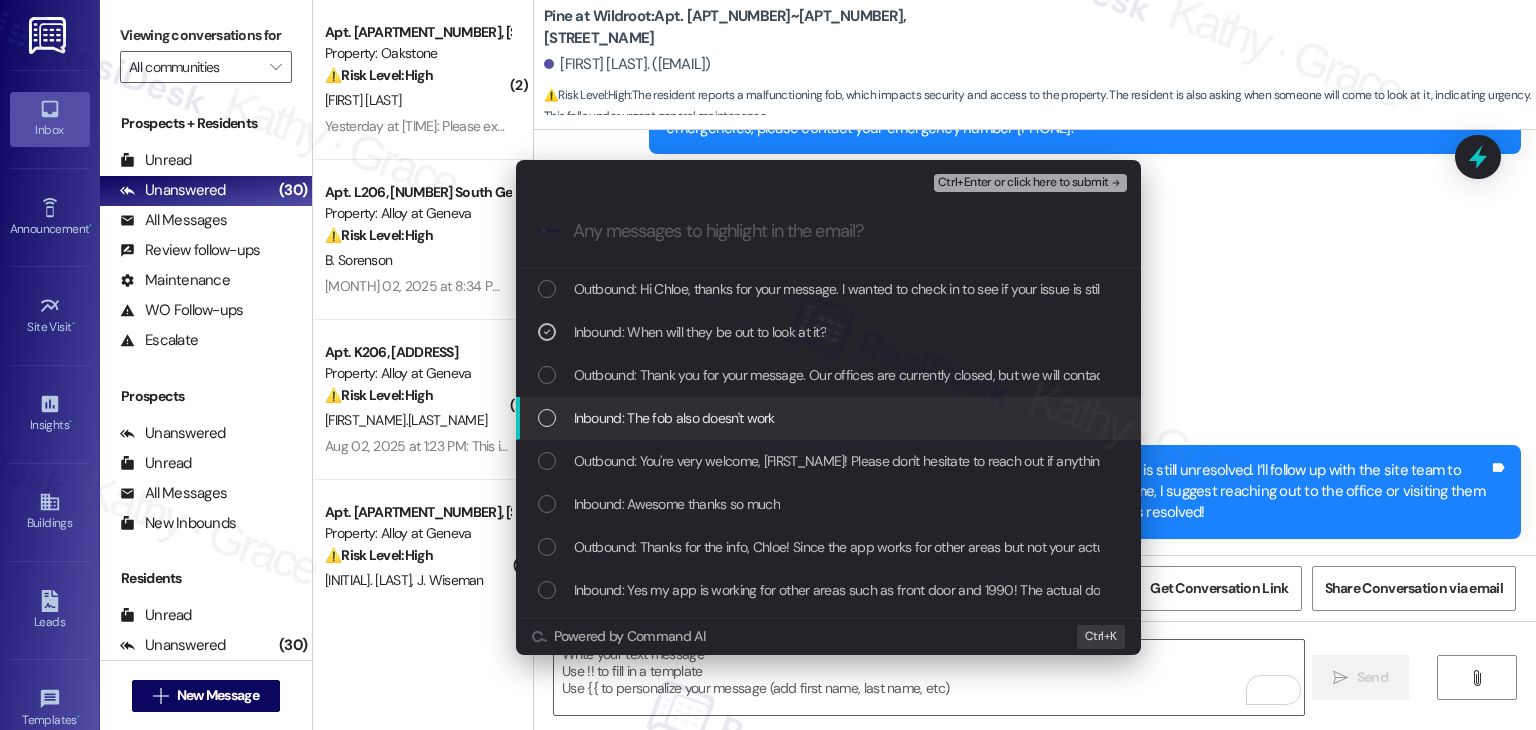 click at bounding box center [547, 418] 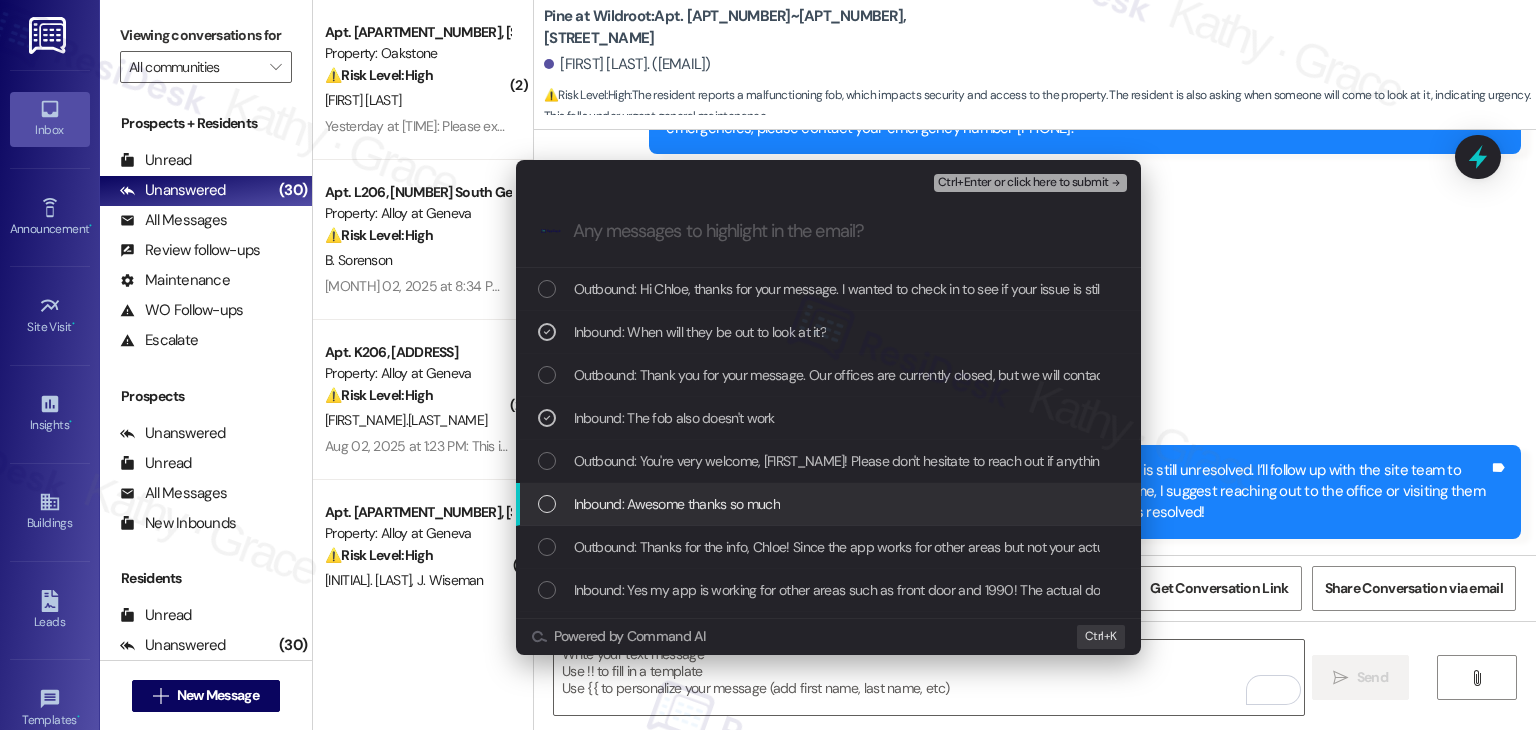 click at bounding box center (547, 504) 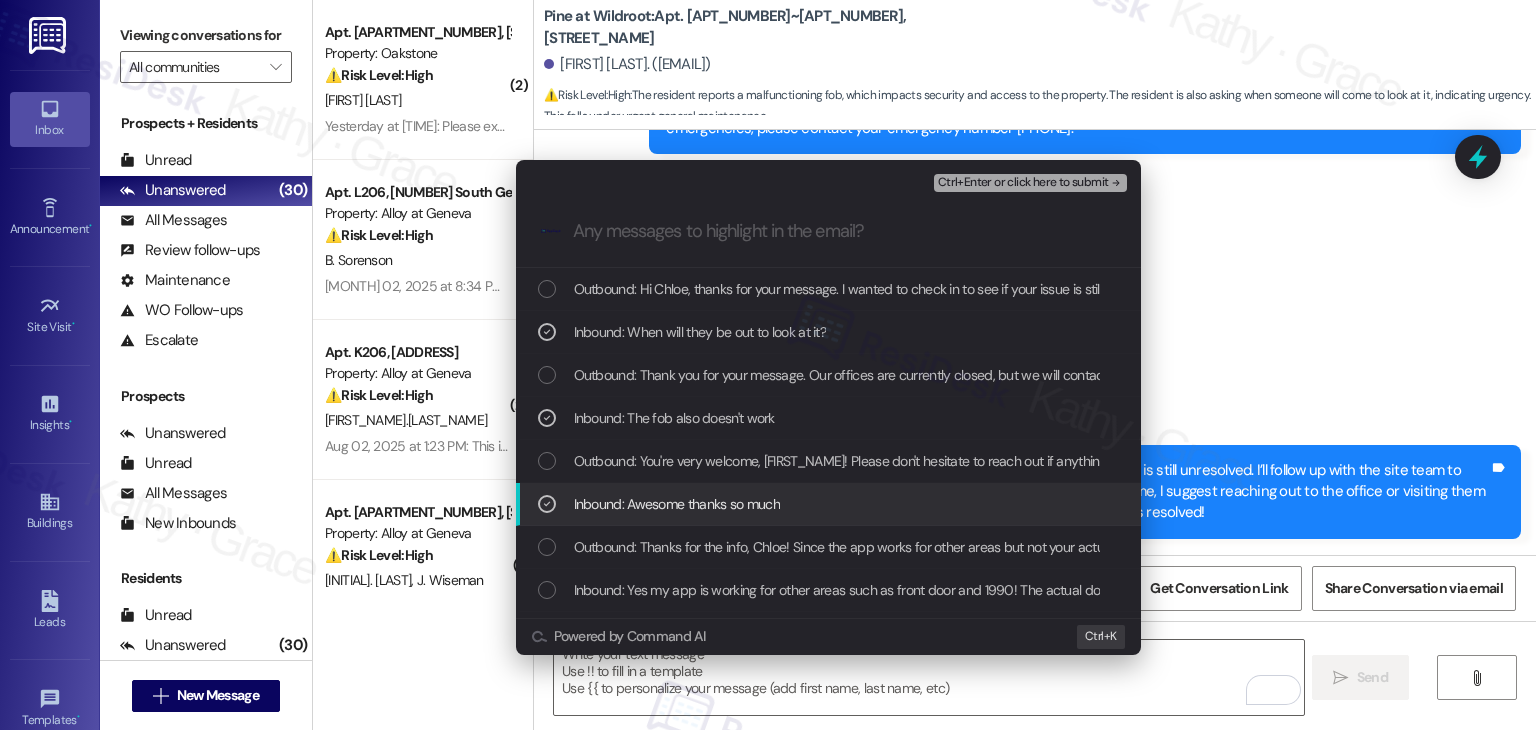 click 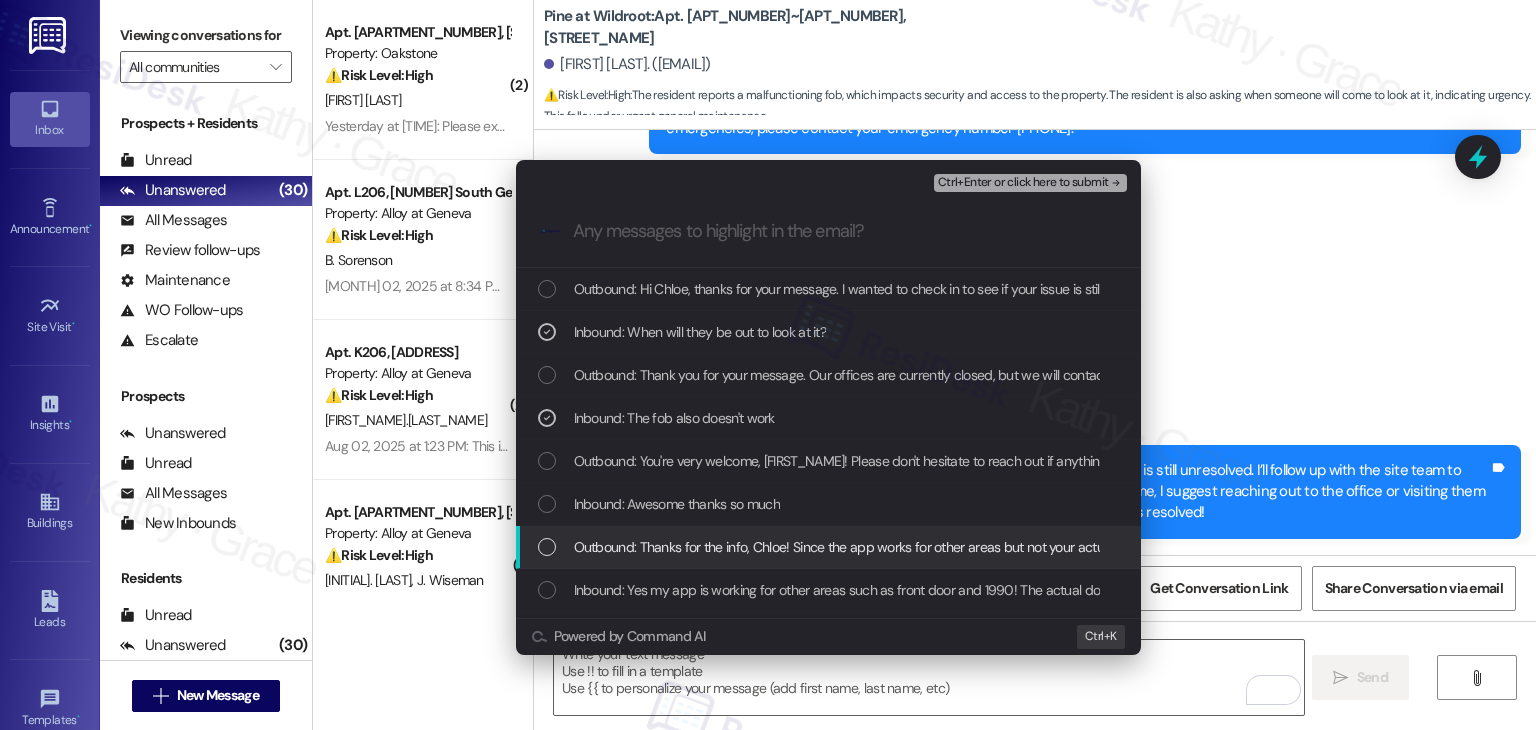 scroll, scrollTop: 100, scrollLeft: 0, axis: vertical 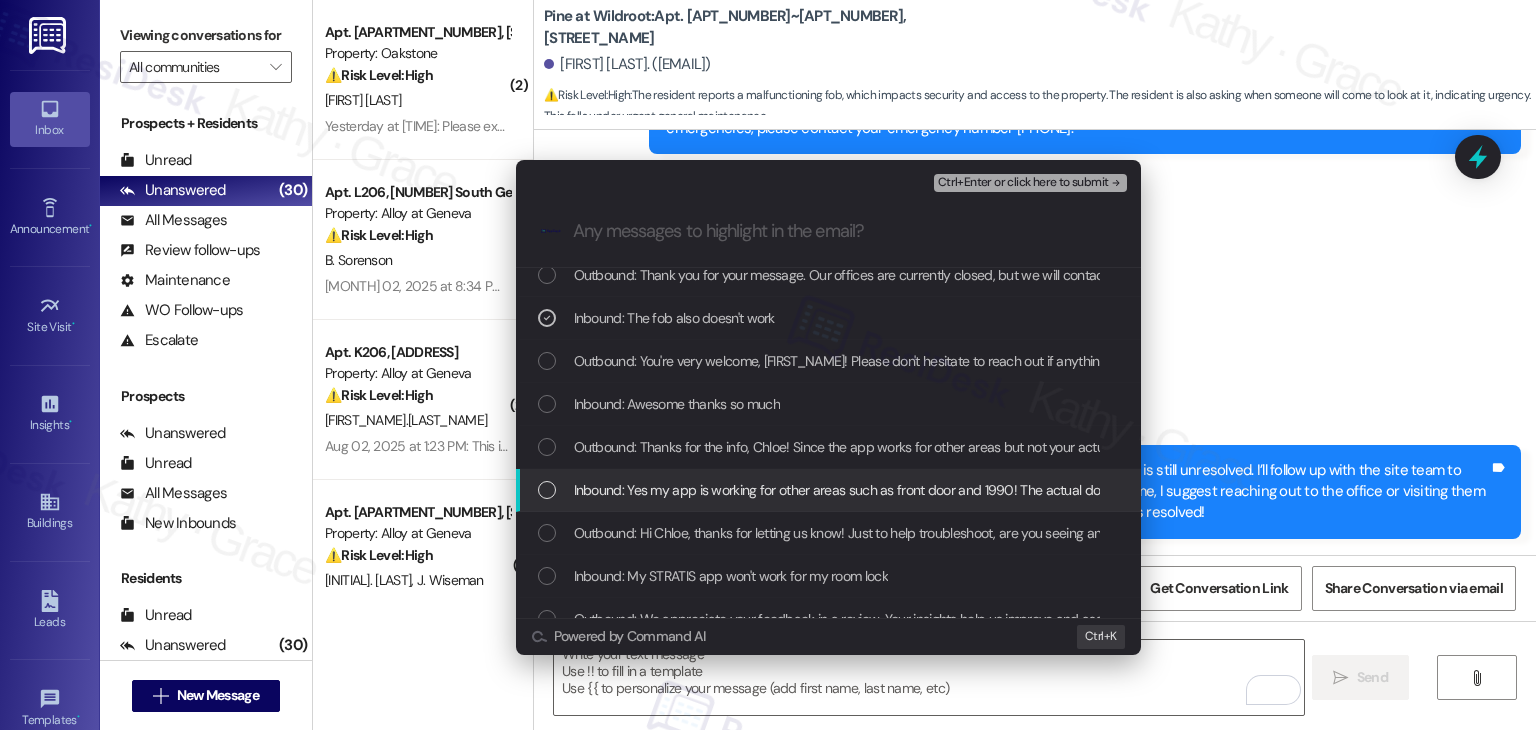 click at bounding box center (547, 490) 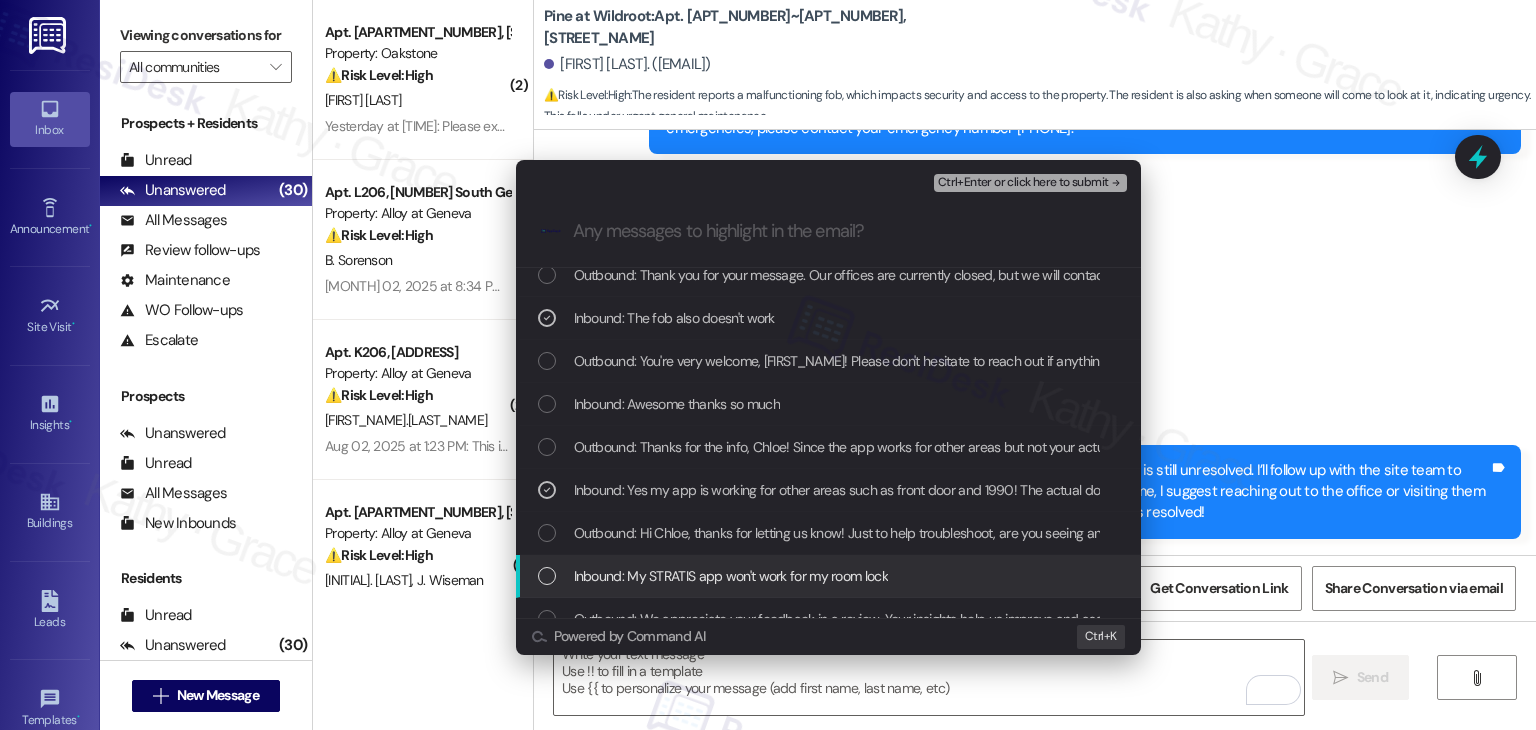 click at bounding box center (547, 576) 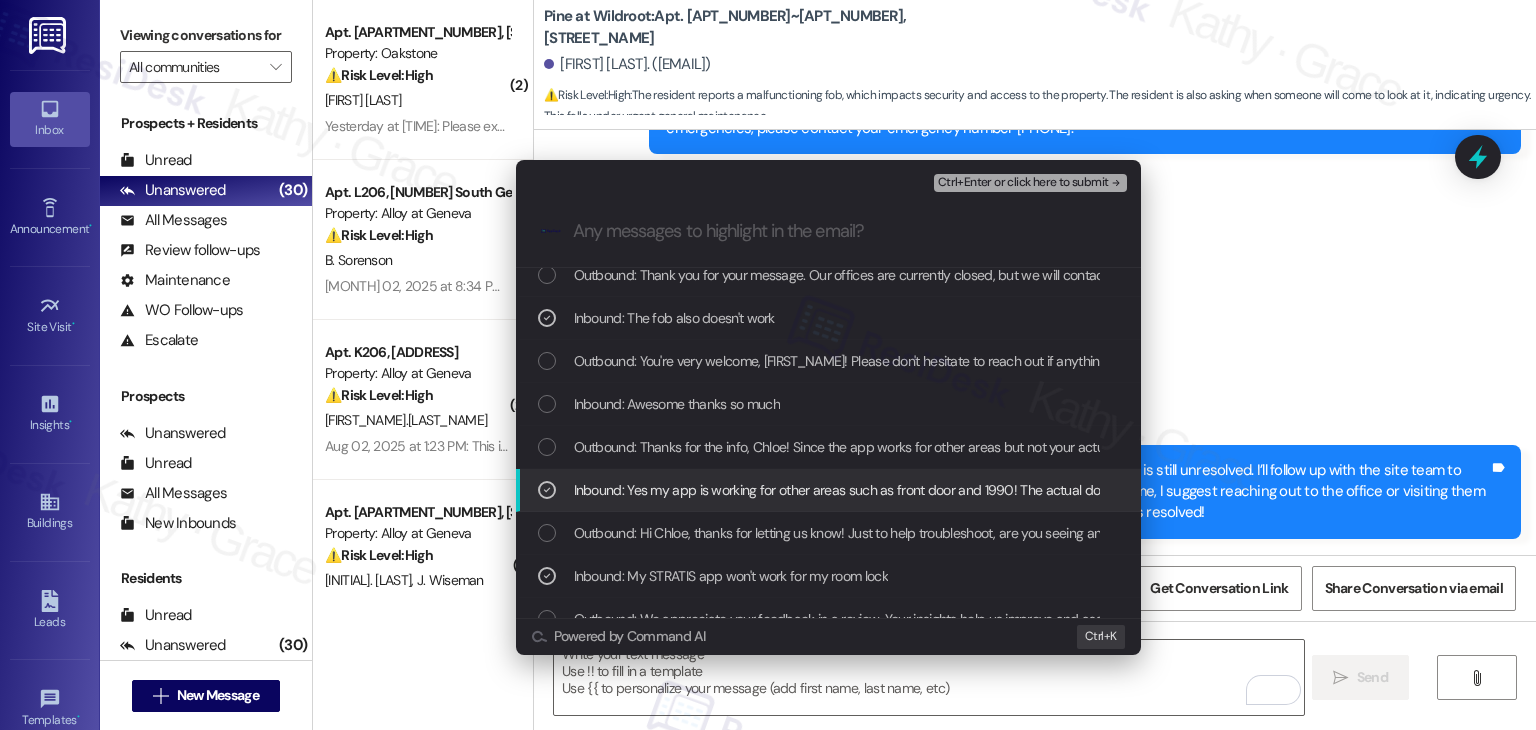 scroll, scrollTop: 200, scrollLeft: 0, axis: vertical 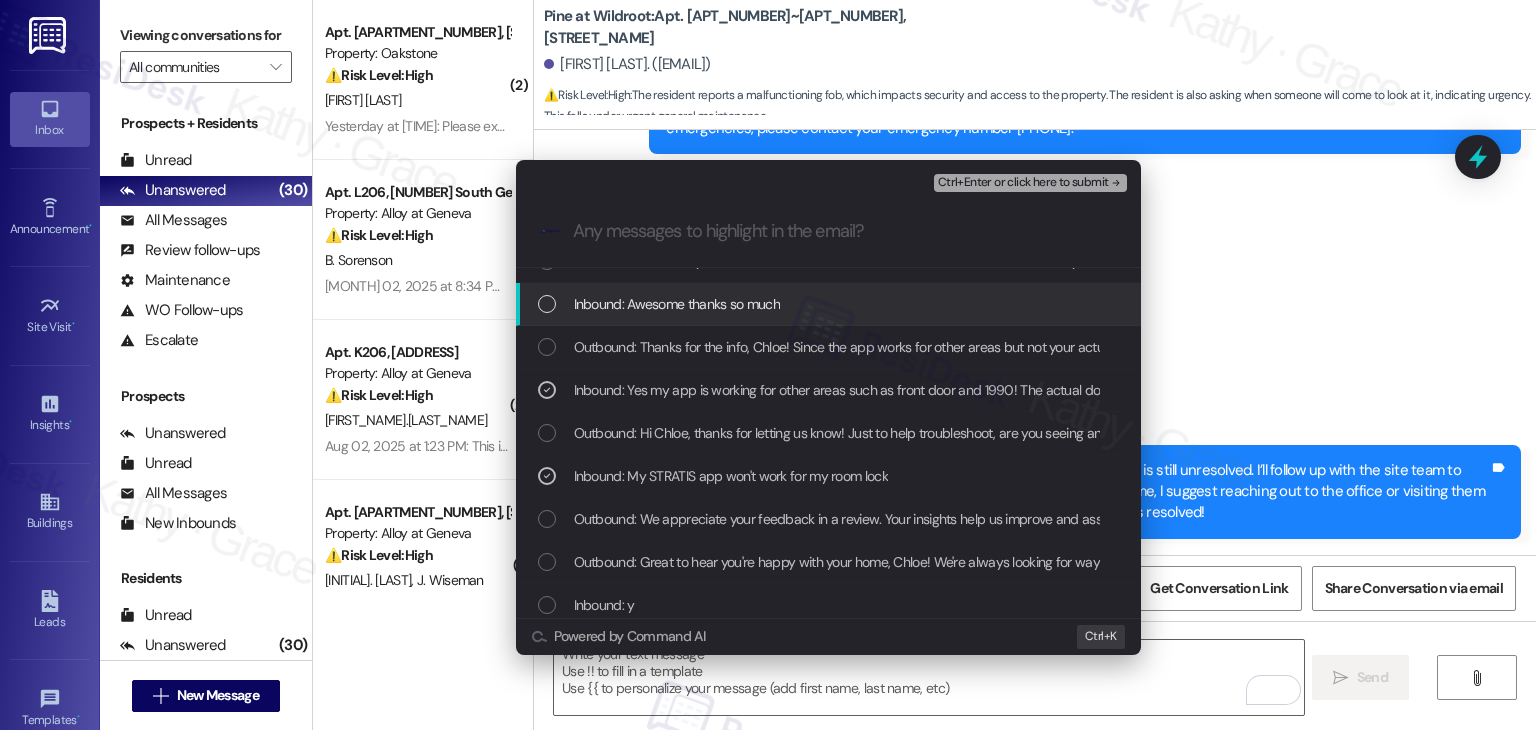 click on "Ctrl+Enter or click here to submit" at bounding box center (1023, 183) 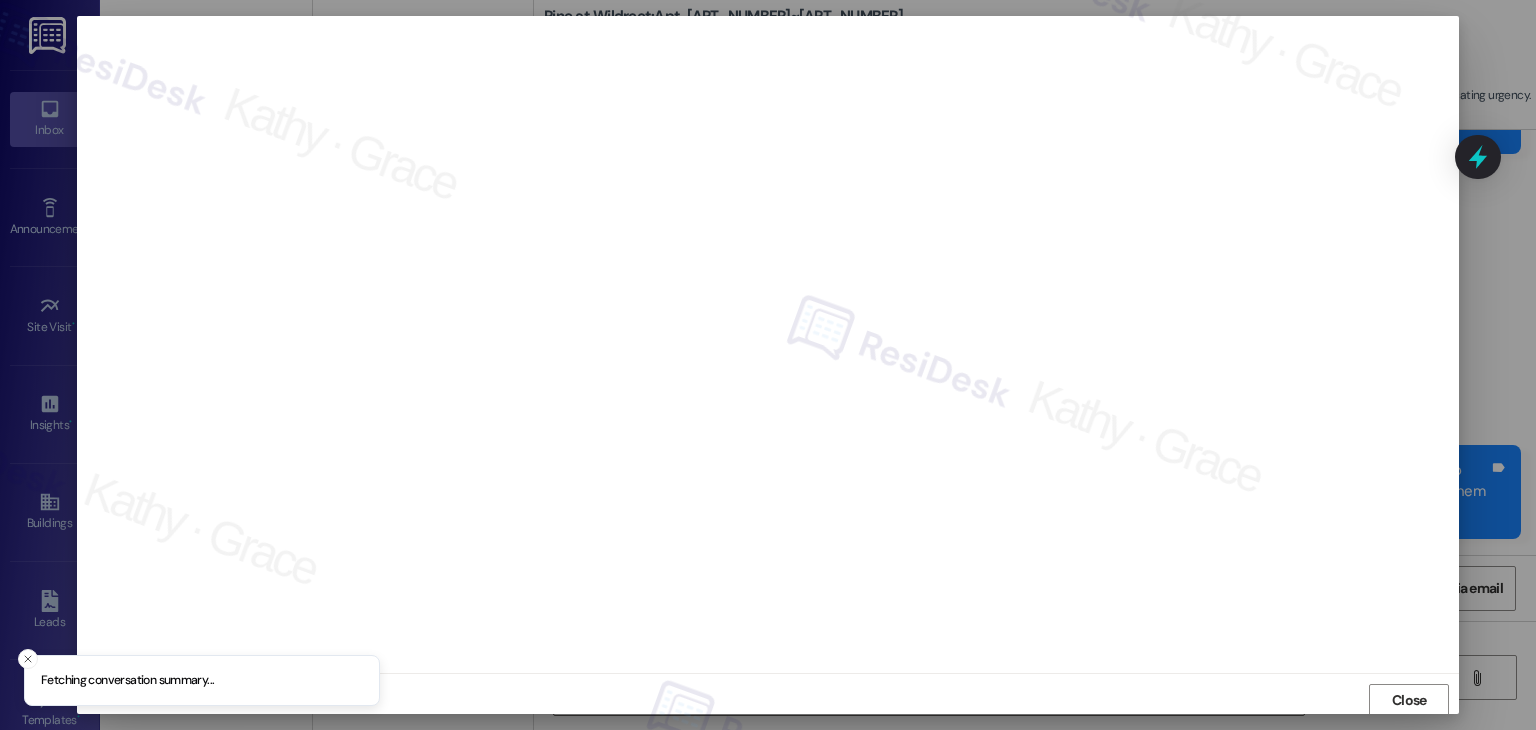 scroll, scrollTop: 1, scrollLeft: 0, axis: vertical 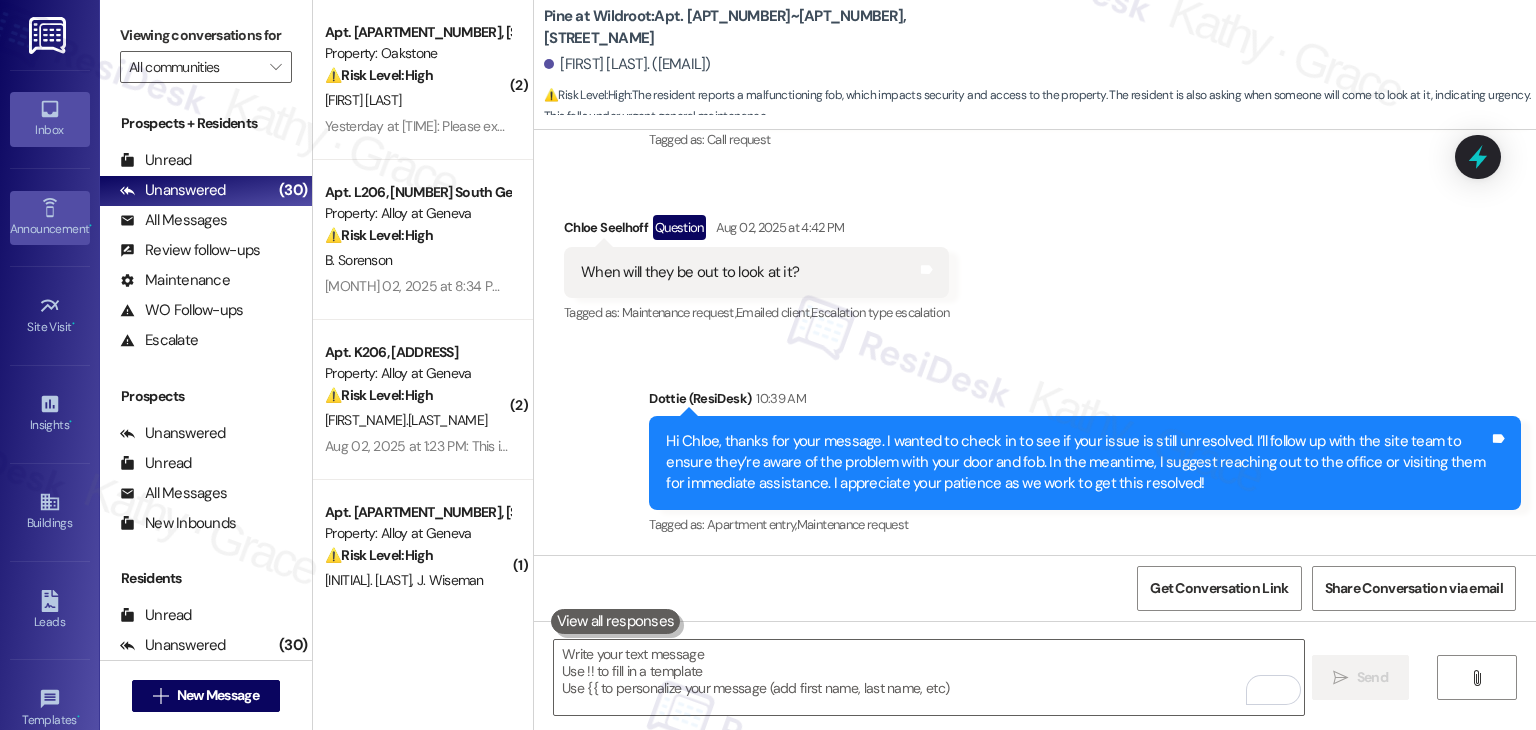 click on "Announcement   •" at bounding box center (50, 229) 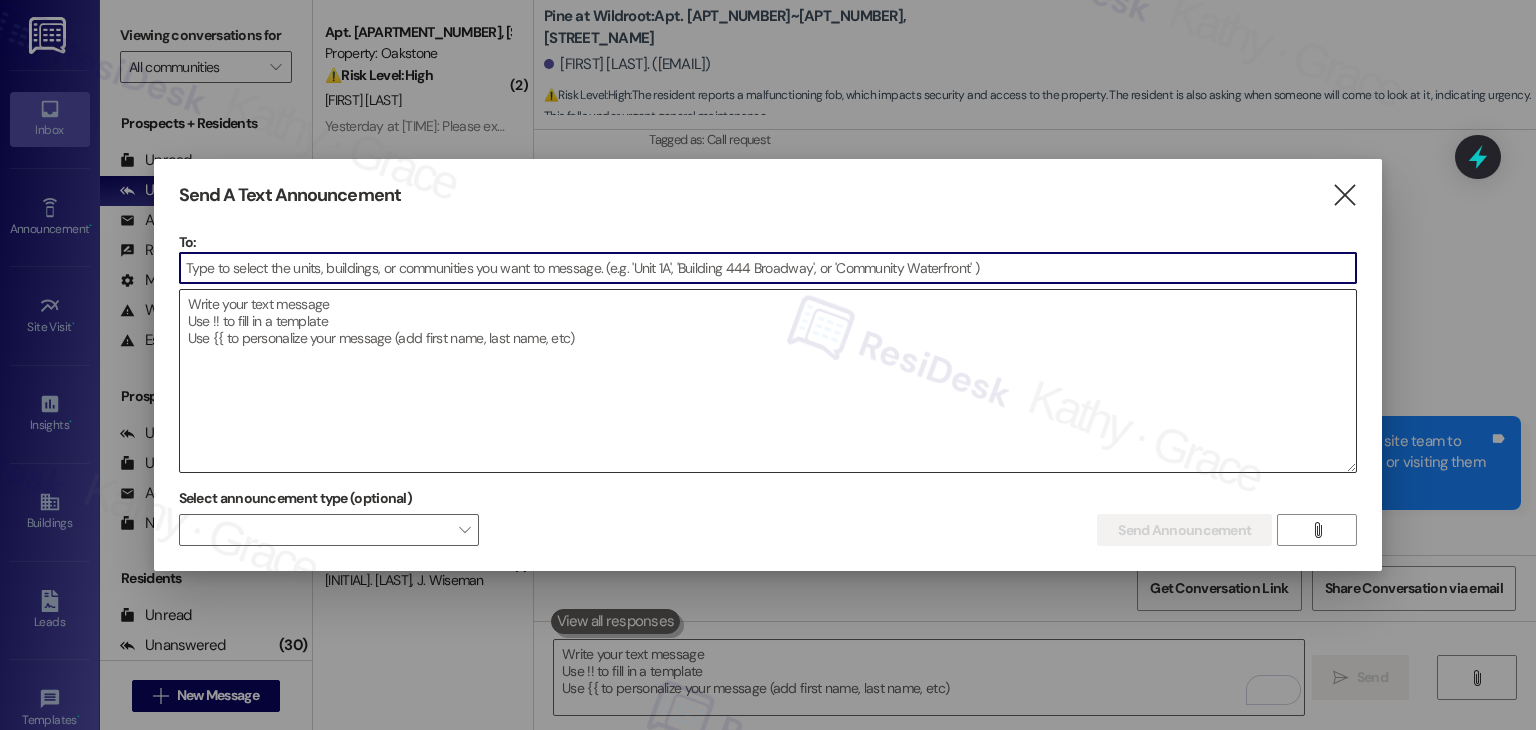 click at bounding box center [768, 381] 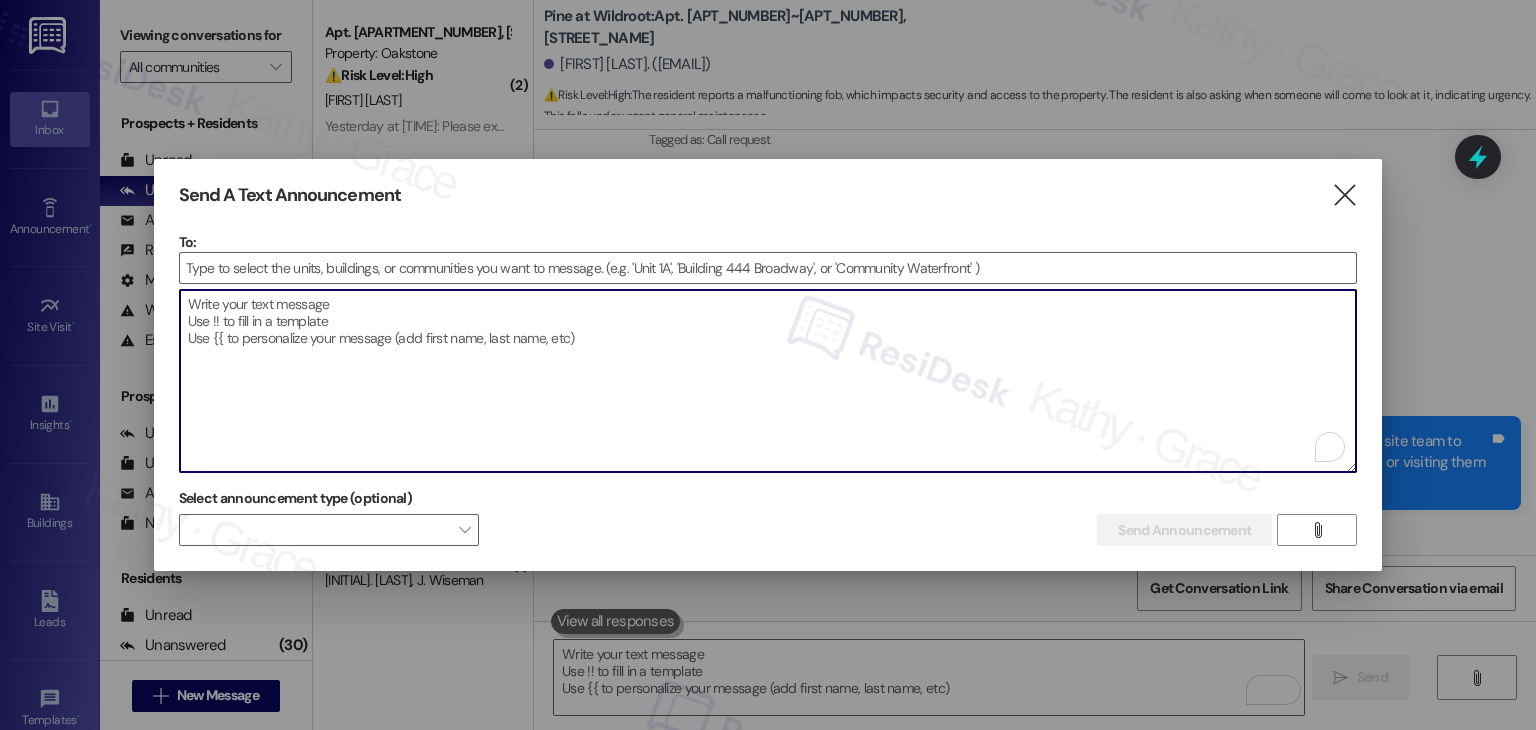 paste on "Hi {{first_name}}!
It has been brought to Managements attention that Personal Video Surveillance is being installed on the property. We would like to remind everyone "Personal cameras or smart doorbells with video surveillance that are facing the exterior of the apartment home are not allowed. Personal recording of any common area is strictly prohibited unless prior written ownership approval has been granted". If you have any further questions, please refer to your The Master Addendum of your lease contract.
Thank you,
Parkview Management" 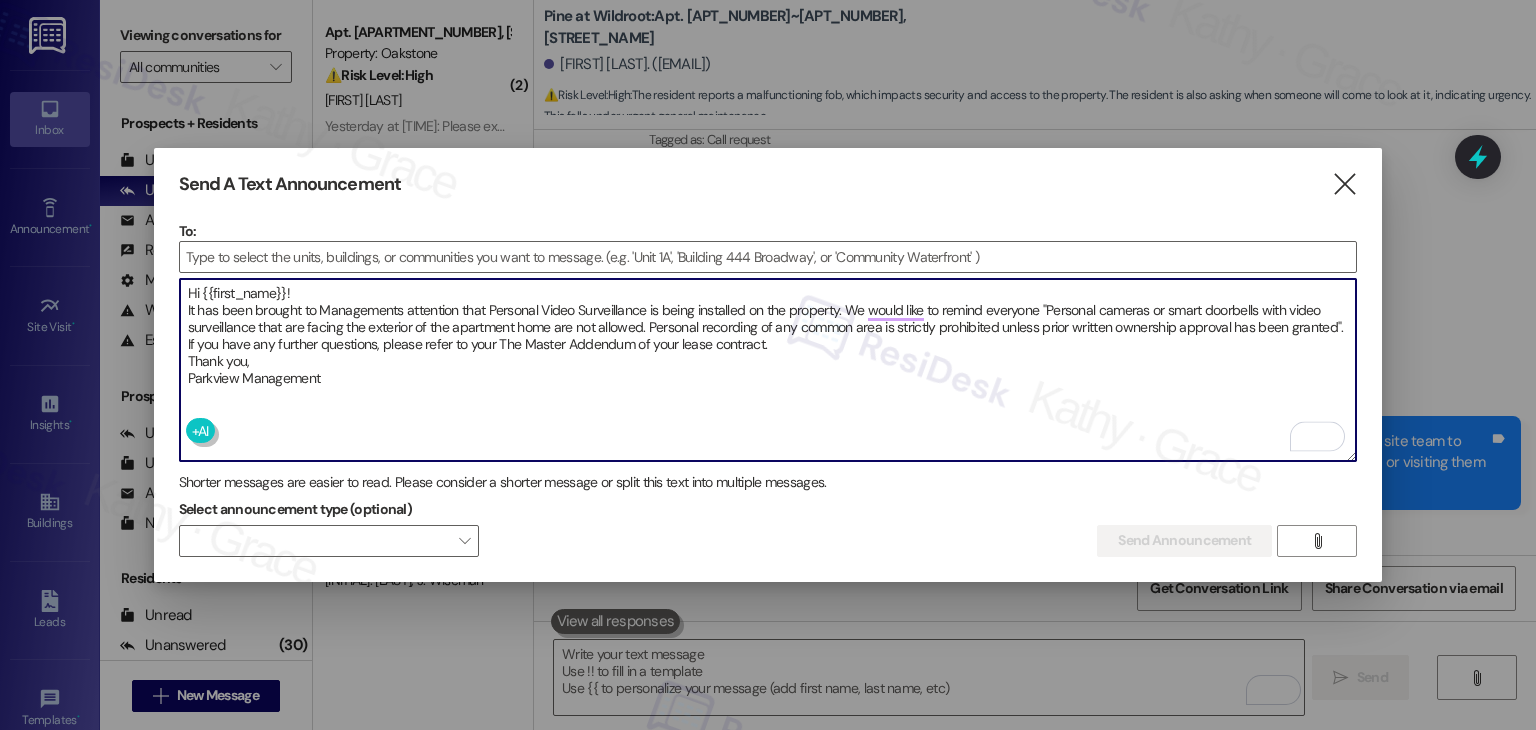 click on "Hi {{first_name}}!
It has been brought to Managements attention that Personal Video Surveillance is being installed on the property. We would like to remind everyone "Personal cameras or smart doorbells with video surveillance that are facing the exterior of the apartment home are not allowed. Personal recording of any common area is strictly prohibited unless prior written ownership approval has been granted". If you have any further questions, please refer to your The Master Addendum of your lease contract.
Thank you,
Parkview Management" at bounding box center [768, 370] 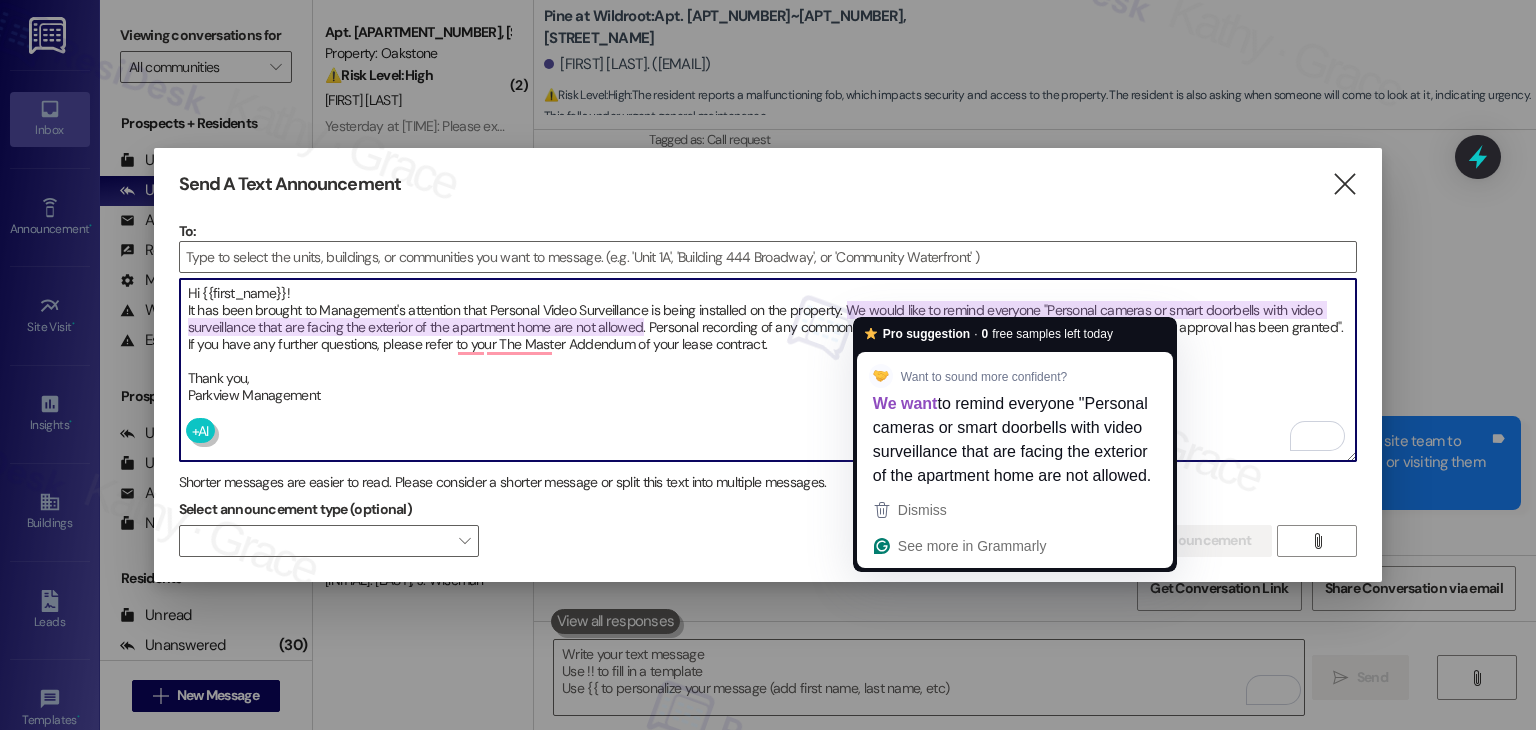 click on "Hi {{first_name}}!
It has been brought to Management's attention that Personal Video Surveillance is being installed on the property. We would like to remind everyone "Personal cameras or smart doorbells with video surveillance that are facing the exterior of the apartment home are not allowed. Personal recording of any common area is strictly prohibited unless prior written ownership approval has been granted". If you have any further questions, please refer to your The Master Addendum of your lease contract.
Thank you,
Parkview Management" at bounding box center (768, 370) 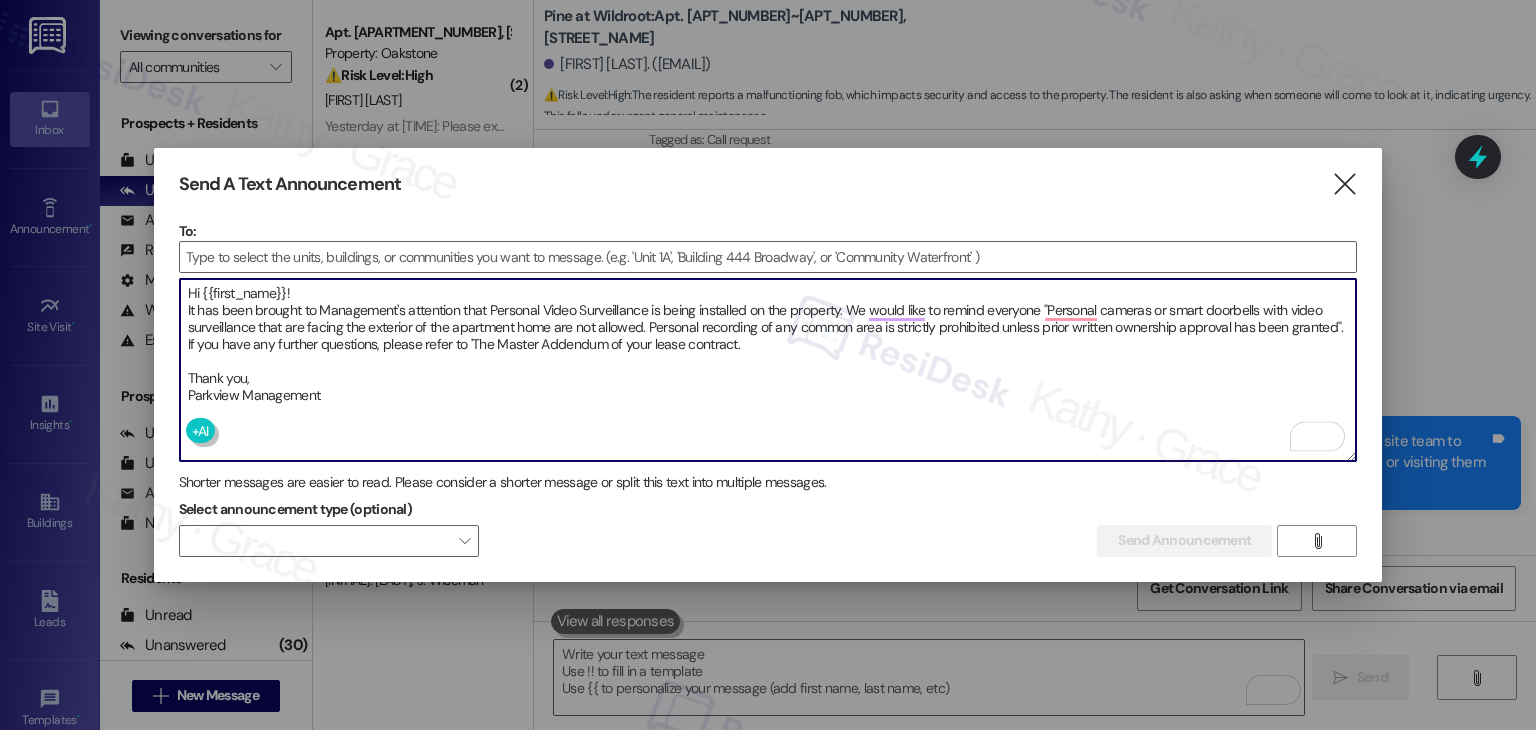 click on "Hi {{first_name}}!
It has been brought to Management's attention that Personal Video Surveillance is being installed on the property. We would like to remind everyone "Personal cameras or smart doorbells with video surveillance that are facing the exterior of the apartment home are not allowed. Personal recording of any common area is strictly prohibited unless prior written ownership approval has been granted". If you have any further questions, please refer to 'The Master Addendum of your lease contract.
Thank you,
Parkview Management" at bounding box center [768, 370] 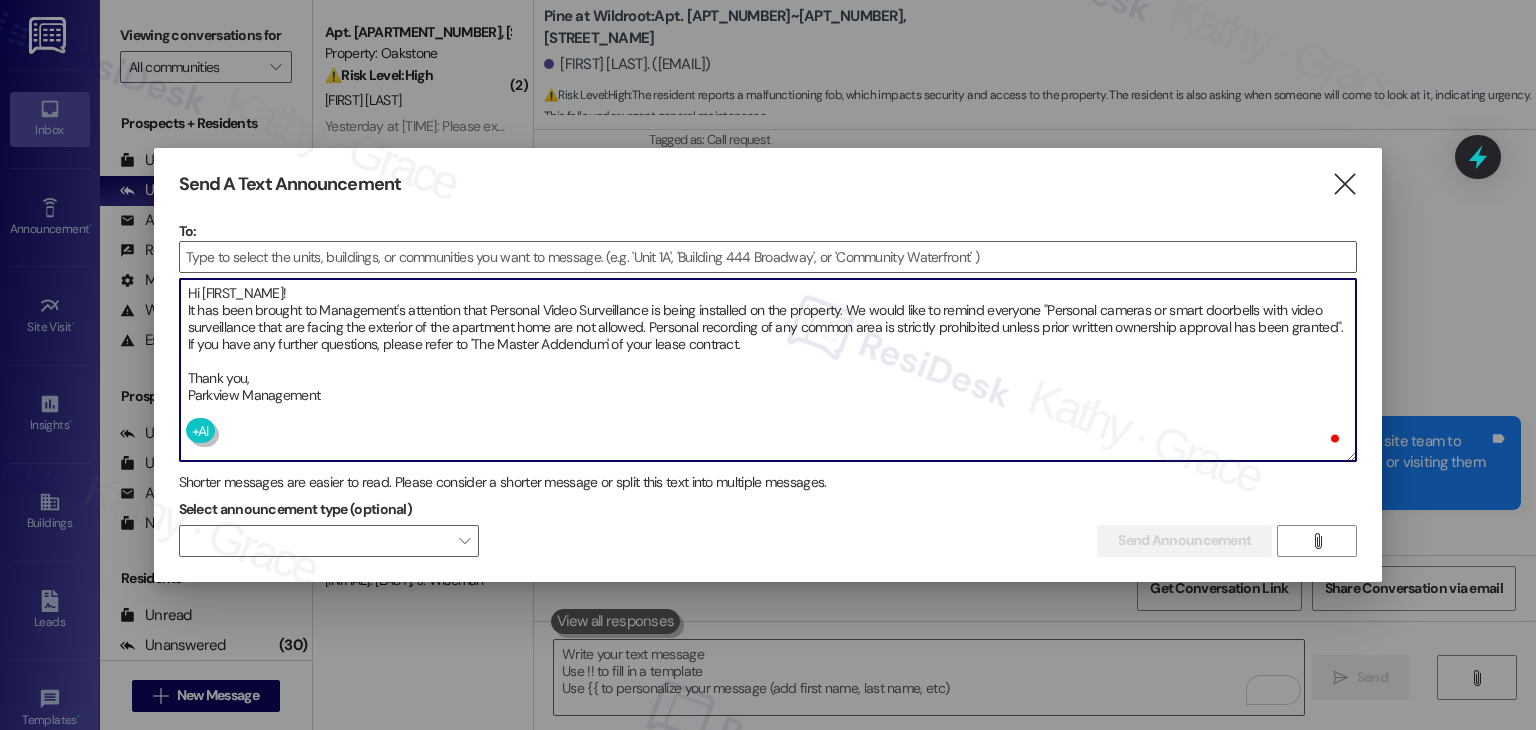 click on "Hi {{first_name}}!
It has been brought to Management's attention that Personal Video Surveillance is being installed on the property. We would like to remind everyone "Personal cameras or smart doorbells with video surveillance that are facing the exterior of the apartment home are not allowed. Personal recording of any common area is strictly prohibited unless prior written ownership approval has been granted". If you have any further questions, please refer to 'The Master Addendum' of your lease contract.
Thank you,
Parkview Management" at bounding box center (768, 370) 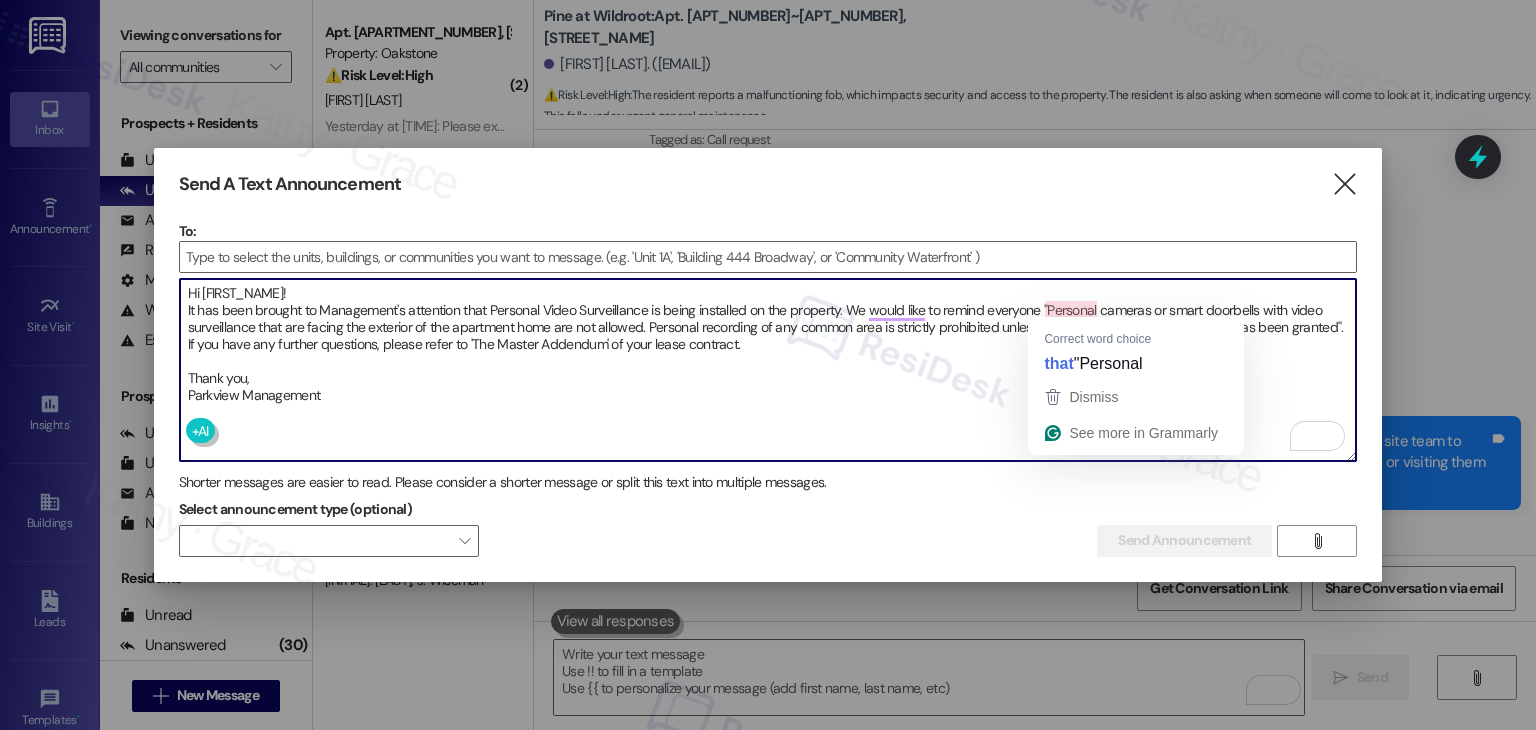 click on "Hi {{first_name}}!
It has been brought to Management's attention that Personal Video Surveillance is being installed on the property. We would like to remind everyone "Personal cameras or smart doorbells with video surveillance that are facing the exterior of the apartment home are not allowed. Personal recording of any common area is strictly prohibited unless prior written ownership approval has been granted". If you have any further questions, please refer to 'The Master Addendum' of your lease contract.
Thank you,
Parkview Management" at bounding box center [768, 370] 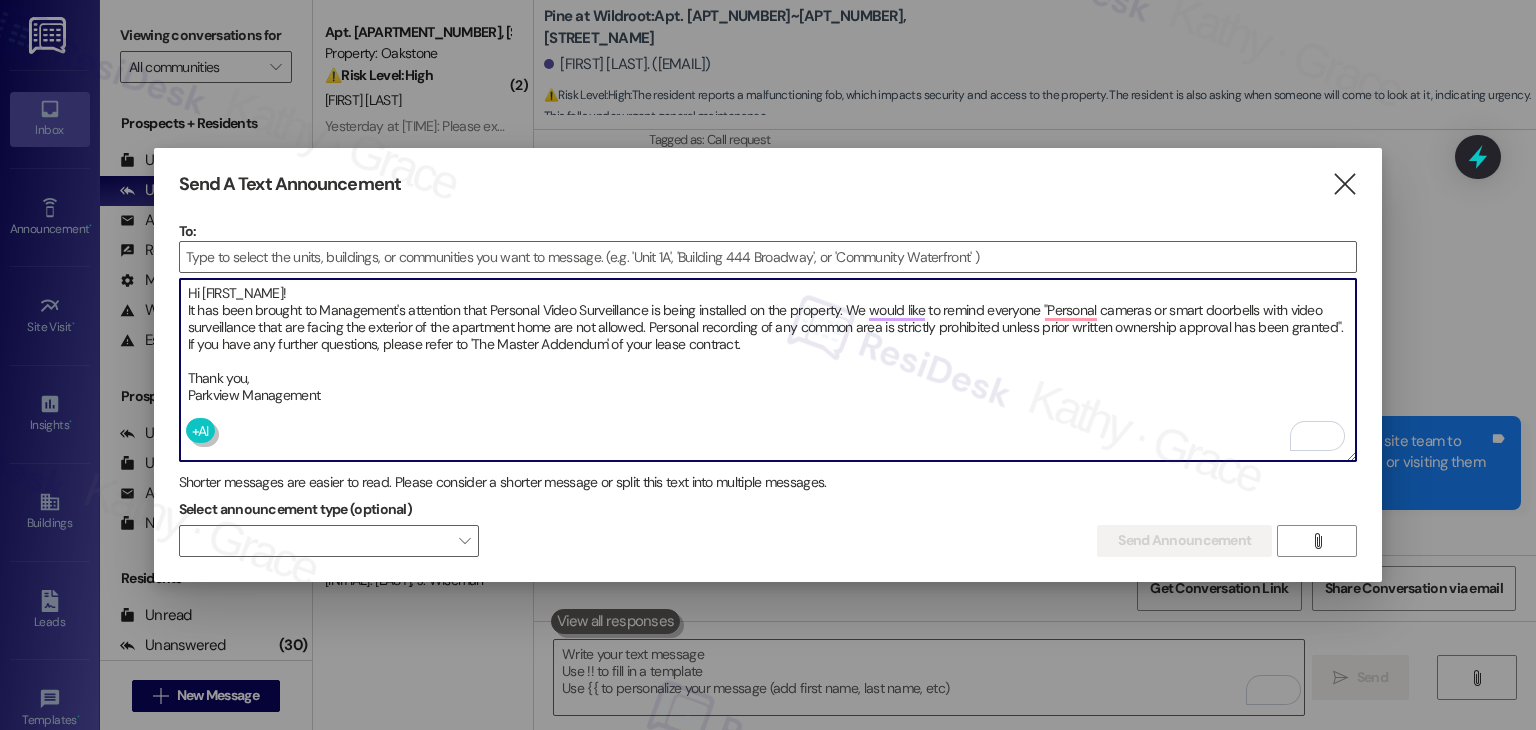 click on "Hi {{first_name}}!
It has been brought to Management's attention that Personal Video Surveillance is being installed on the property. We would like to remind everyone "Personal cameras or smart doorbells with video surveillance that are facing the exterior of the apartment home are not allowed. Personal recording of any common area is strictly prohibited unless prior written ownership approval has been granted". If you have any further questions, please refer to 'The Master Addendum' of your lease contract.
Thank you,
Parkview Management" at bounding box center (768, 370) 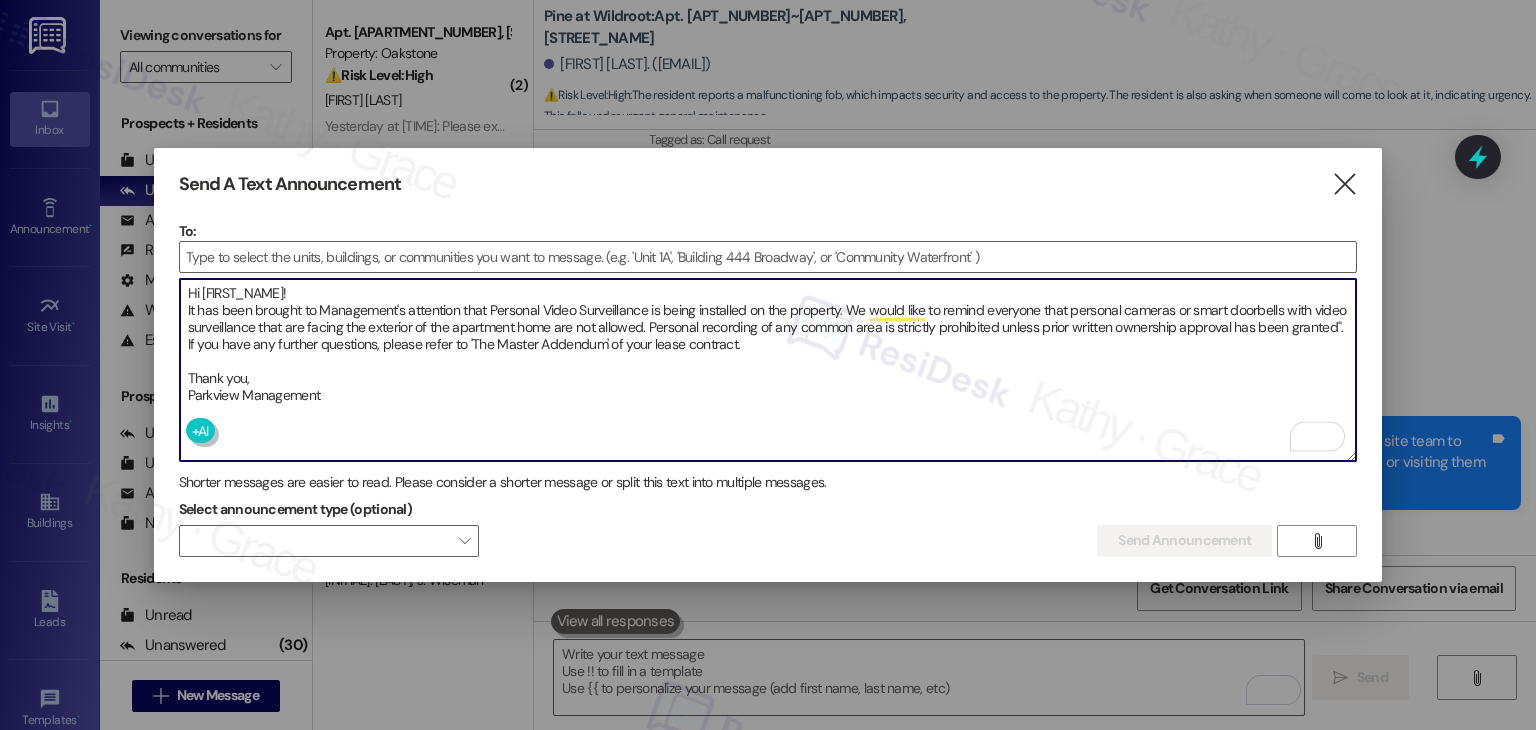 click on "Hi {{first_name}}!
It has been brought to Management's attention that Personal Video Surveillance is being installed on the property. We would like to remind everyone that personal cameras or smart doorbells with video surveillance that are facing the exterior of the apartment home are not allowed. Personal recording of any common area is strictly prohibited unless prior written ownership approval has been granted". If you have any further questions, please refer to 'The Master Addendum' of your lease contract.
Thank you,
Parkview Management" at bounding box center [768, 370] 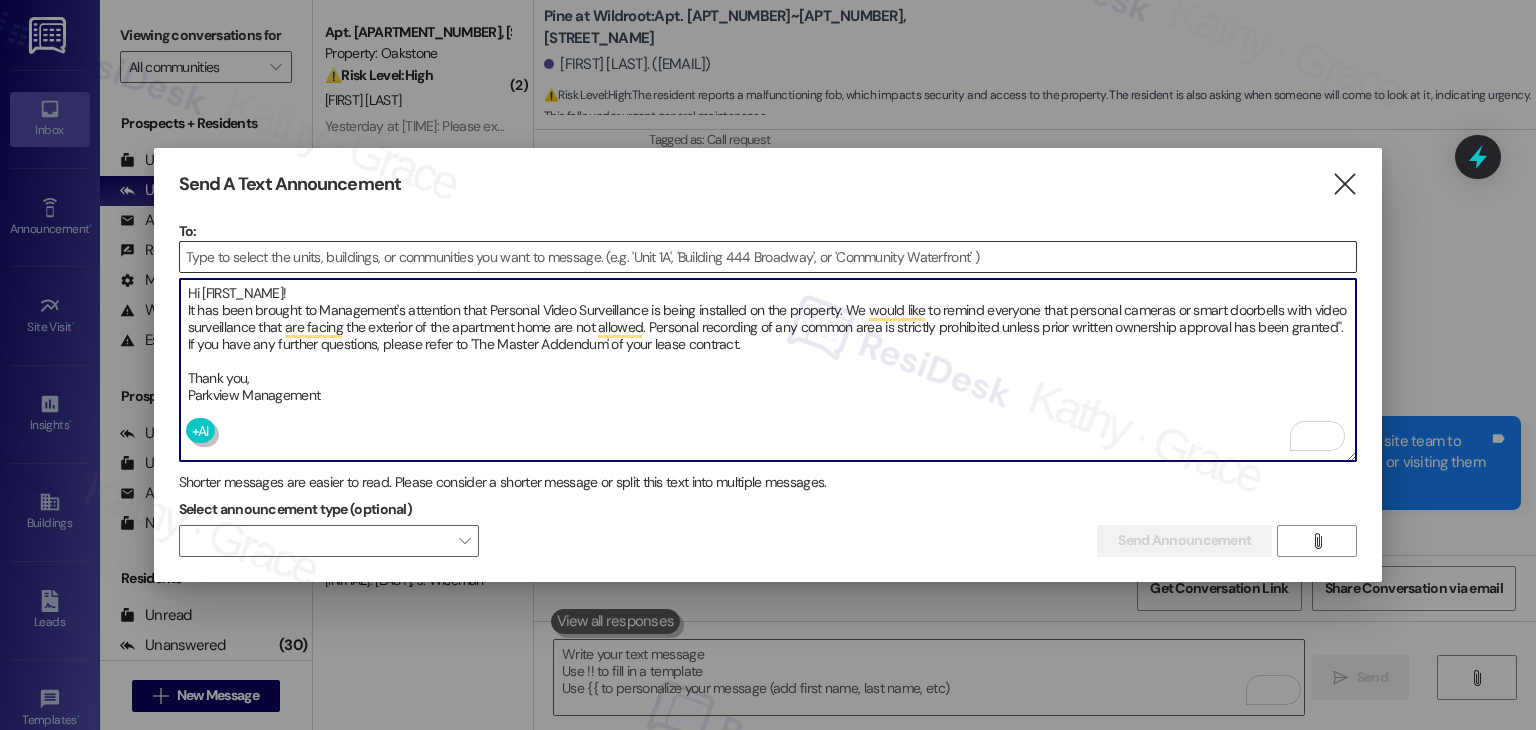 type on "Hi {{first_name}}!
It has been brought to Management's attention that Personal Video Surveillance is being installed on the property. We would like to remind everyone that personal cameras or smart doorbells with video surveillance that are facing the exterior of the apartment home are not allowed. Personal recording of any common area is strictly prohibited unless prior written ownership approval has been granted". If you have any further questions, please refer to 'The Master Addendum' of your lease contract.
Thank you,
Parkview Management" 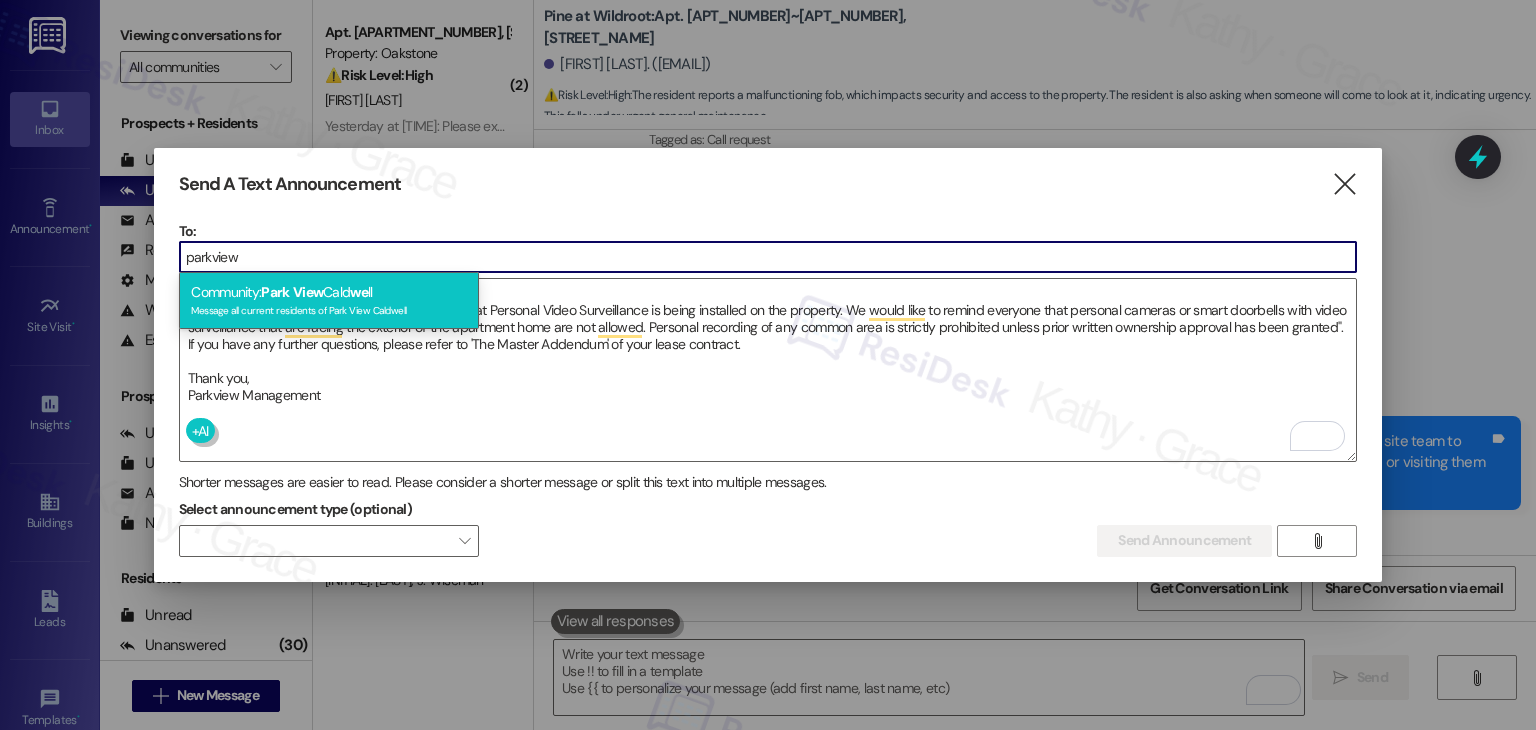 type on "parkview" 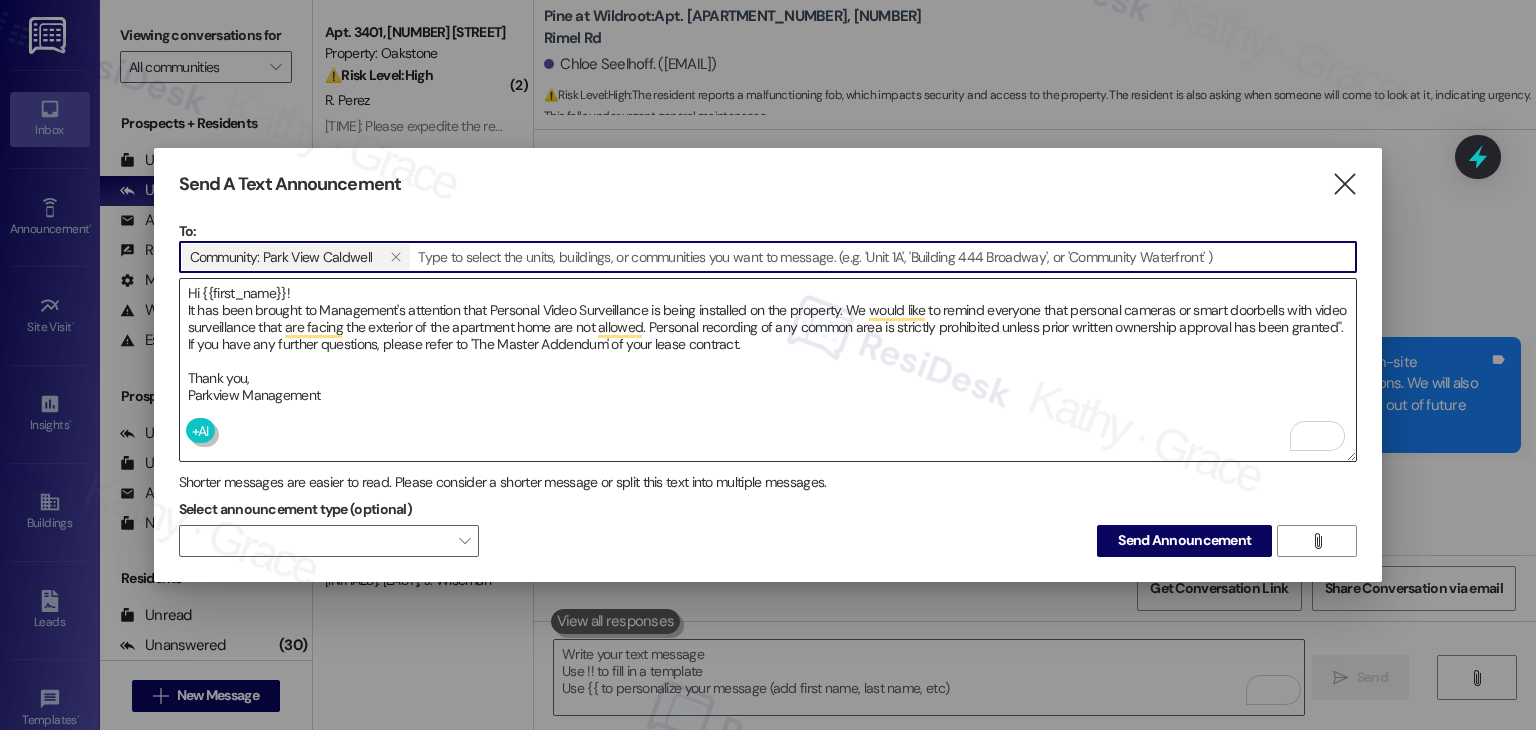 scroll, scrollTop: 0, scrollLeft: 0, axis: both 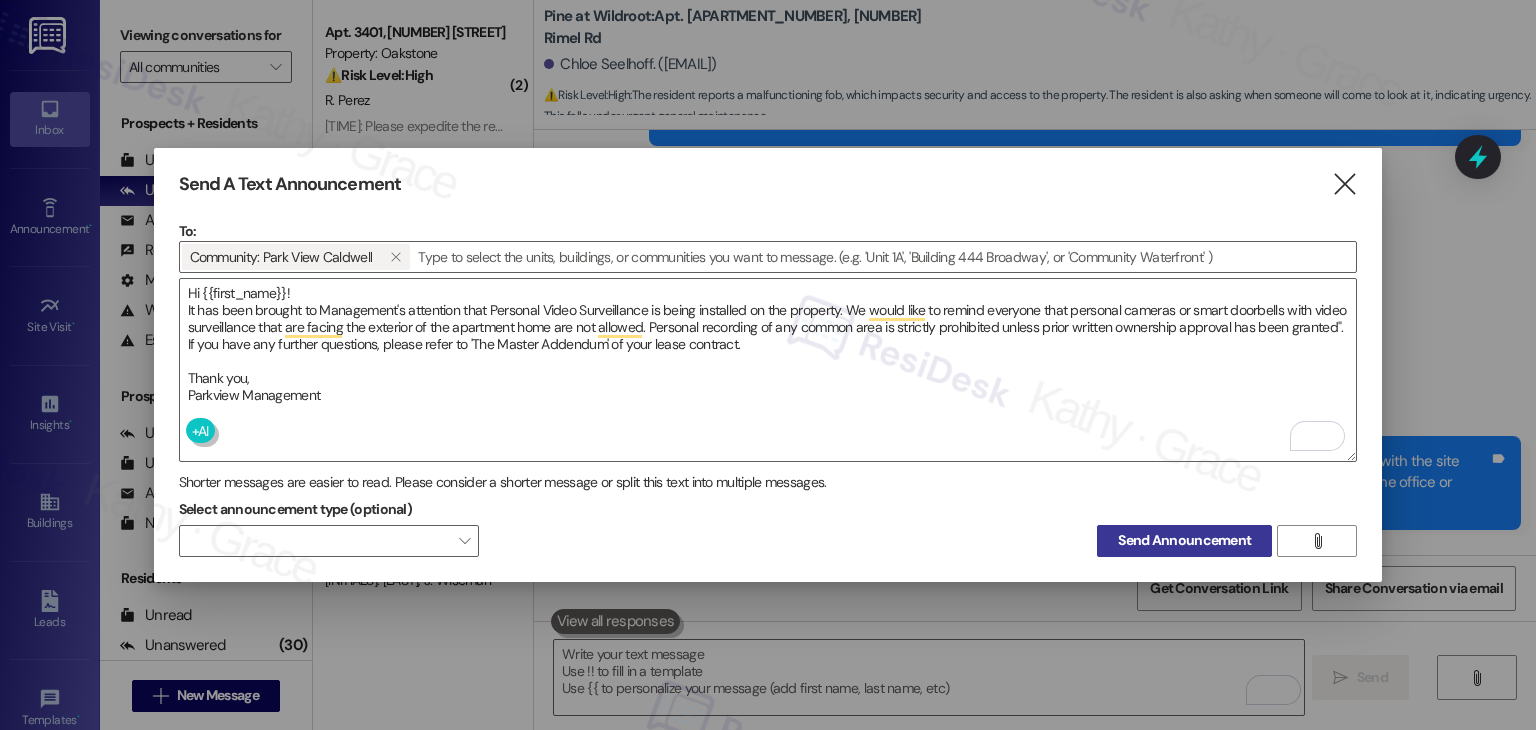 click on "Send Announcement" at bounding box center (1184, 540) 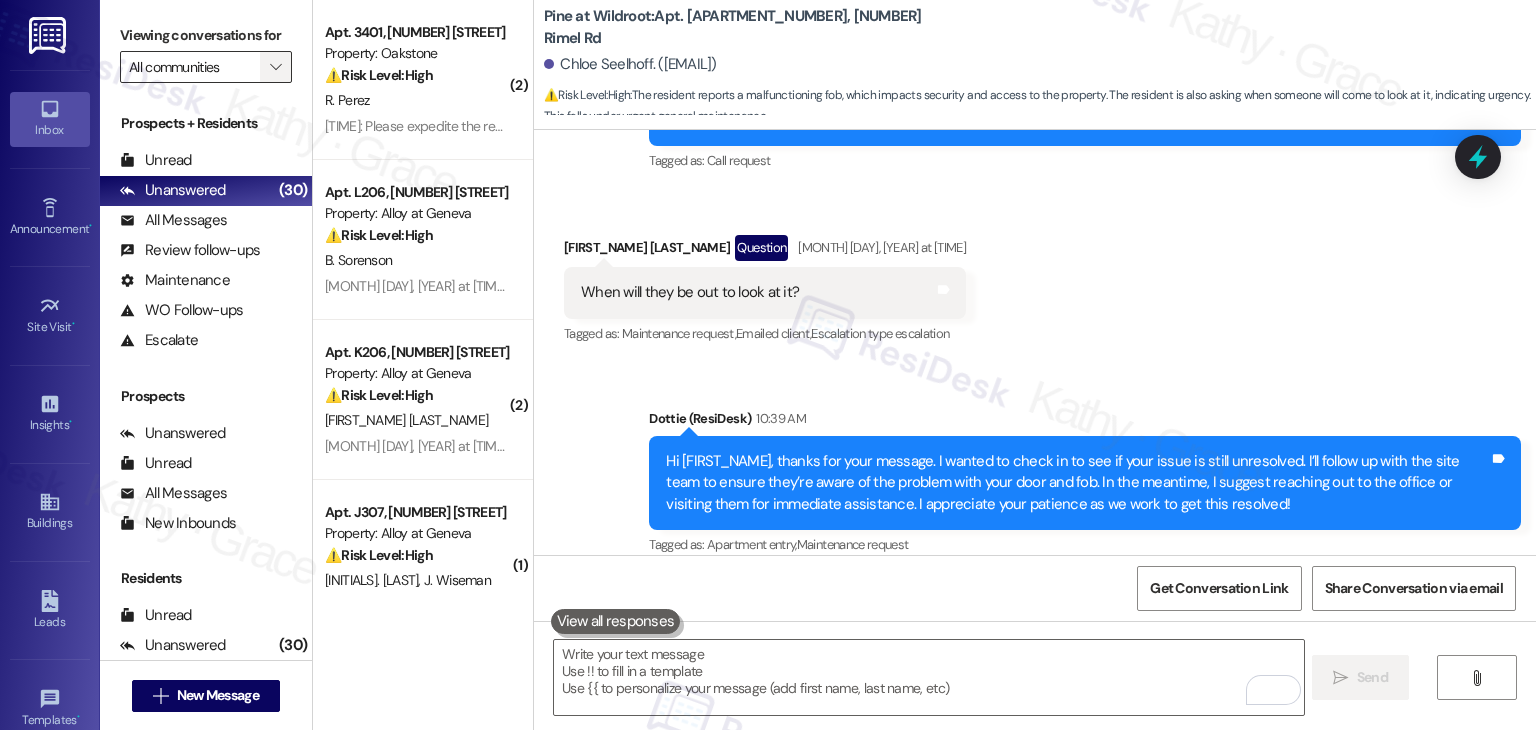 click on "" at bounding box center (275, 67) 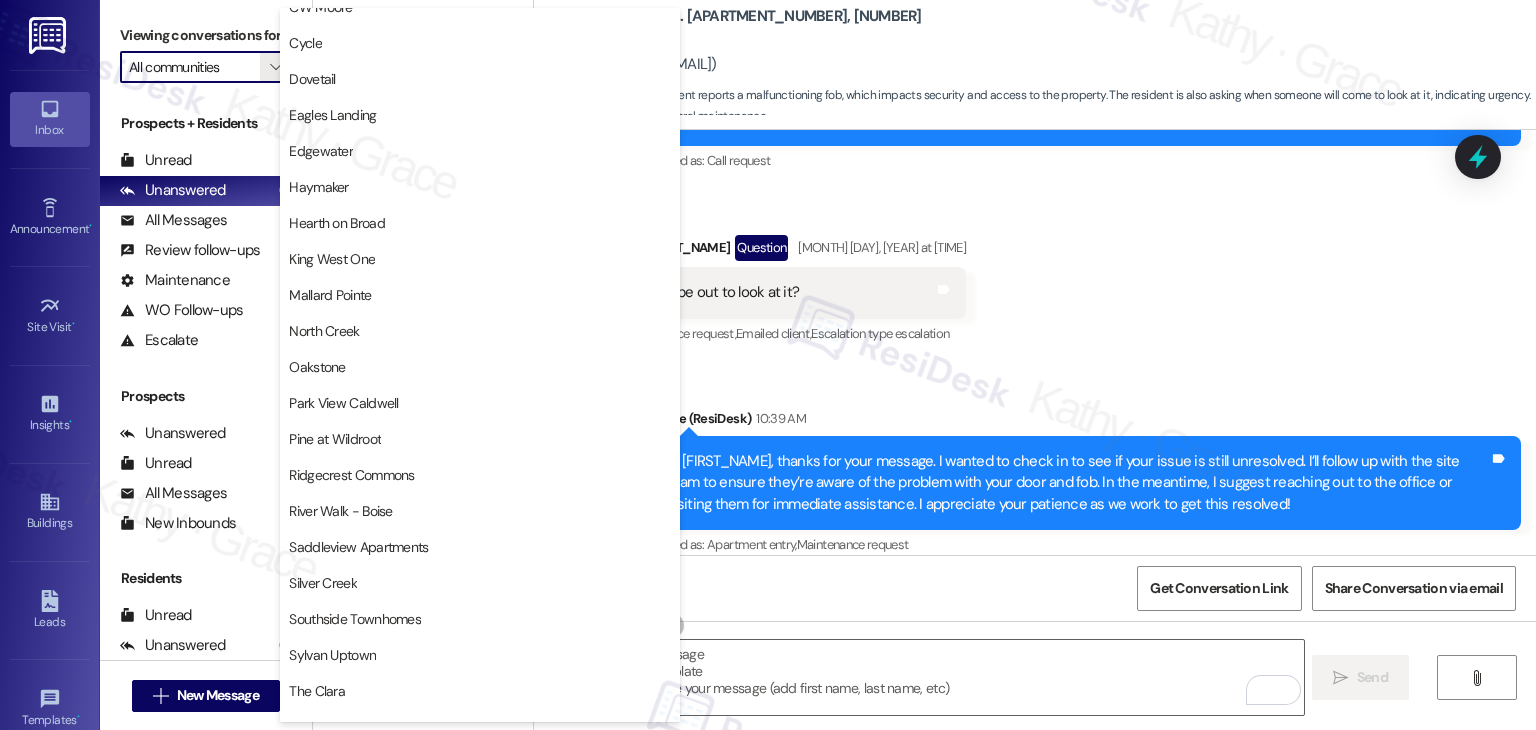 scroll, scrollTop: 900, scrollLeft: 0, axis: vertical 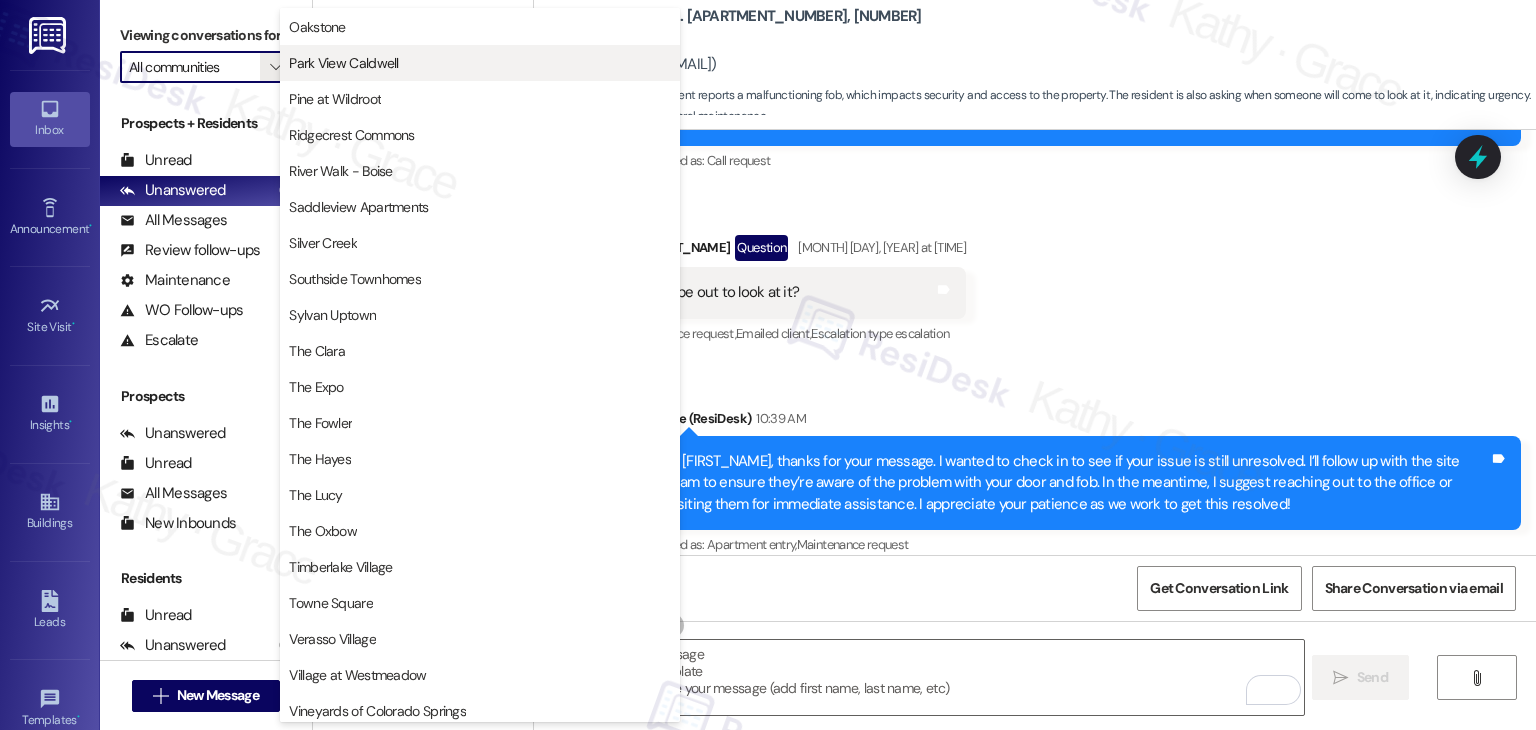 click on "Park View Caldwell" at bounding box center [343, 63] 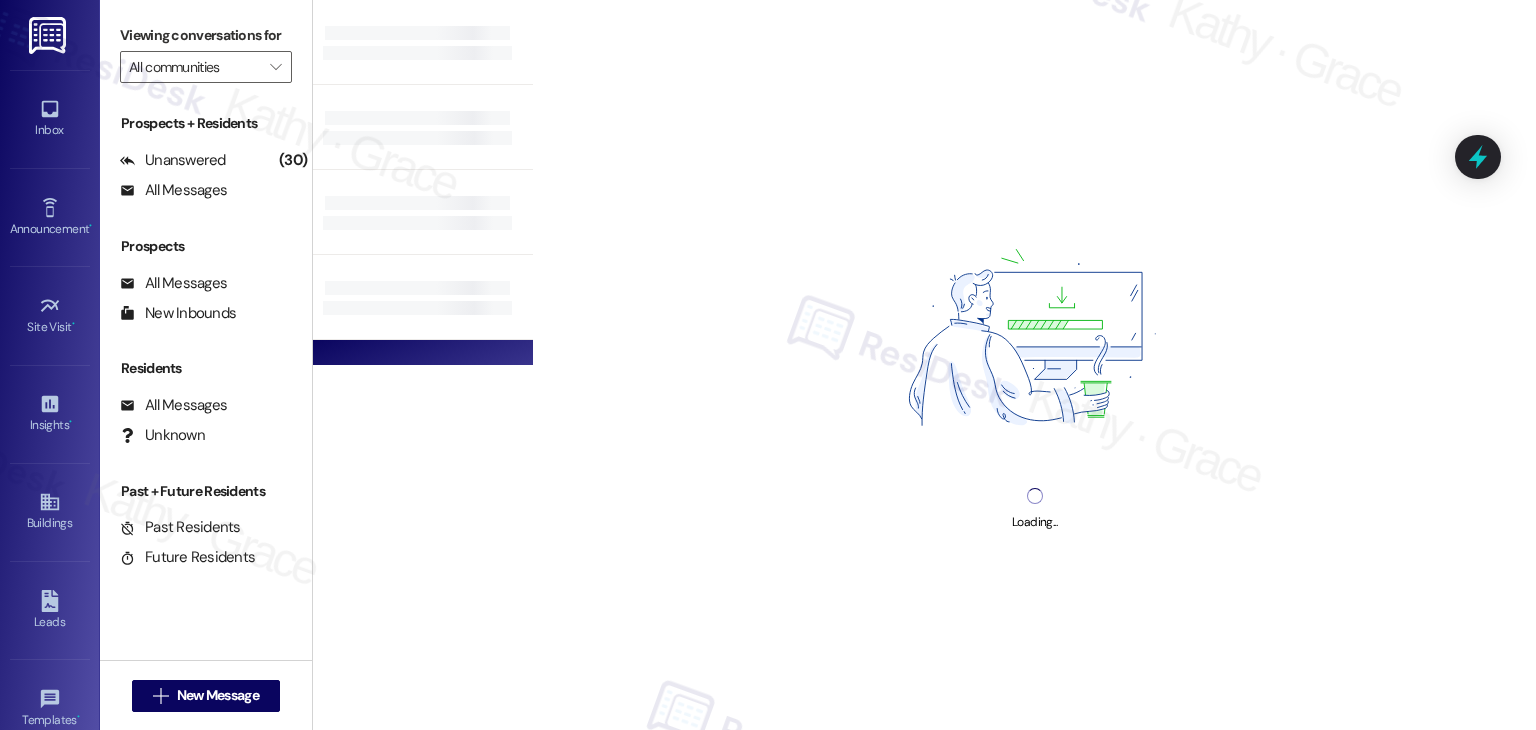 type on "Park View Caldwell" 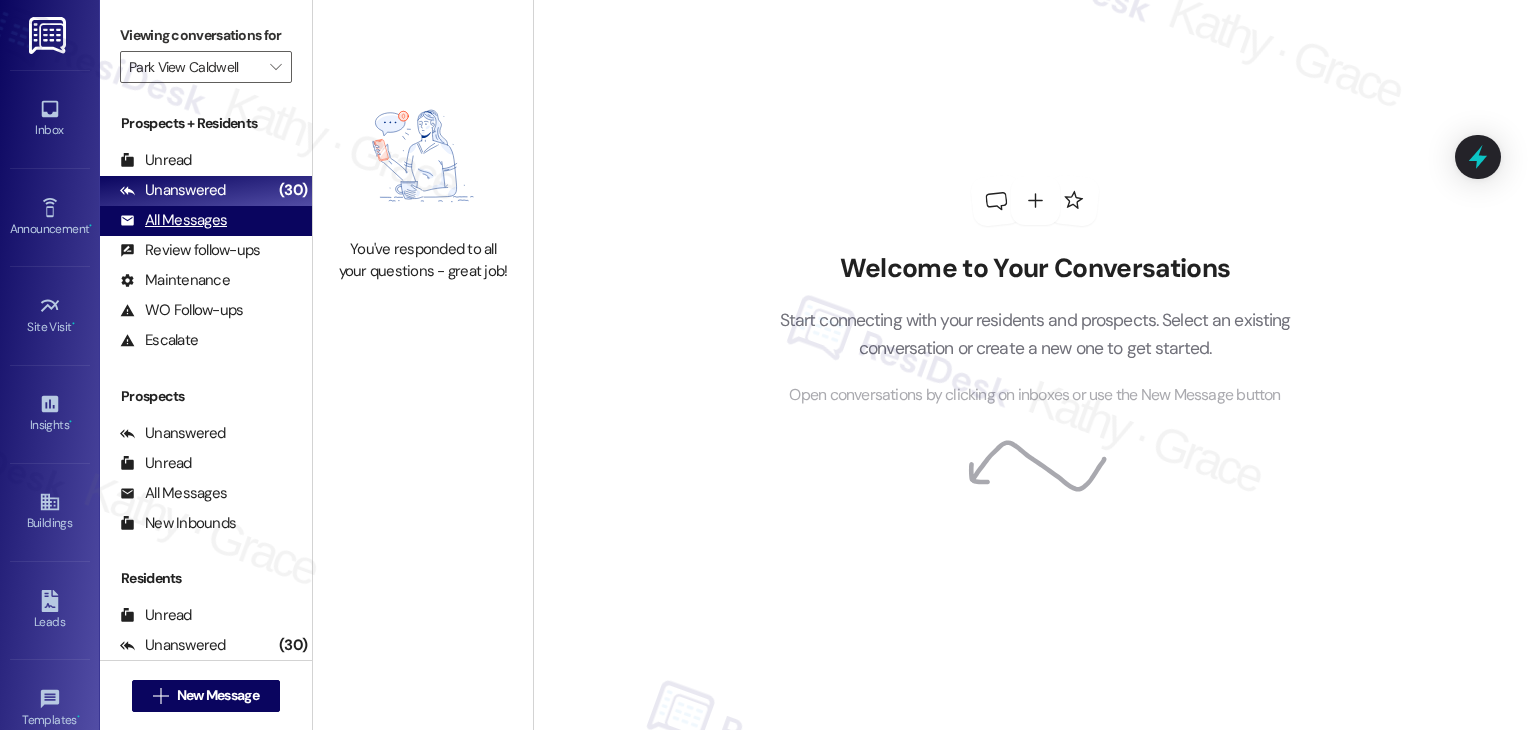 click on "All Messages (undefined)" at bounding box center [206, 221] 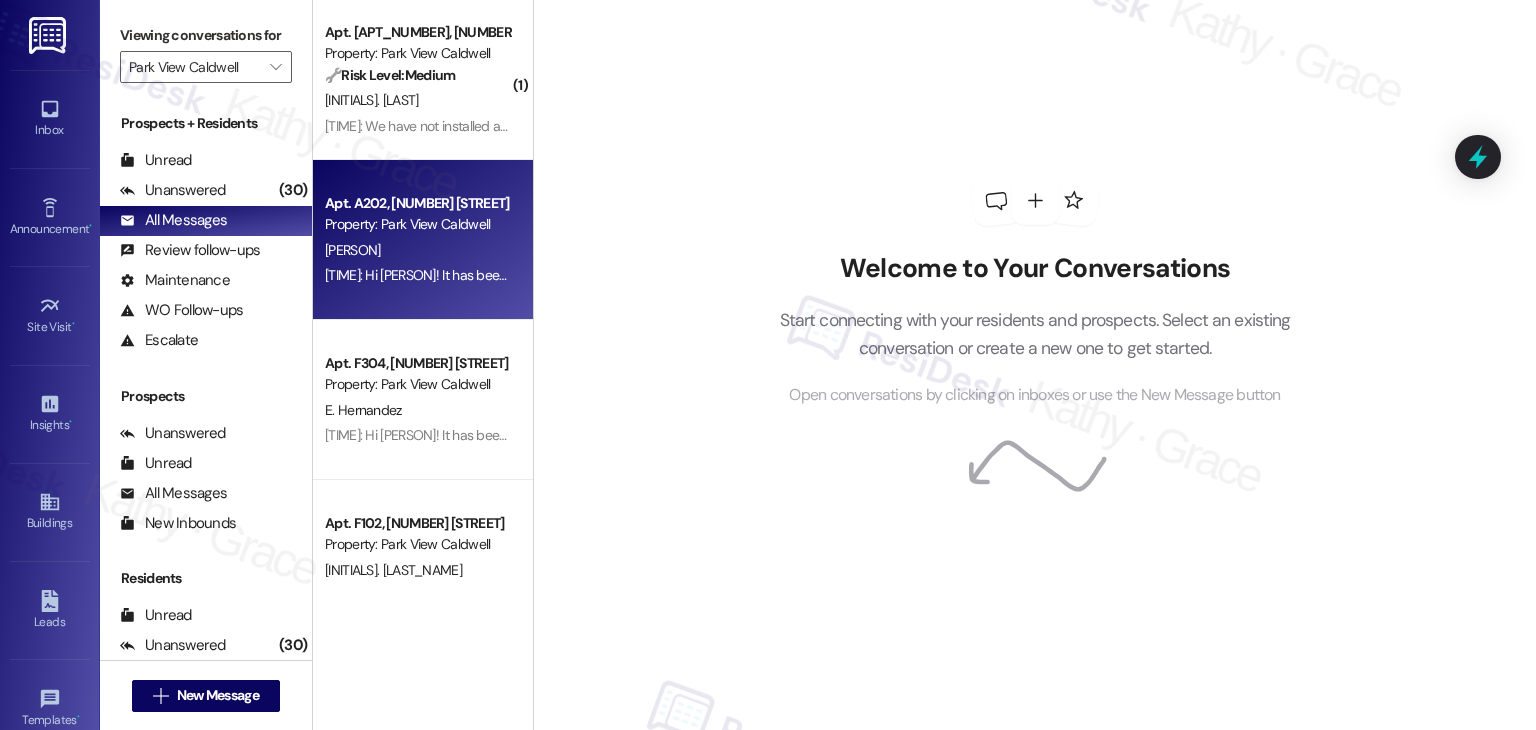 click on "Apt. [APARTMENT_NUMBER], [NUMBER] Sunset Court Property: Park View Caldwell S. Ward [TIME]: Hi [FIRST_NAME]!
It has been brought to Management's attention that Personal Video Surveillance is being installed on the property. We would like to remind everyone that personal cameras or smart doorbells with video surveillance that are facing the exterior of the apartment home are not allowed. Personal recording of any common area is strictly prohibited unless prior written ownership approval has been granted". If you have any further questions, please refer to 'The Master Addendum' of your lease contract.
Thank you,
Parkview Management" at bounding box center [423, 240] 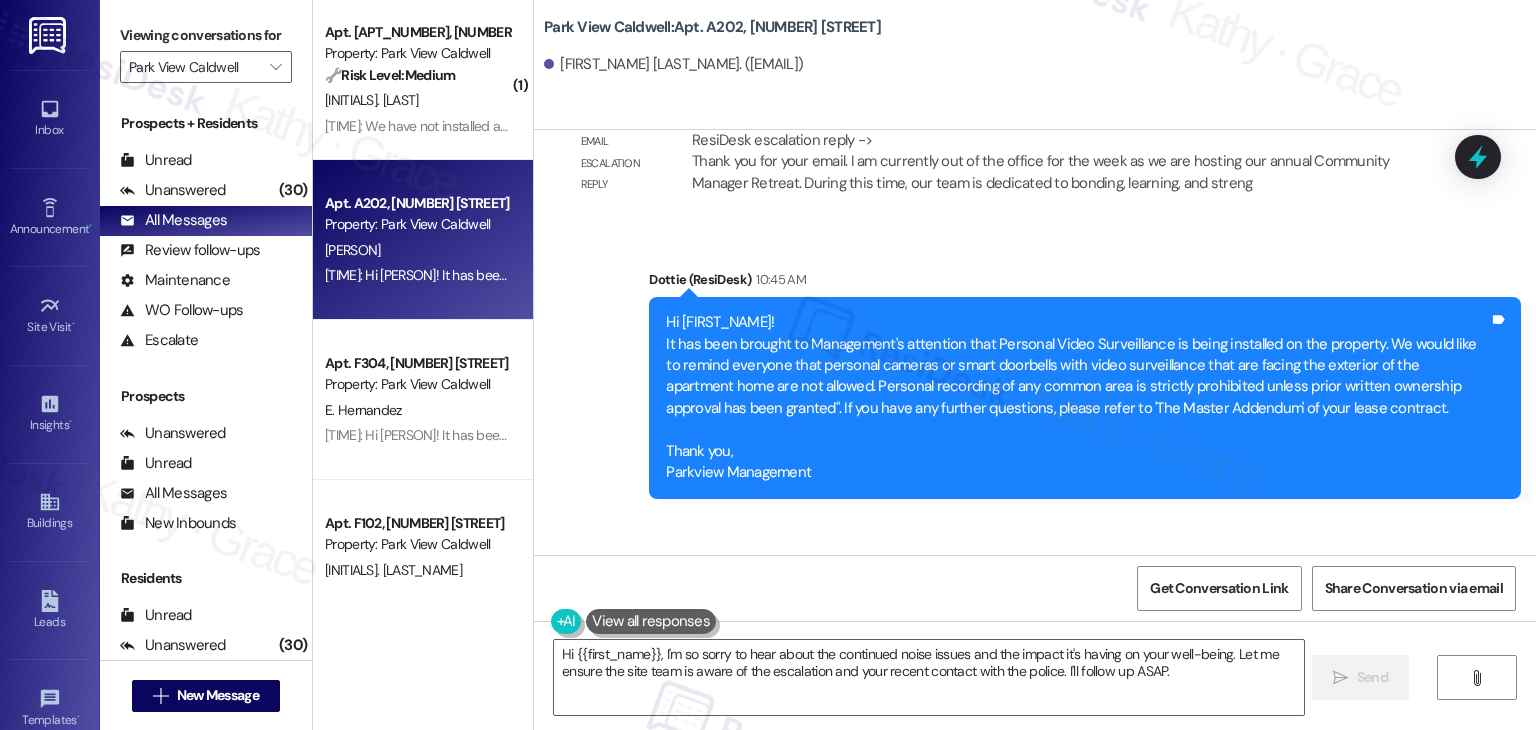 scroll, scrollTop: 15825, scrollLeft: 0, axis: vertical 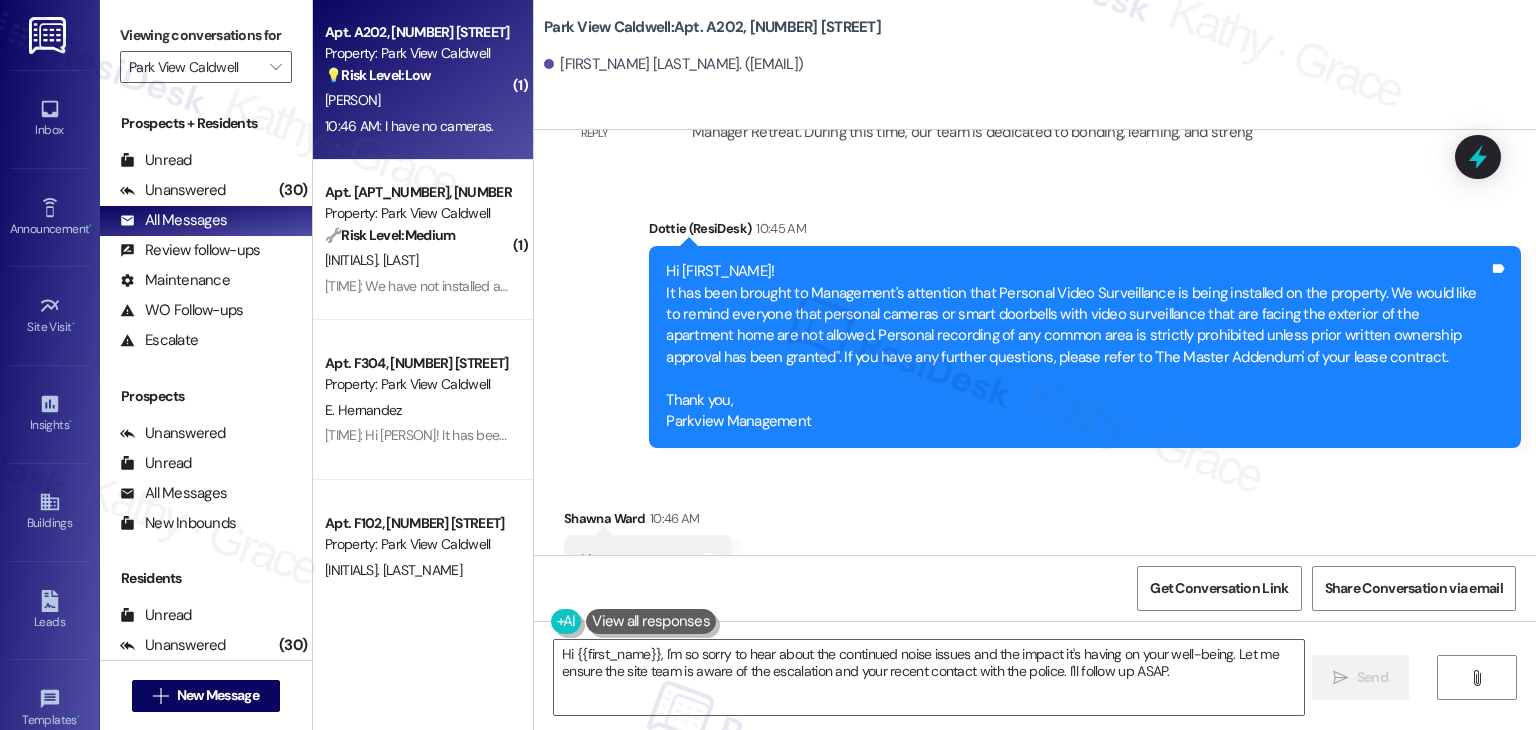 click on "Received via SMS [PERSON] [TIME] I have no cameras.  Tags and notes" at bounding box center [1035, 532] 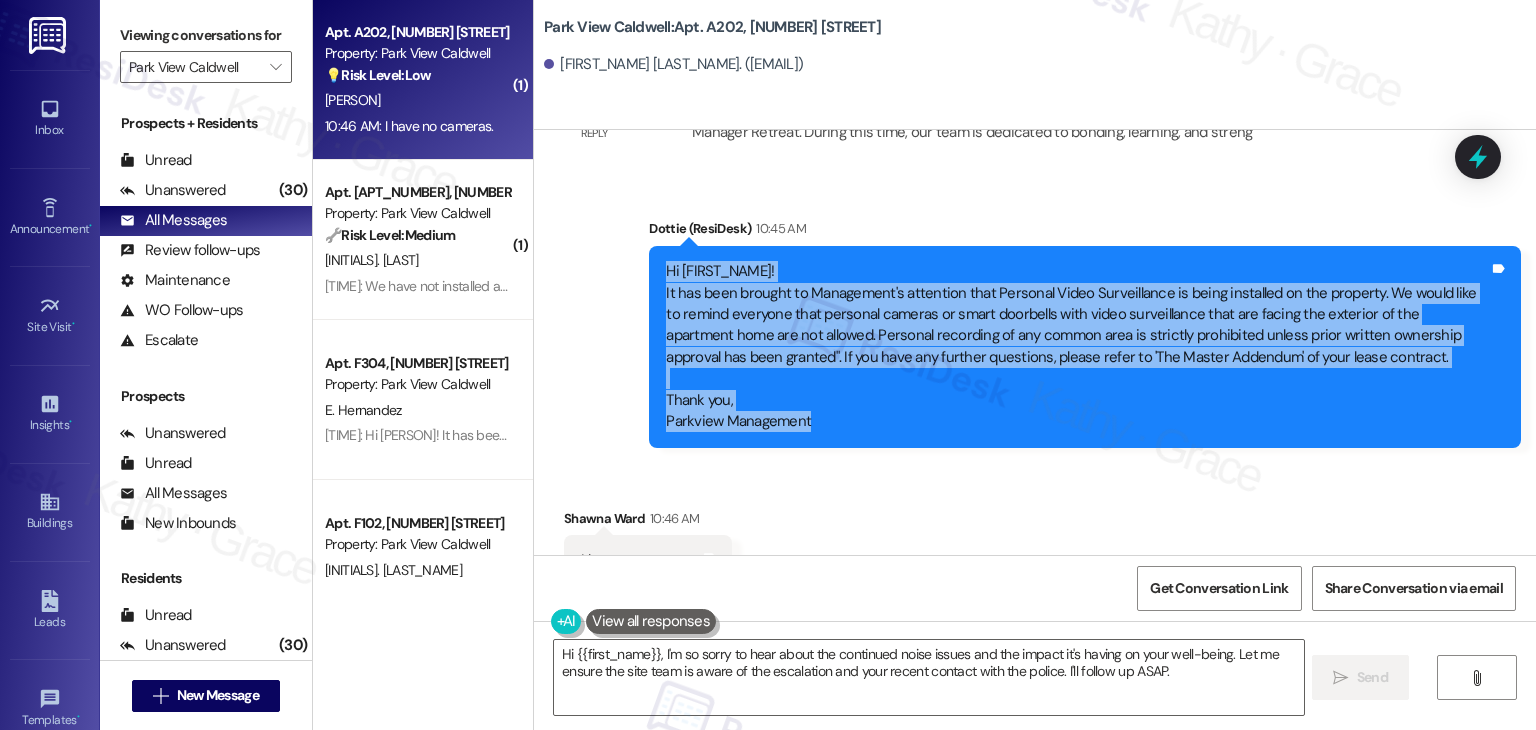 drag, startPoint x: 816, startPoint y: 373, endPoint x: 651, endPoint y: 234, distance: 215.74522 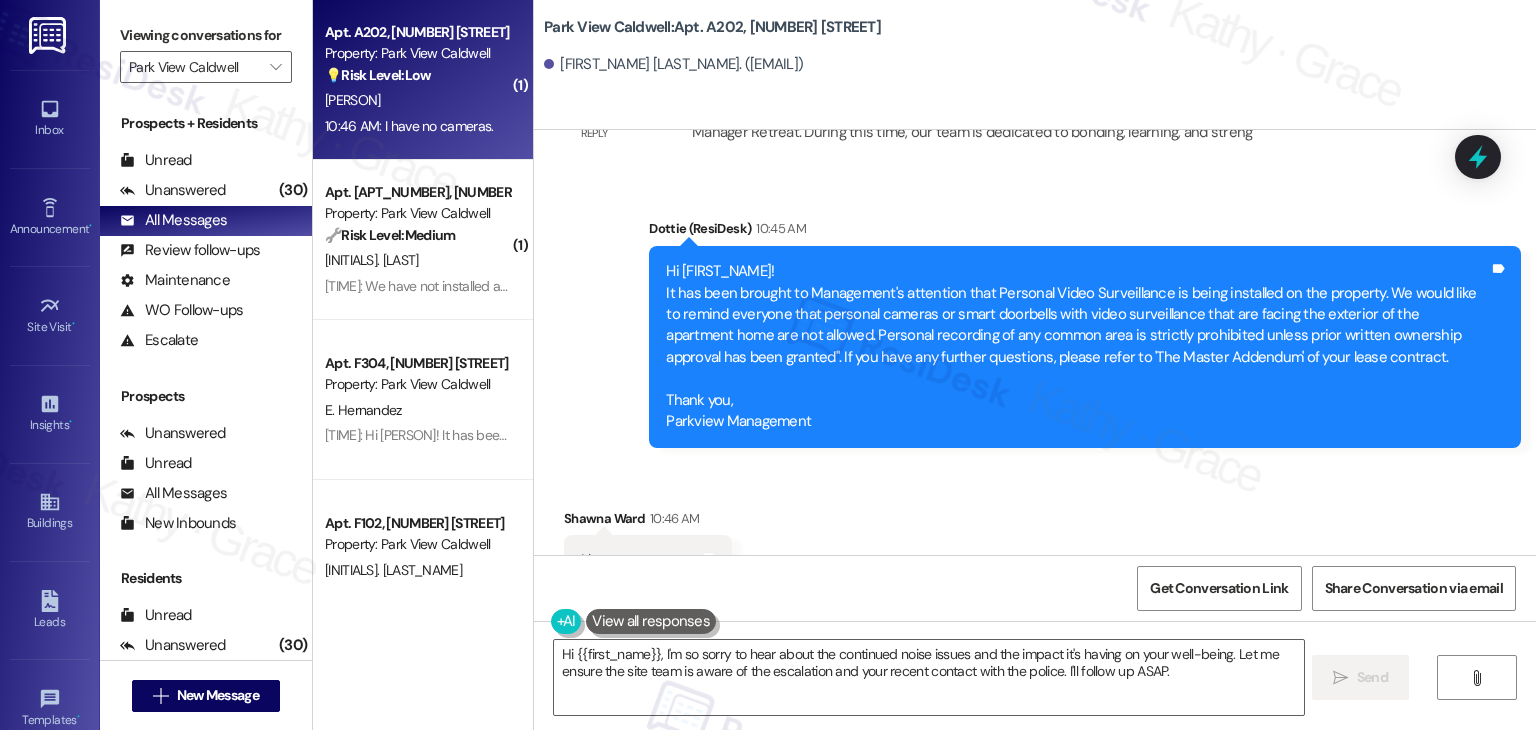 click on "Received via SMS [PERSON] [TIME] I have no cameras.  Tags and notes" at bounding box center (1035, 532) 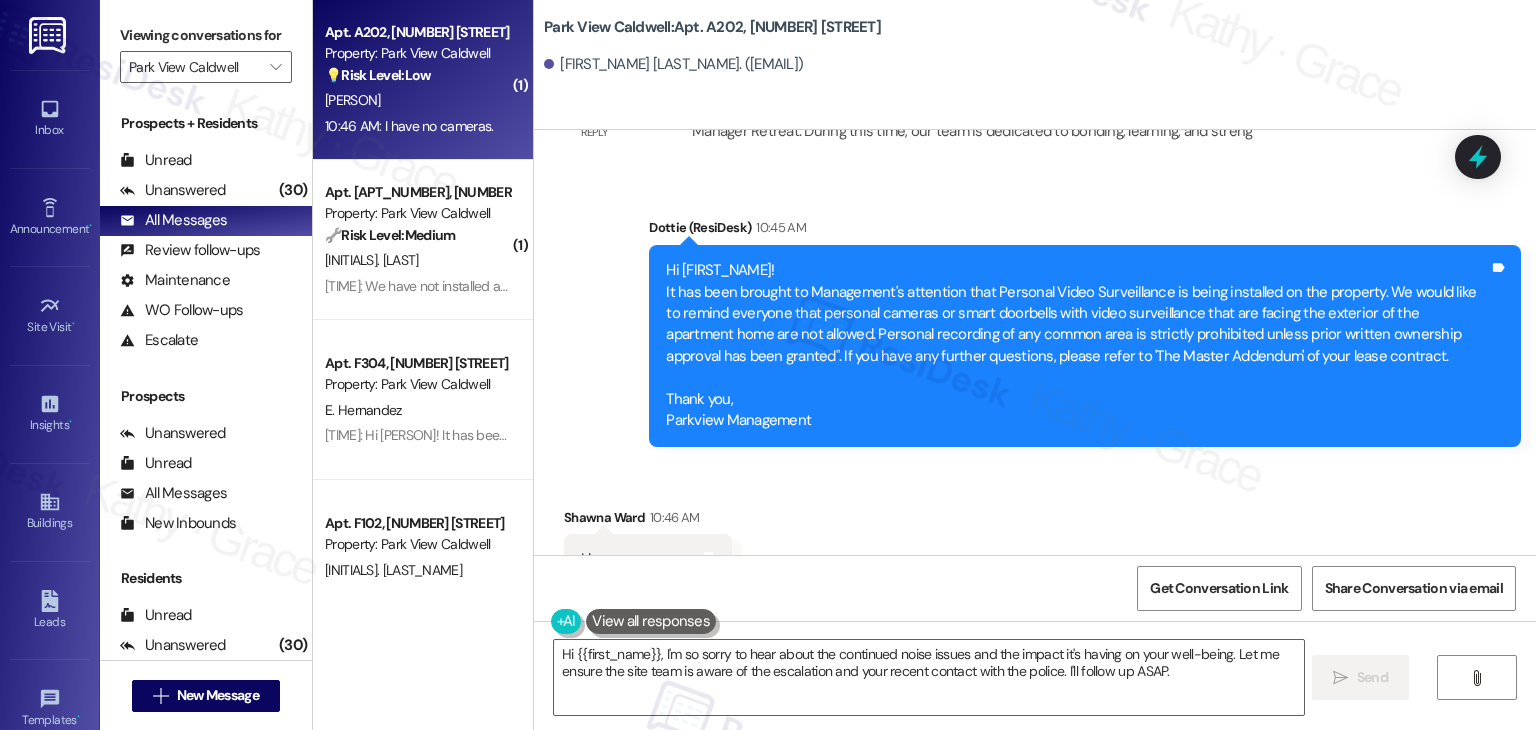 click on "I have no cameras." at bounding box center [640, 559] 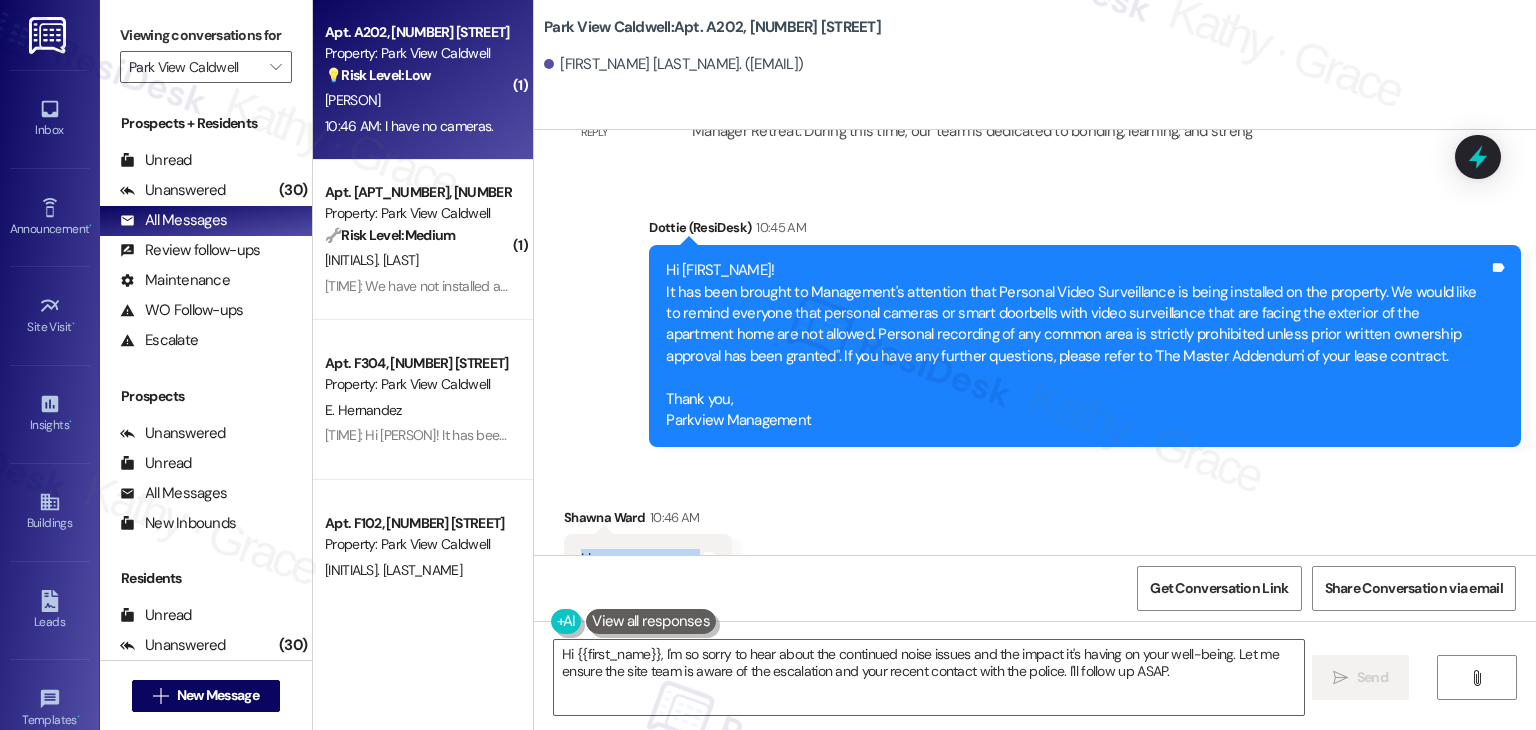 copy on "I have no cameras.  Tags and notes" 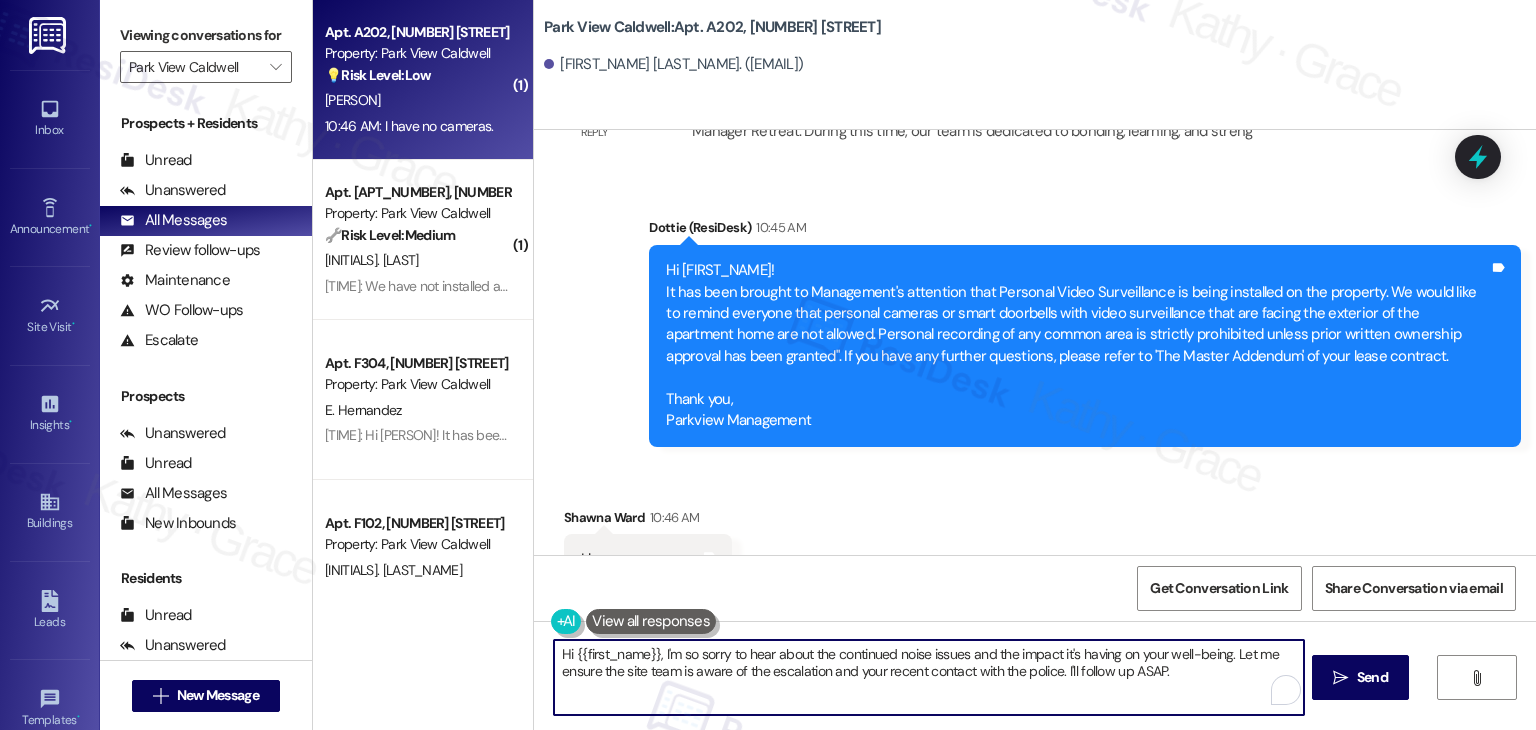 drag, startPoint x: 1180, startPoint y: 671, endPoint x: 728, endPoint y: 649, distance: 452.5351 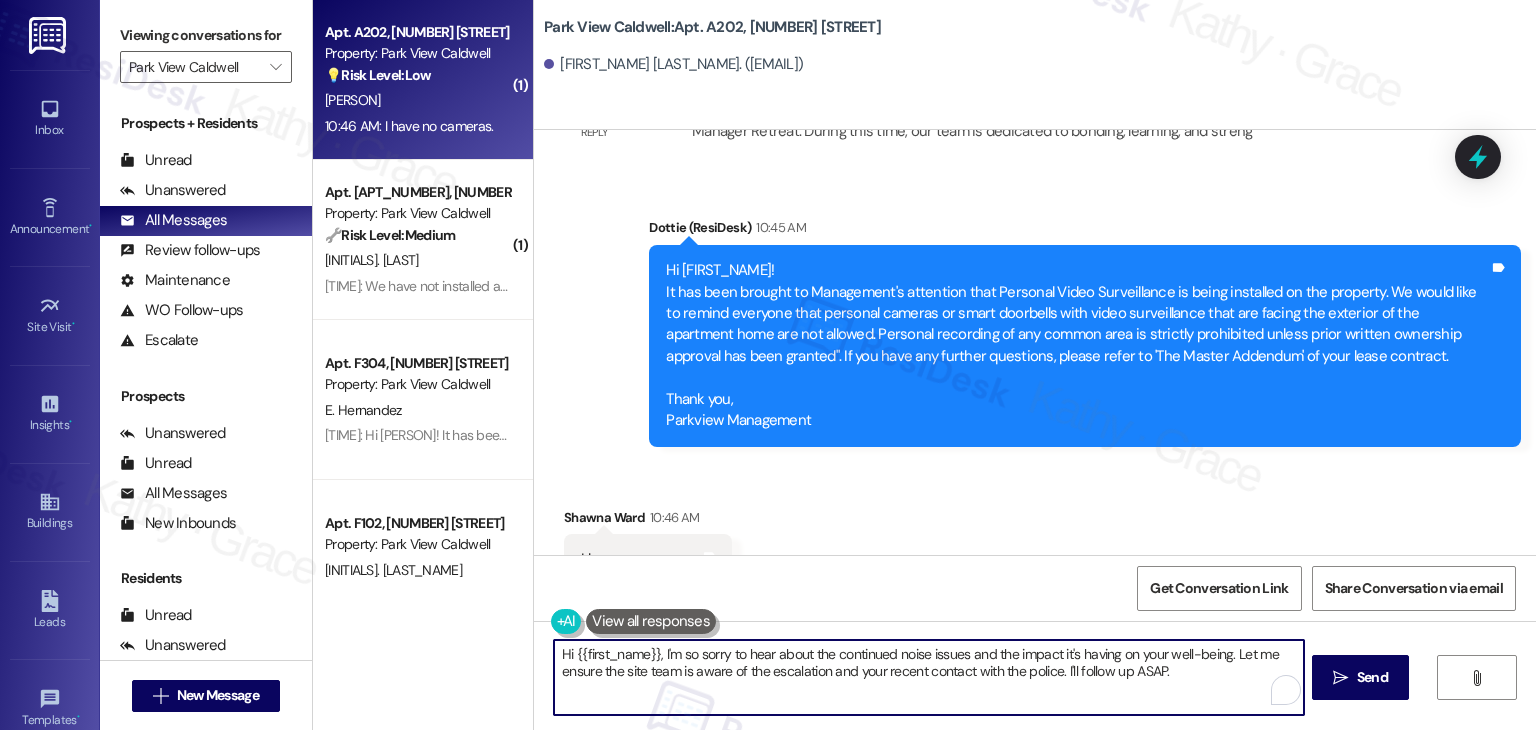 click on "Hi {{first_name}}, I'm so sorry to hear about the continued noise issues and the impact it's having on your well-being. Let me ensure the site team is aware of the escalation and your recent contact with the police. I'll follow up ASAP." at bounding box center [928, 677] 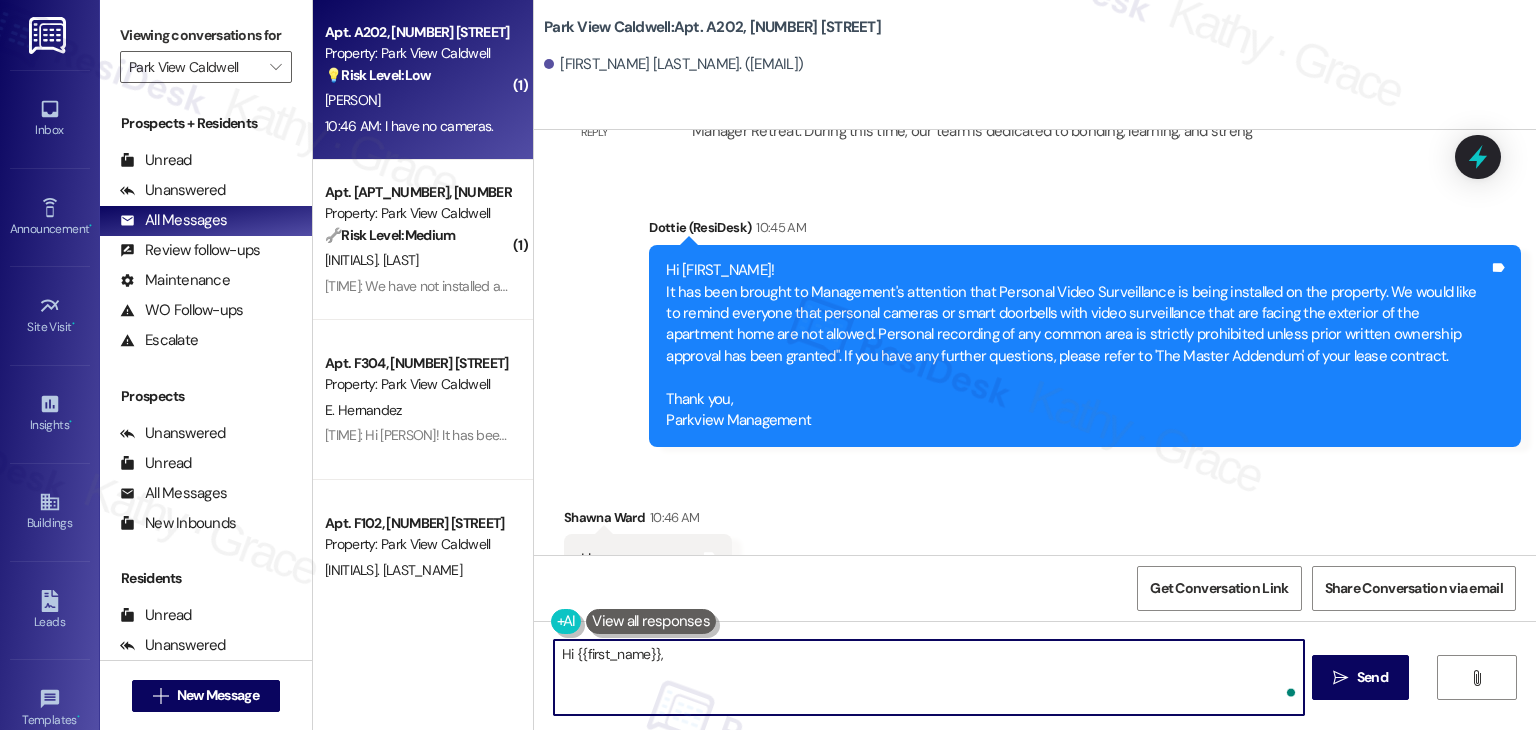 paste on "Thank you for your response and for clarifying that you don’t have any cameras. We appreciate your understanding regarding the reminder about personal video surveillance.
This message was sent to all residents as a general reminder, and we want to ensure that everyone is aware of the community guidelines. If you have any further questions or need assistance with anything else, please feel free to reach out." 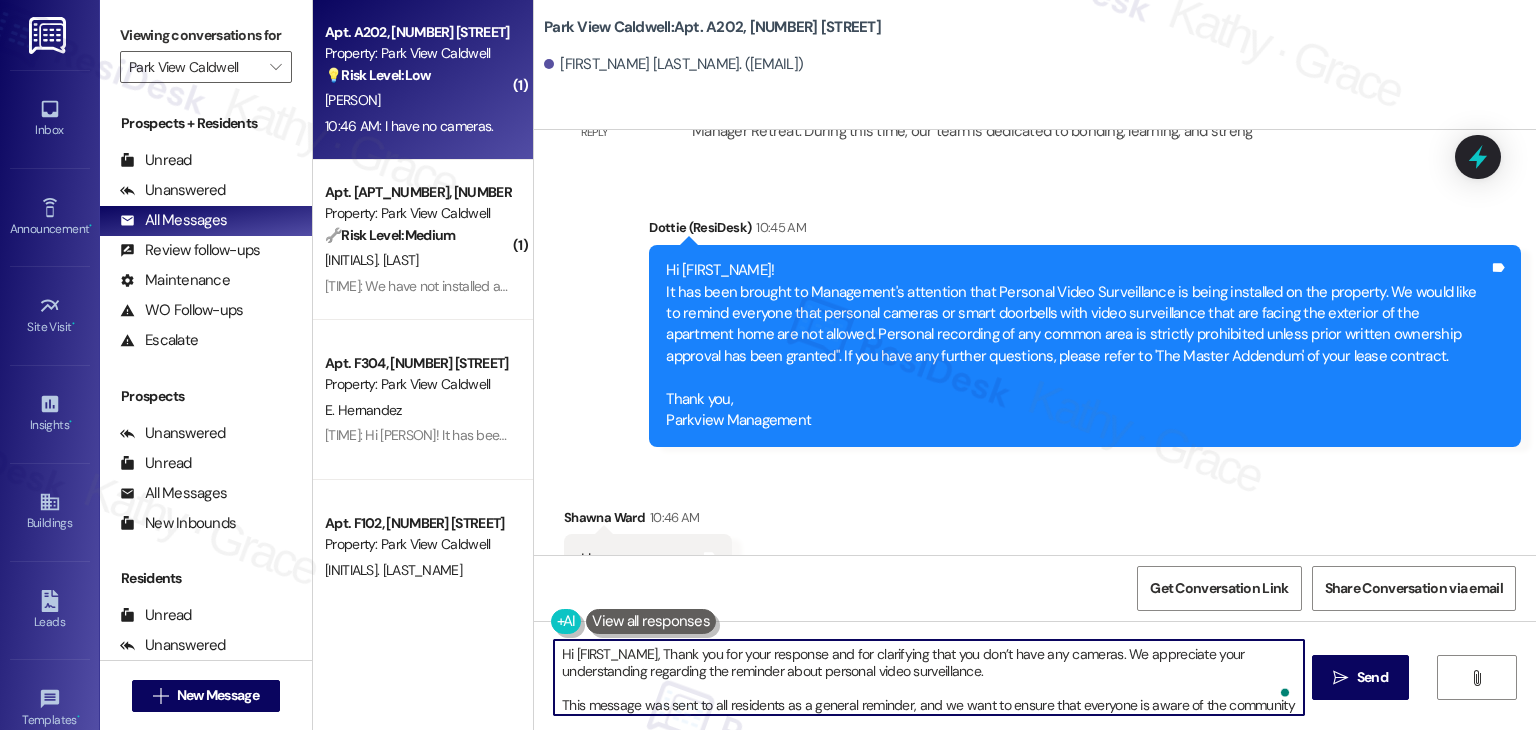 scroll, scrollTop: 16, scrollLeft: 0, axis: vertical 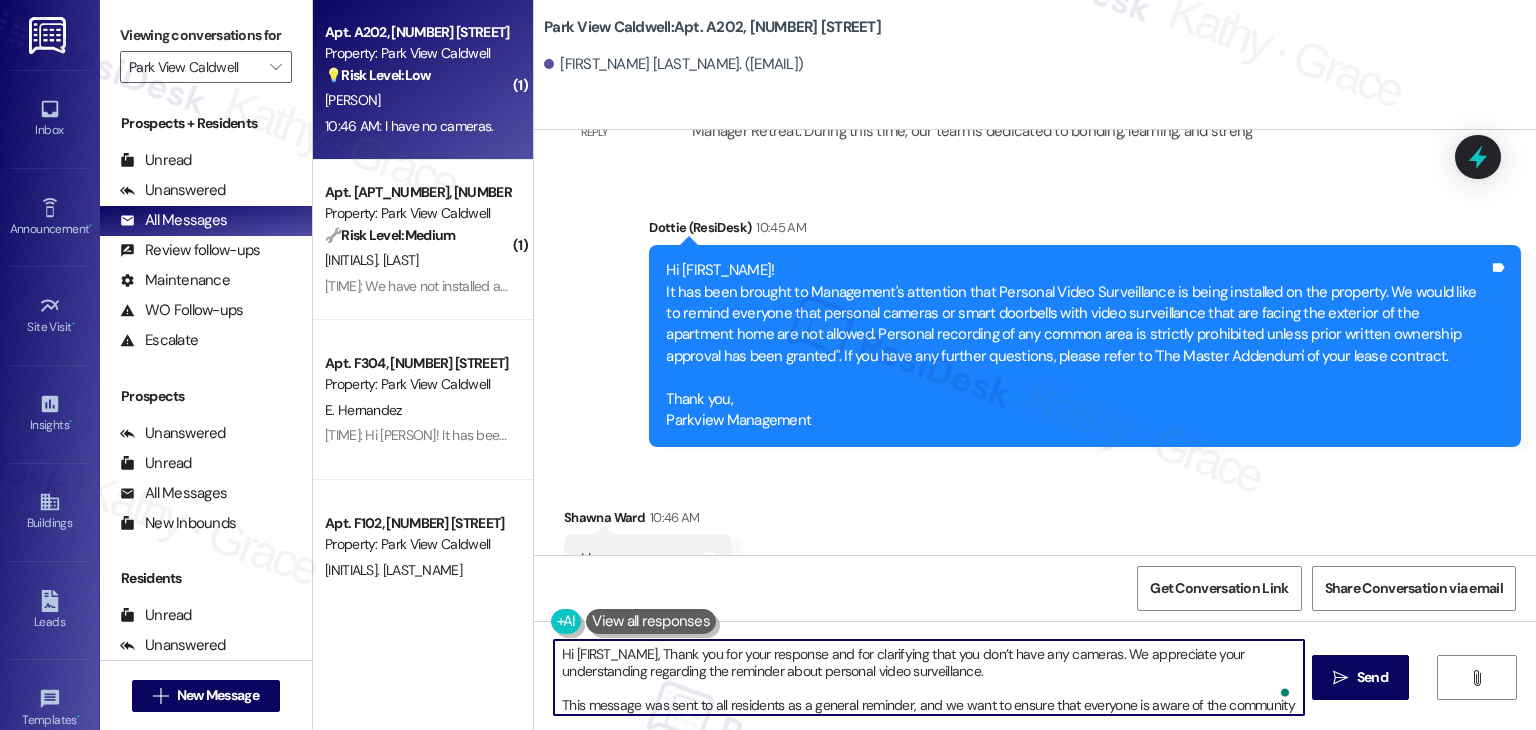 click on "Hi {{first_name}}, Thank you for your response and for clarifying that you don’t have any cameras. We appreciate your understanding regarding the reminder about personal video surveillance.
This message was sent to all residents as a general reminder, and we want to ensure that everyone is aware of the community guidelines. If you have any further questions or need assistance with anything else, please feel free to reach out." at bounding box center [928, 677] 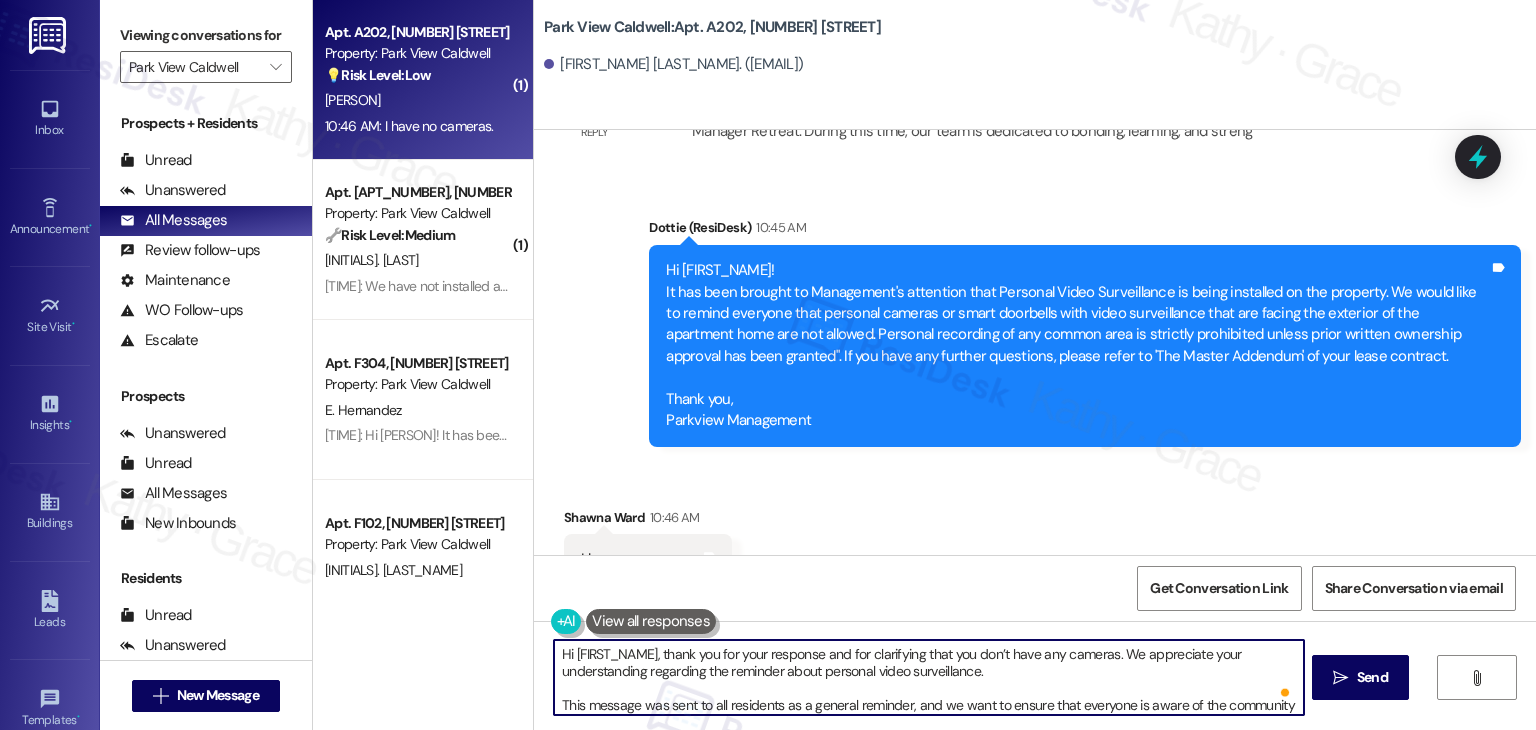 scroll, scrollTop: 21, scrollLeft: 0, axis: vertical 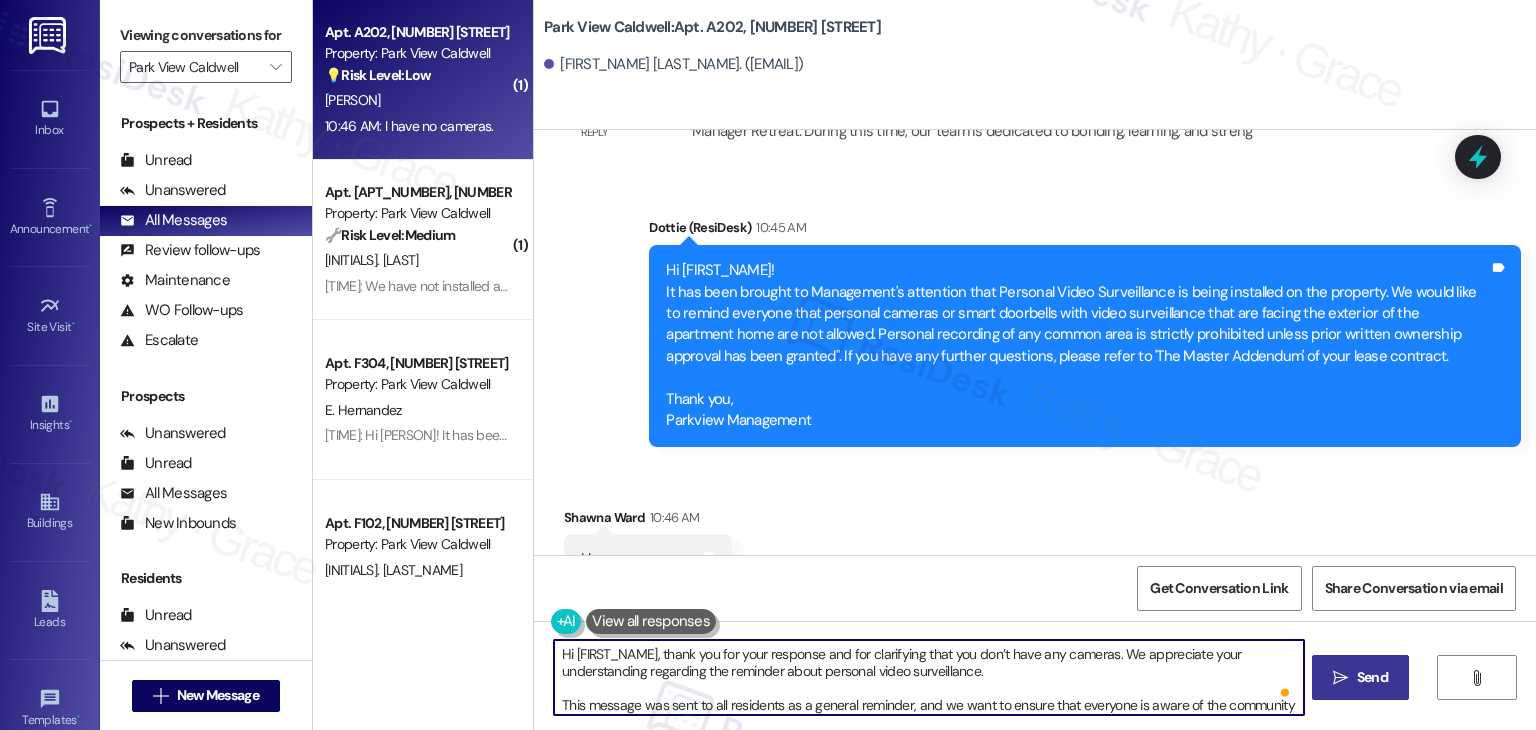 type on "Hi {{first_name}}, thank you for your response and for clarifying that you don’t have any cameras. We appreciate your understanding regarding the reminder about personal video surveillance.
This message was sent to all residents as a general reminder, and we want to ensure that everyone is aware of the community guidelines. If you have any further questions or need assistance with anything else, please feel free to reach out." 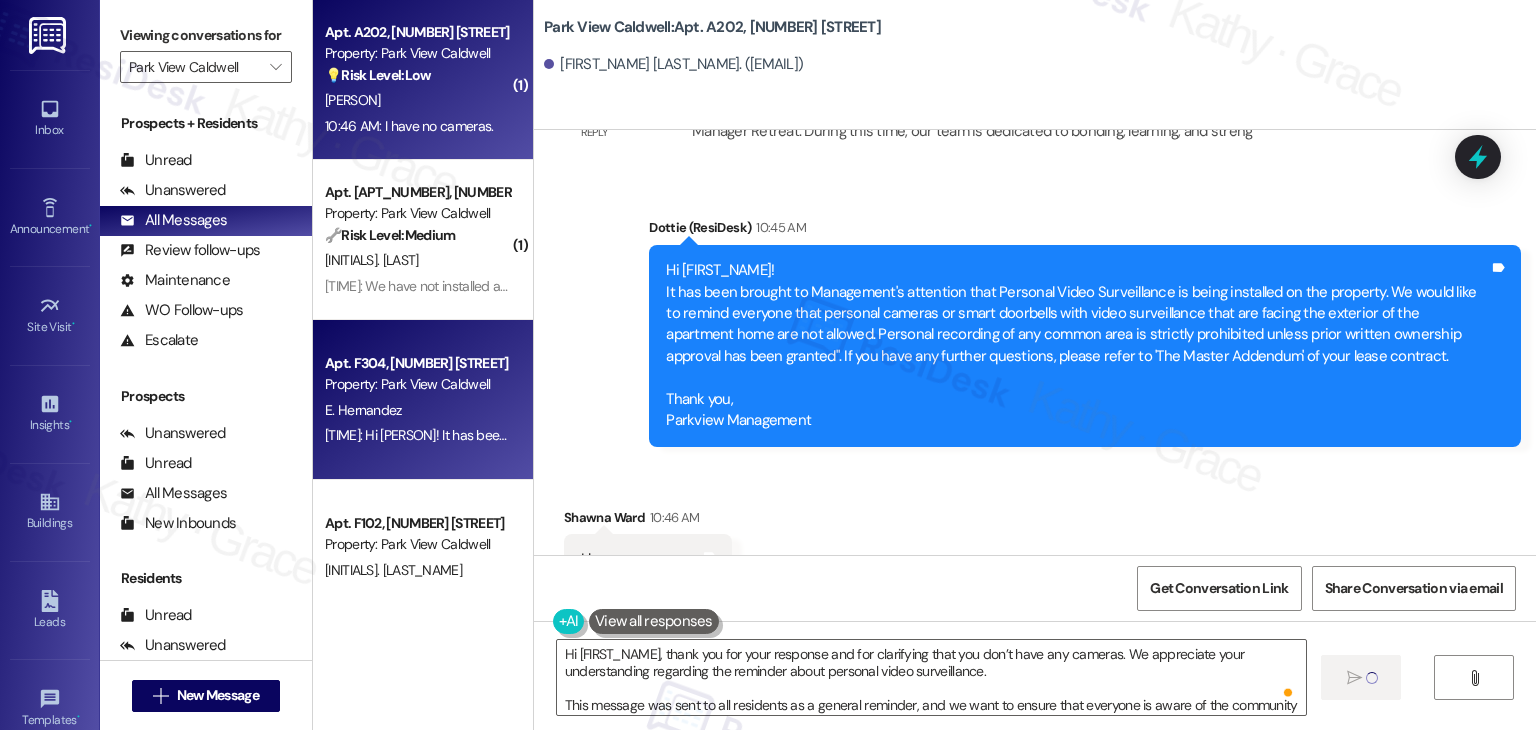type 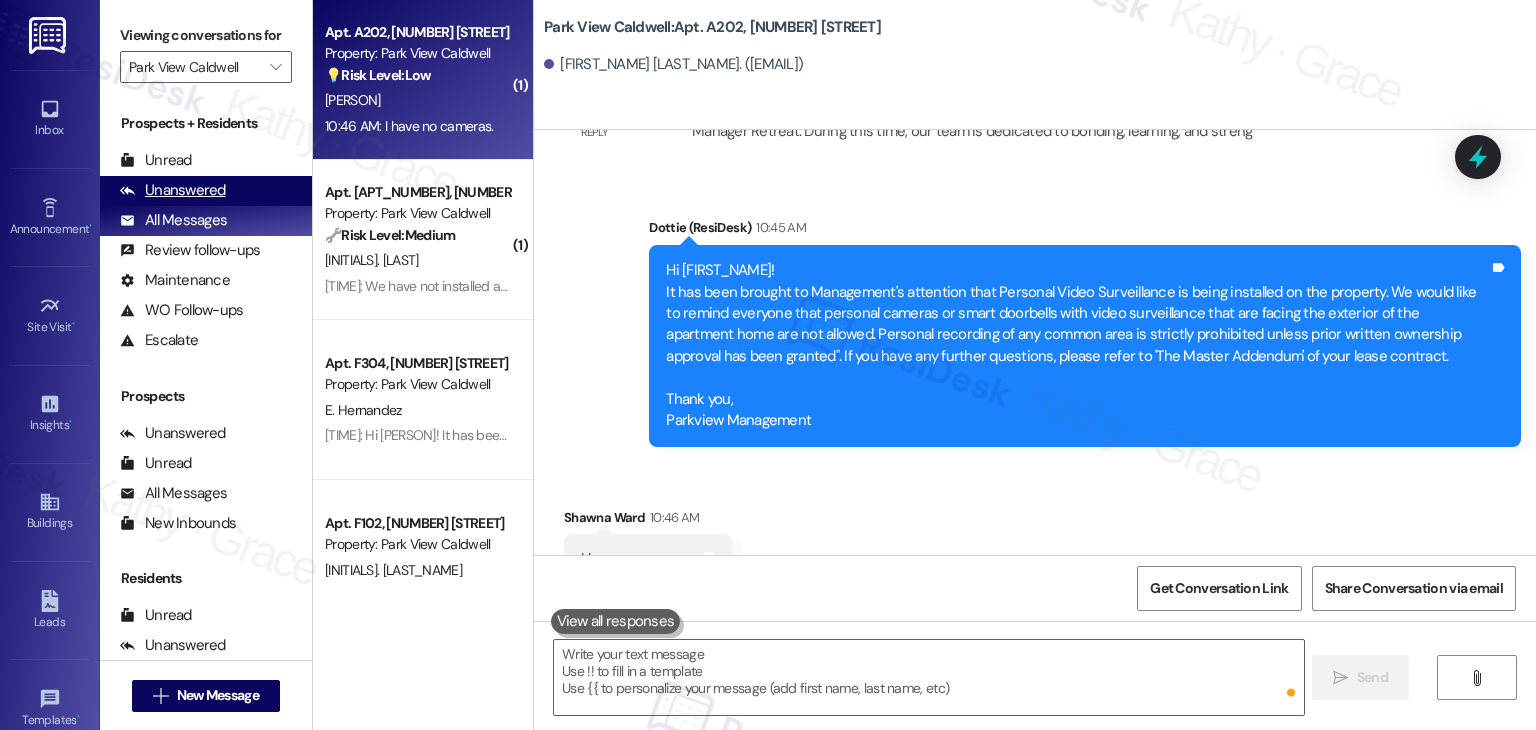 scroll, scrollTop: 15825, scrollLeft: 0, axis: vertical 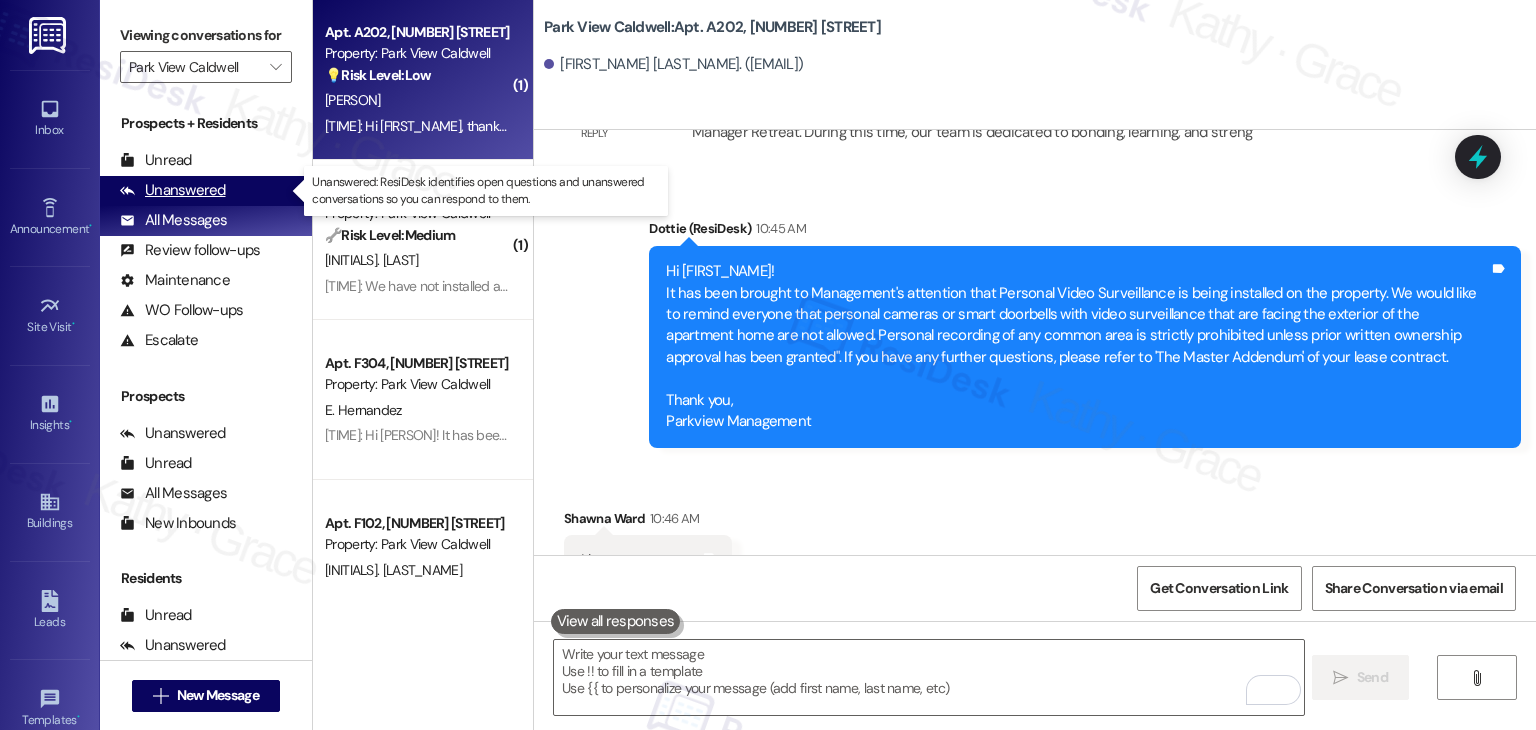 click on "Unanswered (0)" at bounding box center (206, 191) 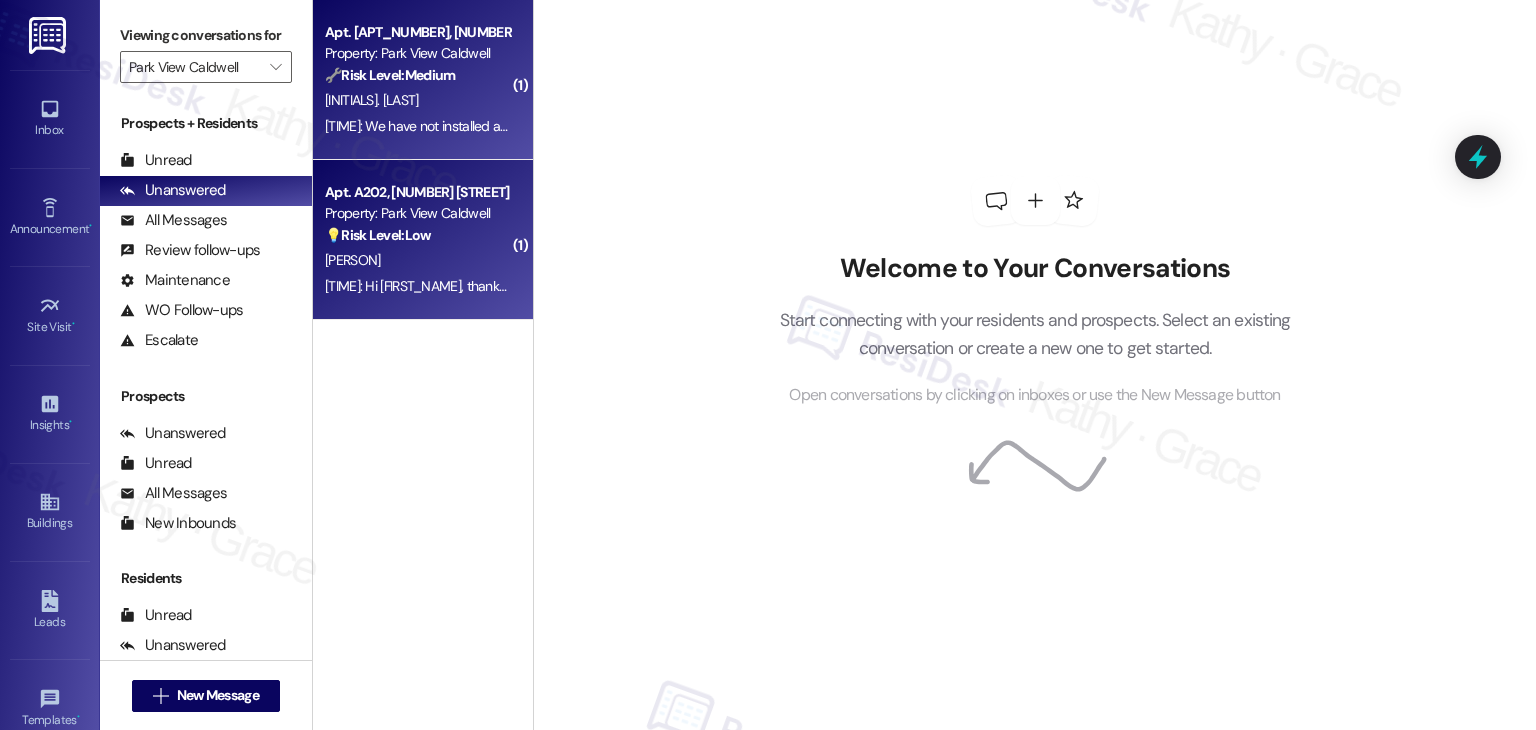 click on "10:45 AM: We have not installed any of that at our apartment  10:45 AM: We have not installed any of that at our apartment" at bounding box center [491, 126] 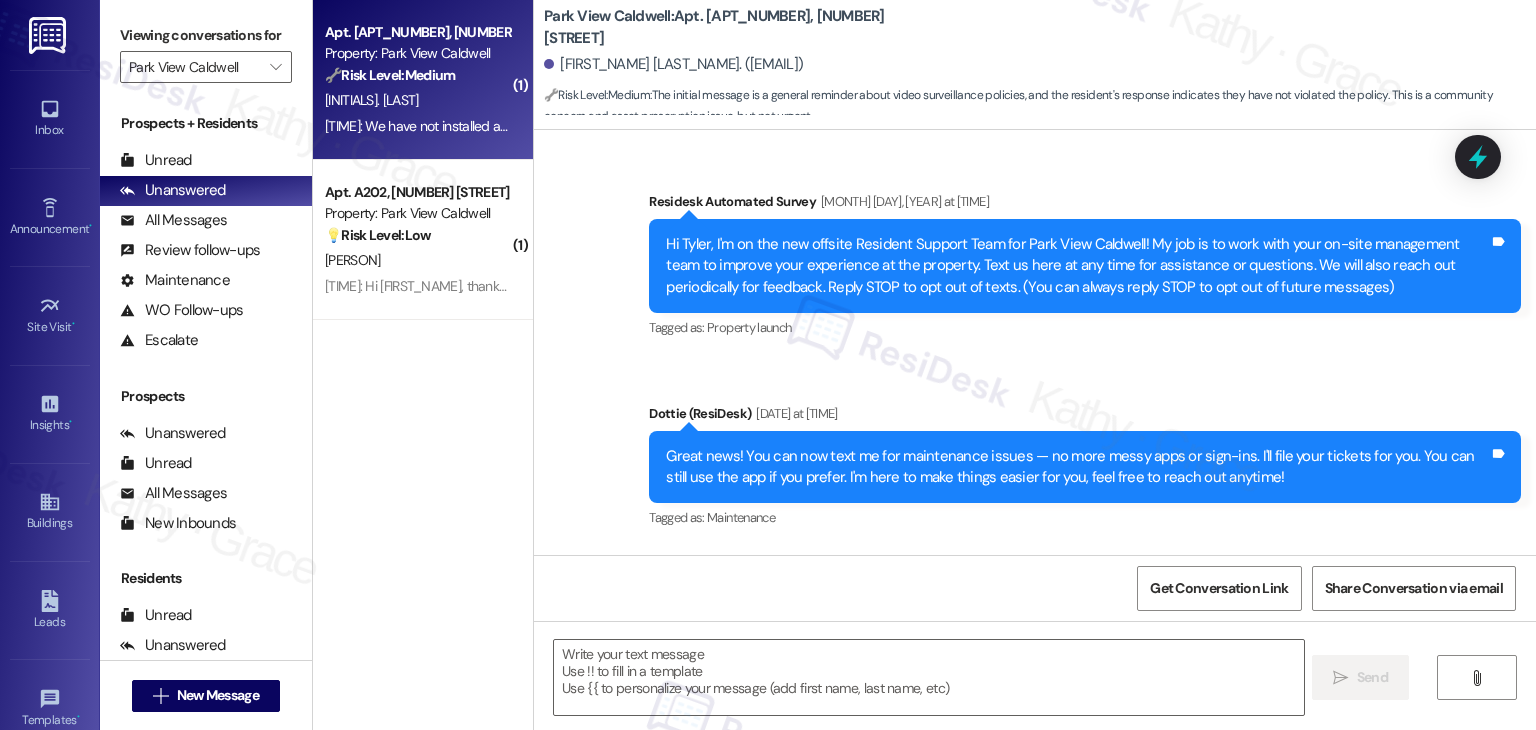 scroll, scrollTop: 5756, scrollLeft: 0, axis: vertical 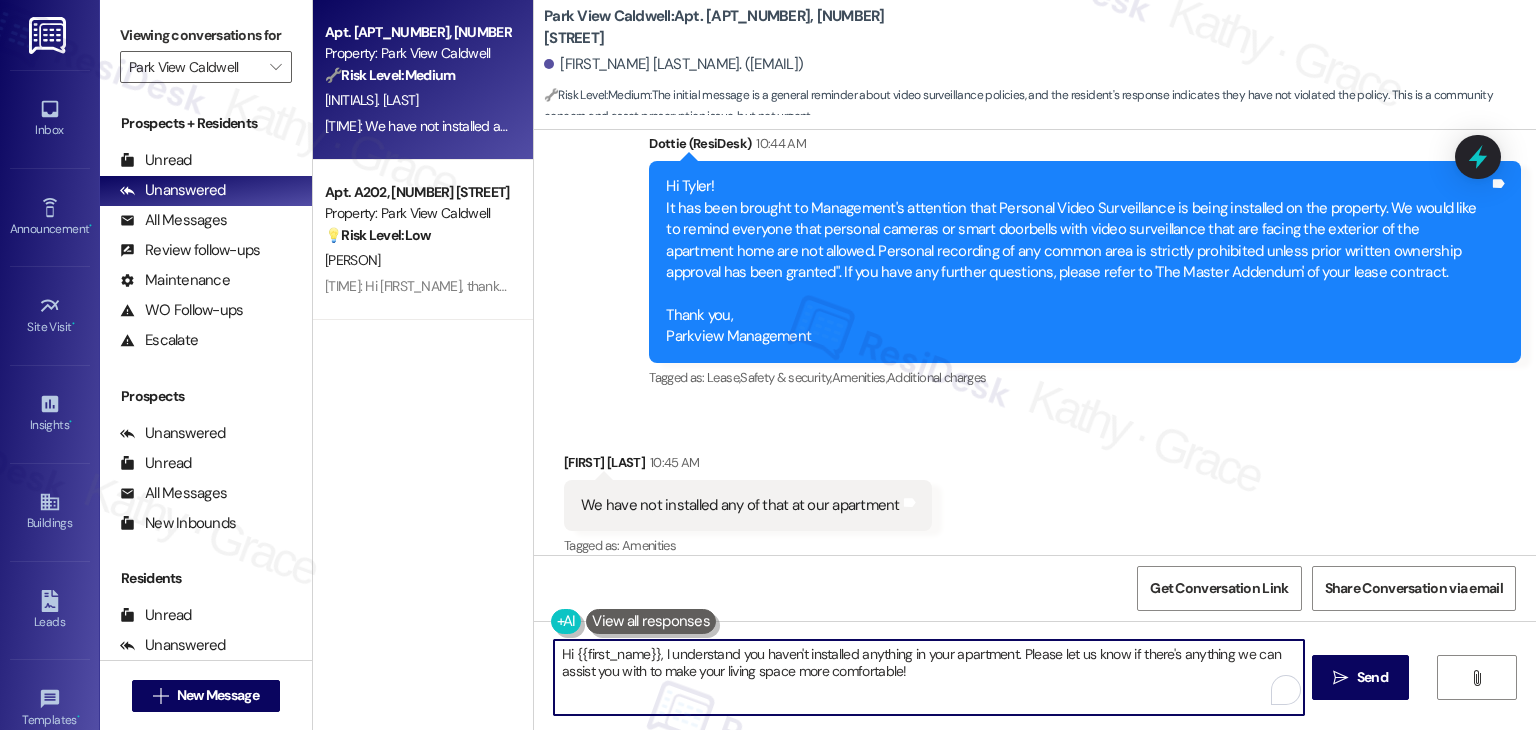drag, startPoint x: 927, startPoint y: 674, endPoint x: 700, endPoint y: 661, distance: 227.37195 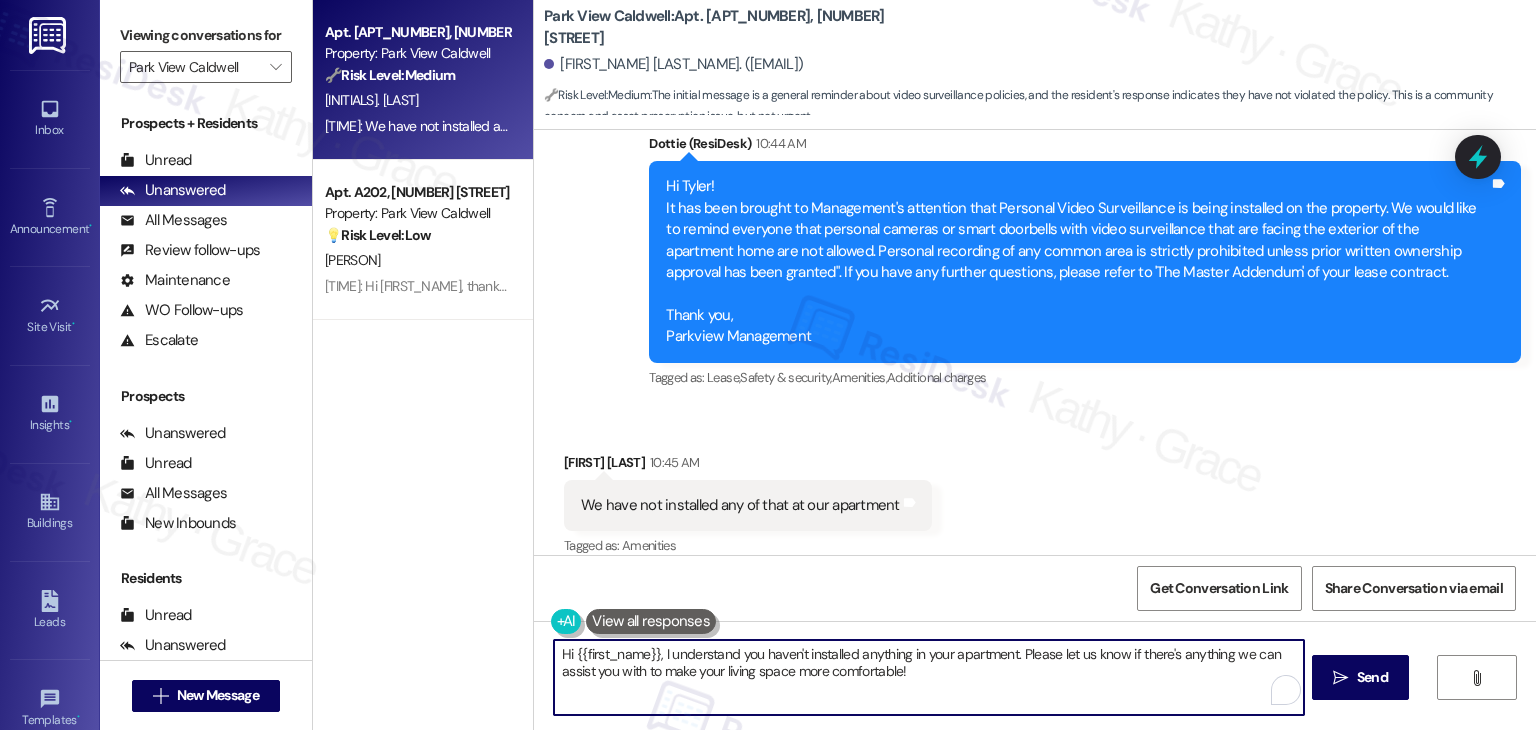 click on "Hi {{first_name}}, I understand you haven't installed anything in your apartment. Please let us know if there's anything we can assist you with to make your living space more comfortable!" at bounding box center (928, 677) 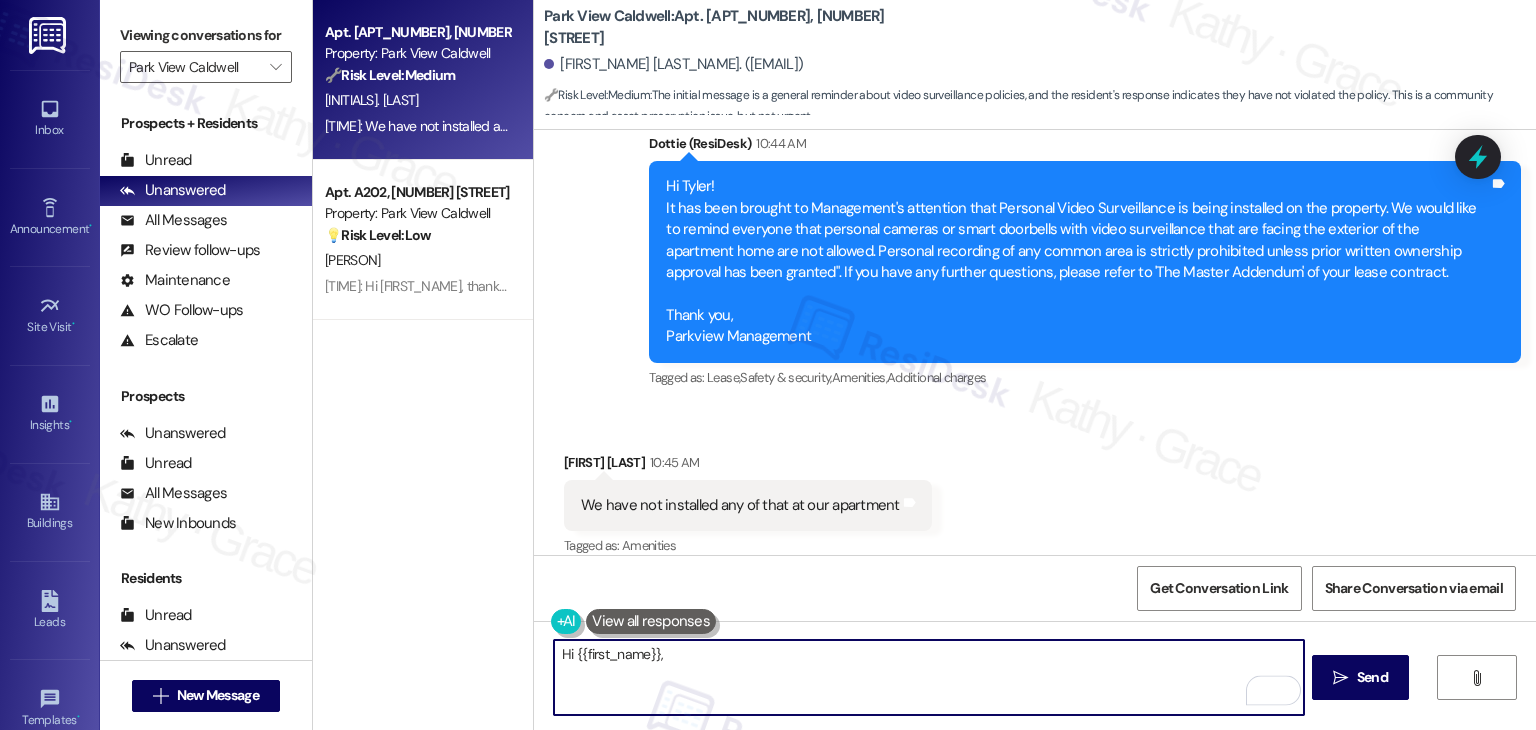 paste on "Thank you for your response and for clarifying that you don’t have any cameras. We appreciate your understanding regarding the reminder about personal video surveillance.
This message was sent to all residents as a general reminder, and we want to ensure that everyone is aware of the community guidelines. If you have any further questions or need assistance with anything else, please feel free to reach out." 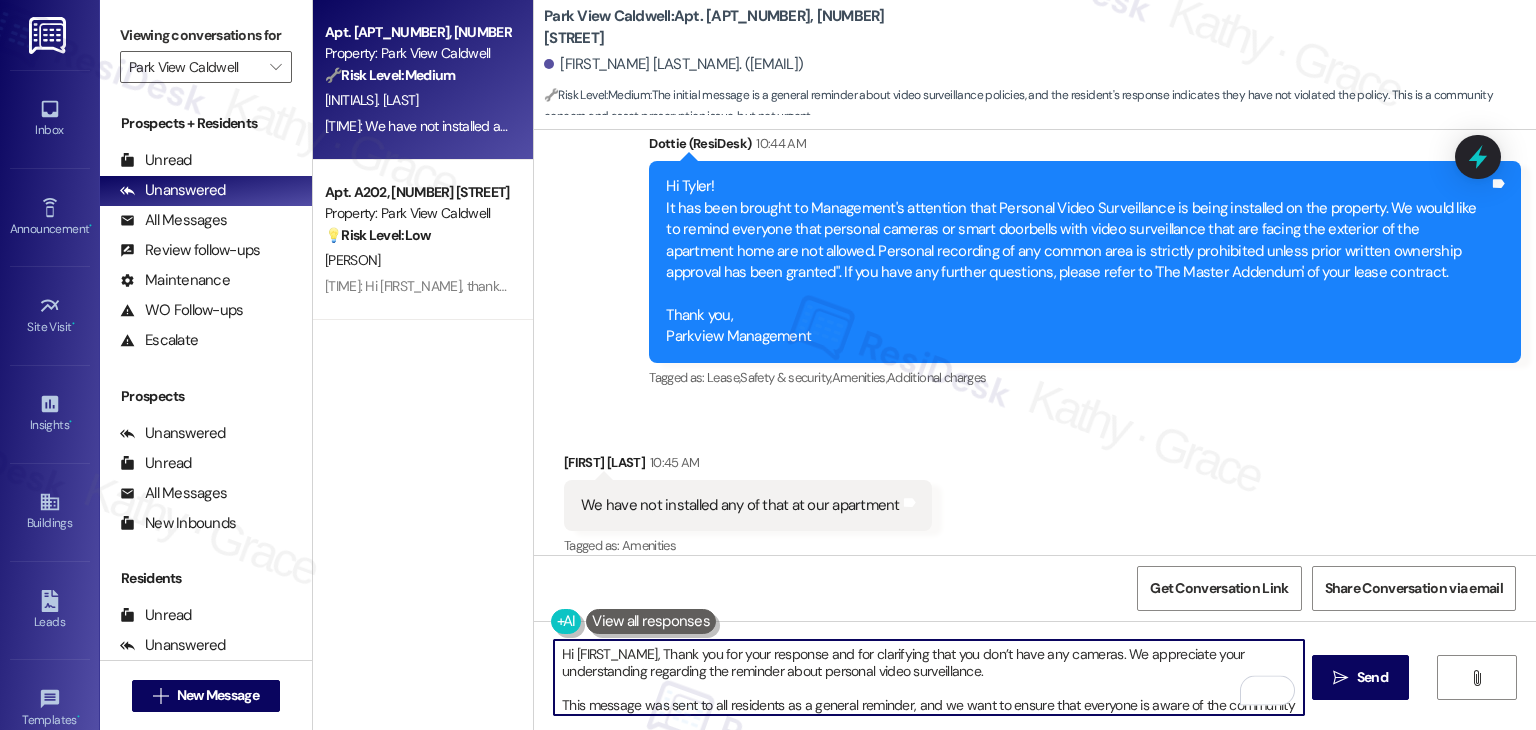 scroll, scrollTop: 16, scrollLeft: 0, axis: vertical 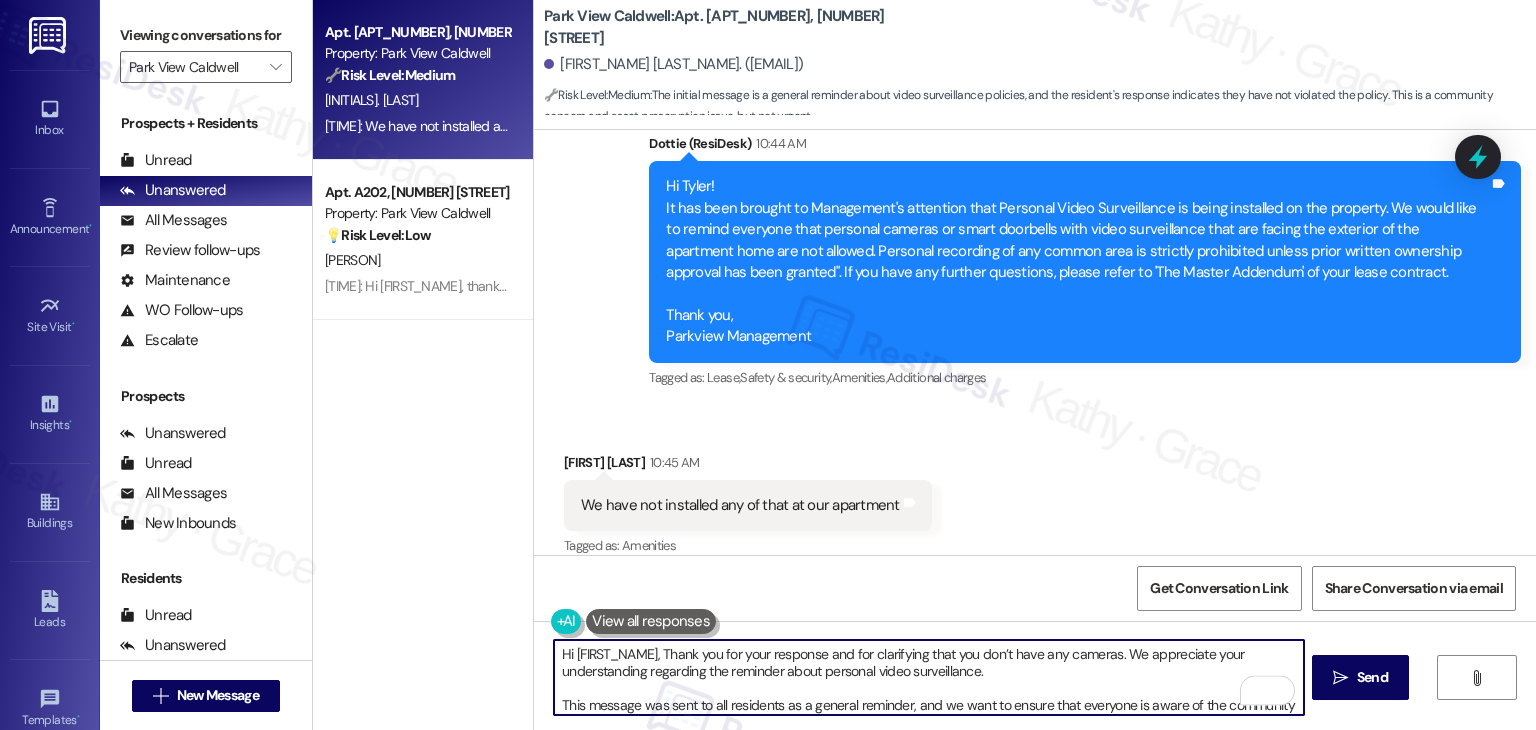 click on "Hi {{first_name}}, Thank you for your response and for clarifying that you don’t have any cameras. We appreciate your understanding regarding the reminder about personal video surveillance.
This message was sent to all residents as a general reminder, and we want to ensure that everyone is aware of the community guidelines. If you have any further questions or need assistance with anything else, please feel free to reach out." at bounding box center [928, 677] 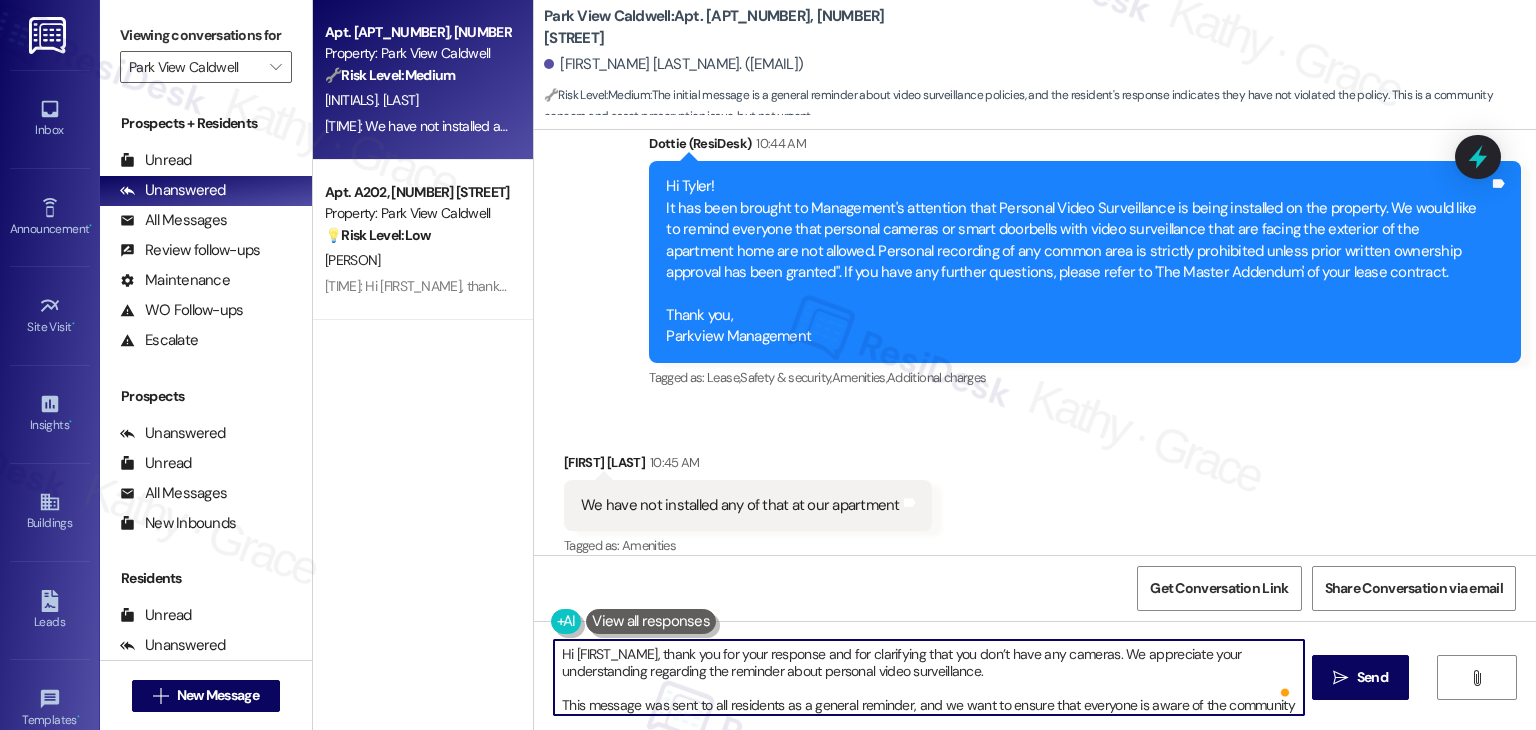 type on "Hi {{first_name}}, thank you for your response and for clarifying that you don’t have any cameras. We appreciate your understanding regarding the reminder about personal video surveillance.
This message was sent to all residents as a general reminder, and we want to ensure that everyone is aware of the community guidelines. If you have any further questions or need assistance with anything else, please feel free to reach out." 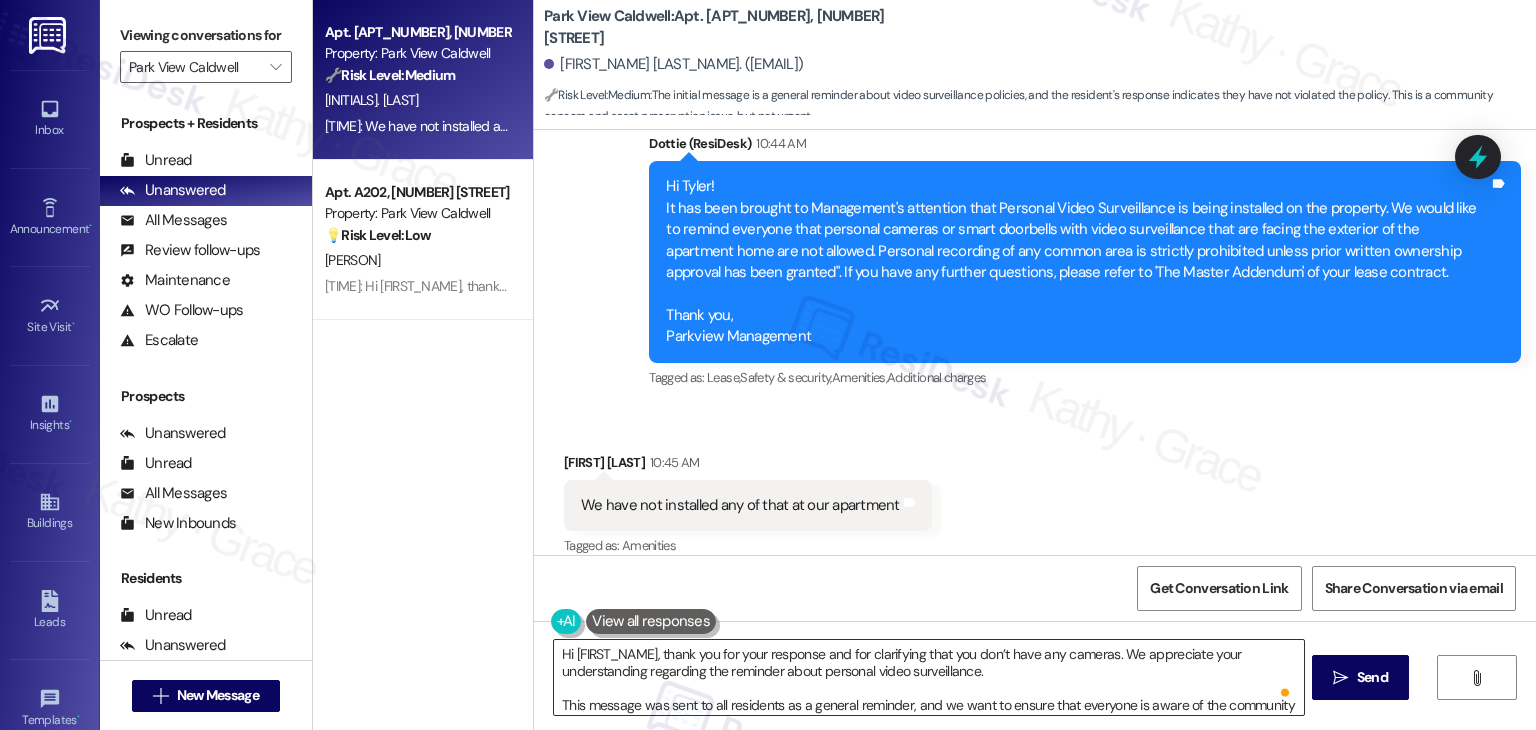 scroll, scrollTop: 21, scrollLeft: 0, axis: vertical 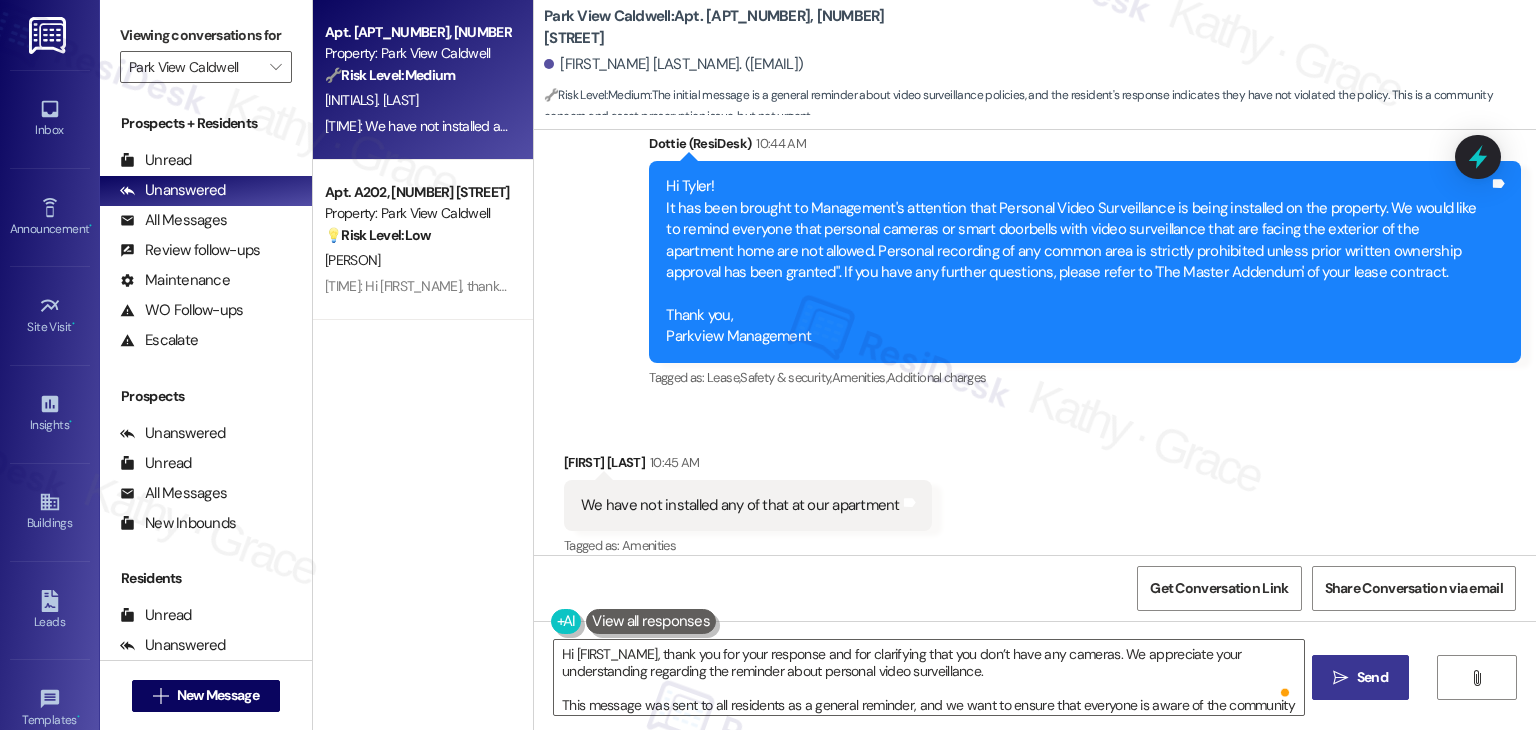 click on "Send" at bounding box center [1372, 677] 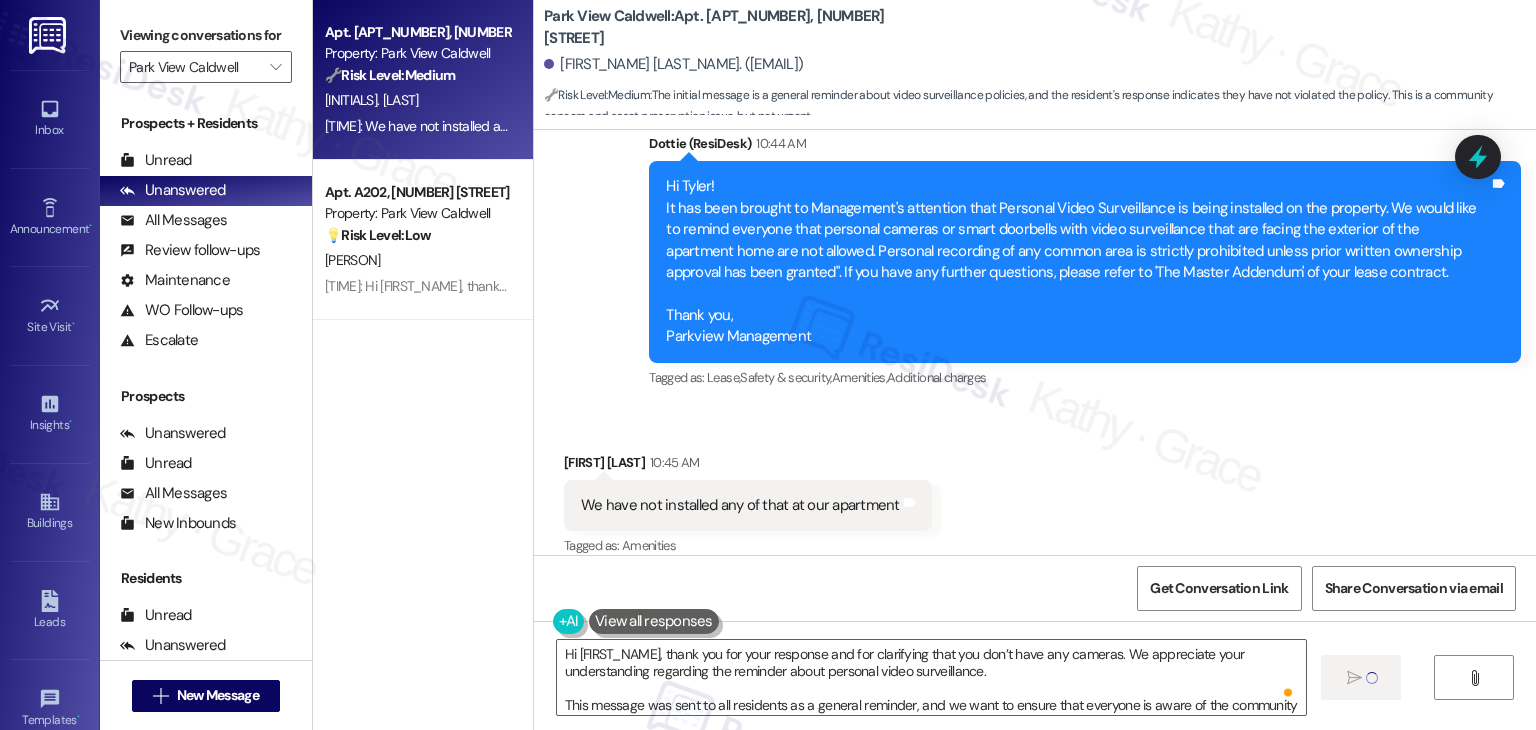 type 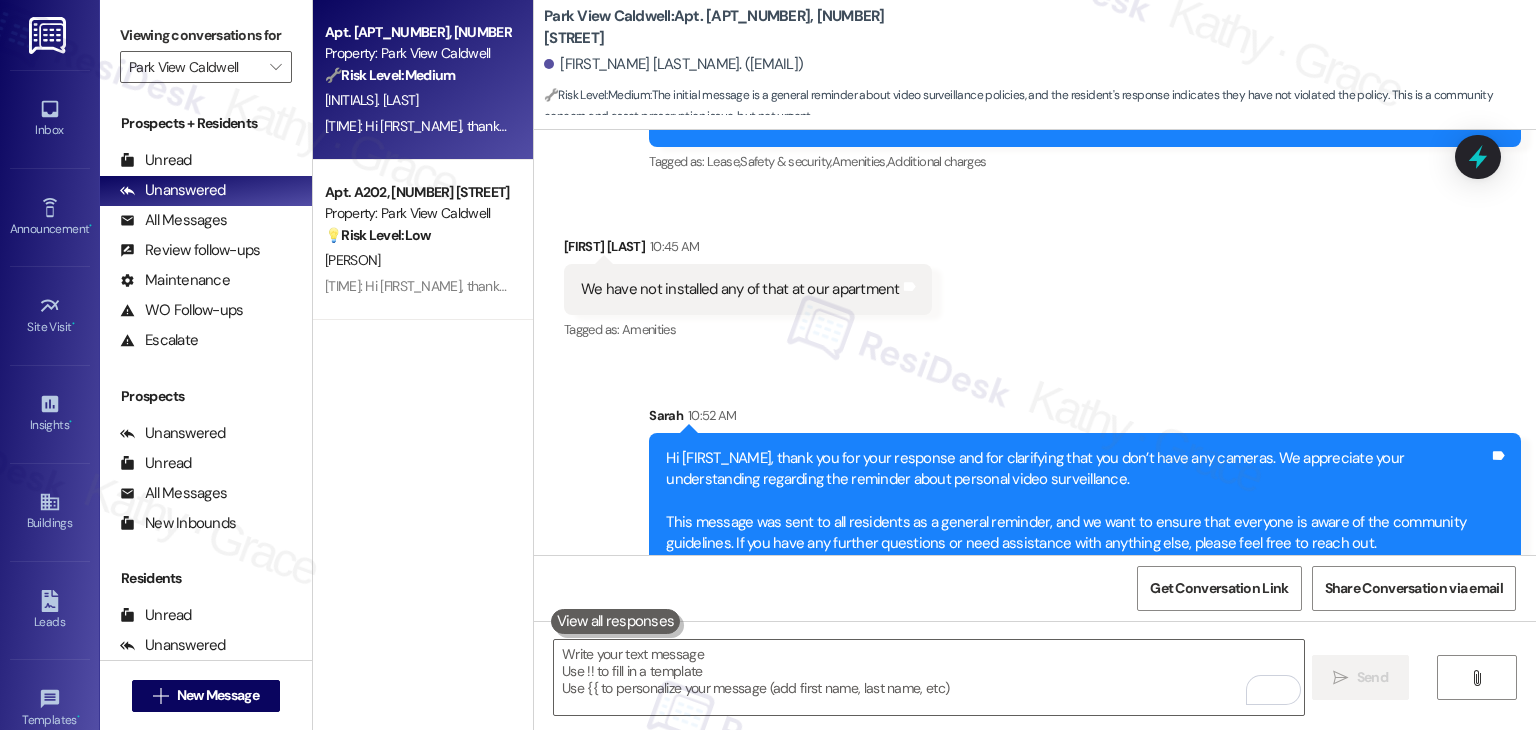 scroll, scrollTop: 5981, scrollLeft: 0, axis: vertical 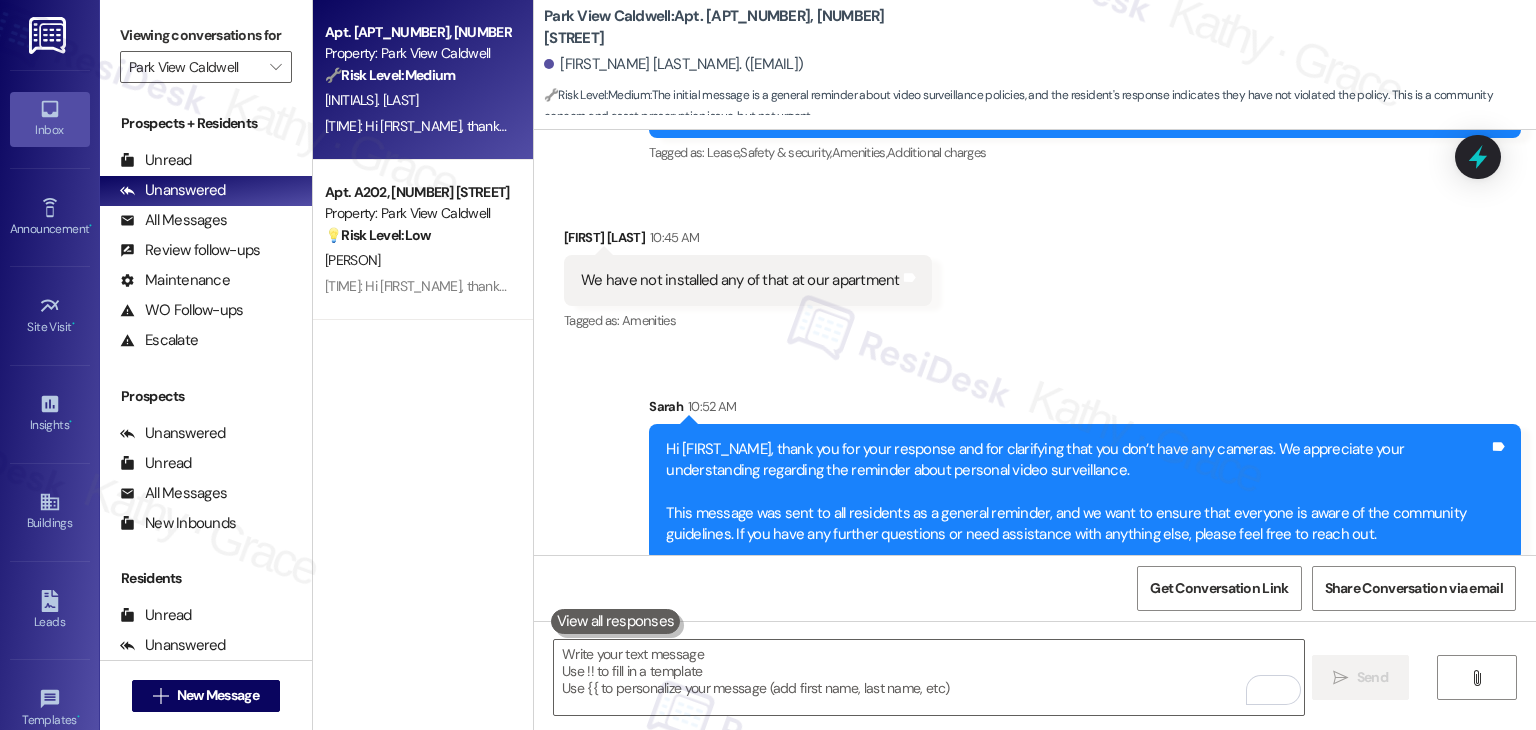 click on "Inbox" at bounding box center [50, 130] 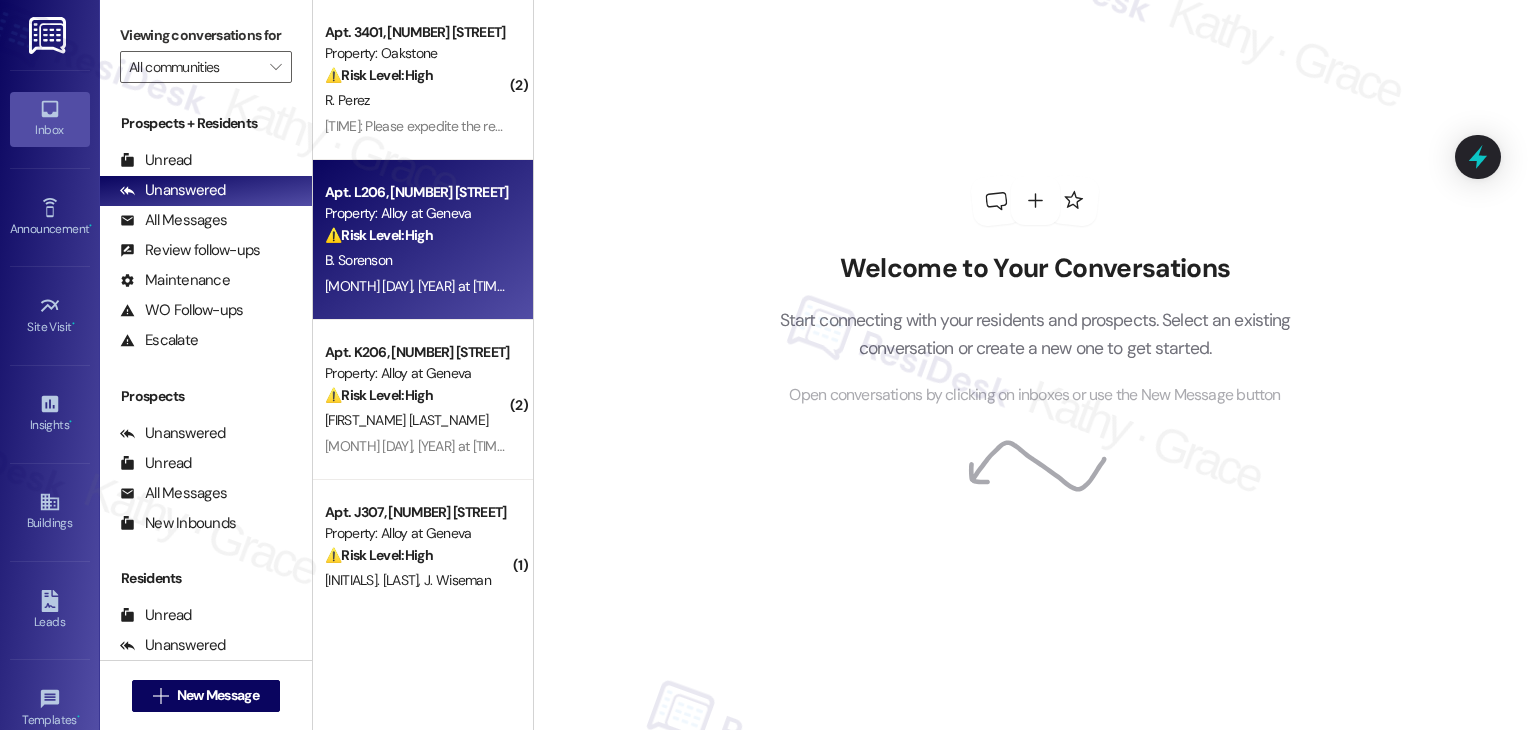 click on "Apt. L206, 100 South Geneva Road Property: Alloy at Geneva ⚠️  Risk Level:  High The resident is experiencing an ongoing issue with their AC, which is now causing significant discomfort and they are threatening legal action if it is not resolved. The inability to maintain a reasonable temperature, coupled with the threat of legal involvement, elevates this to an urgent issue requiring prompt attention to mitigate potential legal and habitability concerns. B. Sorenson Aug 02, 2025 at 8:34 PM: I know you have been trying to get this issue resolved and I am trying to be understanding. This is very taxing on me though  Aug 02, 2025 at 8:34 PM: I know you have been trying to get this issue resolved and I am trying to be understanding. This is very taxing on me though" at bounding box center (423, 240) 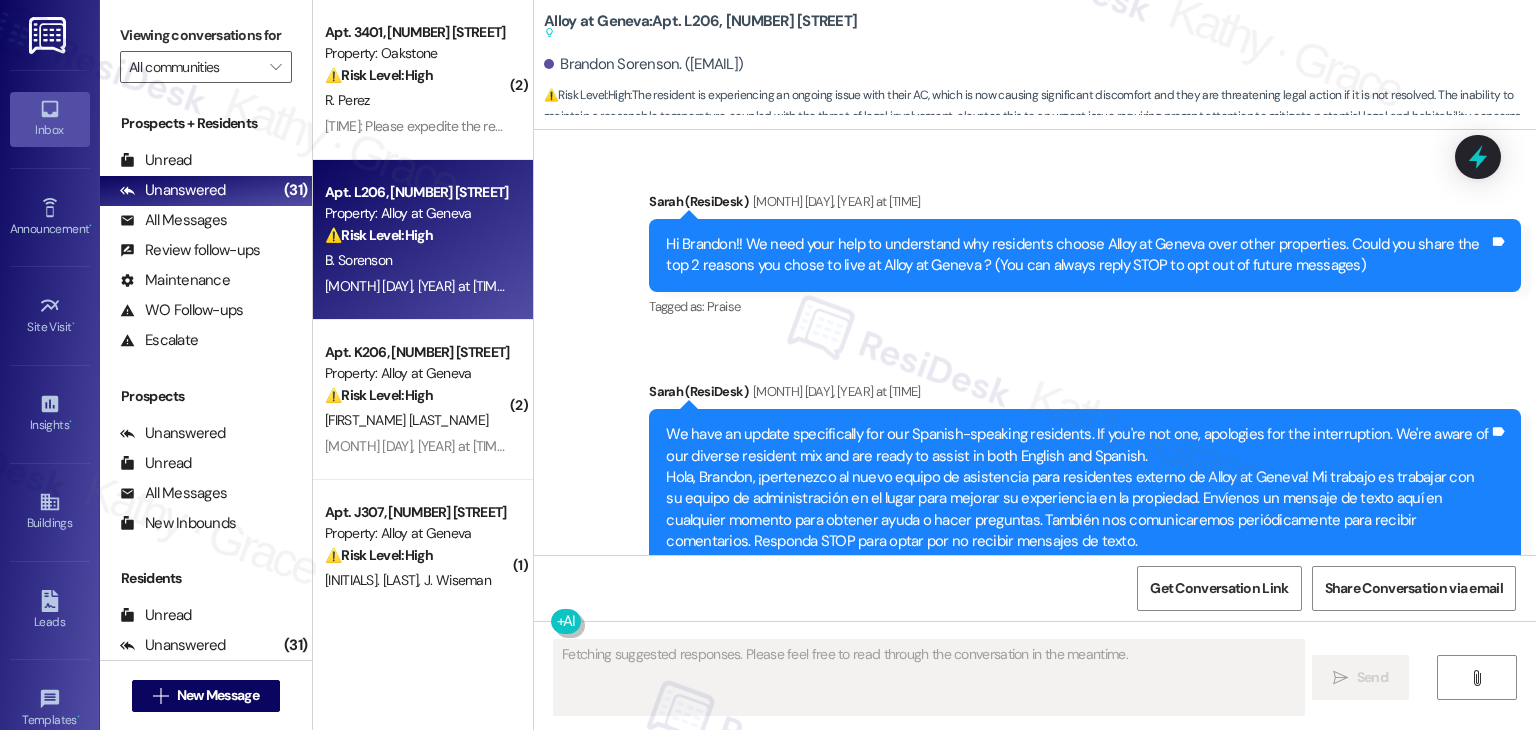 scroll, scrollTop: 36334, scrollLeft: 0, axis: vertical 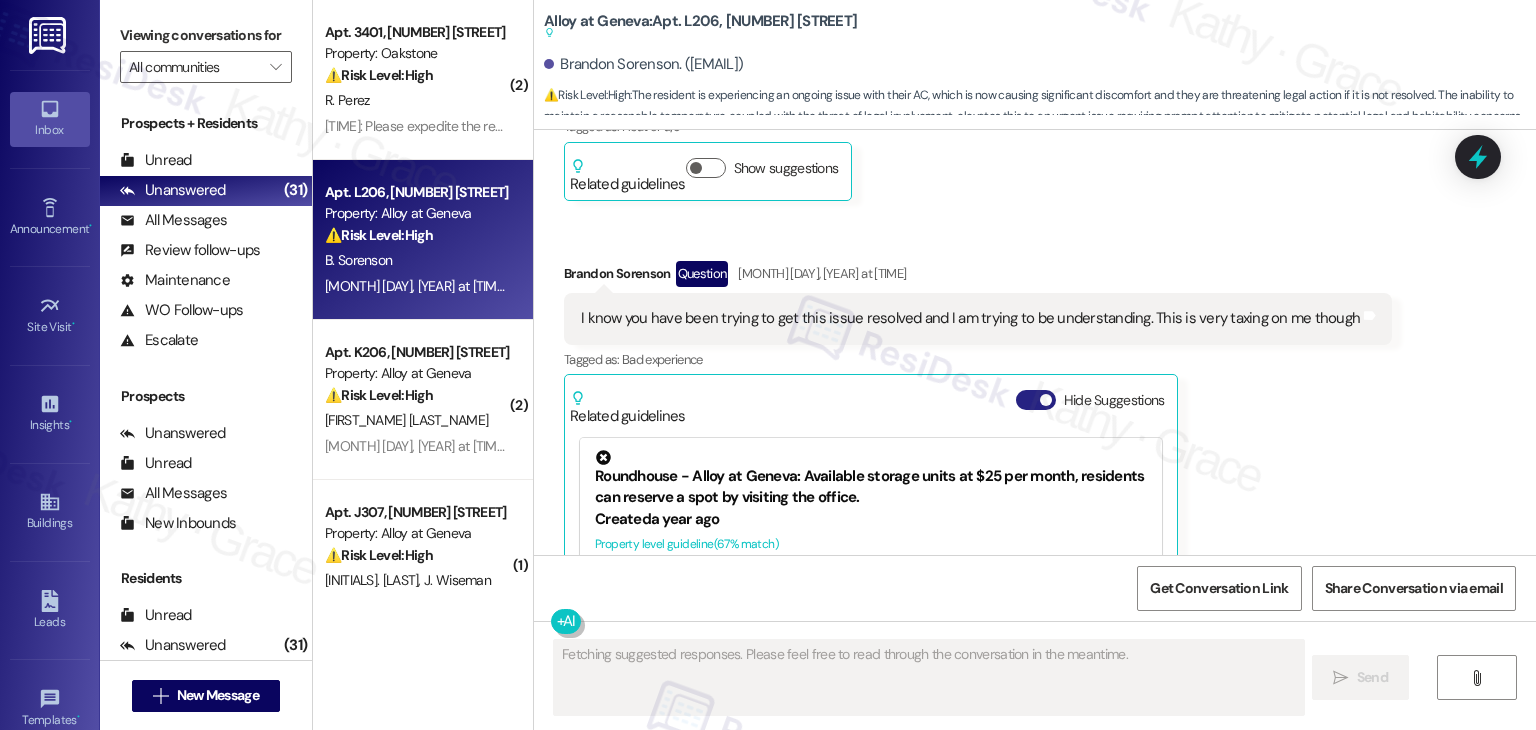 click on "Hide Suggestions" at bounding box center [1036, 400] 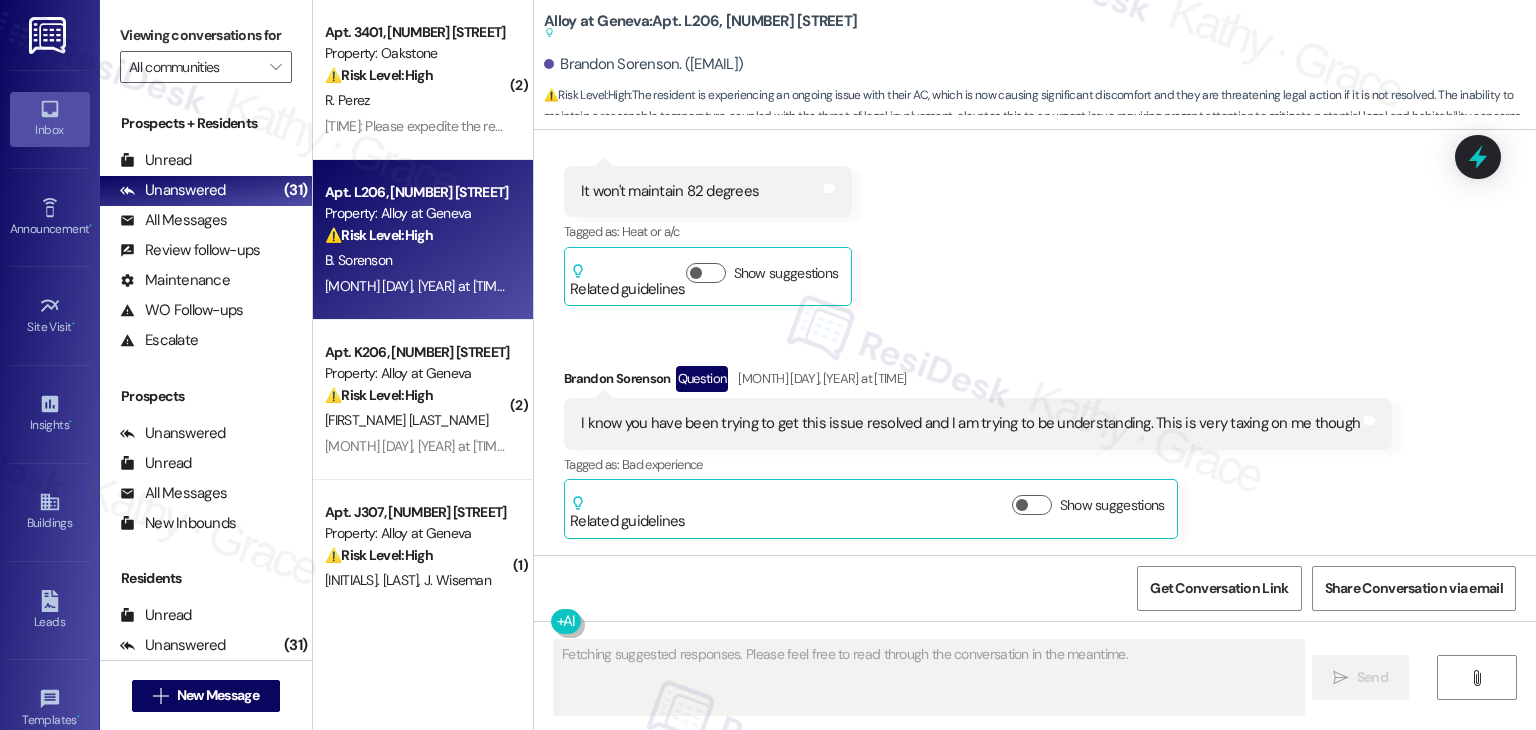 scroll, scrollTop: 36042, scrollLeft: 0, axis: vertical 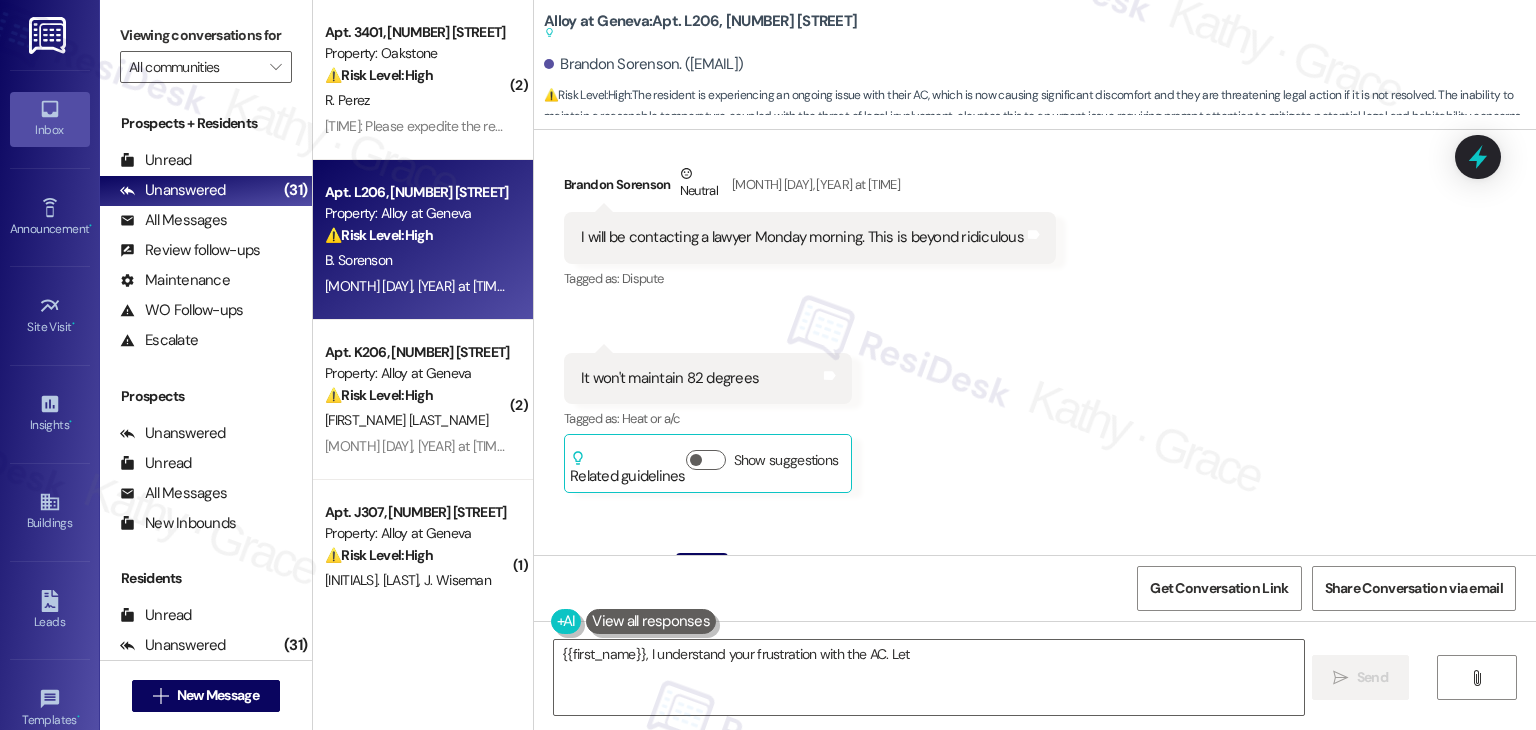 click on "Received via SMS Brandon Sorenson Question   Neutral Aug 02, 2025 at 3:28 PM You all really need to fix this. I am losing my ******* mind  Tags and notes Tagged as:   Abuse or offensive language ,  Click to highlight conversations about Abuse or offensive language Complaint Click to highlight conversations about Complaint Received via SMS 3:29 PM Brandon Sorenson   Neutral Aug 02, 2025 at 3:29 PM It won't even maintain 80 degrees with the portable AC unit cooling a whole room Tags and notes Tagged as:   Heat or a/c ,  Click to highlight conversations about Heat or a/c High risk Click to highlight conversations about High risk Received via SMS Brandon Sorenson Question Aug 02, 2025 at 7:08 PM If I have to get a lawyer involved to get my ac fixed I will start talking to someone this week  Tags and notes Tagged as:   Heat or a/c ,  Click to highlight conversations about Heat or a/c High risk ,  Click to highlight conversations about High risk Threat Click to highlight conversations about Threat Received via SMS" at bounding box center (1035, 178) 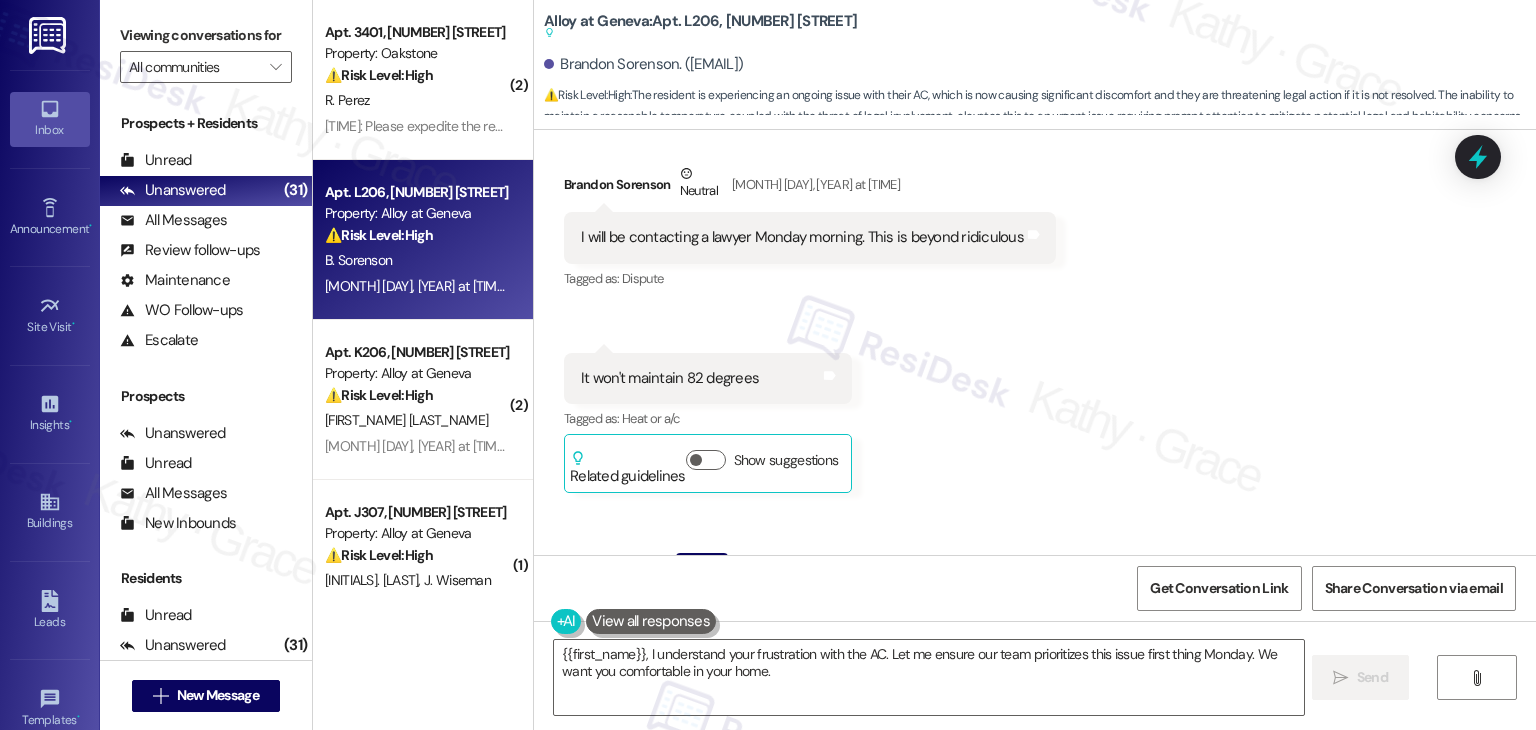 click on "Received via SMS Brandon Sorenson Question   Neutral Aug 02, 2025 at 3:28 PM You all really need to fix this. I am losing my ******* mind  Tags and notes Tagged as:   Abuse or offensive language ,  Click to highlight conversations about Abuse or offensive language Complaint Click to highlight conversations about Complaint Received via SMS 3:29 PM Brandon Sorenson   Neutral Aug 02, 2025 at 3:29 PM It won't even maintain 80 degrees with the portable AC unit cooling a whole room Tags and notes Tagged as:   Heat or a/c ,  Click to highlight conversations about Heat or a/c High risk Click to highlight conversations about High risk Received via SMS Brandon Sorenson Question Aug 02, 2025 at 7:08 PM If I have to get a lawyer involved to get my ac fixed I will start talking to someone this week  Tags and notes Tagged as:   Heat or a/c ,  Click to highlight conversations about Heat or a/c High risk ,  Click to highlight conversations about High risk Threat Click to highlight conversations about Threat Received via SMS" at bounding box center (1035, 178) 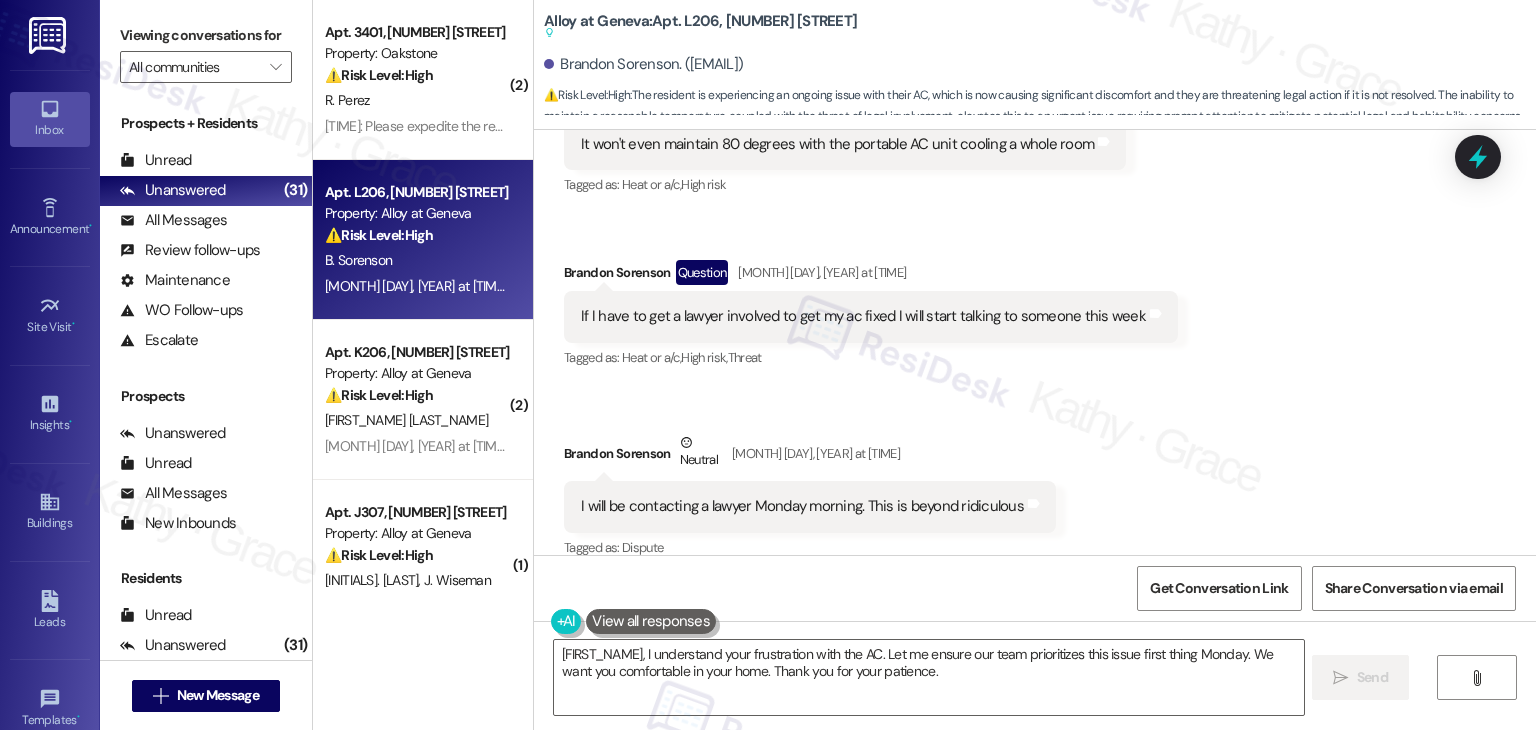 scroll, scrollTop: 35742, scrollLeft: 0, axis: vertical 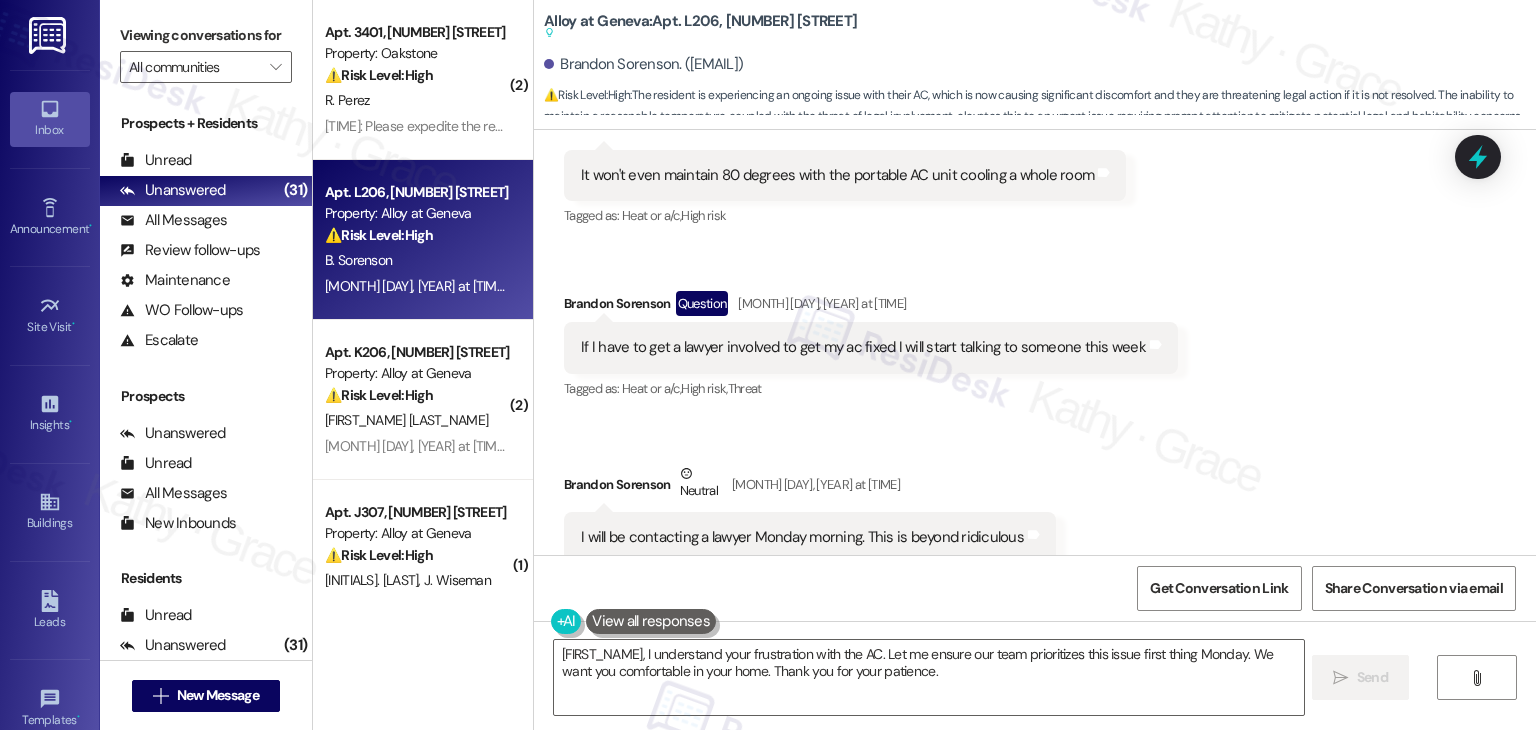 click on "Received via SMS Brandon Sorenson Question   Neutral Aug 02, 2025 at 3:28 PM You all really need to fix this. I am losing my ******* mind  Tags and notes Tagged as:   Abuse or offensive language ,  Click to highlight conversations about Abuse or offensive language Complaint Click to highlight conversations about Complaint Received via SMS 3:29 PM Brandon Sorenson   Neutral Aug 02, 2025 at 3:29 PM It won't even maintain 80 degrees with the portable AC unit cooling a whole room Tags and notes Tagged as:   Heat or a/c ,  Click to highlight conversations about Heat or a/c High risk Click to highlight conversations about High risk Received via SMS Brandon Sorenson Question Aug 02, 2025 at 7:08 PM If I have to get a lawyer involved to get my ac fixed I will start talking to someone this week  Tags and notes Tagged as:   Heat or a/c ,  Click to highlight conversations about Heat or a/c High risk ,  Click to highlight conversations about High risk Threat Click to highlight conversations about Threat Received via SMS" at bounding box center [1035, 478] 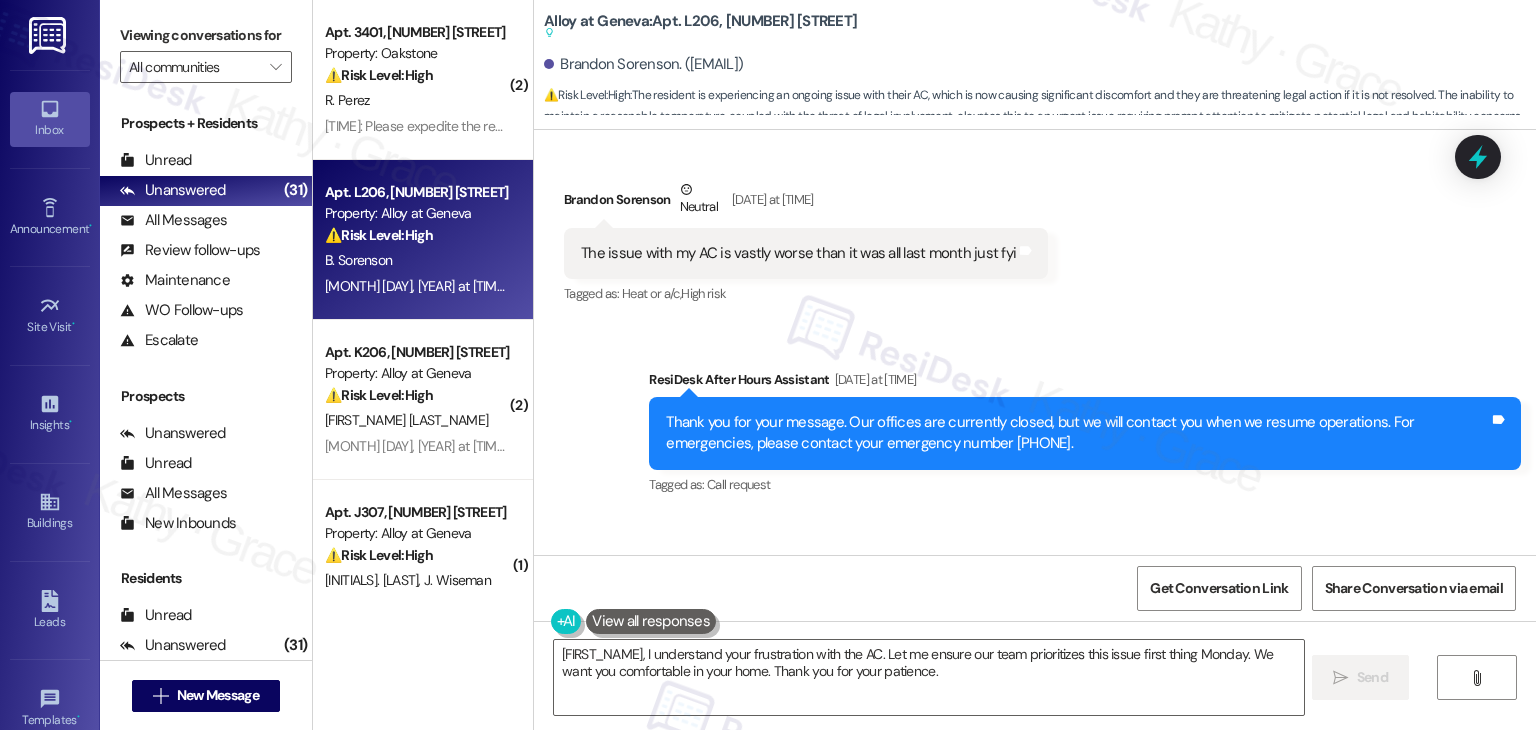 scroll, scrollTop: 35142, scrollLeft: 0, axis: vertical 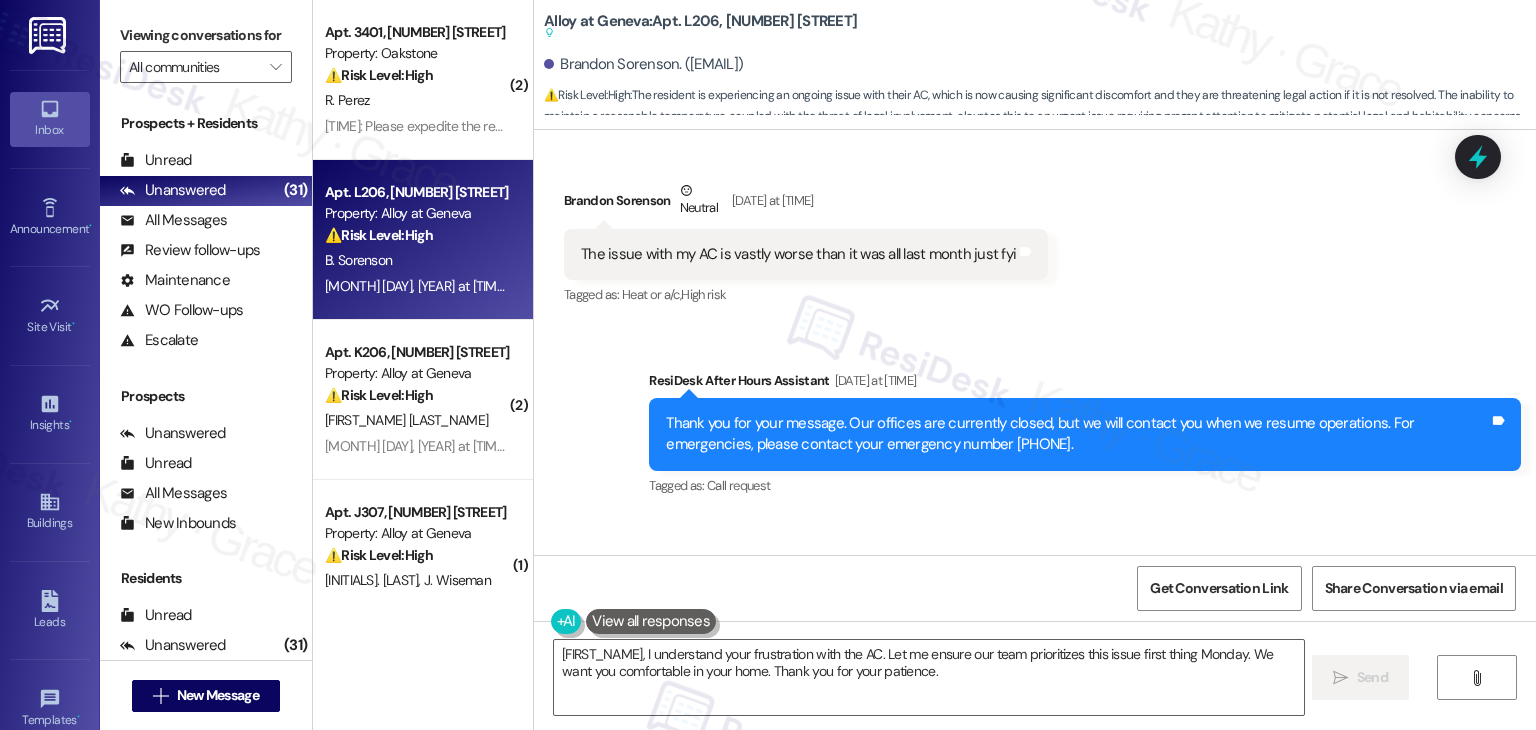 click on "Received via SMS Brandon Sorenson Question   Neutral Aug 02, 2025 at 3:28 PM You all really need to fix this. I am losing my ******* mind  Tags and notes Tagged as:   Abuse or offensive language ,  Click to highlight conversations about Abuse or offensive language Complaint Click to highlight conversations about Complaint Received via SMS 3:29 PM Brandon Sorenson   Neutral Aug 02, 2025 at 3:29 PM It won't even maintain 80 degrees with the portable AC unit cooling a whole room Tags and notes Tagged as:   Heat or a/c ,  Click to highlight conversations about Heat or a/c High risk Click to highlight conversations about High risk Received via SMS Brandon Sorenson Question Aug 02, 2025 at 7:08 PM If I have to get a lawyer involved to get my ac fixed I will start talking to someone this week  Tags and notes Tagged as:   Heat or a/c ,  Click to highlight conversations about Heat or a/c High risk ,  Click to highlight conversations about High risk Threat Click to highlight conversations about Threat Received via SMS" at bounding box center [1035, 1078] 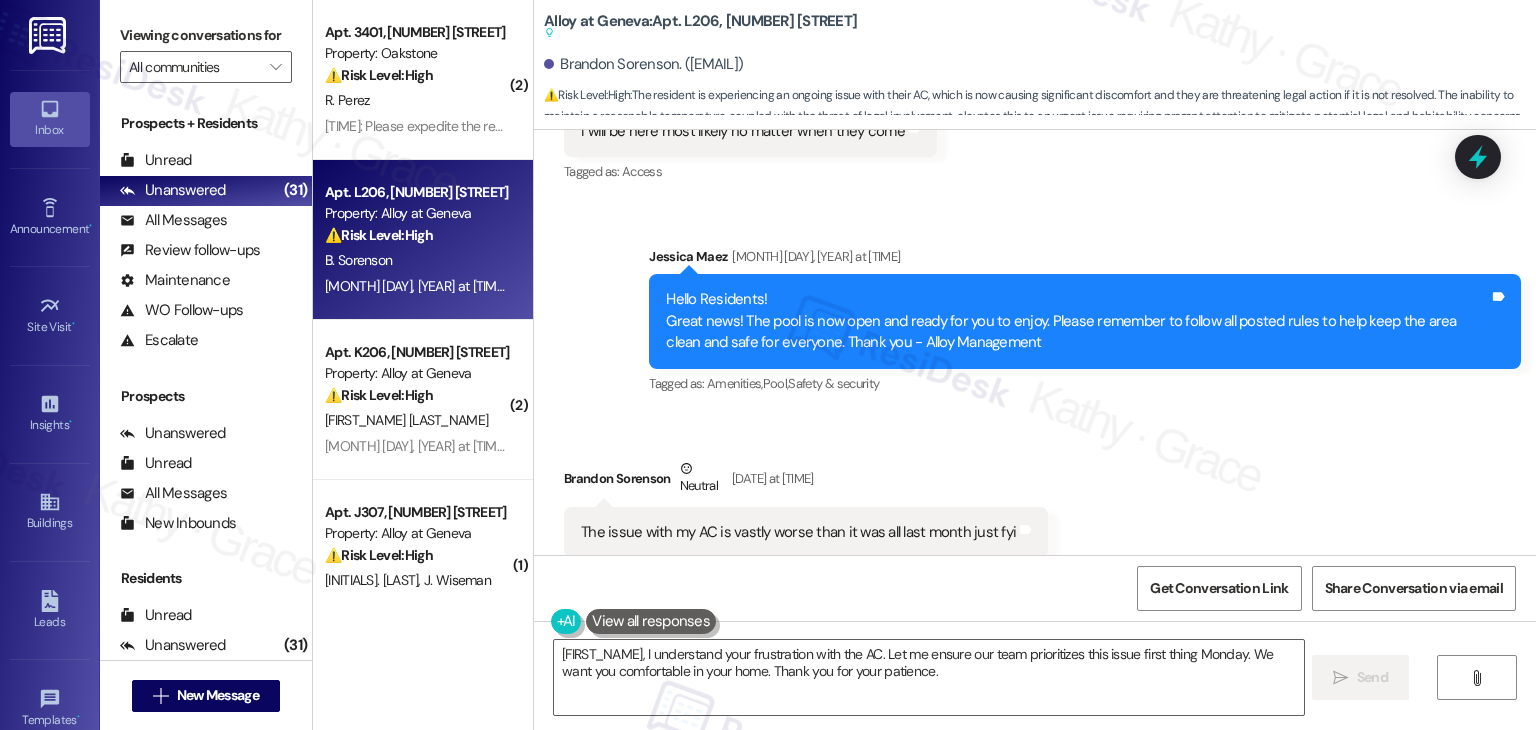 scroll, scrollTop: 34843, scrollLeft: 0, axis: vertical 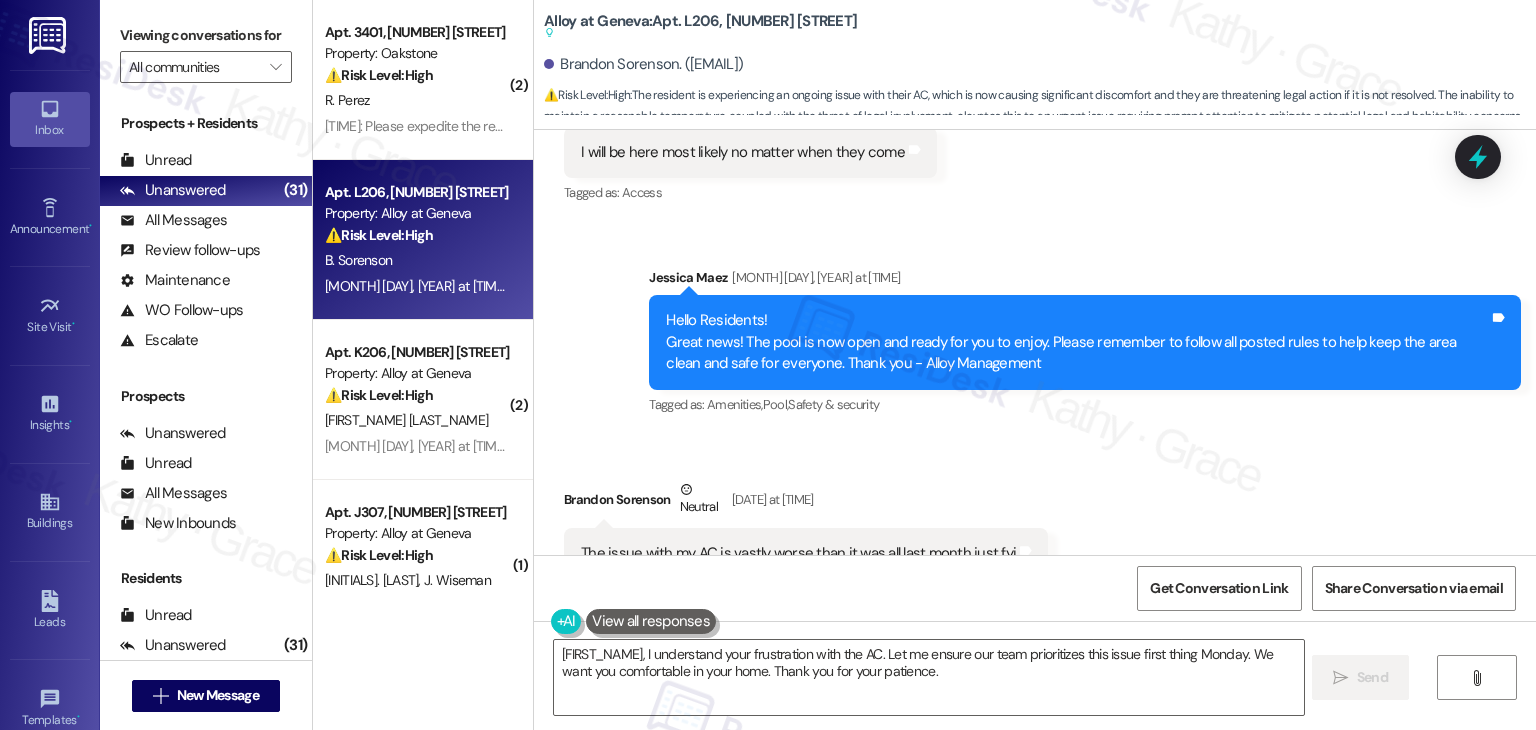click on "Received via SMS Brandon Sorenson   Neutral Aug 02, 2025 at 3:19 PM The issue with my AC is vastly worse than it was all last month just fyi  Tags and notes Tagged as:   Heat or a/c ,  Click to highlight conversations about Heat or a/c High risk Click to highlight conversations about High risk" at bounding box center [1035, 529] 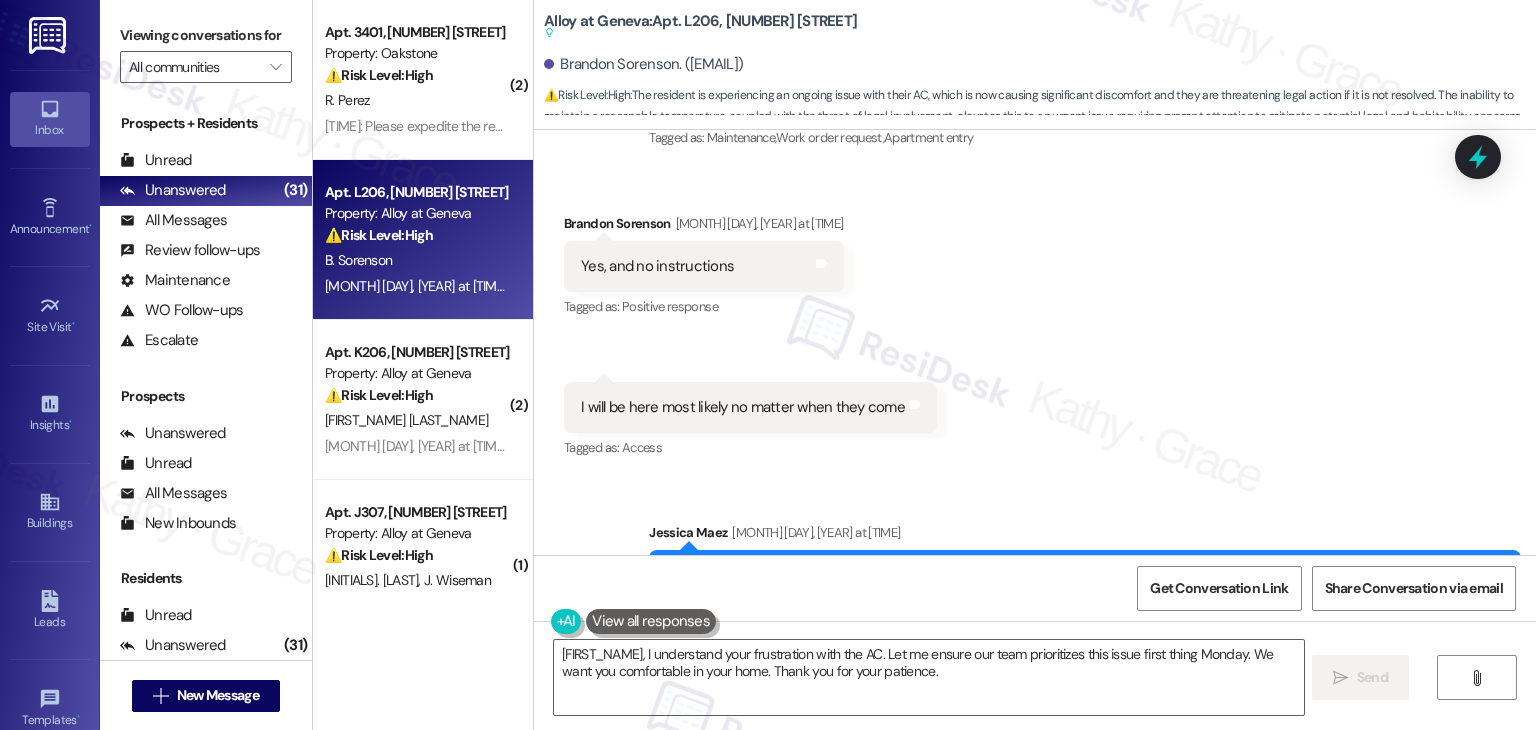 scroll, scrollTop: 34543, scrollLeft: 0, axis: vertical 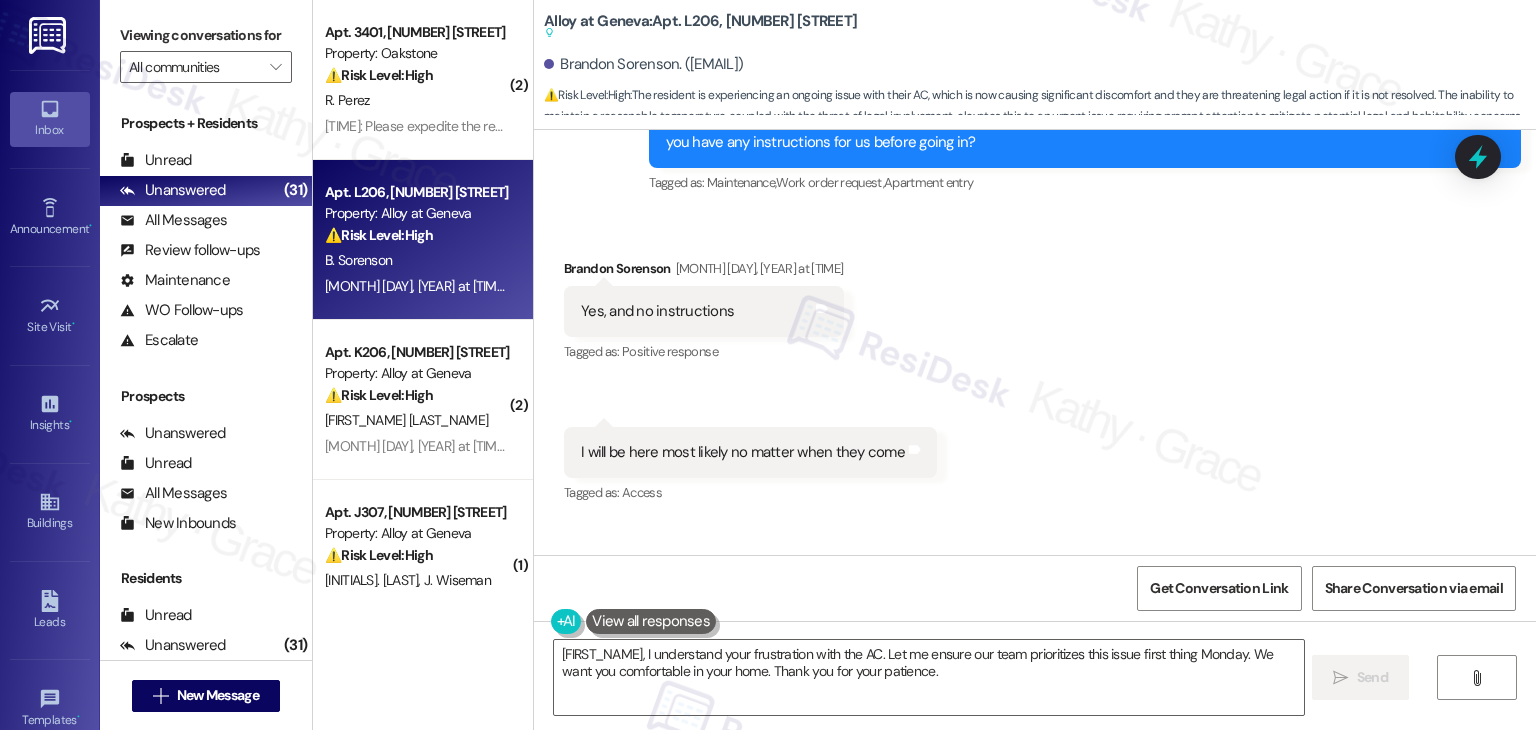 click on "Announcement, sent via SMS Jessica Maez Aug 01, 2025 at 12:00 PM Hello Residents!
Great news! The pool is now open and ready for you to enjoy. Please remember to follow all posted rules to help keep the area clean and safe for everyone. Thank you - Alloy Management  Tags and notes Tagged as:   Amenities ,  Click to highlight conversations about Amenities Pool ,  Click to highlight conversations about Pool Safety & security Click to highlight conversations about Safety & security" at bounding box center [1035, 628] 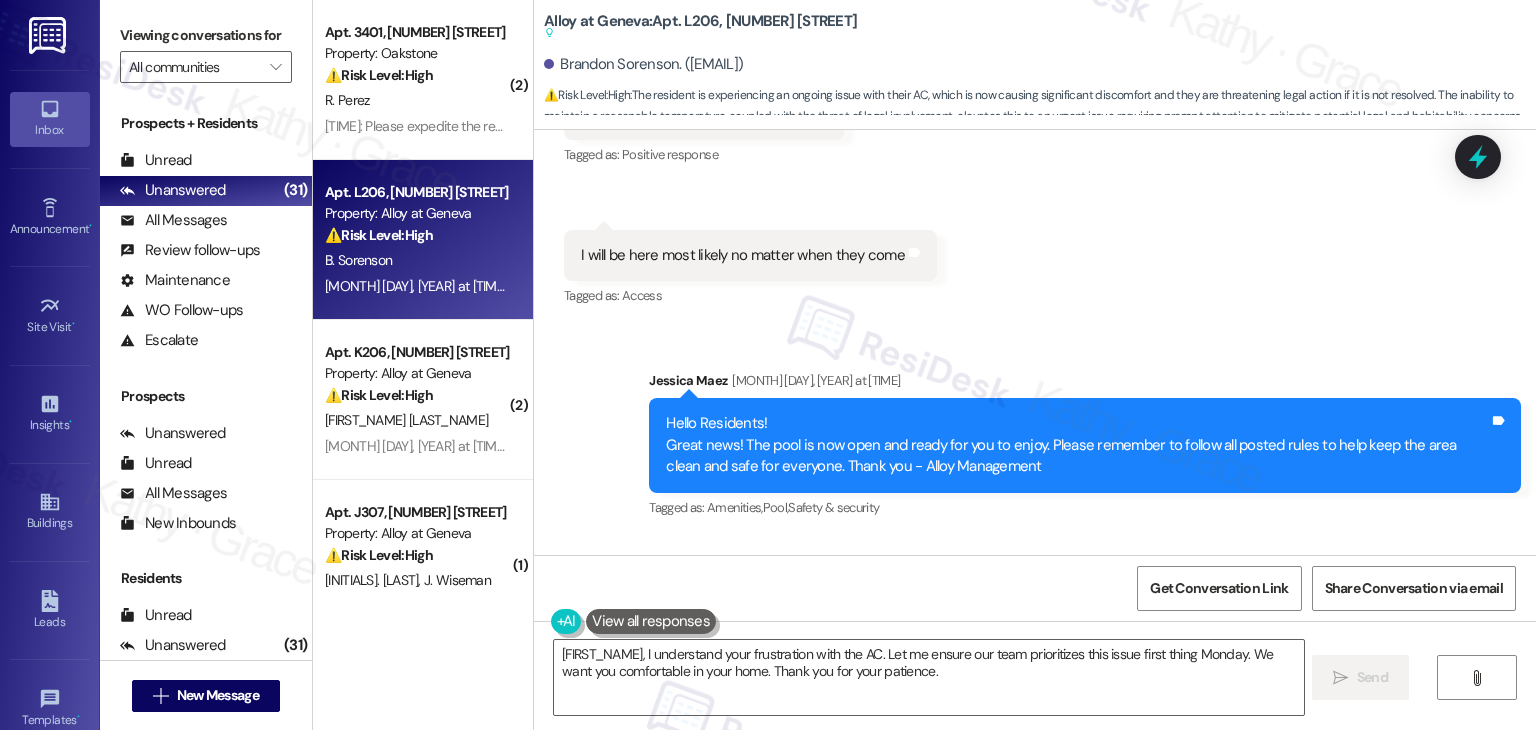 scroll, scrollTop: 34743, scrollLeft: 0, axis: vertical 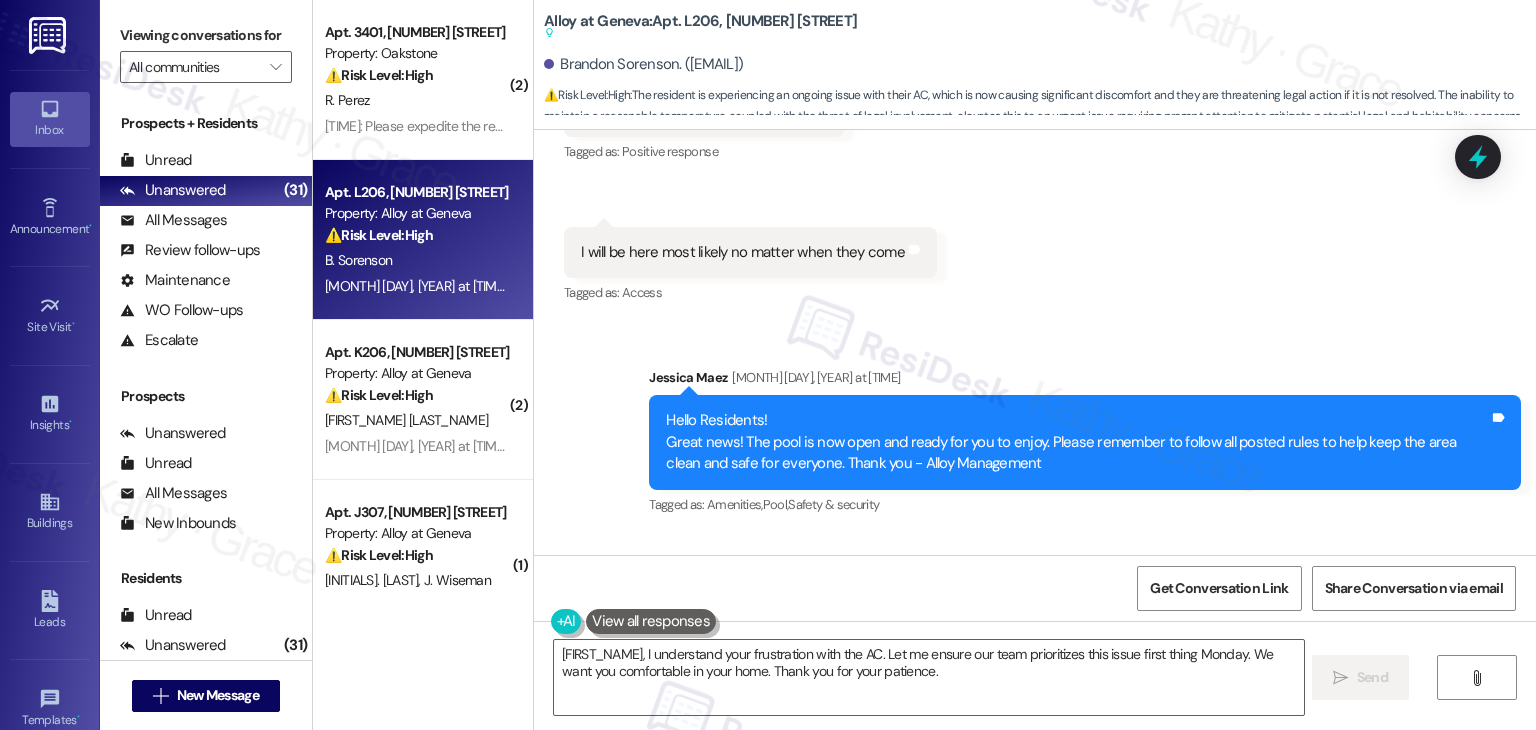 click on "The issue with my AC is vastly worse than it was all last month just fyi" at bounding box center (798, 653) 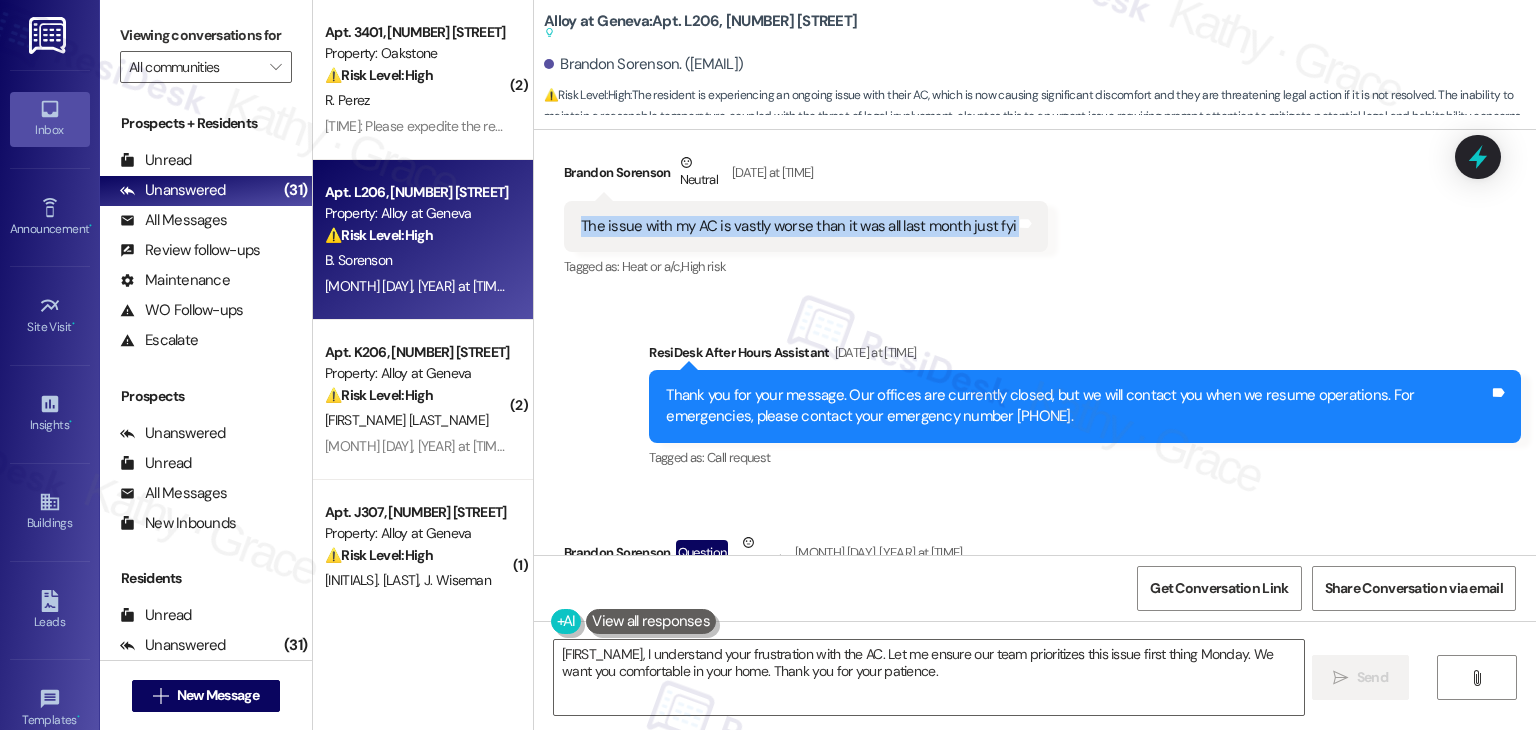 scroll, scrollTop: 35243, scrollLeft: 0, axis: vertical 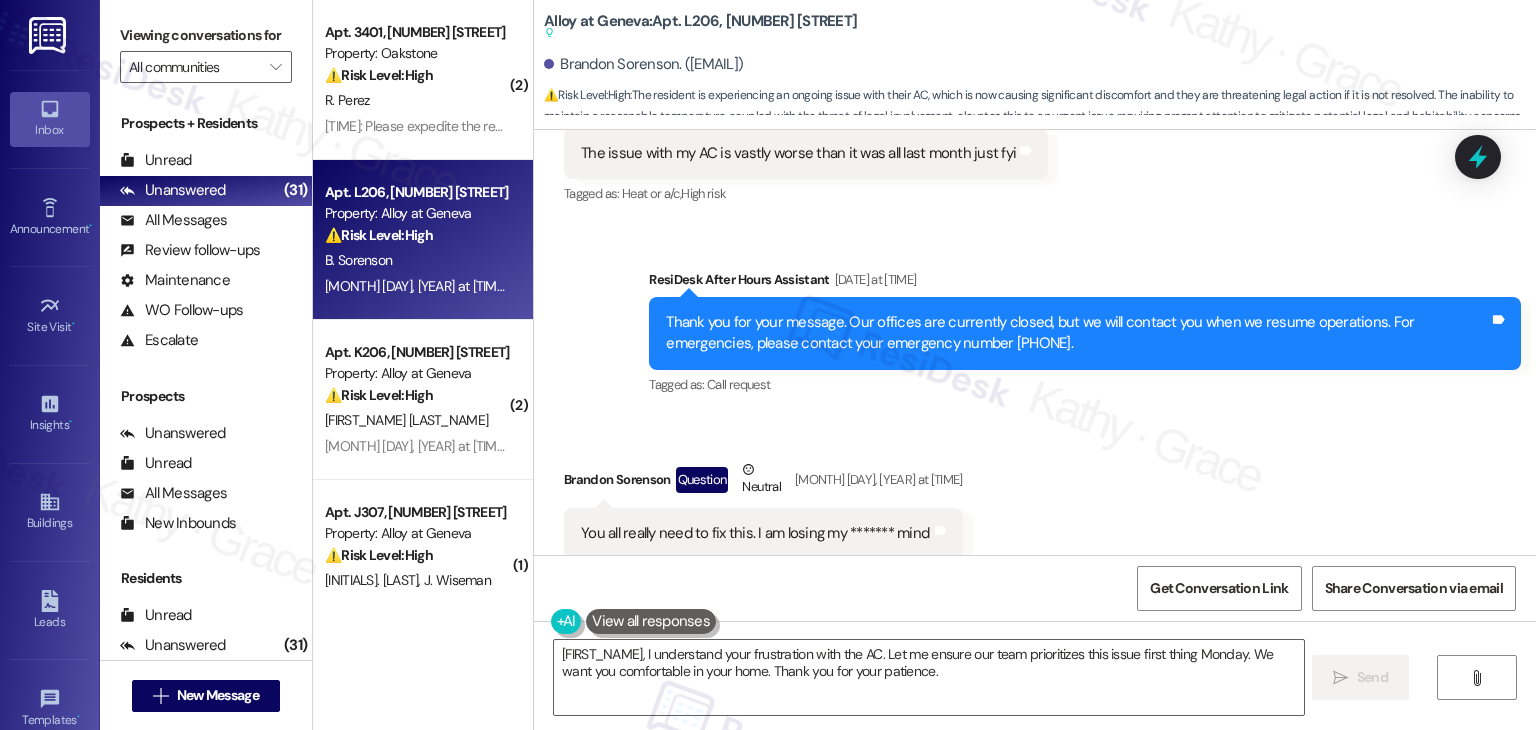 click on "It won't even maintain 80 degrees with the portable AC unit cooling a whole room" at bounding box center (837, 674) 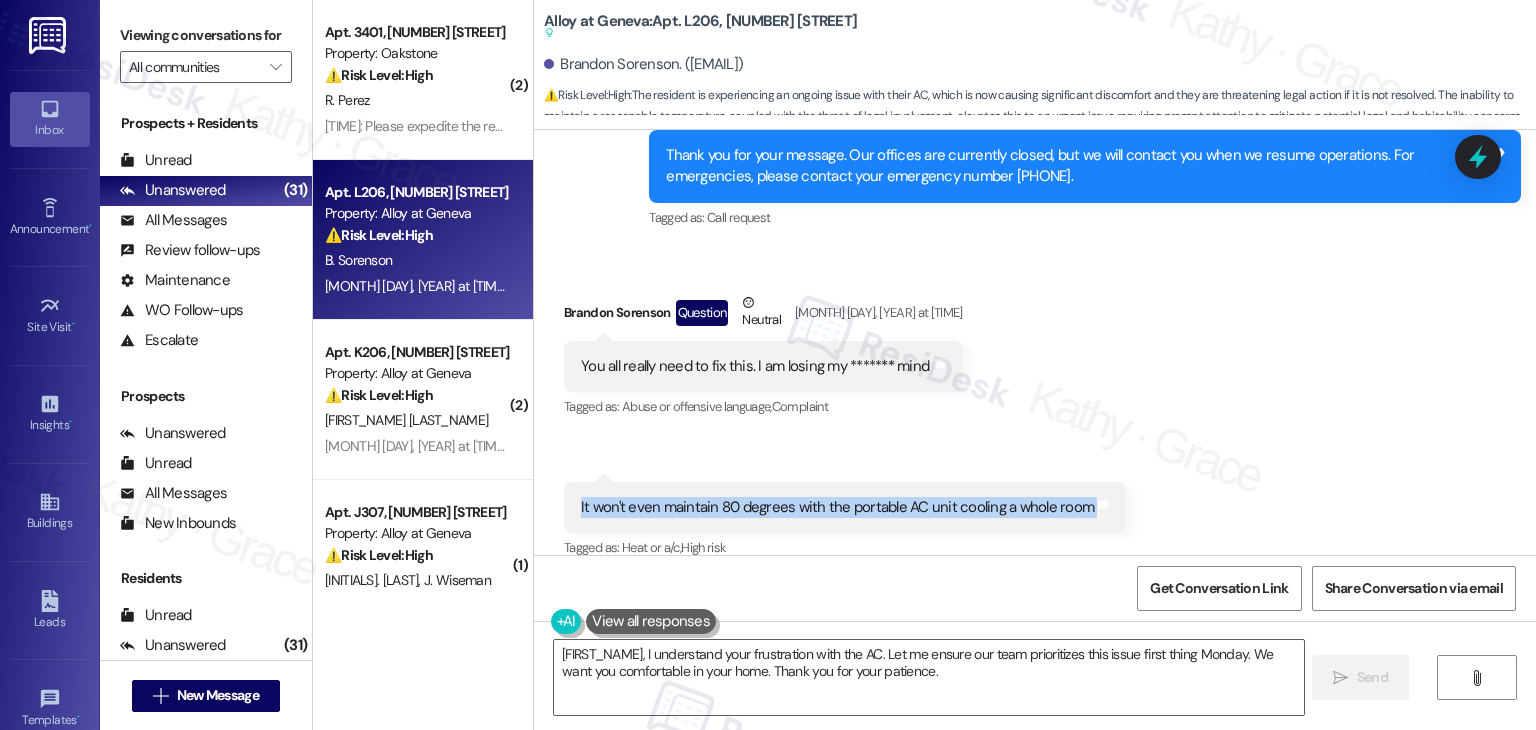 scroll, scrollTop: 35443, scrollLeft: 0, axis: vertical 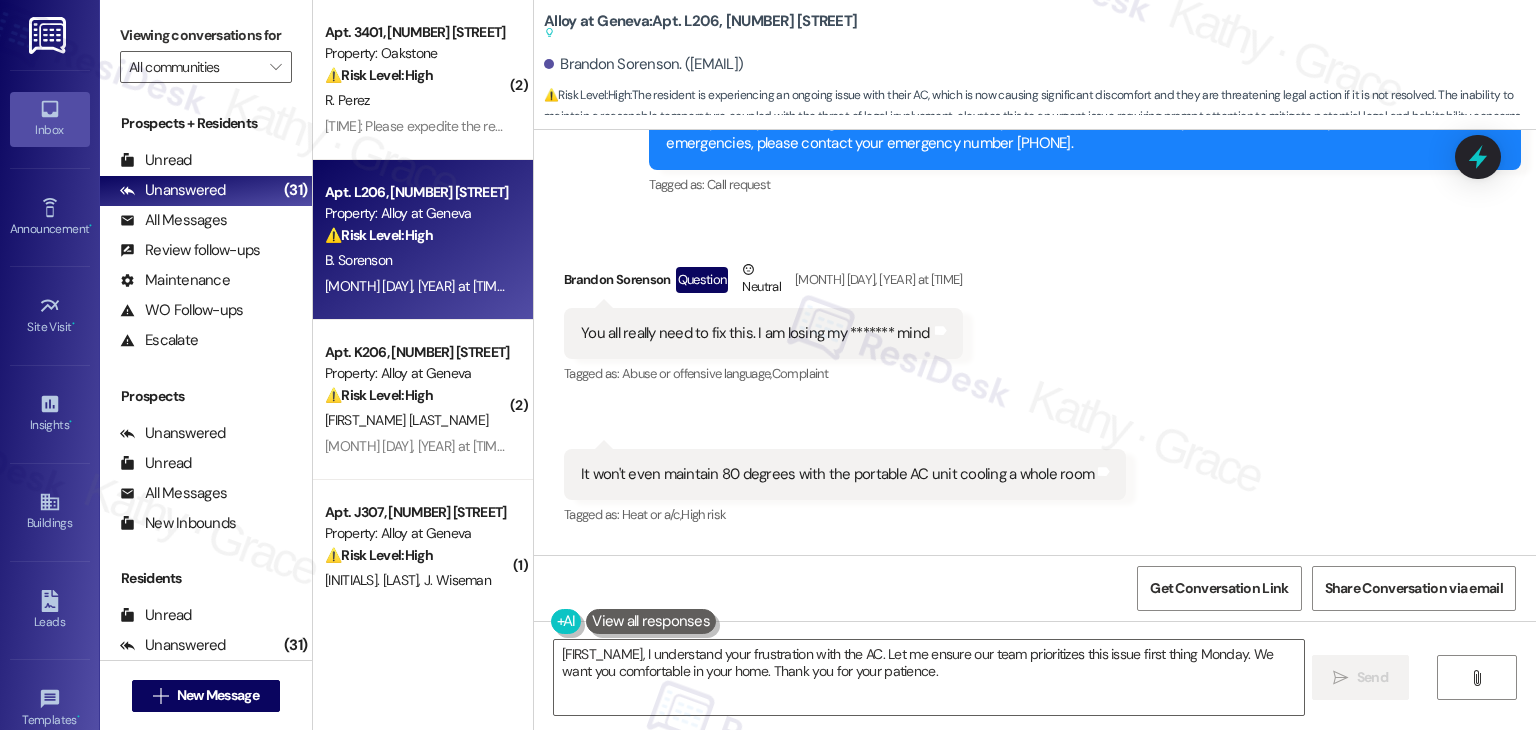 click on "If I have to get a lawyer involved to get my ac fixed I will start talking to someone this week" at bounding box center [863, 646] 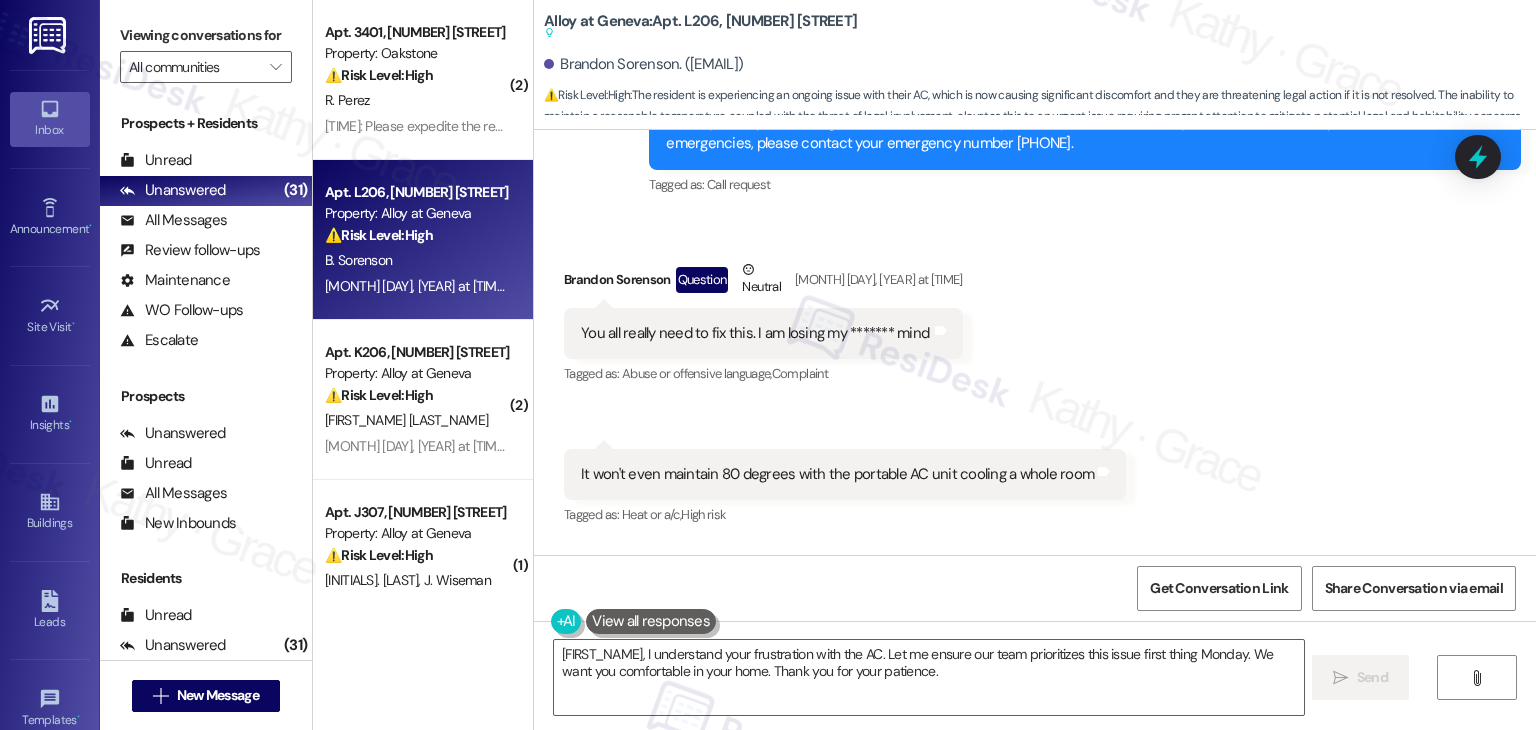 scroll, scrollTop: 35343, scrollLeft: 0, axis: vertical 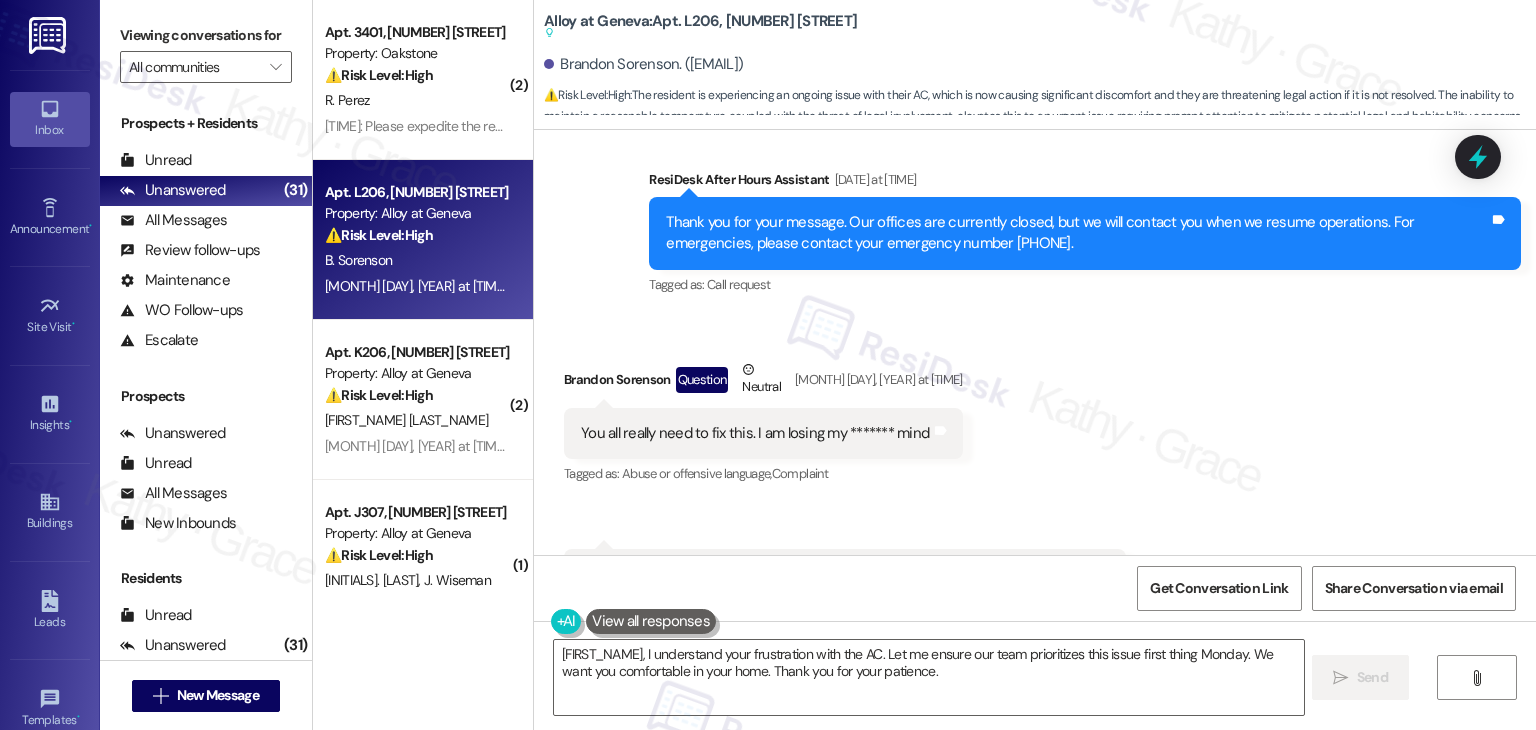 click on "You all really need to fix this. I am losing my ******* mind" at bounding box center [755, 433] 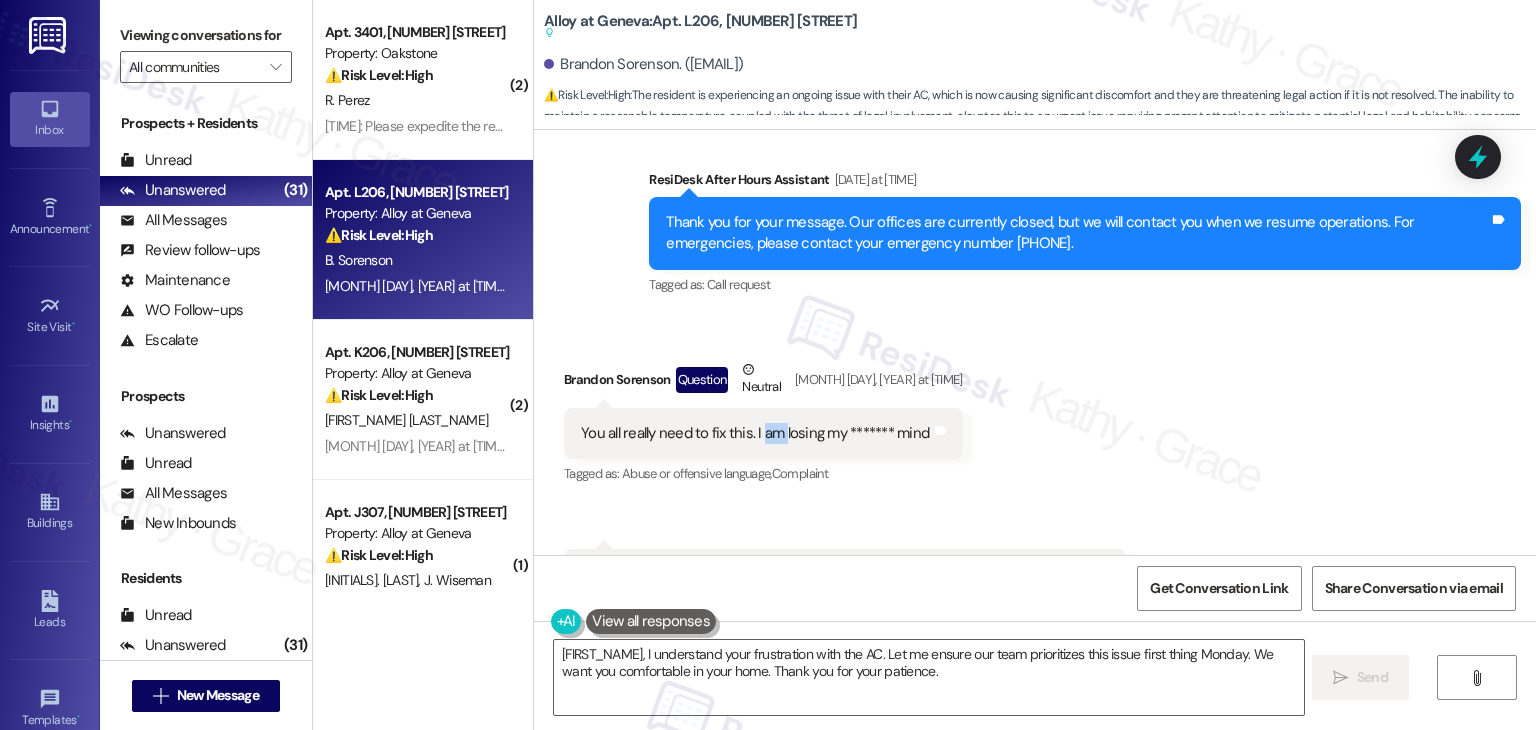 click on "You all really need to fix this. I am losing my ******* mind" at bounding box center (755, 433) 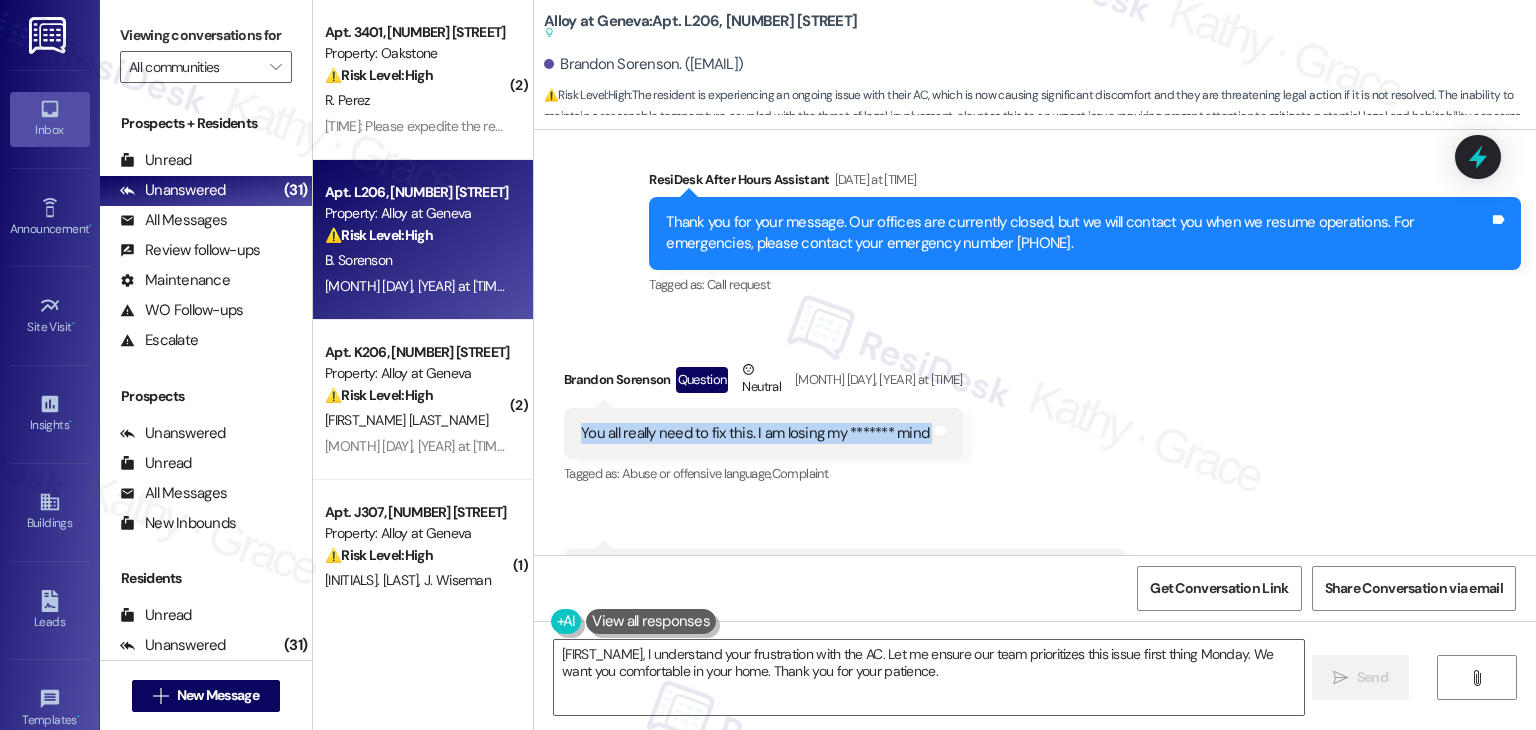 click on "You all really need to fix this. I am losing my ******* mind" at bounding box center (755, 433) 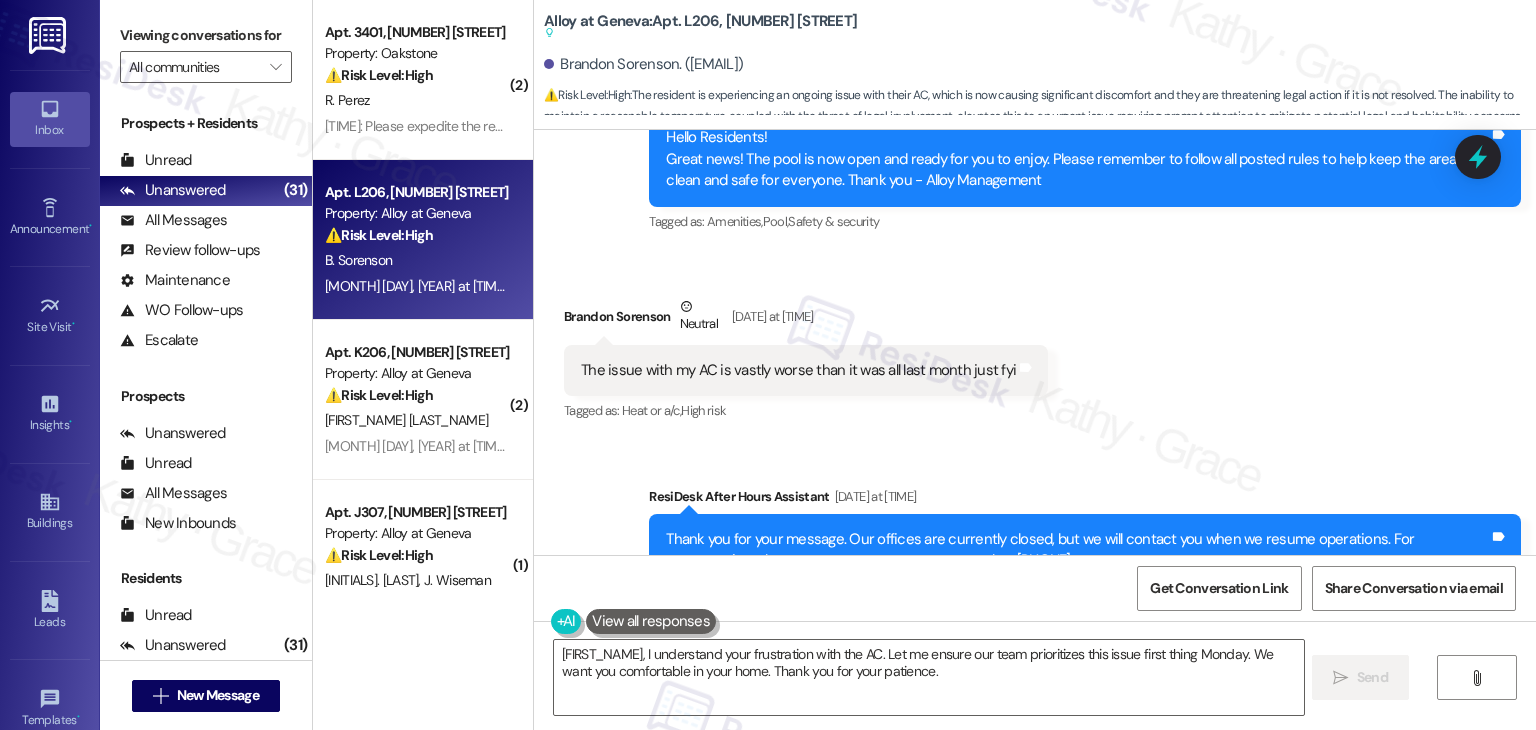 scroll, scrollTop: 34943, scrollLeft: 0, axis: vertical 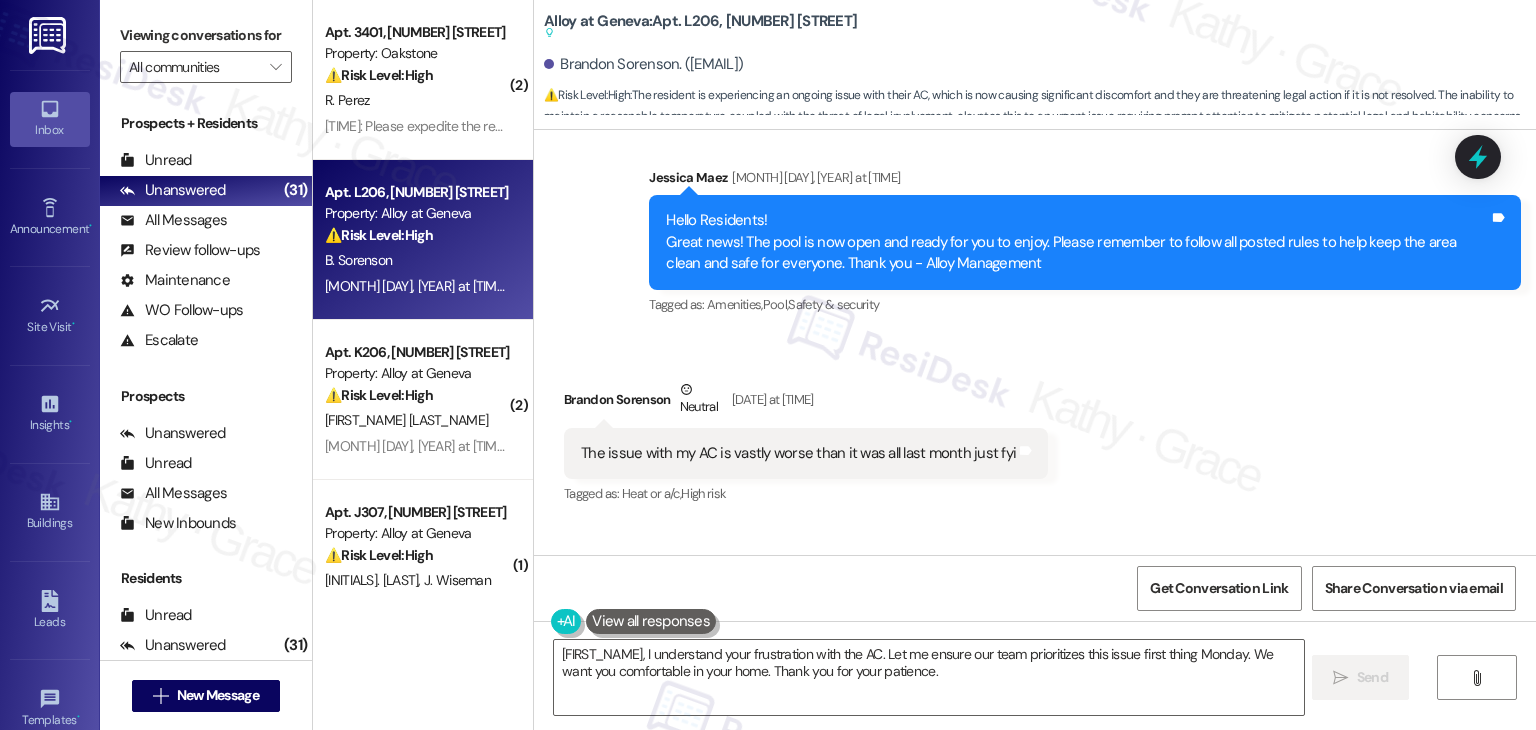 click on "The issue with my AC is vastly worse than it was all last month just fyi" at bounding box center [798, 453] 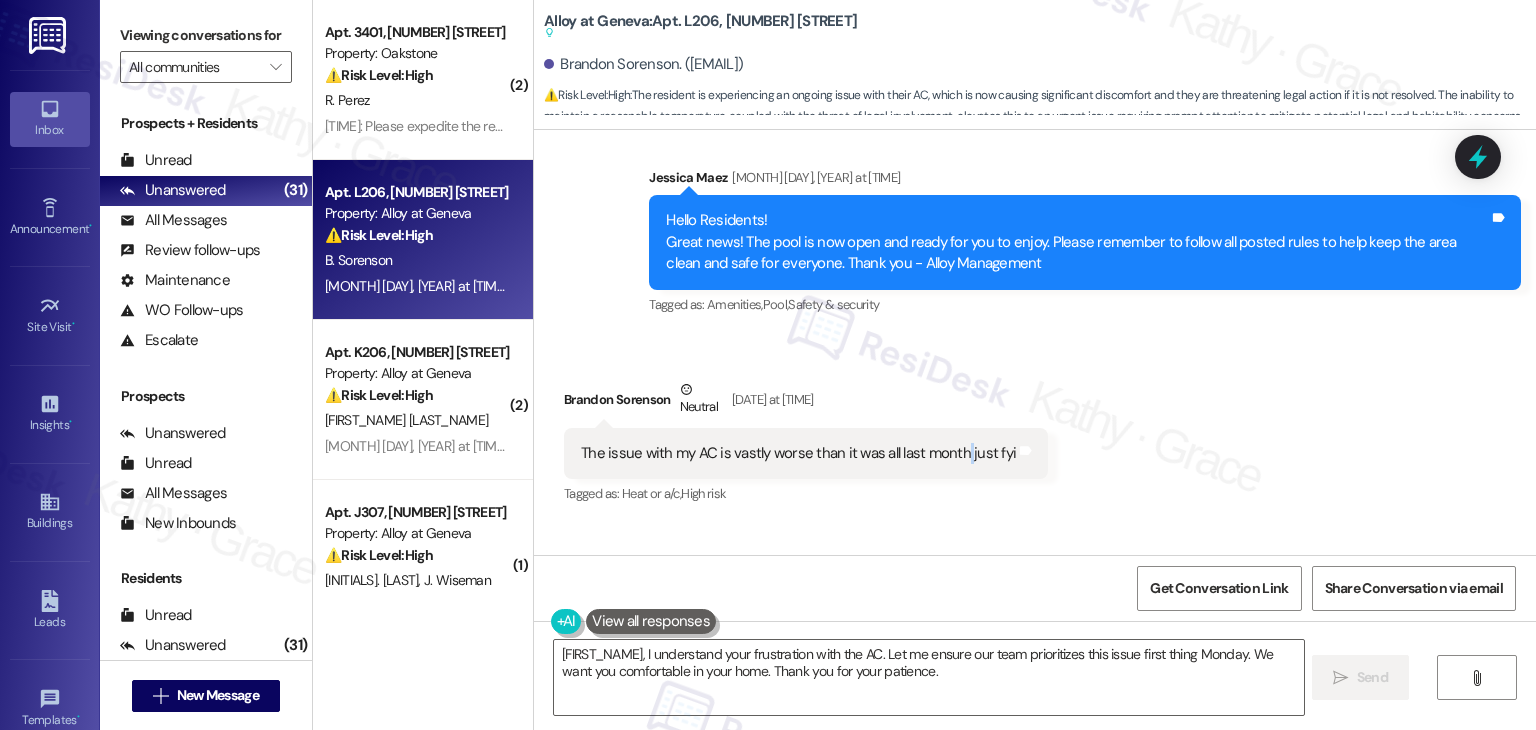 click on "The issue with my AC is vastly worse than it was all last month just fyi" at bounding box center (798, 453) 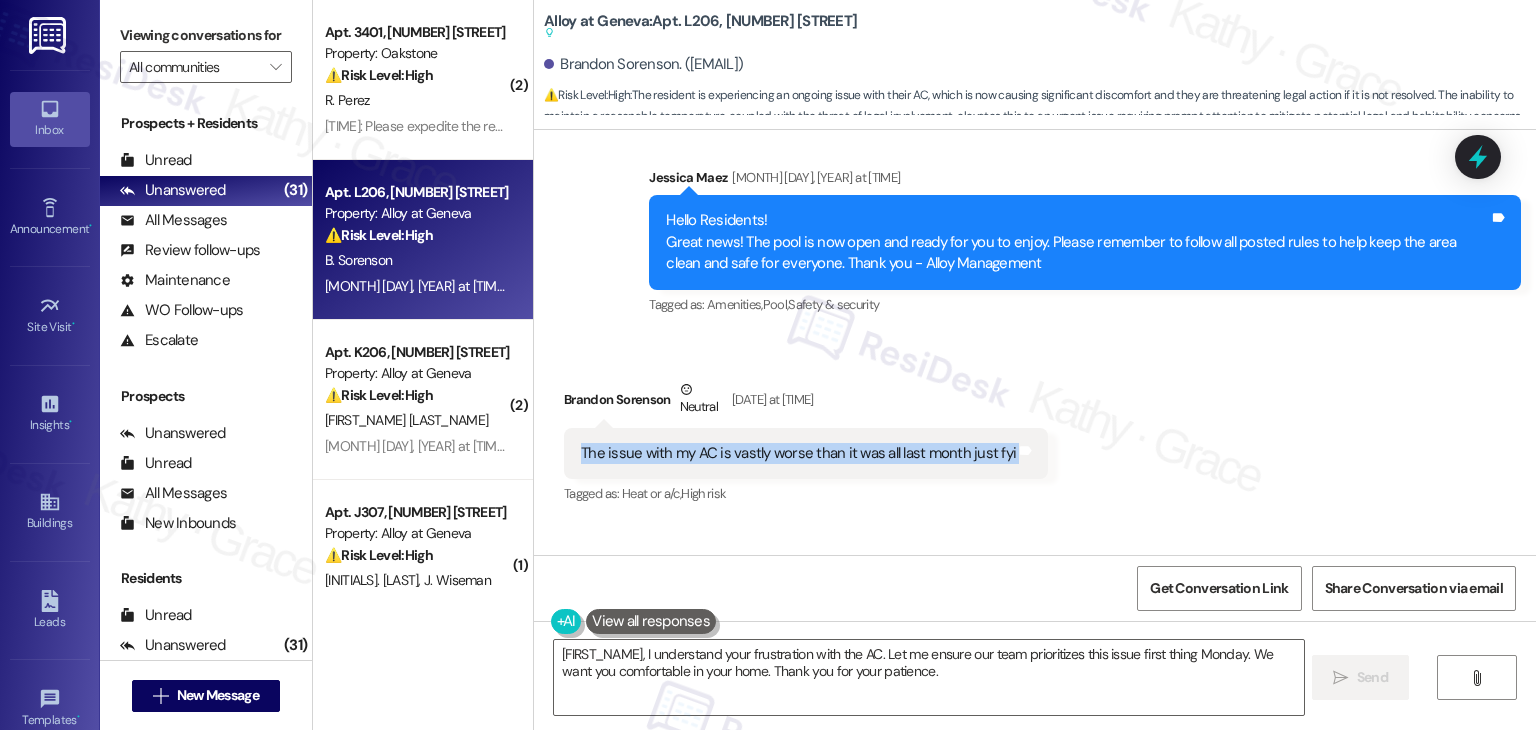 click on "The issue with my AC is vastly worse than it was all last month just fyi" at bounding box center (798, 453) 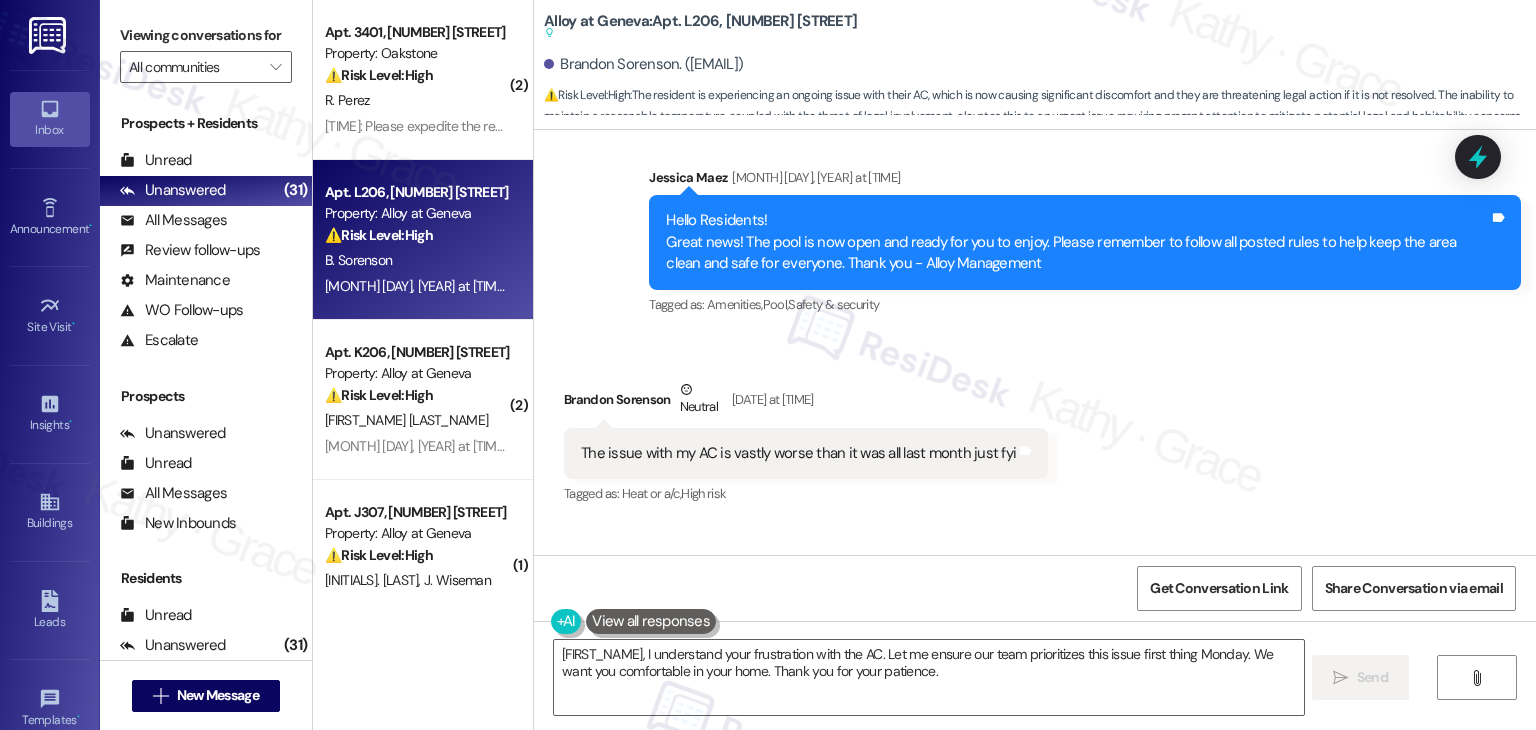 click on "Brandon Sorenson. (brandon@purestorage.com)" at bounding box center (643, 64) 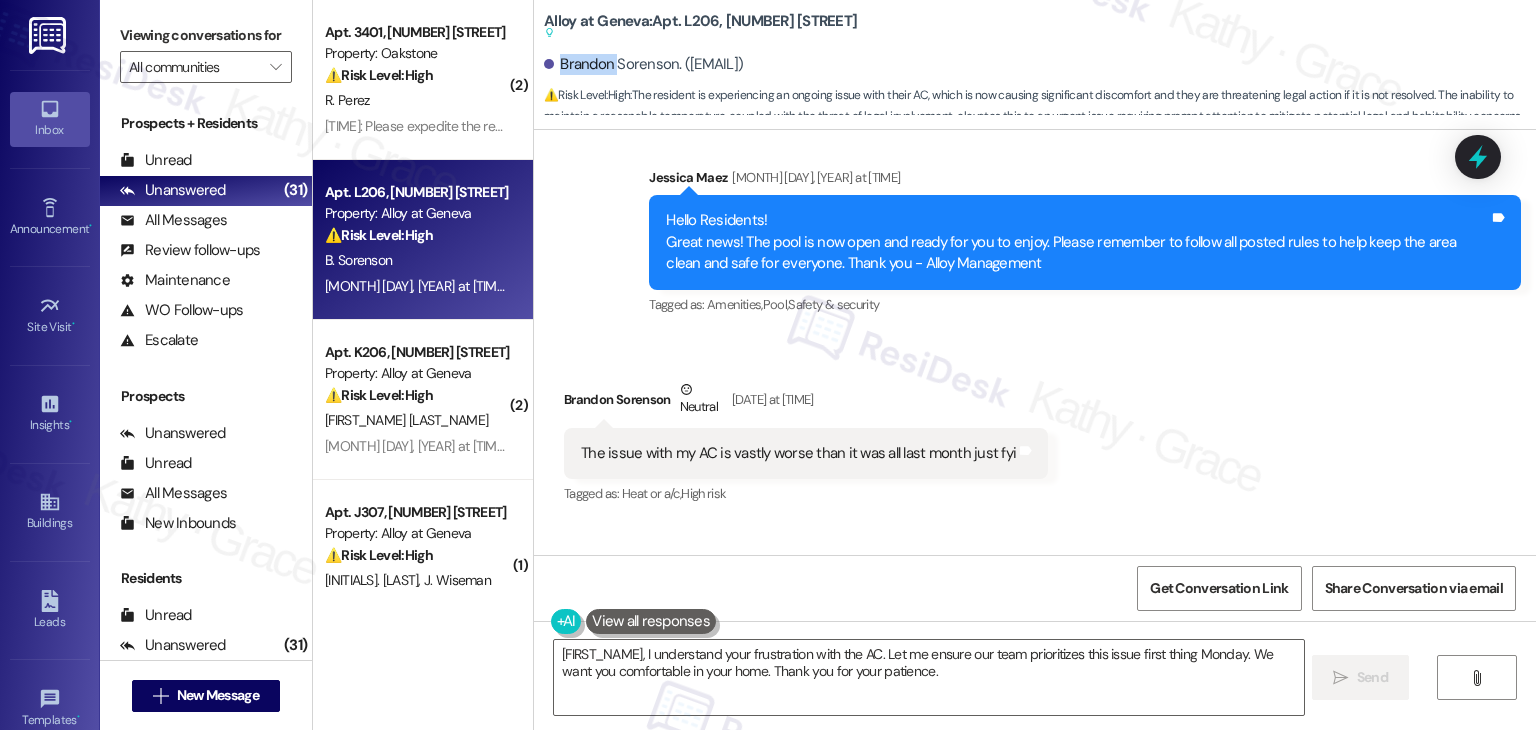 click on "Brandon Sorenson. (brandon@purestorage.com)" at bounding box center [643, 64] 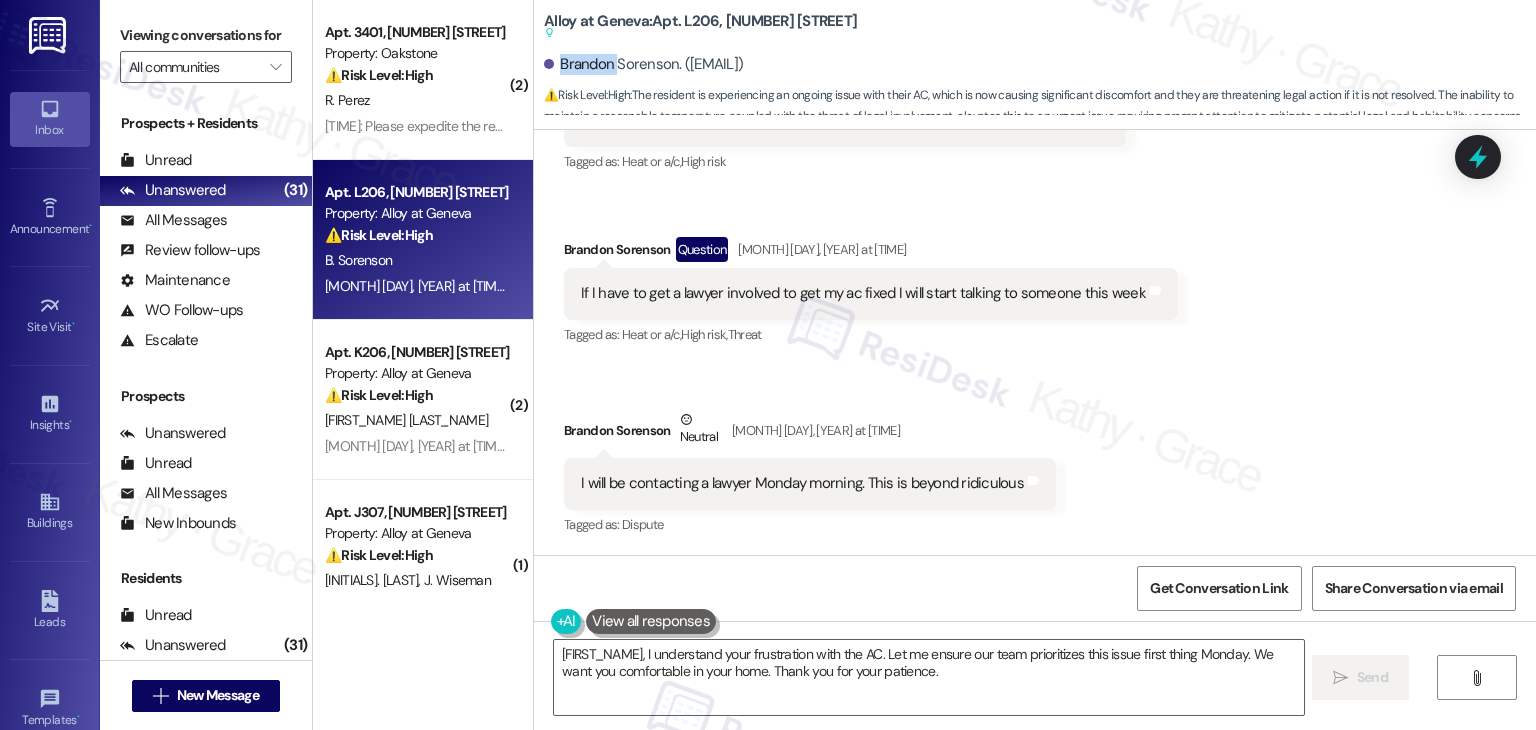 scroll, scrollTop: 36042, scrollLeft: 0, axis: vertical 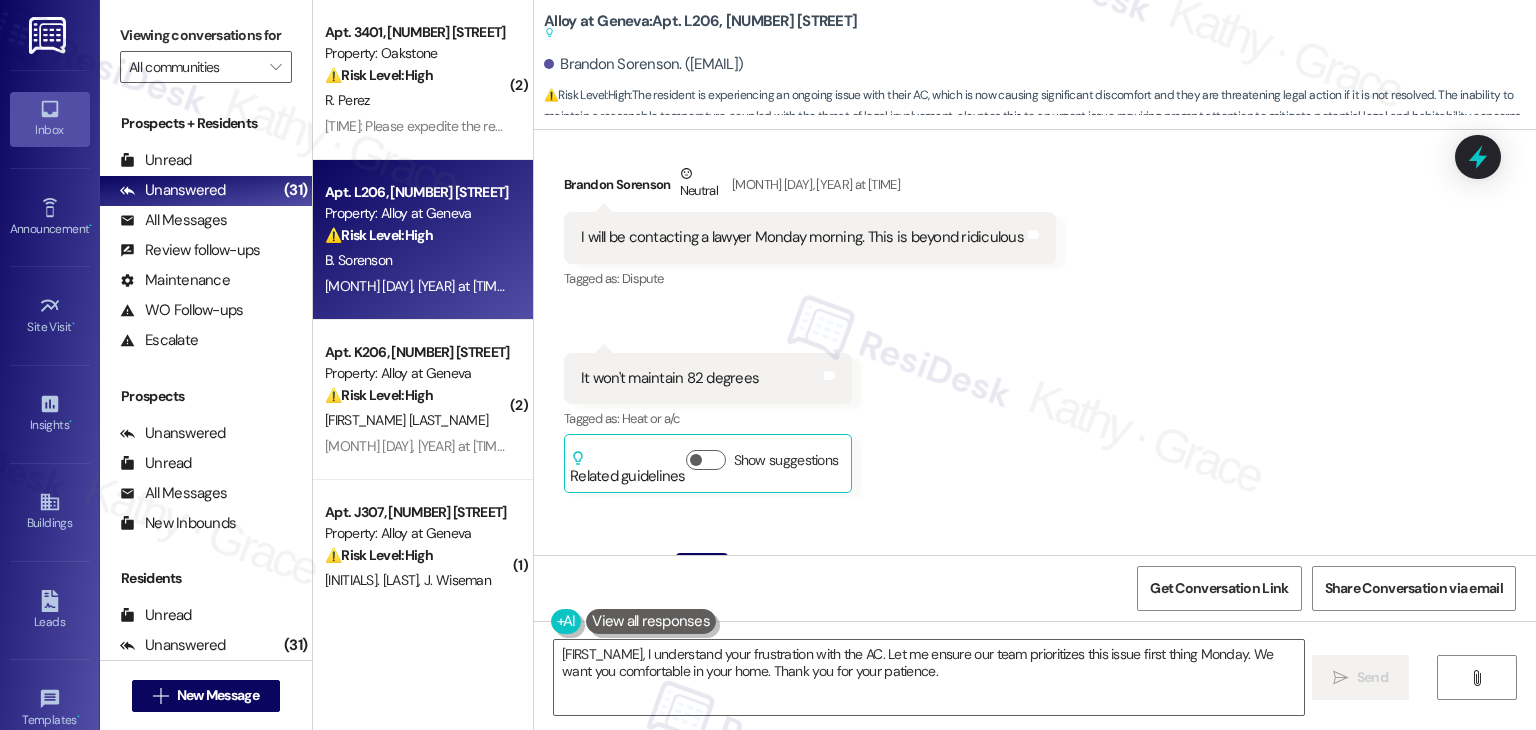 click on "I know you have been trying to get this issue resolved and I am trying to be understanding. This is very taxing on me though" at bounding box center (970, 610) 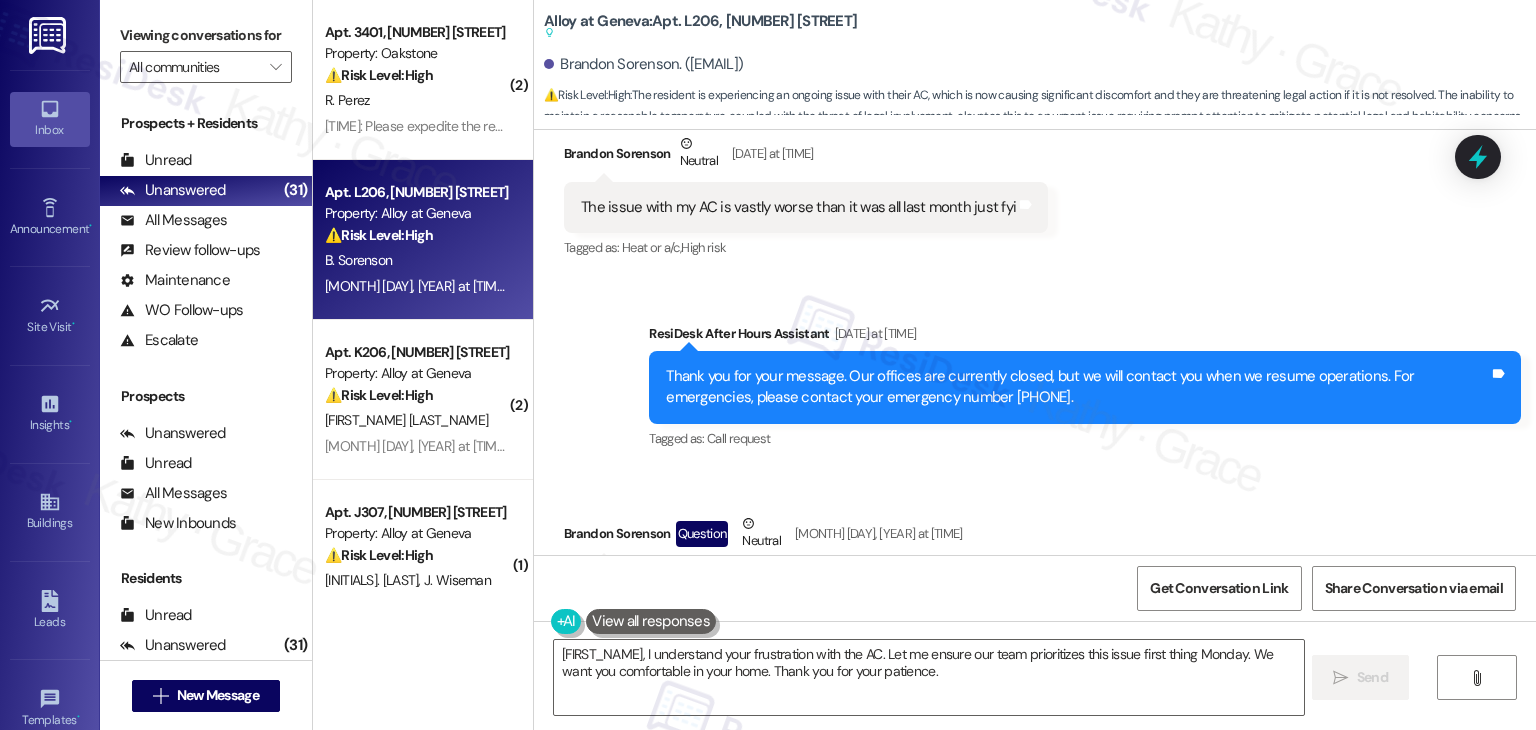 scroll, scrollTop: 34942, scrollLeft: 0, axis: vertical 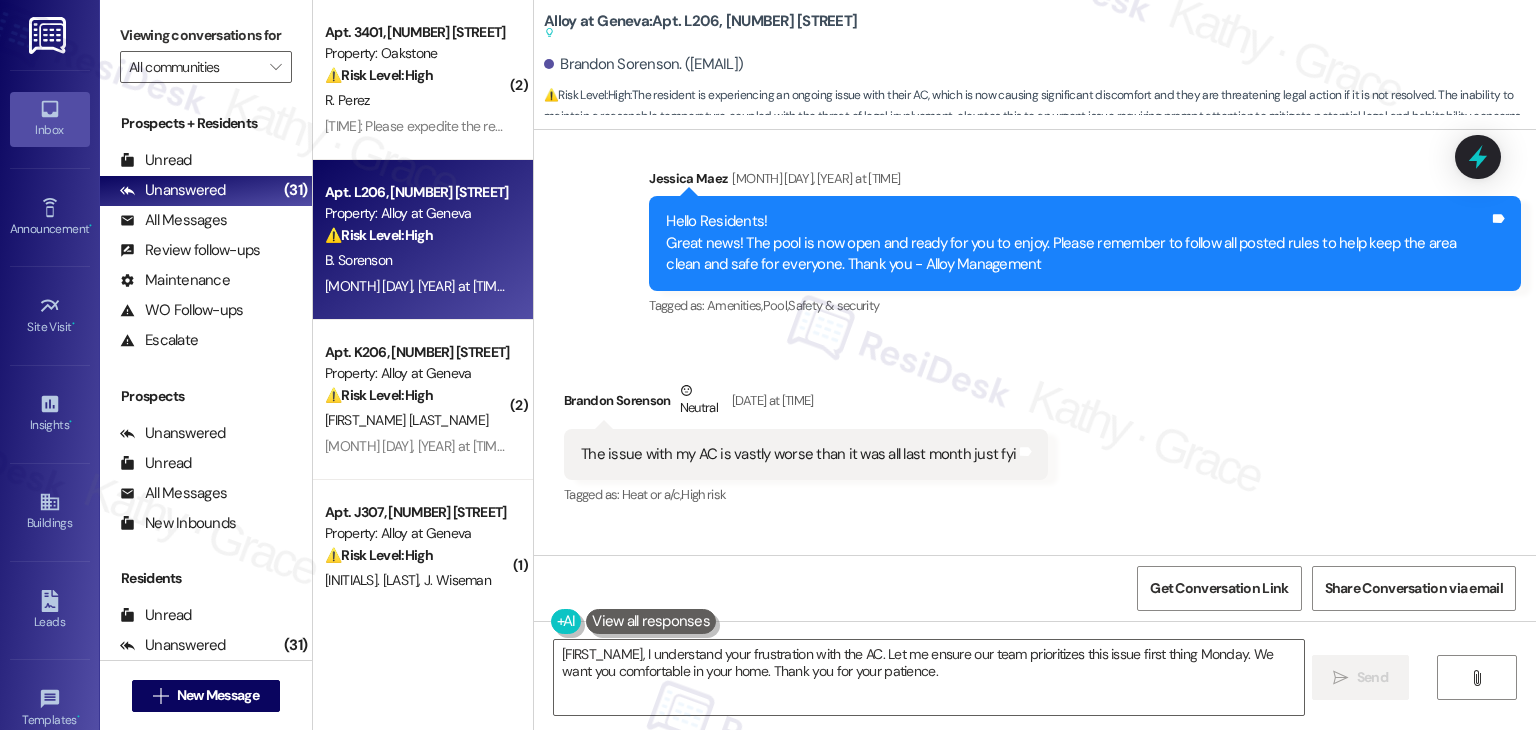 drag, startPoint x: 995, startPoint y: 458, endPoint x: 912, endPoint y: 461, distance: 83.0542 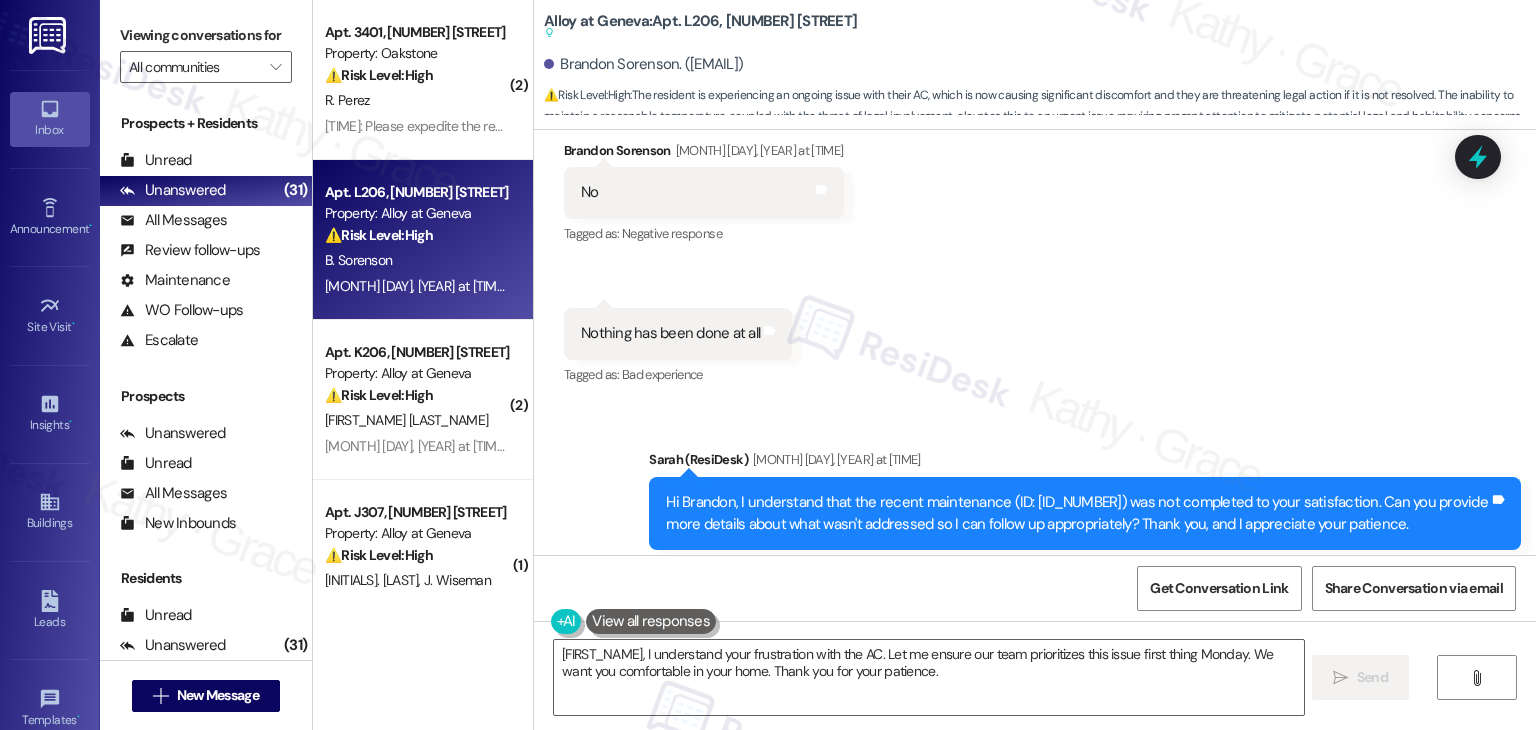 scroll, scrollTop: 31742, scrollLeft: 0, axis: vertical 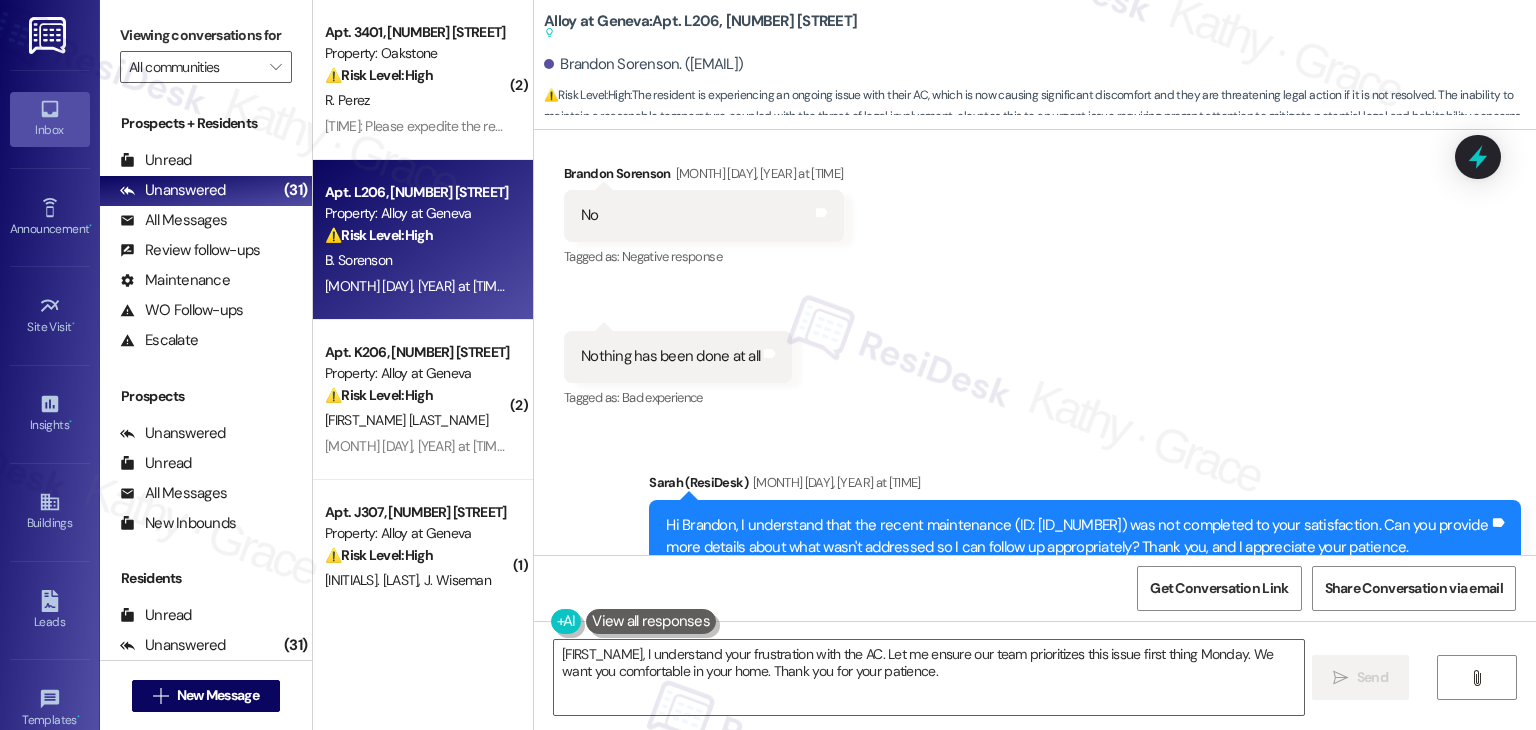 click on "Hi Brandon, I understand that the recent maintenance (ID: 153560) was not completed to your satisfaction.  Can you provide more details about what wasn't addressed so I can follow up appropriately? Thank you, and I appreciate your patience." at bounding box center [1077, 536] 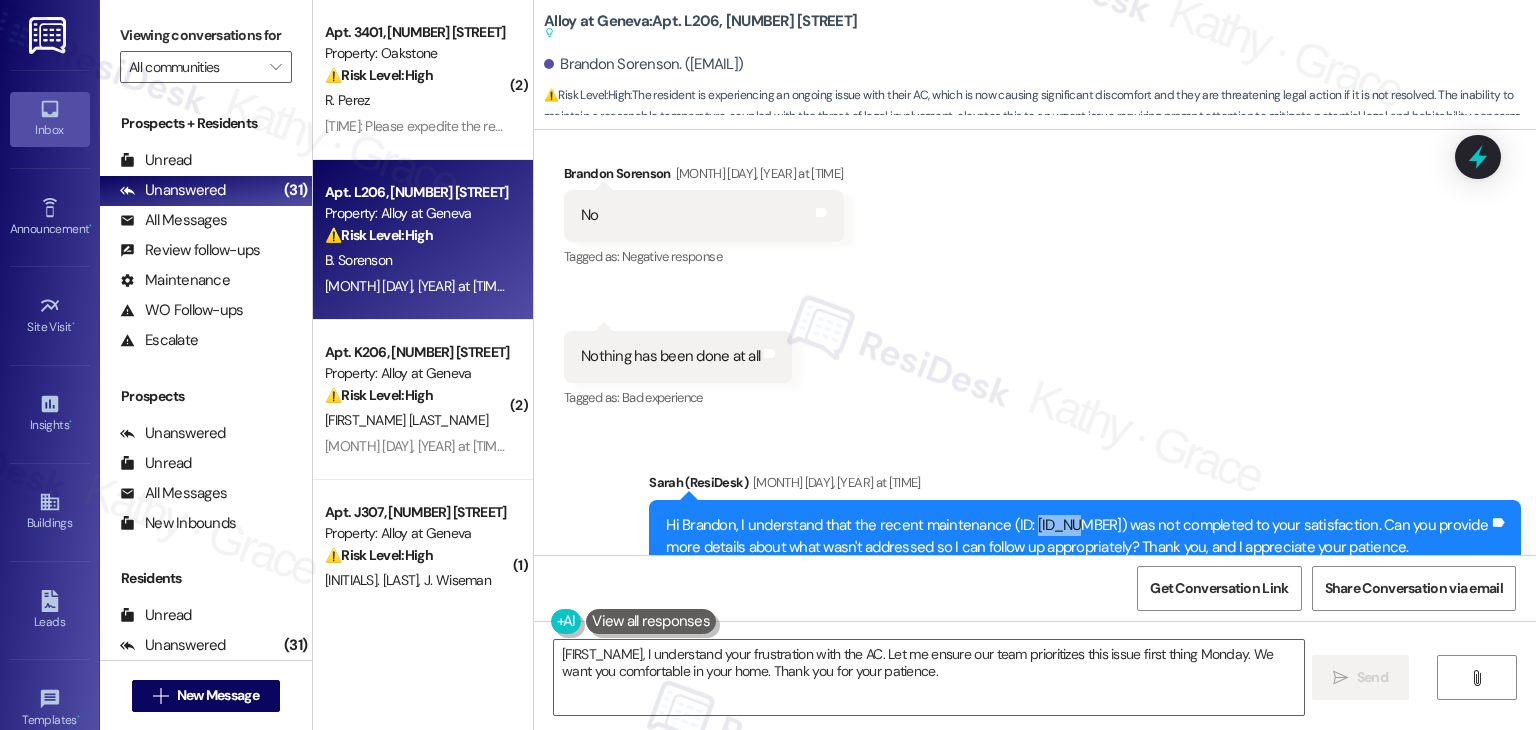 click on "Hi Brandon, I understand that the recent maintenance (ID: 153560) was not completed to your satisfaction.  Can you provide more details about what wasn't addressed so I can follow up appropriately? Thank you, and I appreciate your patience." at bounding box center [1077, 536] 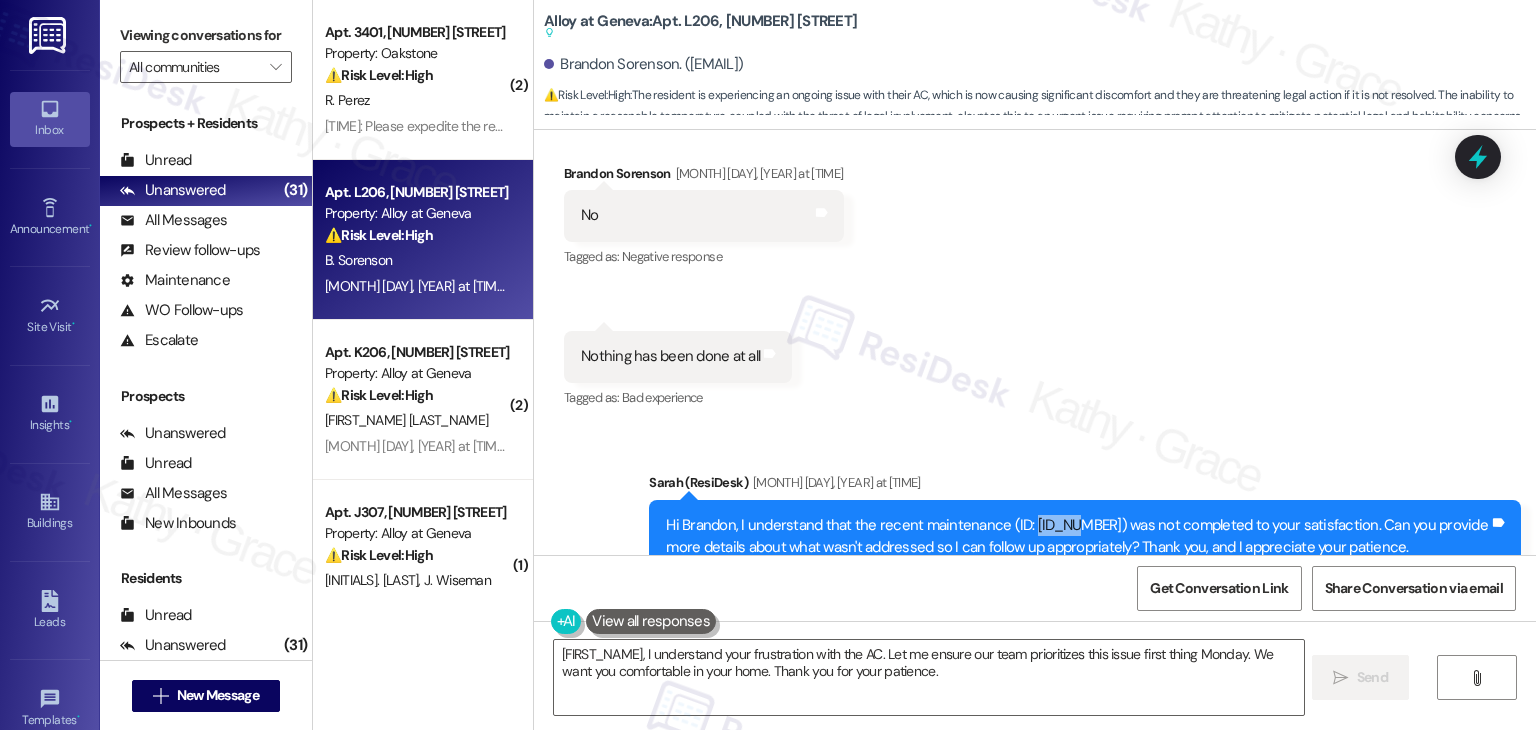 scroll, scrollTop: 36042, scrollLeft: 0, axis: vertical 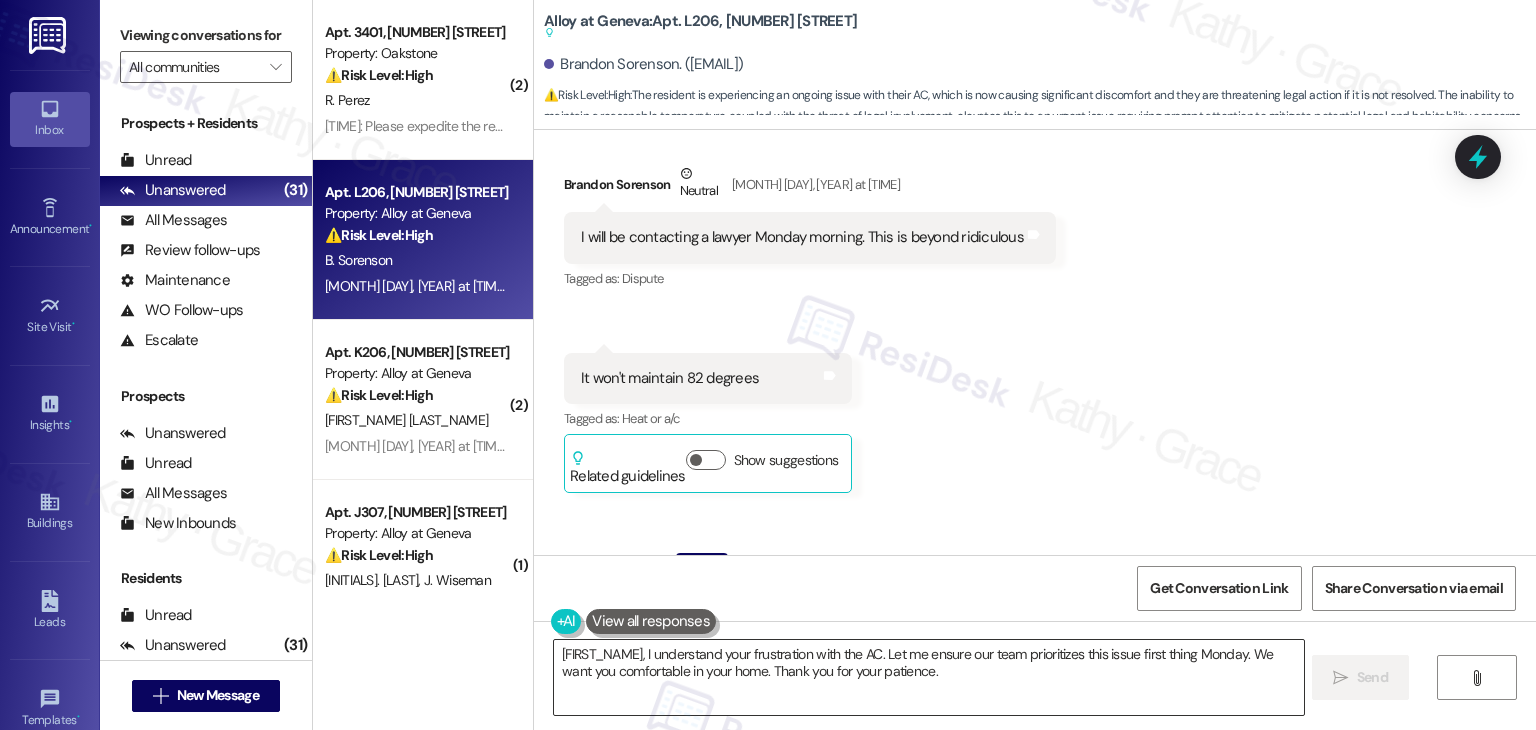 click on "{{first_name}}, I understand your frustration with the AC. Let me ensure our team prioritizes this issue first thing Monday. We want you comfortable in your home. Thank you for your patience." at bounding box center [928, 677] 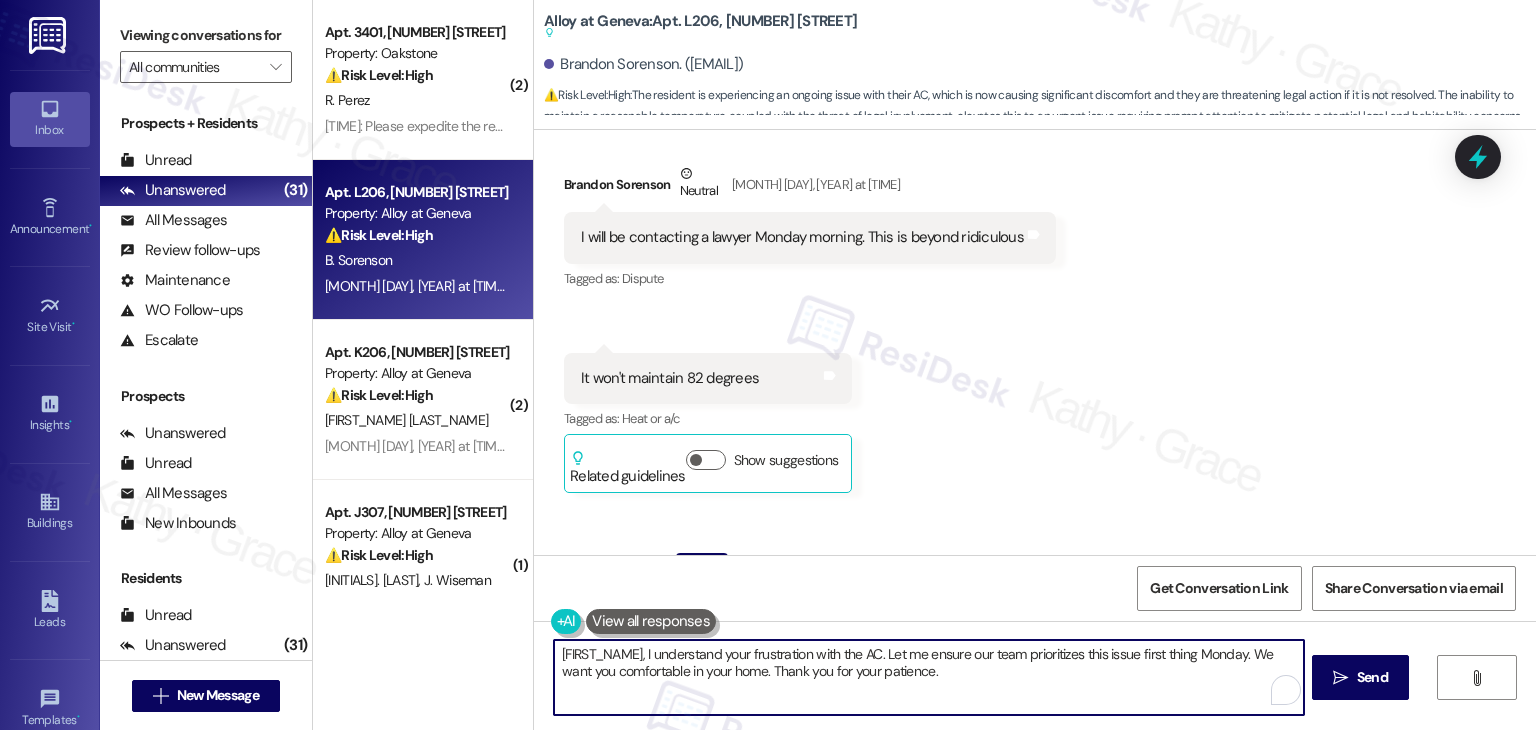 click on "{{first_name}}, I understand your frustration with the AC. Let me ensure our team prioritizes this issue first thing Monday. We want you comfortable in your home. Thank you for your patience." at bounding box center [928, 677] 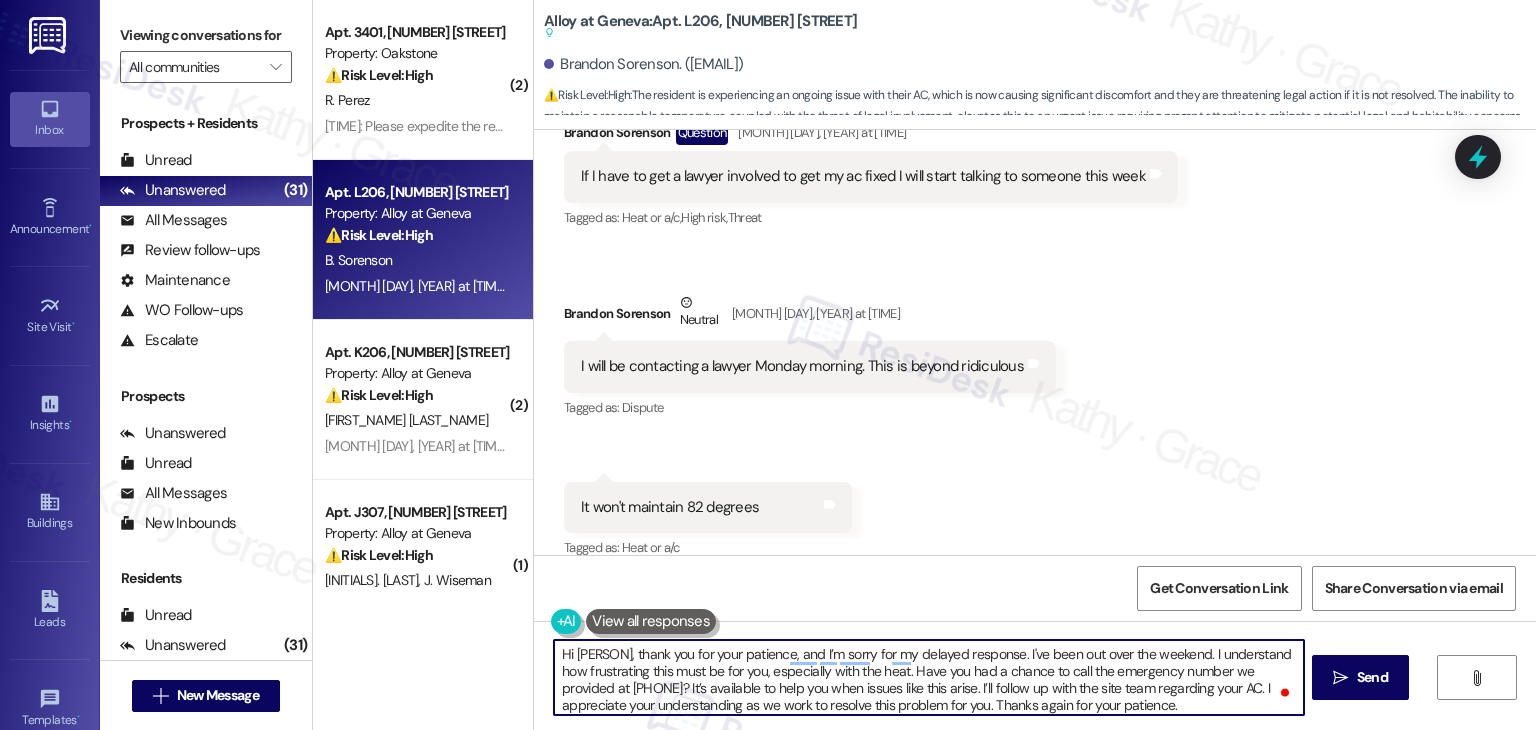 scroll, scrollTop: 36042, scrollLeft: 0, axis: vertical 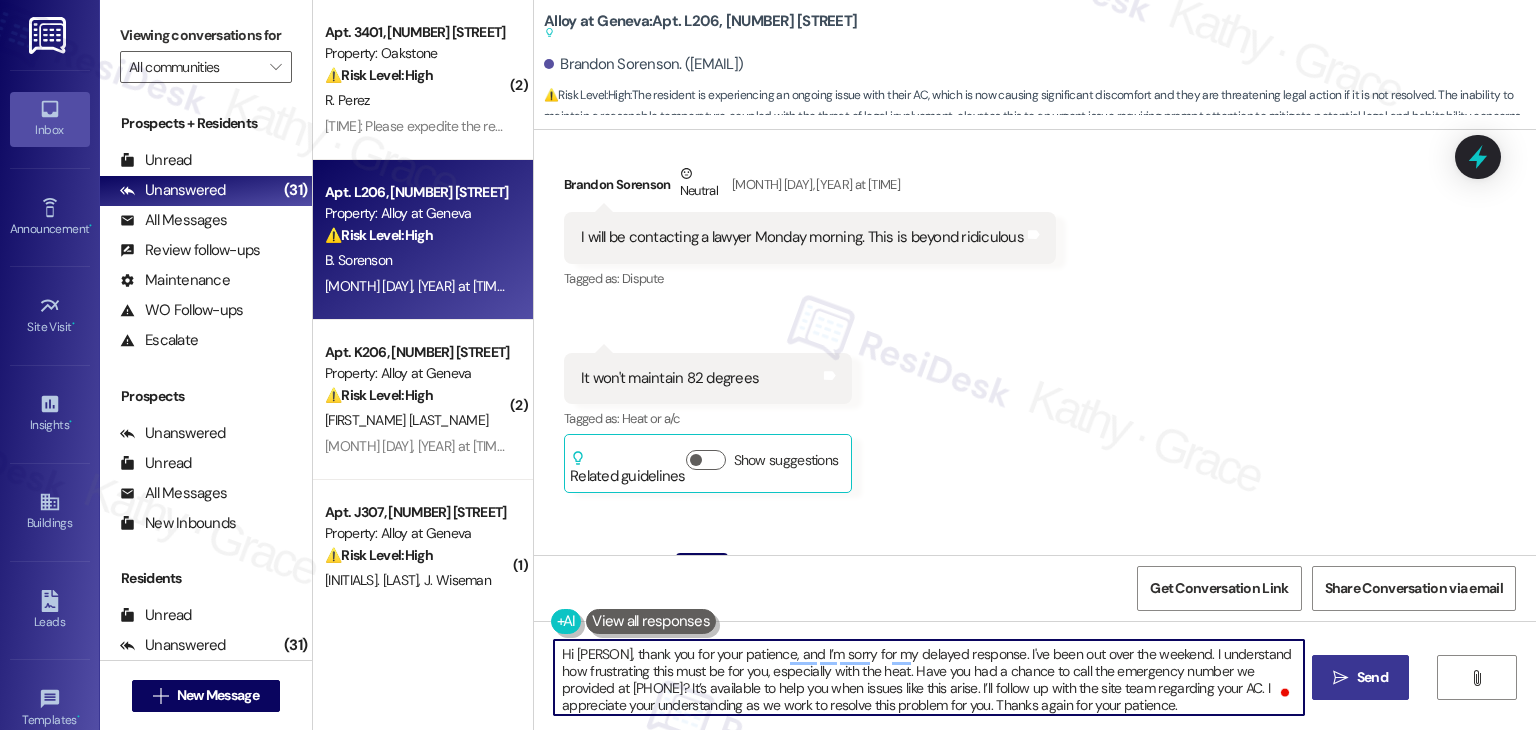 type on "Hi Brandon, thank you for your patience, and I’m sorry for my delayed response. I've been out over the weekend. I understand how frustrating this must be for you, especially with the heat. Have you had a chance to call the emergency number we provided at 801.655.5600? It’s available to help you when issues like this arise. I’ll follow up with the site team regarding your AC. I appreciate your understanding as we work to resolve this problem for you. Thanks again for your patience." 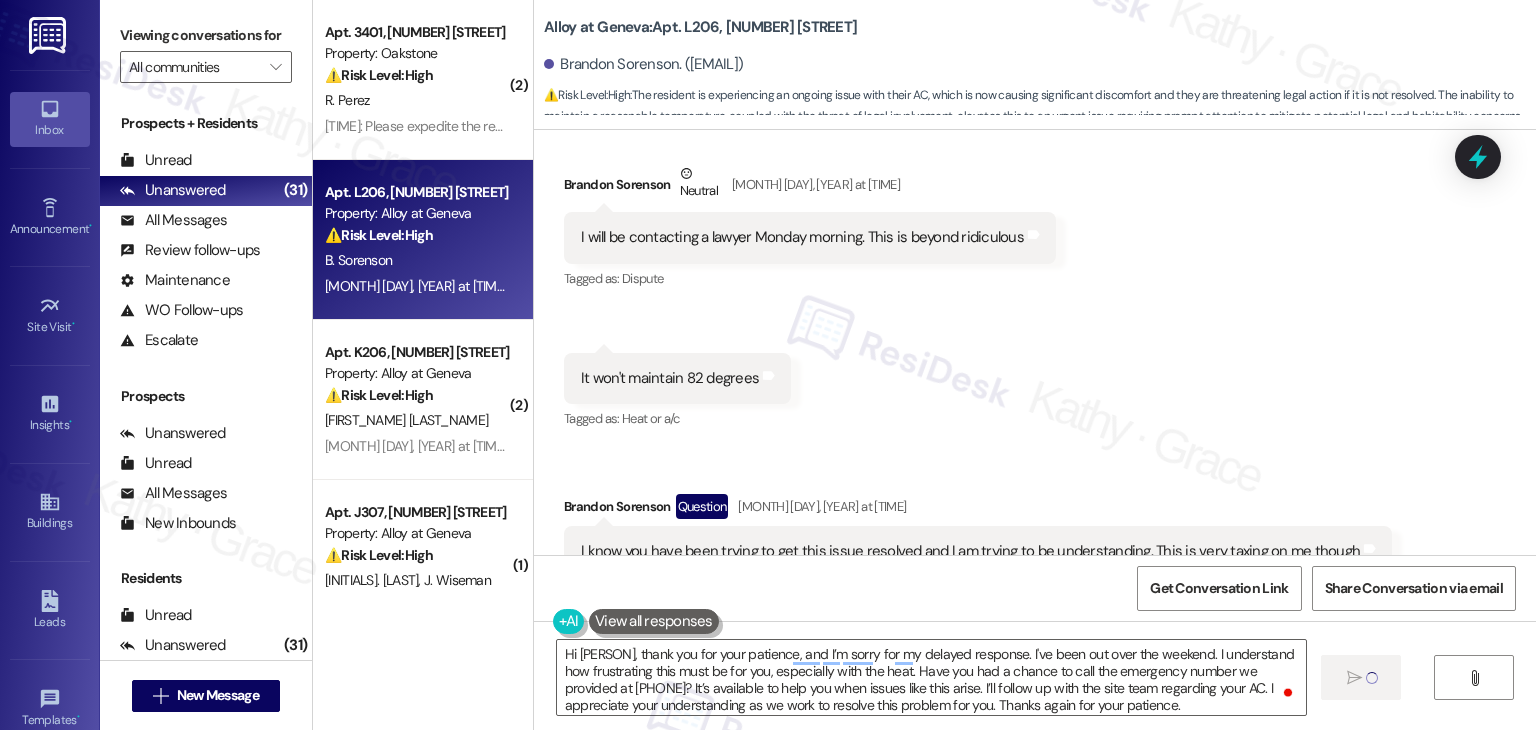 type 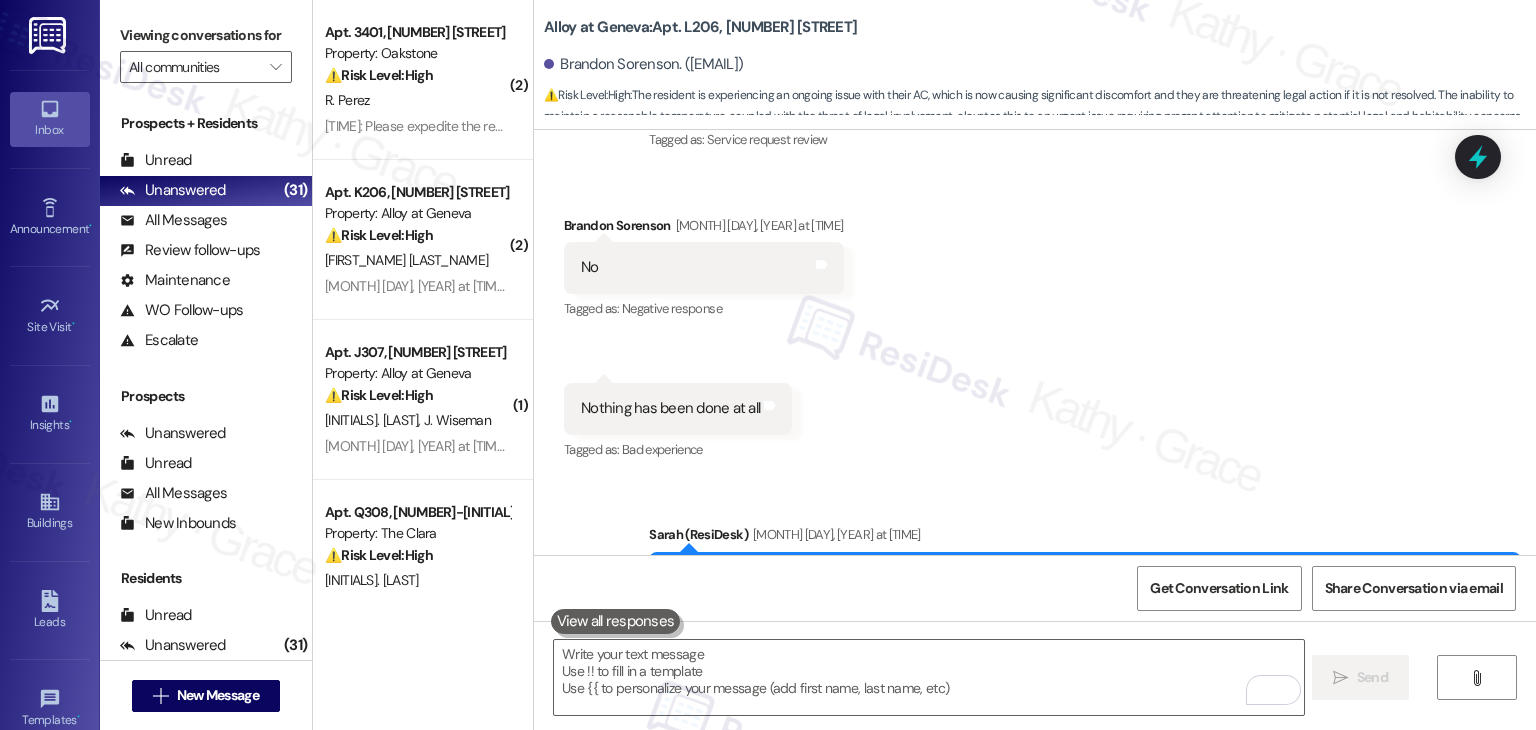 scroll, scrollTop: 31687, scrollLeft: 0, axis: vertical 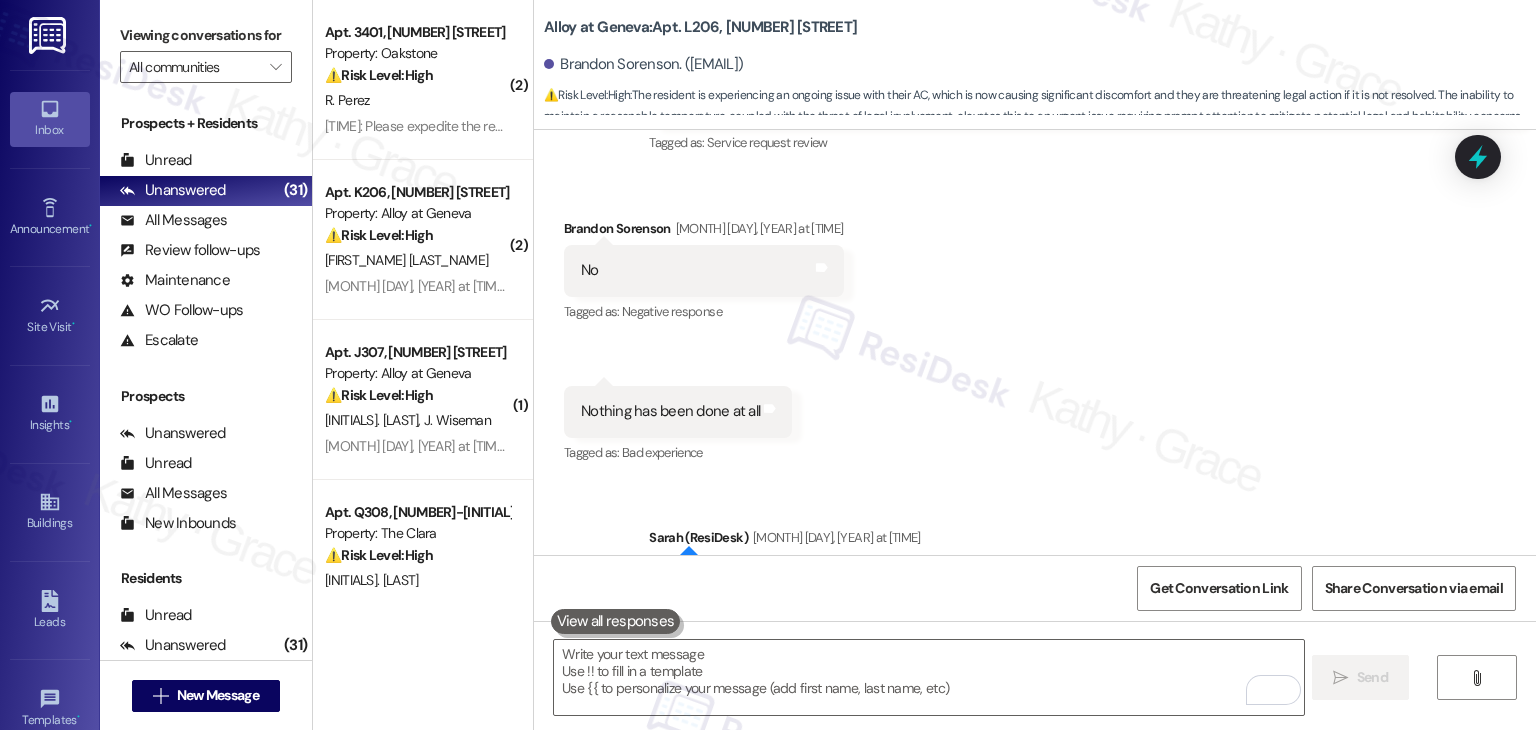 click on "Hi Brandon, I understand that the recent maintenance (ID: 153560) was not completed to your satisfaction.  Can you provide more details about what wasn't addressed so I can follow up appropriately? Thank you, and I appreciate your patience." at bounding box center [1077, 591] 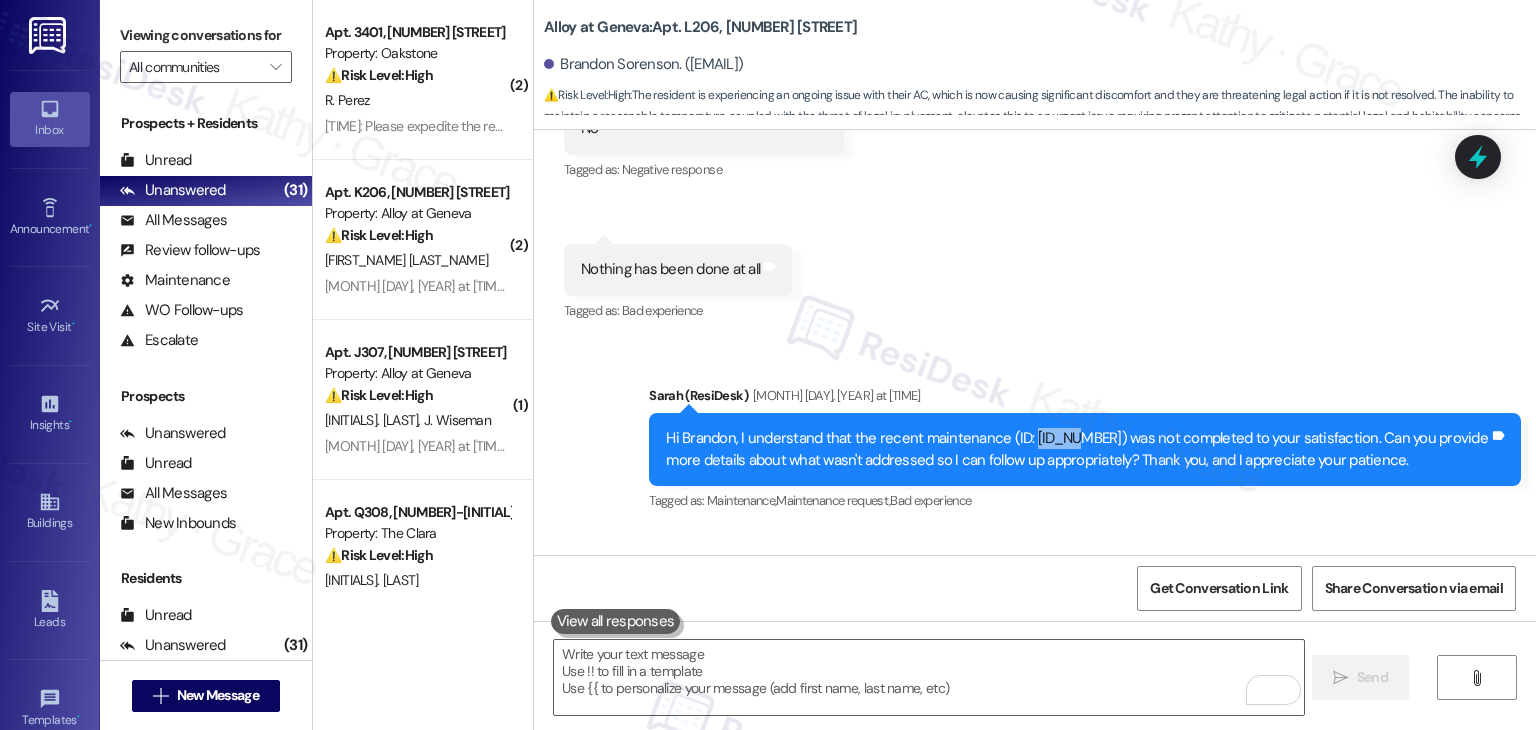 scroll, scrollTop: 32187, scrollLeft: 0, axis: vertical 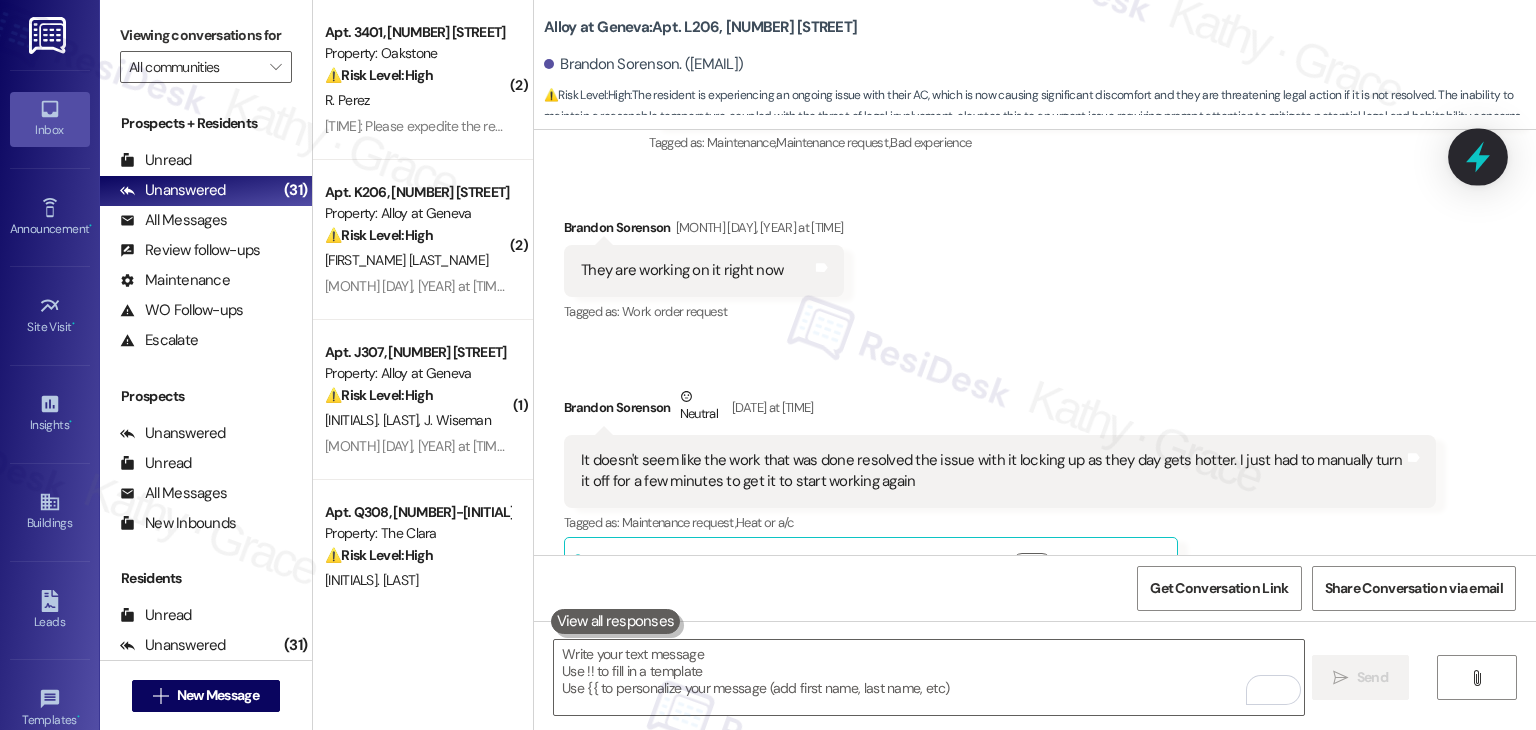 click 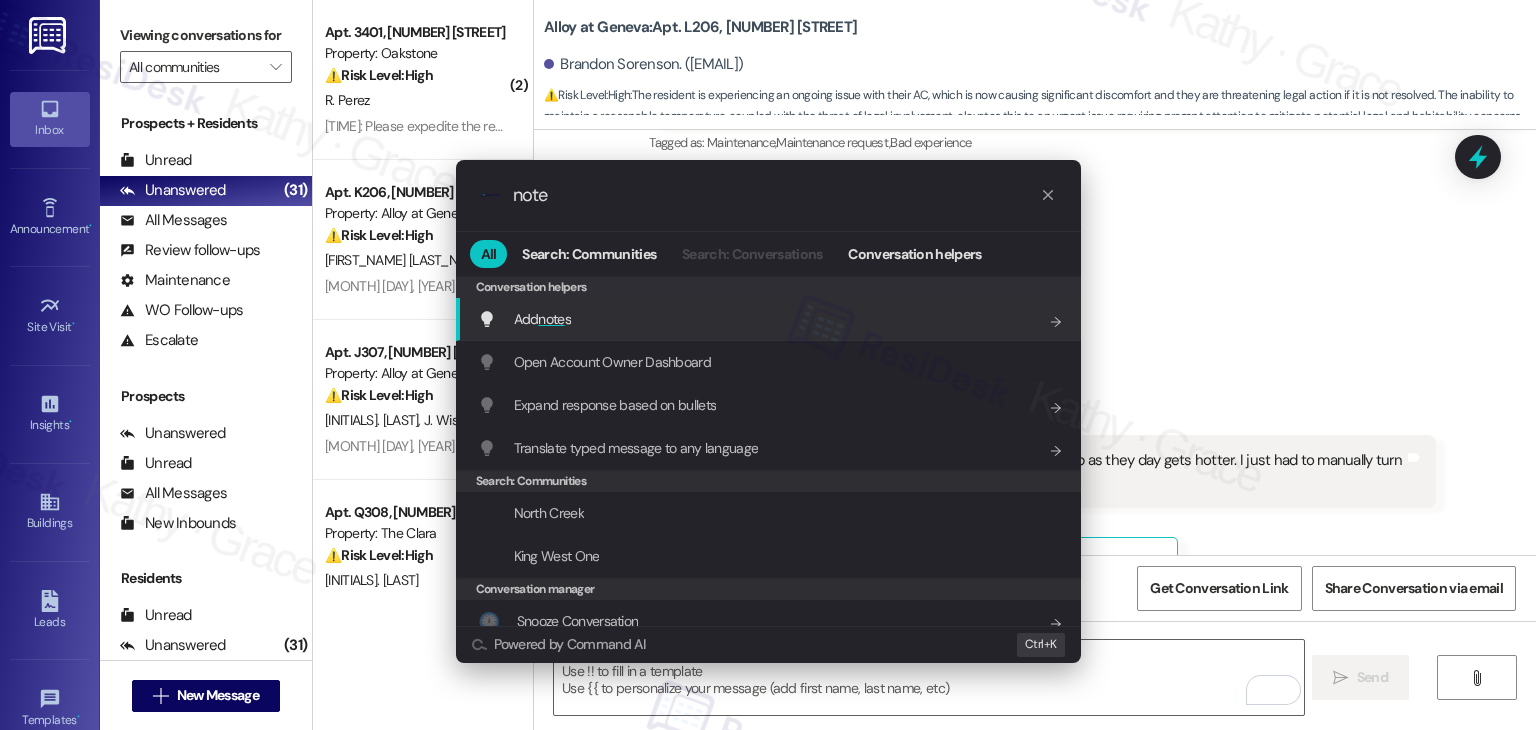 type on "note" 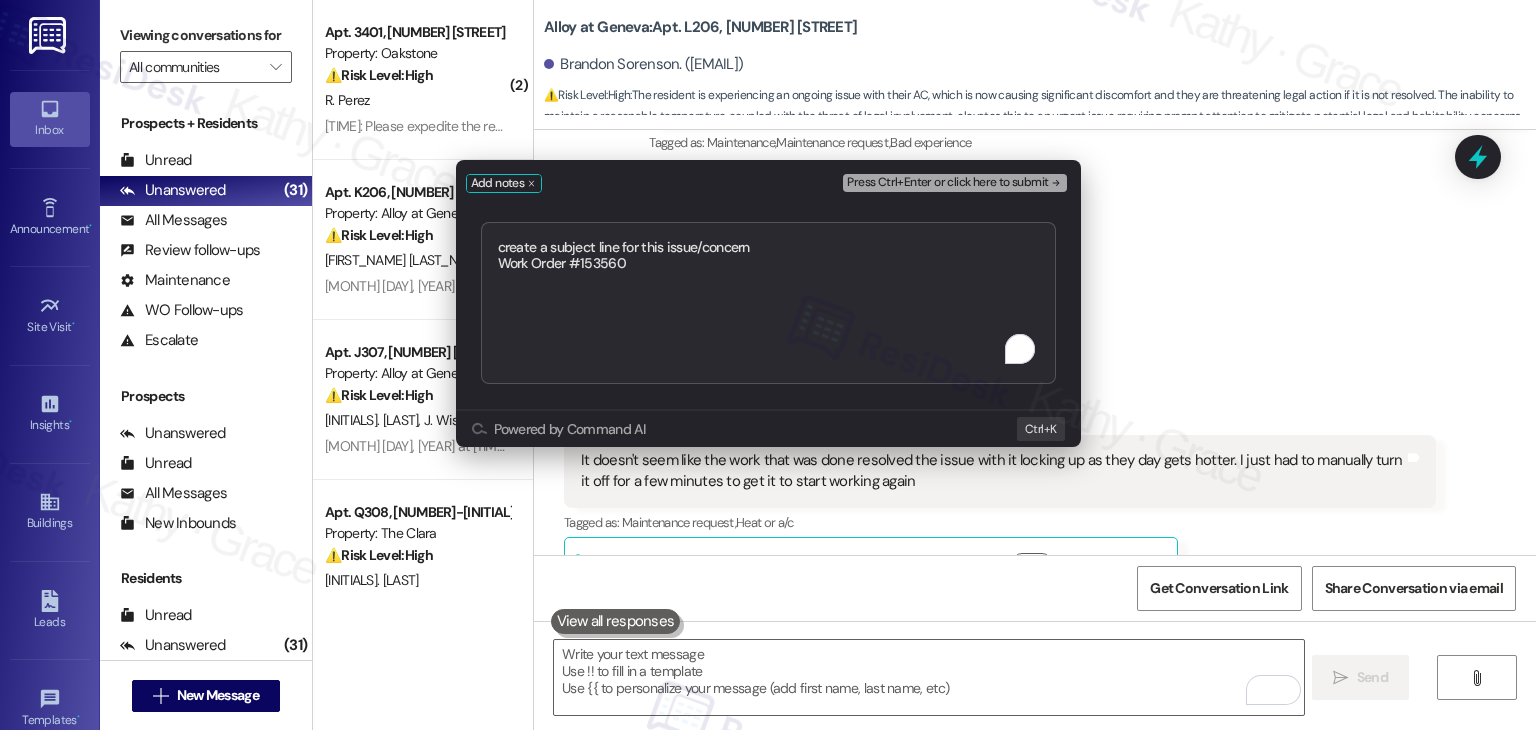 click on "create a subject line for this issue/concern
Work Order #153560" at bounding box center (768, 303) 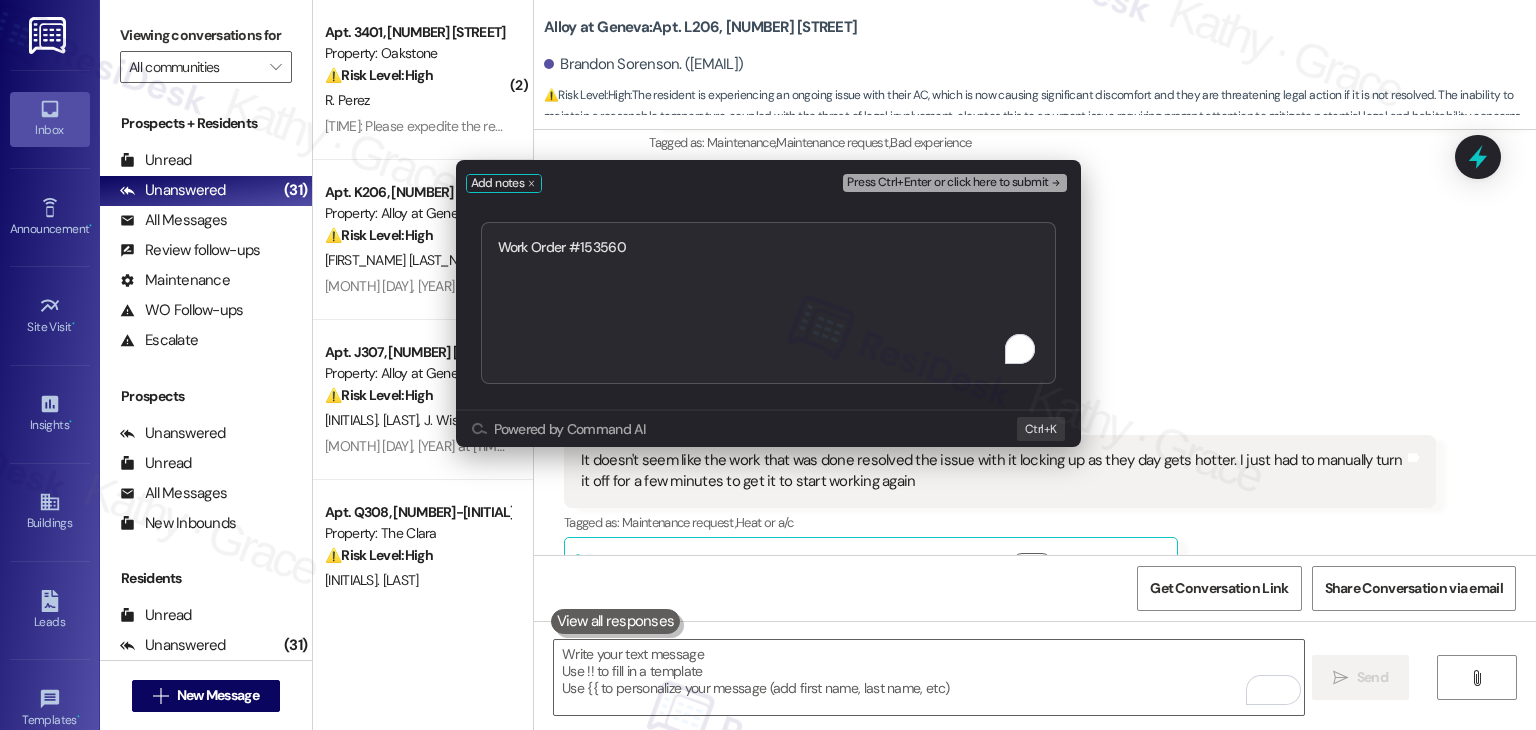 click on "Work Order #153560" at bounding box center (768, 303) 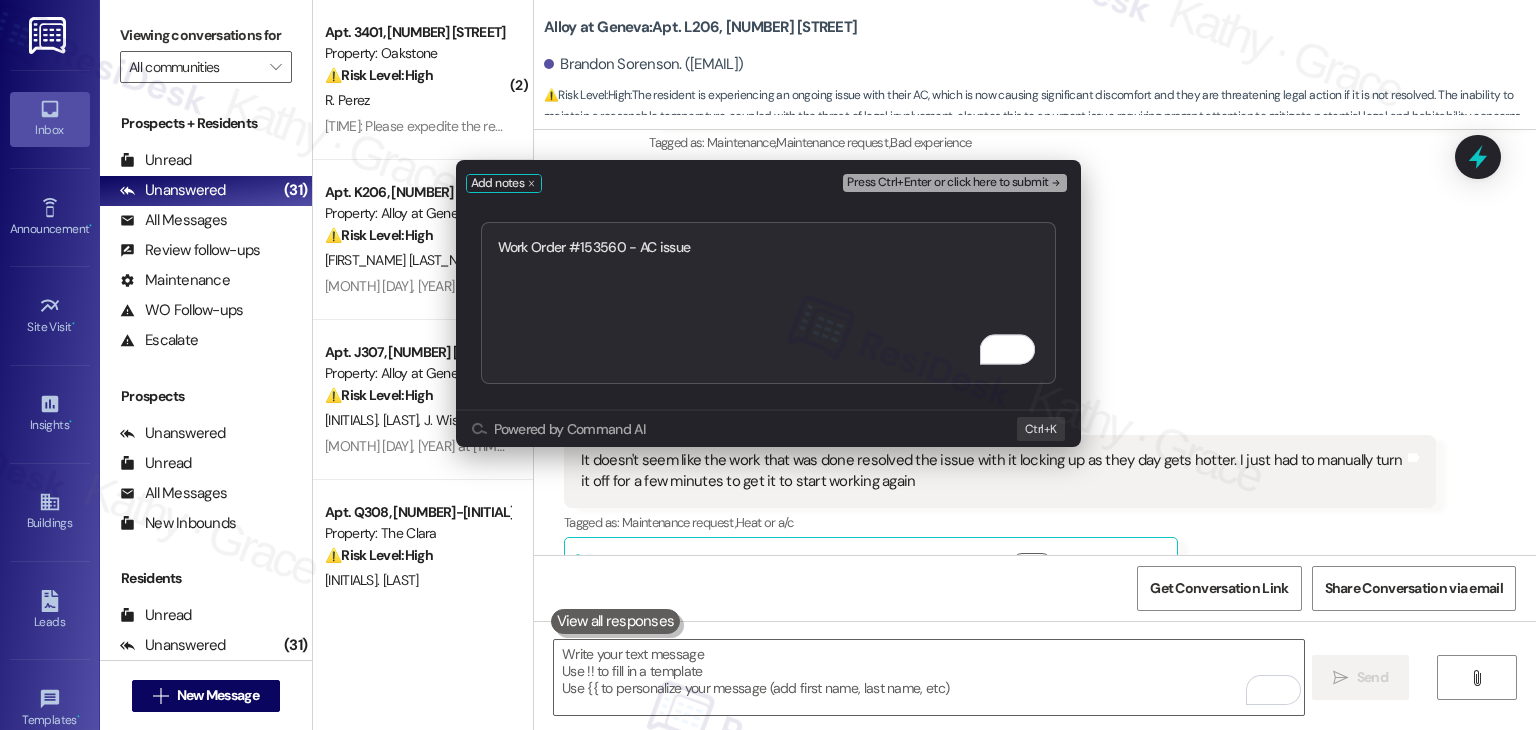 type on "Work Order #153560 - AC issue" 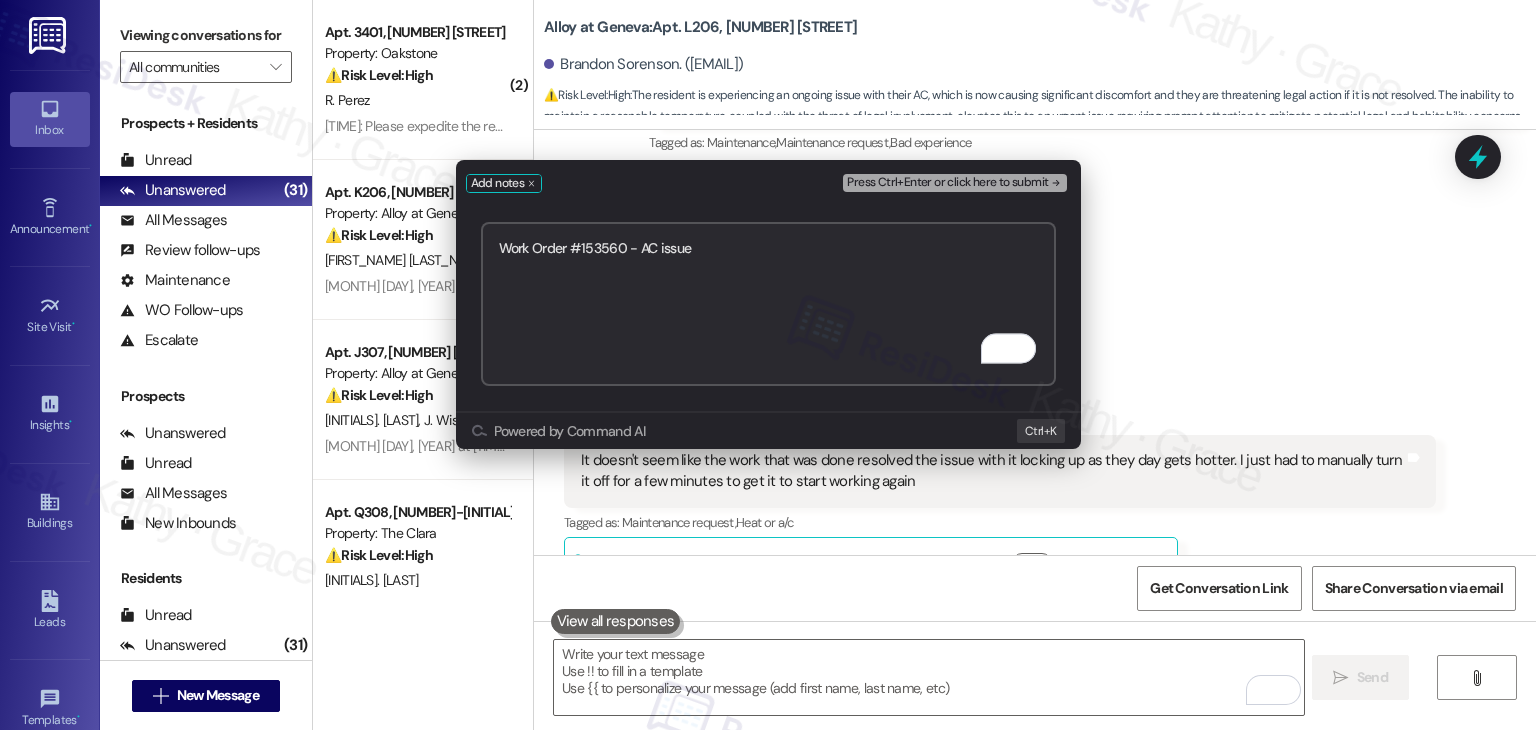 click on "Press Ctrl+Enter or click here to submit" at bounding box center (947, 183) 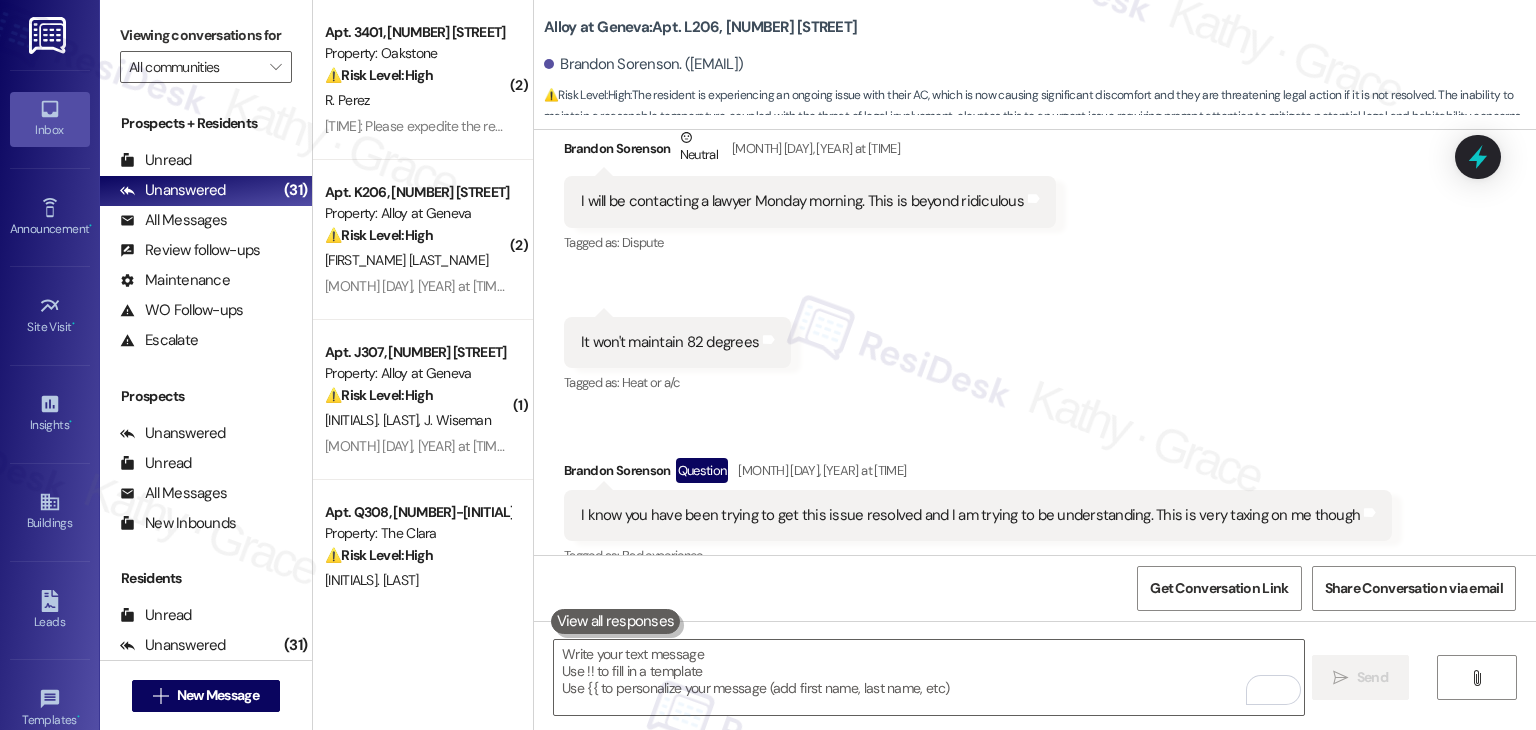 scroll, scrollTop: 36187, scrollLeft: 0, axis: vertical 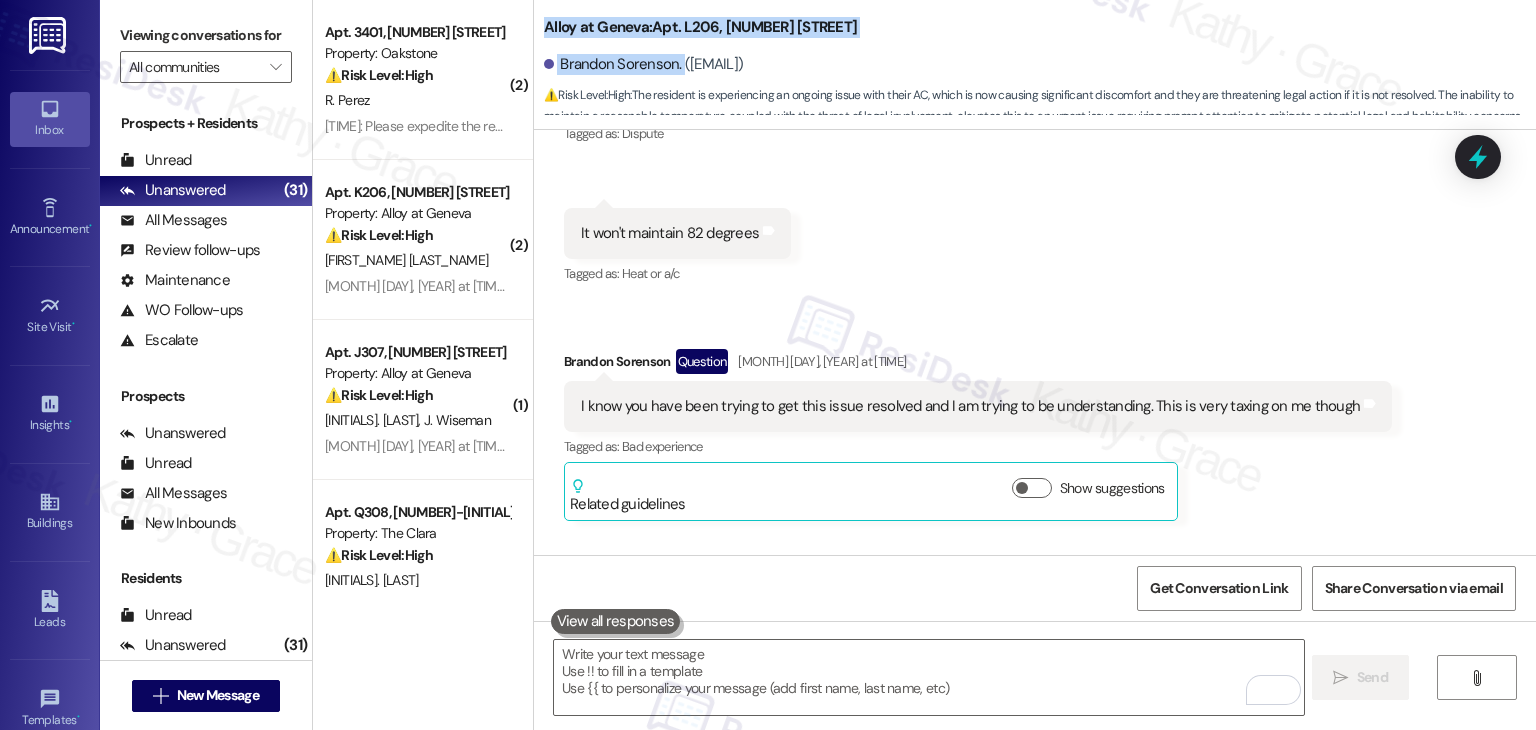drag, startPoint x: 535, startPoint y: 29, endPoint x: 669, endPoint y: 53, distance: 136.1323 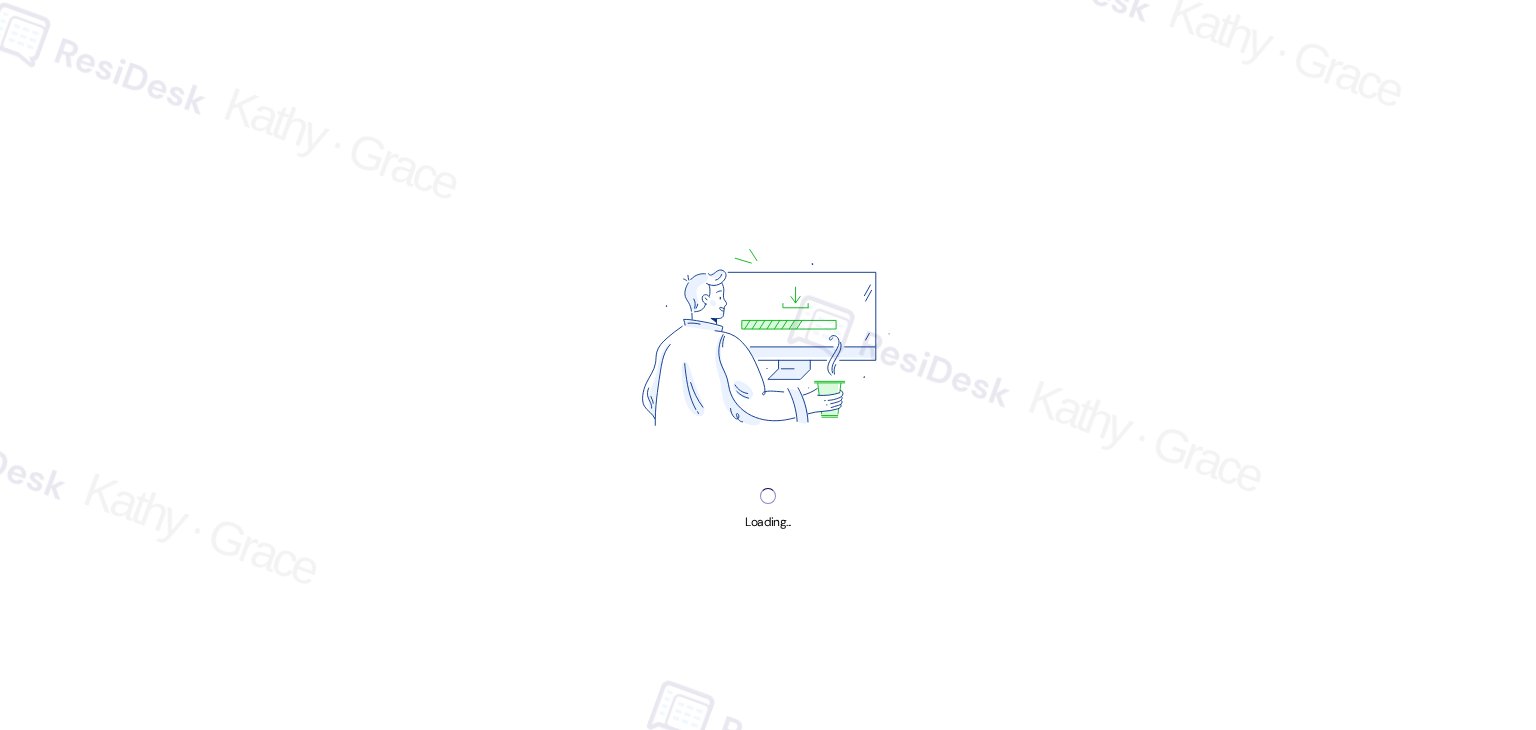 scroll, scrollTop: 0, scrollLeft: 0, axis: both 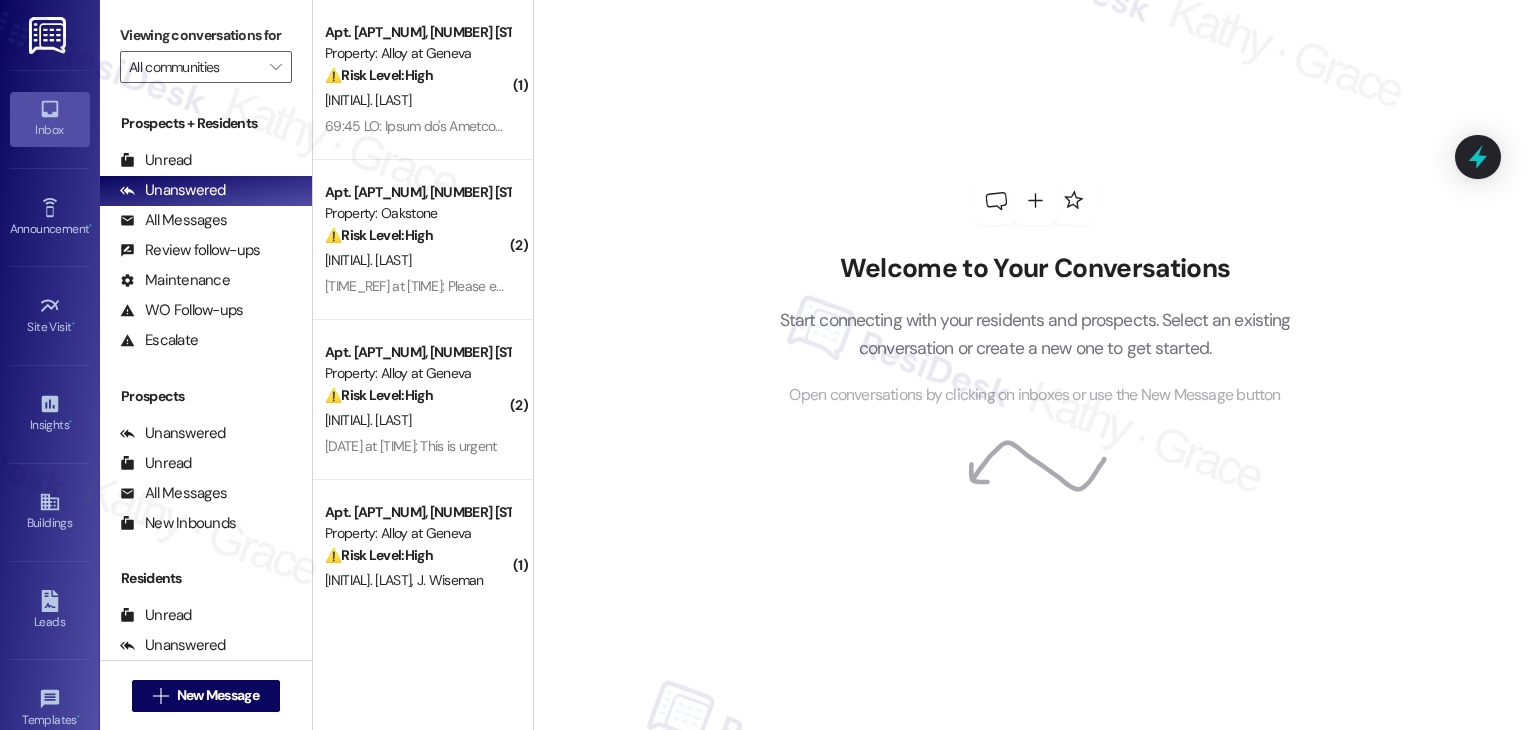 click on "Welcome to Your Conversations Start connecting with your residents and prospects. Select an existing conversation or create a new one to get started. Open conversations by clicking on inboxes or use the New Message button" at bounding box center [1035, 292] 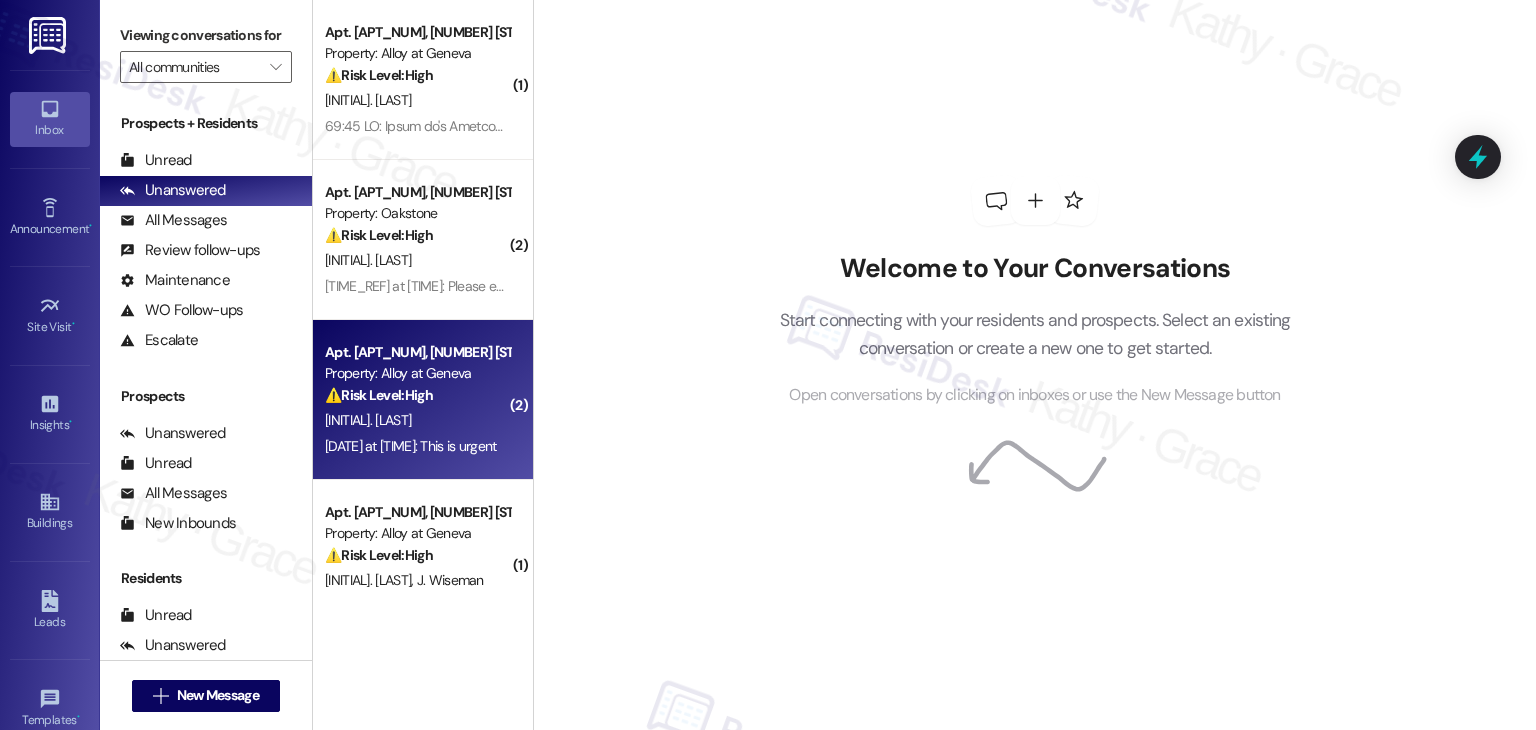 click on "[DATE] at [TIME]: This is urgent [DATE] at [TIME]: This is urgent" at bounding box center (417, 446) 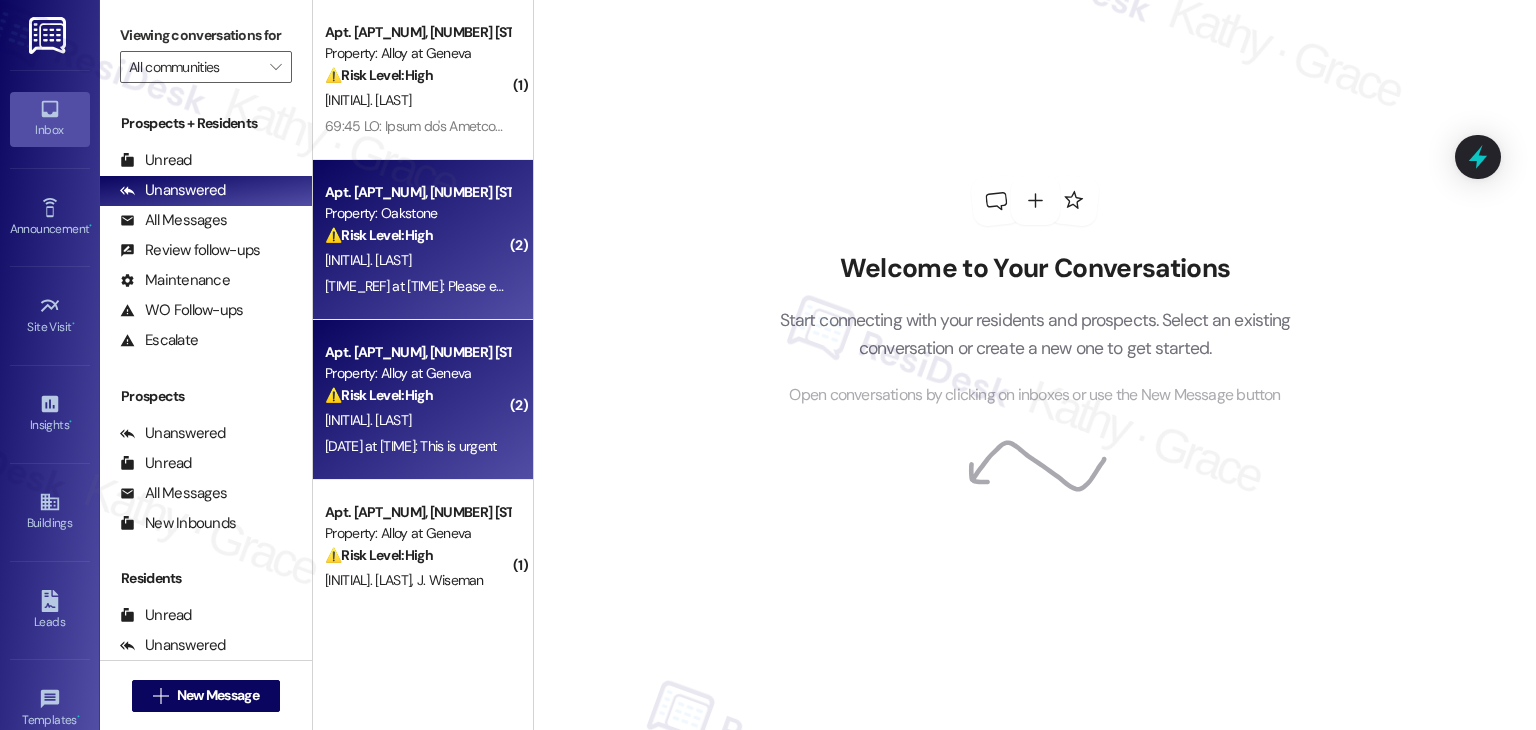 click on "[INITIAL]. [LAST]" at bounding box center (417, 260) 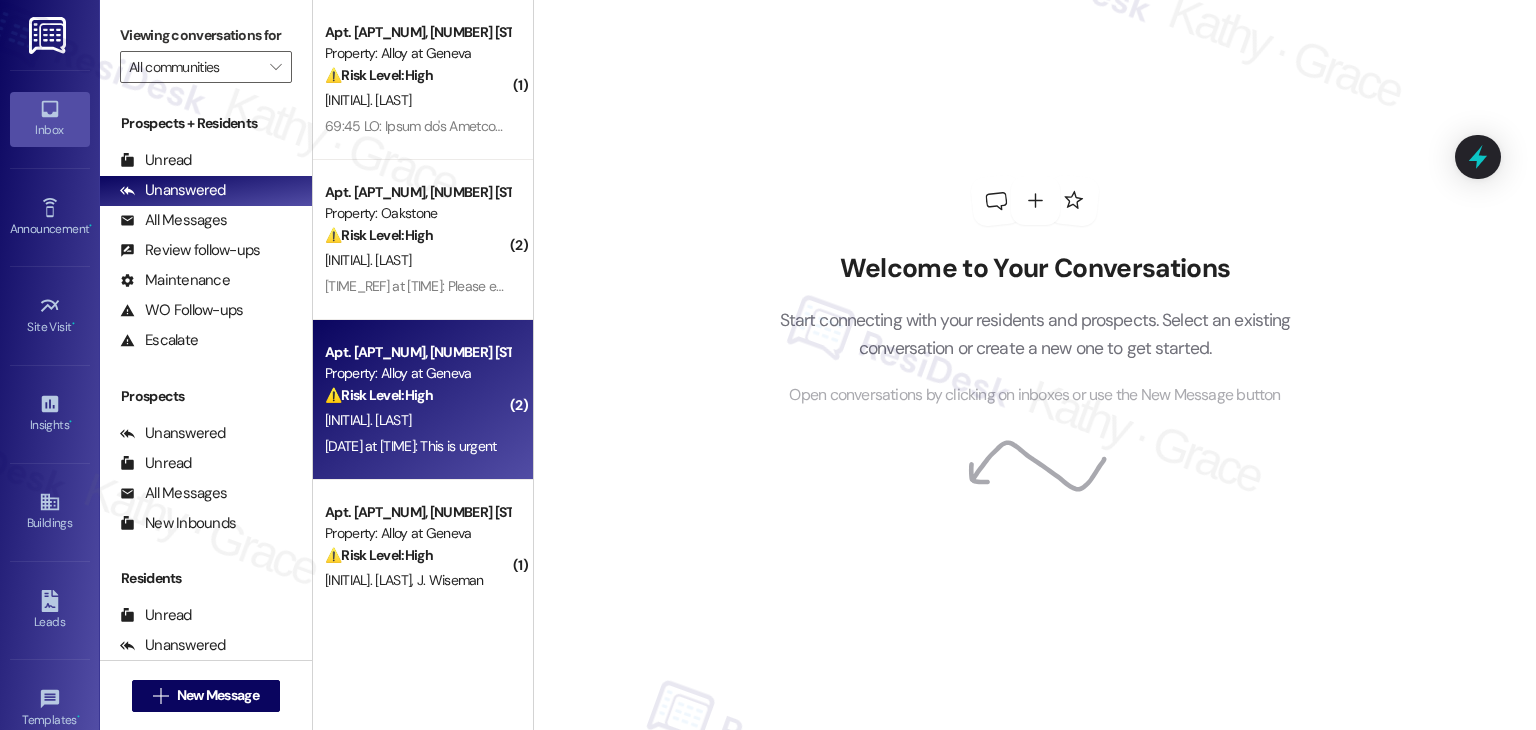 click on "Welcome to Your Conversations Start connecting with your residents and prospects. Select an existing conversation or create a new one to get started. Open conversations by clicking on inboxes or use the New Message button" at bounding box center [1034, 365] 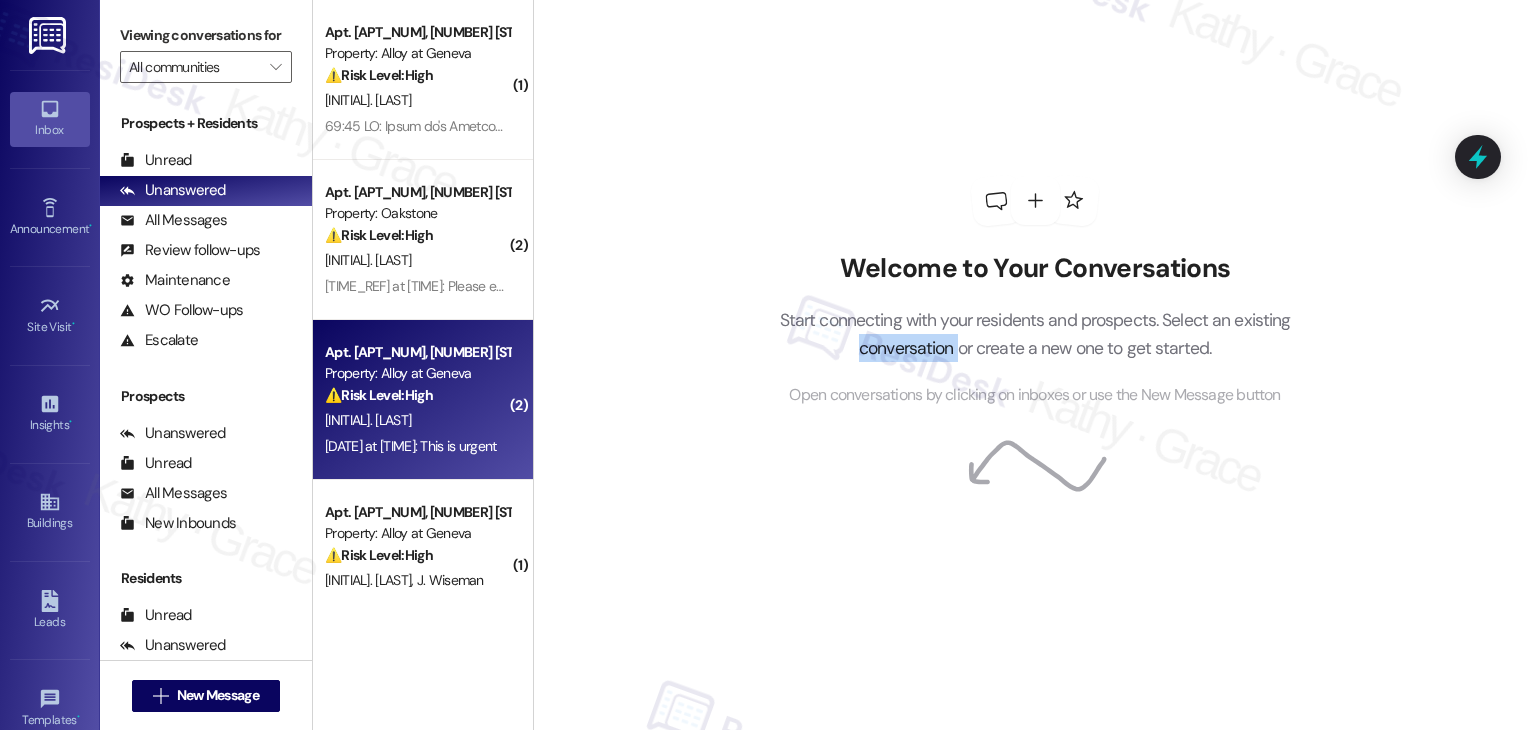 click on "Welcome to Your Conversations Start connecting with your residents and prospects. Select an existing conversation or create a new one to get started. Open conversations by clicking on inboxes or use the New Message button" at bounding box center (1034, 365) 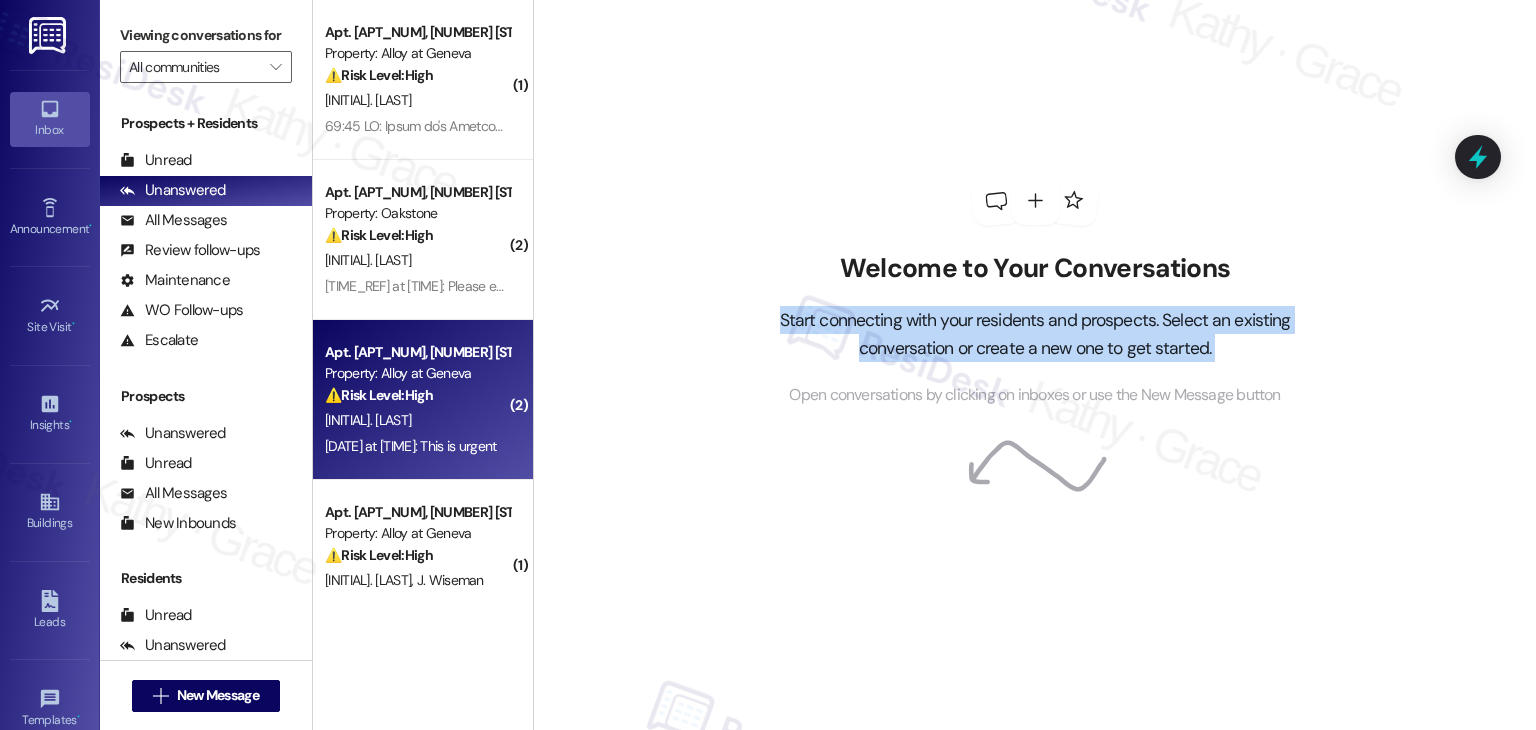 click on "Welcome to Your Conversations Start connecting with your residents and prospects. Select an existing conversation or create a new one to get started. Open conversations by clicking on inboxes or use the New Message button" at bounding box center (1034, 365) 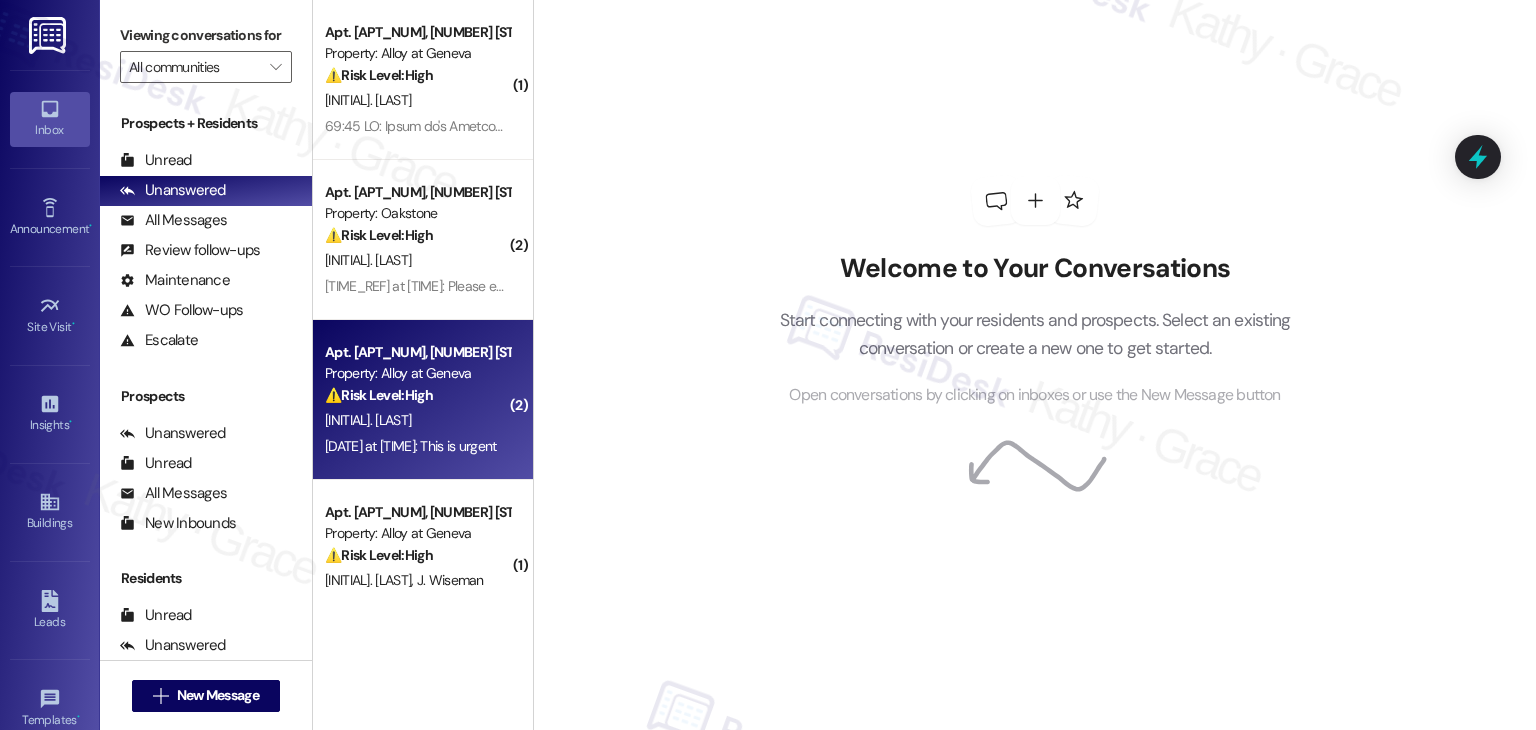 click on "Welcome to Your Conversations Start connecting with your residents and prospects. Select an existing conversation or create a new one to get started. Open conversations by clicking on inboxes or use the New Message button" at bounding box center [1034, 365] 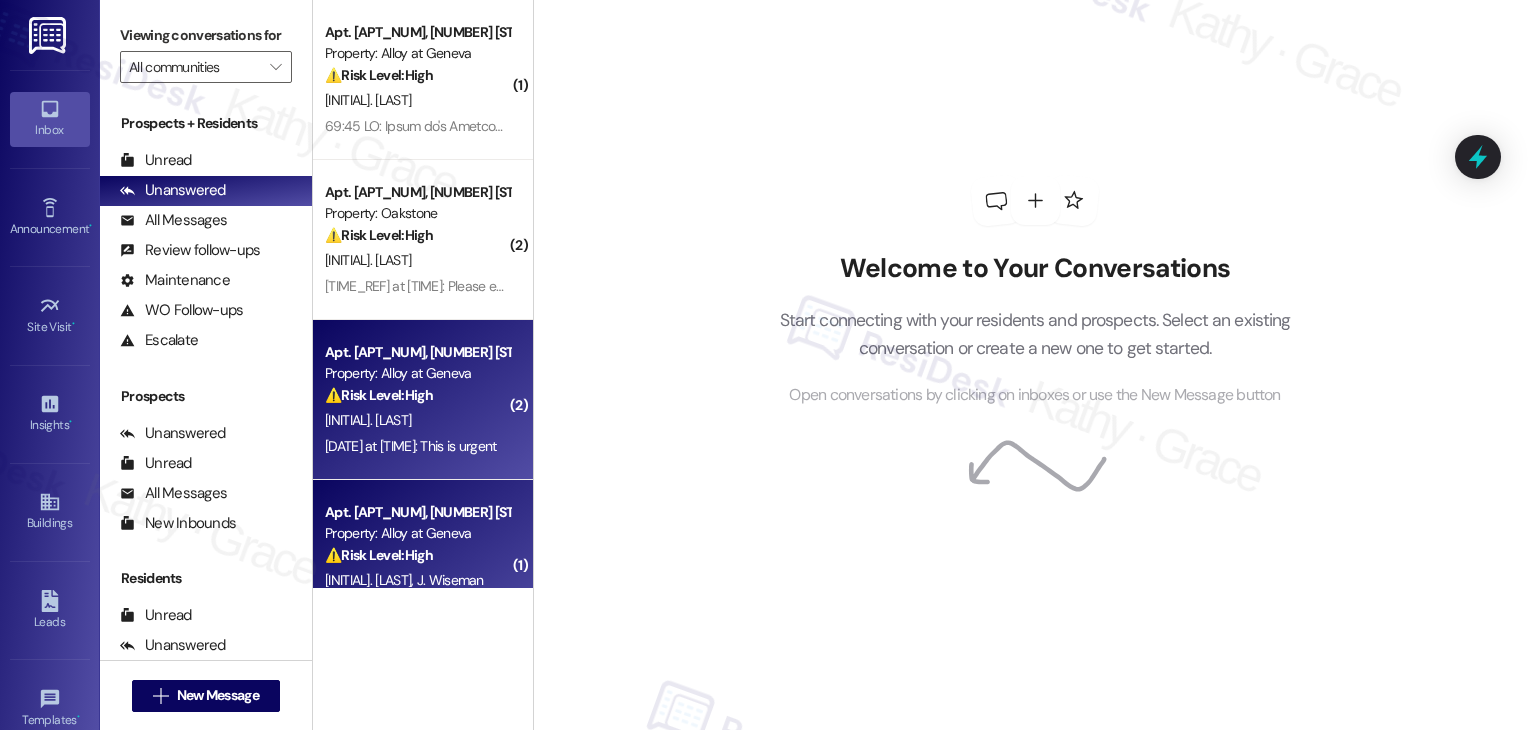 click on "⚠️  Risk Level:  High The resident is reporting that their kitchen sink is still broken and the water is off, following a maintenance visit the previous day. This constitutes an urgent maintenance issue affecting essential utilities." at bounding box center [417, 555] 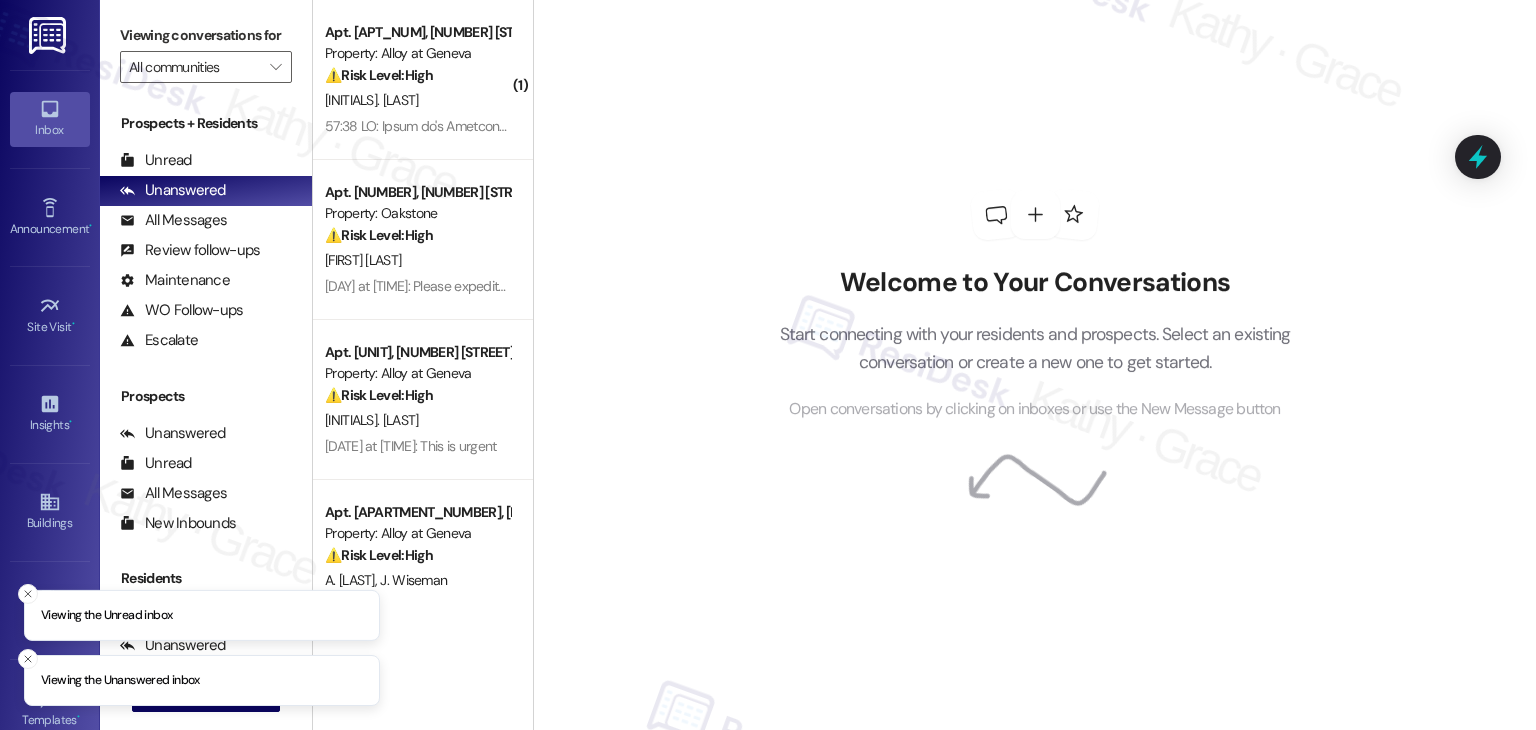 scroll, scrollTop: 0, scrollLeft: 0, axis: both 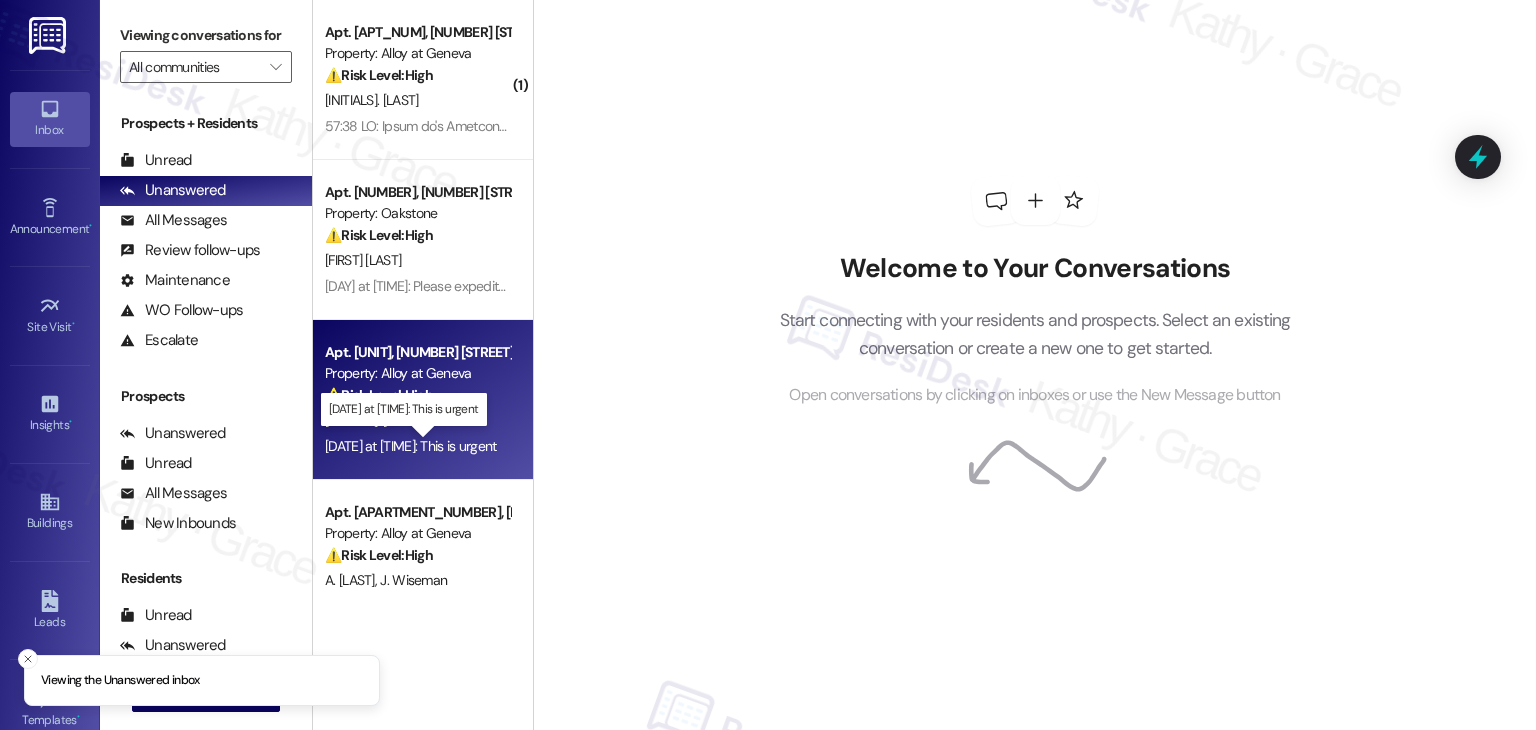 click on "[DATE] at [TIME]: This is urgent [DATE] at [TIME]: This is urgent" at bounding box center (411, 446) 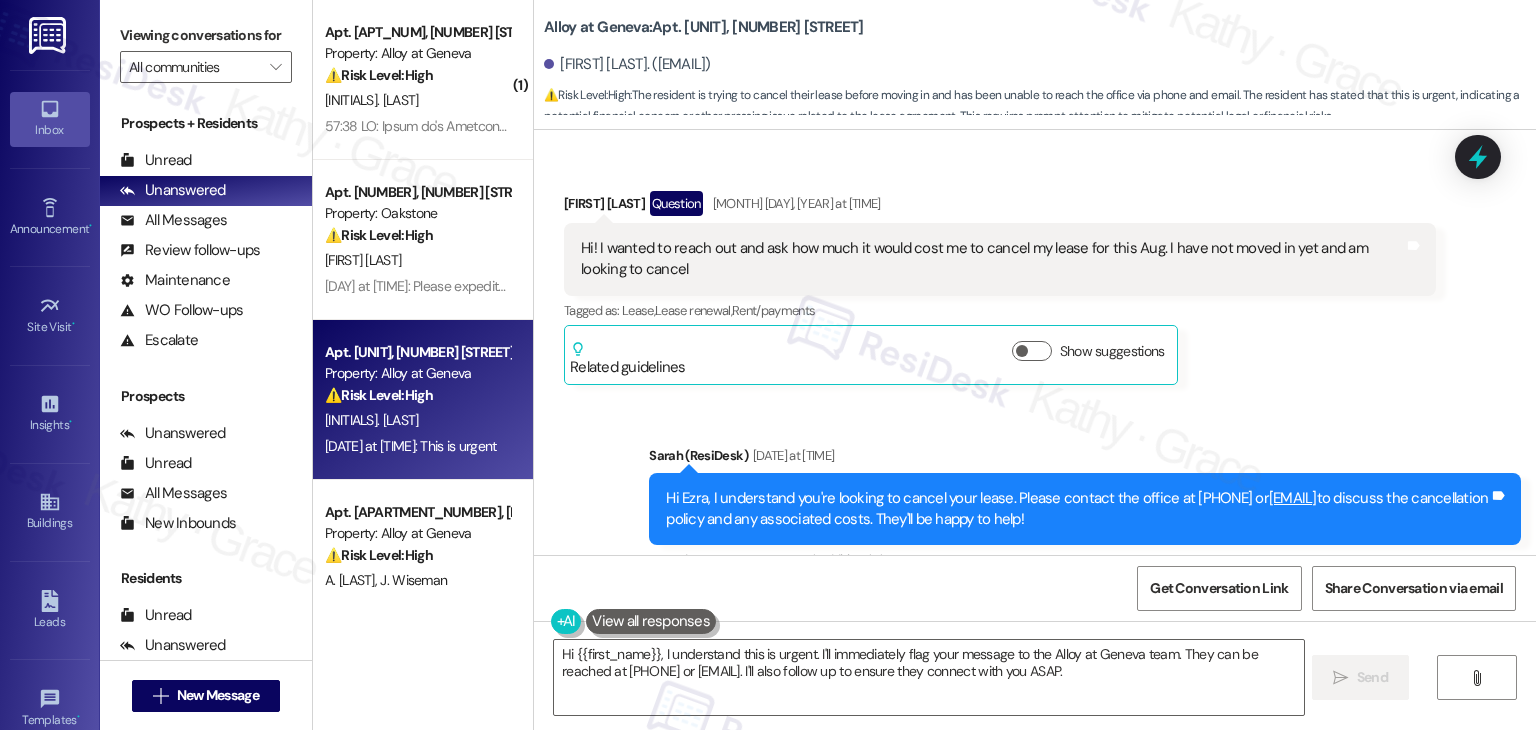 scroll, scrollTop: 100, scrollLeft: 0, axis: vertical 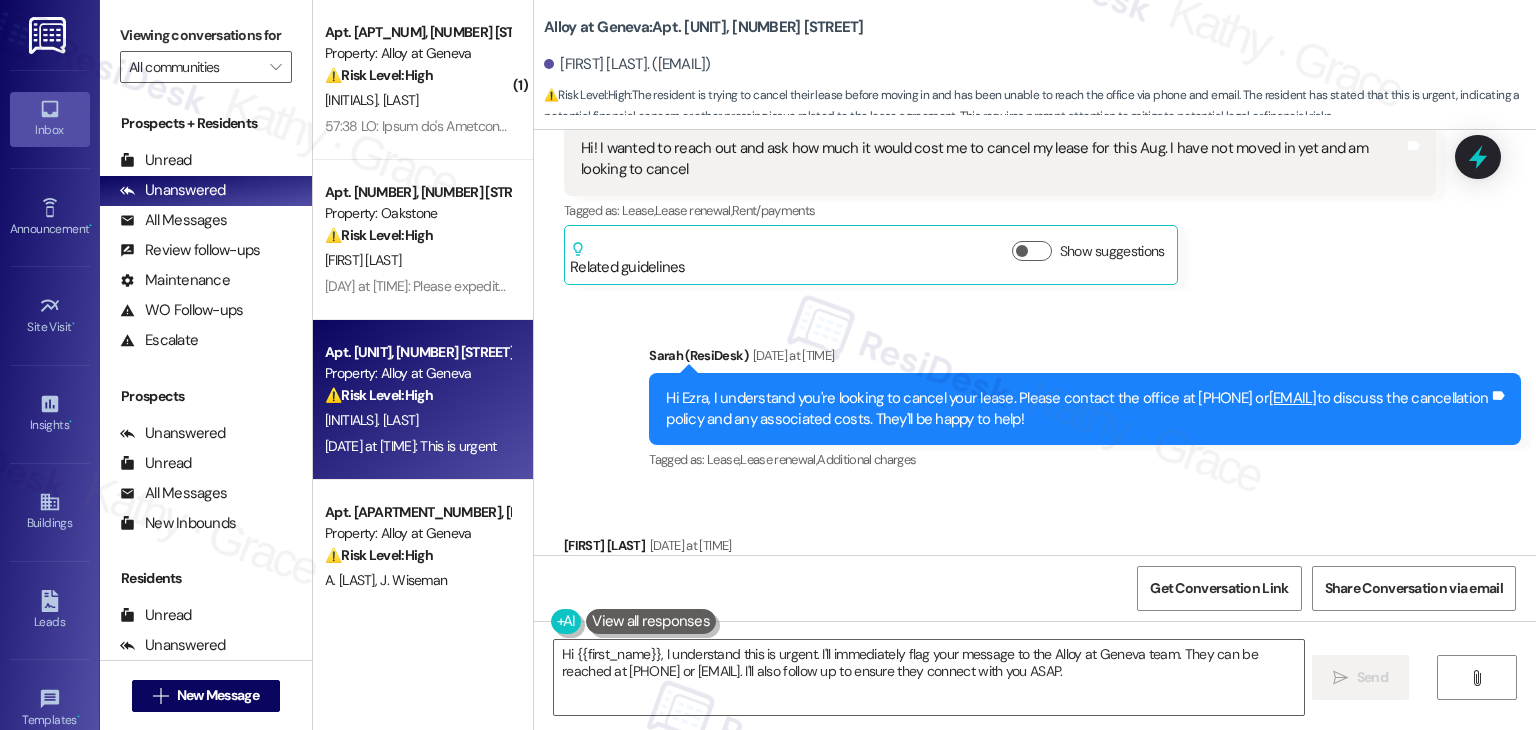 click on "Hi Ezra, I understand you're looking to cancel your lease. Please contact the office at [PHONE] or  [EMAIL]  to discuss the cancellation policy and any associated costs. They'll be happy to help!" at bounding box center [1077, 409] 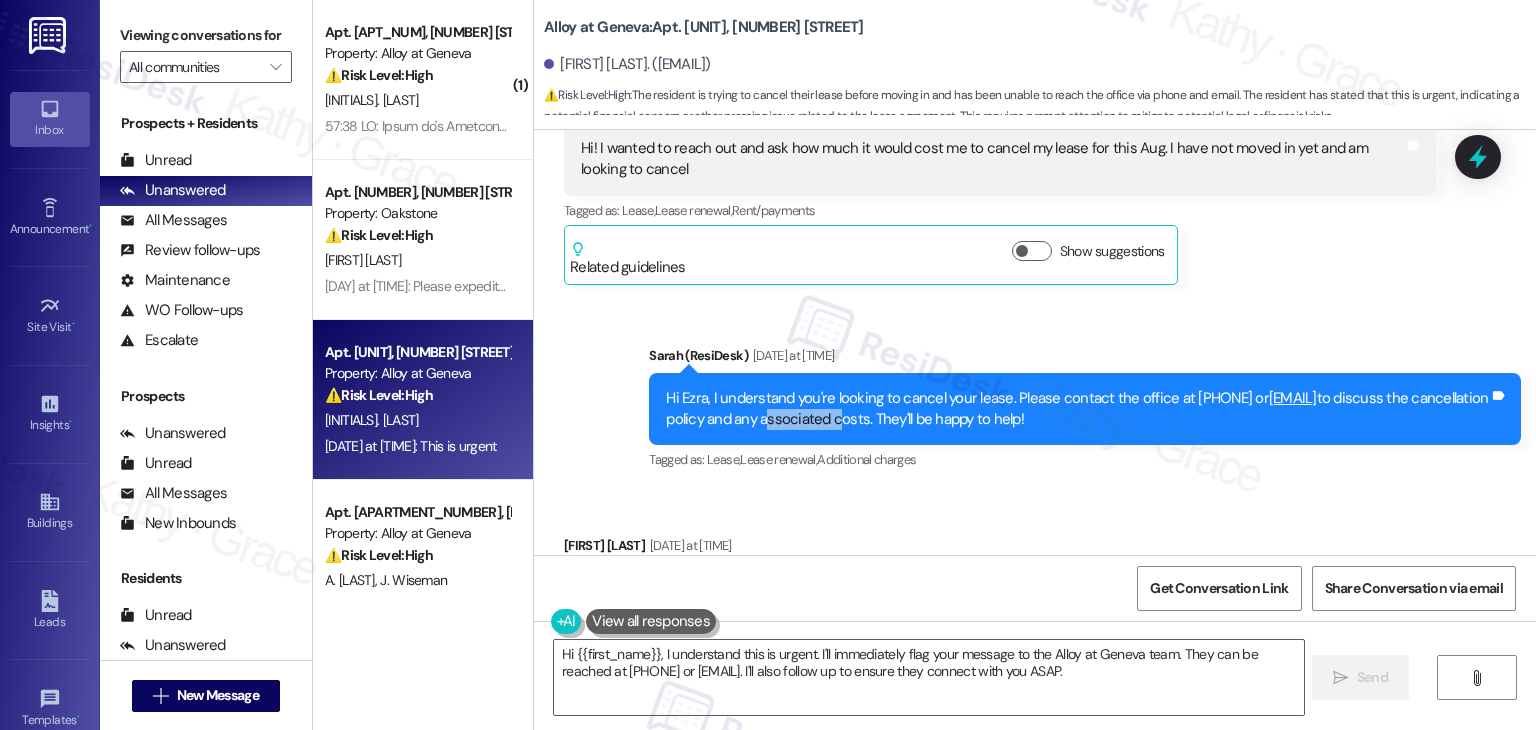 click on "Hi Ezra, I understand you're looking to cancel your lease. Please contact the office at [PHONE] or  [EMAIL]  to discuss the cancellation policy and any associated costs. They'll be happy to help!" at bounding box center (1077, 409) 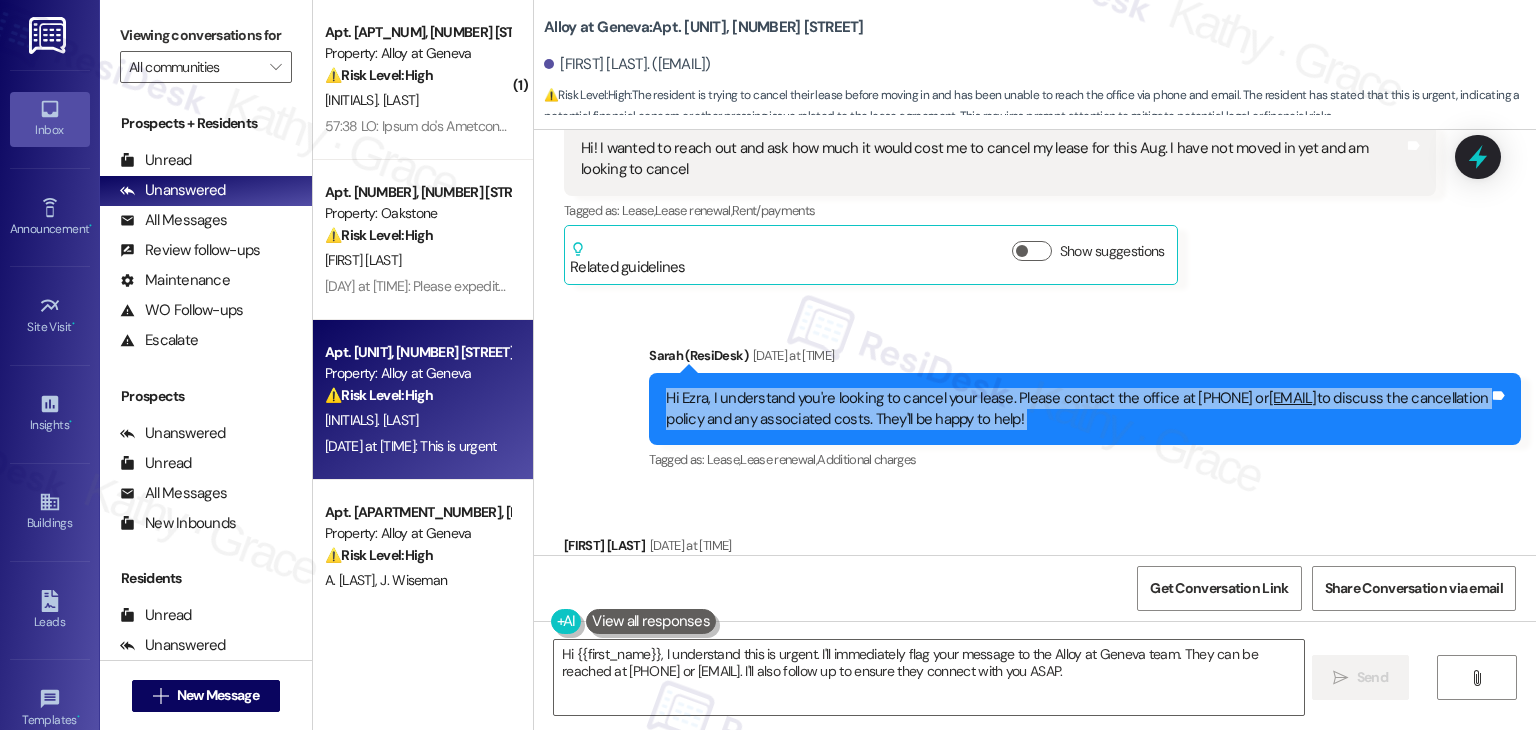 click on "Hi Ezra, I understand you're looking to cancel your lease. Please contact the office at [PHONE] or  [EMAIL]  to discuss the cancellation policy and any associated costs. They'll be happy to help!" at bounding box center [1077, 409] 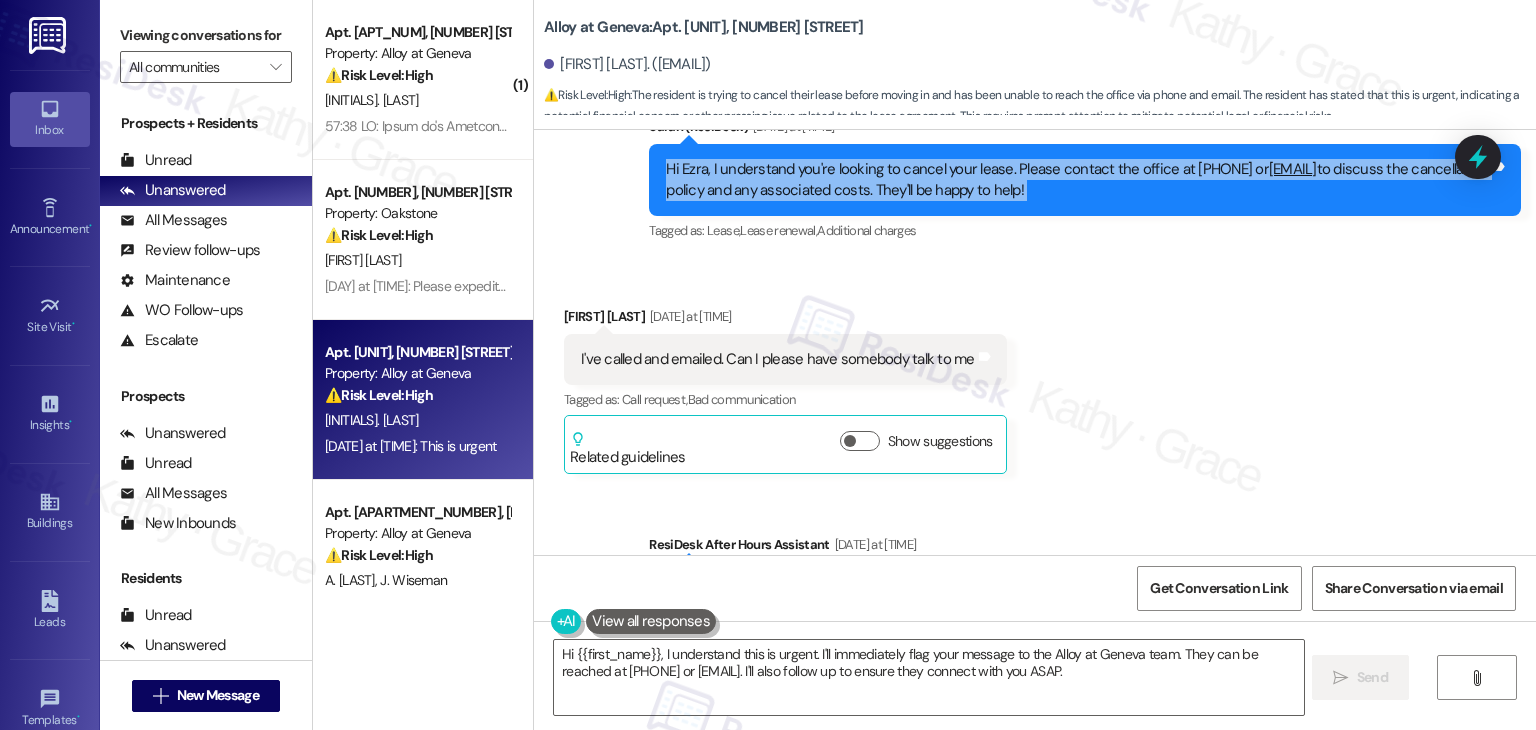 scroll, scrollTop: 400, scrollLeft: 0, axis: vertical 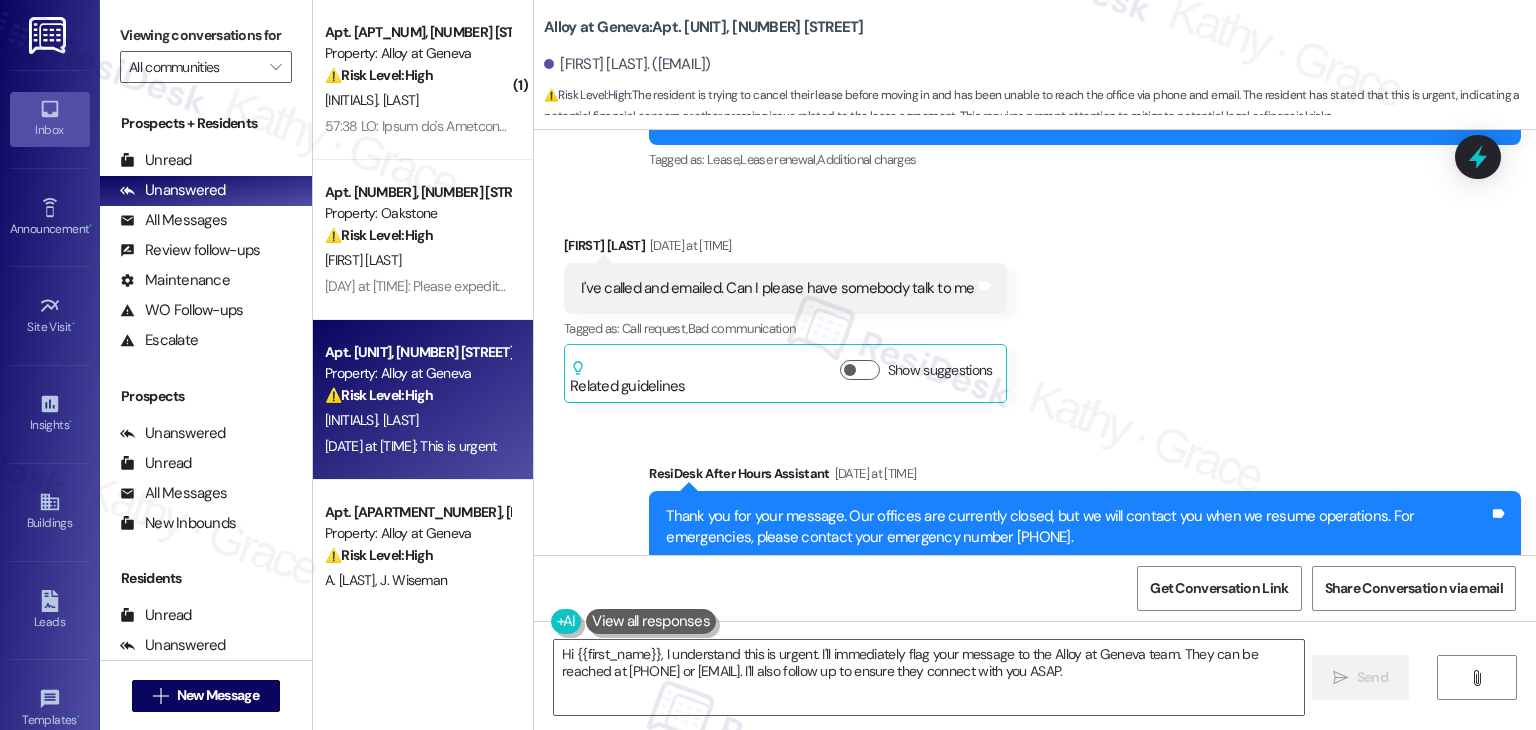 click on "I've called and emailed. Can I please have somebody talk to me" at bounding box center (778, 288) 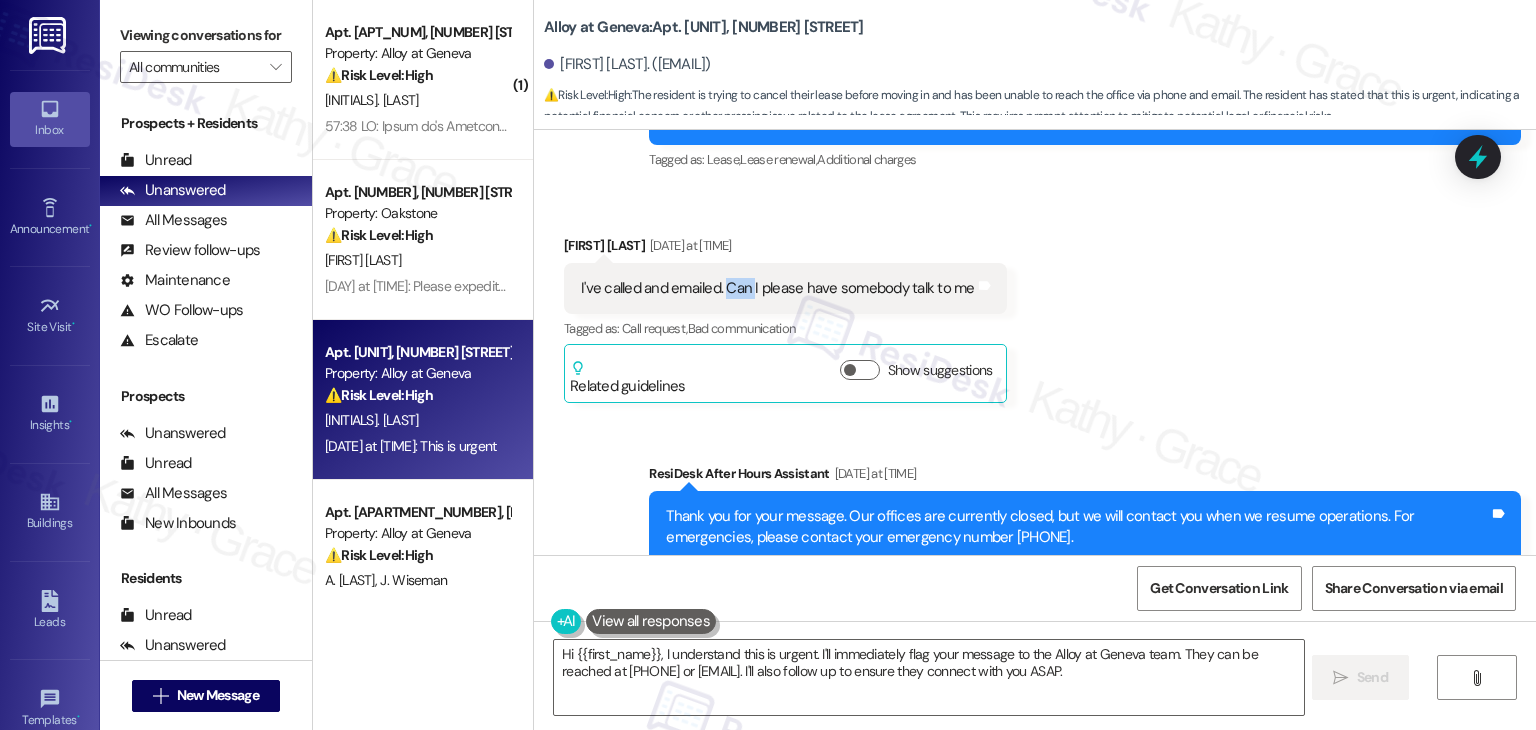 click on "I've called and emailed. Can I please have somebody talk to me" at bounding box center [778, 288] 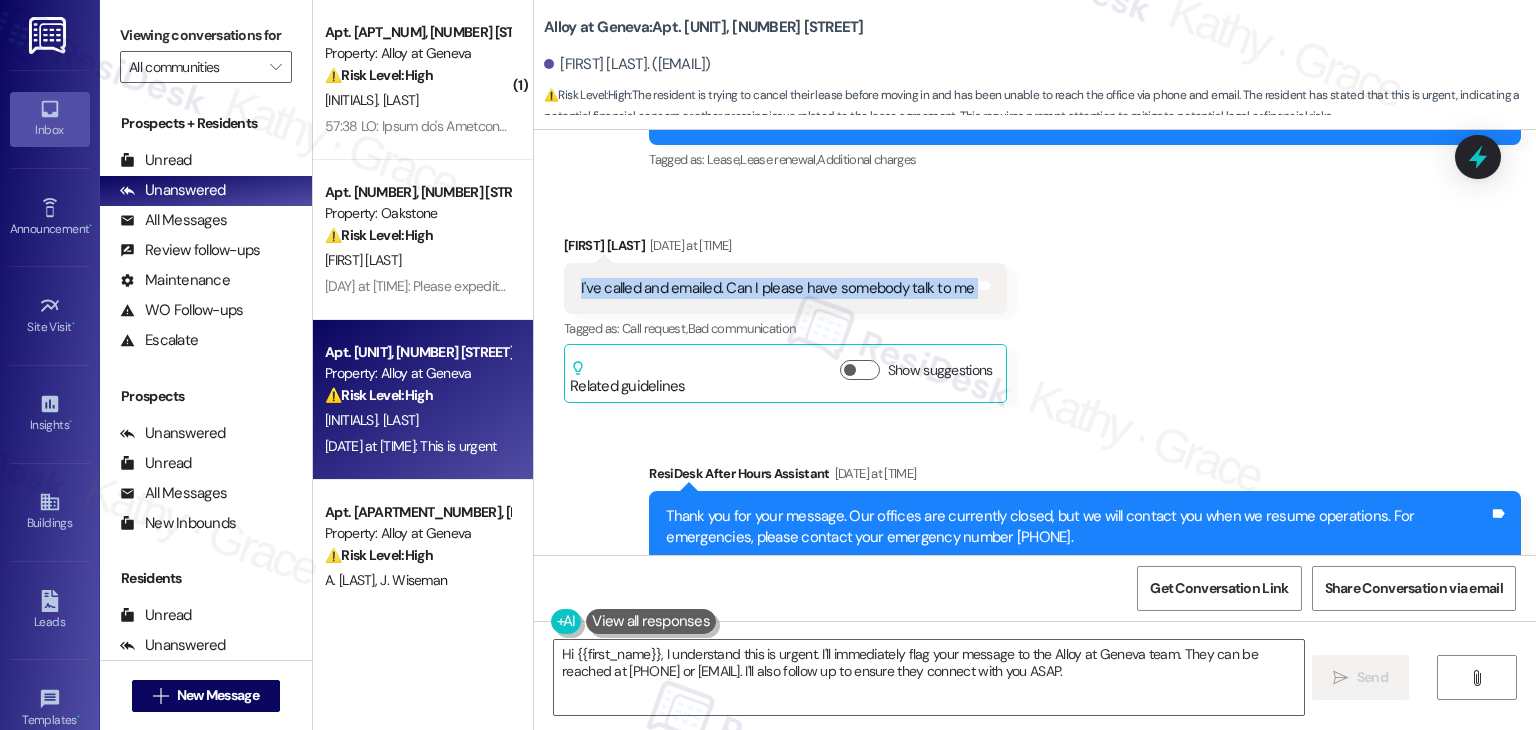 click on "I've called and emailed. Can I please have somebody talk to me" at bounding box center (778, 288) 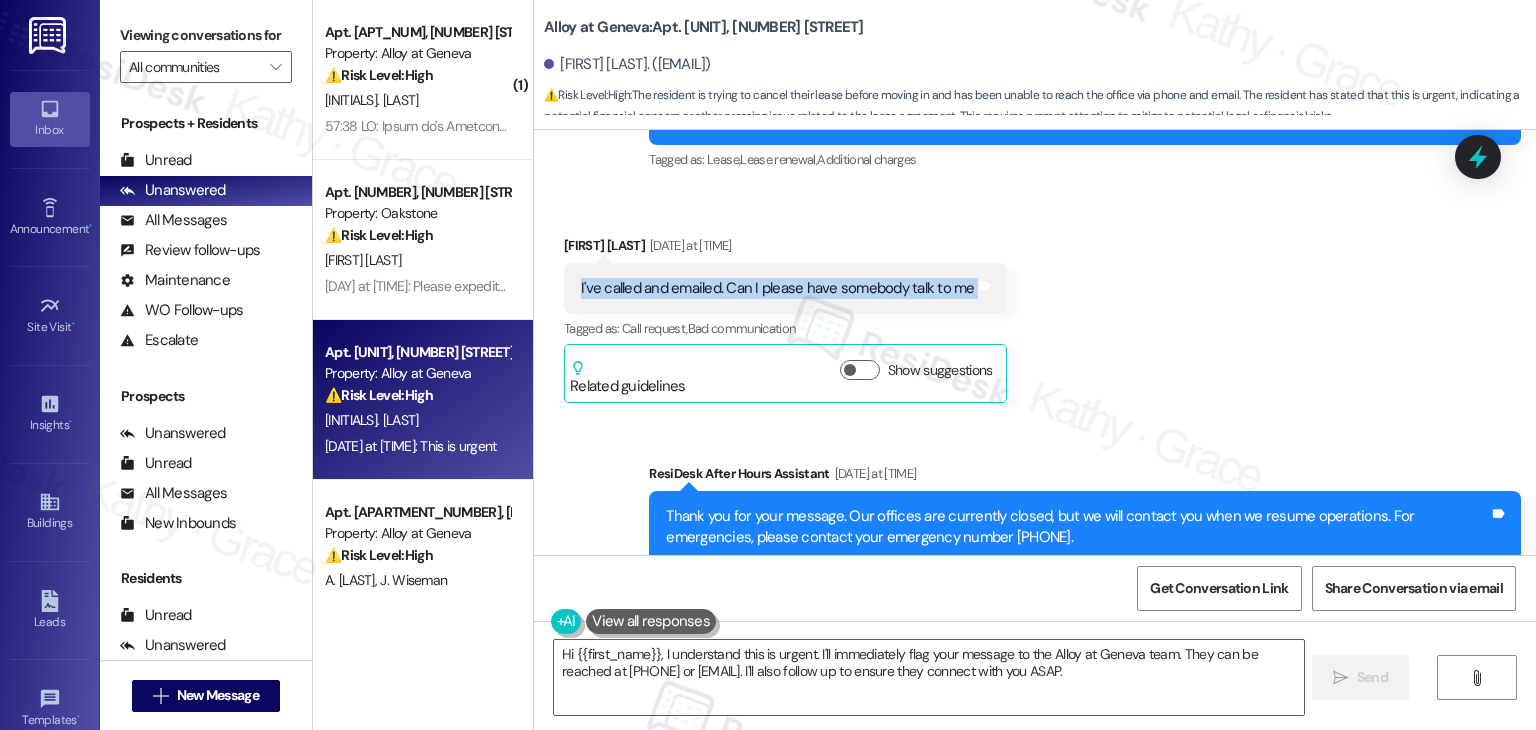 copy on "I've called and emailed. Can I please have somebody talk to me Tags and notes" 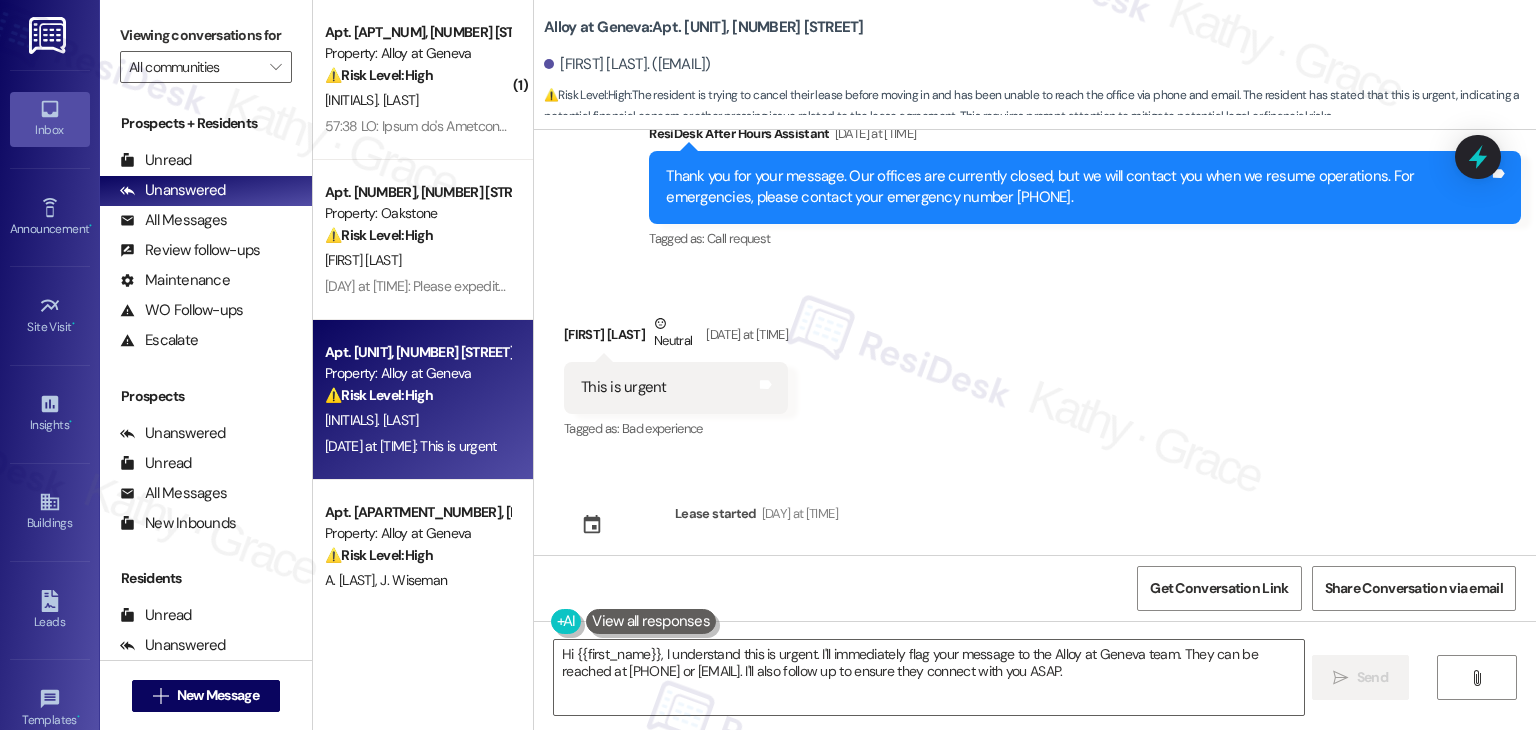scroll, scrollTop: 761, scrollLeft: 0, axis: vertical 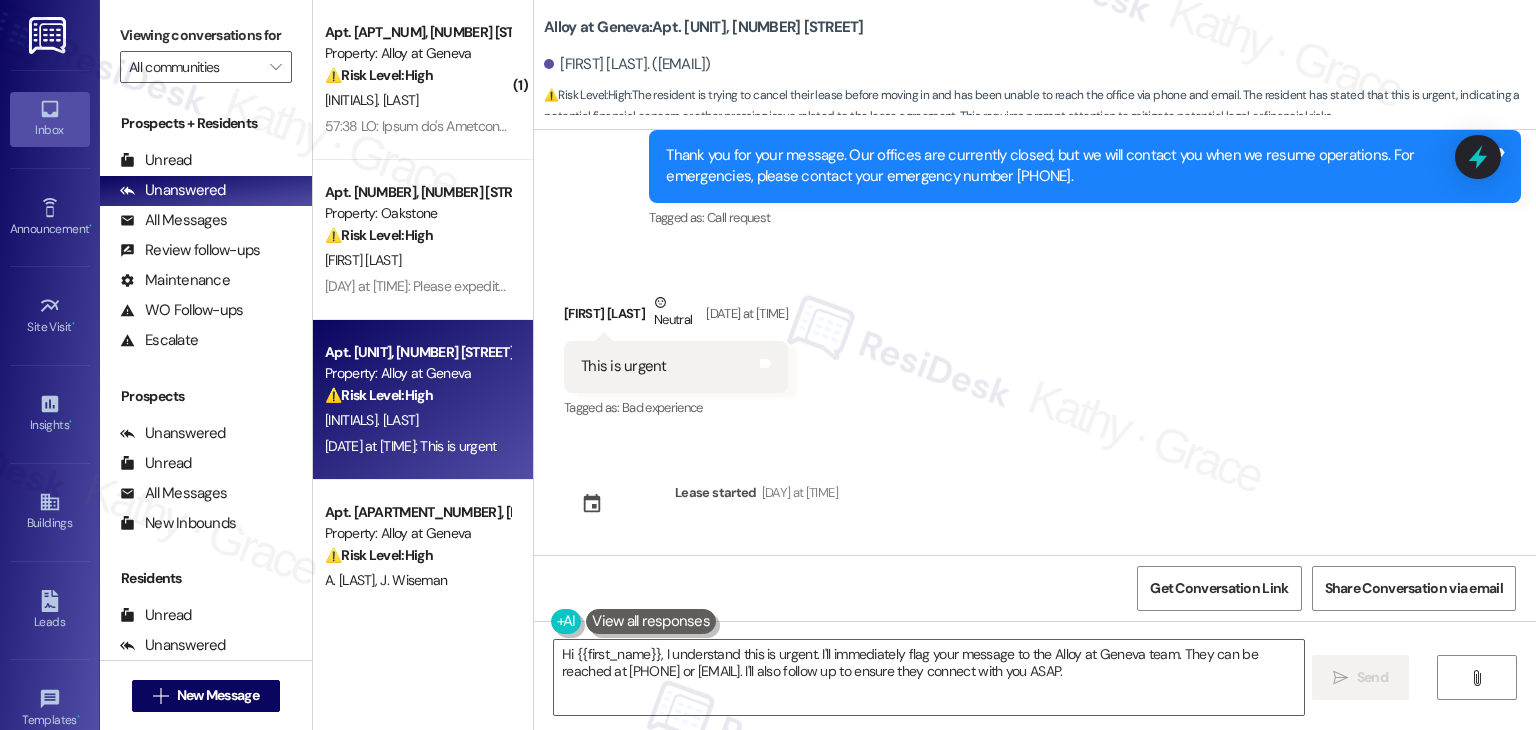 click on "This is urgent Tags and notes" at bounding box center (676, 366) 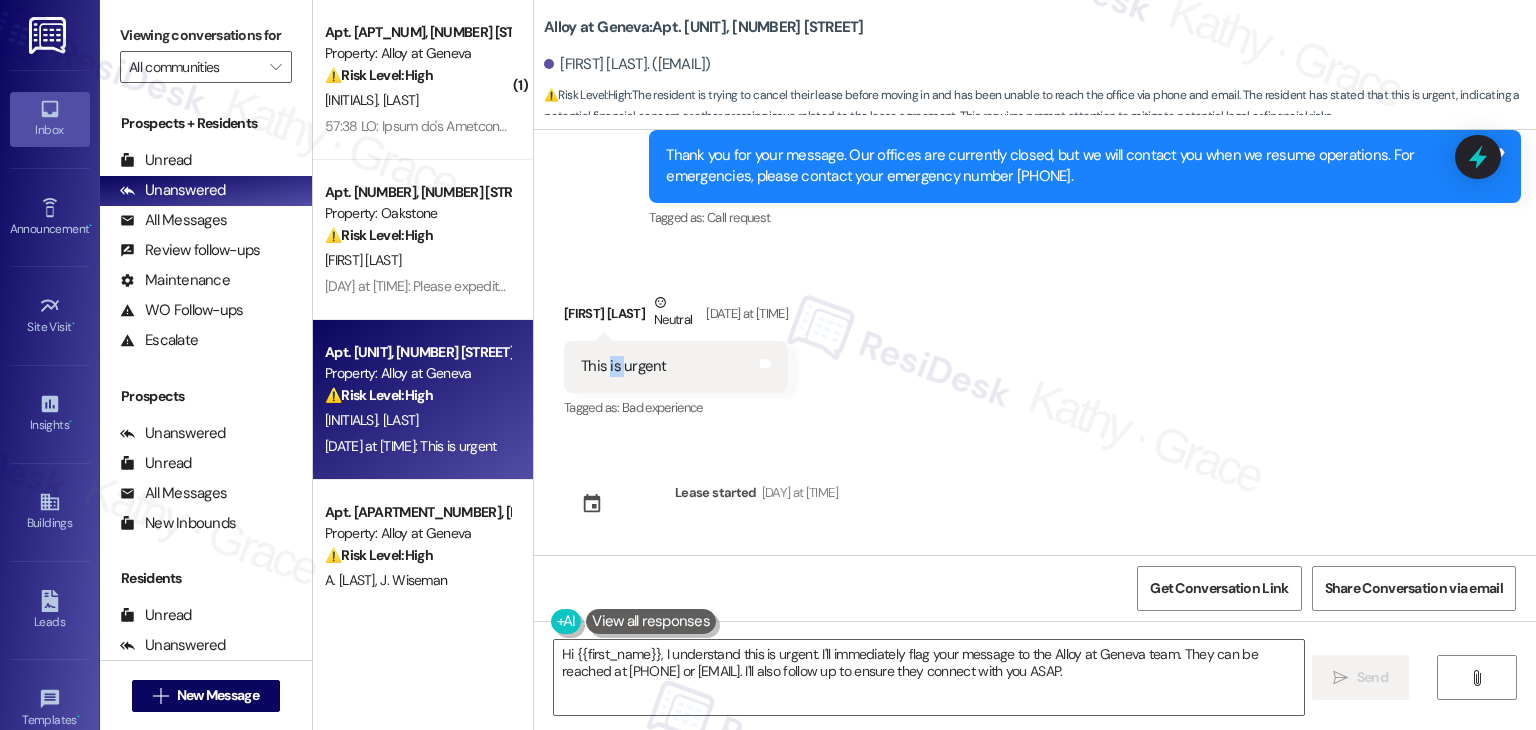 click on "This is urgent Tags and notes" at bounding box center (676, 366) 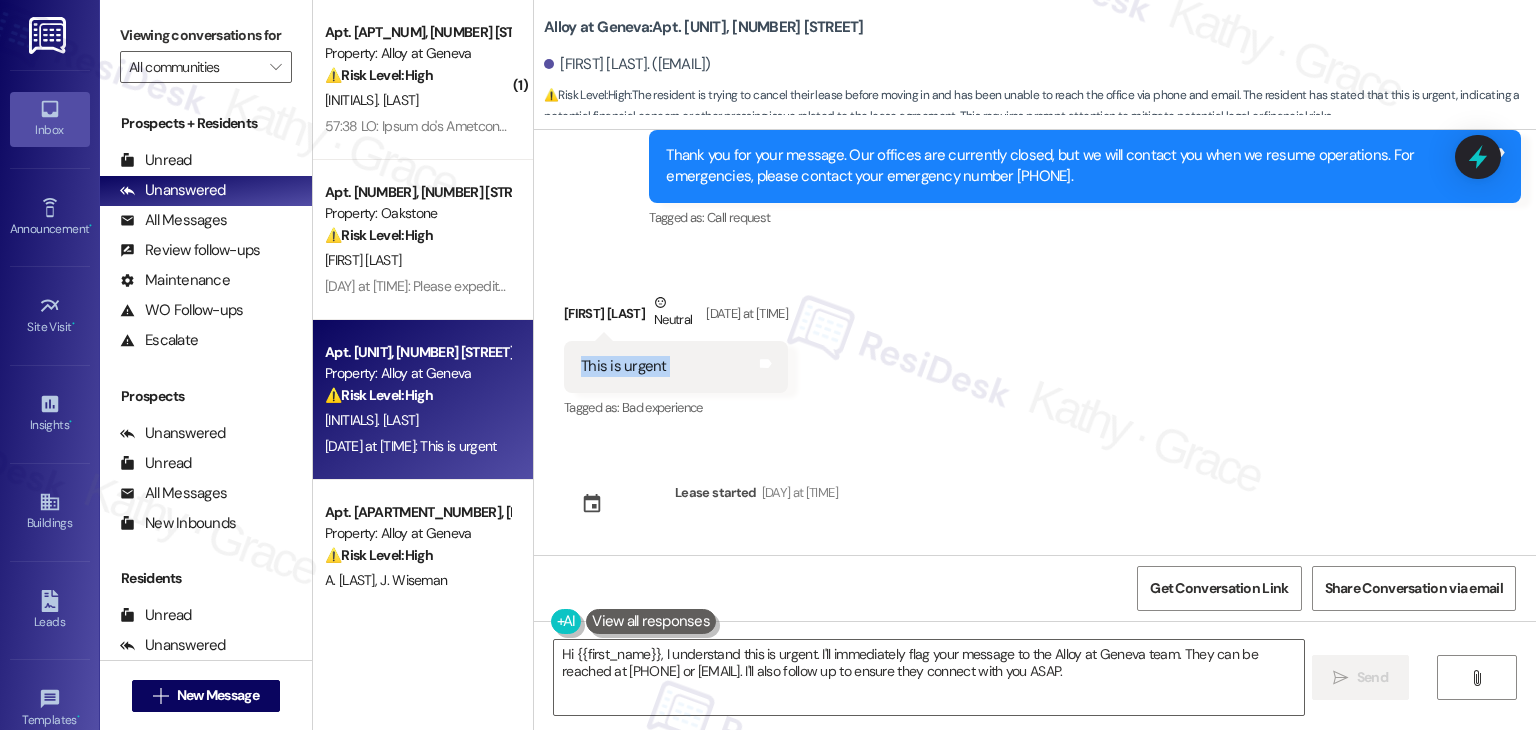 click on "This is urgent Tags and notes" at bounding box center (676, 366) 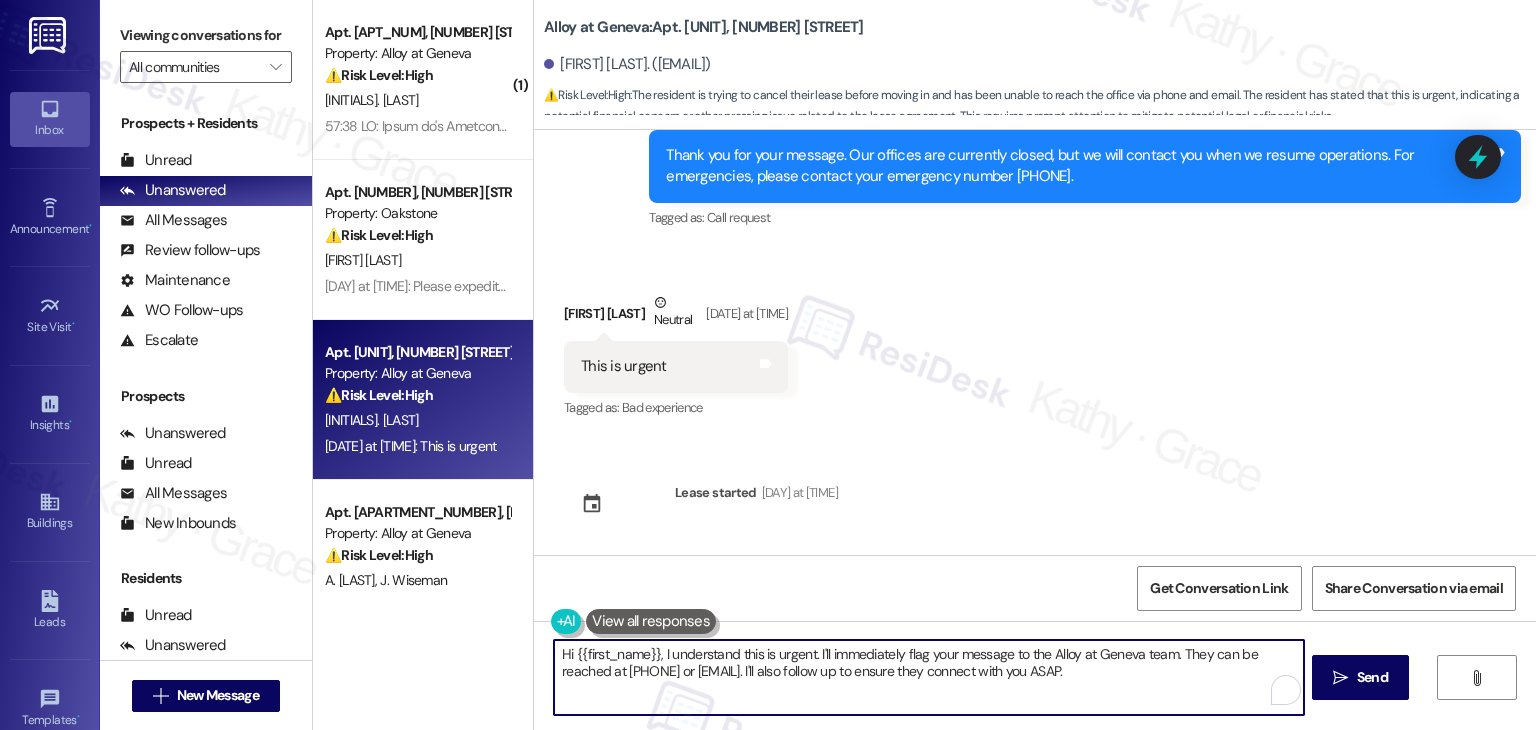 drag, startPoint x: 864, startPoint y: 654, endPoint x: 745, endPoint y: 648, distance: 119.15116 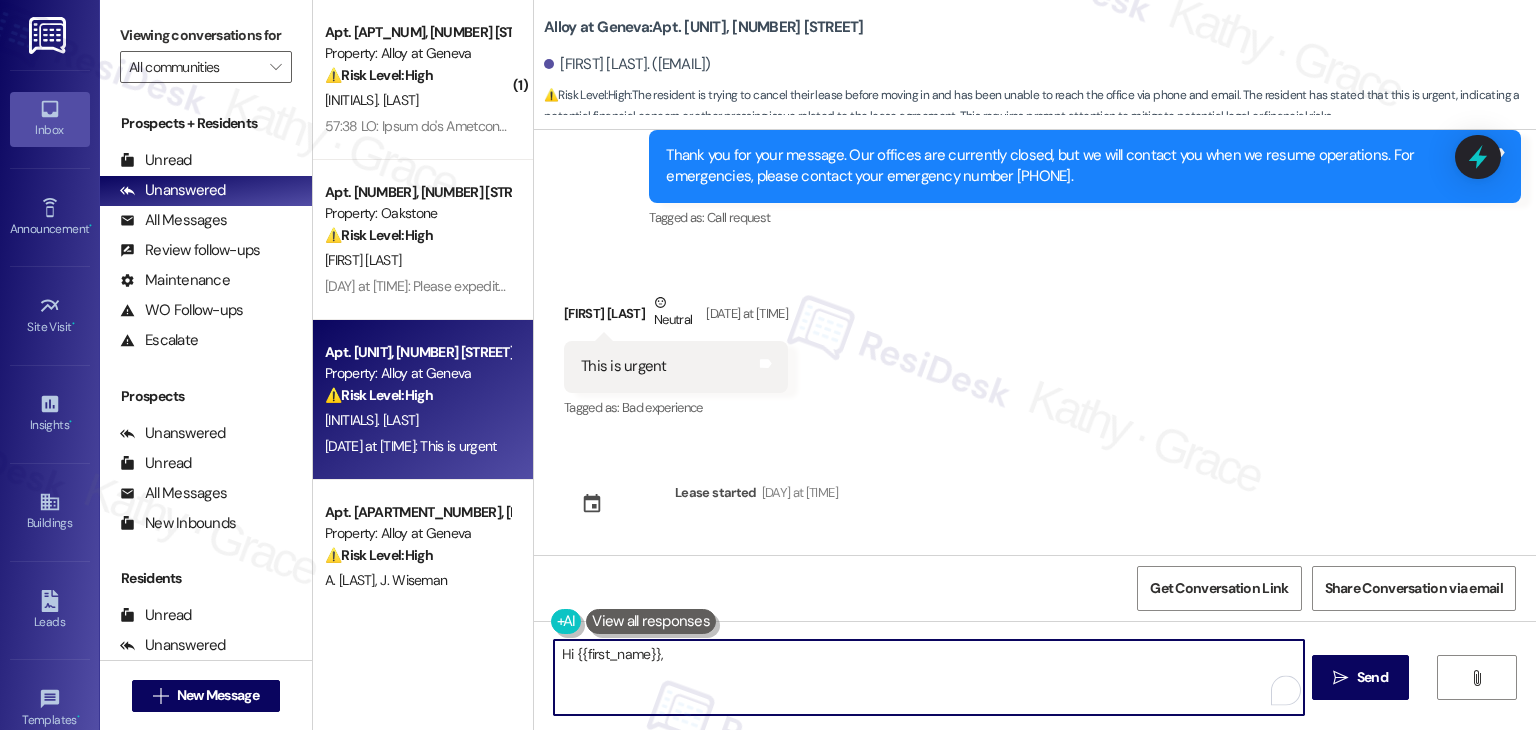 paste on "Thank you for your message and I apologize for the inconvenience. I understand this is urgent, and I'll follow up with the site team to ensure someone reaches out to you regarding your lease cancellation. I appreciate your patience in this matter." 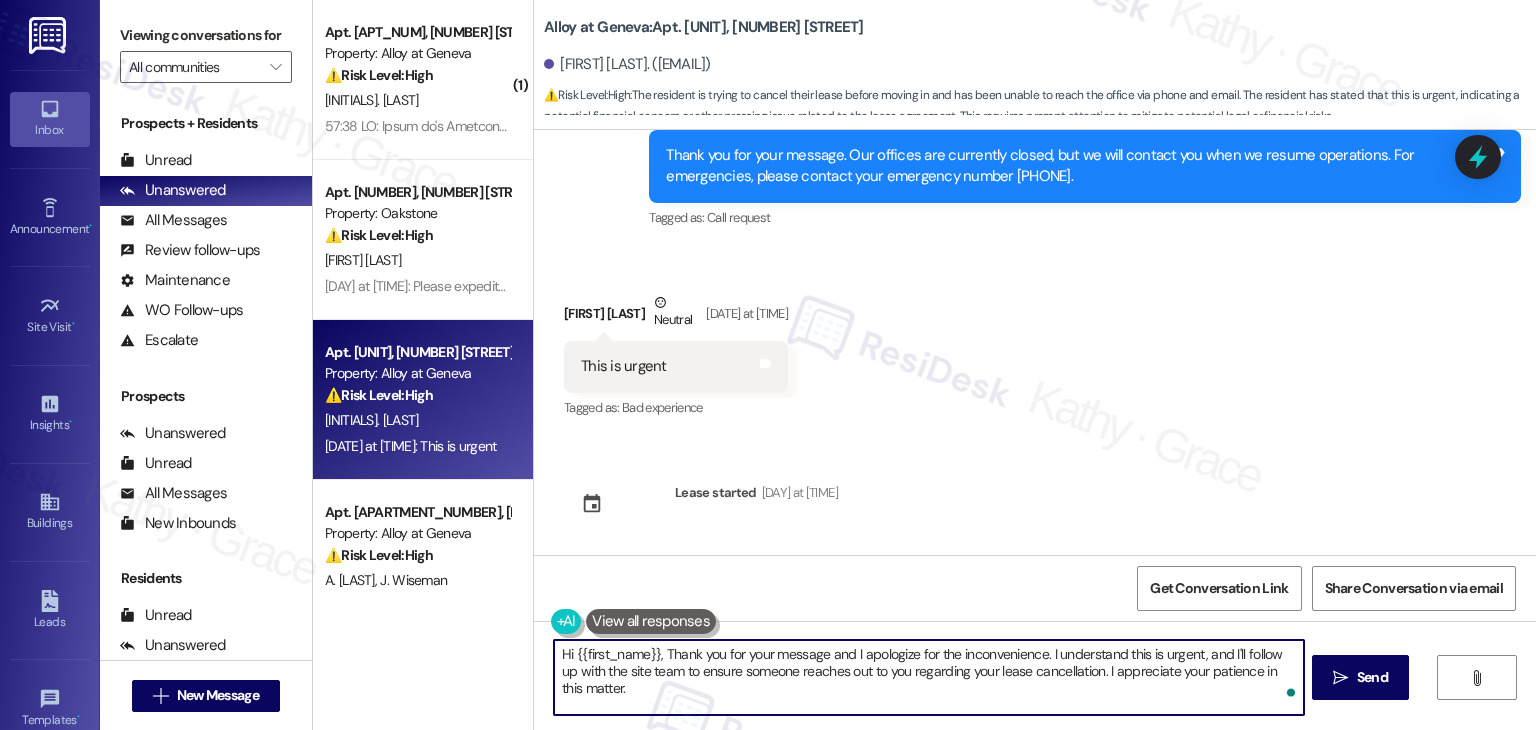 click on "Hi {{first_name}}, Thank you for your message and I apologize for the inconvenience. I understand this is urgent, and I'll follow up with the site team to ensure someone reaches out to you regarding your lease cancellation. I appreciate your patience in this matter." at bounding box center [928, 677] 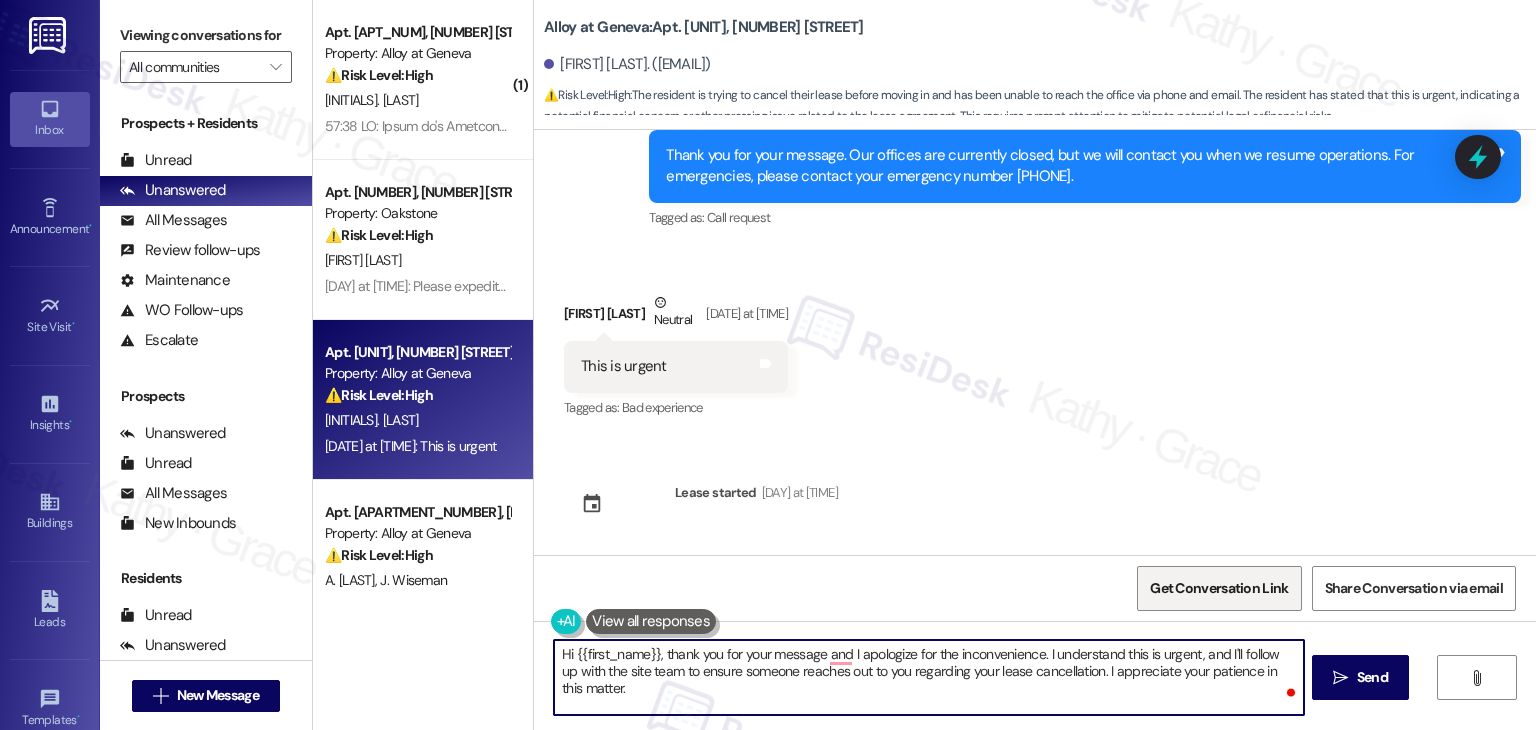 type on "Hi {{first_name}}, thank you for your message and I apologize for the inconvenience. I understand this is urgent, and I'll follow up with the site team to ensure someone reaches out to you regarding your lease cancellation. I appreciate your patience in this matter." 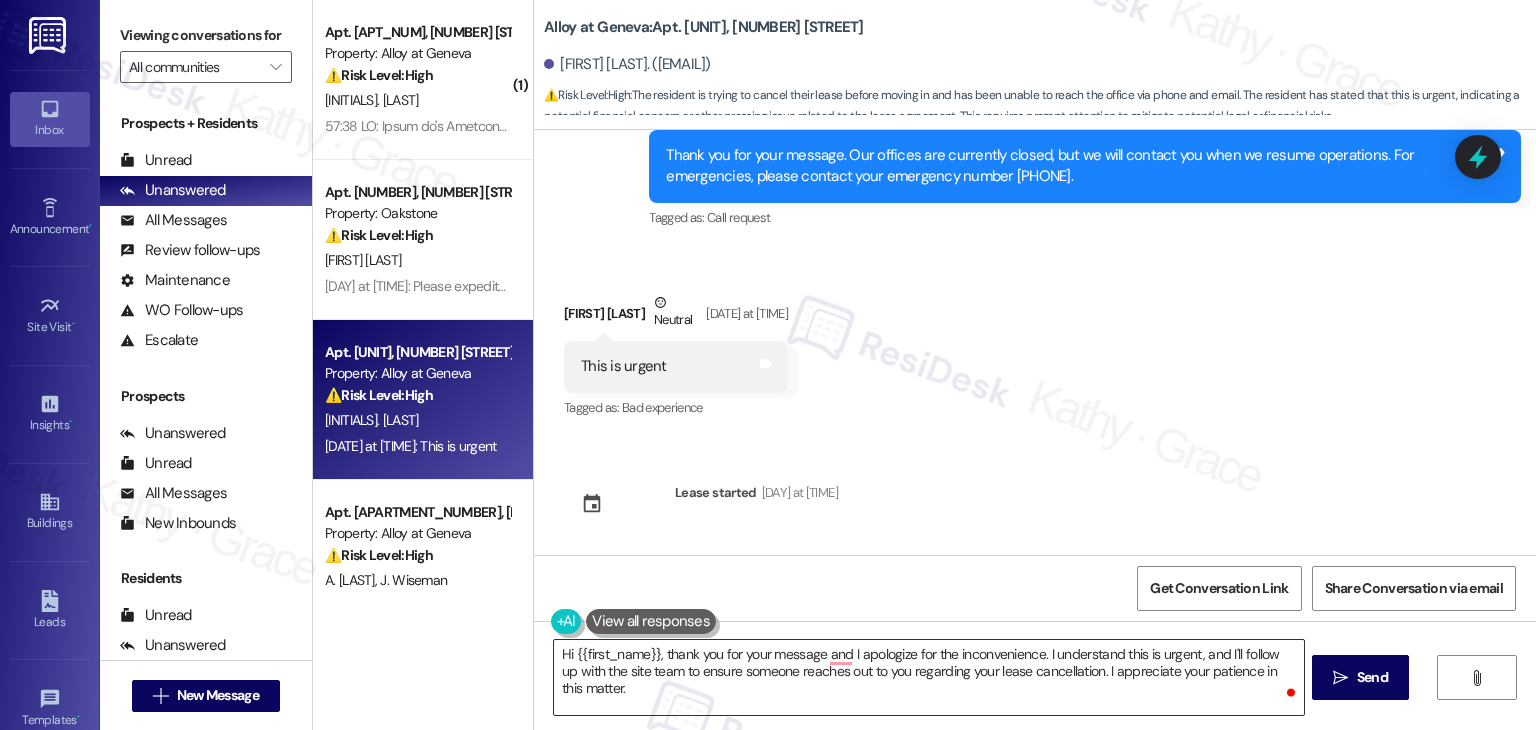 click on "Hi {{first_name}}, thank you for your message and I apologize for the inconvenience. I understand this is urgent, and I'll follow up with the site team to ensure someone reaches out to you regarding your lease cancellation. I appreciate your patience in this matter." at bounding box center [928, 677] 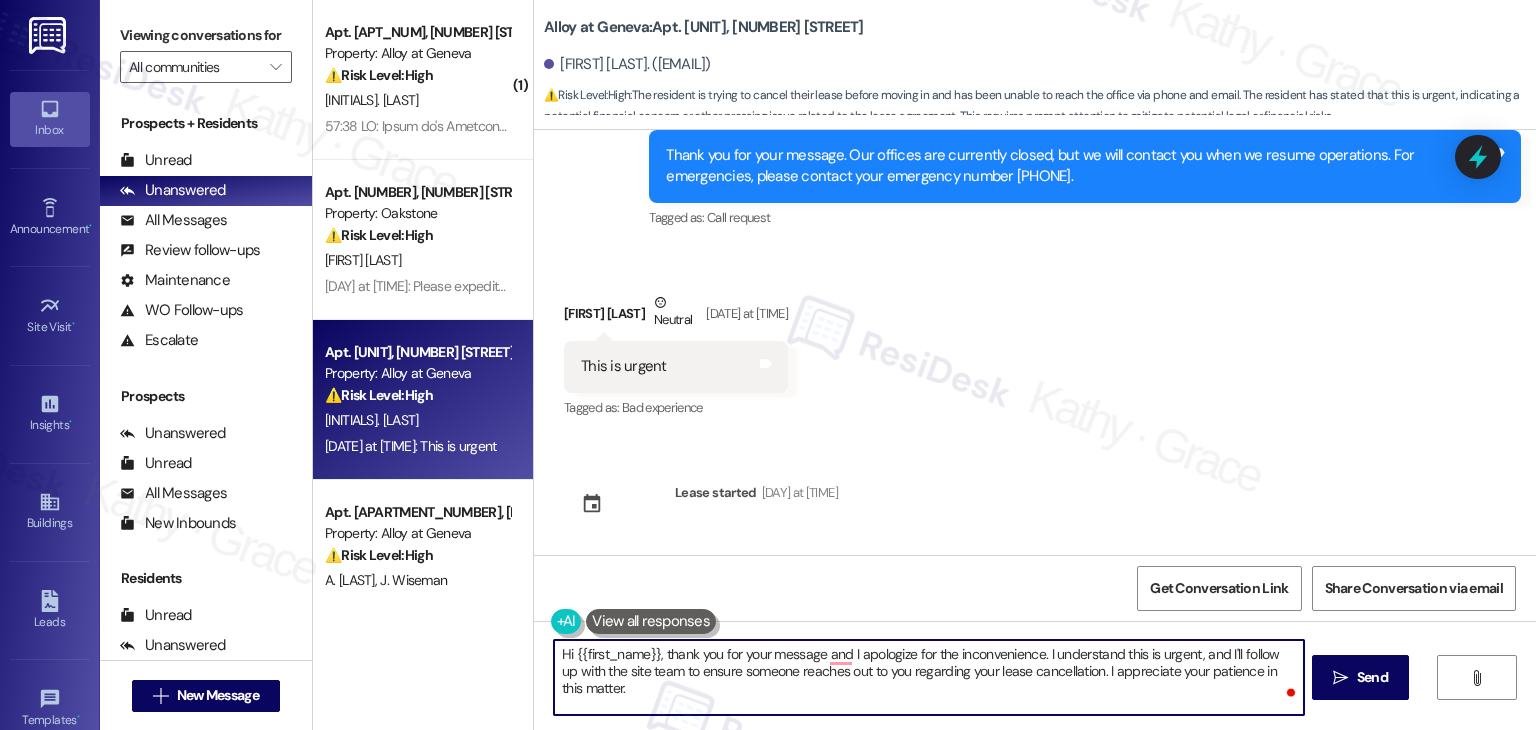 click on "Get Conversation Link Share Conversation via email" at bounding box center [1035, 588] 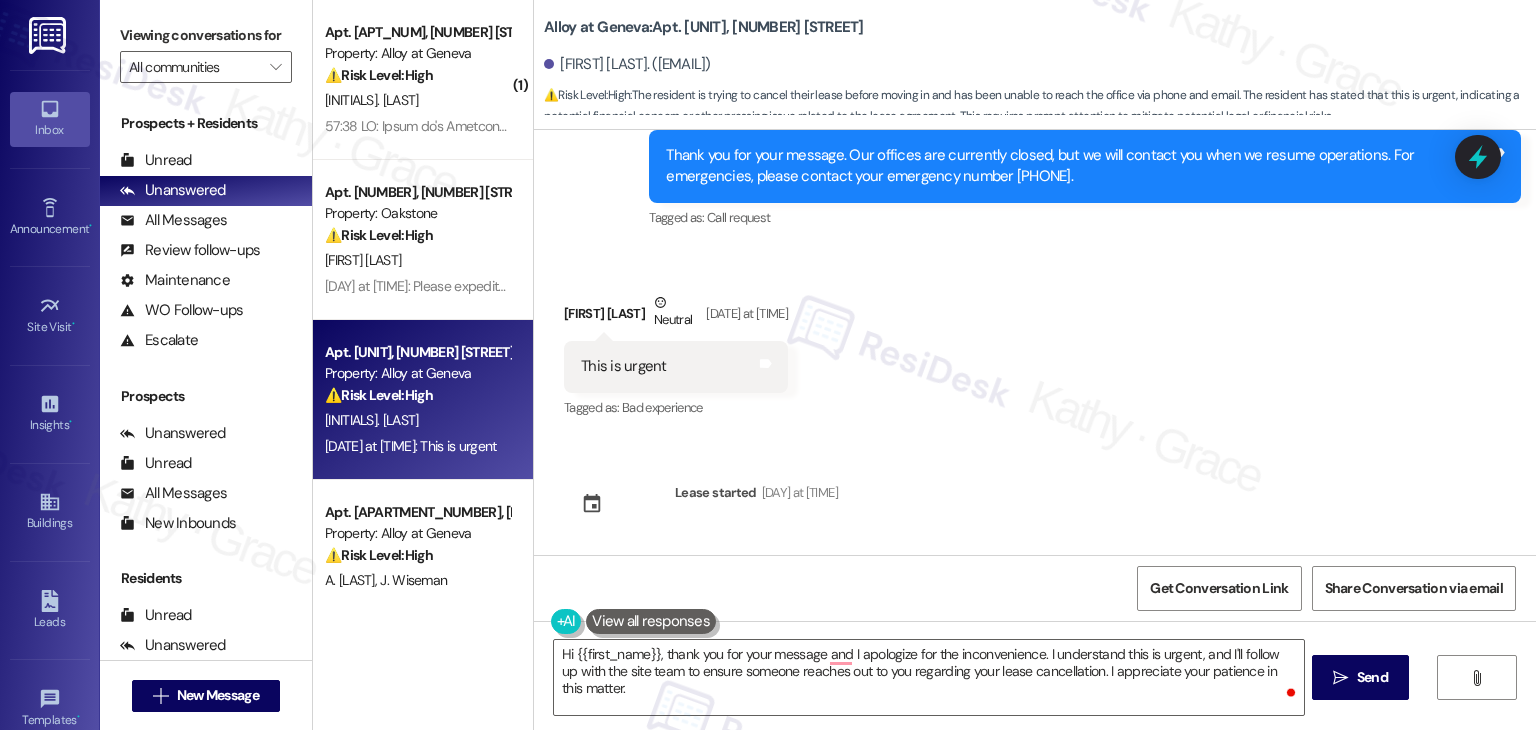 click on "Get Conversation Link Share Conversation via email" at bounding box center [1035, 588] 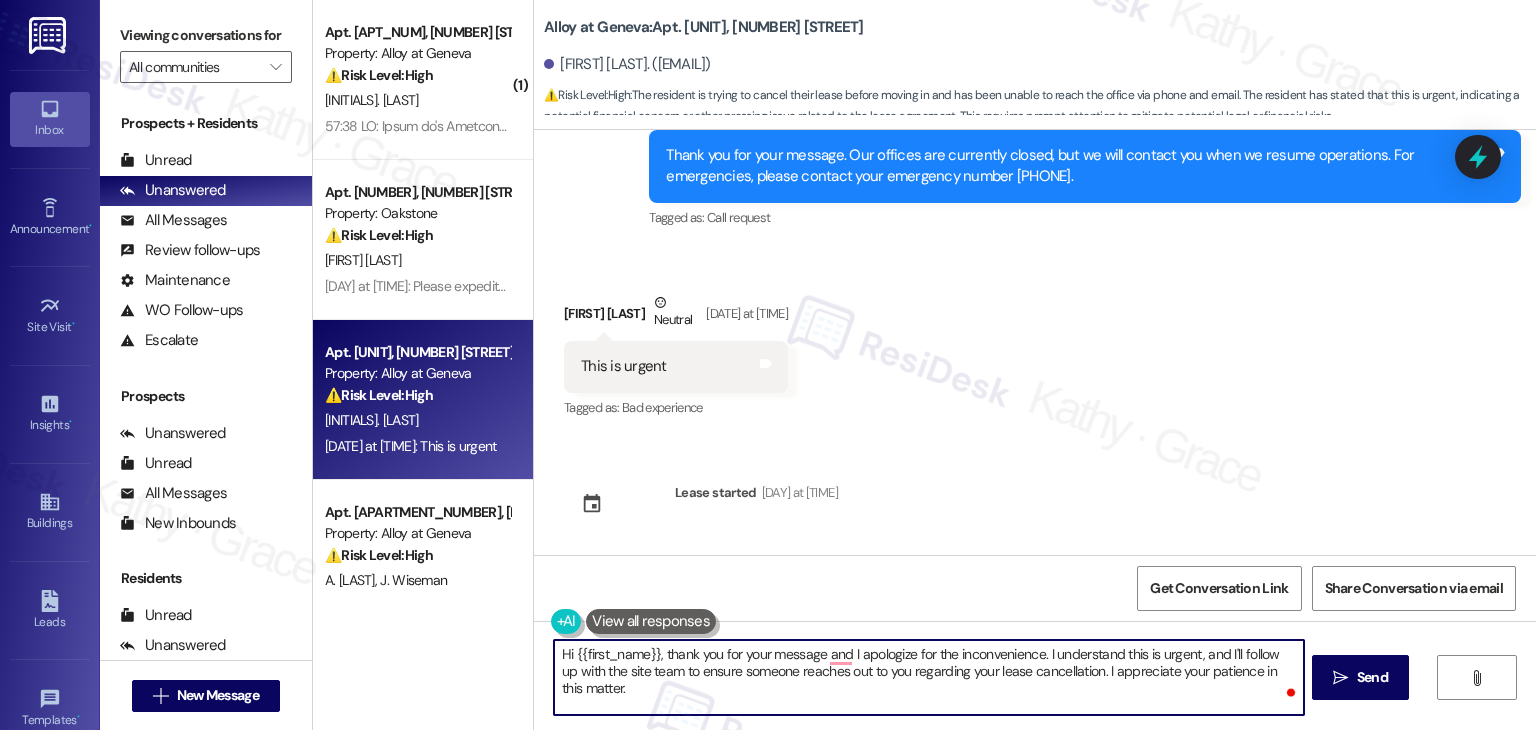 click on "Hi {{first_name}}, thank you for your message and I apologize for the inconvenience. I understand this is urgent, and I'll follow up with the site team to ensure someone reaches out to you regarding your lease cancellation. I appreciate your patience in this matter." at bounding box center [928, 677] 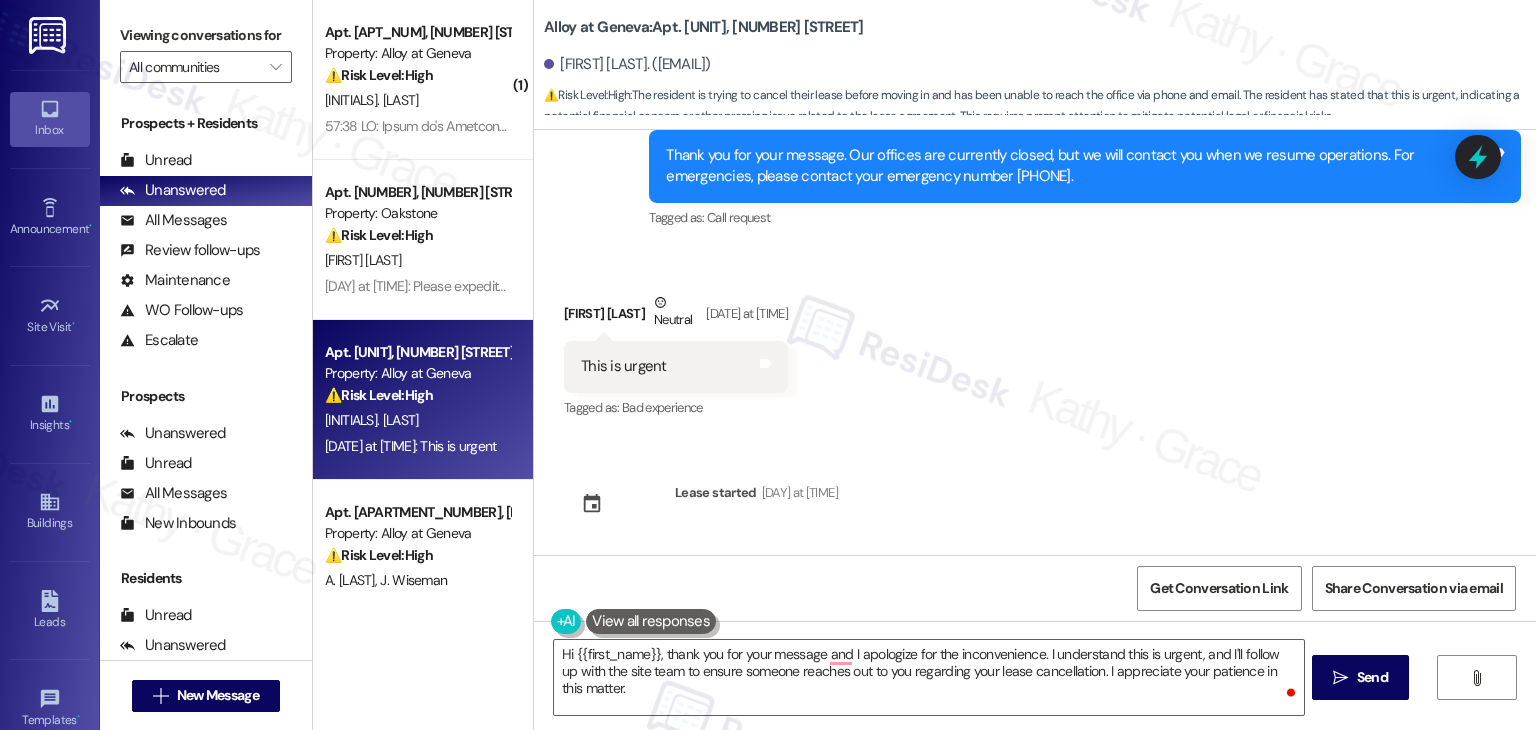 click on "Get Conversation Link Share Conversation via email" at bounding box center (1035, 588) 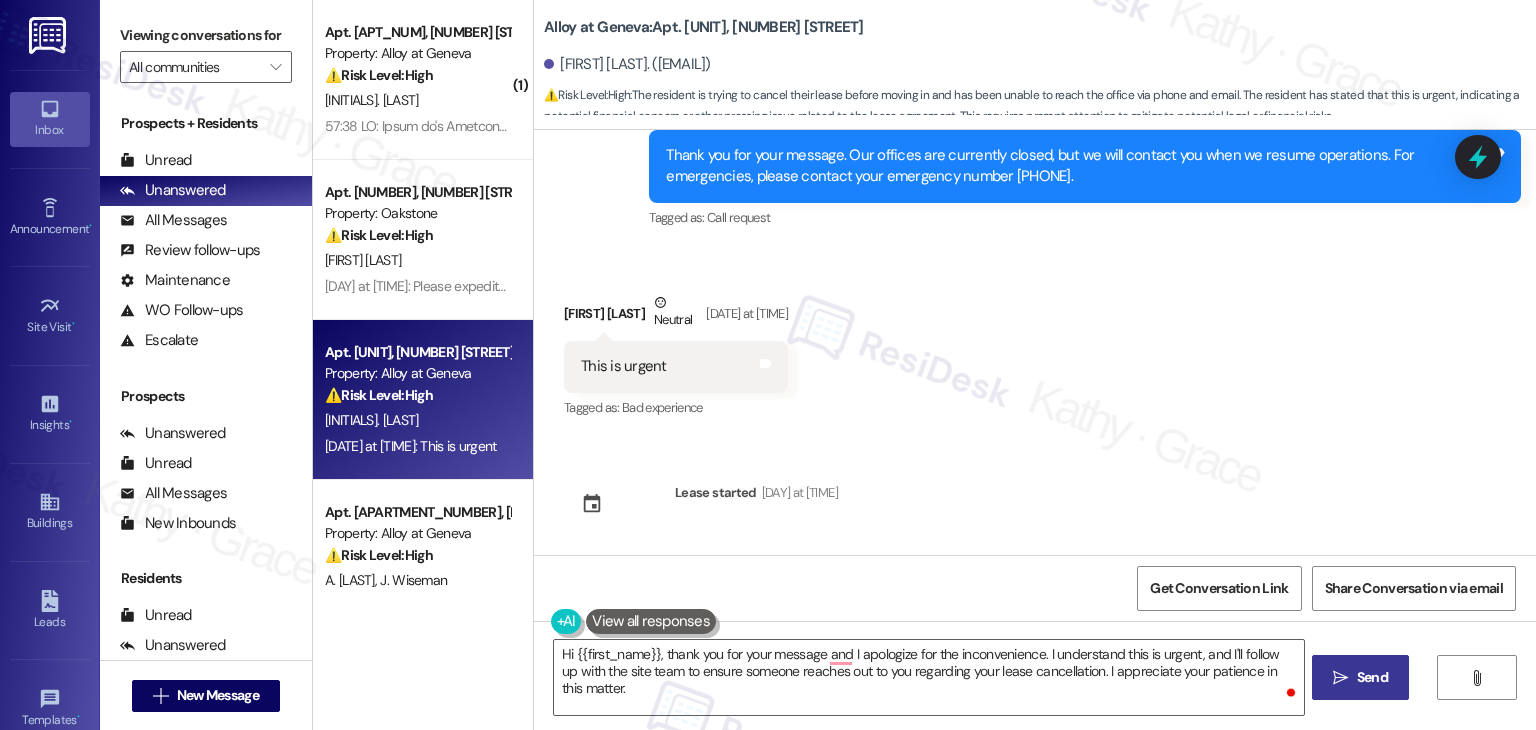 click on " Send" at bounding box center [1360, 677] 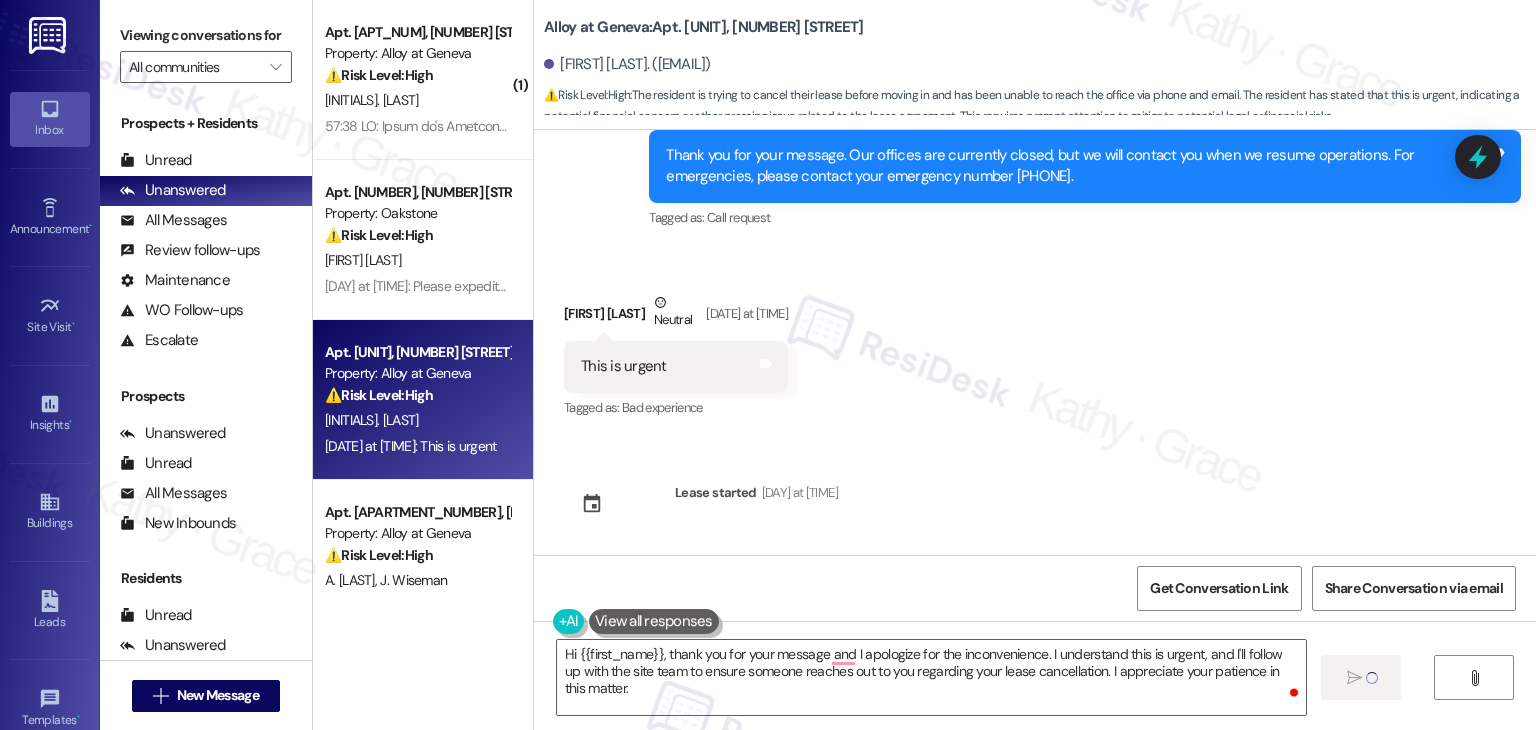 type 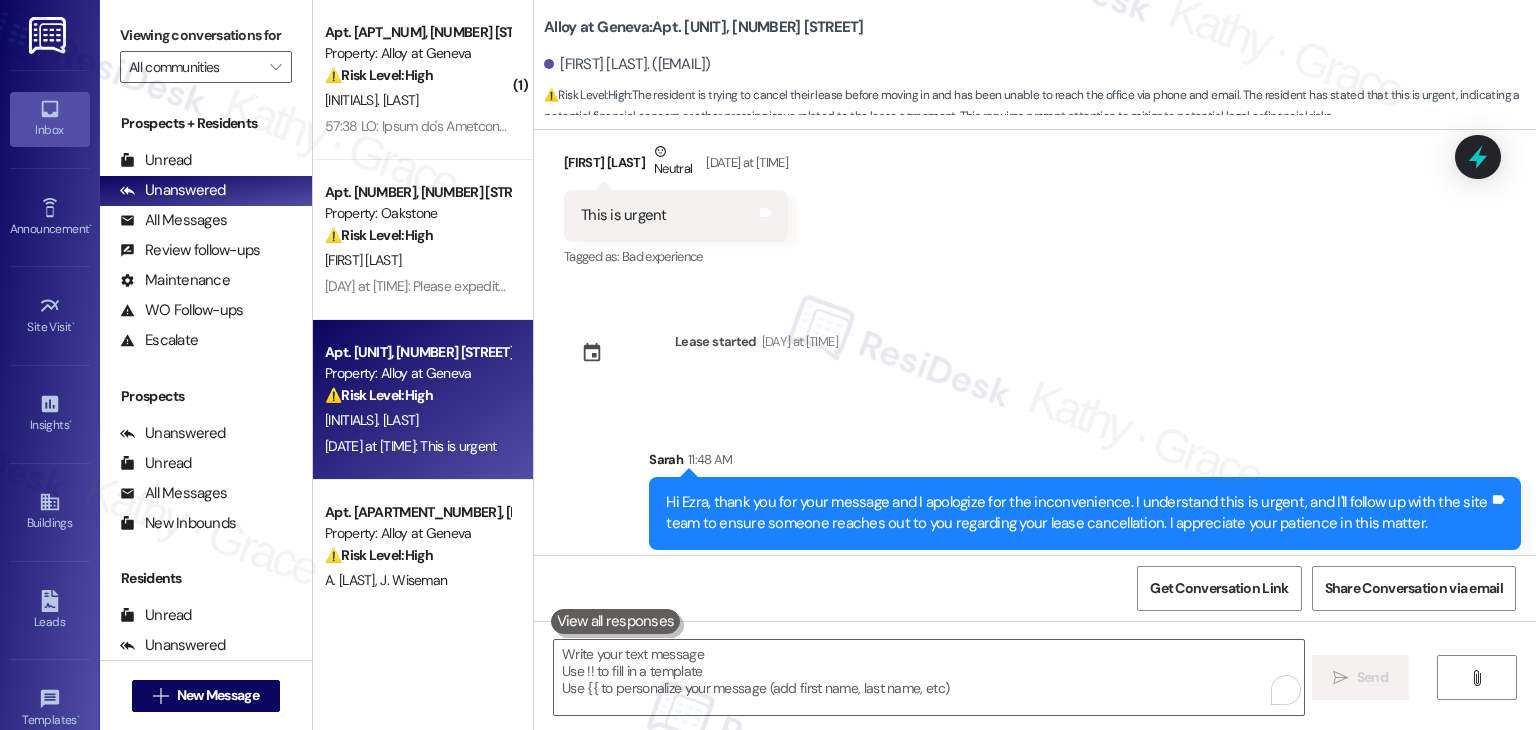 scroll, scrollTop: 922, scrollLeft: 0, axis: vertical 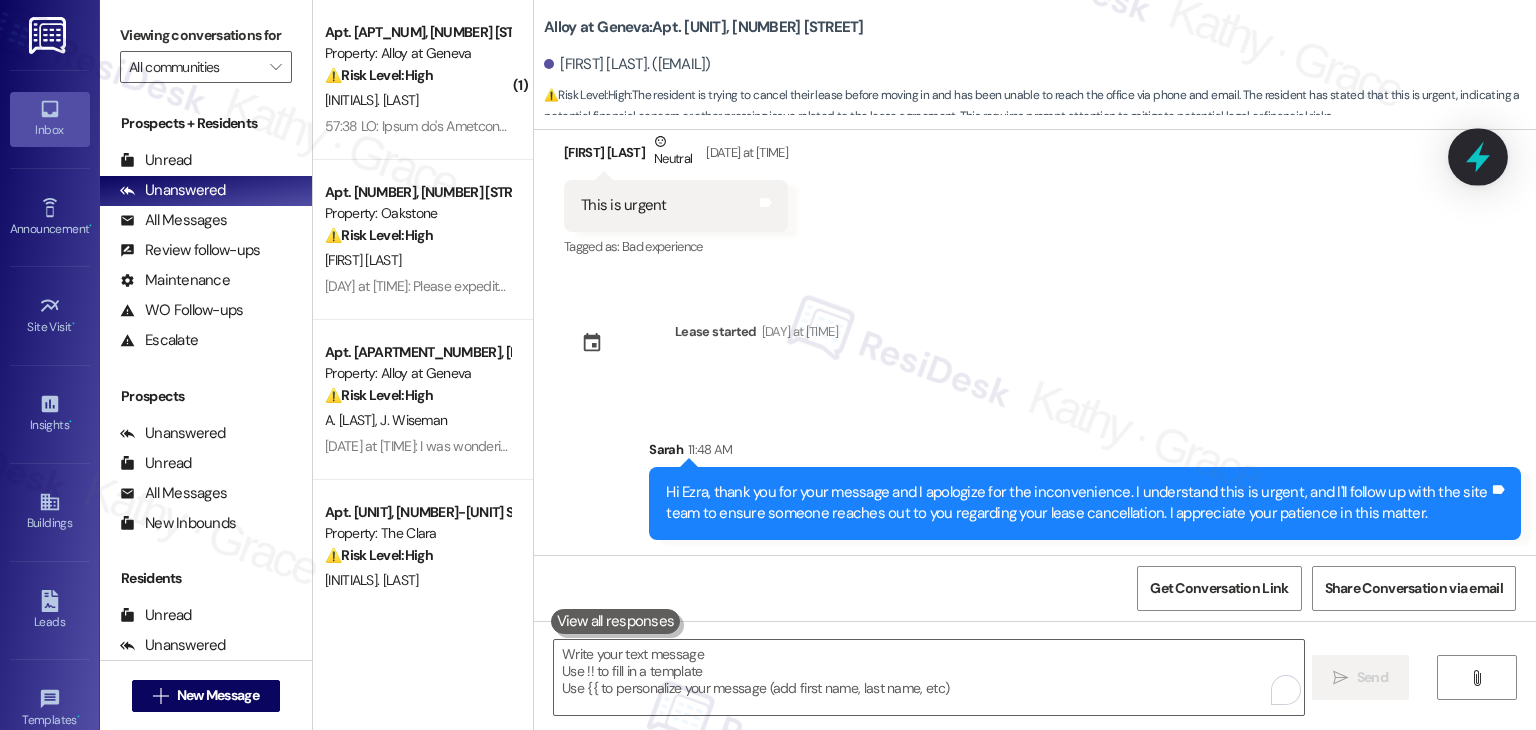 click 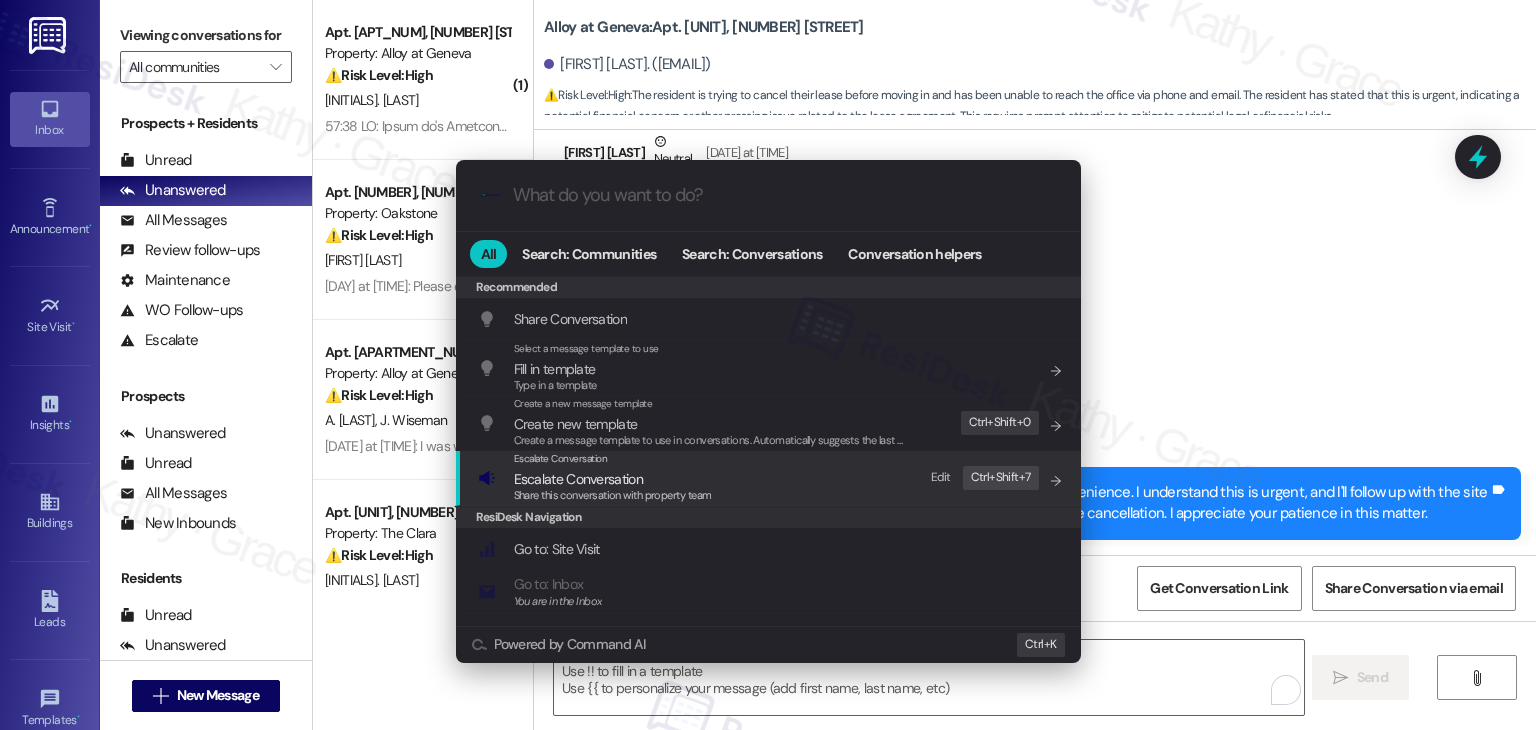 click on "Share this conversation with property team" at bounding box center [613, 495] 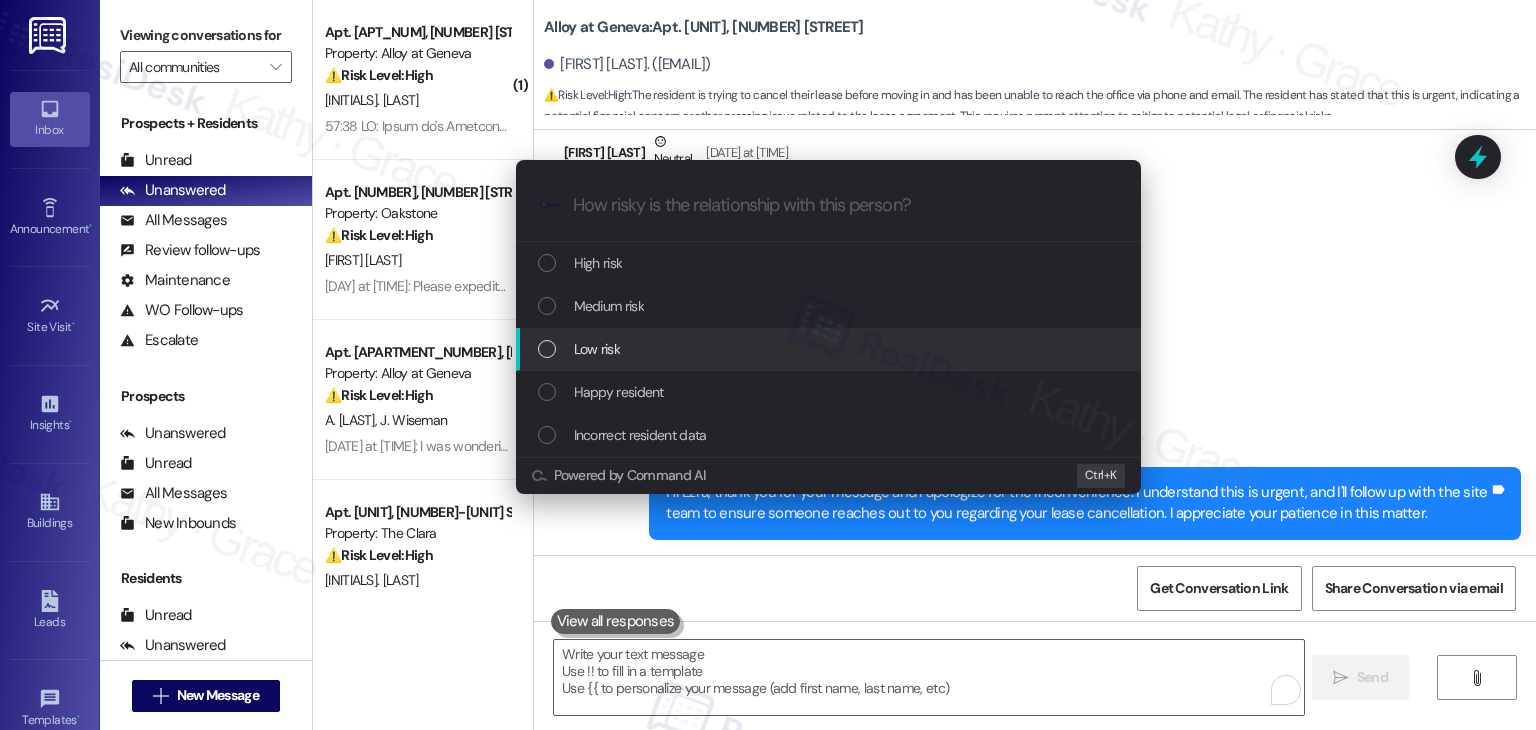click at bounding box center [547, 349] 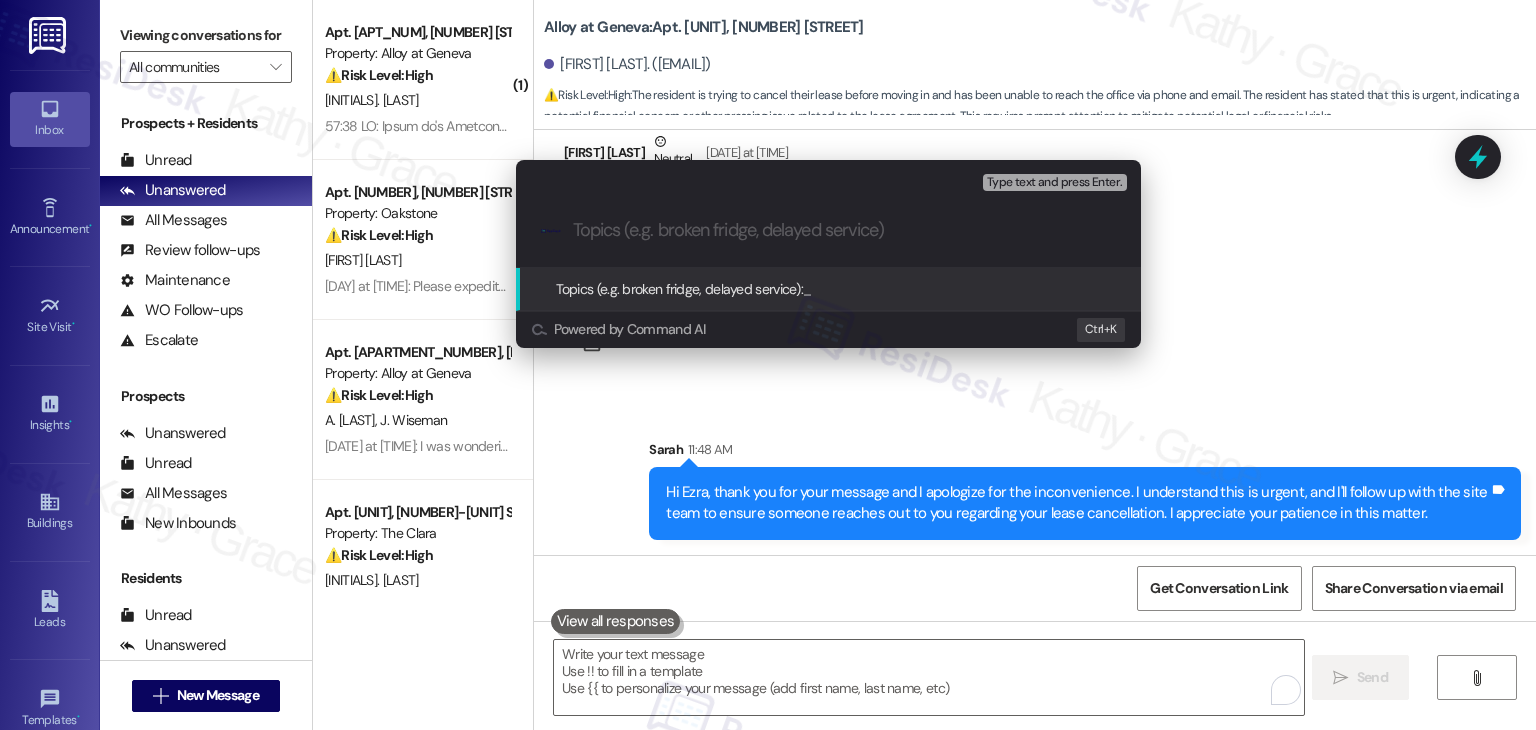 paste on "Urgent Follow-Up on Lease Cancellation Inquiry" 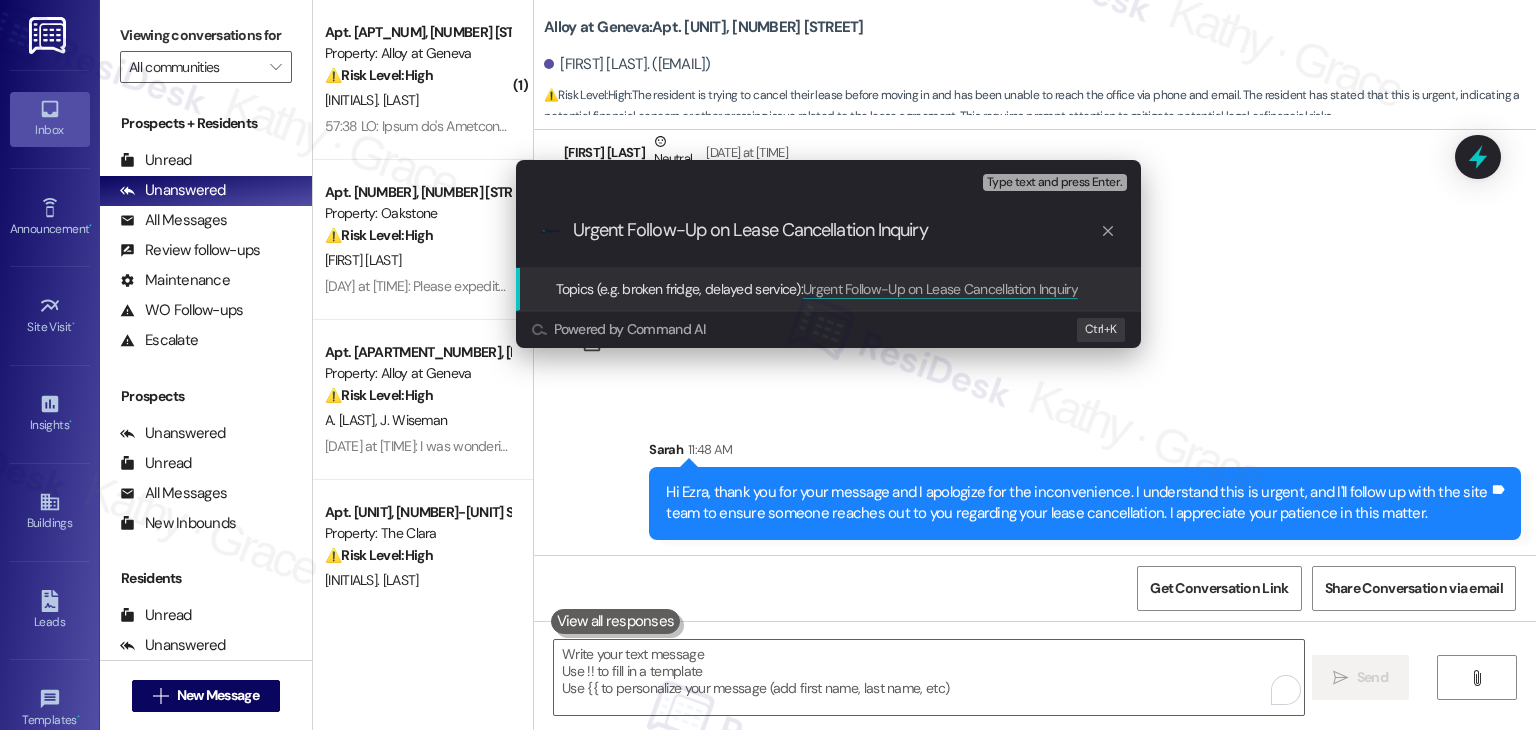 drag, startPoint x: 630, startPoint y: 225, endPoint x: 544, endPoint y: 227, distance: 86.023254 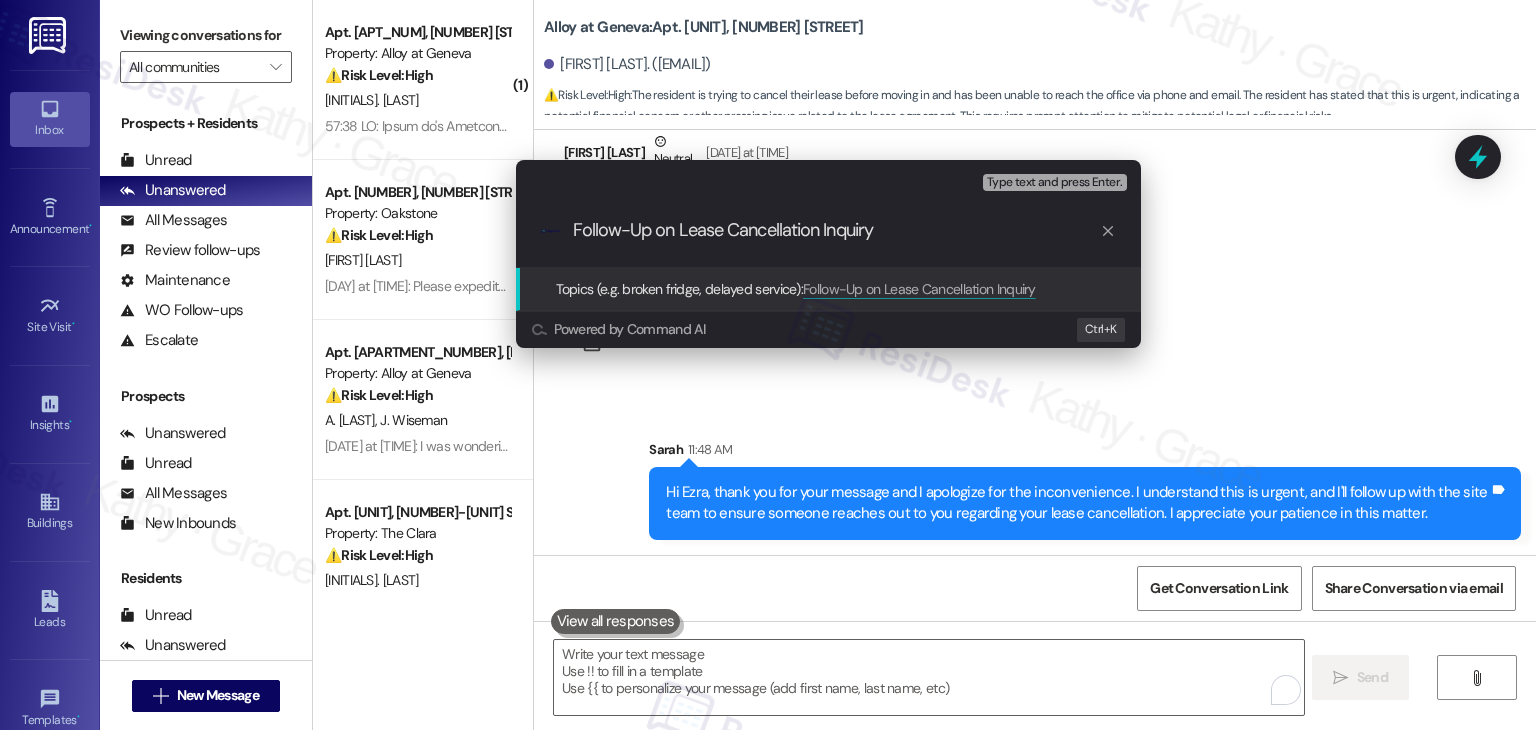 click on "Follow-Up on Lease Cancellation Inquiry" at bounding box center [836, 230] 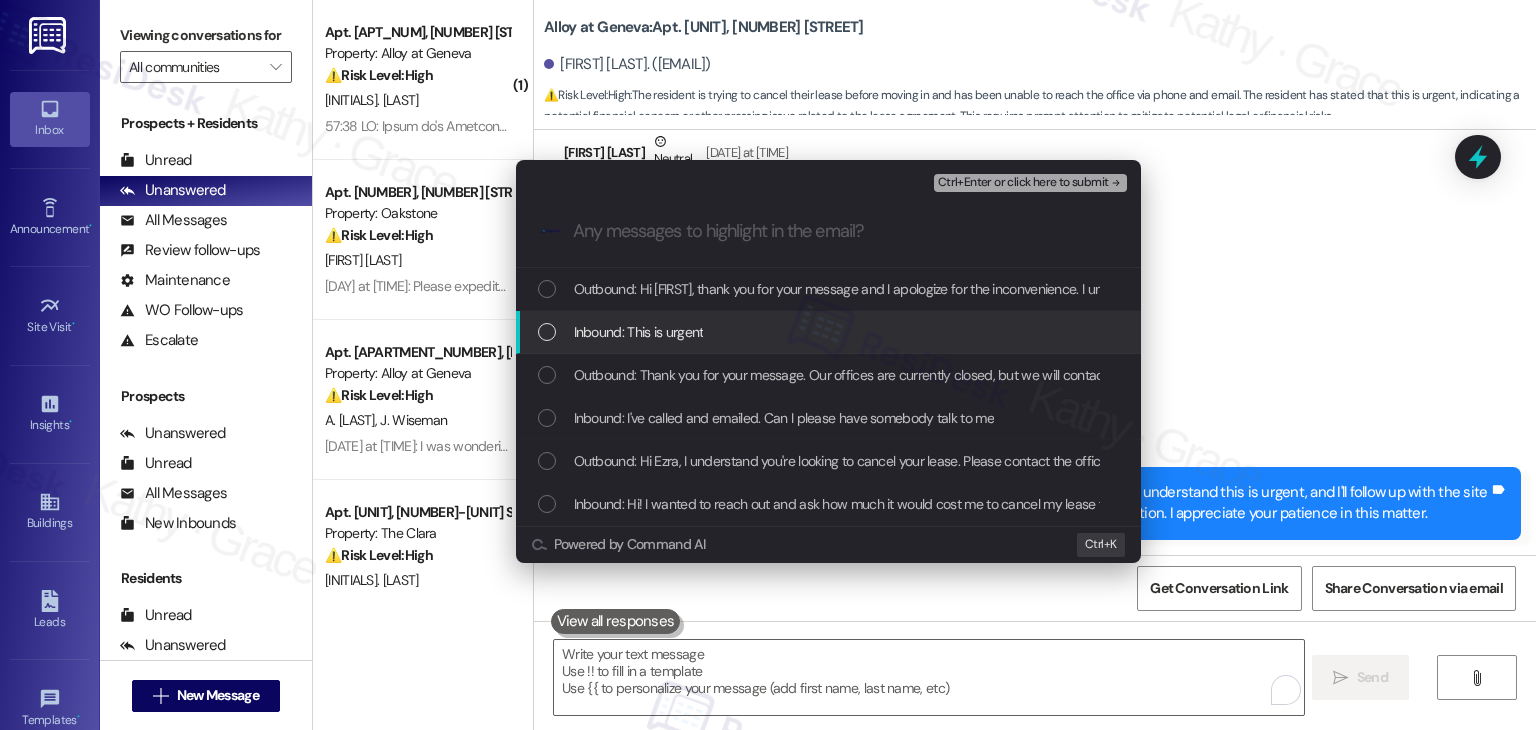 drag, startPoint x: 536, startPoint y: 336, endPoint x: 545, endPoint y: 349, distance: 15.811388 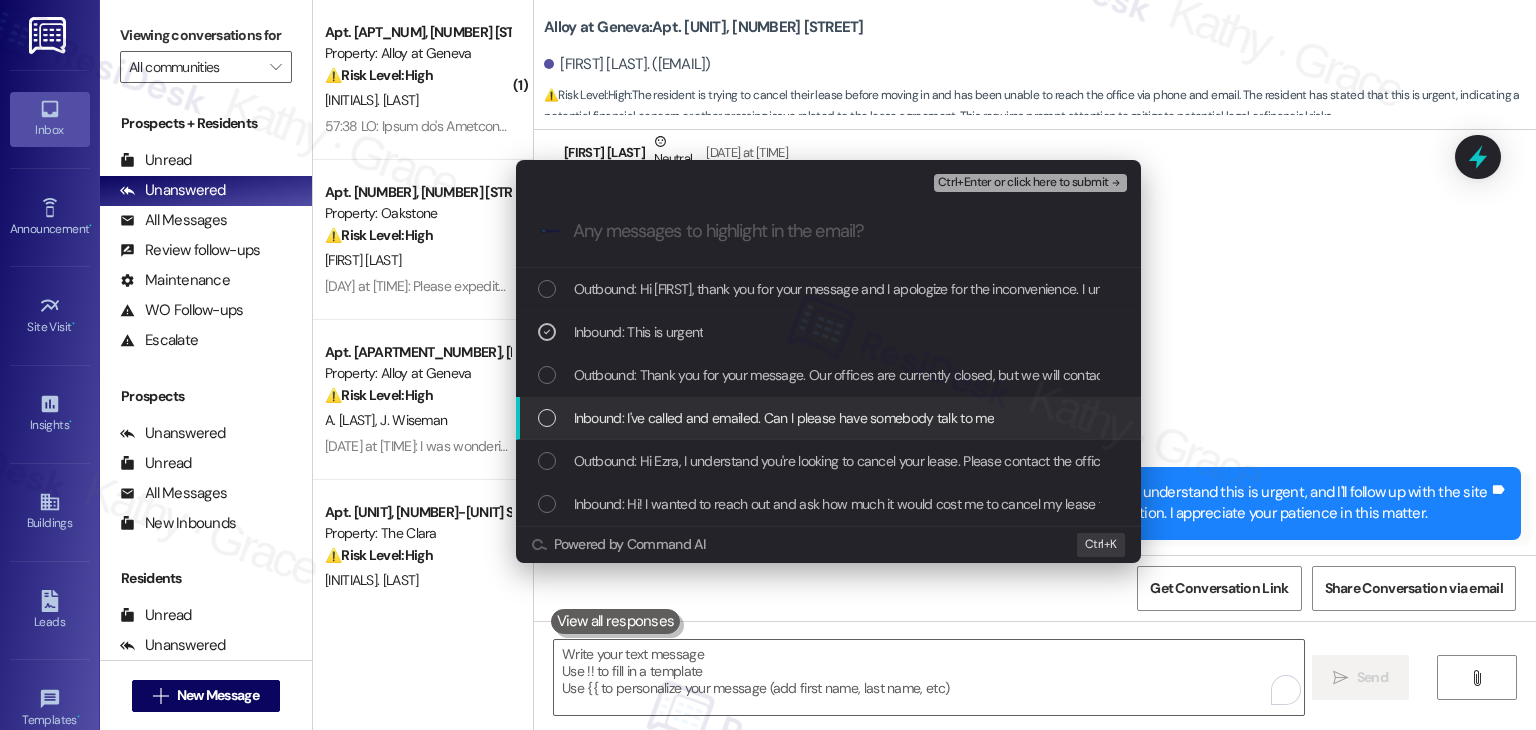 click at bounding box center (547, 418) 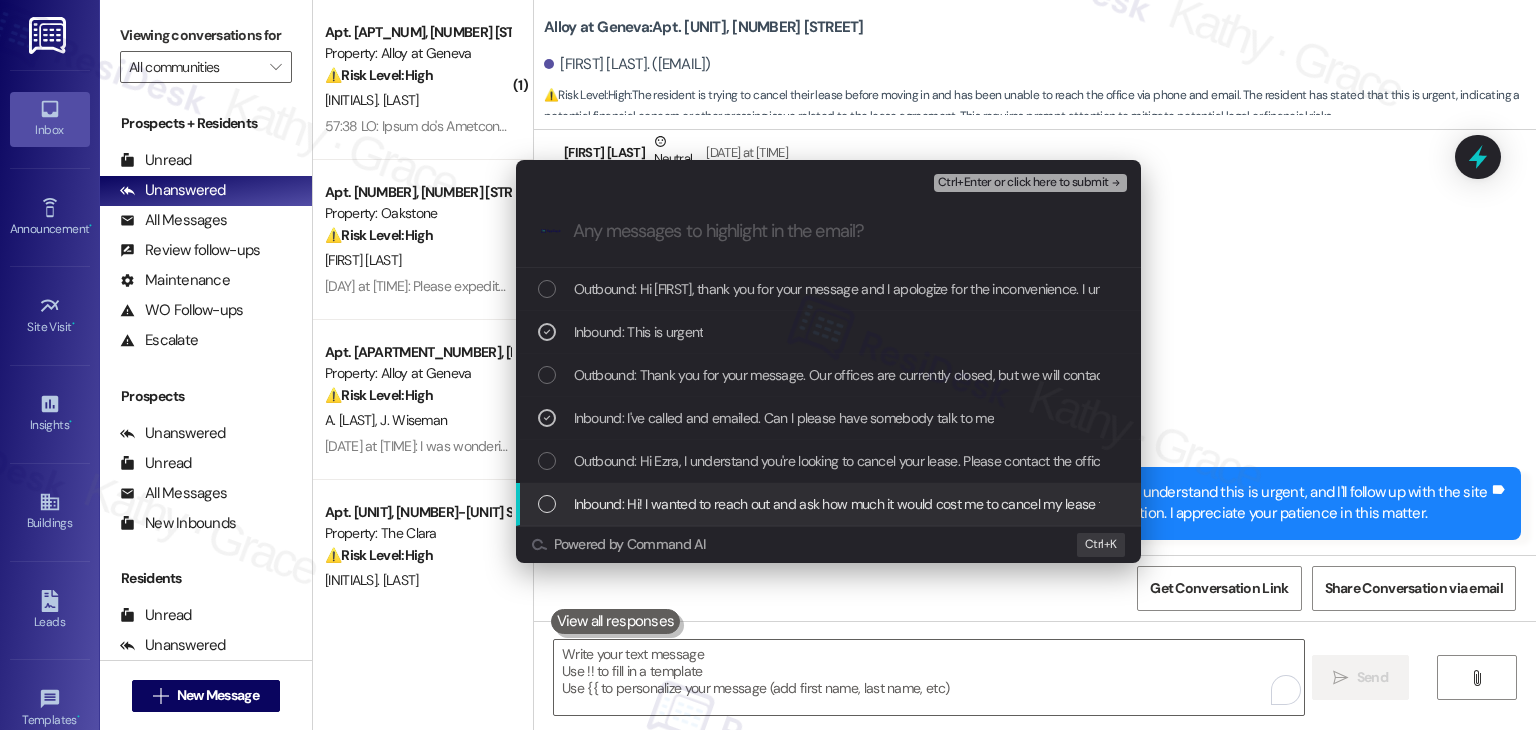 click at bounding box center (547, 504) 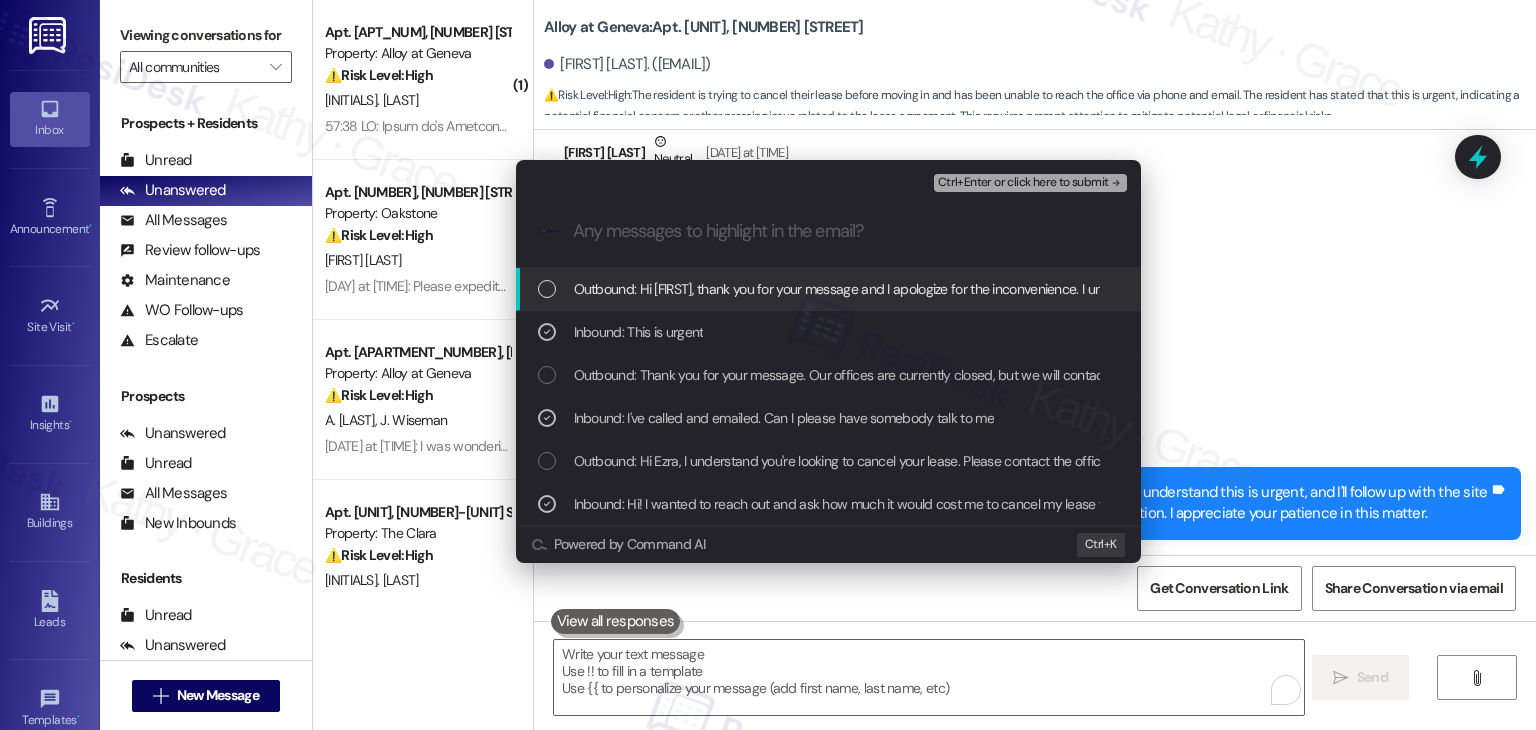 click on "Ctrl+Enter or click here to submit" at bounding box center (1023, 183) 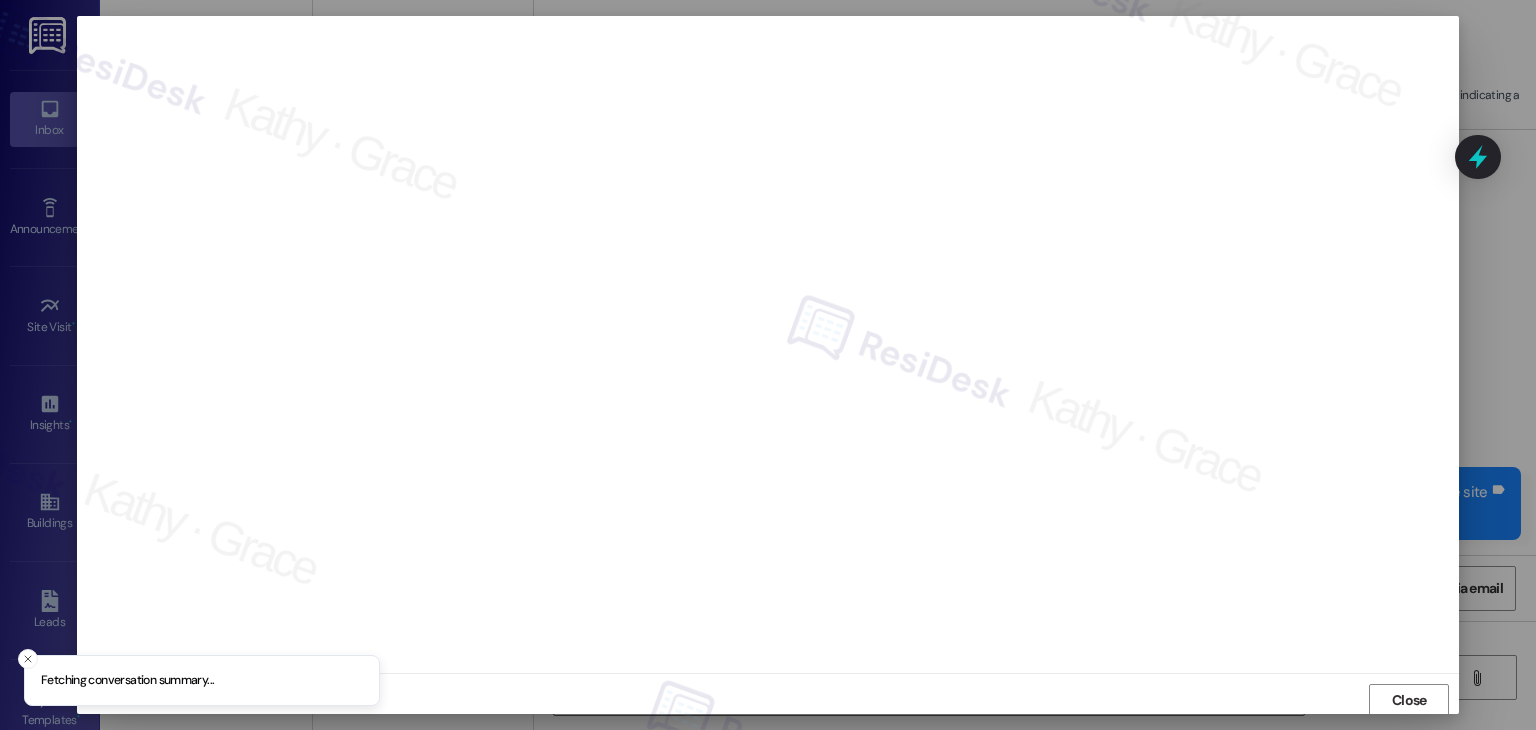 scroll, scrollTop: 1, scrollLeft: 0, axis: vertical 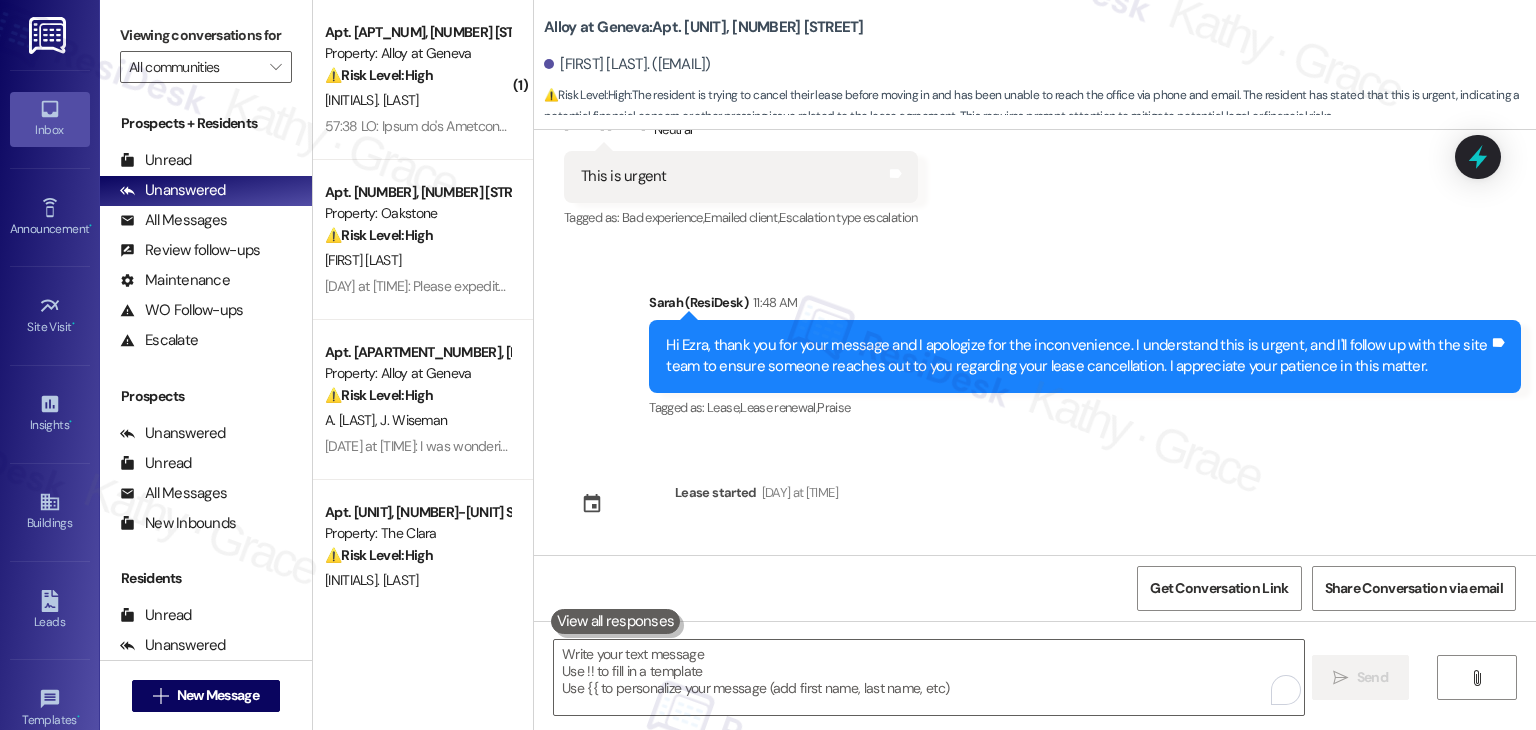 click on "Received via SMS Ezra Larson Question Aug 01, 2025 at 2:59 PM Hi! I wanted to reach out and ask how much it would cost me to cancel my lease for this Aug. I have not moved in yet and am looking to cancel Tags and notes Tagged as:   Lease ,  Click to highlight conversations about Lease Lease renewal ,  Click to highlight conversations about Lease renewal Rent/payments Click to highlight conversations about Rent/payments  Related guidelines Show suggestions Sent via SMS Sarah   (ResiDesk) Aug 01, 2025 at 4:04 PM Hi Ezra, I understand you're looking to cancel your lease. Please contact the office at 801-655-5600 or  alloyatgeneva@rndhouse.com  to discuss the cancellation policy and any associated costs. They'll be happy to help! Tags and notes Tagged as:   Lease ,  Click to highlight conversations about Lease Lease renewal ,  Click to highlight conversations about Lease renewal Additional charges Click to highlight conversations about Additional charges Received via SMS Ezra Larson Aug 02, 2025 at 1:23 PM   ," at bounding box center (1035, 342) 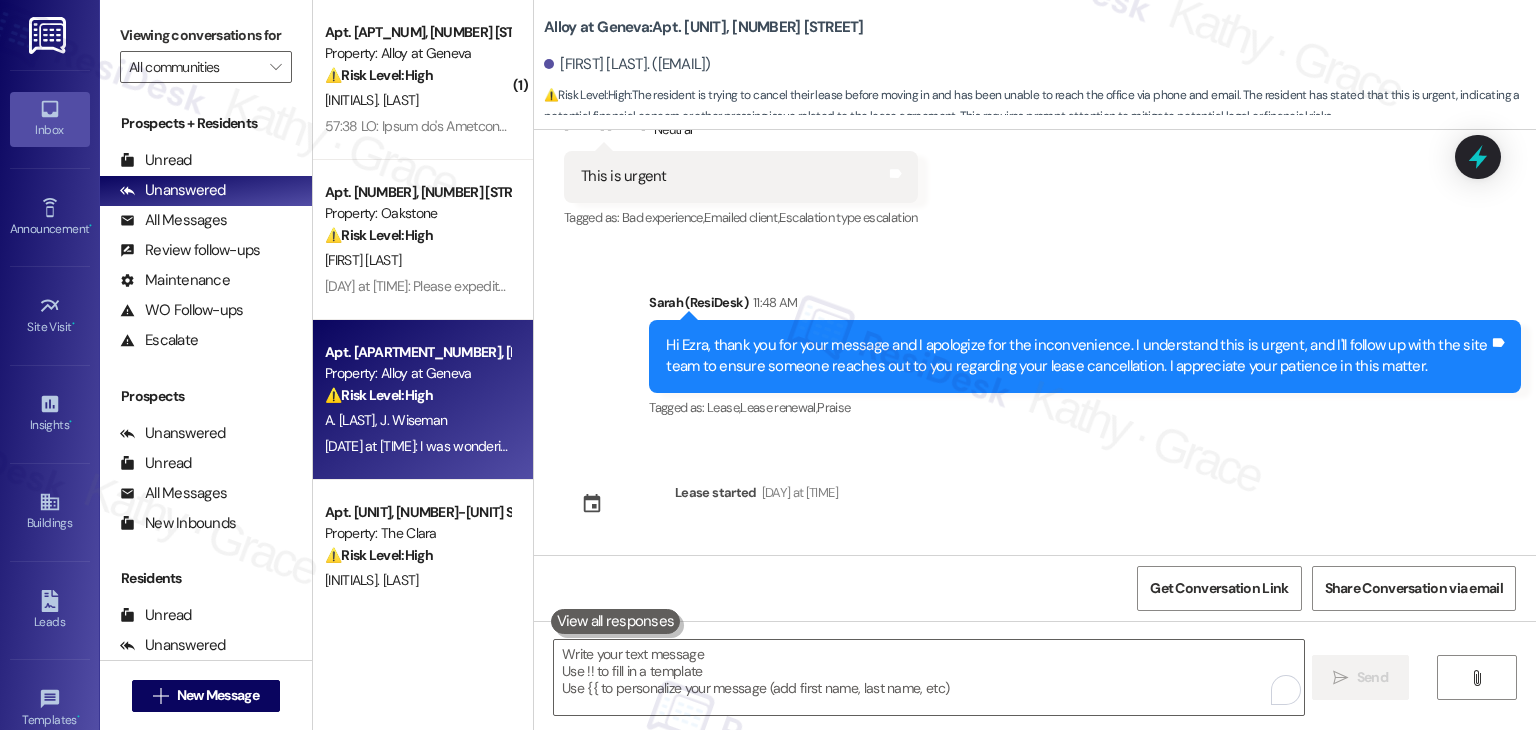 click on "Aug 01, 2025 at 5:02 PM: I was wondering if we could get an update on that maintenance request. Aug 01, 2025 at 5:02 PM: I was wondering if we could get an update on that maintenance request." at bounding box center (583, 446) 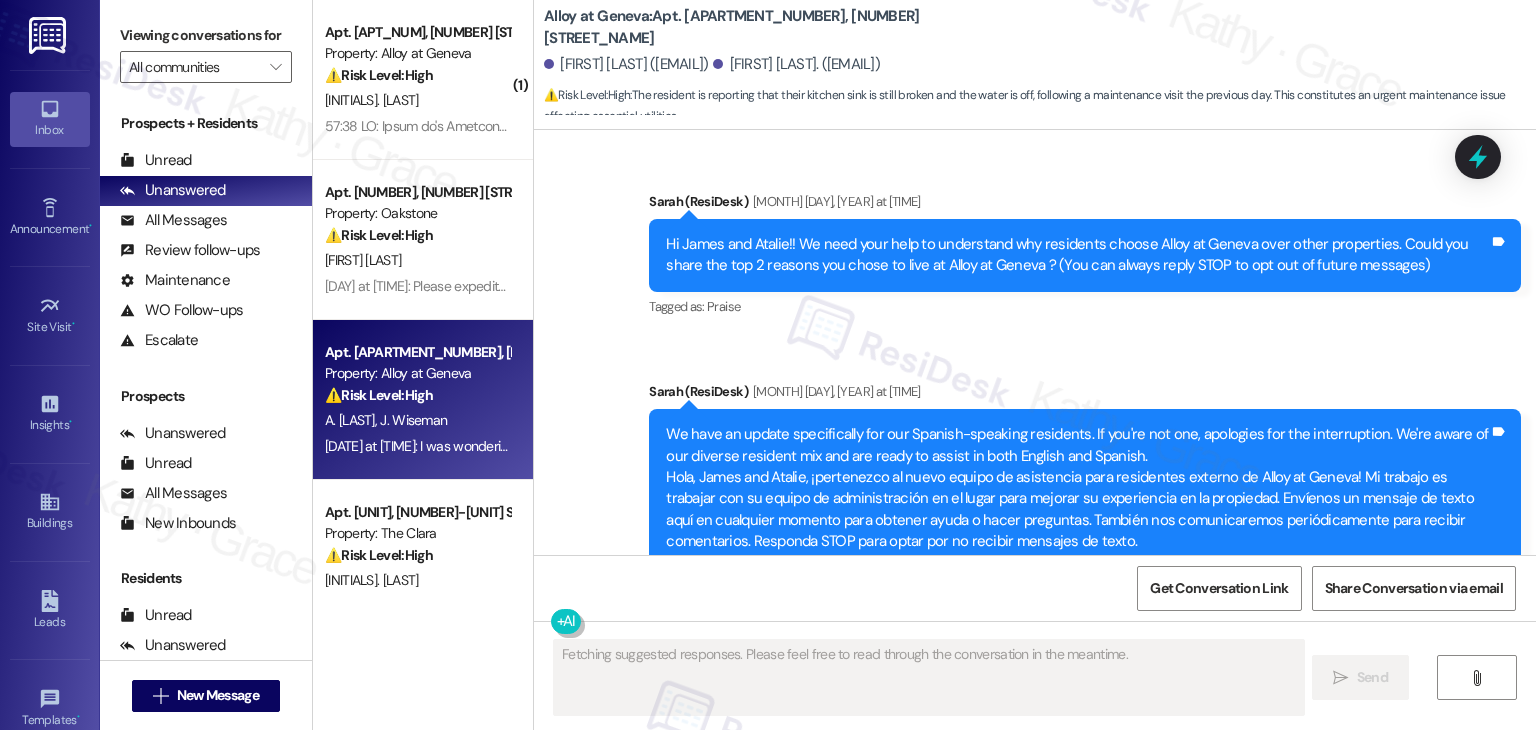 scroll, scrollTop: 12430, scrollLeft: 0, axis: vertical 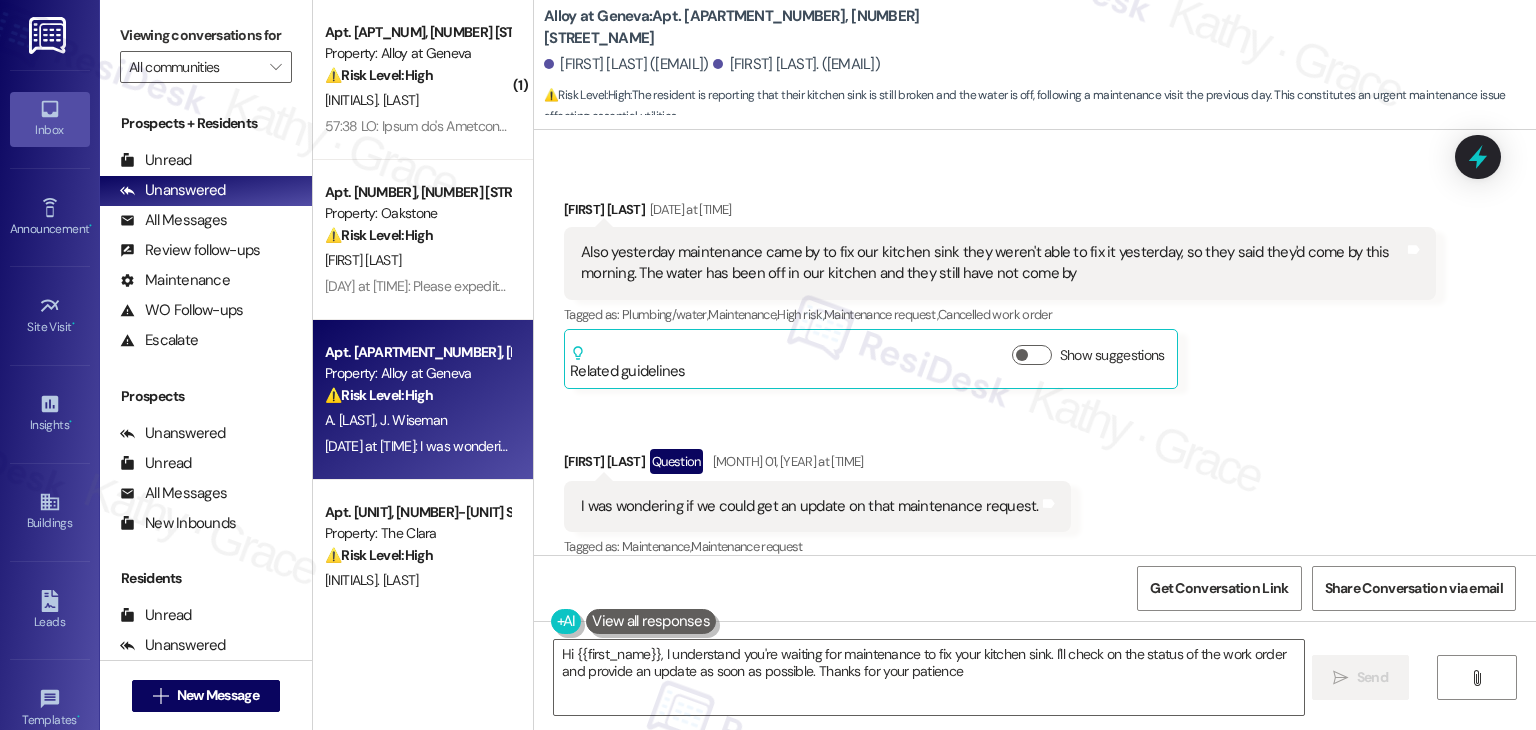 type on "Hi {{first_name}}, I understand you're waiting for maintenance to fix your kitchen sink. I'll check on the status of the work order and provide an update as soon as possible. Thanks for your patience!" 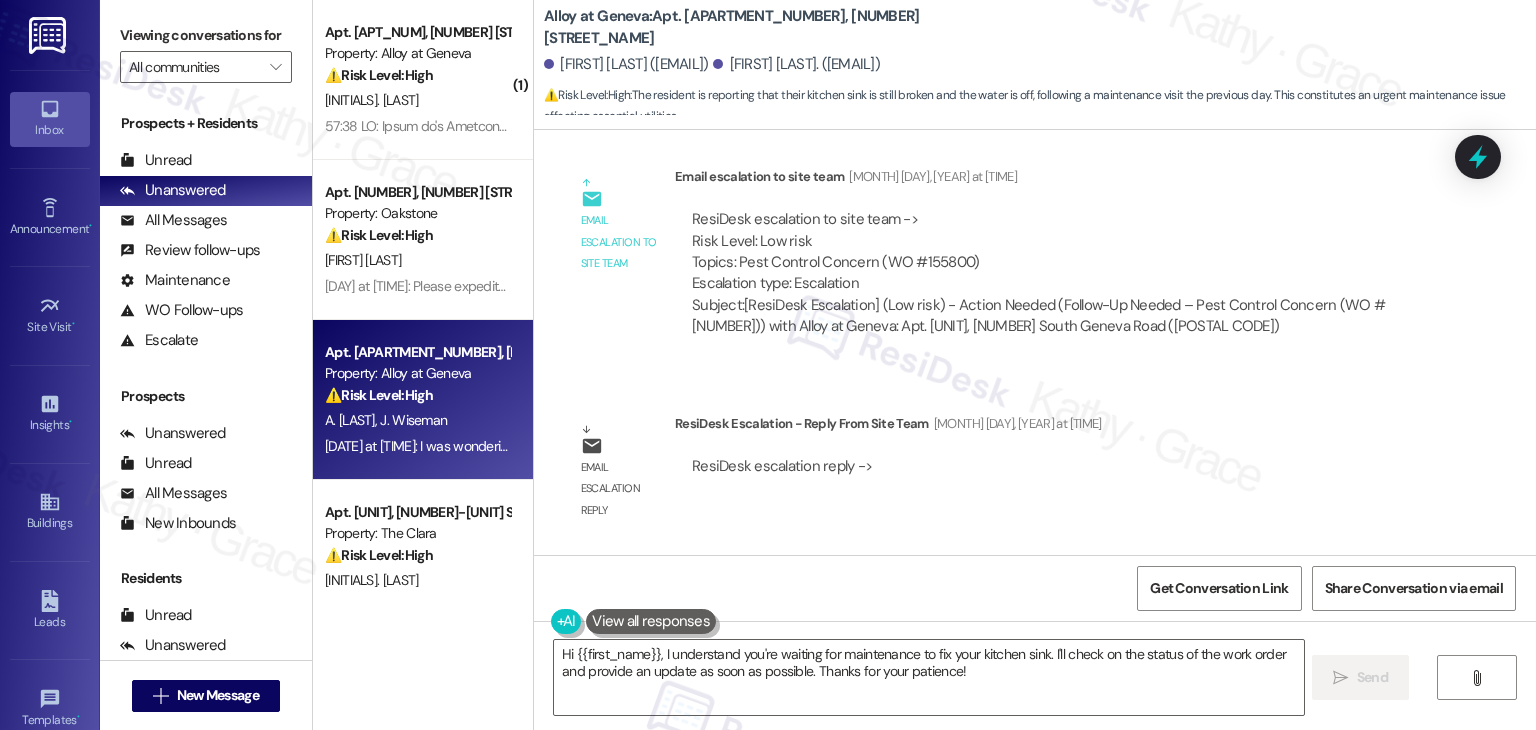 scroll, scrollTop: 12030, scrollLeft: 0, axis: vertical 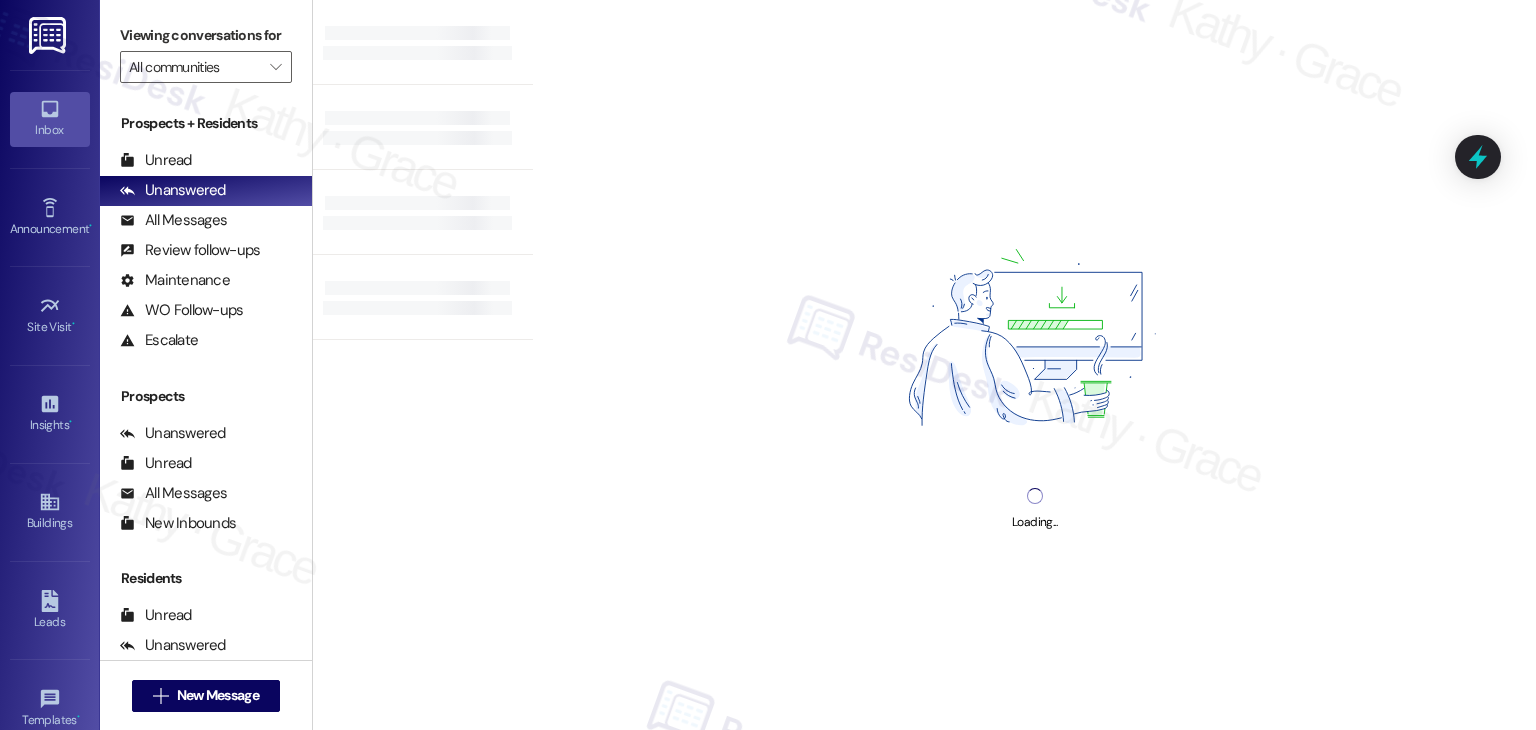 click on "Loading..." at bounding box center (1034, 365) 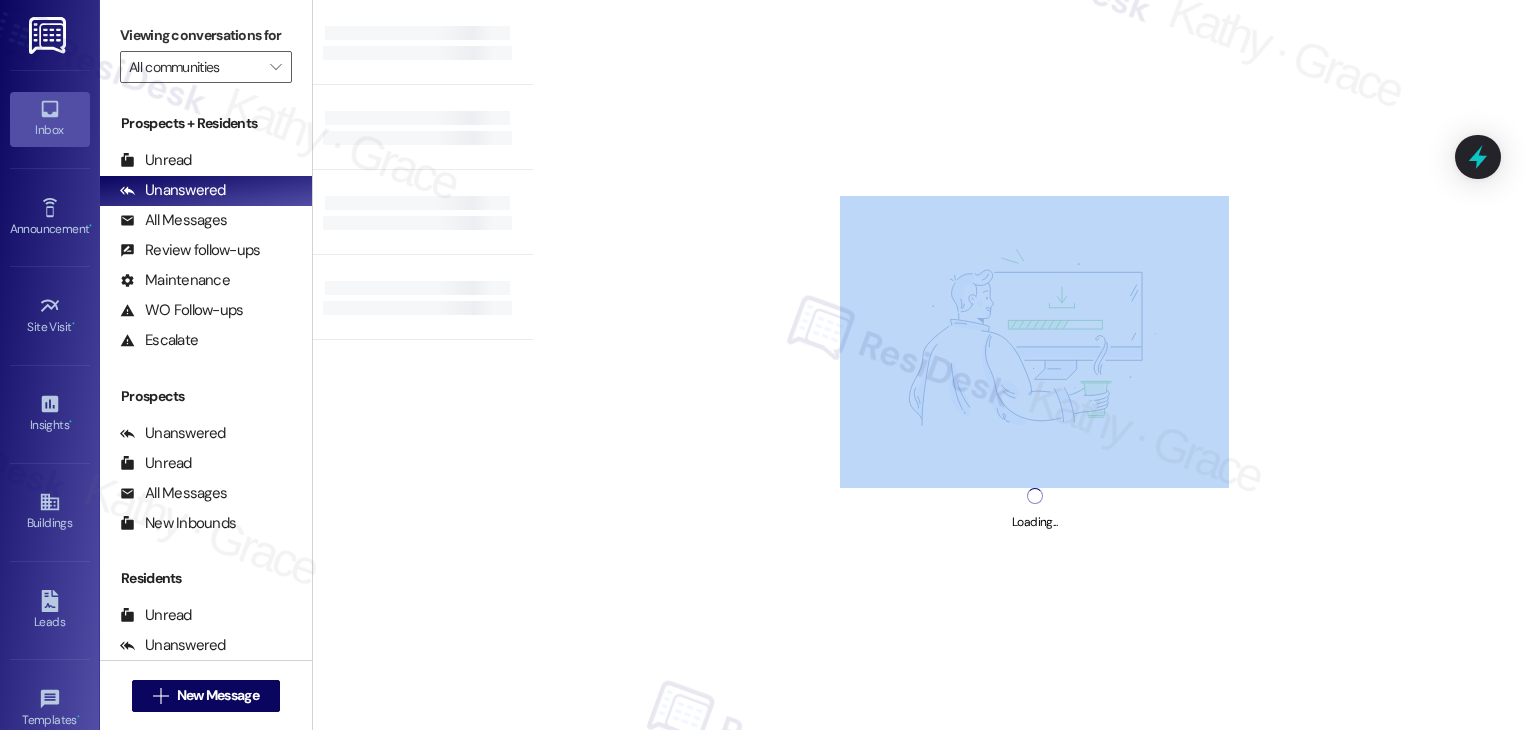 click on "Loading..." at bounding box center (1034, 365) 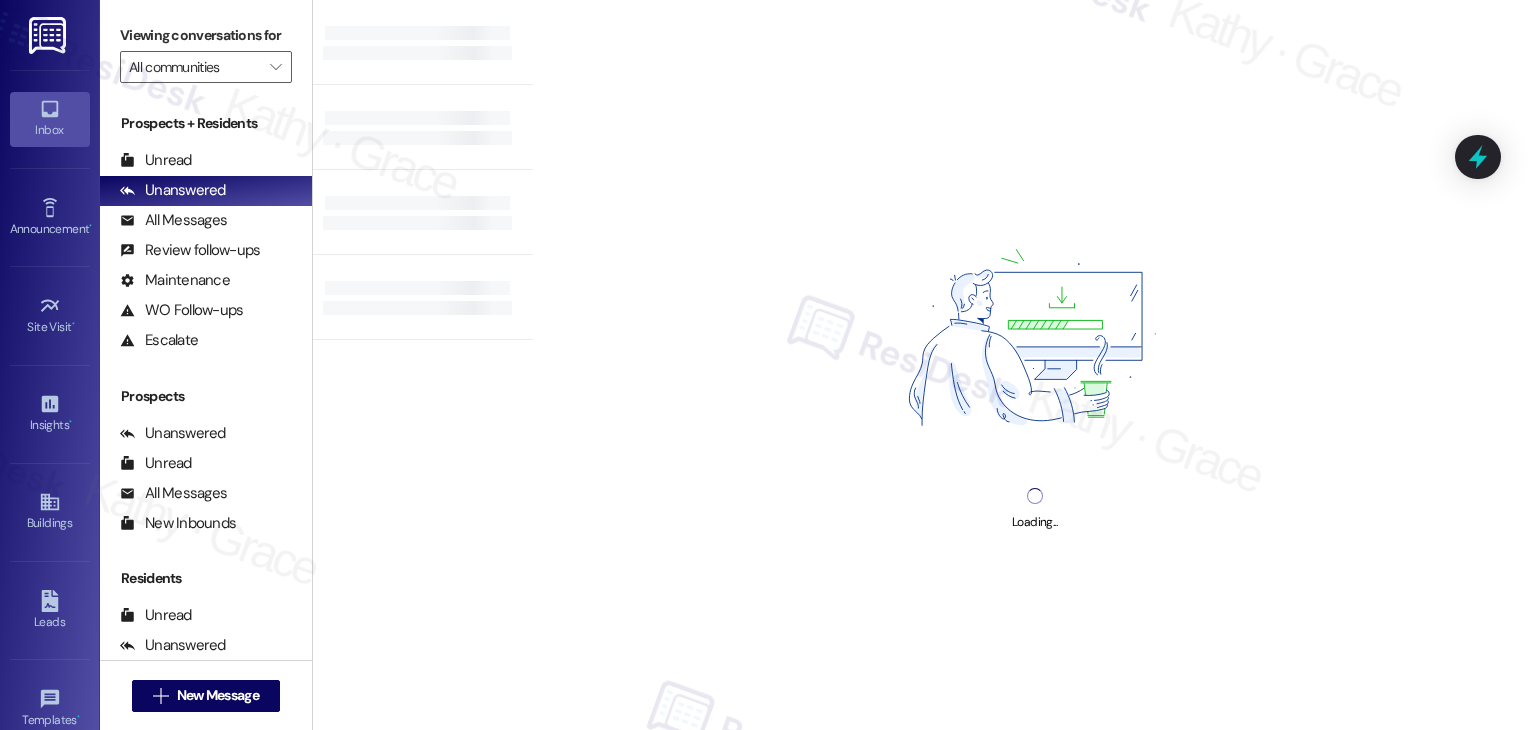 click on "Loading..." at bounding box center (1034, 365) 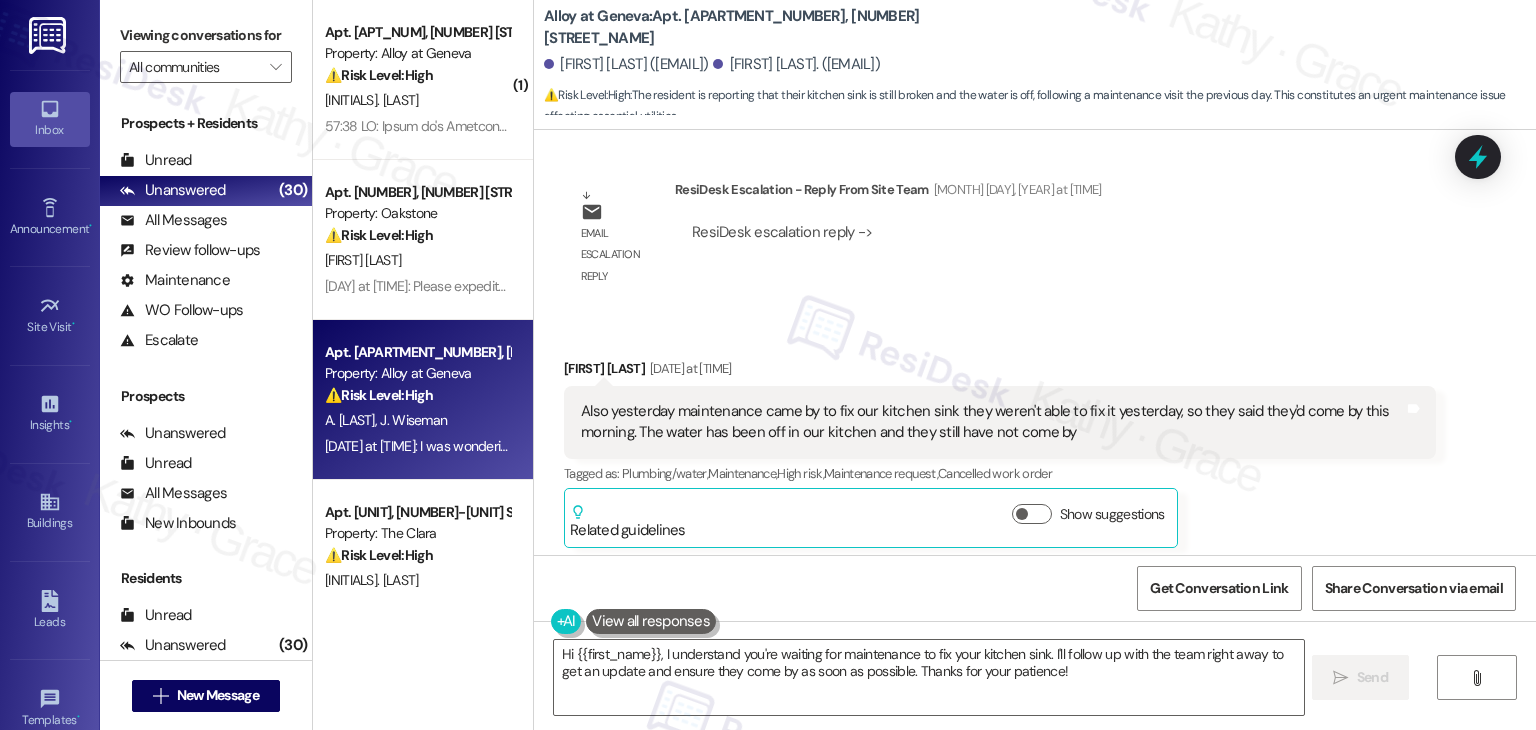 scroll, scrollTop: 12329, scrollLeft: 0, axis: vertical 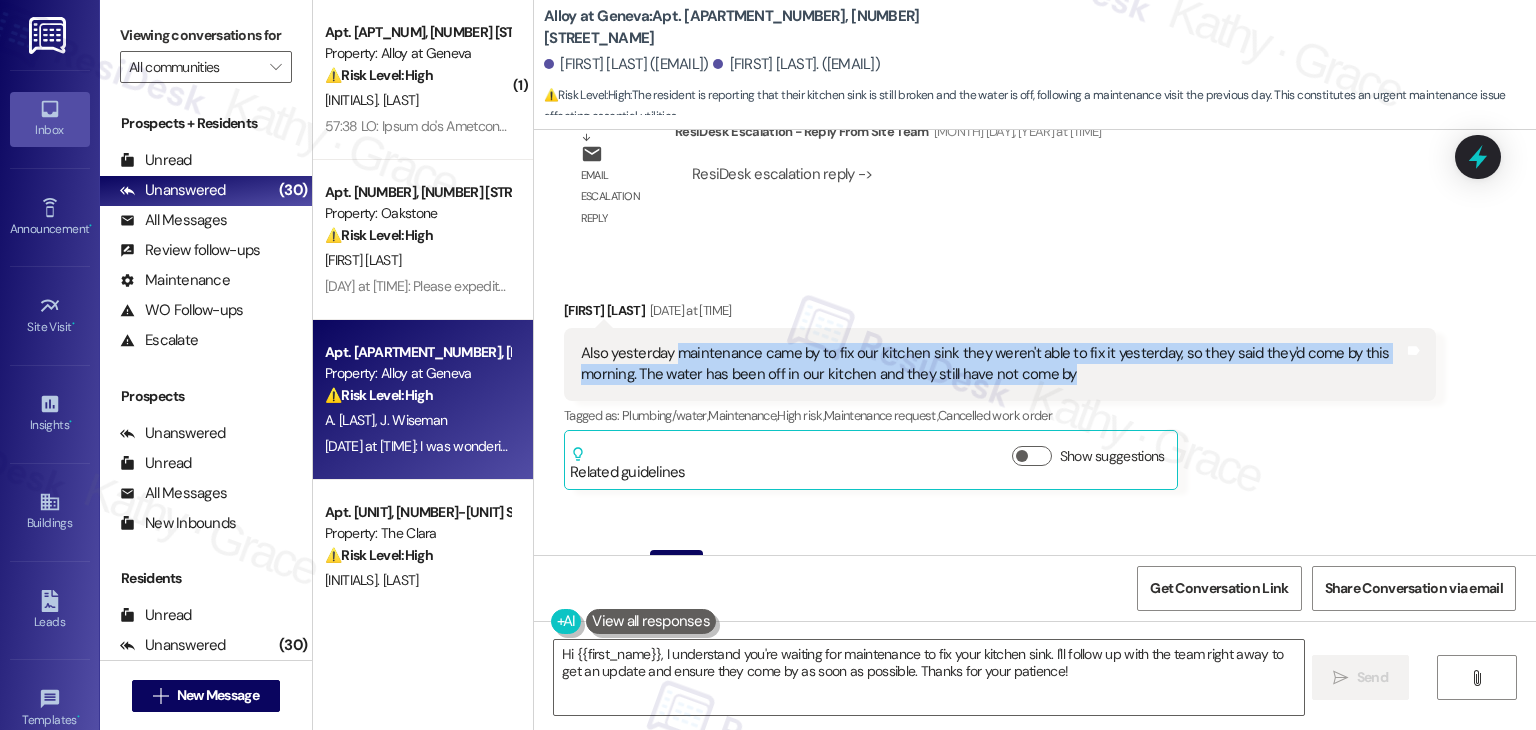 drag, startPoint x: 1060, startPoint y: 354, endPoint x: 665, endPoint y: 333, distance: 395.55783 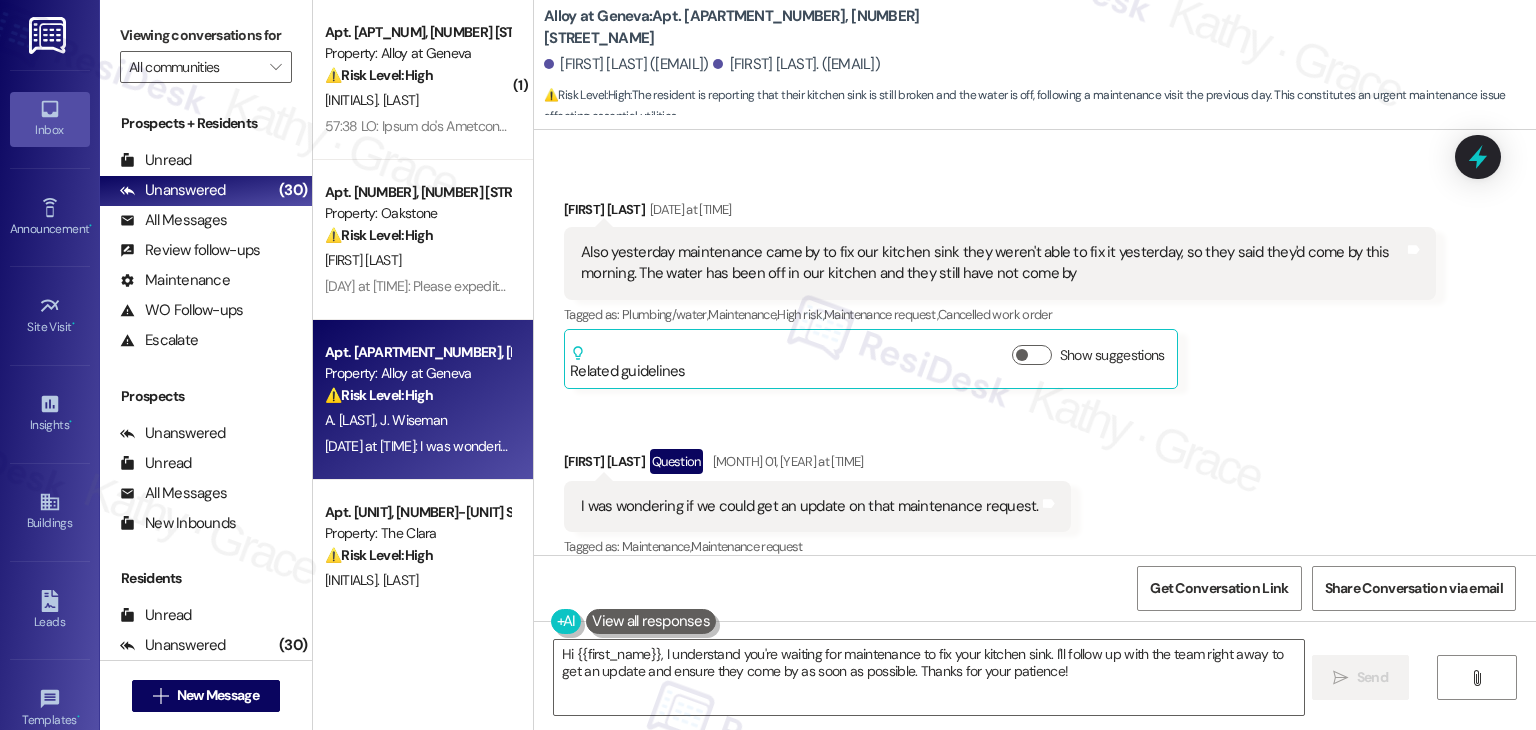 click on "I was wondering if we could get an update on that maintenance request." at bounding box center [810, 506] 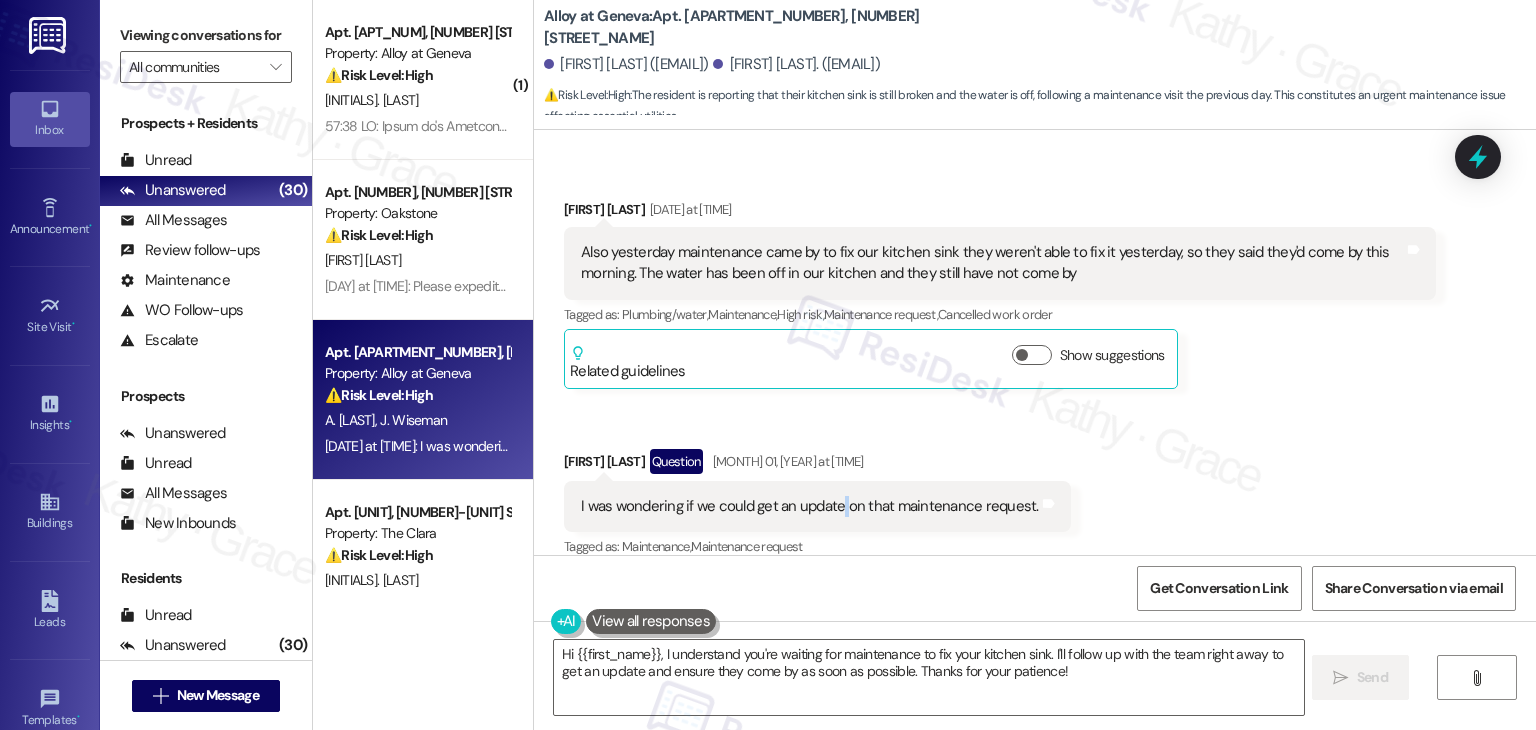 click on "I was wondering if we could get an update on that maintenance request." at bounding box center [810, 506] 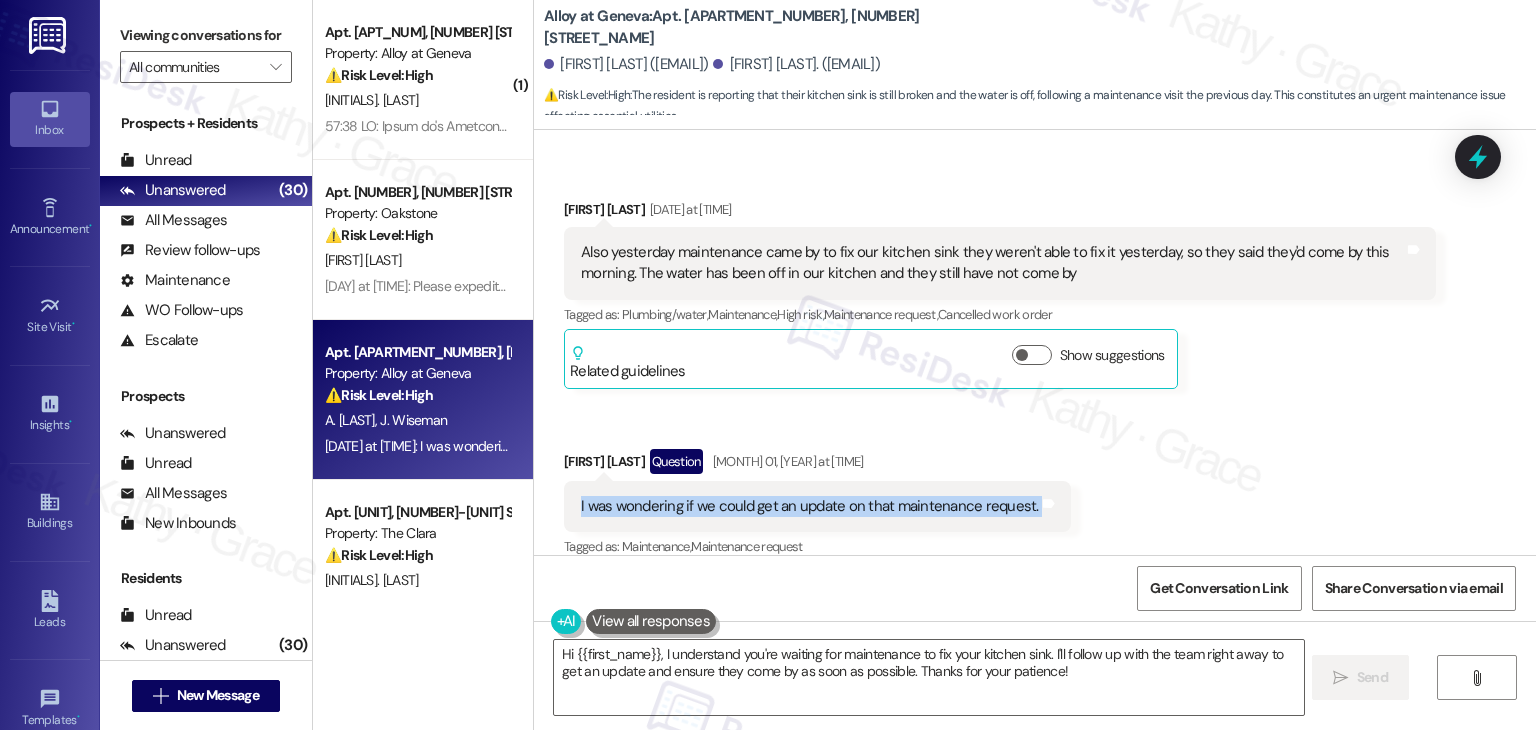 click on "I was wondering if we could get an update on that maintenance request." at bounding box center (810, 506) 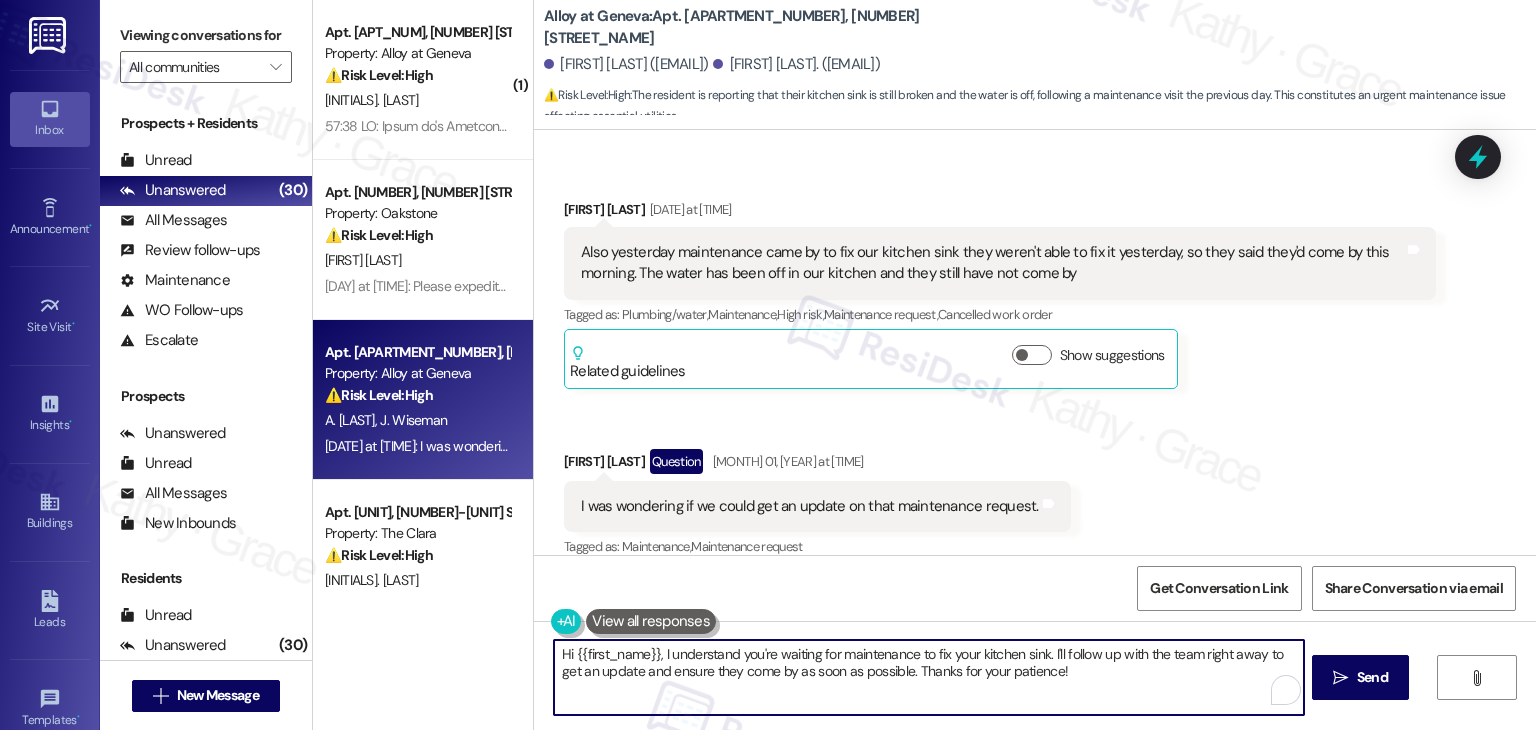 drag, startPoint x: 1064, startPoint y: 685, endPoint x: 1047, endPoint y: 661, distance: 29.410883 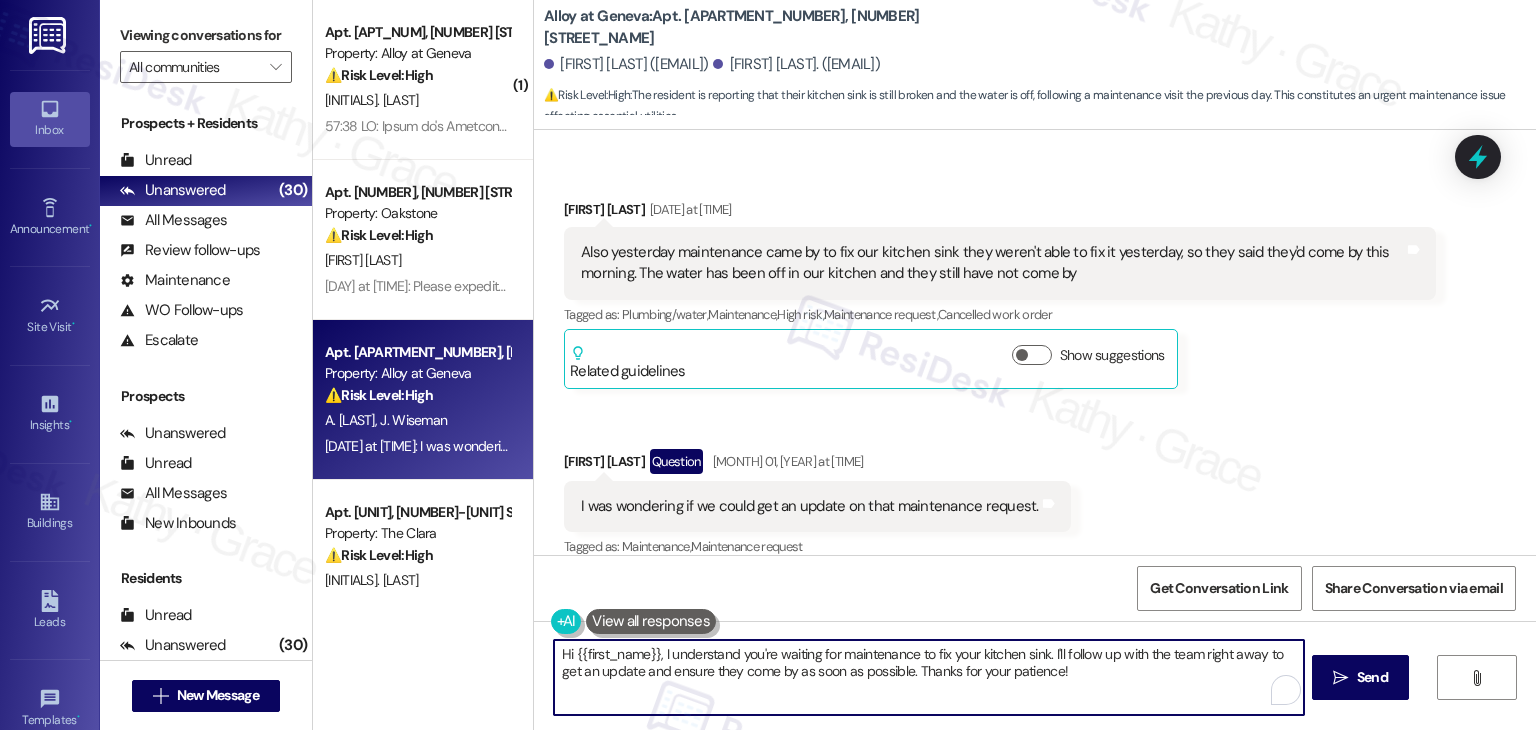 click on "Hi {{first_name}}, I understand you're waiting for maintenance to fix your kitchen sink. I'll follow up with the team right away to get an update and ensure they come by as soon as possible. Thanks for your patience!" at bounding box center [928, 677] 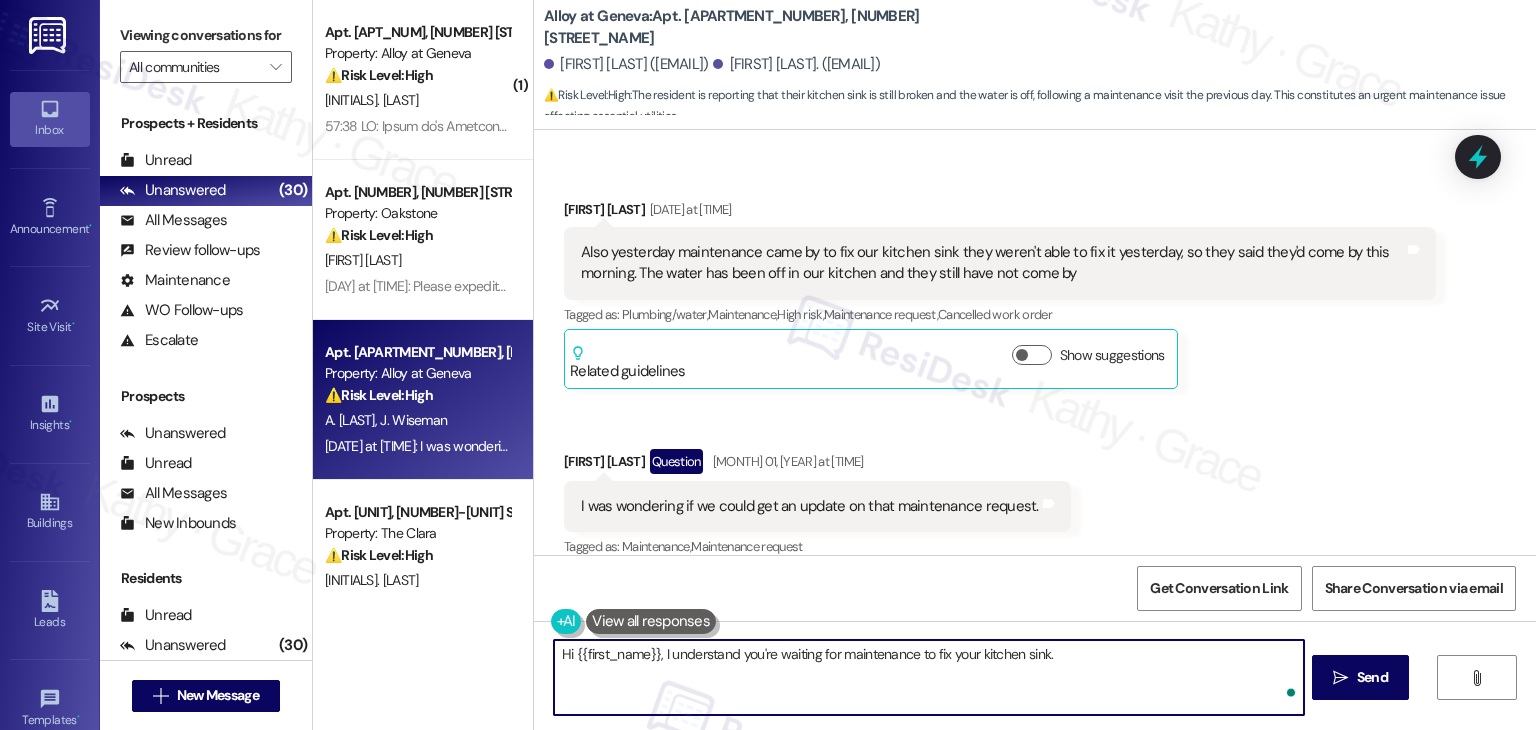 paste on "Could you please let me know if there’s a work order submitted for this issue? If so, I would appreciate it if you could provide me with the ticket number so I can follow up with the site team for an update. Thanks again for your understanding as we work to resolve this." 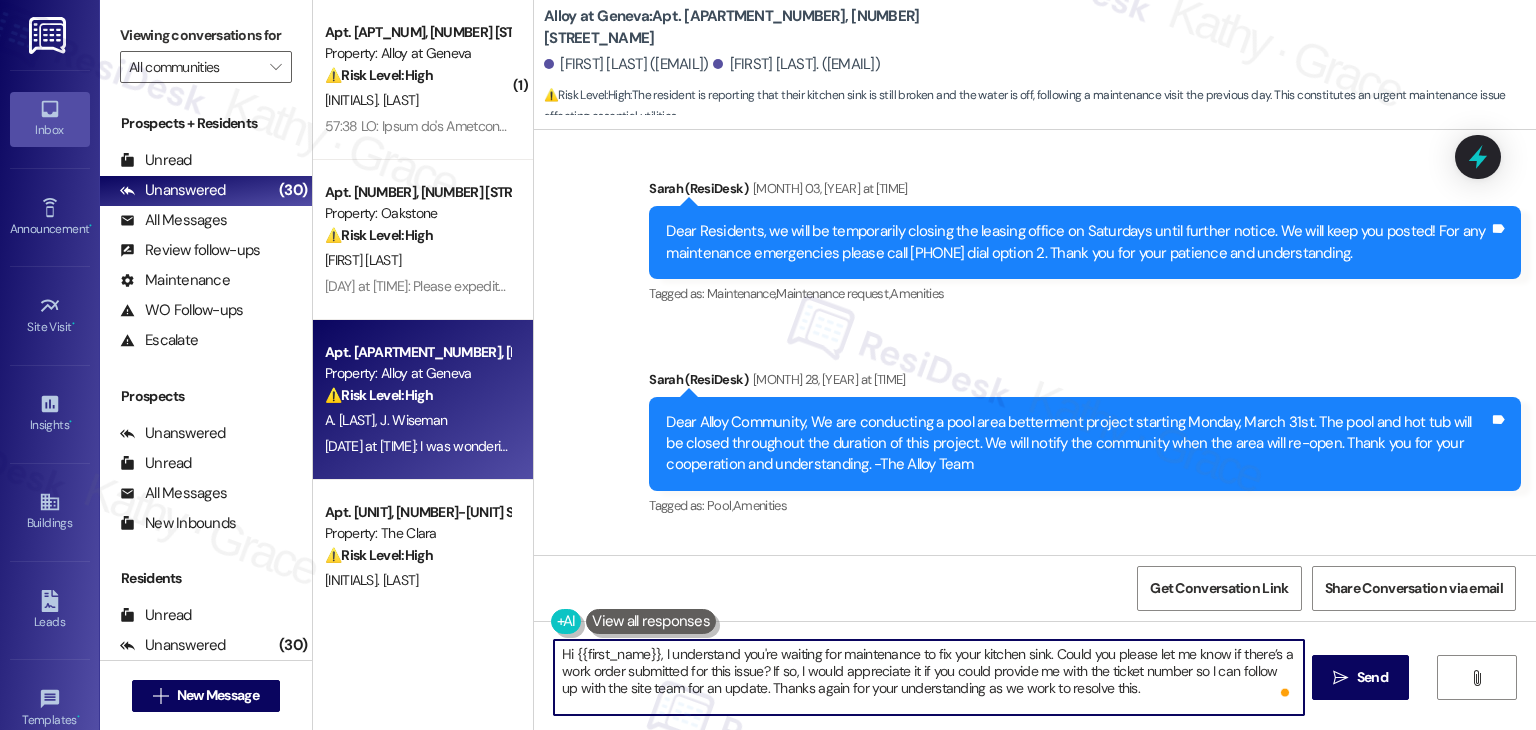scroll, scrollTop: 7030, scrollLeft: 0, axis: vertical 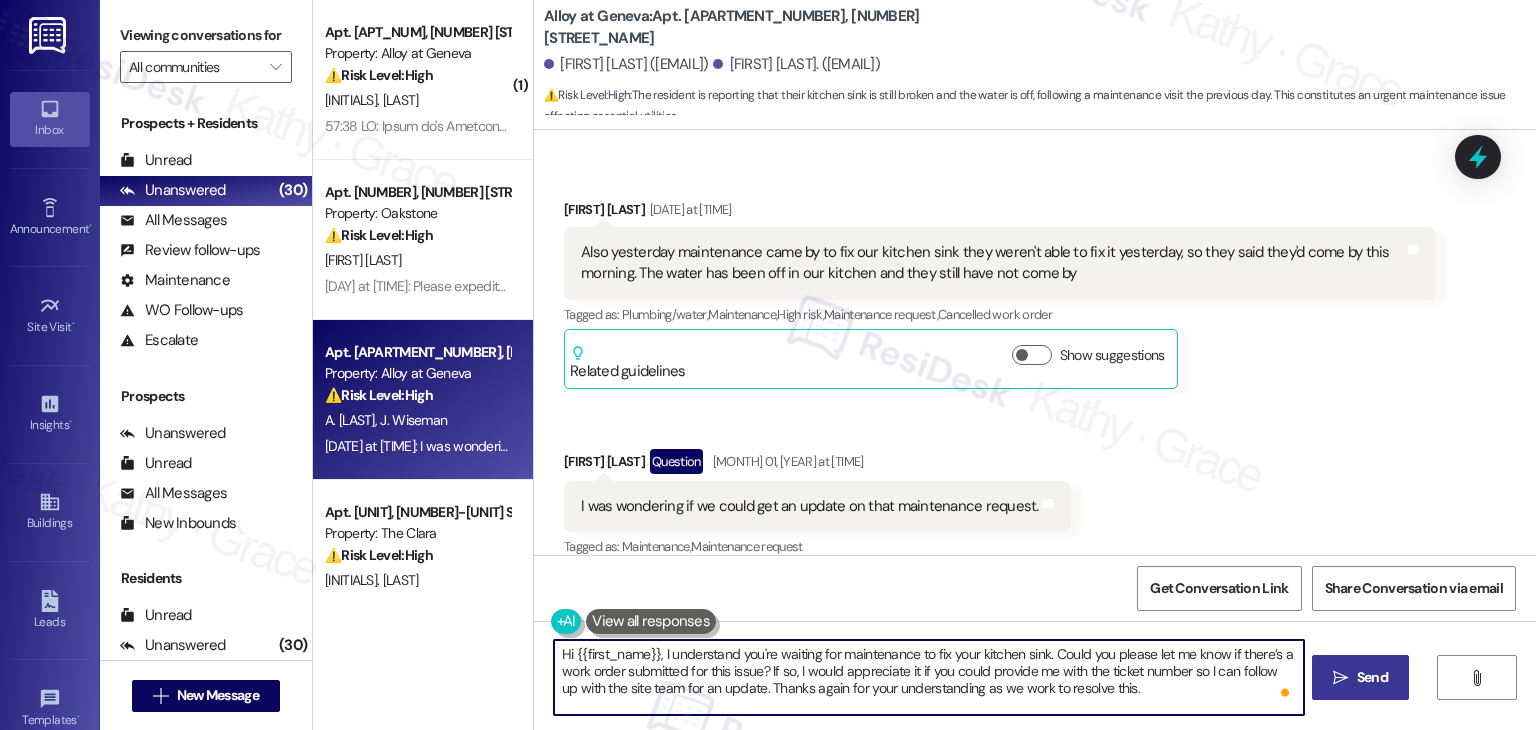 type on "Hi {{first_name}}, I understand you're waiting for maintenance to fix your kitchen sink. Could you please let me know if there’s a work order submitted for this issue? If so, I would appreciate it if you could provide me with the ticket number so I can follow up with the site team for an update. Thanks again for your understanding as we work to resolve this." 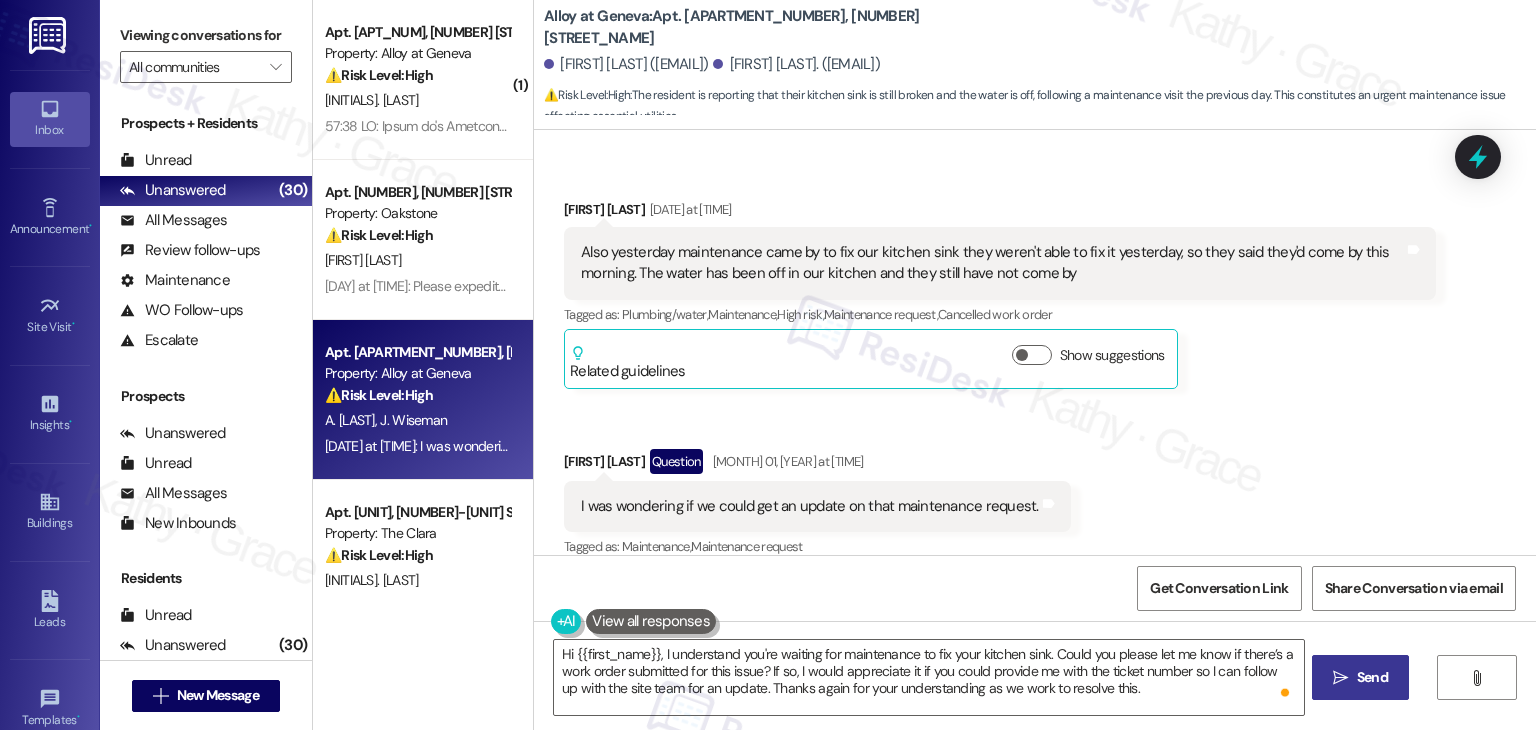 click on " Send" at bounding box center (1360, 677) 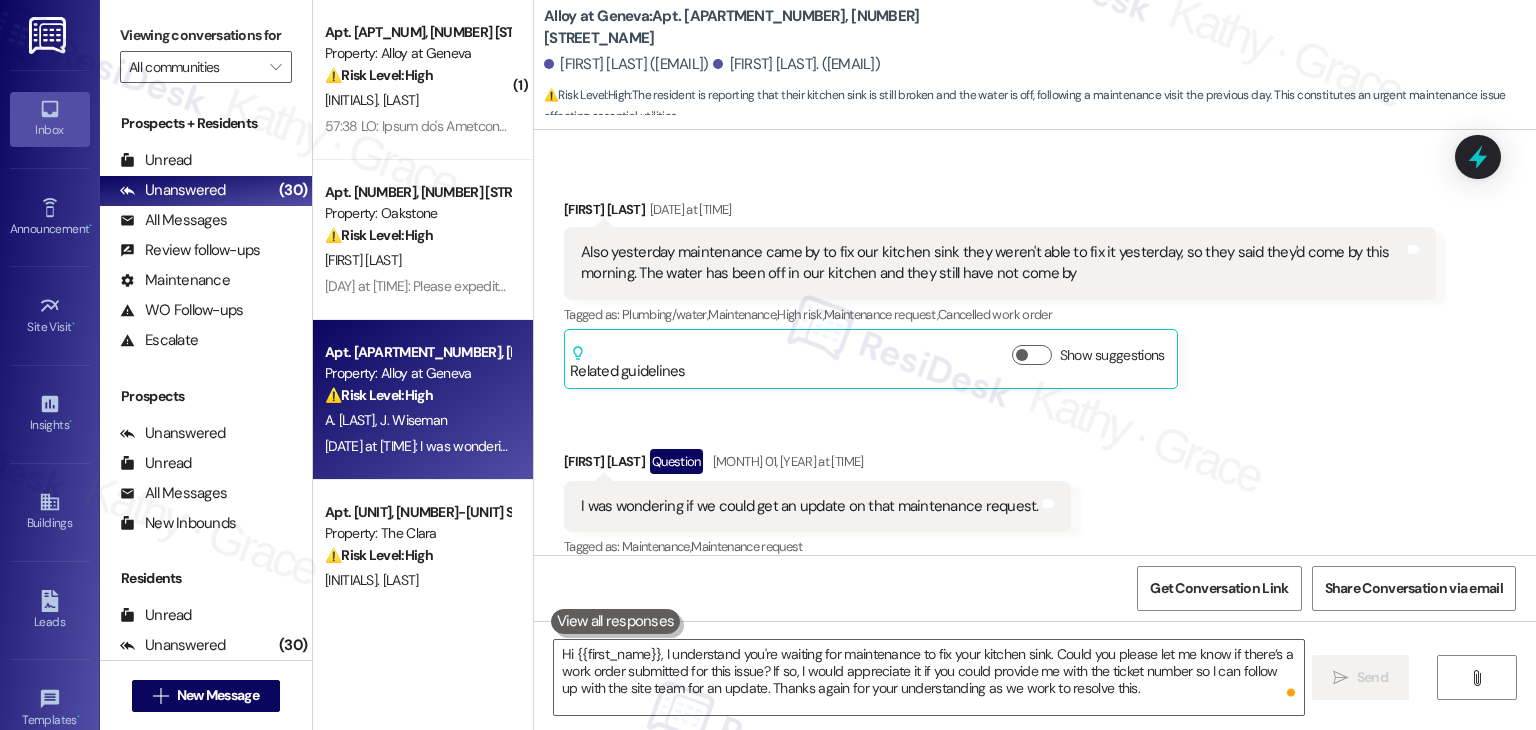 type 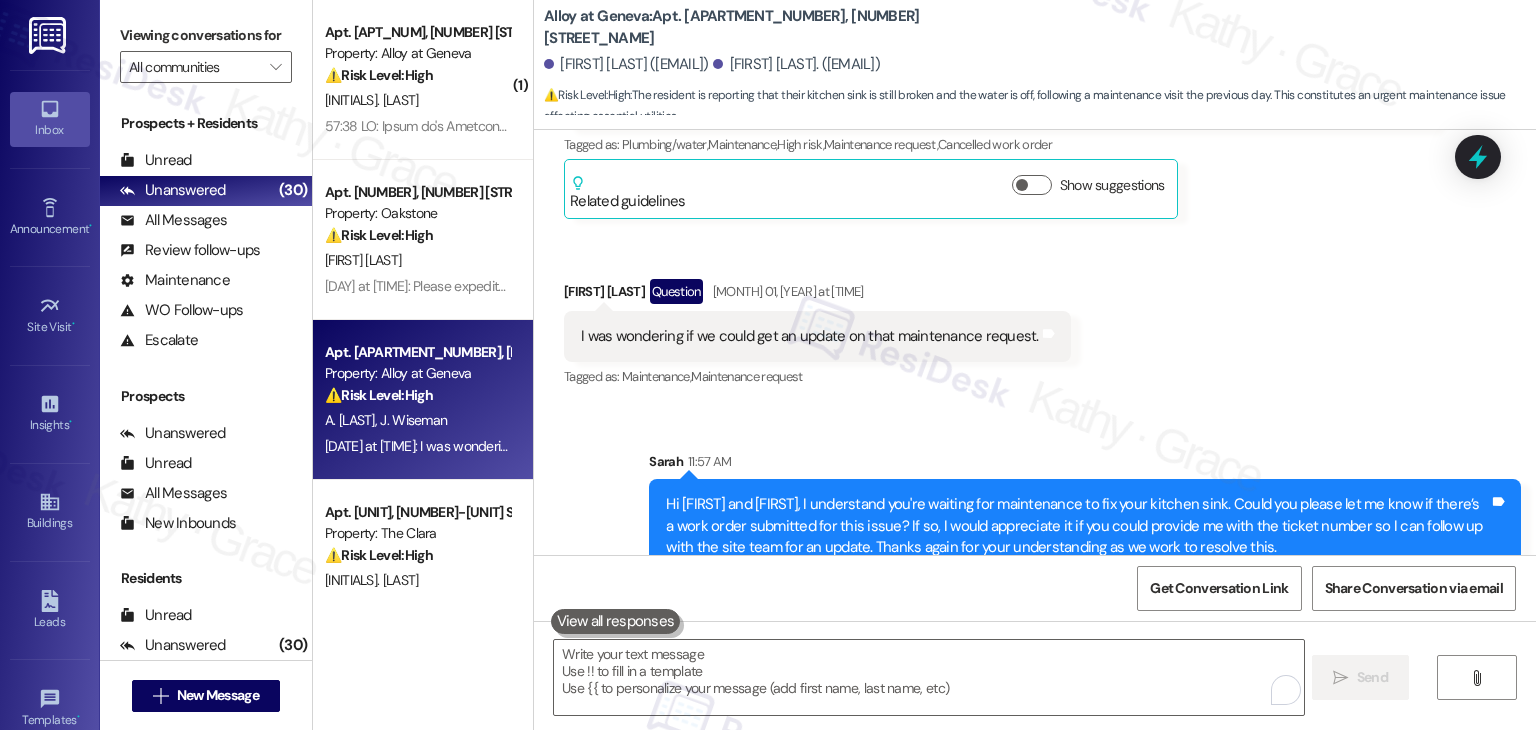 scroll, scrollTop: 12612, scrollLeft: 0, axis: vertical 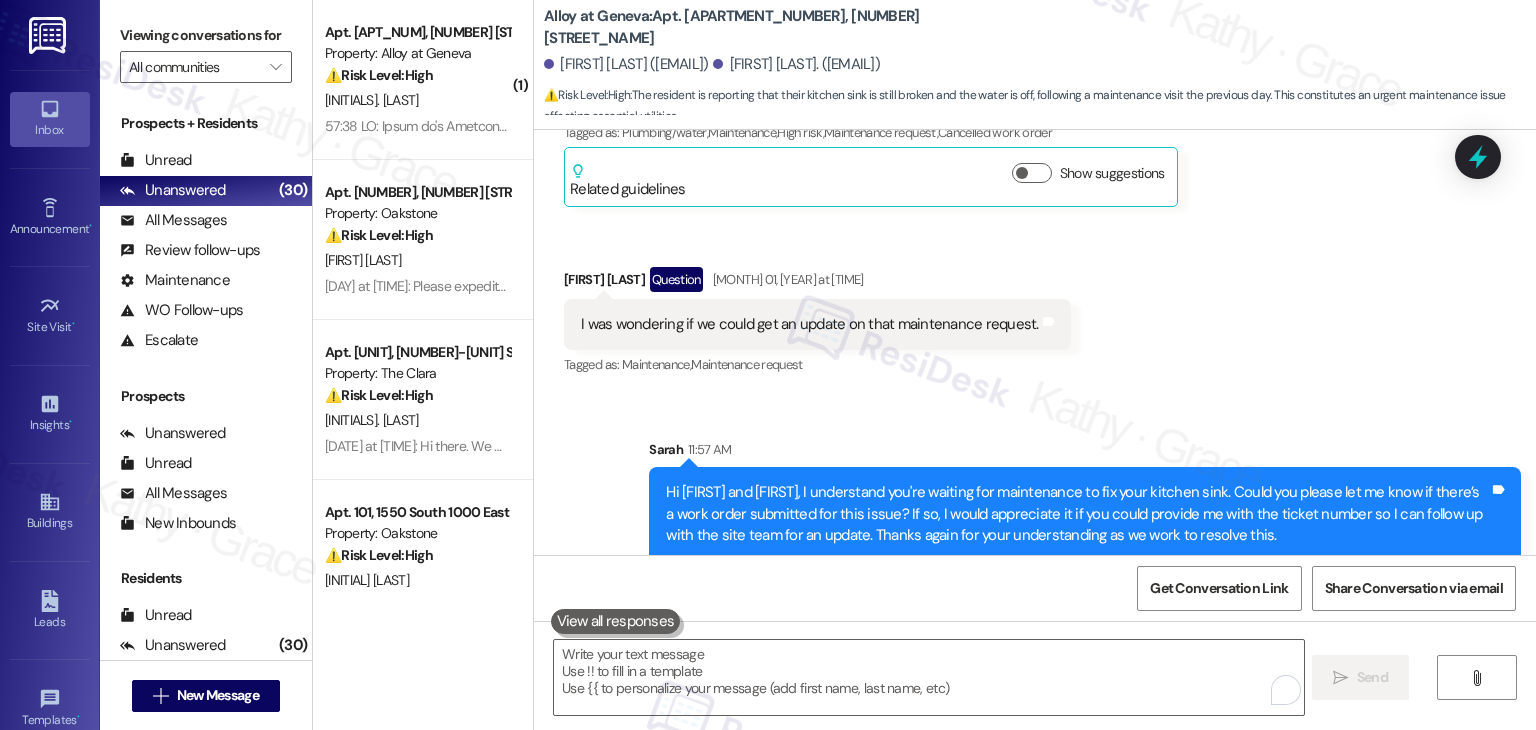 click on "Received via SMS Atalie Bowden Aug 01, 2025 at 3:05 PM Also yesterday maintenance came by to fix our kitchen sink they weren't able to fix it yesterday, so they said they'd come by this morning. The water has been off in our kitchen and they still have not come by Tags and notes Tagged as:   Plumbing/water ,  Click to highlight conversations about Plumbing/water Maintenance ,  Click to highlight conversations about Maintenance High risk ,  Click to highlight conversations about High risk Maintenance request ,  Click to highlight conversations about Maintenance request Cancelled work order Click to highlight conversations about Cancelled work order  Related guidelines Show suggestions Received via SMS James Wiseman Question Aug 01, 2025 at 5:02 PM I was wondering if we could get an update on that maintenance request. Tags and notes Tagged as:   Maintenance ,  Click to highlight conversations about Maintenance Maintenance request Click to highlight conversations about Maintenance request" at bounding box center [1035, 183] 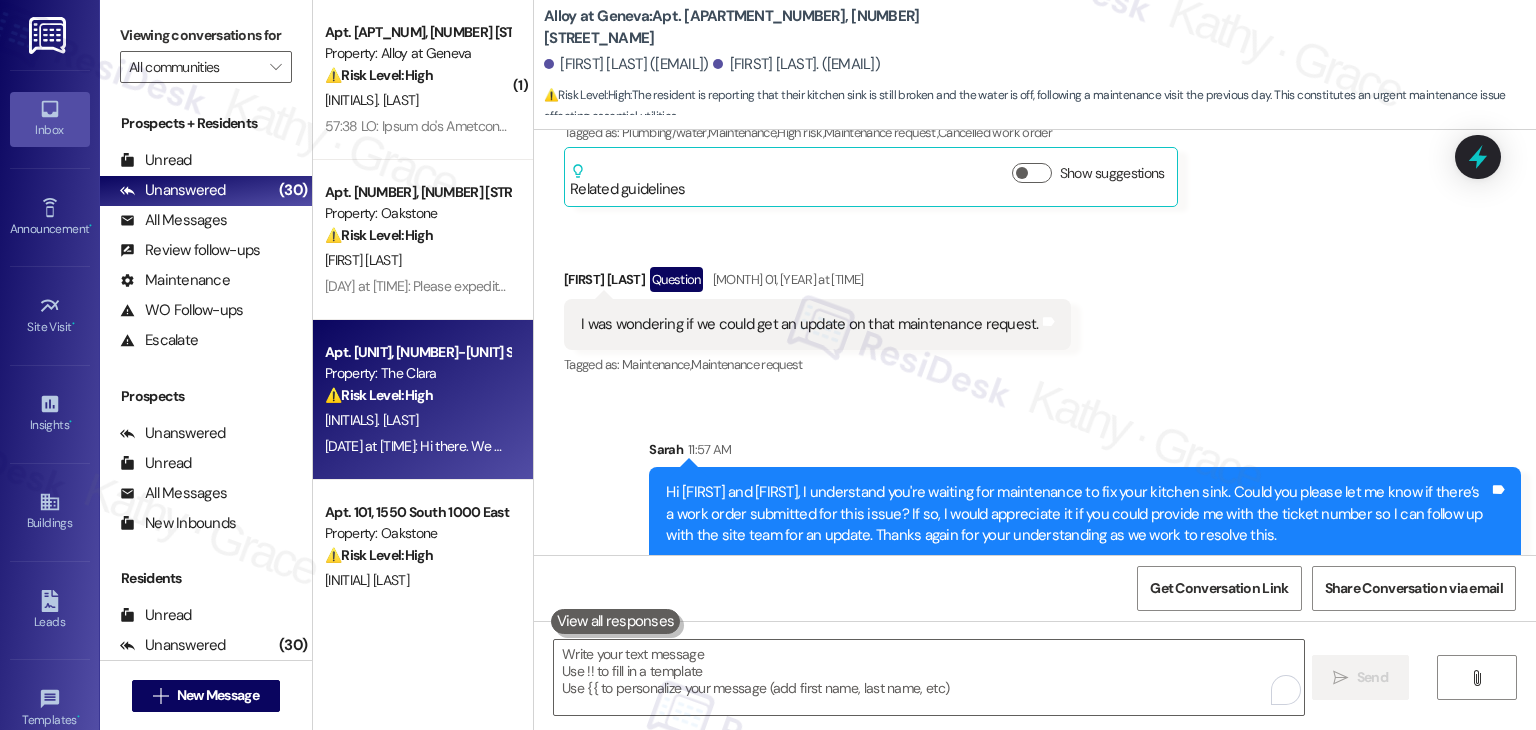click on "Aug 01, 2025 at 4:34 PM: Hi there. We were informed the gasket would be replaced. We are still experiencing odor  Aug 01, 2025 at 4:34 PM: Hi there. We were informed the gasket would be replaced. We are still experiencing odor" at bounding box center (417, 446) 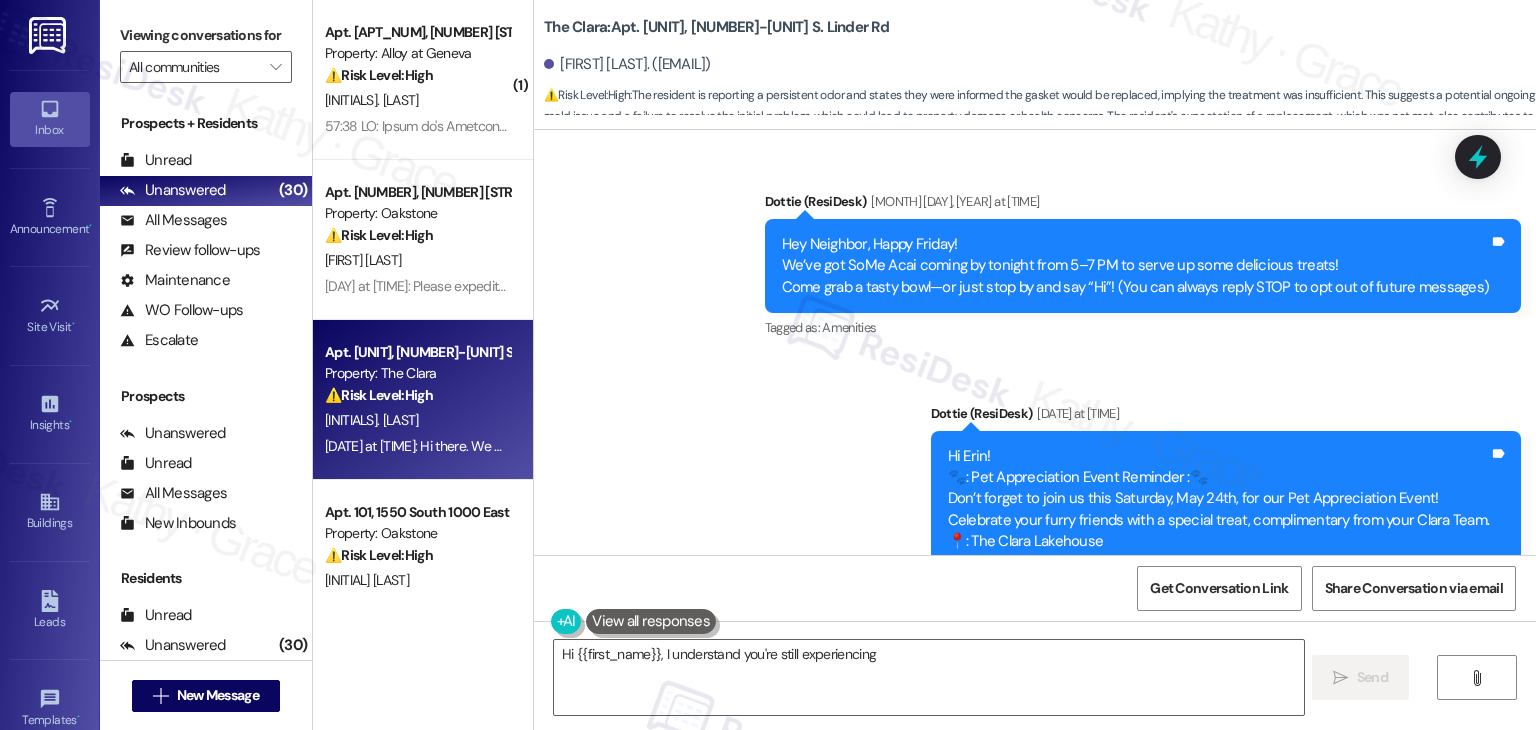 scroll, scrollTop: 5192, scrollLeft: 0, axis: vertical 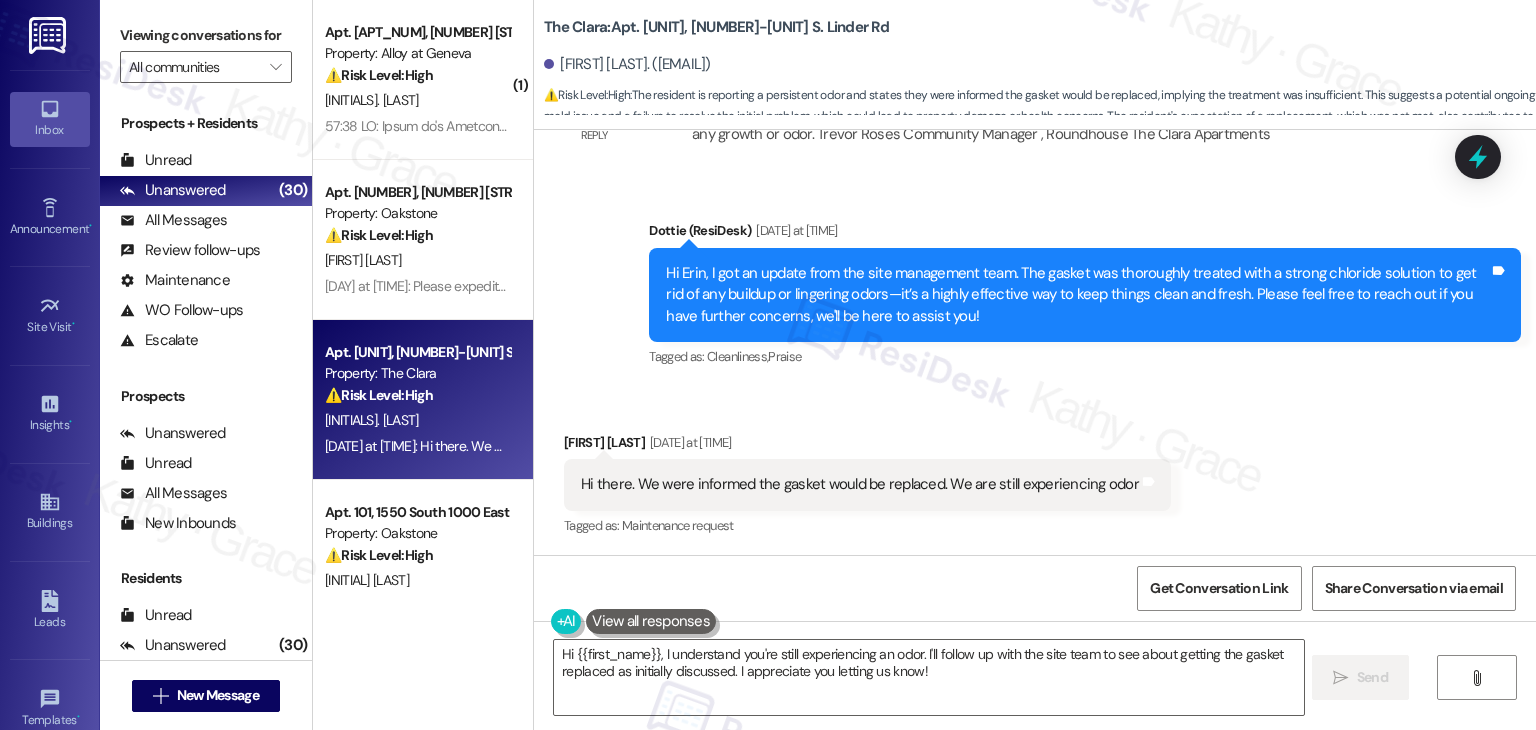 click on "Received via SMS Erin Cremer Aug 01, 2025 at 4:34 PM Hi there. We were informed the gasket would be replaced. We are still experiencing odor  Tags and notes Tagged as:   Maintenance request Click to highlight conversations about Maintenance request" at bounding box center [1035, 471] 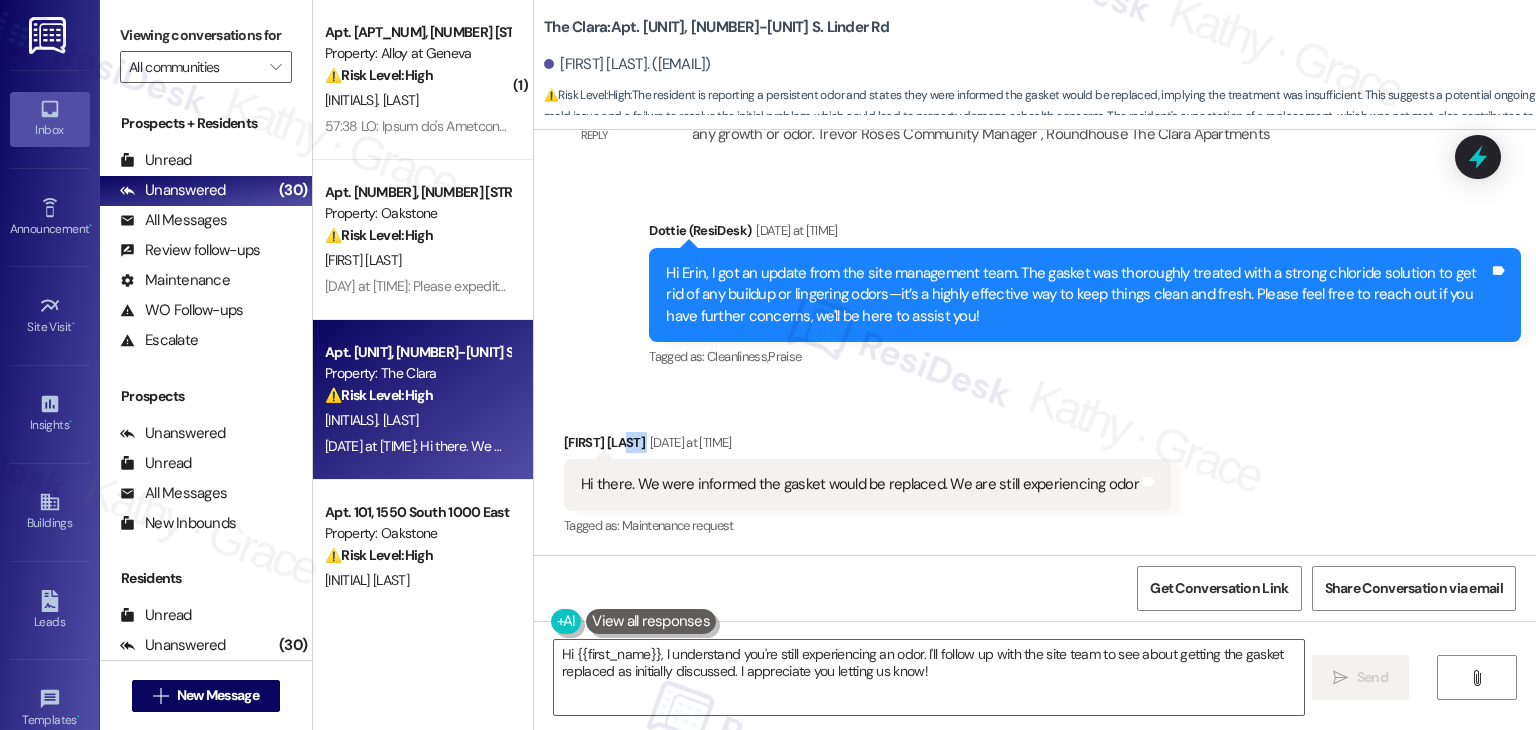 click on "Received via SMS Erin Cremer Aug 01, 2025 at 4:34 PM Hi there. We were informed the gasket would be replaced. We are still experiencing odor  Tags and notes Tagged as:   Maintenance request Click to highlight conversations about Maintenance request" at bounding box center [1035, 471] 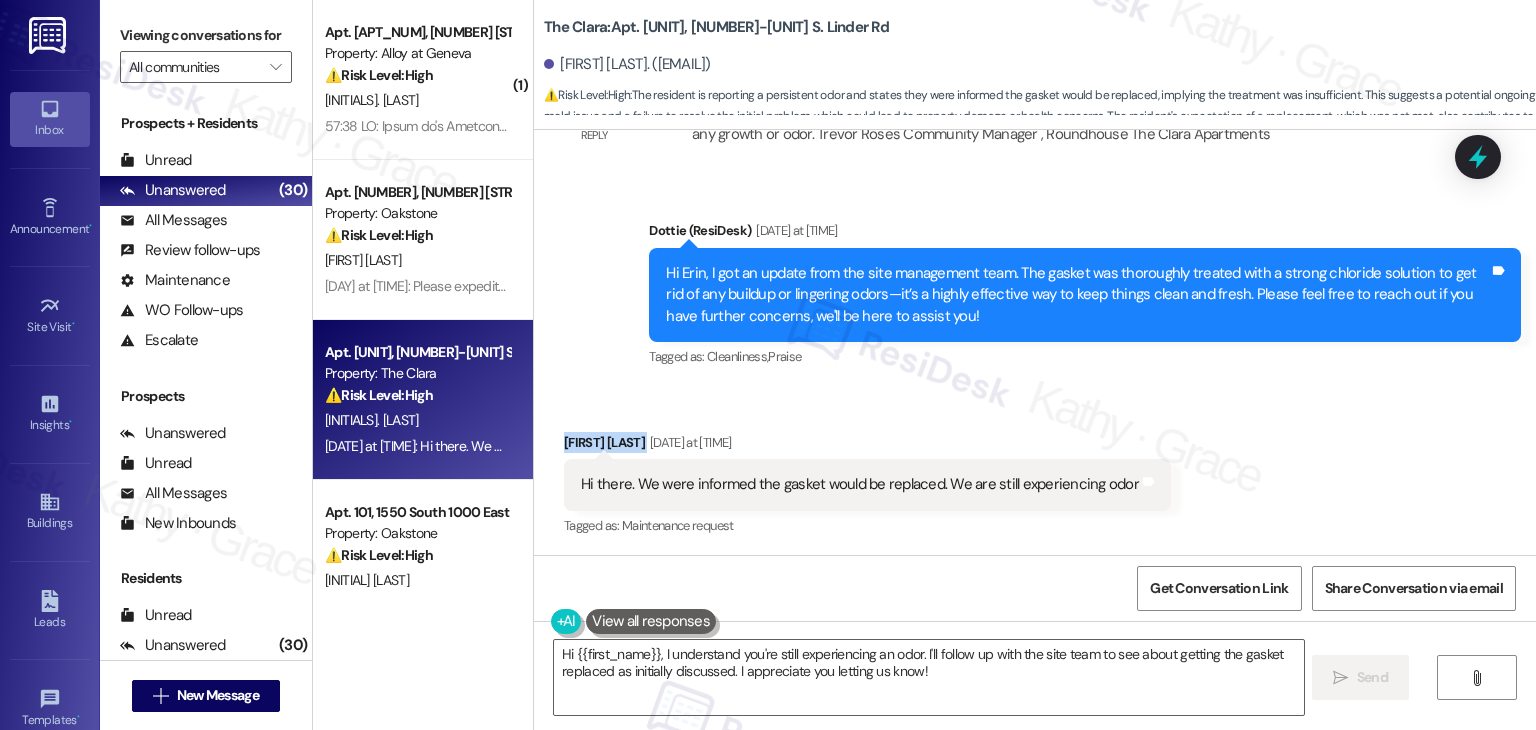 click on "Received via SMS Erin Cremer Aug 01, 2025 at 4:34 PM Hi there. We were informed the gasket would be replaced. We are still experiencing odor  Tags and notes Tagged as:   Maintenance request Click to highlight conversations about Maintenance request" at bounding box center [1035, 471] 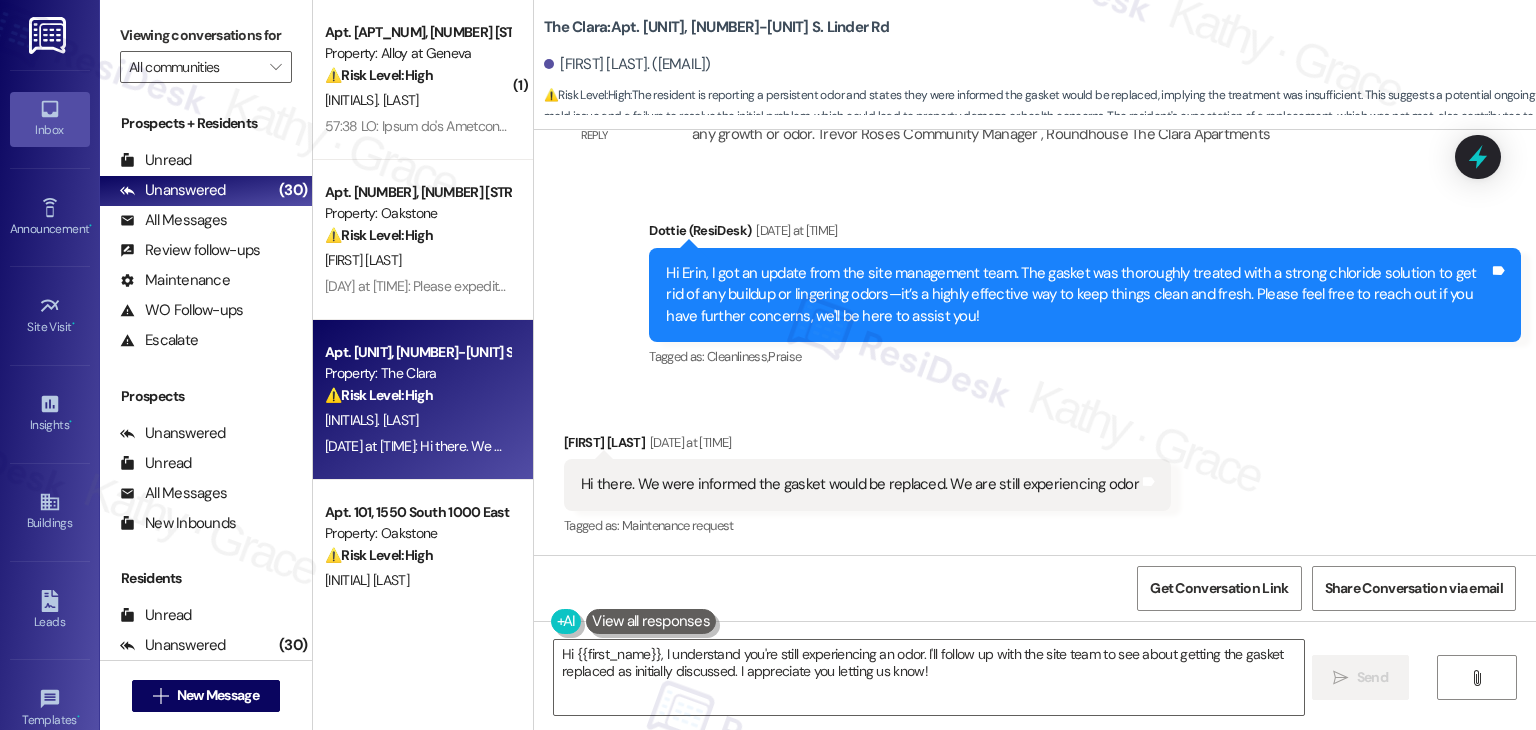 click on "Received via SMS Erin Cremer Aug 01, 2025 at 4:34 PM Hi there. We were informed the gasket would be replaced. We are still experiencing odor  Tags and notes Tagged as:   Maintenance request Click to highlight conversations about Maintenance request" at bounding box center (1035, 471) 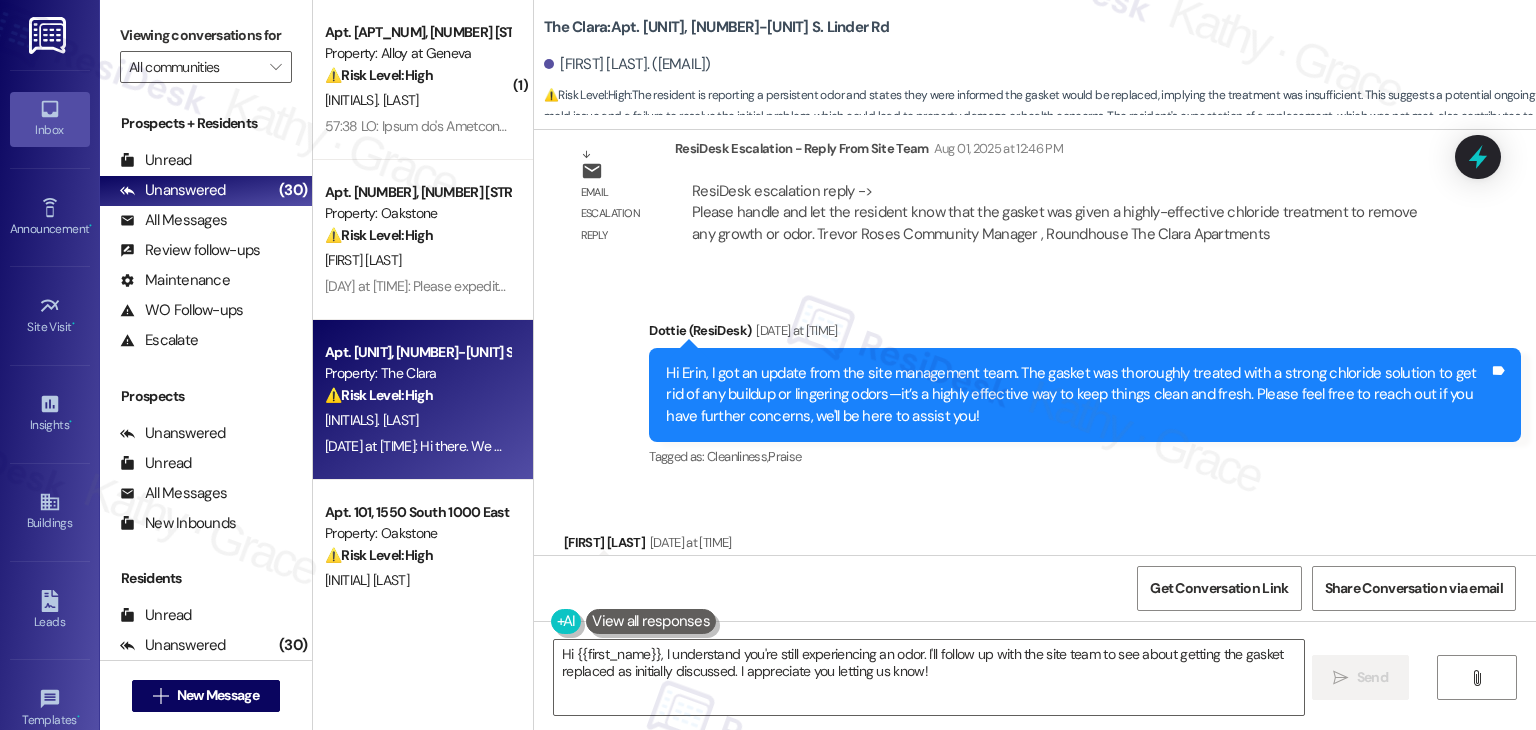 click on "Hi Erin, I got an update from the site management team. The gasket was thoroughly treated with a strong chloride solution to get rid of any buildup or lingering odors—it’s a highly effective way to keep things clean and fresh. Please feel free to reach out if you have further concerns, we'll be here to assist you!" at bounding box center [1077, 395] 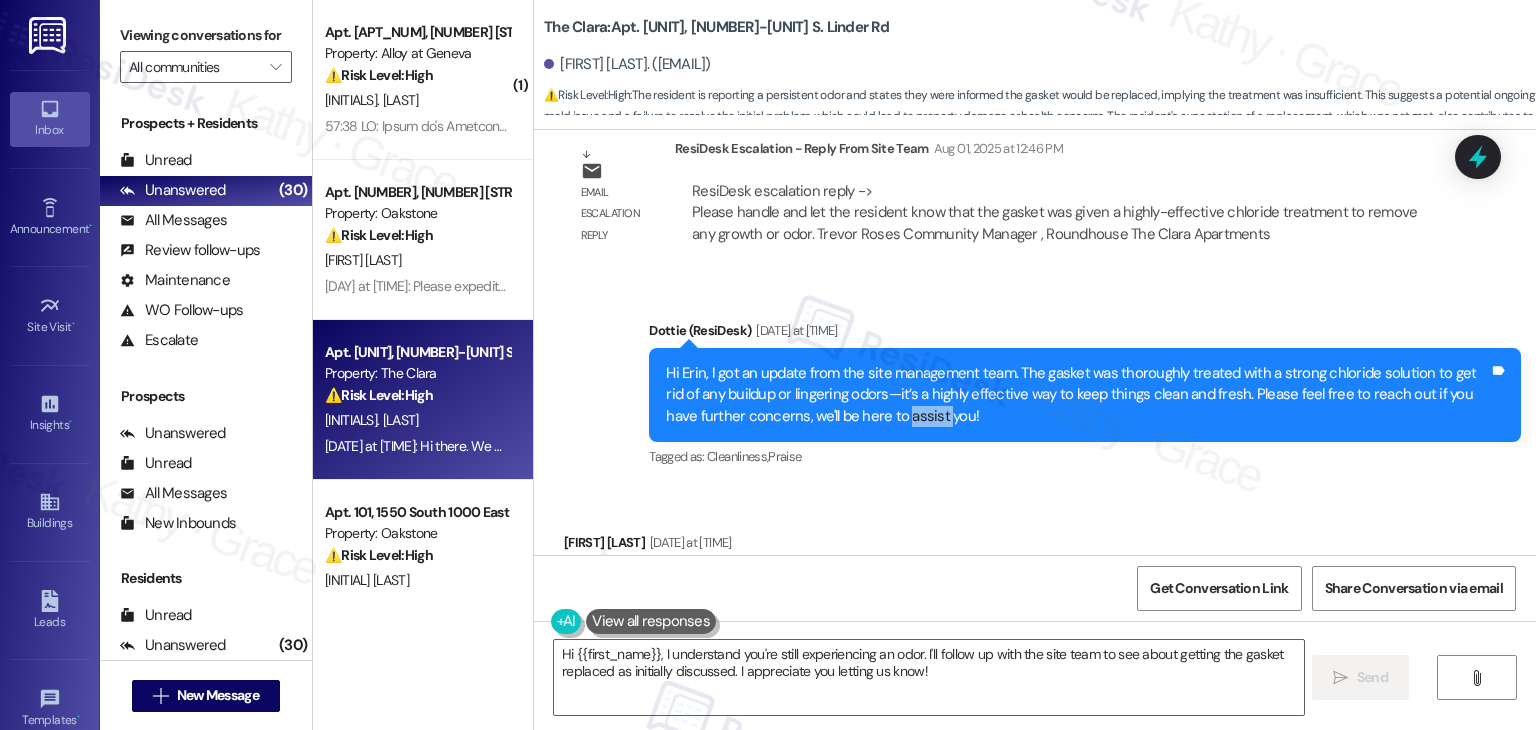 click on "Hi Erin, I got an update from the site management team. The gasket was thoroughly treated with a strong chloride solution to get rid of any buildup or lingering odors—it’s a highly effective way to keep things clean and fresh. Please feel free to reach out if you have further concerns, we'll be here to assist you!" at bounding box center [1077, 395] 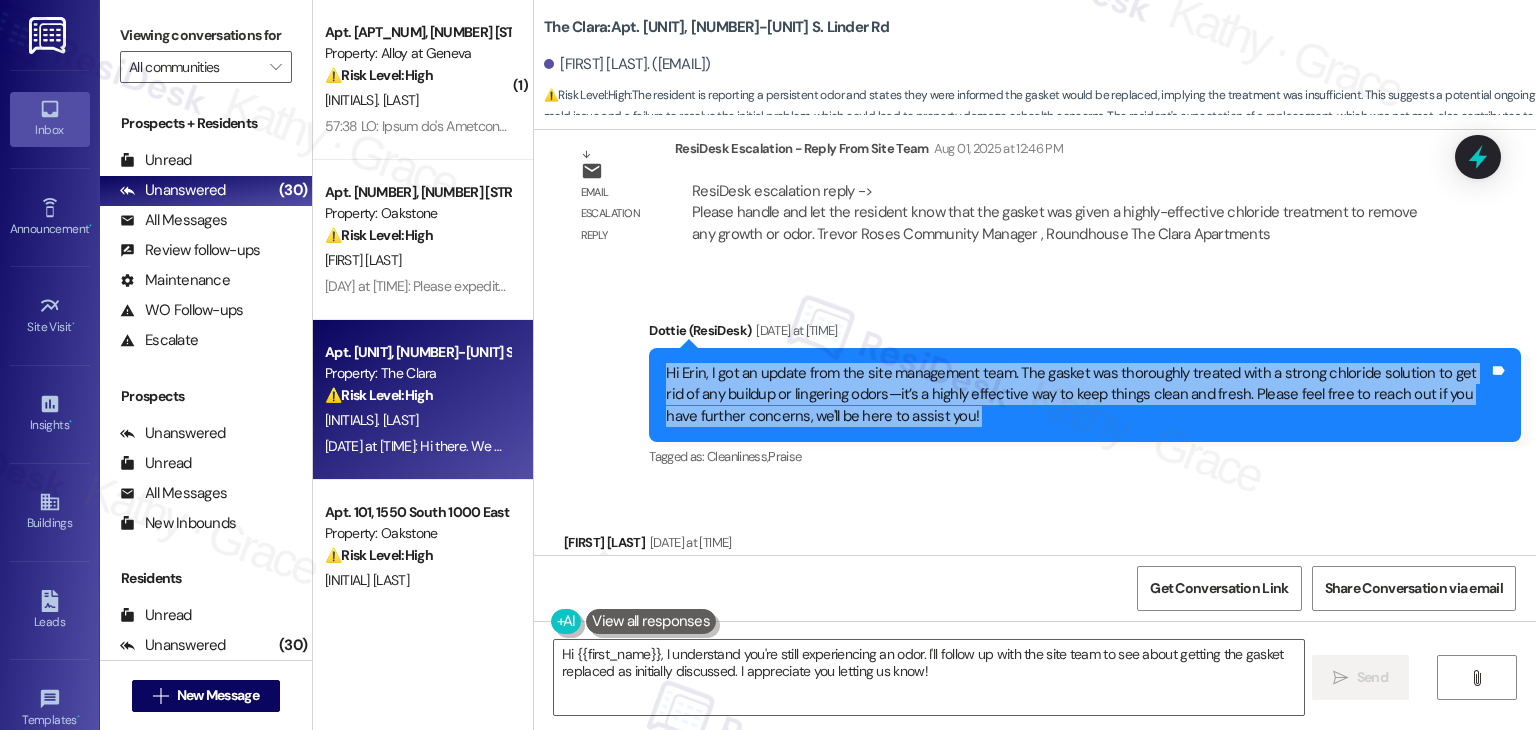click on "Hi Erin, I got an update from the site management team. The gasket was thoroughly treated with a strong chloride solution to get rid of any buildup or lingering odors—it’s a highly effective way to keep things clean and fresh. Please feel free to reach out if you have further concerns, we'll be here to assist you!" at bounding box center (1077, 395) 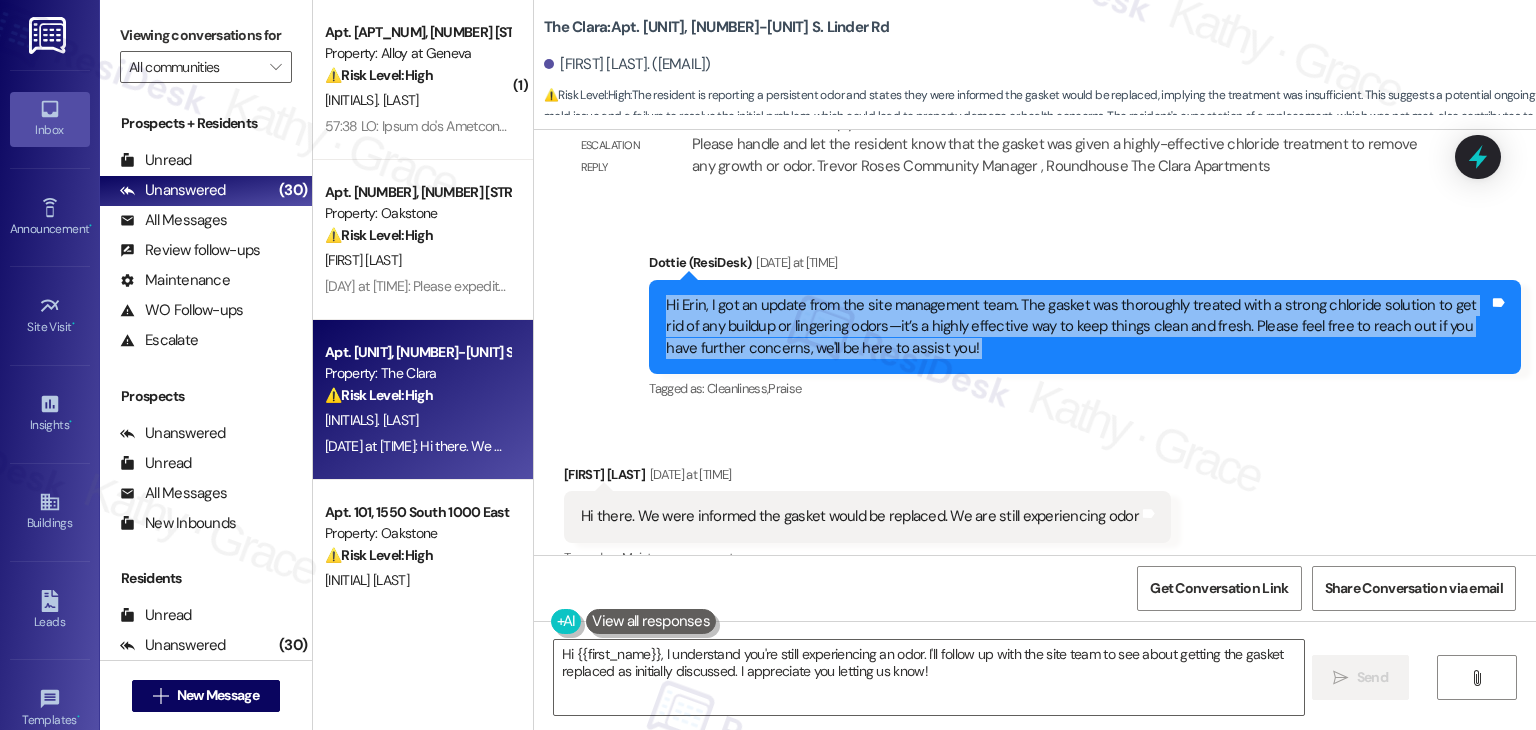 scroll, scrollTop: 5192, scrollLeft: 0, axis: vertical 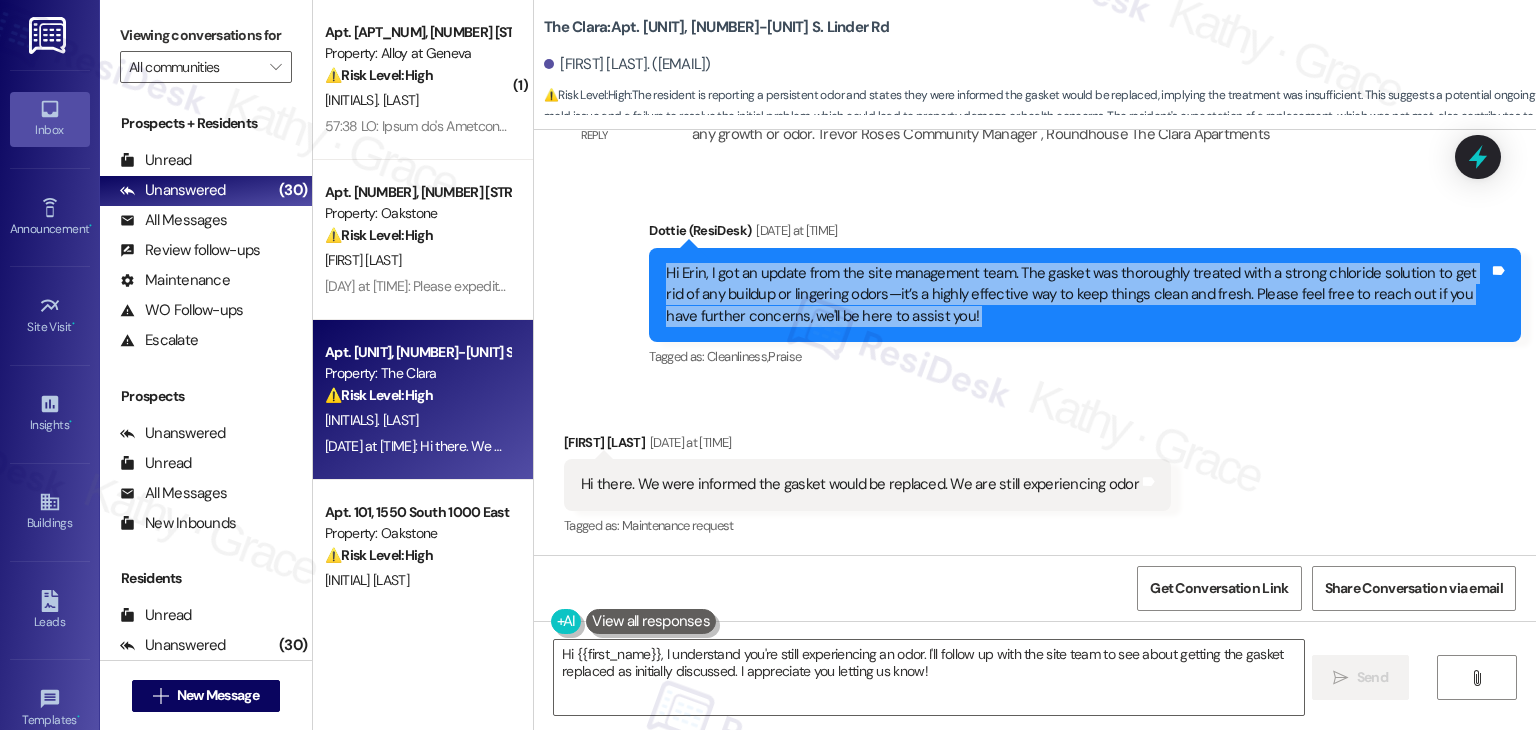 copy on "Hi Erin, I got an update from the site management team. The gasket was thoroughly treated with a strong chloride solution to get rid of any buildup or lingering odors—it’s a highly effective way to keep things clean and fresh. Please feel free to reach out if you have further concerns, we'll be here to assist you! Tags and notes" 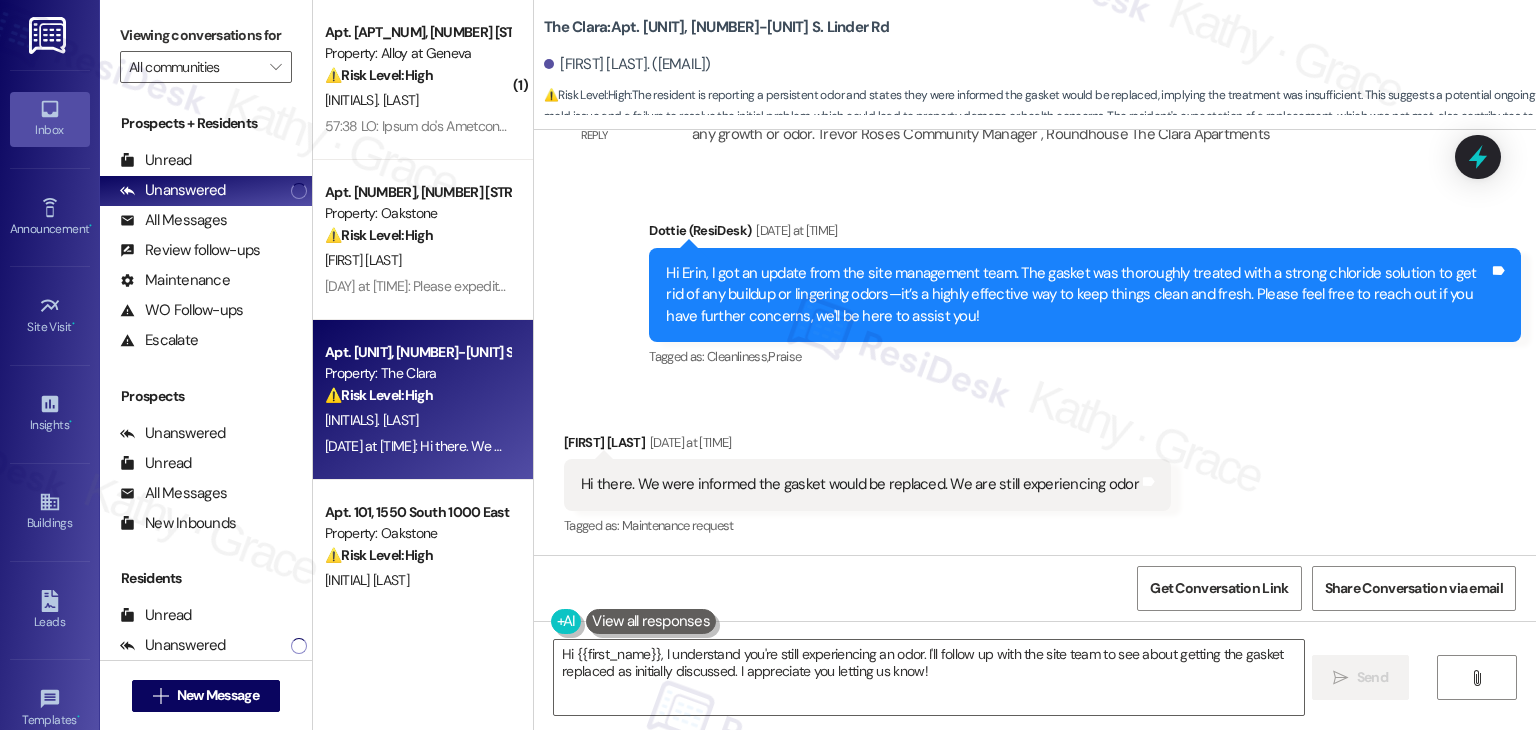 click on "Hi there. We were informed the gasket would be replaced. We are still experiencing odor" at bounding box center (860, 484) 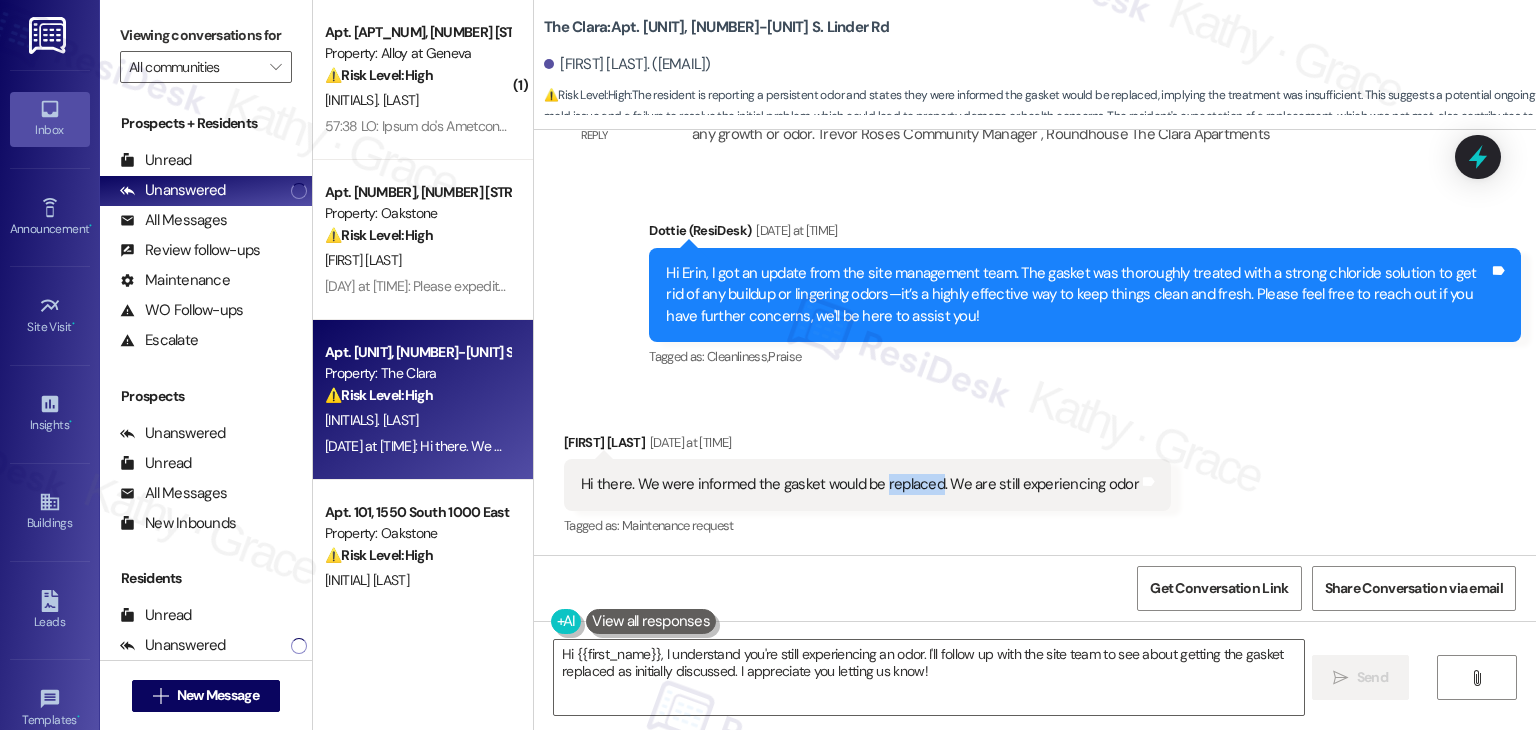 click on "Hi there. We were informed the gasket would be replaced. We are still experiencing odor" at bounding box center [860, 484] 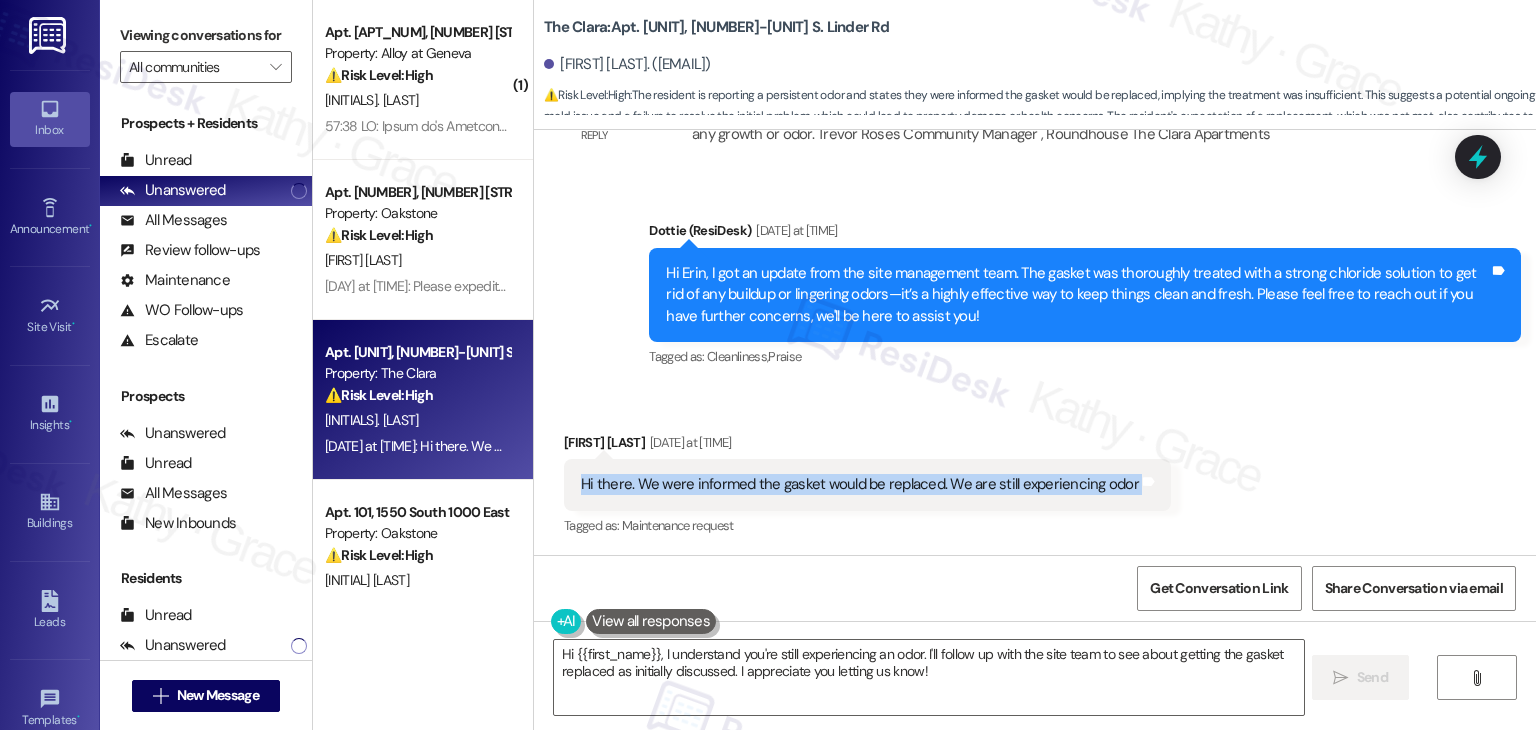 click on "Hi there. We were informed the gasket would be replaced. We are still experiencing odor" at bounding box center [860, 484] 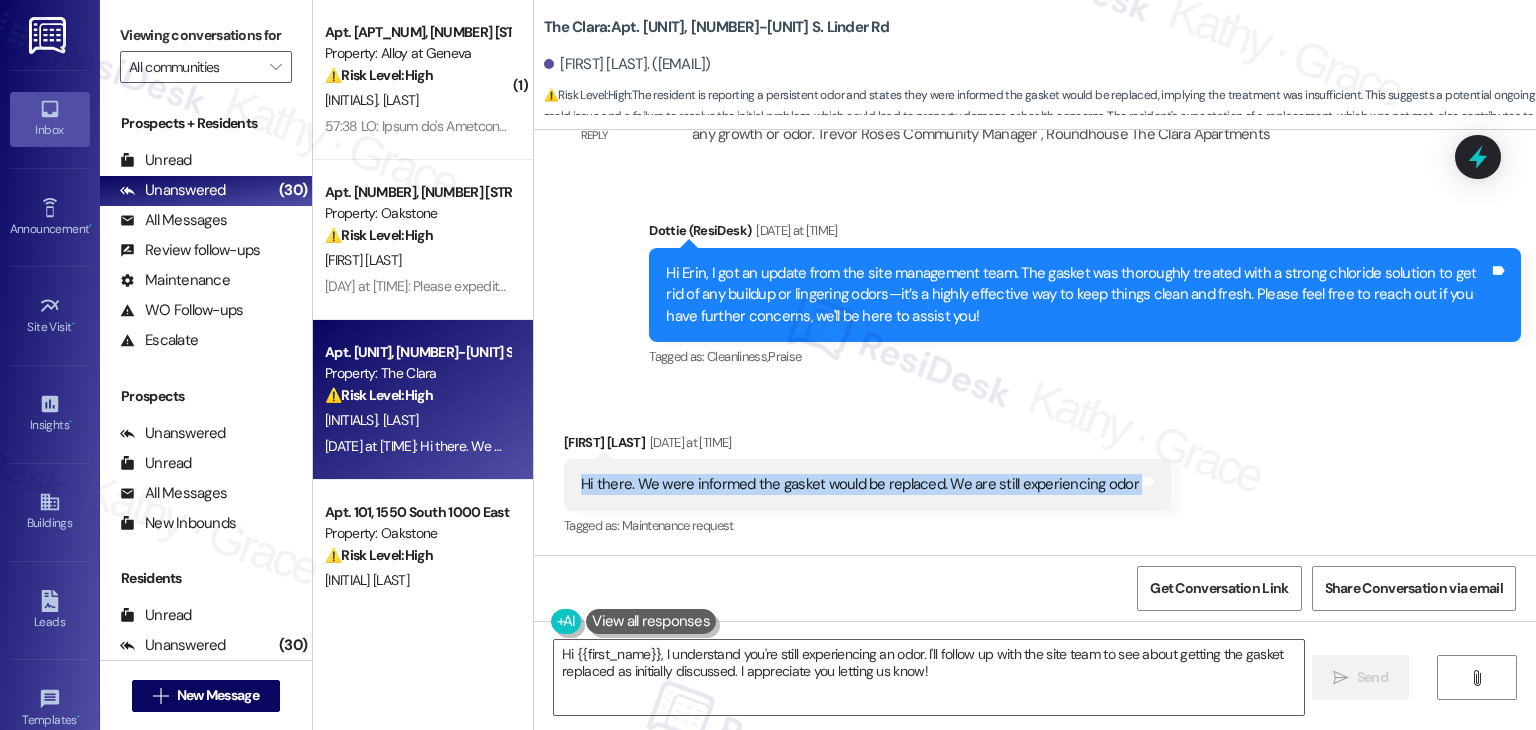 copy on "Hi there. We were informed the gasket would be replaced. We are still experiencing odor  Tags and notes" 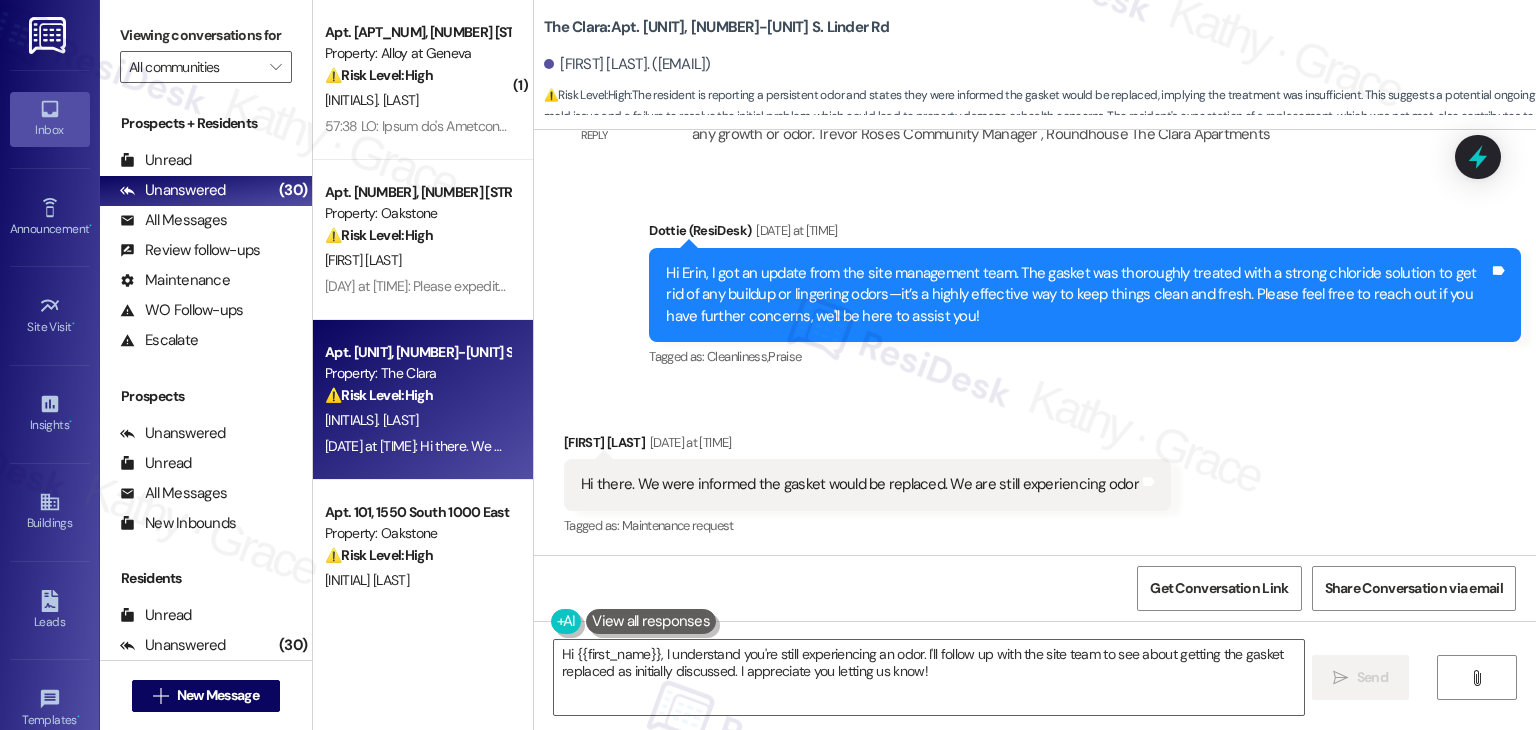 click on "Received via SMS Erin Cremer Aug 01, 2025 at 4:34 PM Hi there. We were informed the gasket would be replaced. We are still experiencing odor  Tags and notes Tagged as:   Maintenance request Click to highlight conversations about Maintenance request" at bounding box center [1035, 471] 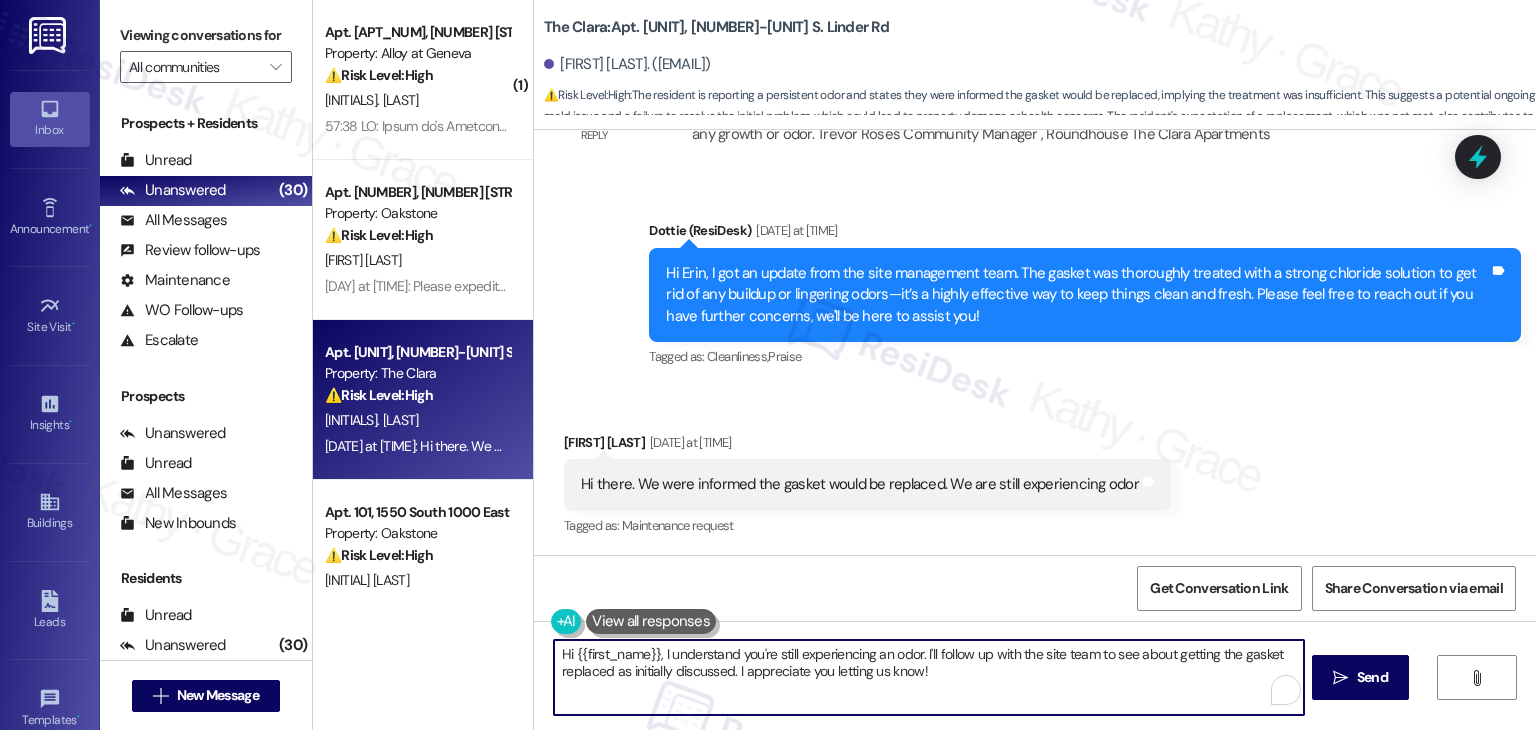 click on "Hi {{first_name}}, I understand you're still experiencing an odor. I'll follow up with the site team to see about getting the gasket replaced as initially discussed. I appreciate you letting us know!" at bounding box center (928, 677) 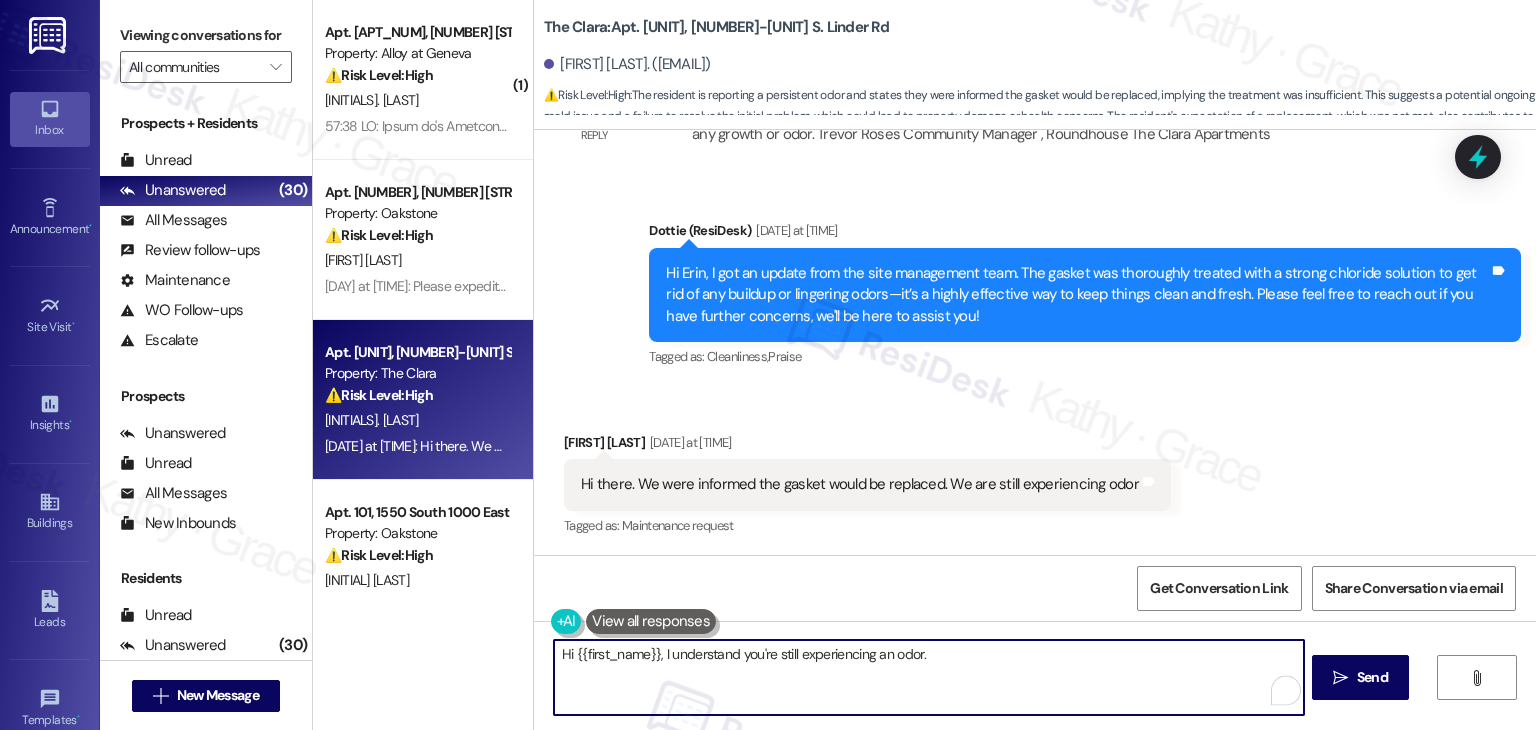 paste on "I’ll check in with the site team regarding the gasket replacement and see if any further action is necessary. I appreciate your patience as I gather more information, and I’ll get back to you as soon as I have an update." 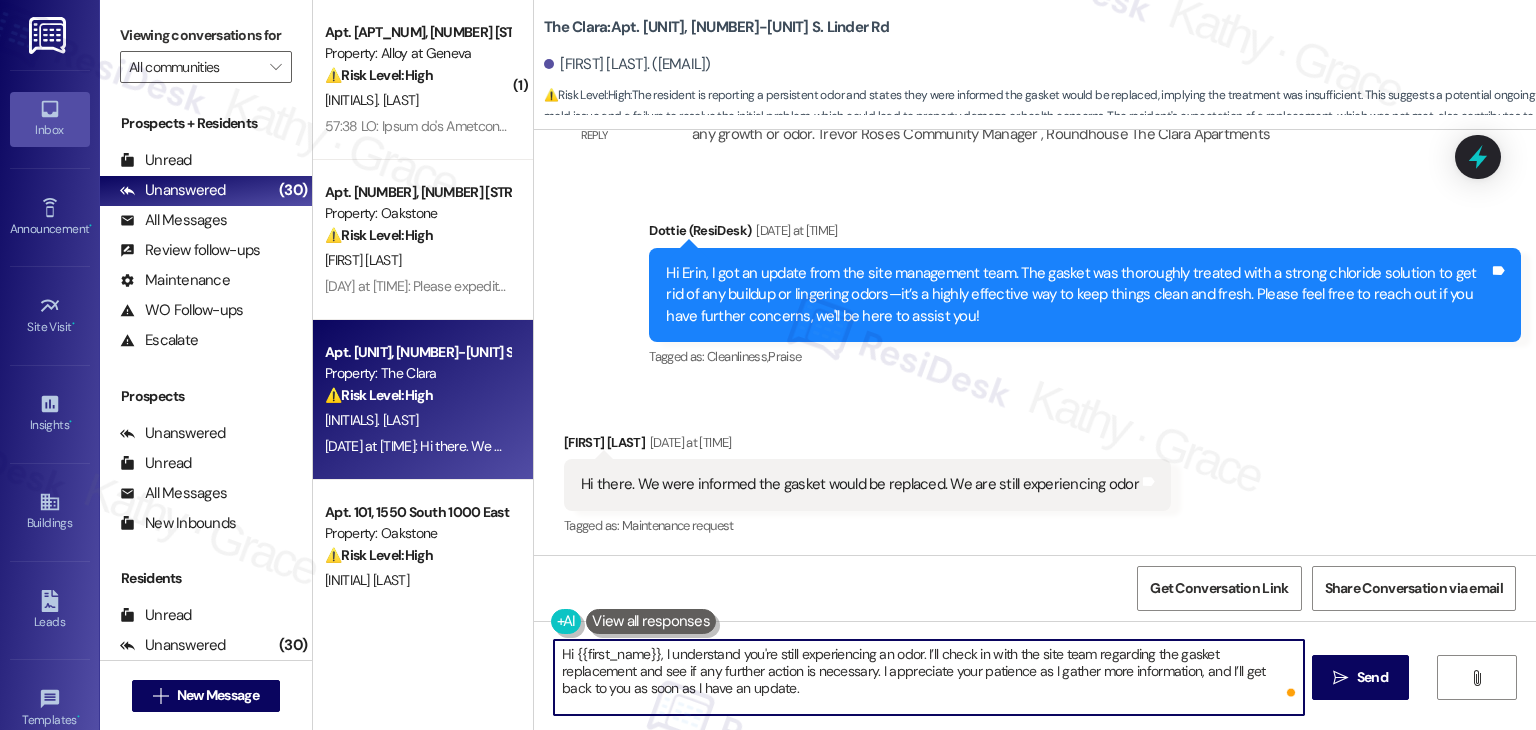 type on "Hi {{first_name}}, I understand you're still experiencing an odor. I’ll check in with the site team regarding the gasket replacement and see if any further action is necessary. I appreciate your patience as I gather more information, and I’ll get back to you as soon as I have an update." 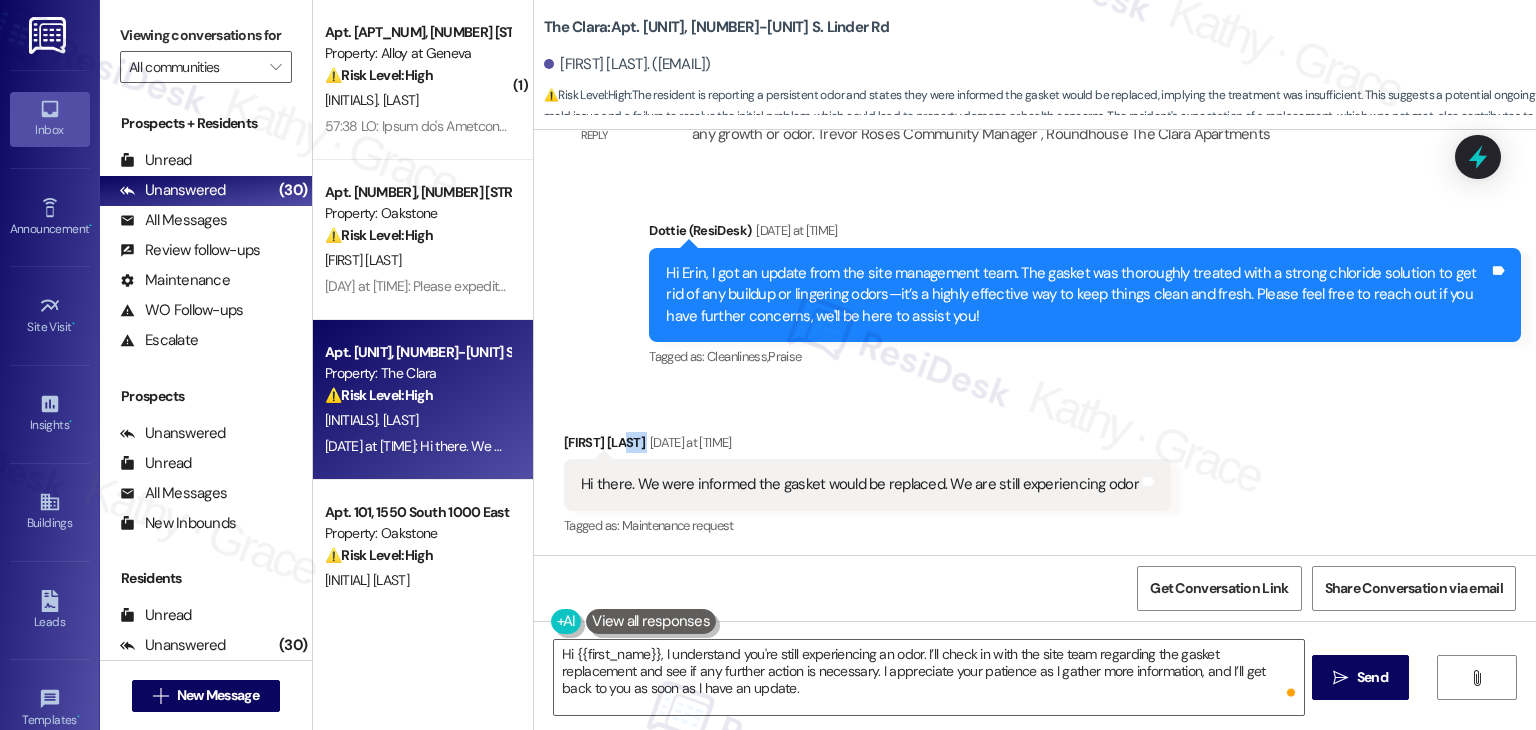 click on "Received via SMS Erin Cremer Aug 01, 2025 at 4:34 PM Hi there. We were informed the gasket would be replaced. We are still experiencing odor  Tags and notes Tagged as:   Maintenance request Click to highlight conversations about Maintenance request" at bounding box center [1035, 471] 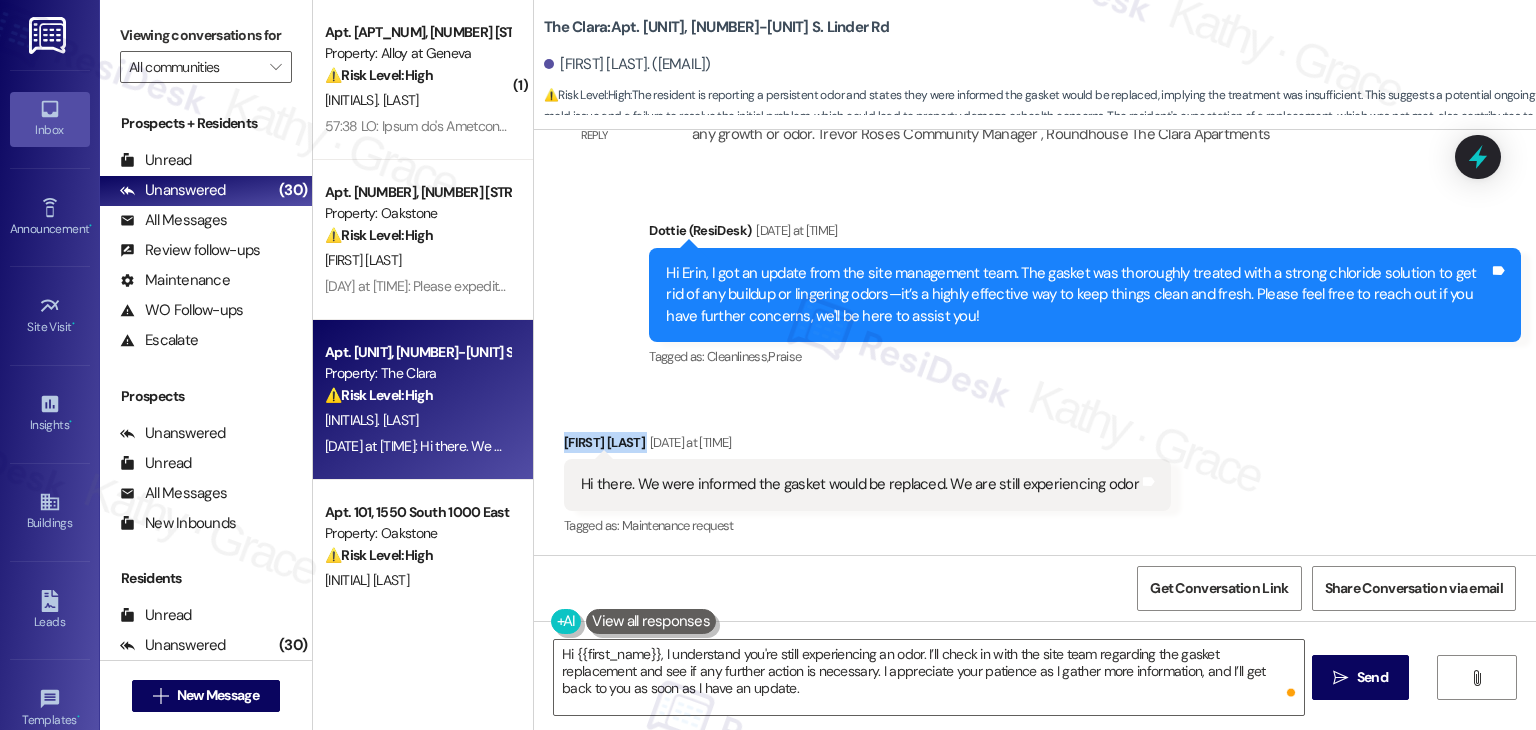 click on "Received via SMS Erin Cremer Aug 01, 2025 at 4:34 PM Hi there. We were informed the gasket would be replaced. We are still experiencing odor  Tags and notes Tagged as:   Maintenance request Click to highlight conversations about Maintenance request" at bounding box center (1035, 471) 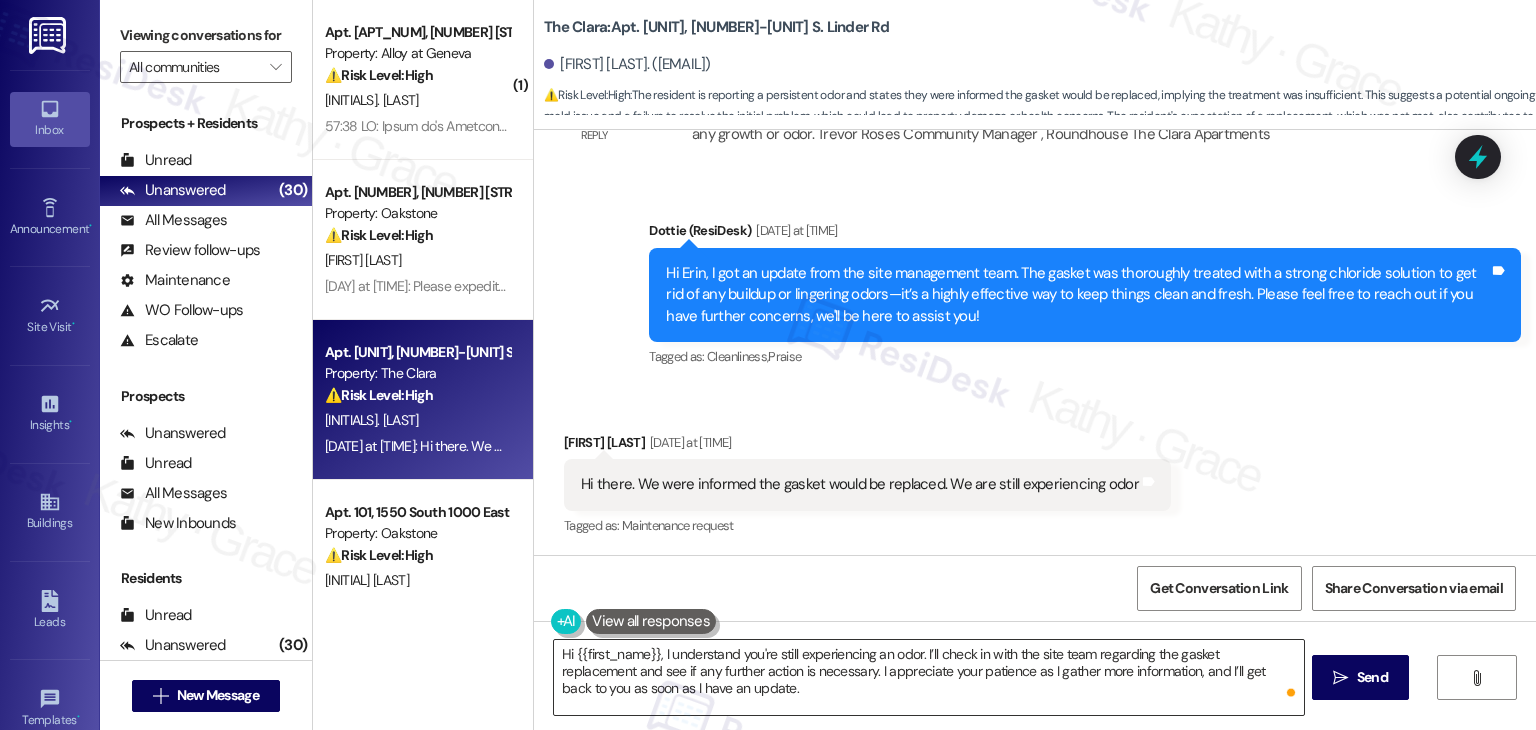 click on "Hi {{first_name}}, I understand you're still experiencing an odor. I’ll check in with the site team regarding the gasket replacement and see if any further action is necessary. I appreciate your patience as I gather more information, and I’ll get back to you as soon as I have an update." at bounding box center (928, 677) 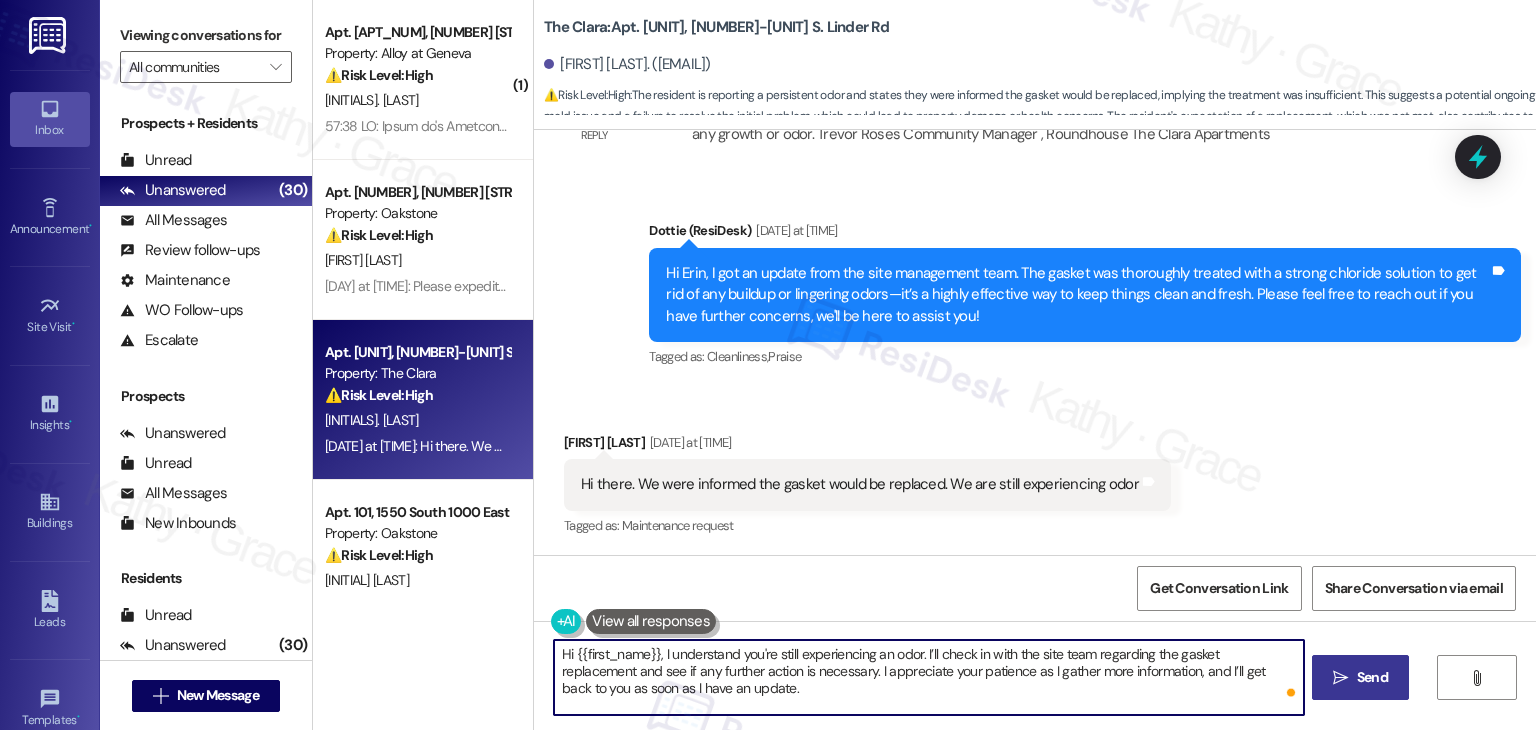 click on "Send" at bounding box center (1372, 677) 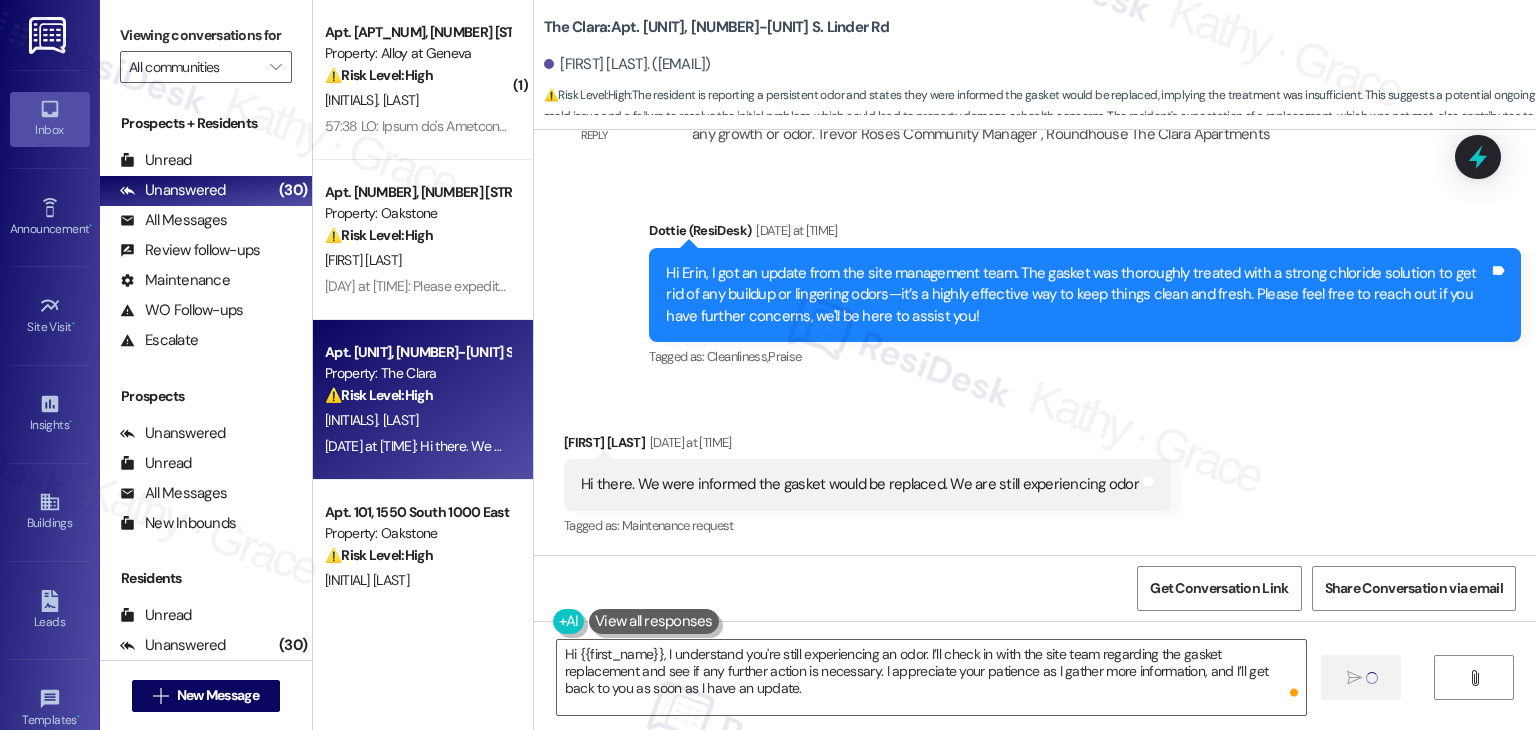 type 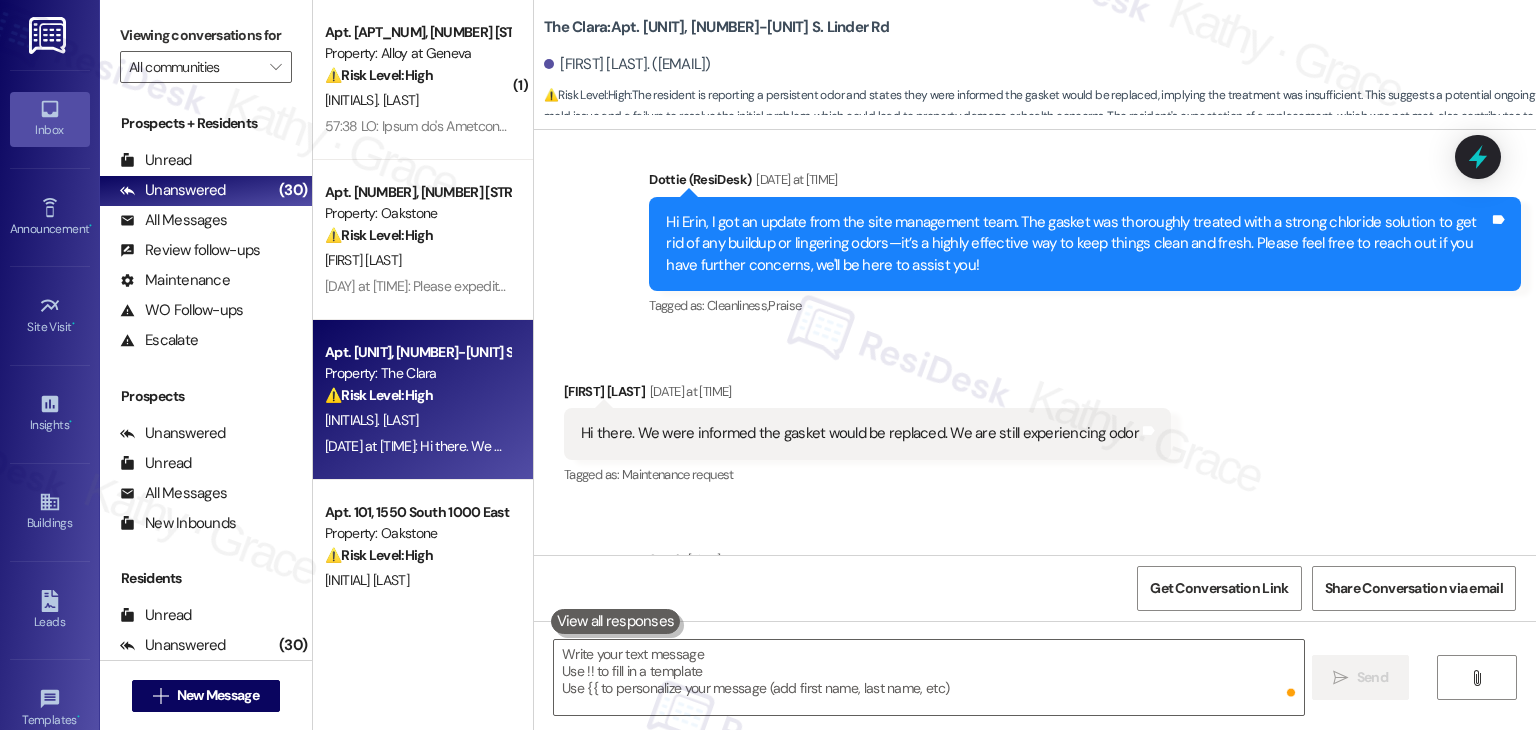 scroll, scrollTop: 5375, scrollLeft: 0, axis: vertical 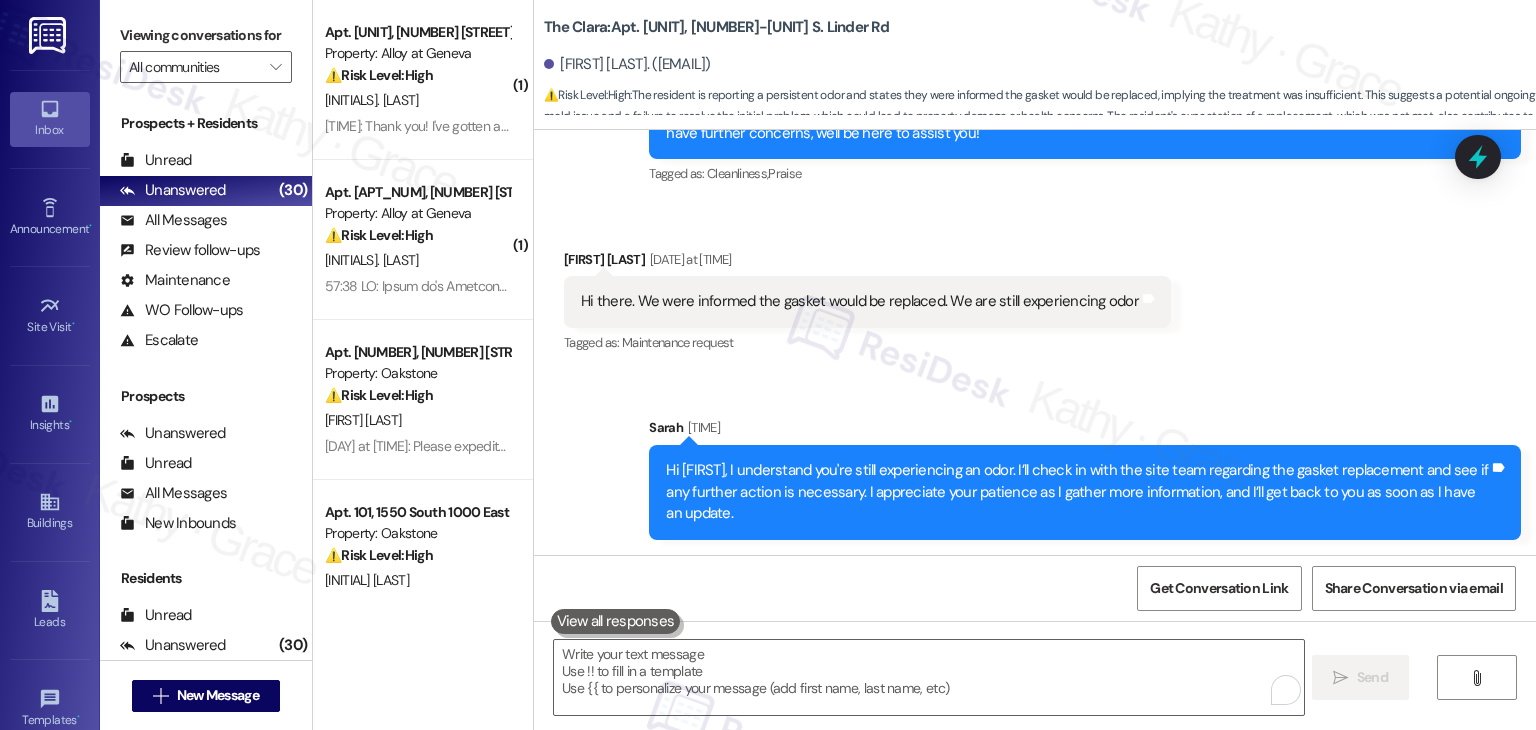 click on "Received via SMS Erin Cremer Aug 01, 2025 at 4:34 PM Hi there. We were informed the gasket would be replaced. We are still experiencing odor  Tags and notes Tagged as:   Maintenance request Click to highlight conversations about Maintenance request" at bounding box center (1035, 288) 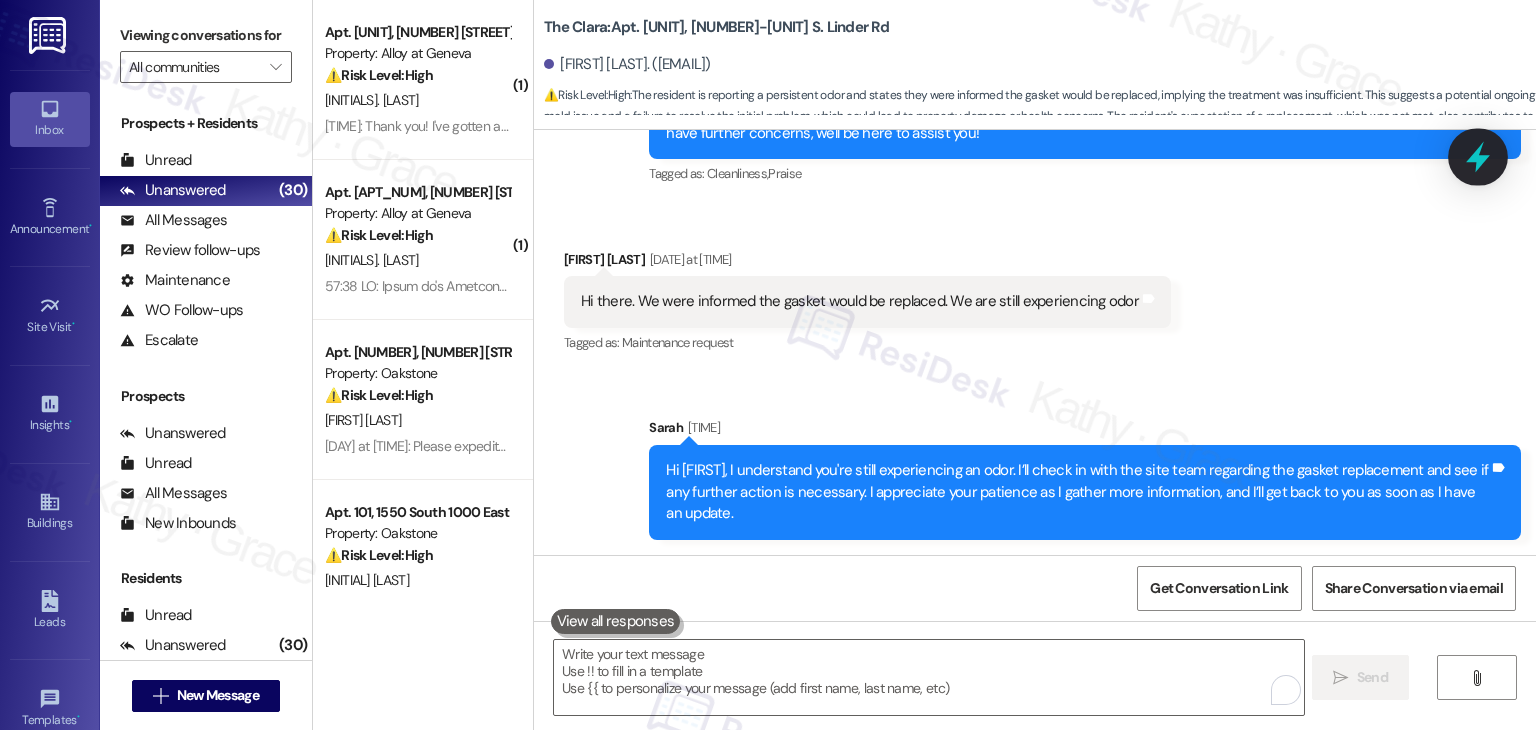 click 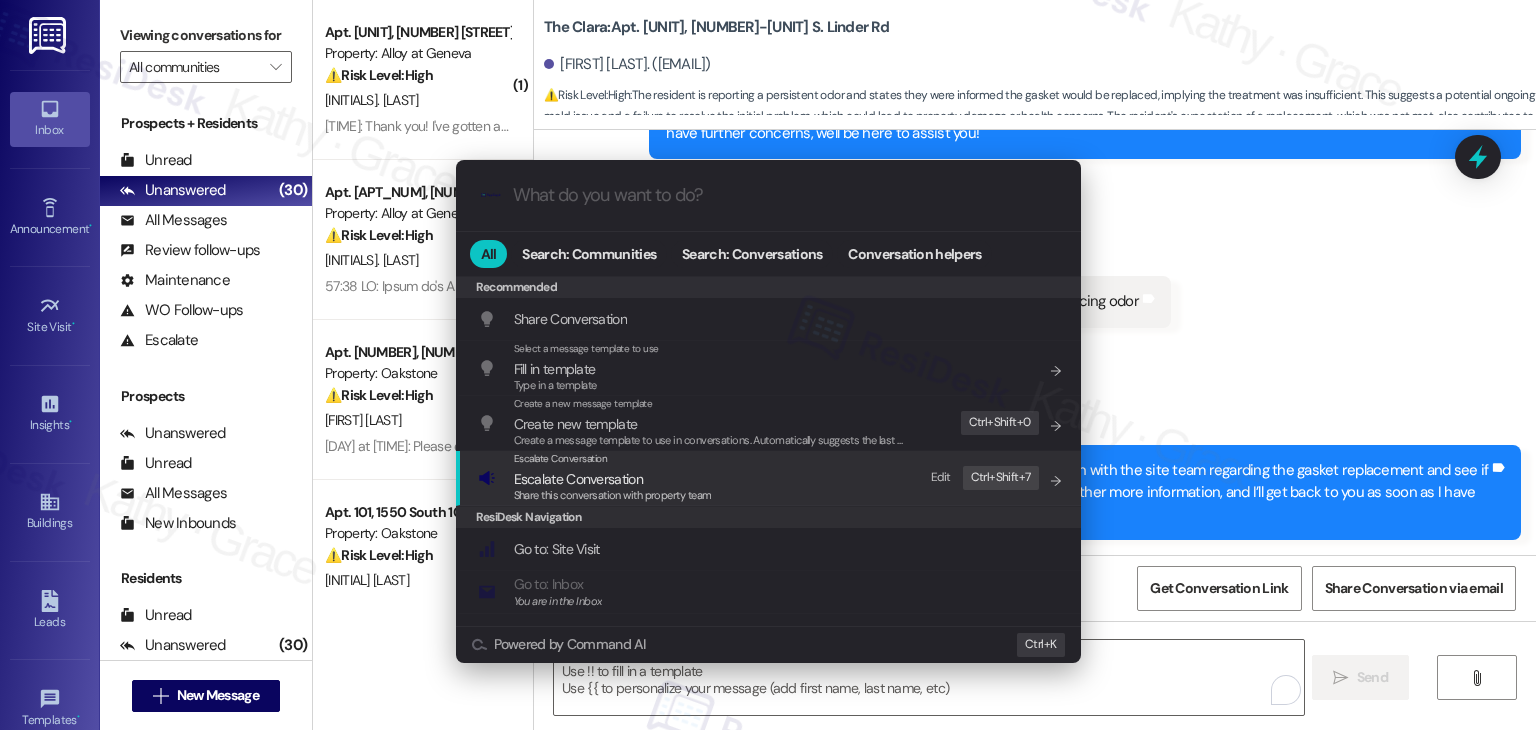 click on "Share this conversation with property team" at bounding box center (613, 495) 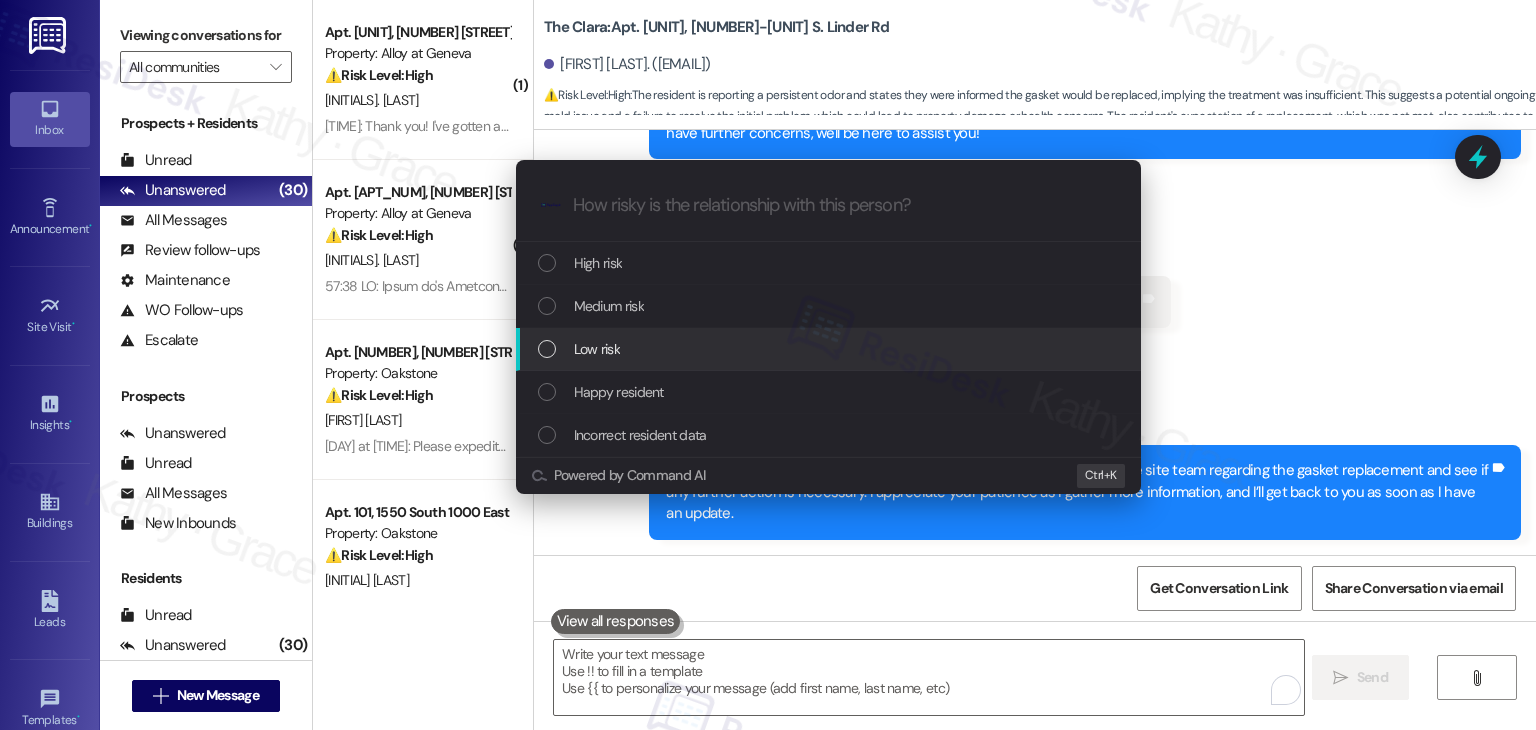 click on "Escalate Conversation How risky is the relationship with this person? Topics (e.g. broken fridge, delayed service) Any messages to highlight in the email? .cls-1{fill:#0a055f;}.cls-2{fill:#0cc4c4;} resideskLogoBlueOrange High risk Medium risk Low risk Happy resident Incorrect resident data Powered by Command AI Ctrl+ K" at bounding box center [768, 365] 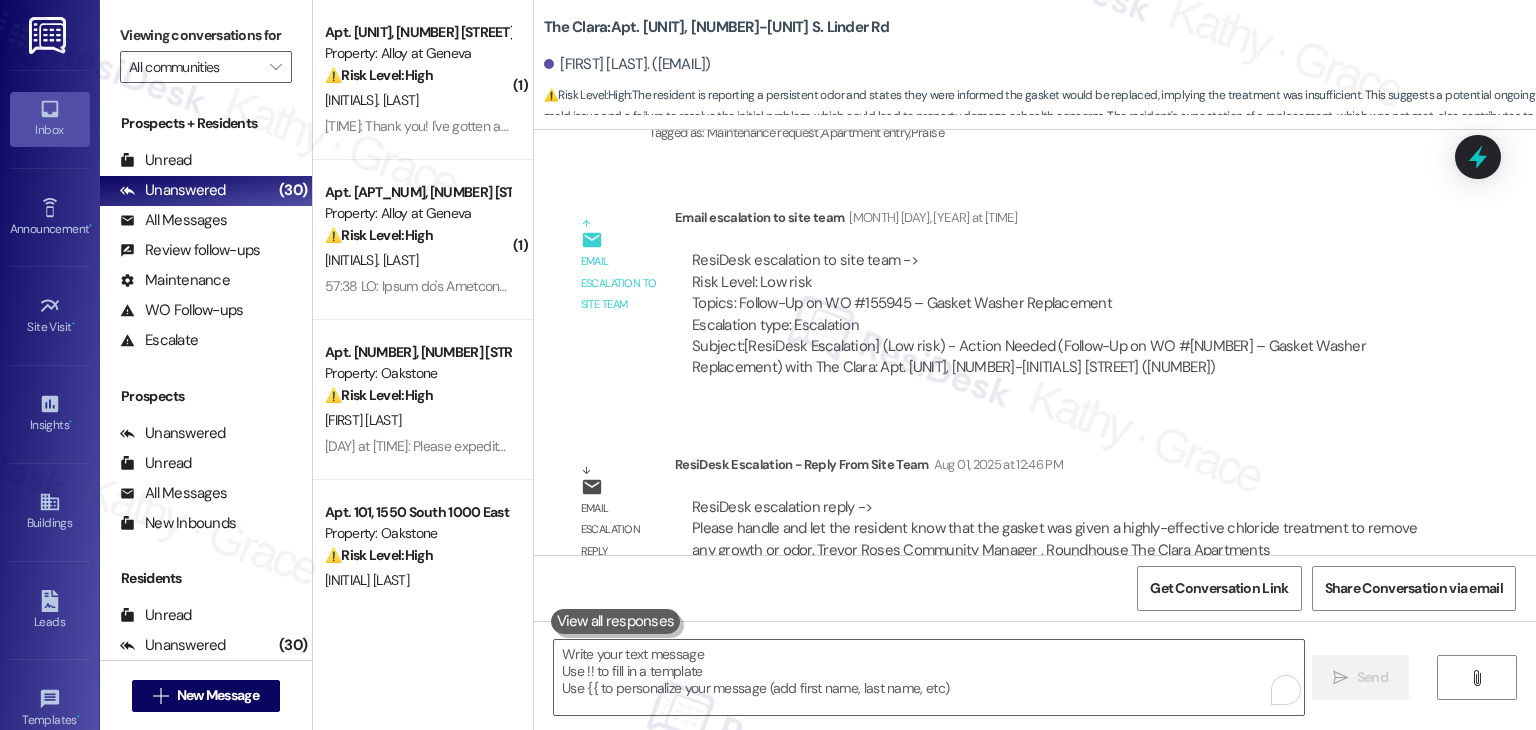 scroll, scrollTop: 4775, scrollLeft: 0, axis: vertical 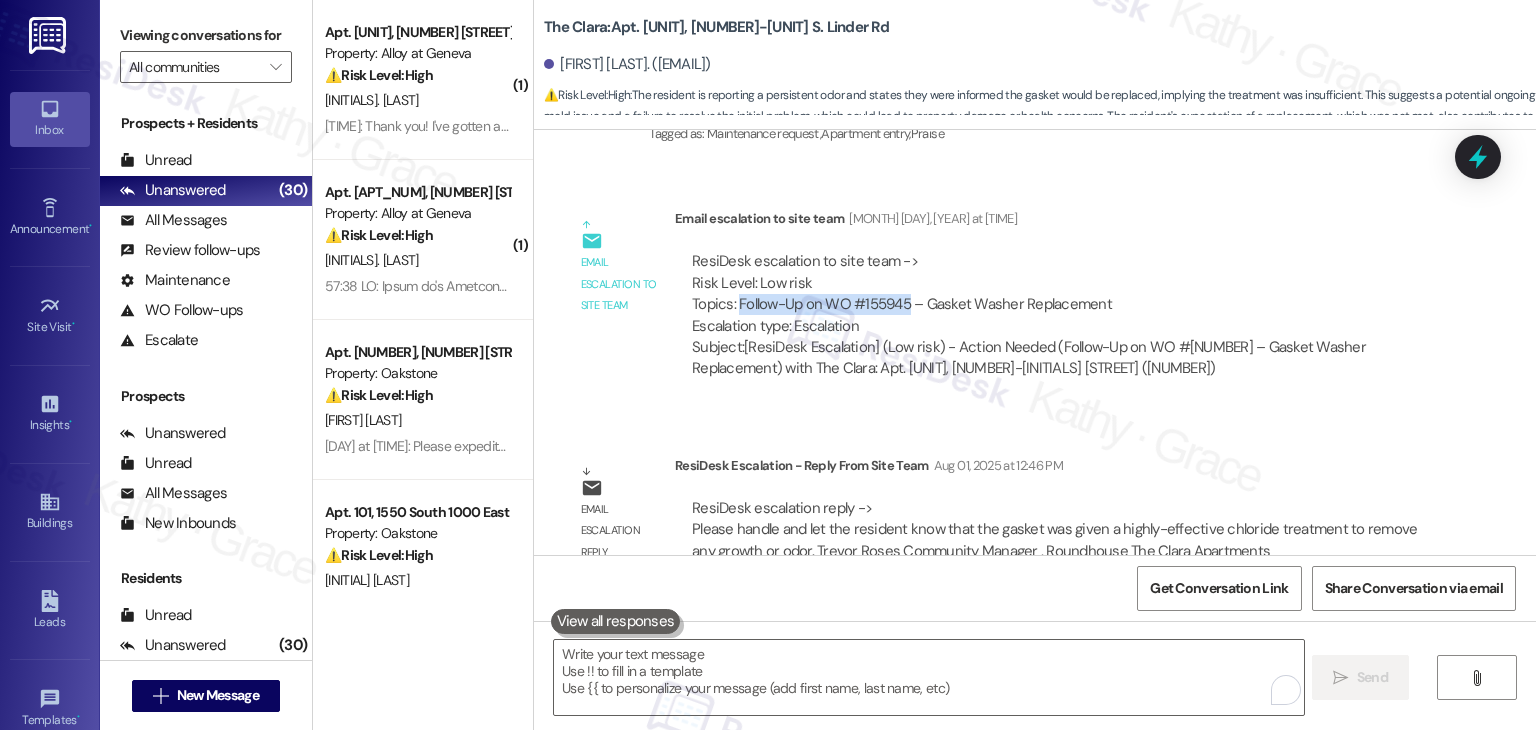 drag, startPoint x: 896, startPoint y: 303, endPoint x: 728, endPoint y: 308, distance: 168.07439 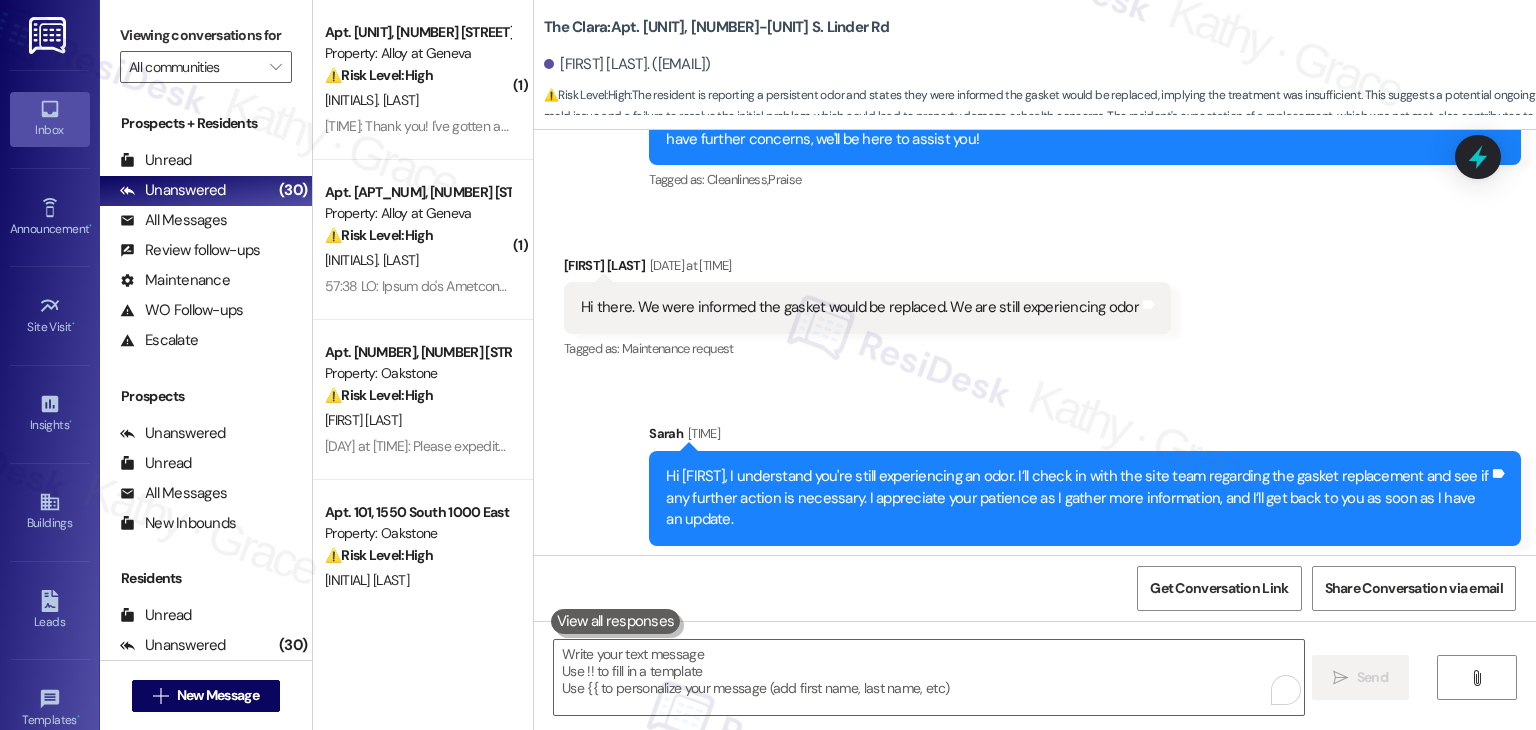 scroll, scrollTop: 5375, scrollLeft: 0, axis: vertical 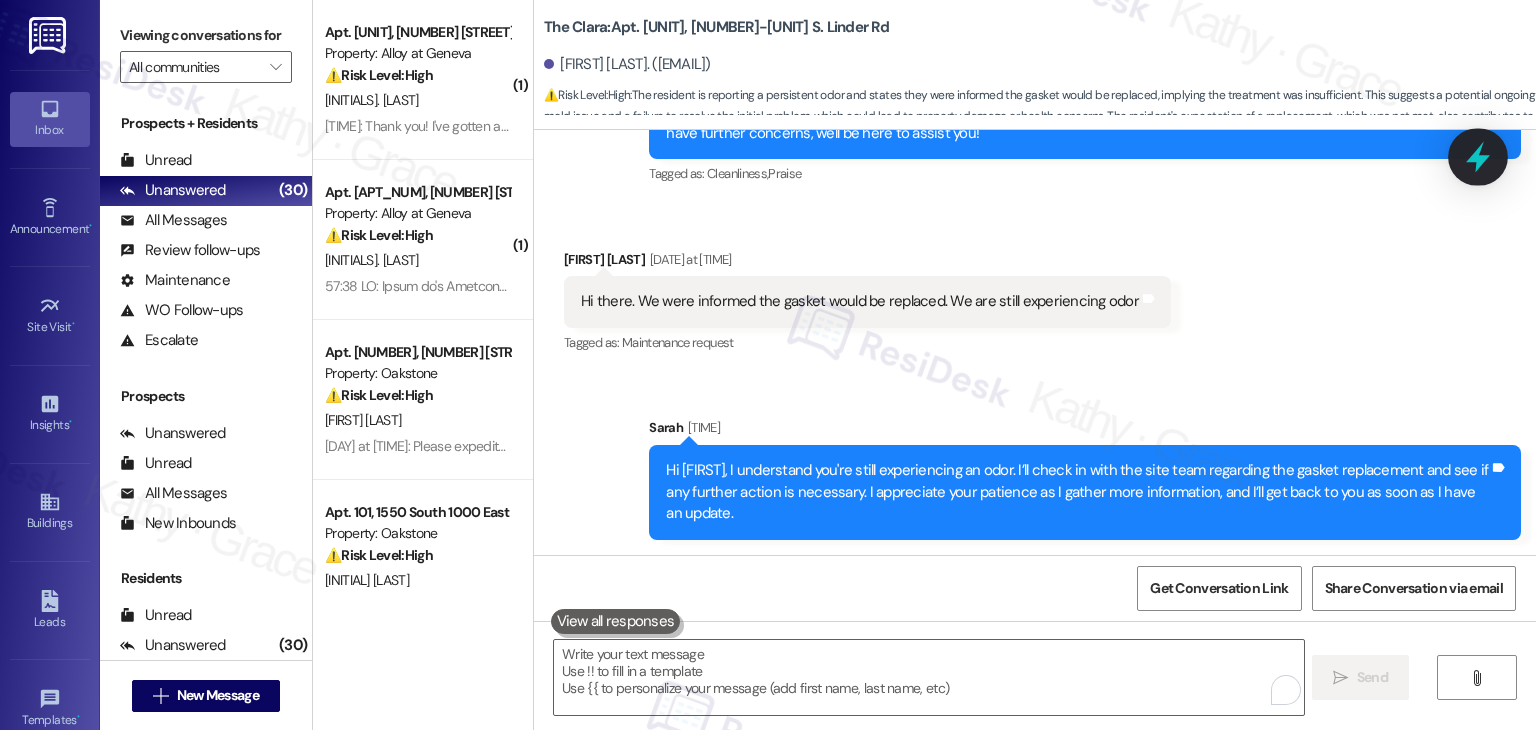 click 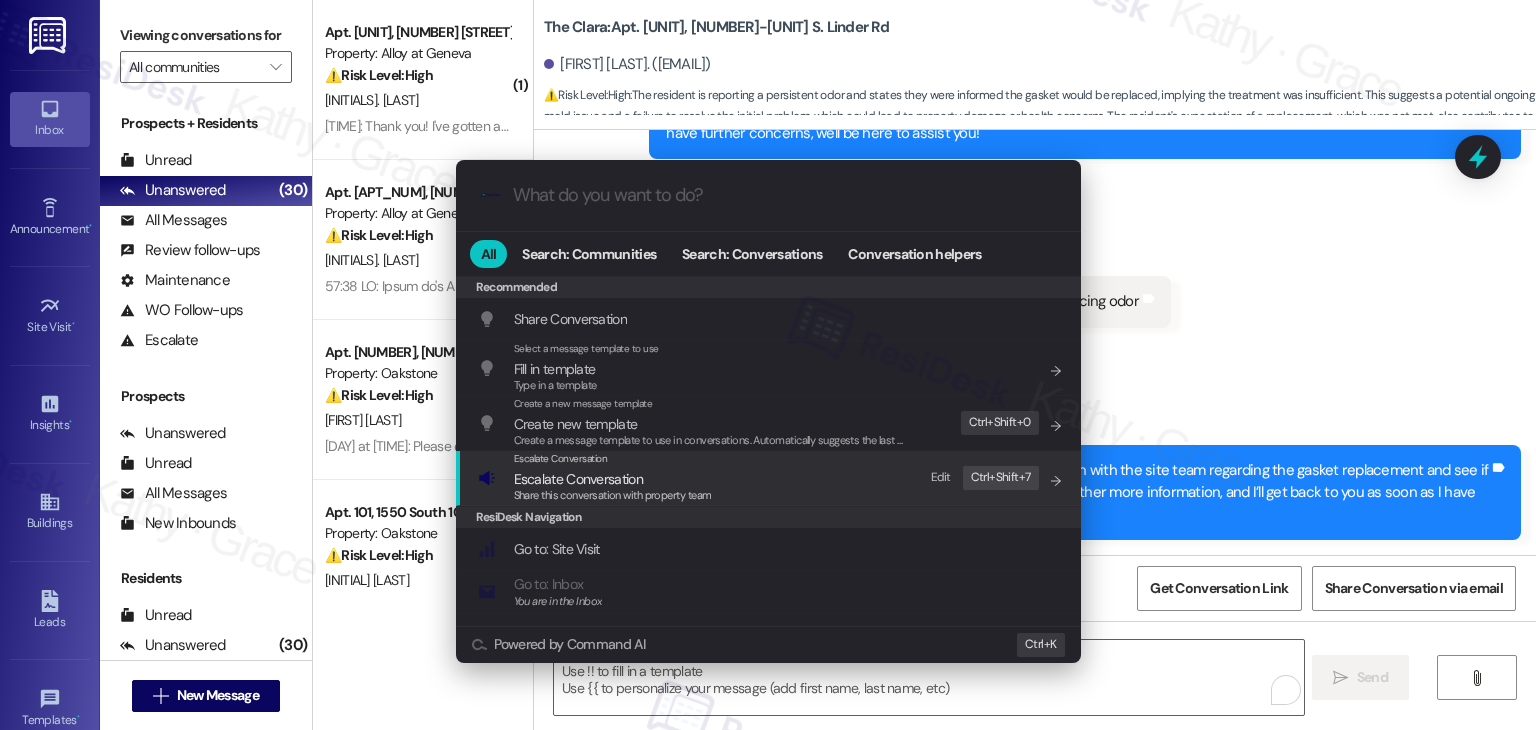 click on "Share this conversation with property team" at bounding box center [613, 495] 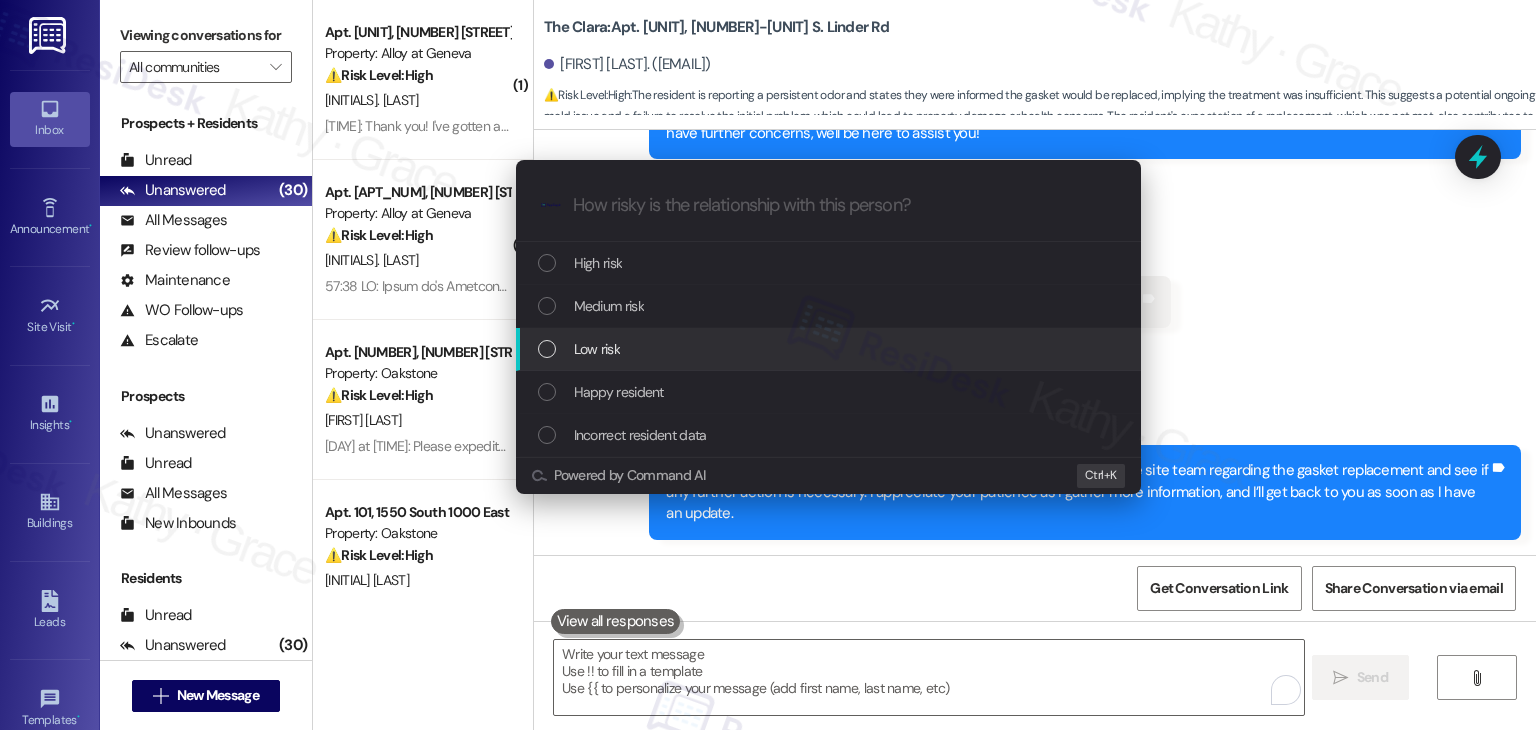 click at bounding box center (547, 349) 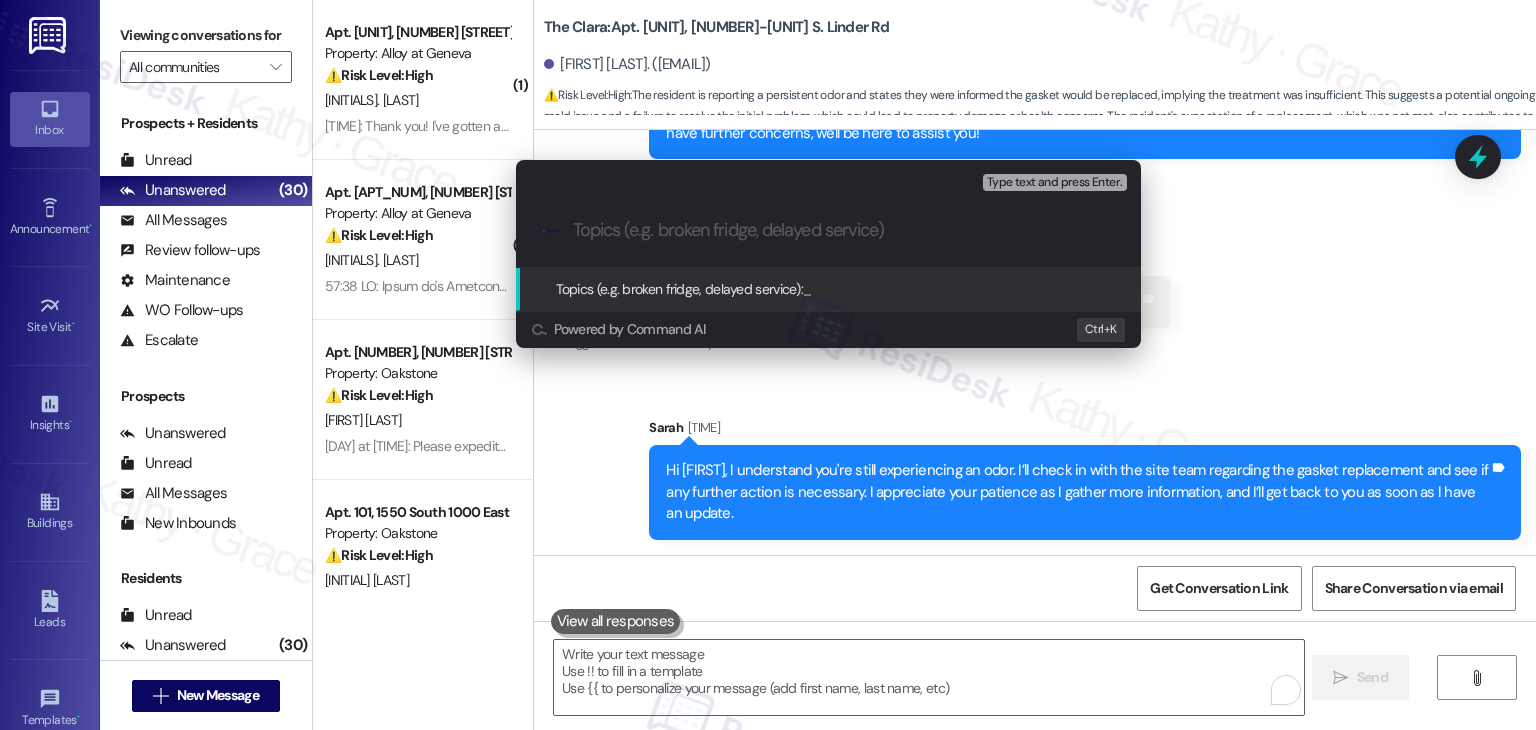 paste on "Follow-Up on WO #155945 - Gasket Replacement Inquiry" 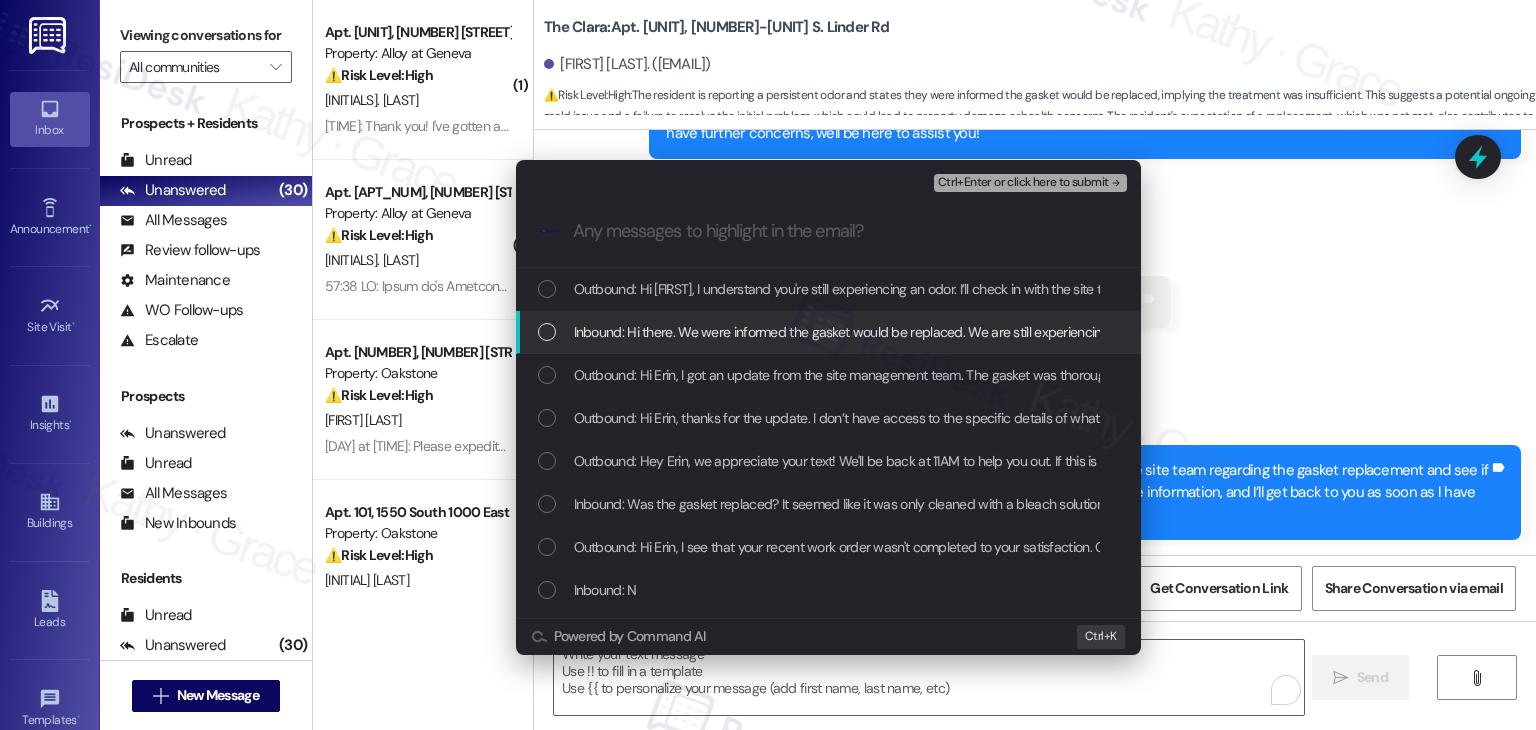 click at bounding box center [547, 332] 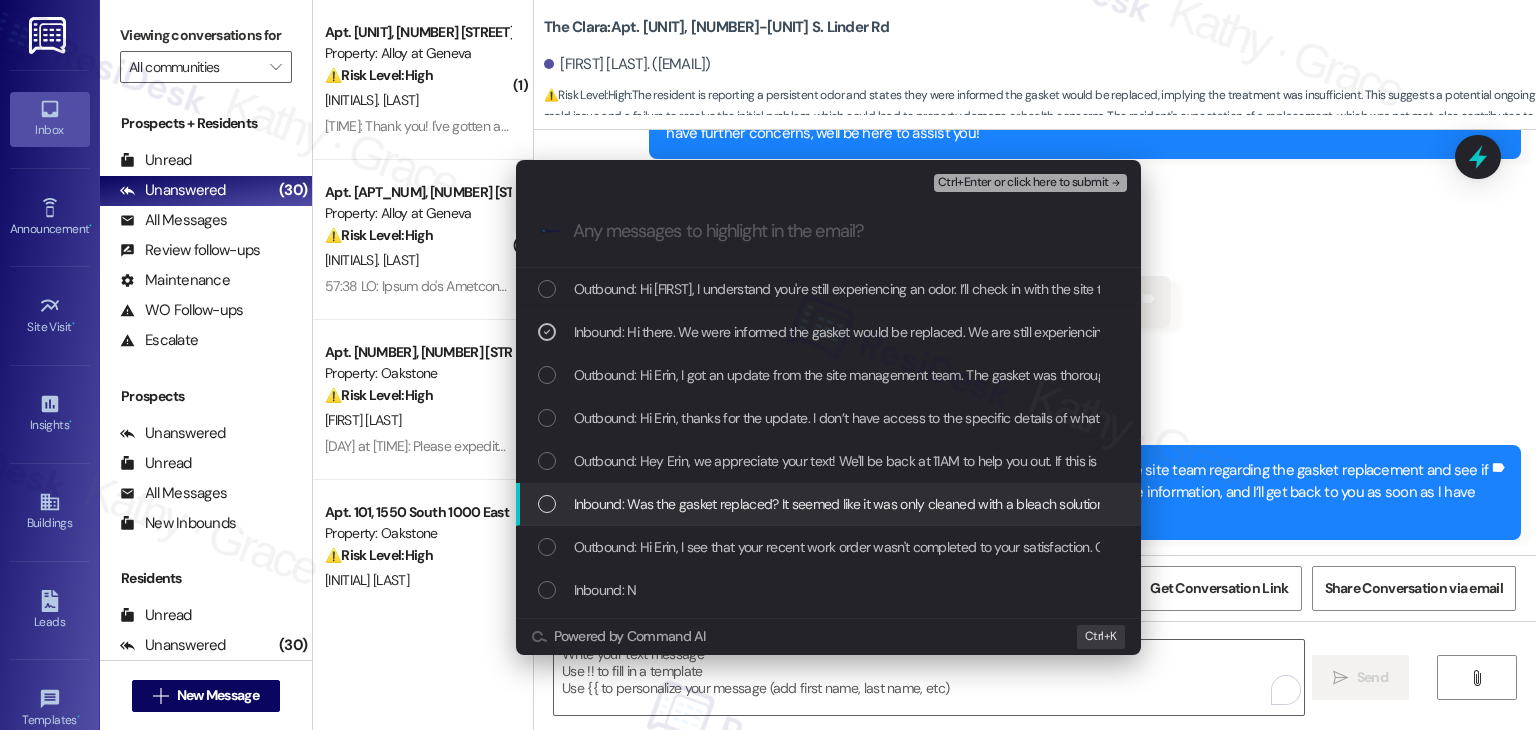 click at bounding box center (547, 504) 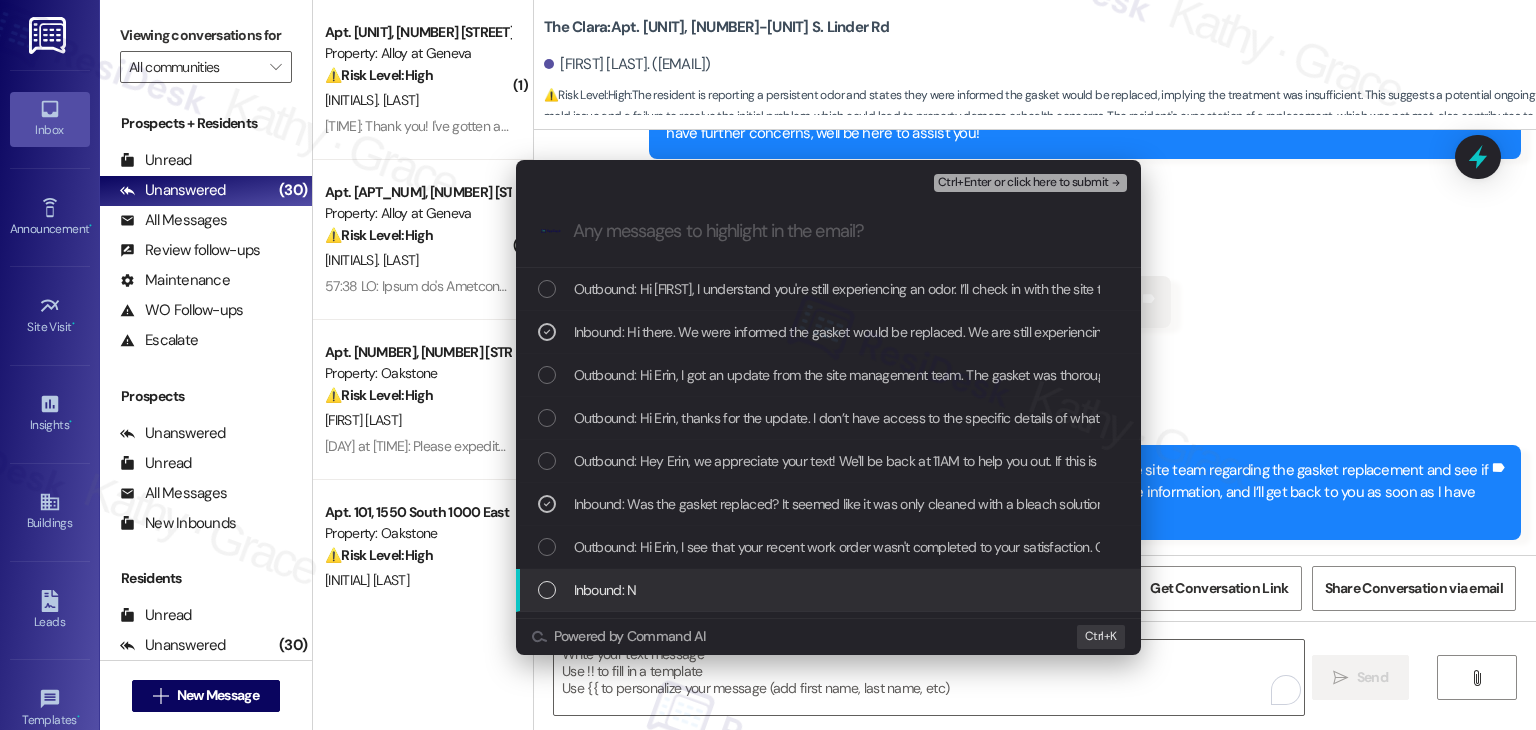 click at bounding box center [547, 590] 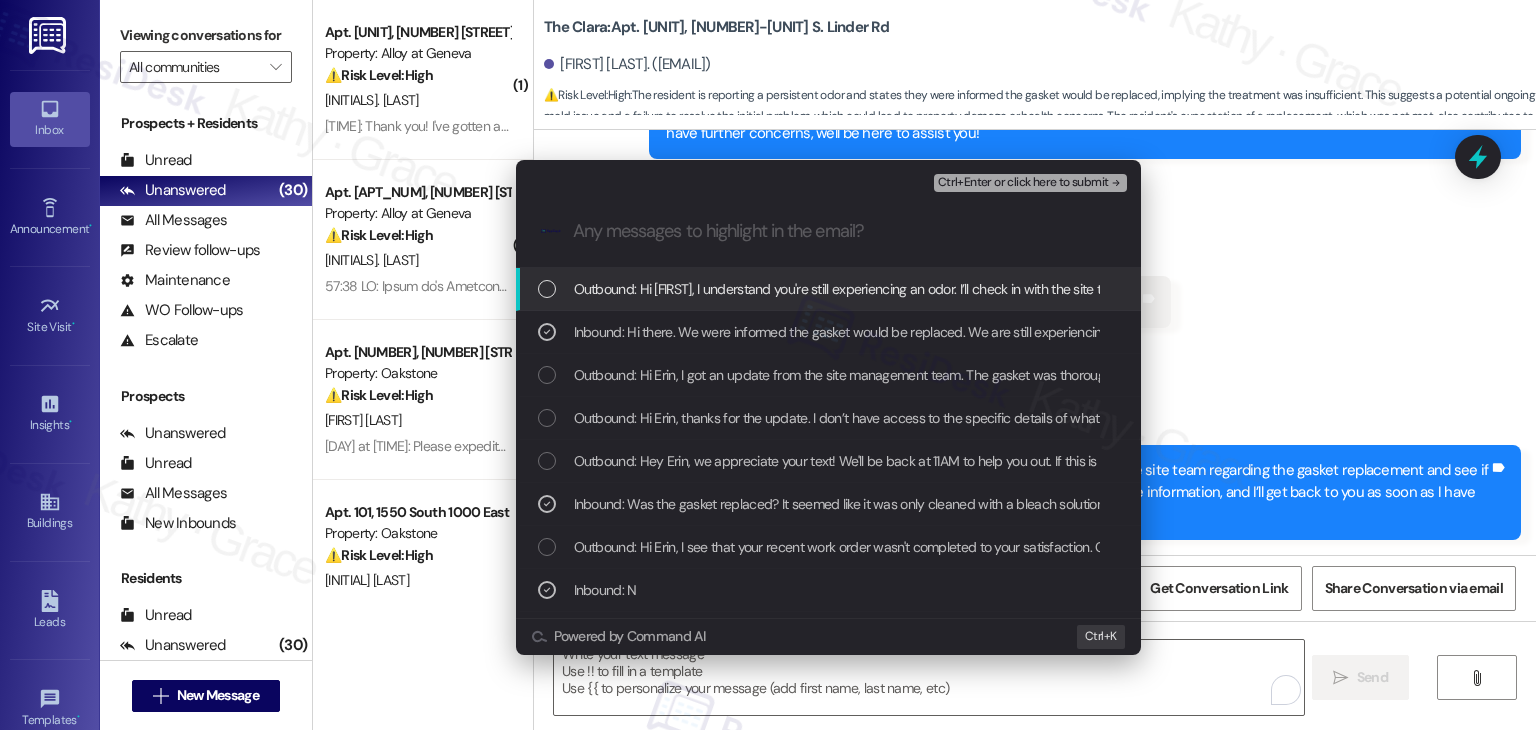 click on "Ctrl+Enter or click here to submit" at bounding box center [1023, 183] 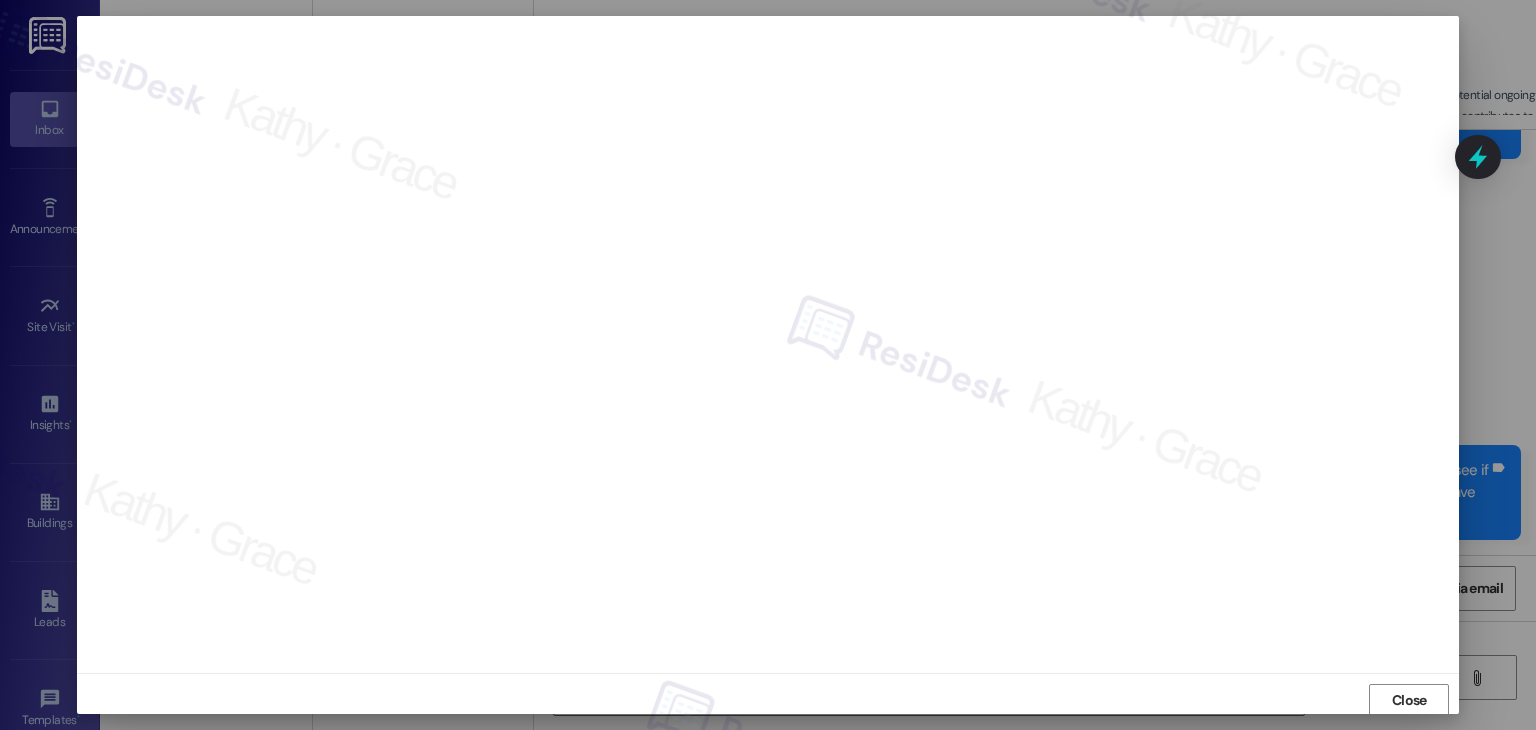 scroll, scrollTop: 1, scrollLeft: 0, axis: vertical 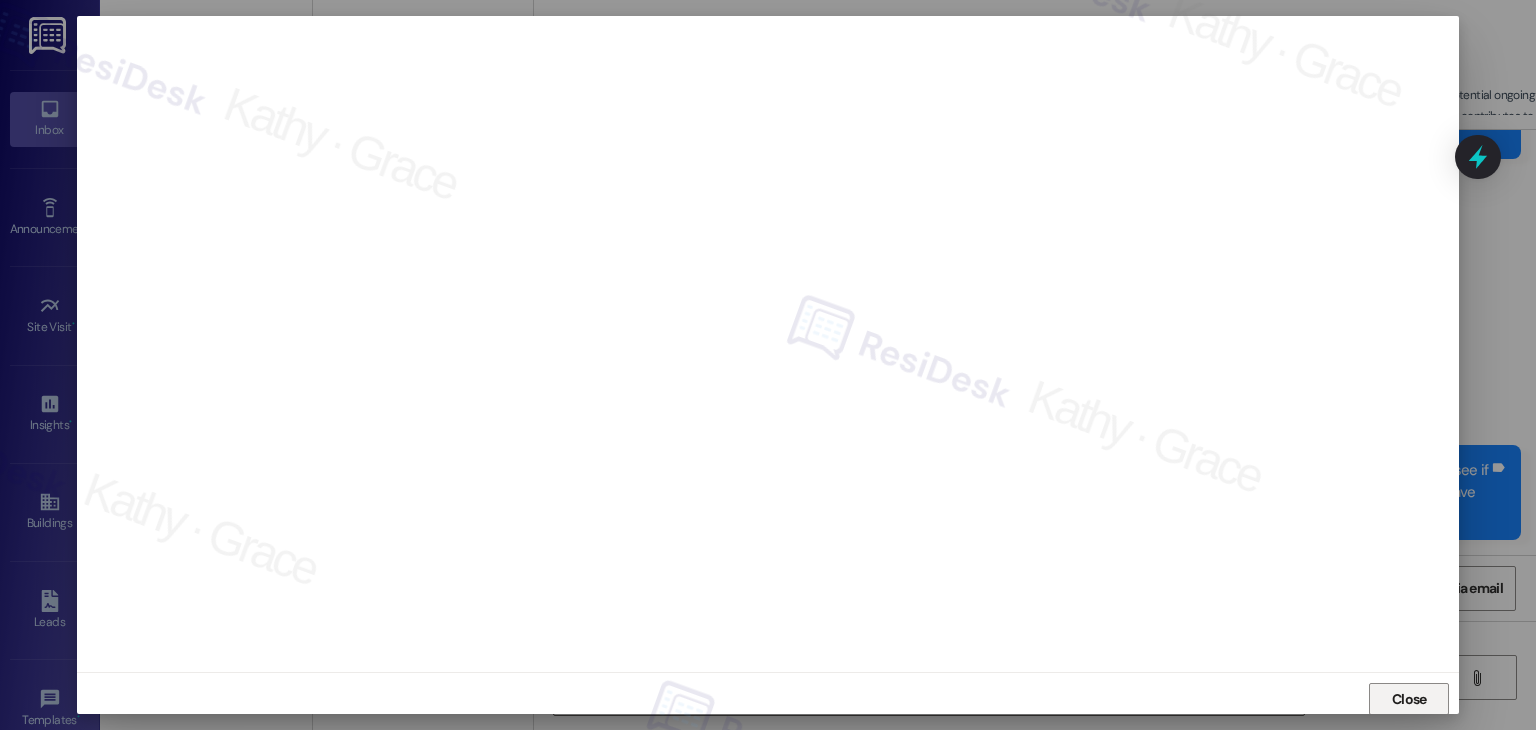 click on "Close" at bounding box center [1409, 699] 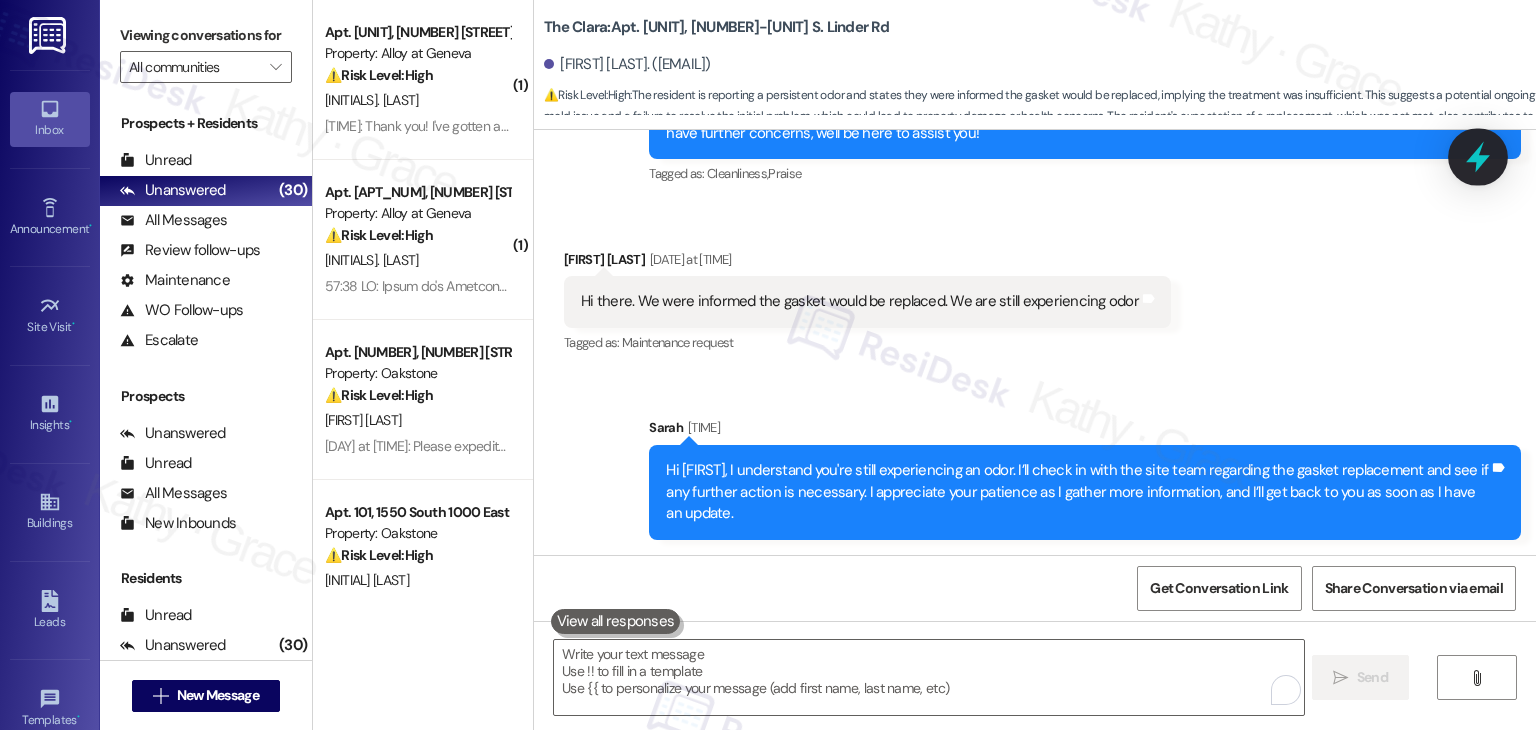 click 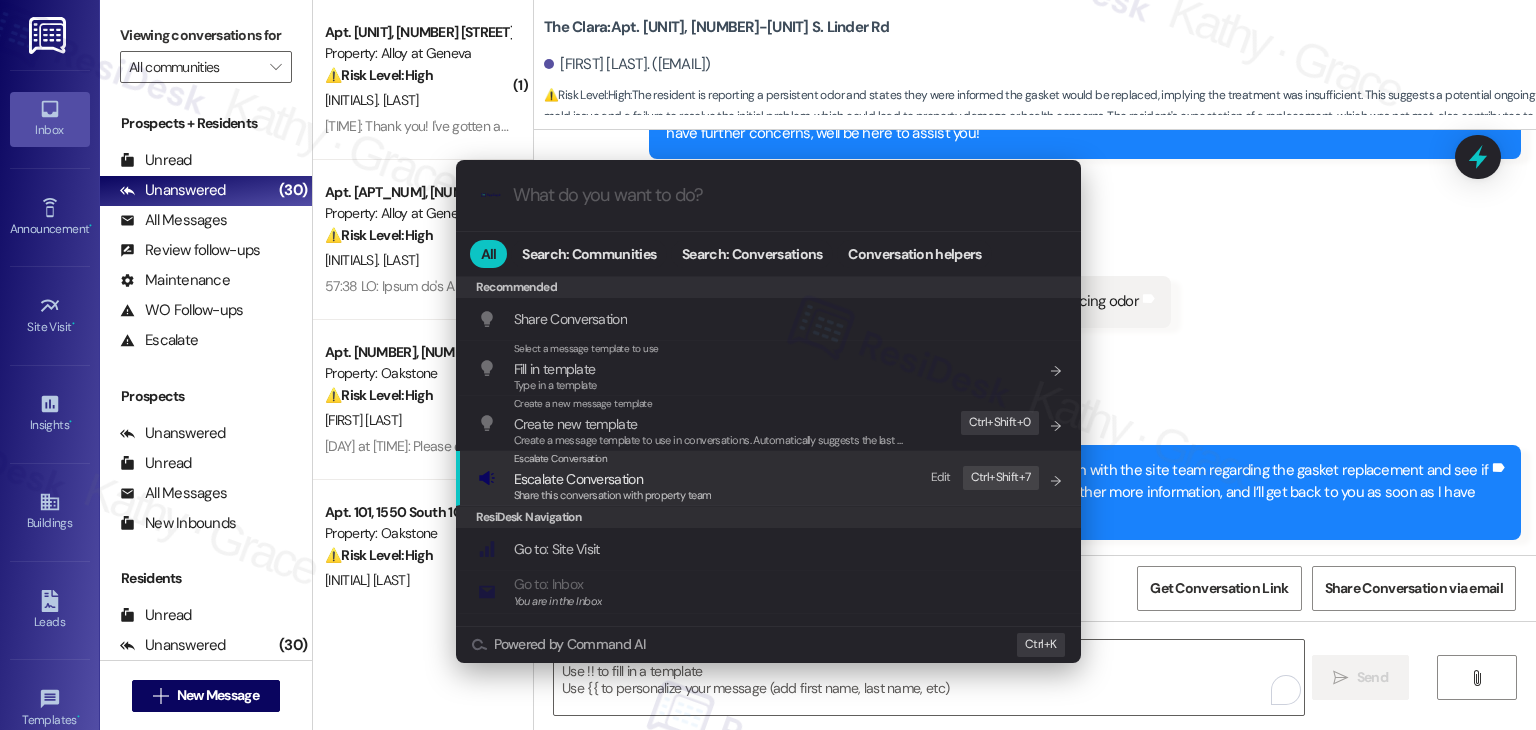 click on "Share this conversation with property team" at bounding box center [613, 495] 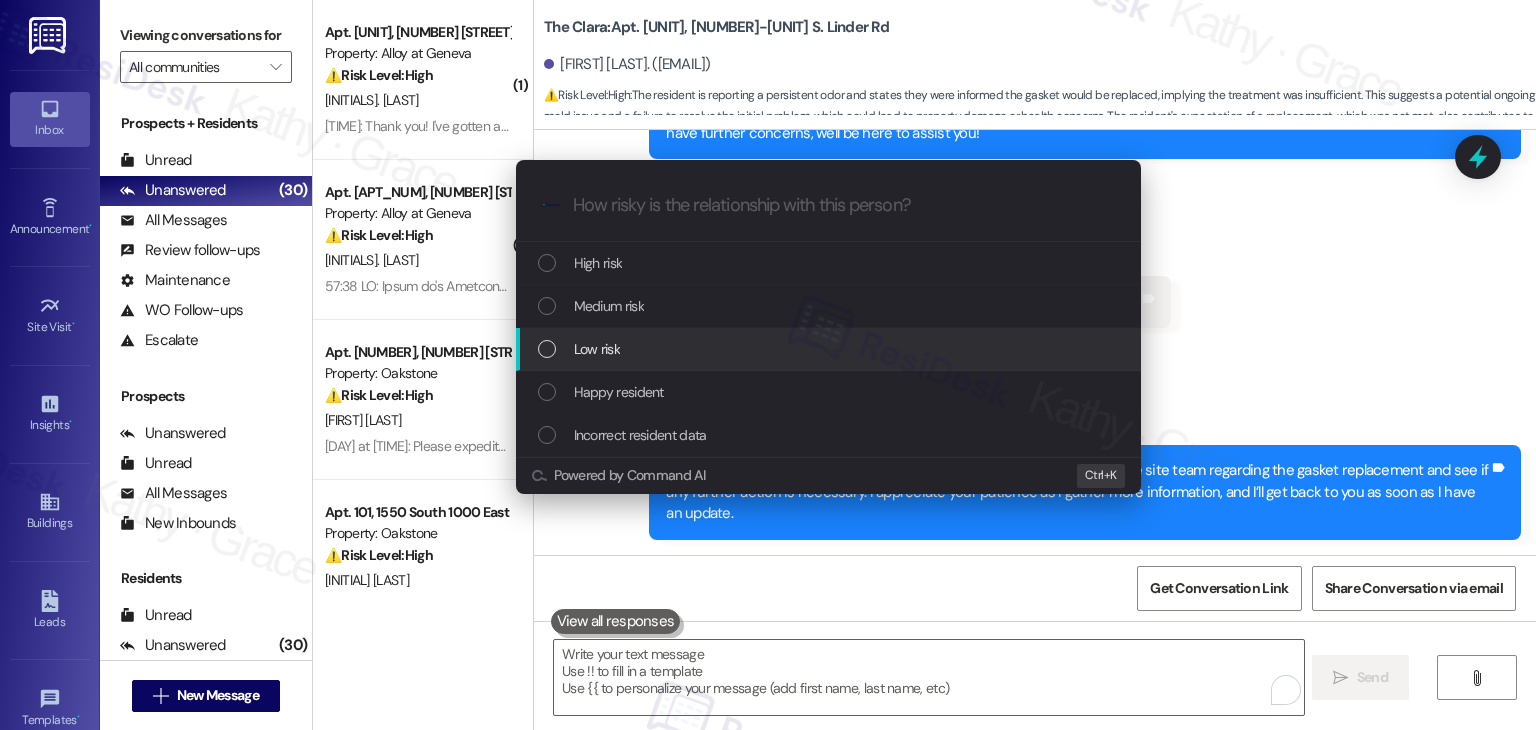 click at bounding box center [547, 349] 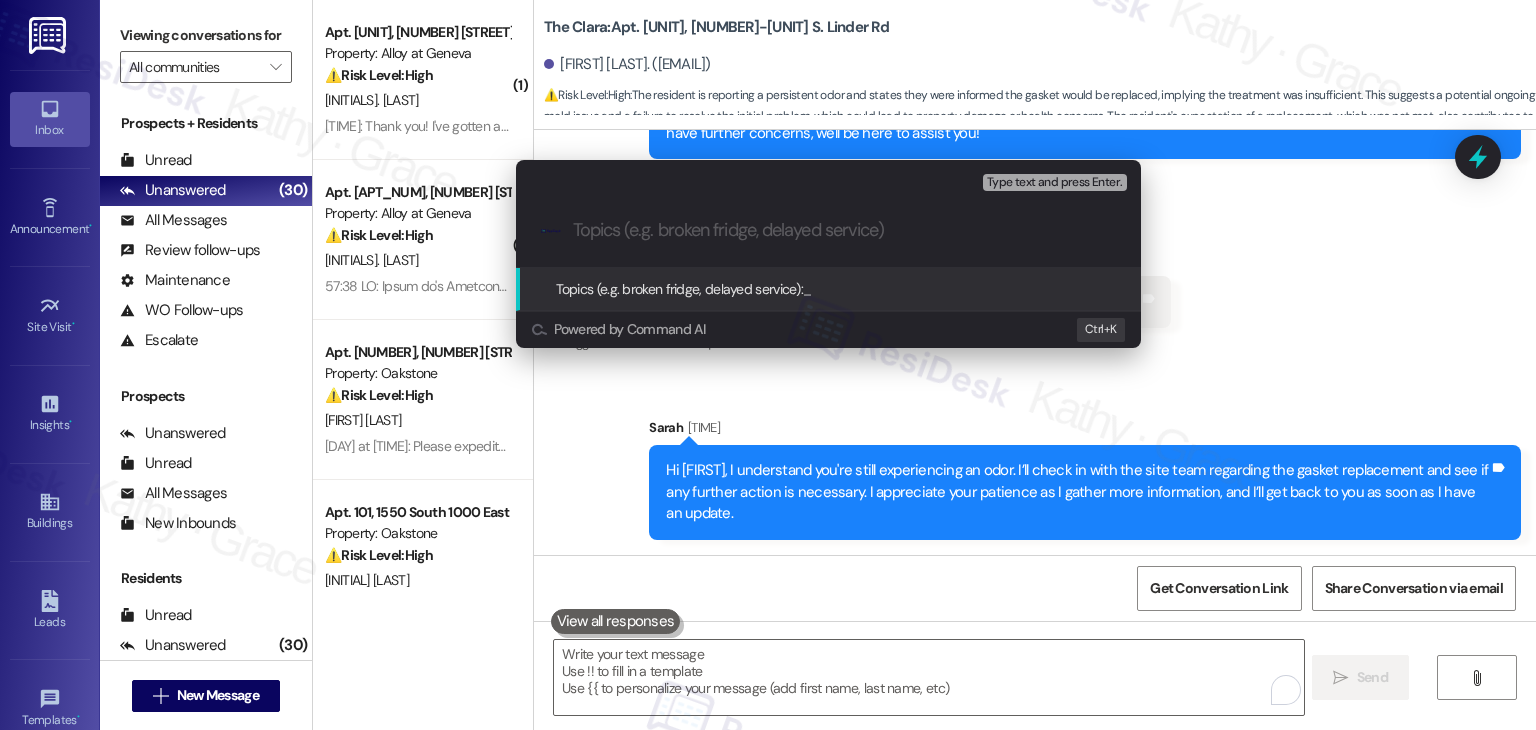 paste on "Follow-Up on WO #155945 - Gasket Replacement Inquiry" 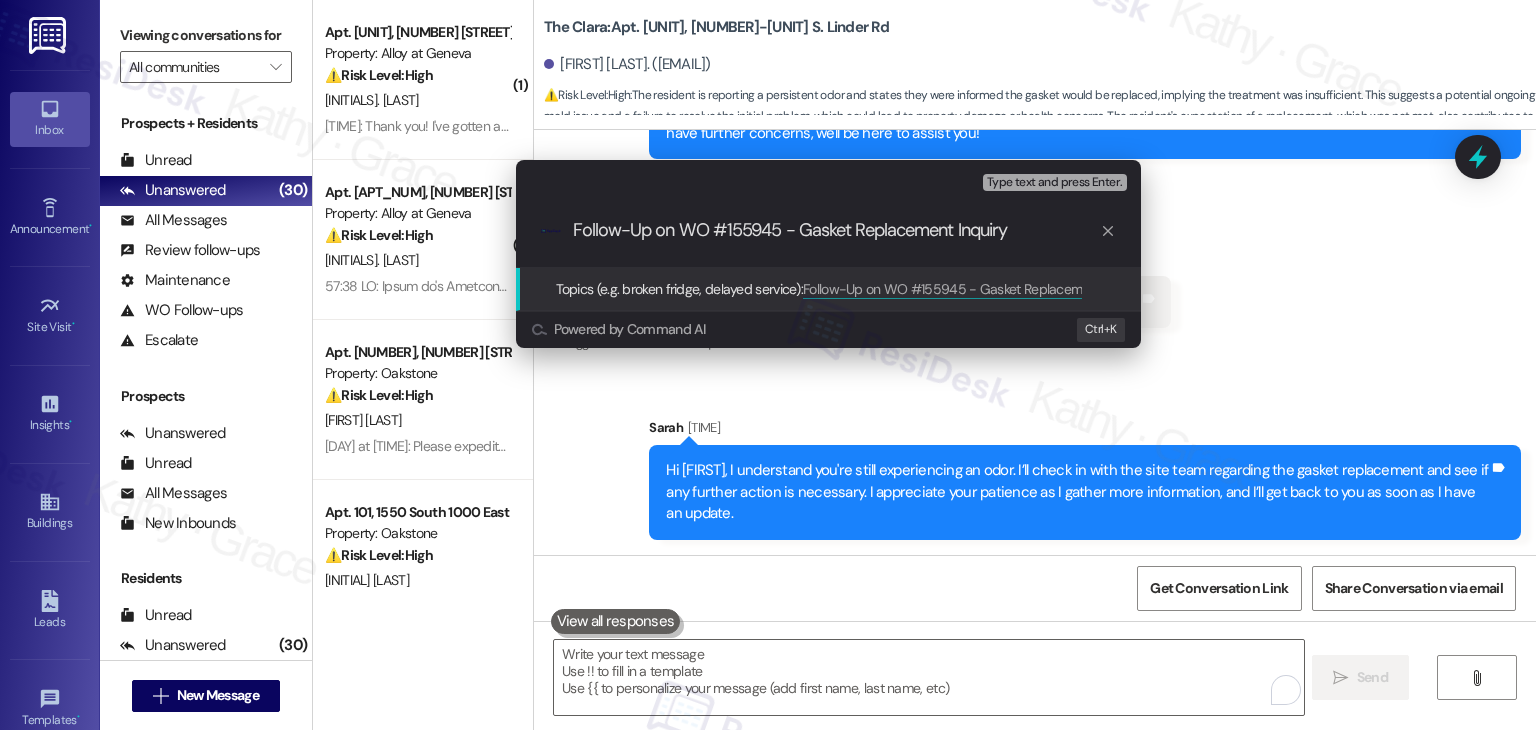 type 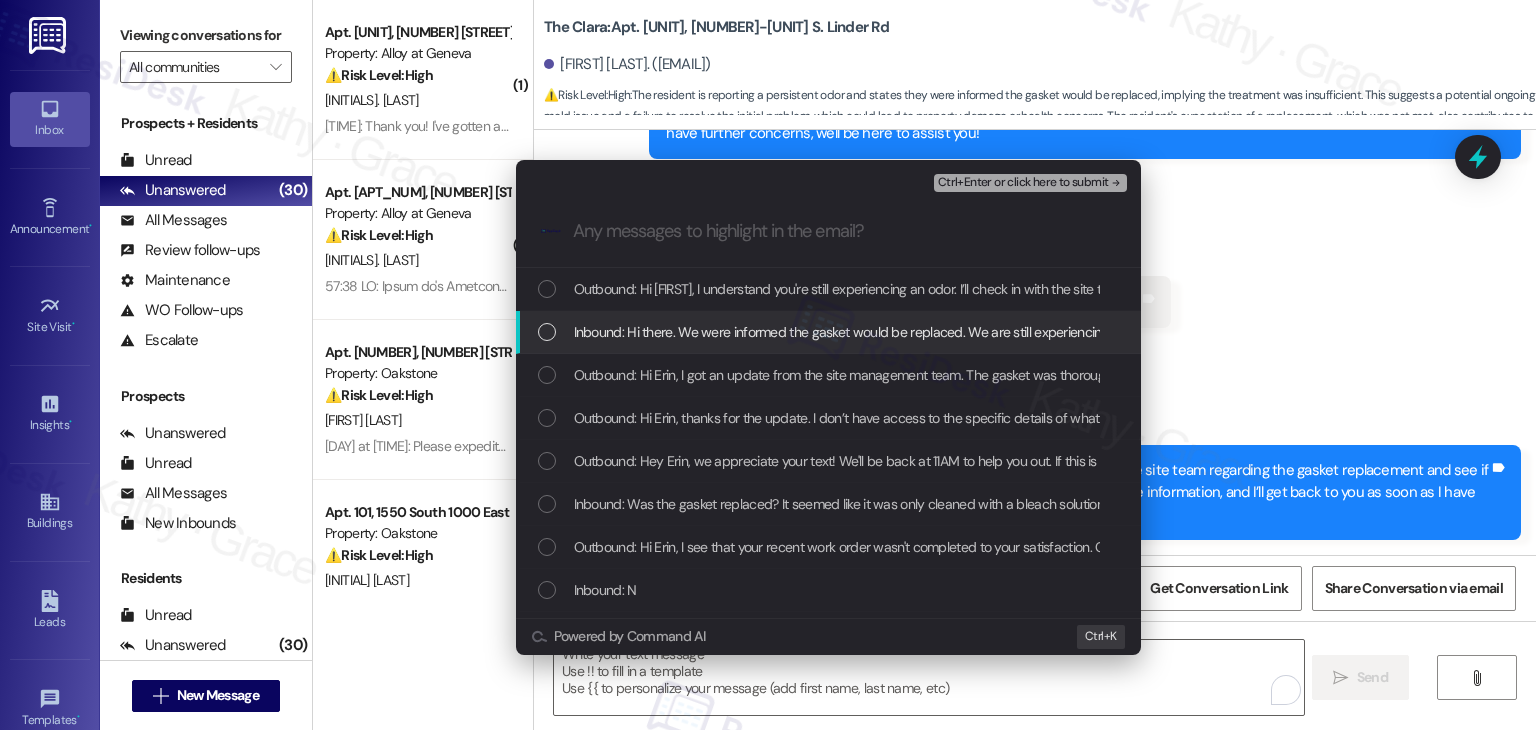 click at bounding box center (547, 332) 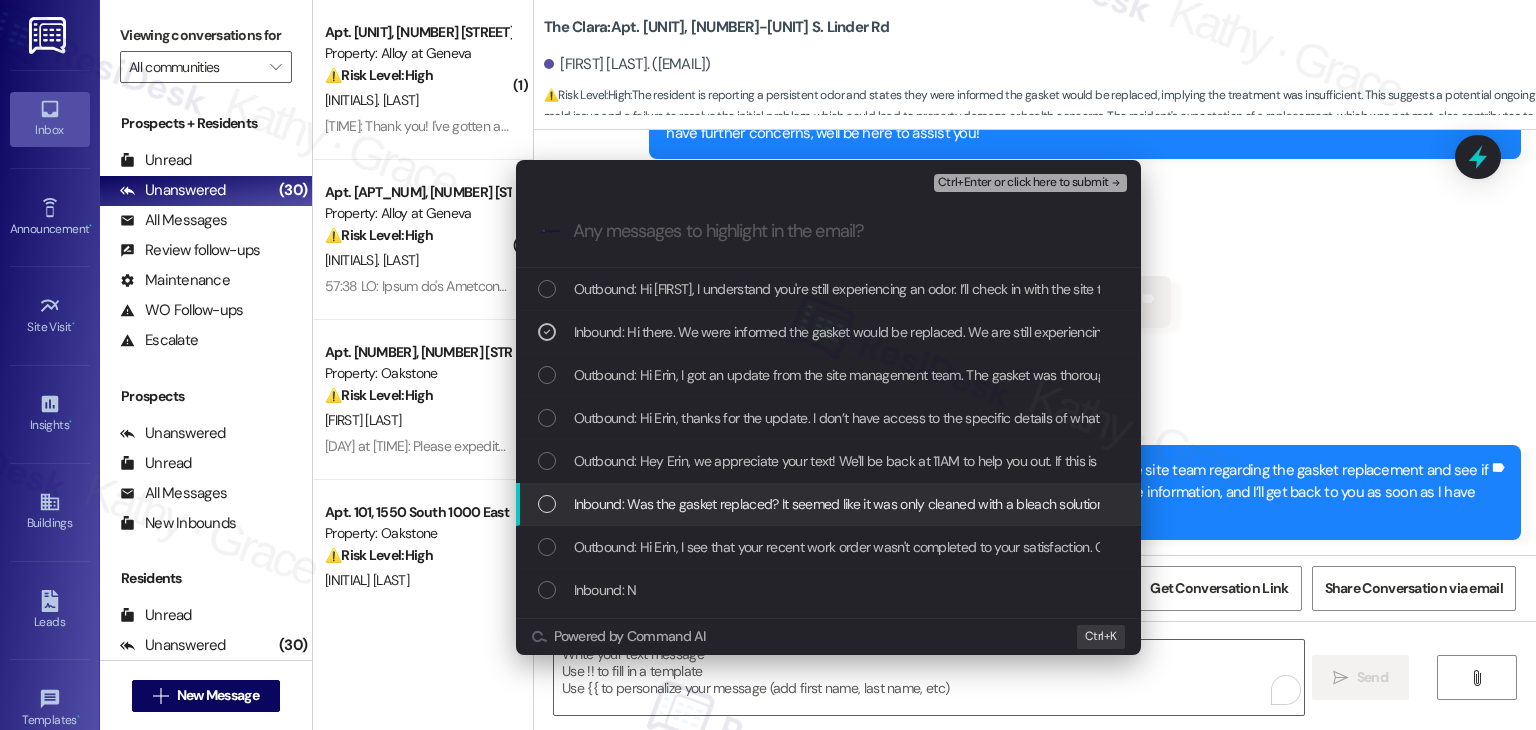 click on "Inbound: Was the gasket replaced? It seemed like it was only cleaned with a bleach solution because there was still mold residue. Entire apartment smelled like chlorine the whole day" at bounding box center (828, 504) 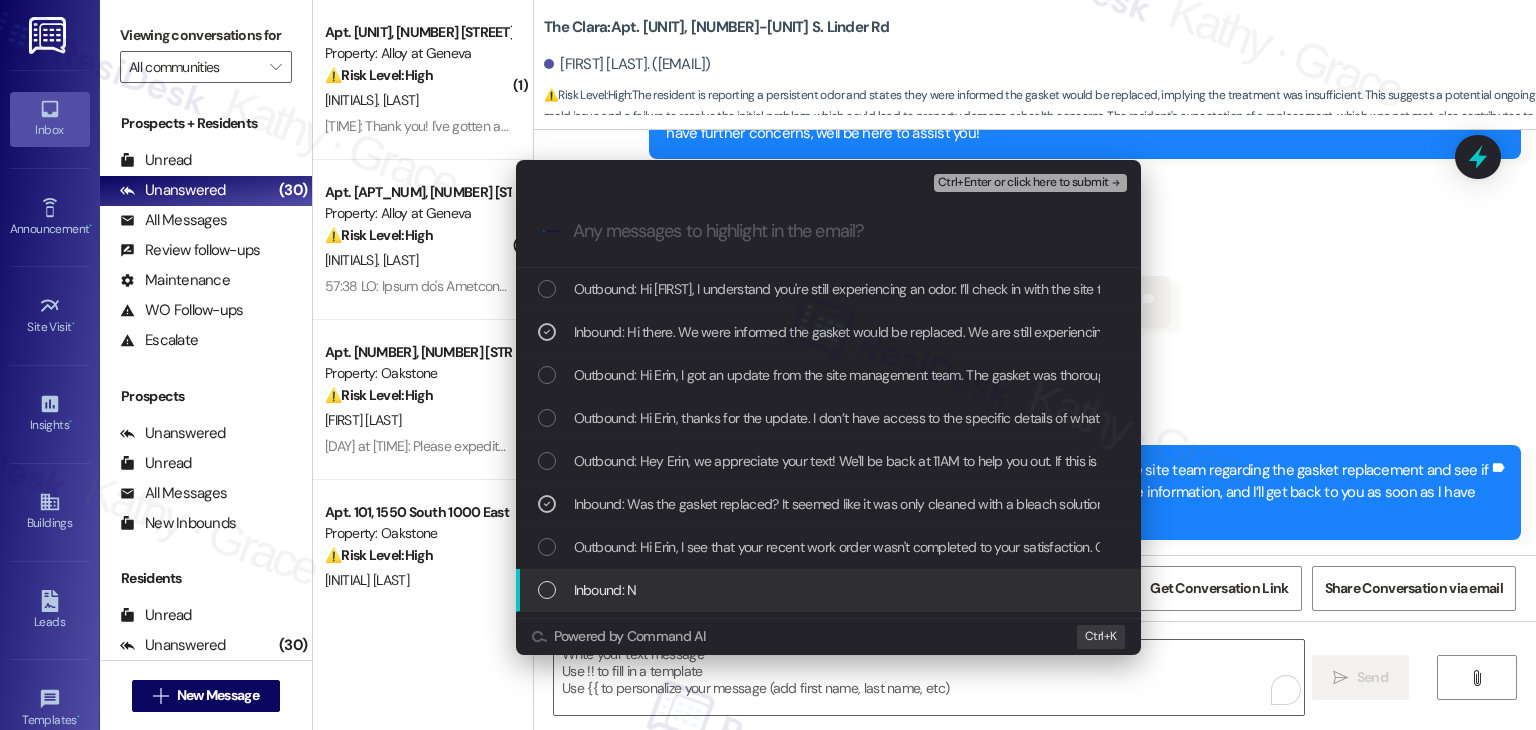 click at bounding box center [547, 590] 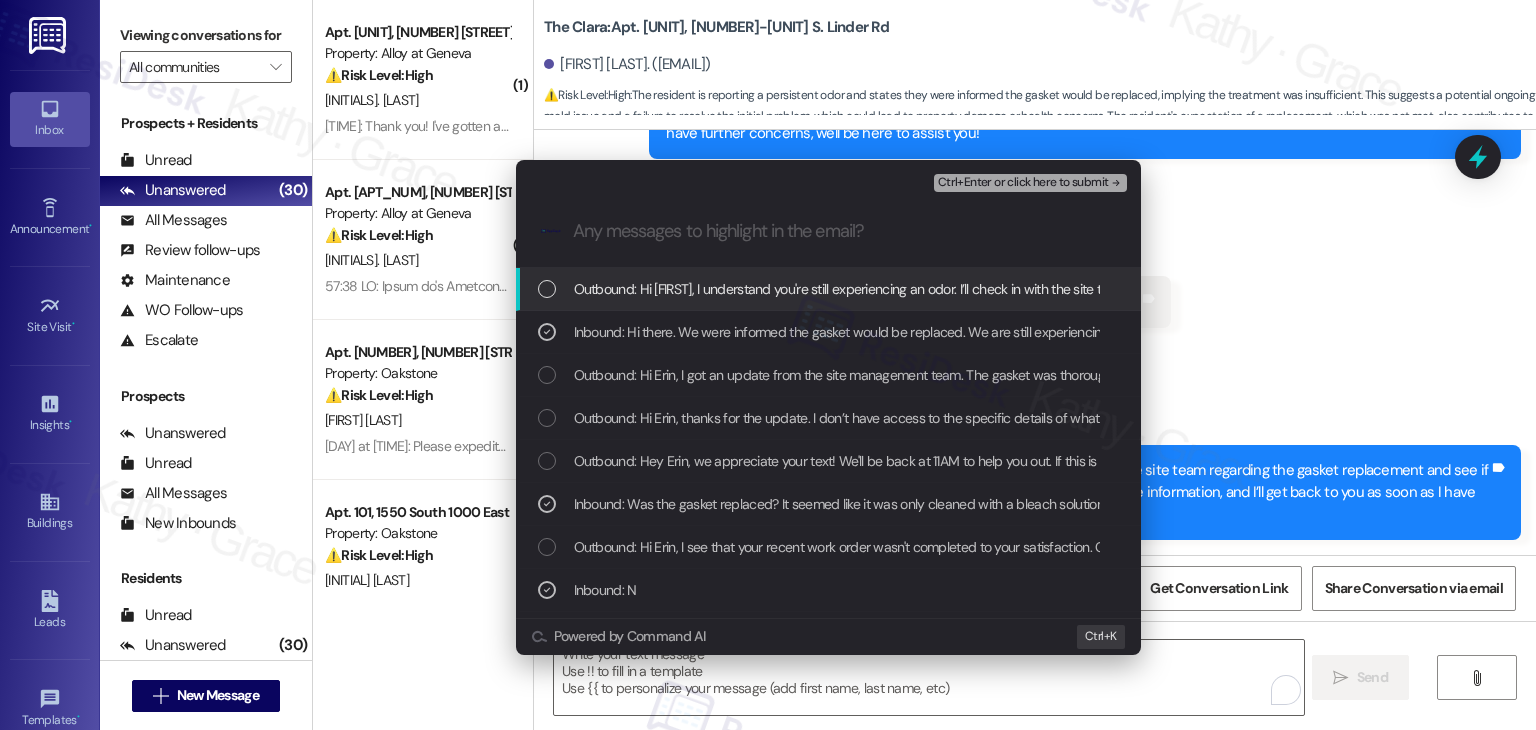 click on "Ctrl+Enter or click here to submit" at bounding box center [1023, 183] 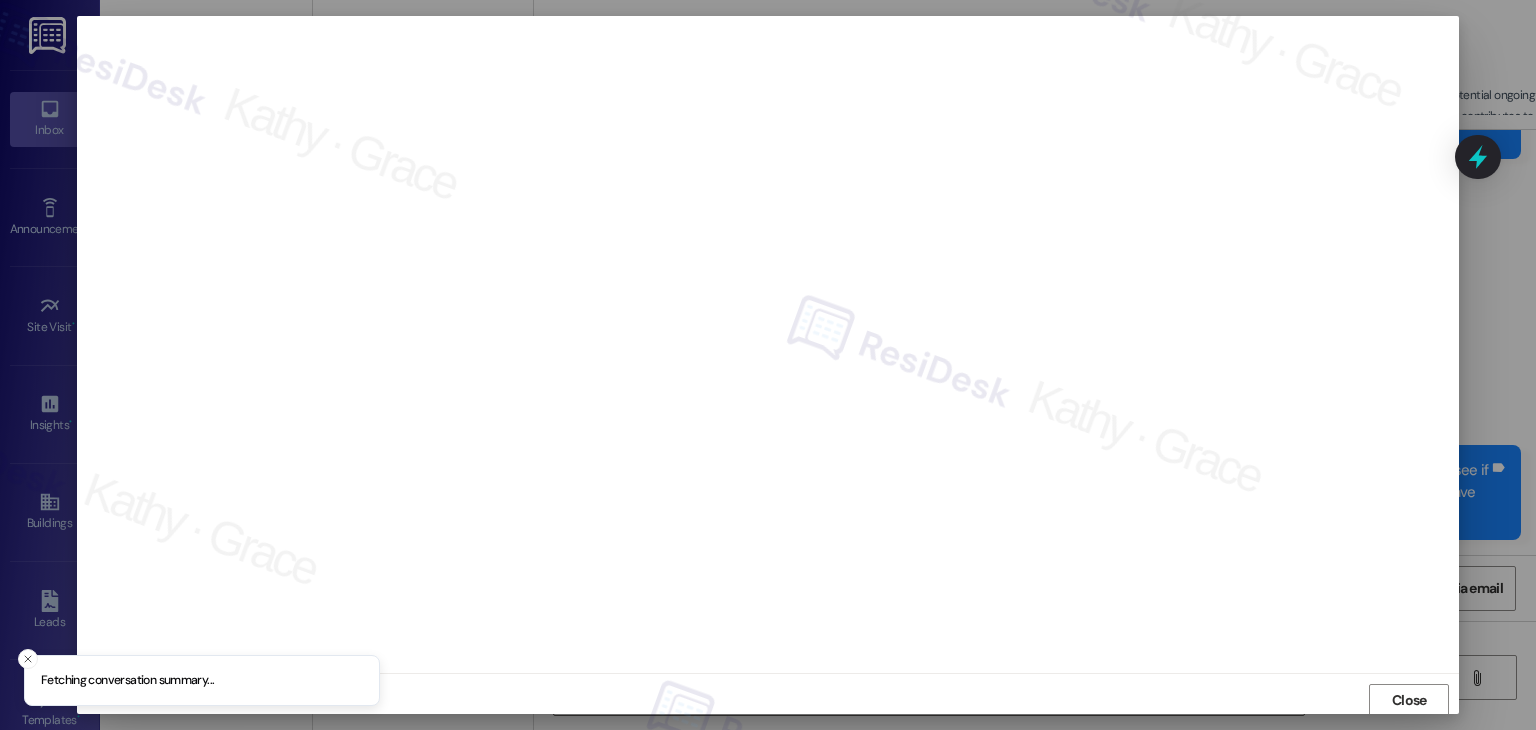 scroll, scrollTop: 1, scrollLeft: 0, axis: vertical 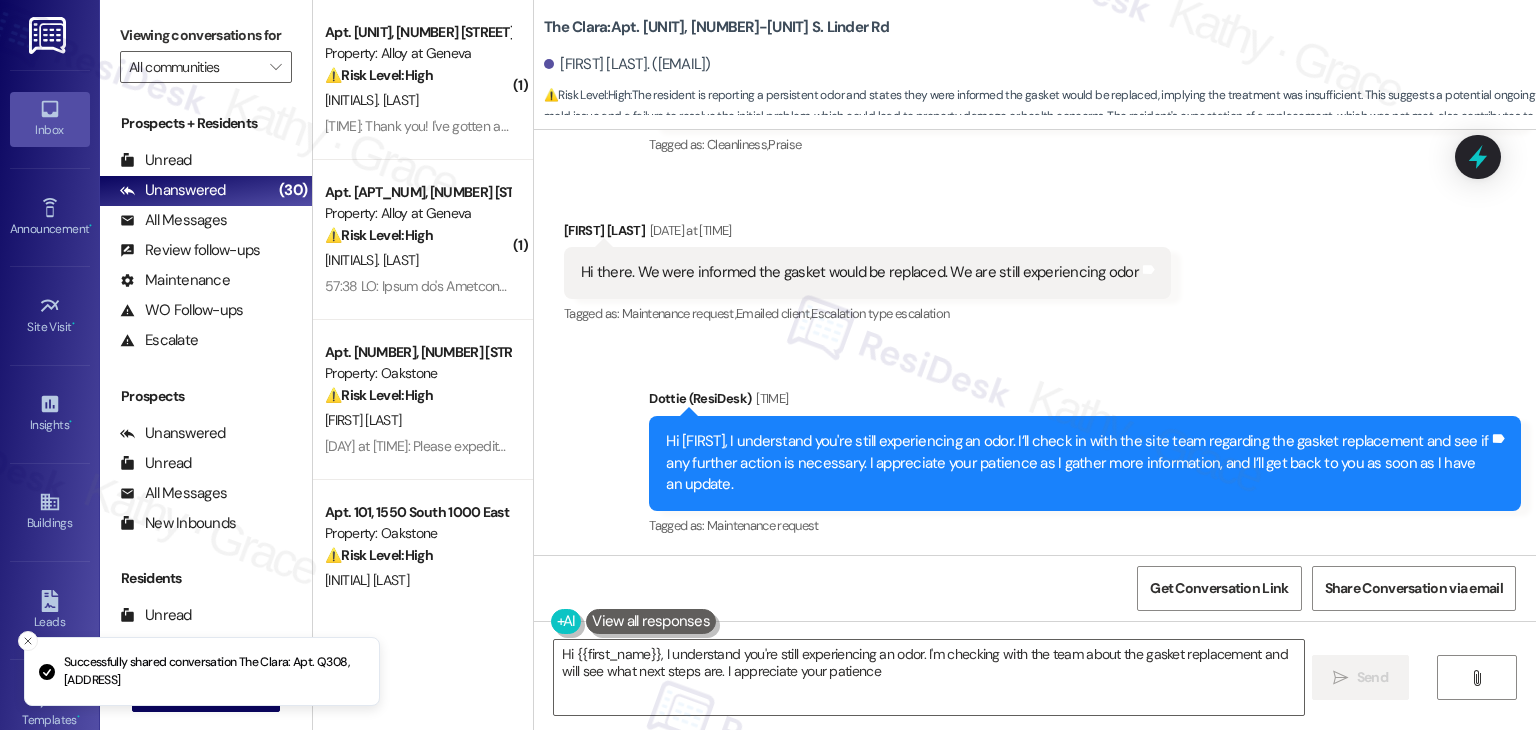 type on "Hi {{first_name}}, I understand you're still experiencing an odor. I'm checking with the team about the gasket replacement and will see what next steps are. I appreciate your patience!" 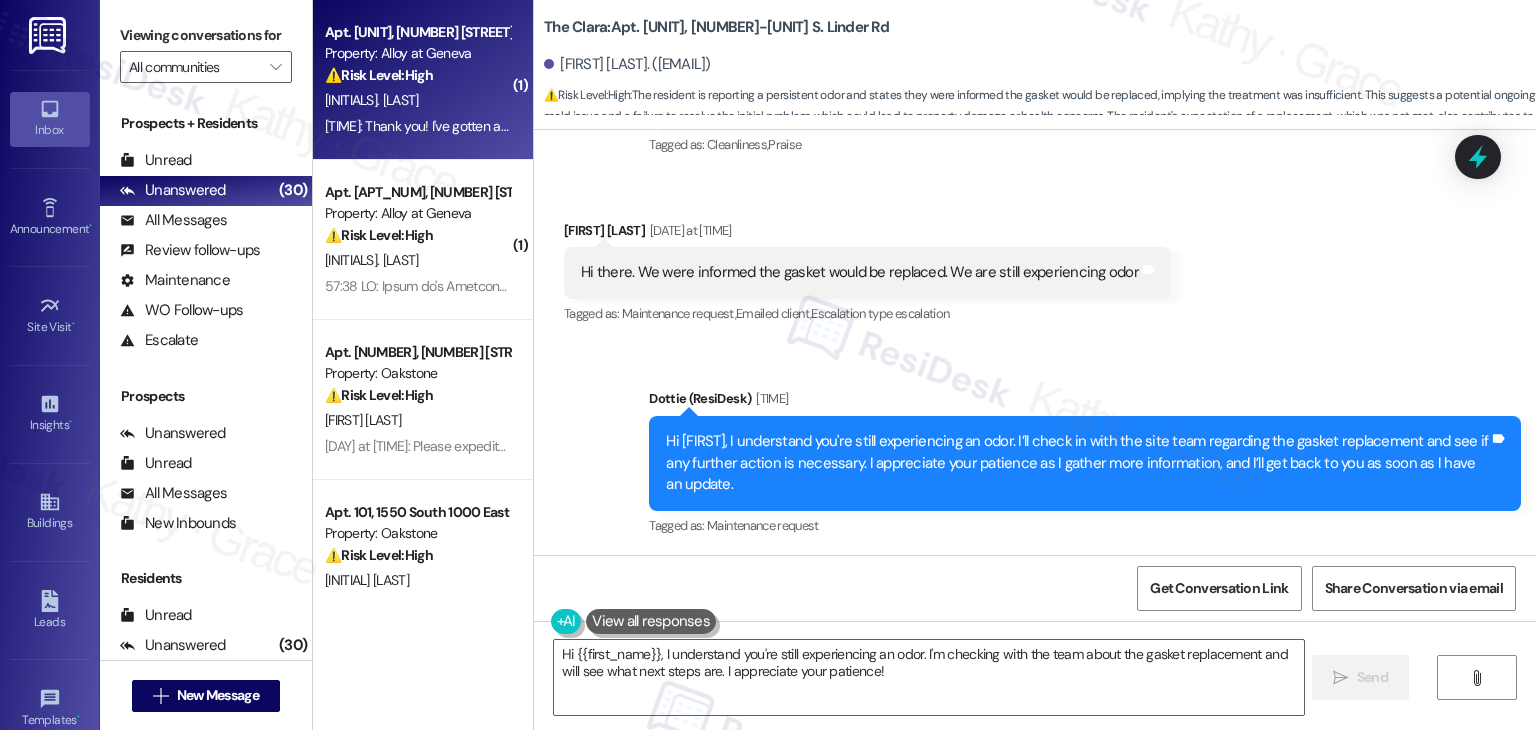 click on "11:52 AM: Thank you! I've gotten an email saying it'll be 300$ for the lease cancellation but that a manager needs to approve it. Does that sound right? 11:52 AM: Thank you! I've gotten an email saying it'll be 300$ for the lease cancellation but that a manager needs to approve it. Does that sound right?" at bounding box center [417, 126] 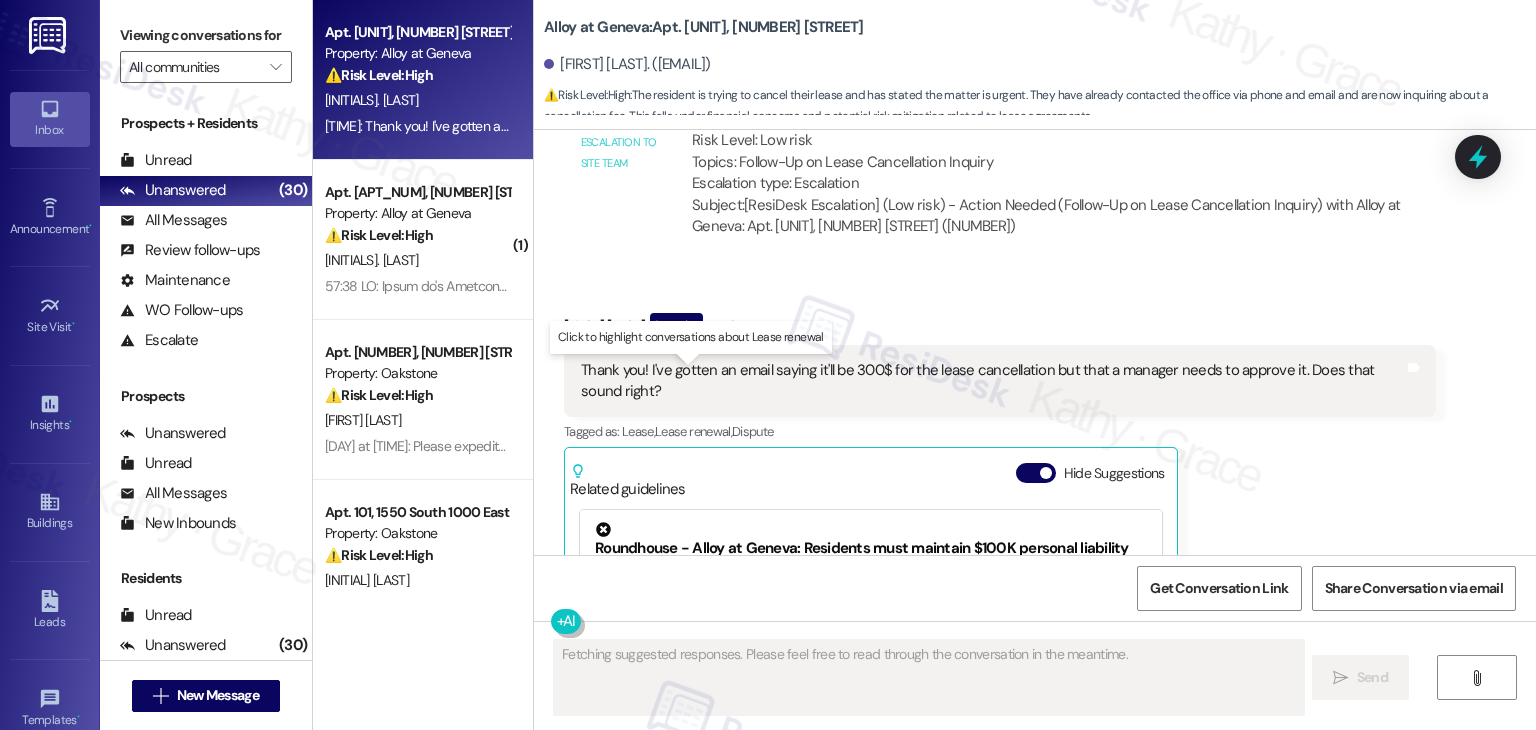 scroll, scrollTop: 1324, scrollLeft: 0, axis: vertical 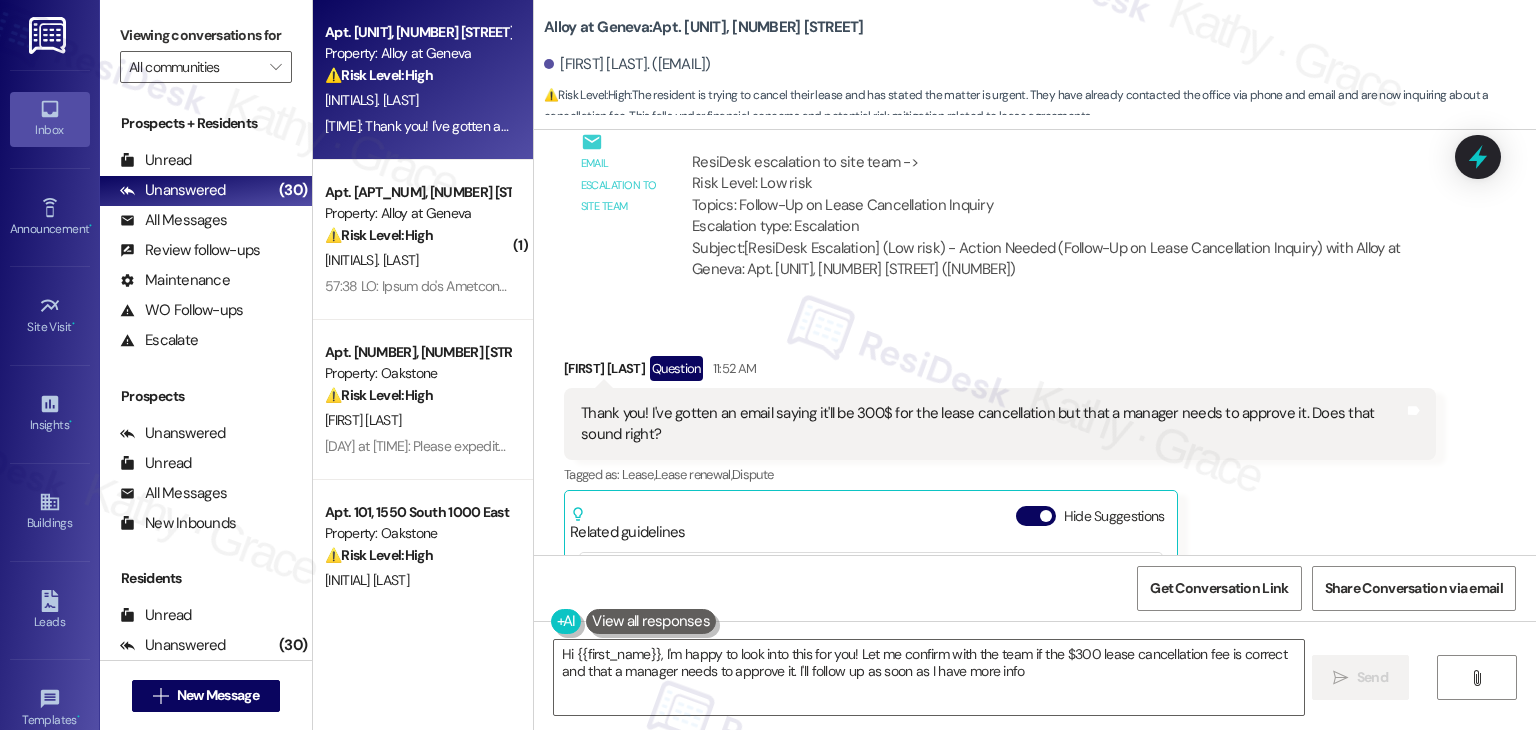 type on "Hi {{first_name}}, I'm happy to look into this for you! Let me confirm with the team if the $300 lease cancellation fee is correct and that a manager needs to approve it. I'll follow up as soon as I have more info!" 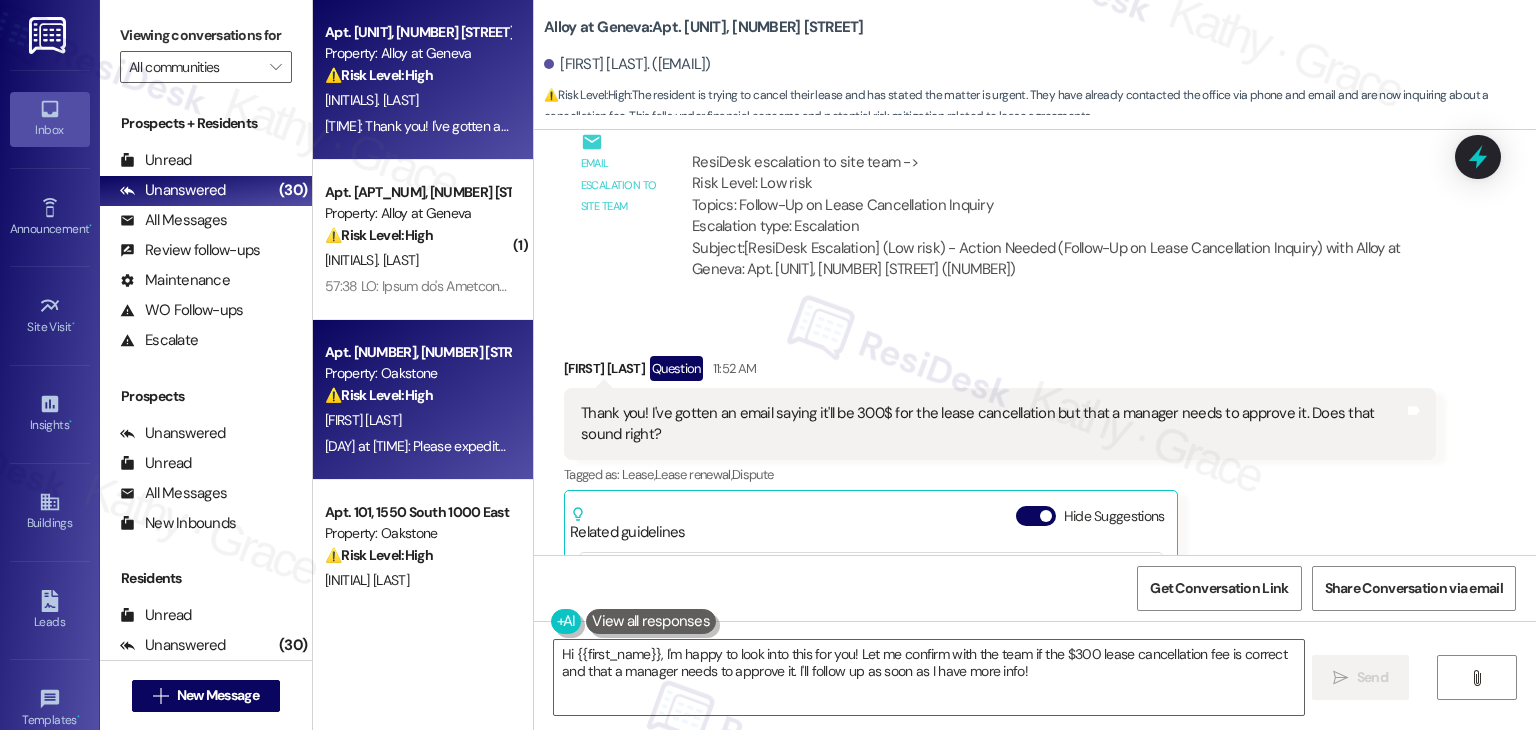 click on "Yesterday at 9:32 AM: Please expedite the repair asap, thank you Yesterday at 9:32 AM: Please expedite the repair asap, thank you" at bounding box center [492, 446] 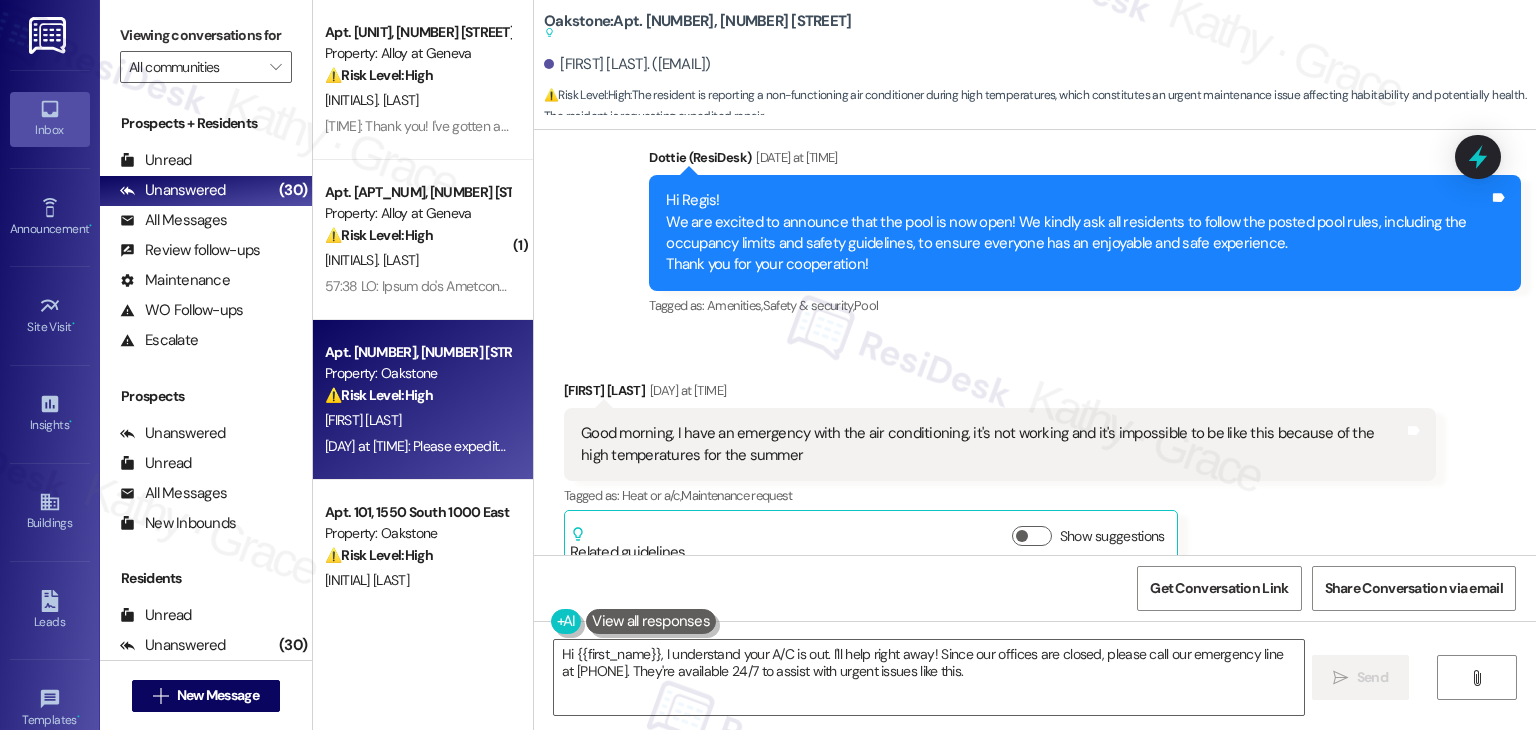 scroll, scrollTop: 6545, scrollLeft: 0, axis: vertical 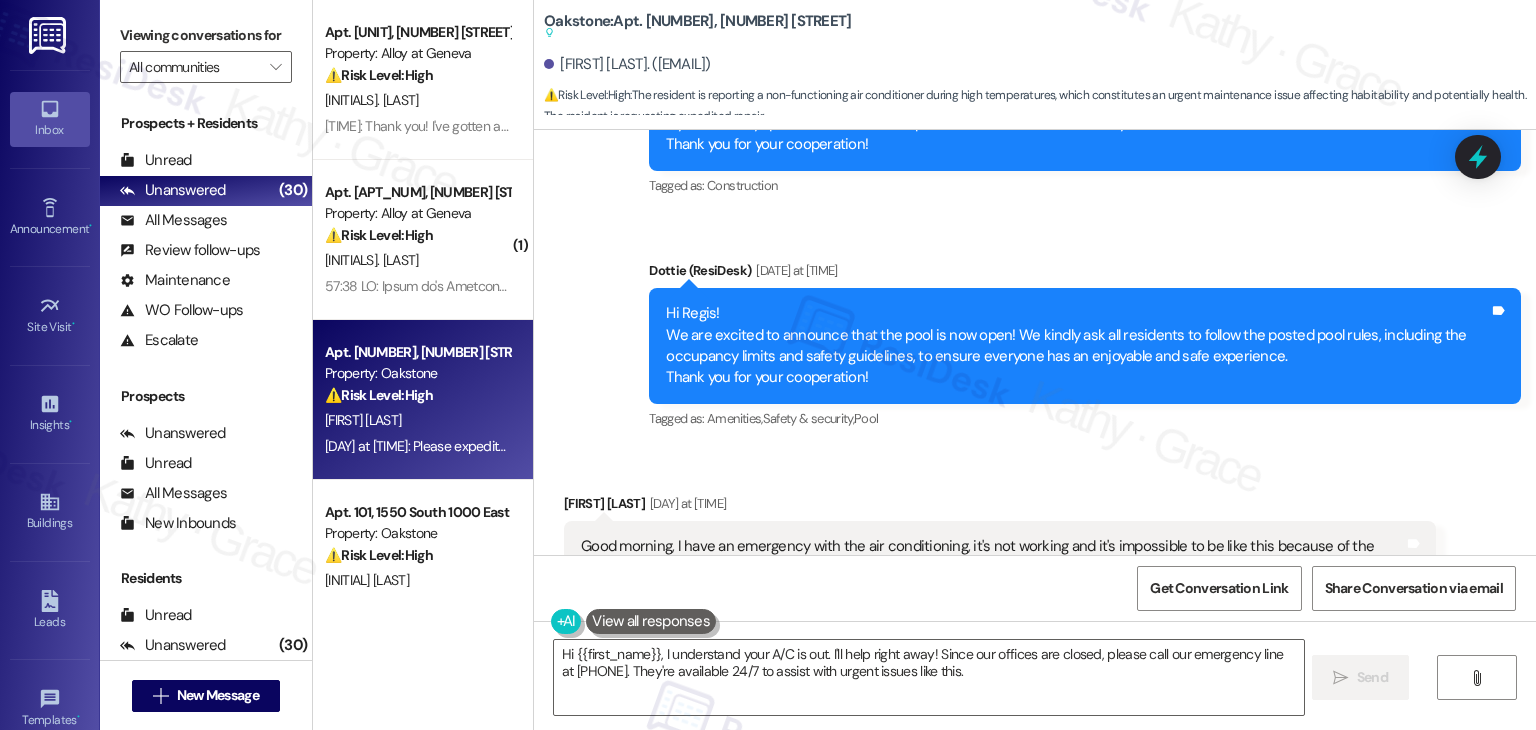 click on "Announcement, sent via SMS Dottie  (ResiDesk) Jul 31, 2025 at 4:03 PM Hi Regis!
We are excited to announce that the pool is now open! We kindly ask all residents to follow the posted pool rules, including the occupancy limits and safety guidelines, to ensure everyone has an enjoyable and safe experience.
Thank you for your cooperation! Tags and notes Tagged as:   Amenities ,  Click to highlight conversations about Amenities Safety & security ,  Click to highlight conversations about Safety & security Pool Click to highlight conversations about Pool" at bounding box center (1085, 346) 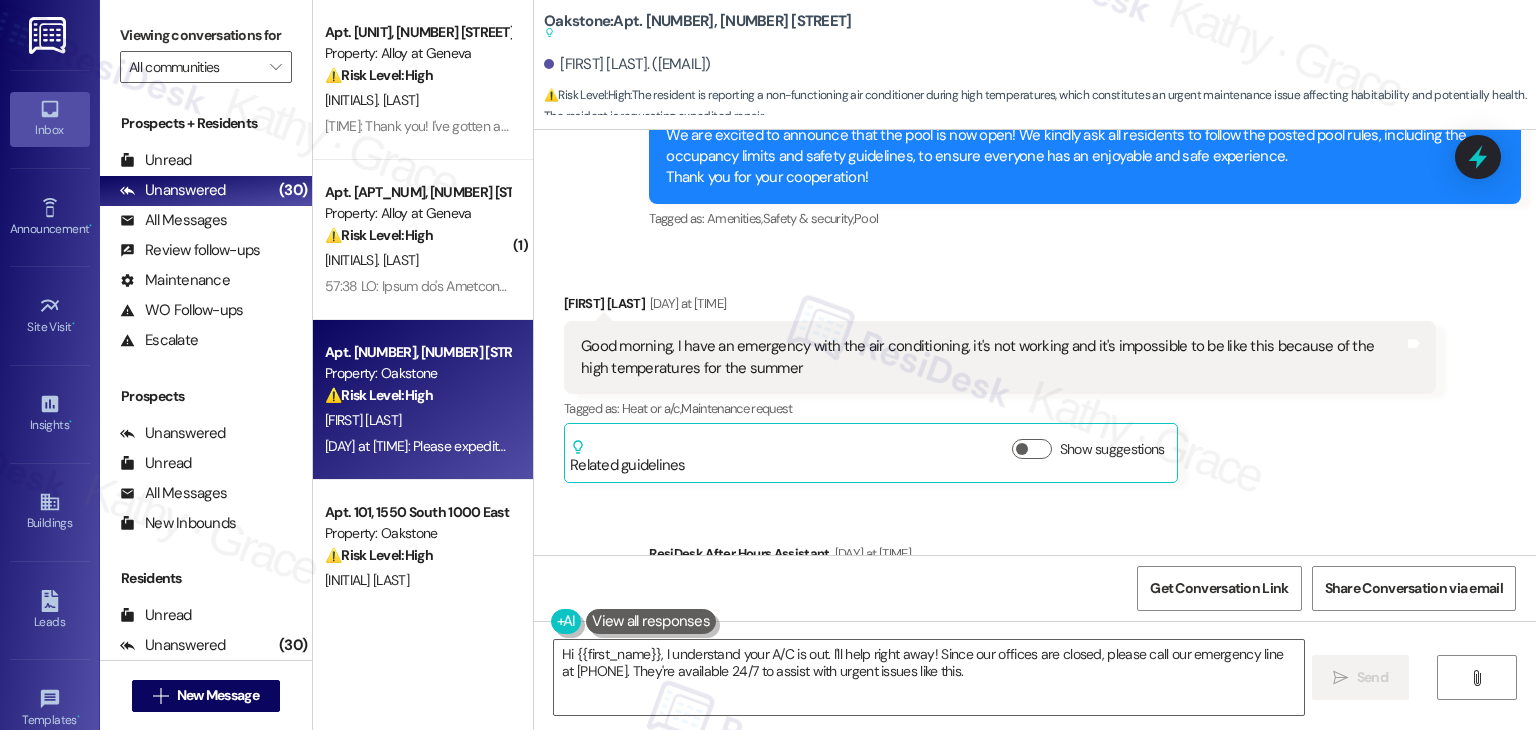 scroll, scrollTop: 6845, scrollLeft: 0, axis: vertical 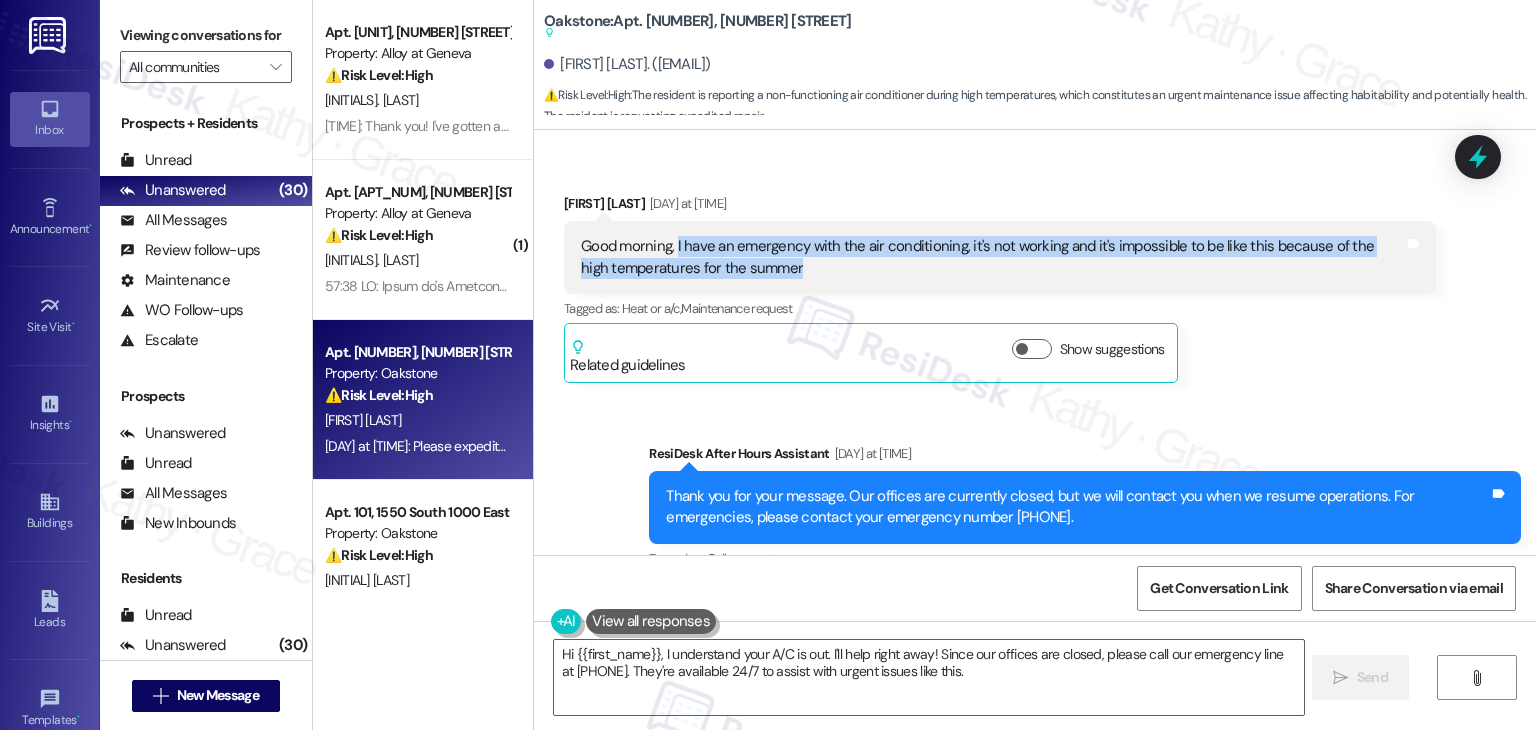 drag, startPoint x: 777, startPoint y: 265, endPoint x: 663, endPoint y: 242, distance: 116.297035 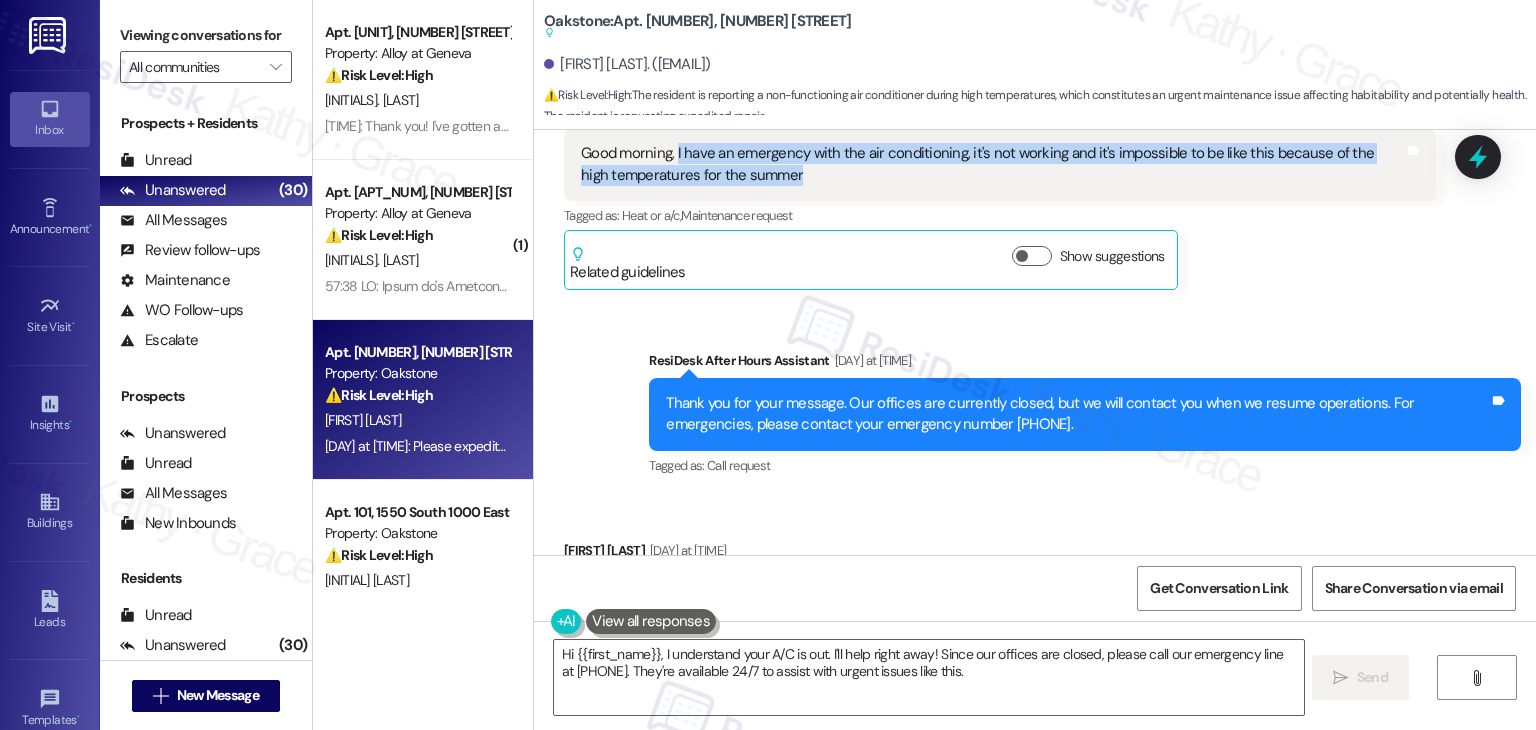 scroll, scrollTop: 7045, scrollLeft: 0, axis: vertical 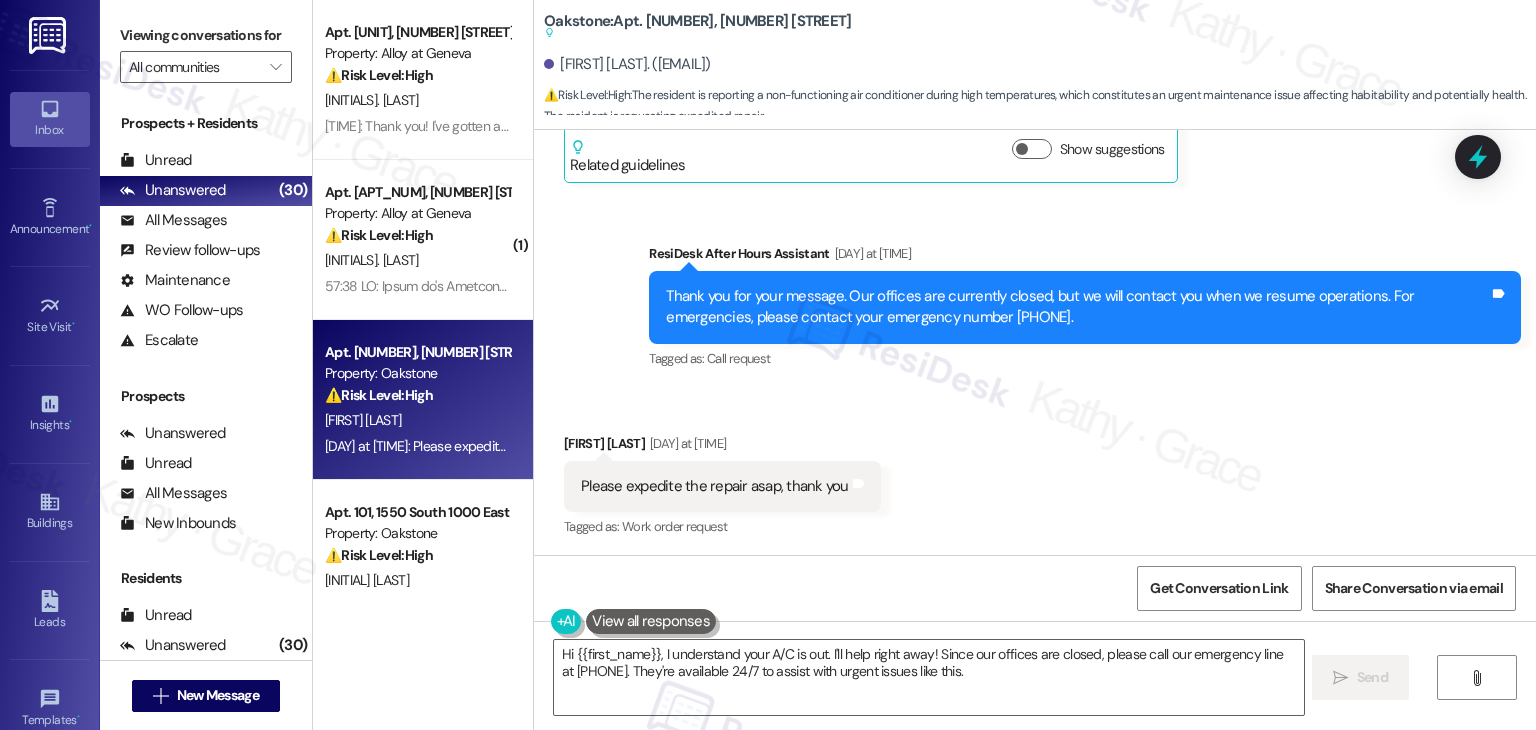 click on "Please expedite the repair asap, thank you" at bounding box center [715, 486] 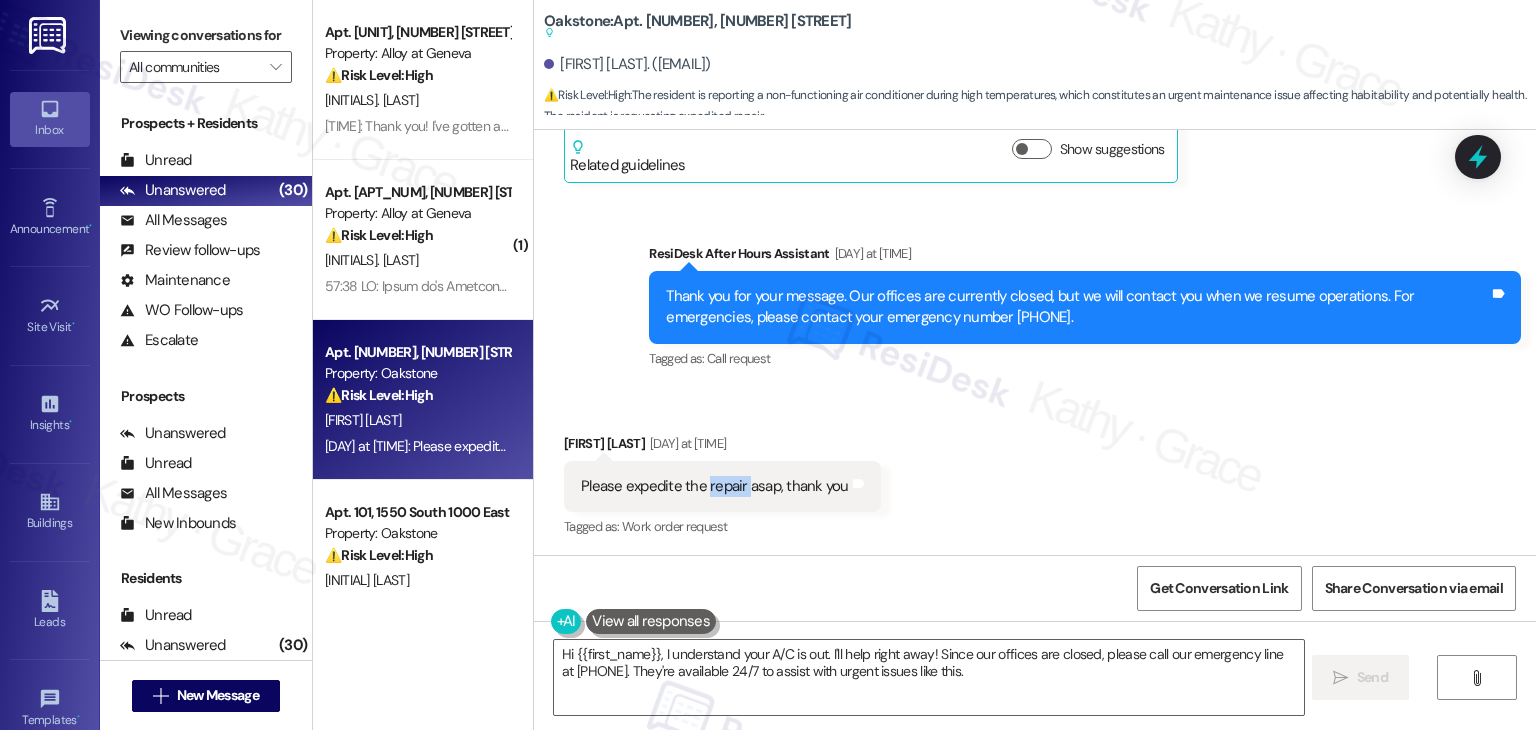 click on "Please expedite the repair asap, thank you" at bounding box center (715, 486) 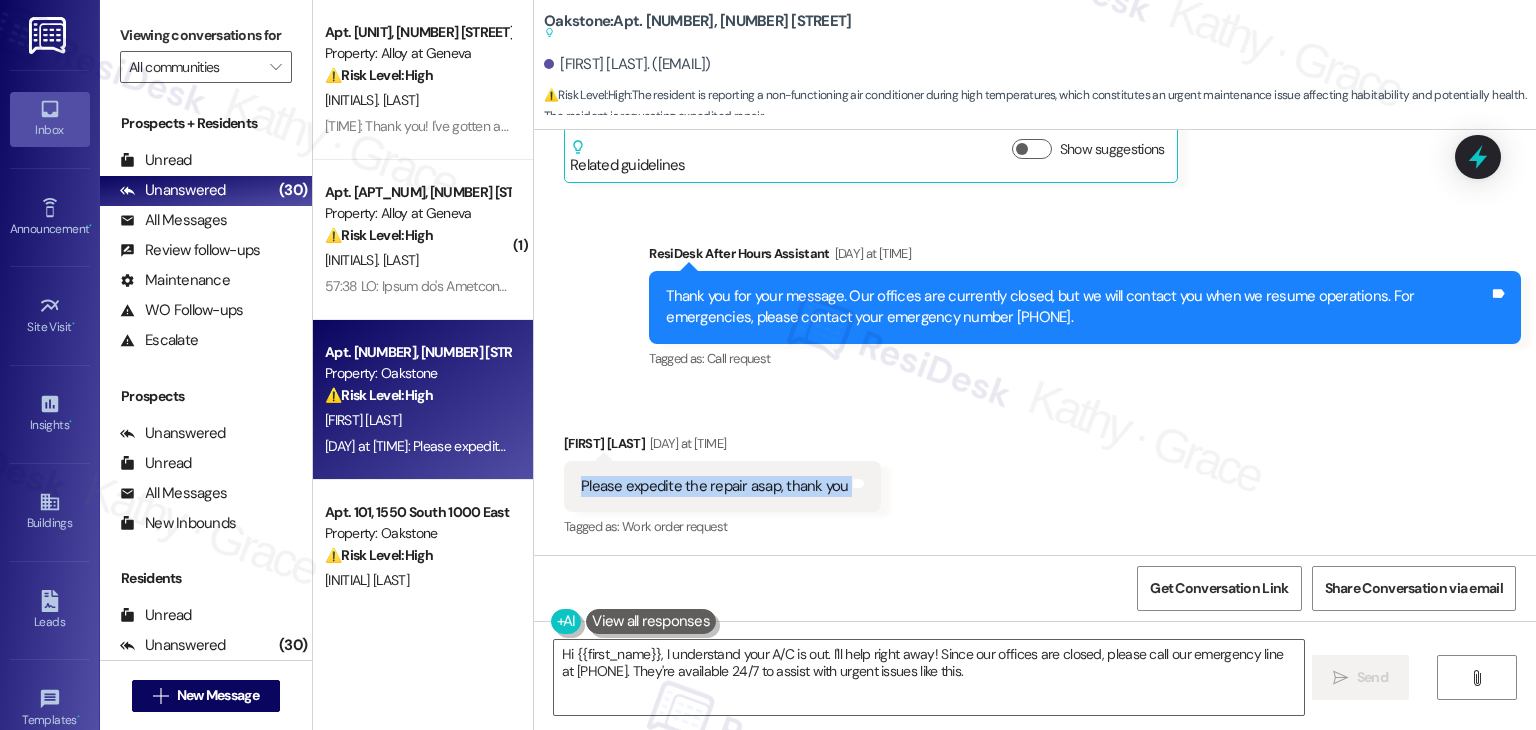 click on "Please expedite the repair asap, thank you" at bounding box center (715, 486) 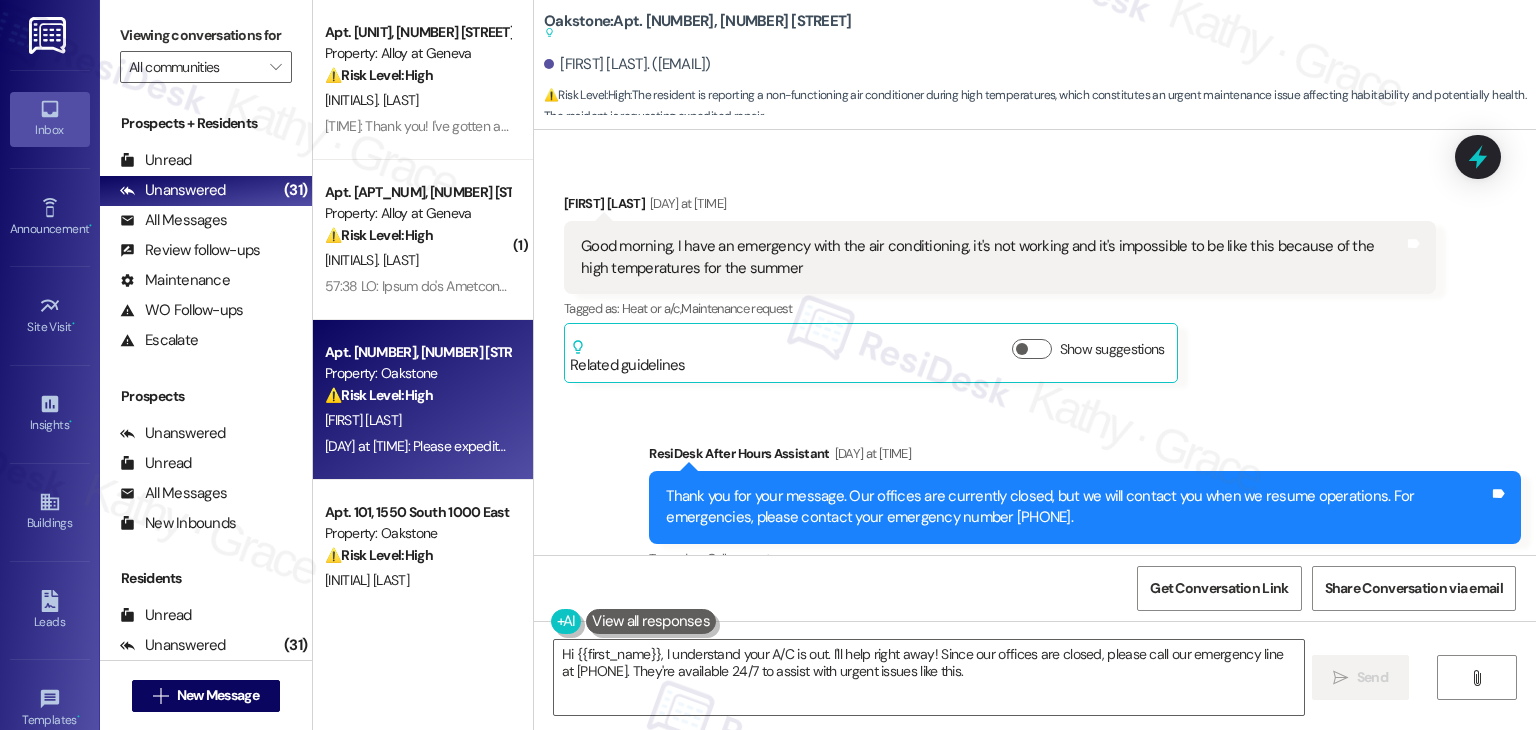click on "Received via SMS Regis Perez Yesterday at 9:32 AM Good morning, I have an emergency with the air conditioning, it's not working and it's impossible to be like this because of the high temperatures for the summer Tags and notes Tagged as:   Heat or a/c ,  Click to highlight conversations about Heat or a/c Maintenance request Click to highlight conversations about Maintenance request  Related guidelines Show suggestions" at bounding box center (1000, 288) 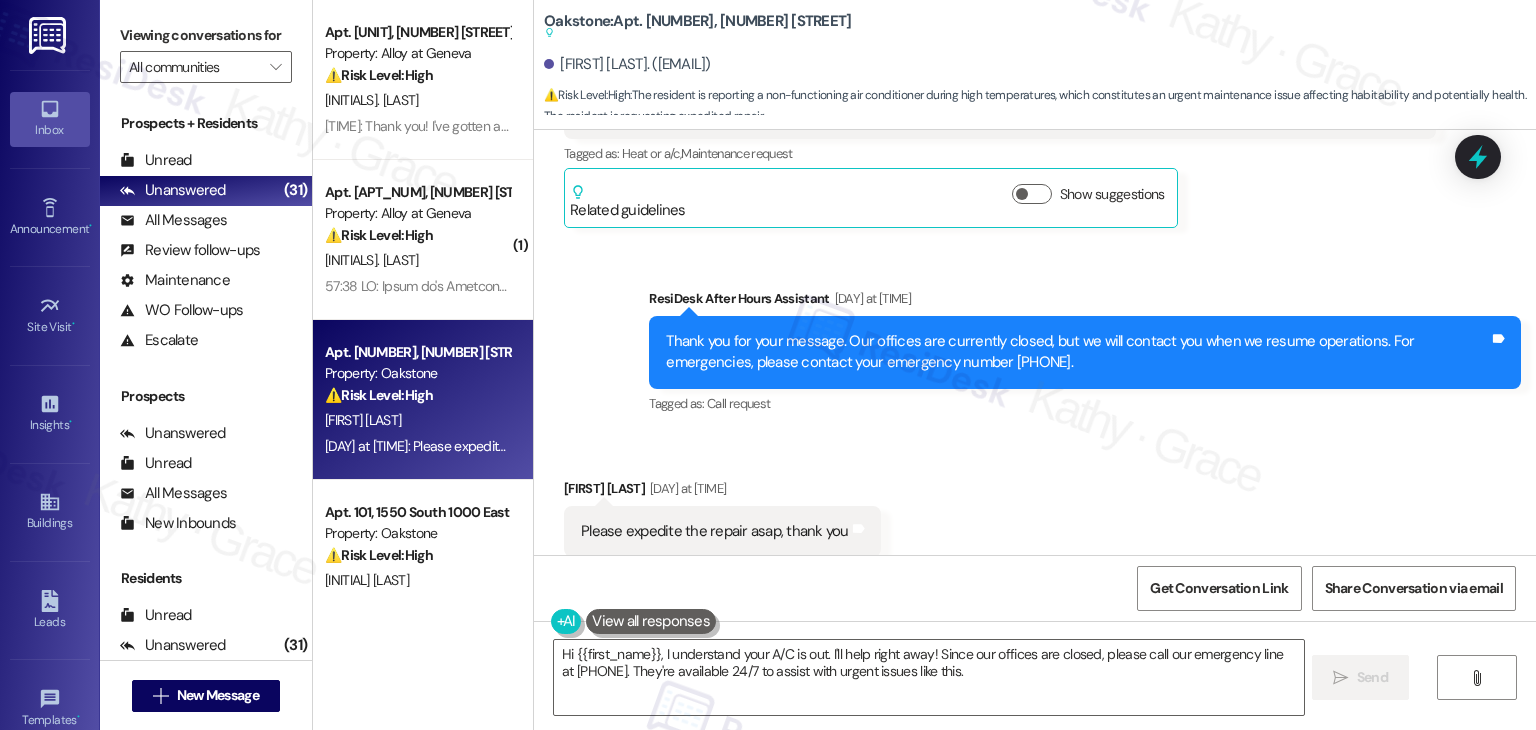scroll, scrollTop: 7045, scrollLeft: 0, axis: vertical 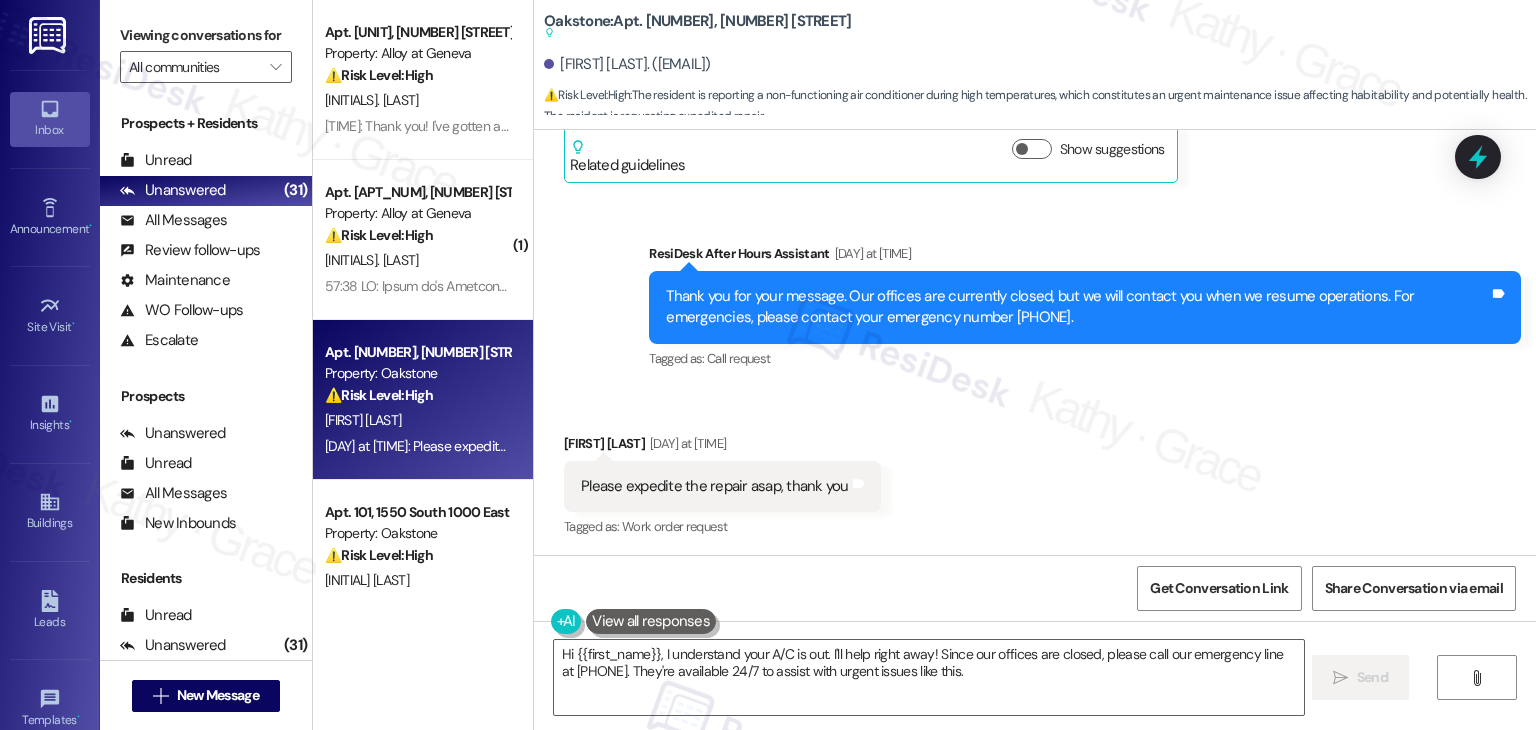 click on "Please expedite the repair asap, thank you" at bounding box center (715, 486) 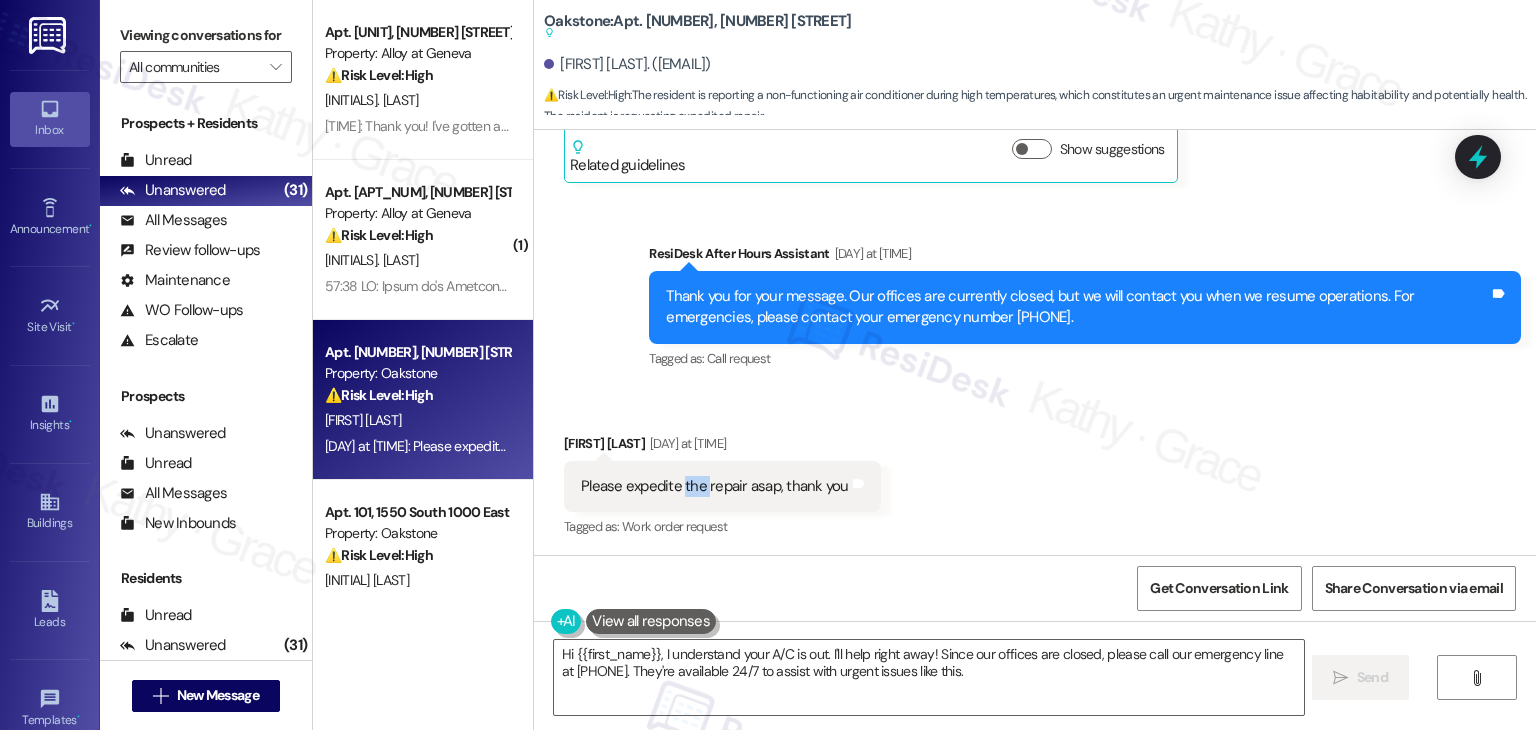 click on "Please expedite the repair asap, thank you" at bounding box center [715, 486] 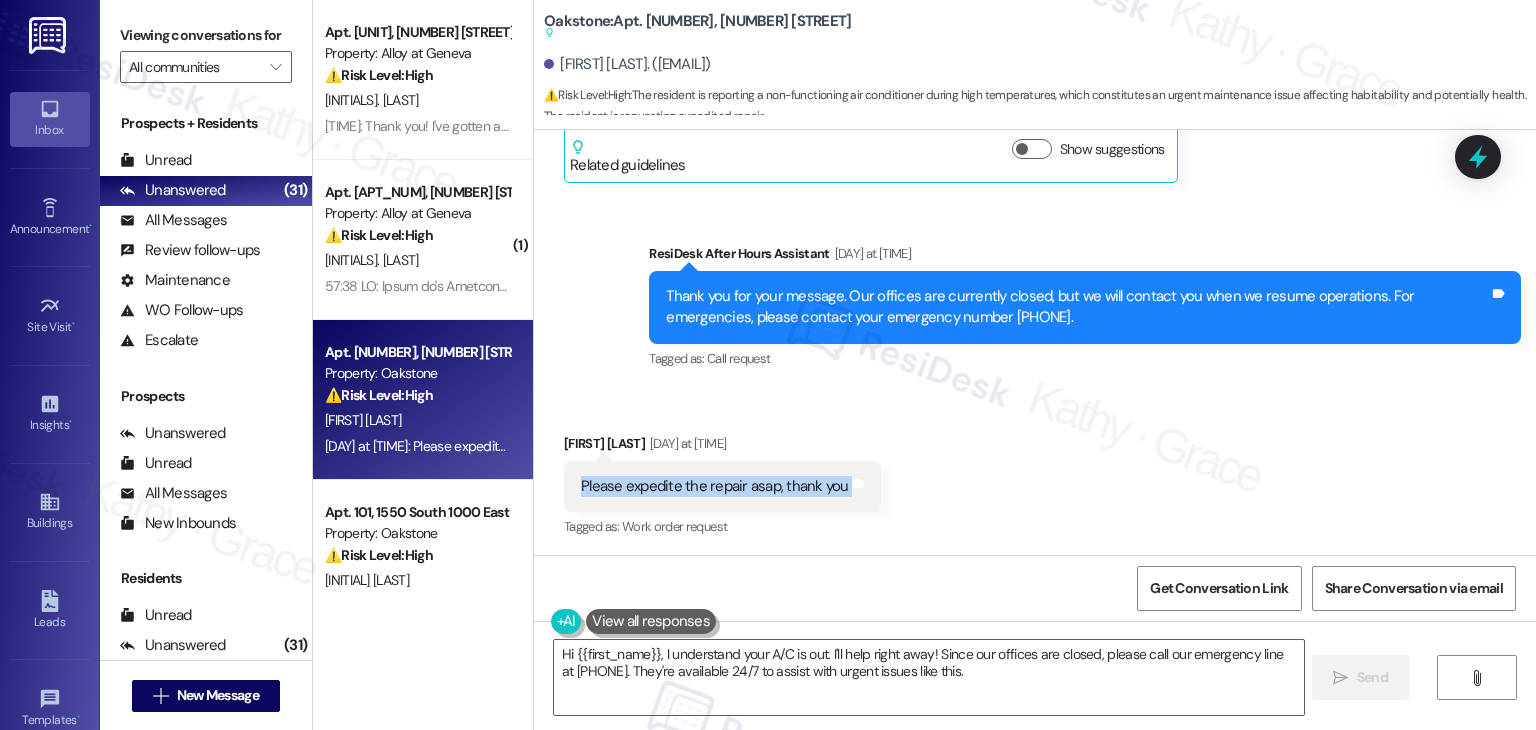 click on "Please expedite the repair asap, thank you" at bounding box center [715, 486] 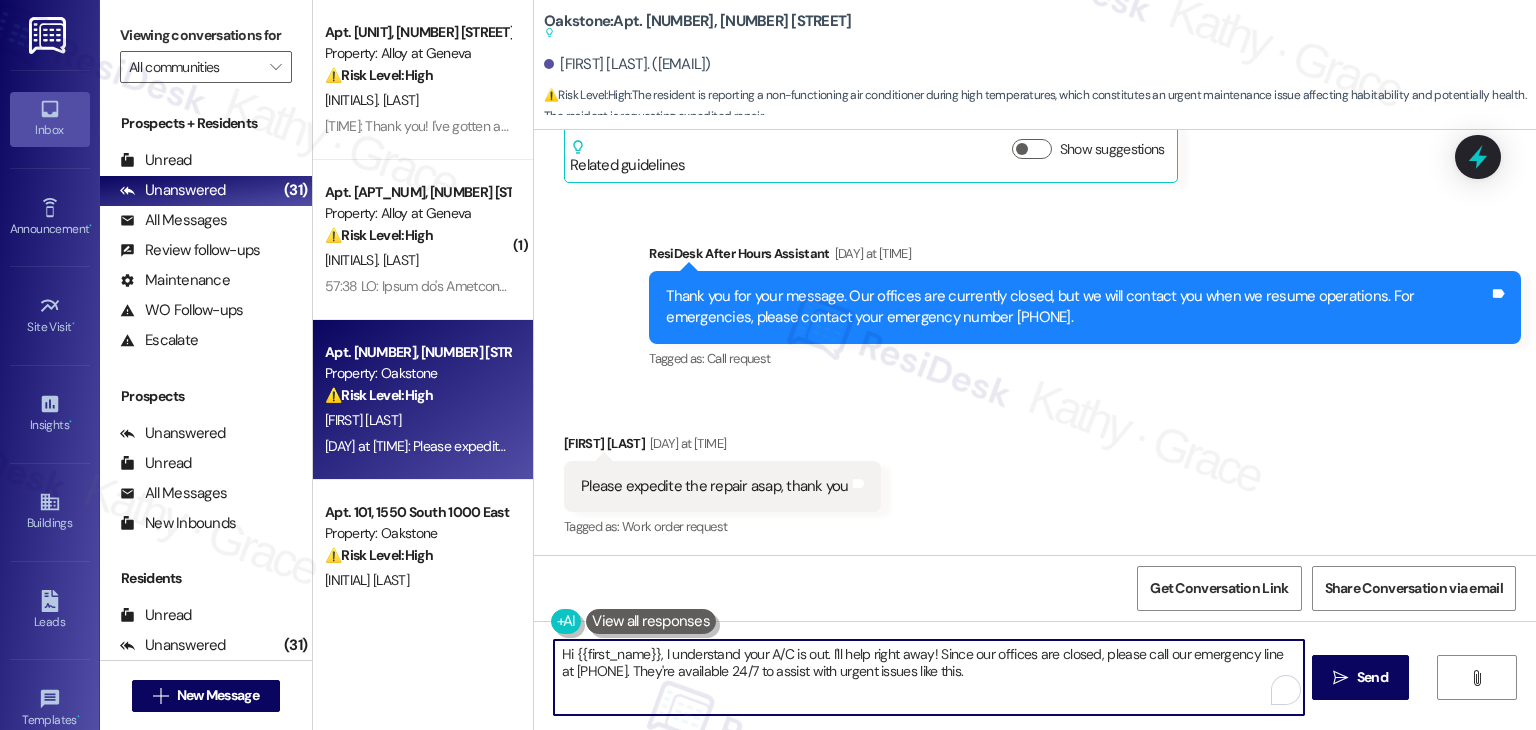 drag, startPoint x: 742, startPoint y: 667, endPoint x: 680, endPoint y: 657, distance: 62.801273 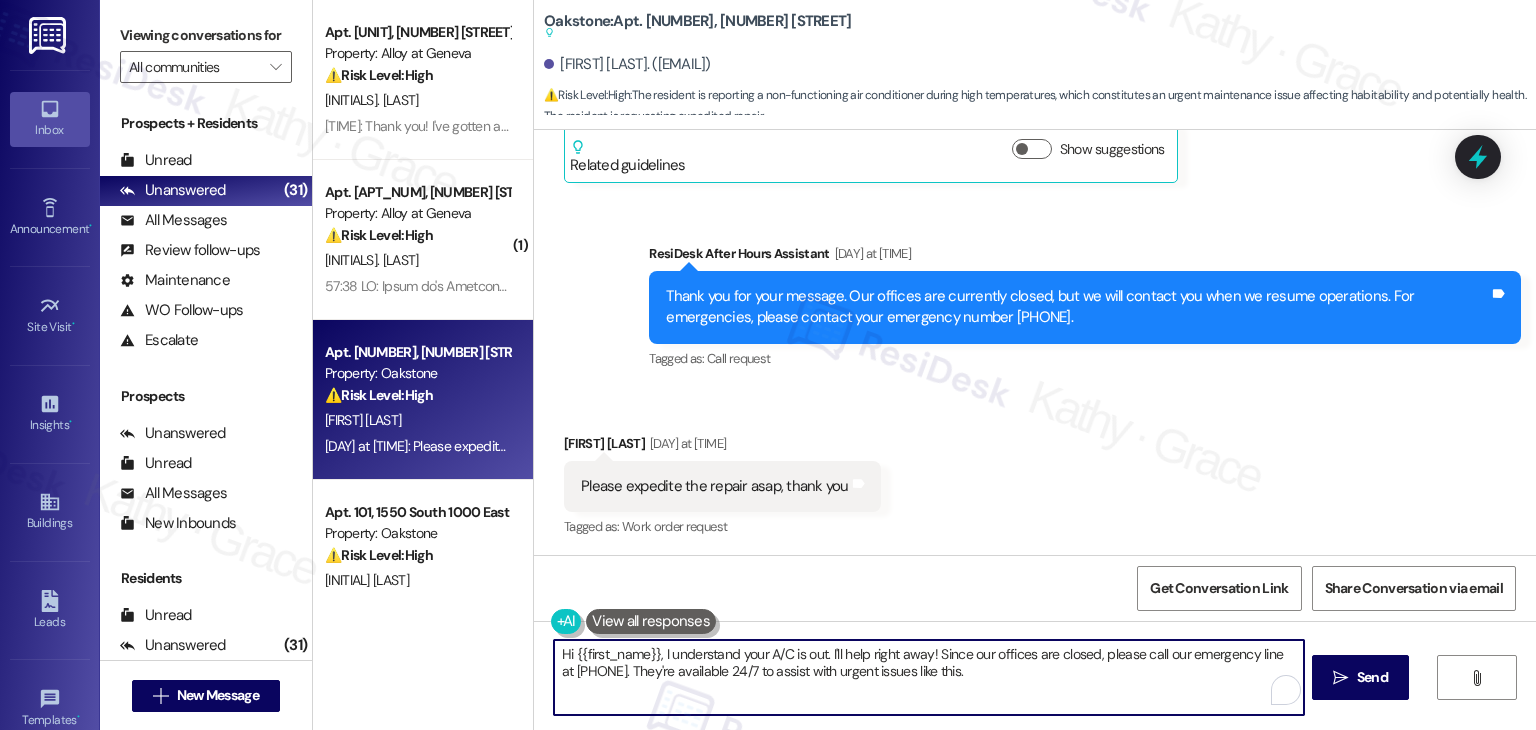 click on "Hi {{first_name}}, I understand your A/C is out. I'll help right away! Since our offices are closed, please call our emergency line at 801-779-3667. They're available 24/7 to assist with urgent issues like this." at bounding box center (928, 677) 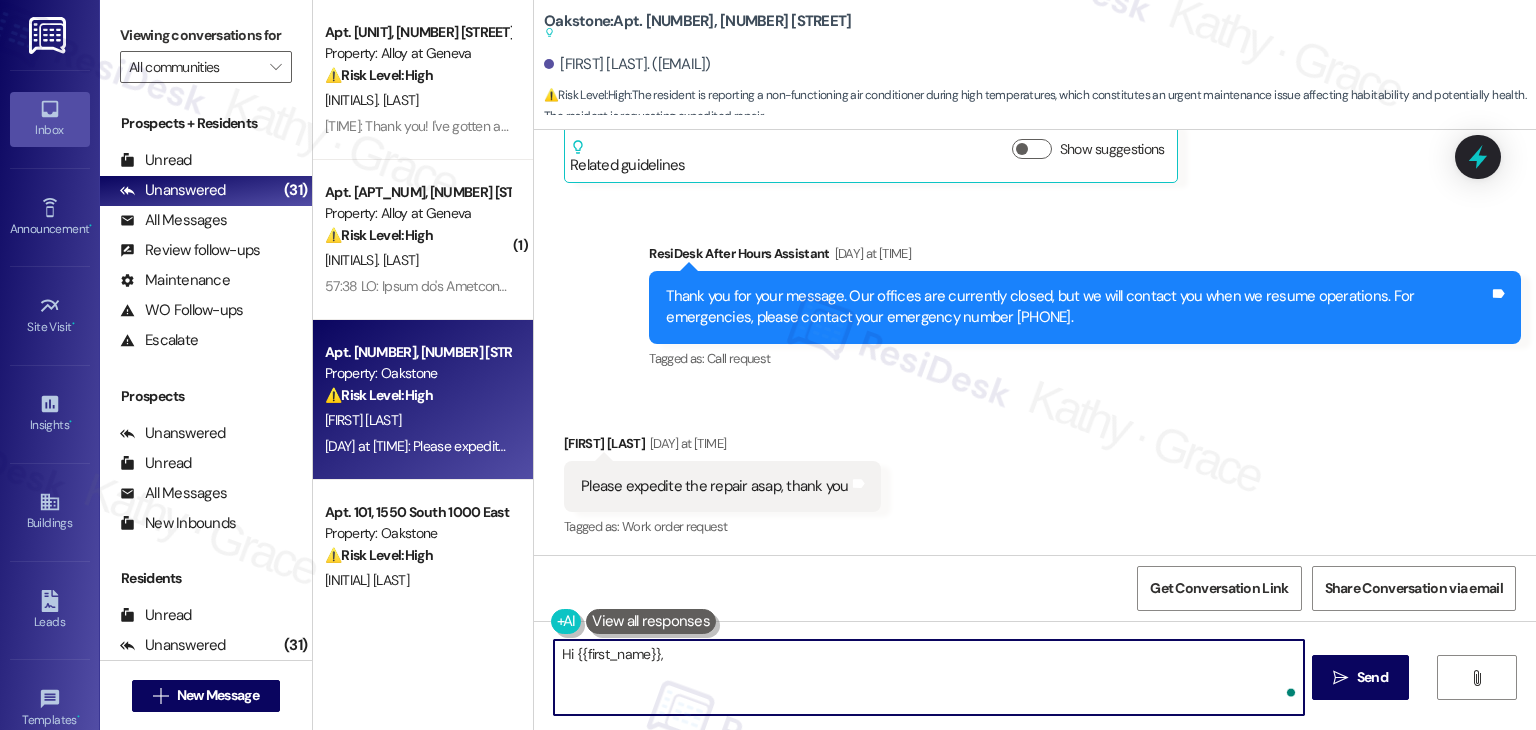 paste on "Thank you for reaching out about your air conditioning concern. I understand how uncomfortable it can be, especially with the high summer temperatures. To help us address the issue quickly, could you please clarify a few things? Are you having problems with the temperature setting, or is the AC unit not turning on at all? Additionally, do we have your permission to enter your unit when maintenance is available to carry out the repairs? I appreciate your patience as we work to resolve this for you." 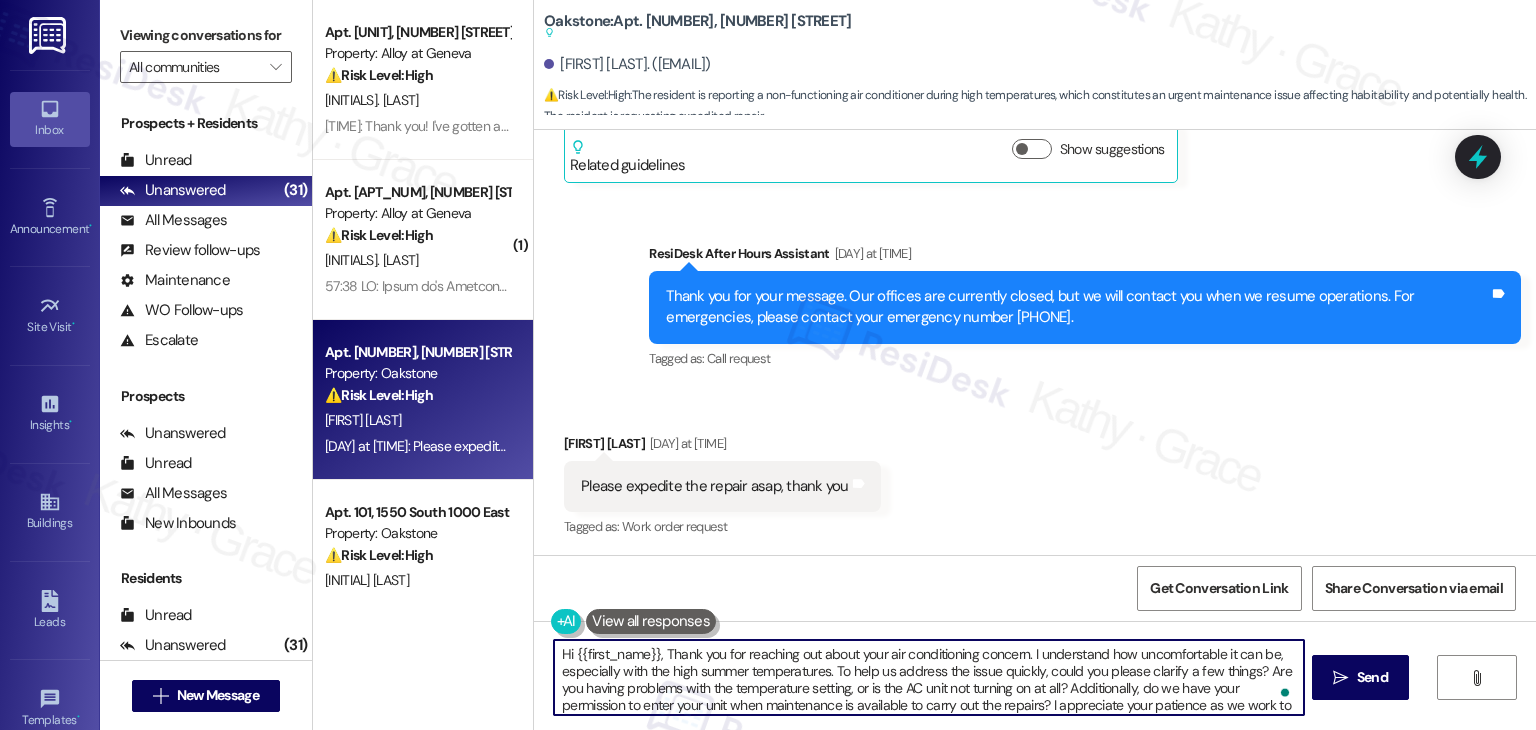 scroll, scrollTop: 16, scrollLeft: 0, axis: vertical 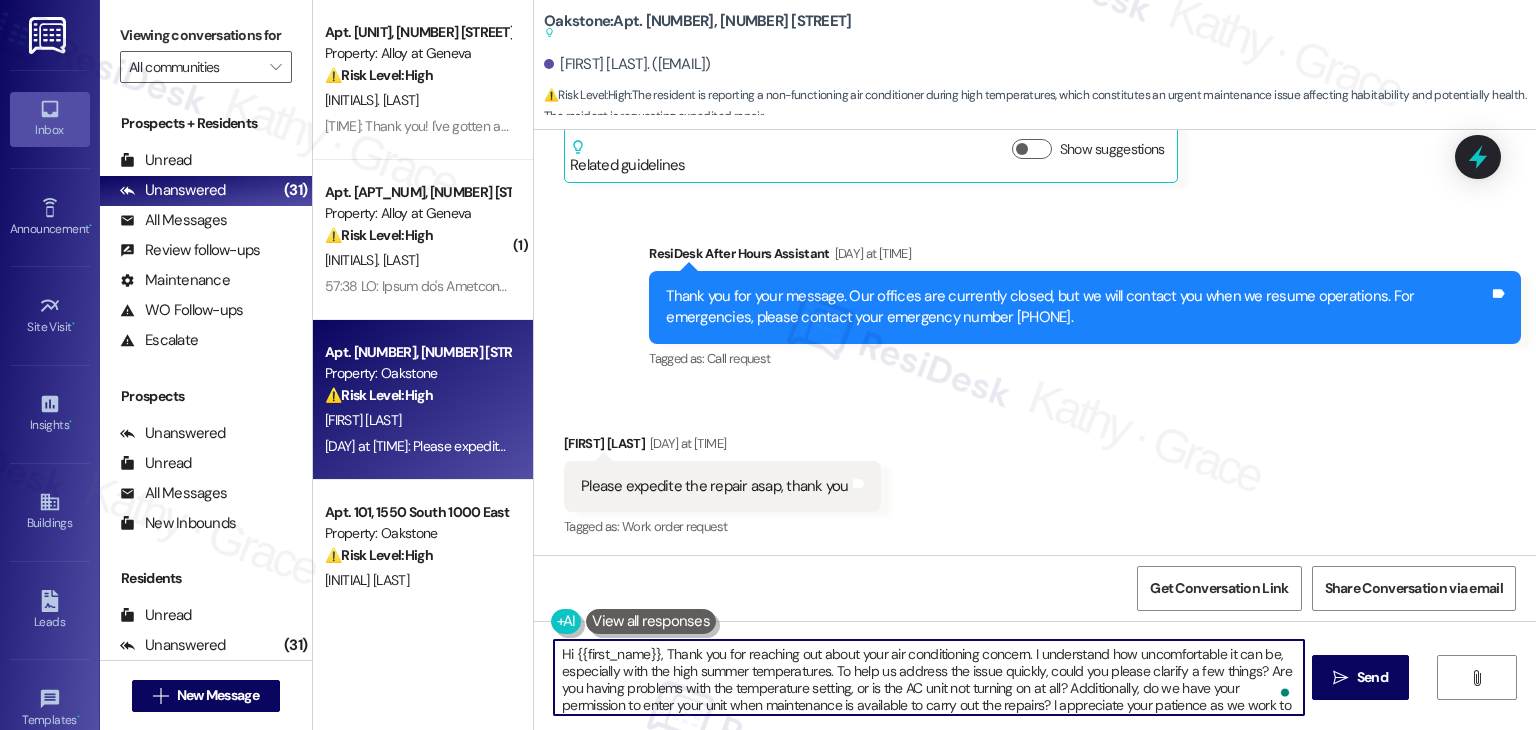 click on "Hi {{first_name}}, Thank you for reaching out about your air conditioning concern. I understand how uncomfortable it can be, especially with the high summer temperatures. To help us address the issue quickly, could you please clarify a few things? Are you having problems with the temperature setting, or is the AC unit not turning on at all? Additionally, do we have your permission to enter your unit when maintenance is available to carry out the repairs? I appreciate your patience as we work to resolve this for you." at bounding box center [928, 677] 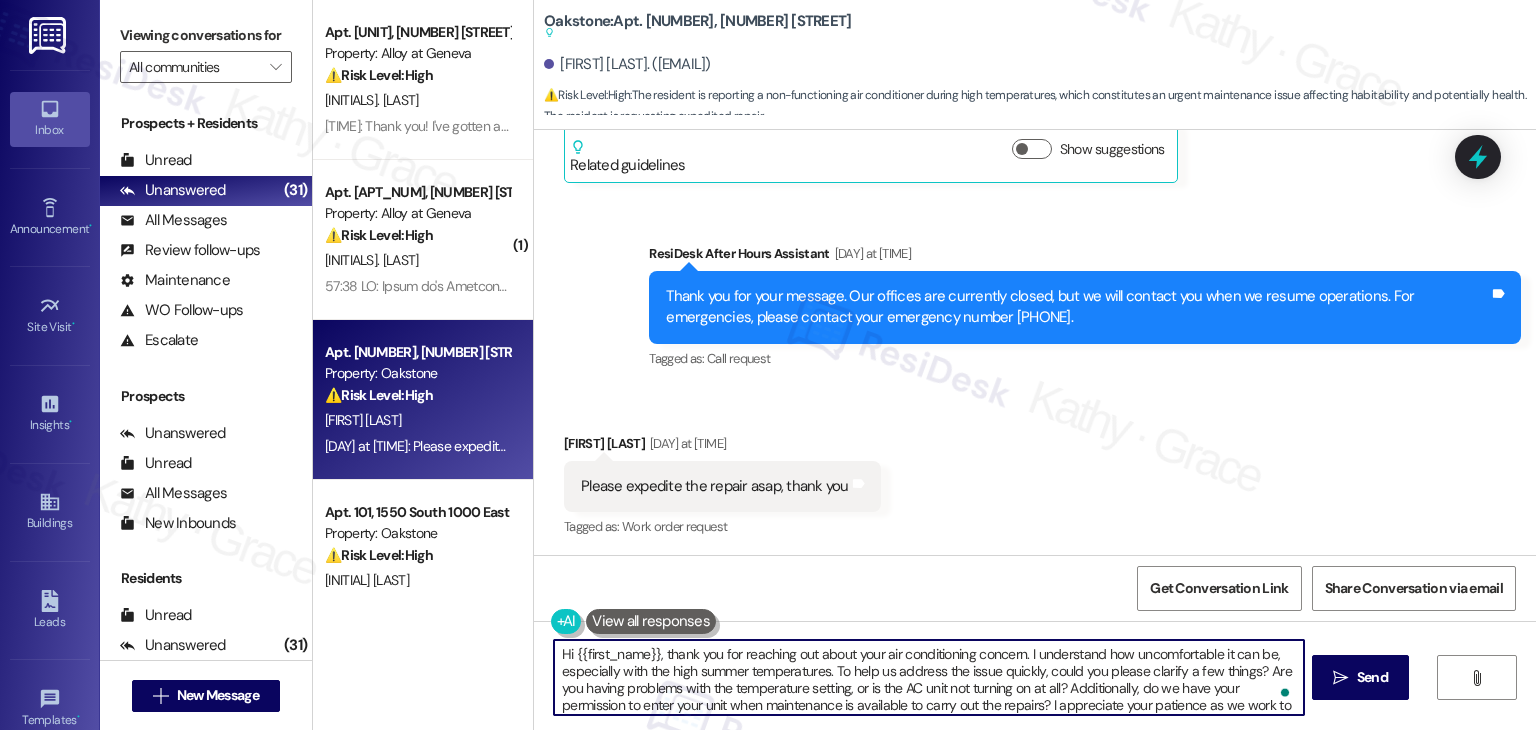 scroll, scrollTop: 21, scrollLeft: 0, axis: vertical 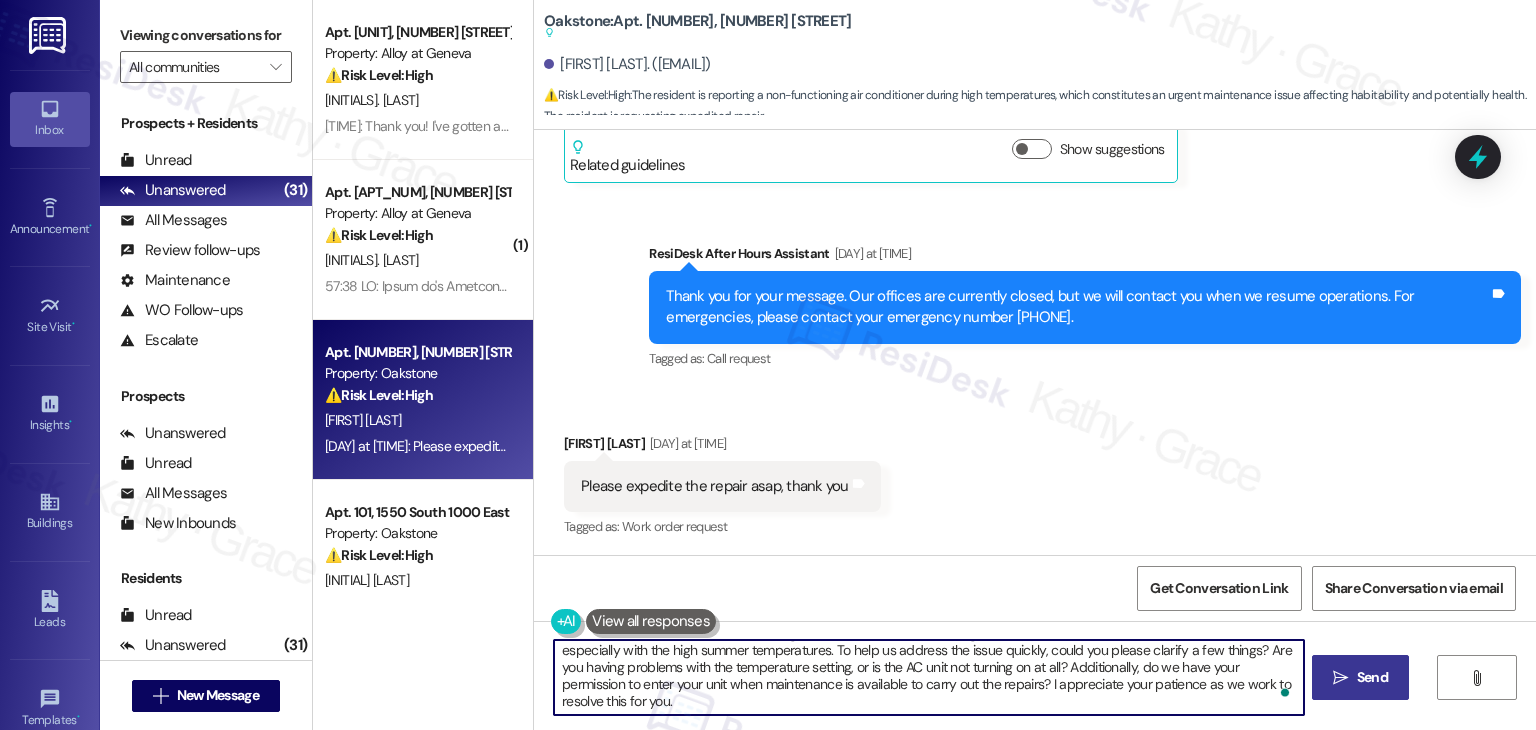 type on "Hi {{first_name}}, thank you for reaching out about your air conditioning concern. I understand how uncomfortable it can be, especially with the high summer temperatures. To help us address the issue quickly, could you please clarify a few things? Are you having problems with the temperature setting, or is the AC unit not turning on at all? Additionally, do we have your permission to enter your unit when maintenance is available to carry out the repairs? I appreciate your patience as we work to resolve this for you." 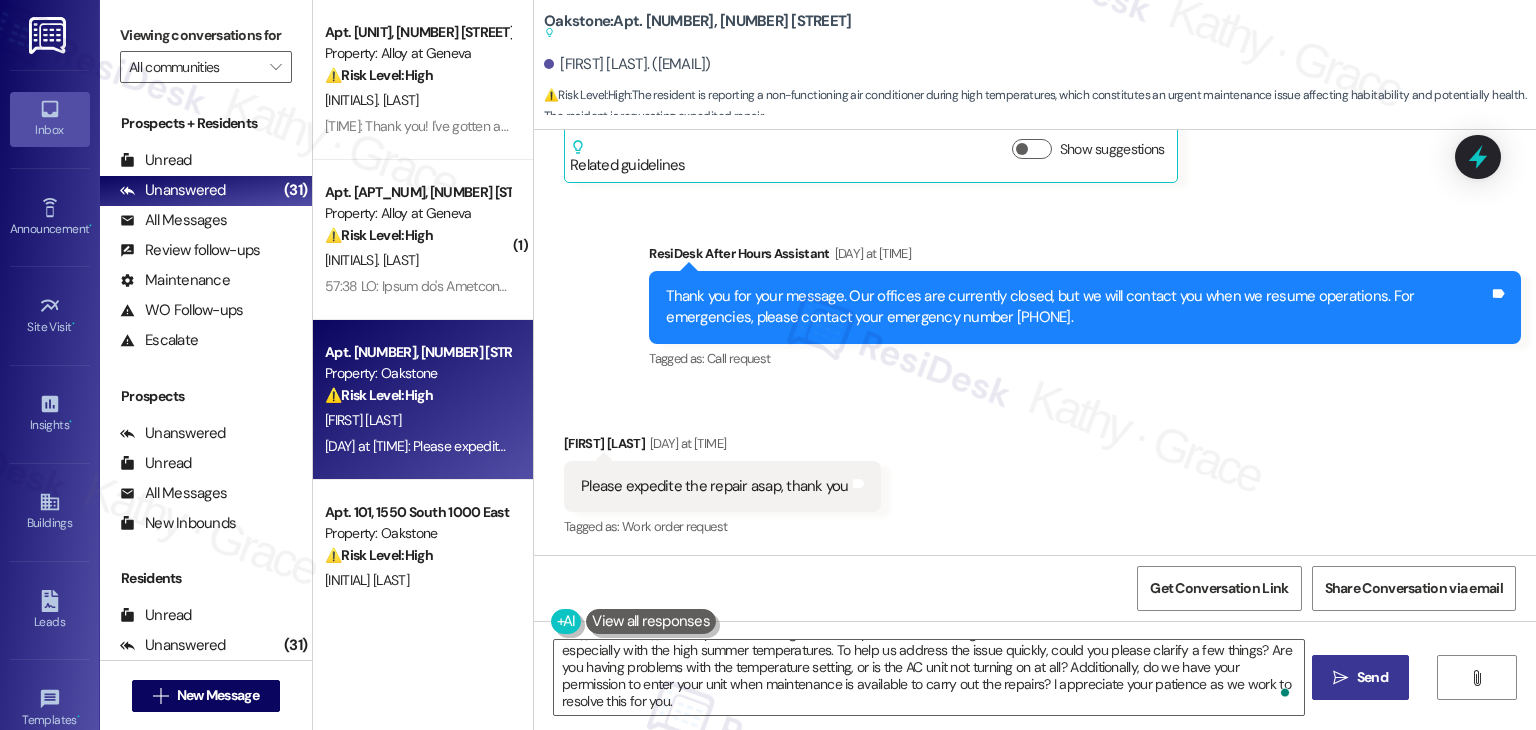 click on "Send" at bounding box center (1372, 677) 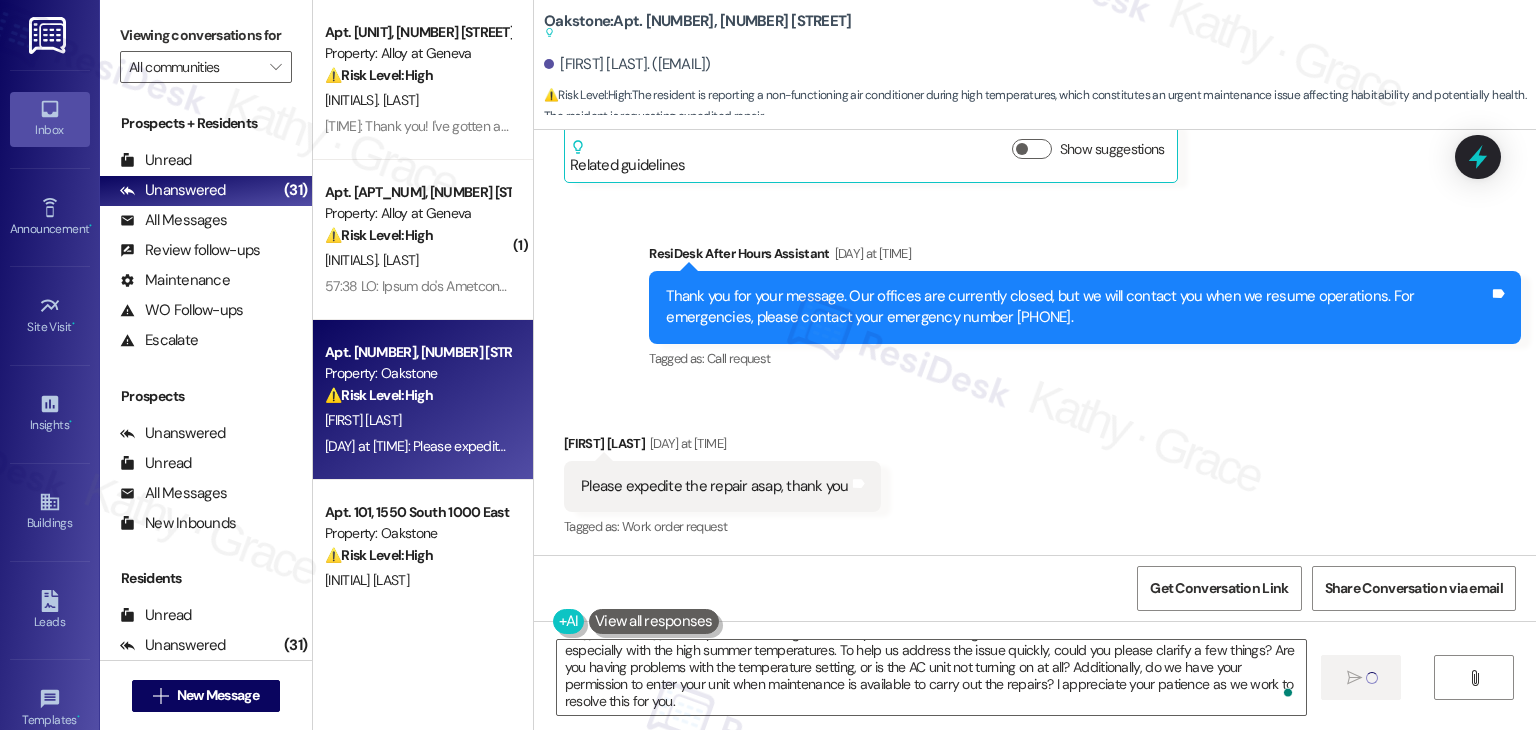 type 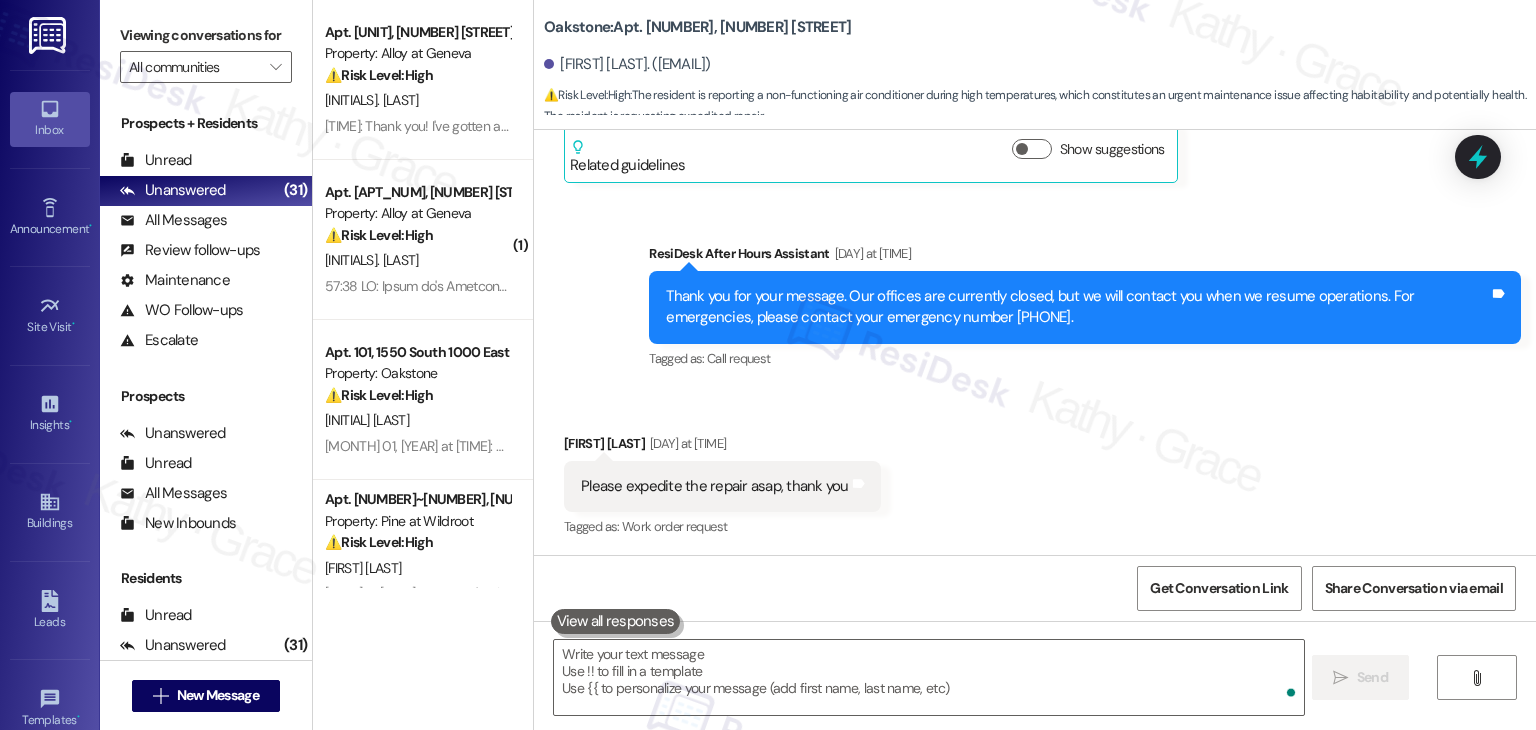scroll, scrollTop: 0, scrollLeft: 0, axis: both 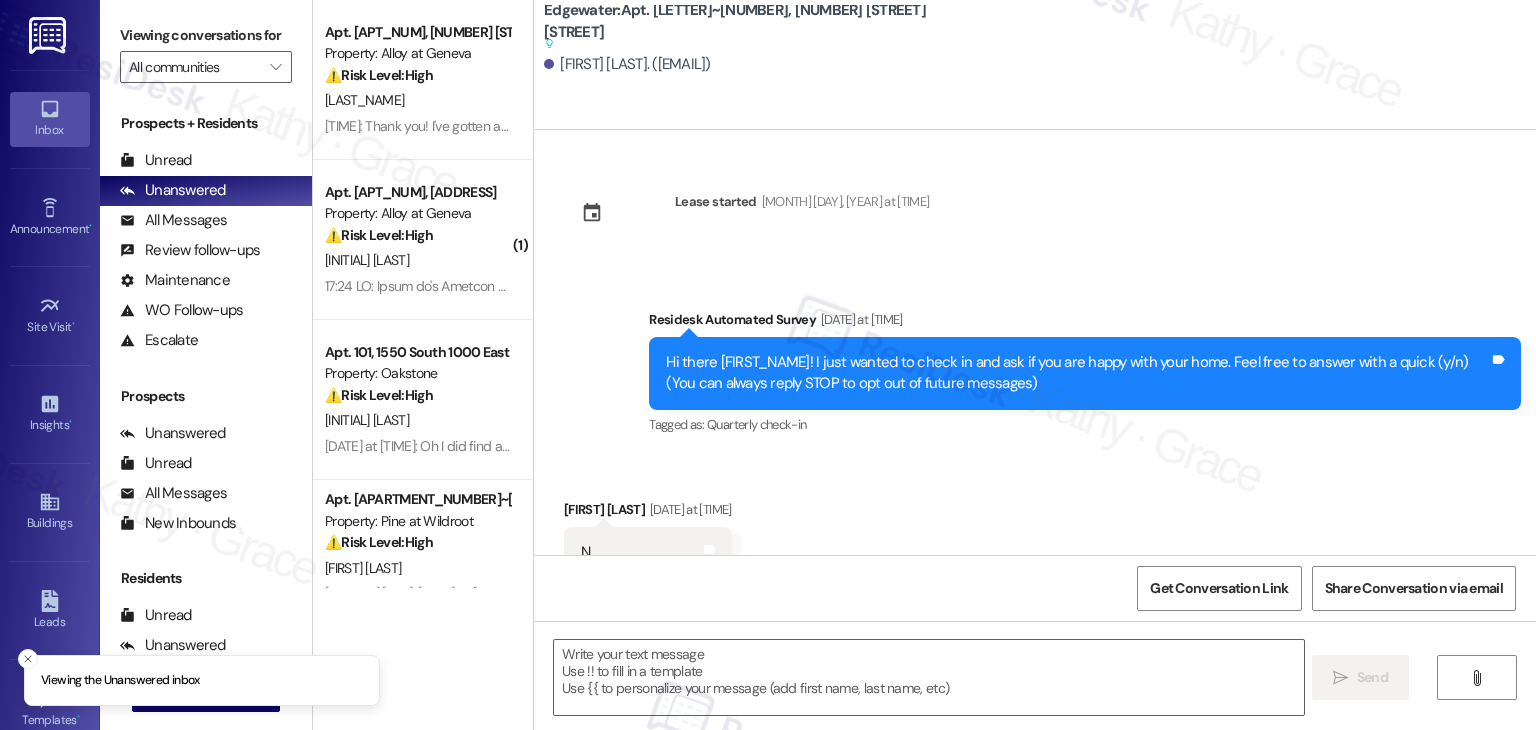 type on "Fetching suggested responses. Please feel free to read through the conversation in the meantime." 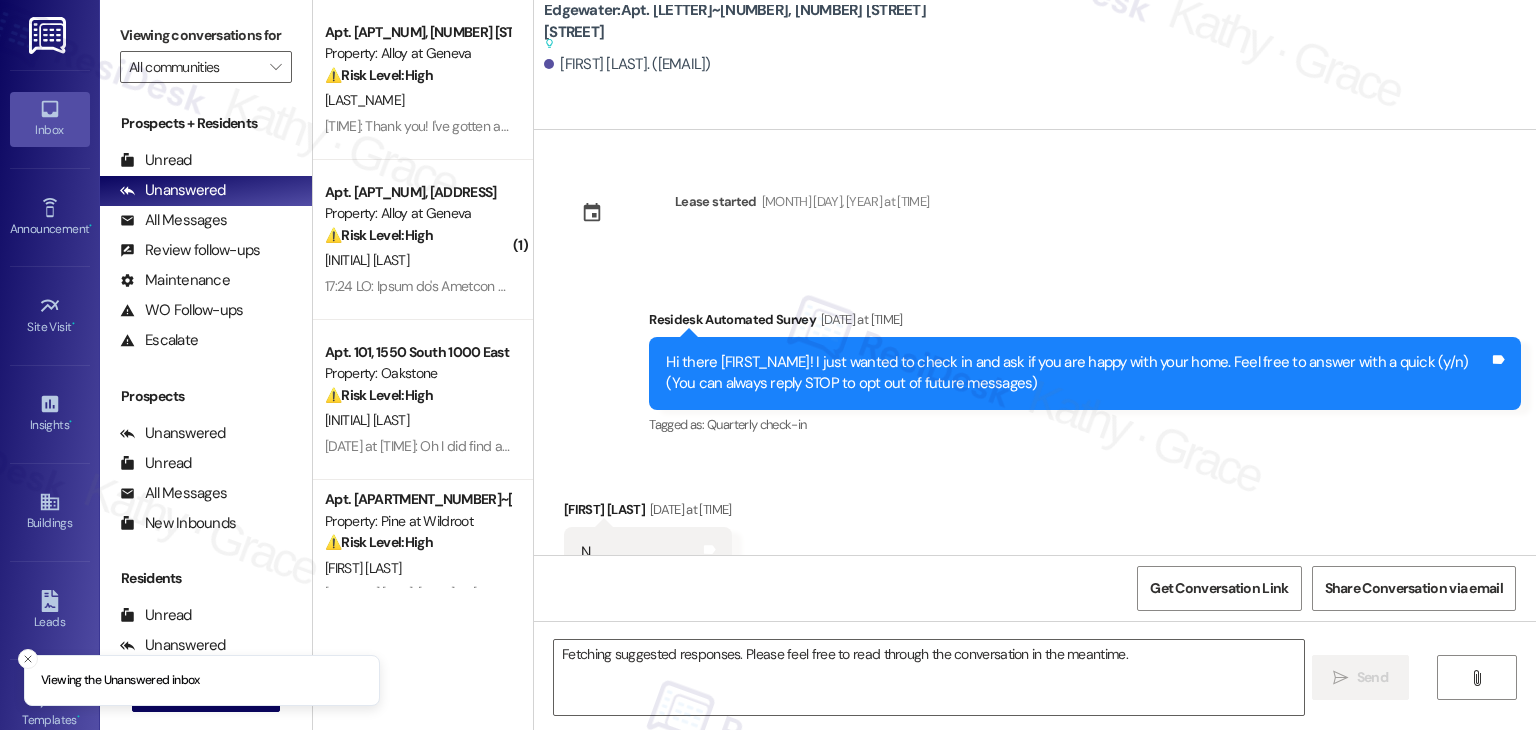 scroll, scrollTop: 9197, scrollLeft: 0, axis: vertical 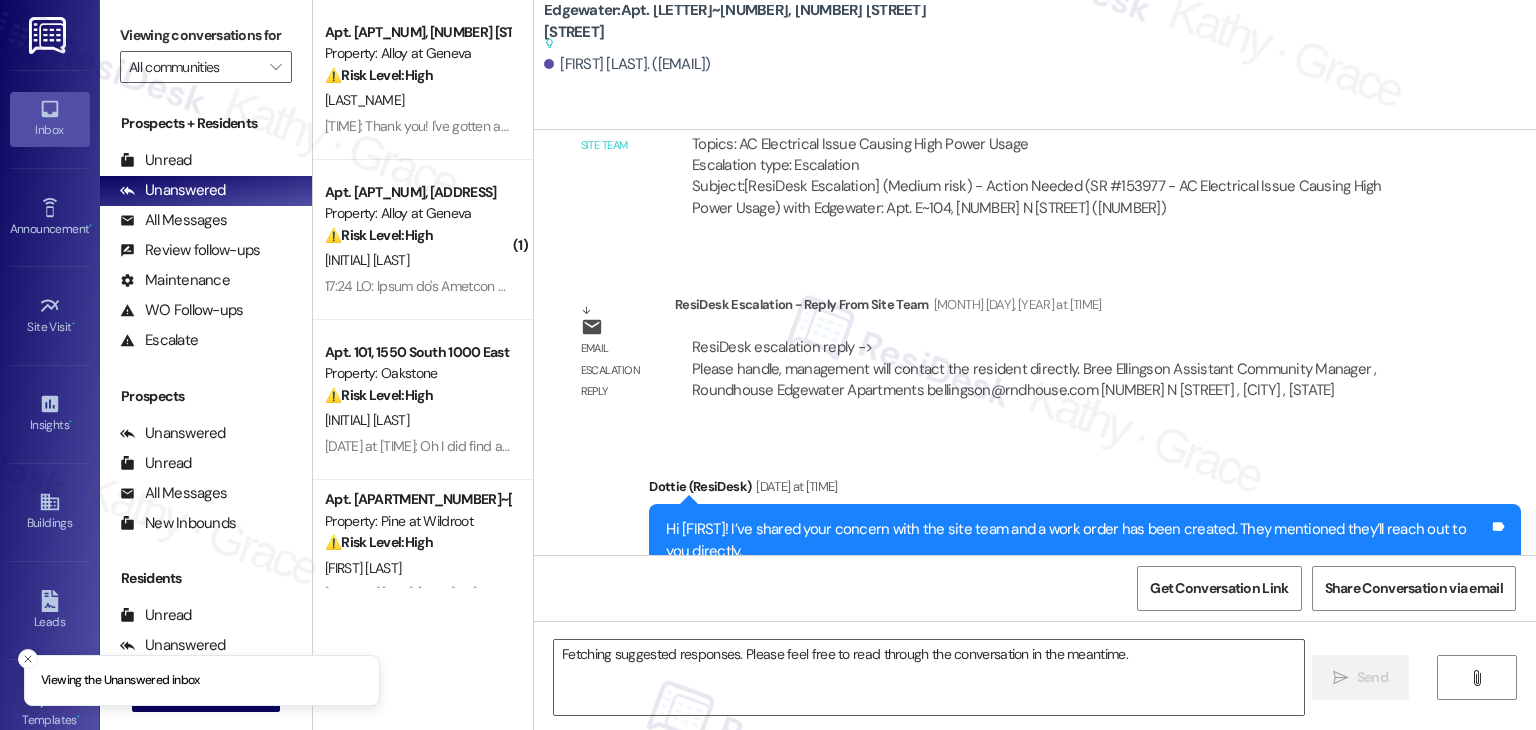 type 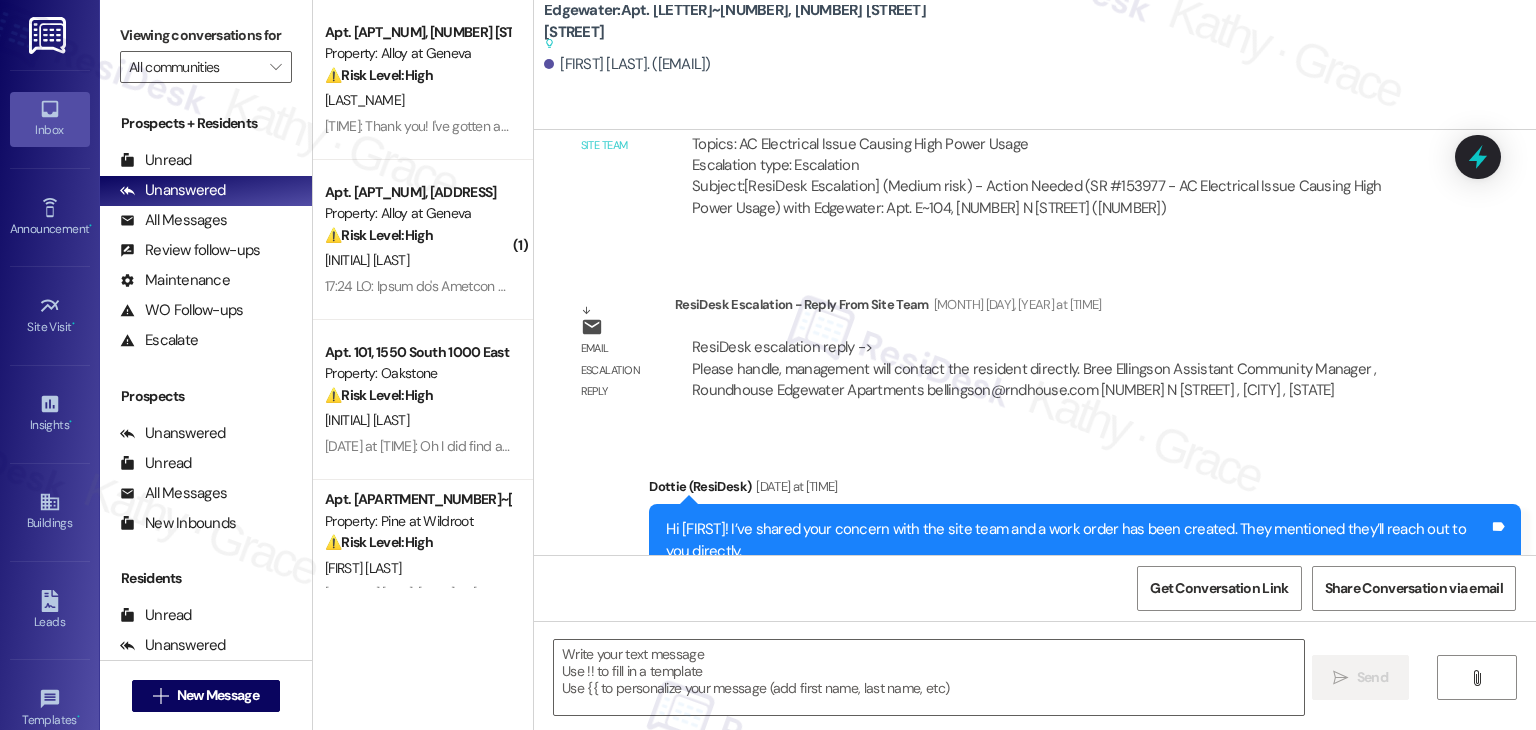 click on "ResiDesk escalation to site team ->
Risk Level: Medium risk
Topics: AC Electrical Issue Causing High Power Usage
Escalation type: Escalation Subject:  [ResiDesk Escalation] (Medium risk) - Action Needed (SR #153977 - AC Electrical Issue Causing High Power Usage) with Edgewater: Apt. E~104, [NUMBER] N [STREET] ([NUMBER])" at bounding box center [1055, 155] 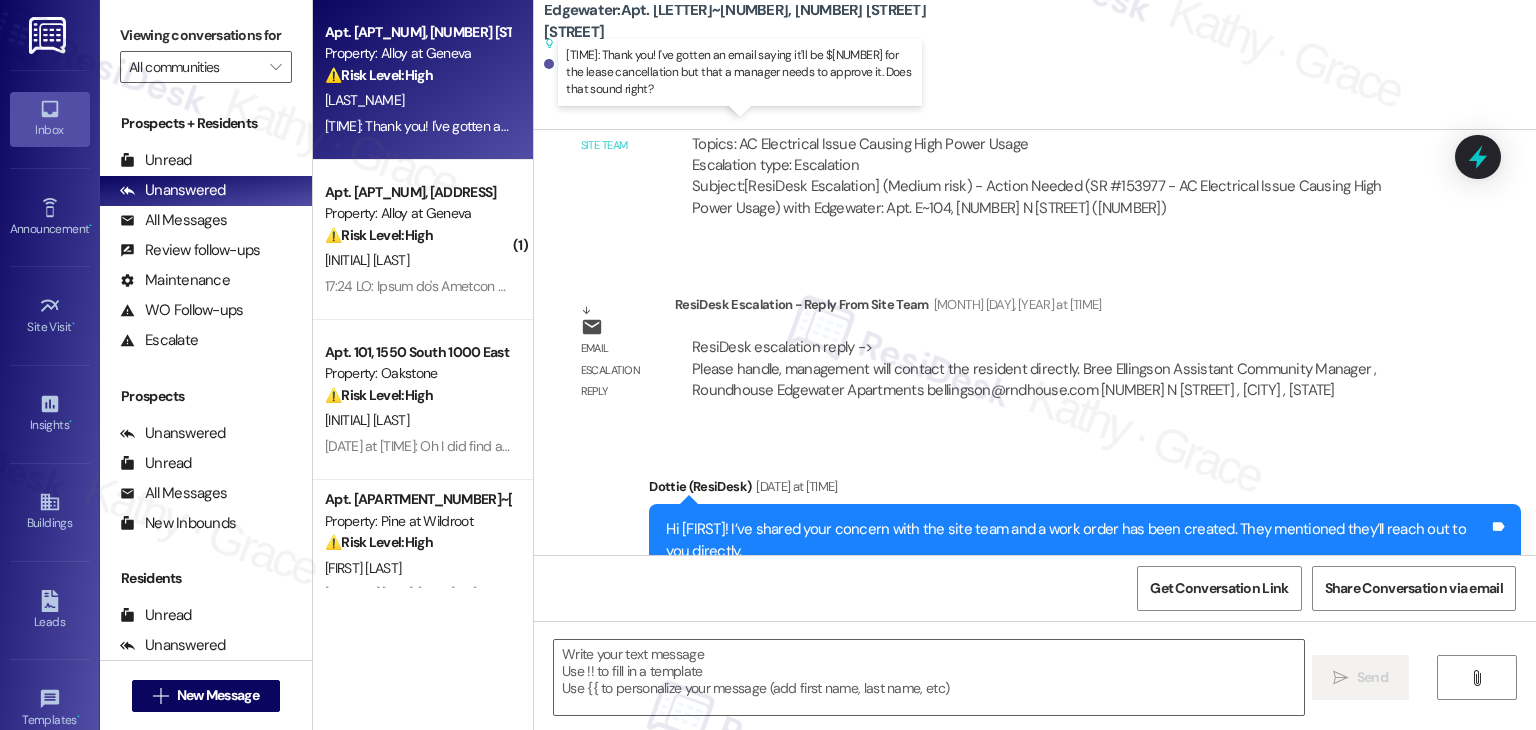 click on "[TIME]: Thank you! I've gotten an email saying it'll be 300$ for the lease cancellation but that a manager needs to approve it. Does that sound right? [TIME]: Thank you! I've gotten an email saying it'll be 300$ for the lease cancellation but that a manager needs to approve it. Does that sound right?" at bounding box center (764, 126) 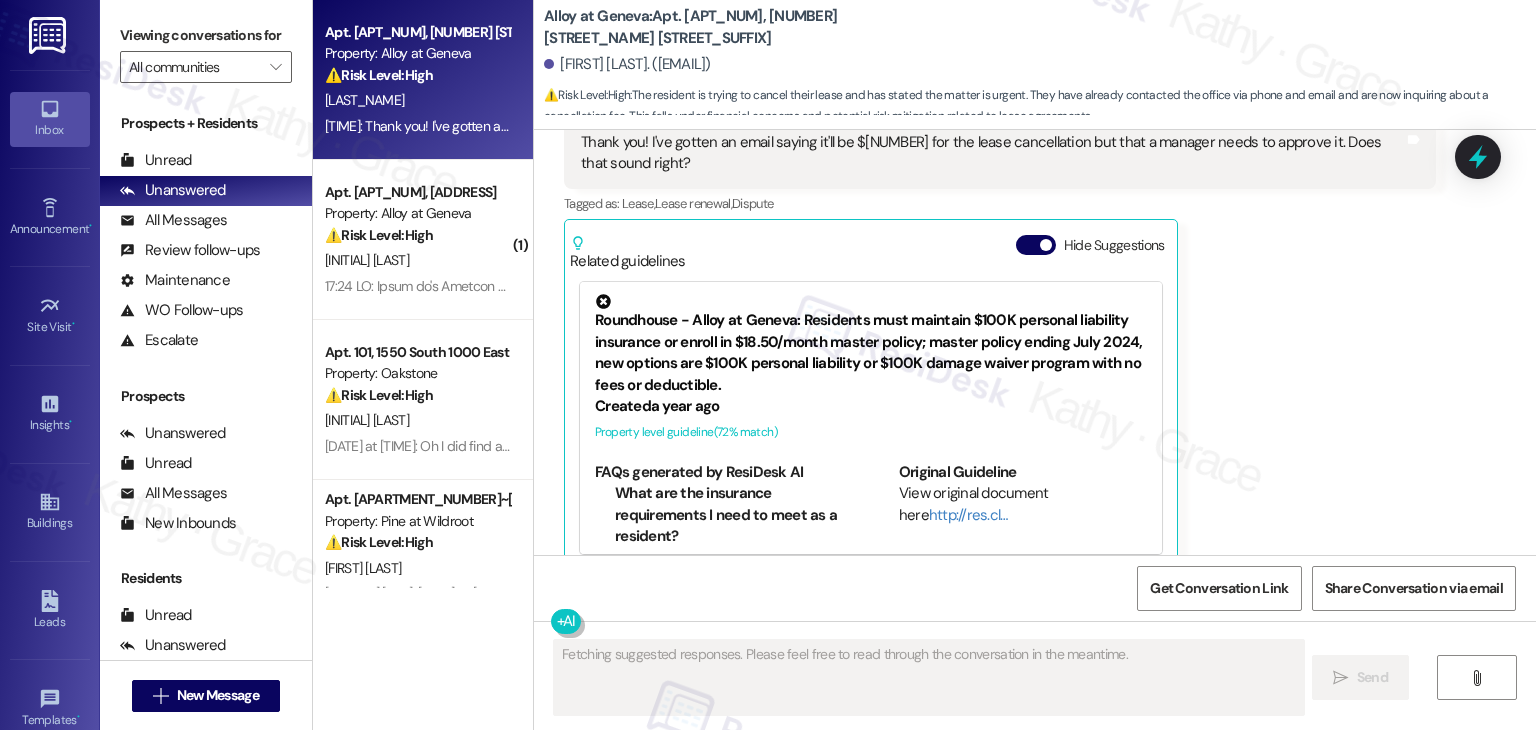 scroll, scrollTop: 1624, scrollLeft: 0, axis: vertical 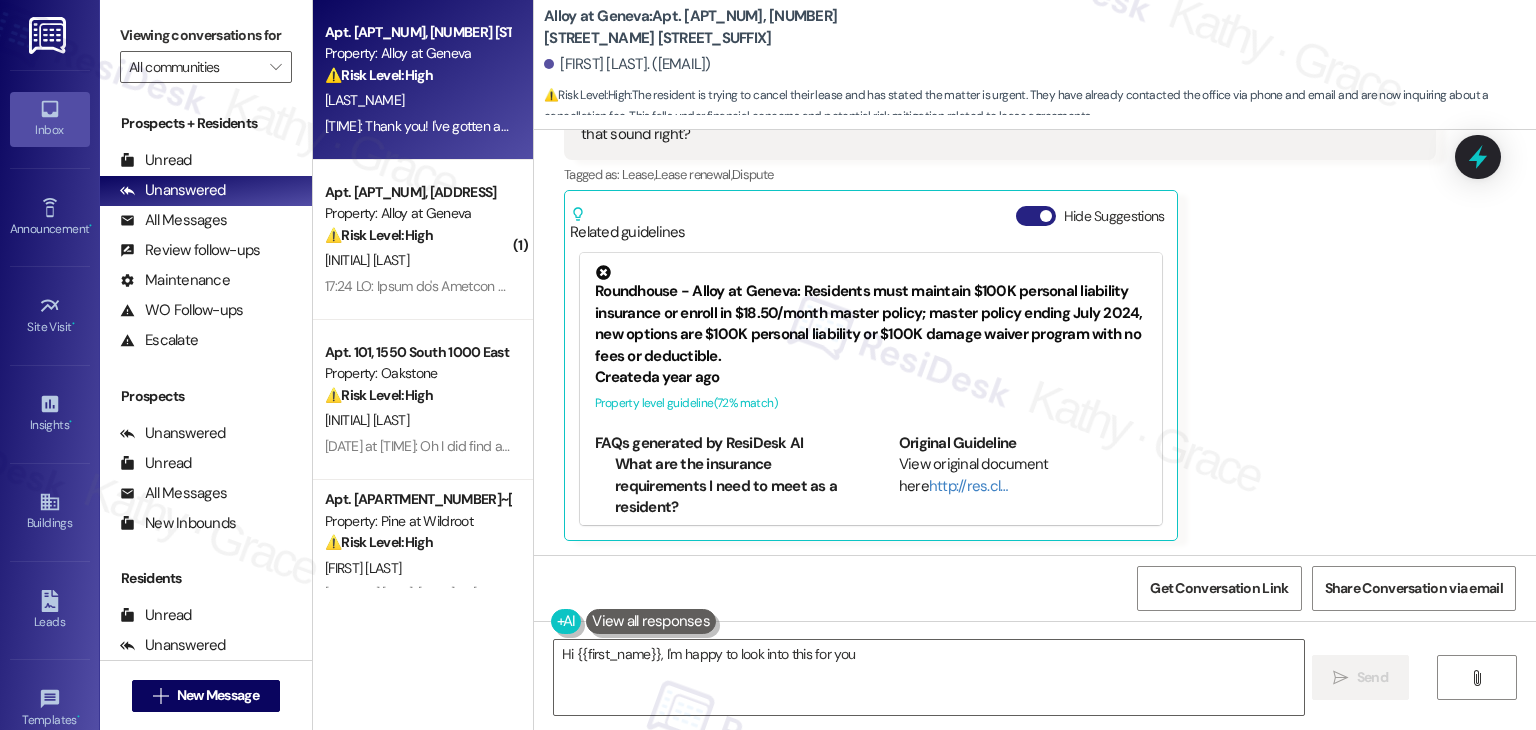 click on "Hide Suggestions" at bounding box center [1036, 216] 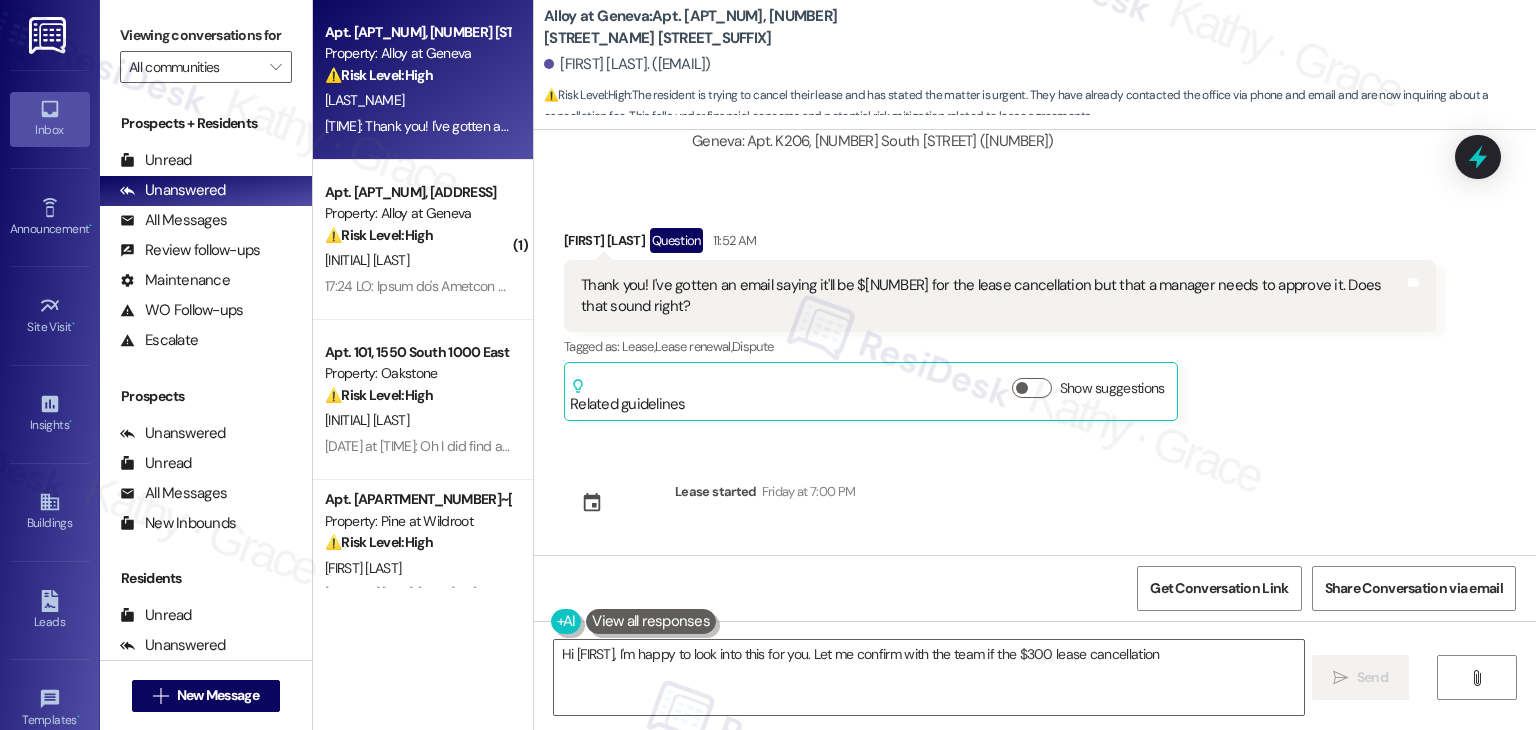 scroll, scrollTop: 1451, scrollLeft: 0, axis: vertical 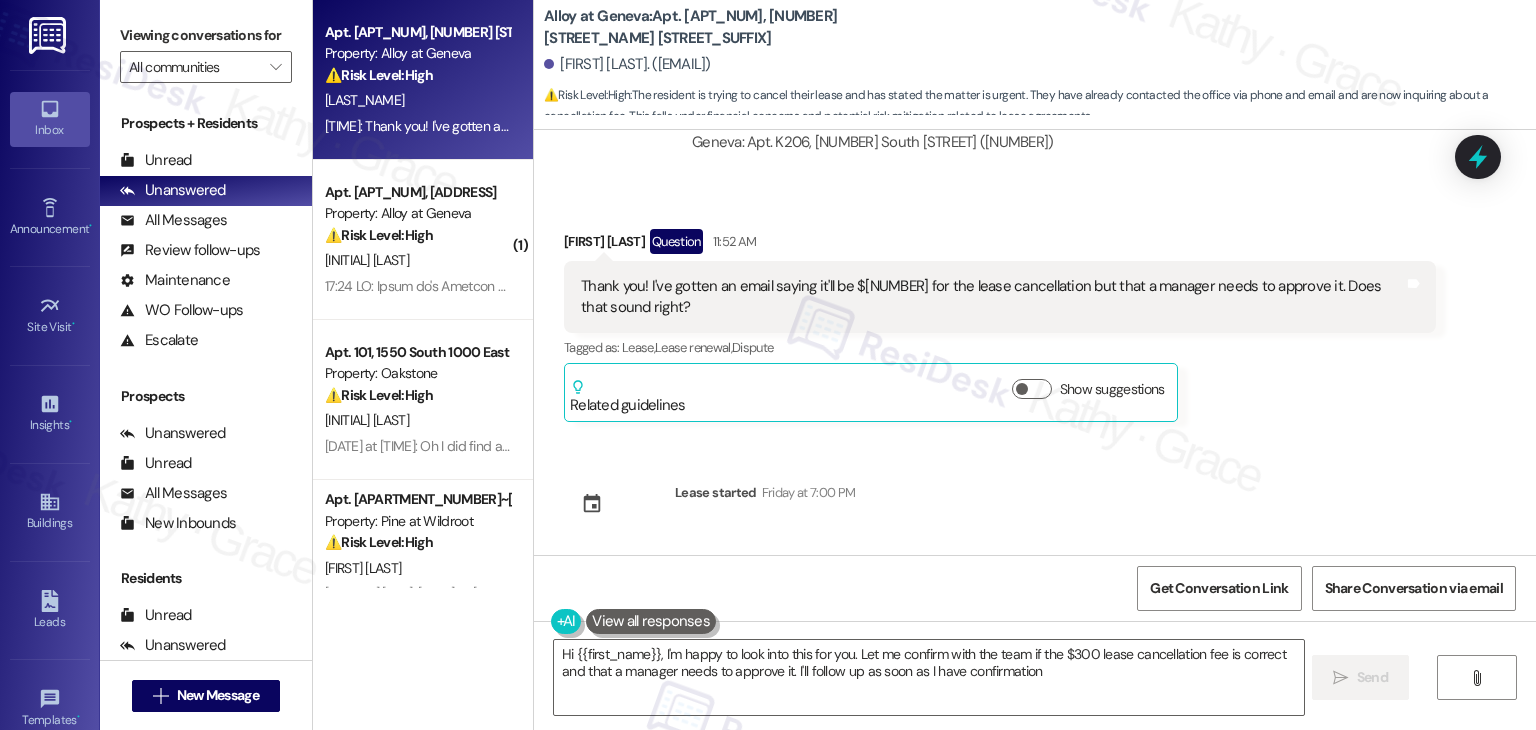 type on "Hi {{first_name}}, I'm happy to look into this for you. Let me confirm with the team if the $300 lease cancellation fee is correct and that a manager needs to approve it. I'll follow up as soon as I have confirmation!" 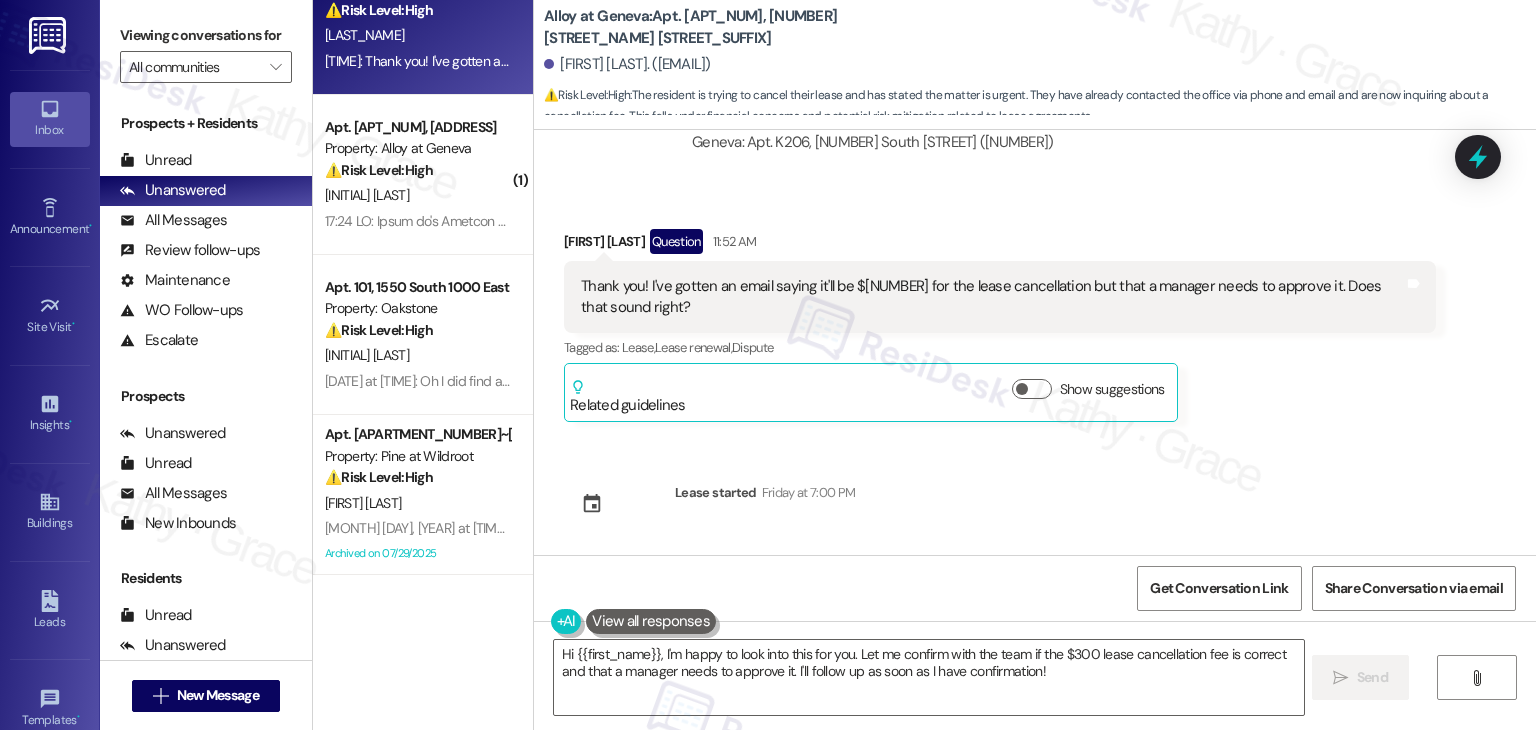 scroll, scrollTop: 100, scrollLeft: 0, axis: vertical 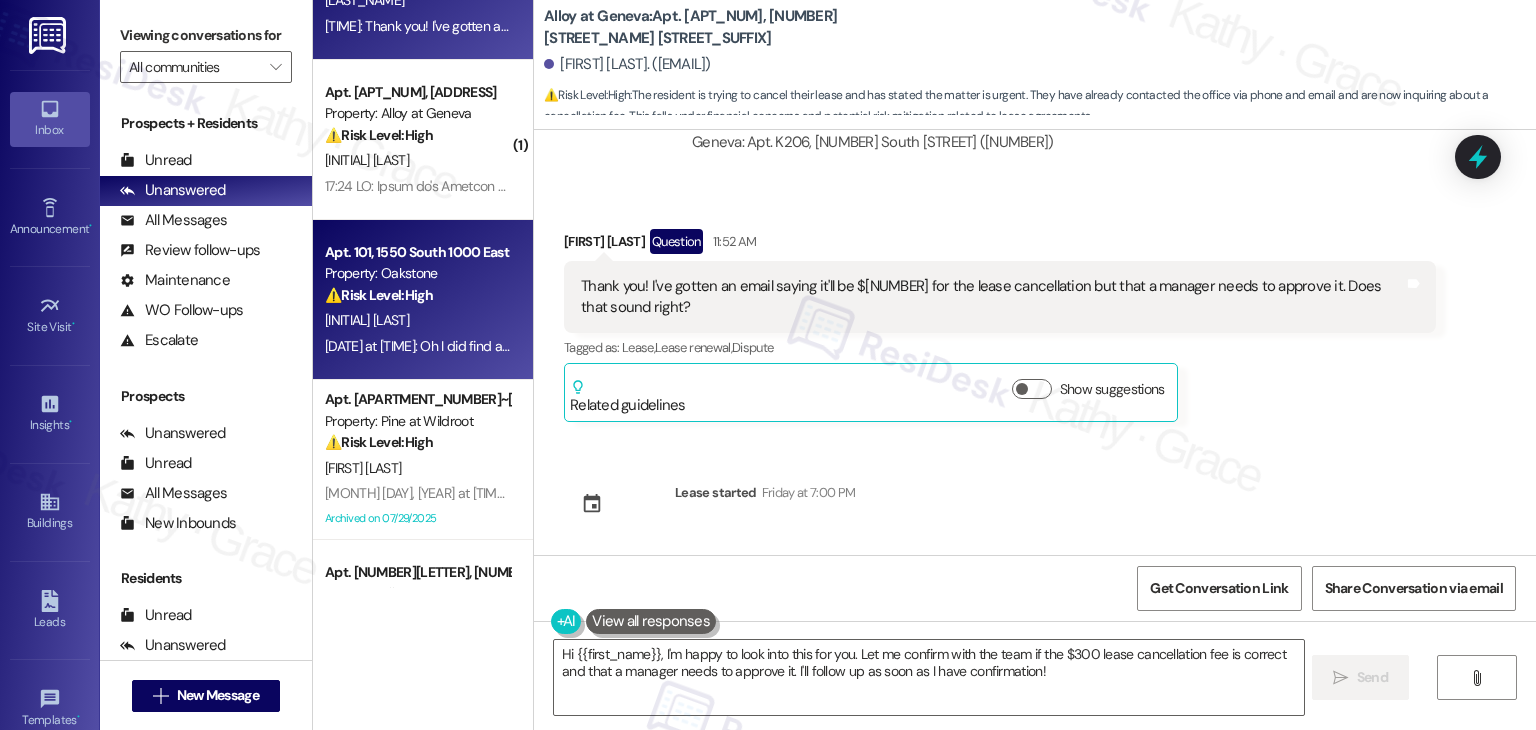 click on "Apt. [APT_NUM], [ADDRESS] Property: Oakstone ⚠️  Risk Level:  High The resident indicates they were told to clean black mold themselves and mentions a leak and dryer exhaust issue from a previous inspection. The black mold and leak issues present a potential health and safety risk, requiring prompt attention and escalation. [INITIAL] [LAST] [DATE] at [TIME]: Oh I did find a big spot  where the pain pealed well [DATE] at [TIME]: Oh I did find a big spot  where the pain pealed well" at bounding box center [423, 300] 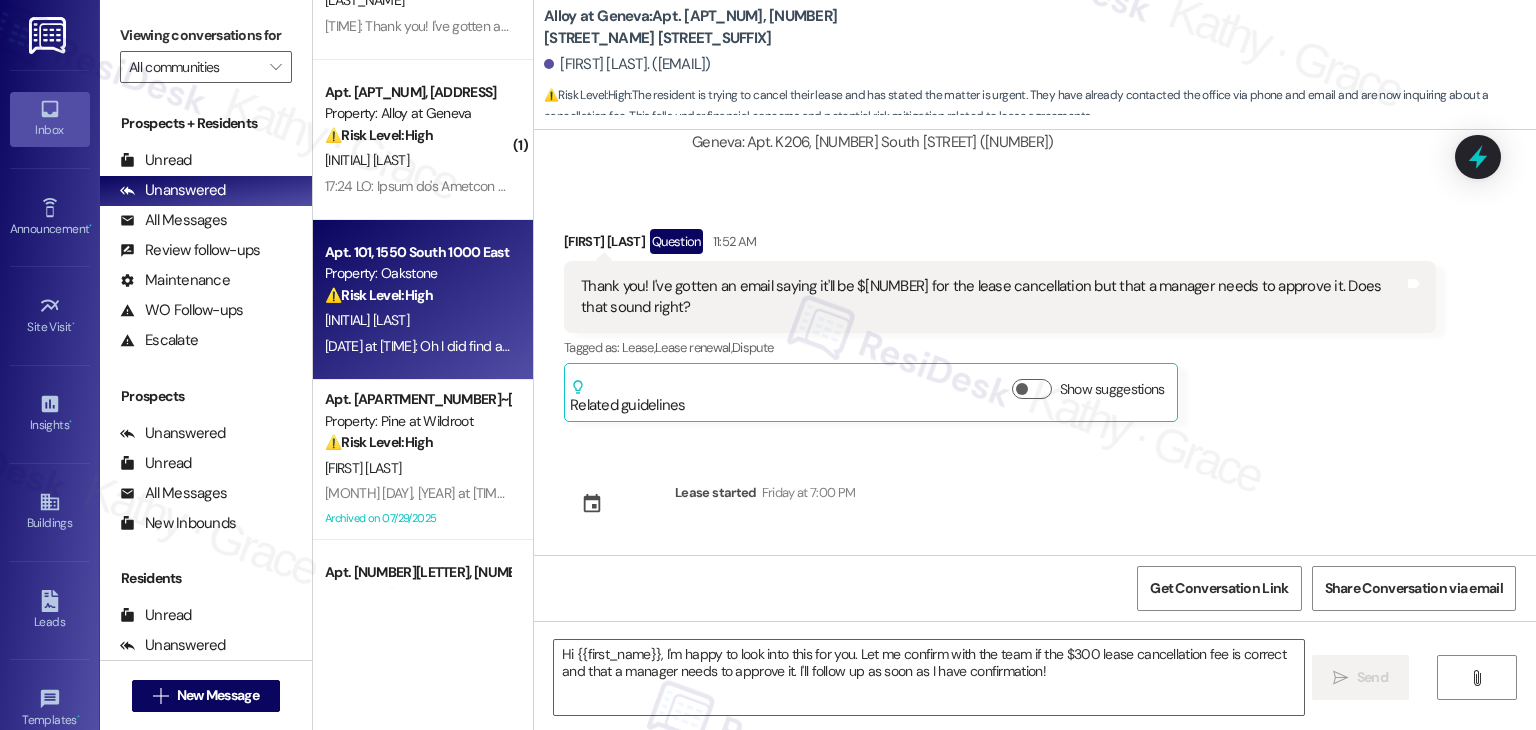 click on "[DATE] at [TIME]: Oh I did find a big spot  where the pain pealed well [DATE] at [TIME]: Oh I did find a big spot  where the pain pealed well" at bounding box center (417, 346) 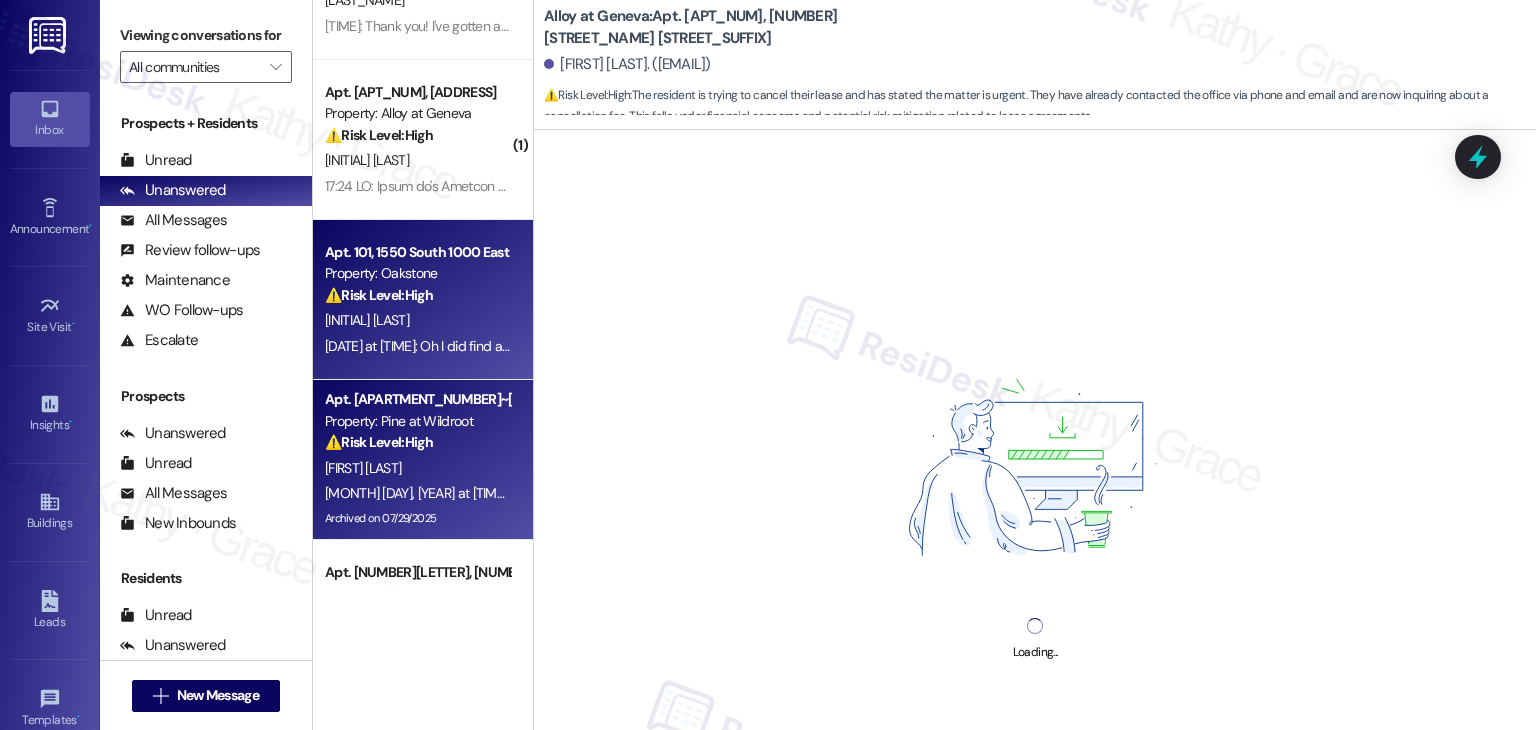 click on "Archived on 07/29/2025" at bounding box center [417, 518] 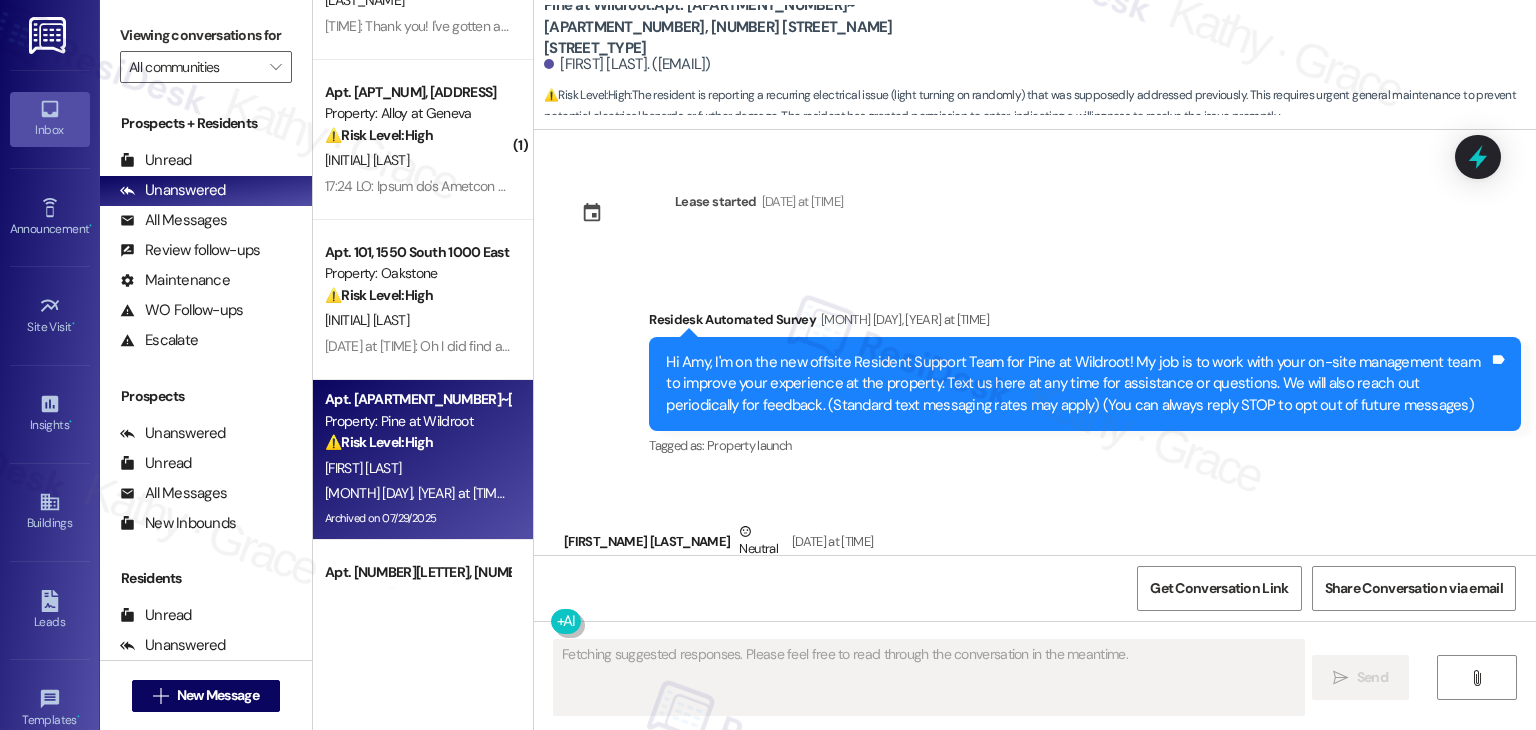scroll, scrollTop: 3078, scrollLeft: 0, axis: vertical 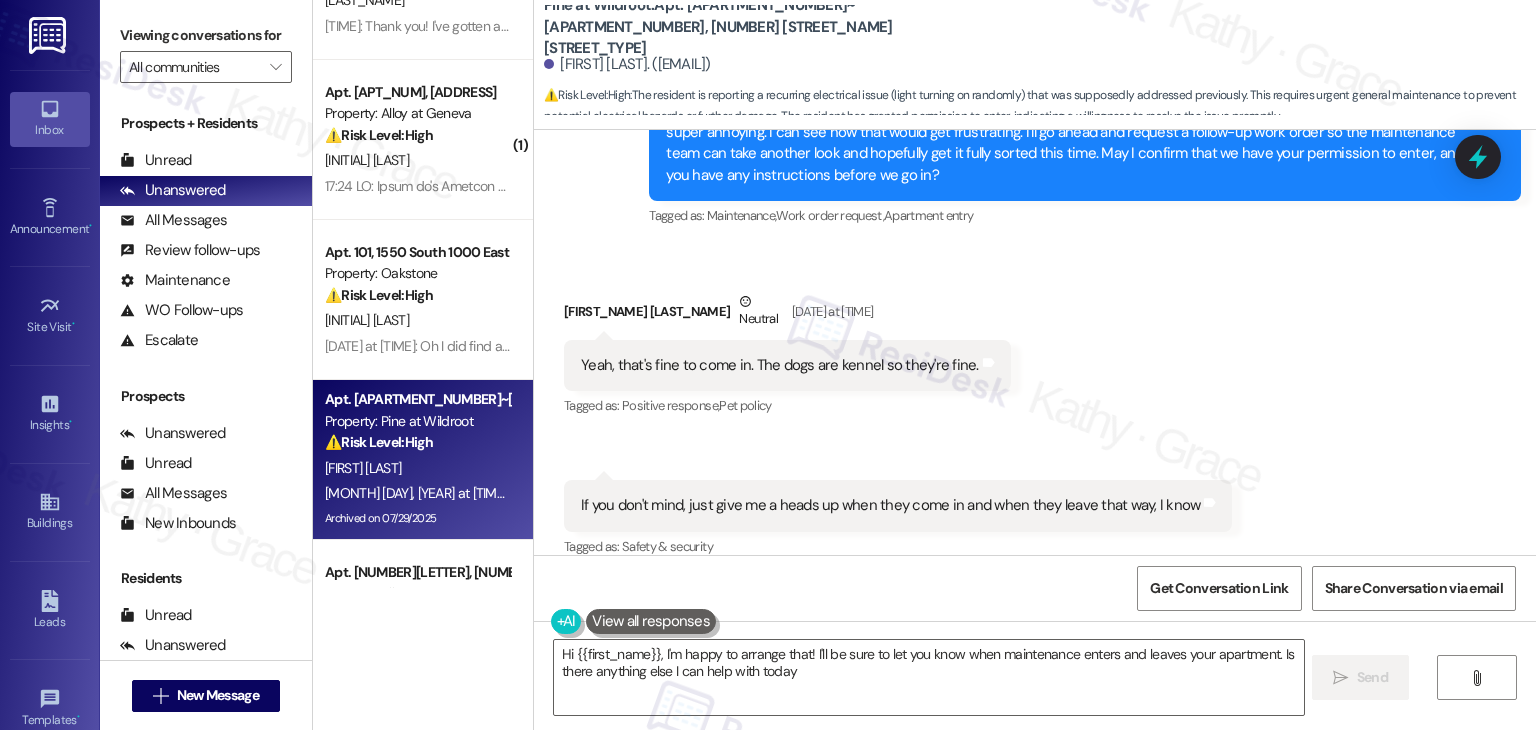type on "Hi {{first_name}}, I'm happy to arrange that! I'll be sure to let you know when maintenance enters and leaves your apartment. Is there anything else I can help with today?" 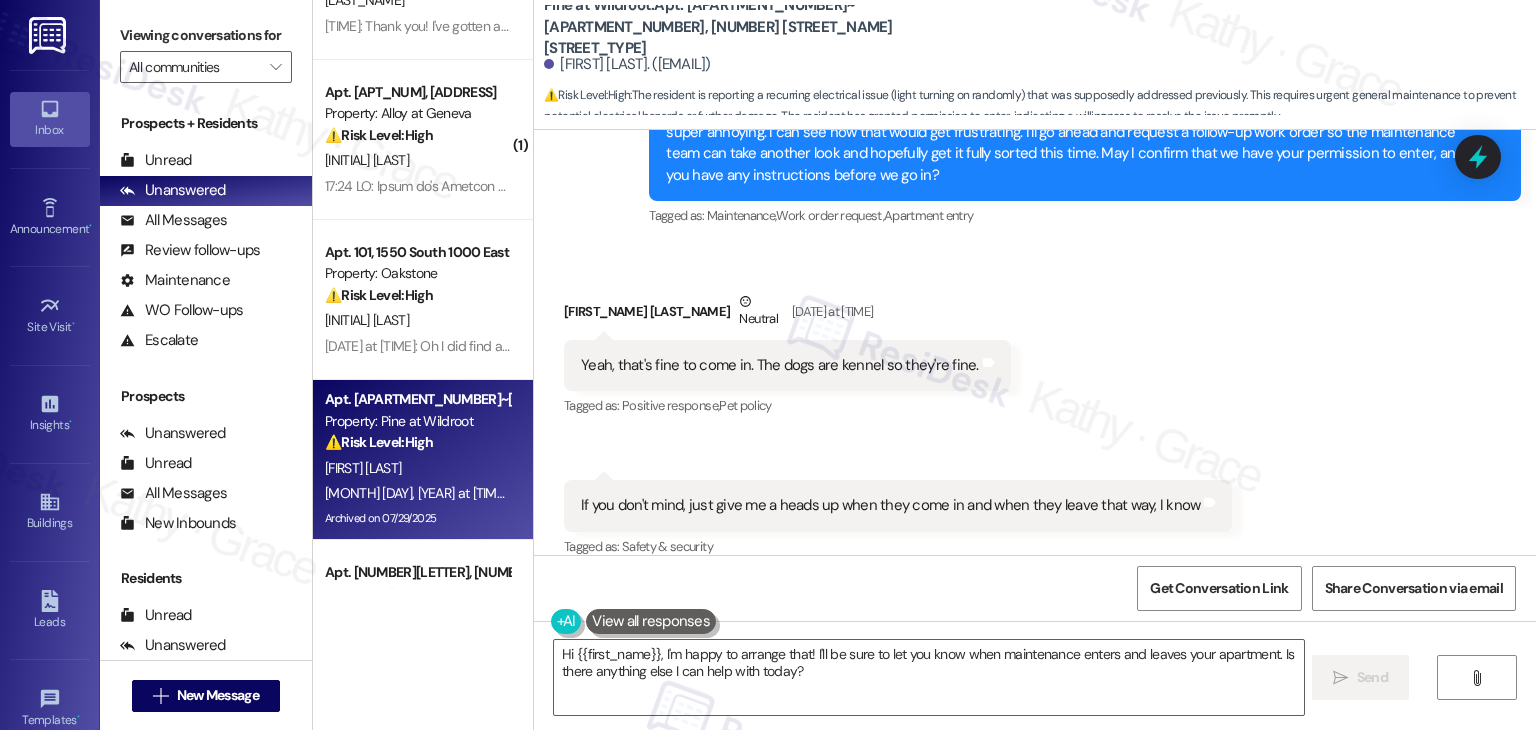 click on "Received via SMS [FIRST] [LAST]   Neutral [DATE] at [TIME] Yeah, that's fine to come in. The dogs are kennel so they're fine. Tags and notes Tagged as:   Positive response ,  Click to highlight conversations about Positive response Pet policy Click to highlight conversations about Pet policy Received via SMS [TIME] [FIRST] [LAST] [DATE] at [TIME] If you don't mind, just give me a heads up when they come in and when they leave that way, I know Tags and notes Tagged as:   Safety & security Click to highlight conversations about Safety & security" at bounding box center [1035, 411] 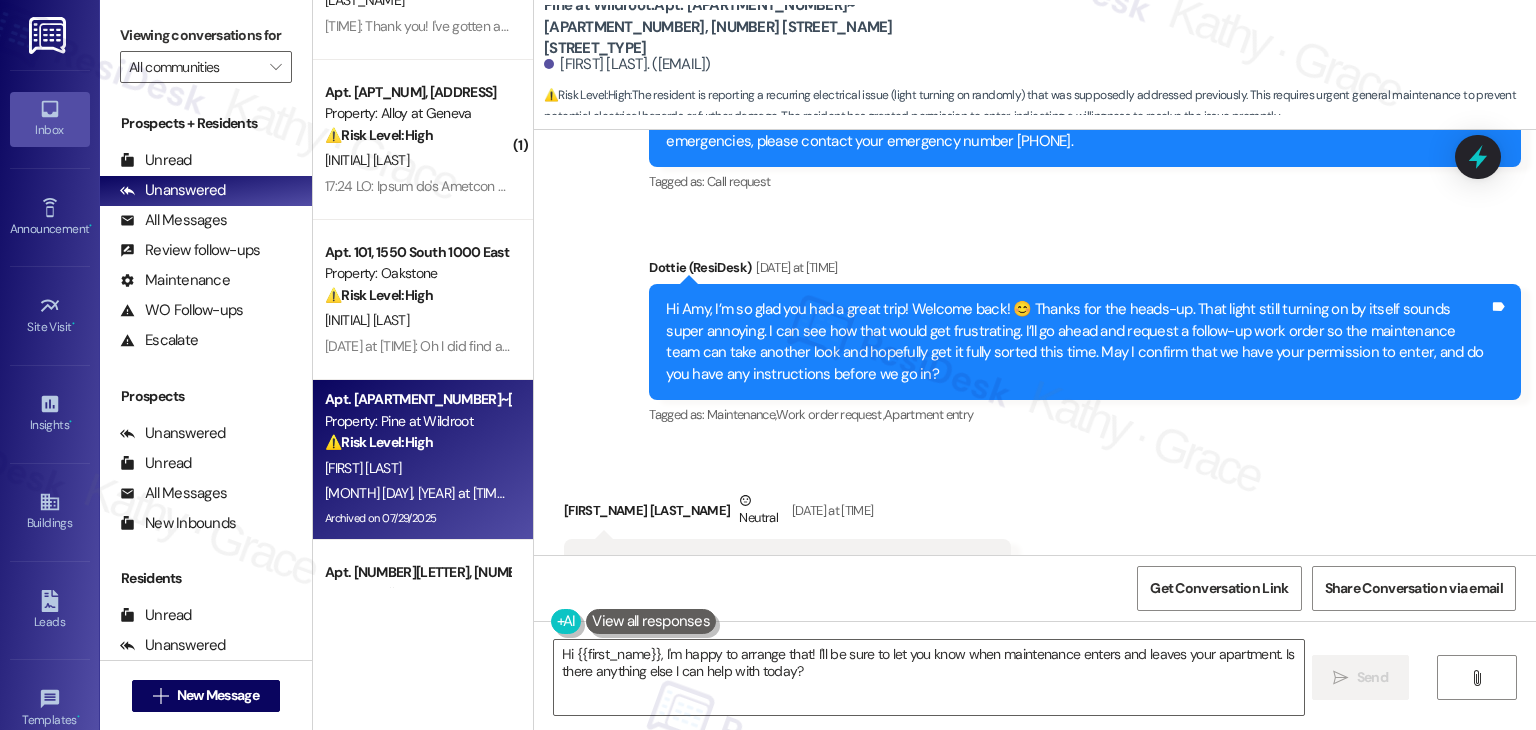 click on "Received via SMS [FIRST] [LAST]   Neutral [DATE] at [TIME] Yeah, that's fine to come in. The dogs are kennel so they're fine. Tags and notes Tagged as:   Positive response ,  Click to highlight conversations about Positive response Pet policy Click to highlight conversations about Pet policy Received via SMS [TIME] [FIRST] [LAST] [DATE] at [TIME] If you don't mind, just give me a heads up when they come in and when they leave that way, I know Tags and notes Tagged as:   Safety & security Click to highlight conversations about Safety & security" at bounding box center [1035, 610] 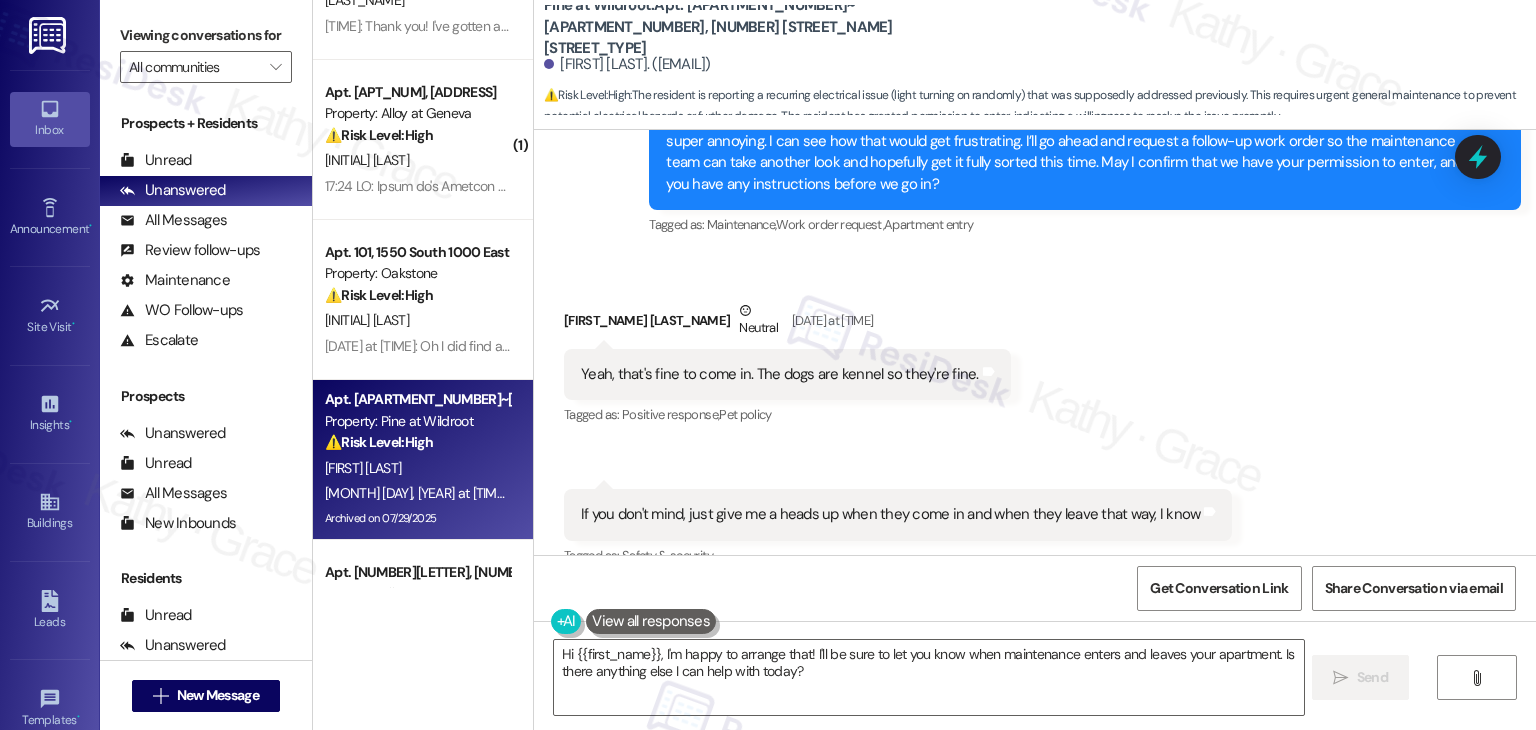 scroll, scrollTop: 3078, scrollLeft: 0, axis: vertical 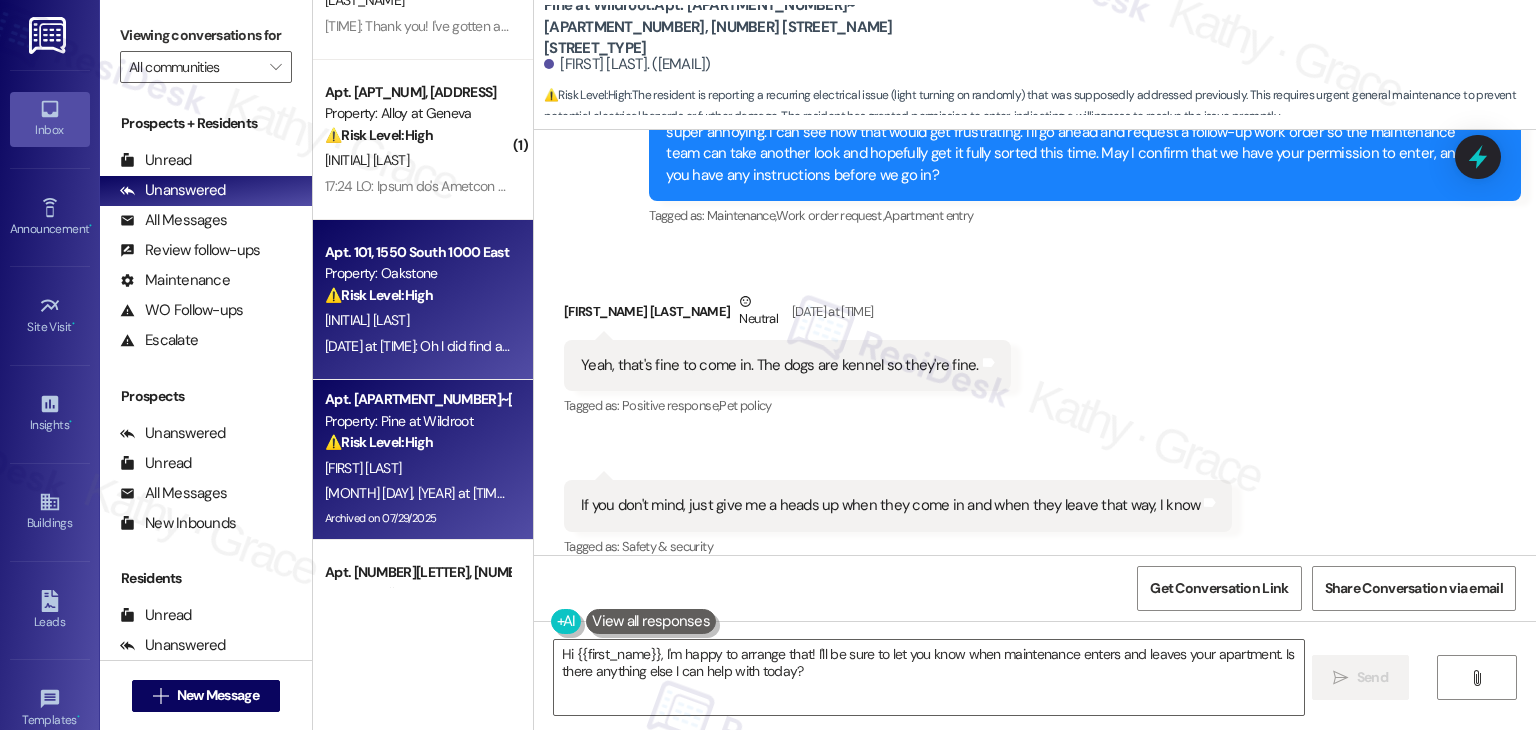 click on "[DATE] at [TIME]: Oh I did find a big spot  where the pain pealed well [DATE] at [TIME]: Oh I did find a big spot  where the pain pealed well" at bounding box center (519, 346) 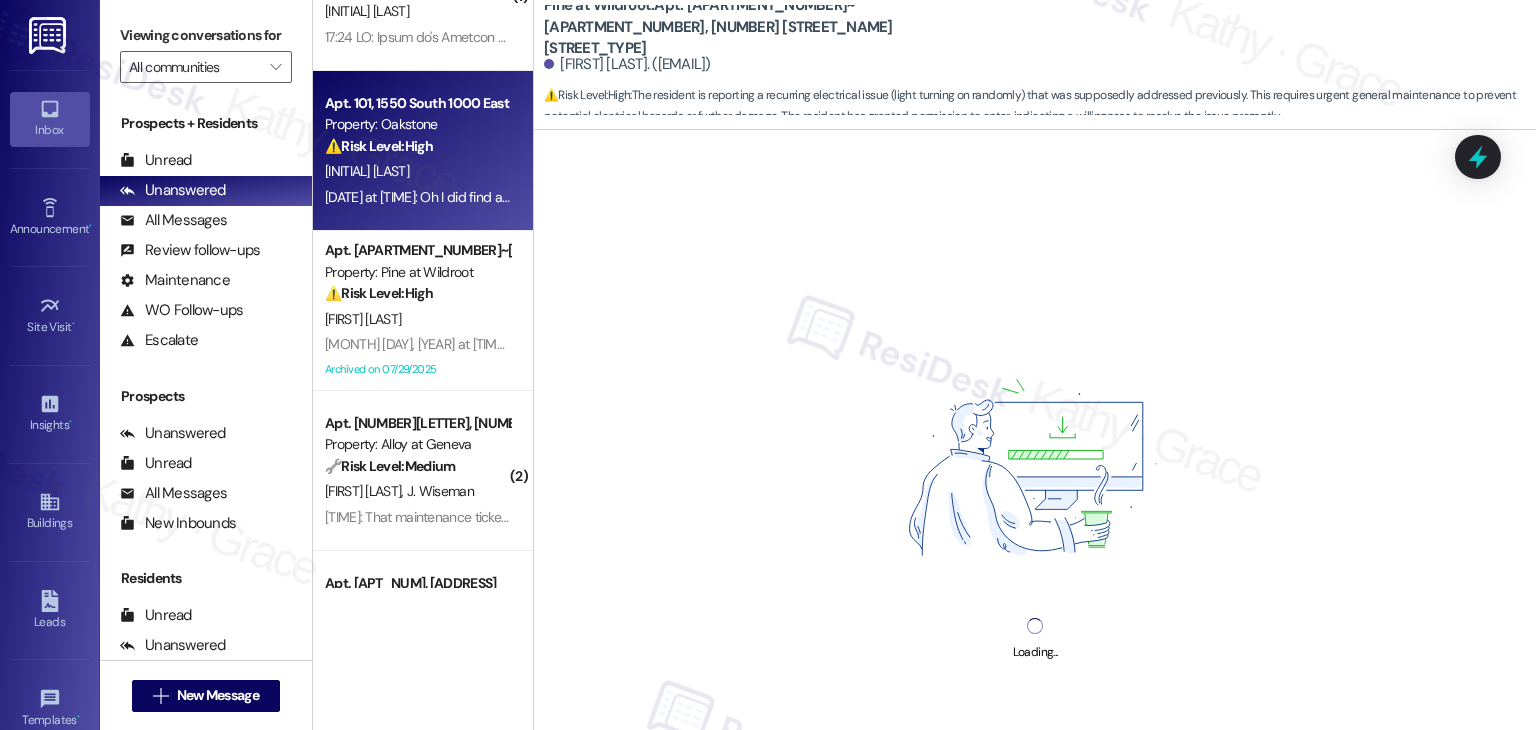 scroll, scrollTop: 300, scrollLeft: 0, axis: vertical 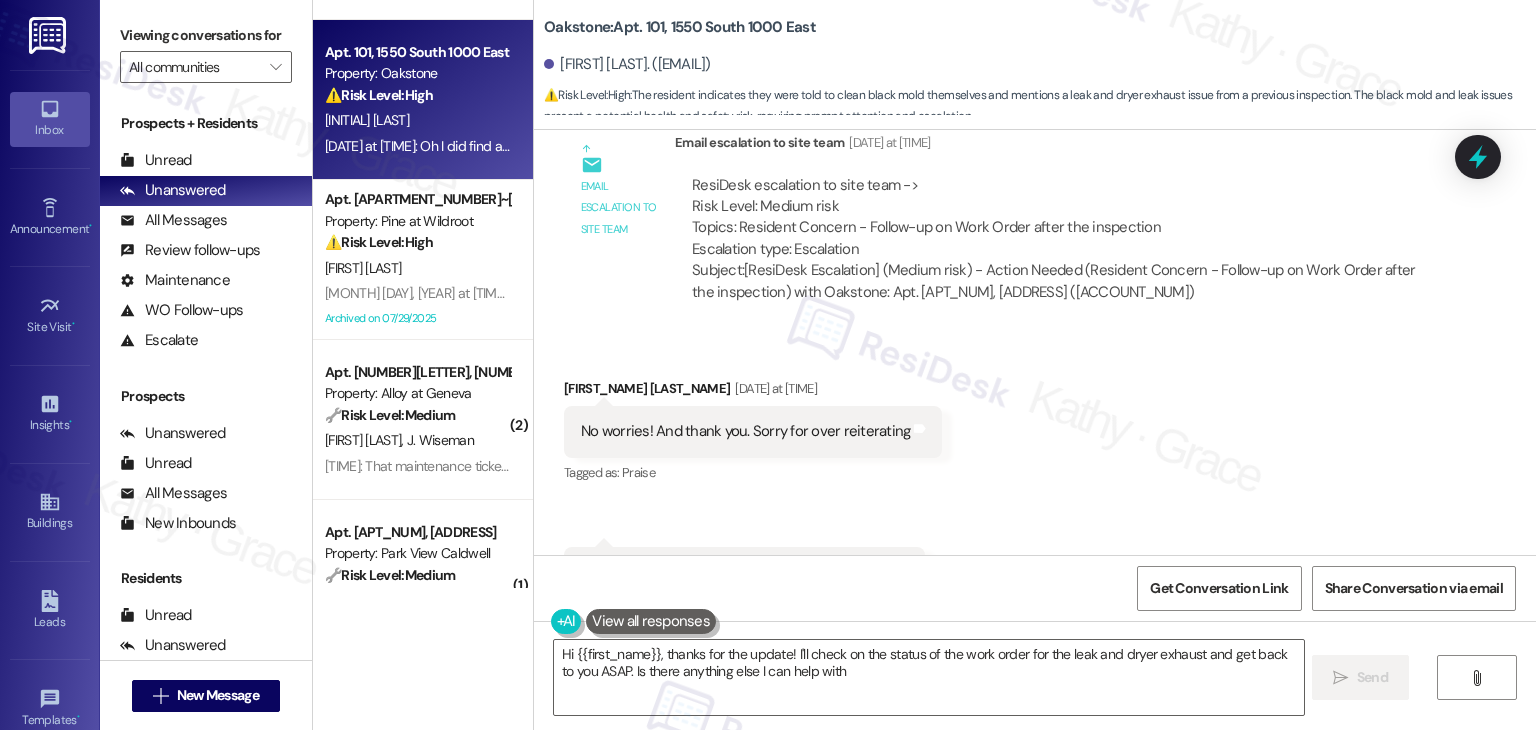 type on "Hi [FIRST], thanks for the update! I'll check on the status of the work order for the leak and dryer exhaust and get back to you ASAP. Is there anything else I can help with?" 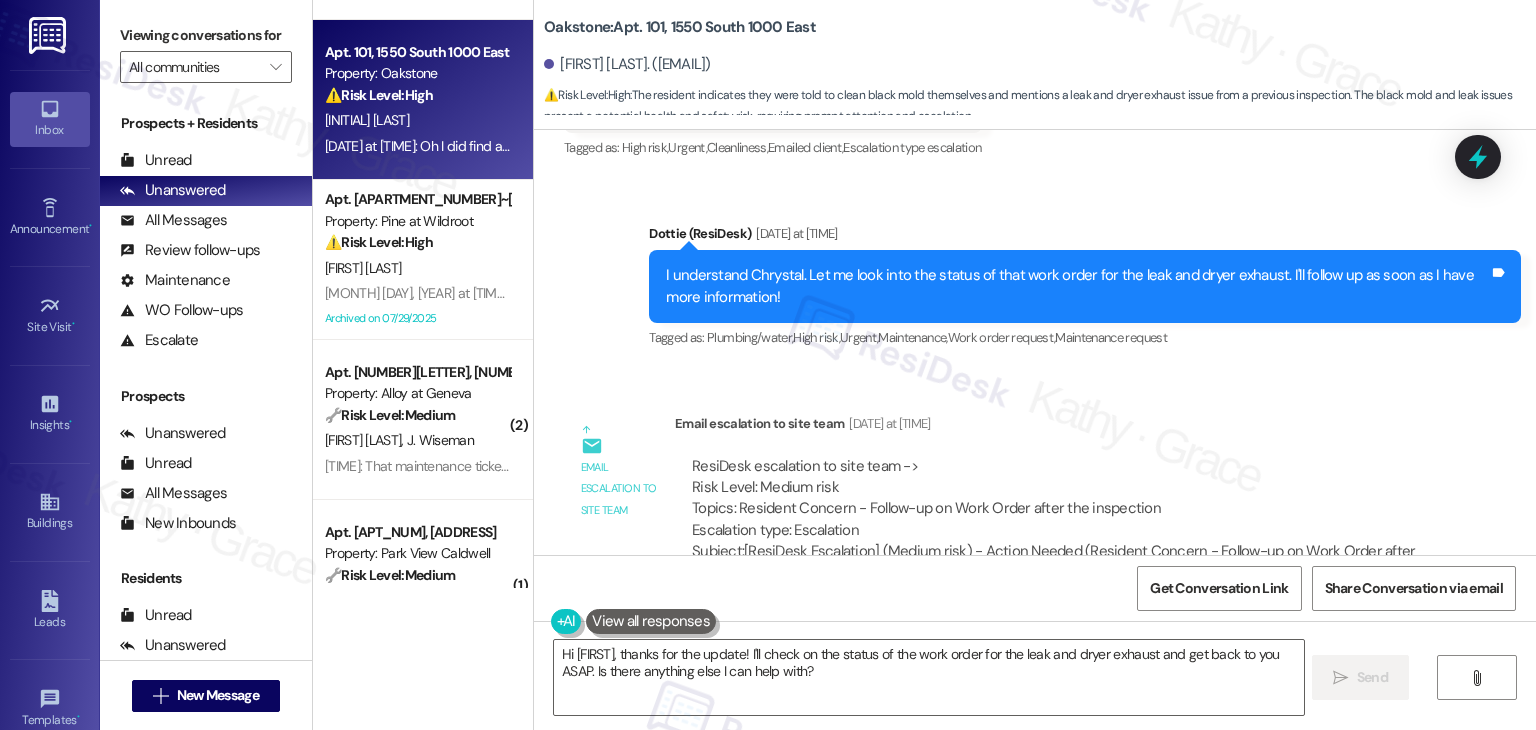 scroll, scrollTop: 35223, scrollLeft: 0, axis: vertical 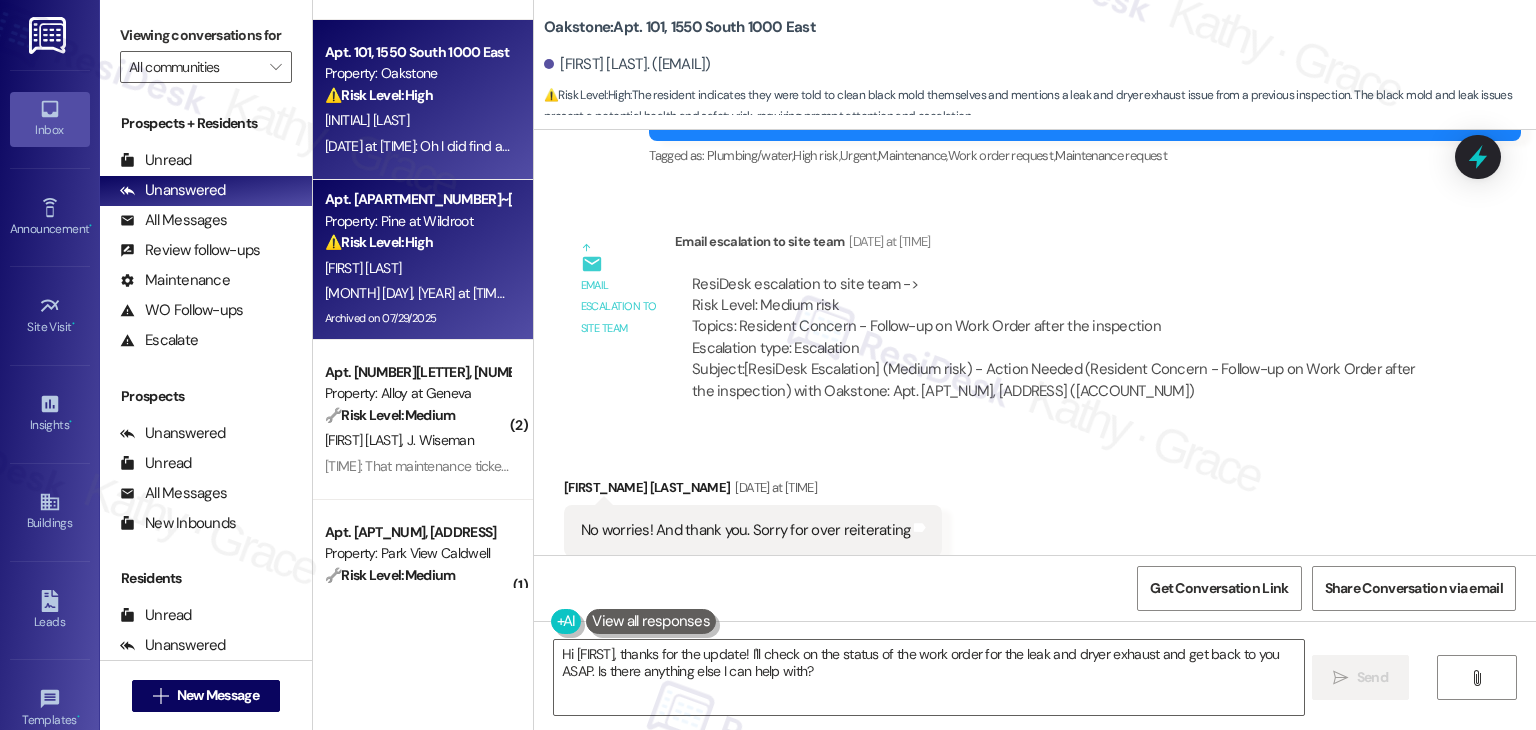 click on "Archived on 07/29/2025" at bounding box center (417, 318) 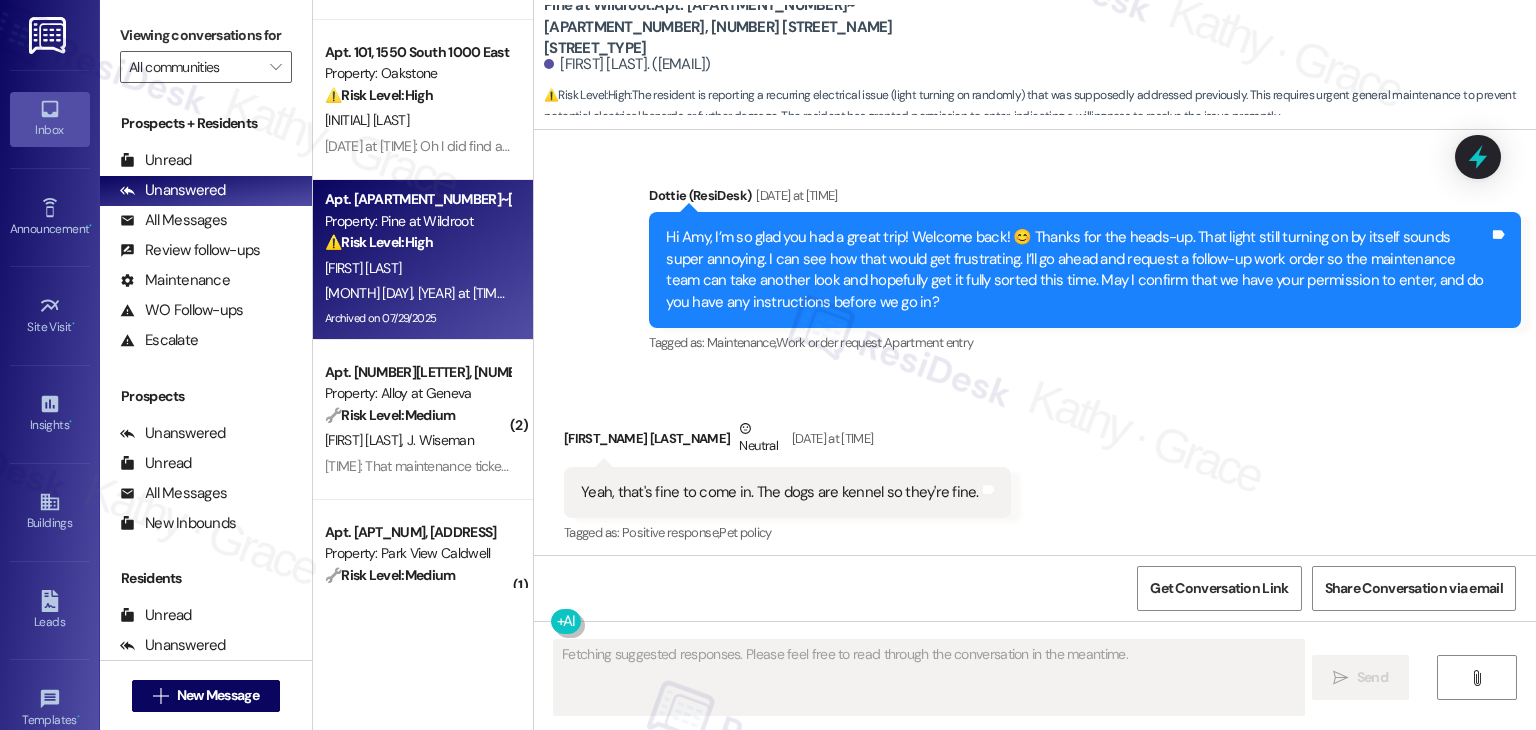 scroll, scrollTop: 3077, scrollLeft: 0, axis: vertical 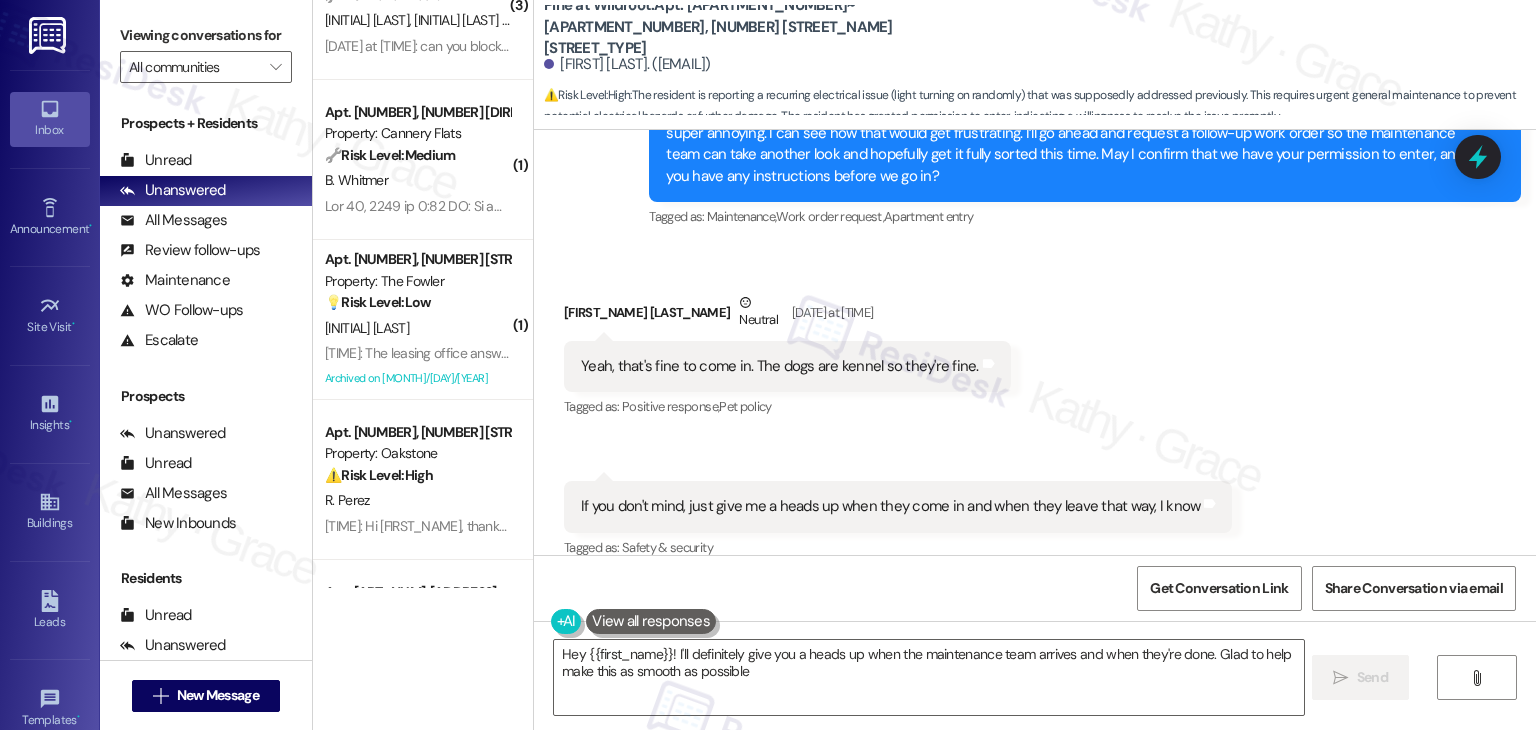 type on "Hey [FIRST]! I'll definitely give you a heads up when the maintenance team arrives and when they're done. Glad to help make this as smooth as possible!" 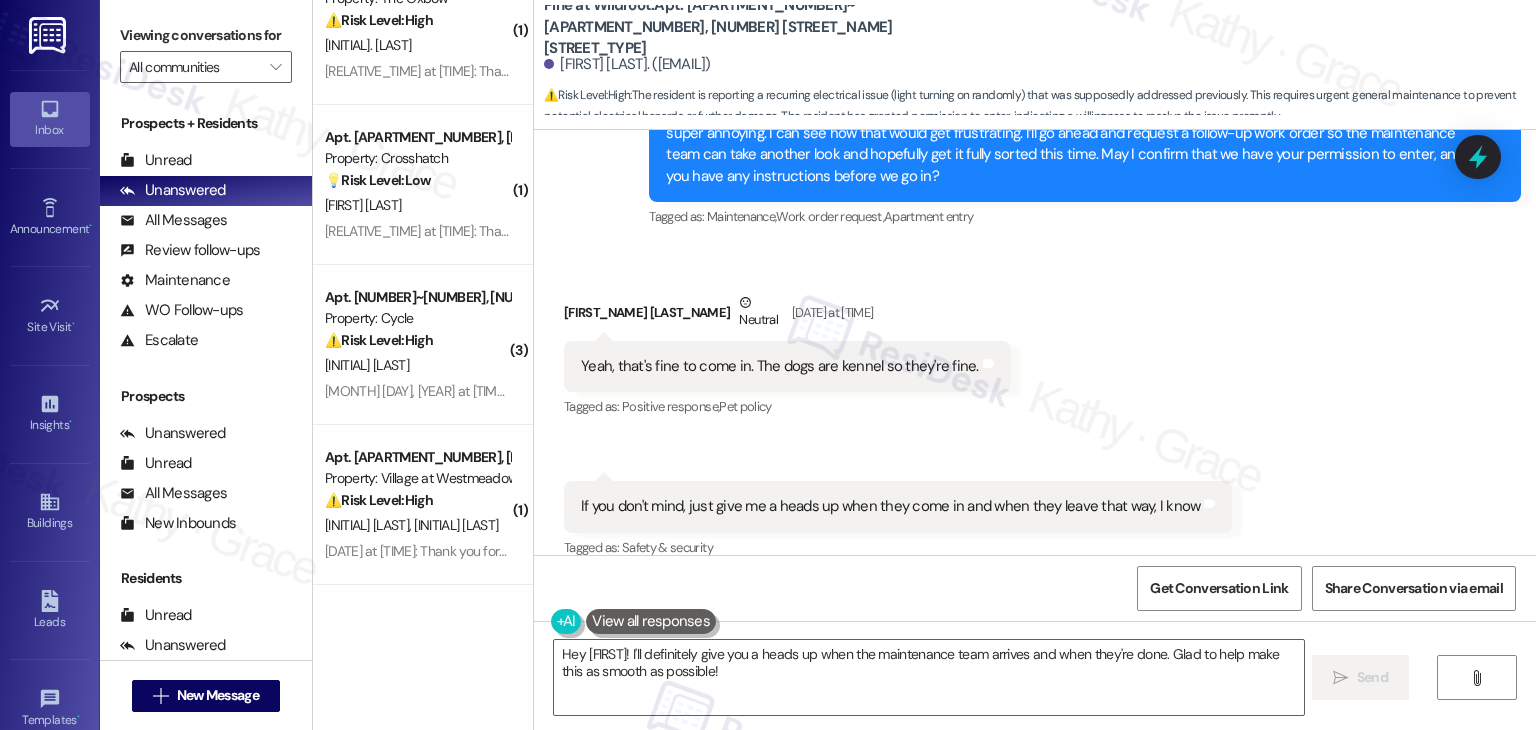 scroll, scrollTop: 2300, scrollLeft: 0, axis: vertical 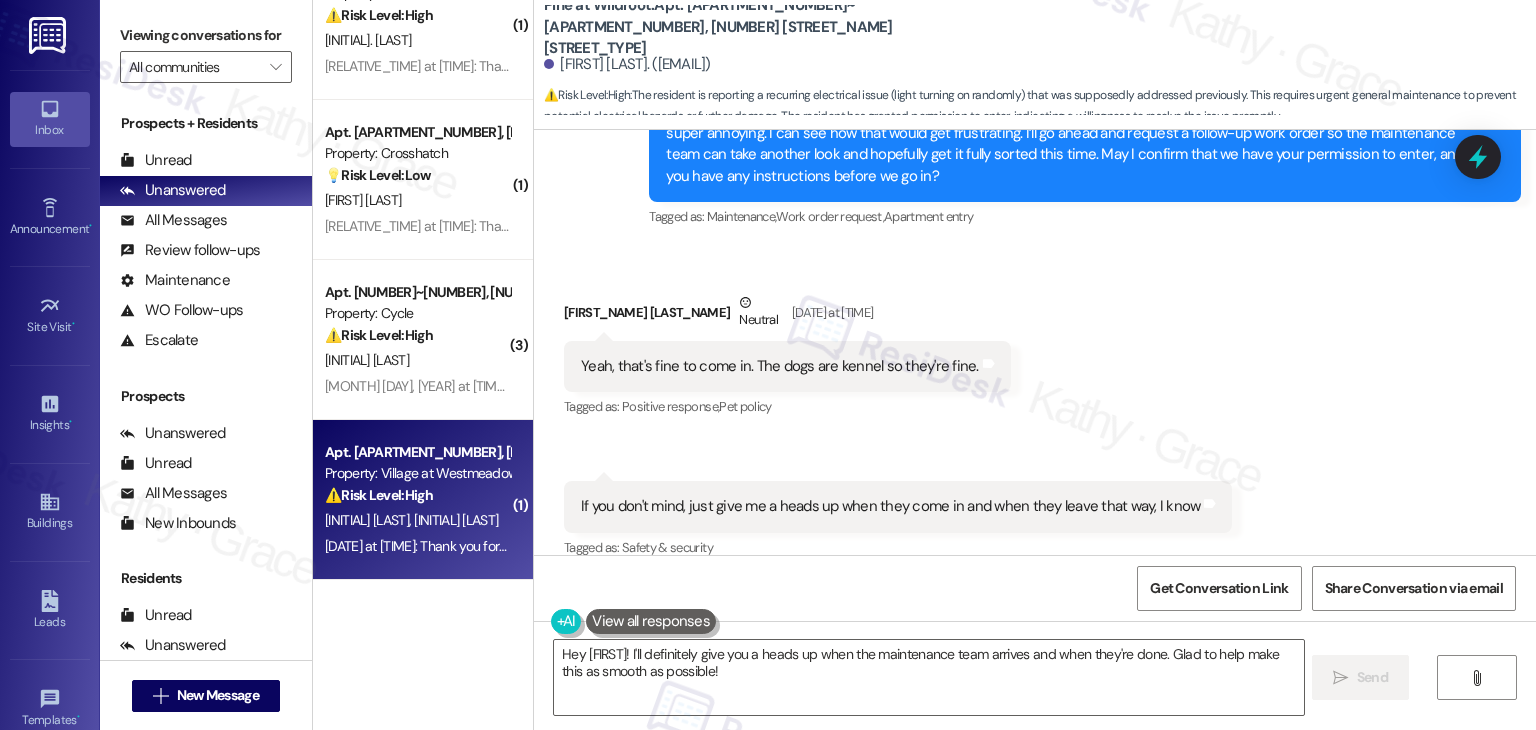 click on "[INITIAL]. [LAST] [INITIAL]. [LAST]" at bounding box center [417, 520] 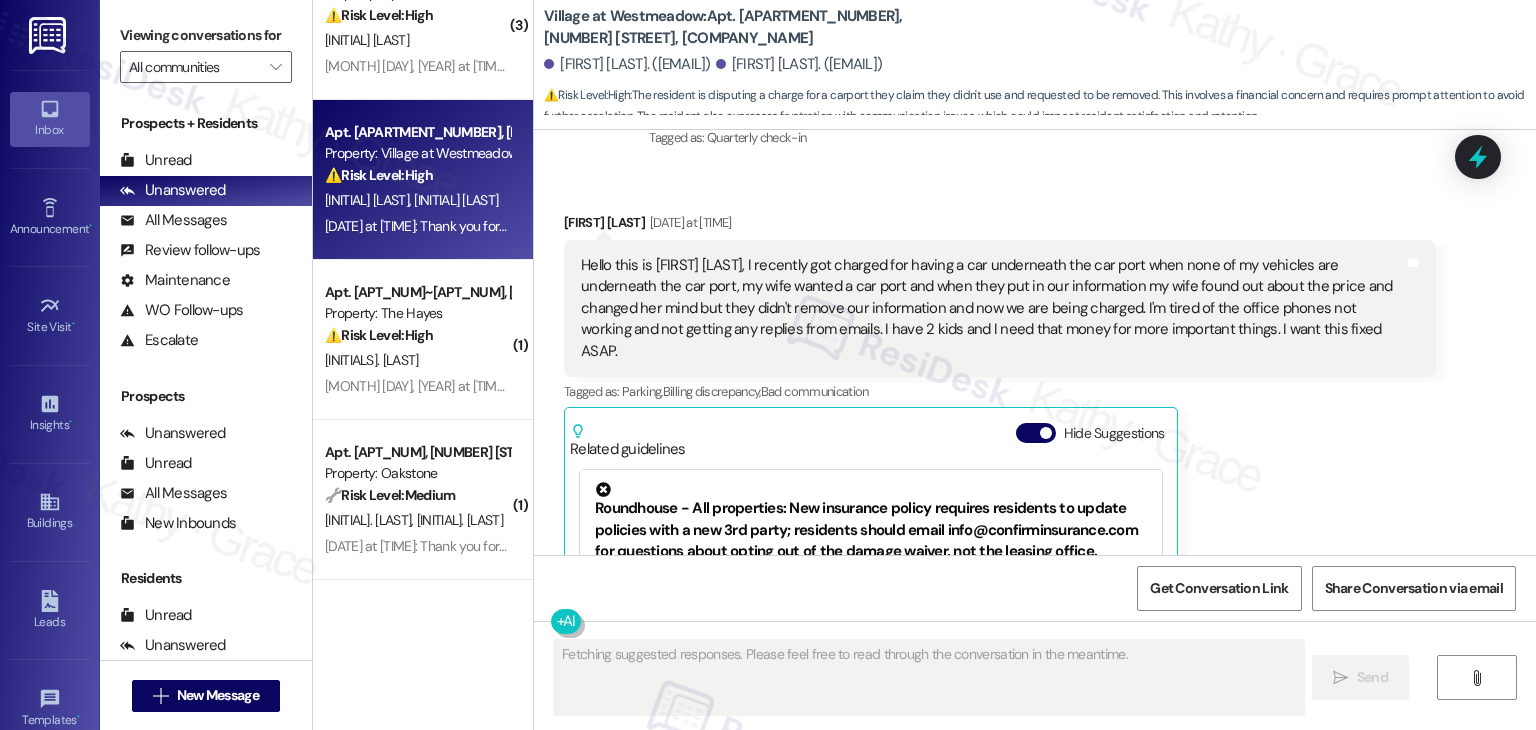 scroll, scrollTop: 6030, scrollLeft: 0, axis: vertical 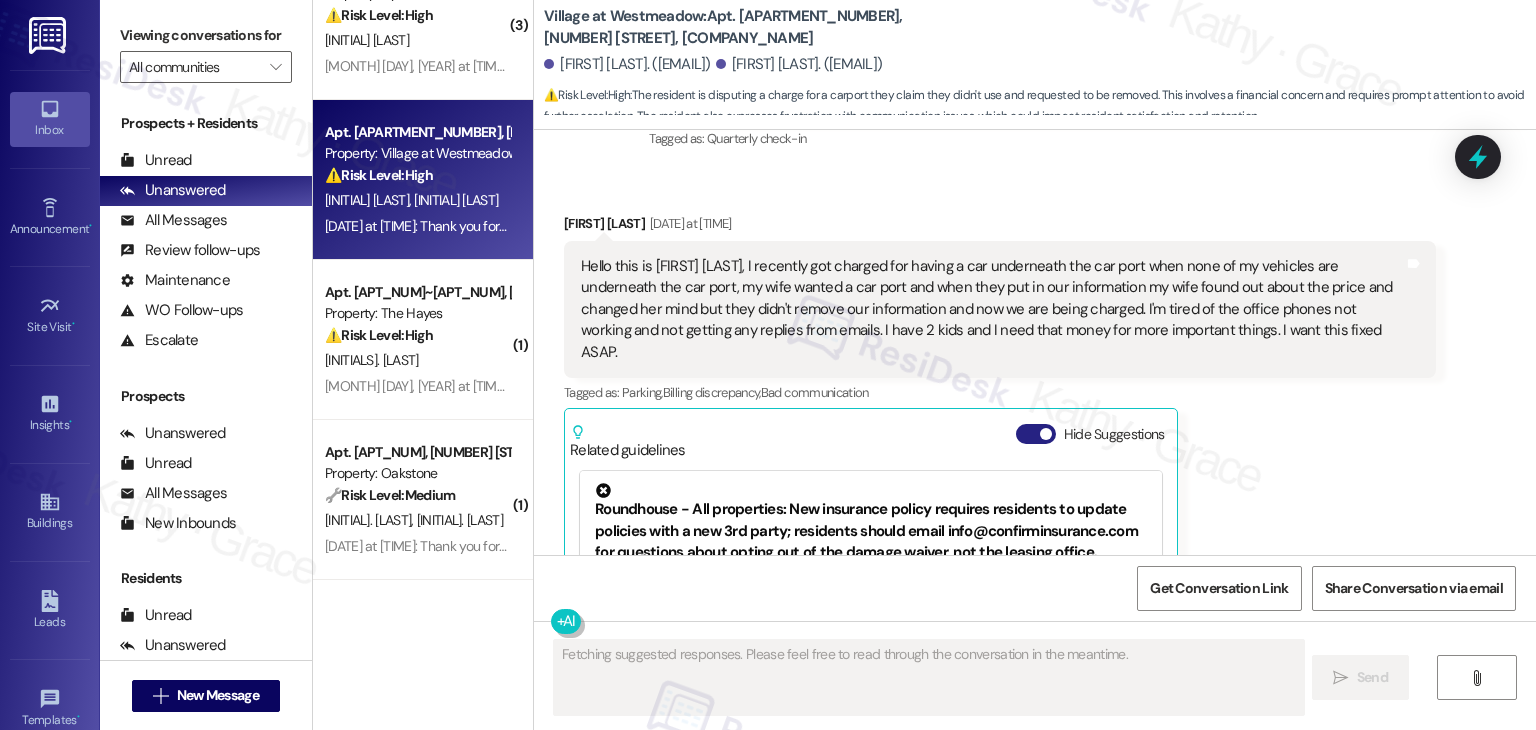 click on "Hide Suggestions" at bounding box center [1036, 434] 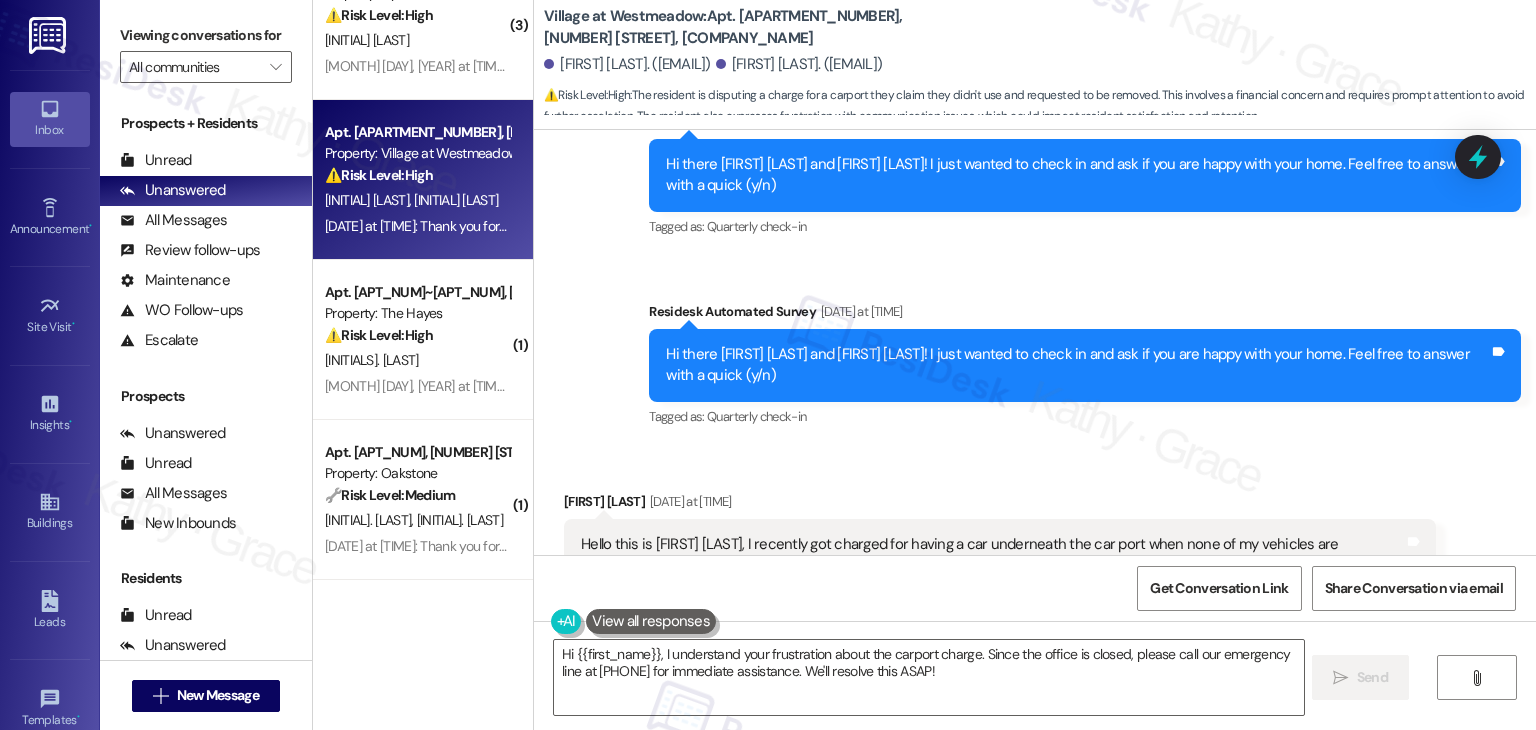 scroll, scrollTop: 5730, scrollLeft: 0, axis: vertical 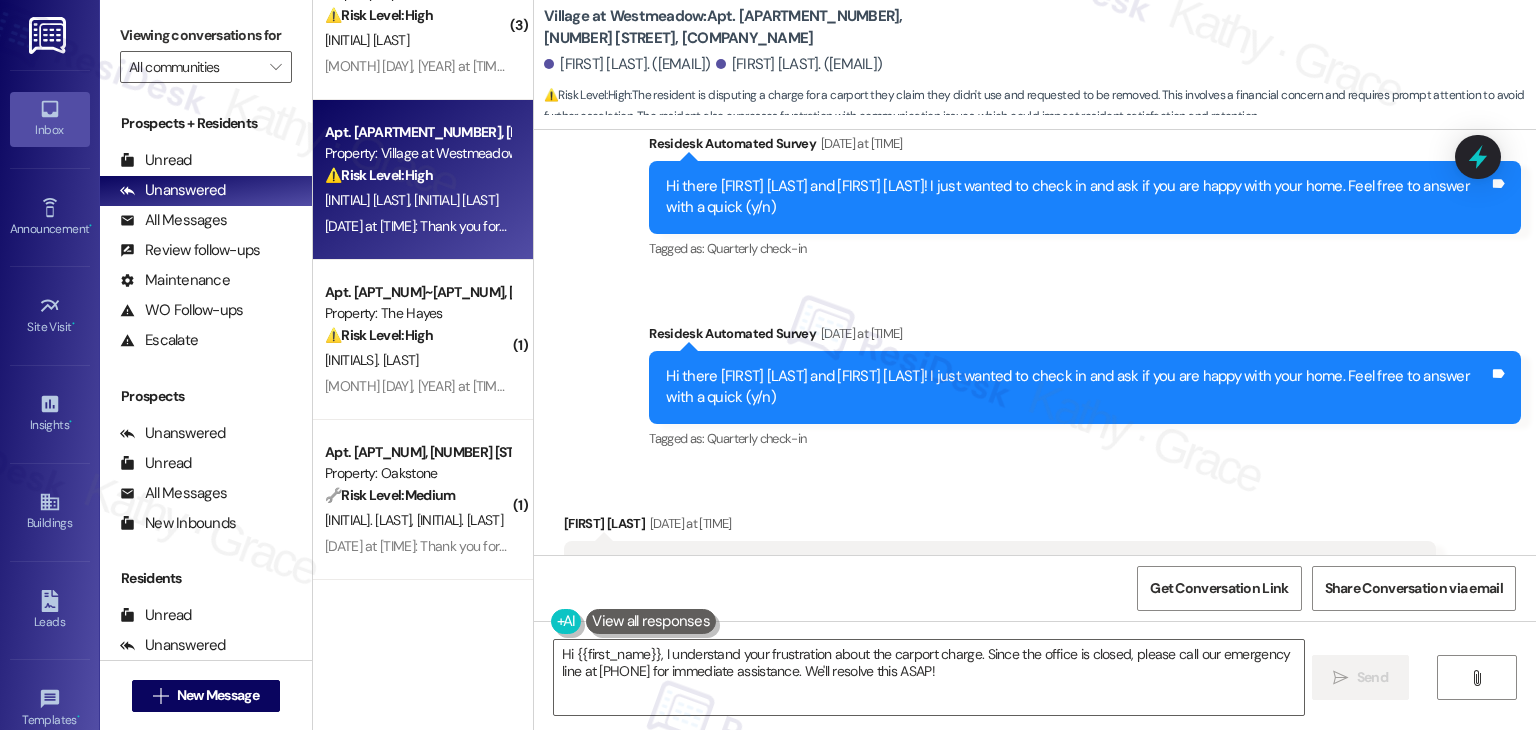 click on "Survey, sent via SMS Residesk Automated Survey [DATE] at [TIME] Hi there [FIRST_NAME] and [FIRST_NAME]! I just wanted to check in and ask if you are happy with your home.  Feel free to answer with a quick (y/n) Tags and notes Tagged as:   Quarterly check-in Click to highlight conversations about Quarterly check-in" at bounding box center [1085, 388] 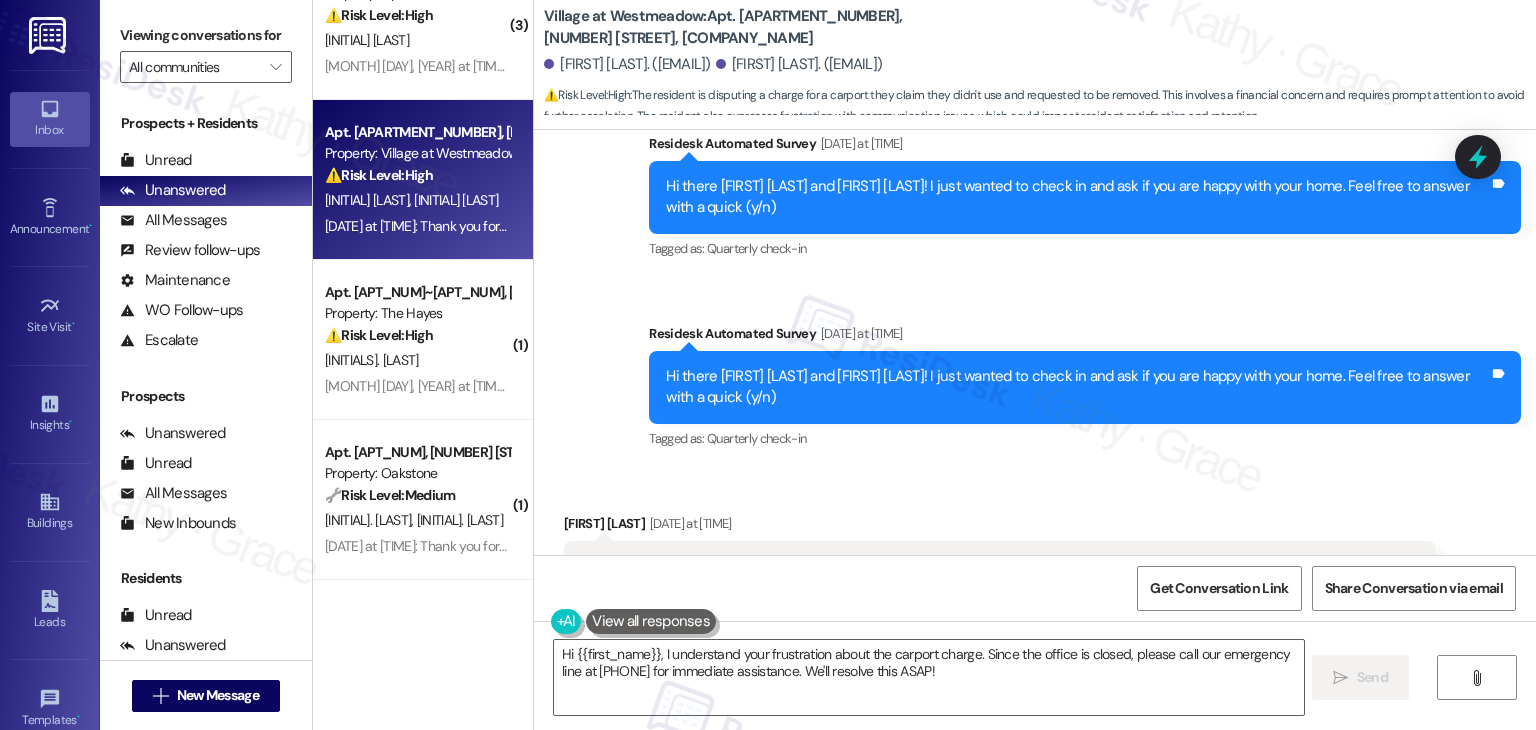scroll, scrollTop: 5830, scrollLeft: 0, axis: vertical 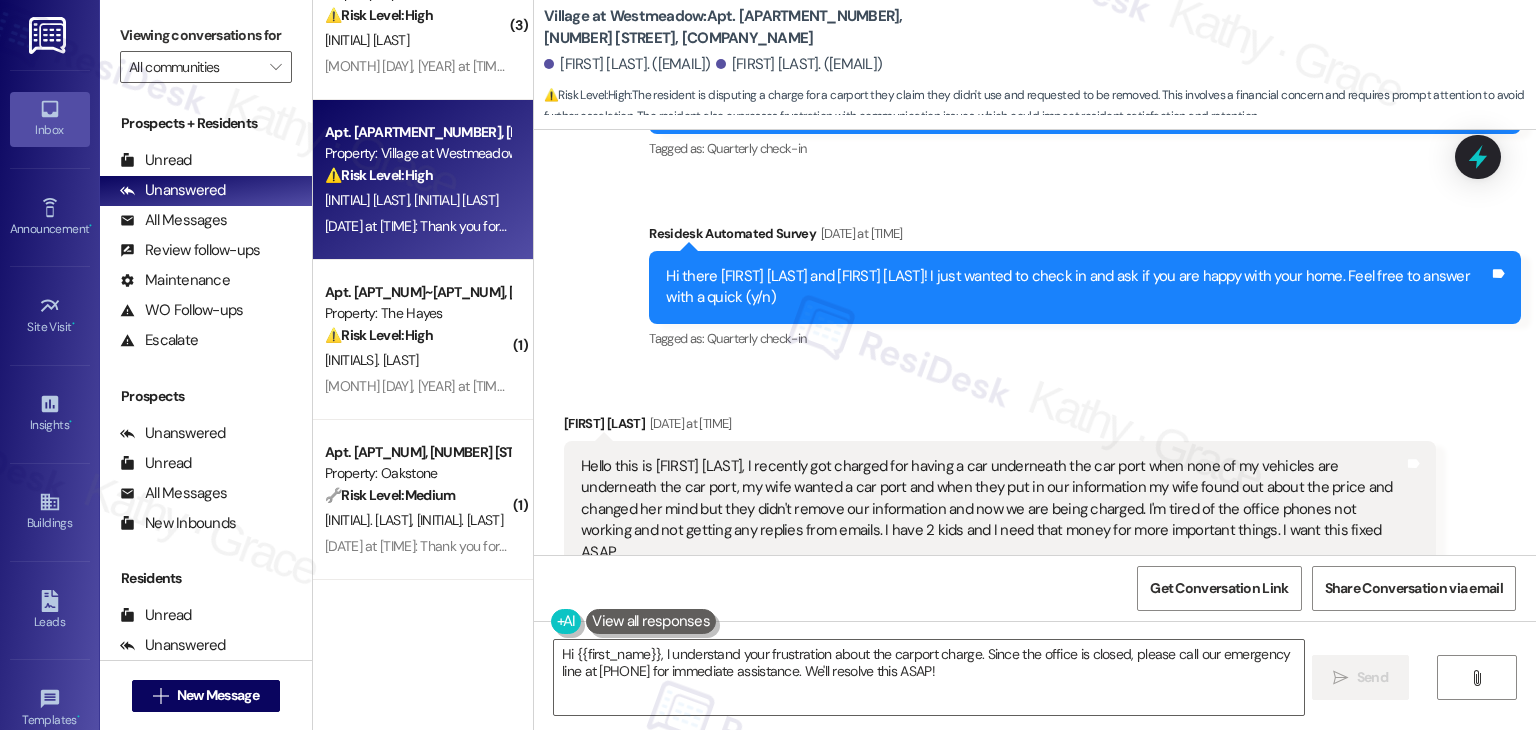click on "Hello this is [FIRST] [LAST], I recently got charged for having a car underneath the car port when none of my vehicles are underneath the car port, my wife wanted a car port and when they put in our information my wife found out about the price and changed her mind but they didn't remove our information and now we are being charged. I'm tired of the office phones not working and not getting any replies from emails. I have 2 kids and I need that money for more important things. I want this fixed ASAP." at bounding box center [992, 509] 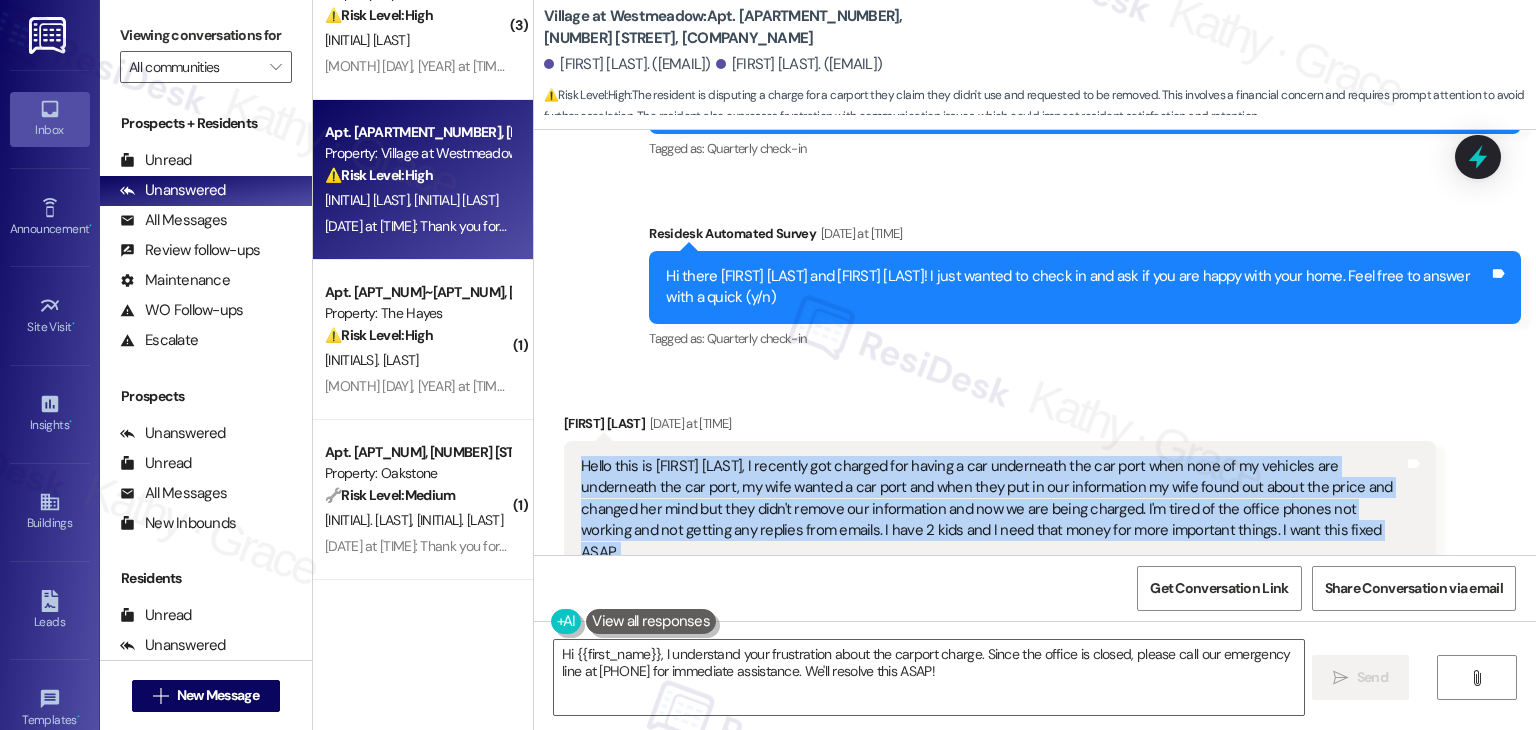 click on "Hello this is [FIRST] [LAST], I recently got charged for having a car underneath the car port when none of my vehicles are underneath the car port, my wife wanted a car port and when they put in our information my wife found out about the price and changed her mind but they didn't remove our information and now we are being charged. I'm tired of the office phones not working and not getting any replies from emails. I have 2 kids and I need that money for more important things. I want this fixed ASAP." at bounding box center (992, 509) 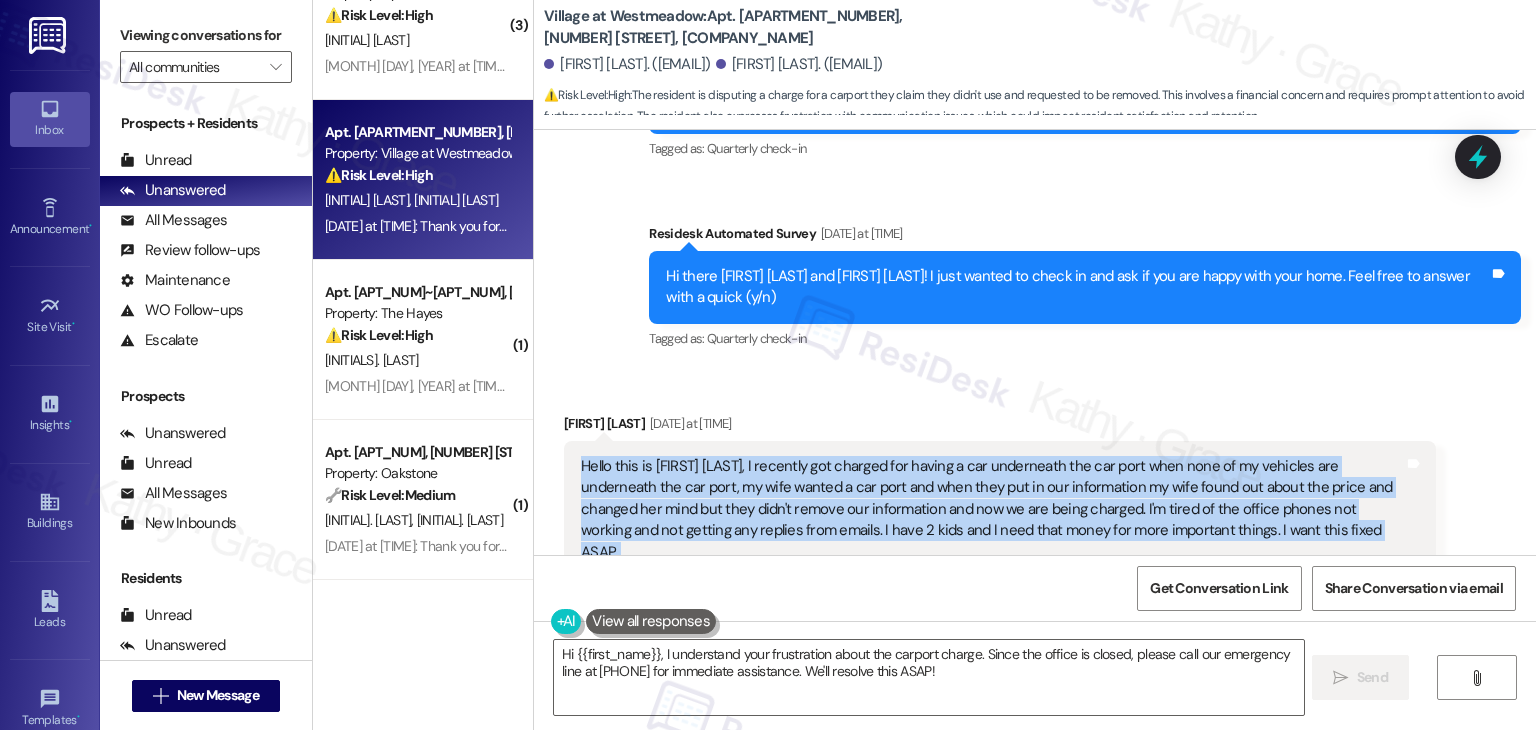 copy on "Hello this is [FIRST_NAME] [LAST_NAME], I recently got charged for having a car underneath the car port when none of my vehicles are underneath the car port, my wife wanted a car port and when they put in our information my wife found out about the price and changed her mind but they didn't remove our information and now we are being charged. I'm tired of the office phones not working and not getting any replies from emails. I have 2 kids and I need that money for more important things. I want this fixed ASAP. Tags and notes" 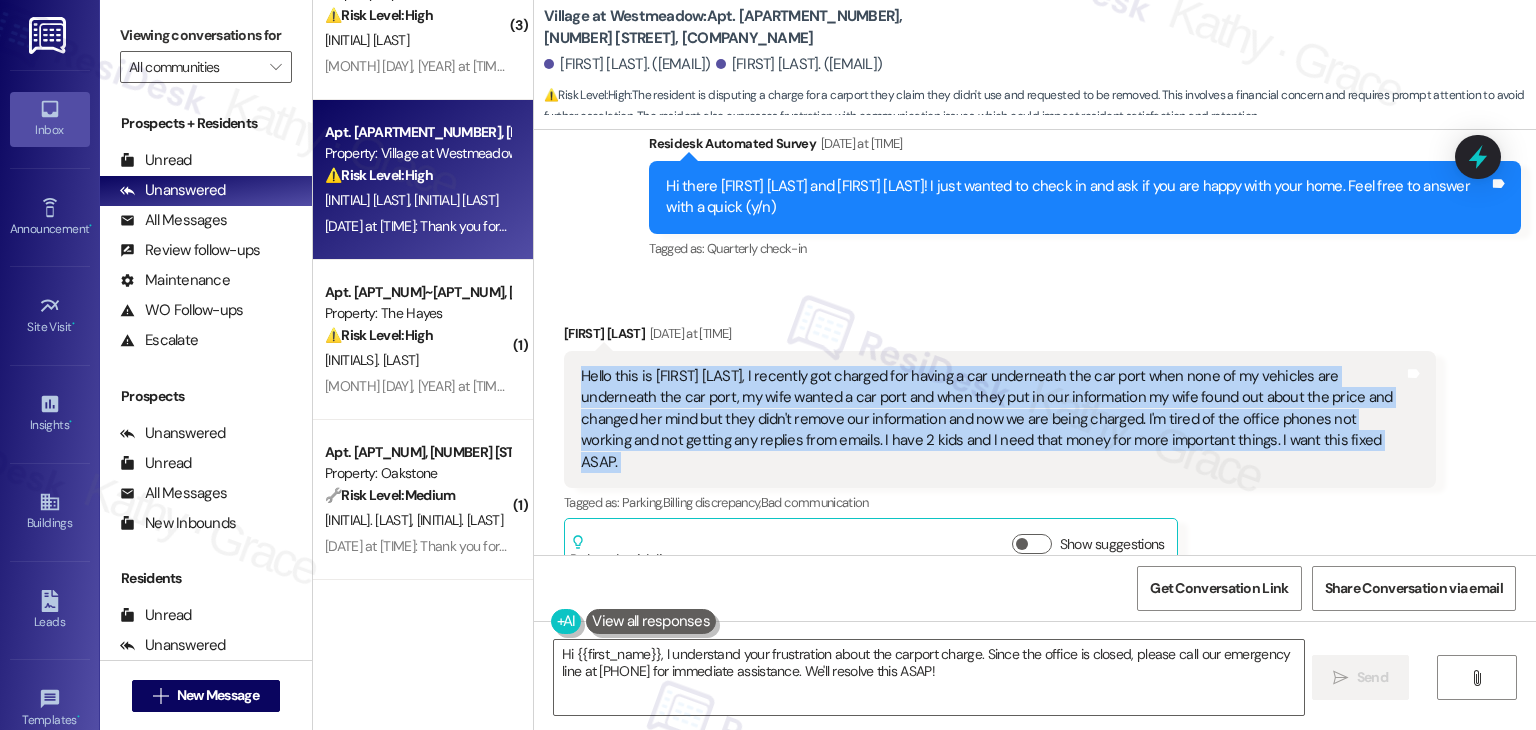 scroll, scrollTop: 6038, scrollLeft: 0, axis: vertical 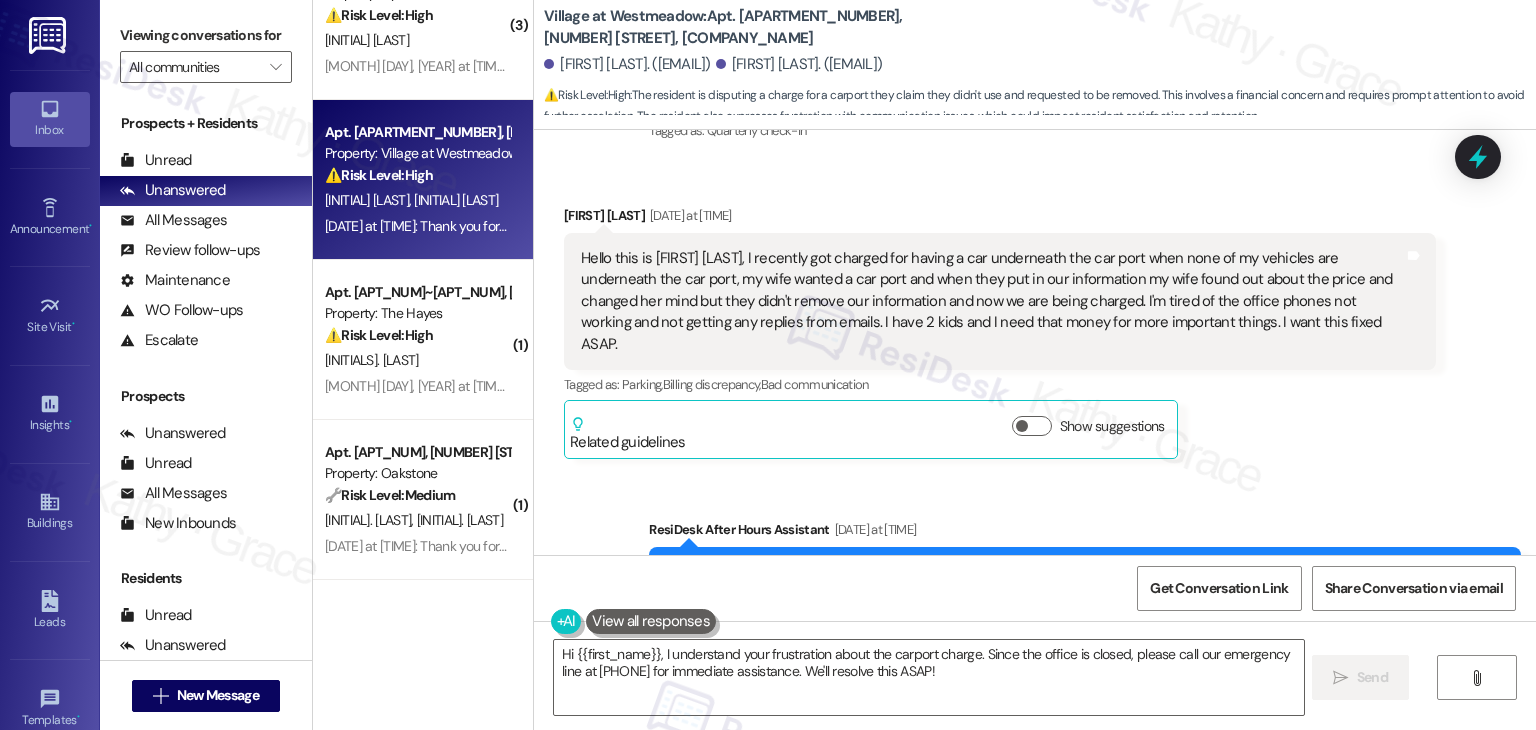 click on "Received via SMS [FIRST] [LAST] [MONTH] [DAY], [YEAR] at [TIME] Hello this is [FIRST] [LAST], I recently got charged for having a car underneath the car port when none of my vehicles are underneath the car port, my wife wanted a car port and when they put in our information my wife found out about the price and changed her mind but they didn't remove our information and now we are being charged. I'm tired of the office phones not working and not getting any replies from emails. I have 2 kids and I need that money for more important things. I want this fixed ASAP.  Tags and notes Tagged as:   Parking ,  Click to highlight conversations about Parking Billing discrepancy ,  Click to highlight conversations about Billing discrepancy Bad communication Click to highlight conversations about Bad communication  Related guidelines Show suggestions" at bounding box center [1000, 332] 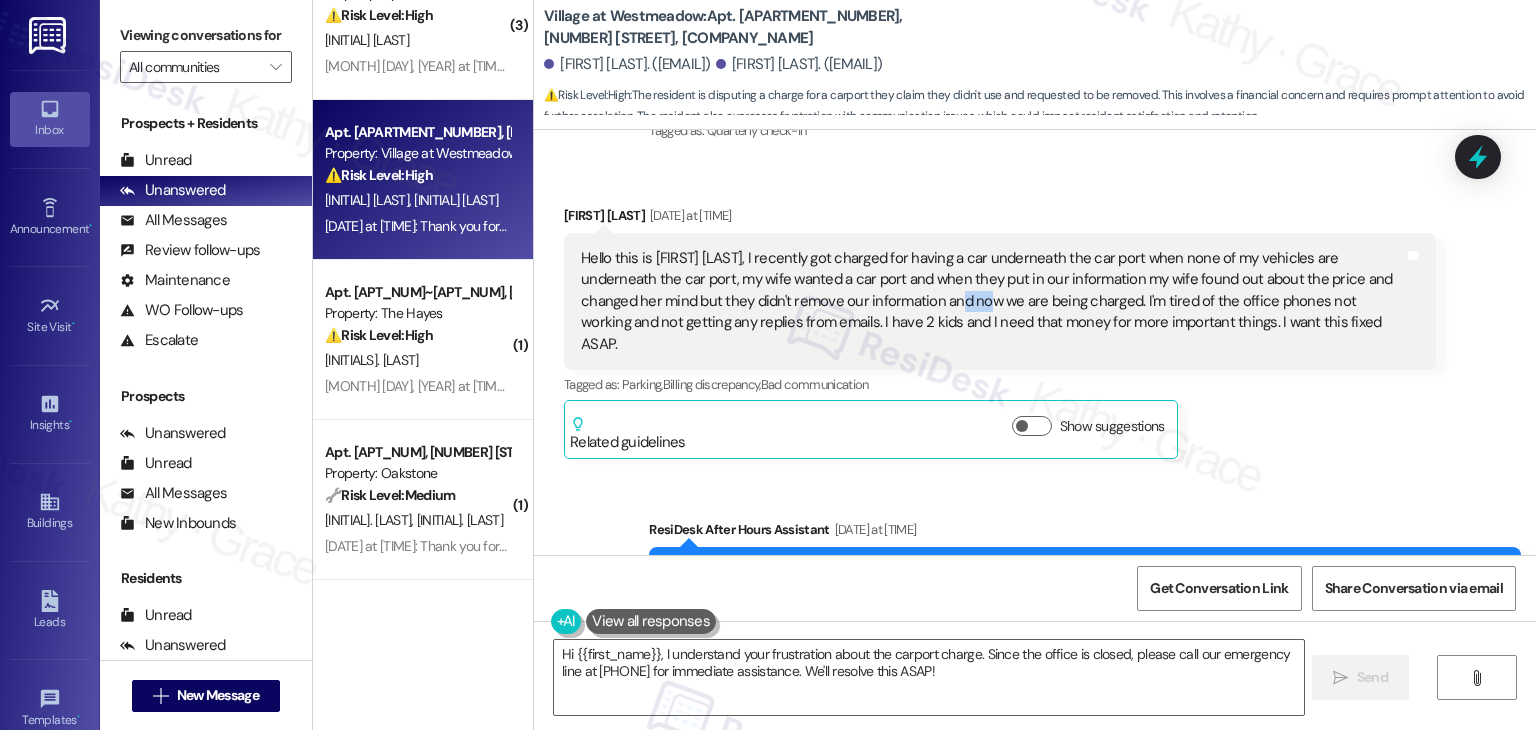 click on "Hello this is [FIRST] [LAST], I recently got charged for having a car underneath the car port when none of my vehicles are underneath the car port, my wife wanted a car port and when they put in our information my wife found out about the price and changed her mind but they didn't remove our information and now we are being charged. I'm tired of the office phones not working and not getting any replies from emails. I have 2 kids and I need that money for more important things. I want this fixed ASAP." at bounding box center (992, 301) 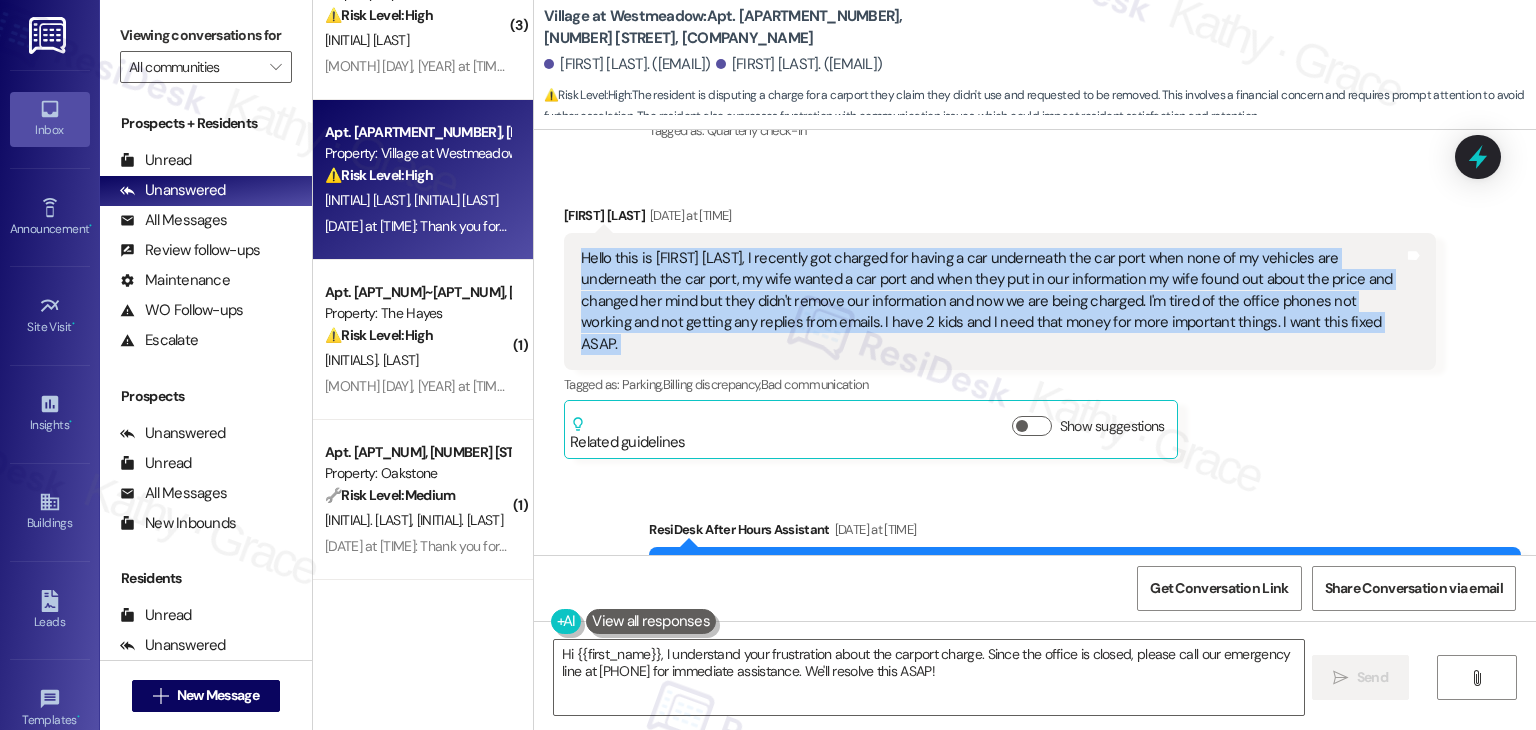 click on "Hello this is [FIRST] [LAST], I recently got charged for having a car underneath the car port when none of my vehicles are underneath the car port, my wife wanted a car port and when they put in our information my wife found out about the price and changed her mind but they didn't remove our information and now we are being charged. I'm tired of the office phones not working and not getting any replies from emails. I have 2 kids and I need that money for more important things. I want this fixed ASAP." at bounding box center (992, 301) 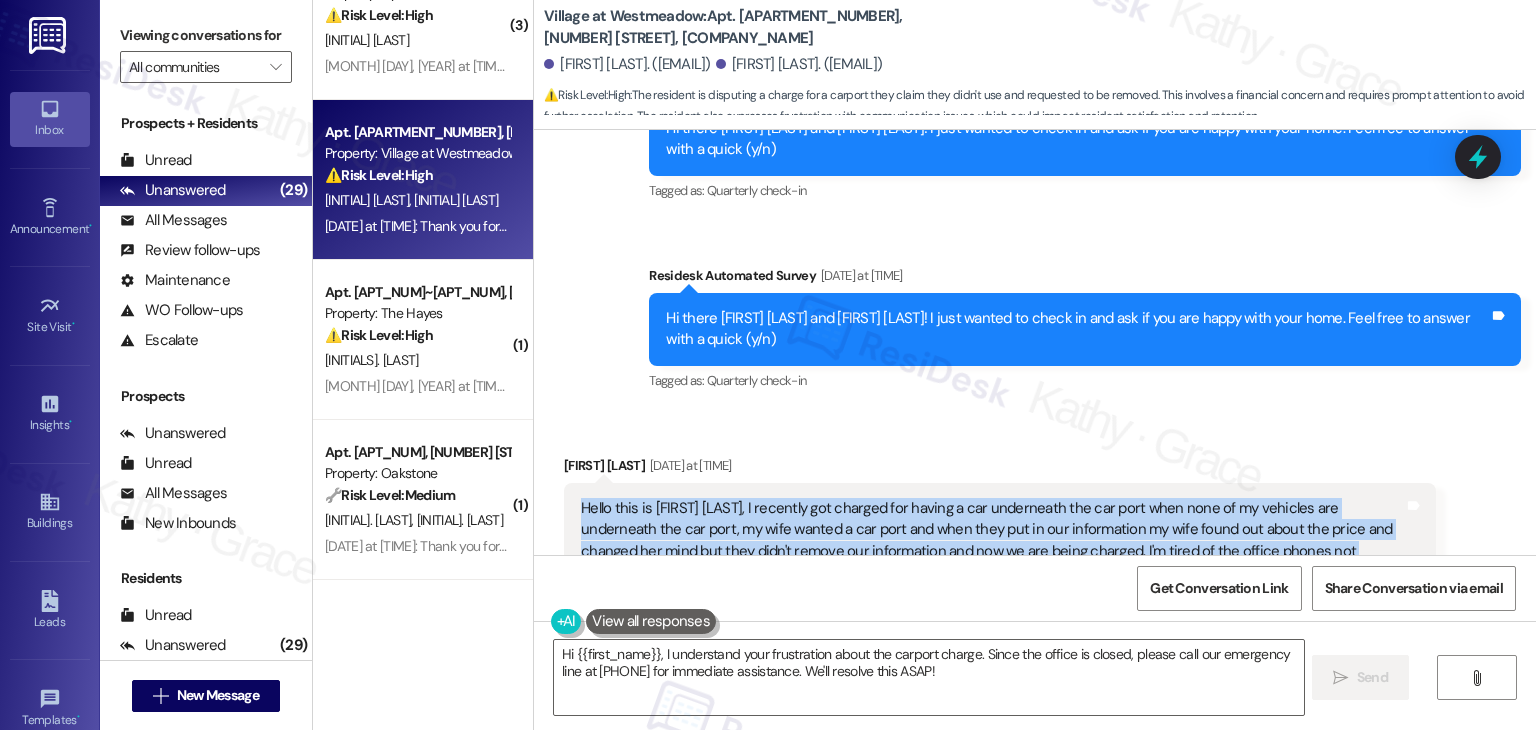 scroll, scrollTop: 5738, scrollLeft: 0, axis: vertical 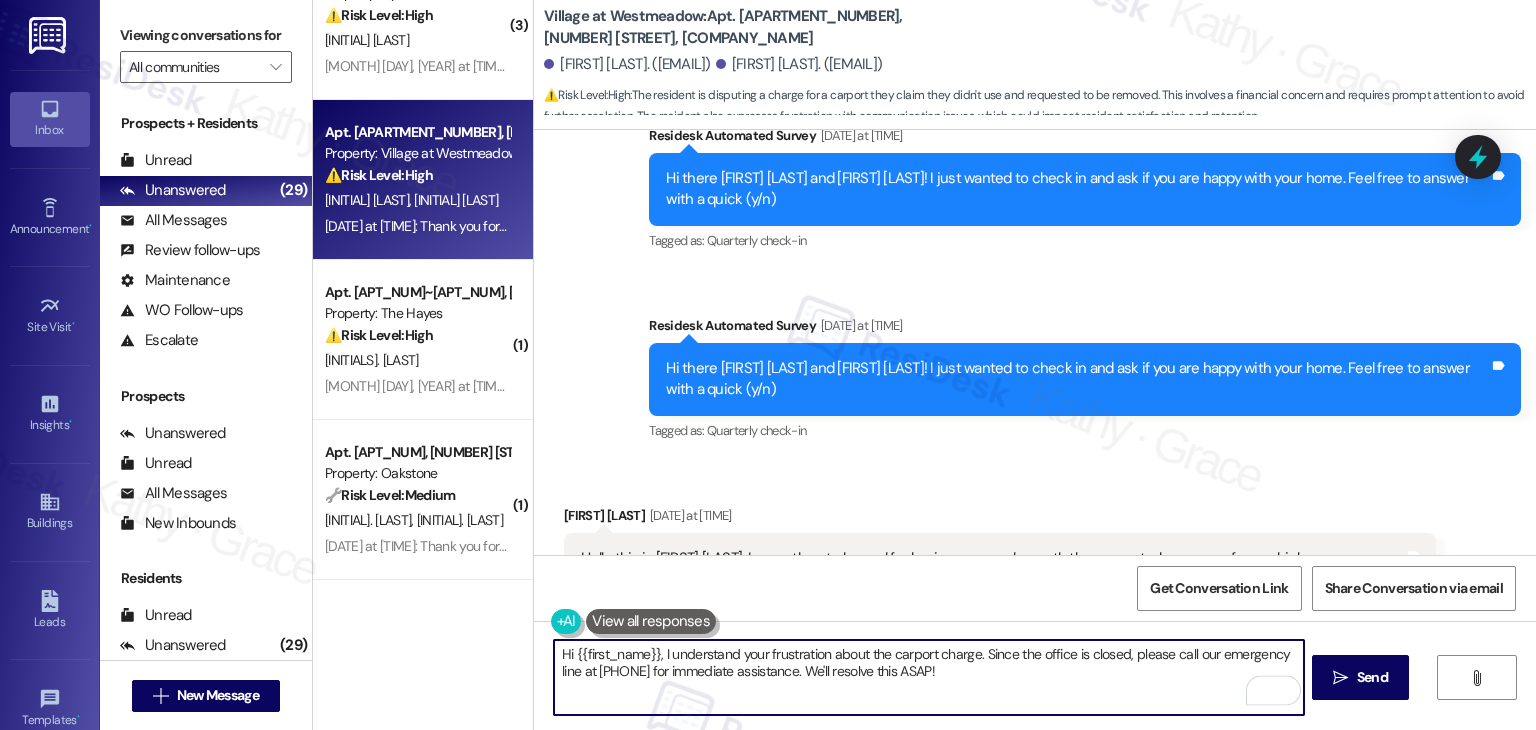 drag, startPoint x: 1008, startPoint y: 669, endPoint x: 564, endPoint y: 655, distance: 444.22067 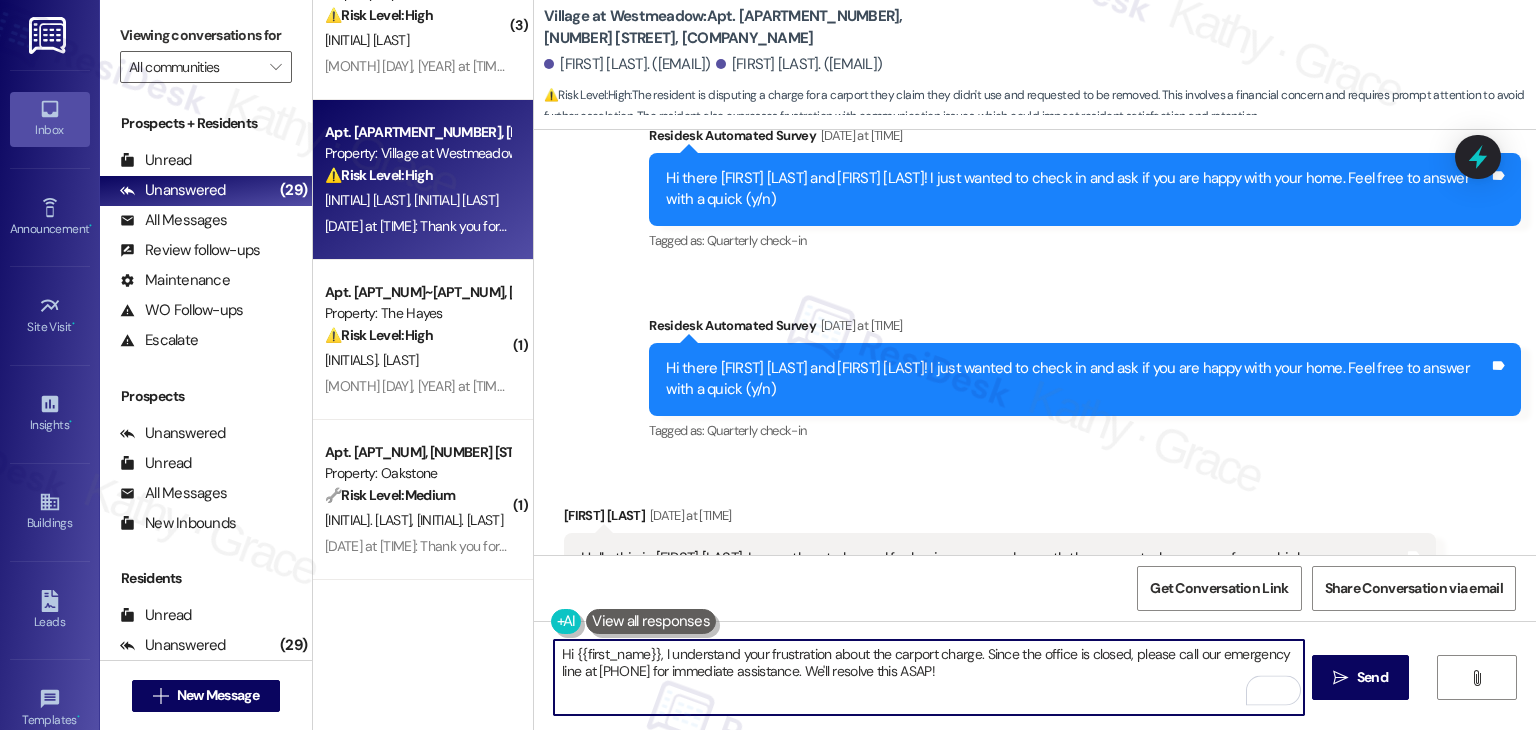 click on "Hi {{first_name}}, I understand your frustration about the carport charge. Since the office is closed, please call our emergency line at [PHONE] for immediate assistance. We'll resolve this ASAP!" at bounding box center [928, 677] 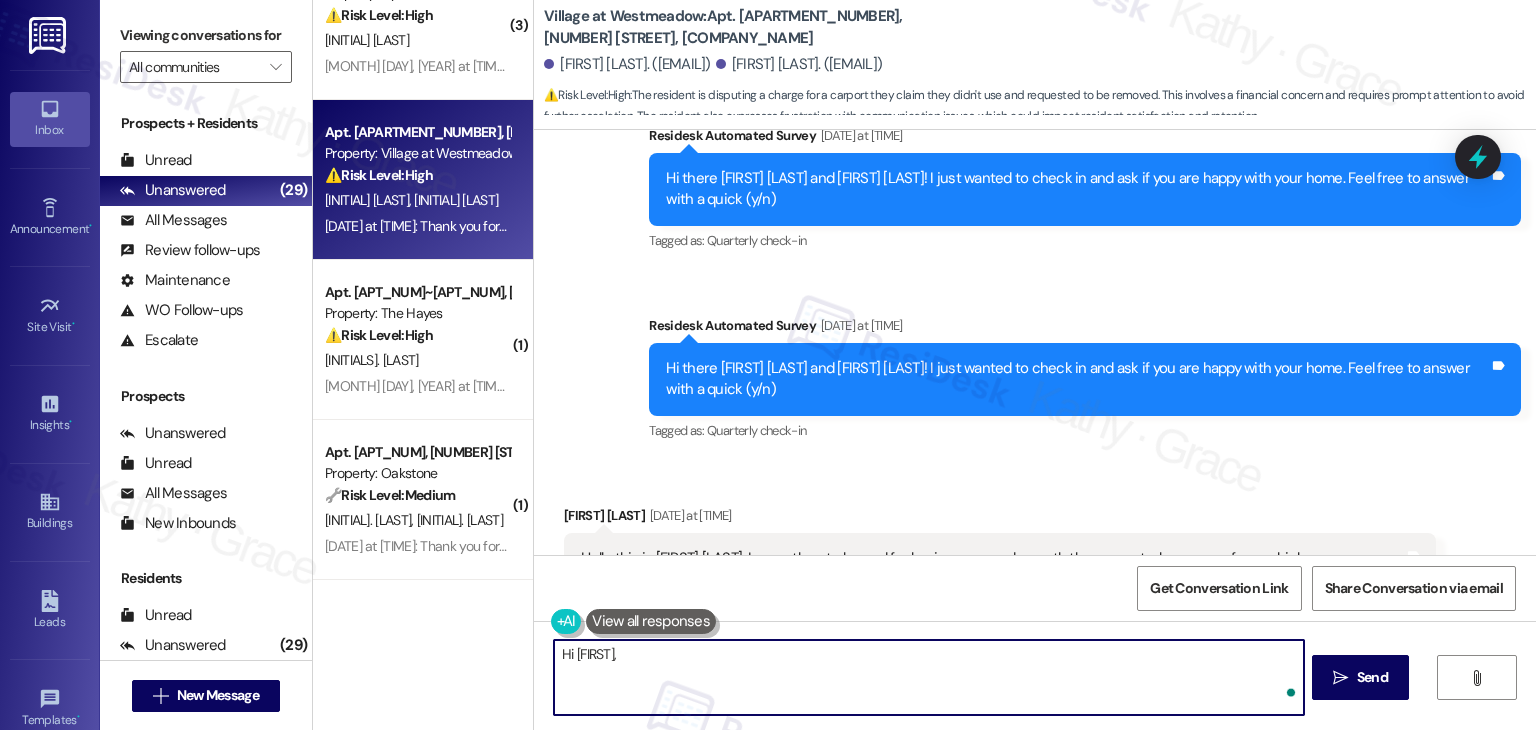 paste on "Thank you for reaching out and sharing your concerns. I apologize for the inconvenience caused by the incorrect charge. I will look into the issue regarding the car port charge and that your information is updated accordingly. I’ll get back to you with an update soon. If you have any further questions or need immediate assistance, feel free to let us know. Thank you for your patience." 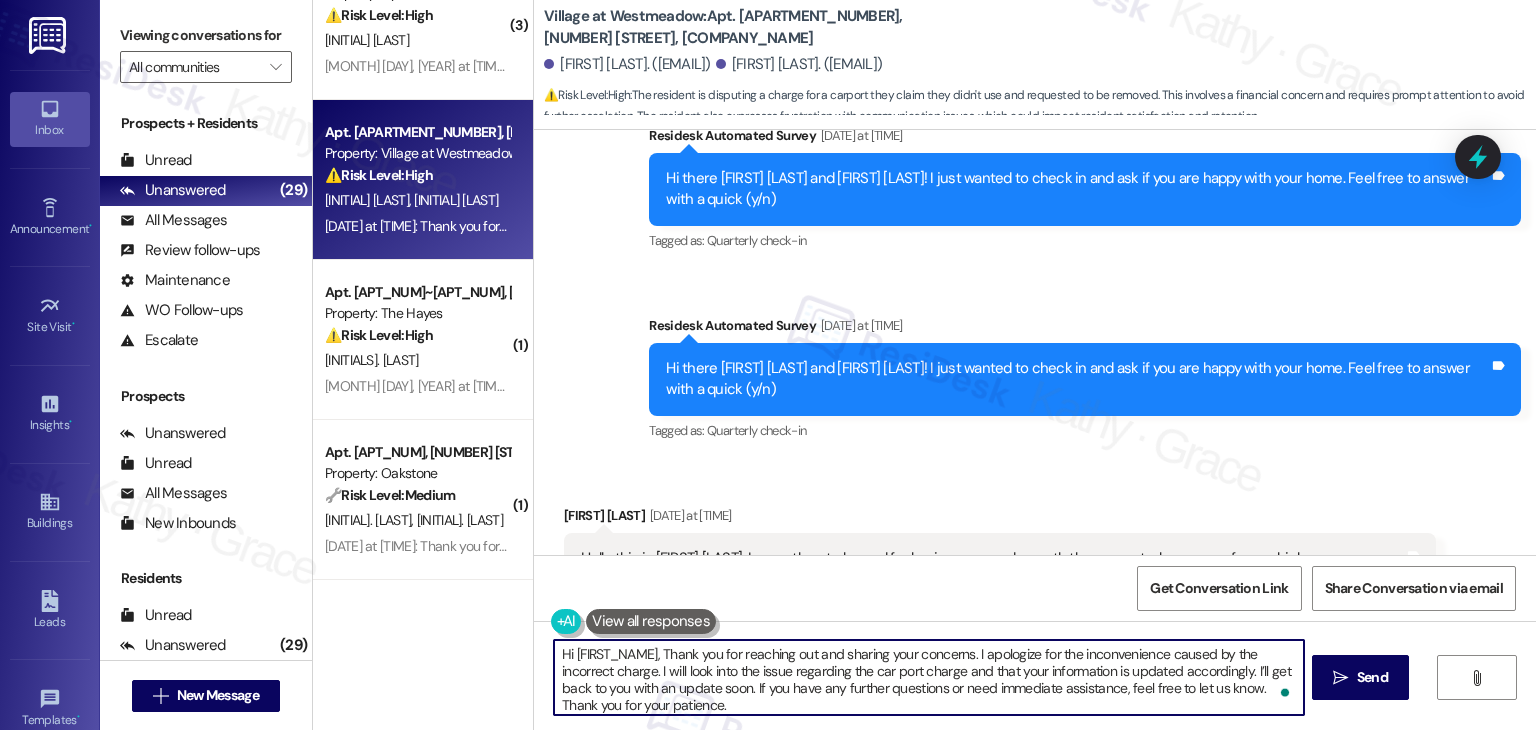 scroll, scrollTop: 16, scrollLeft: 0, axis: vertical 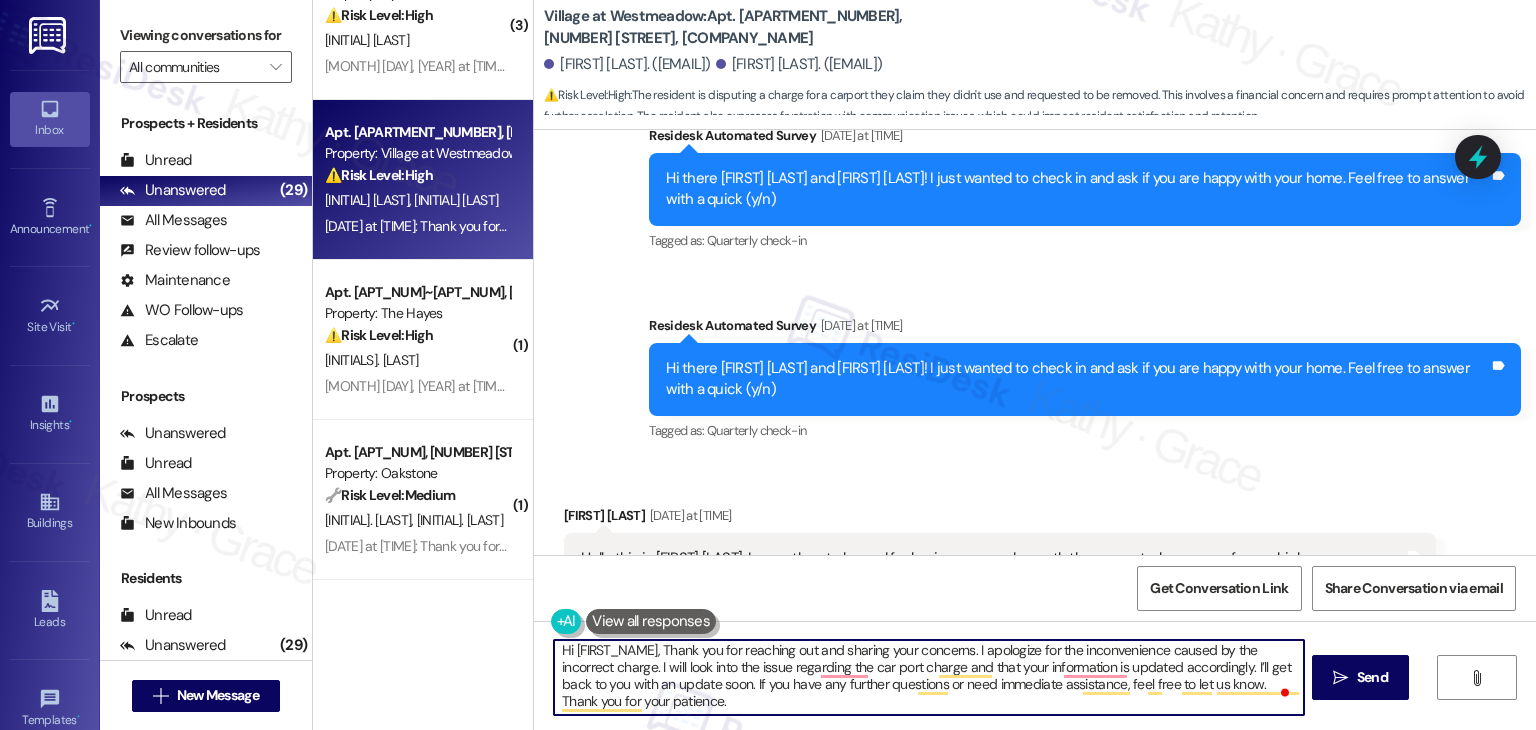 click on "Hi [FIRST_NAME], Thank you for reaching out and sharing your concerns. I apologize for the inconvenience caused by the incorrect charge. I will look into the issue regarding the car port charge and that your information is updated accordingly. I’ll get back to you with an update soon. If you have any further questions or need immediate assistance, feel free to let us know. Thank you for your patience." at bounding box center (928, 677) 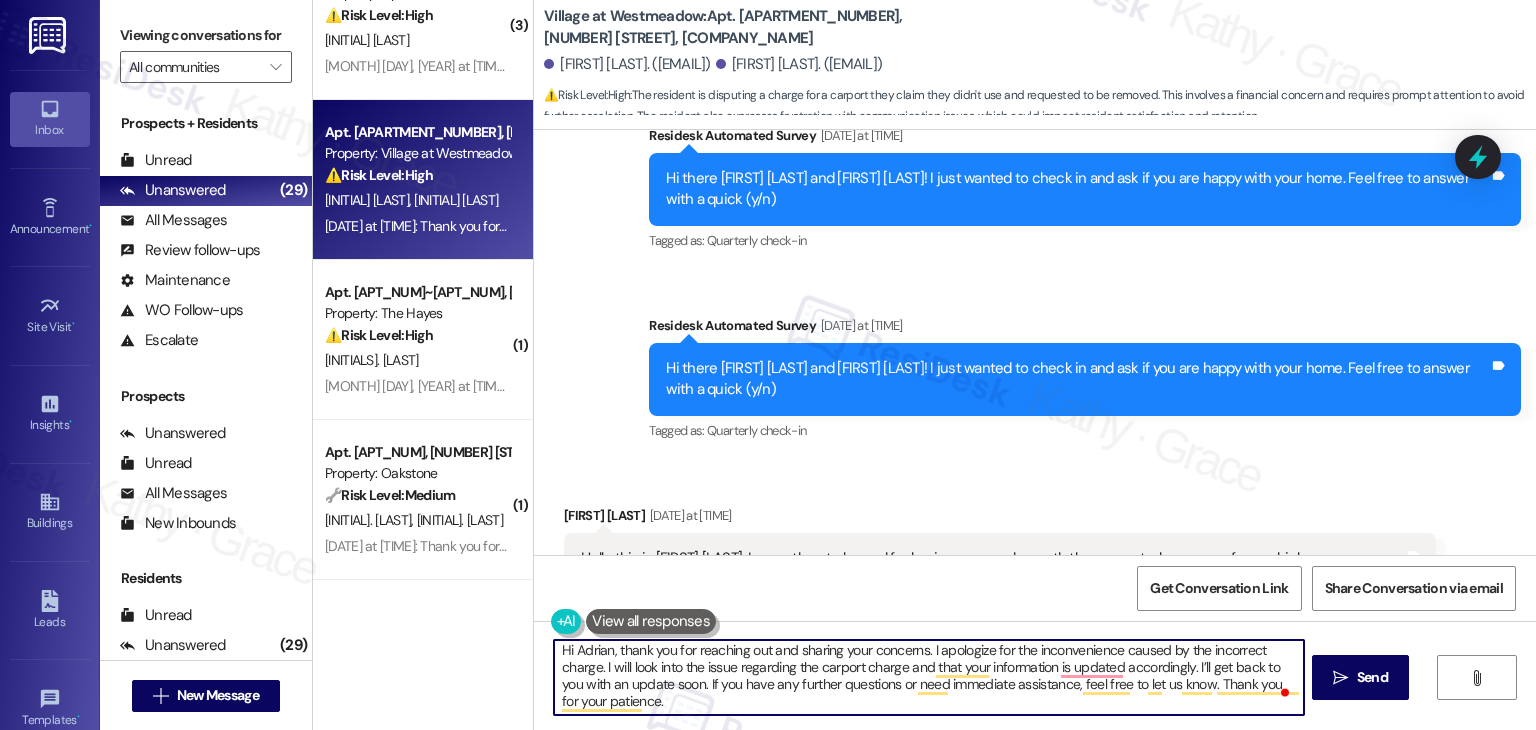 click on "Hi Adrian, thank you for reaching out and sharing your concerns. I apologize for the inconvenience caused by the incorrect charge. I will look into the issue regarding the carport charge and that your information is updated accordingly. I’ll get back to you with an update soon. If you have any further questions or need immediate assistance, feel free to let us know. Thank you for your patience." at bounding box center (928, 677) 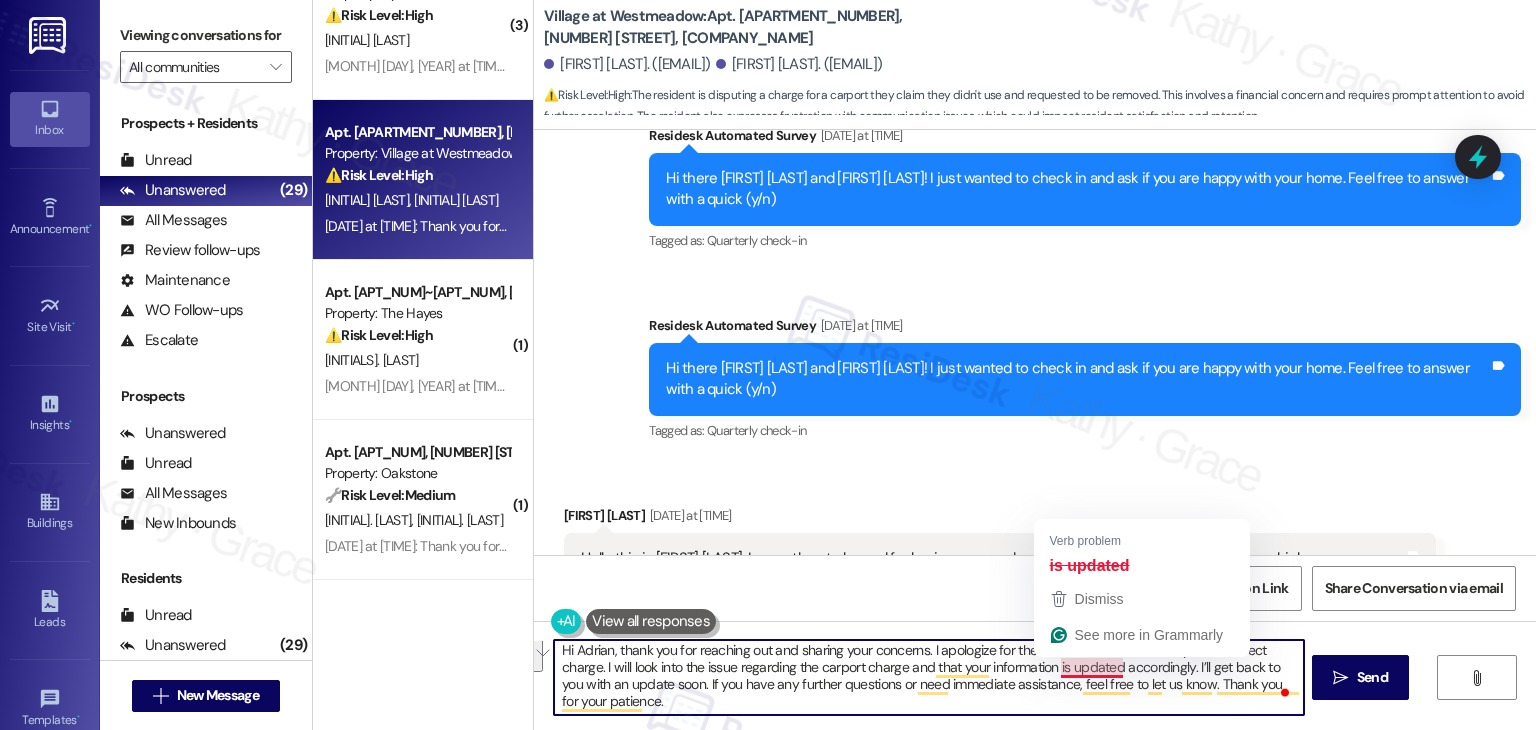 click on "Hi Adrian, thank you for reaching out and sharing your concerns. I apologize for the inconvenience caused by the incorrect charge. I will look into the issue regarding the carport charge and that your information is updated accordingly. I’ll get back to you with an update soon. If you have any further questions or need immediate assistance, feel free to let us know. Thank you for your patience." at bounding box center (928, 677) 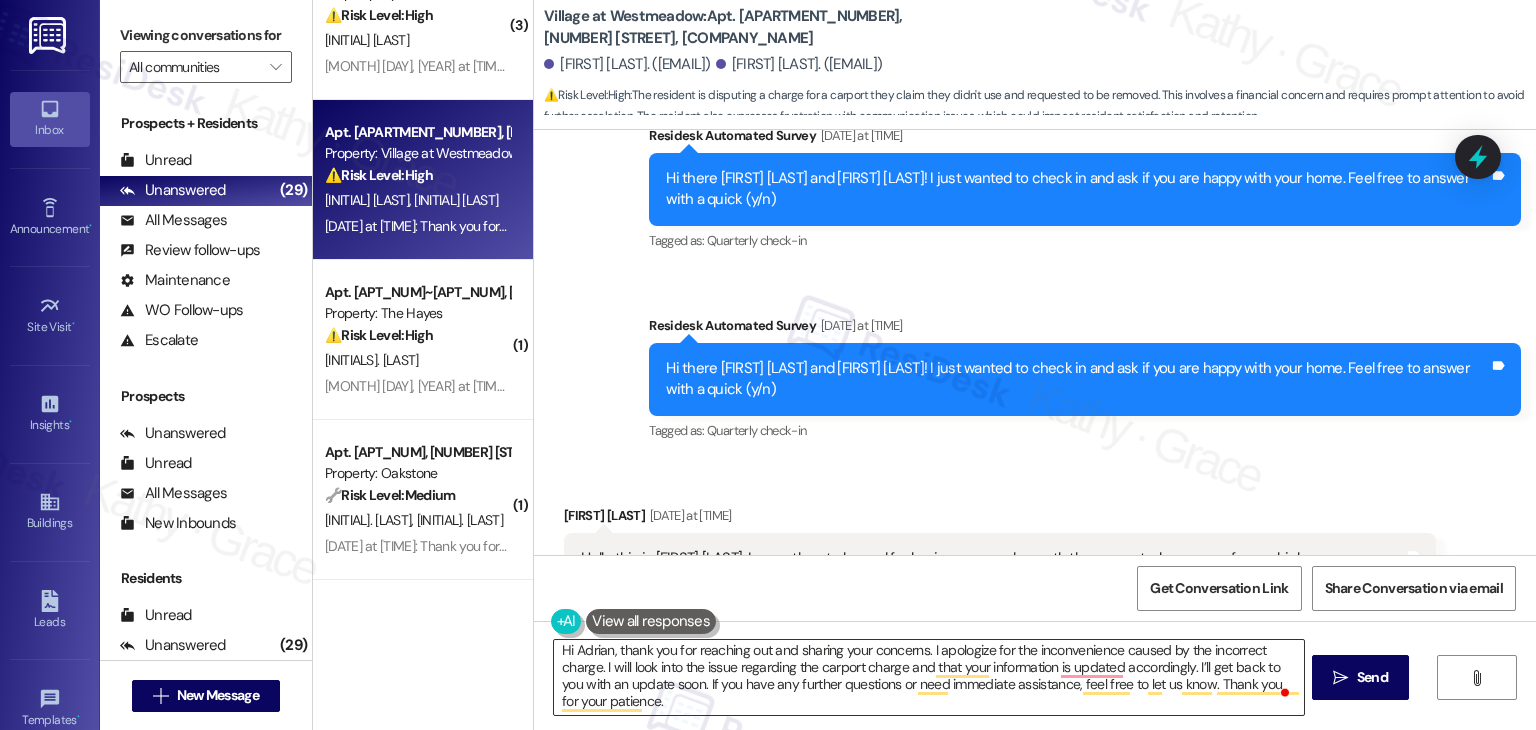 click on "Hi Adrian, thank you for reaching out and sharing your concerns. I apologize for the inconvenience caused by the incorrect charge. I will look into the issue regarding the carport charge and that your information is updated accordingly. I’ll get back to you with an update soon. If you have any further questions or need immediate assistance, feel free to let us know. Thank you for your patience." at bounding box center (928, 677) 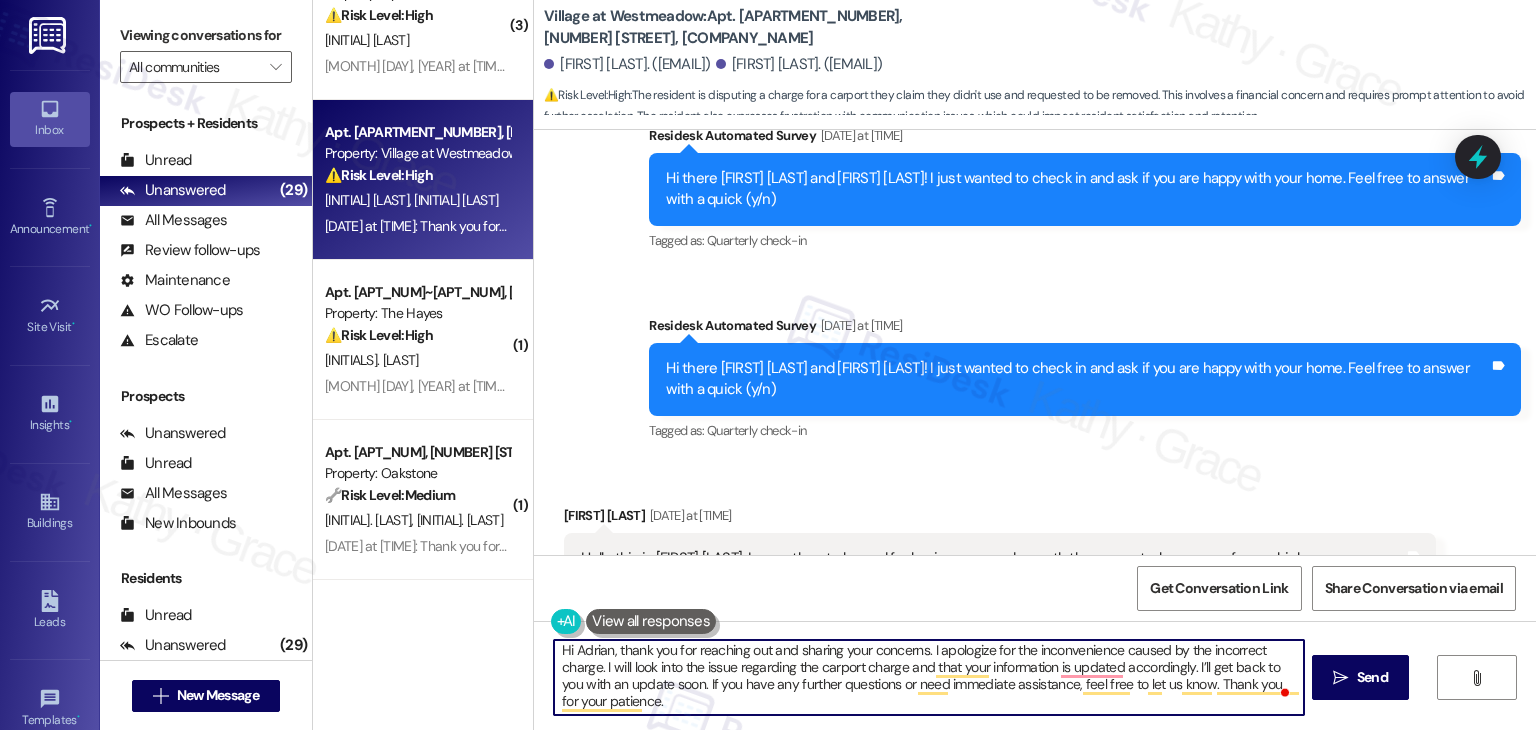 click on "Hi Adrian, thank you for reaching out and sharing your concerns. I apologize for the inconvenience caused by the incorrect charge. I will look into the issue regarding the carport charge and that your information is updated accordingly. I’ll get back to you with an update soon. If you have any further questions or need immediate assistance, feel free to let us know. Thank you for your patience." at bounding box center [928, 677] 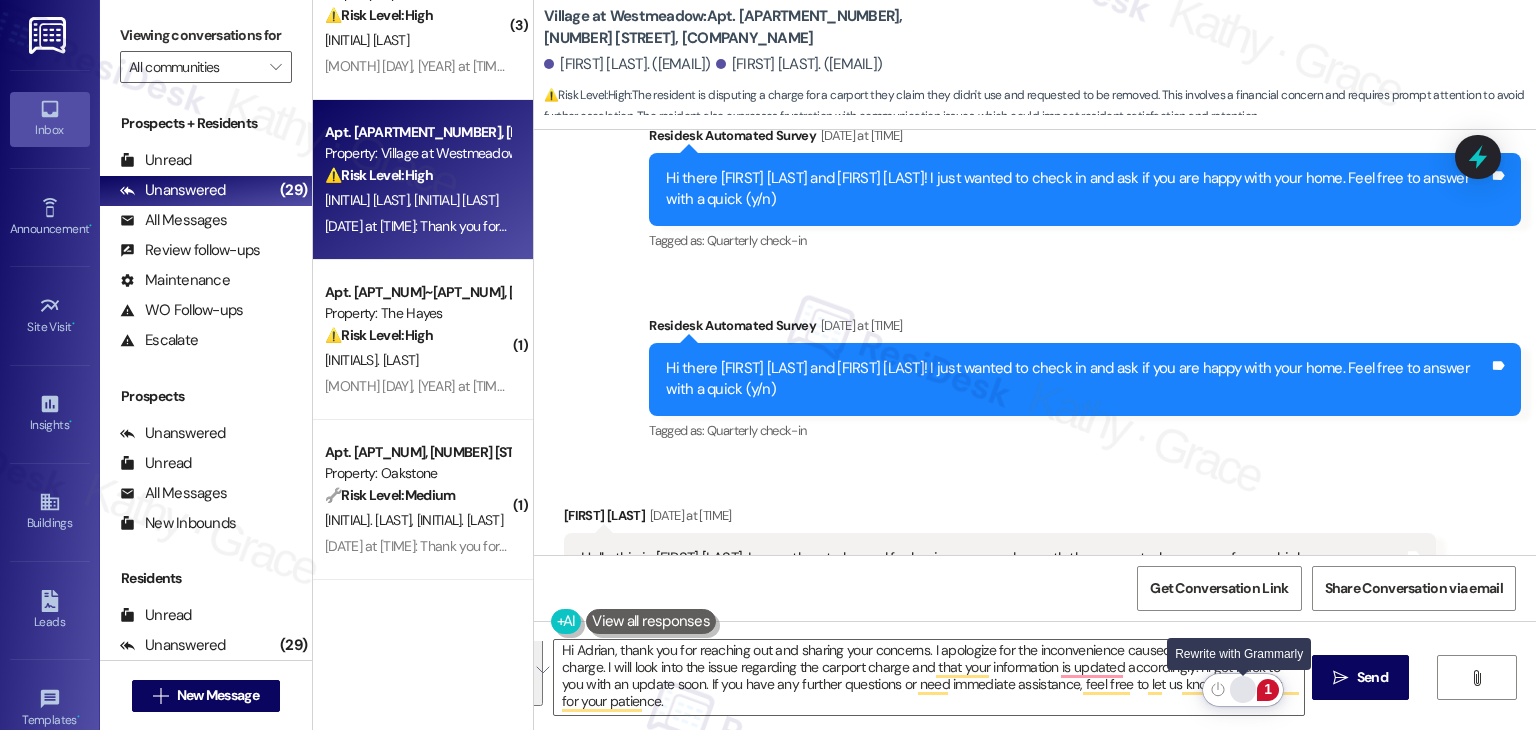 click 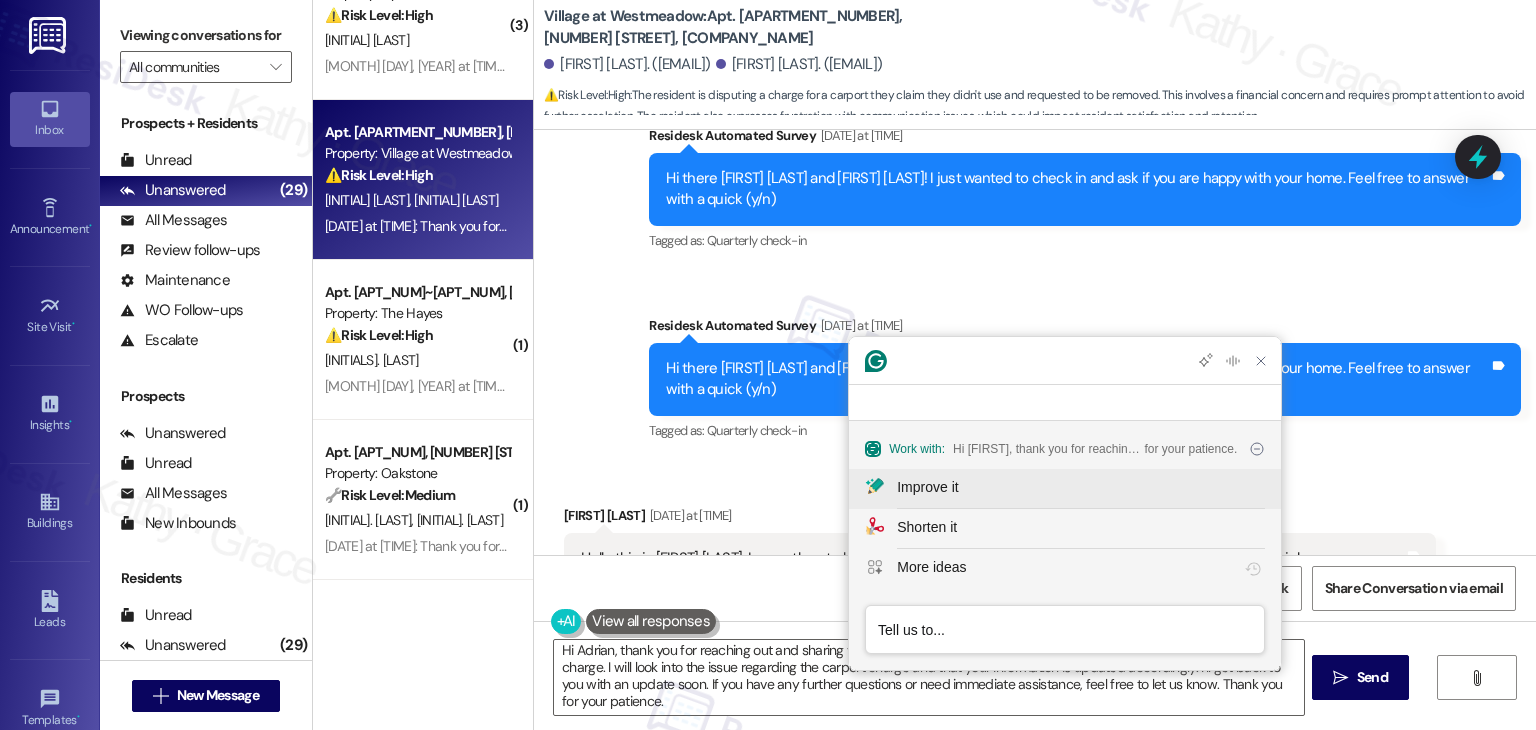 scroll, scrollTop: 0, scrollLeft: 0, axis: both 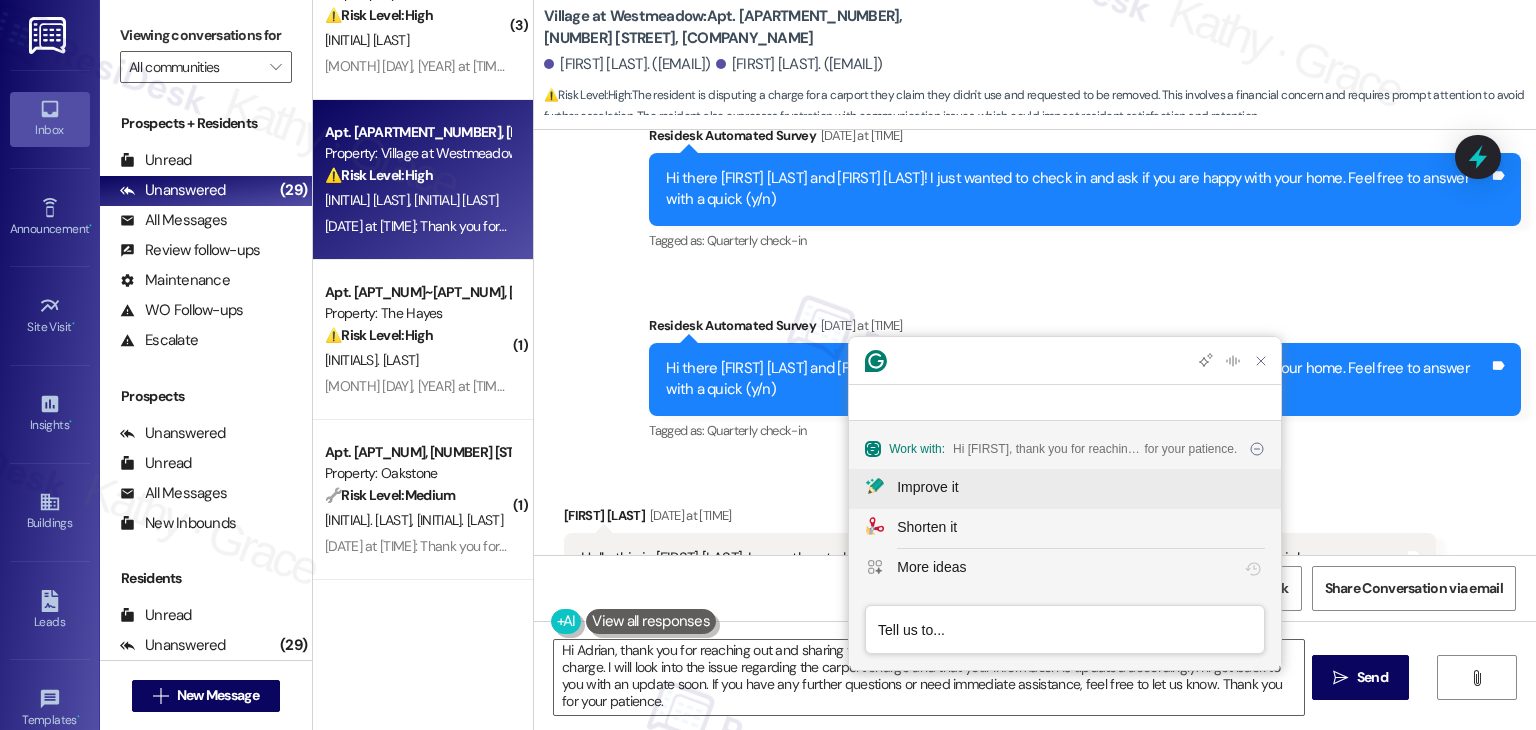 click on "Improve it" 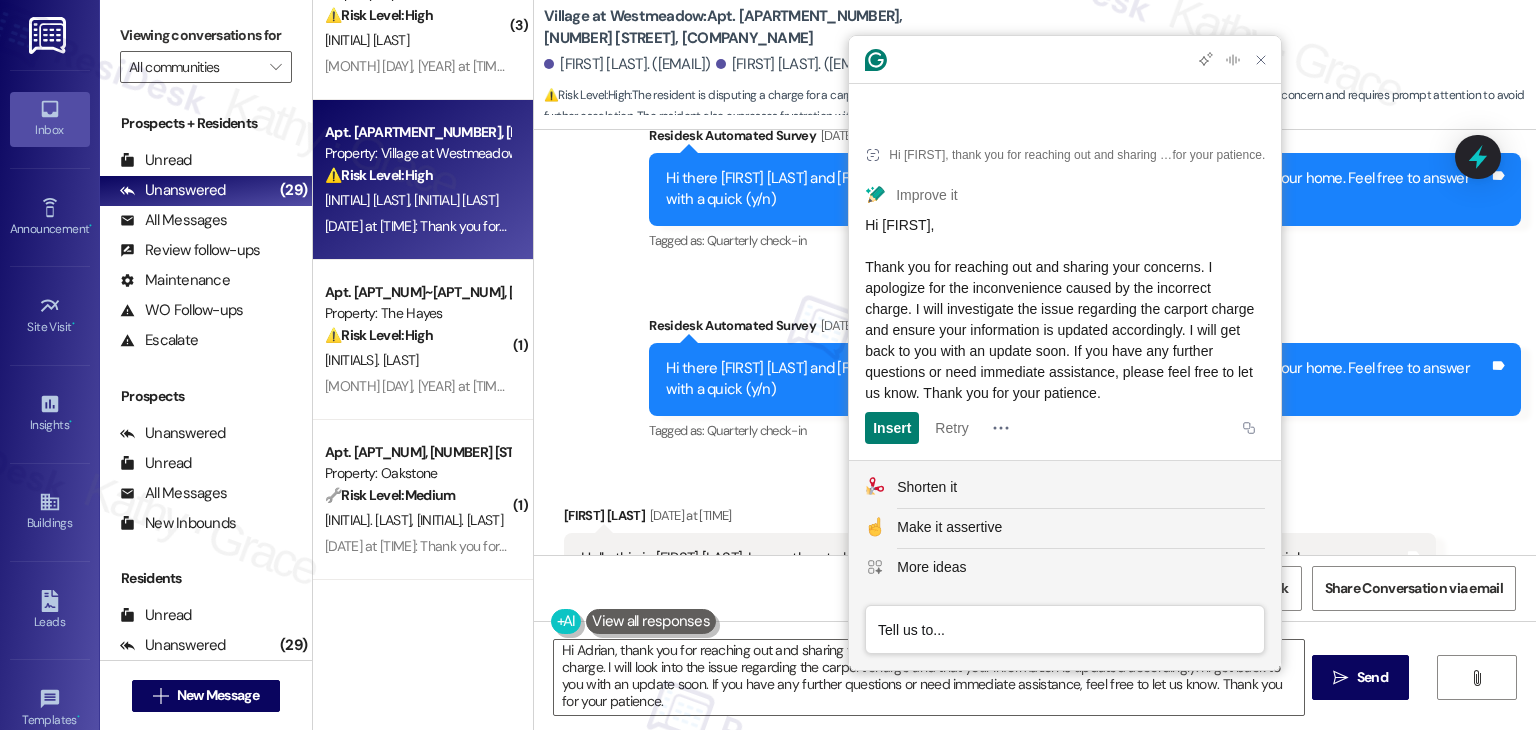 drag, startPoint x: 992, startPoint y: 329, endPoint x: 1256, endPoint y: 329, distance: 264 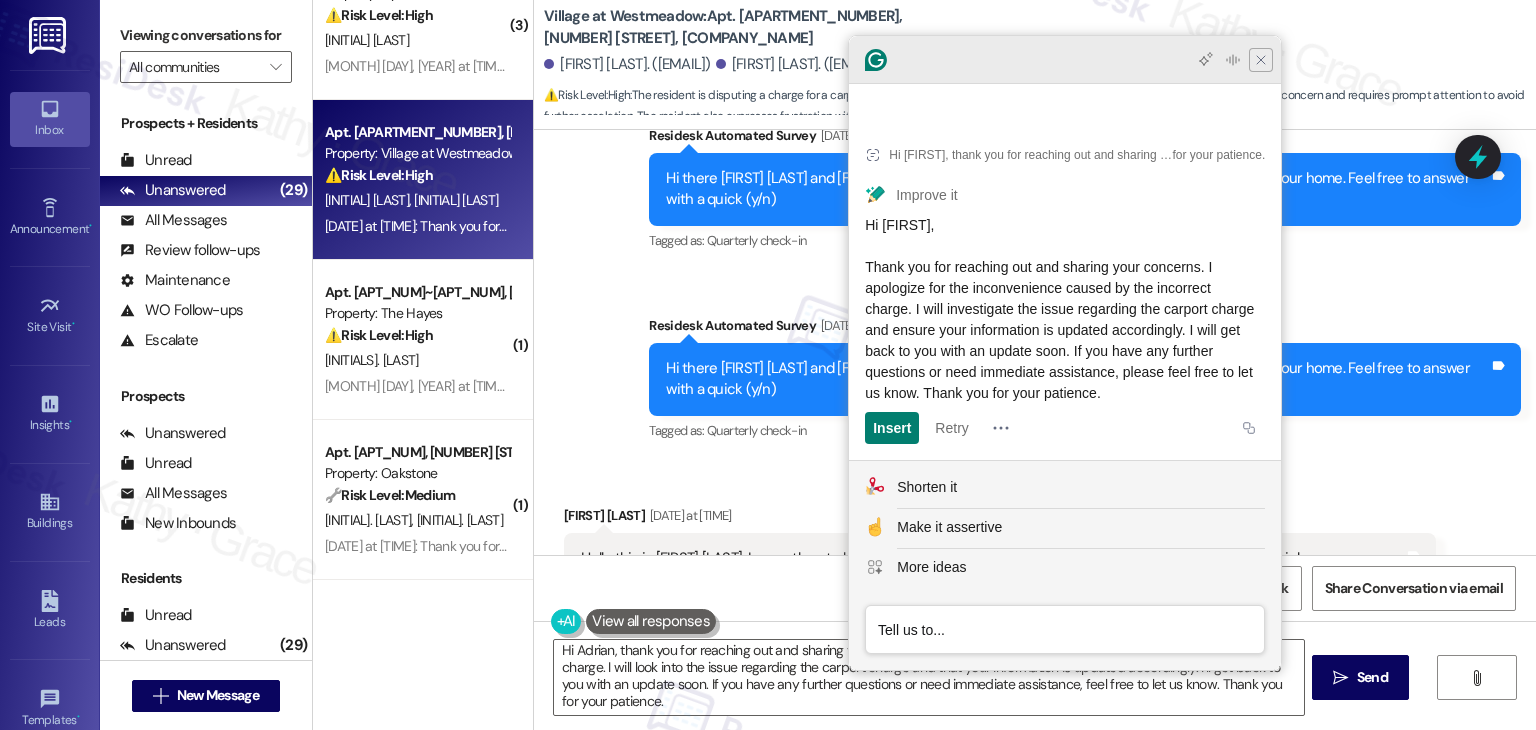 click 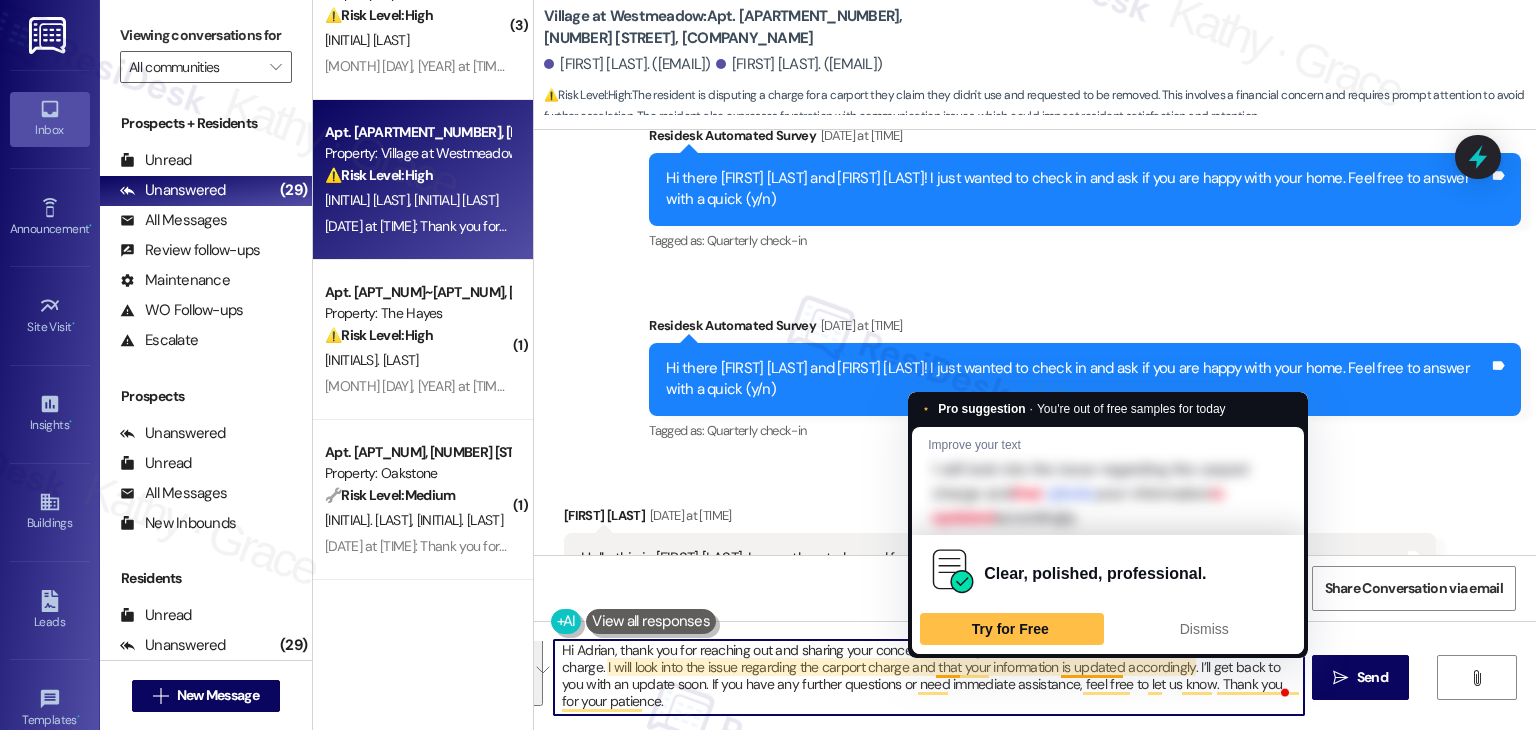 click on "Hi Adrian, thank you for reaching out and sharing your concerns. I apologize for the inconvenience caused by the incorrect charge. I will look into the issue regarding the carport charge and that your information is updated accordingly. I’ll get back to you with an update soon. If you have any further questions or need immediate assistance, feel free to let us know. Thank you for your patience." at bounding box center [928, 677] 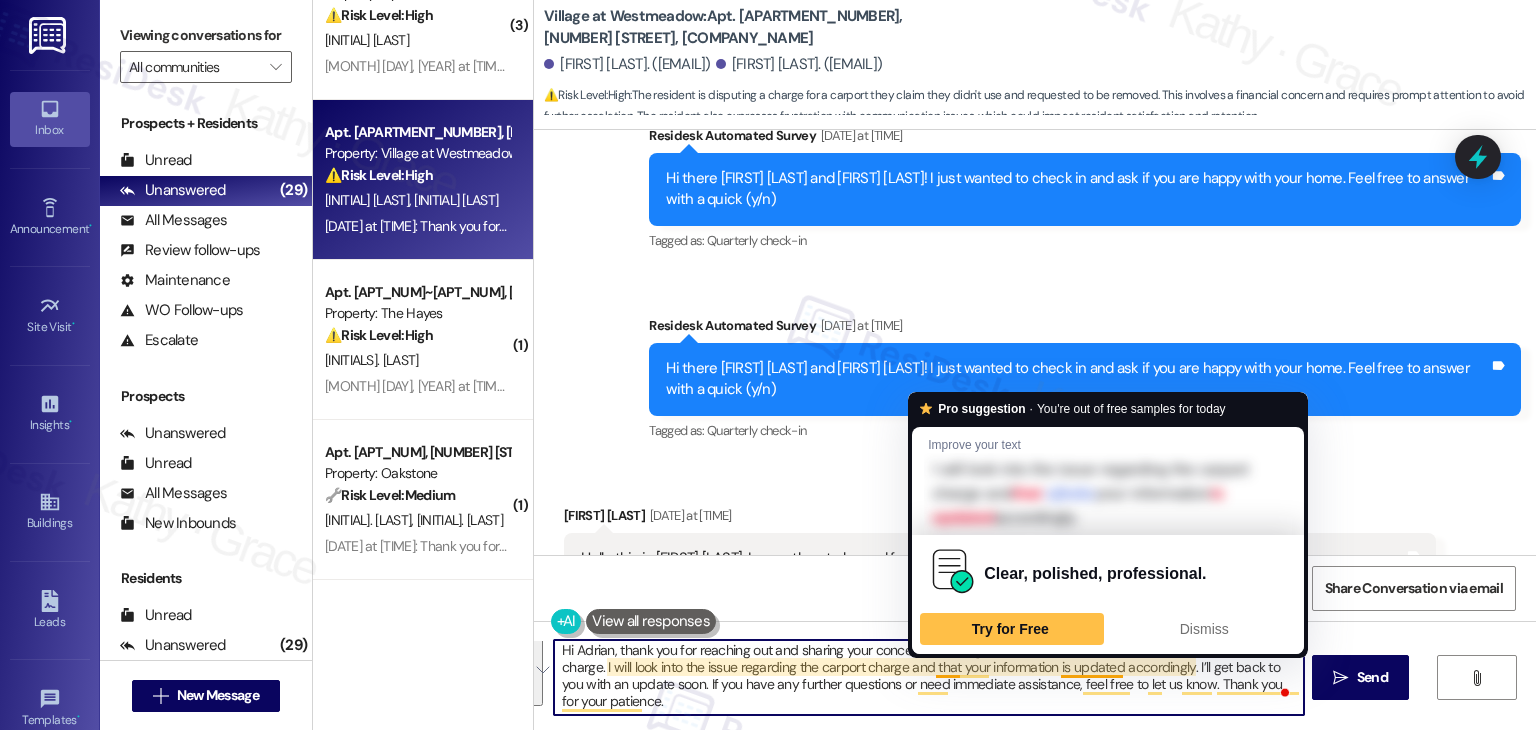 click on "Hi Adrian, thank you for reaching out and sharing your concerns. I apologize for the inconvenience caused by the incorrect charge. I will look into the issue regarding the carport charge and that your information is updated accordingly. I’ll get back to you with an update soon. If you have any further questions or need immediate assistance, feel free to let us know. Thank you for your patience." at bounding box center [928, 677] 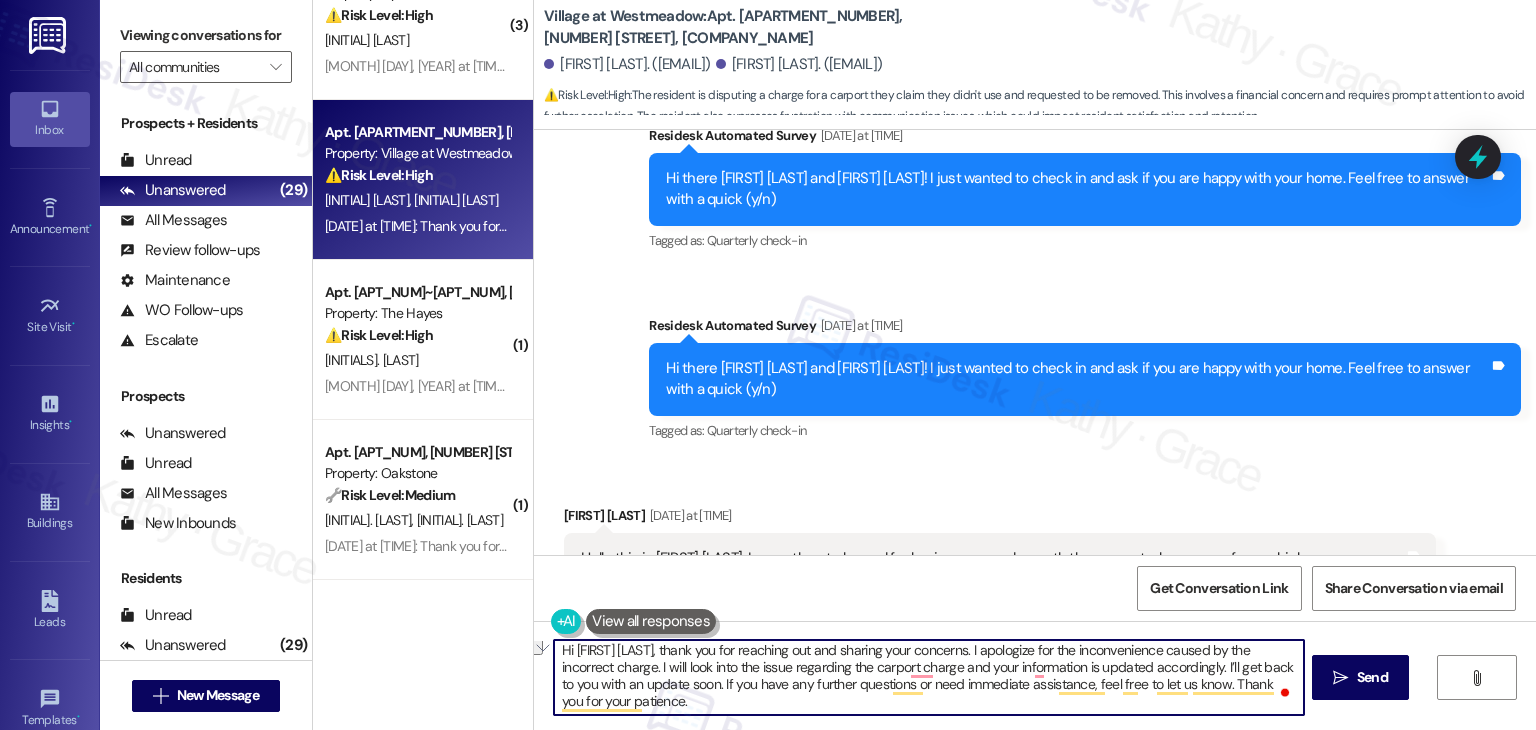 drag, startPoint x: 1155, startPoint y: 668, endPoint x: 1022, endPoint y: 671, distance: 133.03383 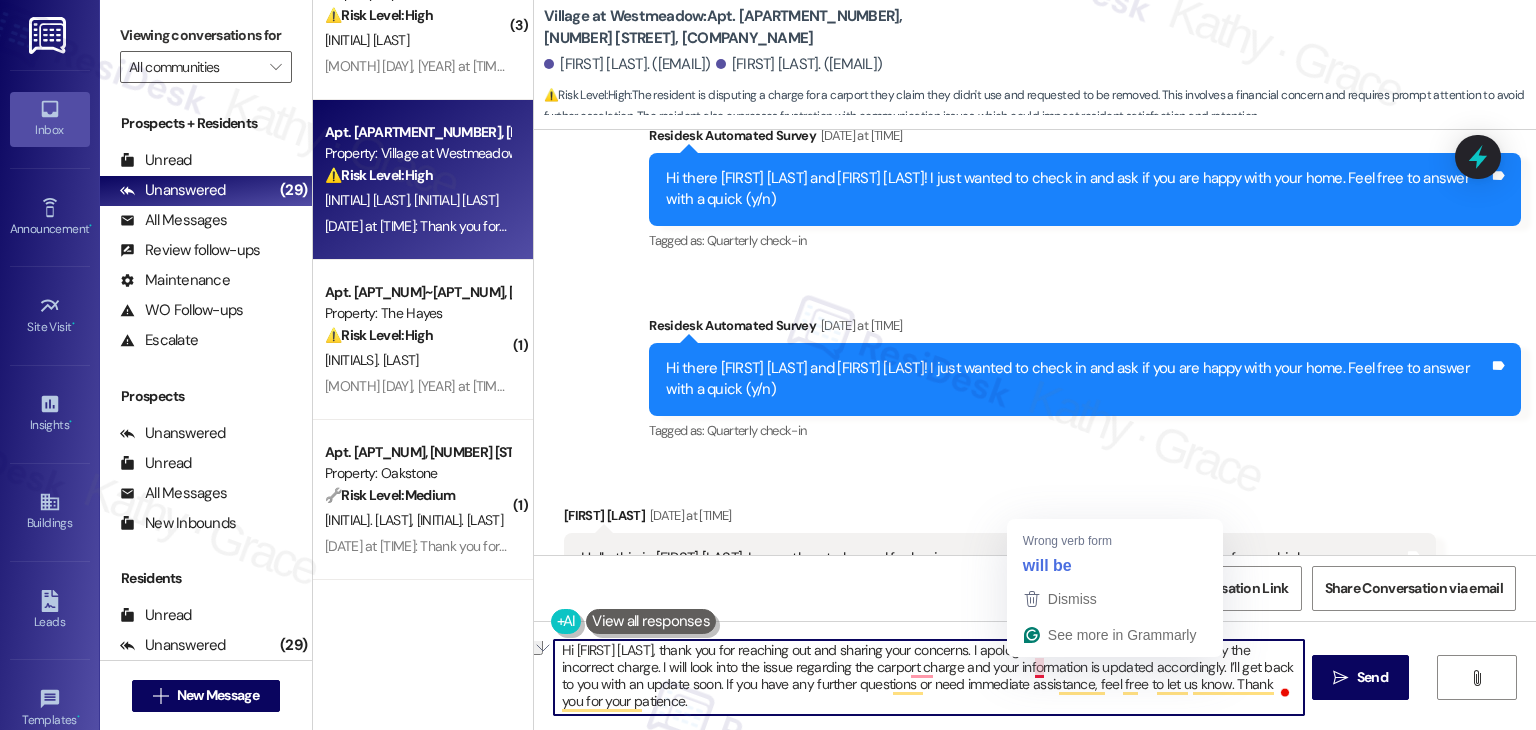 paste on "your information is updated accordingly." 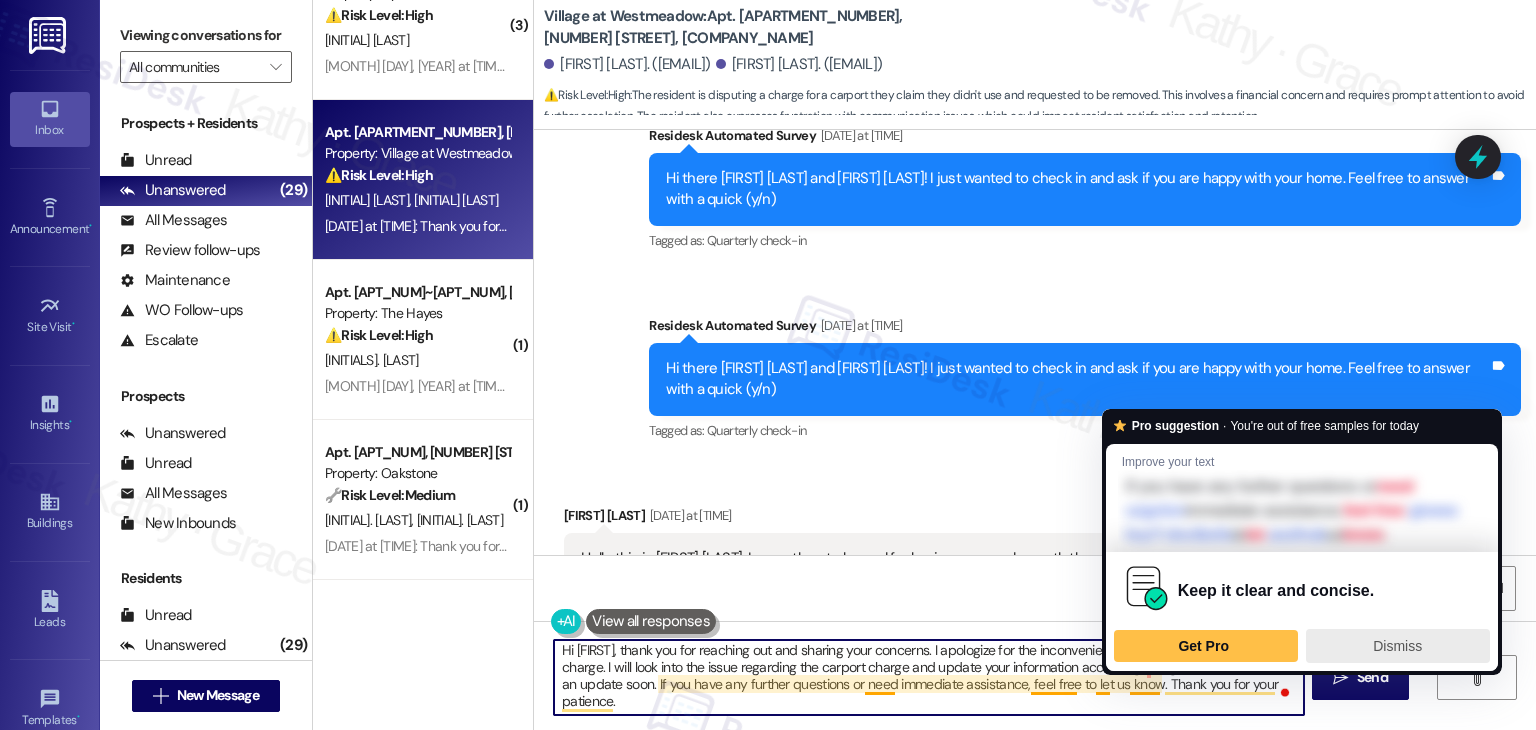 click on "Dismiss" at bounding box center [1397, 646] 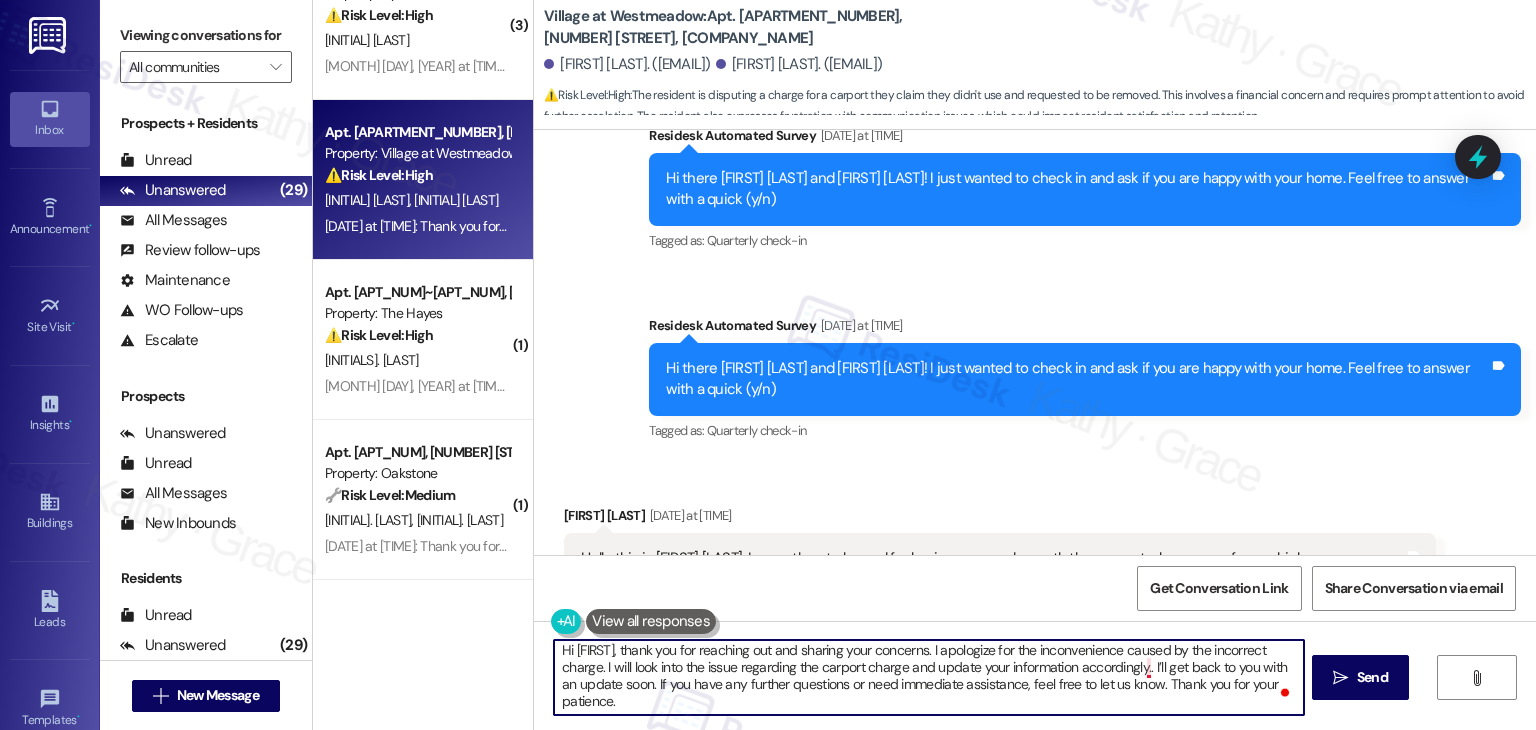 click on "Hi [FIRST], thank you for reaching out and sharing your concerns. I apologize for the inconvenience caused by the incorrect charge. I will look into the issue regarding the carport charge and update your information accordingly.. I’ll get back to you with an update soon. If you have any further questions or need immediate assistance, feel free to let us know. Thank you for your patience." at bounding box center [928, 677] 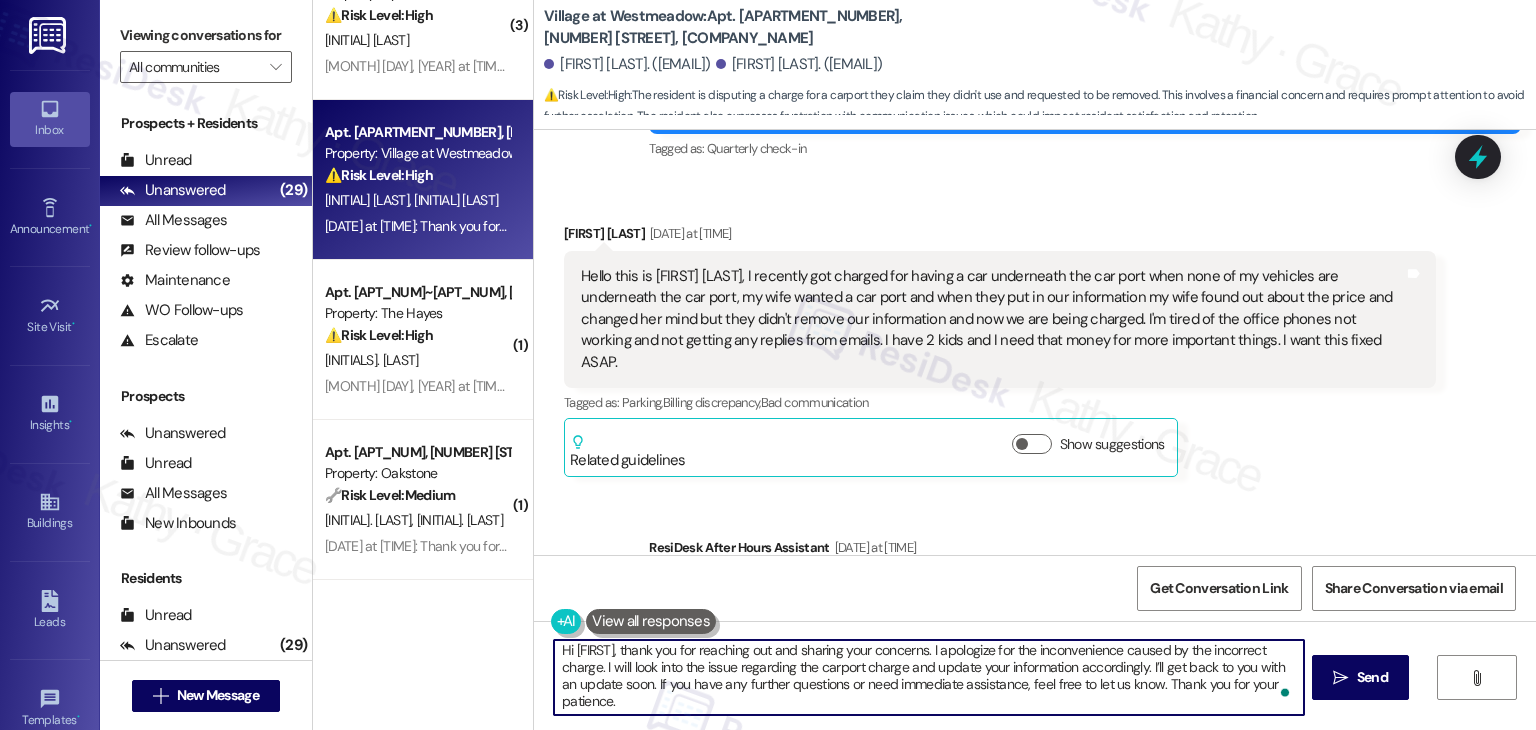 scroll, scrollTop: 6038, scrollLeft: 0, axis: vertical 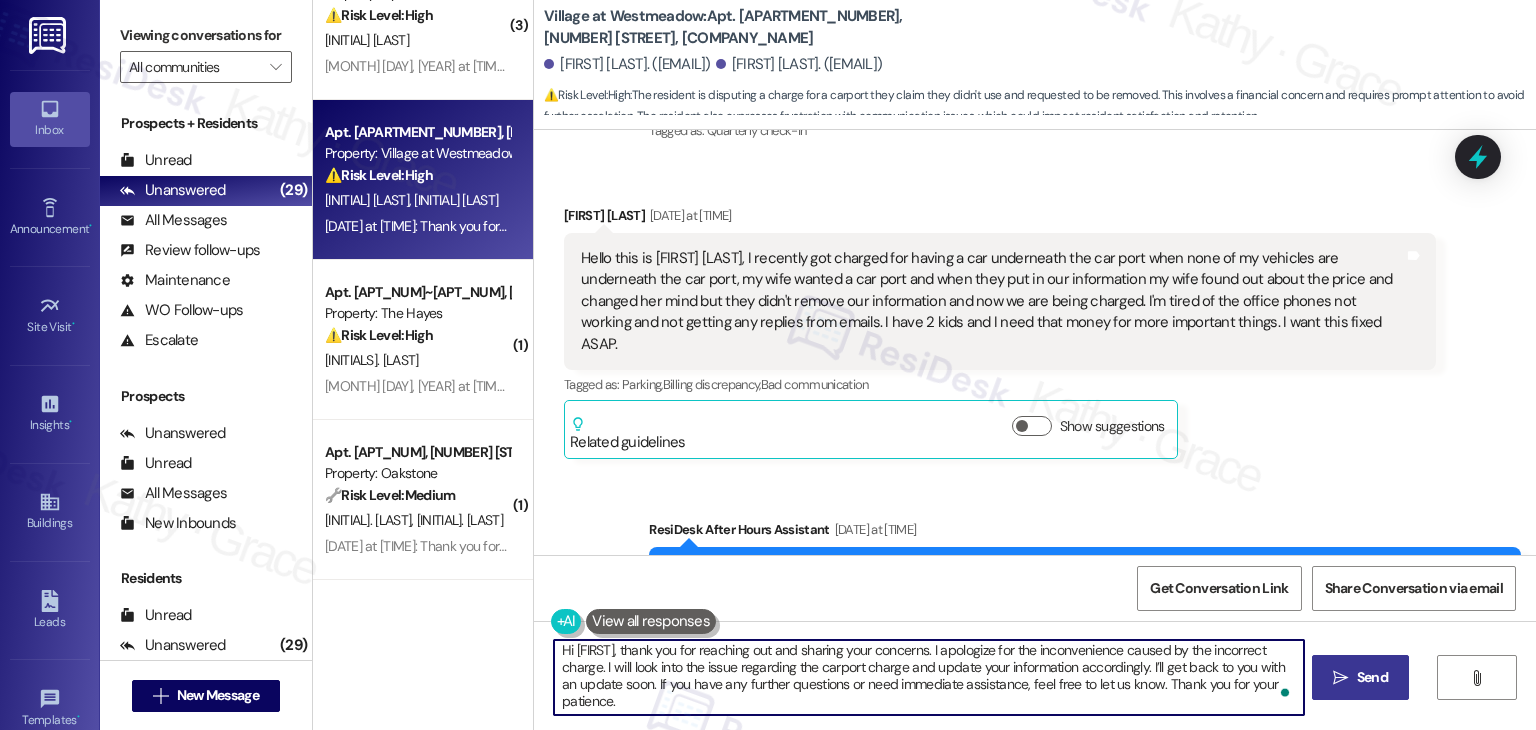 type on "Hi [FIRST], thank you for reaching out and sharing your concerns. I apologize for the inconvenience caused by the incorrect charge. I will look into the issue regarding the carport charge and update your information accordingly. I’ll get back to you with an update soon. If you have any further questions or need immediate assistance, feel free to let us know. Thank you for your patience." 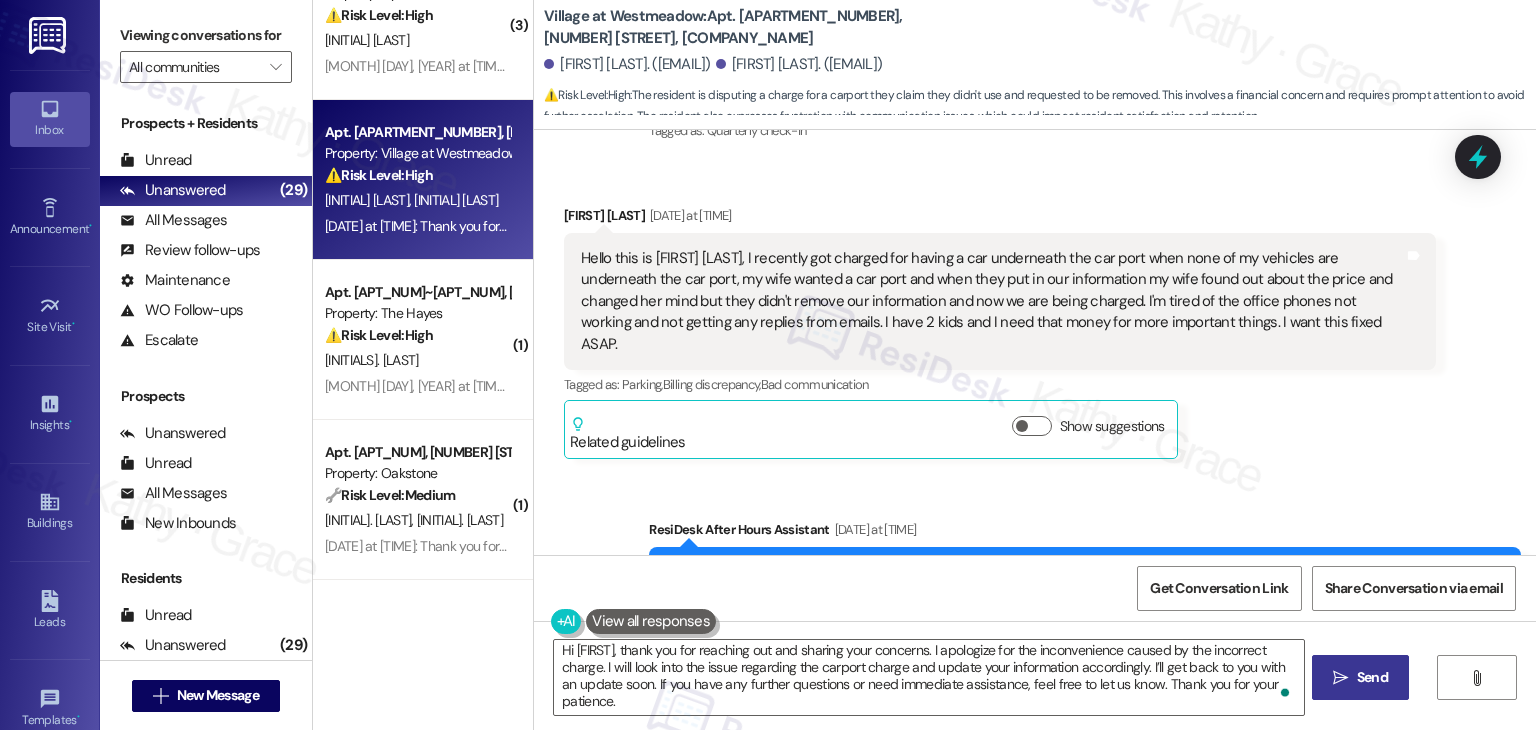 click on "Send" at bounding box center [1372, 677] 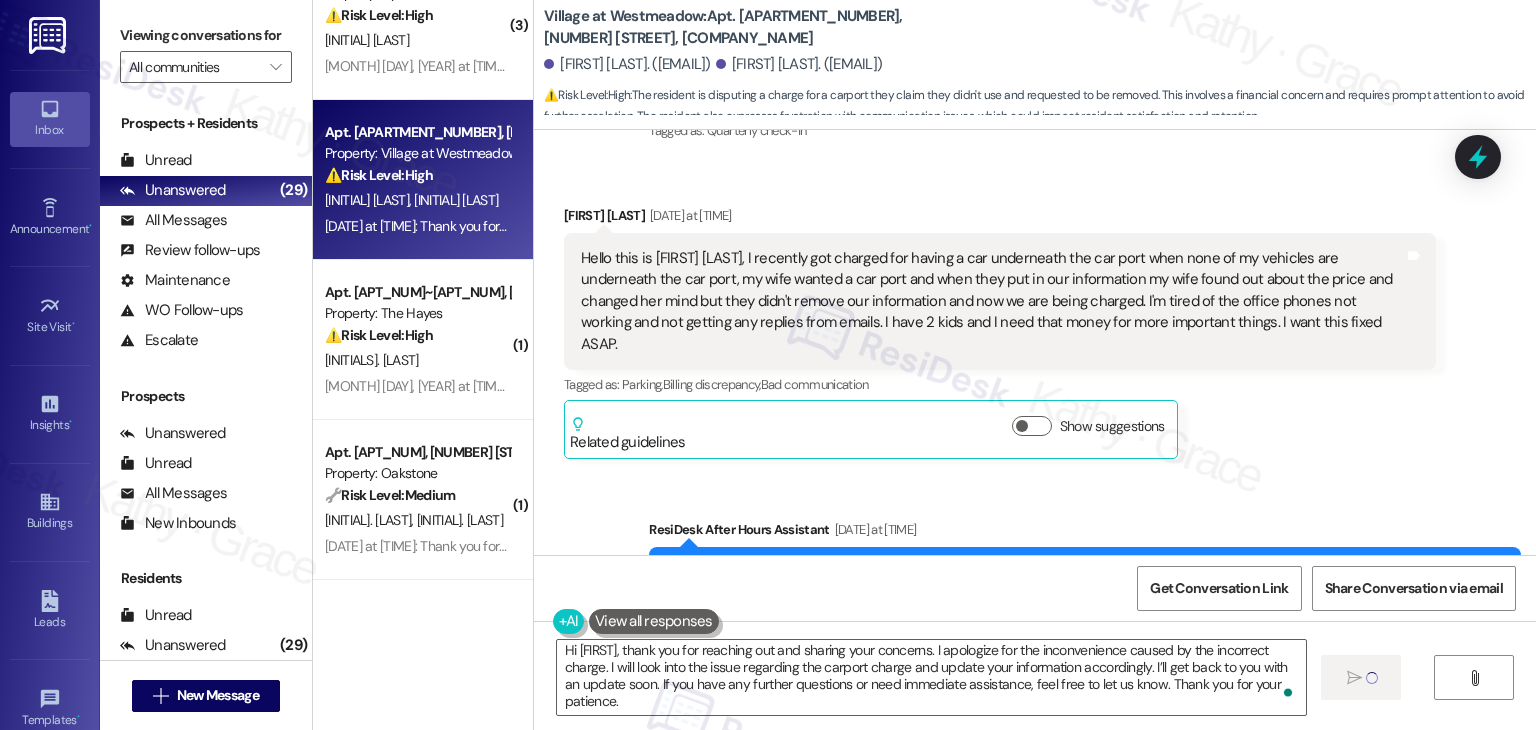 type 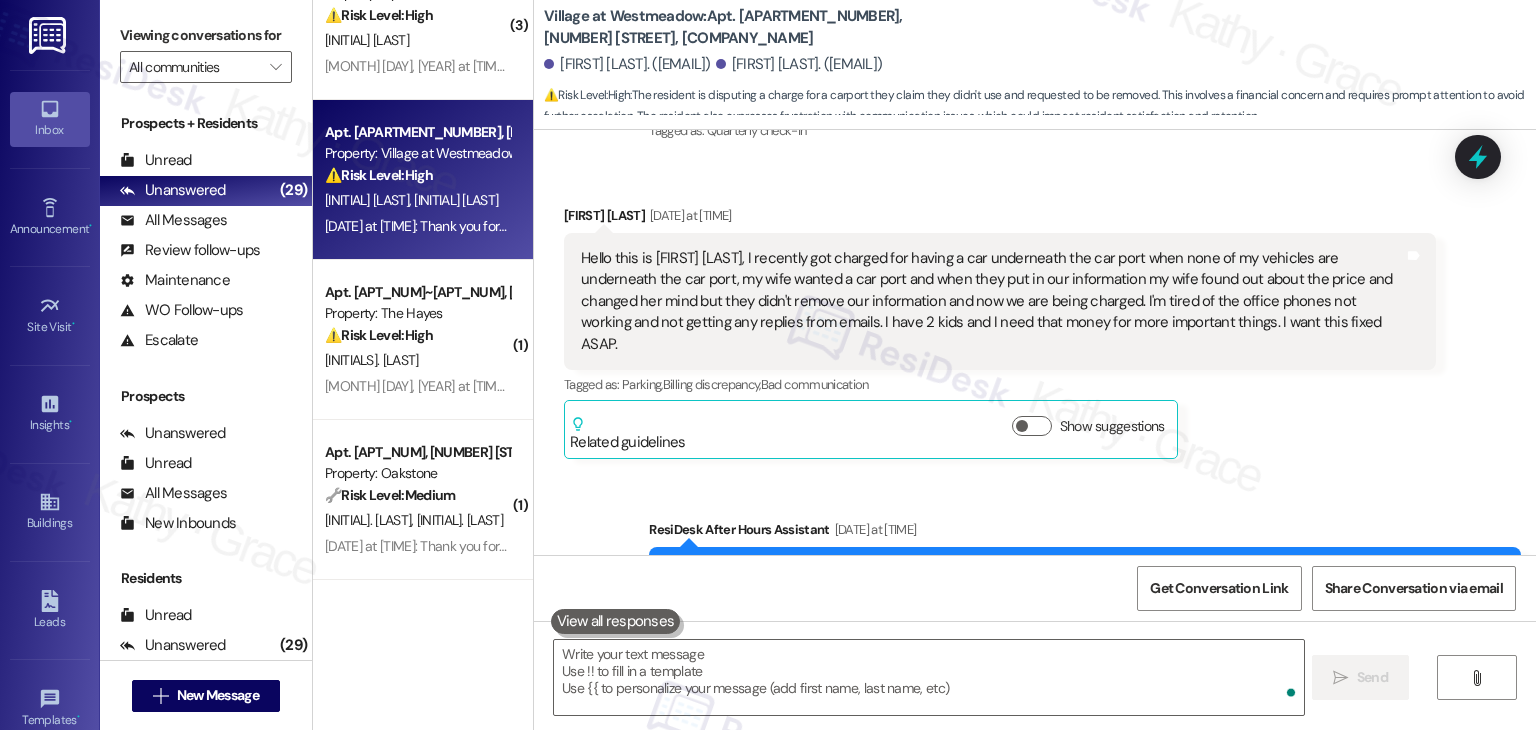 scroll, scrollTop: 0, scrollLeft: 0, axis: both 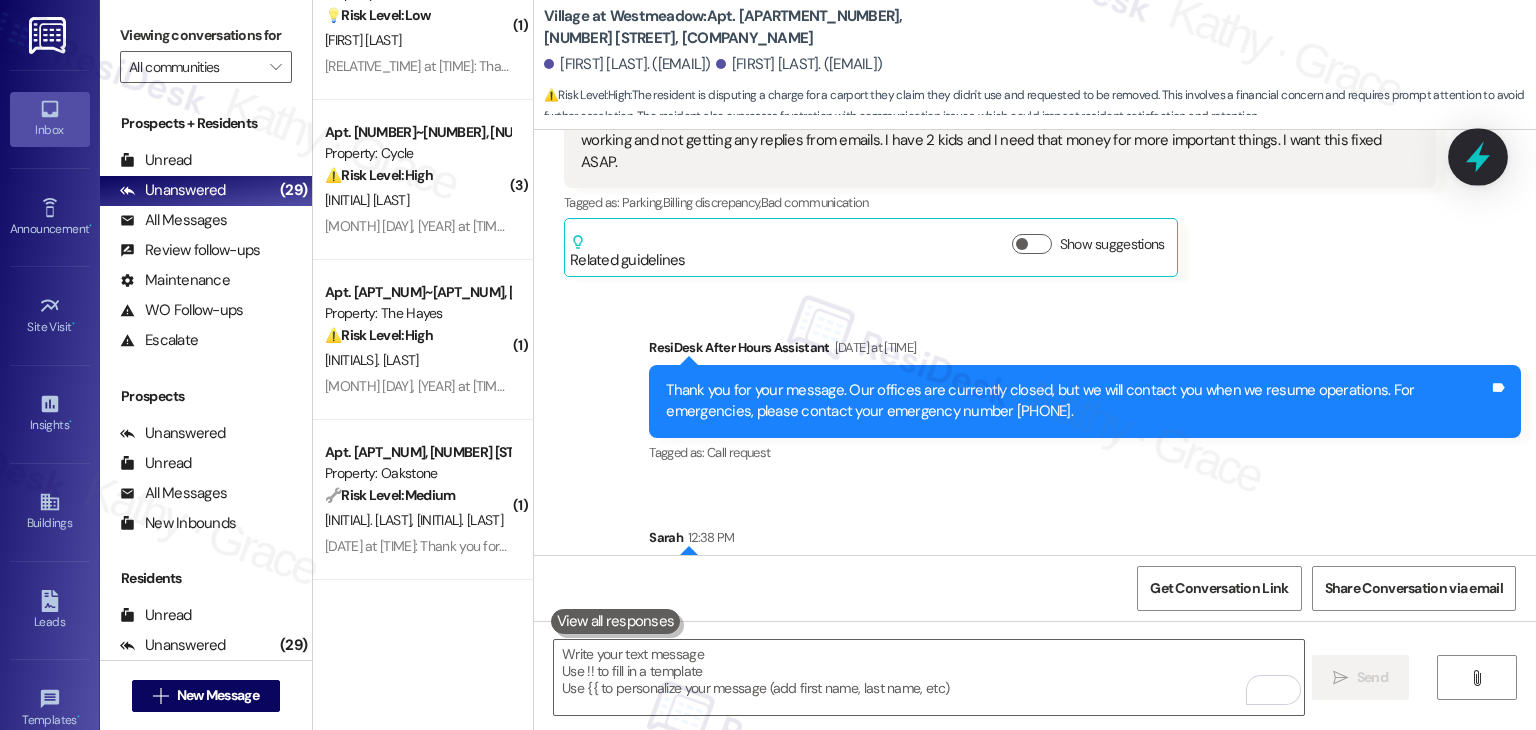 click 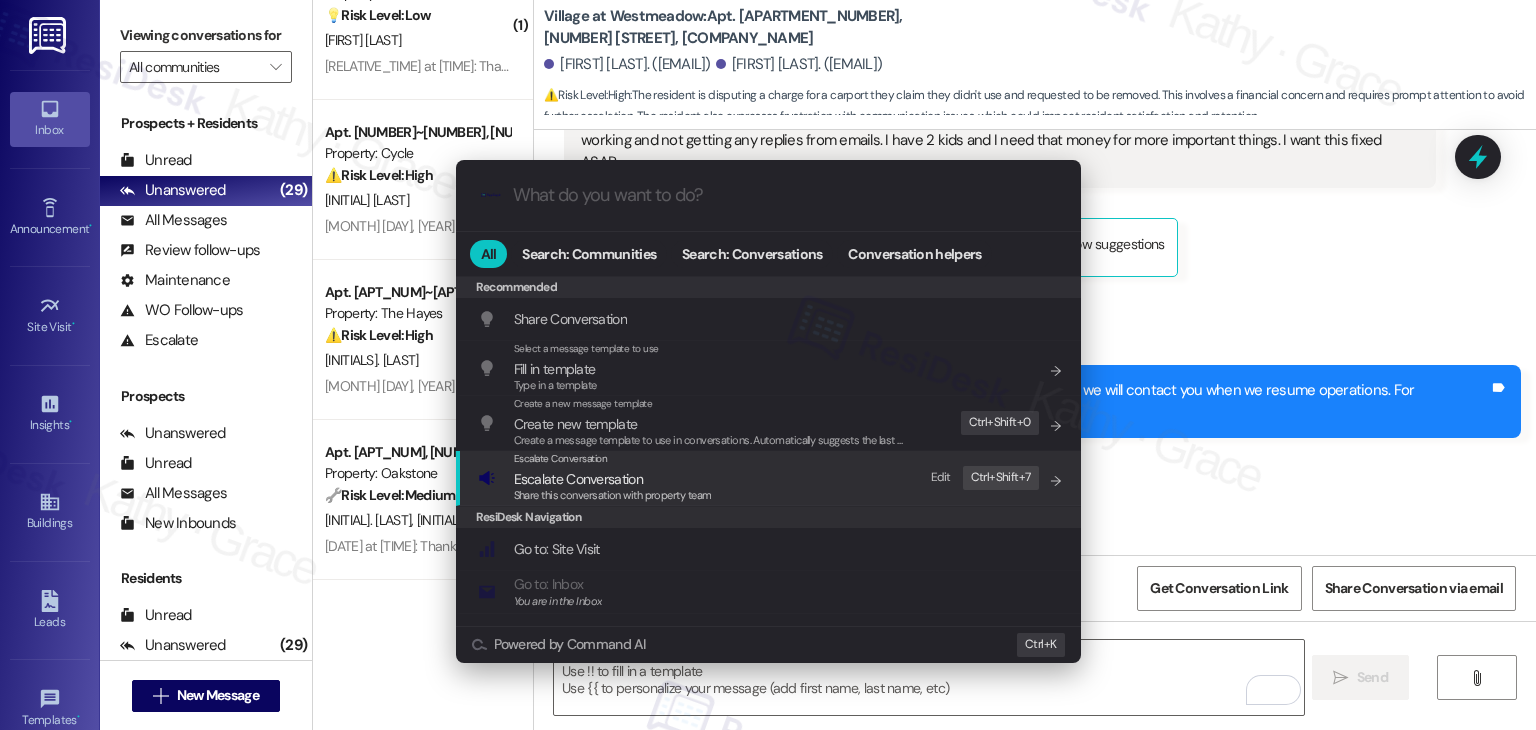 click on "Escalate Conversation" at bounding box center (578, 479) 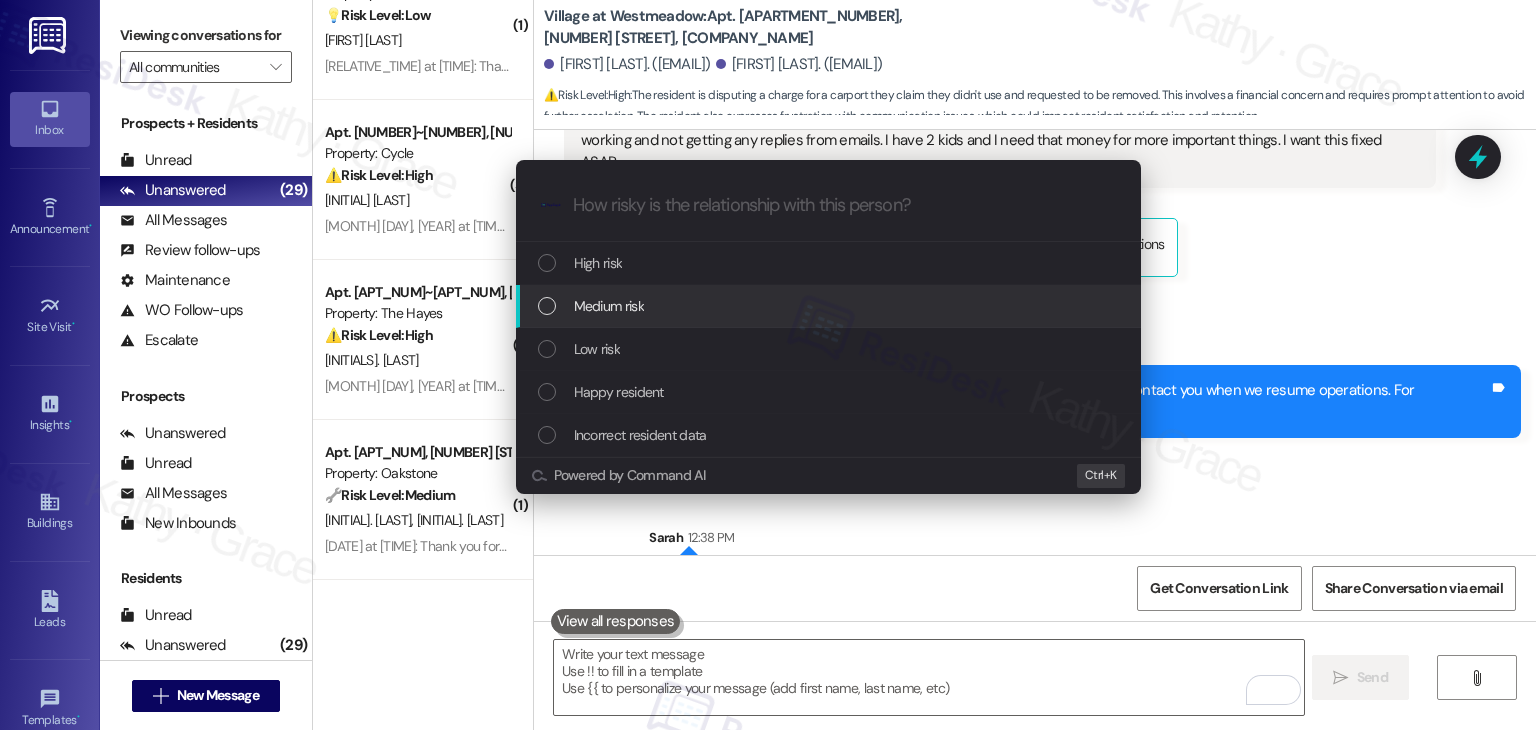 click at bounding box center (547, 306) 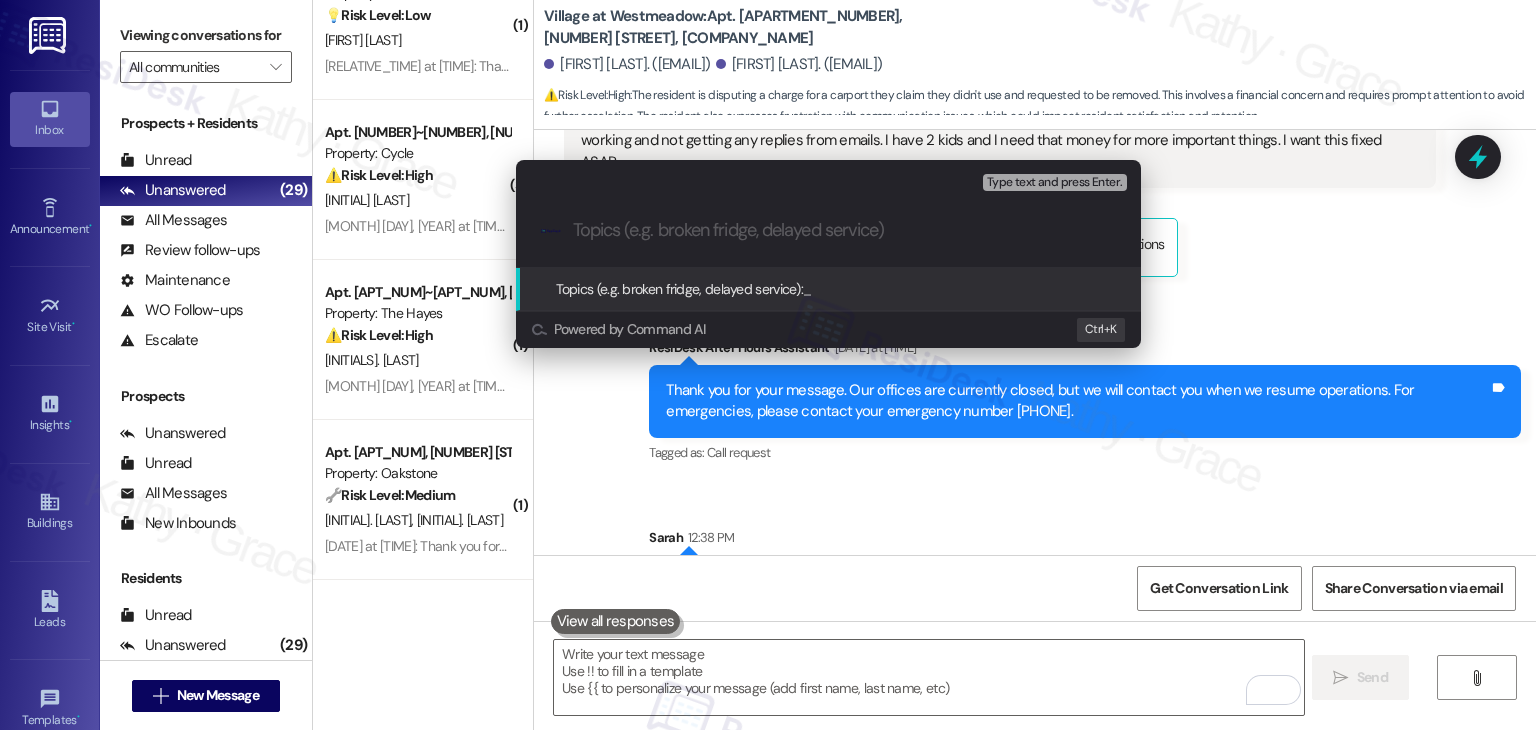 paste on "Follow-Up on Incorrect Carport Charge Inquiry" 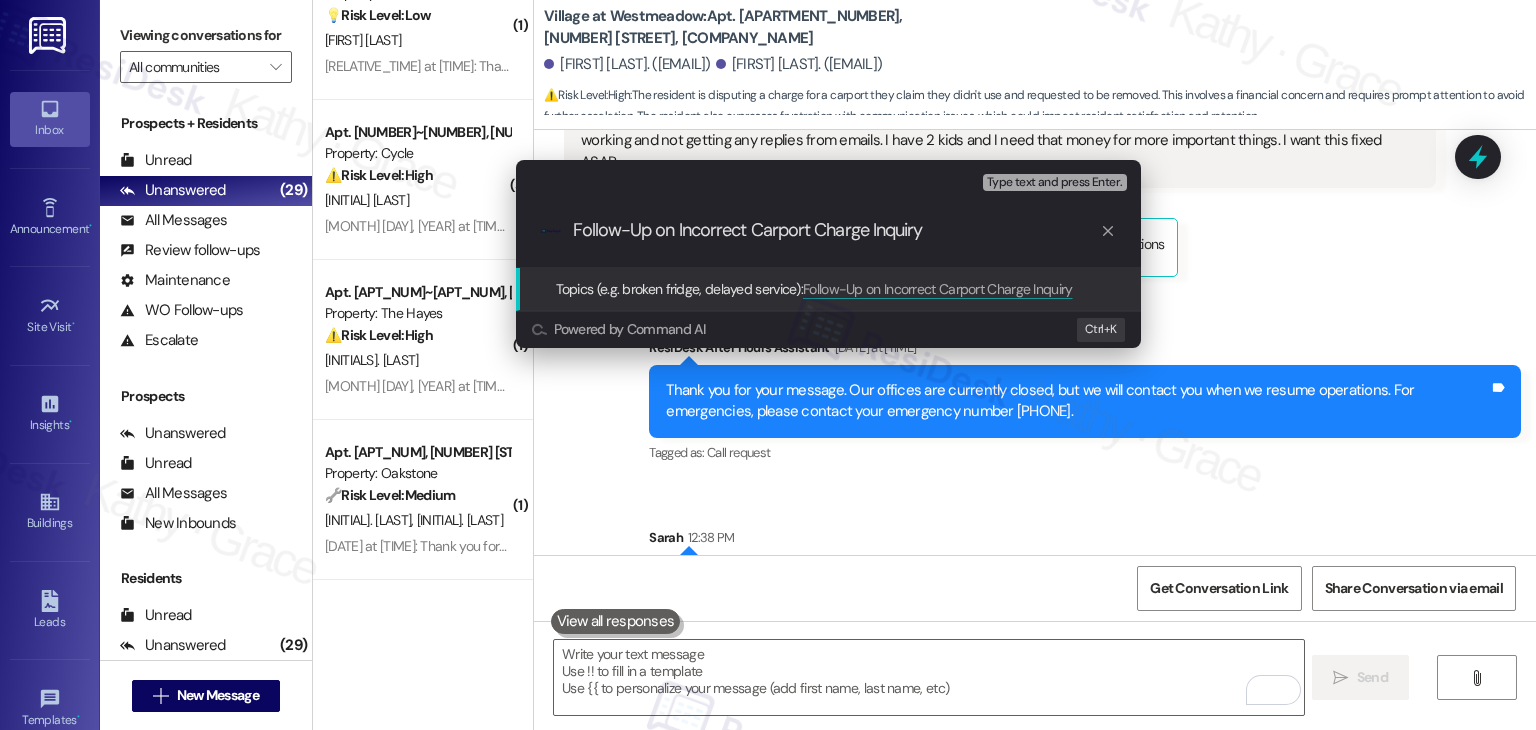drag, startPoint x: 944, startPoint y: 229, endPoint x: 872, endPoint y: 231, distance: 72.02777 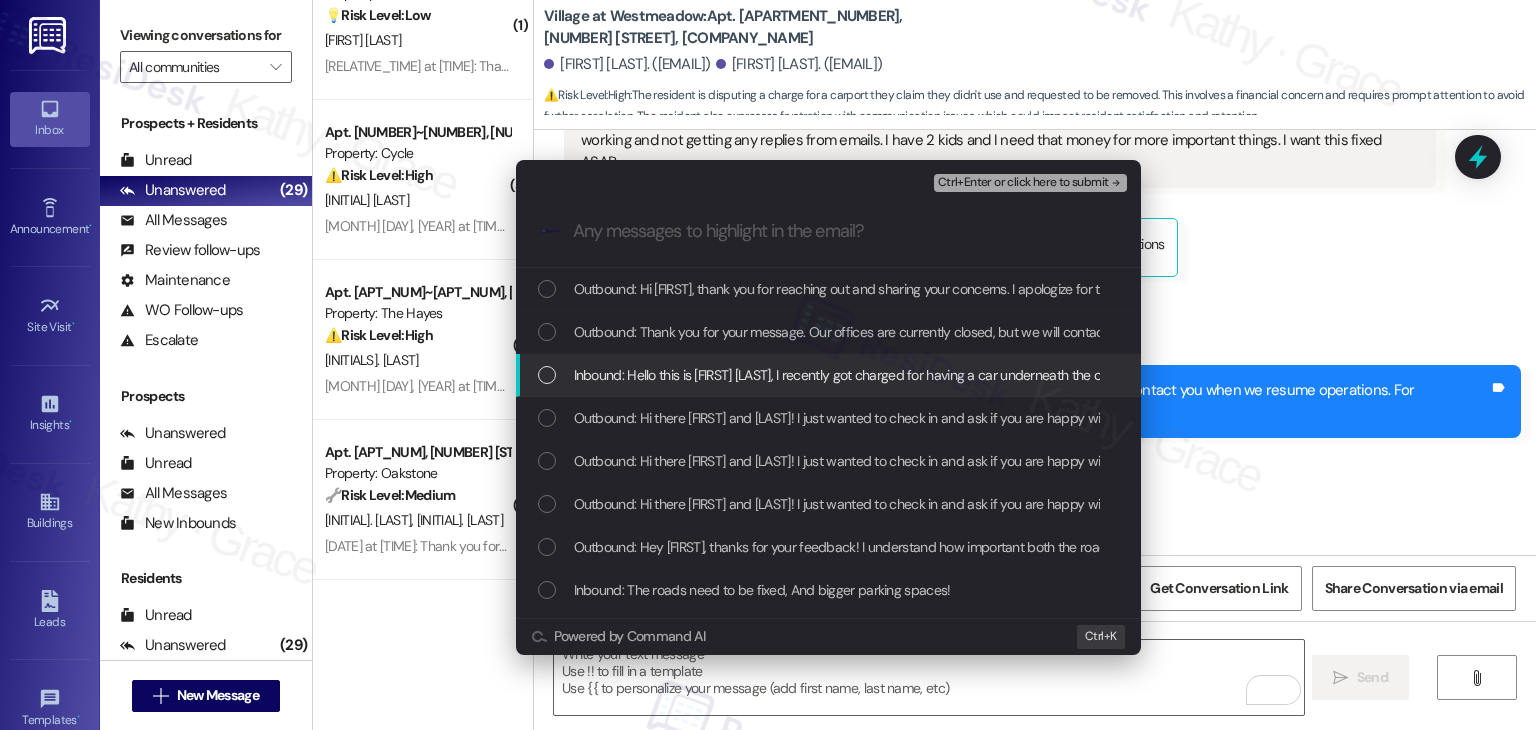 click at bounding box center (547, 375) 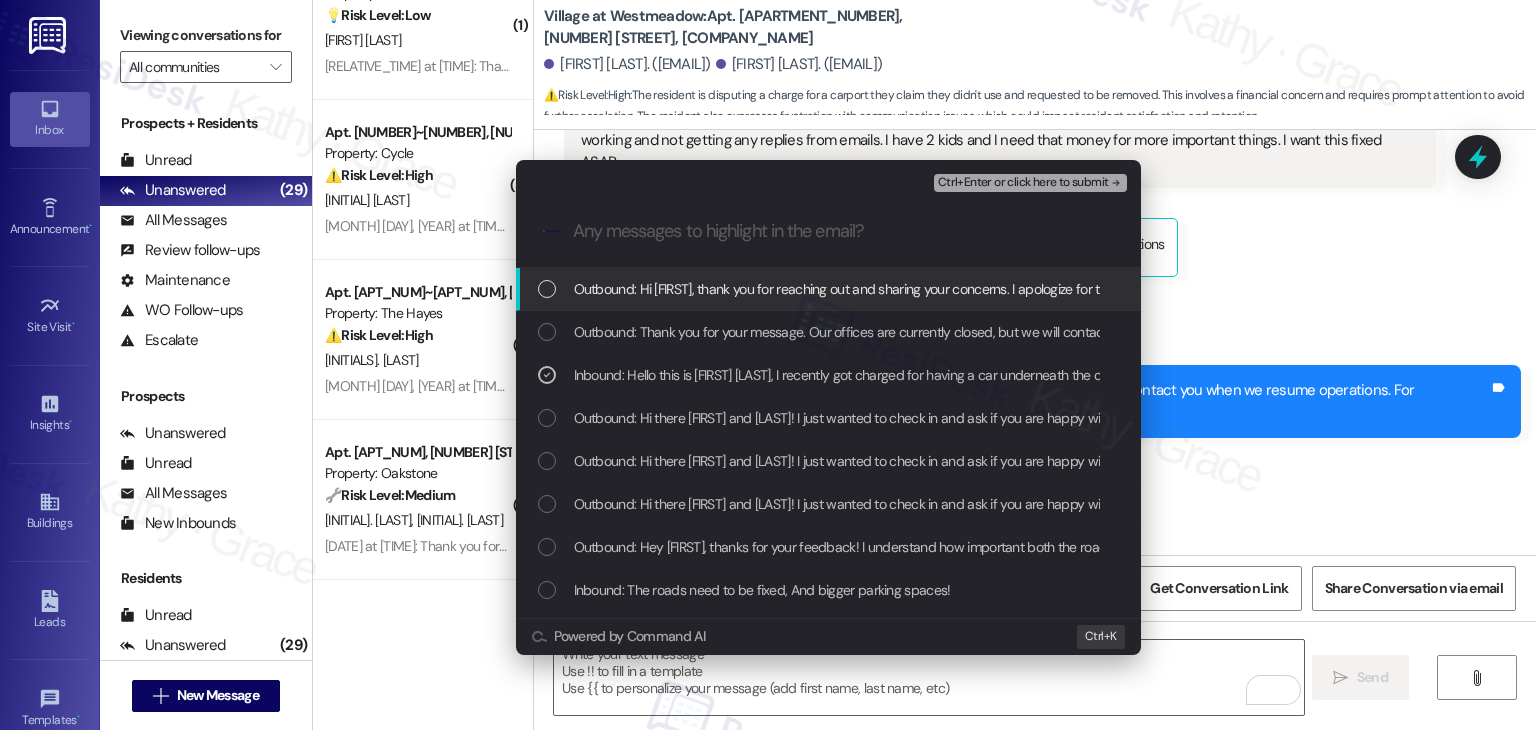 click on "Ctrl+Enter or click here to submit" at bounding box center (1023, 183) 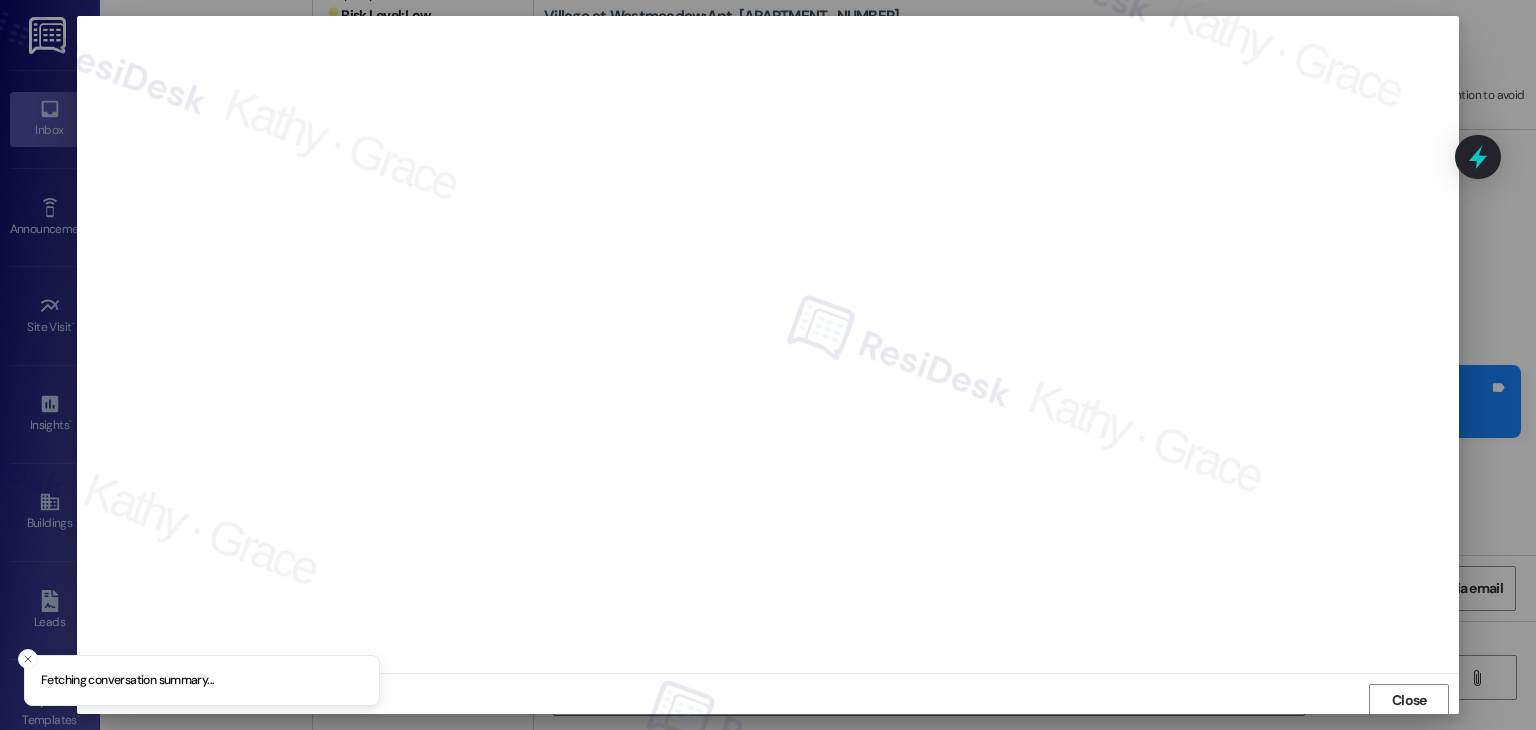 scroll, scrollTop: 1, scrollLeft: 0, axis: vertical 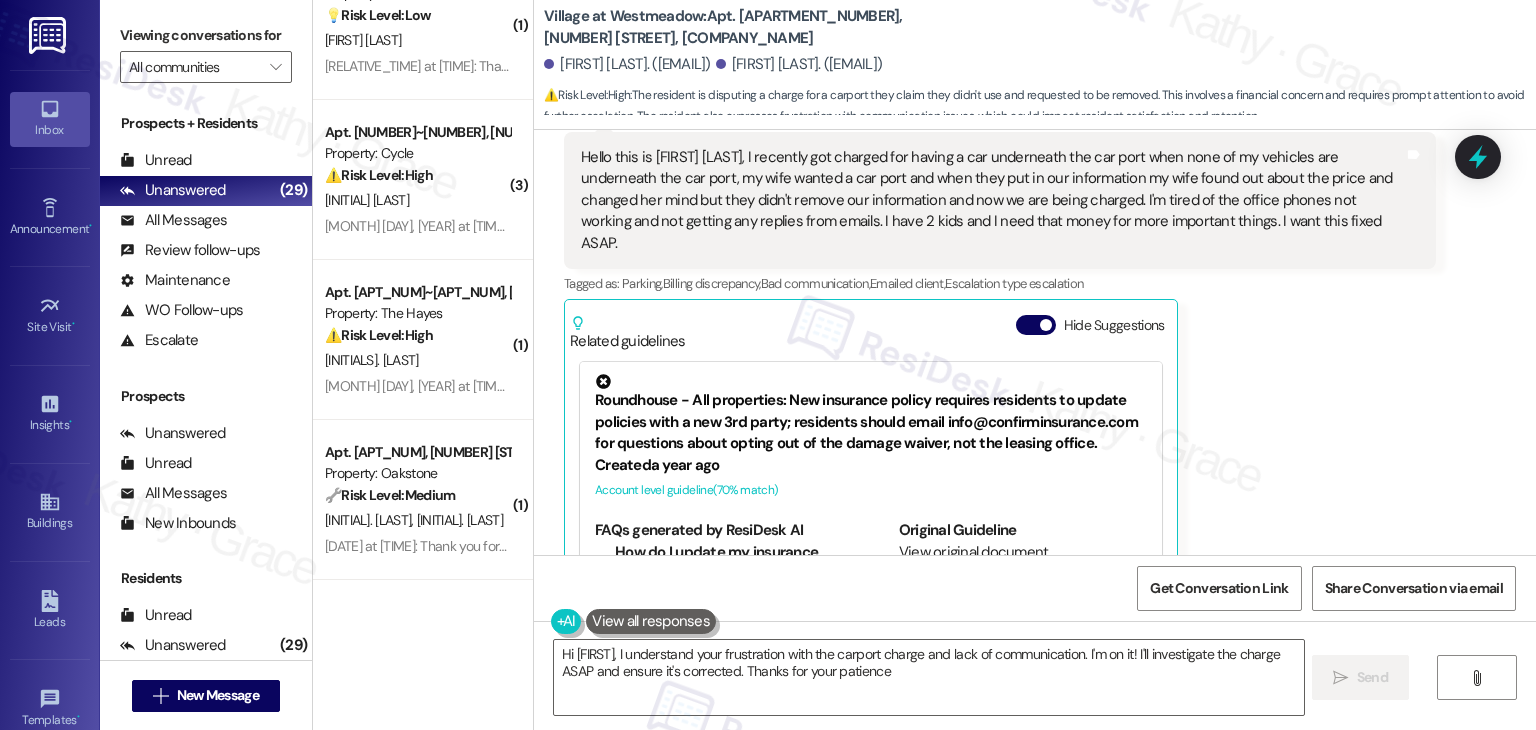 type on "Hi [FIRST] [LAST], I understand your frustration with the carport charge and lack of communication. I'm on it! I'll investigate the charge ASAP and ensure it's corrected. Thanks for your patience!" 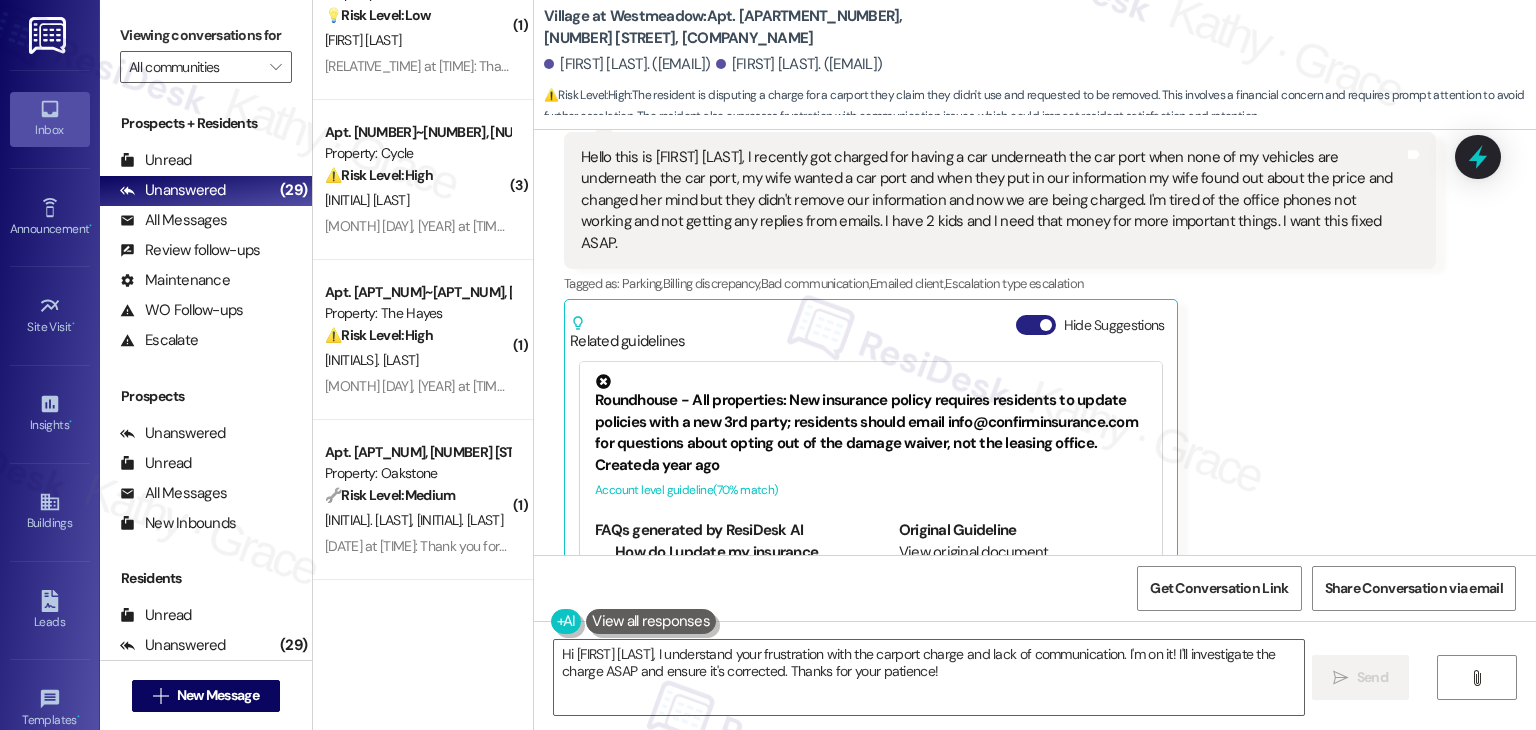 click on "Hide Suggestions" at bounding box center (1036, 325) 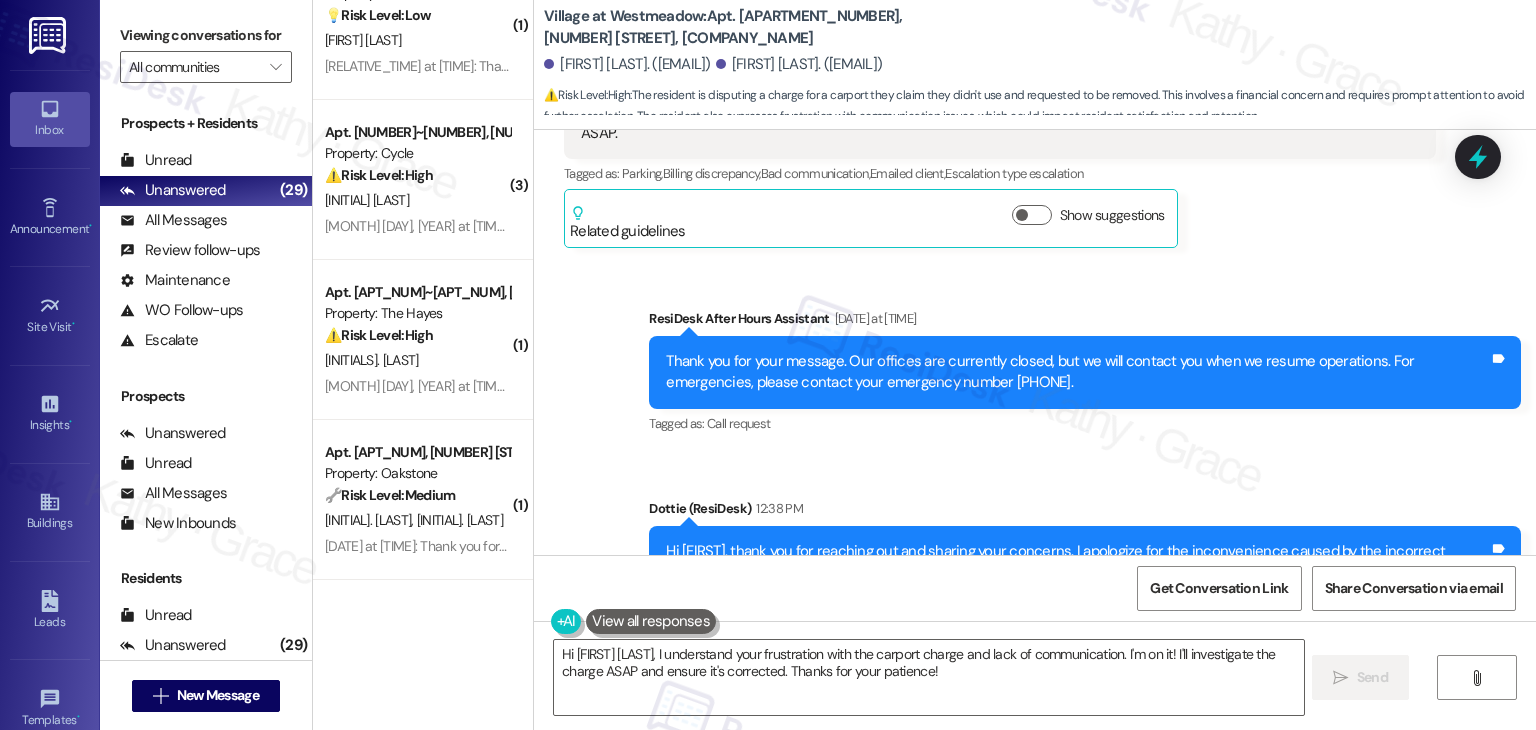 scroll, scrollTop: 6250, scrollLeft: 0, axis: vertical 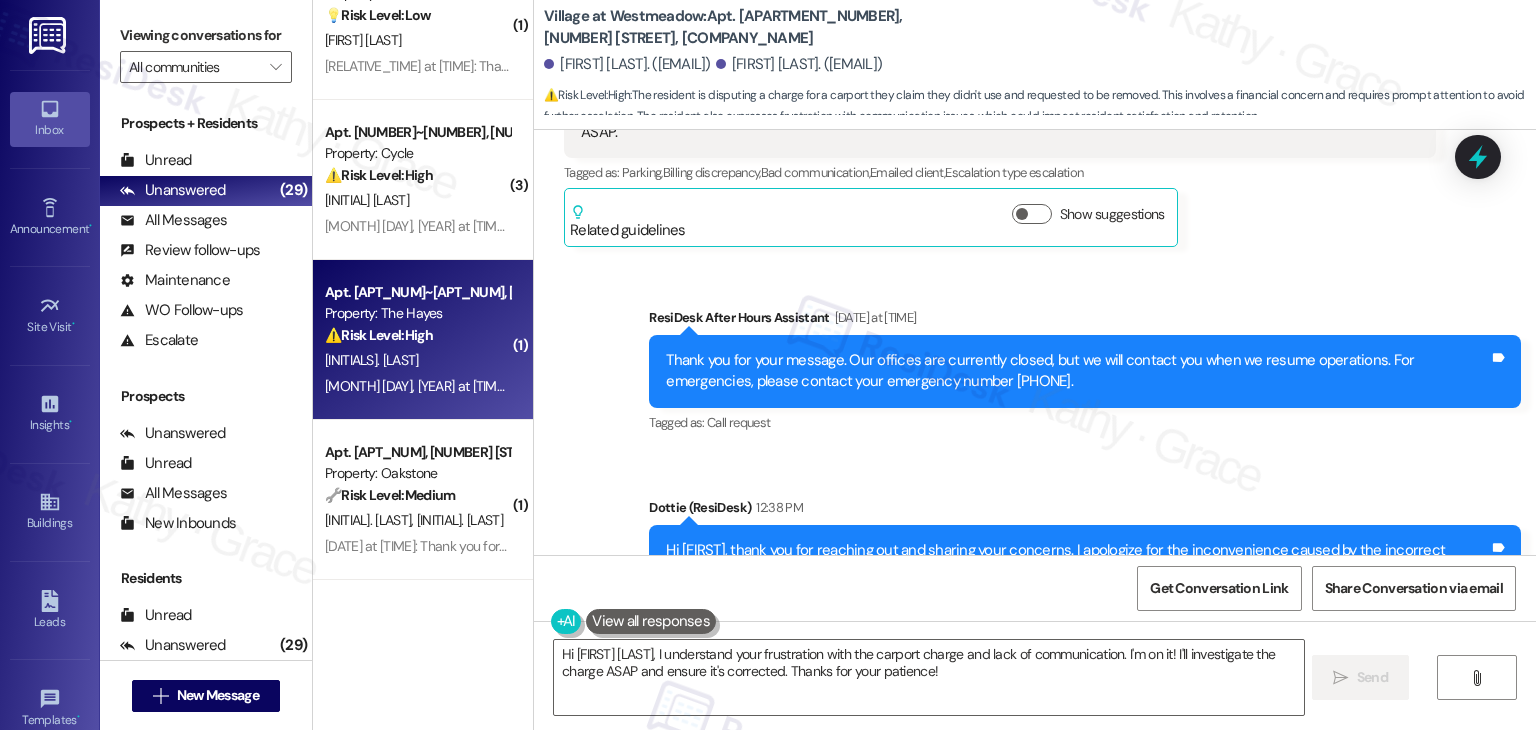 click on "[DATE] at [TIME]: Thank you for your message. Our offices are currently closed, but we will contact you when we resume operations. For emergencies, please contact your emergency number ([PHONE]). [DATE] at [TIME]: Thank you for your message. Our offices are currently closed, but we will contact you when we resume operations. For emergencies, please contact your emergency number ([PHONE])." at bounding box center (948, 386) 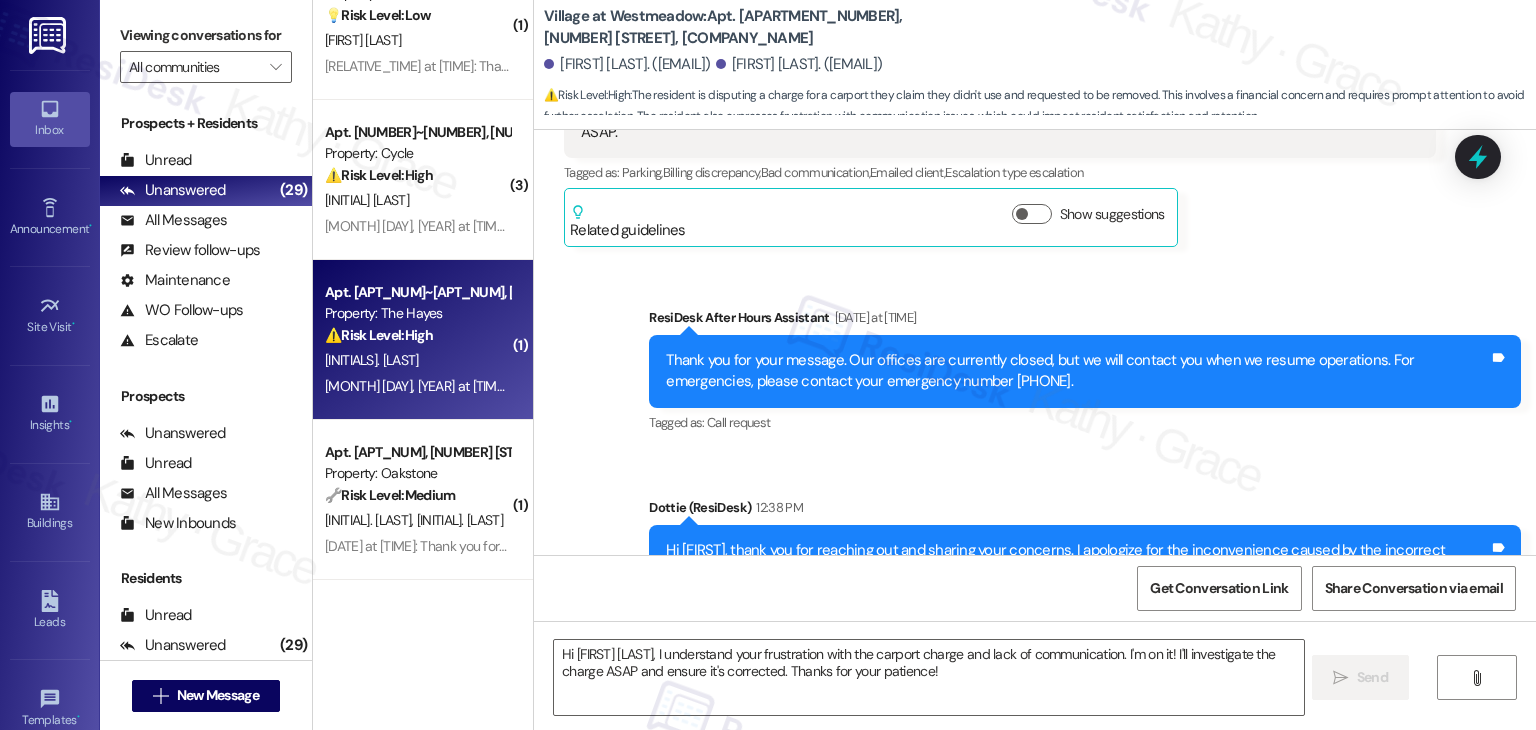 type on "Fetching suggested responses. Please feel free to read through the conversation in the meantime." 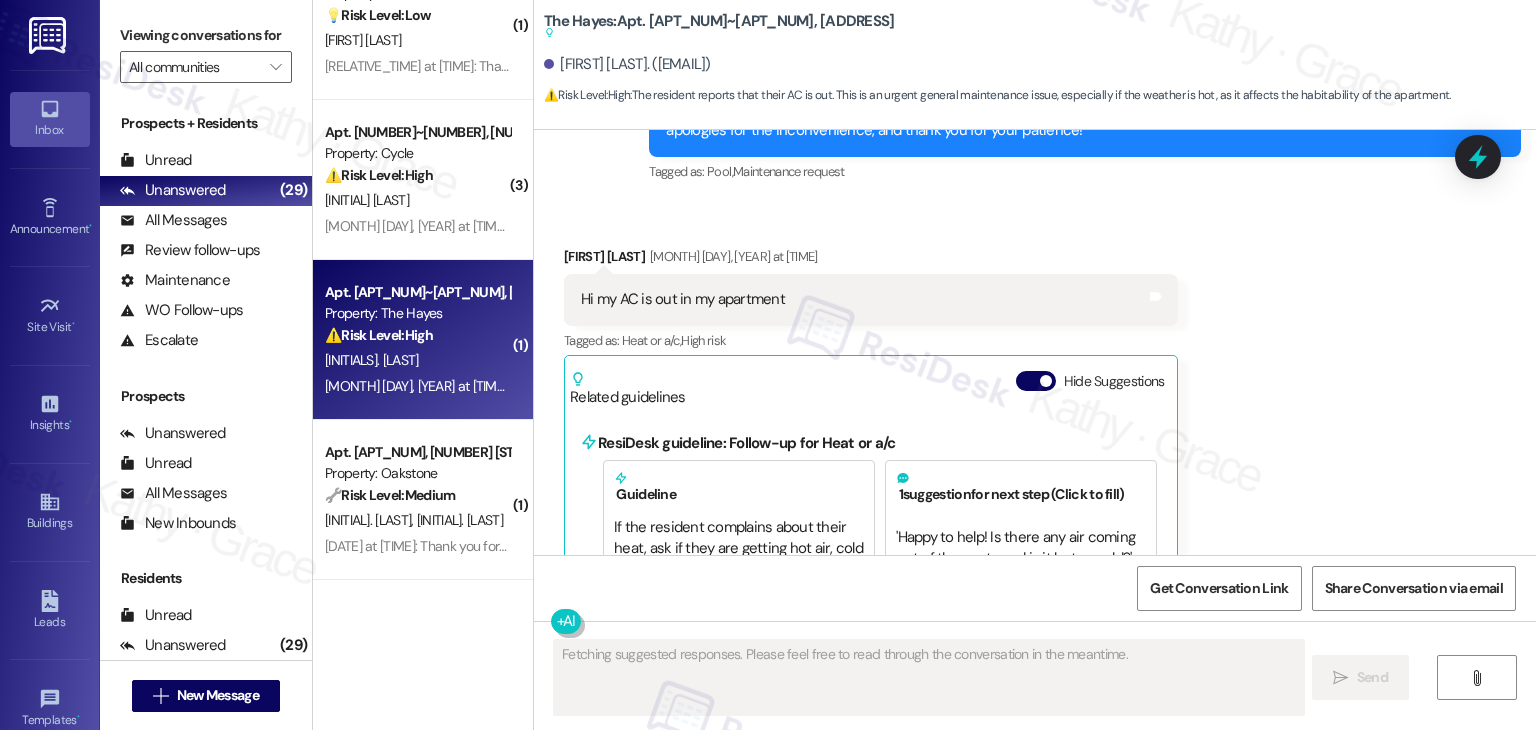 scroll, scrollTop: 7261, scrollLeft: 0, axis: vertical 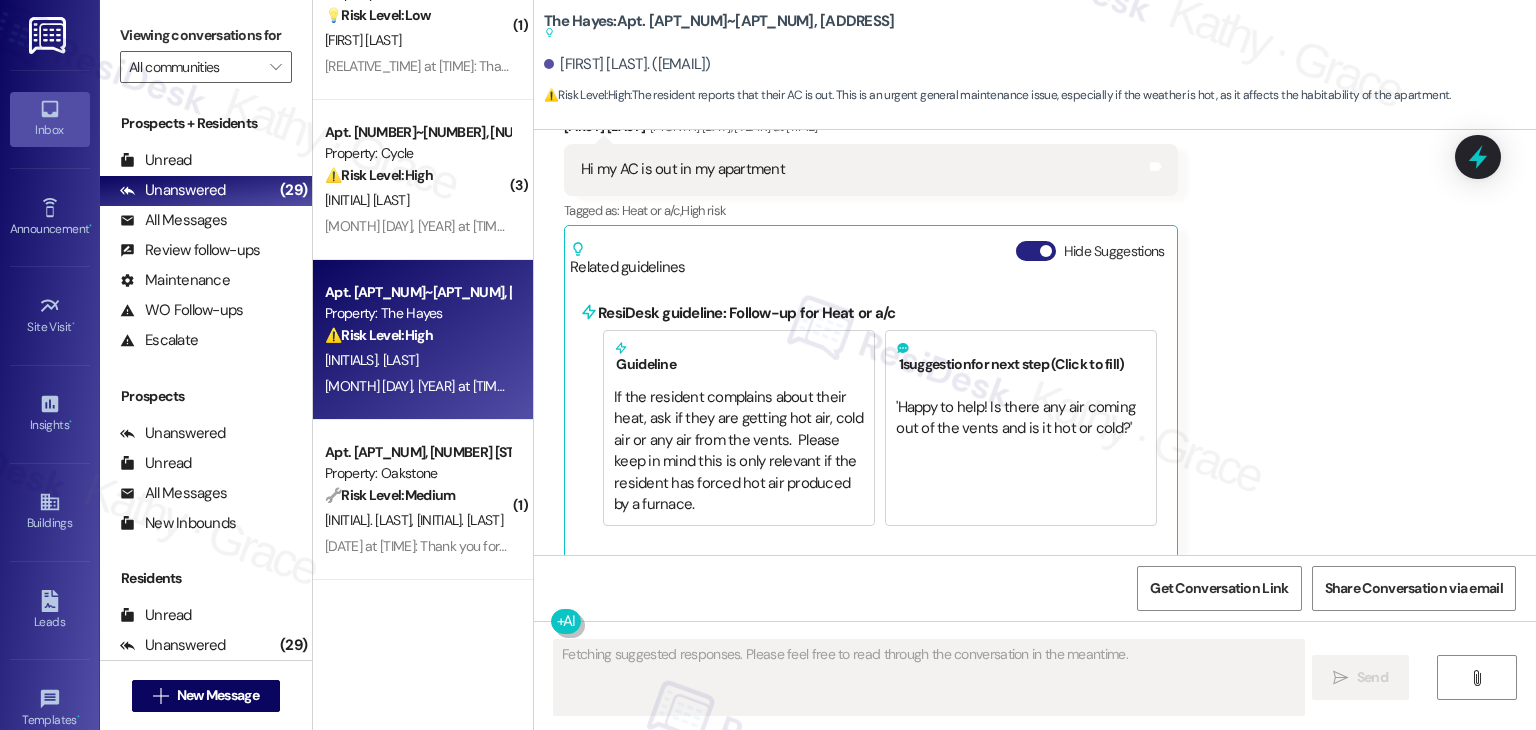 click on "Hide Suggestions" at bounding box center [1036, 251] 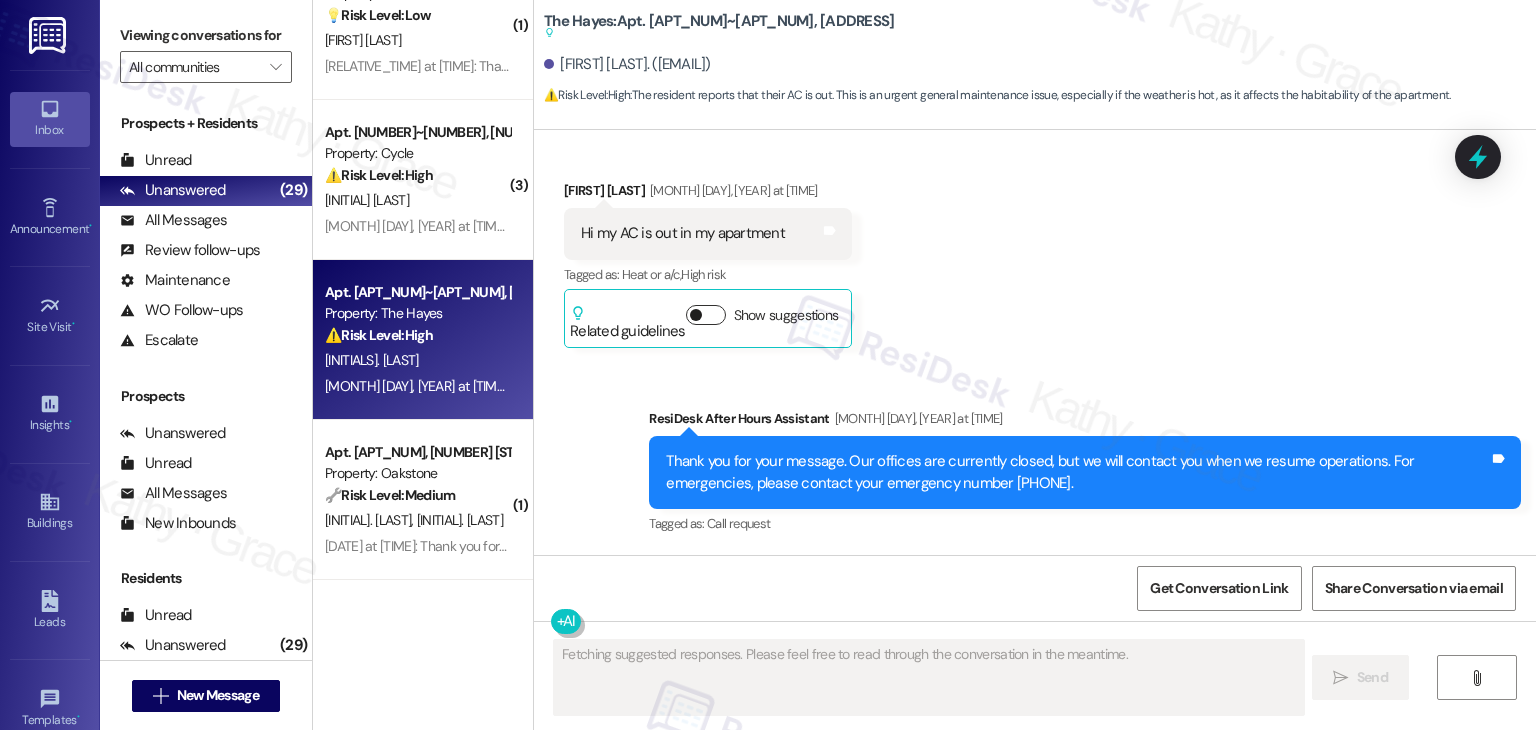 scroll, scrollTop: 7175, scrollLeft: 0, axis: vertical 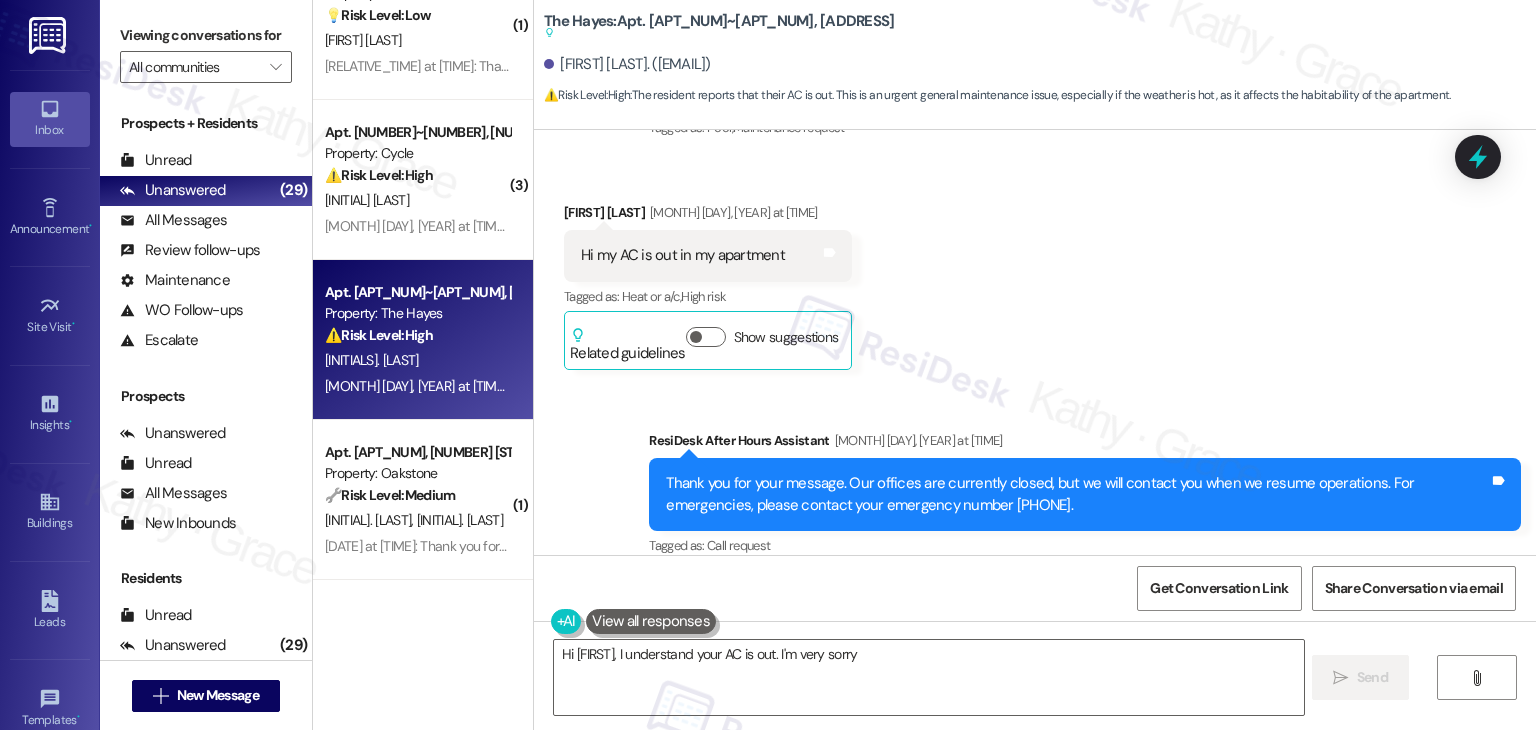 click on "Received via SMS [FIRST] [LAST] [DATE] at [TIME] Hi my AC is out in my apartment  Tags and notes Tagged as:   Heat or a/c ,  Click to highlight conversations about Heat or a/c High risk Click to highlight conversations about High risk  Related guidelines Show suggestions" at bounding box center (1035, 271) 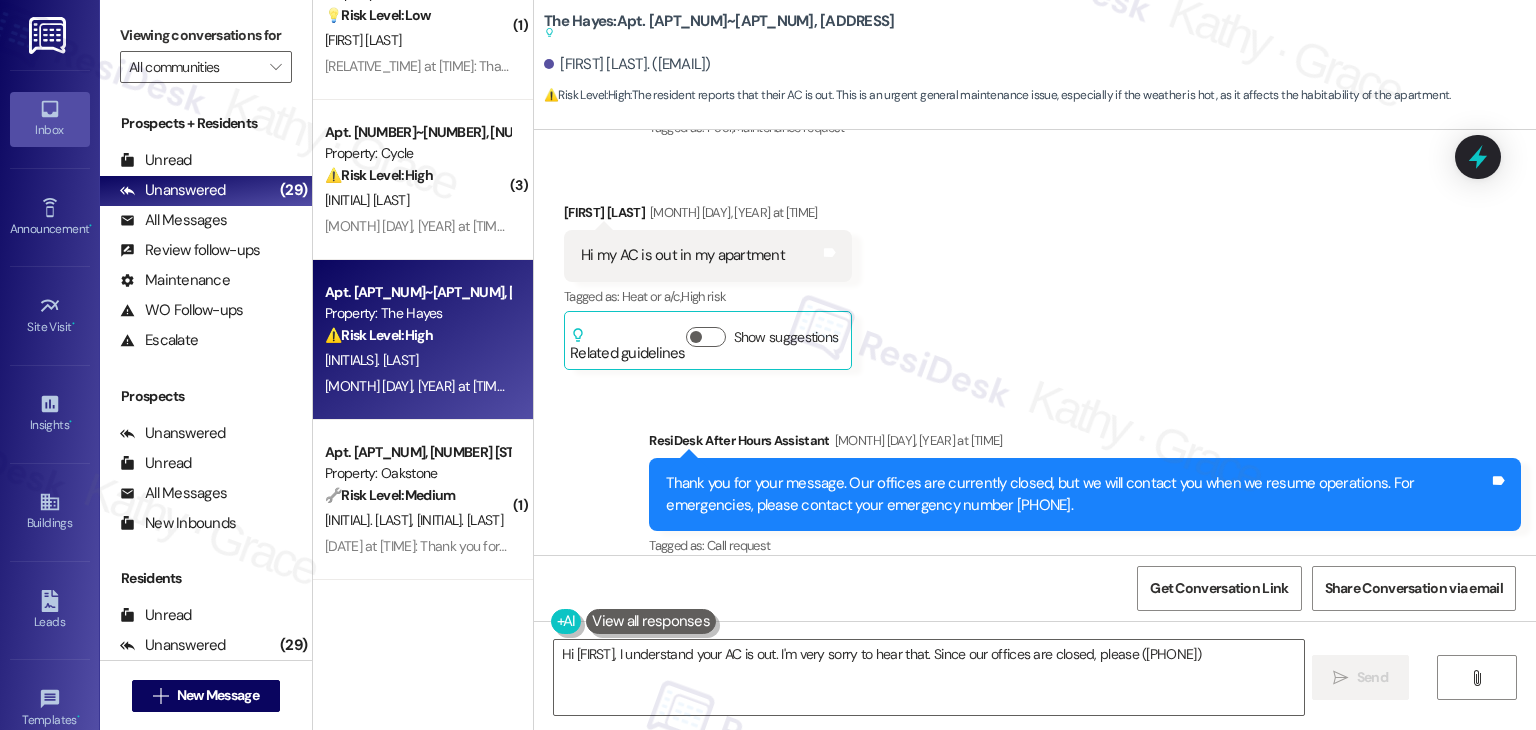 click on "Received via SMS [FIRST] [LAST] [DATE] at [TIME] Hi my AC is out in my apartment  Tags and notes Tagged as:   Heat or a/c ,  Click to highlight conversations about Heat or a/c High risk Click to highlight conversations about High risk  Related guidelines Show suggestions" at bounding box center [1035, 271] 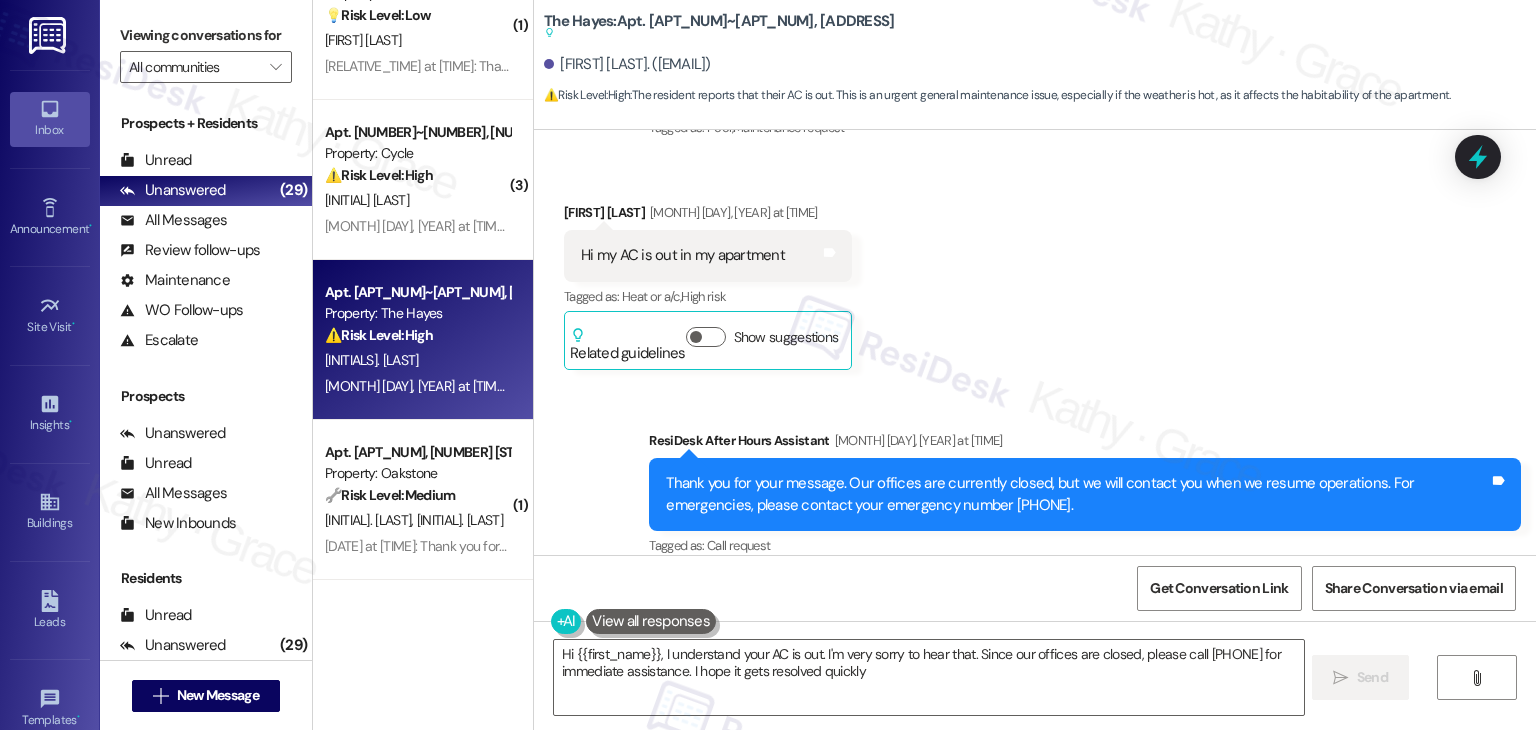 type on "Hi [FIRST], I understand your AC is out. I'm very sorry to hear that. Since our offices are closed, please call ([PHONE]) for immediate assistance. I hope it gets resolved quickly!" 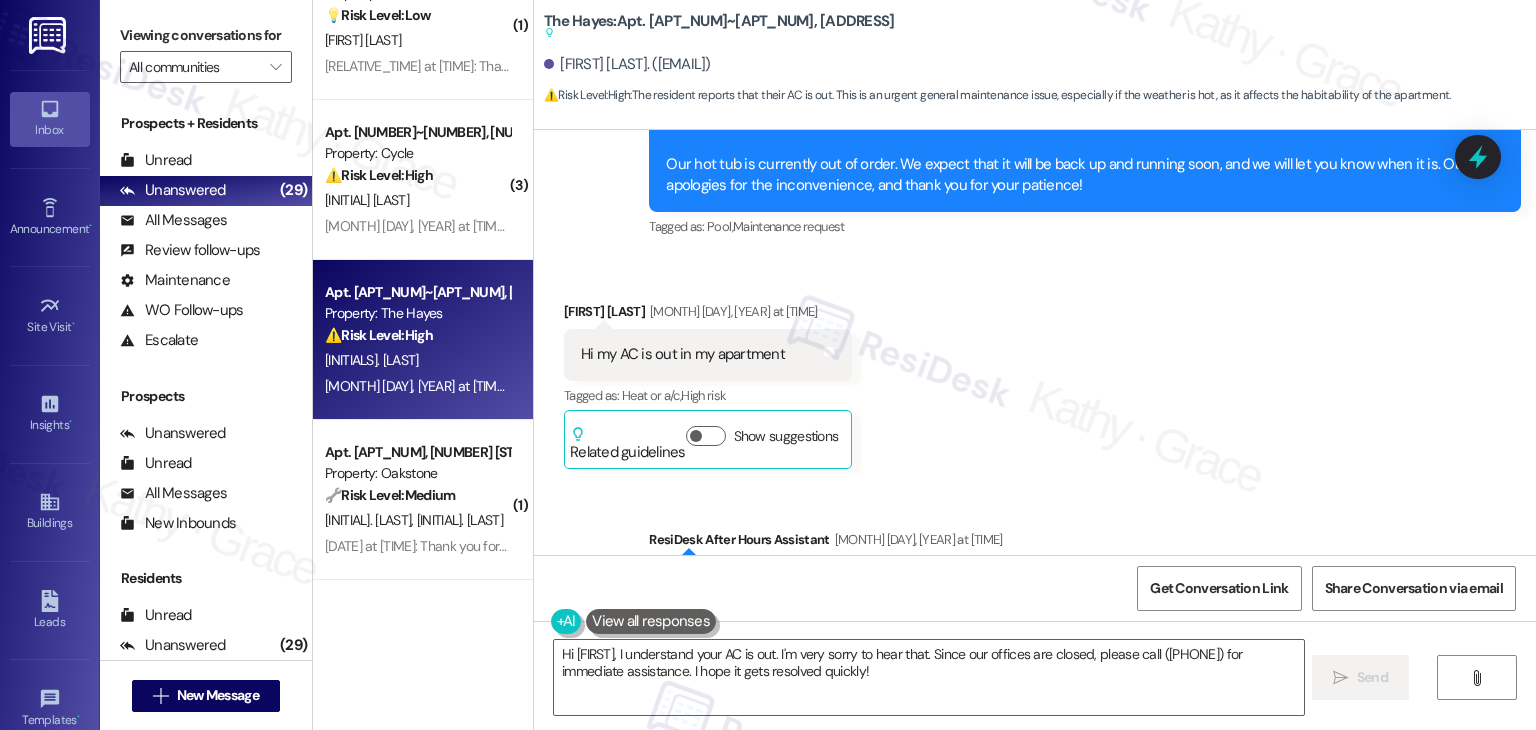 scroll, scrollTop: 7175, scrollLeft: 0, axis: vertical 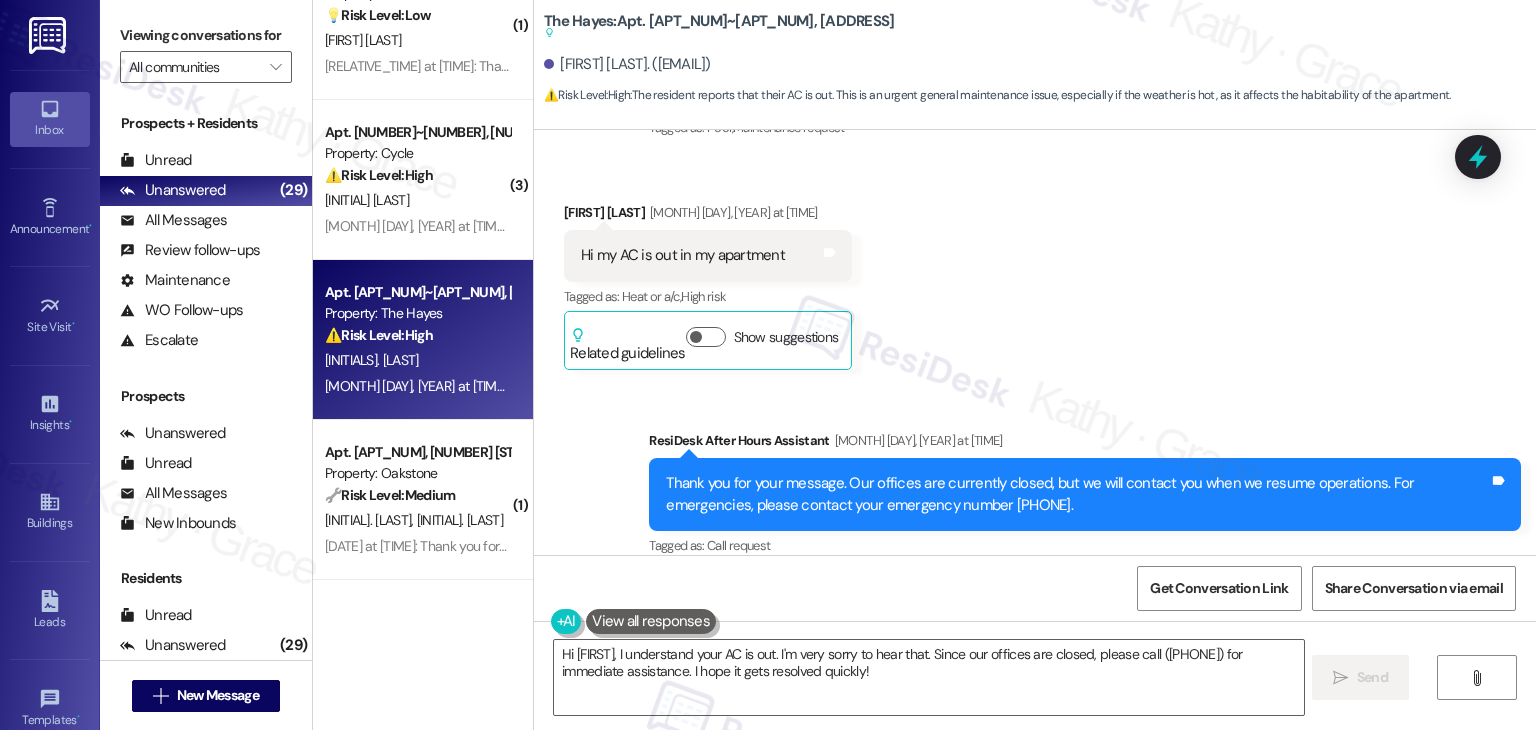 click on "Hi my AC is out in my apartment" at bounding box center [683, 255] 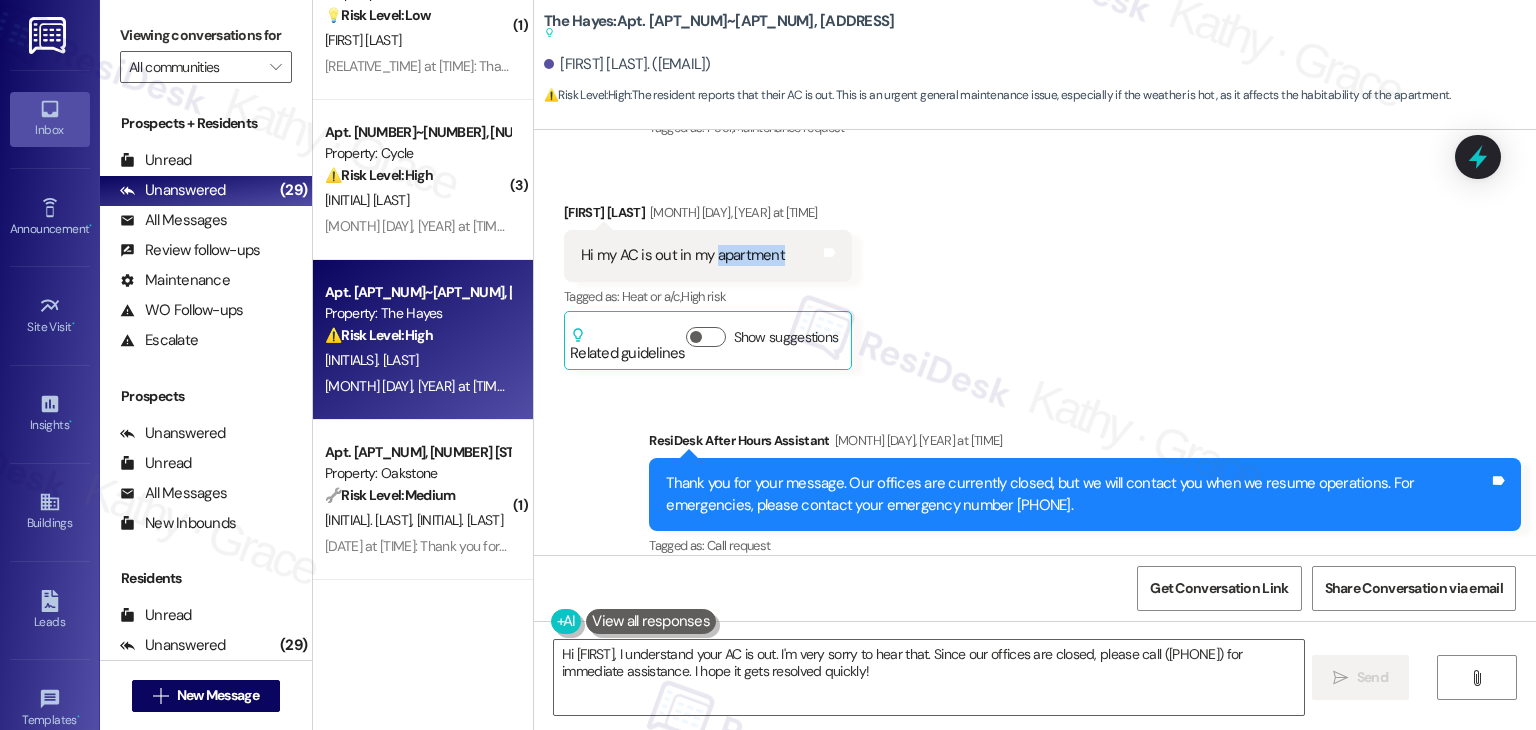 click on "Hi my AC is out in my apartment" at bounding box center [683, 255] 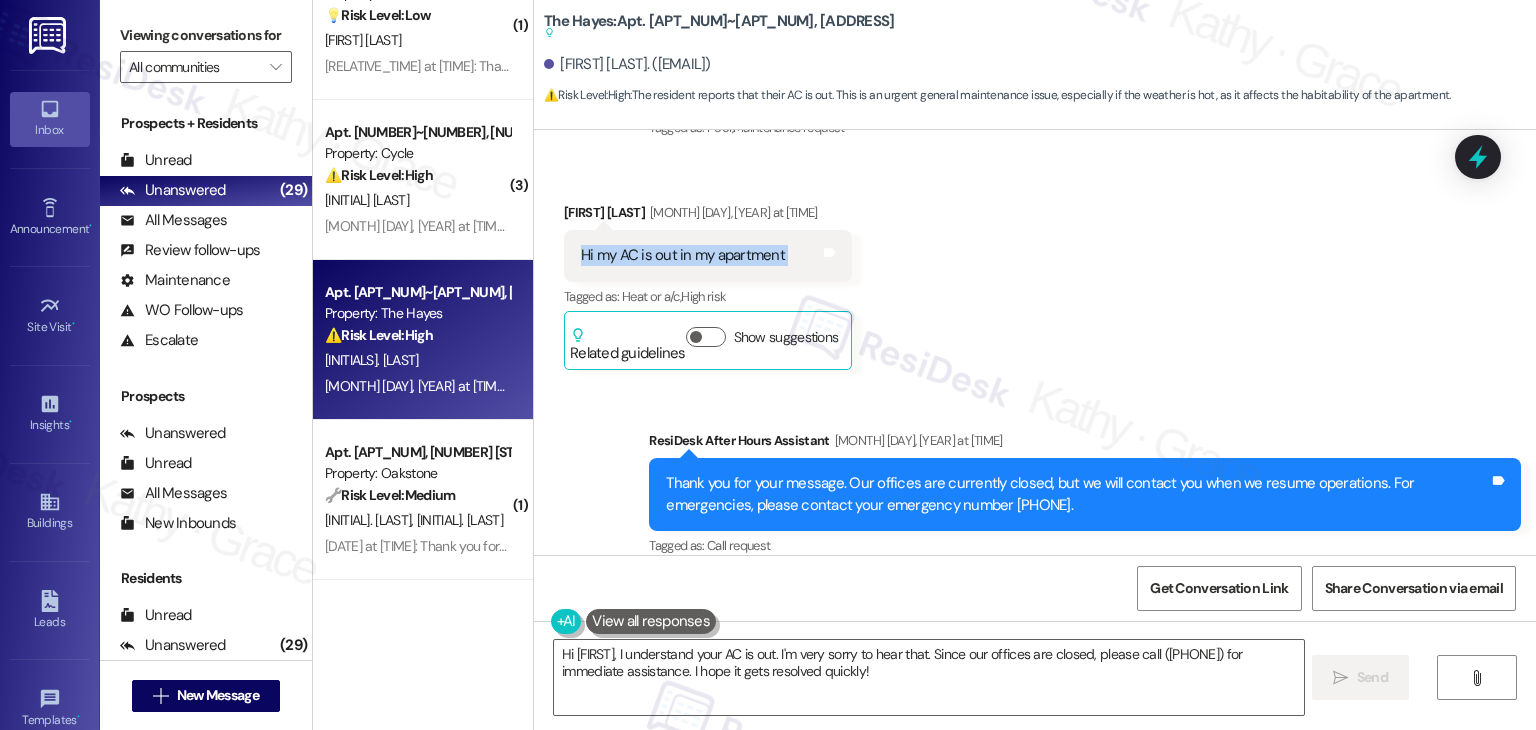 click on "Hi my AC is out in my apartment" at bounding box center [683, 255] 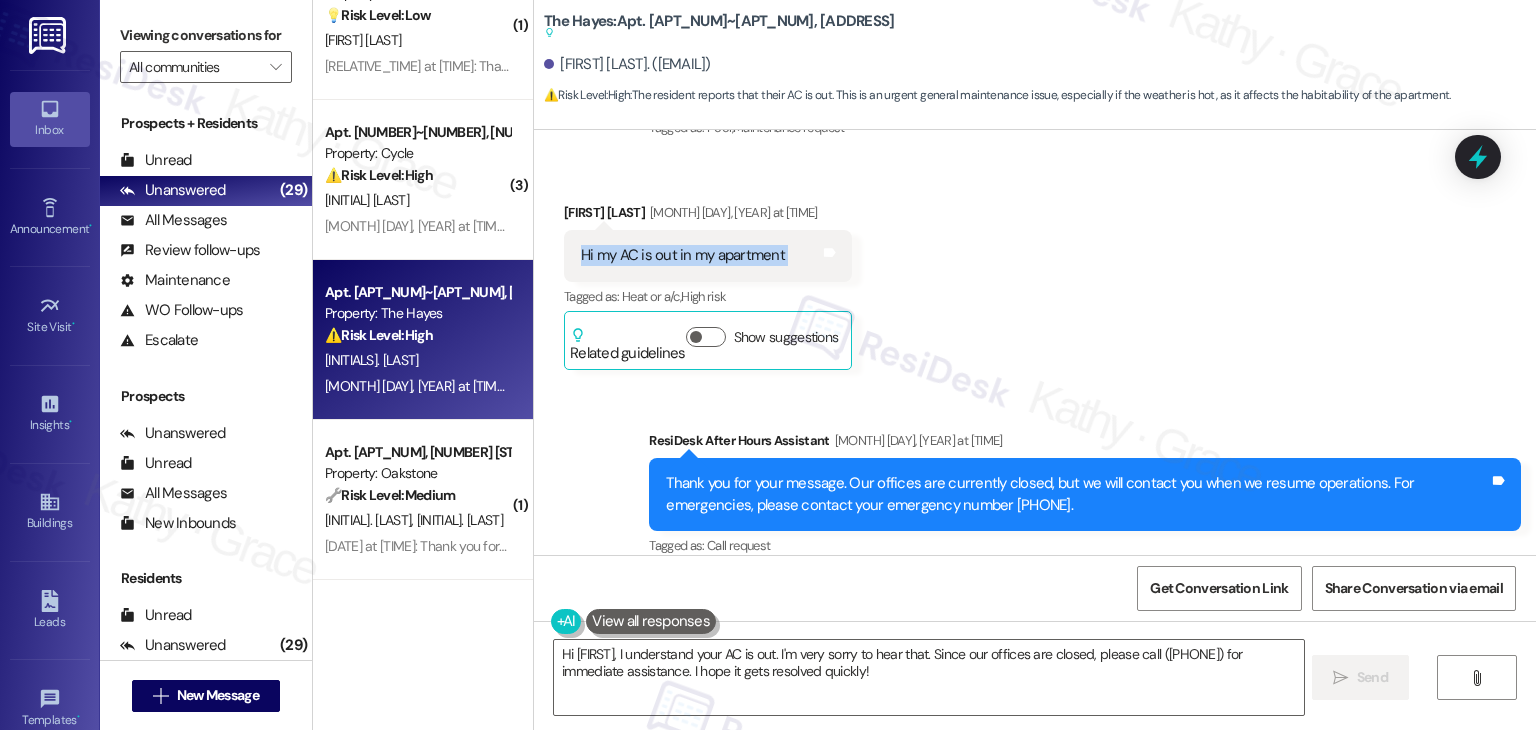 copy on "Hi my AC is out in my apartment  Tags and notes" 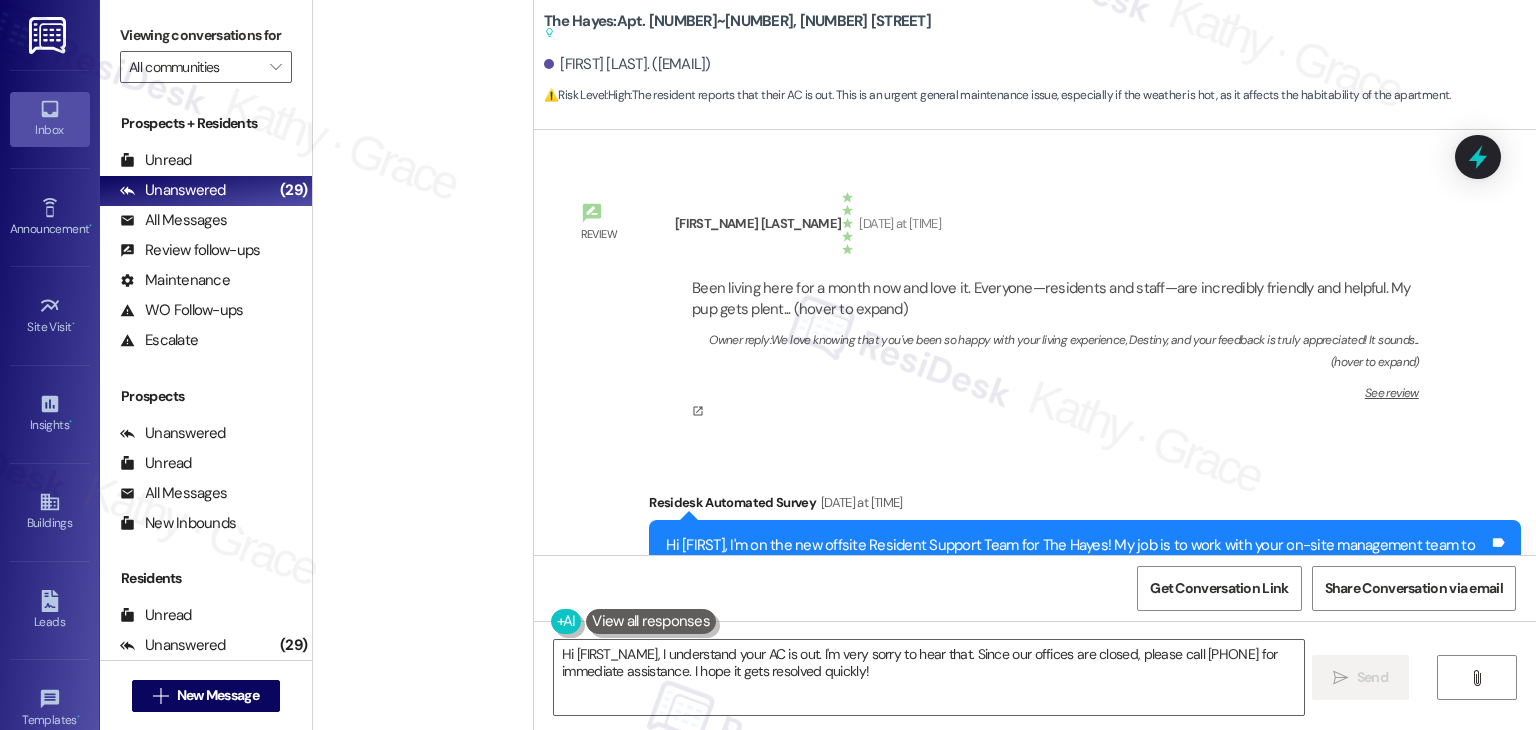 scroll, scrollTop: 0, scrollLeft: 0, axis: both 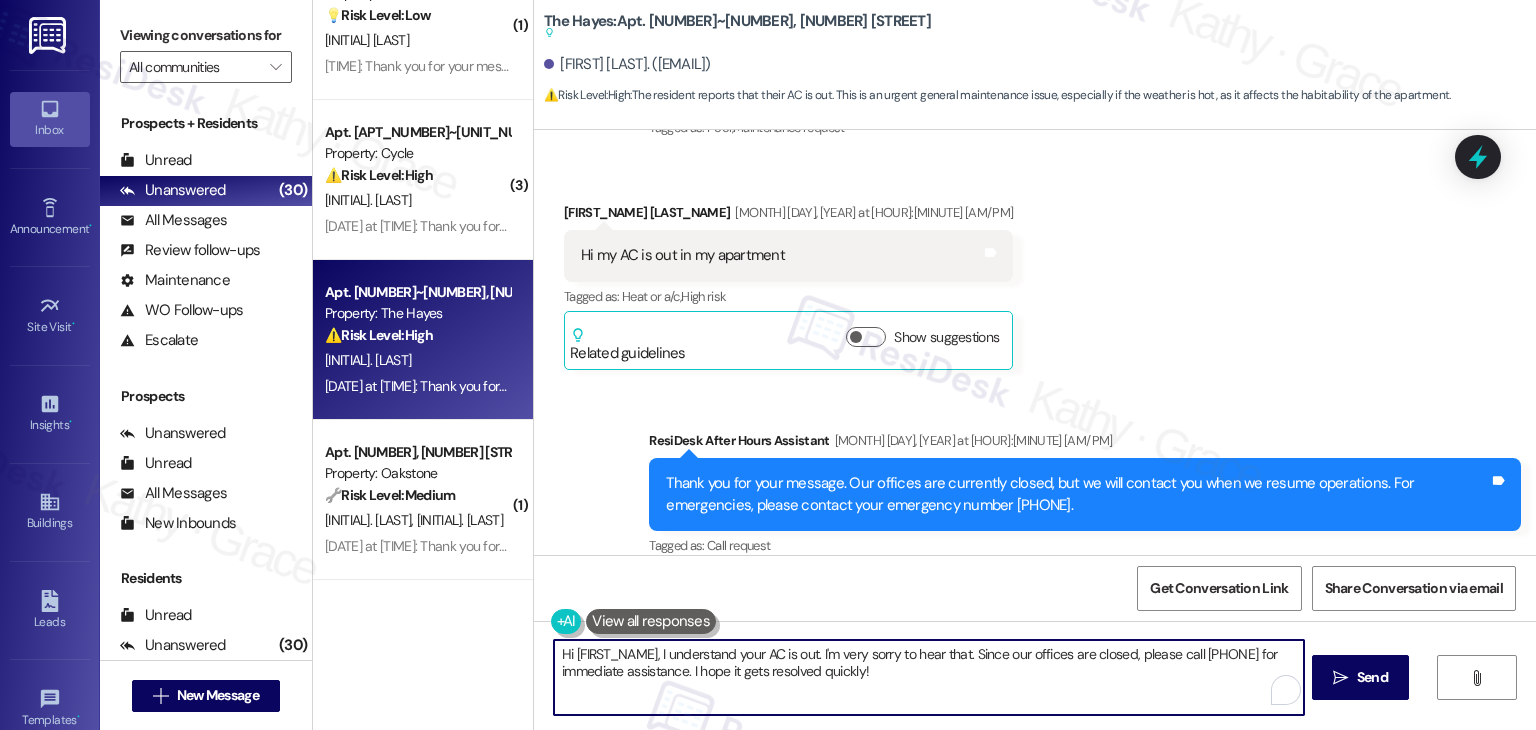 drag, startPoint x: 880, startPoint y: 656, endPoint x: 867, endPoint y: 650, distance: 14.3178215 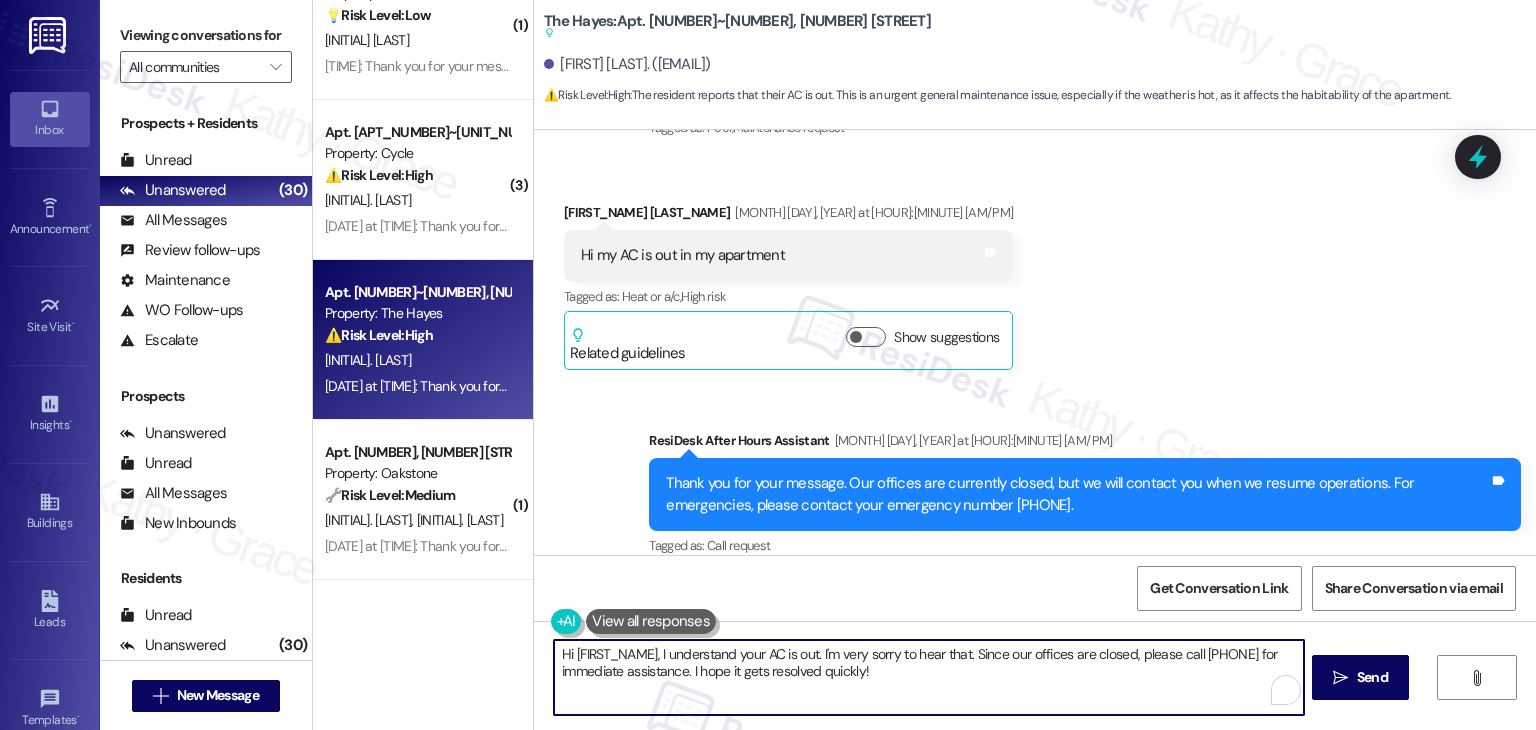 click on "Hi [FIRST_NAME], I understand your AC is out. I'm very sorry to hear that. Since our offices are closed, please call [PHONE] for immediate assistance. I hope it gets resolved quickly!" at bounding box center (928, 677) 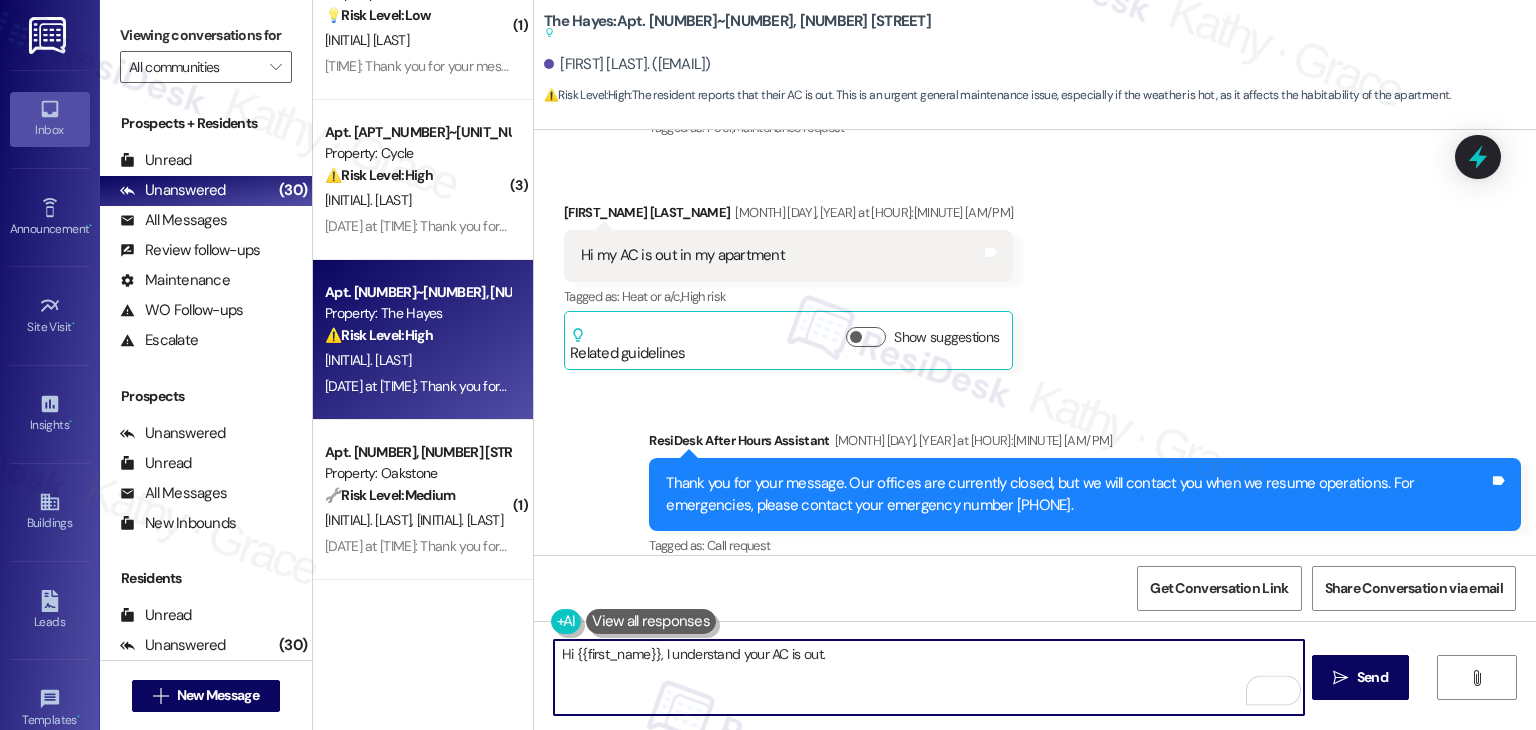 paste on "Could you please let me know if the AC is not turning on at all or if there’s an issue with the temperature setting? This will help us better understand the problem. Also, do we have your permission to enter your apartment when maintenance is available? I appreciate your patience while we get this resolved!" 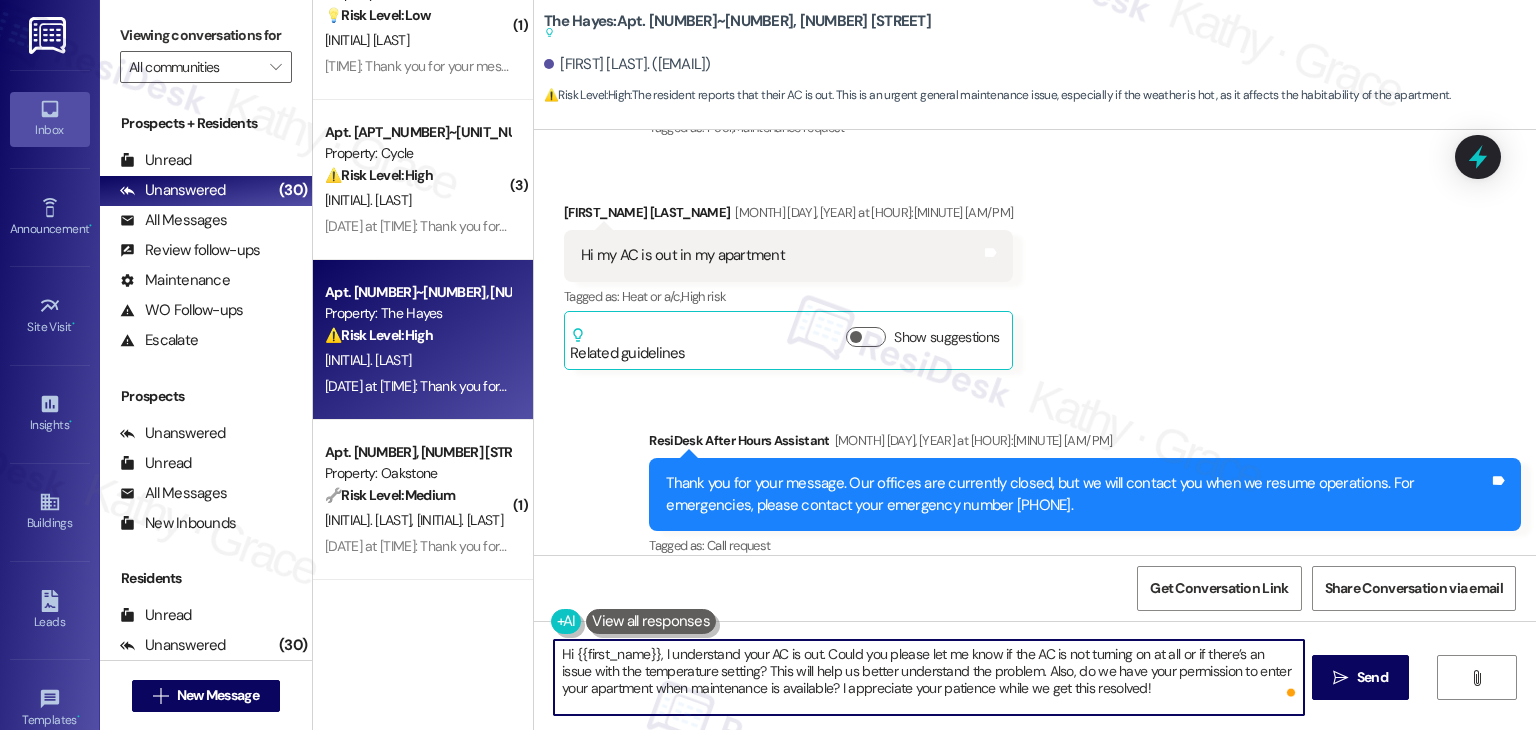type on "Hi {{first_name}}, I understand your AC is out. Could you please let me know if the AC is not turning on at all or if there’s an issue with the temperature setting? This will help us better understand the problem. Also, do we have your permission to enter your apartment when maintenance is available? I appreciate your patience while we get this resolved!" 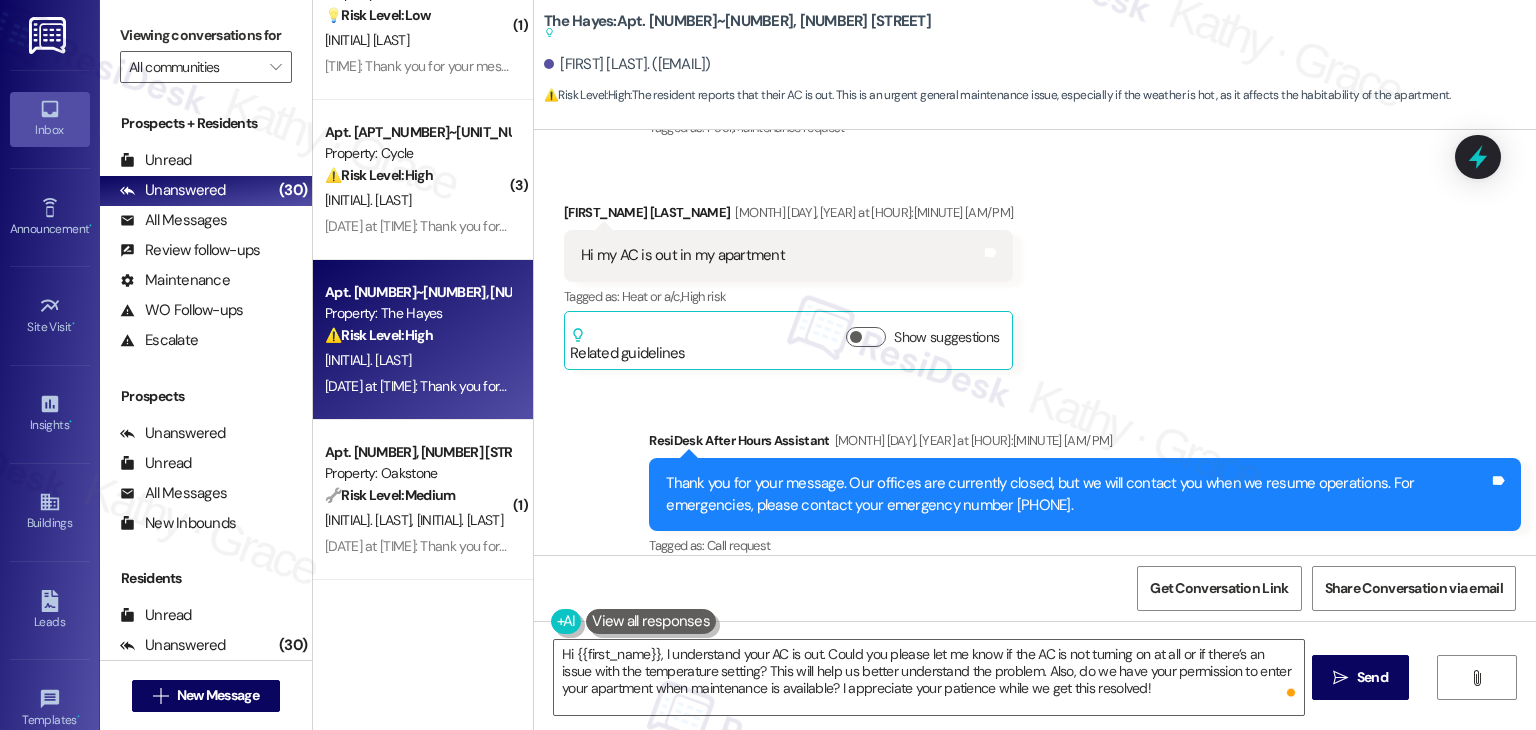 click on "Received via SMS Destiny Hardin Aug 02, 2025 at 7:00 PM Hi my AC is out in my apartment  Tags and notes Tagged as:   Heat or a/c ,  Click to highlight conversations about Heat or a/c High risk Click to highlight conversations about High risk  Related guidelines Show suggestions" at bounding box center [1035, 271] 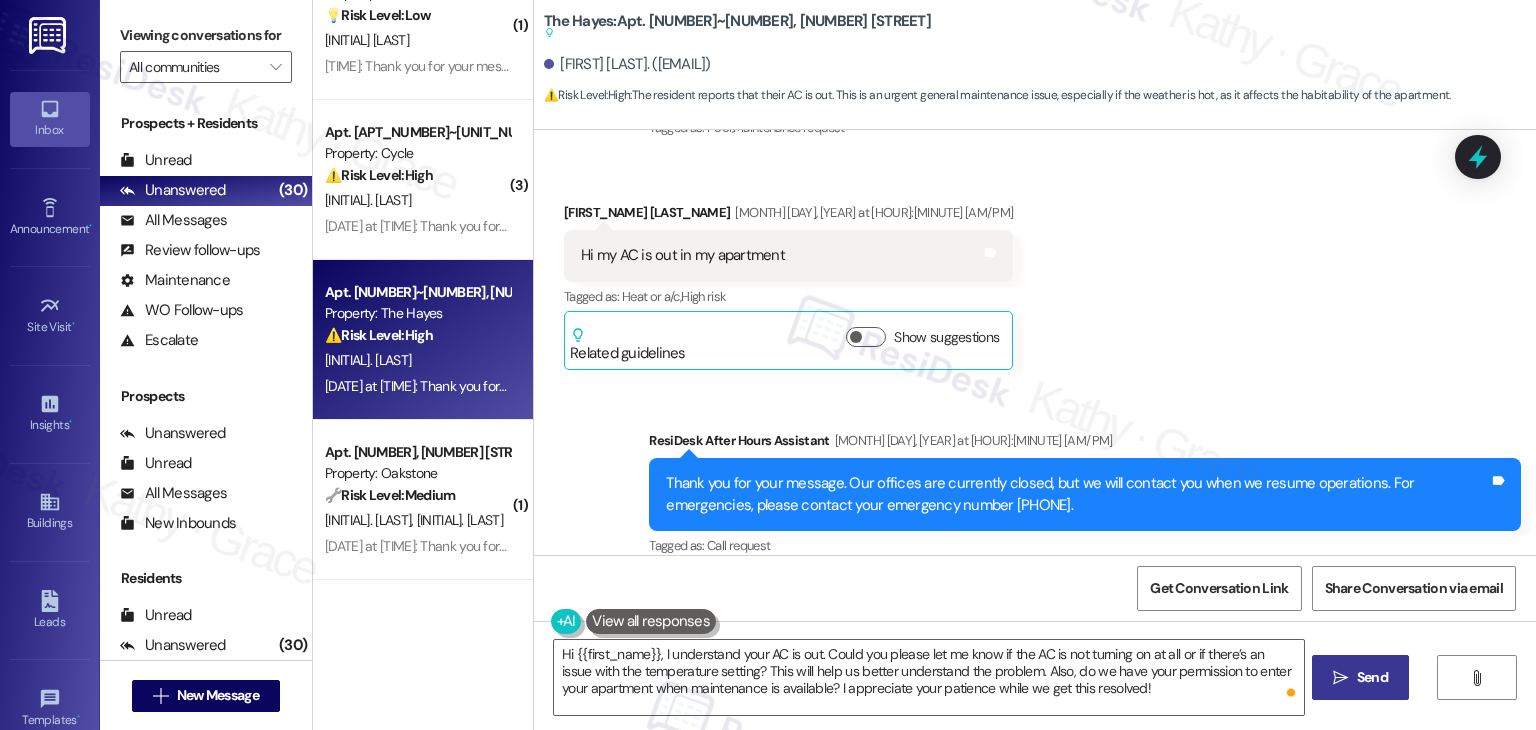 click on " Send" at bounding box center (1360, 677) 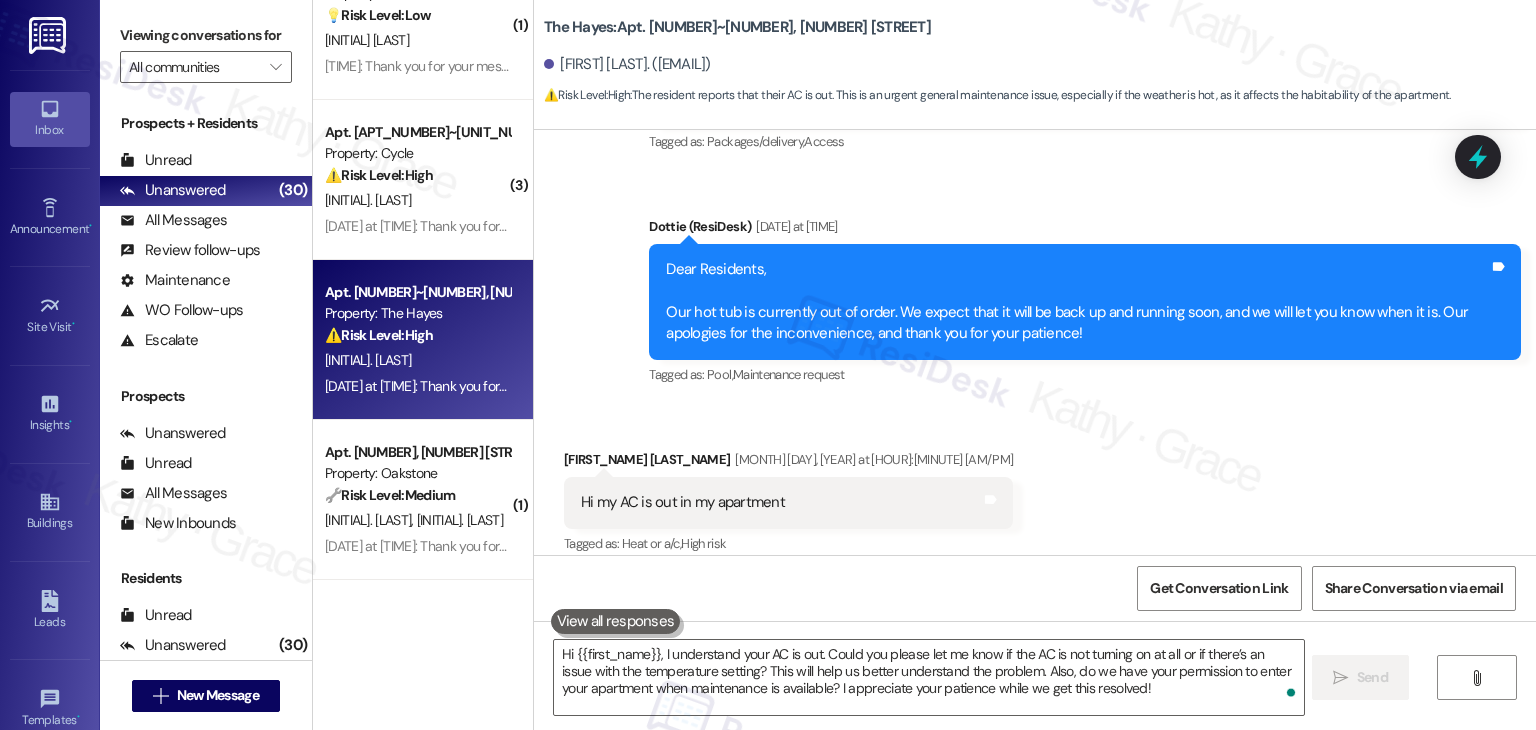 scroll, scrollTop: 6924, scrollLeft: 0, axis: vertical 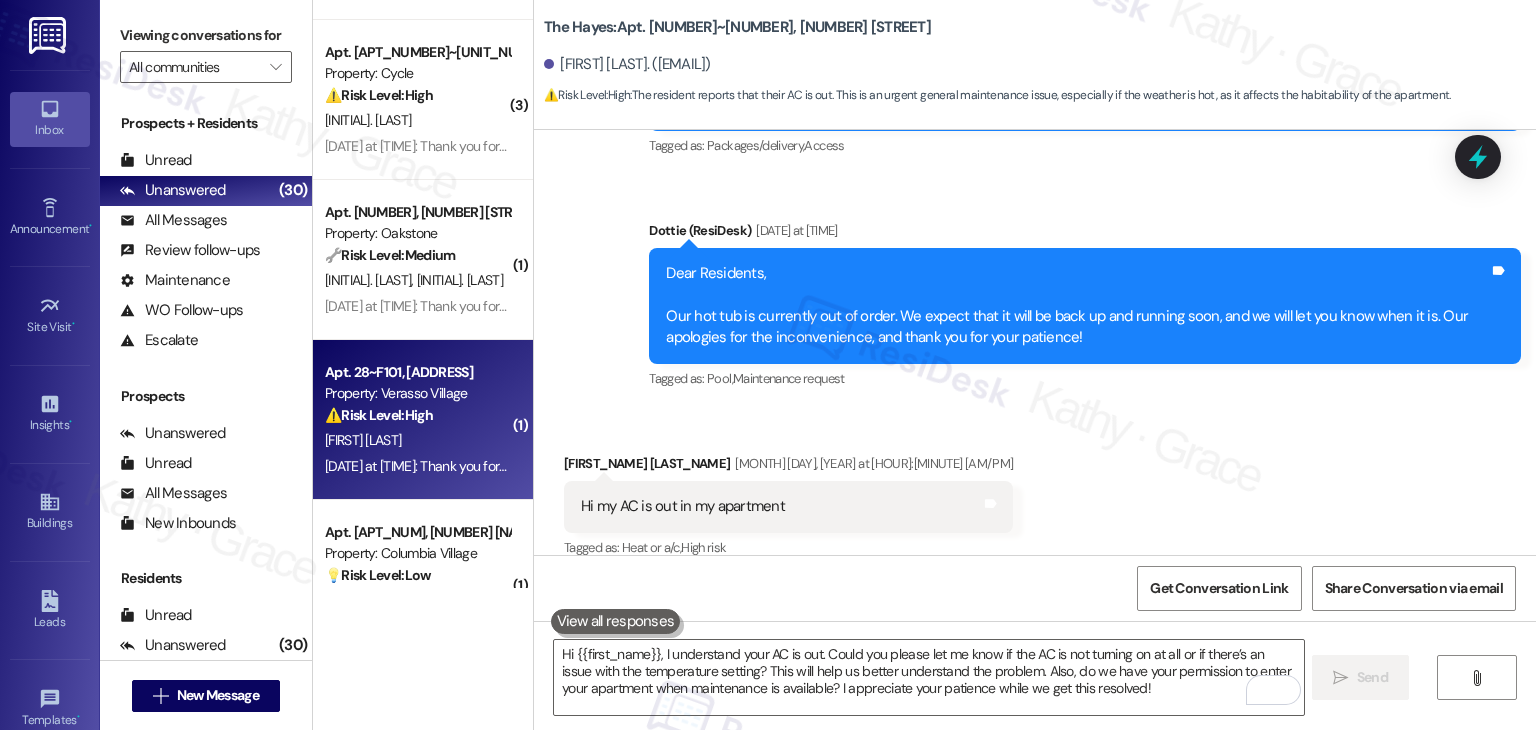 click on "[DATE] at [TIME]: Thank you for your message. Our offices are currently closed, but we will contact you when we resume operations. For emergencies, please contact your emergency number [PHONE]. [DATE] at [TIME]: Thank you for your message. Our offices are currently closed, but we will contact you when we resume operations. For emergencies, please contact your emergency number [PHONE]." at bounding box center [417, 466] 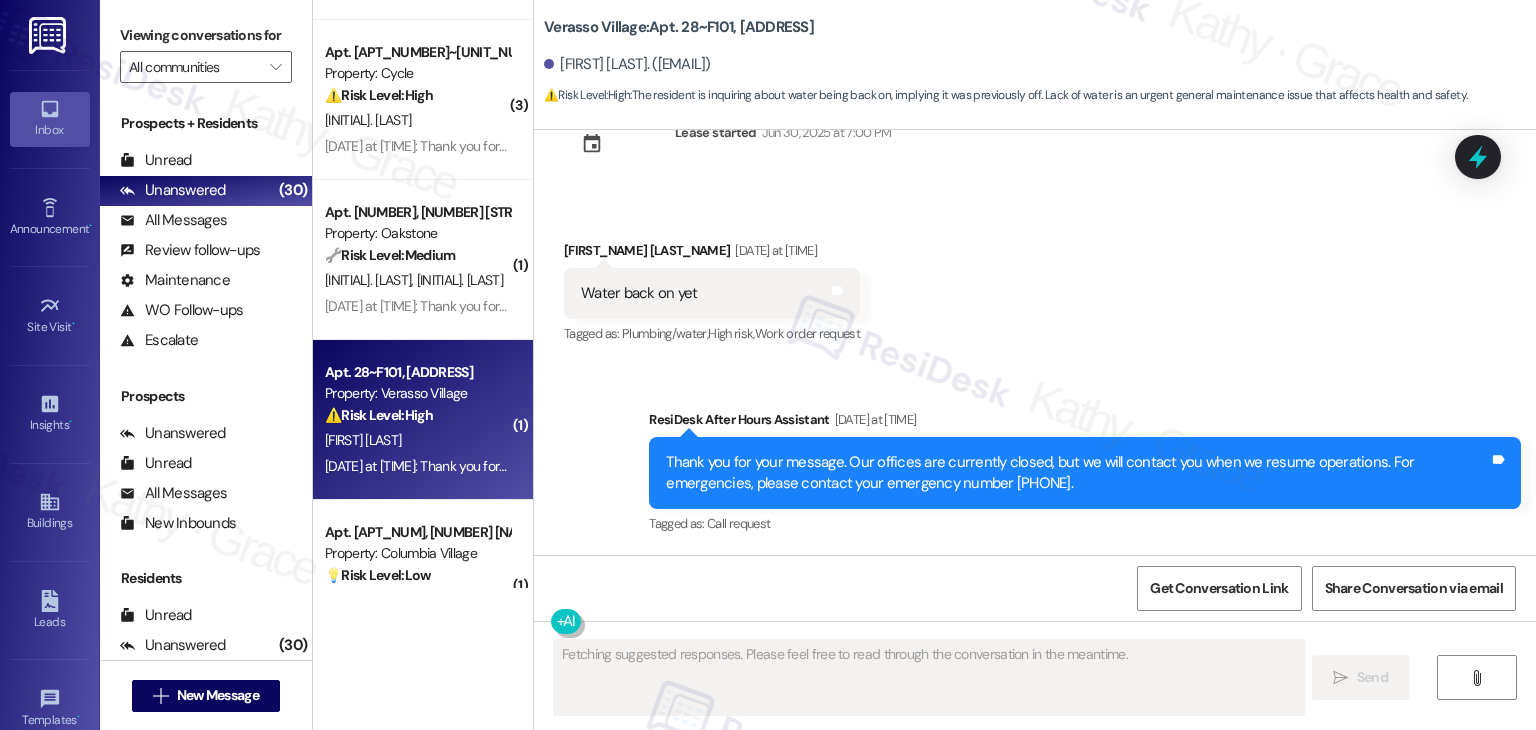 scroll, scrollTop: 68, scrollLeft: 0, axis: vertical 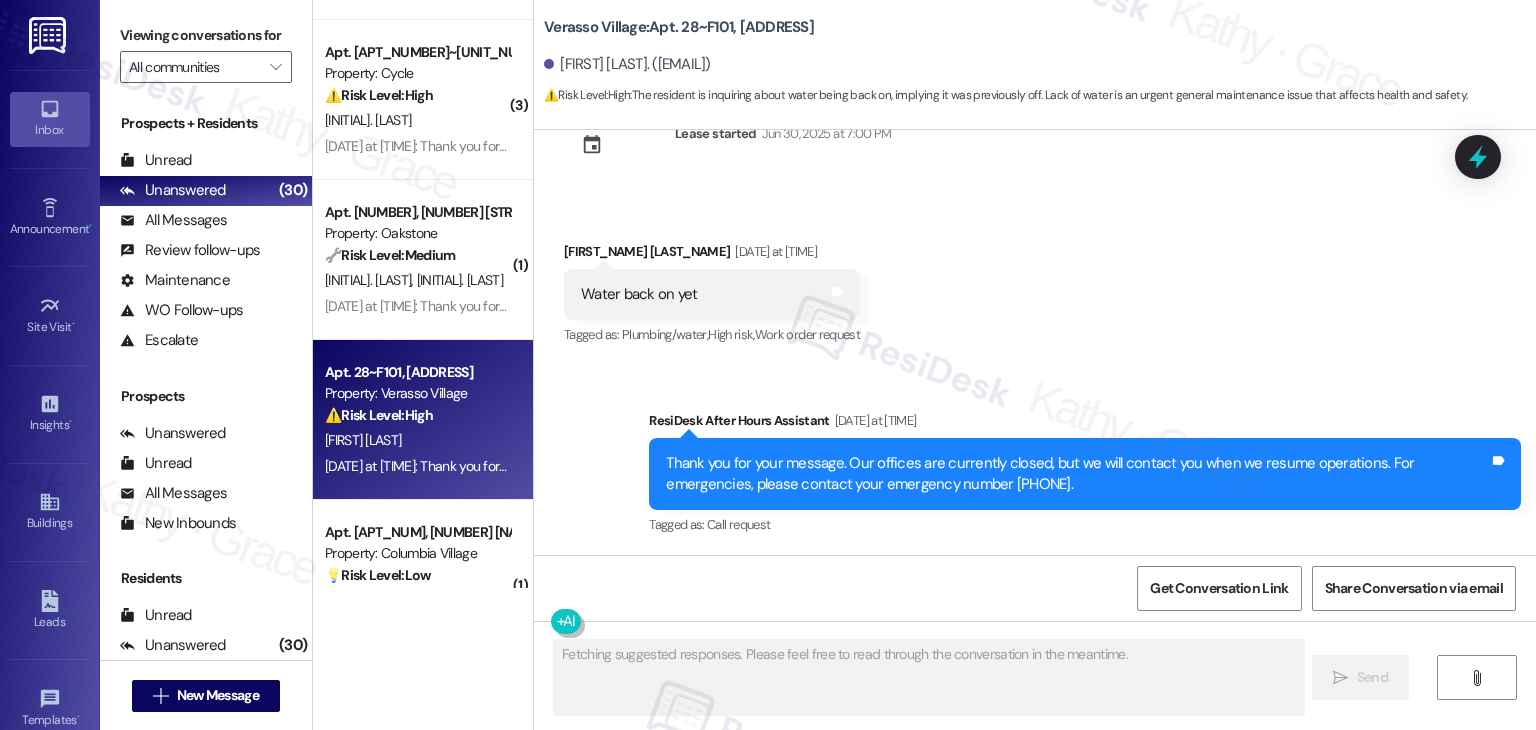click on "Received via SMS [FIRST_NAME] [LAST_NAME] [DATE] at [TIME] Water back on yet Tags and notes Tagged as:   Plumbing/water ,  Click to highlight conversations about Plumbing/water High risk ,  Click to highlight conversations about High risk Work order request Click to highlight conversations about Work order request" at bounding box center [1035, 280] 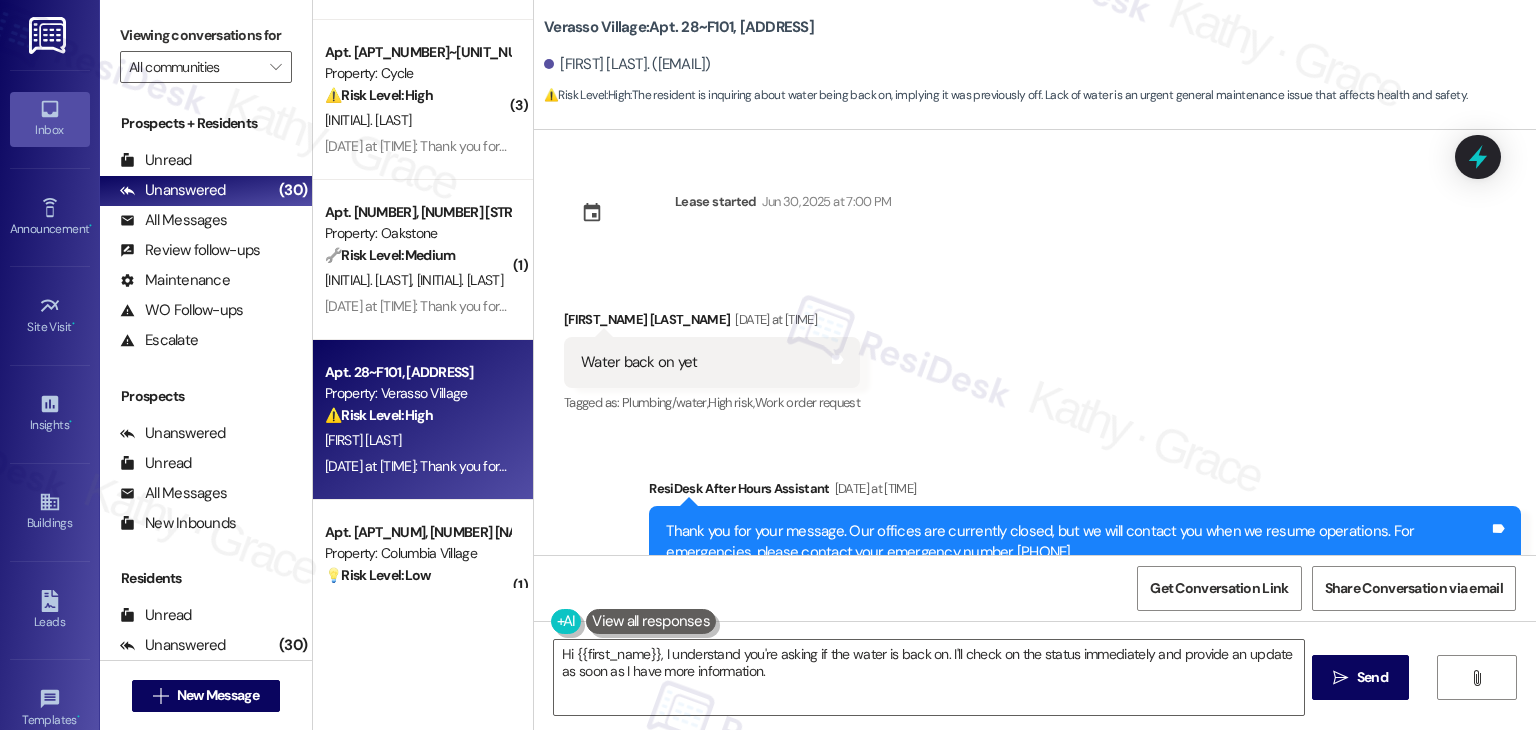 scroll, scrollTop: 68, scrollLeft: 0, axis: vertical 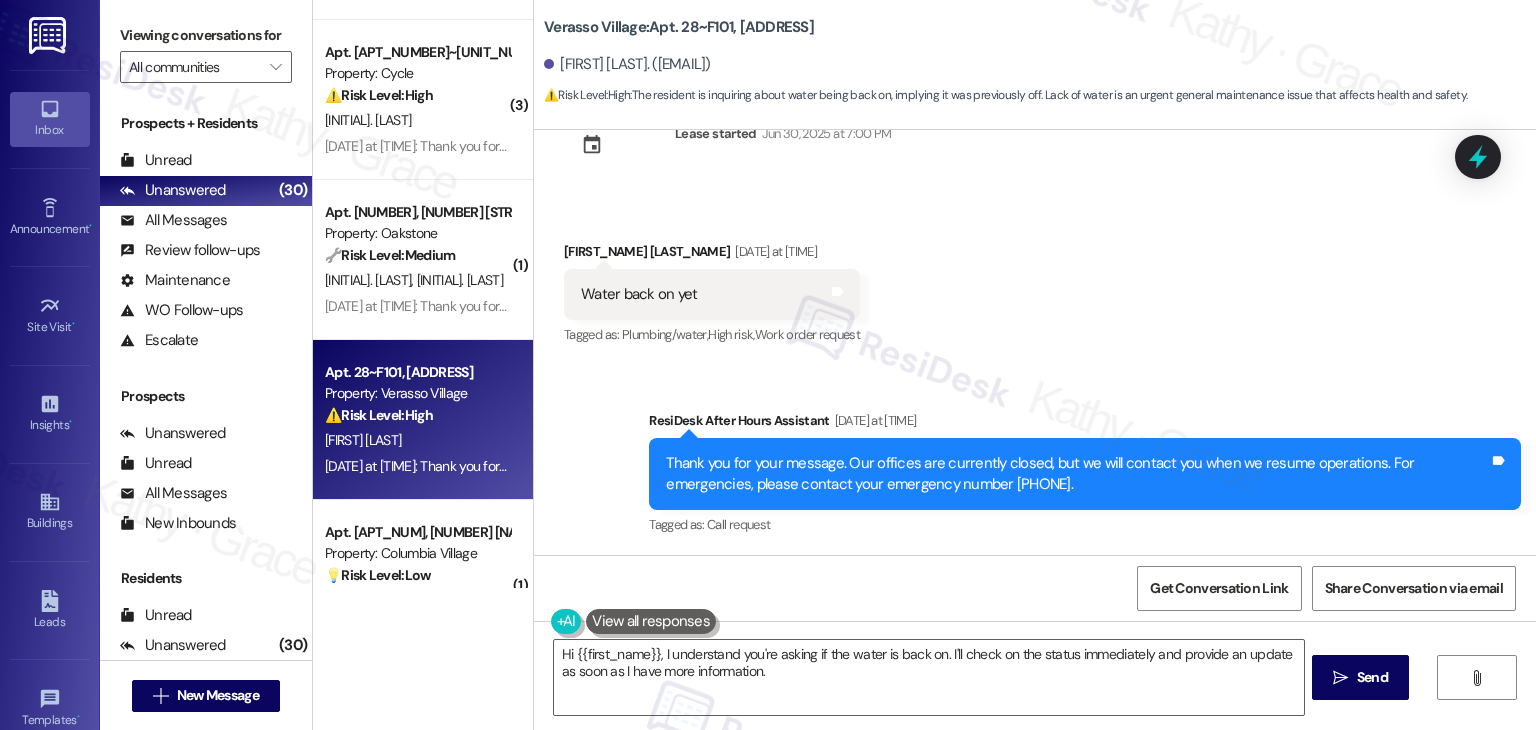 click on "Water back on yet" at bounding box center [639, 294] 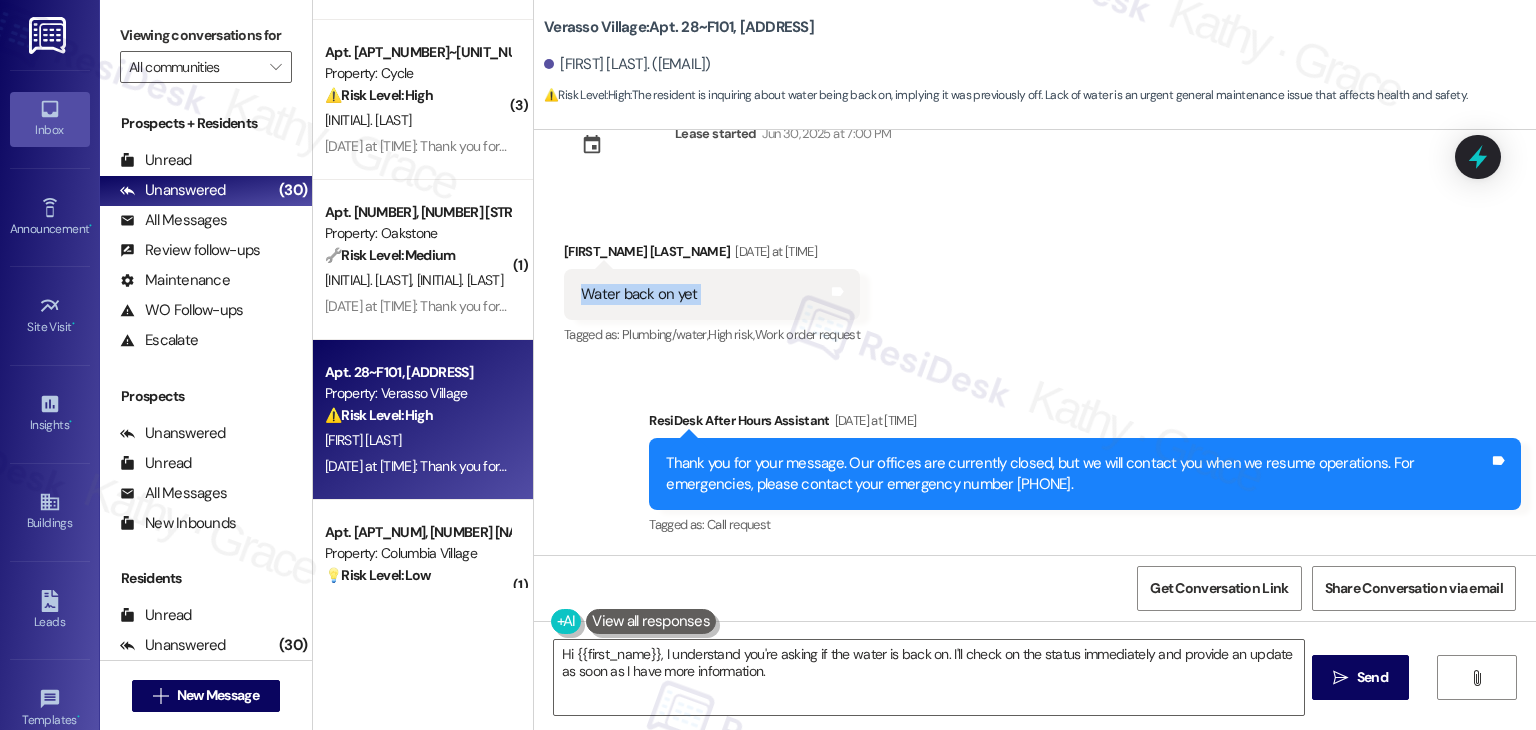 click on "Water back on yet" at bounding box center (639, 294) 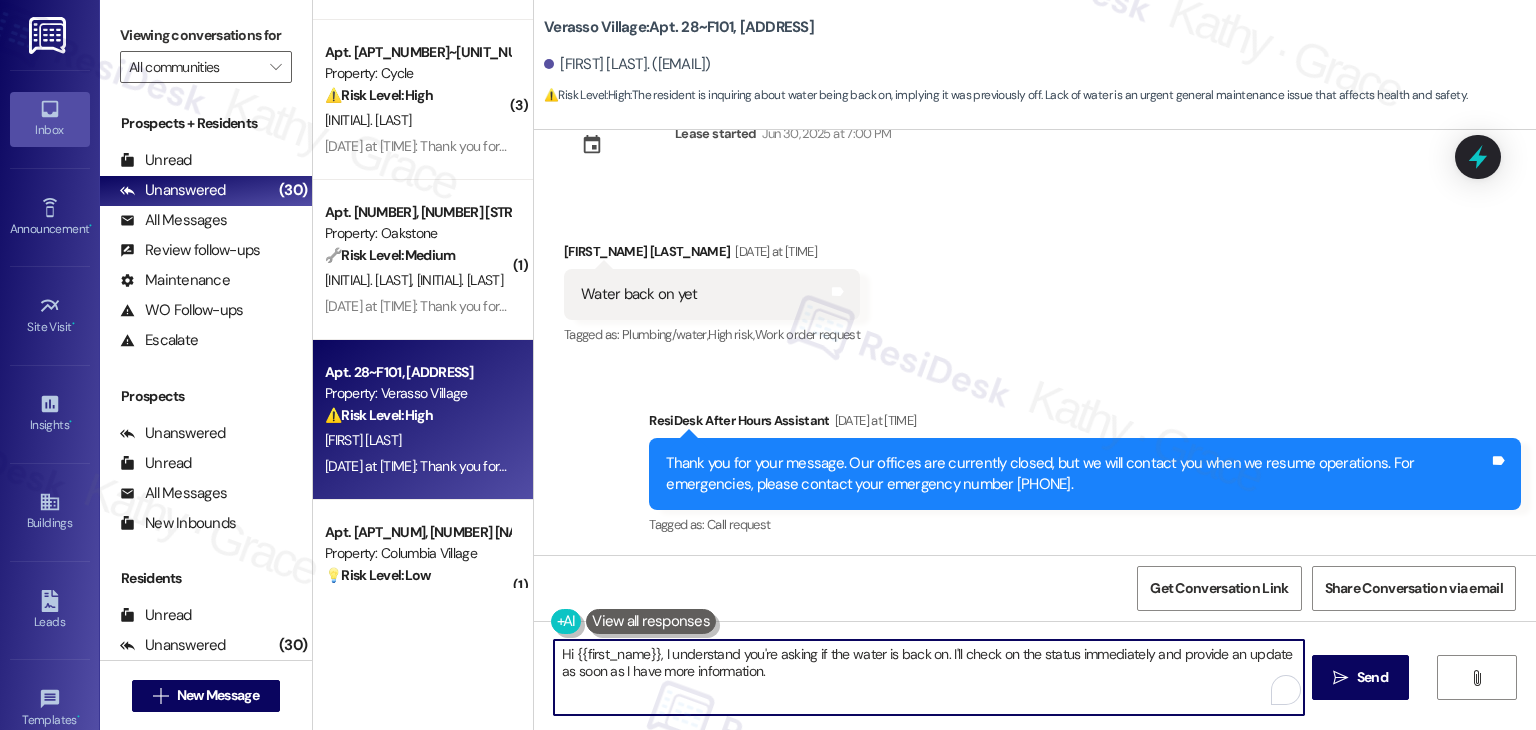 drag, startPoint x: 936, startPoint y: 653, endPoint x: 654, endPoint y: 654, distance: 282.00177 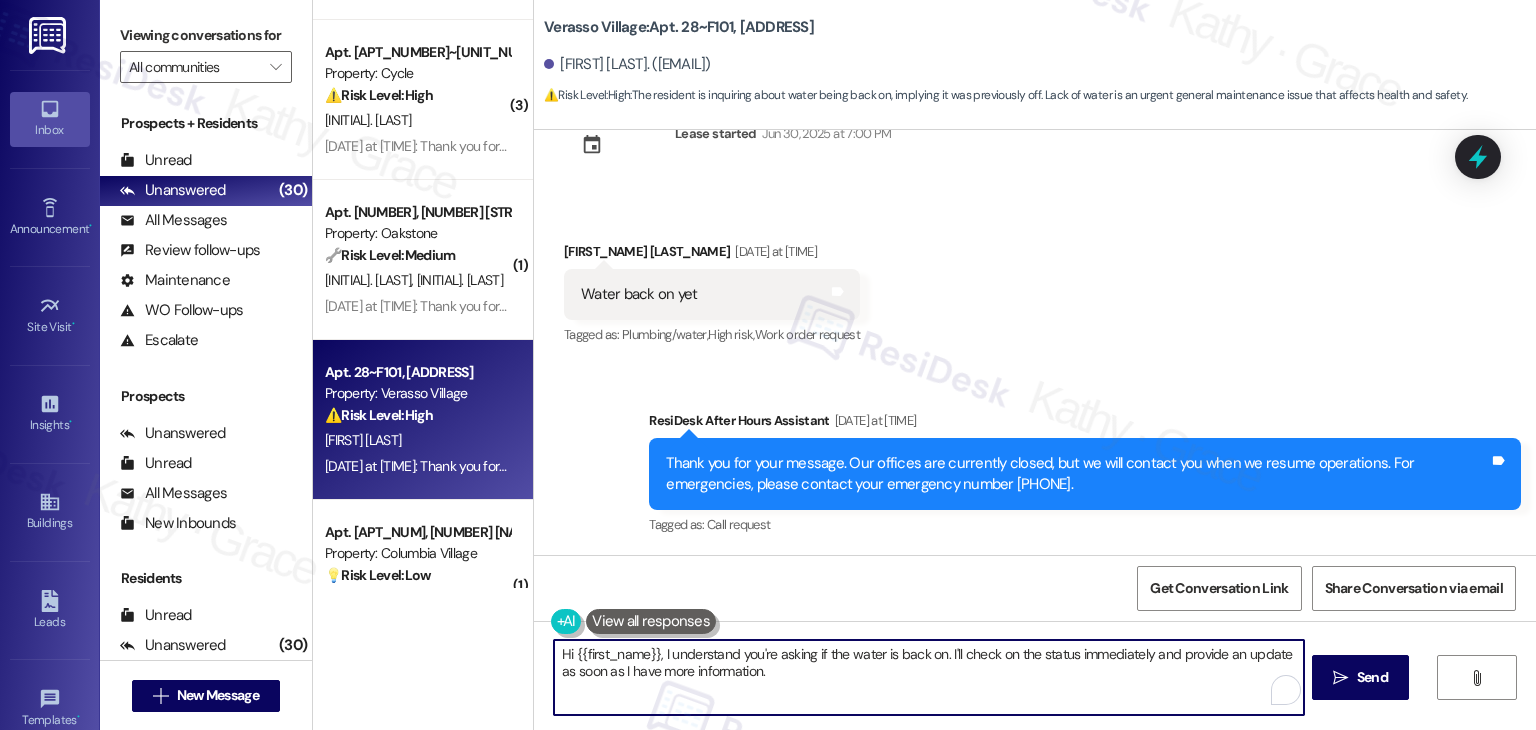click on "Hi {{first_name}}, I understand you're asking if the water is back on. I'll check on the status immediately and provide an update as soon as I have more information." at bounding box center (928, 677) 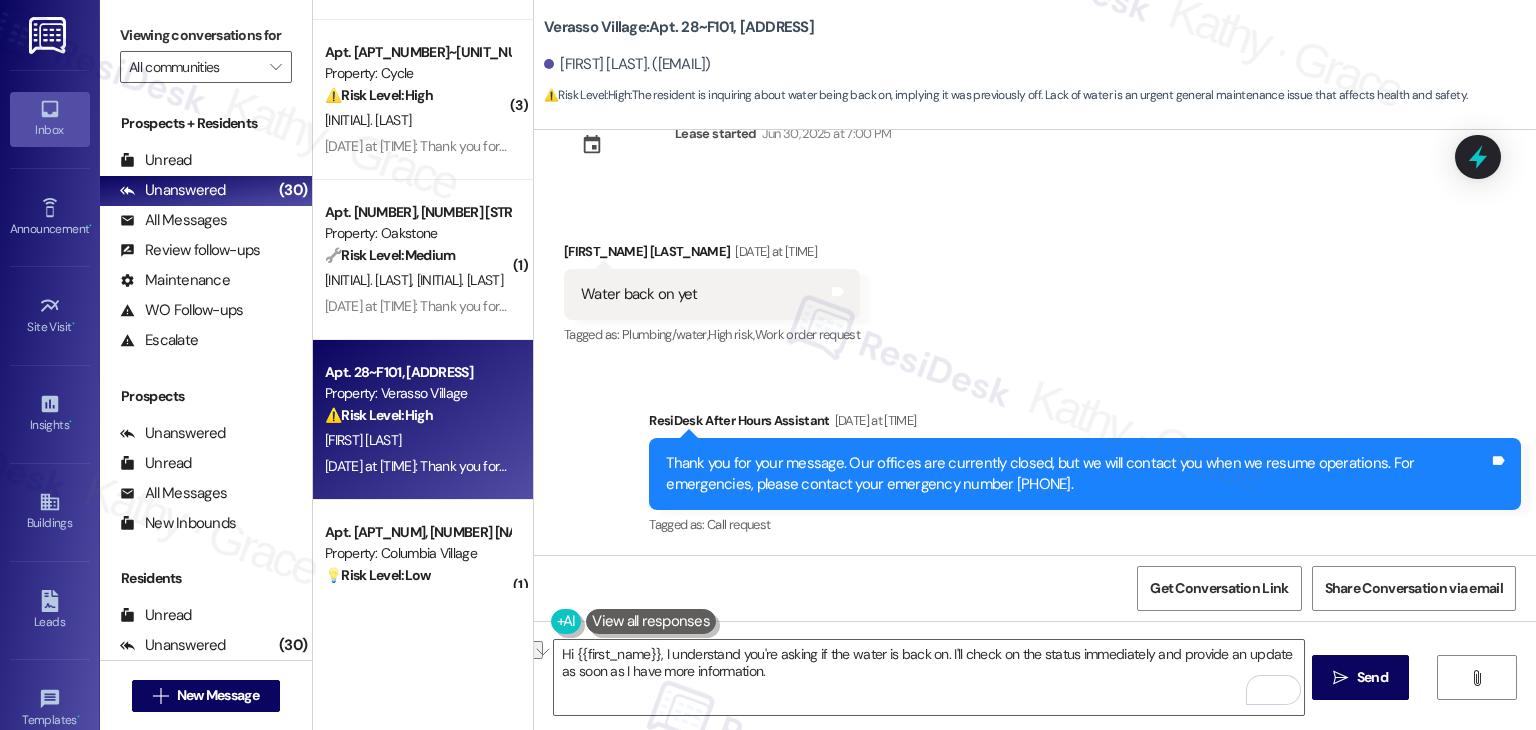 click on "[FIRST] [LAST]. ([EMAIL])" at bounding box center [627, 64] 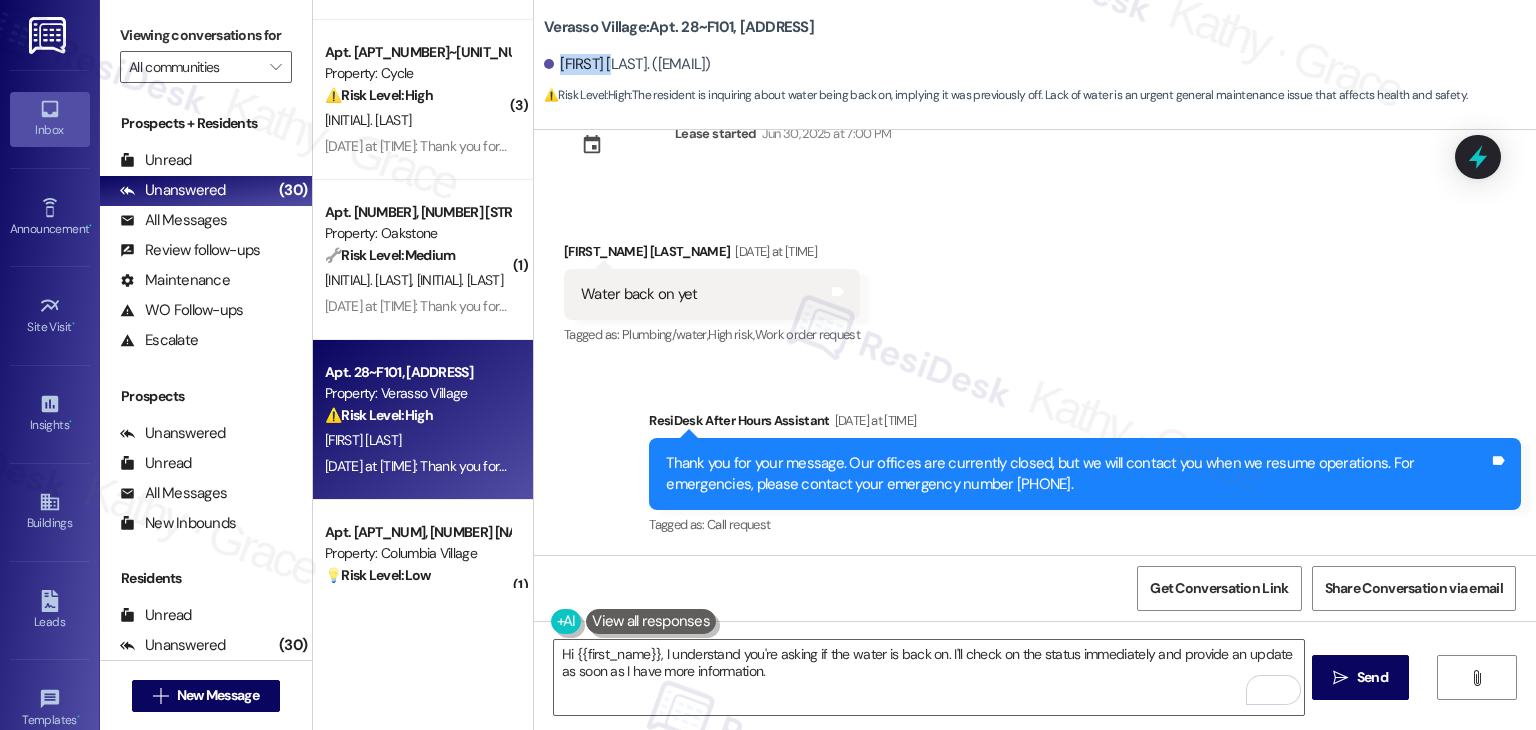 click on "[FIRST] [LAST]. ([EMAIL])" at bounding box center (627, 64) 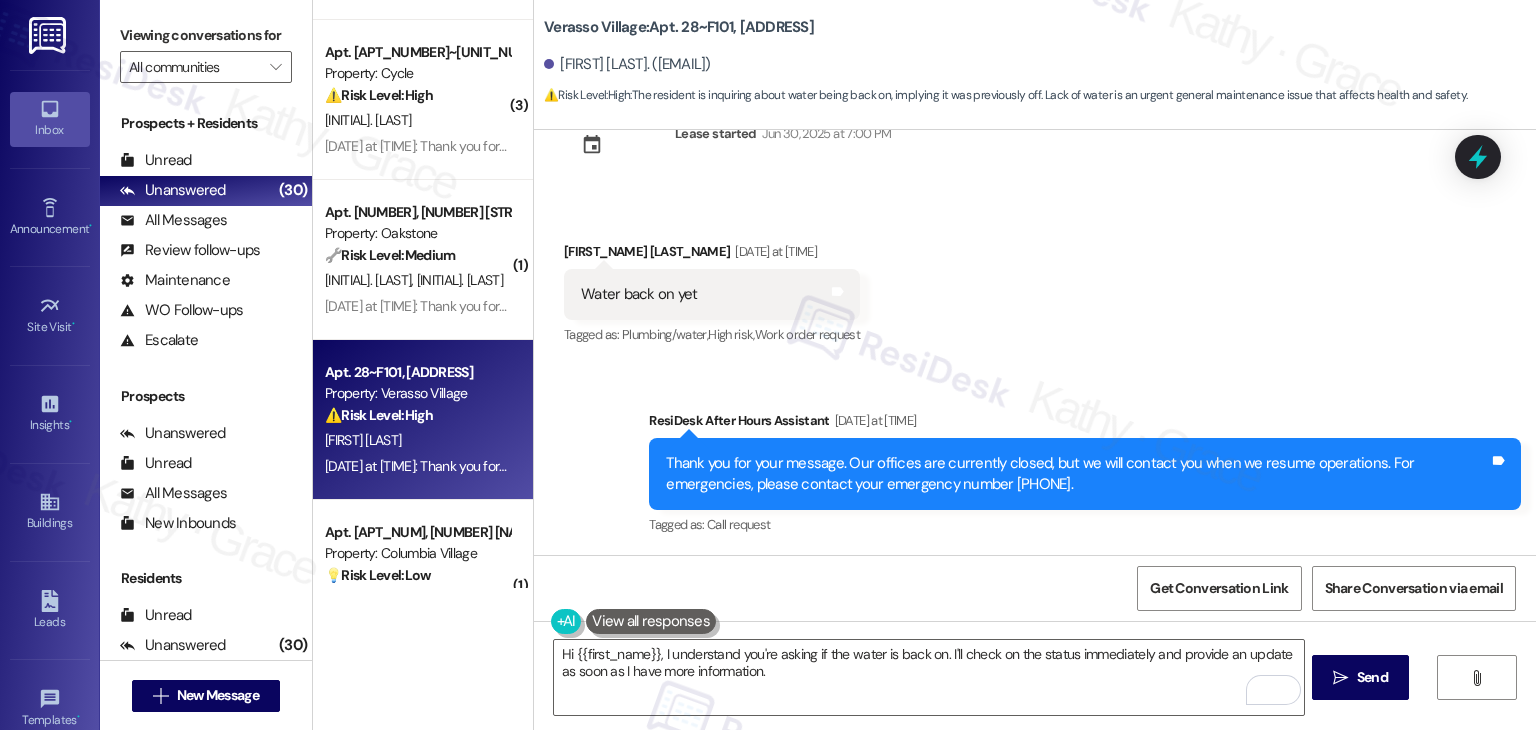 click on "Received via SMS [FIRST_NAME] [LAST_NAME] [DATE] at [TIME] Water back on yet Tags and notes Tagged as:   Plumbing/water ,  Click to highlight conversations about Plumbing/water High risk ,  Click to highlight conversations about High risk Work order request Click to highlight conversations about Work order request" at bounding box center [1035, 280] 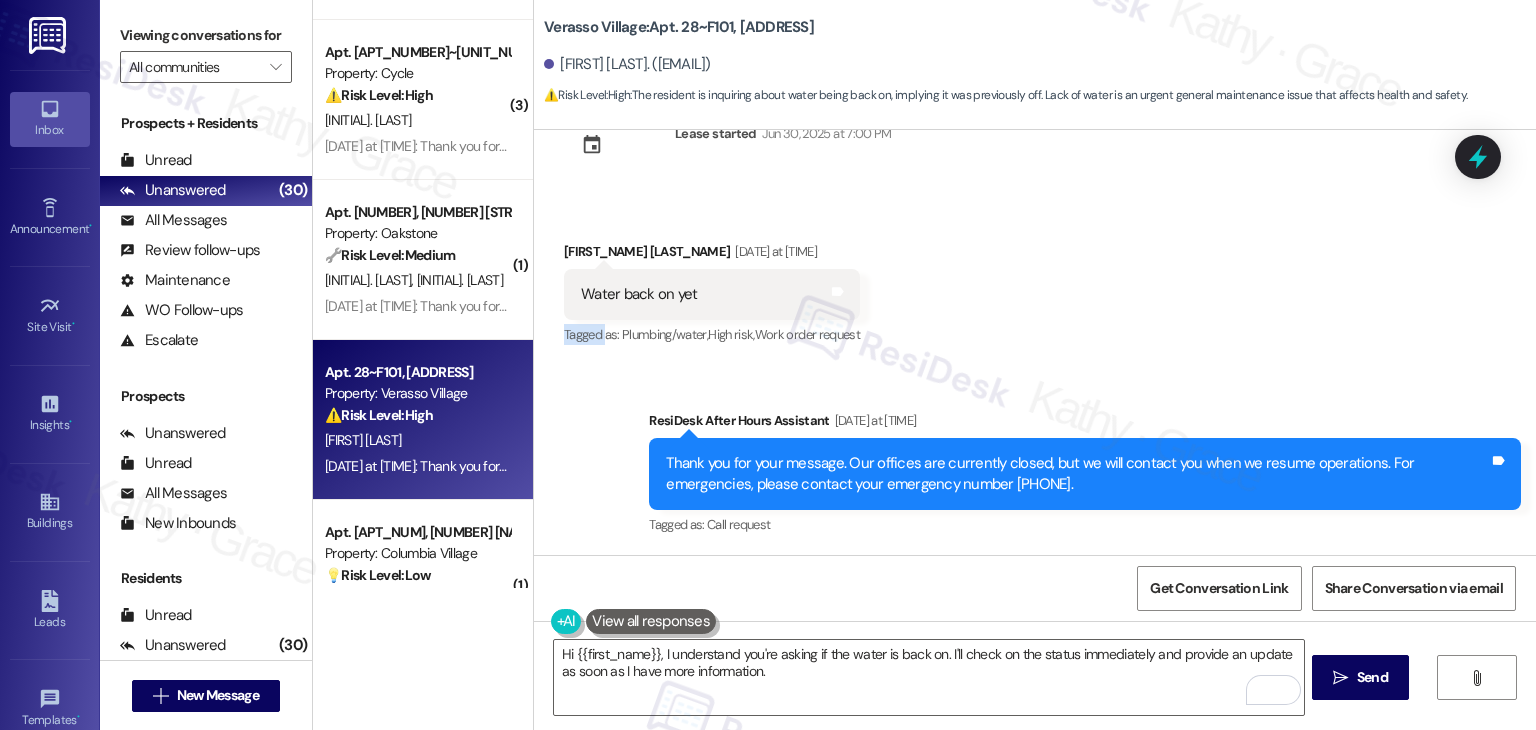 click on "Received via SMS [FIRST_NAME] [LAST_NAME] [DATE] at [TIME] Water back on yet Tags and notes Tagged as:   Plumbing/water ,  Click to highlight conversations about Plumbing/water High risk ,  Click to highlight conversations about High risk Work order request Click to highlight conversations about Work order request" at bounding box center (1035, 280) 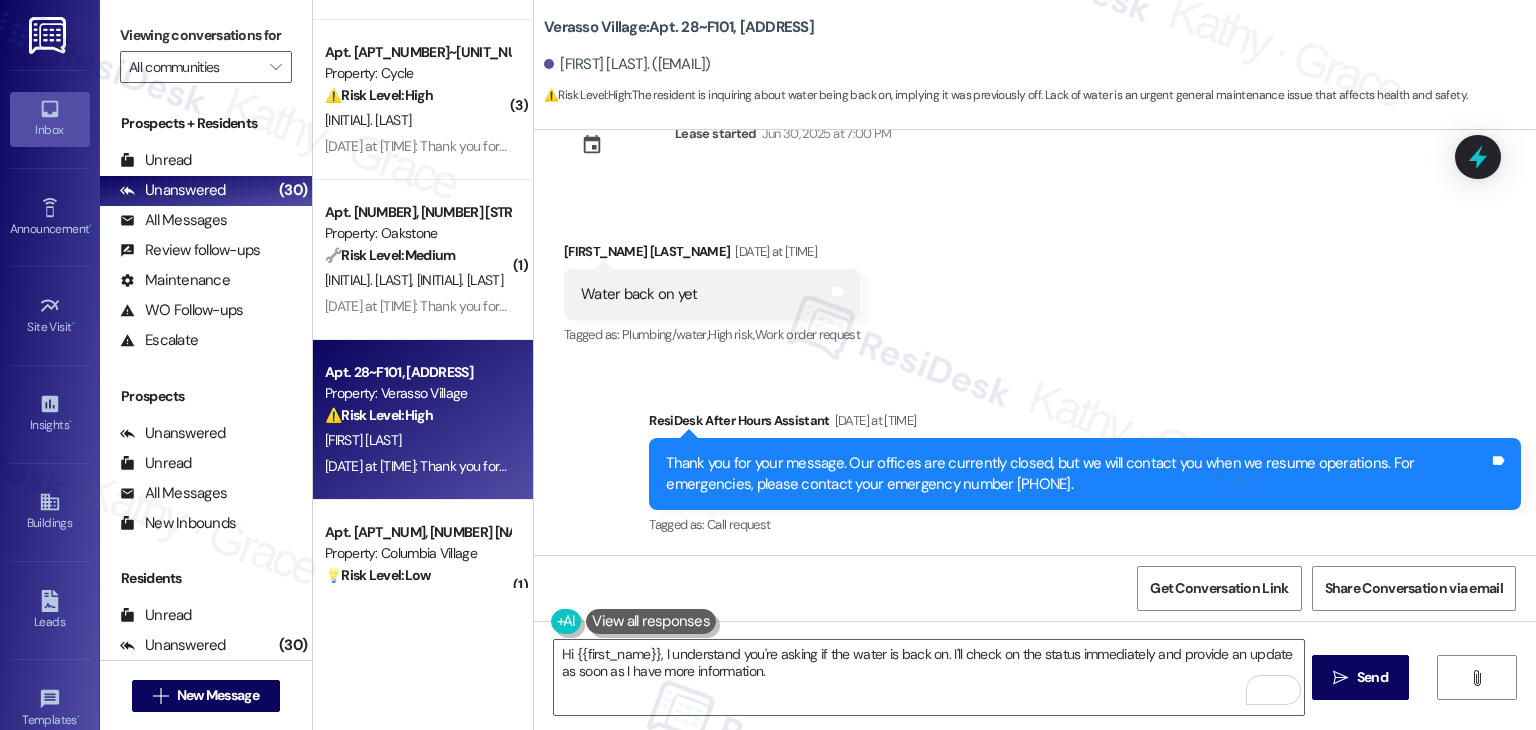 click on "Received via SMS [FIRST_NAME] [LAST_NAME] [DATE] at [TIME] Water back on yet Tags and notes Tagged as:   Plumbing/water ,  Click to highlight conversations about Plumbing/water High risk ,  Click to highlight conversations about High risk Work order request Click to highlight conversations about Work order request" at bounding box center [1035, 280] 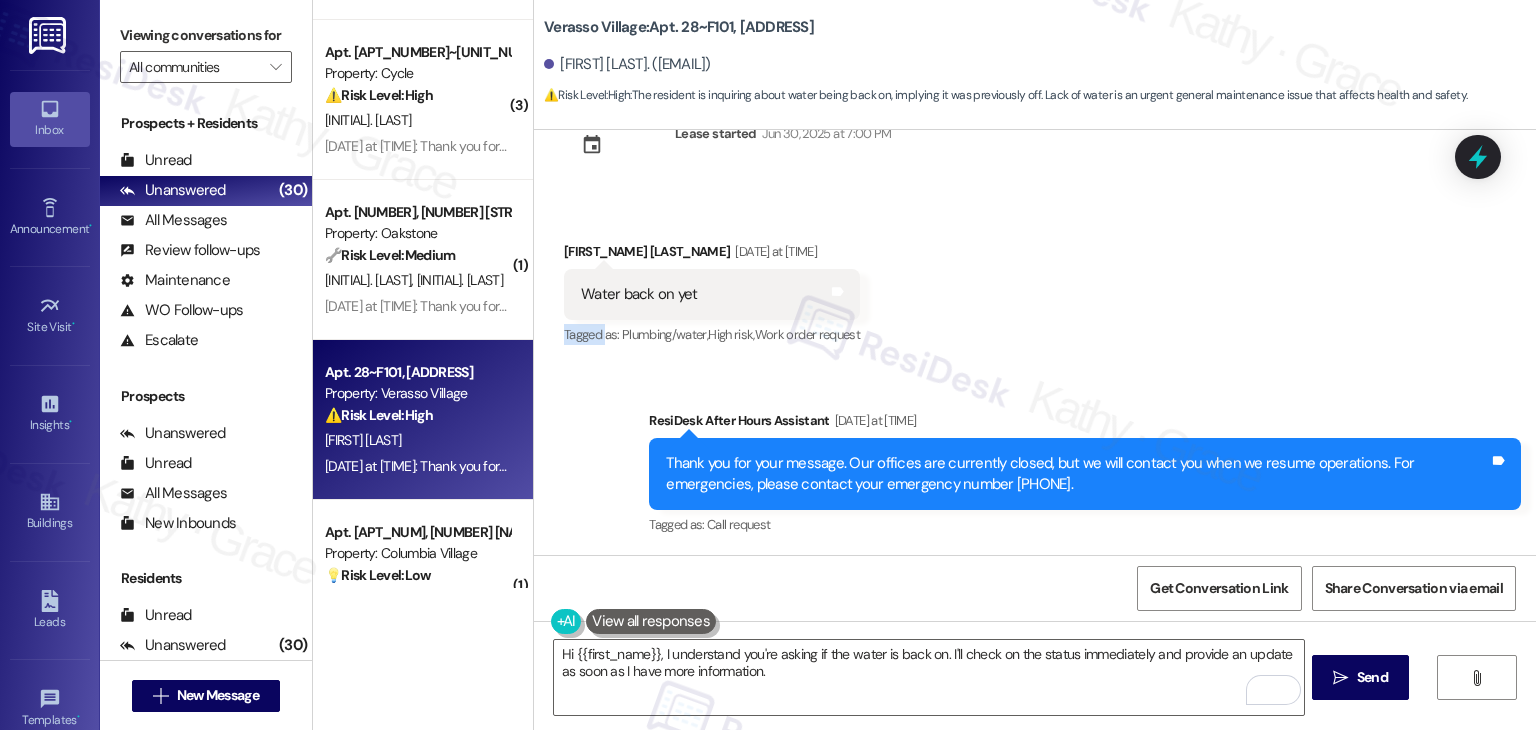 click on "Received via SMS [FIRST_NAME] [LAST_NAME] [DATE] at [TIME] Water back on yet Tags and notes Tagged as:   Plumbing/water ,  Click to highlight conversations about Plumbing/water High risk ,  Click to highlight conversations about High risk Work order request Click to highlight conversations about Work order request" at bounding box center (1035, 280) 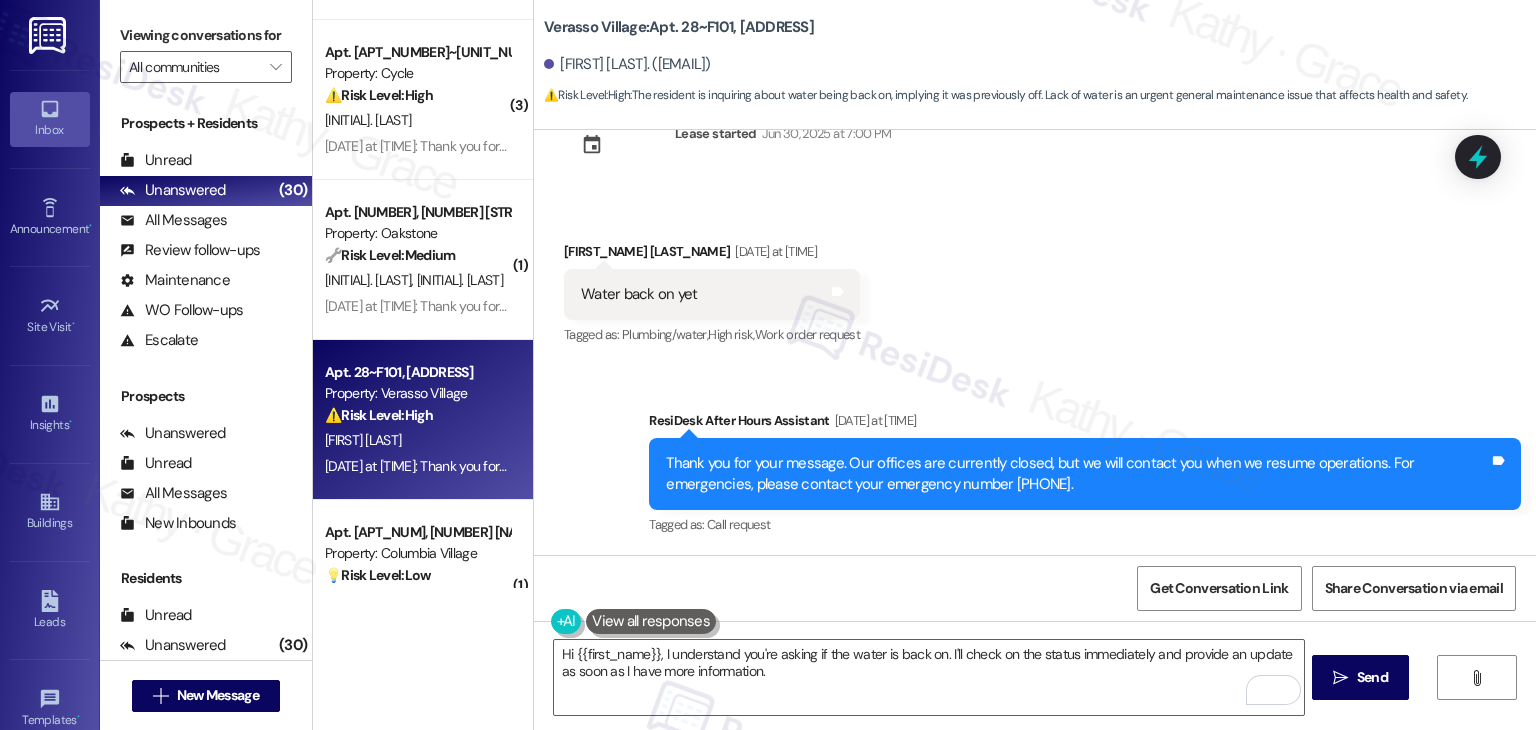 click on "Received via SMS [FIRST_NAME] [LAST_NAME] [DATE] at [TIME] Water back on yet Tags and notes Tagged as:   Plumbing/water ,  Click to highlight conversations about Plumbing/water High risk ,  Click to highlight conversations about High risk Work order request Click to highlight conversations about Work order request" at bounding box center (1035, 280) 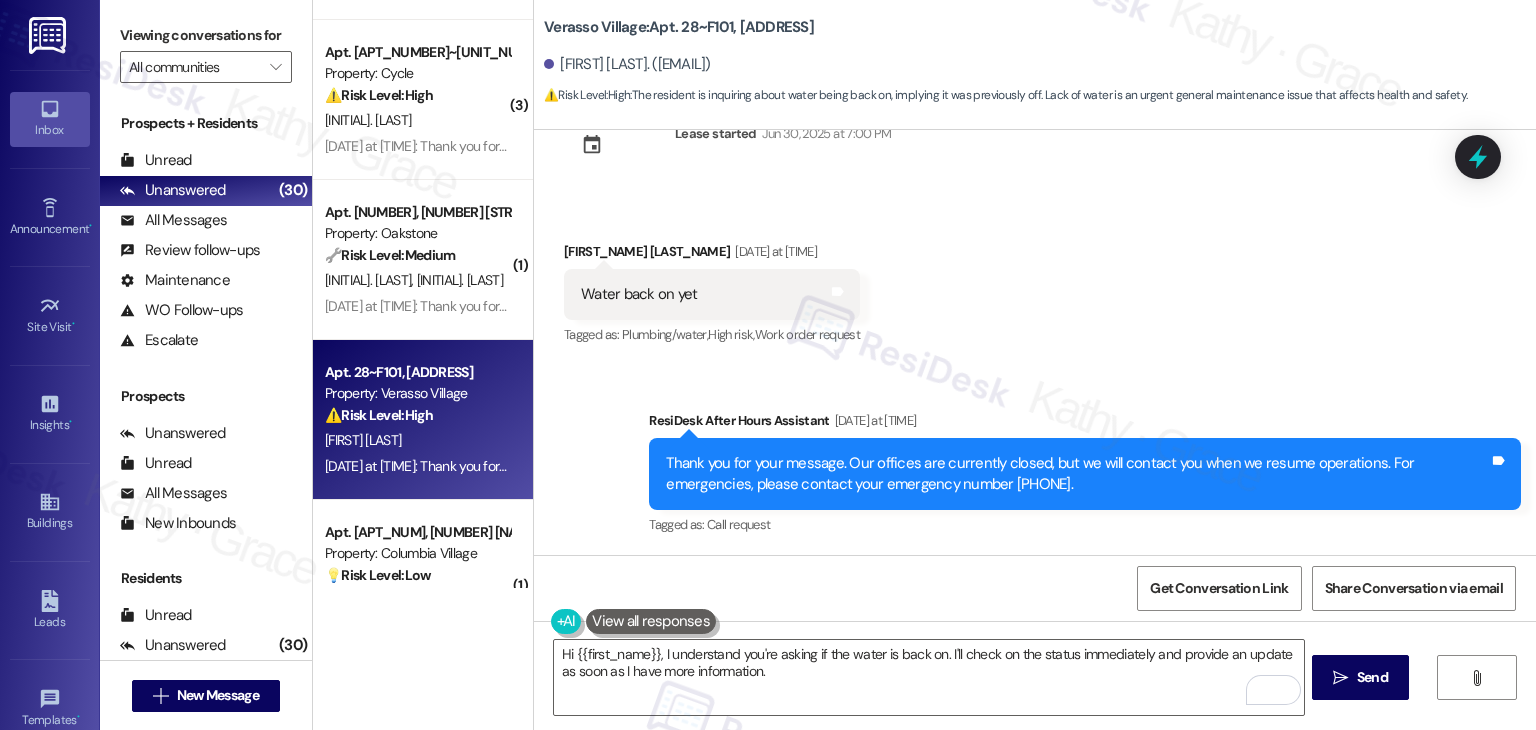 click on "Received via SMS [FIRST_NAME] [LAST_NAME] [DATE] at [TIME] Water back on yet Tags and notes Tagged as:   Plumbing/water ,  Click to highlight conversations about Plumbing/water High risk ,  Click to highlight conversations about High risk Work order request Click to highlight conversations about Work order request" at bounding box center [1035, 280] 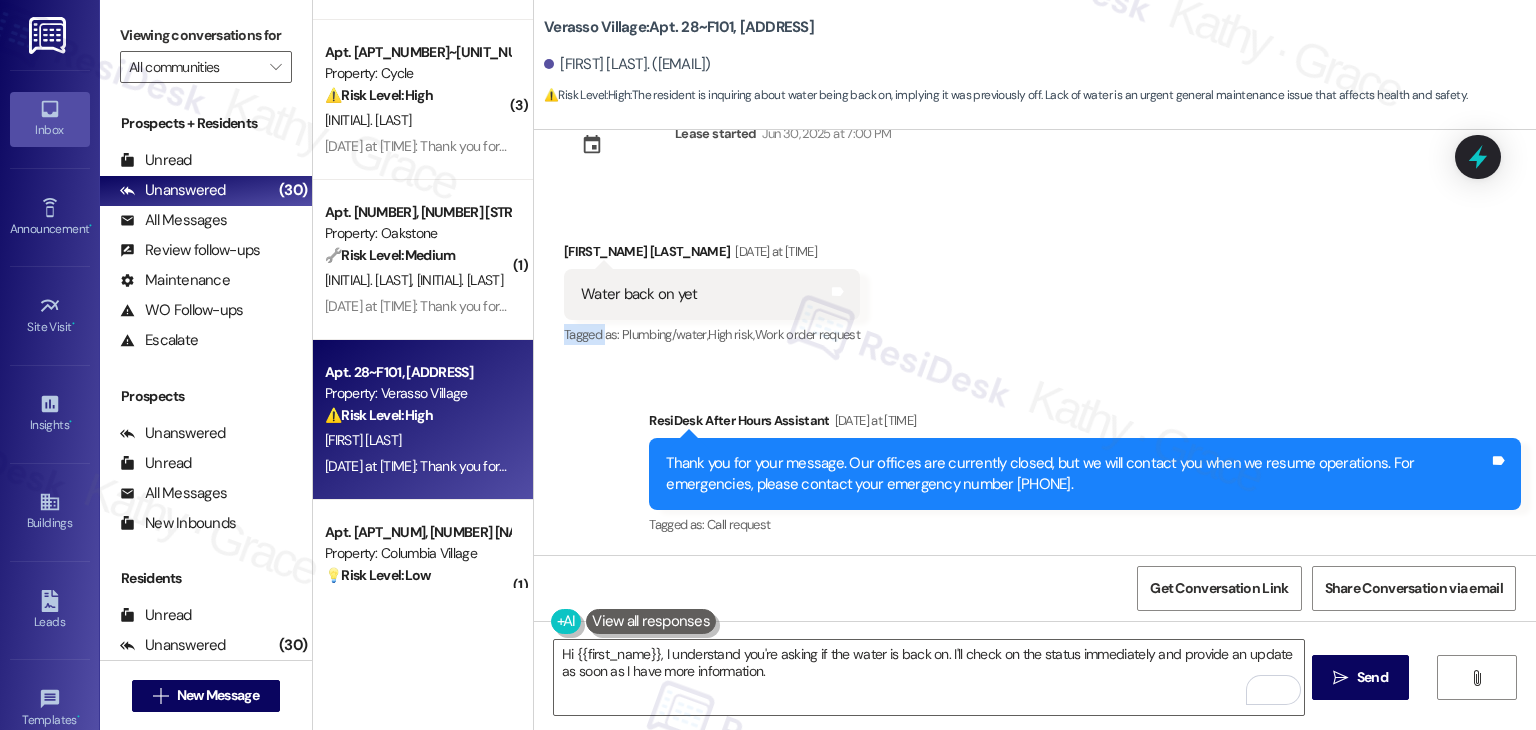 click on "Received via SMS [FIRST_NAME] [LAST_NAME] [DATE] at [TIME] Water back on yet Tags and notes Tagged as:   Plumbing/water ,  Click to highlight conversations about Plumbing/water High risk ,  Click to highlight conversations about High risk Work order request Click to highlight conversations about Work order request" at bounding box center (1035, 280) 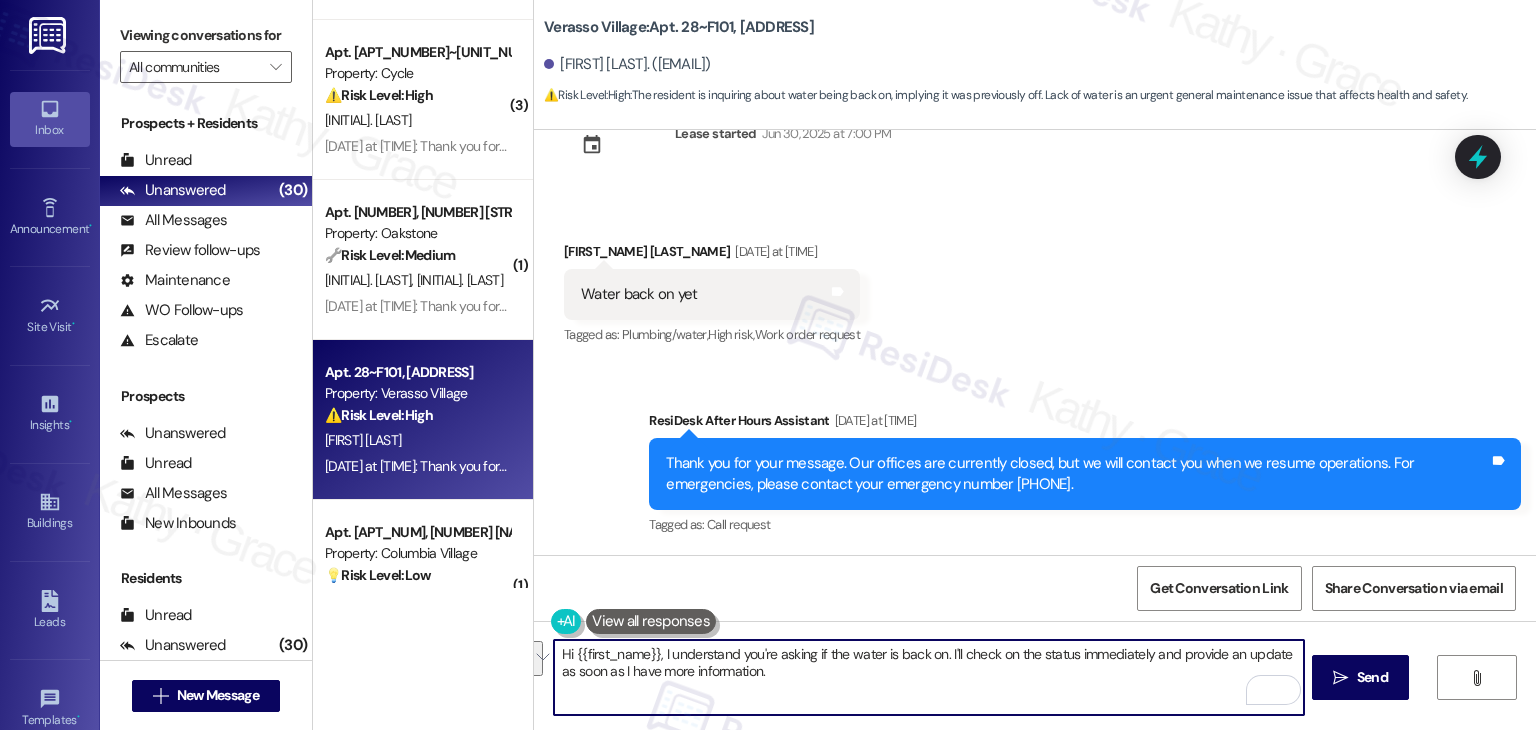 drag, startPoint x: 753, startPoint y: 676, endPoint x: 712, endPoint y: 649, distance: 49.09175 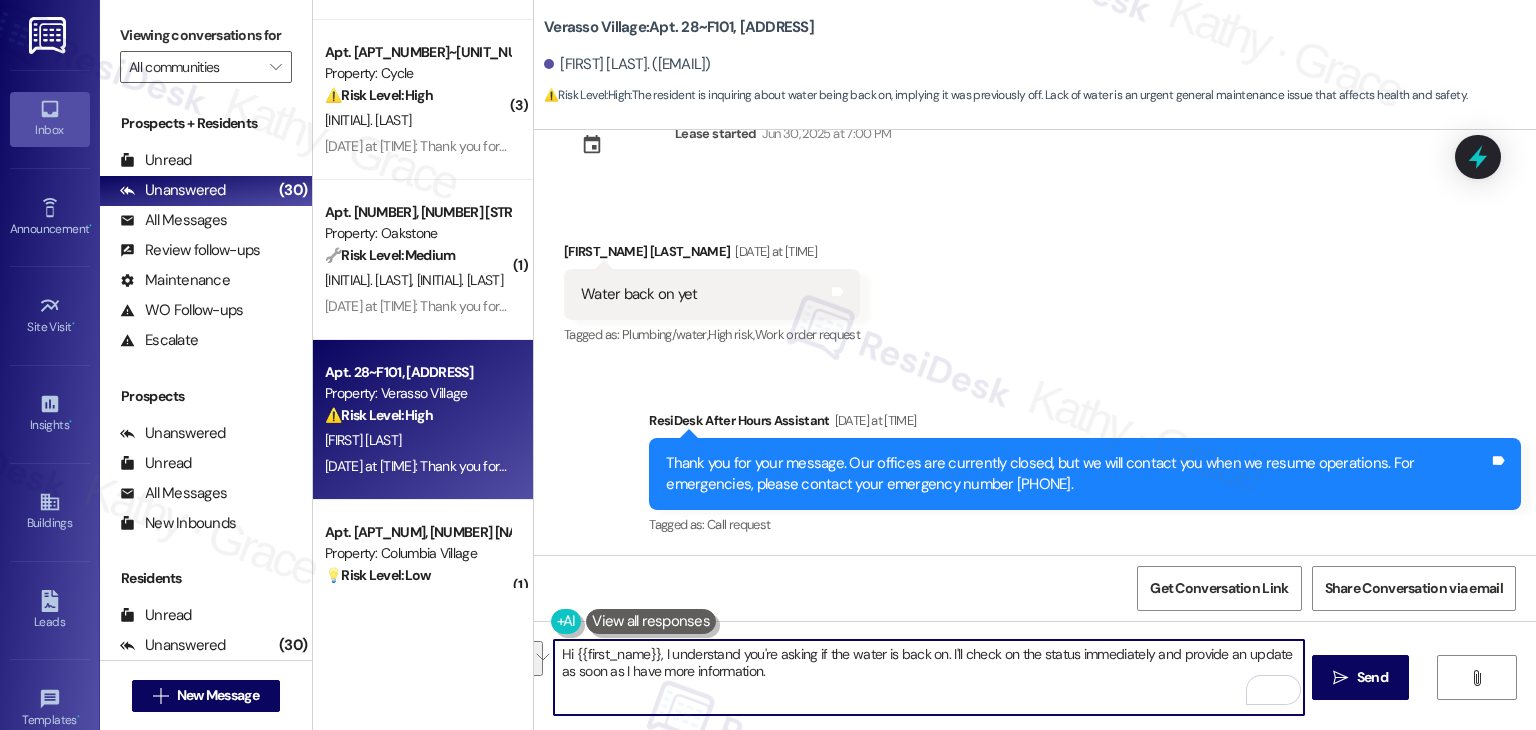 click on "Hi {{first_name}}, I understand you're asking if the water is back on. I'll check on the status immediately and provide an update as soon as I have more information." at bounding box center [928, 677] 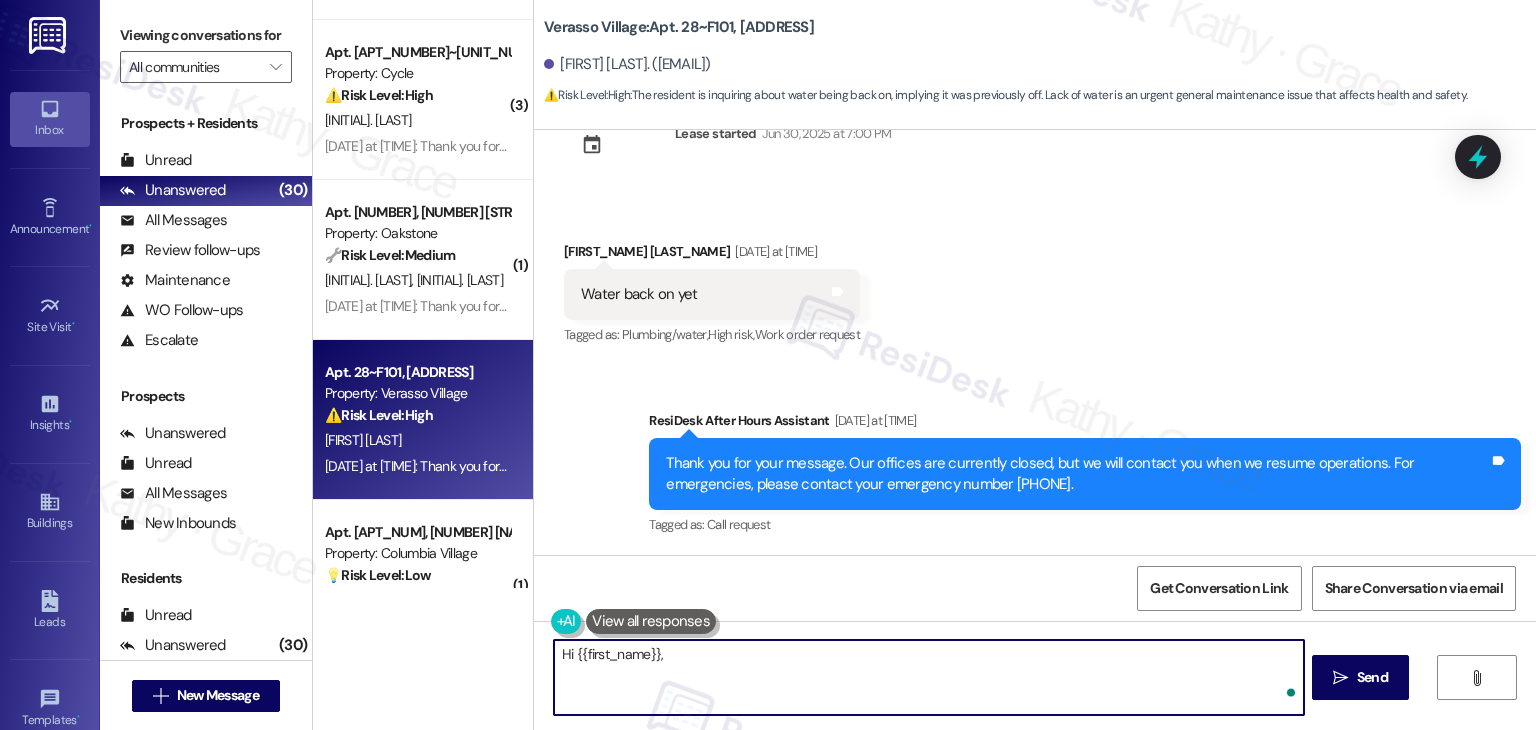 paste on "I hope you're doing well. I wanted to check in regarding the water situation. Has the issue been resolved? Do you currently have water? Please let me know so I can follow up with the site team. Thank you for your patience in this matter." 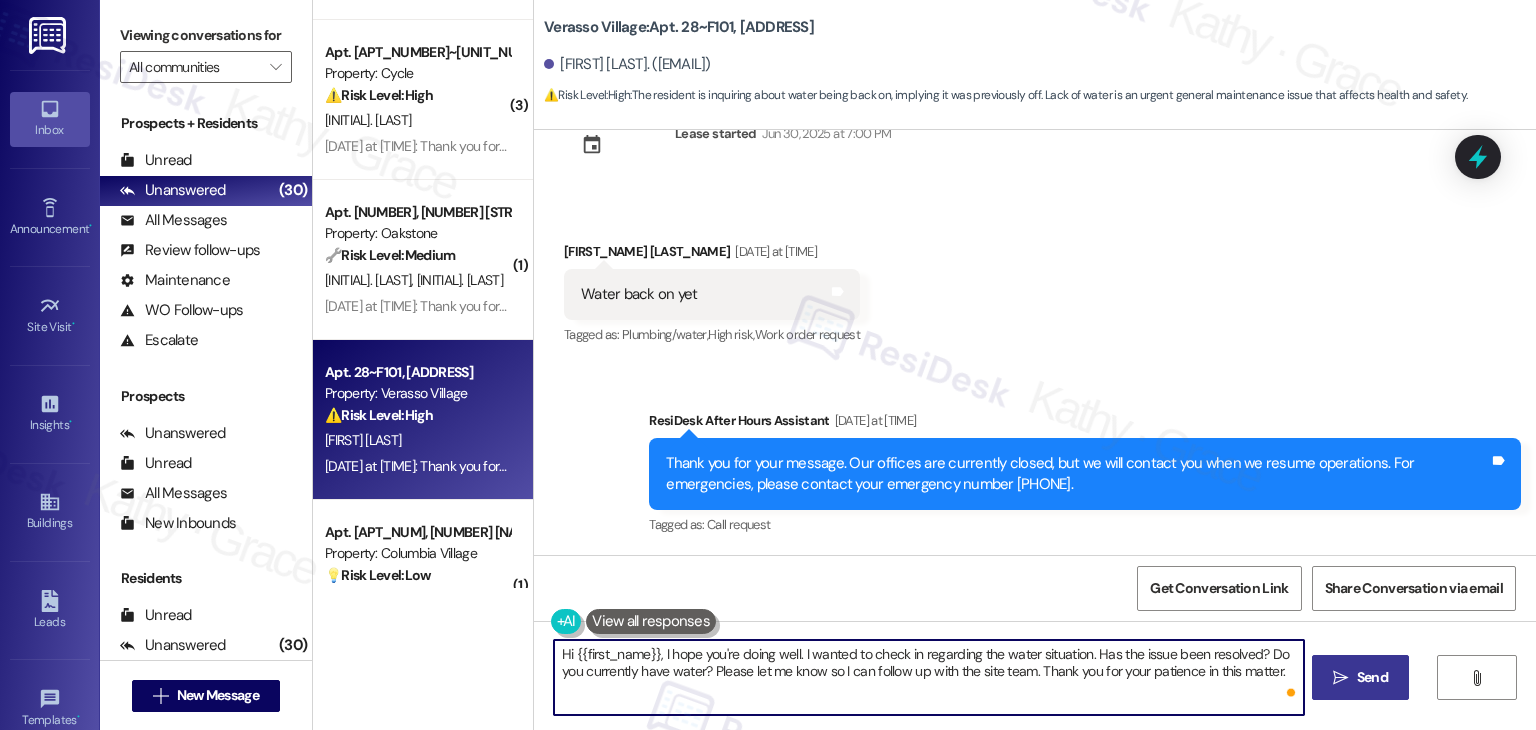 type on "Hi {{first_name}}, I hope you're doing well. I wanted to check in regarding the water situation. Has the issue been resolved? Do you currently have water? Please let me know so I can follow up with the site team. Thank you for your patience in this matter." 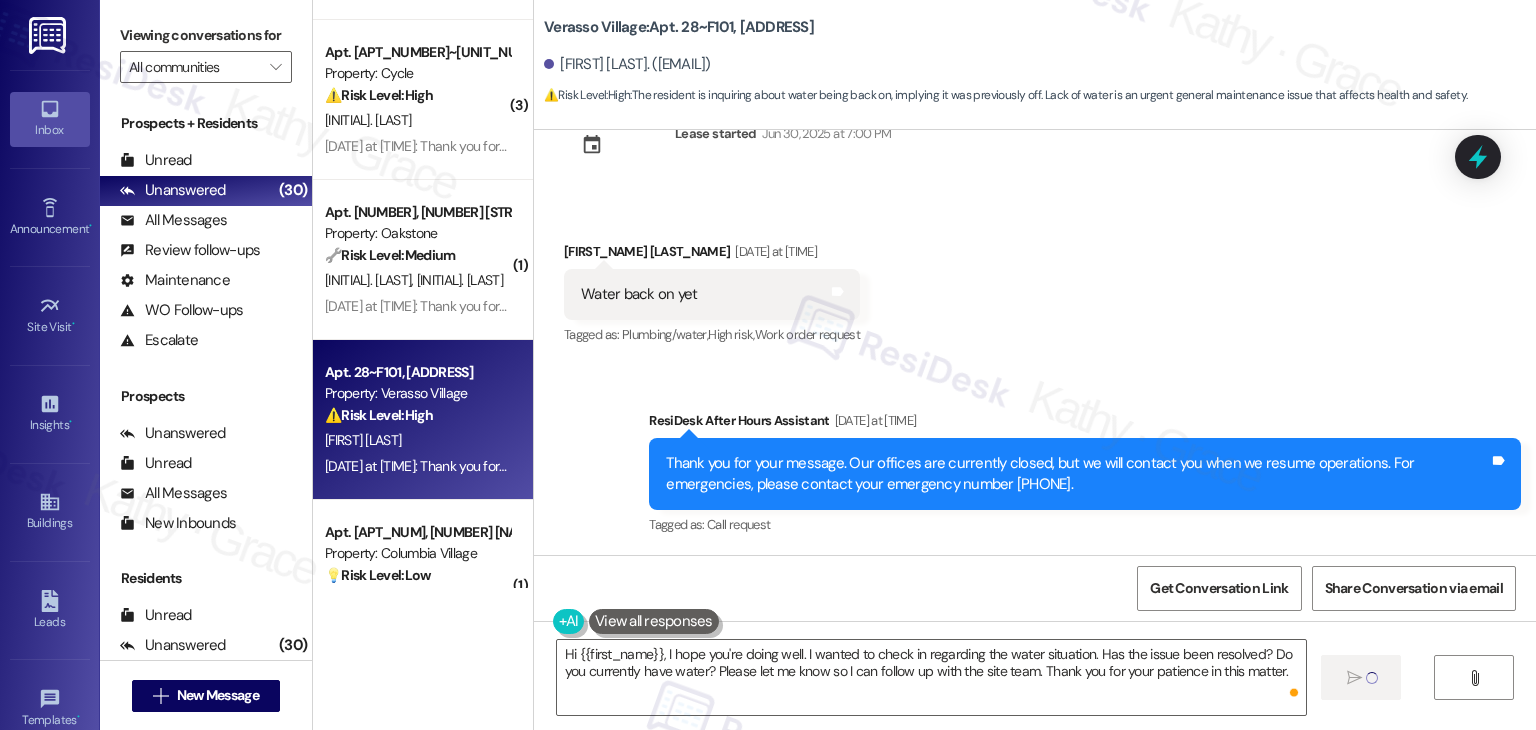 type 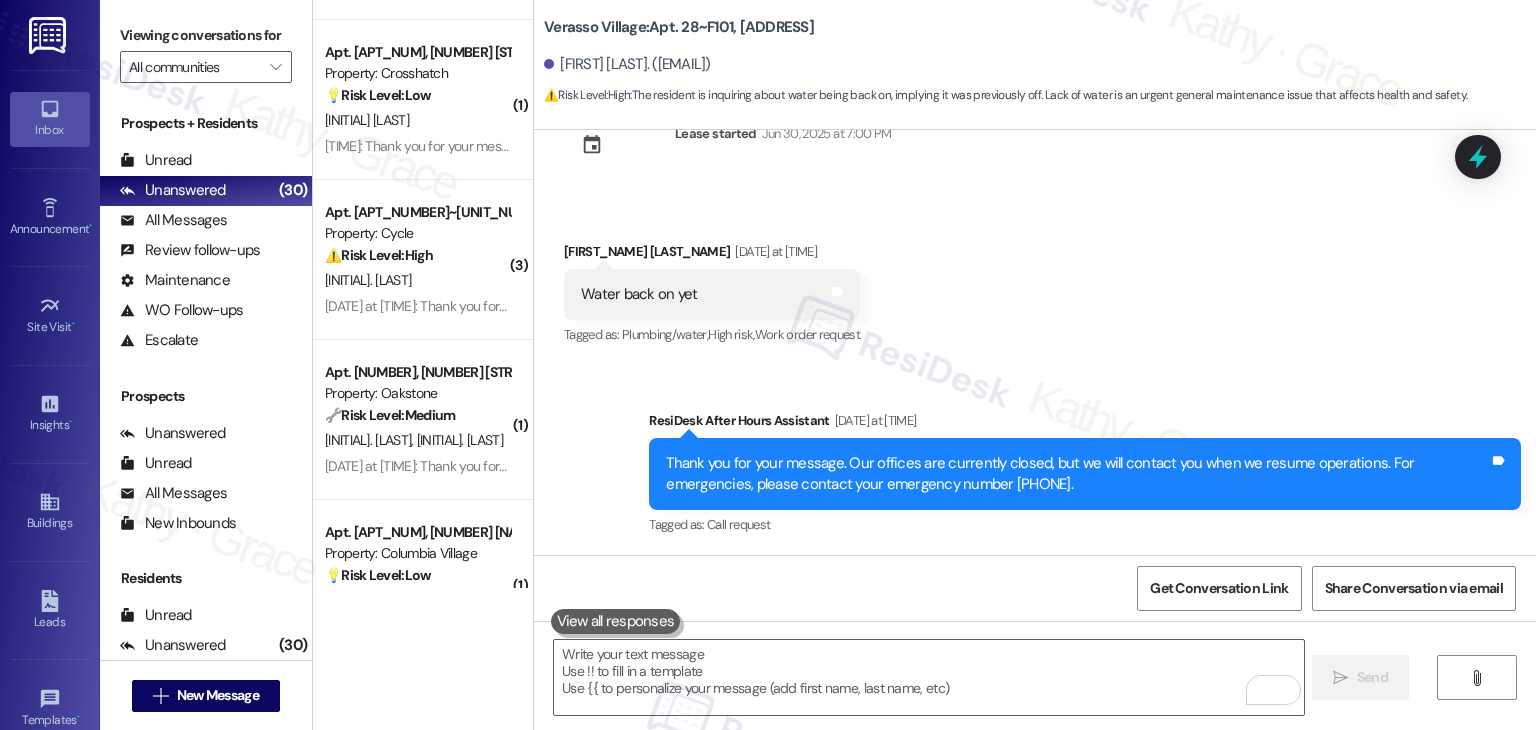 scroll, scrollTop: 229, scrollLeft: 0, axis: vertical 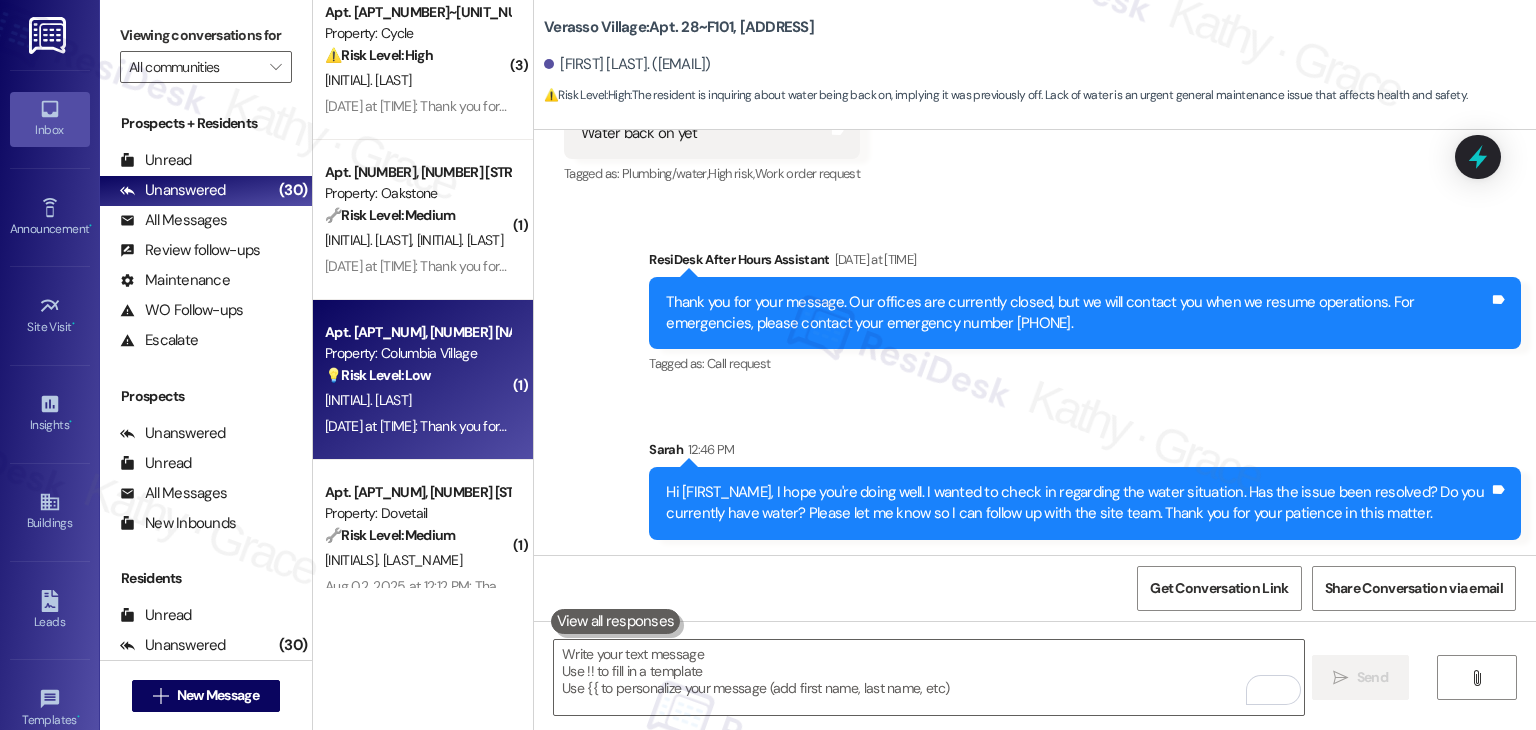 click on "[DATE] at [TIME]: Thank you for your message. Our offices are currently closed, but we will contact you when we resume operations. For emergencies, please contact your emergency number [PHONE]. [DATE] at [TIME]: Thank you for your message. Our offices are currently closed, but we will contact you when we resume operations. For emergencies, please contact your emergency number [PHONE]." at bounding box center (902, 426) 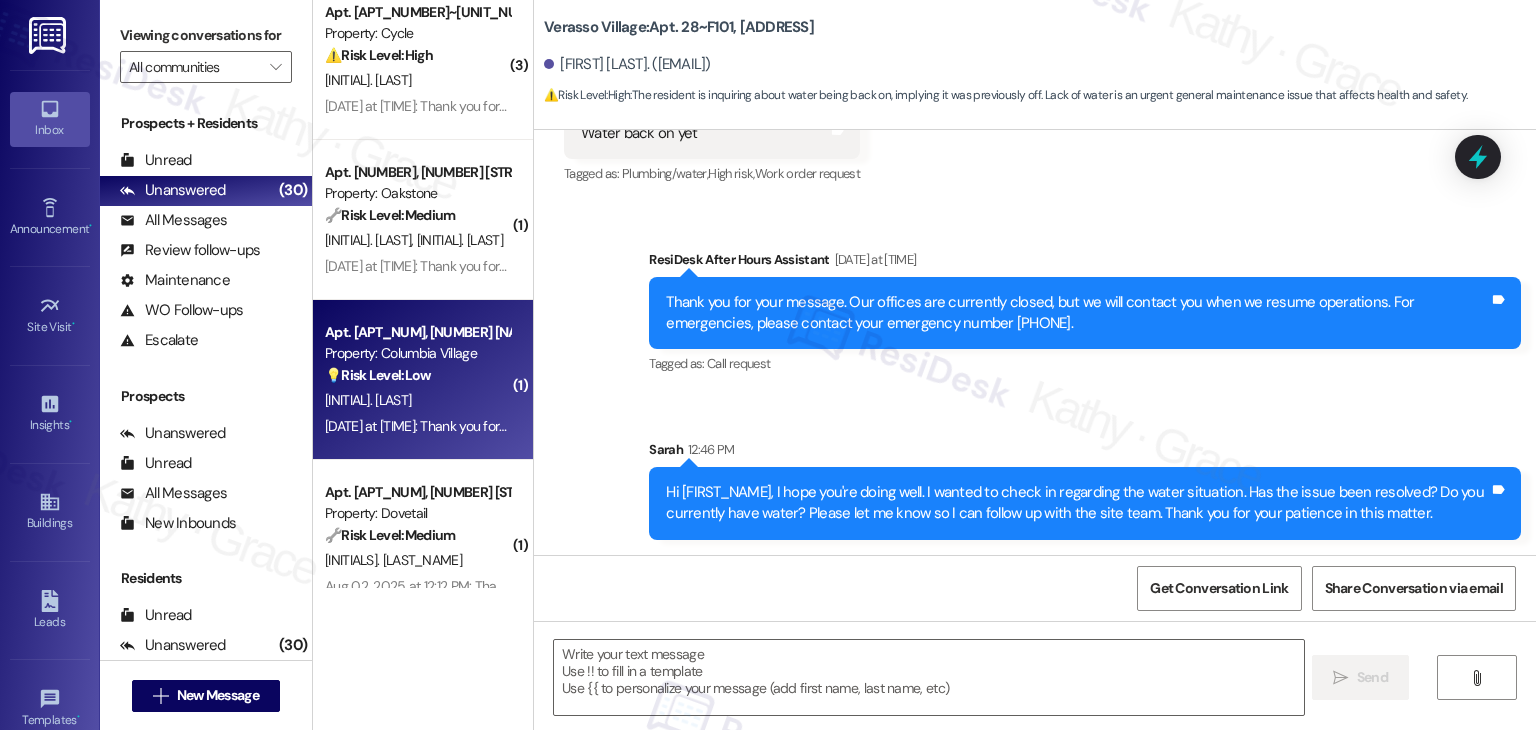type on "Fetching suggested responses. Please feel free to read through the conversation in the meantime." 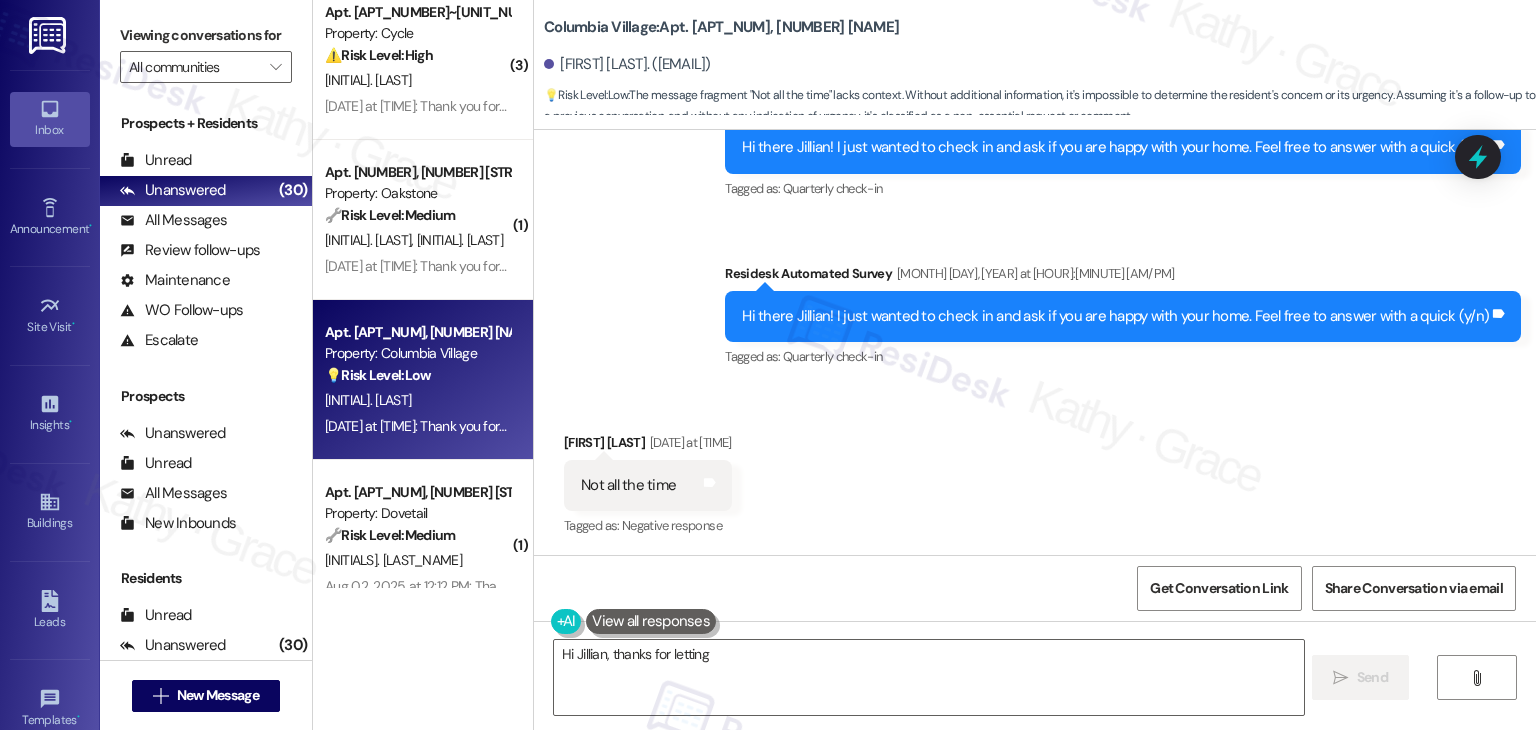 scroll, scrollTop: 2728, scrollLeft: 0, axis: vertical 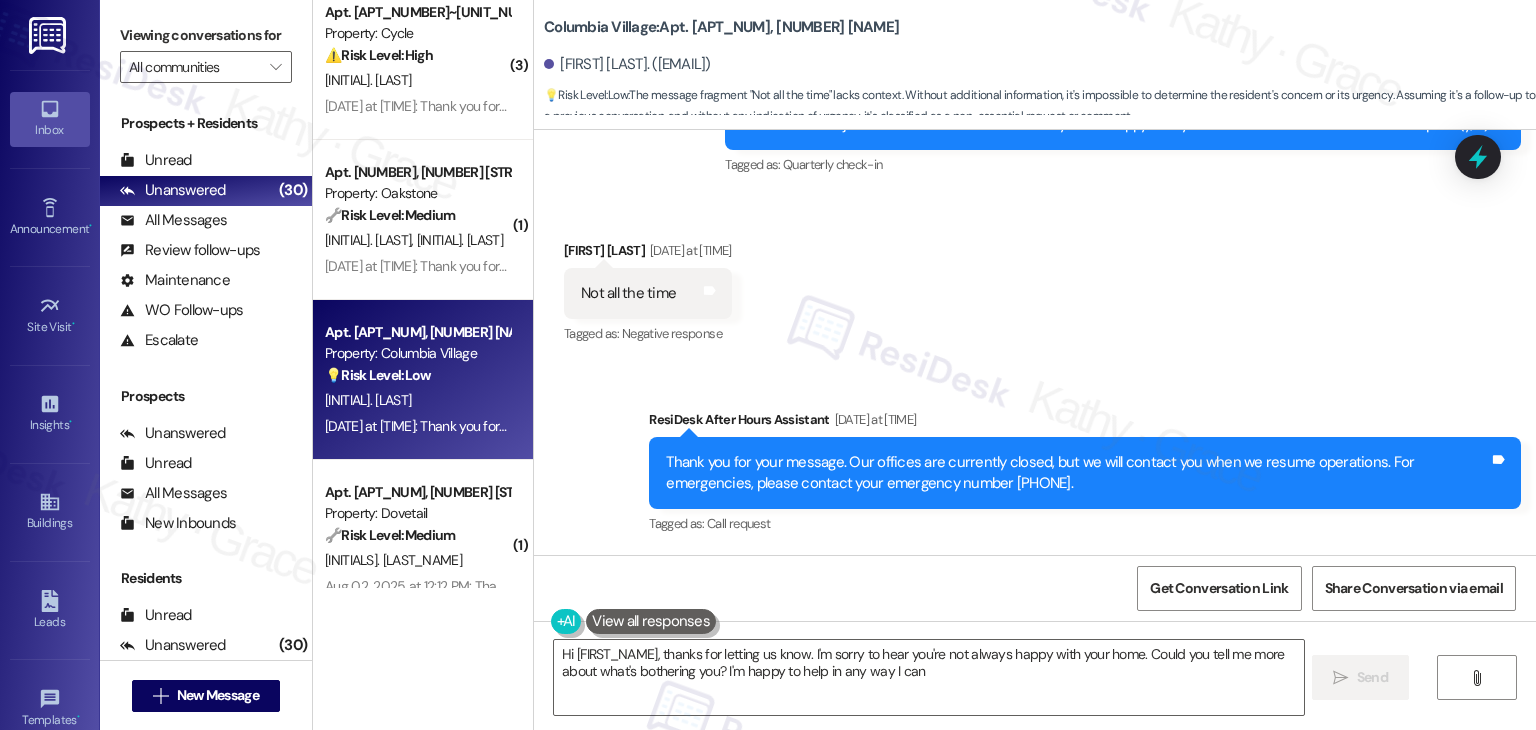 type on "Hi [FIRST], thanks for letting us know. I'm sorry to hear you're not always happy with your home. Could you tell me more about what's bothering you? I'm happy to help in any way I can!" 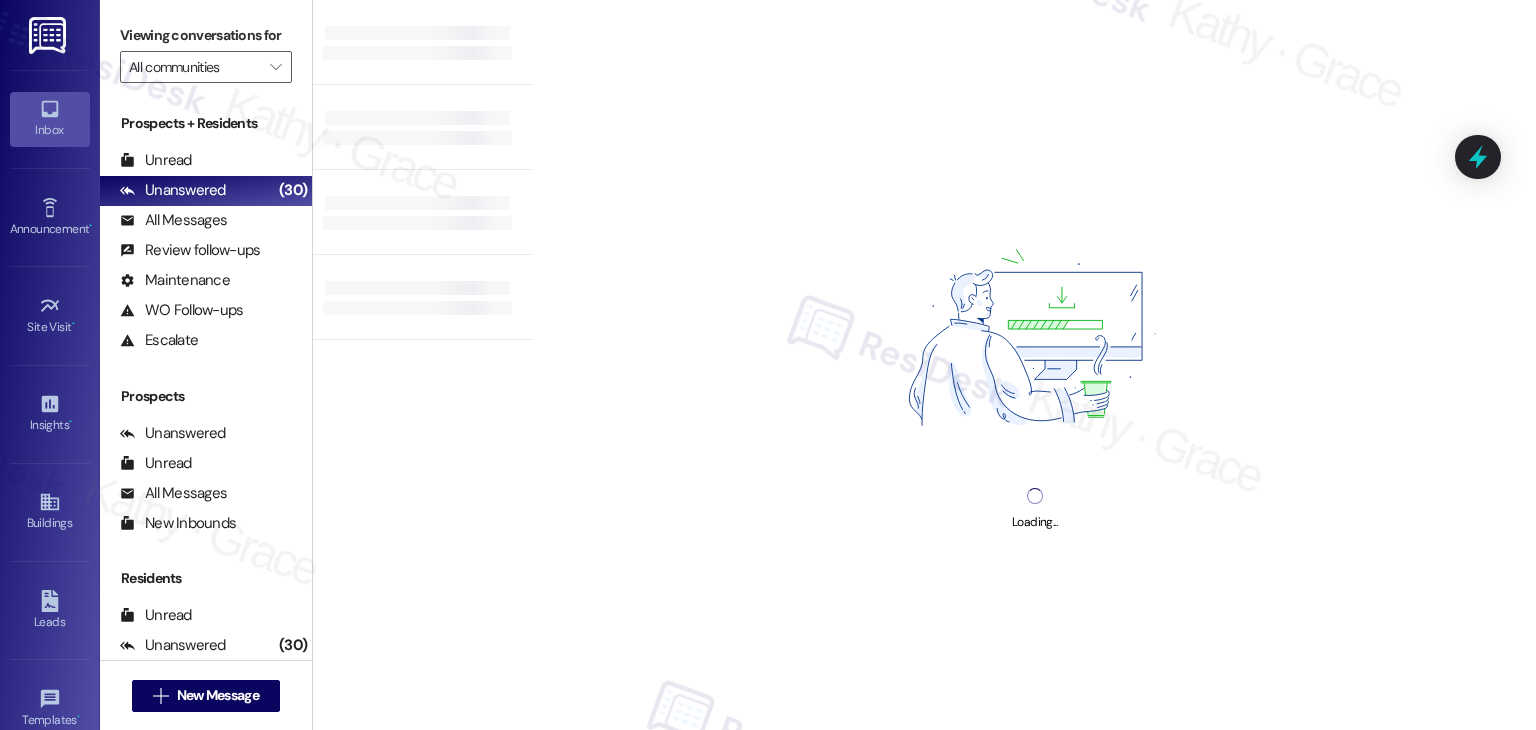 click on "Loading..." at bounding box center (1034, 365) 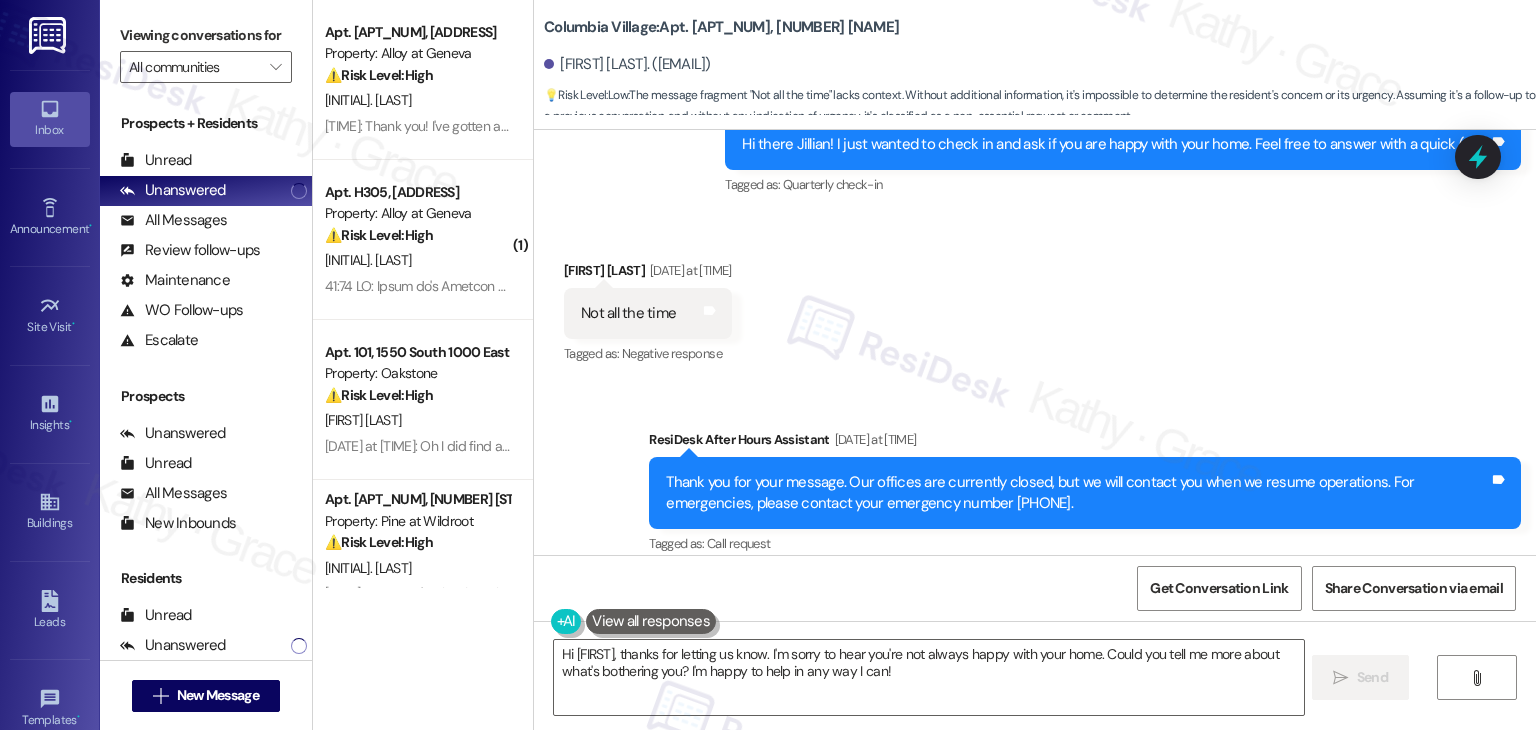 scroll, scrollTop: 2728, scrollLeft: 0, axis: vertical 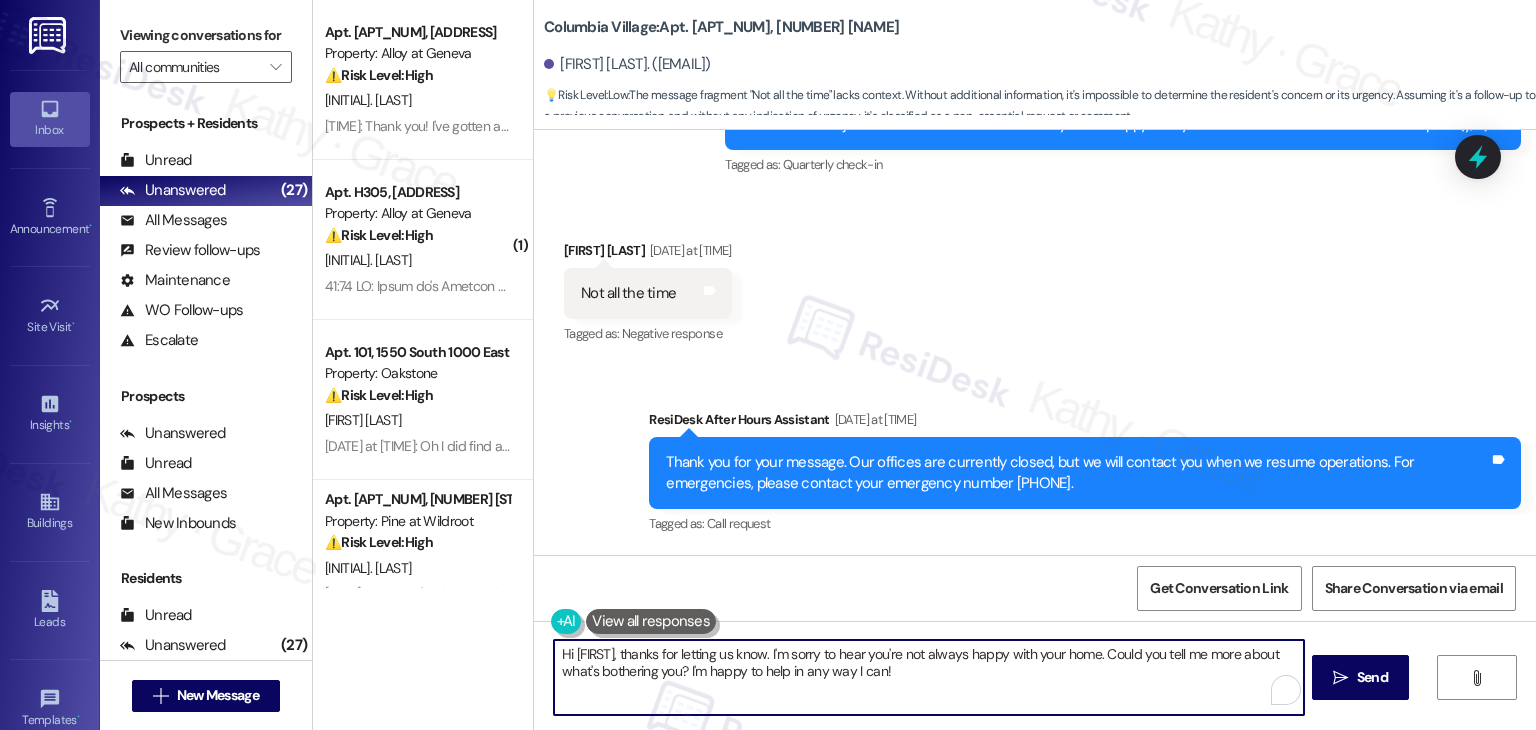drag, startPoint x: 1099, startPoint y: 677, endPoint x: 1088, endPoint y: 657, distance: 22.825424 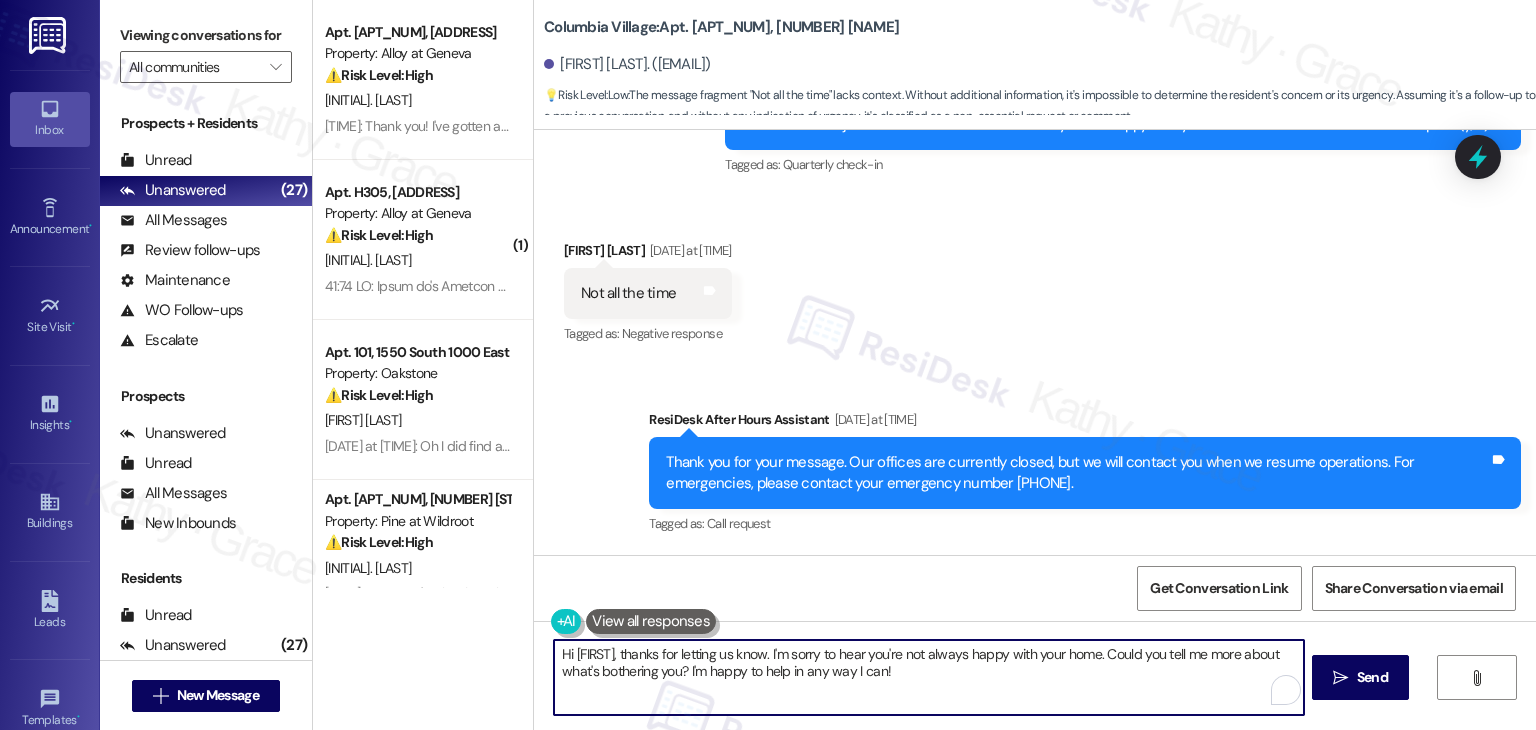 click on "Hi [FIRST], thanks for letting us know. I'm sorry to hear you're not always happy with your home. Could you tell me more about what's bothering you? I'm happy to help in any way I can!" at bounding box center [928, 677] 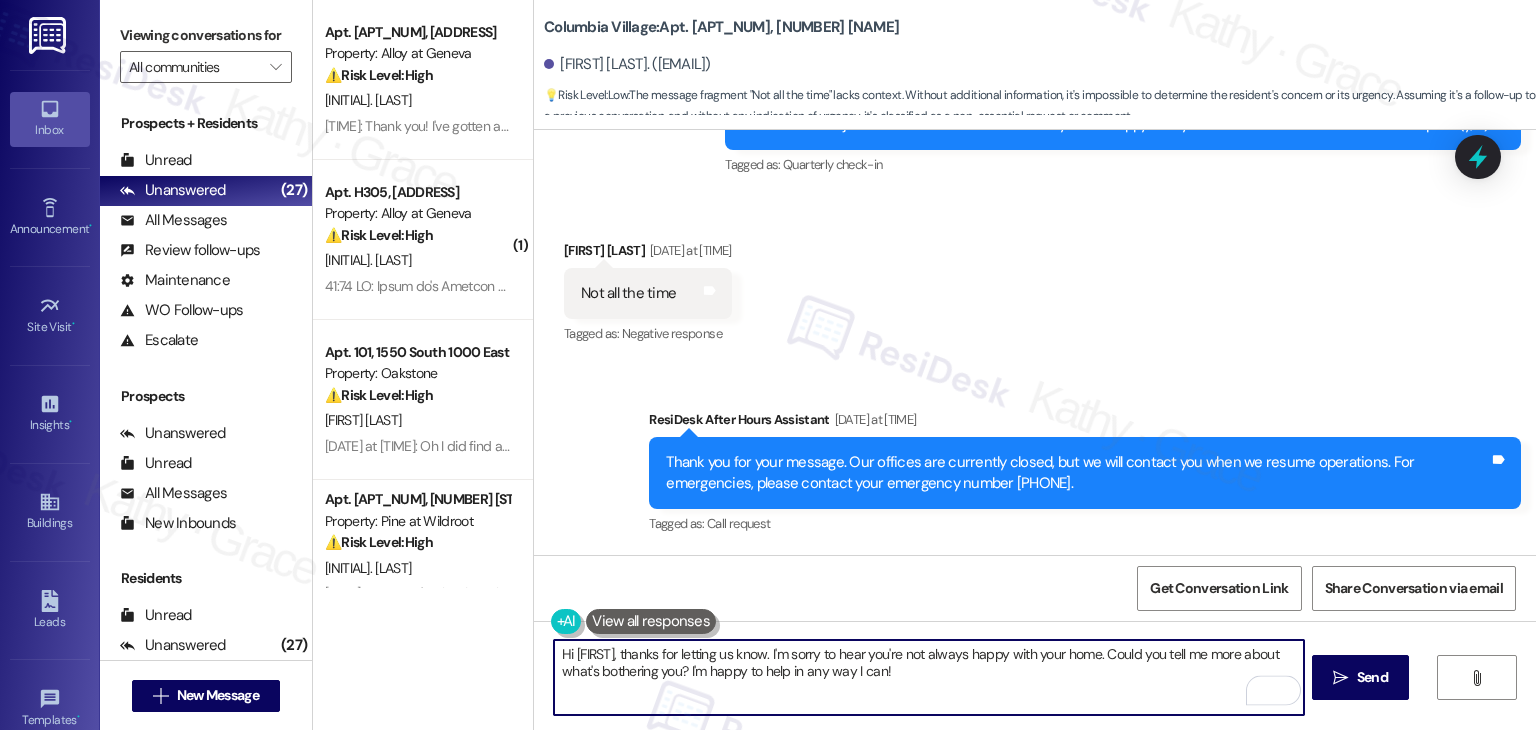 paste on "share a bit more about what's not working for you? We'd love to hear your feedback and see if there's anything we can do to improve your experience." 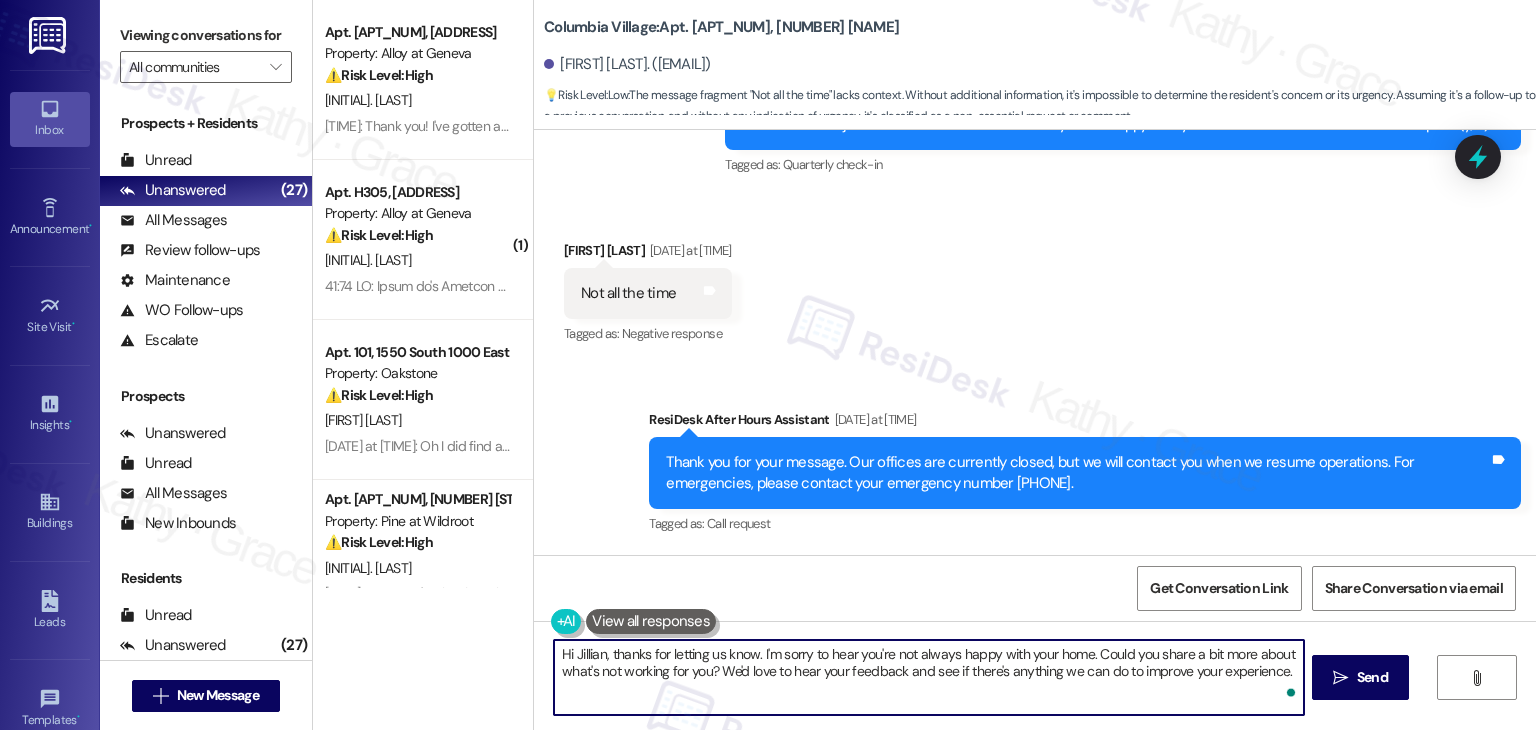 type on "Hi Jillian, thanks for letting us know. I'm sorry to hear you're not always happy with your home. Could you share a bit more about what's not working for you? We'd love to hear your feedback and see if there's anything we can do to improve your experience." 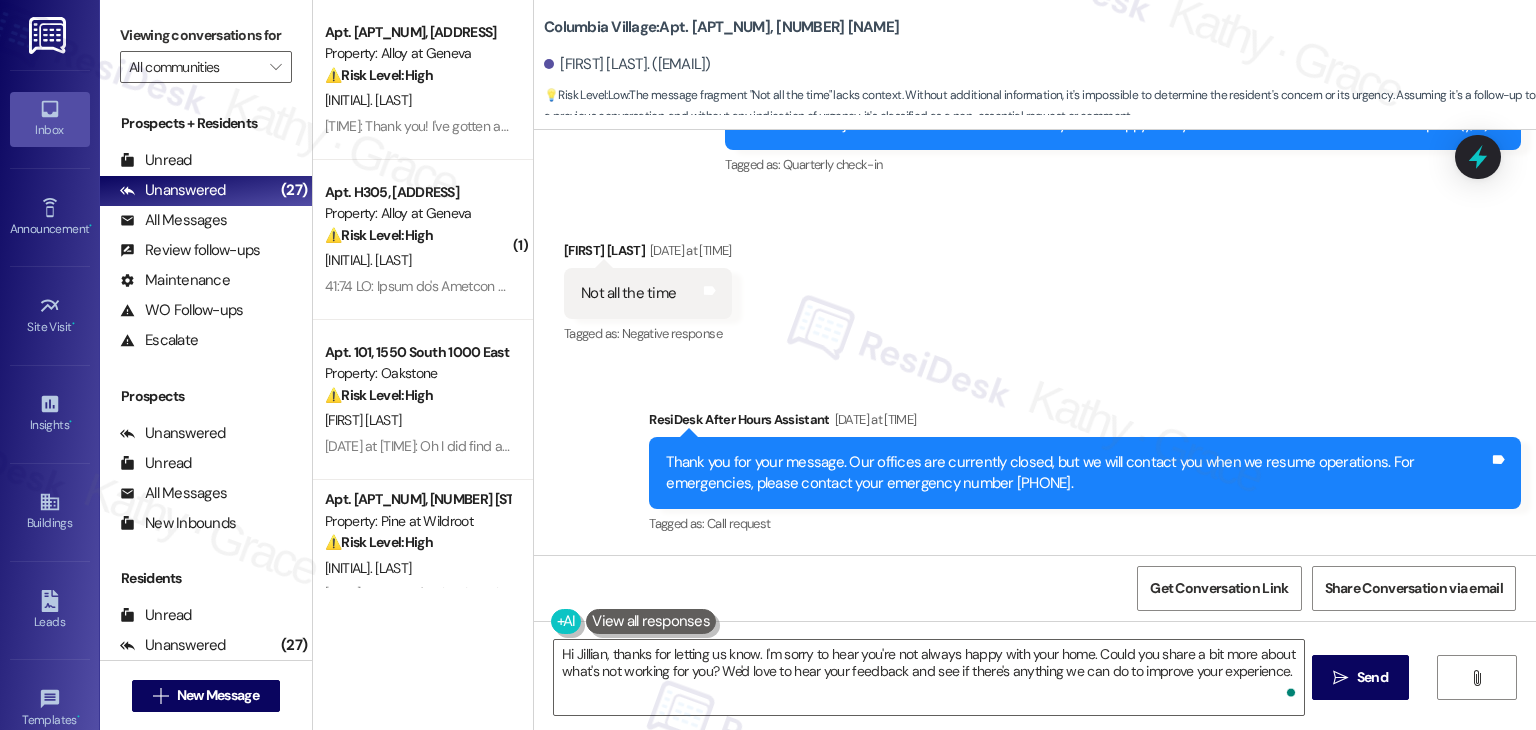 click on "Get Conversation Link Share Conversation via email" at bounding box center (1035, 588) 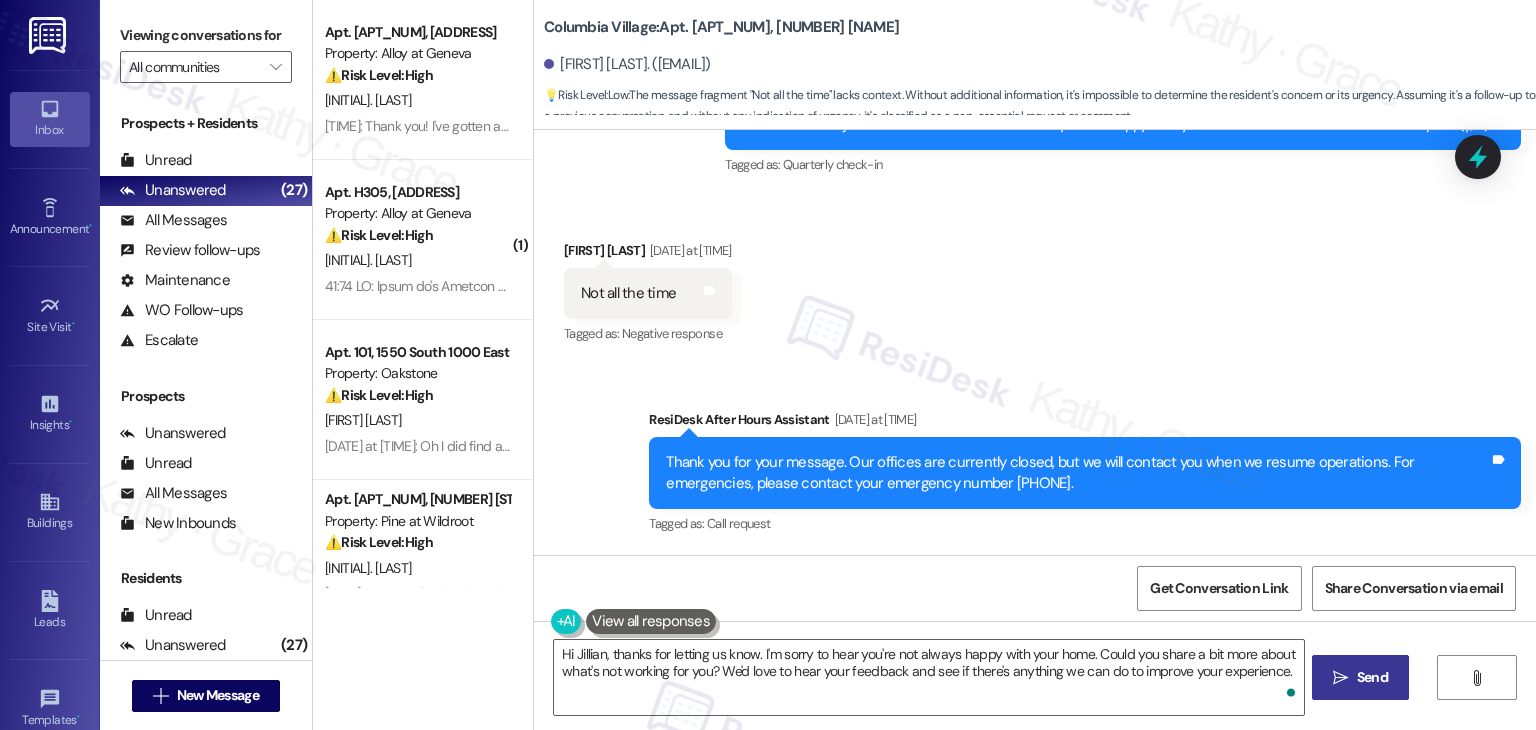 click on "Send" at bounding box center [1372, 677] 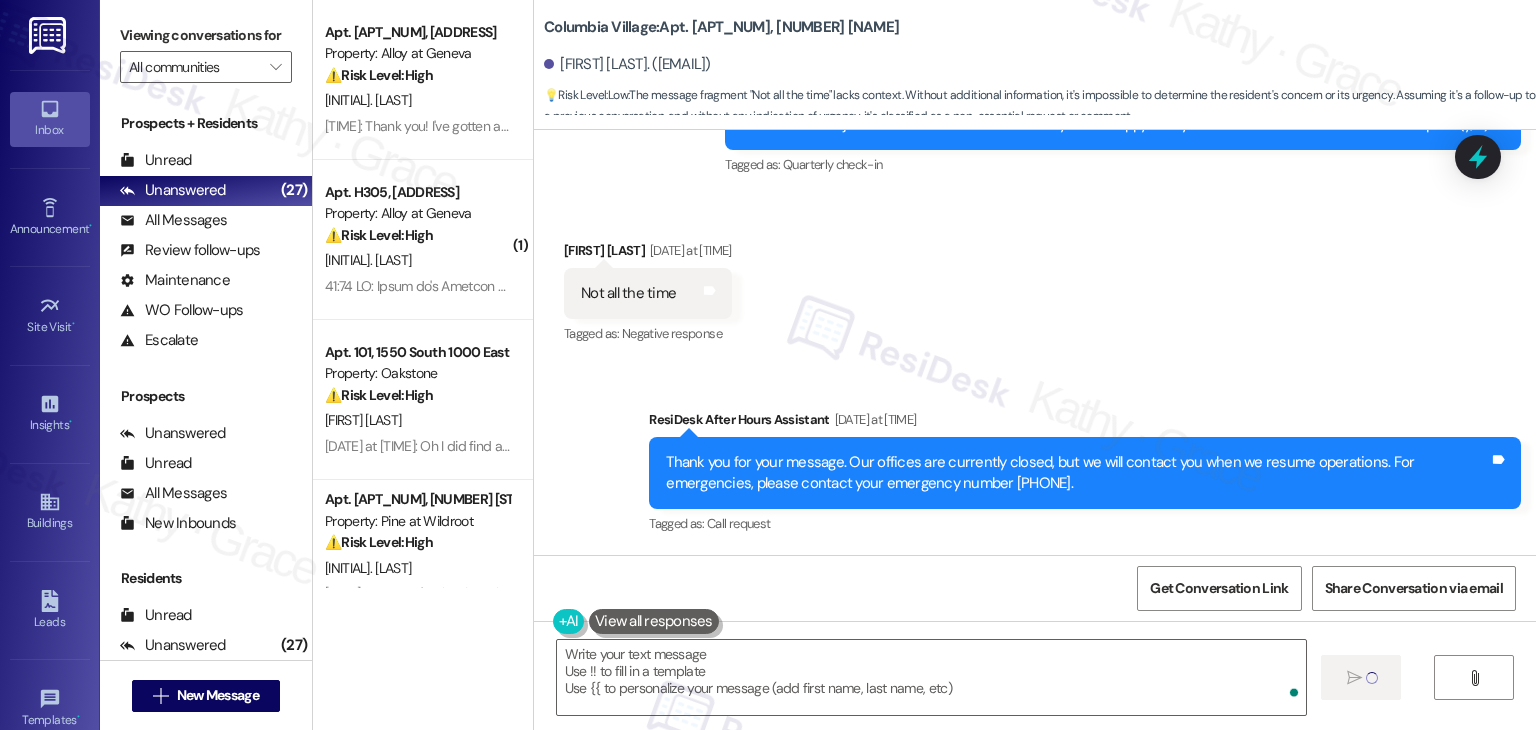 type on "Fetching suggested responses. Please feel free to read through the conversation in the meantime." 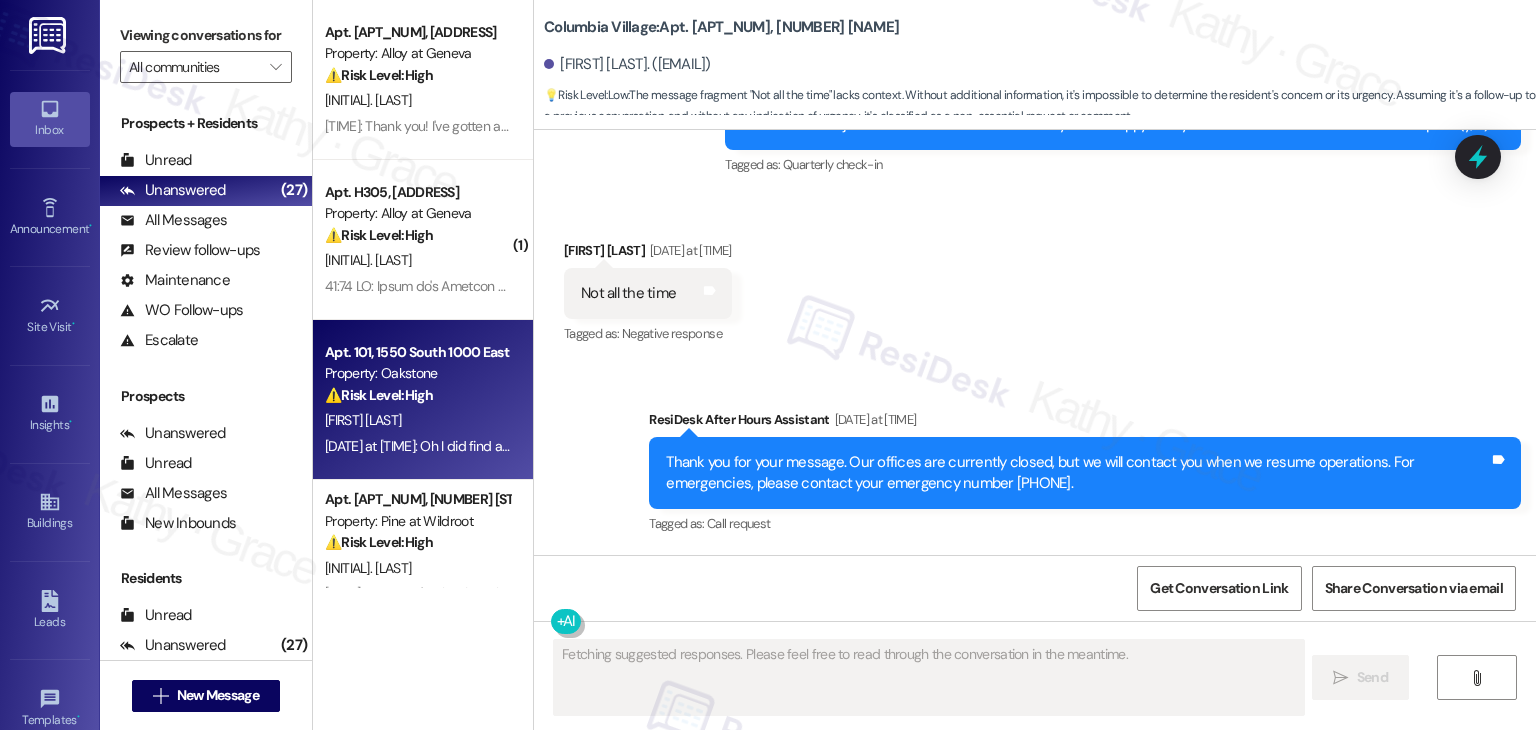 scroll, scrollTop: 2536, scrollLeft: 0, axis: vertical 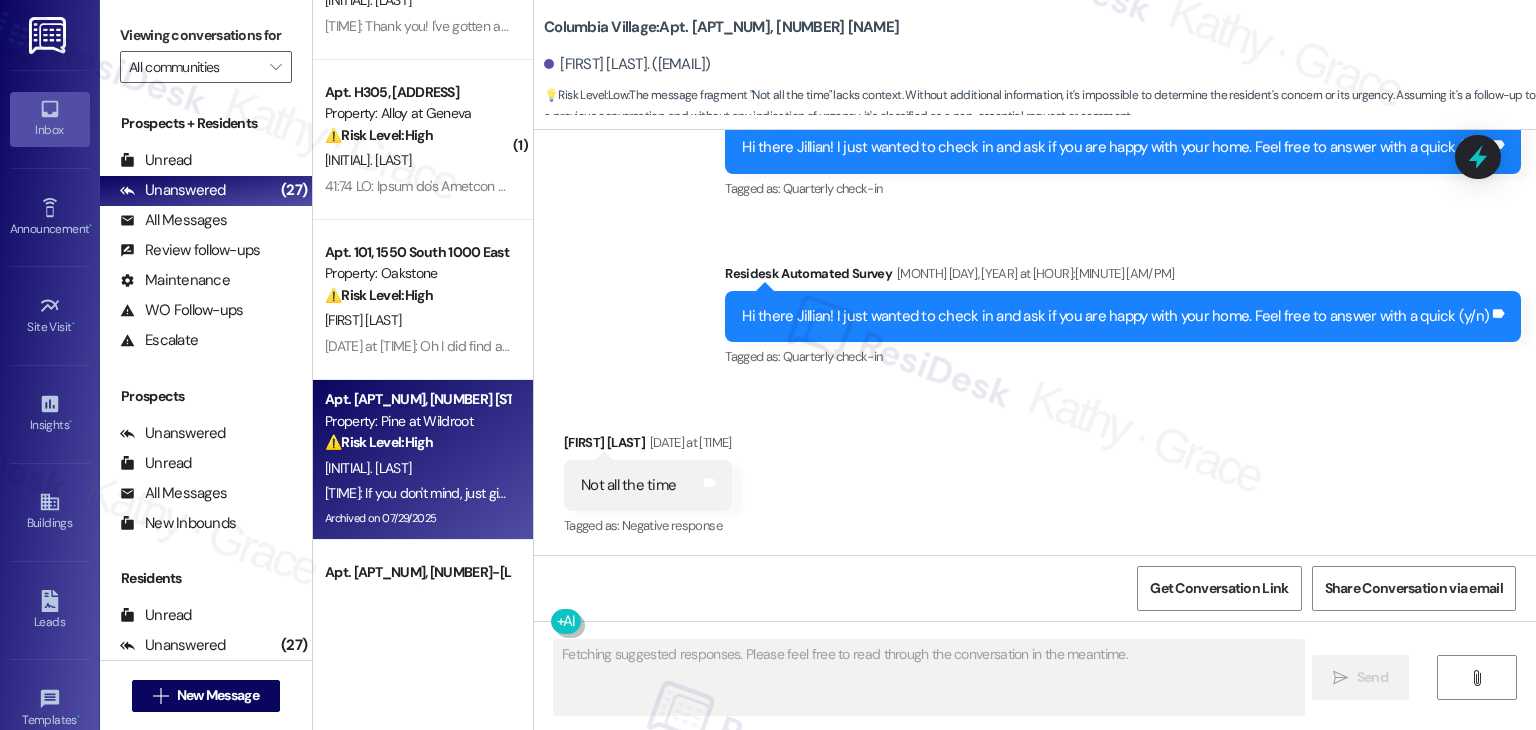 click on "[INITIAL]. [LAST]" at bounding box center [417, 468] 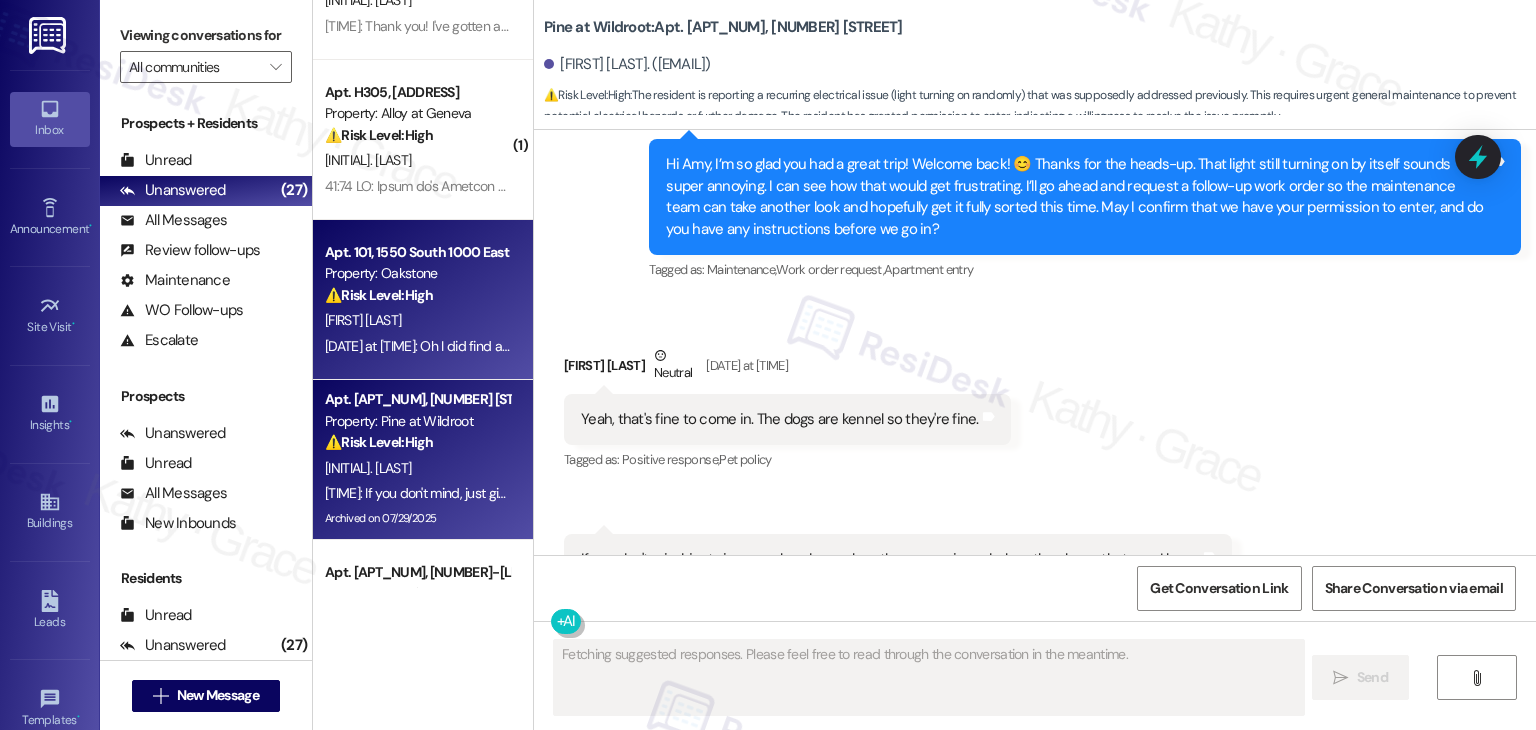 click on "[FIRST] [LAST]" at bounding box center (417, 320) 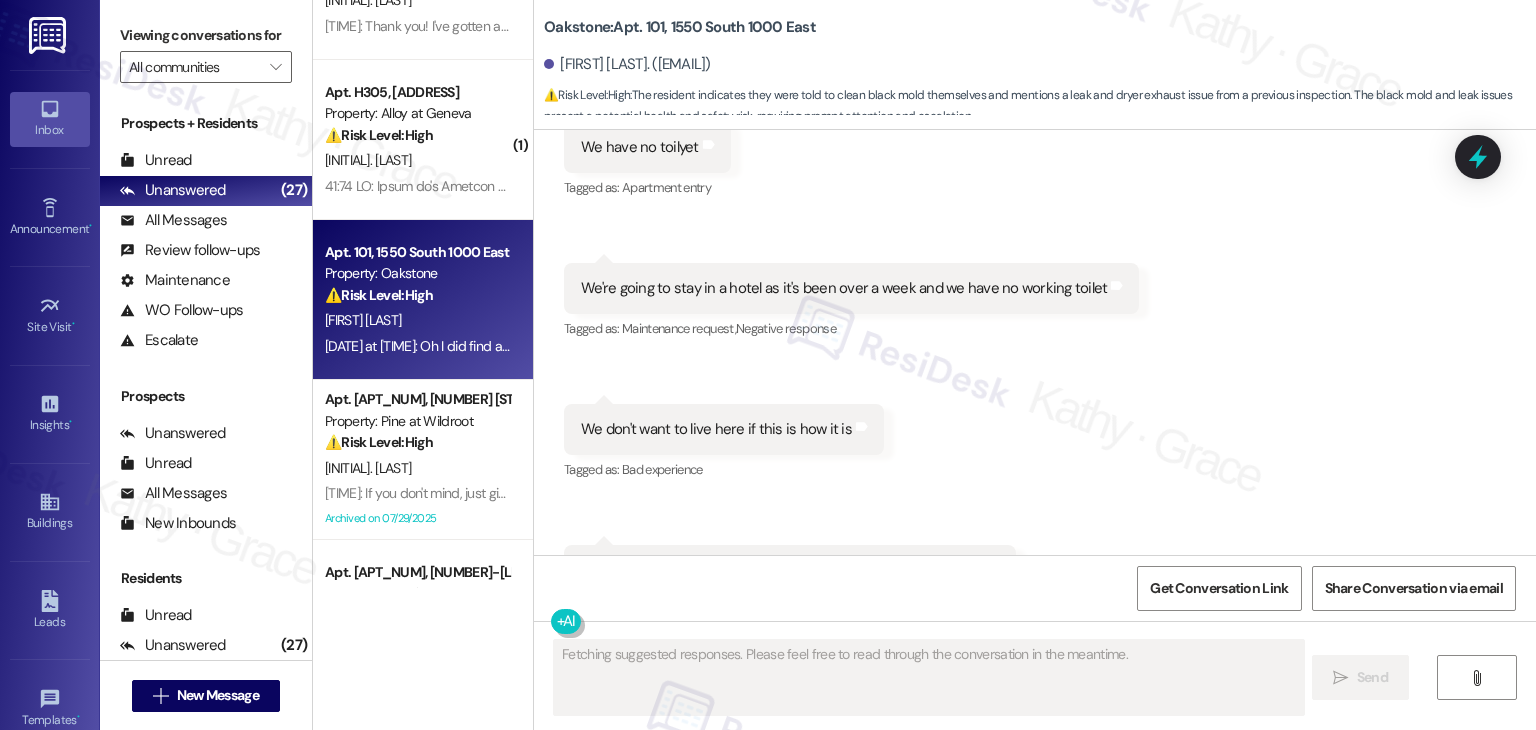 scroll, scrollTop: 35322, scrollLeft: 0, axis: vertical 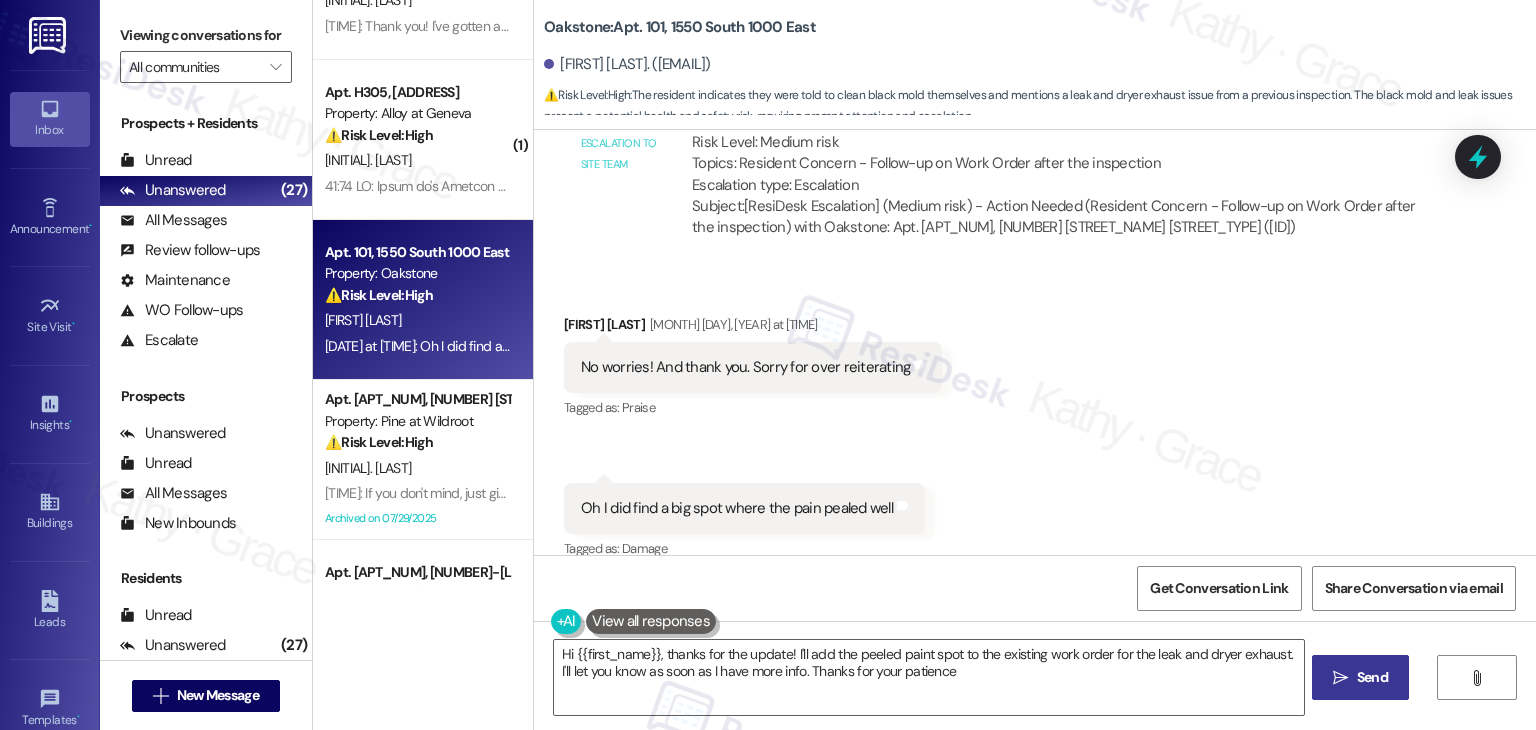 type on "Hi {{first_name}}, thanks for the update! I'll add the peeled paint spot to the existing work order for the leak and dryer exhaust. I'll let you know as soon as I have more info. Thanks for your patience!" 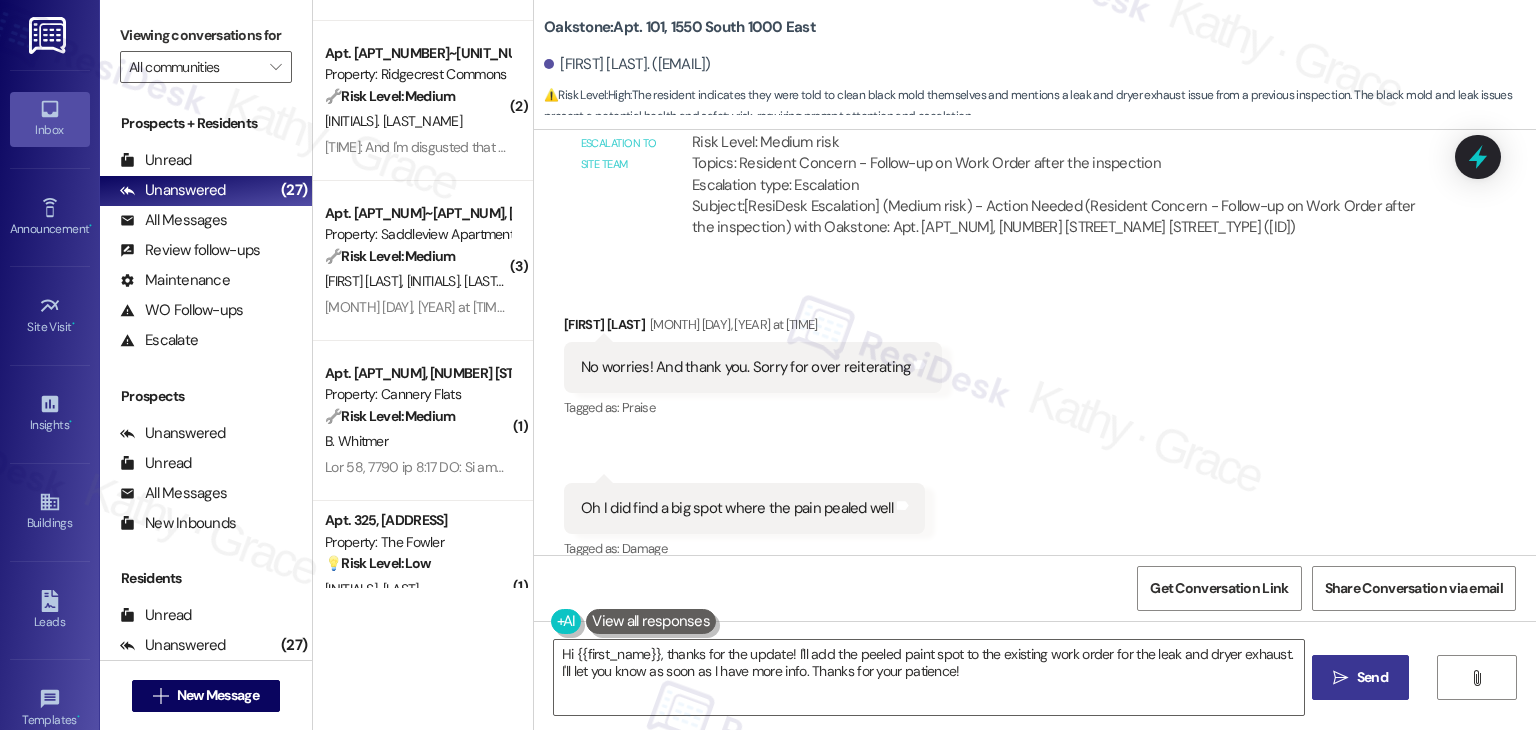 scroll, scrollTop: 1100, scrollLeft: 0, axis: vertical 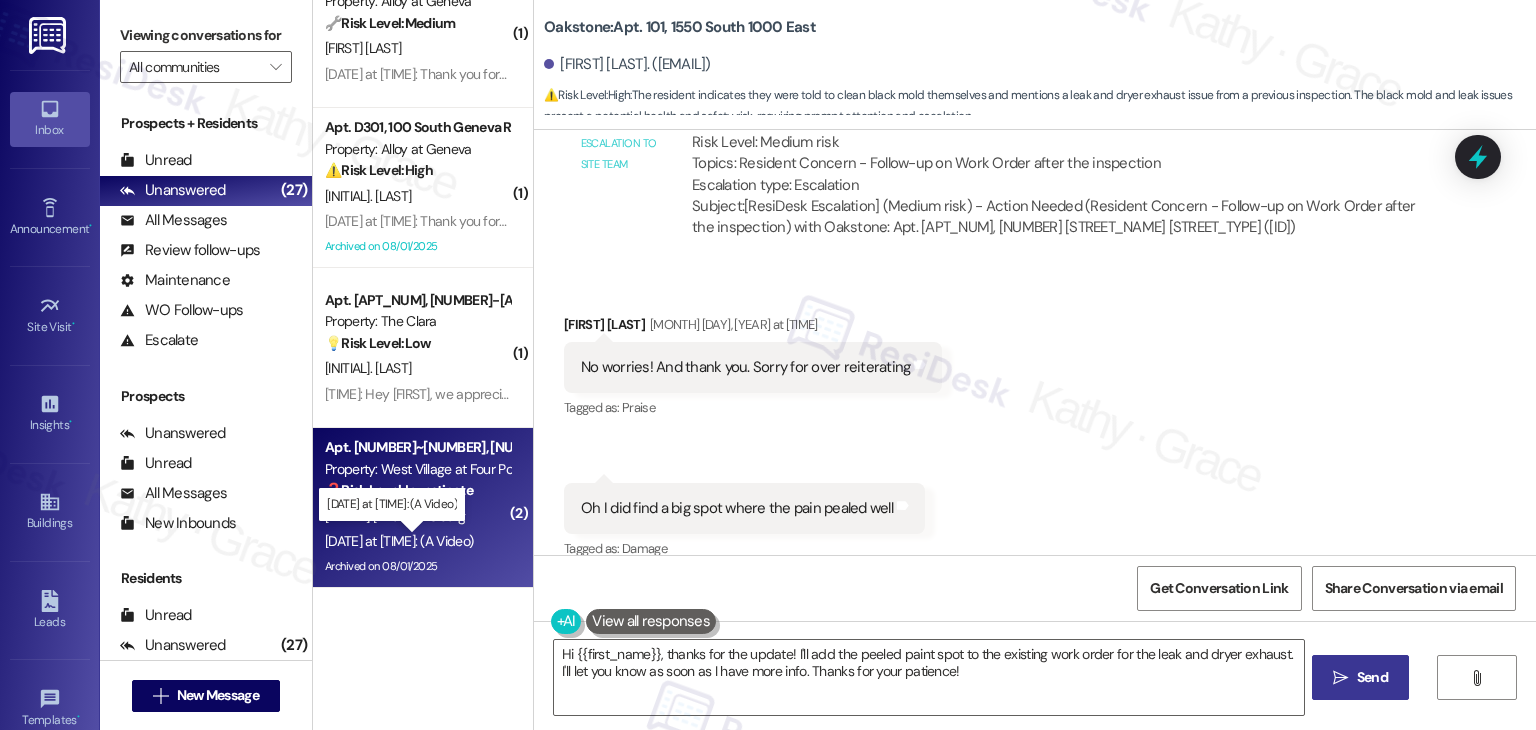 click on "[MONTH] [DAY], [YEAR] at [HOUR]:[MINUTE] [AM/PM]: (A Video) [MONTH] [DAY], [YEAR] at [HOUR]:[MINUTE] [AM/PM]: (A Video)" at bounding box center [399, 541] 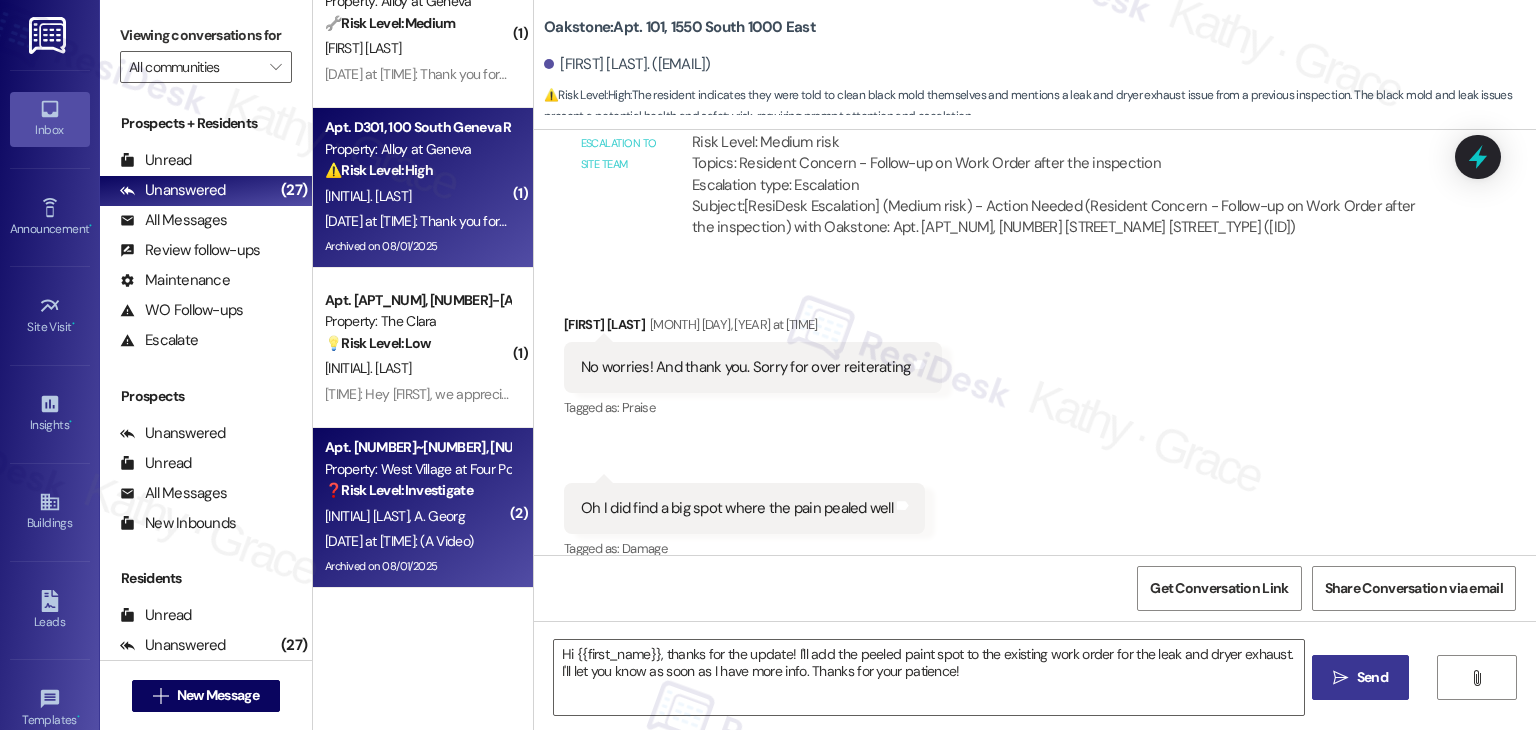 click on "[INITIAL]. [LAST]" at bounding box center [417, 196] 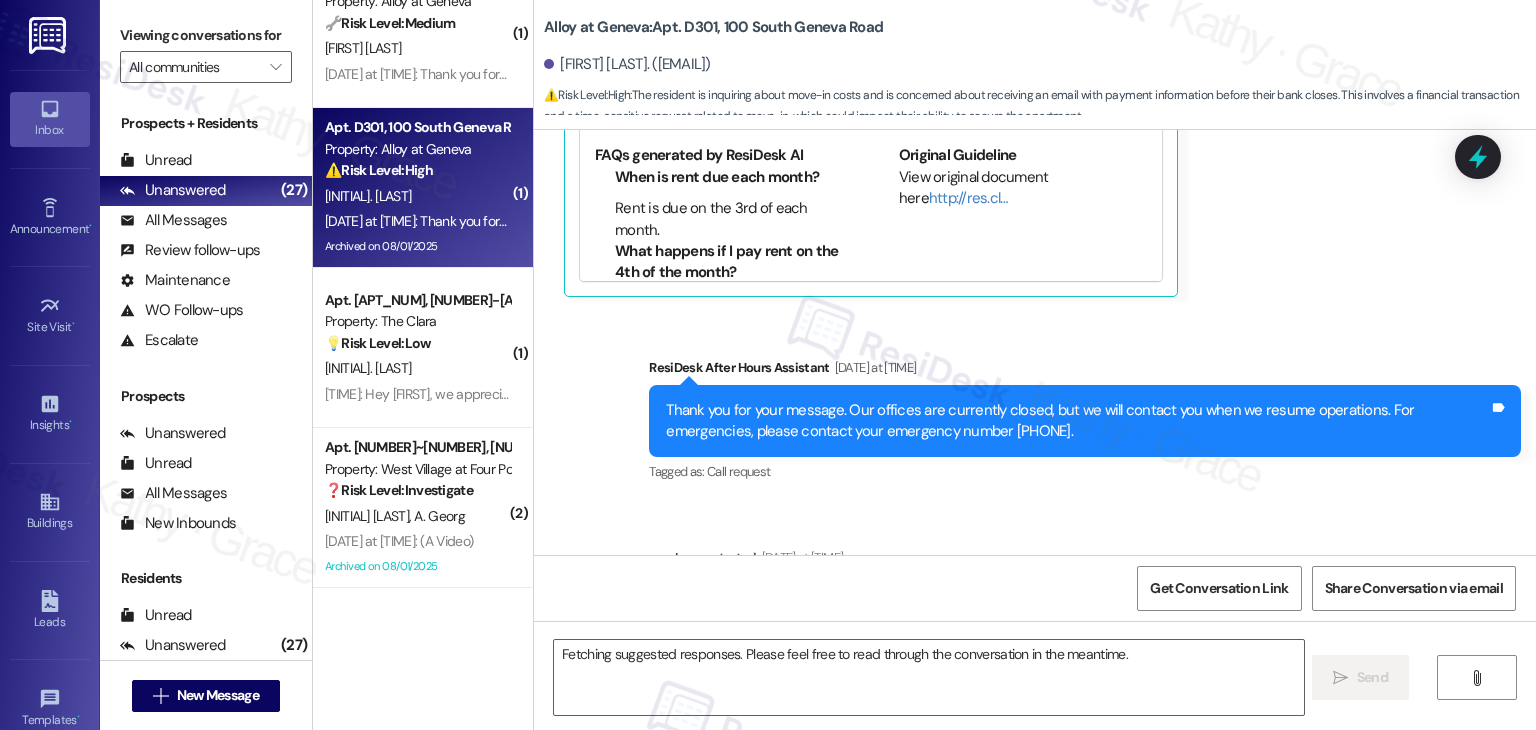 scroll, scrollTop: 1129, scrollLeft: 0, axis: vertical 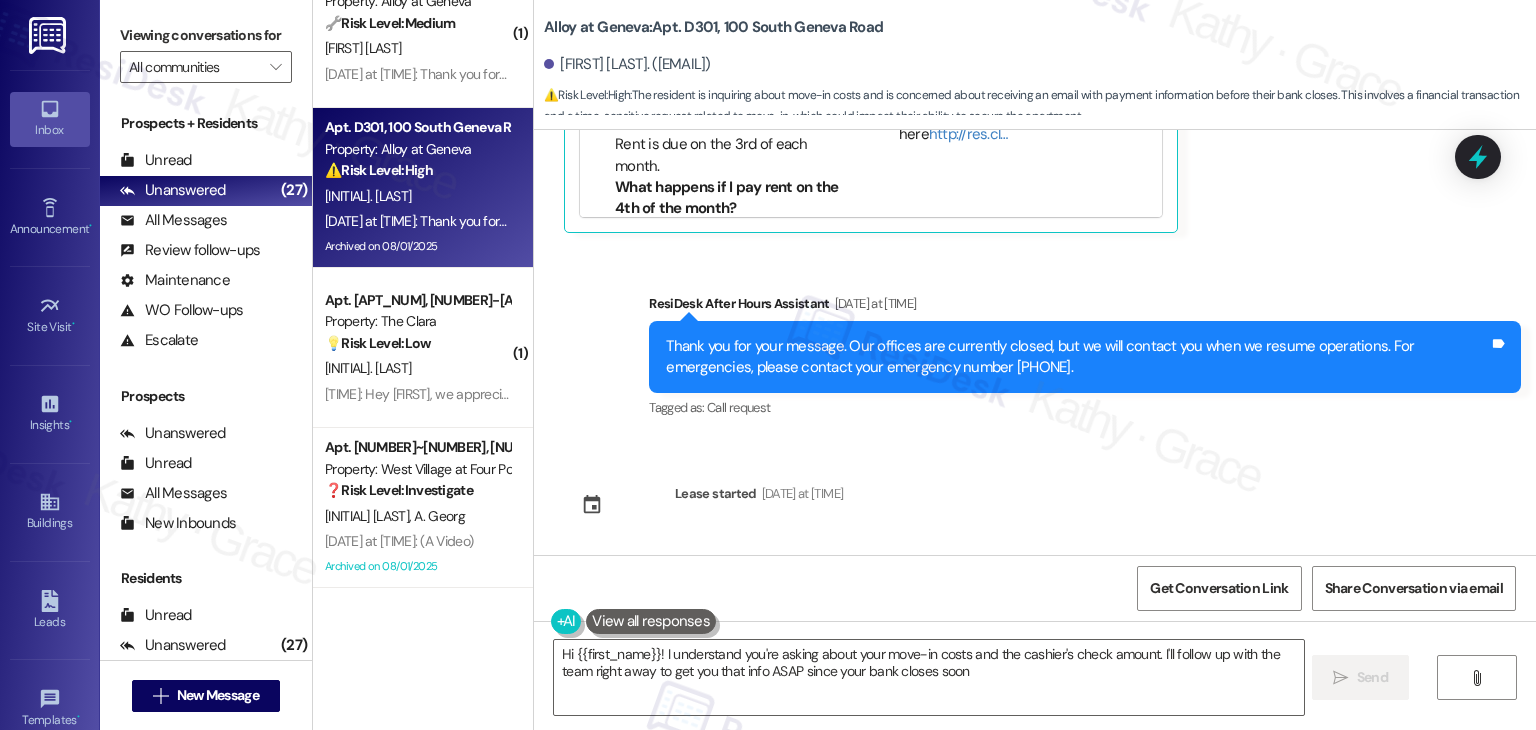 type on "Hi [FIRST]! I understand you're asking about your move-in costs and the cashier's check amount. I'll follow up with the team right away to get you that info ASAP since your bank closes soon!" 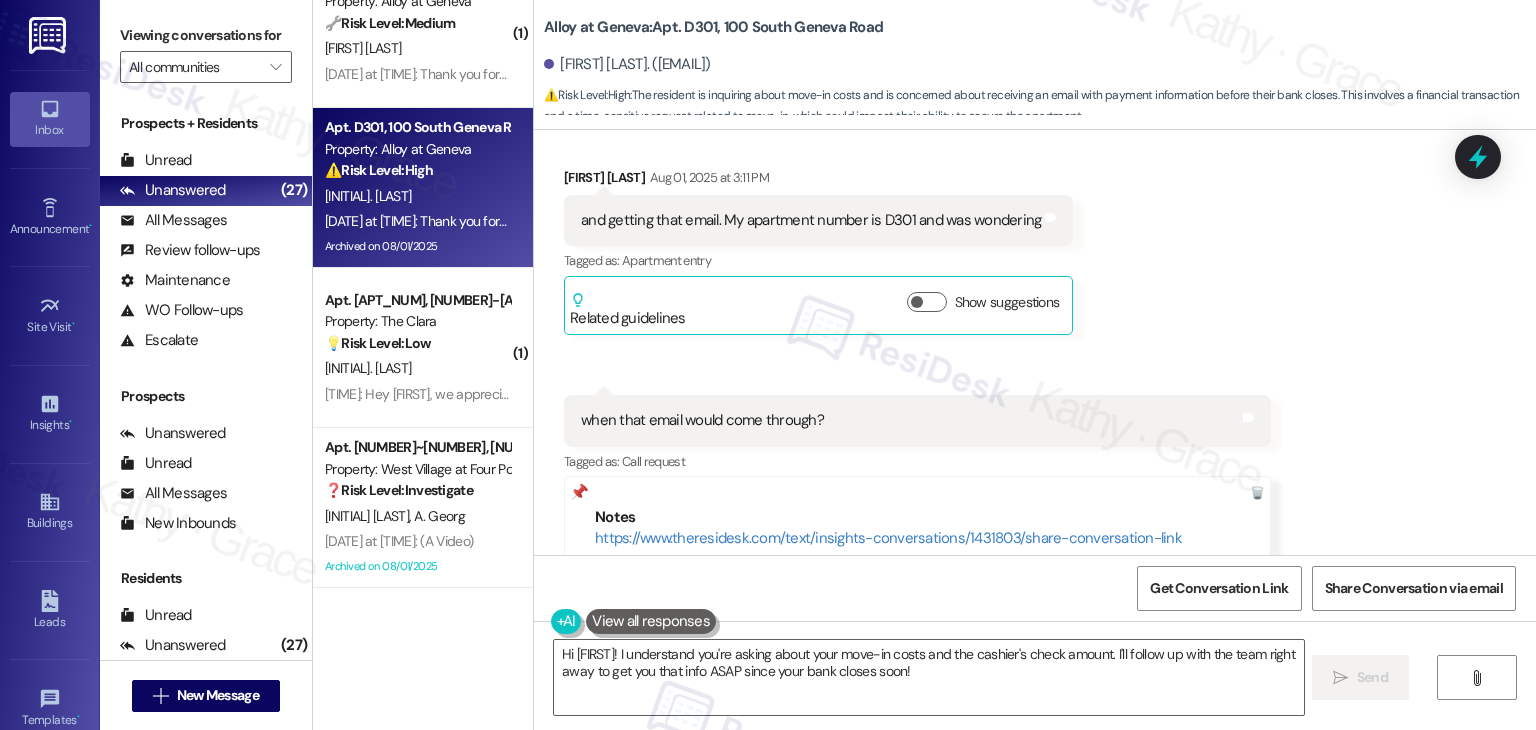 scroll, scrollTop: 0, scrollLeft: 0, axis: both 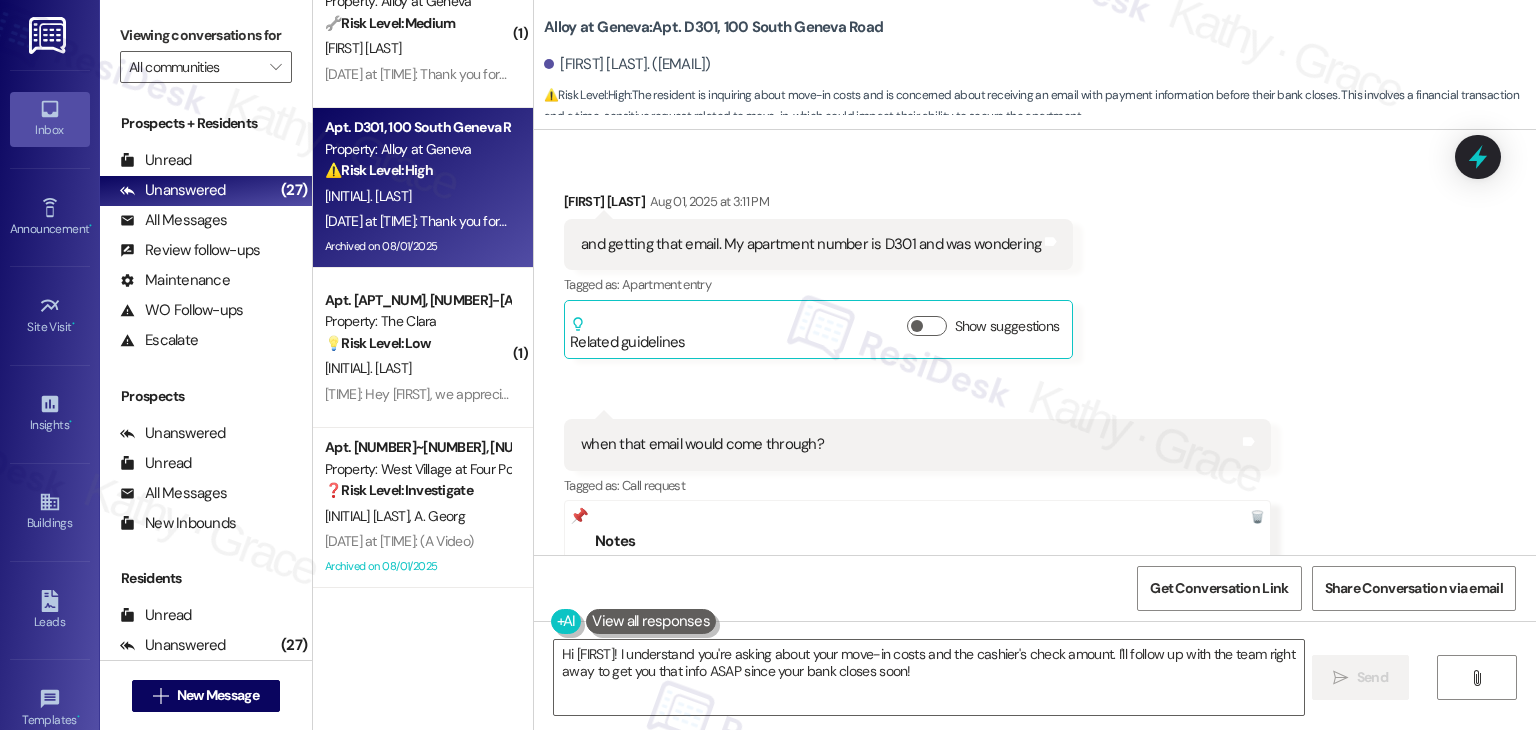 click on "Received via SMS Mason Hadden [DATE] at [TIME] and getting that email. My apartment number is D301 and was wondering Tags and notes Tagged as: Apartment entry Click to highlight conversations about Apartment entry Related guidelines Show suggestions Received via SMS [TIME] Mason Hadden Question [DATE] at [TIME] when that email would come through? Tags and notes Tagged as: Call request Click to highlight conversations about Call request Notes https://www.theresidesk.com/text/insights-conversations/1431803/share-conversation-link
----
From [EMAIL] at [TIME] on [DATE]" at bounding box center [1035, 415] 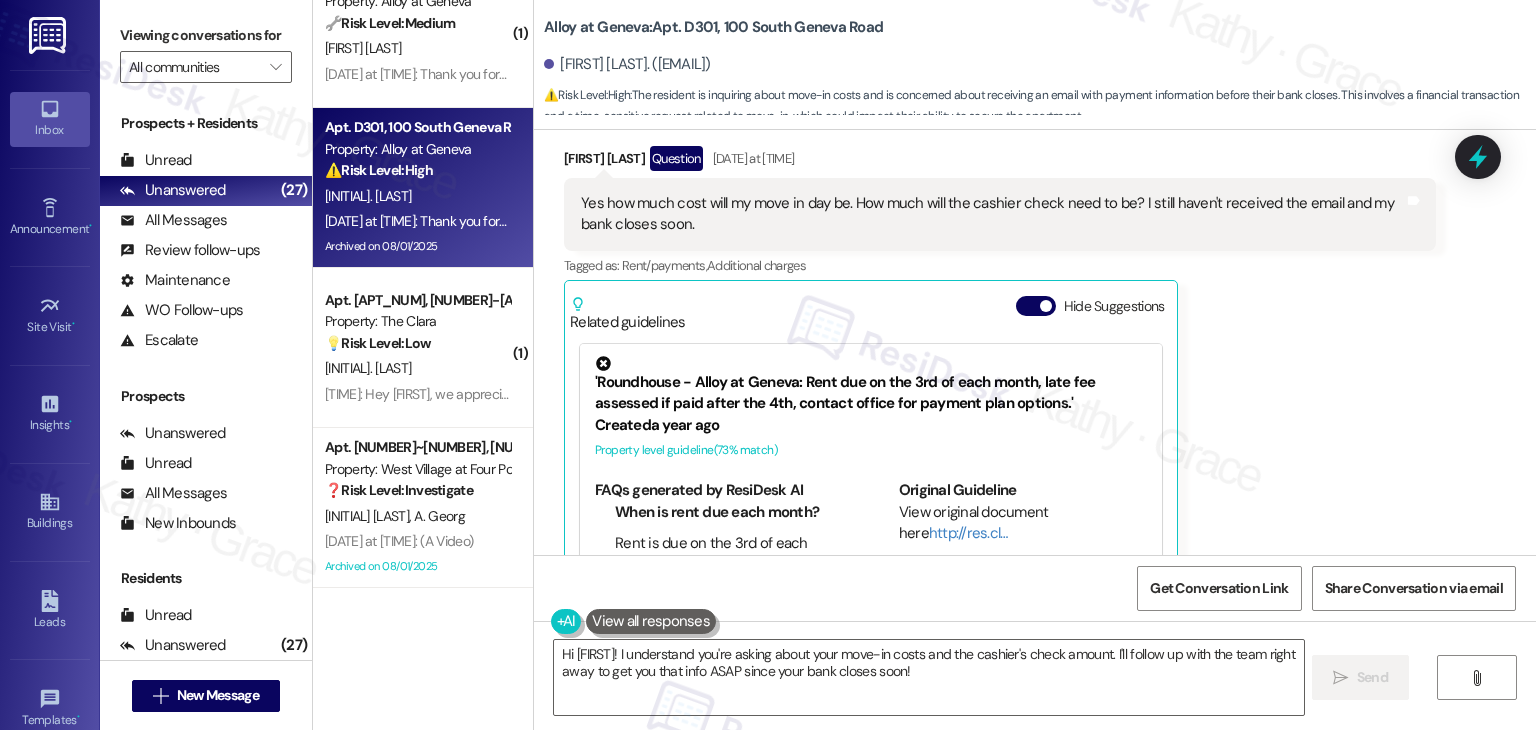 scroll, scrollTop: 700, scrollLeft: 0, axis: vertical 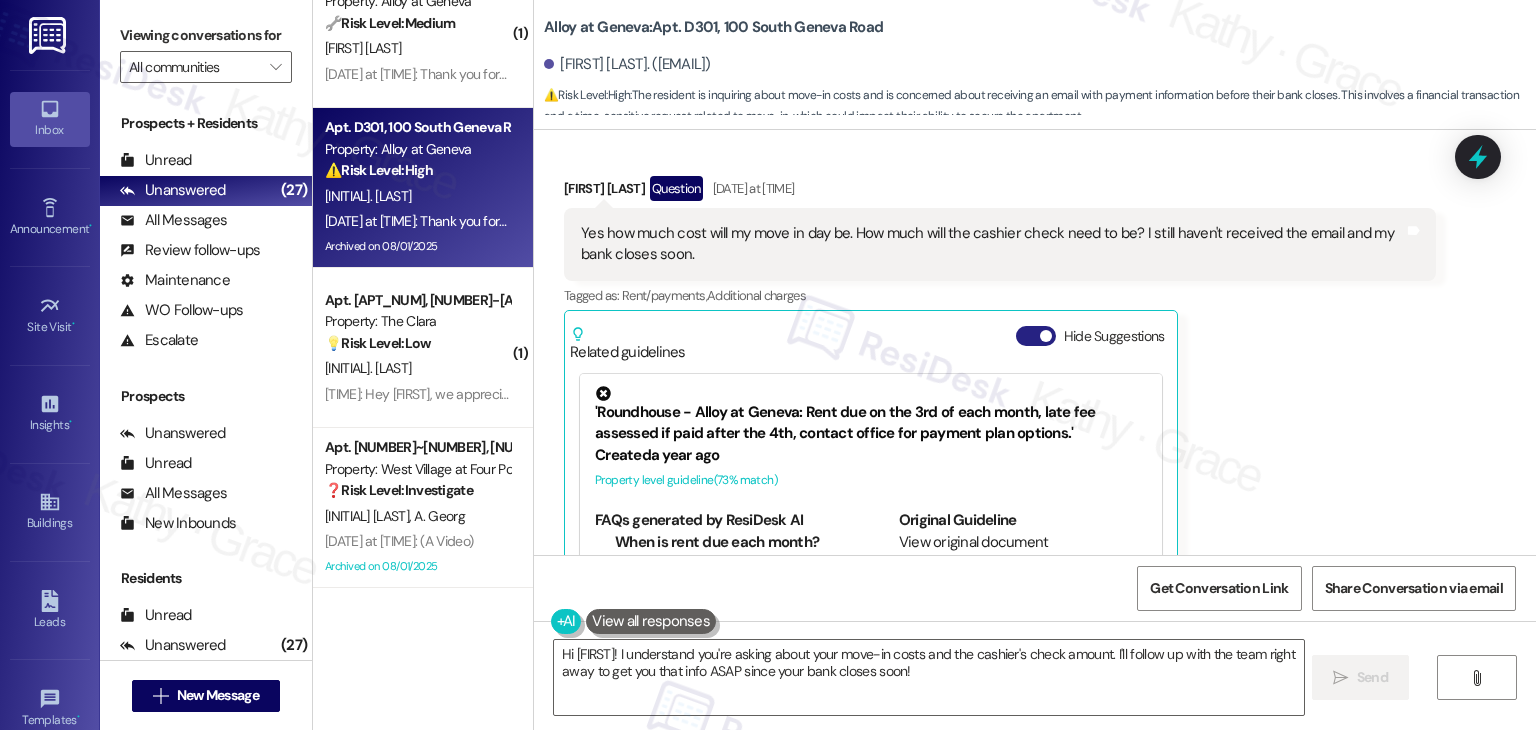 click on "Hide Suggestions" at bounding box center (1036, 336) 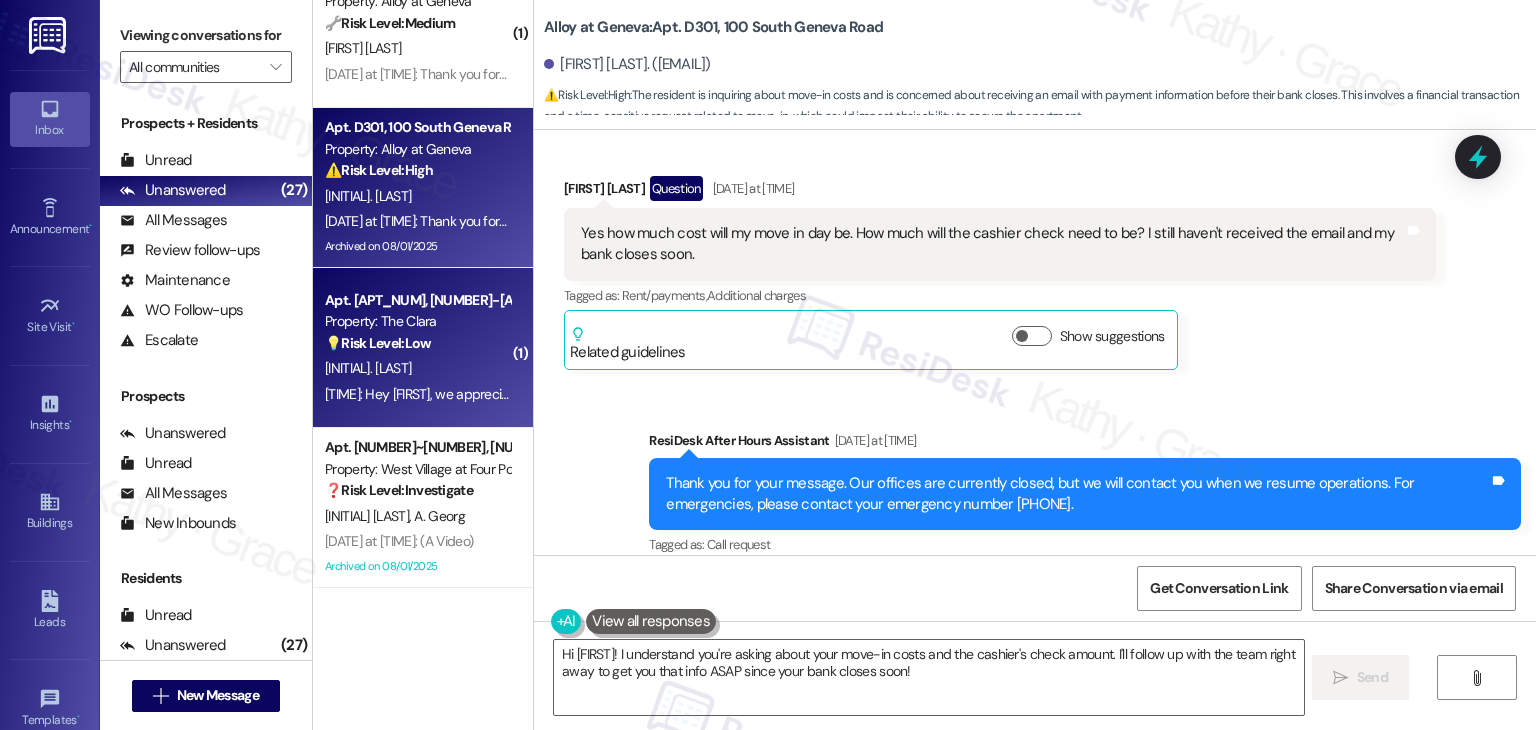 click on "[INITIAL]. [LAST]" at bounding box center (417, 368) 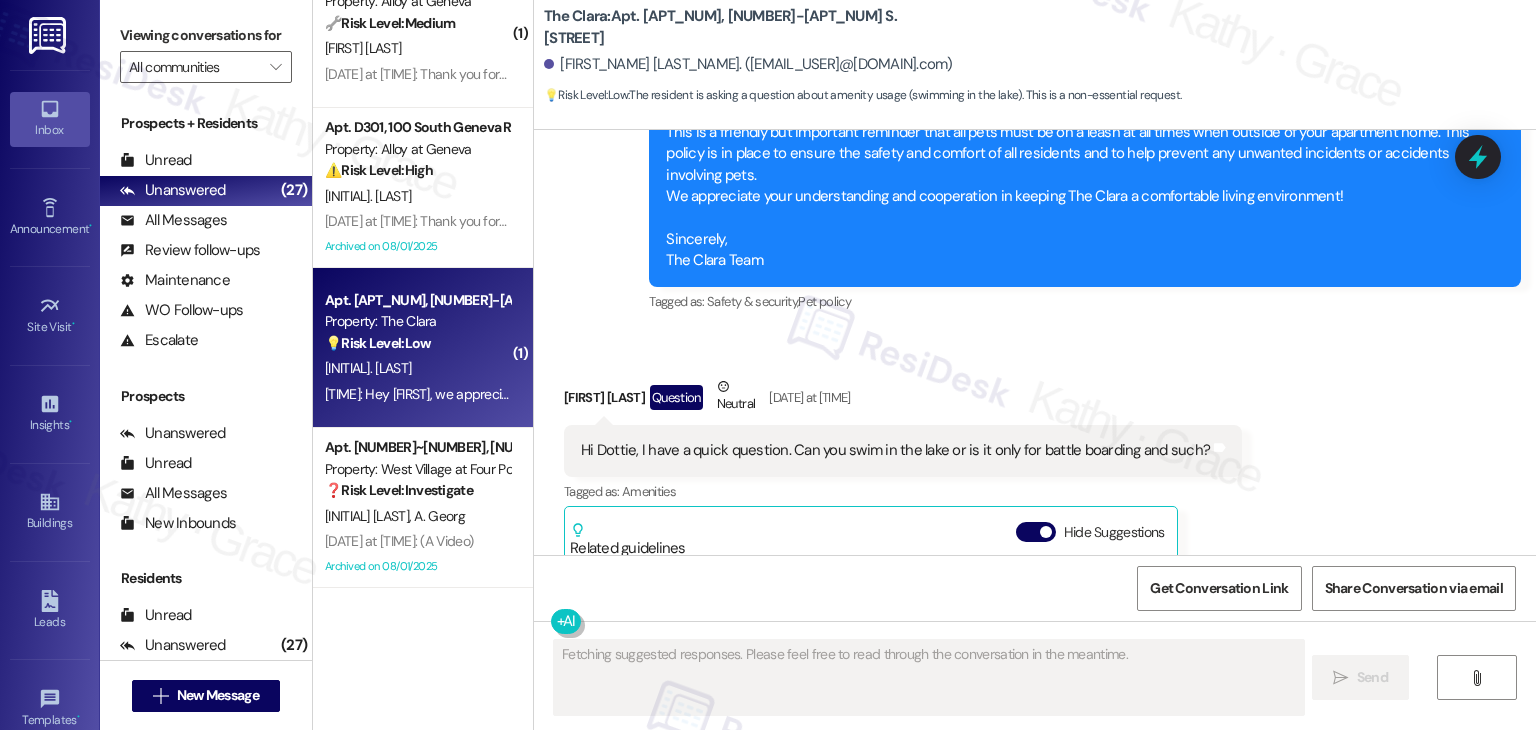 scroll, scrollTop: 1396, scrollLeft: 0, axis: vertical 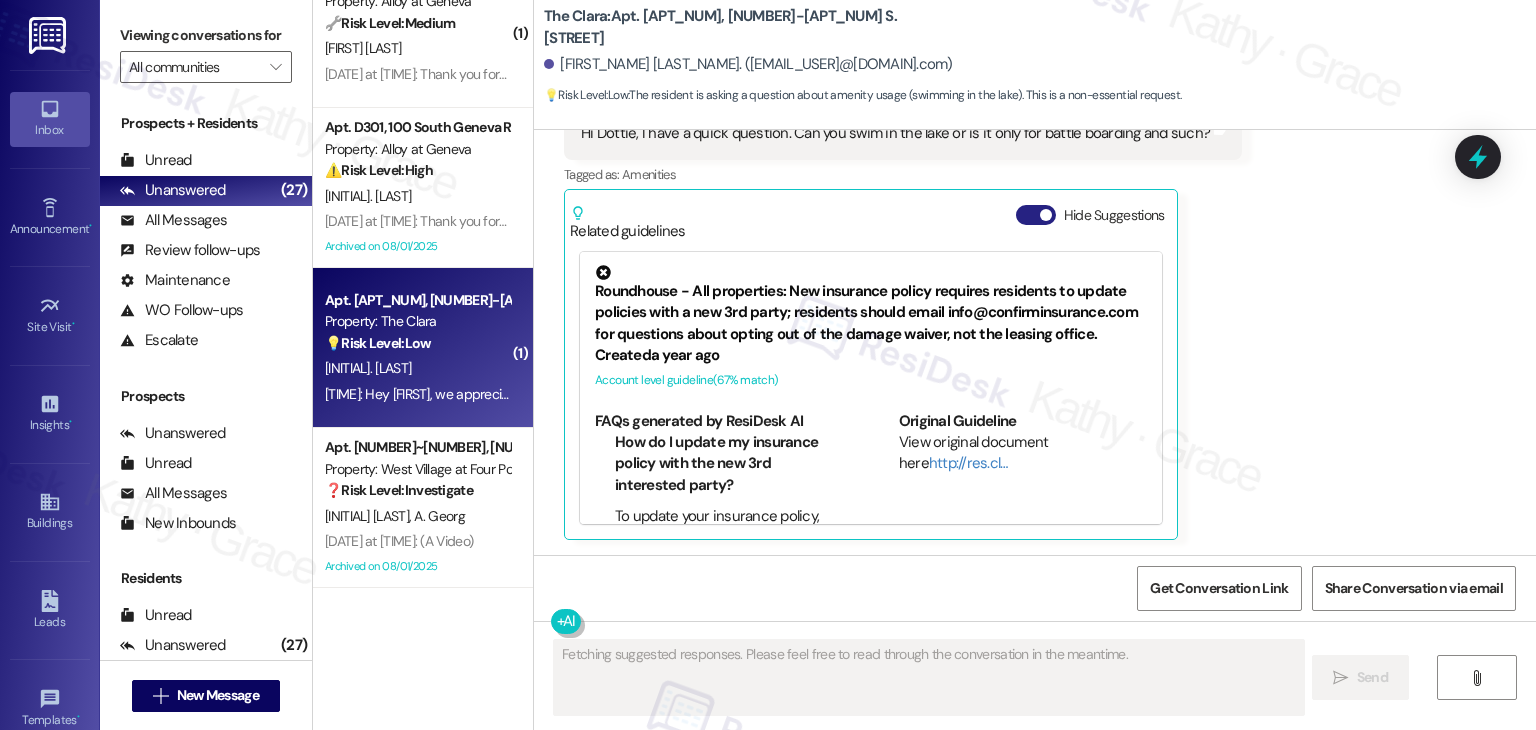 click at bounding box center (1046, 215) 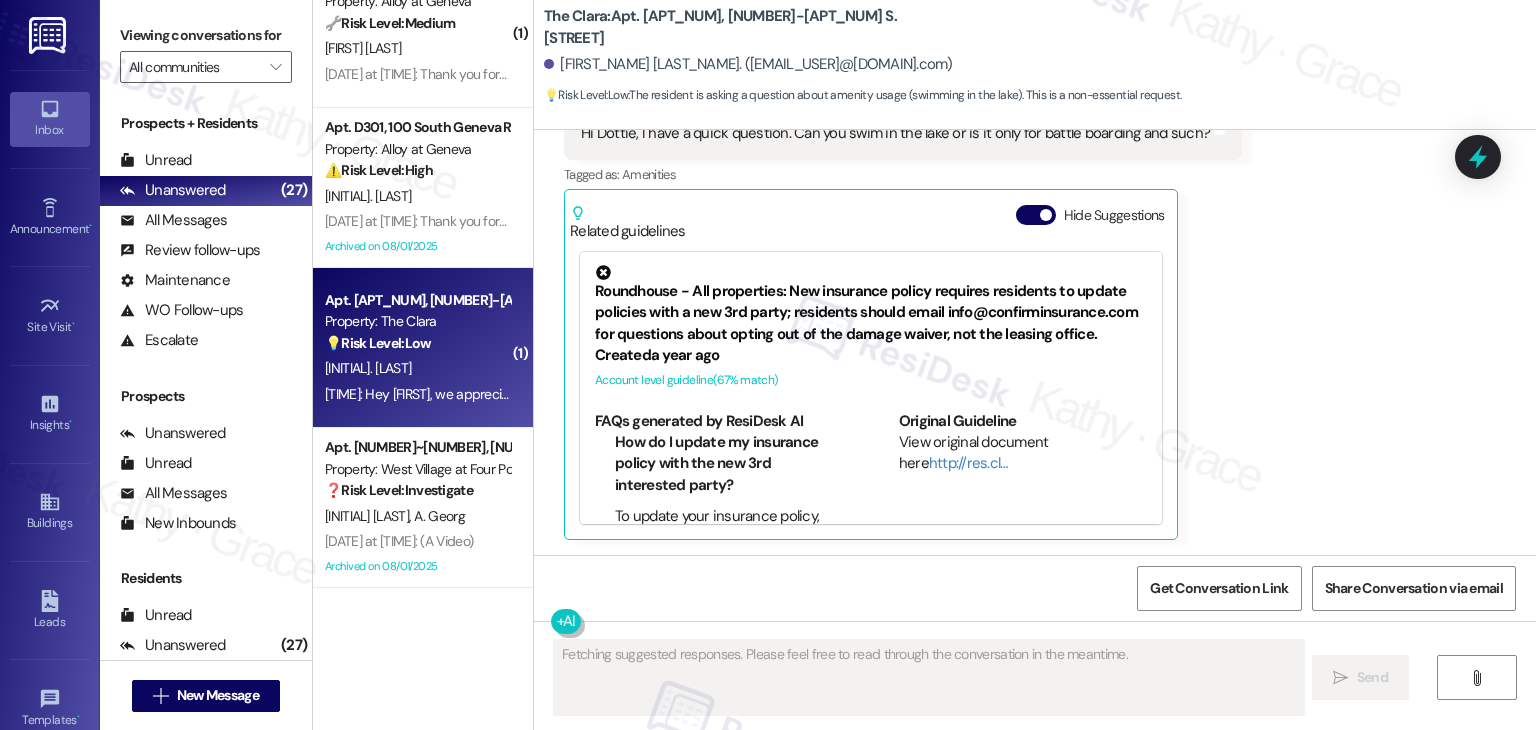 scroll, scrollTop: 1274, scrollLeft: 0, axis: vertical 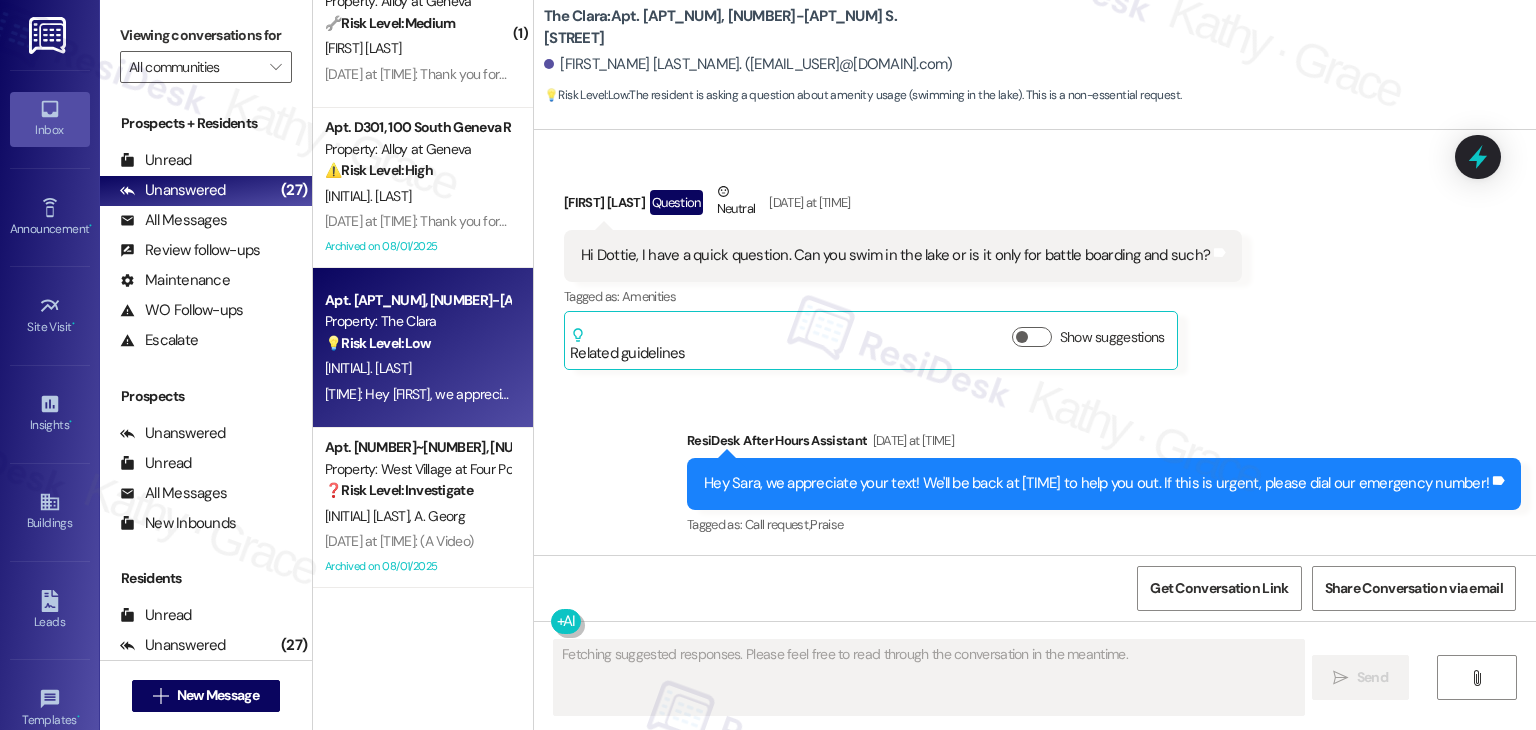 click on "Received via SMS [FIRST] [LAST] Question Neutral [DATE] at [TIME] Hi [NAME], I have a quick question. Can you swim in the lake or is it only for battle boarding and such? Tags and notes Tagged as: Amenities Click to highlight conversations about Amenities Related guidelines Show suggestions" at bounding box center [1035, 260] 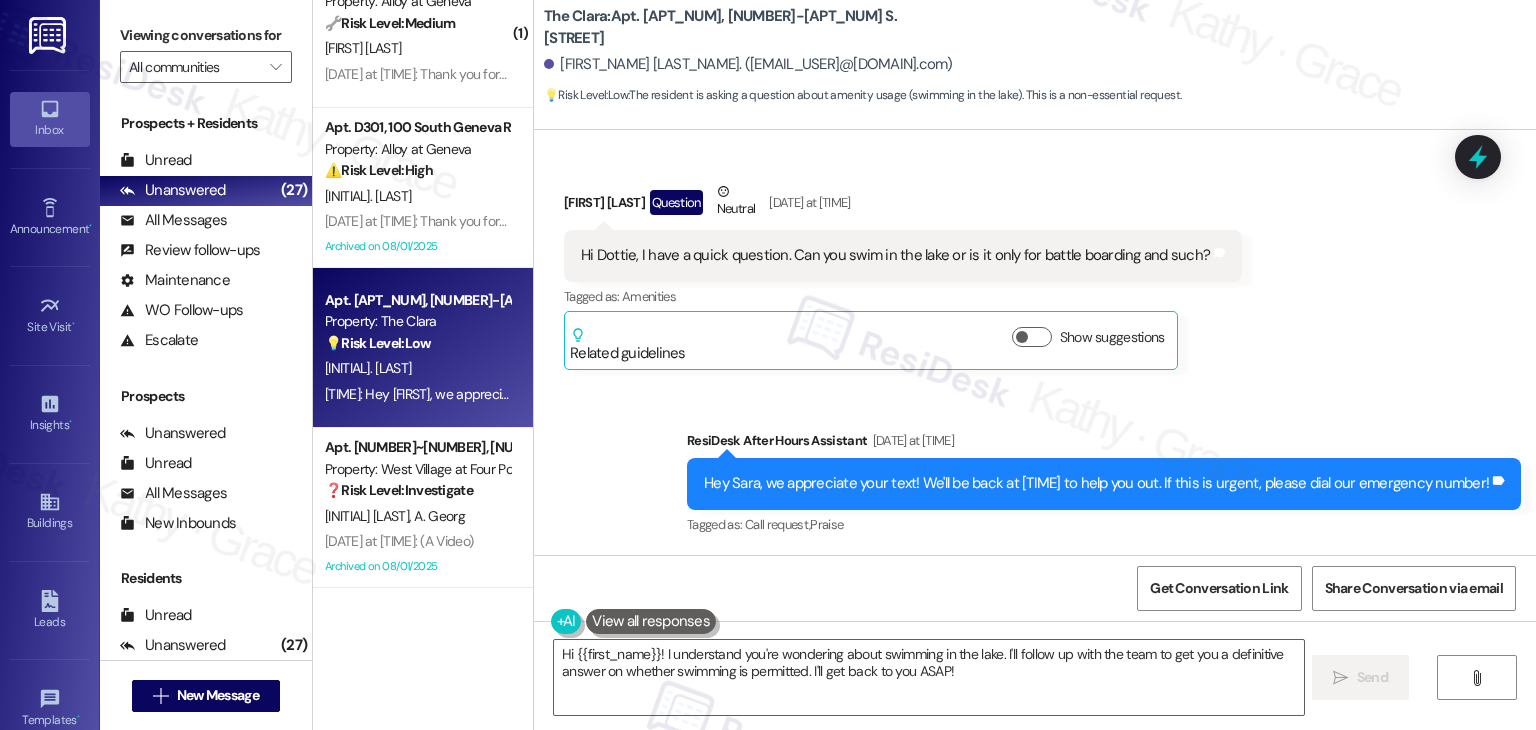 click on "Received via SMS [FIRST] [LAST] Question Neutral [DATE] at [TIME] Hi [NAME], I have a quick question. Can you swim in the lake or is it only for battle boarding and such? Tags and notes Tagged as: Amenities Click to highlight conversations about Amenities Related guidelines Show suggestions" at bounding box center (1035, 260) 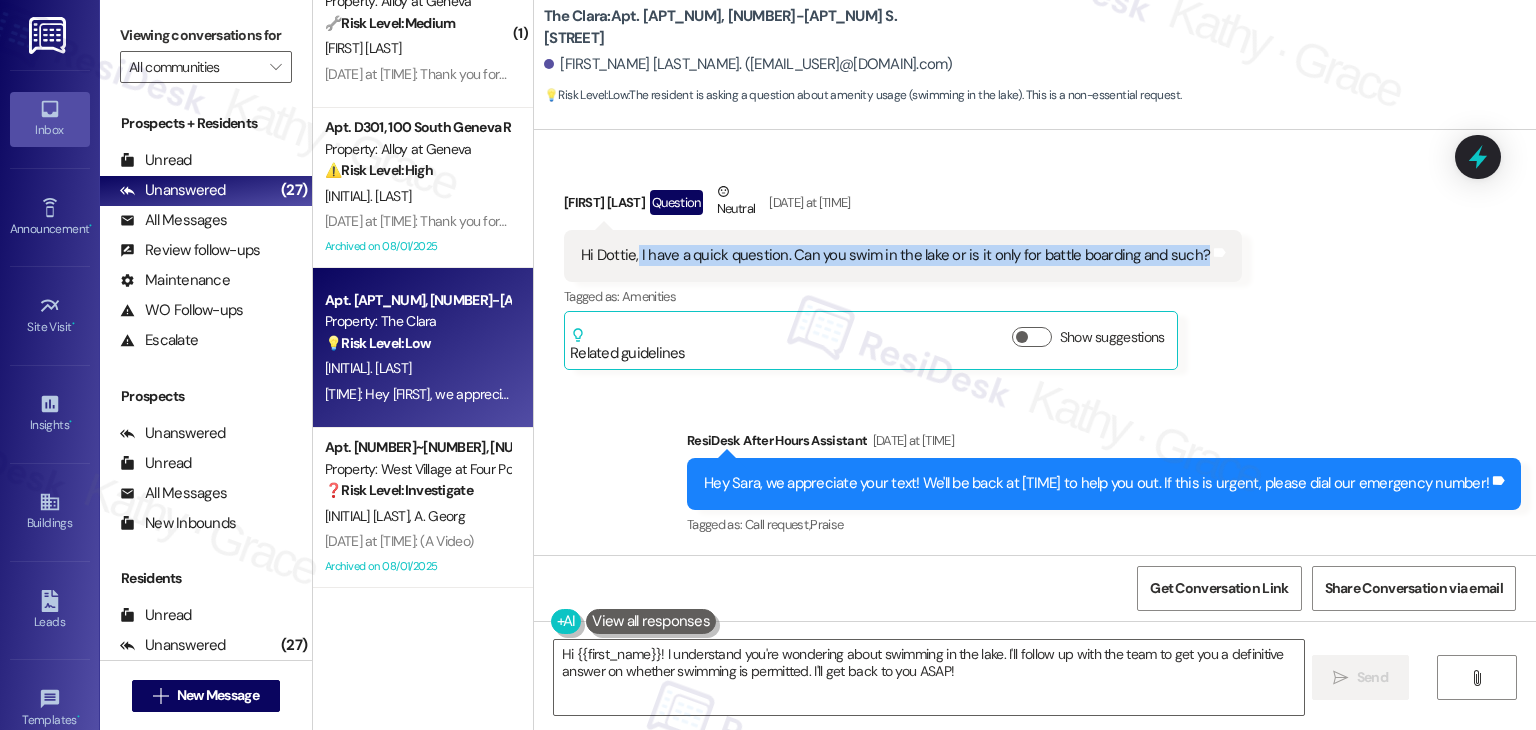 drag, startPoint x: 626, startPoint y: 257, endPoint x: 1182, endPoint y: 262, distance: 556.02246 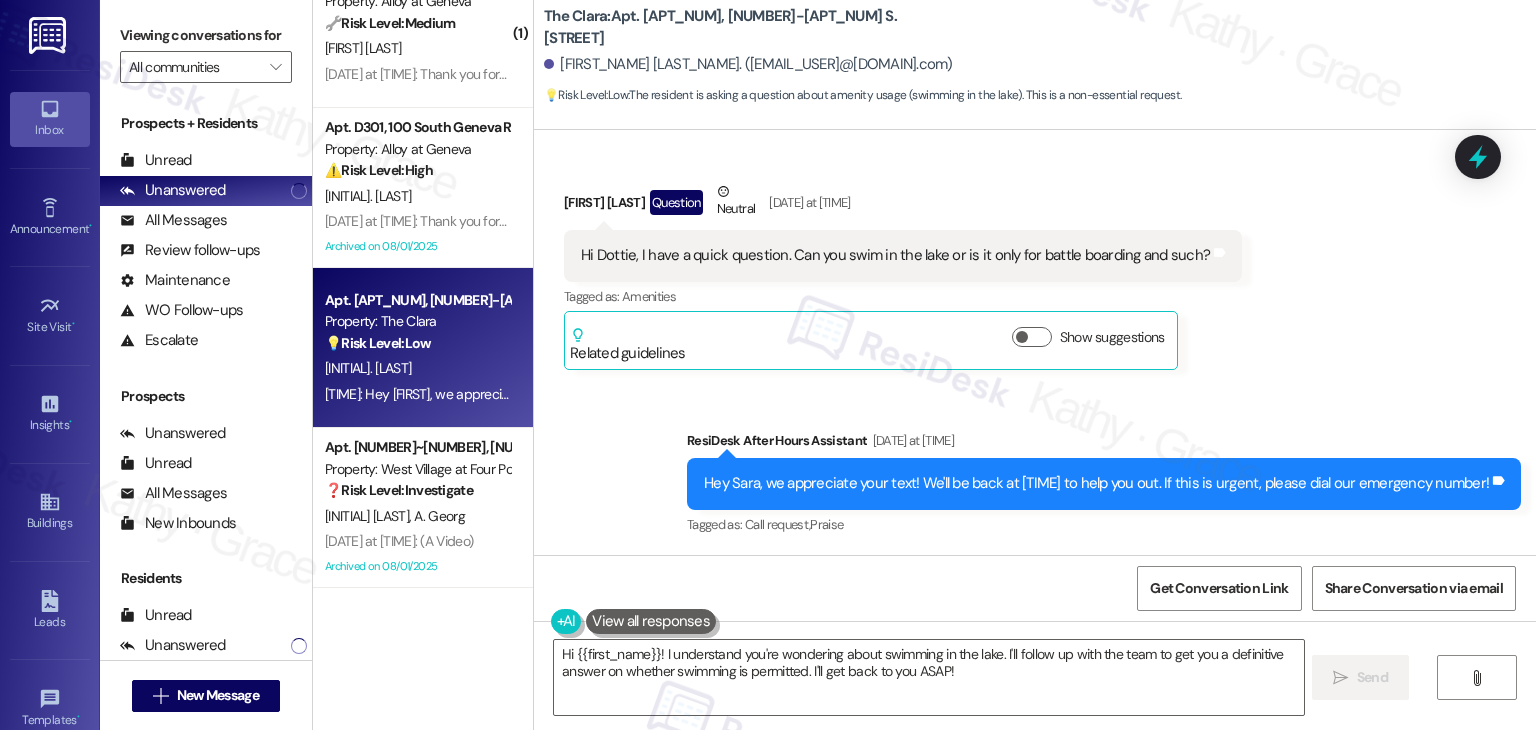 click on "Received via SMS [FIRST] [LAST] Question Neutral [DATE] at [TIME] Hi [NAME], I have a quick question. Can you swim in the lake or is it only for battle boarding and such? Tags and notes Tagged as: Amenities Click to highlight conversations about Amenities Related guidelines Show suggestions" at bounding box center [1035, 260] 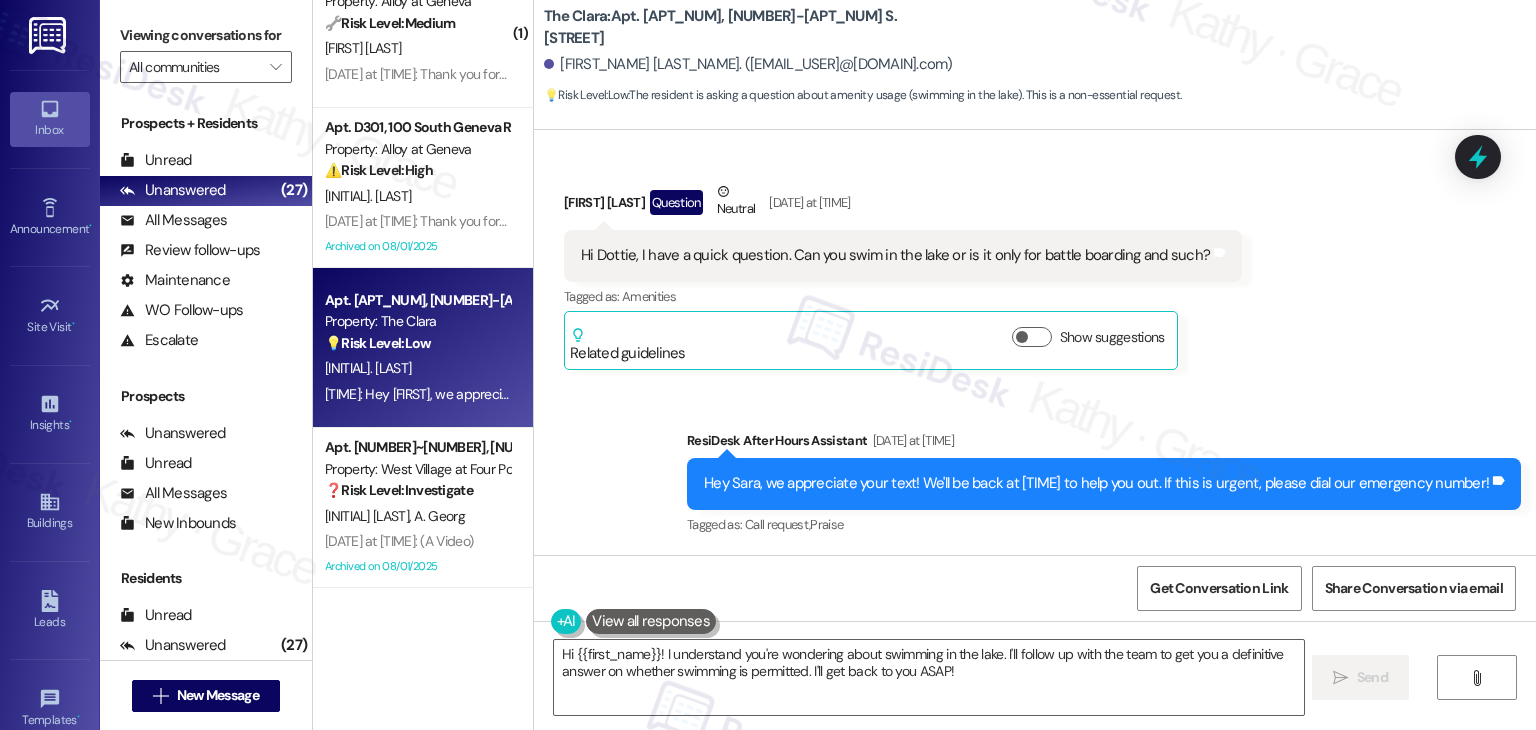 click on "Received via SMS Sara Habernicht Question   Neutral Aug 01, 2025 at 9:01 PM Hi Dottie, I have a quick question. Can you swim in the lake or is it only for battle boarding and such? Tags and notes Tagged as:   Amenities Click to highlight conversations about Amenities  Related guidelines Show suggestions" at bounding box center [1035, 260] 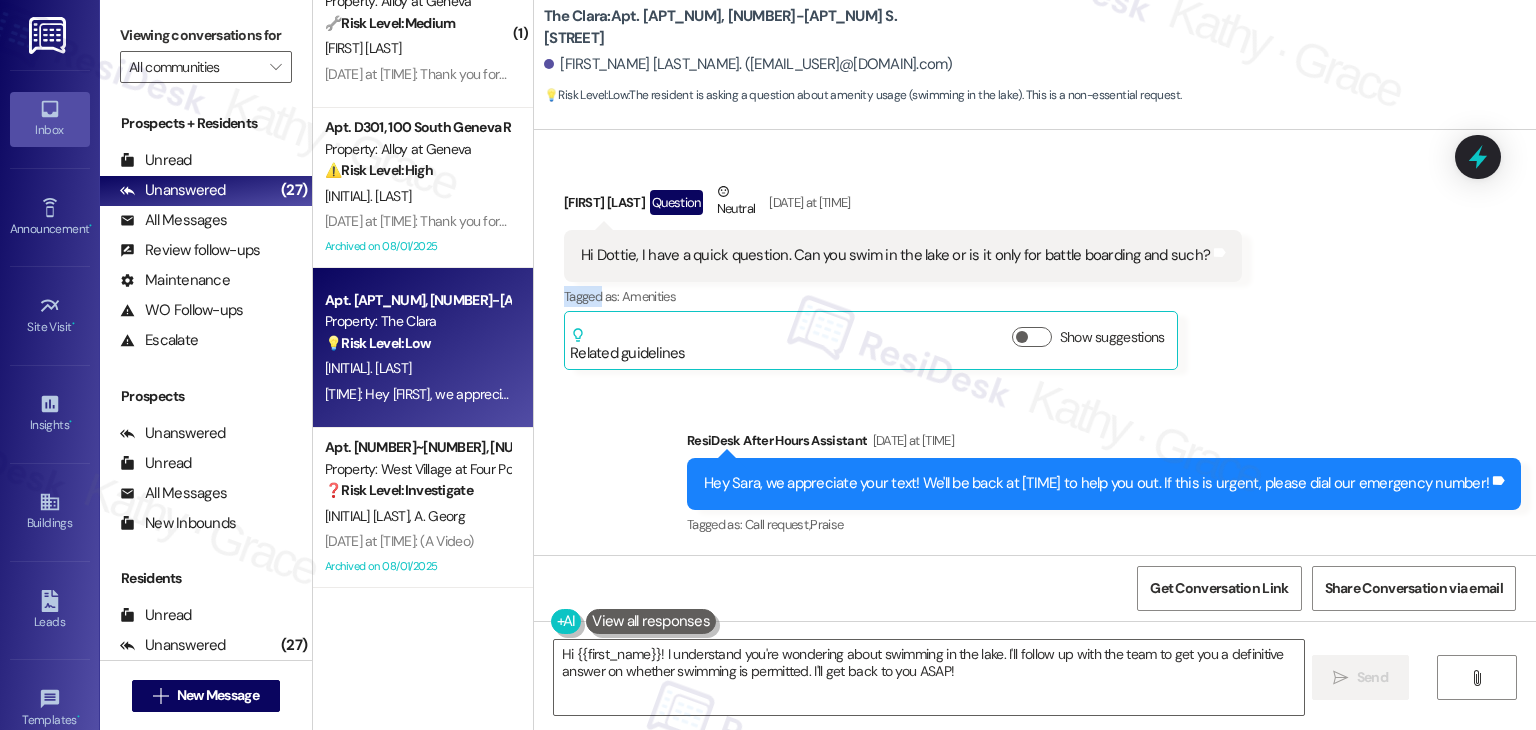 click on "Received via SMS Sara Habernicht Question   Neutral Aug 01, 2025 at 9:01 PM Hi Dottie, I have a quick question. Can you swim in the lake or is it only for battle boarding and such? Tags and notes Tagged as:   Amenities Click to highlight conversations about Amenities  Related guidelines Show suggestions" at bounding box center (1035, 260) 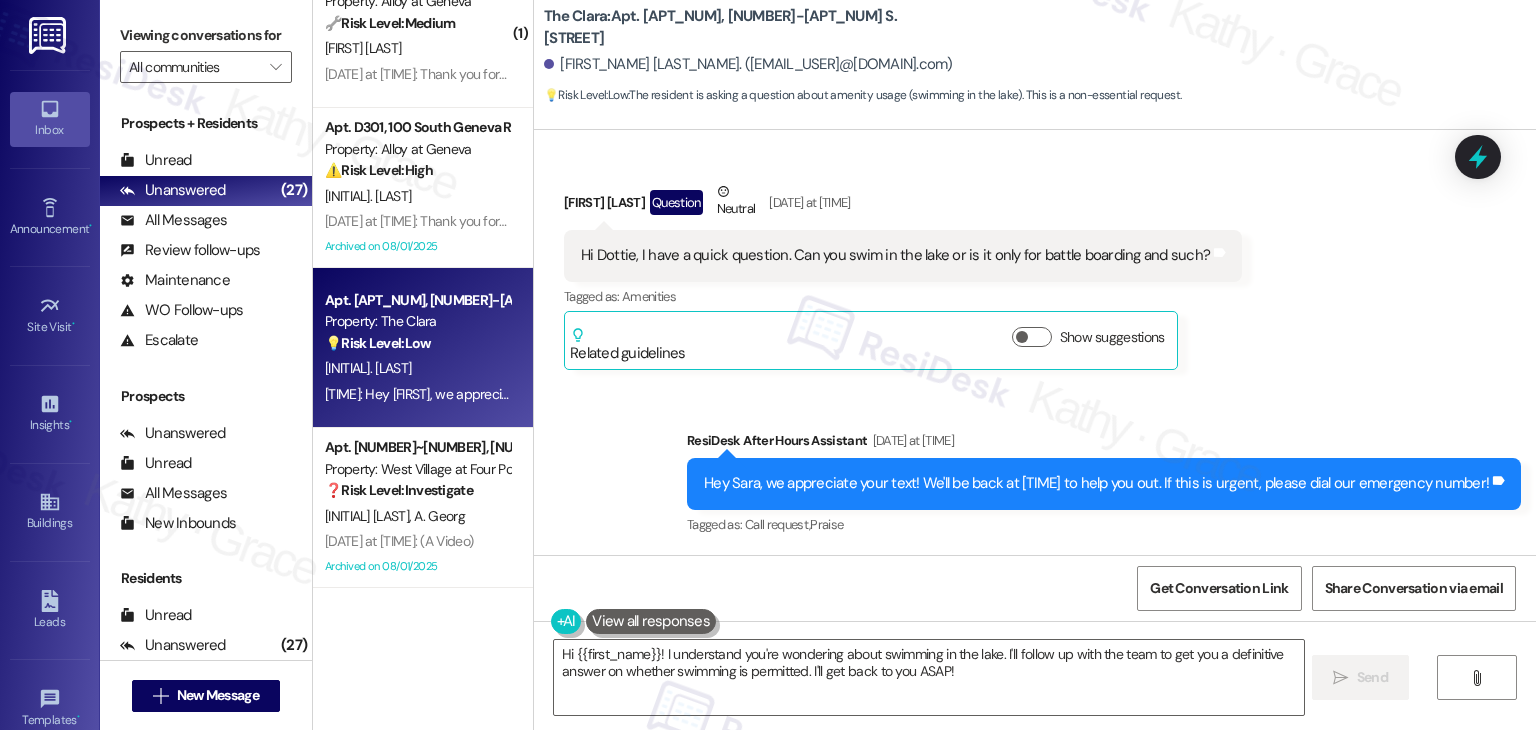 click on "Received via SMS Sara Habernicht Question   Neutral Aug 01, 2025 at 9:01 PM Hi Dottie, I have a quick question. Can you swim in the lake or is it only for battle boarding and such? Tags and notes Tagged as:   Amenities Click to highlight conversations about Amenities  Related guidelines Show suggestions" at bounding box center [1035, 260] 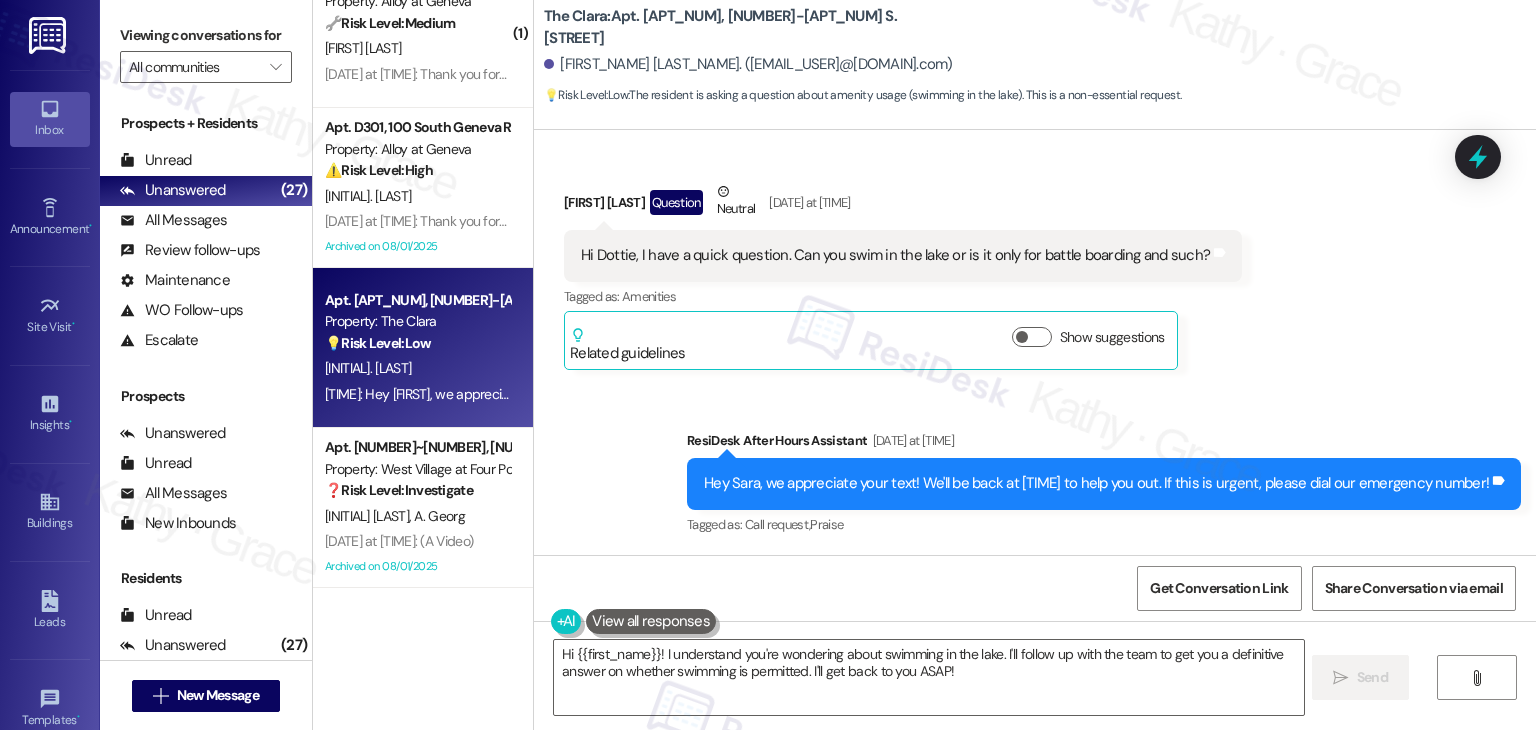 click on "Received via SMS Sara Habernicht Question   Neutral Aug 01, 2025 at 9:01 PM Hi Dottie, I have a quick question. Can you swim in the lake or is it only for battle boarding and such? Tags and notes Tagged as:   Amenities Click to highlight conversations about Amenities  Related guidelines Show suggestions" at bounding box center (1035, 260) 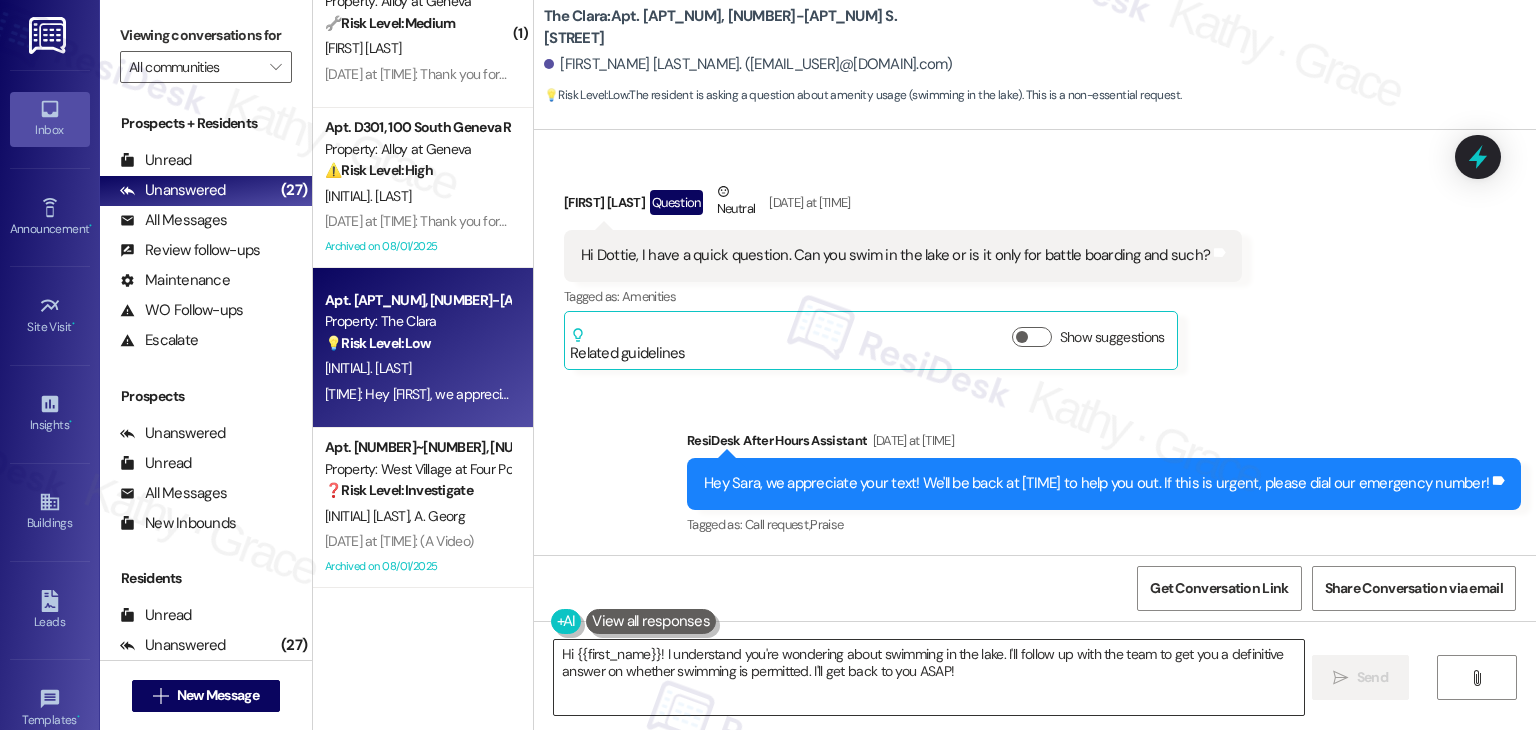 click on "Hi {{first_name}}! I understand you're wondering about swimming in the lake. I'll follow up with the team to get you a definitive answer on whether swimming is permitted. I'll get back to you ASAP!" at bounding box center [928, 677] 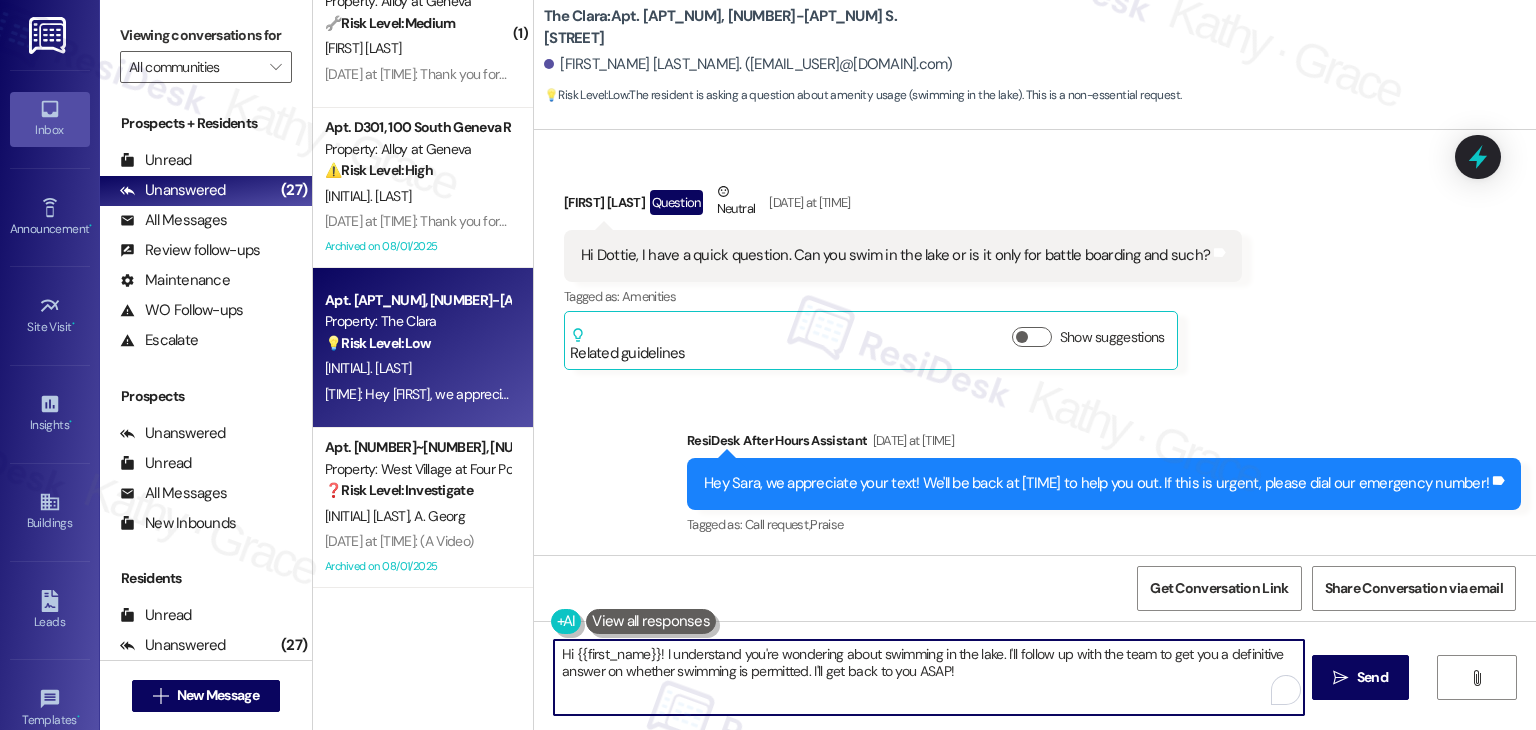 click on "Hi {{first_name}}! I understand you're wondering about swimming in the lake. I'll follow up with the team to get you a definitive answer on whether swimming is permitted. I'll get back to you ASAP!" at bounding box center (928, 677) 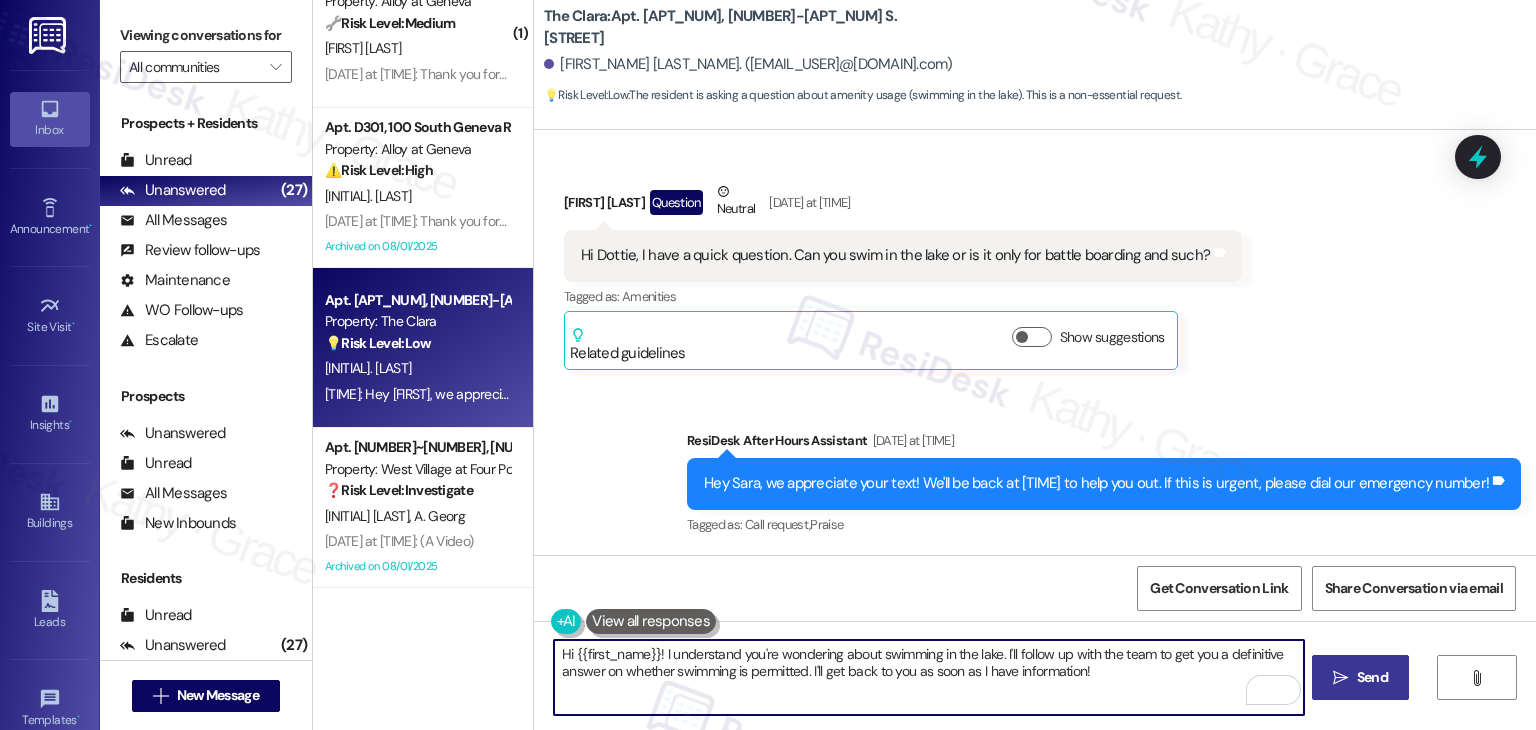 type on "Hi {{first_name}}! I understand you're wondering about swimming in the lake. I'll follow up with the team to get you a definitive answer on whether swimming is permitted. I'll get back to you as soon as I have information!" 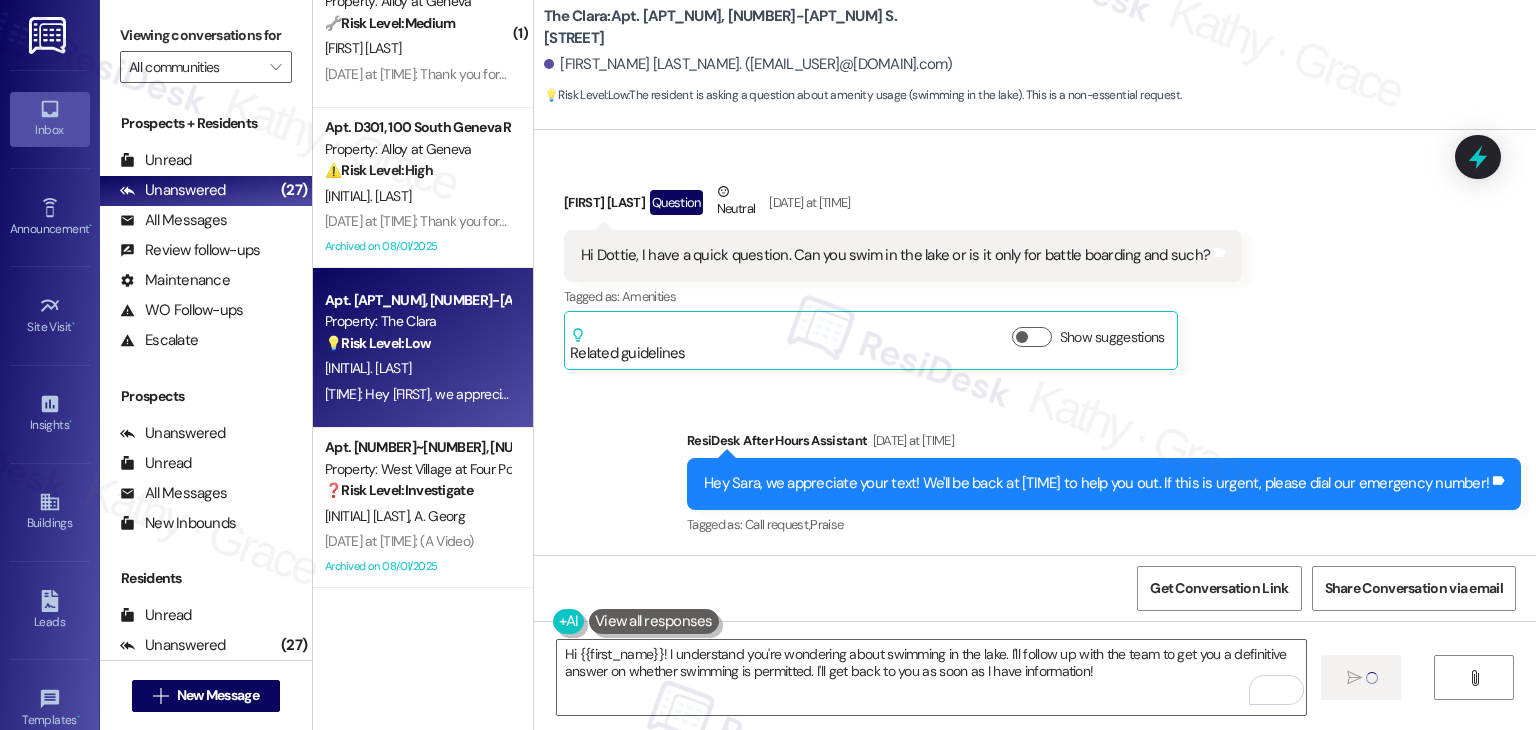 type 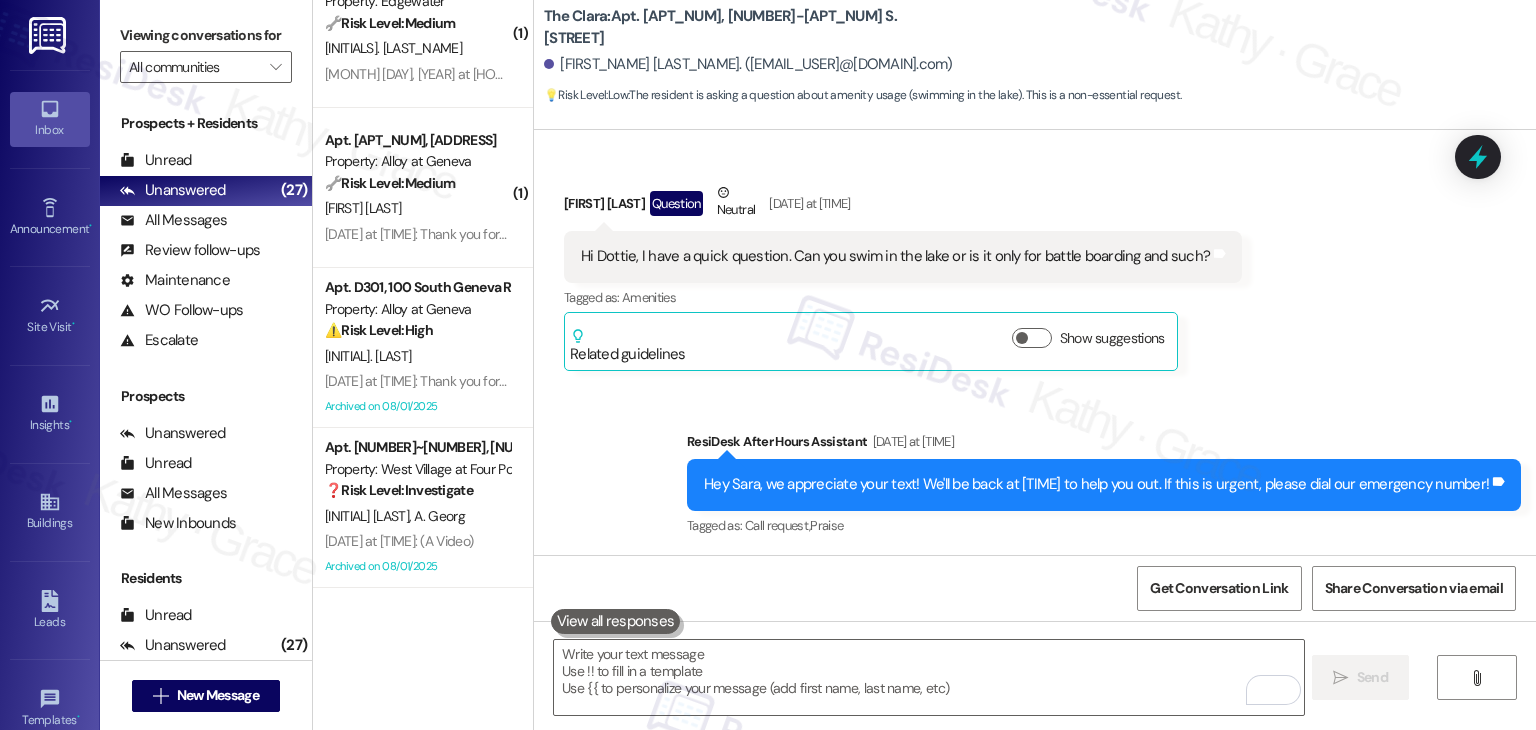 scroll, scrollTop: 1435, scrollLeft: 0, axis: vertical 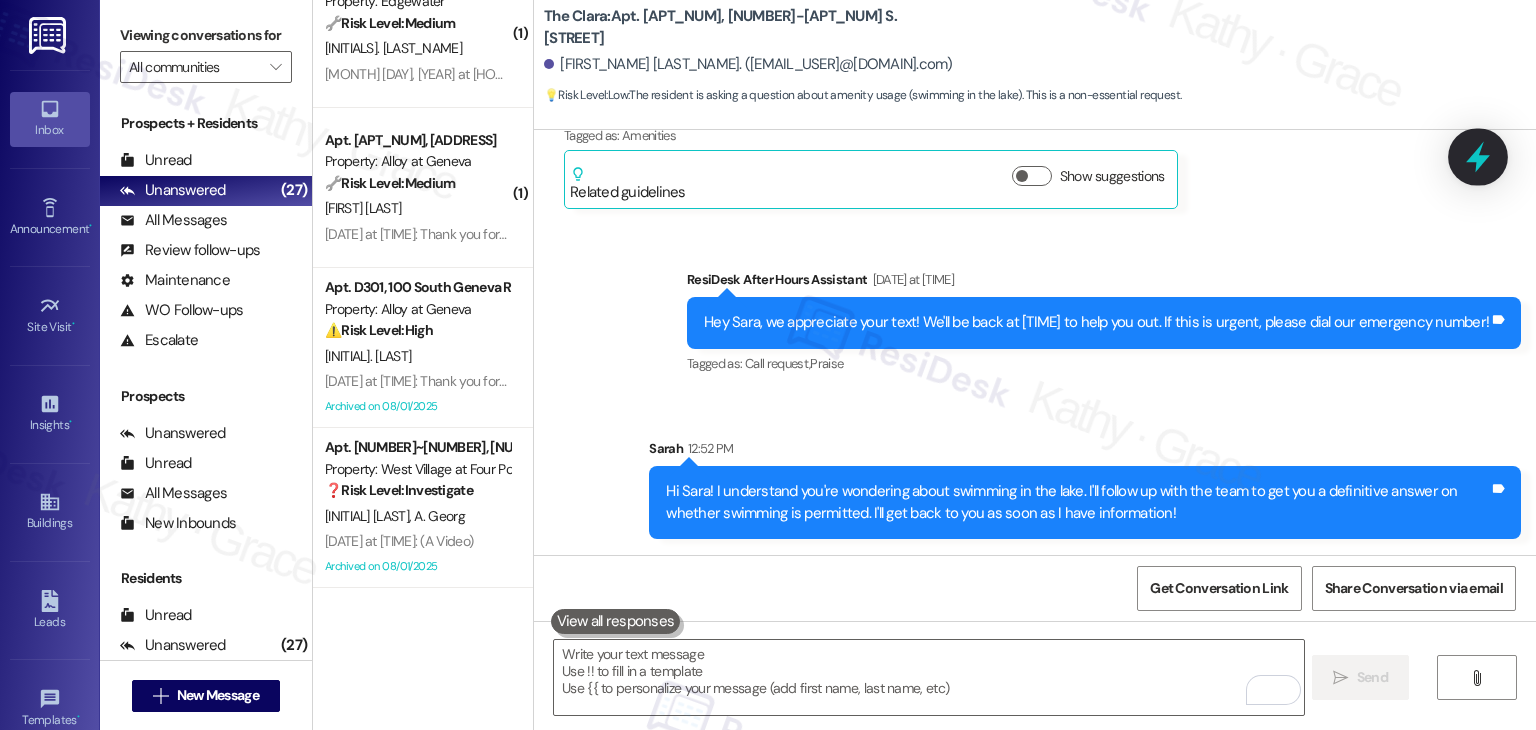 click 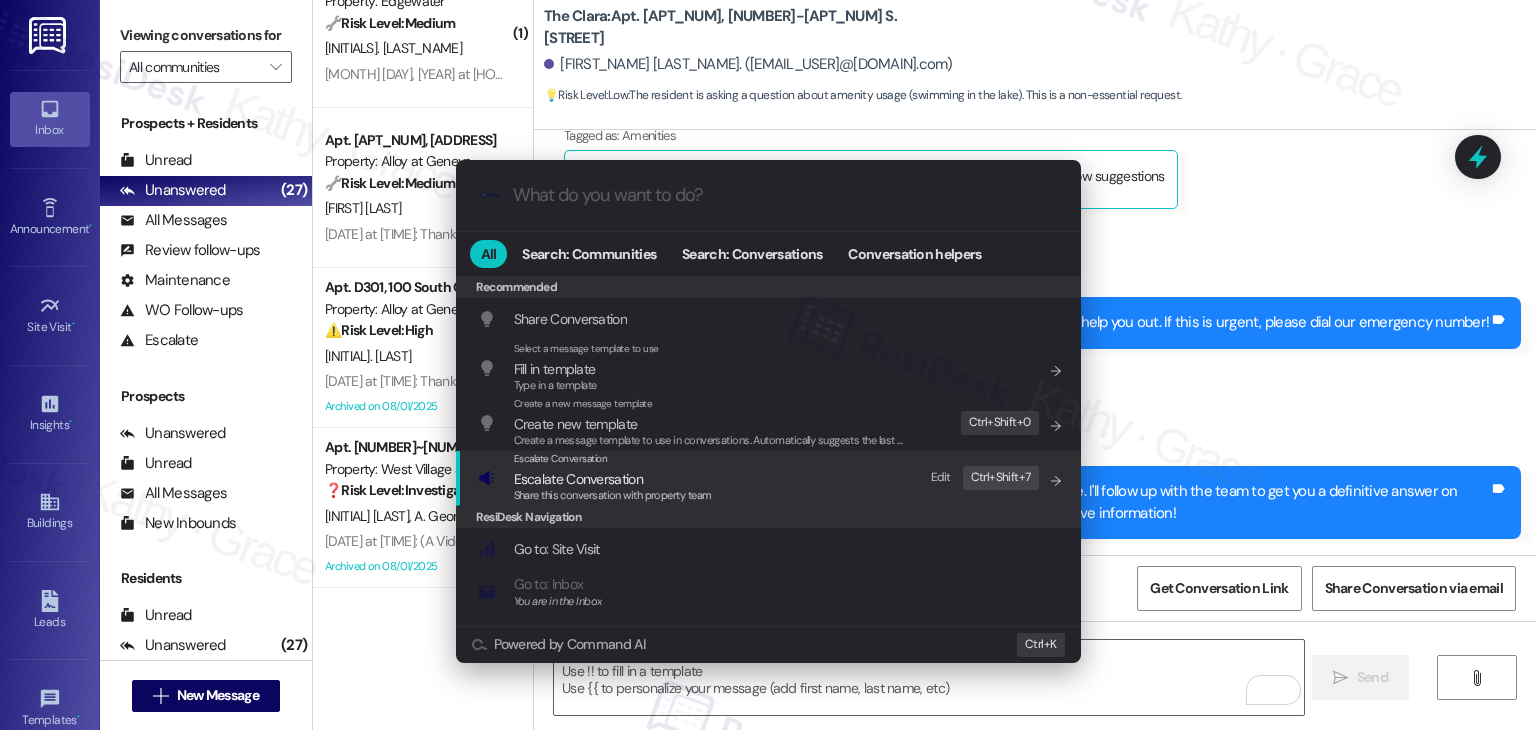 click on "Escalate Conversation" at bounding box center (578, 479) 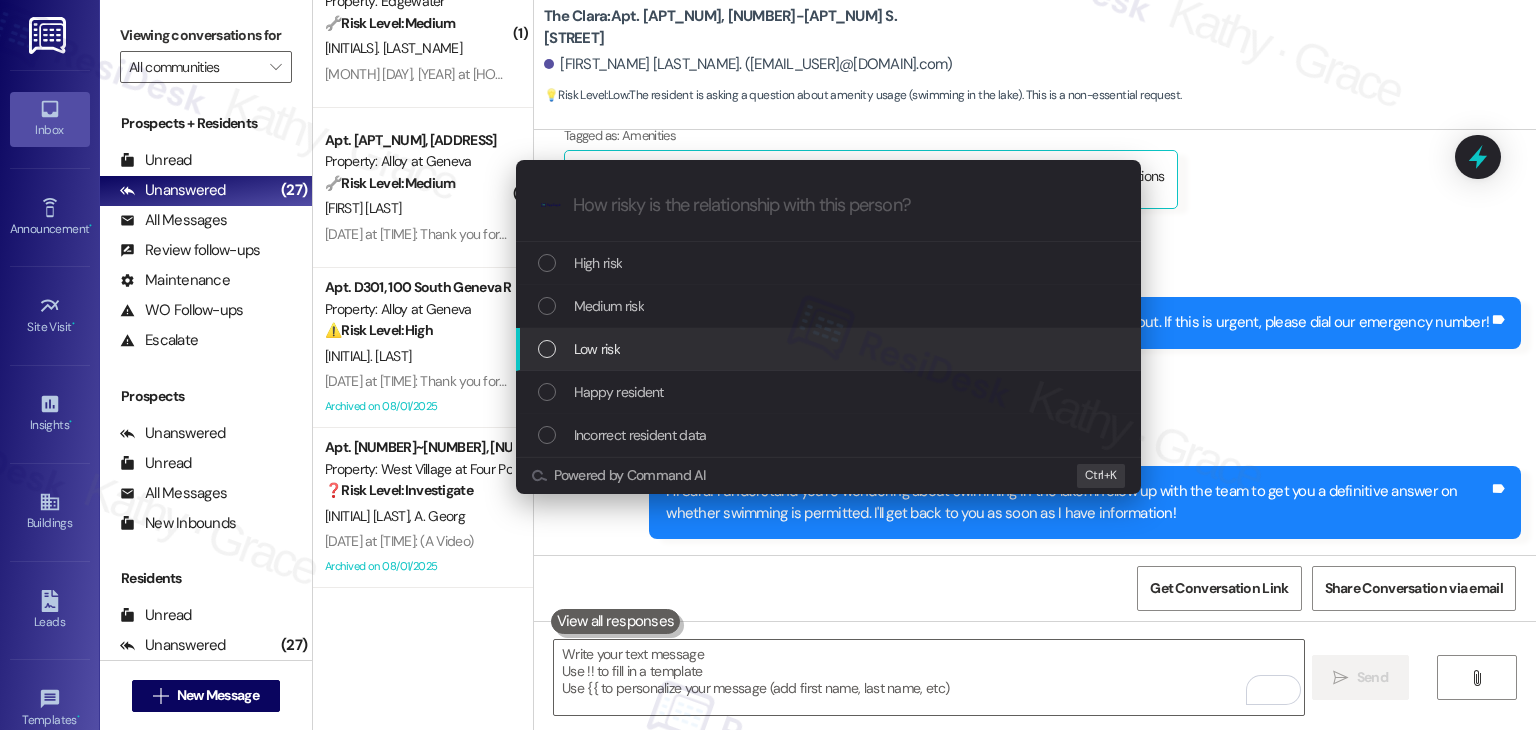 click at bounding box center [547, 349] 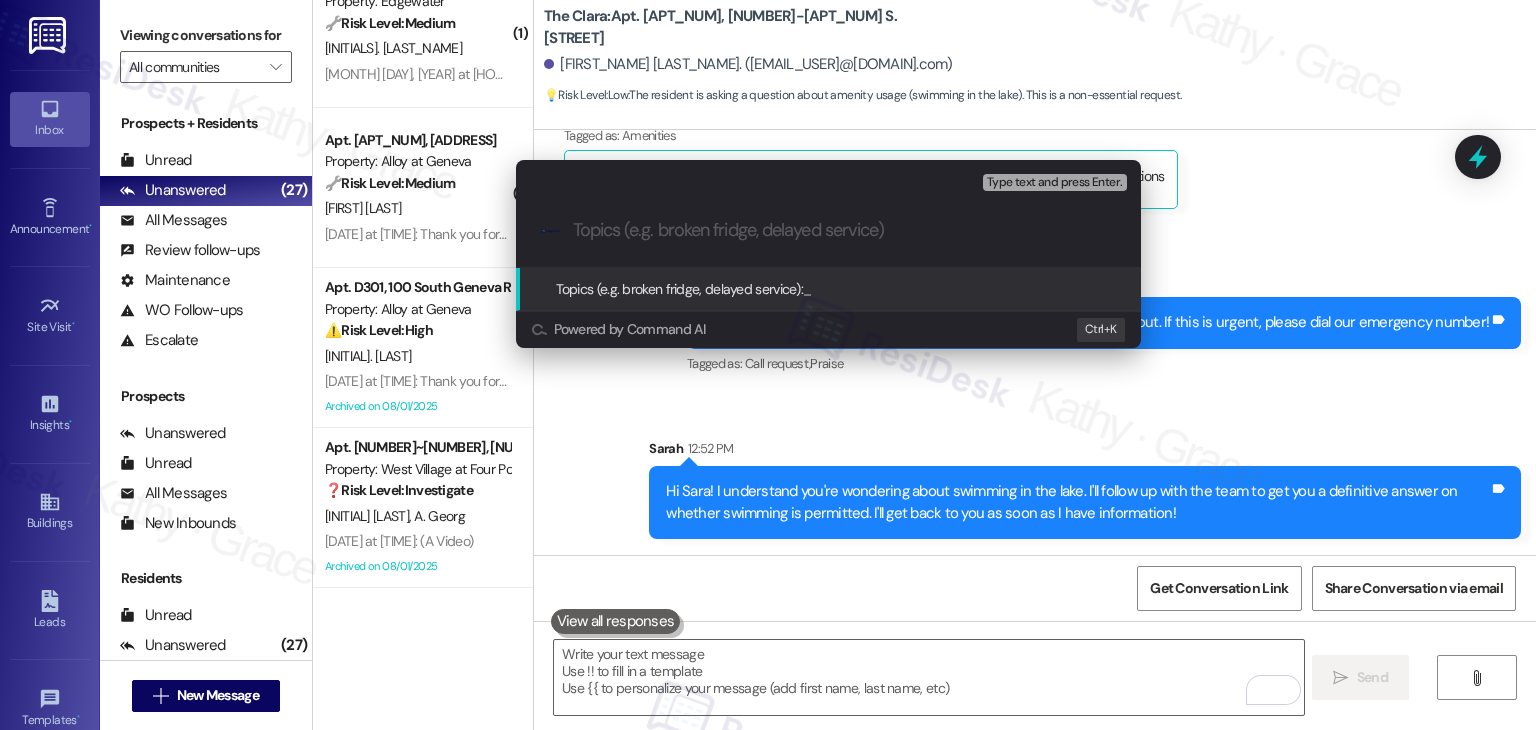 paste on "Inquiry About Swimming in the Lake" 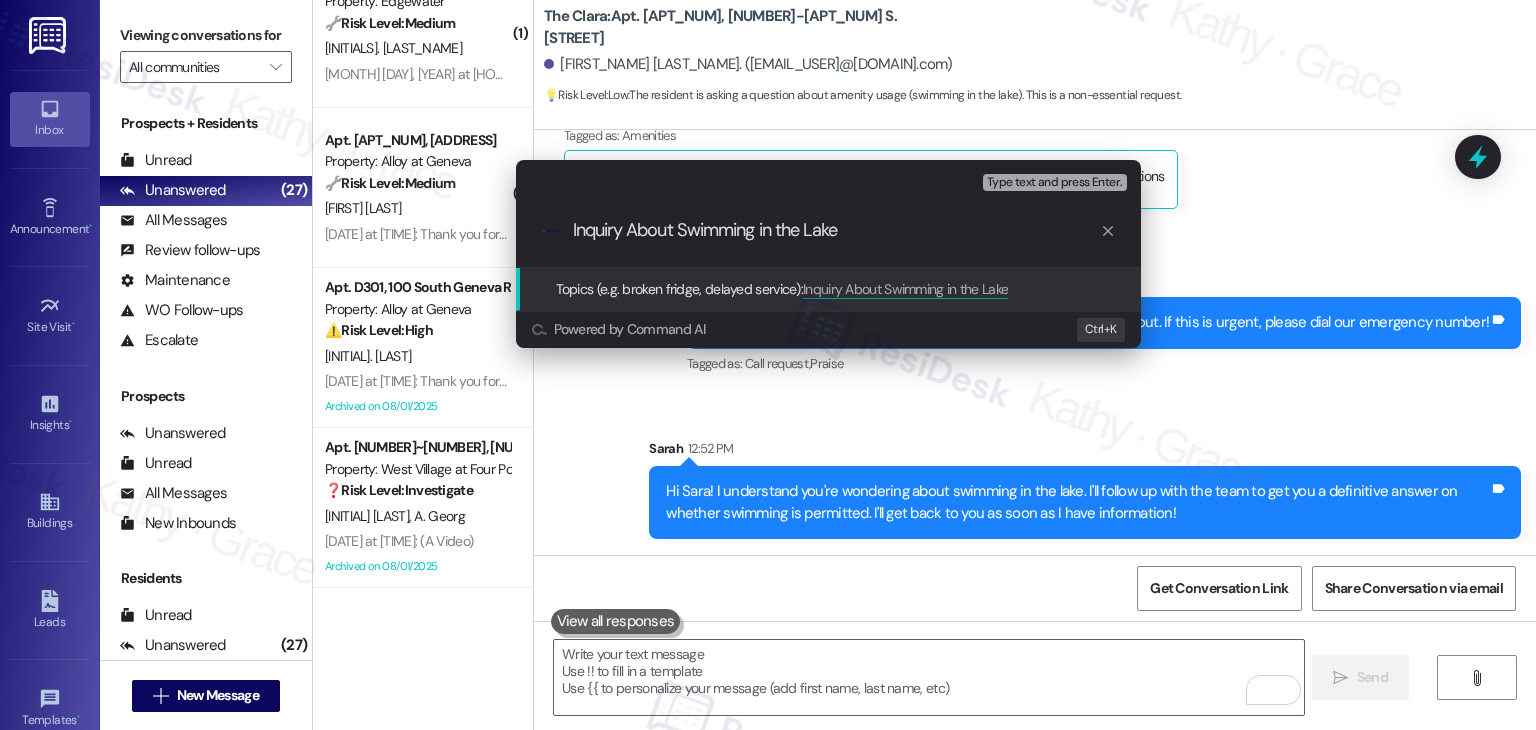 type 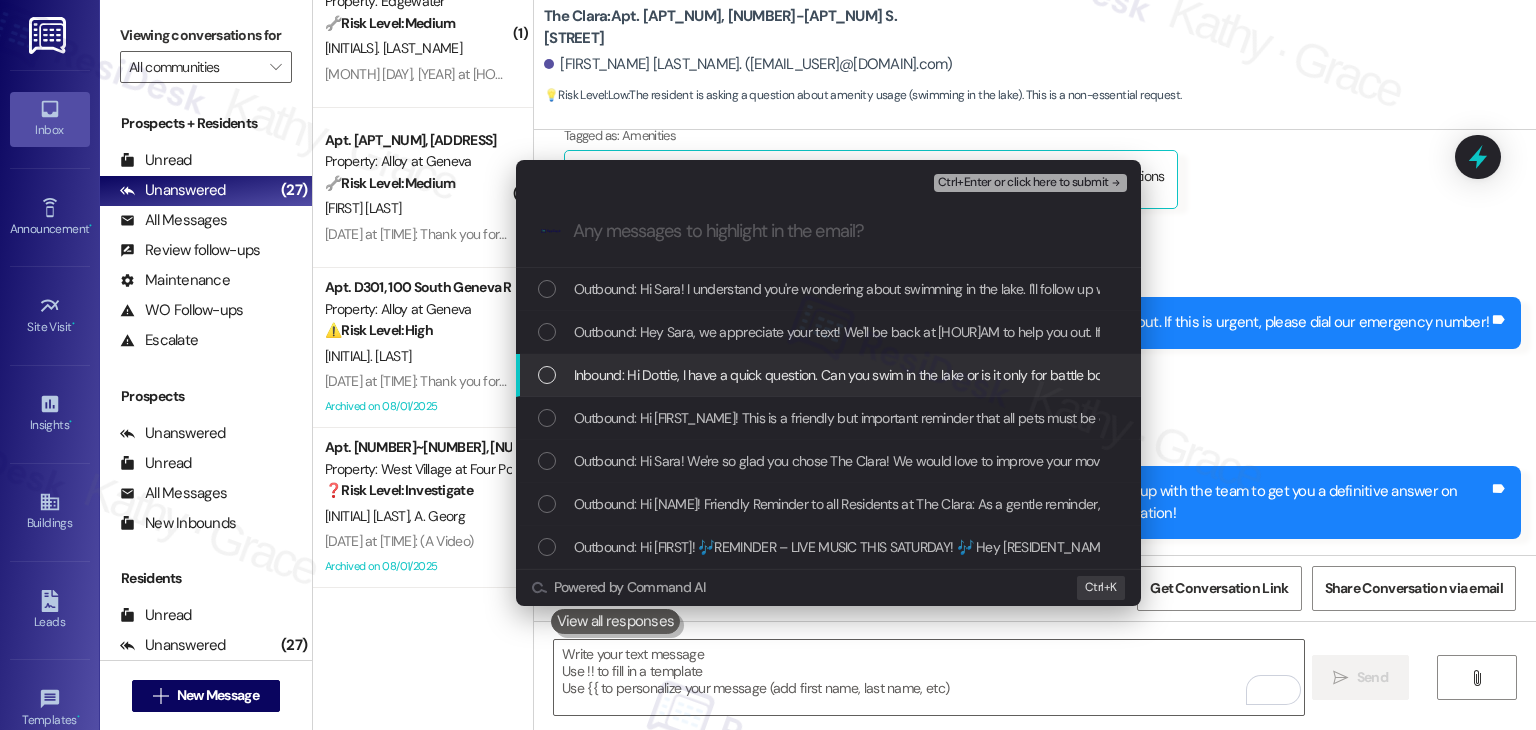 click at bounding box center [547, 375] 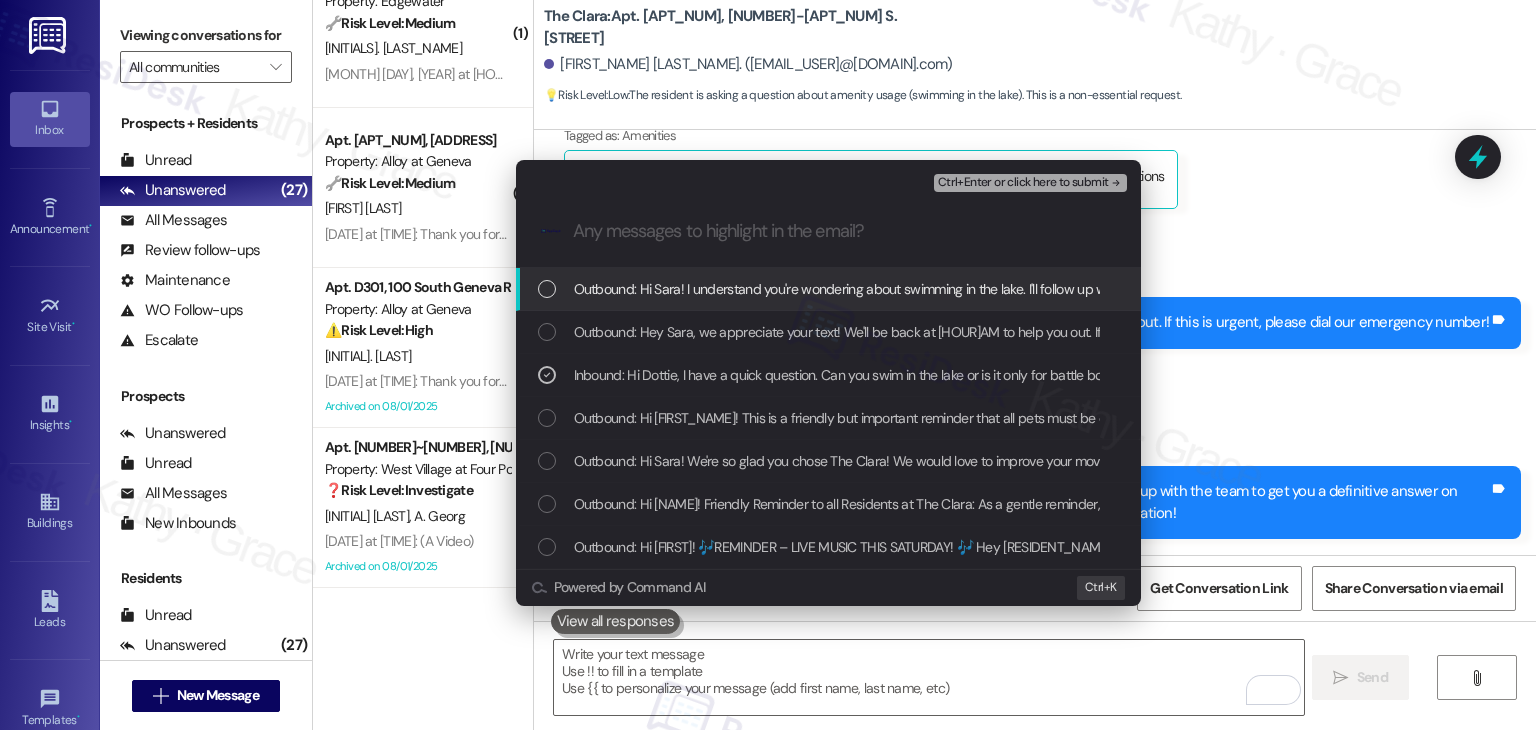 click on "Ctrl+Enter or click here to submit" at bounding box center (1023, 183) 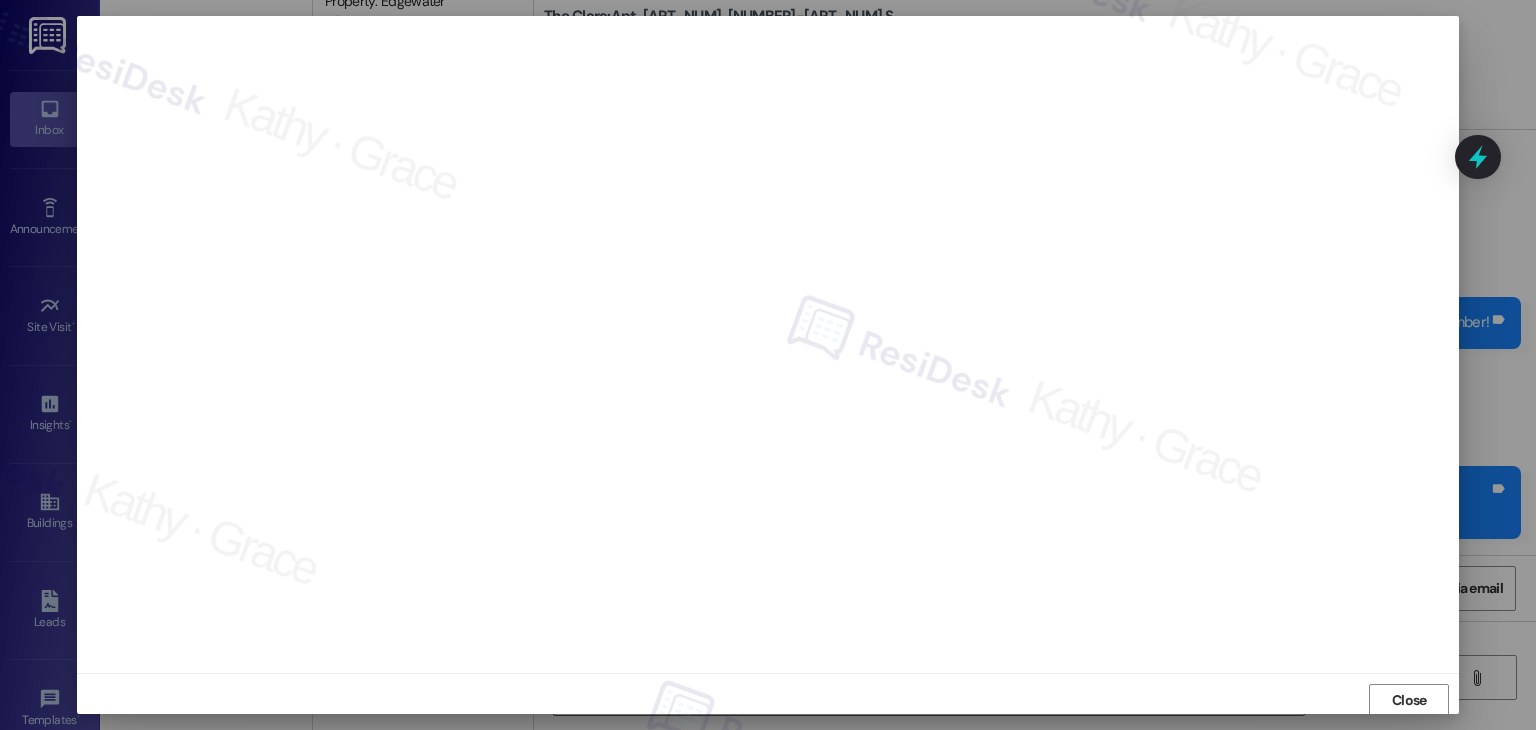 scroll, scrollTop: 1, scrollLeft: 0, axis: vertical 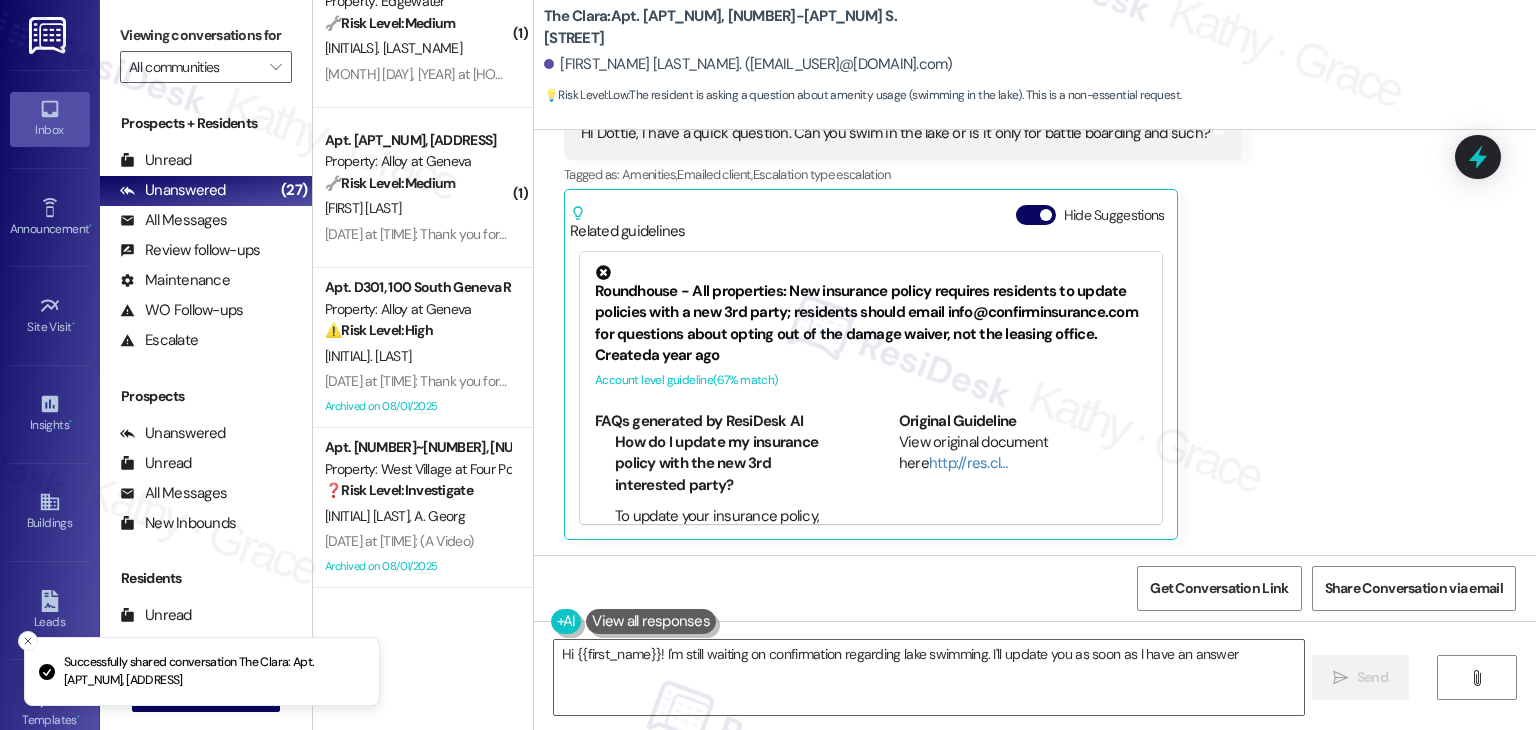 type on "Hi {{first_name}}! I'm still waiting on confirmation regarding lake swimming. I'll update you as soon as I have an answer!" 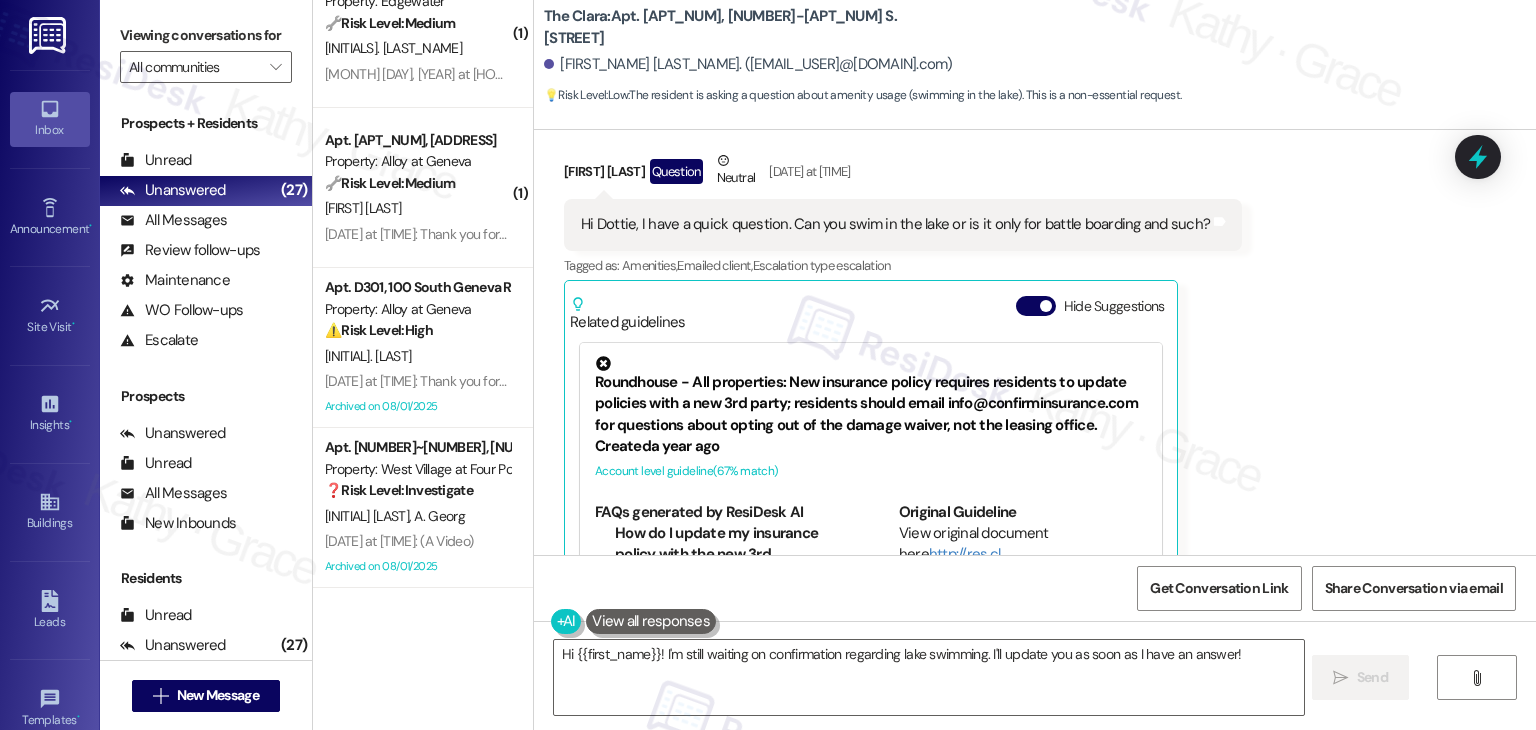 scroll, scrollTop: 1256, scrollLeft: 0, axis: vertical 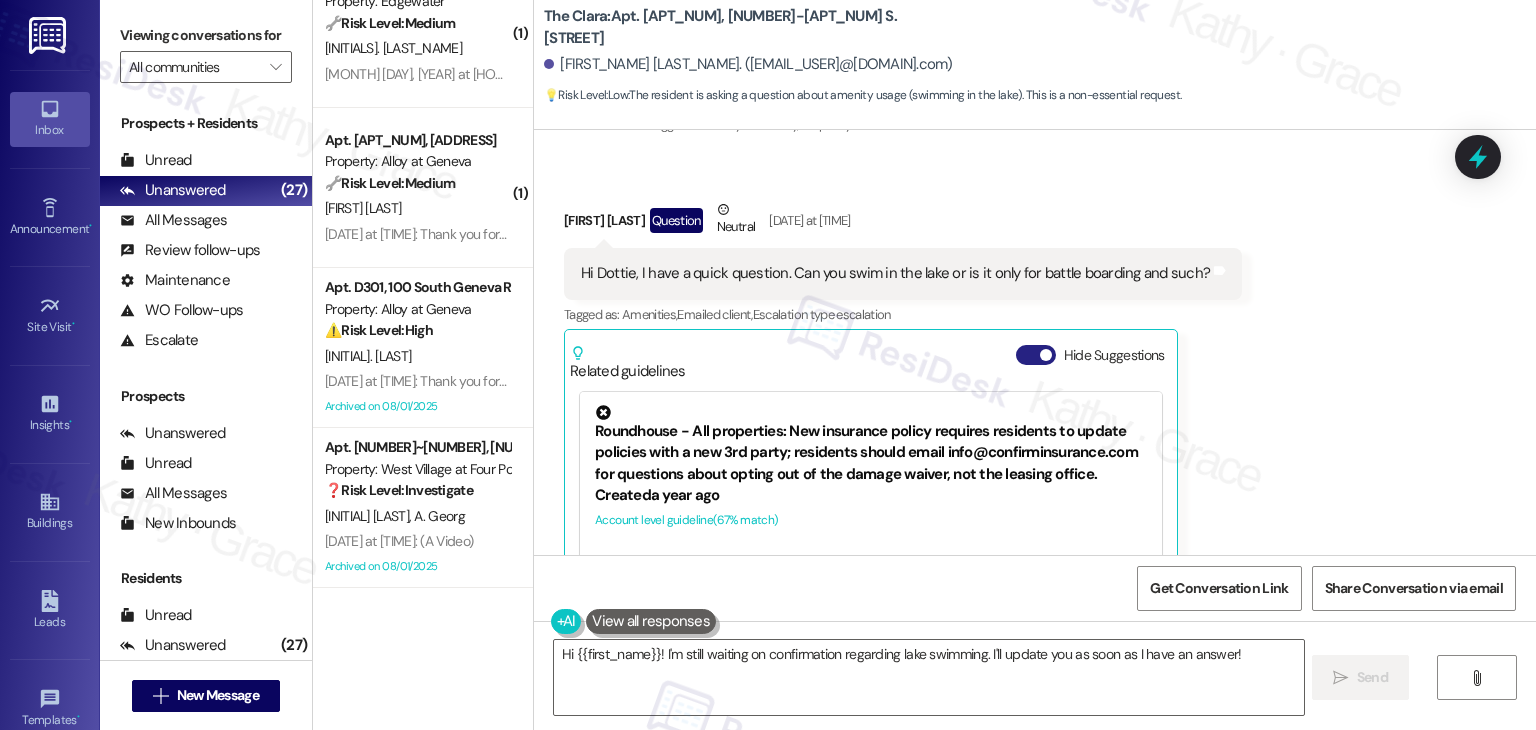 click on "Hide Suggestions" at bounding box center (1036, 355) 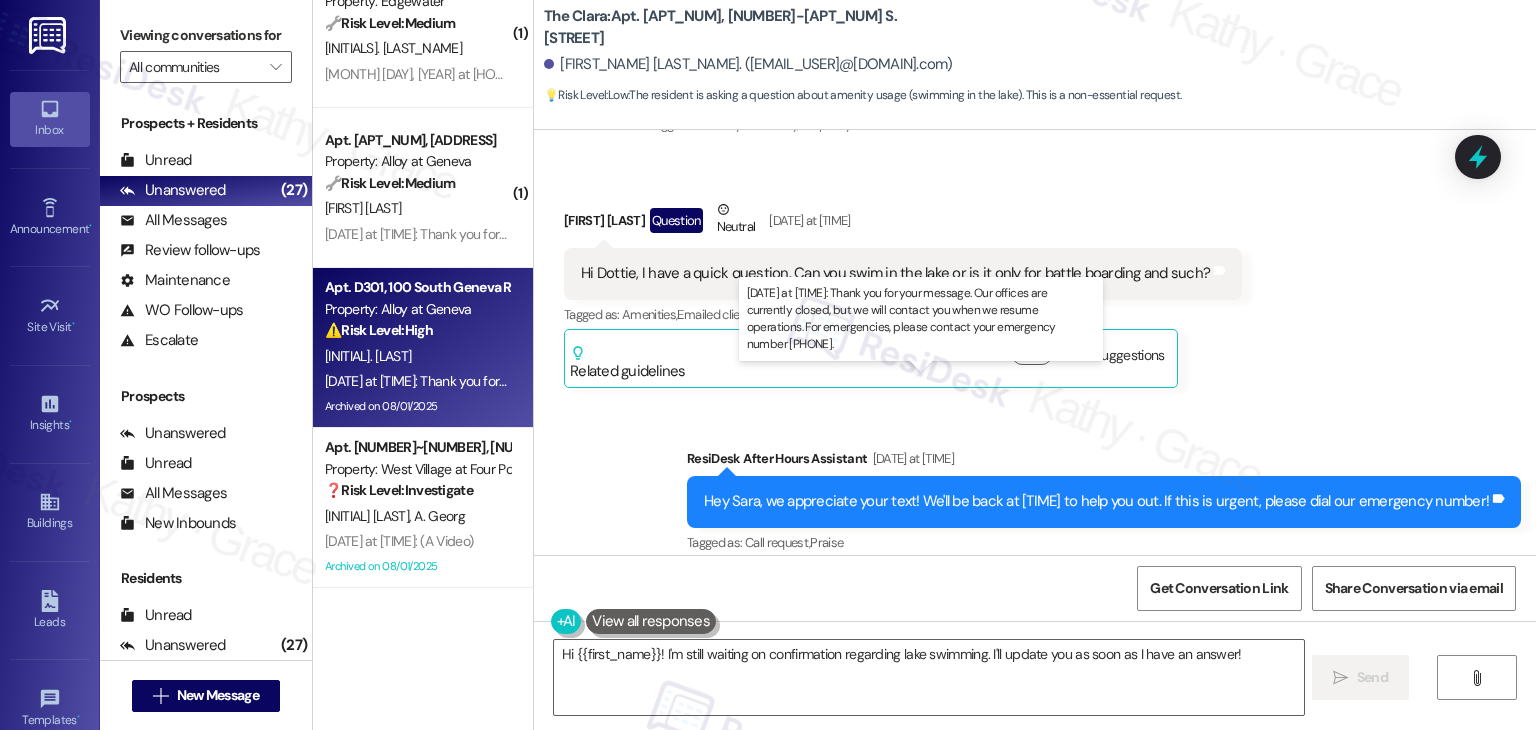 click on "Aug 01, 2025 at 6:13 PM: Thank you for your message. Our offices are currently closed, but we will contact you when we resume operations. For emergencies, please contact your emergency number 801.655.5600. Aug 01, 2025 at 6:13 PM: Thank you for your message. Our offices are currently closed, but we will contact you when we resume operations. For emergencies, please contact your emergency number 801.655.5600." at bounding box center (902, 381) 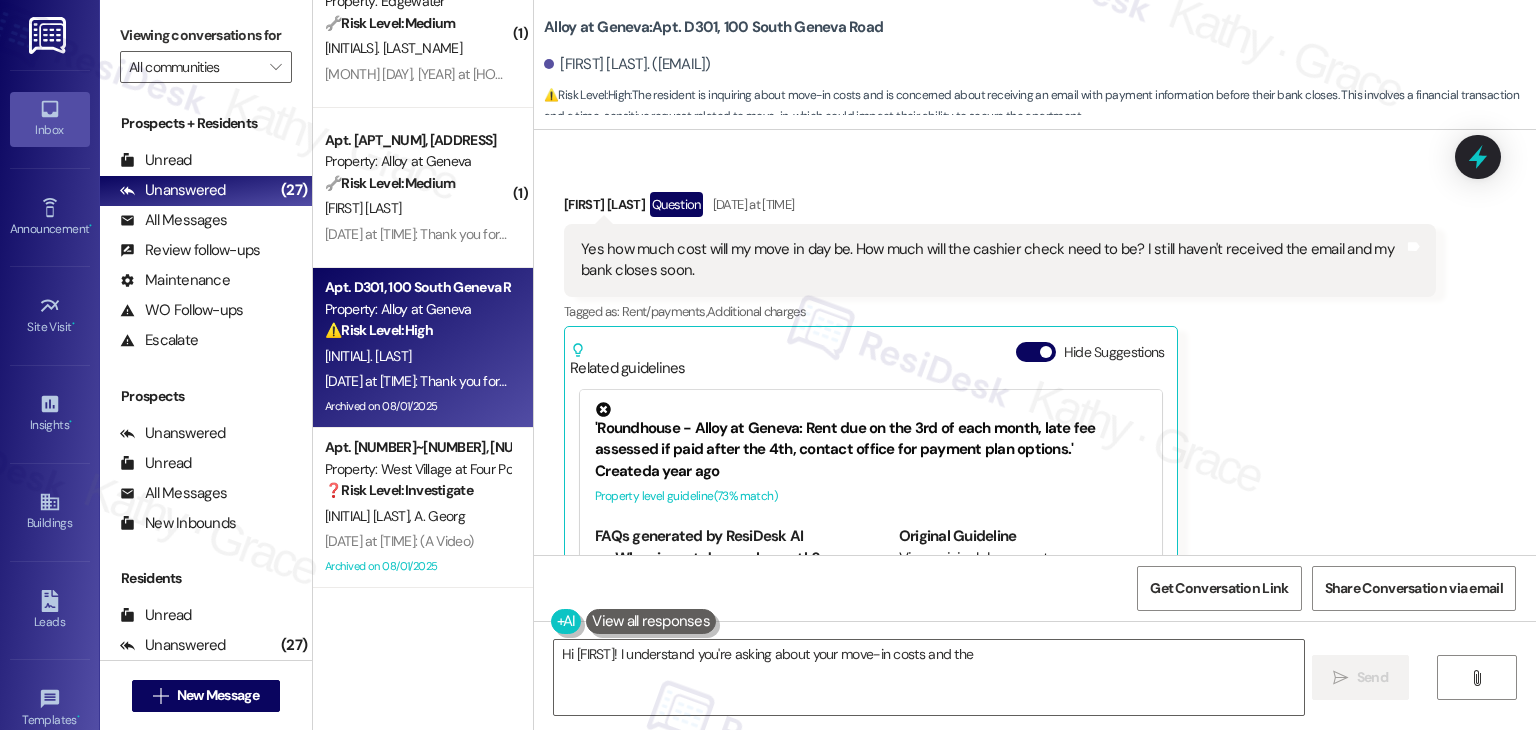 scroll, scrollTop: 820, scrollLeft: 0, axis: vertical 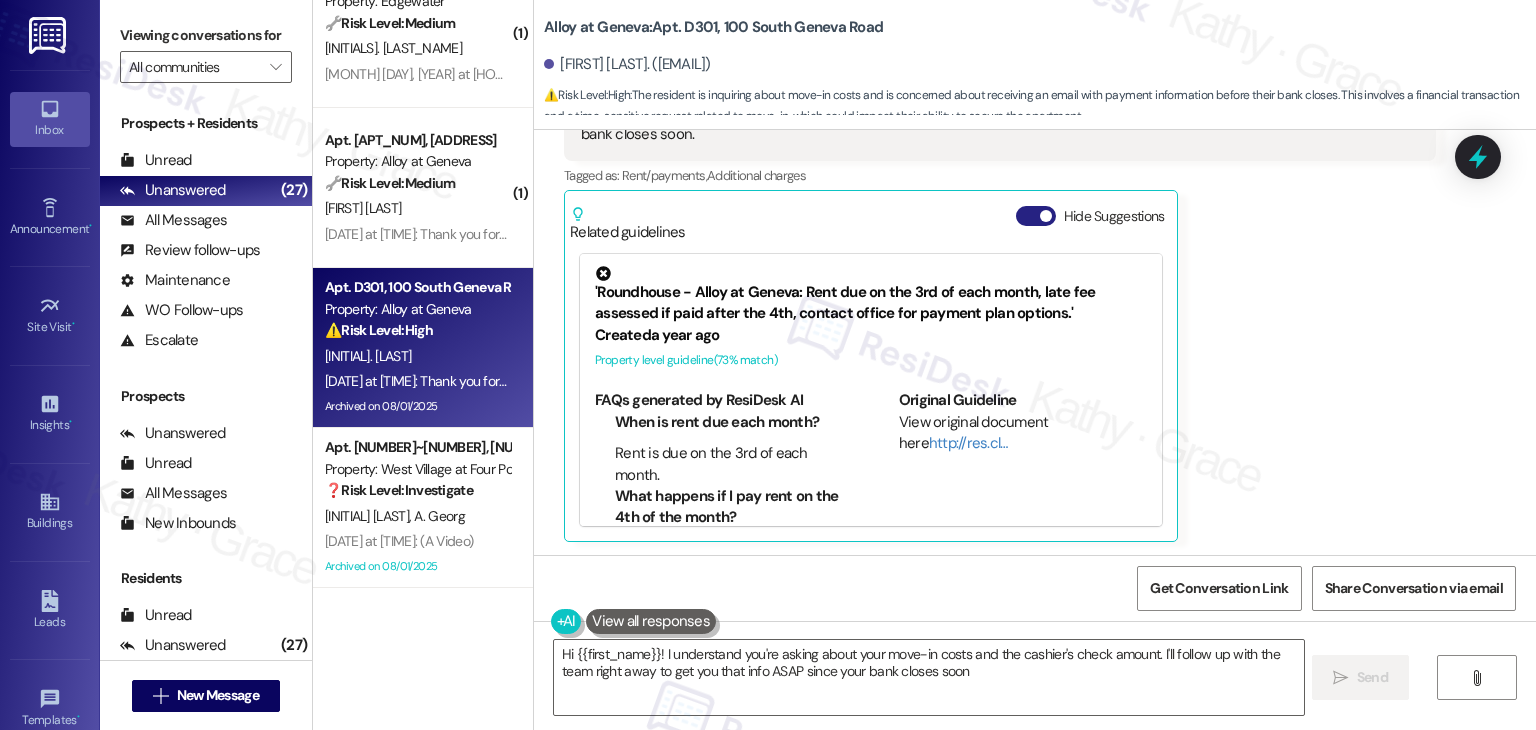 click on "Hide Suggestions" at bounding box center [1036, 216] 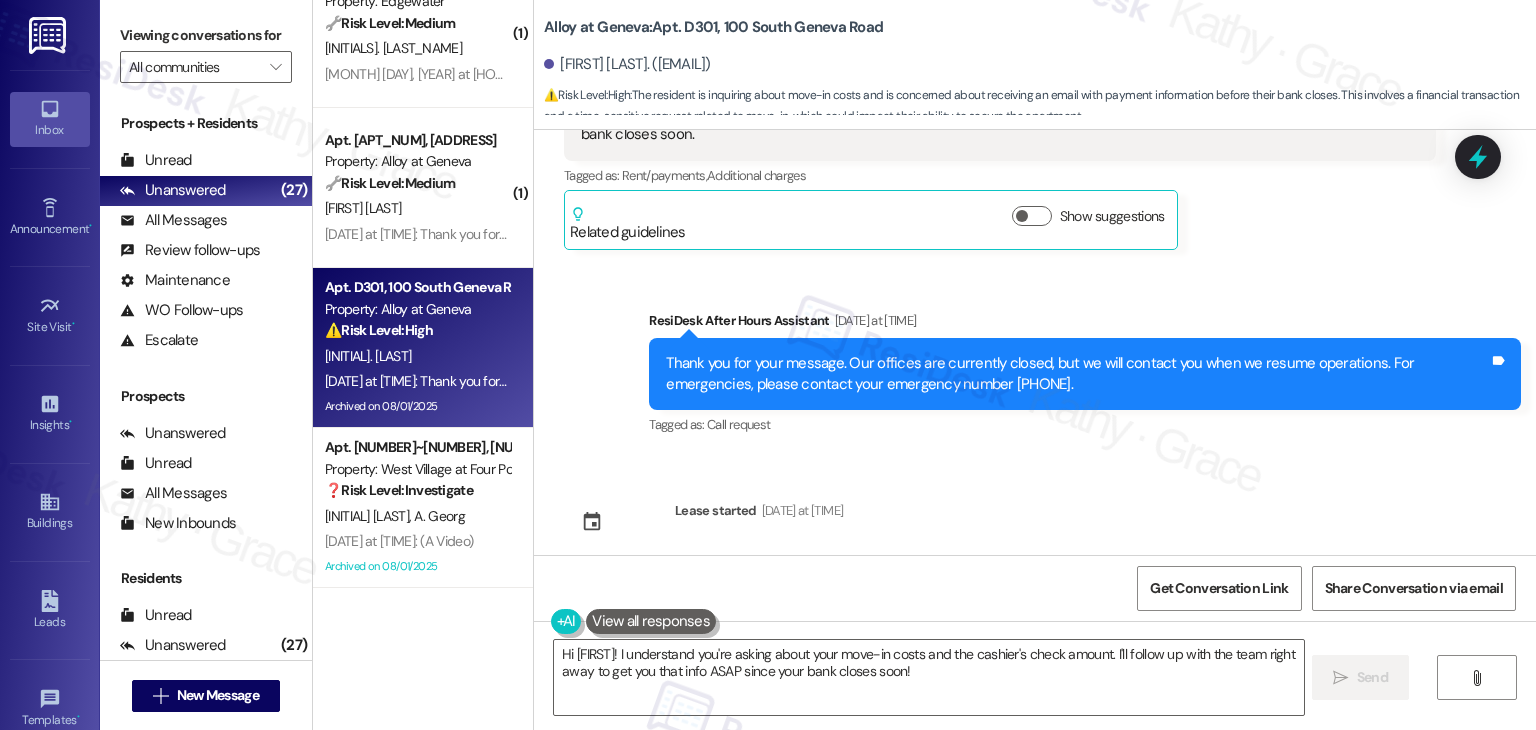 click on "Sent via SMS ResiDesk After Hours Assistant Aug 01, 2025 at 6:13 PM Thank you for your message. Our offices are currently closed, but we will contact you when we resume operations. For emergencies, please contact your emergency number 801.655.5600. Tags and notes Tagged as:   Call request Click to highlight conversations about Call request" at bounding box center [1035, 360] 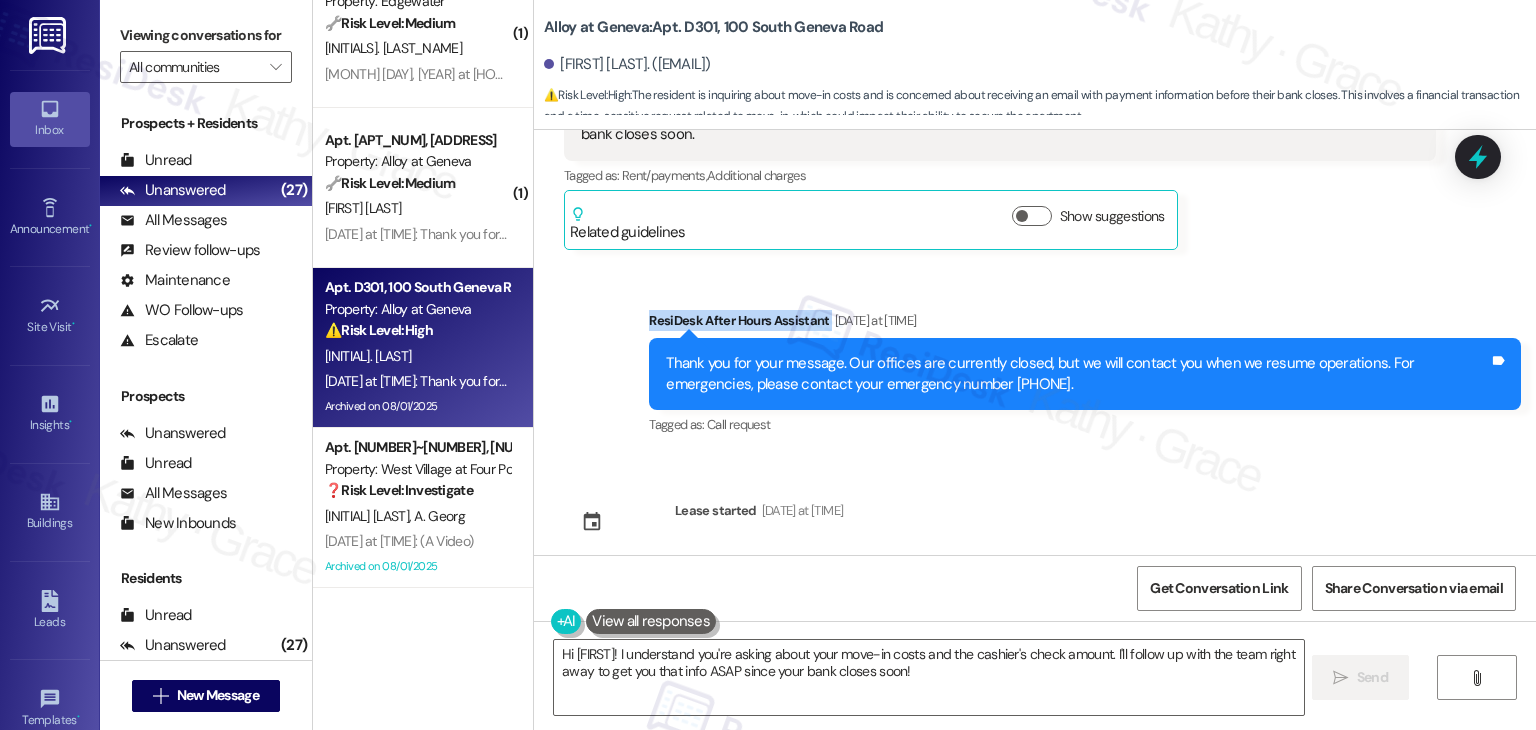 click on "Sent via SMS ResiDesk After Hours Assistant Aug 01, 2025 at 6:13 PM Thank you for your message. Our offices are currently closed, but we will contact you when we resume operations. For emergencies, please contact your emergency number 801.655.5600. Tags and notes Tagged as:   Call request Click to highlight conversations about Call request" at bounding box center (1035, 360) 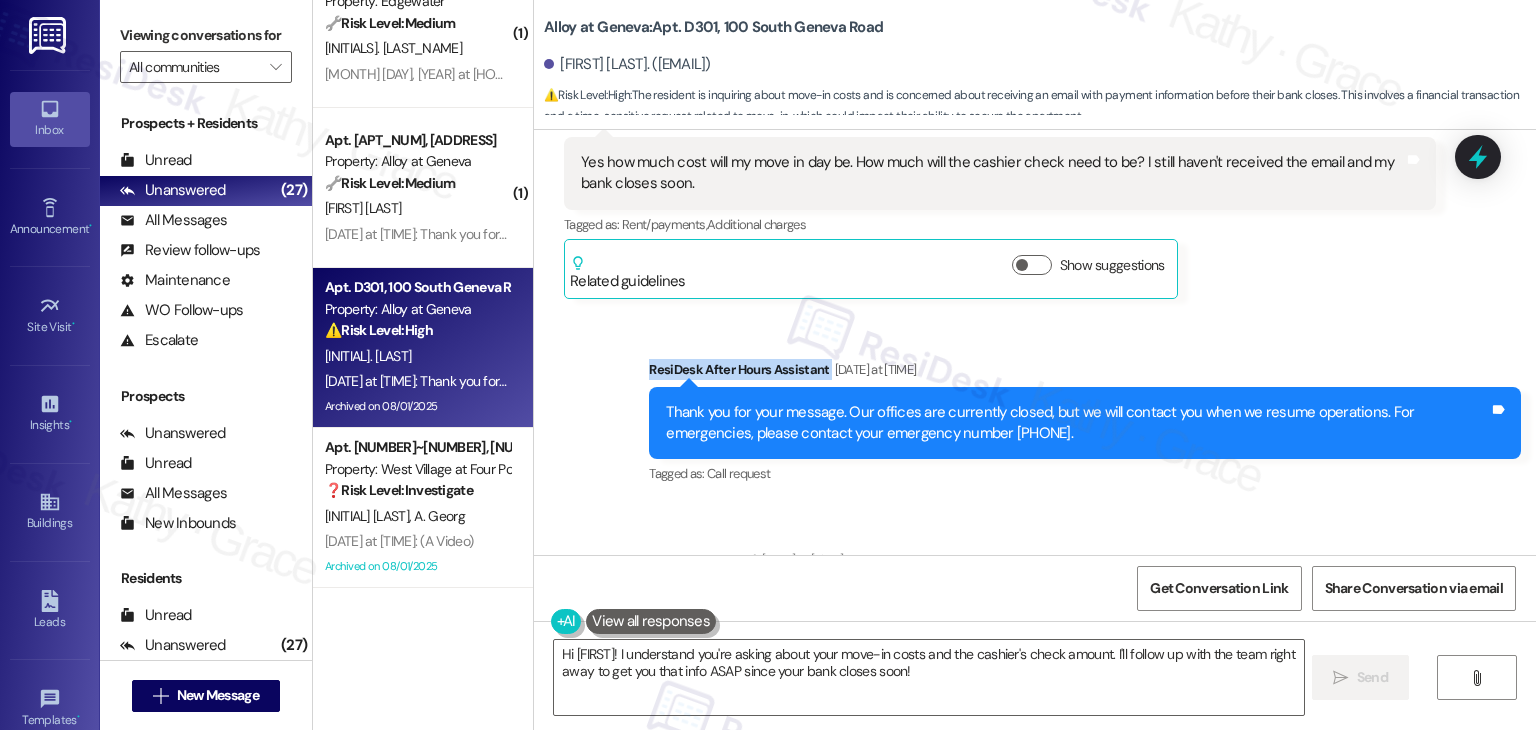 scroll, scrollTop: 737, scrollLeft: 0, axis: vertical 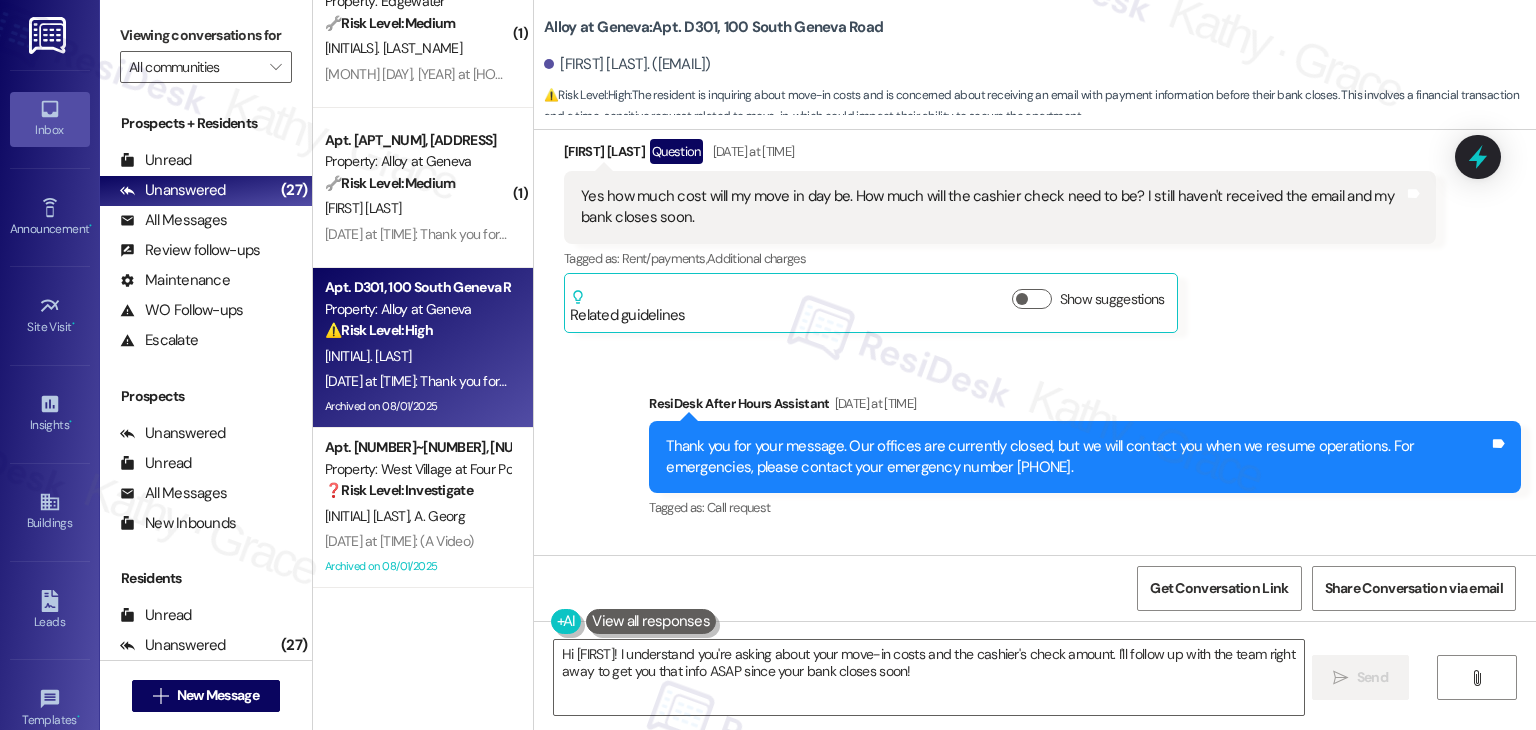 click on "Mason Hadden Question Aug 01, 2025 at 6:13 PM Yes how much cost will my move in day be. How much will the cashier check need to be? I still haven't received the email and my bank closes soon.  Tags and notes Tagged as:   Rent/payments ,  Click to highlight conversations about Rent/payments Additional charges Click to highlight conversations about Additional charges  Related guidelines Show suggestions" at bounding box center [1000, 236] 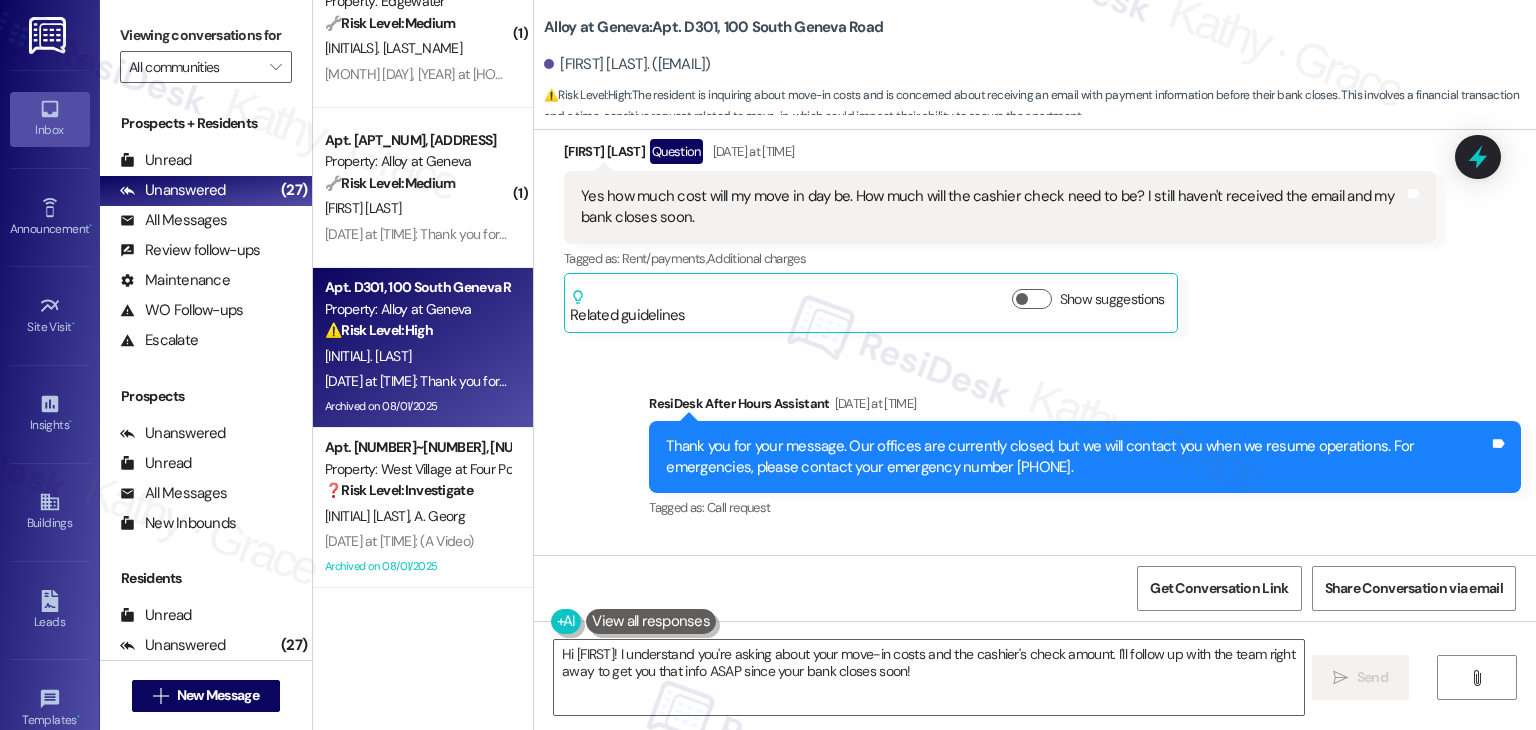 click on "Mason Hadden Question Aug 01, 2025 at 6:13 PM Yes how much cost will my move in day be. How much will the cashier check need to be? I still haven't received the email and my bank closes soon.  Tags and notes Tagged as:   Rent/payments ,  Click to highlight conversations about Rent/payments Additional charges Click to highlight conversations about Additional charges  Related guidelines Show suggestions" at bounding box center [1000, 236] 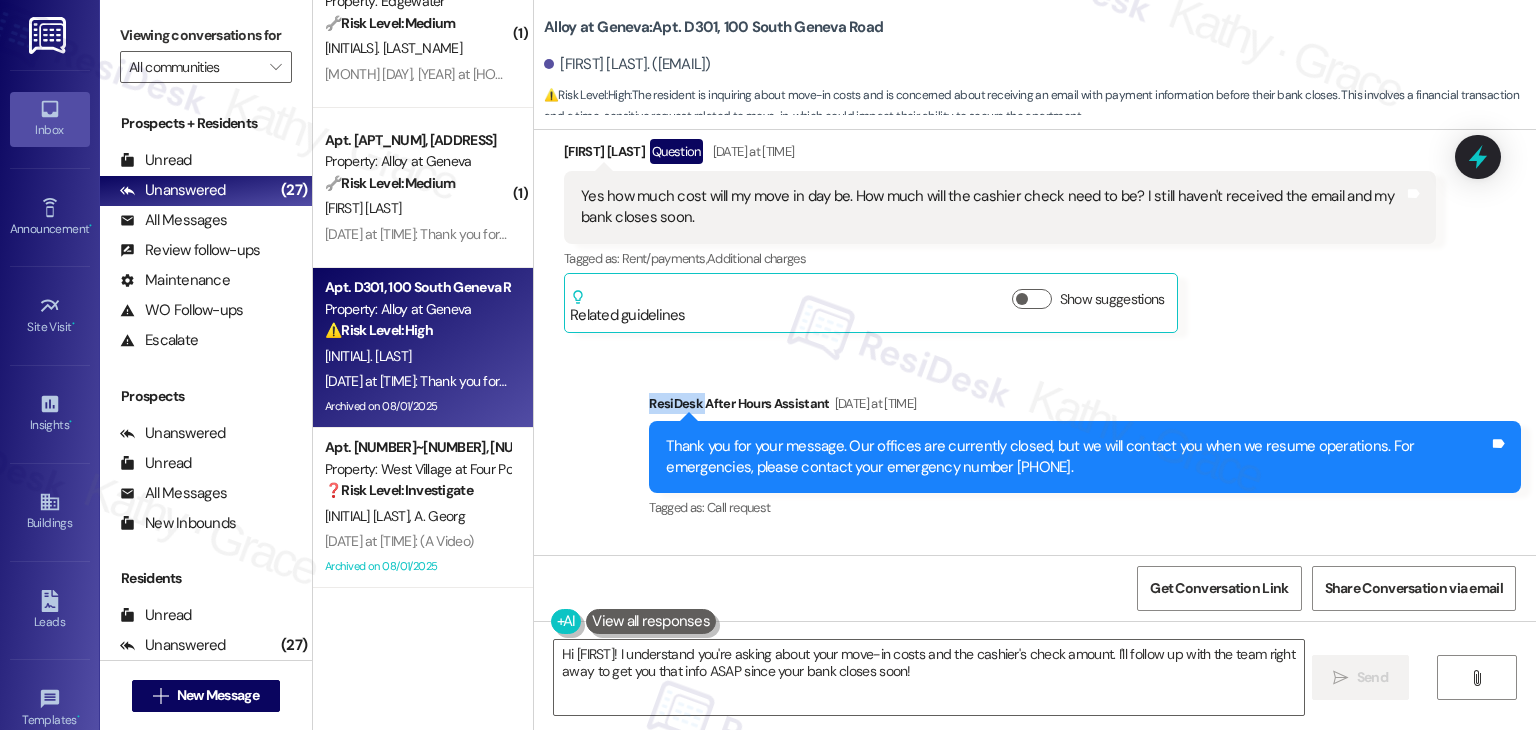 click on "Mason Hadden Question Aug 01, 2025 at 6:13 PM Yes how much cost will my move in day be. How much will the cashier check need to be? I still haven't received the email and my bank closes soon.  Tags and notes Tagged as:   Rent/payments ,  Click to highlight conversations about Rent/payments Additional charges Click to highlight conversations about Additional charges  Related guidelines Show suggestions" at bounding box center [1000, 236] 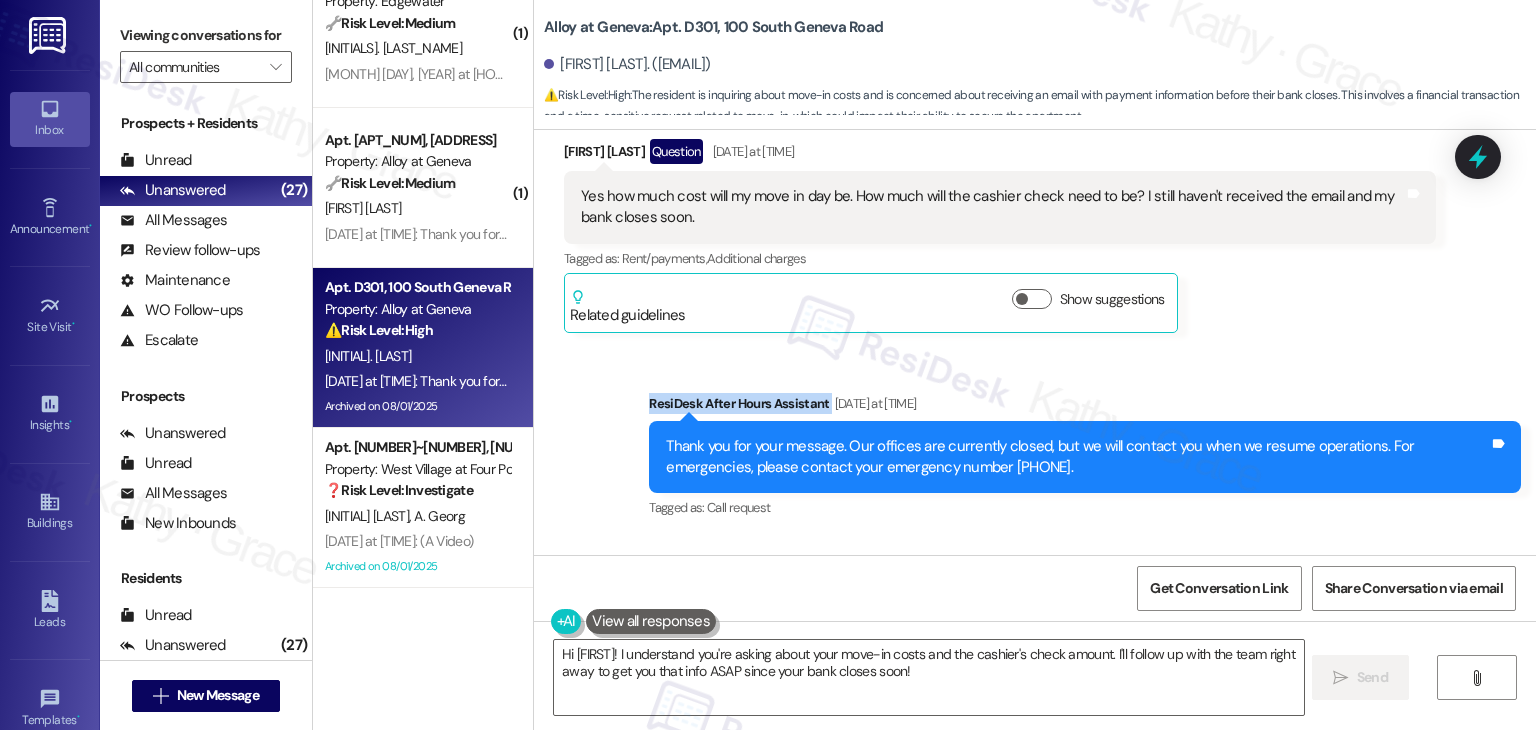 click on "Mason Hadden Question Aug 01, 2025 at 6:13 PM Yes how much cost will my move in day be. How much will the cashier check need to be? I still haven't received the email and my bank closes soon.  Tags and notes Tagged as:   Rent/payments ,  Click to highlight conversations about Rent/payments Additional charges Click to highlight conversations about Additional charges  Related guidelines Show suggestions" at bounding box center [1000, 236] 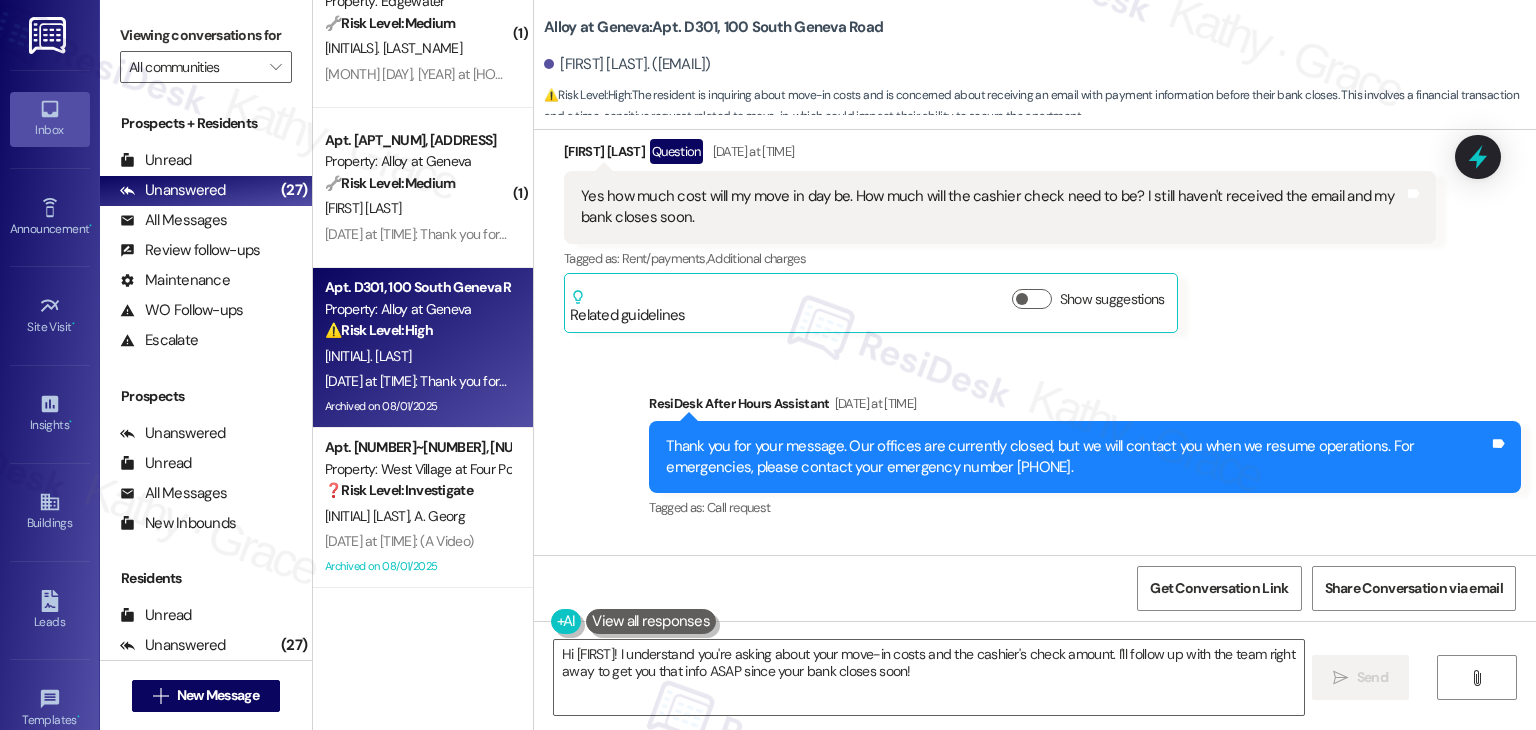 click on "Mason Hadden Question Aug 01, 2025 at 6:13 PM Yes how much cost will my move in day be. How much will the cashier check need to be? I still haven't received the email and my bank closes soon.  Tags and notes Tagged as:   Rent/payments ,  Click to highlight conversations about Rent/payments Additional charges Click to highlight conversations about Additional charges  Related guidelines Show suggestions" at bounding box center (1000, 236) 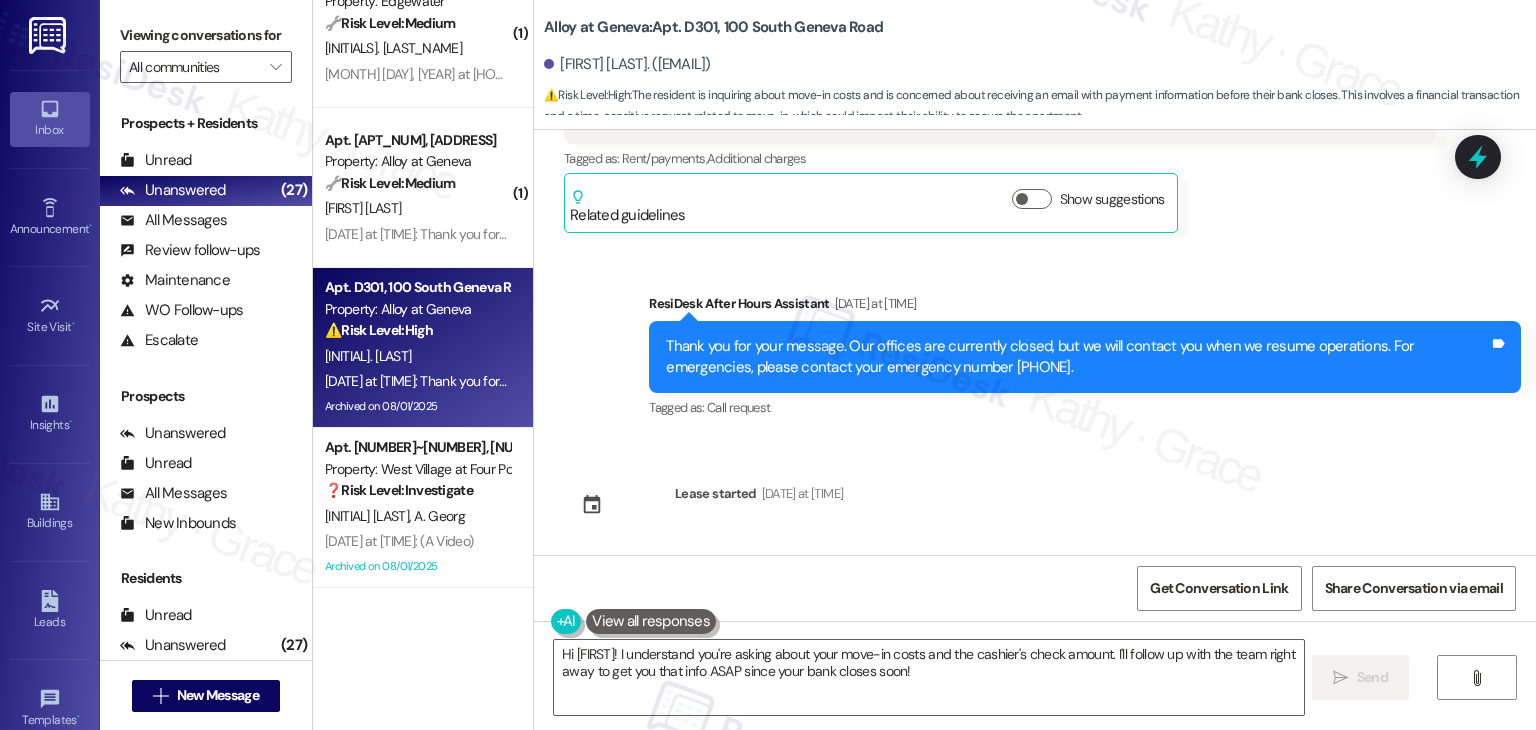 scroll, scrollTop: 737, scrollLeft: 0, axis: vertical 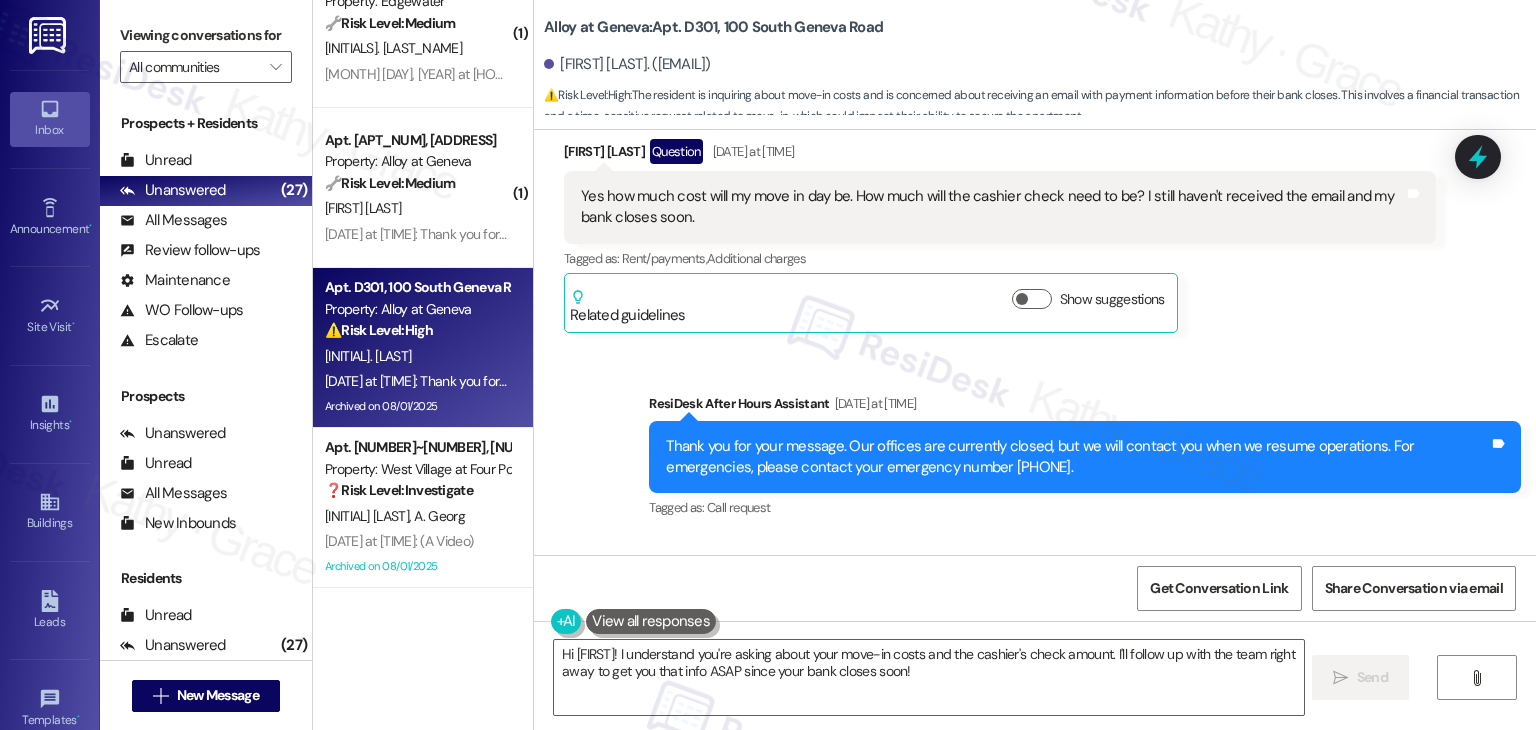 click on "Mason Hadden Question Aug 01, 2025 at 6:13 PM Yes how much cost will my move in day be. How much will the cashier check need to be? I still haven't received the email and my bank closes soon.  Tags and notes Tagged as:   Rent/payments ,  Click to highlight conversations about Rent/payments Additional charges Click to highlight conversations about Additional charges  Related guidelines Show suggestions" at bounding box center (1000, 236) 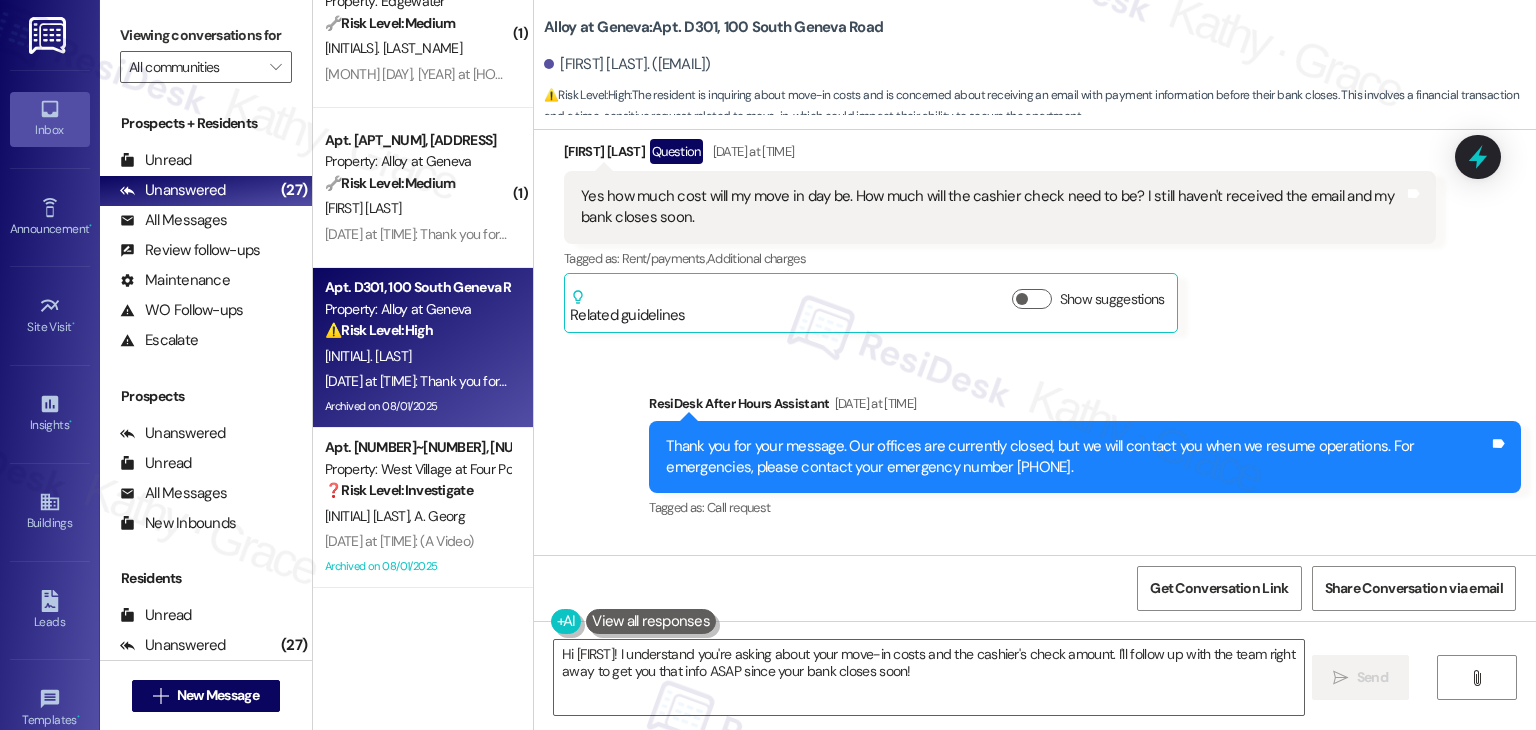 click on "Mason Hadden Question Aug 01, 2025 at 6:13 PM Yes how much cost will my move in day be. How much will the cashier check need to be? I still haven't received the email and my bank closes soon.  Tags and notes Tagged as:   Rent/payments ,  Click to highlight conversations about Rent/payments Additional charges Click to highlight conversations about Additional charges  Related guidelines Show suggestions" at bounding box center (1000, 236) 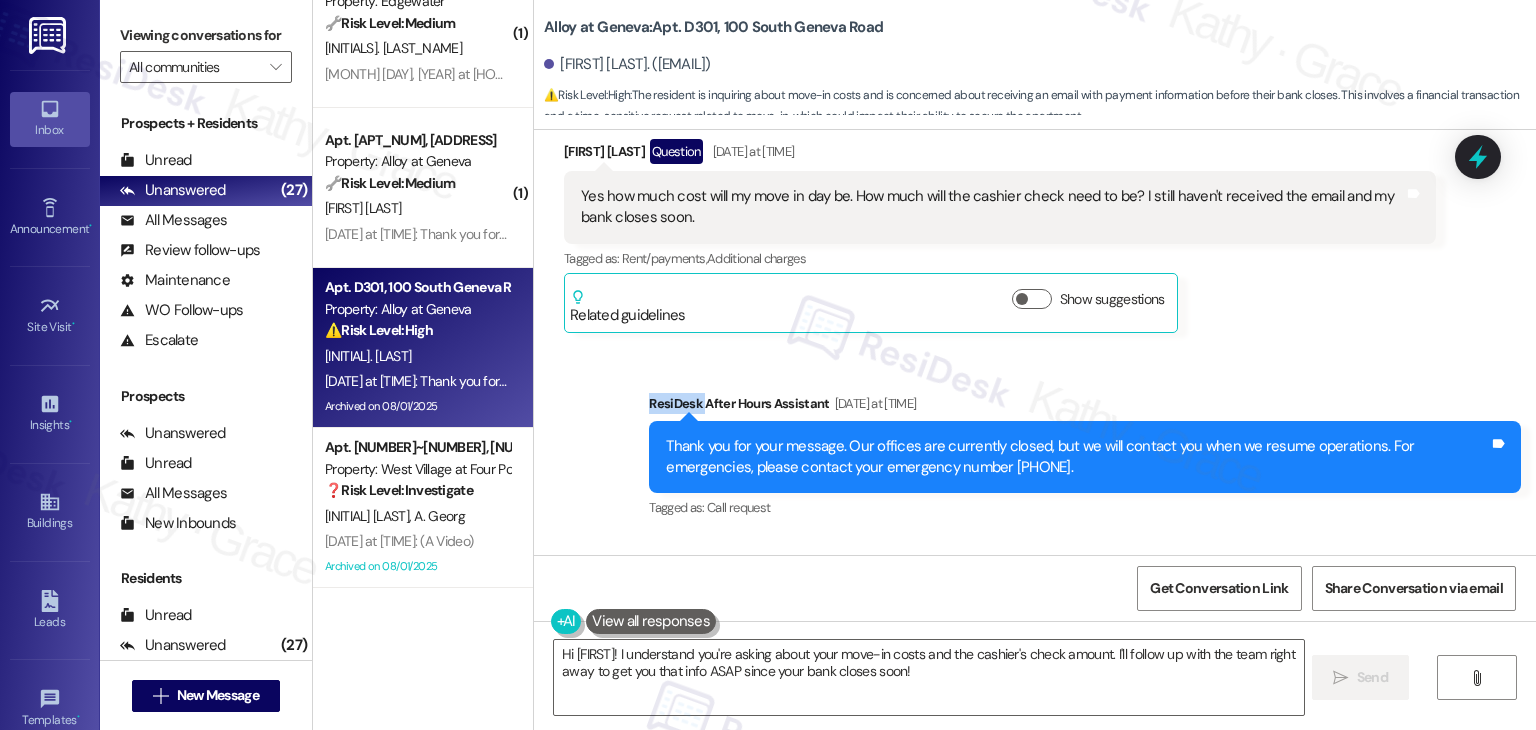 click on "Mason Hadden Question Aug 01, 2025 at 6:13 PM Yes how much cost will my move in day be. How much will the cashier check need to be? I still haven't received the email and my bank closes soon.  Tags and notes Tagged as:   Rent/payments ,  Click to highlight conversations about Rent/payments Additional charges Click to highlight conversations about Additional charges  Related guidelines Show suggestions" at bounding box center [1000, 236] 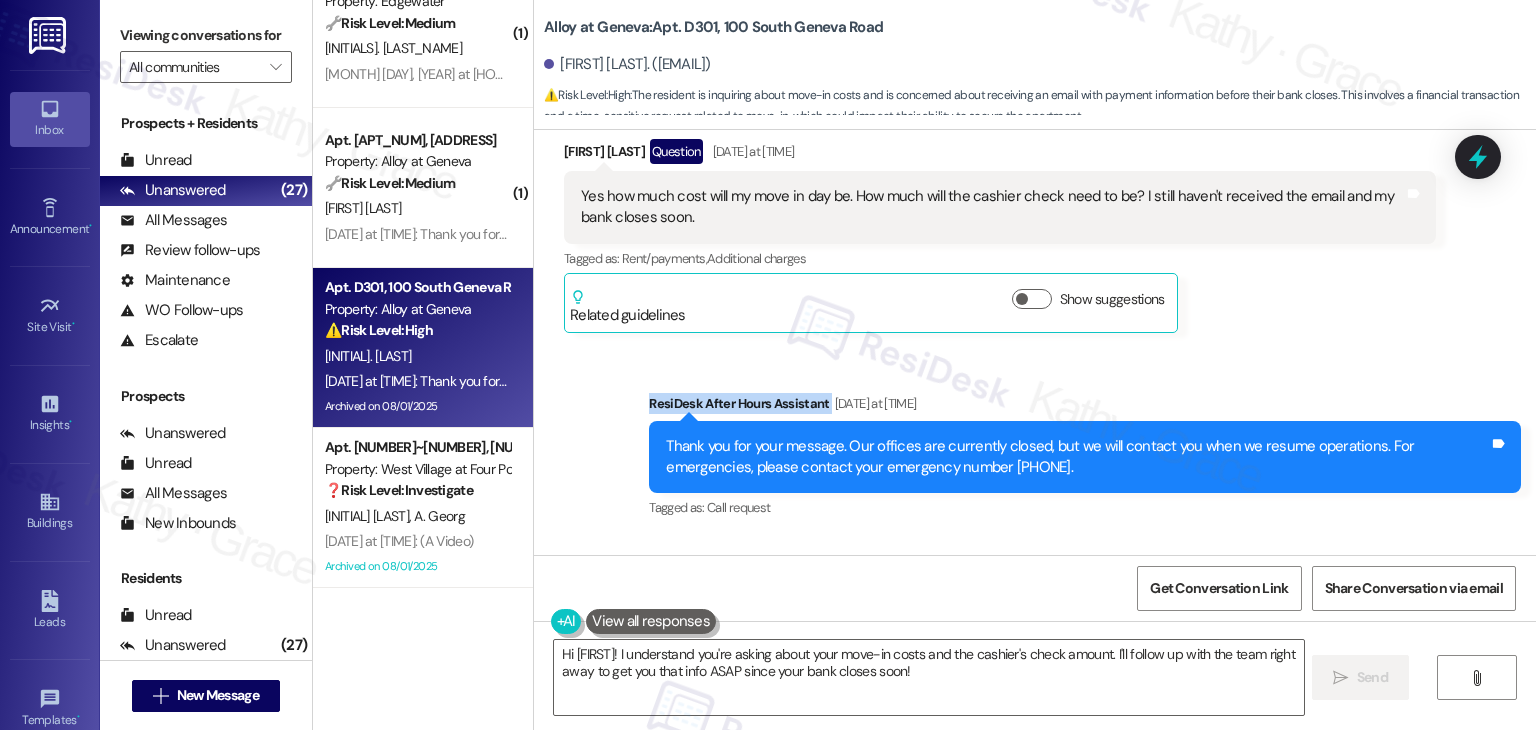 click on "Mason Hadden Question Aug 01, 2025 at 6:13 PM Yes how much cost will my move in day be. How much will the cashier check need to be? I still haven't received the email and my bank closes soon.  Tags and notes Tagged as:   Rent/payments ,  Click to highlight conversations about Rent/payments Additional charges Click to highlight conversations about Additional charges  Related guidelines Show suggestions" at bounding box center (1000, 236) 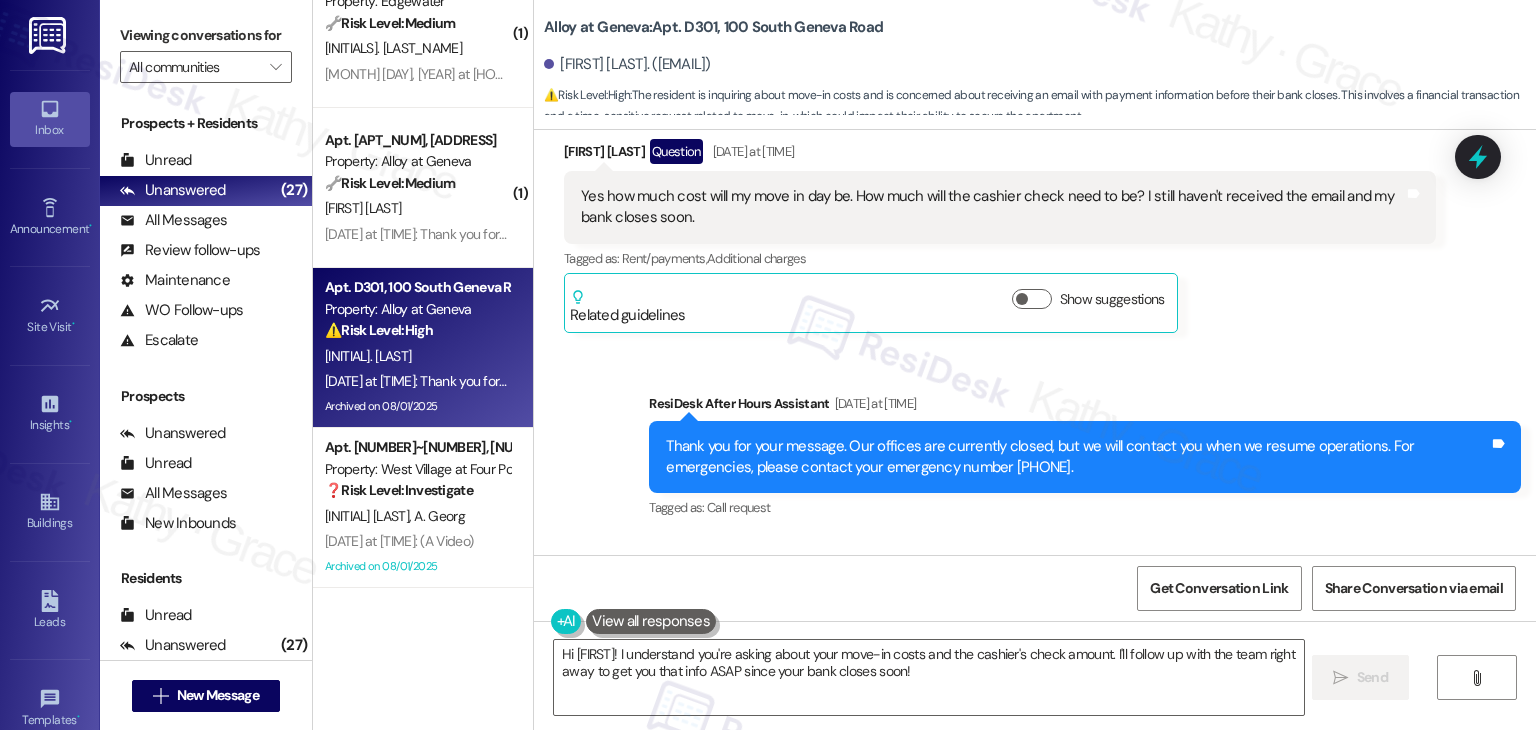 click on "Mason Hadden Question Aug 01, 2025 at 6:13 PM Yes how much cost will my move in day be. How much will the cashier check need to be? I still haven't received the email and my bank closes soon.  Tags and notes Tagged as:   Rent/payments ,  Click to highlight conversations about Rent/payments Additional charges Click to highlight conversations about Additional charges  Related guidelines Show suggestions" at bounding box center [1000, 236] 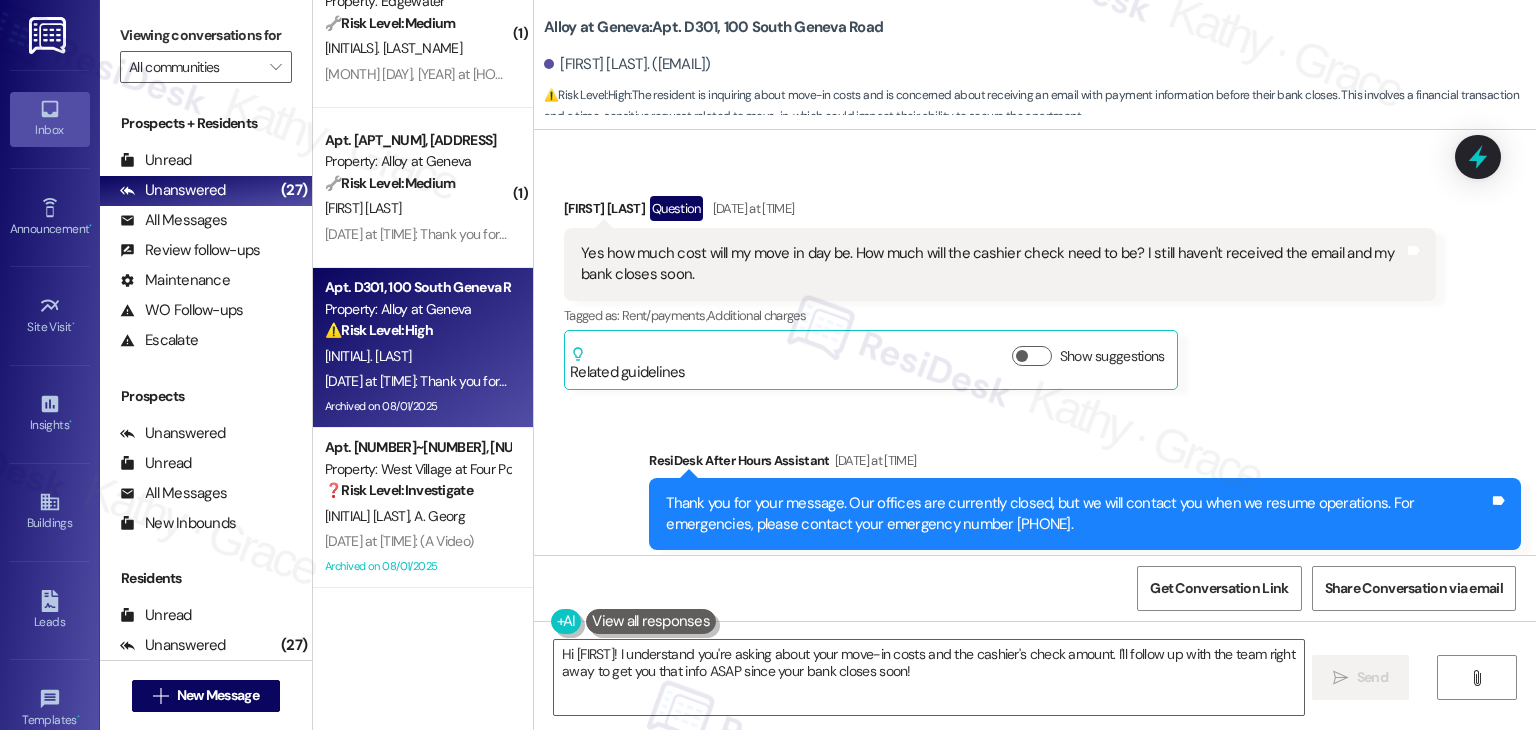 scroll, scrollTop: 638, scrollLeft: 0, axis: vertical 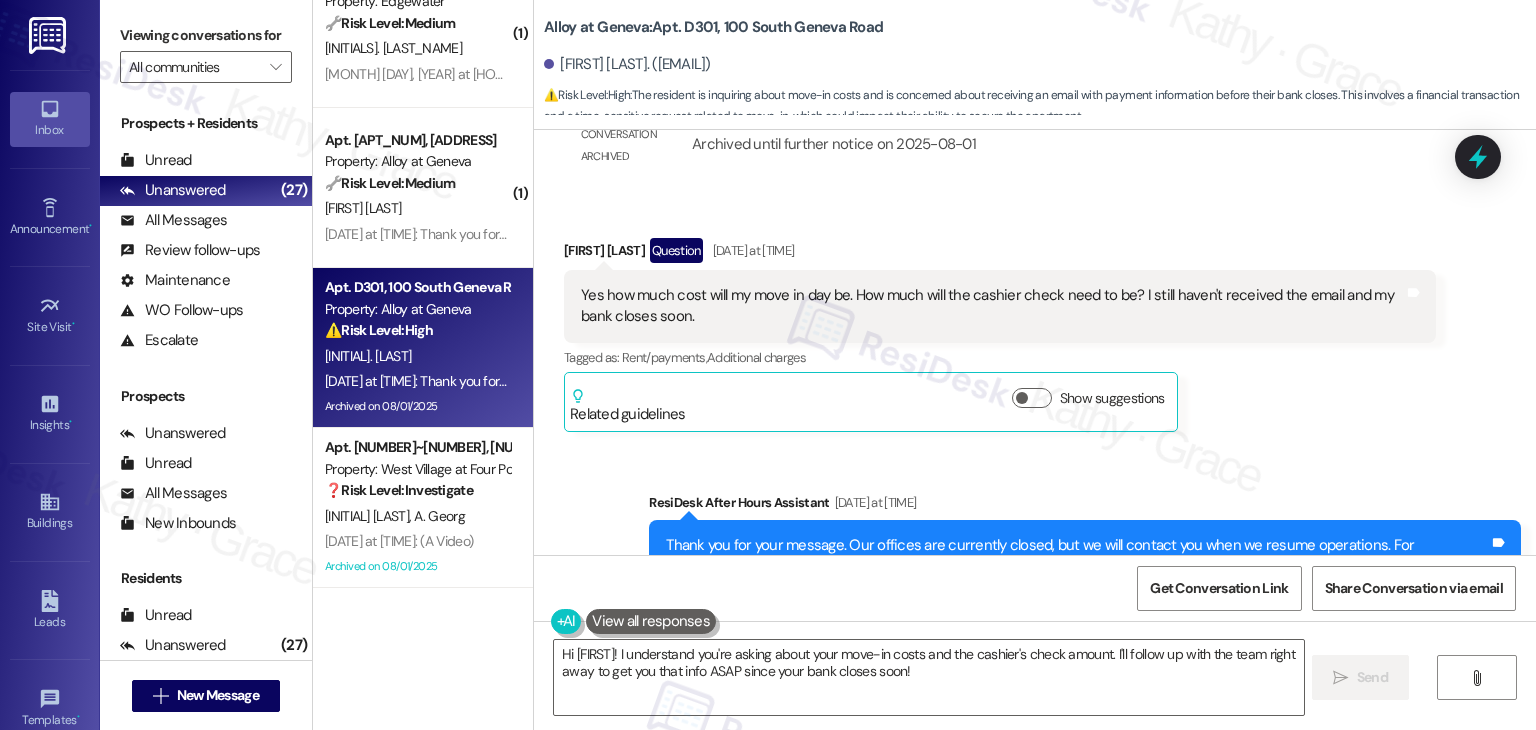 click on "Mason Hadden Question Aug 01, 2025 at 6:13 PM Yes how much cost will my move in day be. How much will the cashier check need to be? I still haven't received the email and my bank closes soon.  Tags and notes Tagged as:   Rent/payments ,  Click to highlight conversations about Rent/payments Additional charges Click to highlight conversations about Additional charges  Related guidelines Show suggestions" at bounding box center [1000, 335] 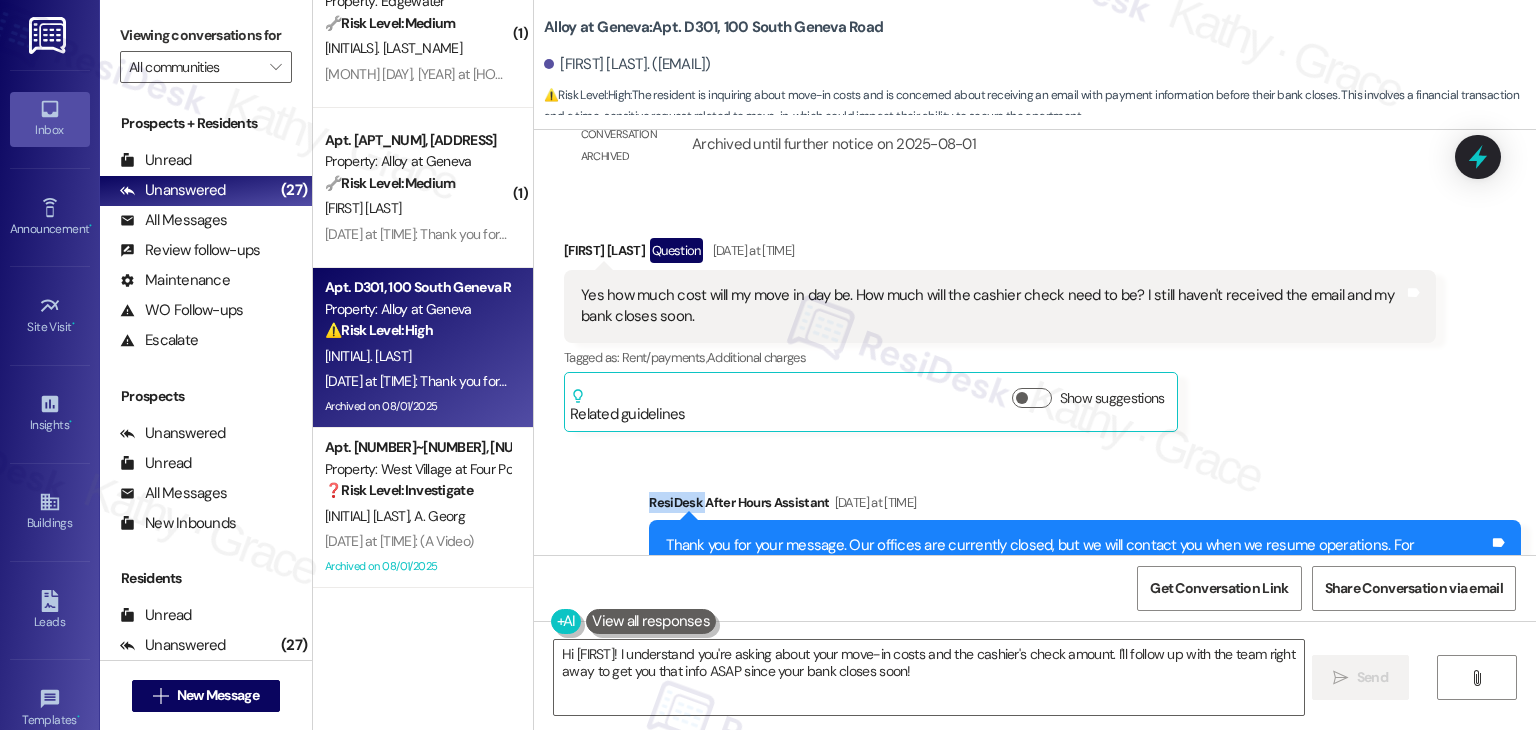 click on "Mason Hadden Question Aug 01, 2025 at 6:13 PM Yes how much cost will my move in day be. How much will the cashier check need to be? I still haven't received the email and my bank closes soon.  Tags and notes Tagged as:   Rent/payments ,  Click to highlight conversations about Rent/payments Additional charges Click to highlight conversations about Additional charges  Related guidelines Show suggestions" at bounding box center (1000, 335) 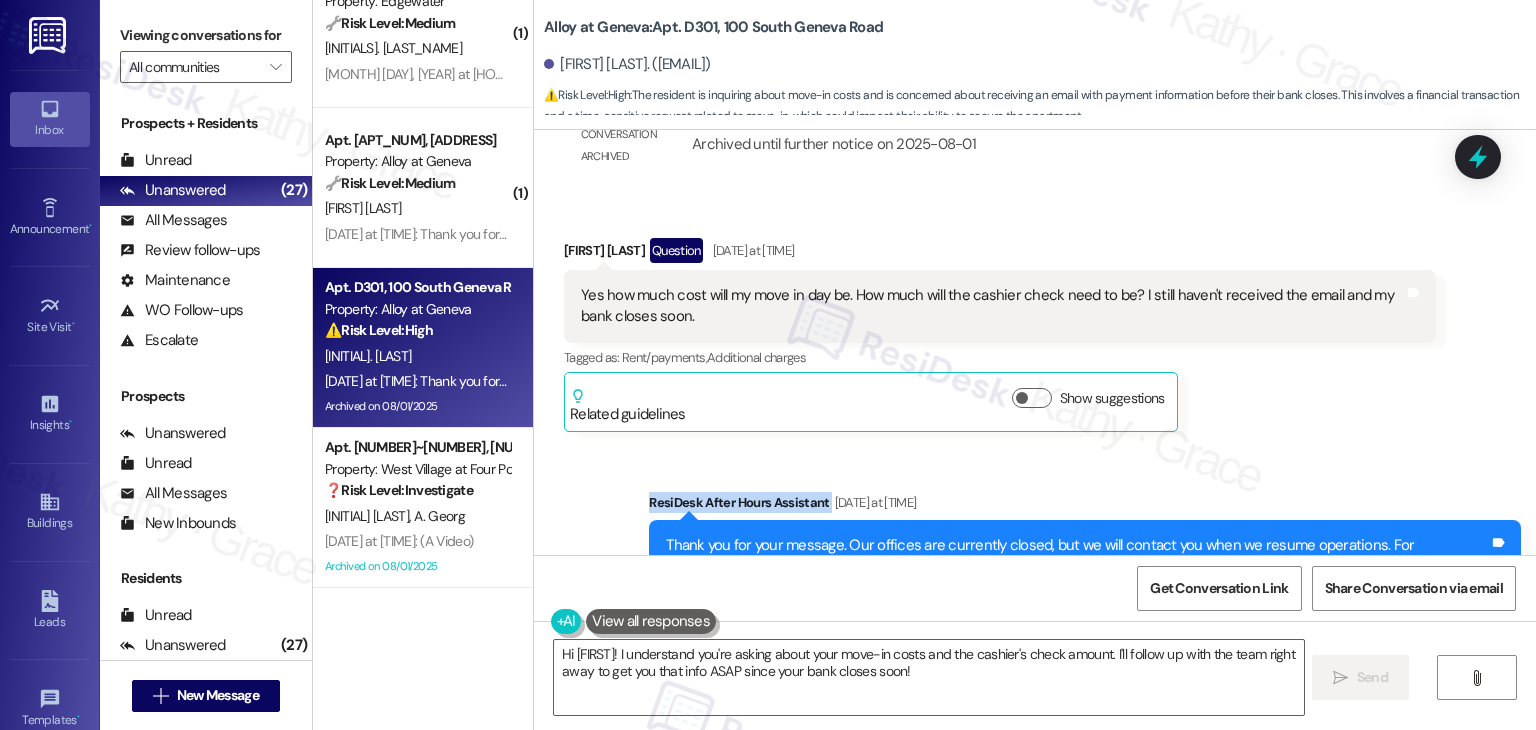 click on "Mason Hadden Question Aug 01, 2025 at 6:13 PM Yes how much cost will my move in day be. How much will the cashier check need to be? I still haven't received the email and my bank closes soon.  Tags and notes Tagged as:   Rent/payments ,  Click to highlight conversations about Rent/payments Additional charges Click to highlight conversations about Additional charges  Related guidelines Show suggestions" at bounding box center (1000, 335) 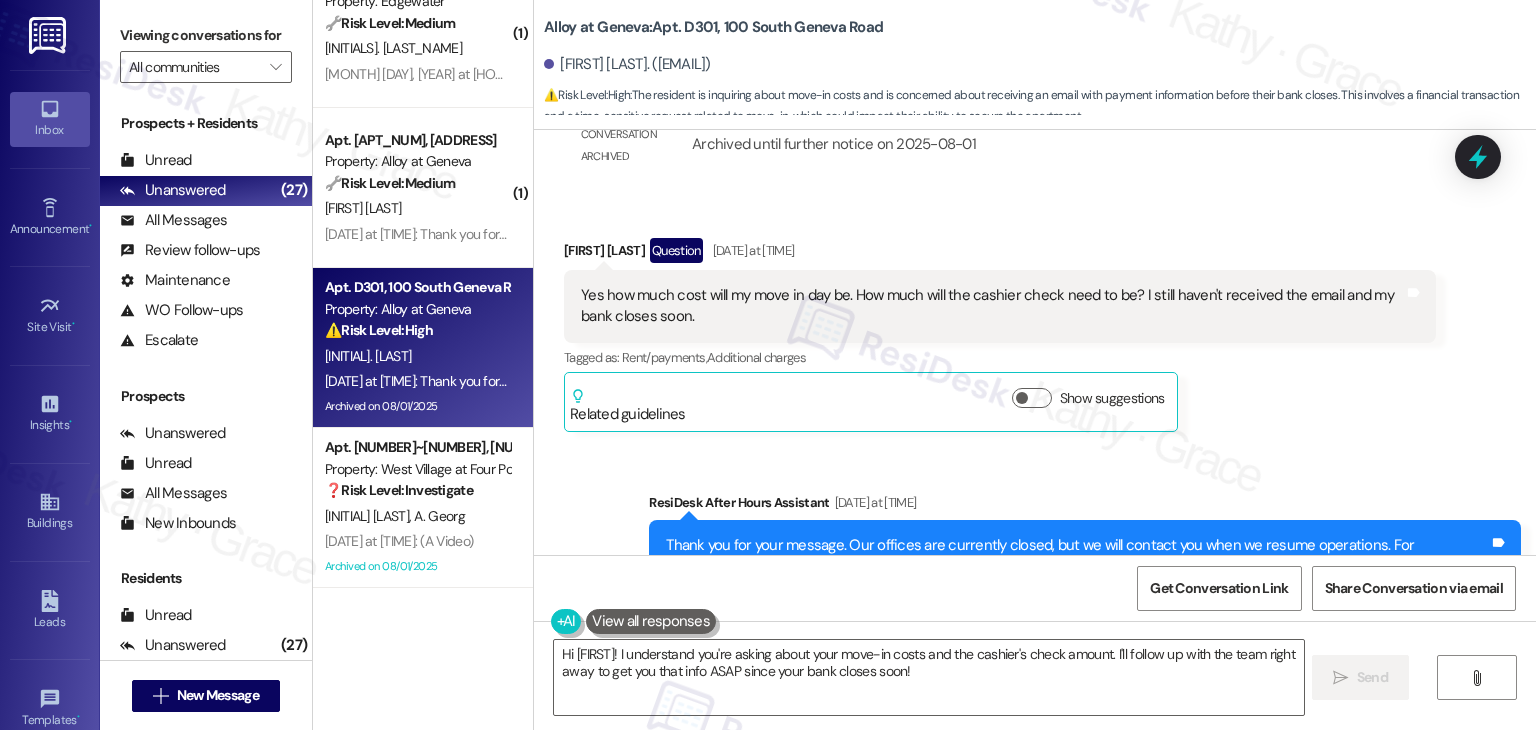 click on "Mason Hadden Question Aug 01, 2025 at 6:13 PM Yes how much cost will my move in day be. How much will the cashier check need to be? I still haven't received the email and my bank closes soon.  Tags and notes Tagged as:   Rent/payments ,  Click to highlight conversations about Rent/payments Additional charges Click to highlight conversations about Additional charges  Related guidelines Show suggestions" at bounding box center [1000, 335] 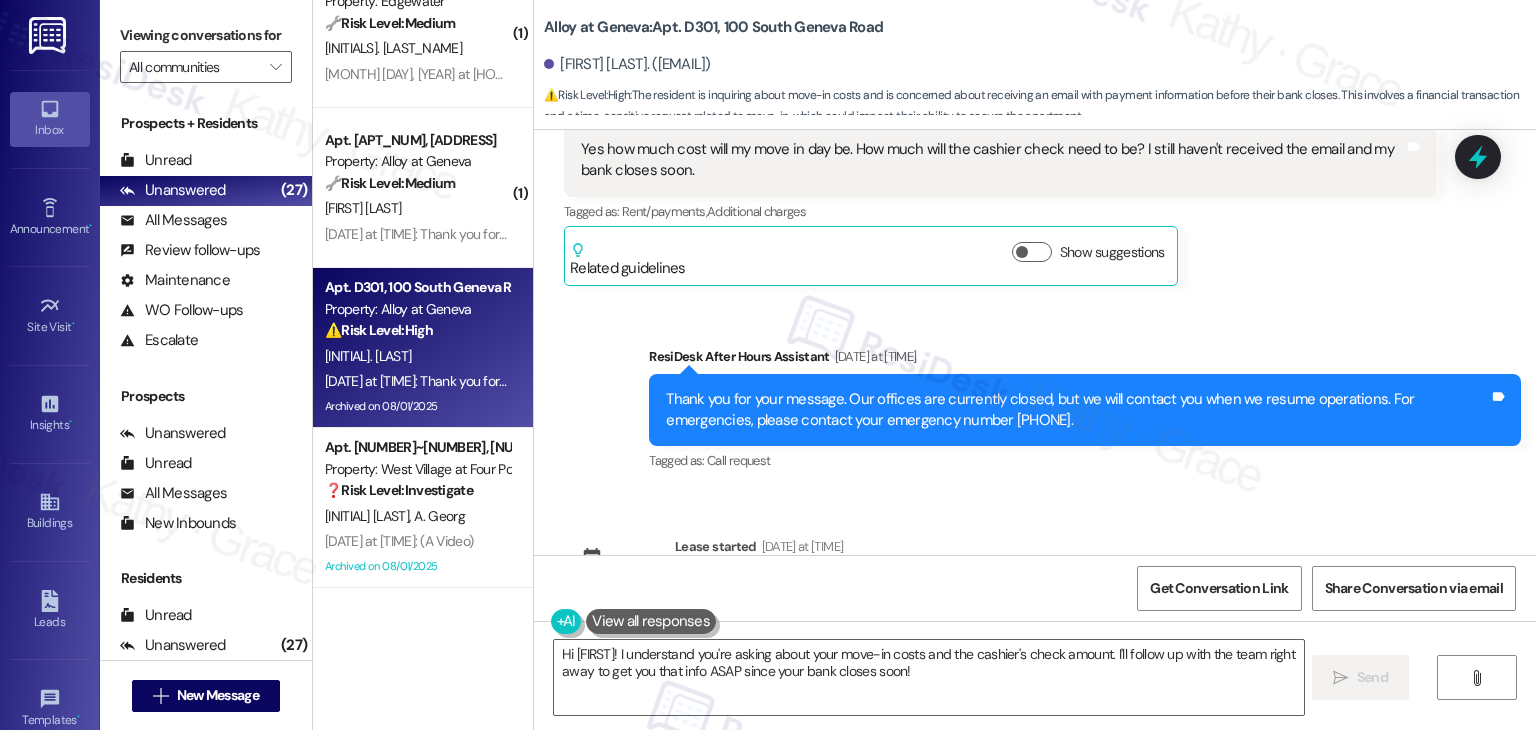 scroll, scrollTop: 837, scrollLeft: 0, axis: vertical 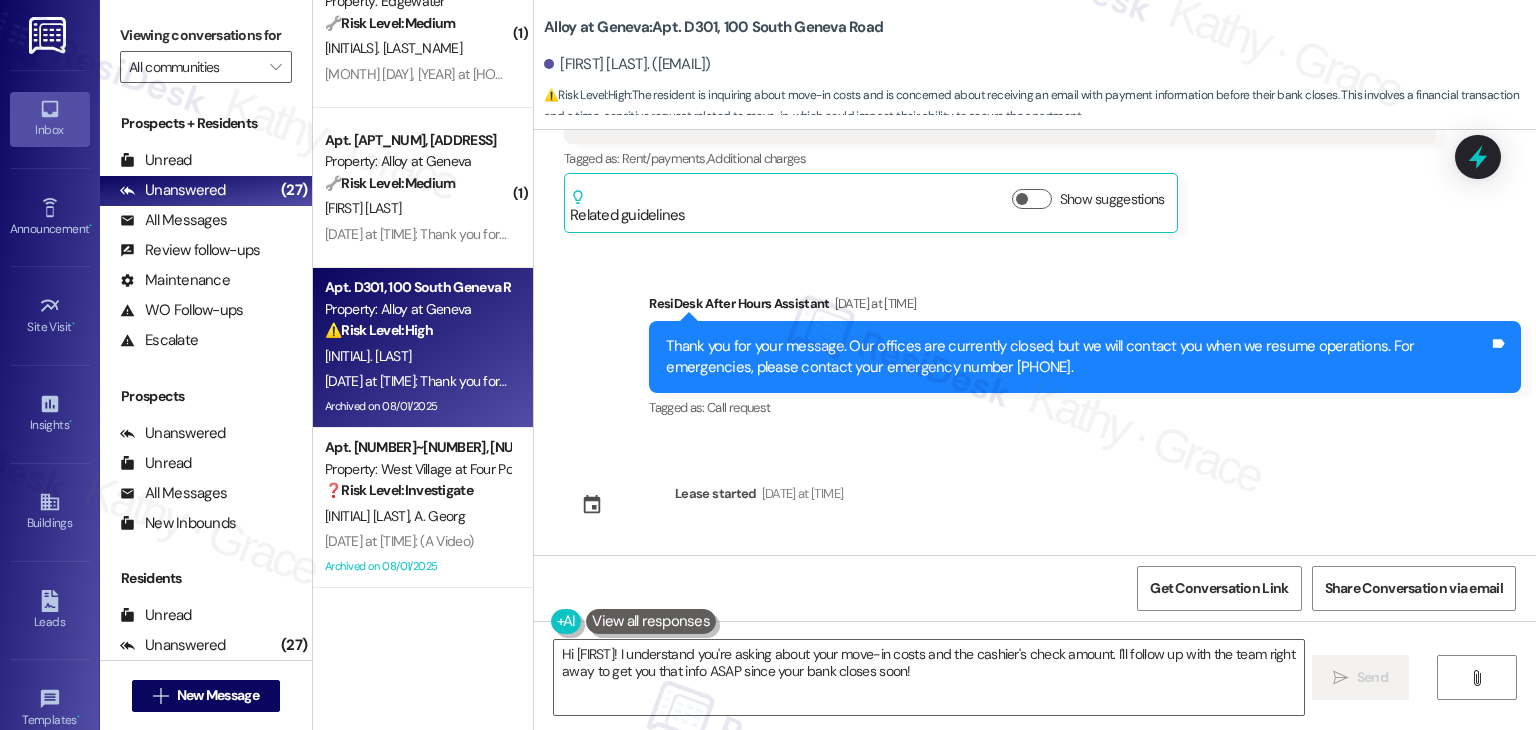 click on "Received via SMS Mason Hadden Aug 01, 2025 at 3:11 PM and getting that email. My apartment number is D301 and was wondering  Tags and notes Tagged as:   Apartment entry Click to highlight conversations about Apartment entry  Related guidelines Show suggestions Received via SMS 3:11 PM Mason Hadden Question Aug 01, 2025 at 3:11 PM when that email would come through? Tags and notes Tagged as:   Call request Click to highlight conversations about Call request Notes https://www.theresidesk.com/text/insights-conversations/1431803/share-conversation-link
----
From  automated-surveys-roundhouse-jomar.punay@roundhouse.com  at 5:23PM Eastern time on 08/01/2025 Conversation archived Conversation Archived Aug 01, 2025 at 4:23 PM Archived until further notice on 2025-08-01 Received via SMS Mason Hadden Question Aug 01, 2025 at 6:13 PM Yes how much cost will my move in day be. How much will the cashier check need to be? I still haven't received the email and my bank closes soon.  Tags and notes Tagged as:   ," at bounding box center [1035, 342] 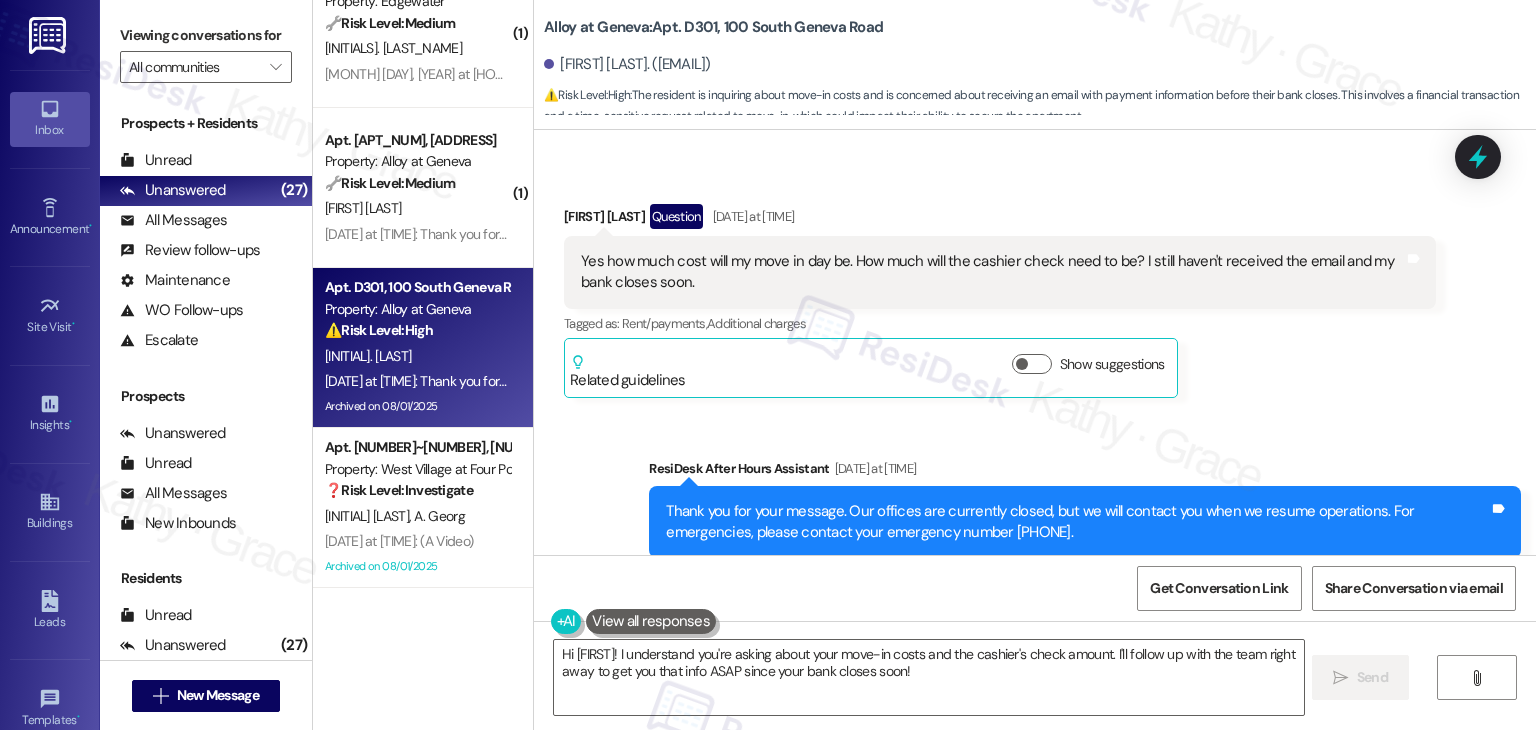 scroll, scrollTop: 637, scrollLeft: 0, axis: vertical 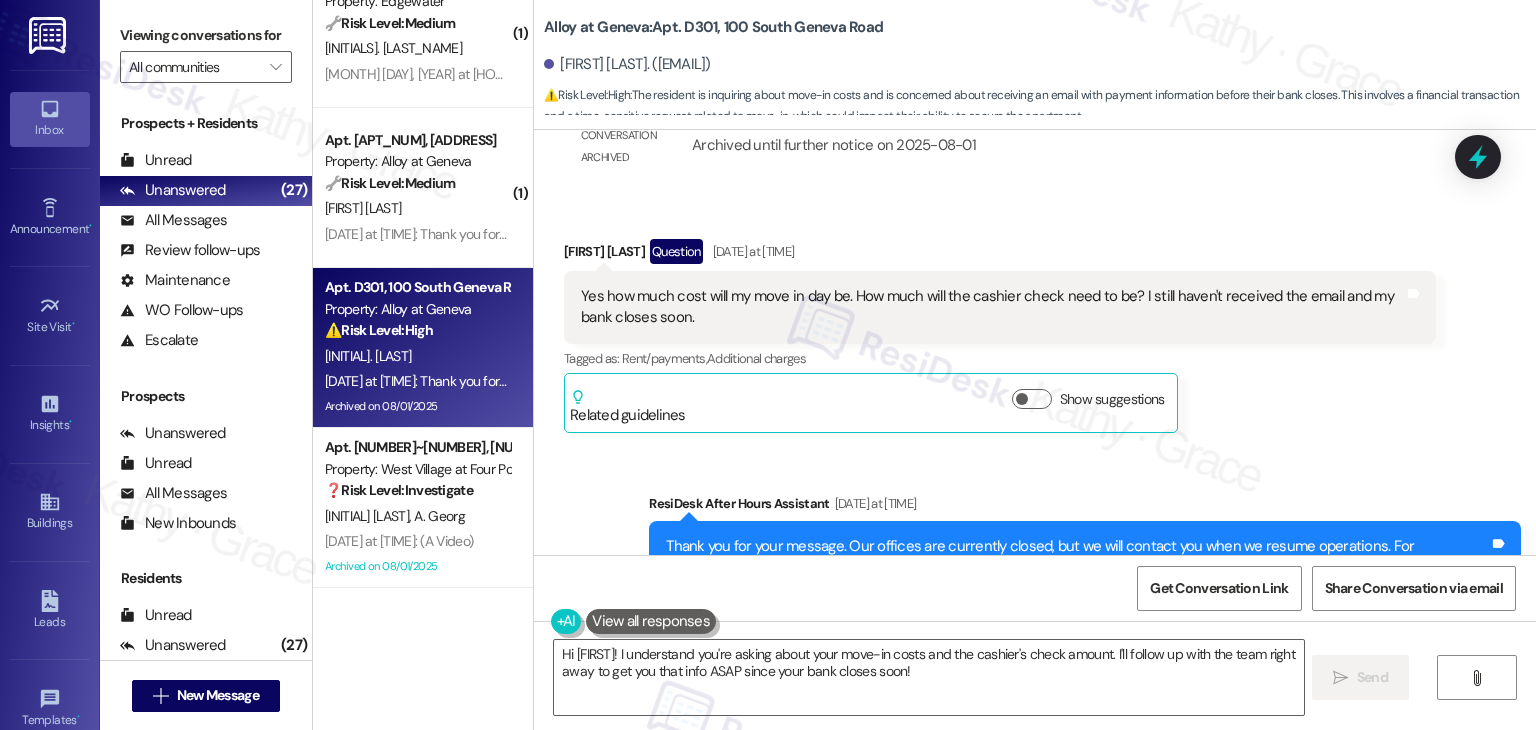 click on "Mason Hadden Question Aug 01, 2025 at 6:13 PM Yes how much cost will my move in day be. How much will the cashier check need to be? I still haven't received the email and my bank closes soon.  Tags and notes Tagged as:   Rent/payments ,  Click to highlight conversations about Rent/payments Additional charges Click to highlight conversations about Additional charges  Related guidelines Show suggestions" at bounding box center (1000, 336) 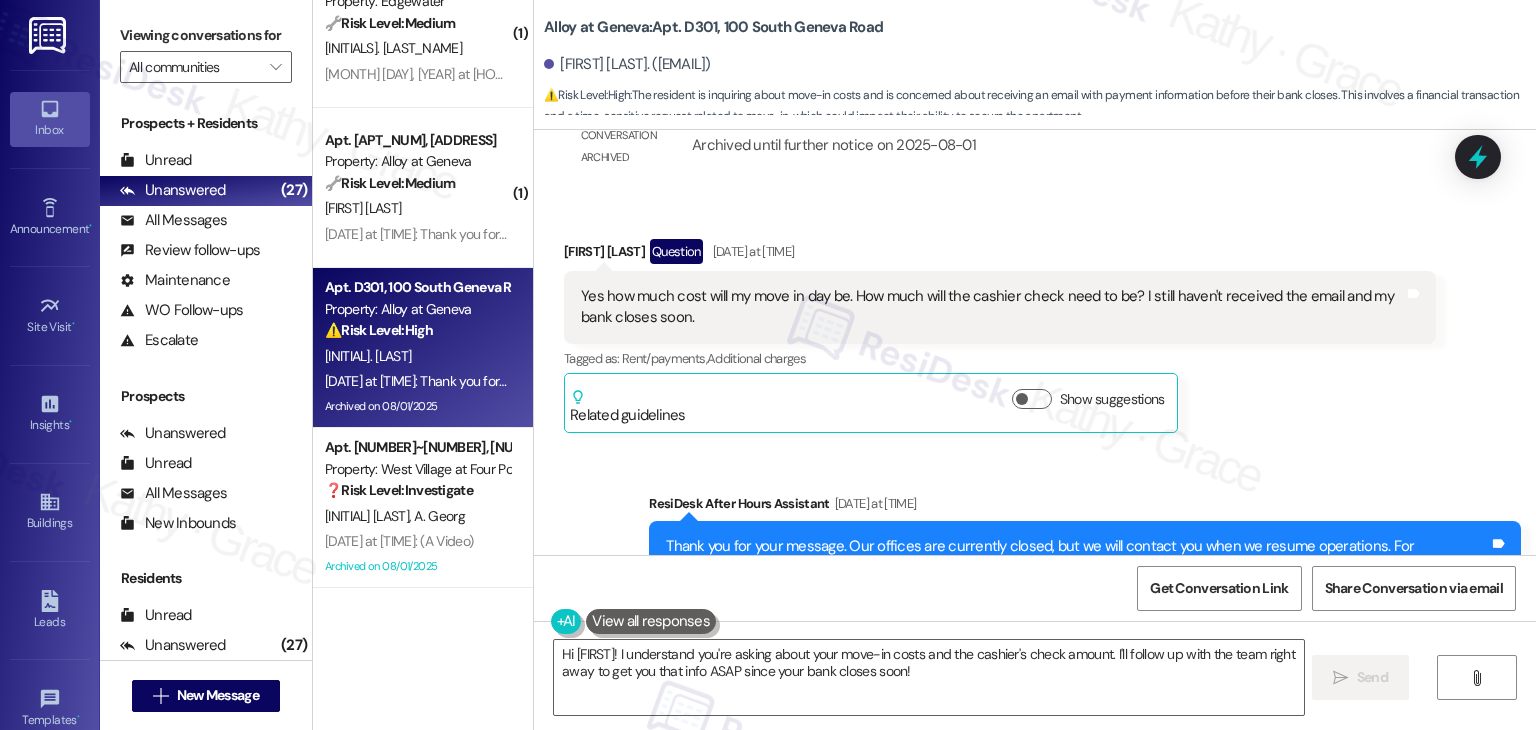 click on "Mason Hadden Question Aug 01, 2025 at 6:13 PM Yes how much cost will my move in day be. How much will the cashier check need to be? I still haven't received the email and my bank closes soon.  Tags and notes Tagged as:   Rent/payments ,  Click to highlight conversations about Rent/payments Additional charges Click to highlight conversations about Additional charges  Related guidelines Show suggestions" at bounding box center (1000, 336) 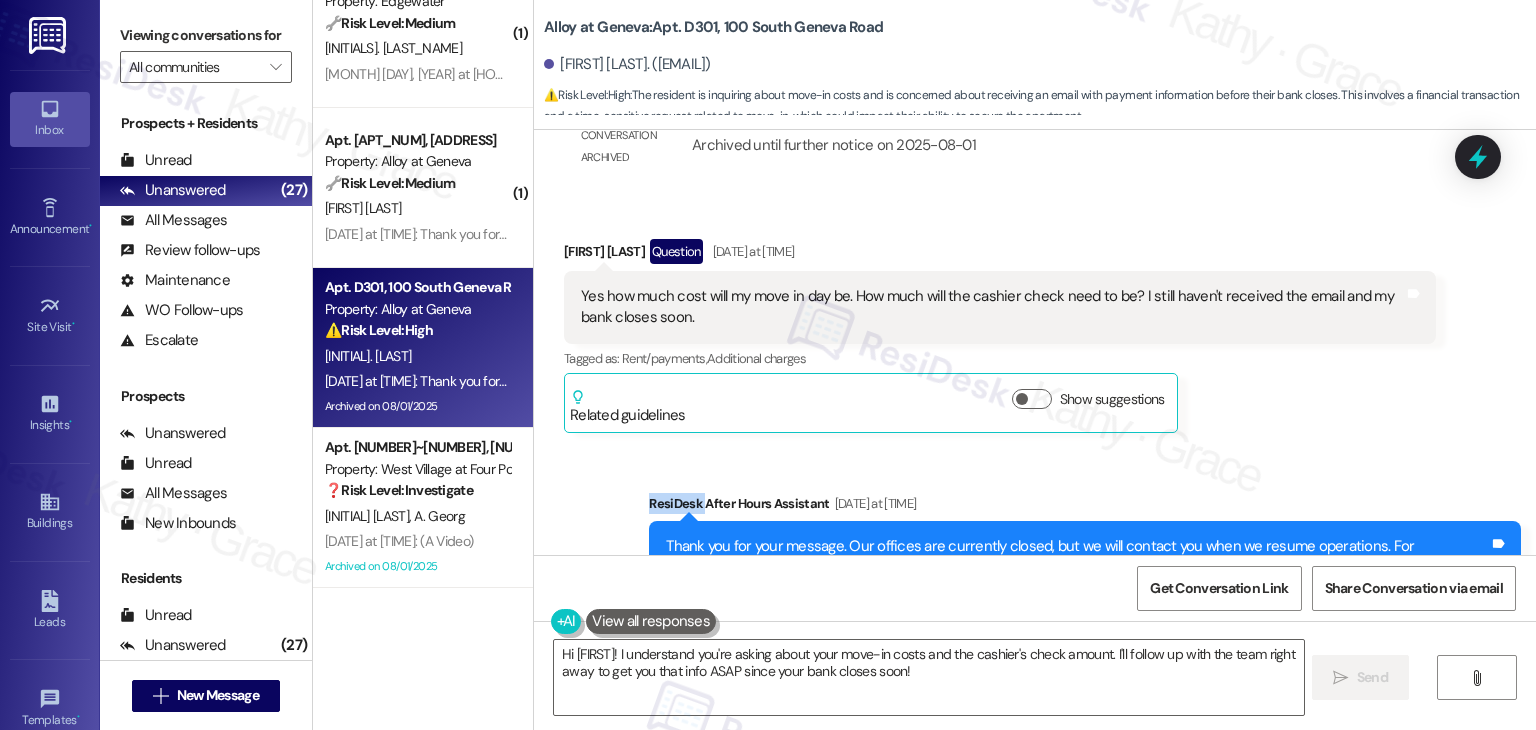 click on "Mason Hadden Question Aug 01, 2025 at 6:13 PM Yes how much cost will my move in day be. How much will the cashier check need to be? I still haven't received the email and my bank closes soon.  Tags and notes Tagged as:   Rent/payments ,  Click to highlight conversations about Rent/payments Additional charges Click to highlight conversations about Additional charges  Related guidelines Show suggestions" at bounding box center [1000, 336] 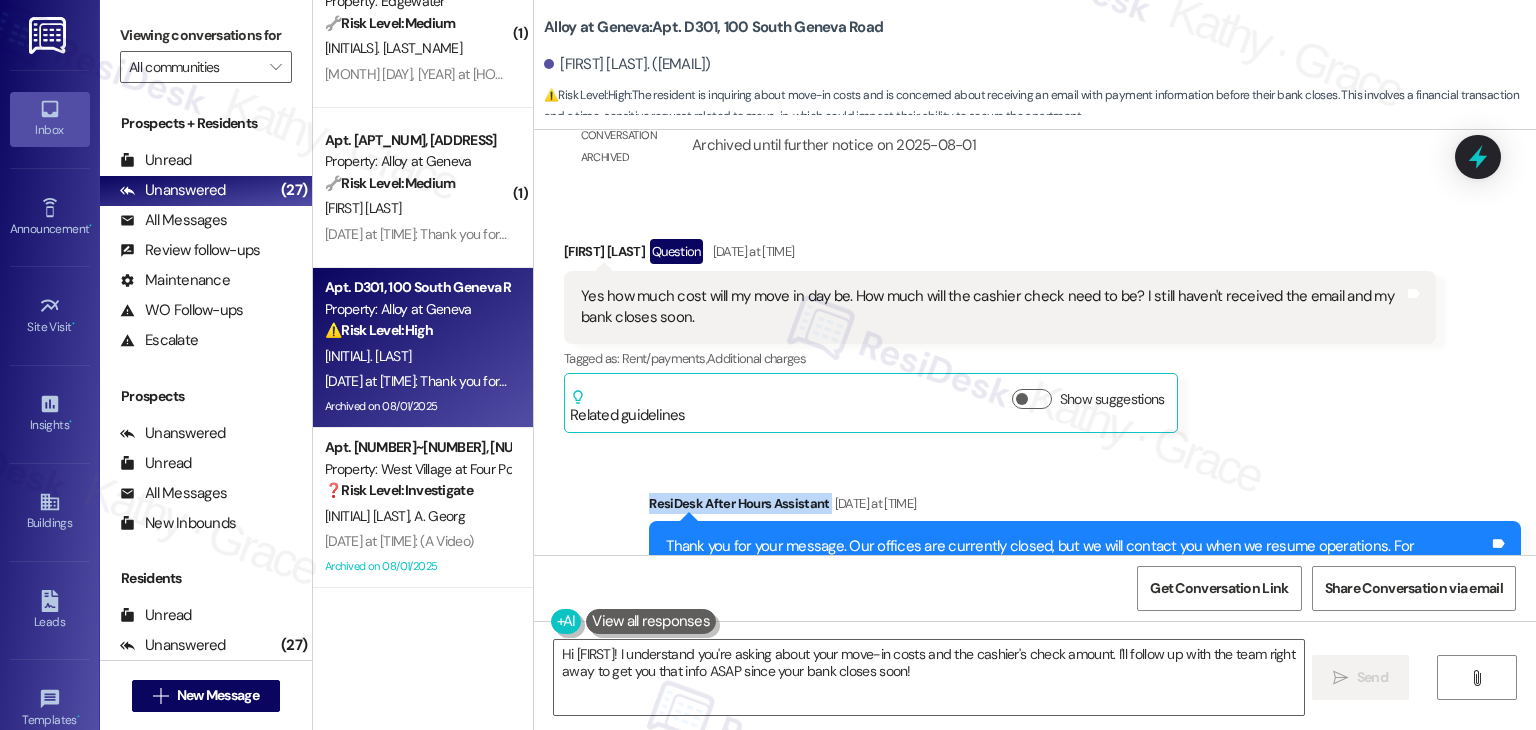 click on "Mason Hadden Question Aug 01, 2025 at 6:13 PM Yes how much cost will my move in day be. How much will the cashier check need to be? I still haven't received the email and my bank closes soon.  Tags and notes Tagged as:   Rent/payments ,  Click to highlight conversations about Rent/payments Additional charges Click to highlight conversations about Additional charges  Related guidelines Show suggestions" at bounding box center (1000, 336) 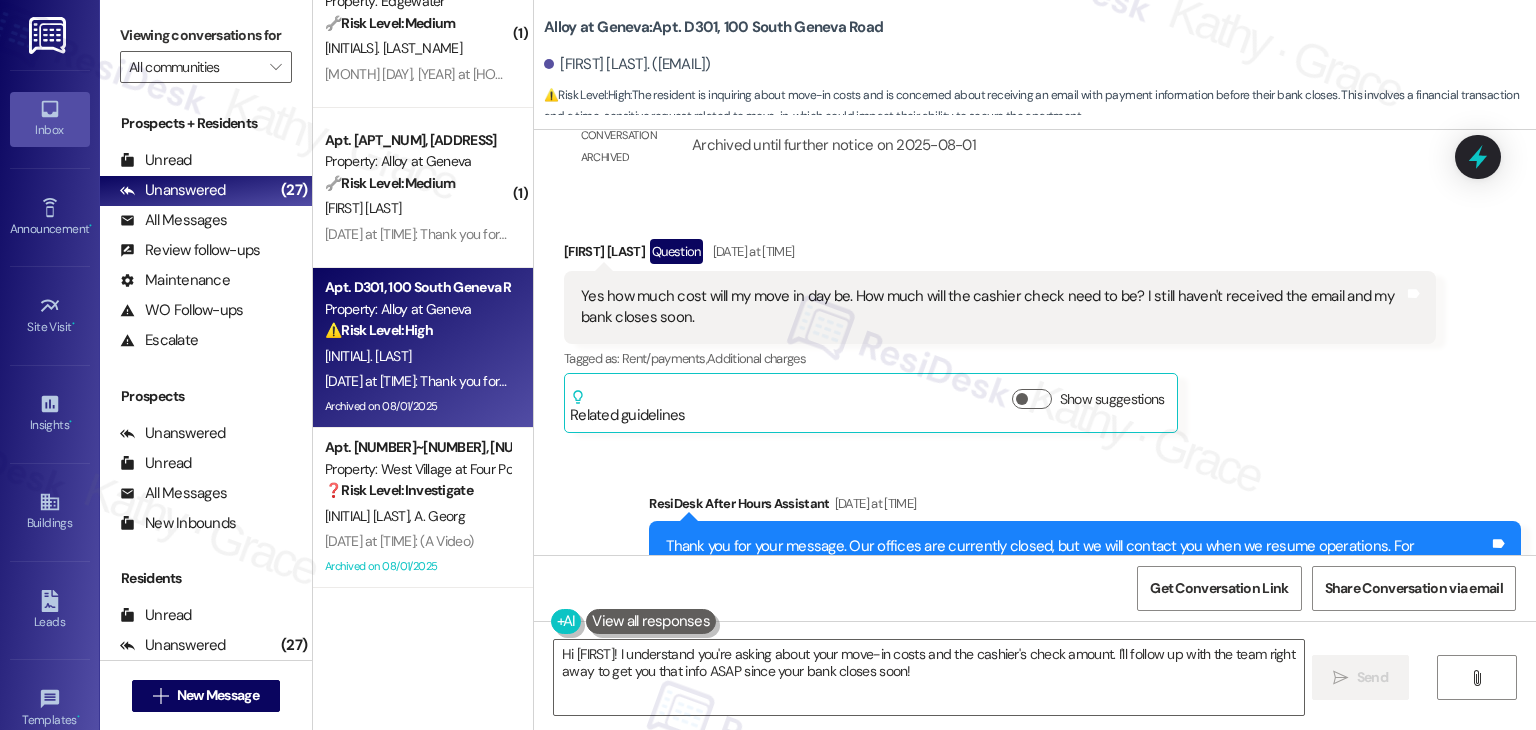 click on "Mason Hadden Question Aug 01, 2025 at 6:13 PM Yes how much cost will my move in day be. How much will the cashier check need to be? I still haven't received the email and my bank closes soon.  Tags and notes Tagged as:   Rent/payments ,  Click to highlight conversations about Rent/payments Additional charges Click to highlight conversations about Additional charges  Related guidelines Show suggestions" at bounding box center [1000, 336] 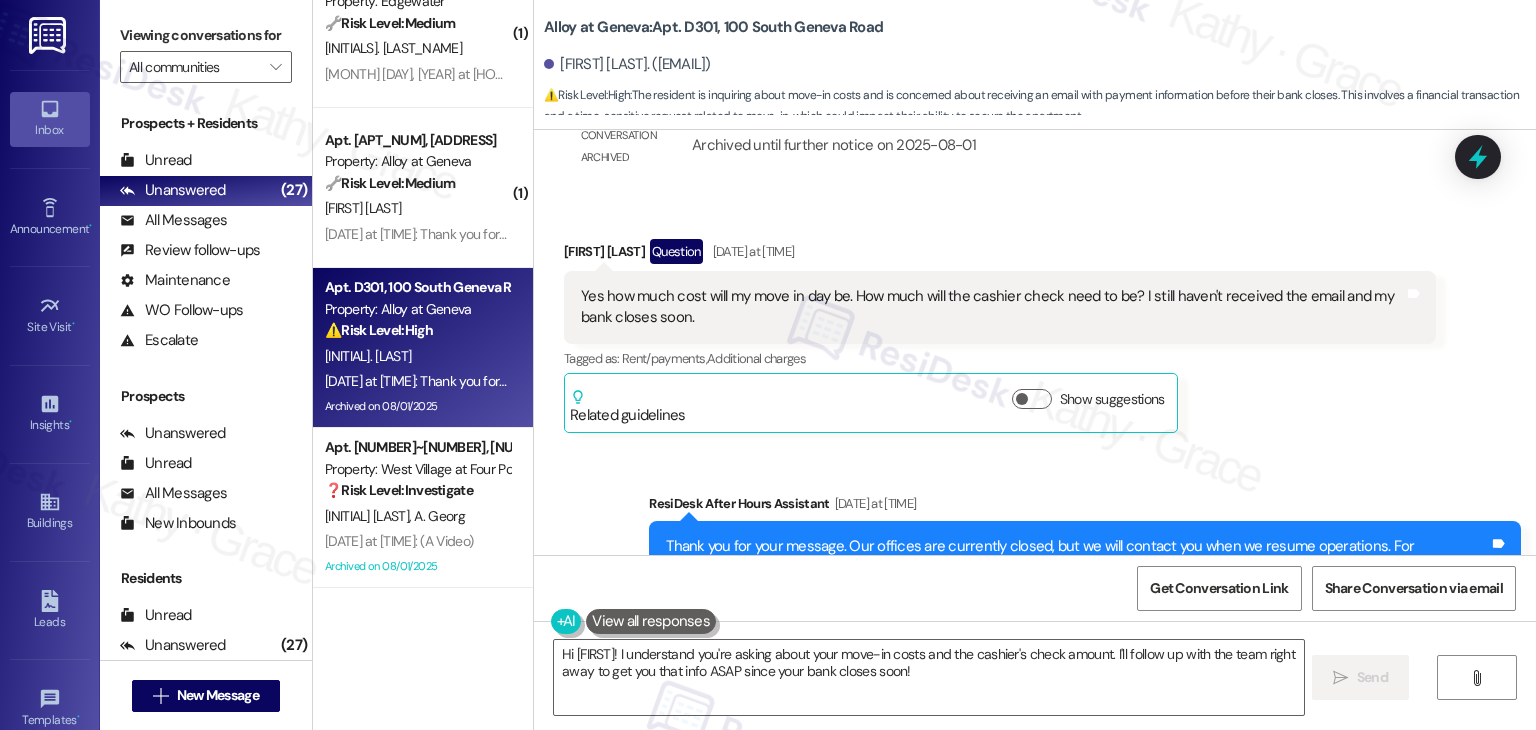 click on "Mason Hadden Question Aug 01, 2025 at 6:13 PM Yes how much cost will my move in day be. How much will the cashier check need to be? I still haven't received the email and my bank closes soon.  Tags and notes Tagged as:   Rent/payments ,  Click to highlight conversations about Rent/payments Additional charges Click to highlight conversations about Additional charges  Related guidelines Show suggestions" at bounding box center (1000, 336) 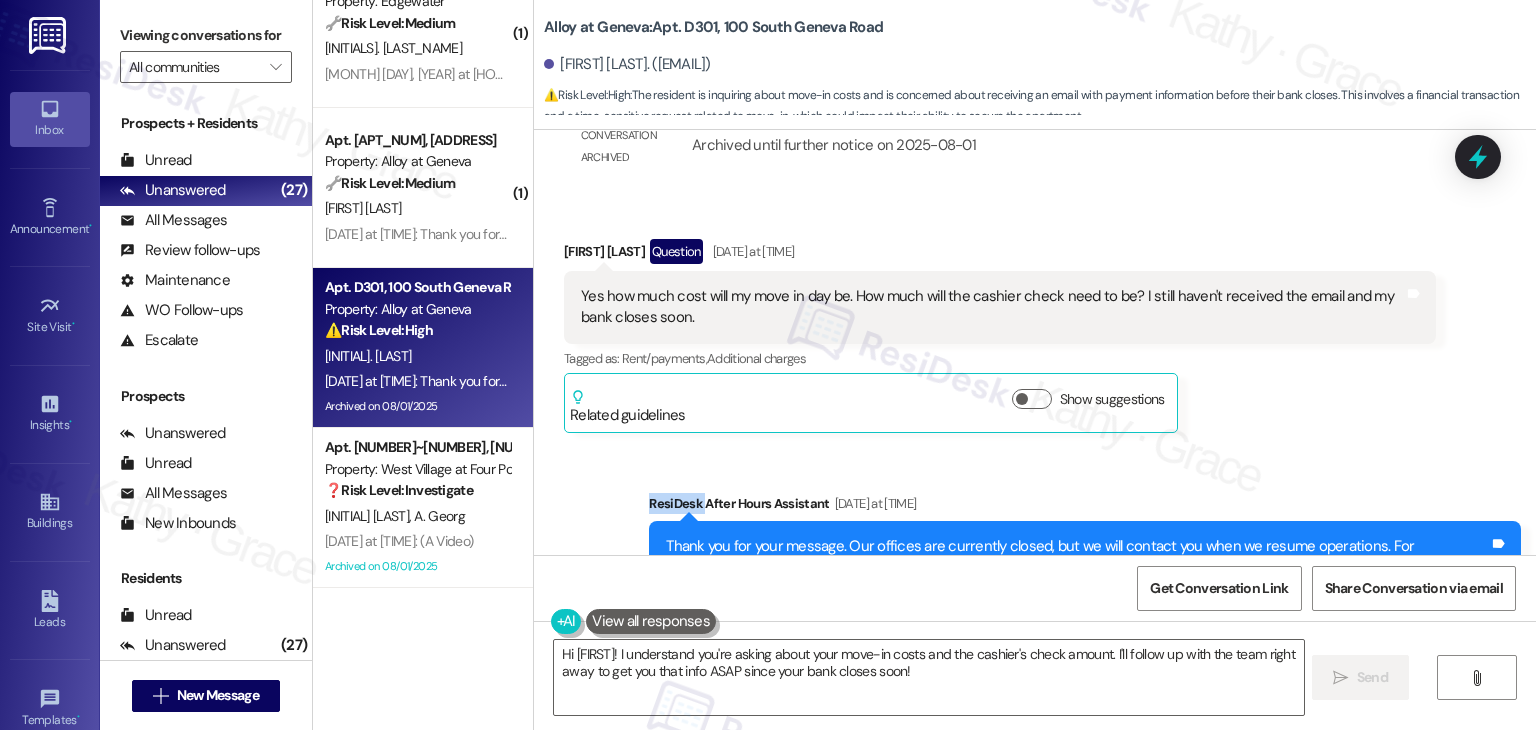 click on "Mason Hadden Question Aug 01, 2025 at 6:13 PM Yes how much cost will my move in day be. How much will the cashier check need to be? I still haven't received the email and my bank closes soon.  Tags and notes Tagged as:   Rent/payments ,  Click to highlight conversations about Rent/payments Additional charges Click to highlight conversations about Additional charges  Related guidelines Show suggestions" at bounding box center (1000, 336) 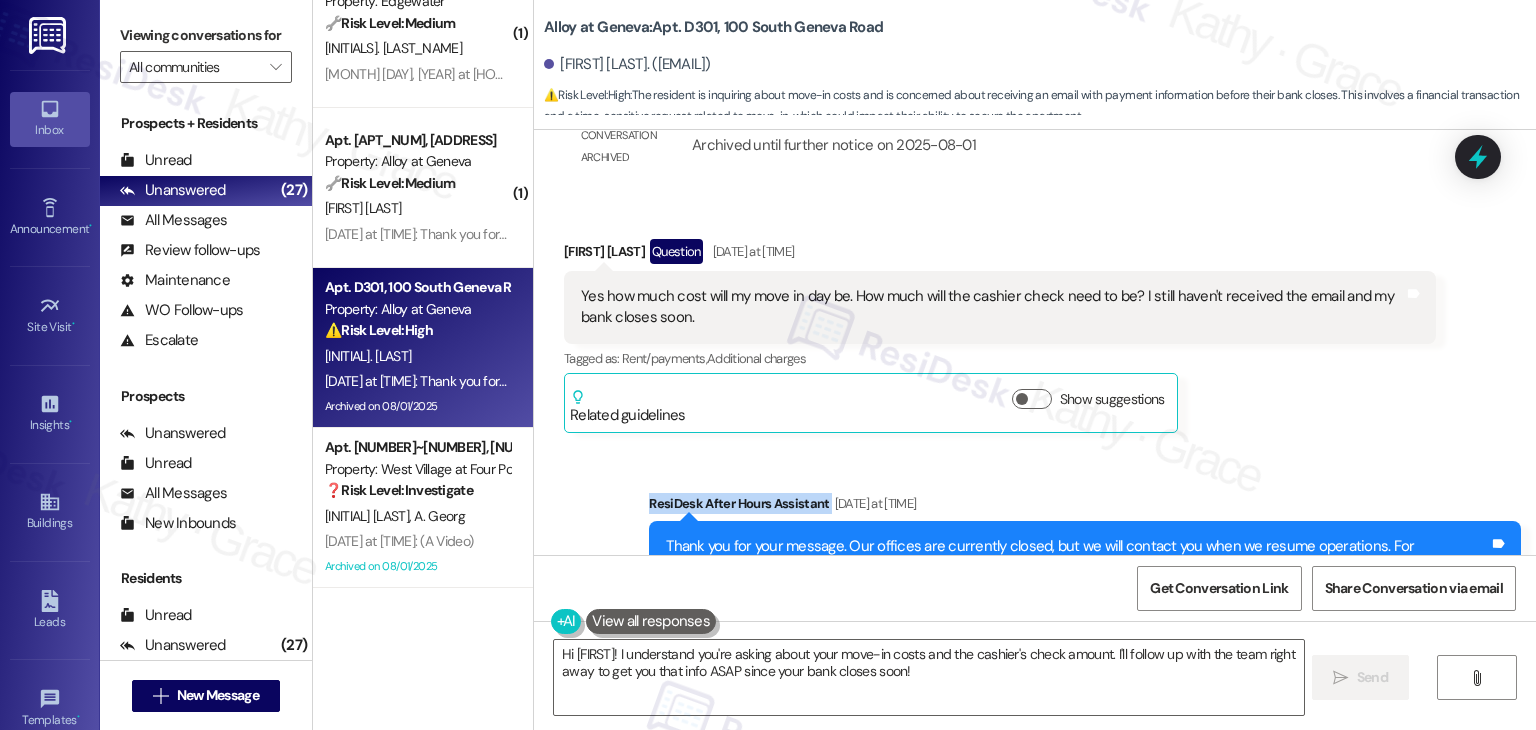 click on "Mason Hadden Question Aug 01, 2025 at 6:13 PM Yes how much cost will my move in day be. How much will the cashier check need to be? I still haven't received the email and my bank closes soon.  Tags and notes Tagged as:   Rent/payments ,  Click to highlight conversations about Rent/payments Additional charges Click to highlight conversations about Additional charges  Related guidelines Show suggestions" at bounding box center (1000, 336) 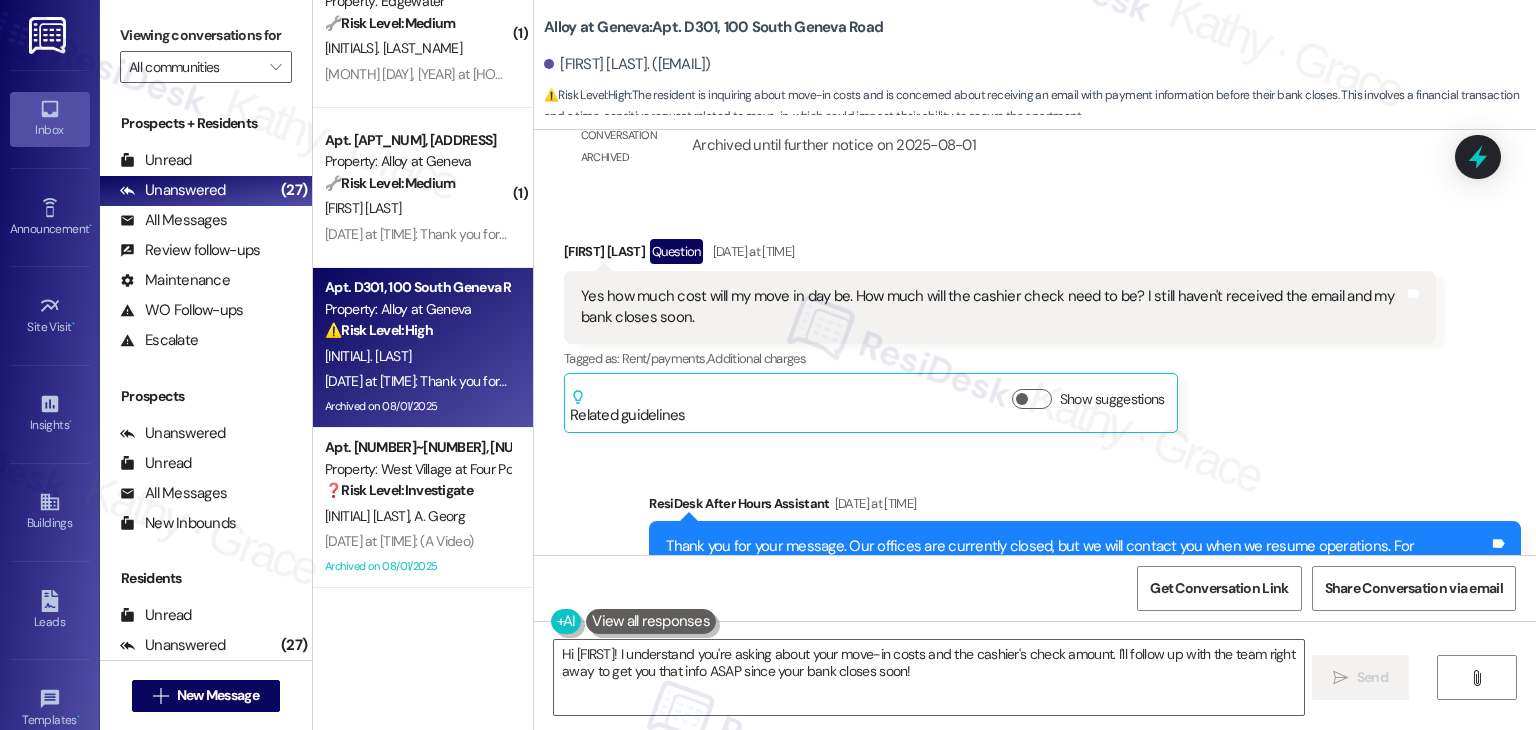 click on "Mason Hadden Question Aug 01, 2025 at 6:13 PM Yes how much cost will my move in day be. How much will the cashier check need to be? I still haven't received the email and my bank closes soon.  Tags and notes Tagged as:   Rent/payments ,  Click to highlight conversations about Rent/payments Additional charges Click to highlight conversations about Additional charges  Related guidelines Show suggestions" at bounding box center [1000, 336] 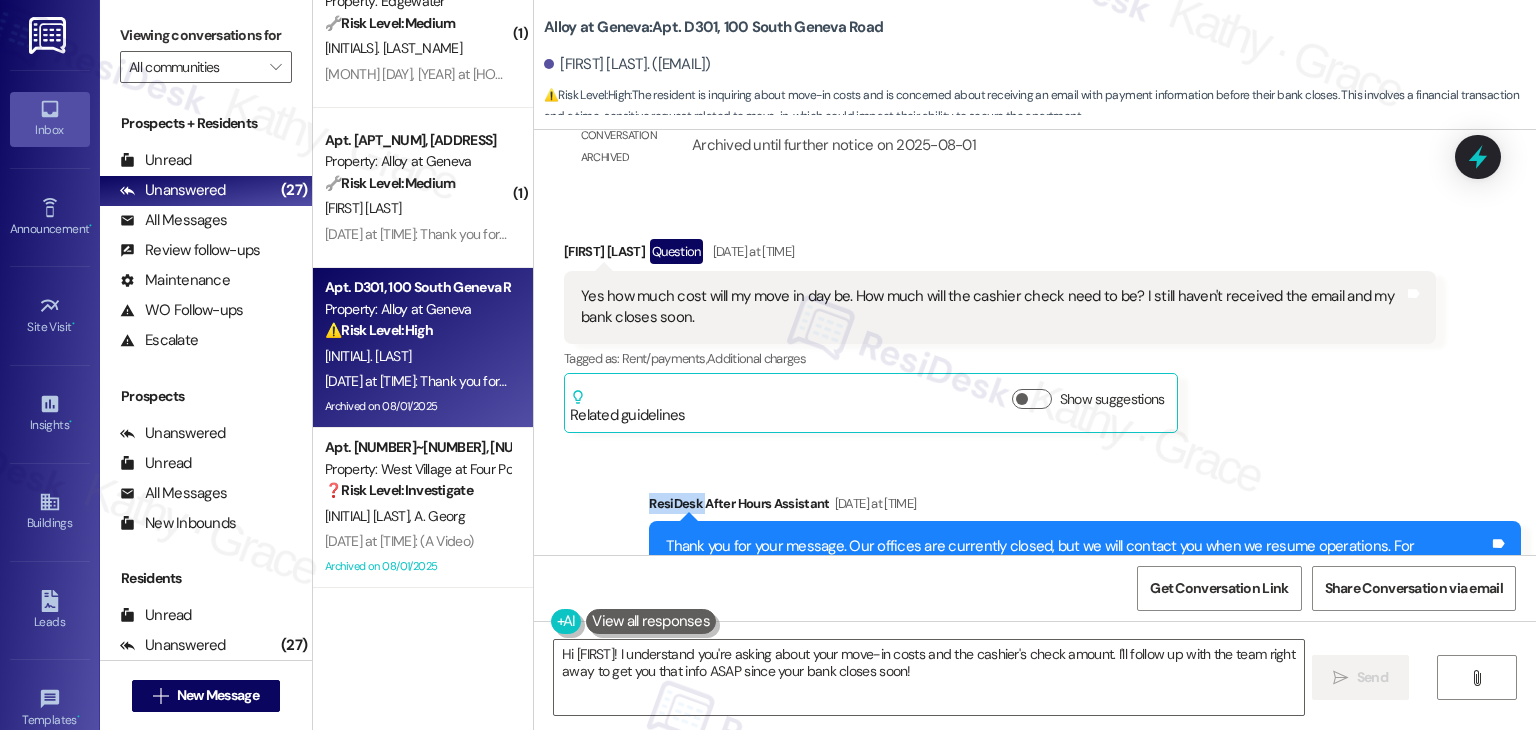 click on "Mason Hadden Question Aug 01, 2025 at 6:13 PM Yes how much cost will my move in day be. How much will the cashier check need to be? I still haven't received the email and my bank closes soon.  Tags and notes Tagged as:   Rent/payments ,  Click to highlight conversations about Rent/payments Additional charges Click to highlight conversations about Additional charges  Related guidelines Show suggestions" at bounding box center [1000, 336] 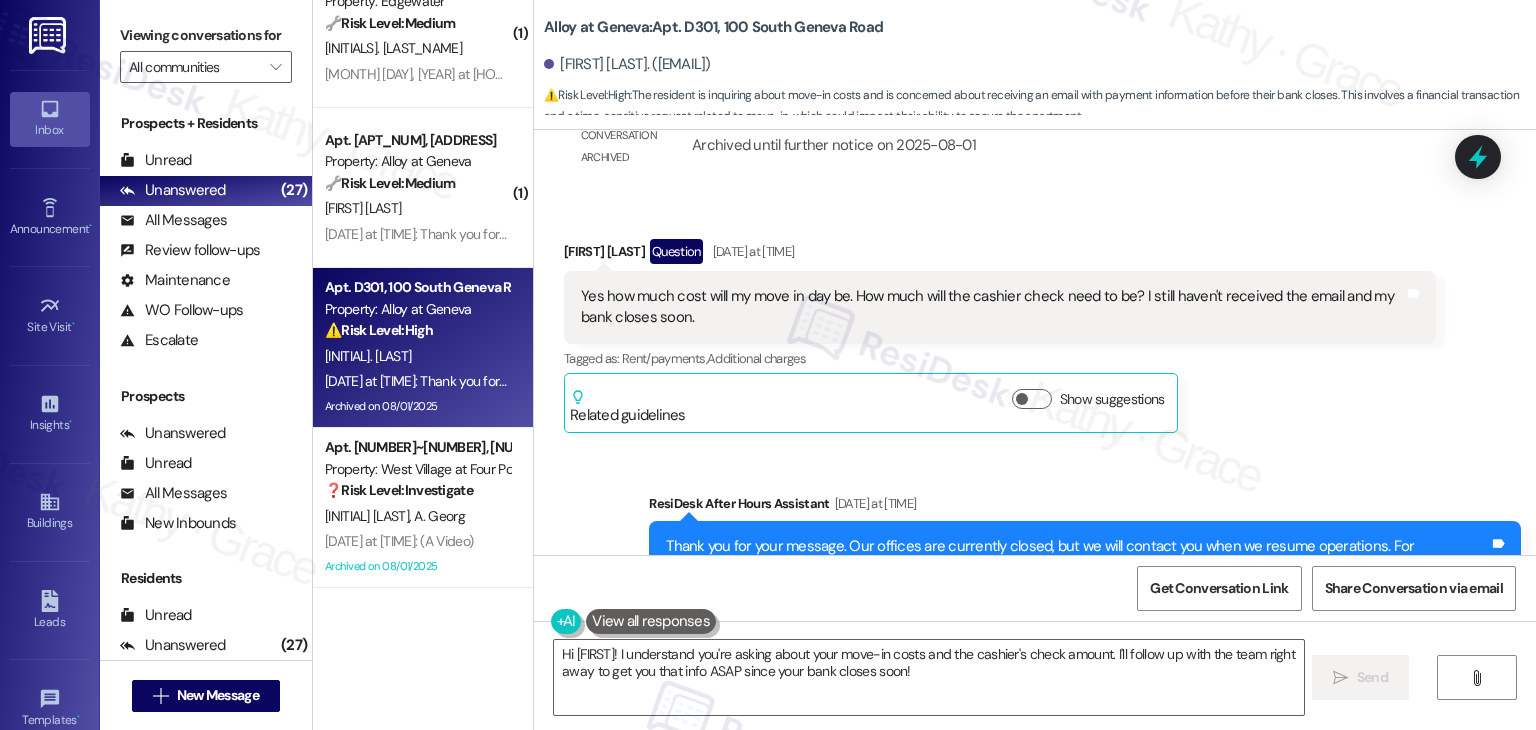 click on "Mason Hadden Question Aug 01, 2025 at 6:13 PM Yes how much cost will my move in day be. How much will the cashier check need to be? I still haven't received the email and my bank closes soon.  Tags and notes Tagged as:   Rent/payments ,  Click to highlight conversations about Rent/payments Additional charges Click to highlight conversations about Additional charges  Related guidelines Show suggestions" at bounding box center [1000, 336] 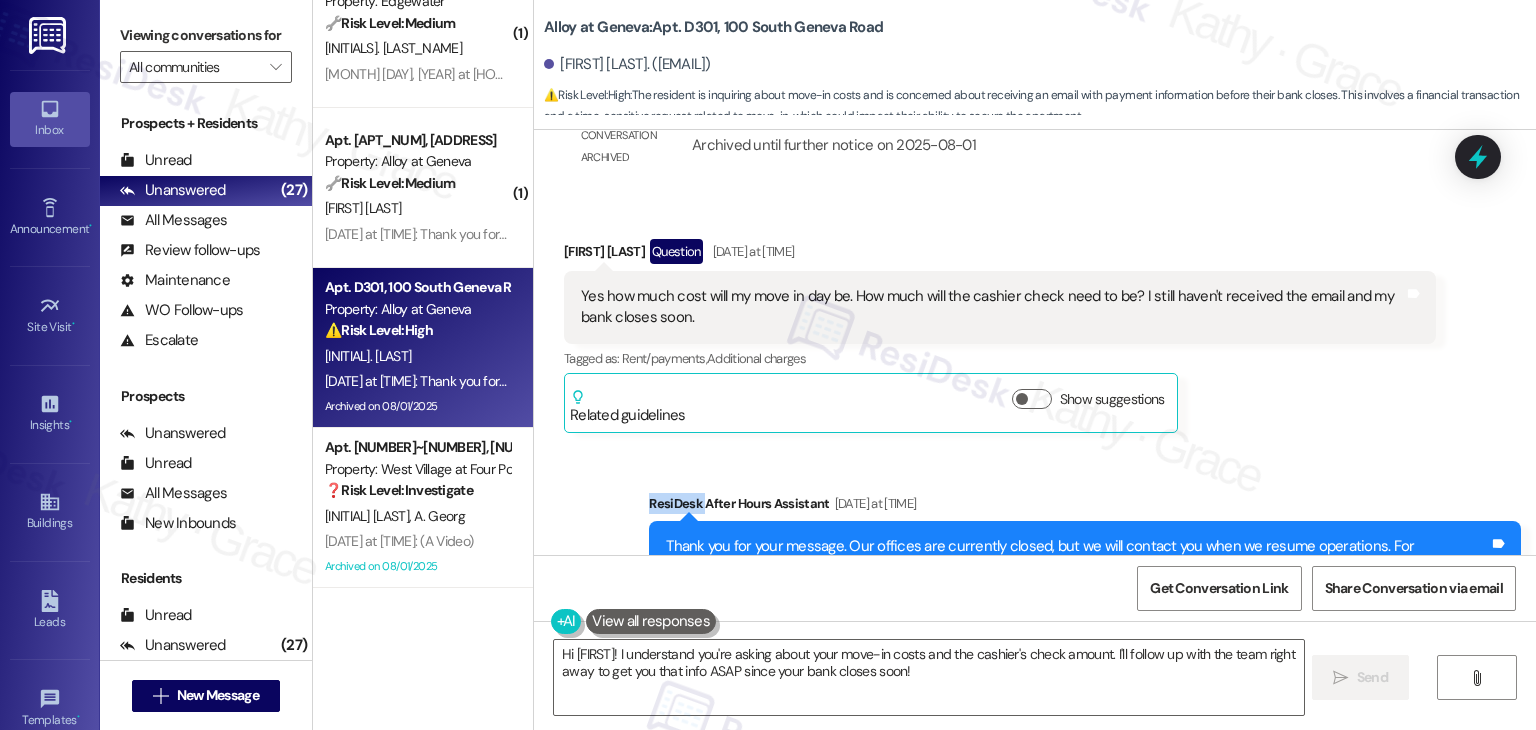 click on "Mason Hadden Question Aug 01, 2025 at 6:13 PM Yes how much cost will my move in day be. How much will the cashier check need to be? I still haven't received the email and my bank closes soon.  Tags and notes Tagged as:   Rent/payments ,  Click to highlight conversations about Rent/payments Additional charges Click to highlight conversations about Additional charges  Related guidelines Show suggestions" at bounding box center (1000, 336) 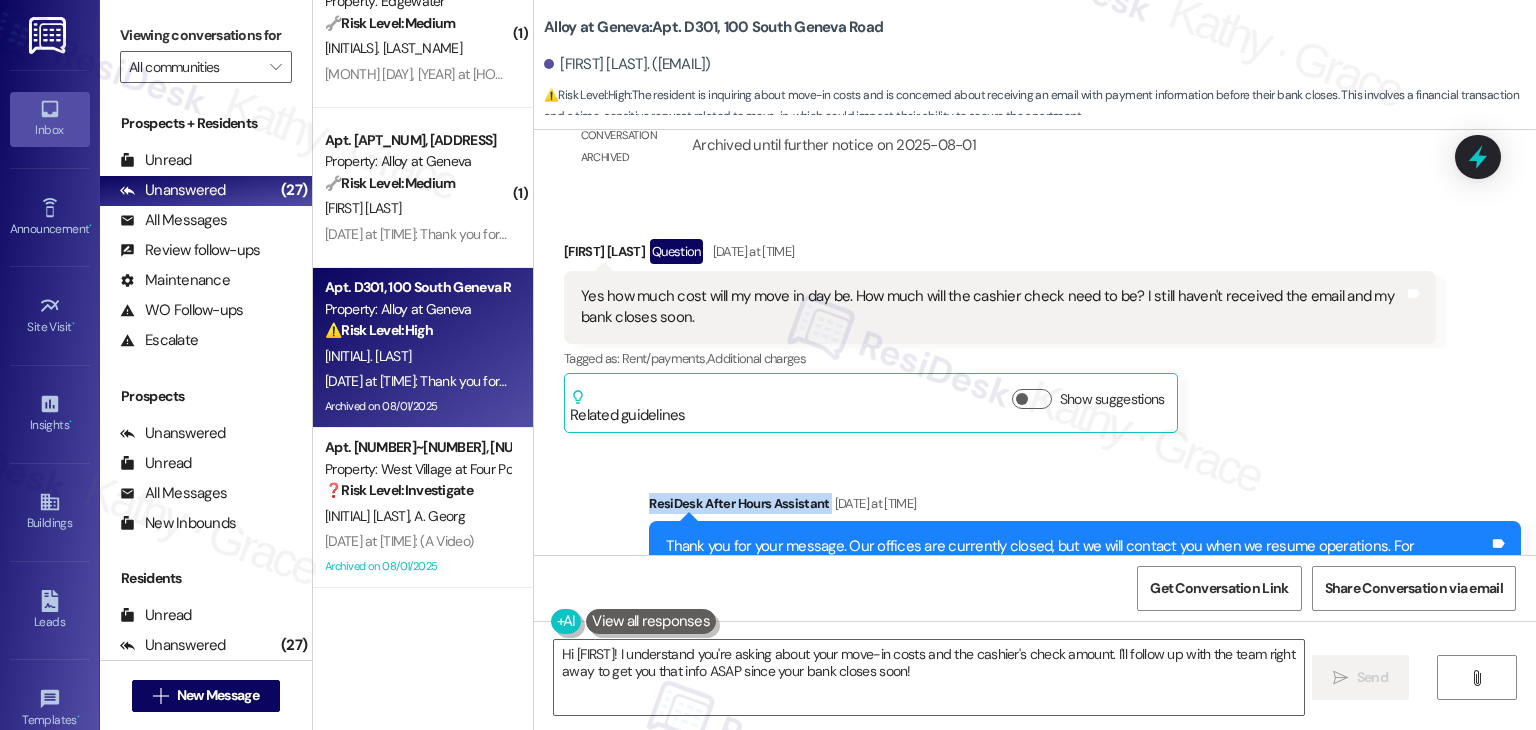 click on "Mason Hadden Question Aug 01, 2025 at 6:13 PM Yes how much cost will my move in day be. How much will the cashier check need to be? I still haven't received the email and my bank closes soon.  Tags and notes Tagged as:   Rent/payments ,  Click to highlight conversations about Rent/payments Additional charges Click to highlight conversations about Additional charges  Related guidelines Show suggestions" at bounding box center [1000, 336] 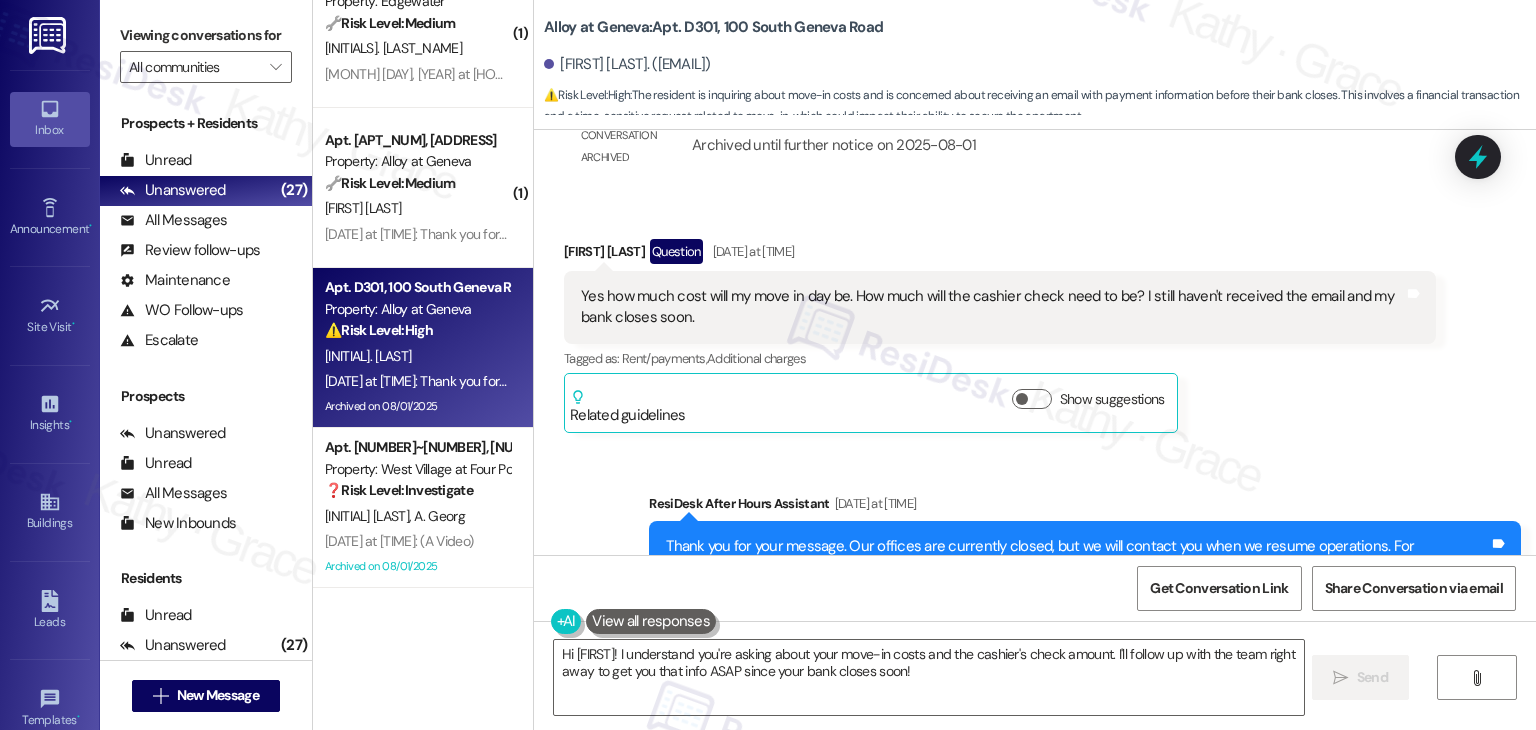 click on "Mason Hadden Question Aug 01, 2025 at 6:13 PM Yes how much cost will my move in day be. How much will the cashier check need to be? I still haven't received the email and my bank closes soon.  Tags and notes Tagged as:   Rent/payments ,  Click to highlight conversations about Rent/payments Additional charges Click to highlight conversations about Additional charges  Related guidelines Show suggestions" at bounding box center [1000, 336] 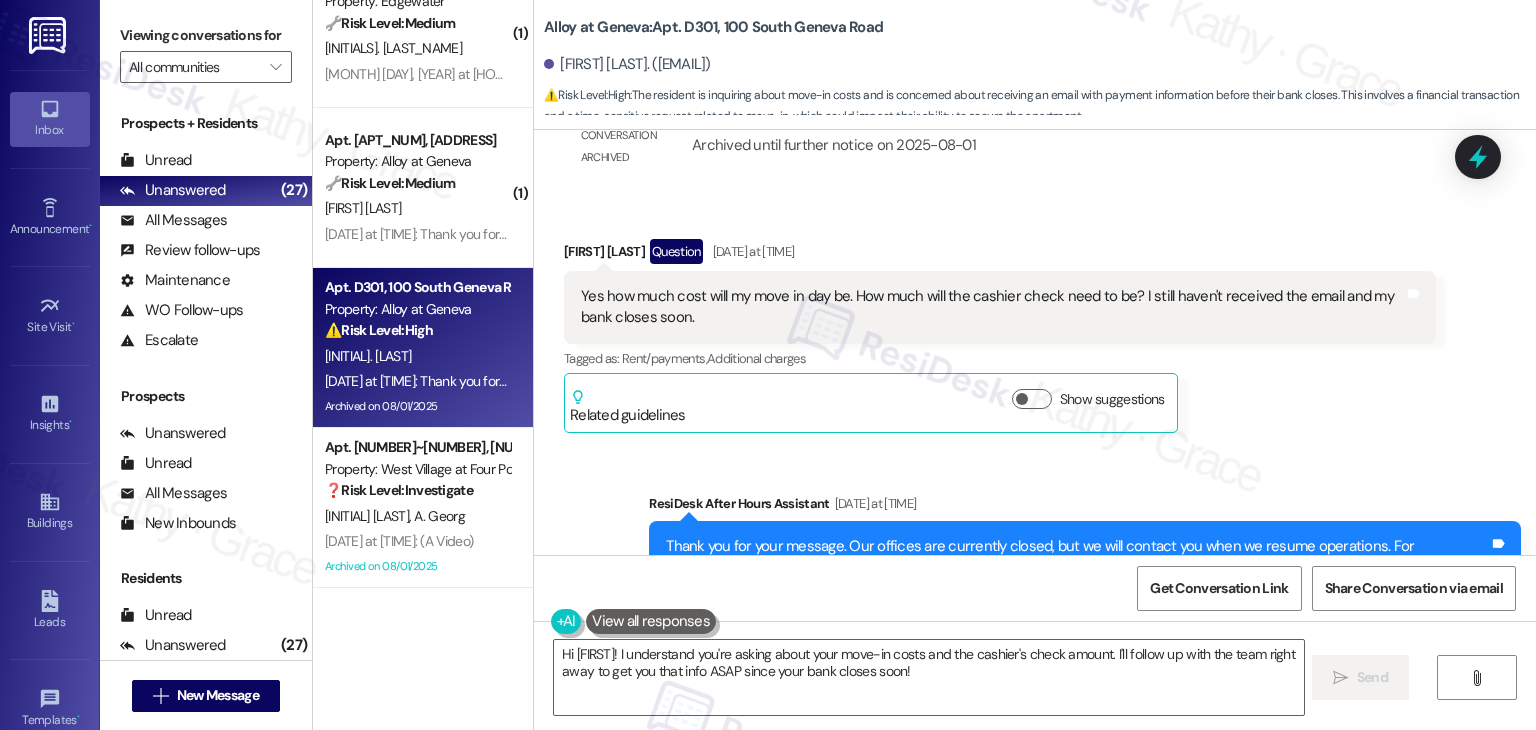 click on "Mason Hadden Question Aug 01, 2025 at 6:13 PM Yes how much cost will my move in day be. How much will the cashier check need to be? I still haven't received the email and my bank closes soon.  Tags and notes Tagged as:   Rent/payments ,  Click to highlight conversations about Rent/payments Additional charges Click to highlight conversations about Additional charges  Related guidelines Show suggestions" at bounding box center (1000, 336) 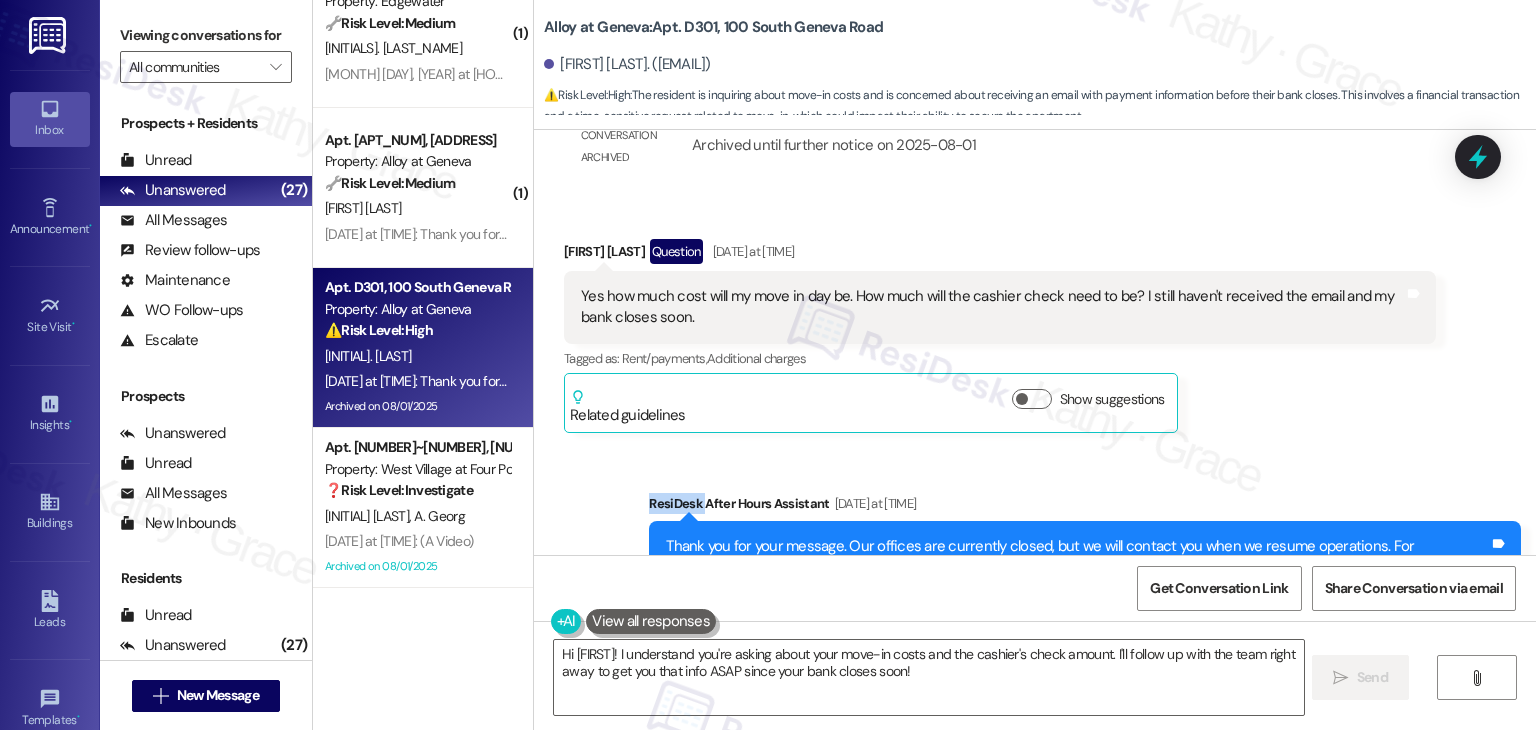 click on "Mason Hadden Question Aug 01, 2025 at 6:13 PM Yes how much cost will my move in day be. How much will the cashier check need to be? I still haven't received the email and my bank closes soon.  Tags and notes Tagged as:   Rent/payments ,  Click to highlight conversations about Rent/payments Additional charges Click to highlight conversations about Additional charges  Related guidelines Show suggestions" at bounding box center (1000, 336) 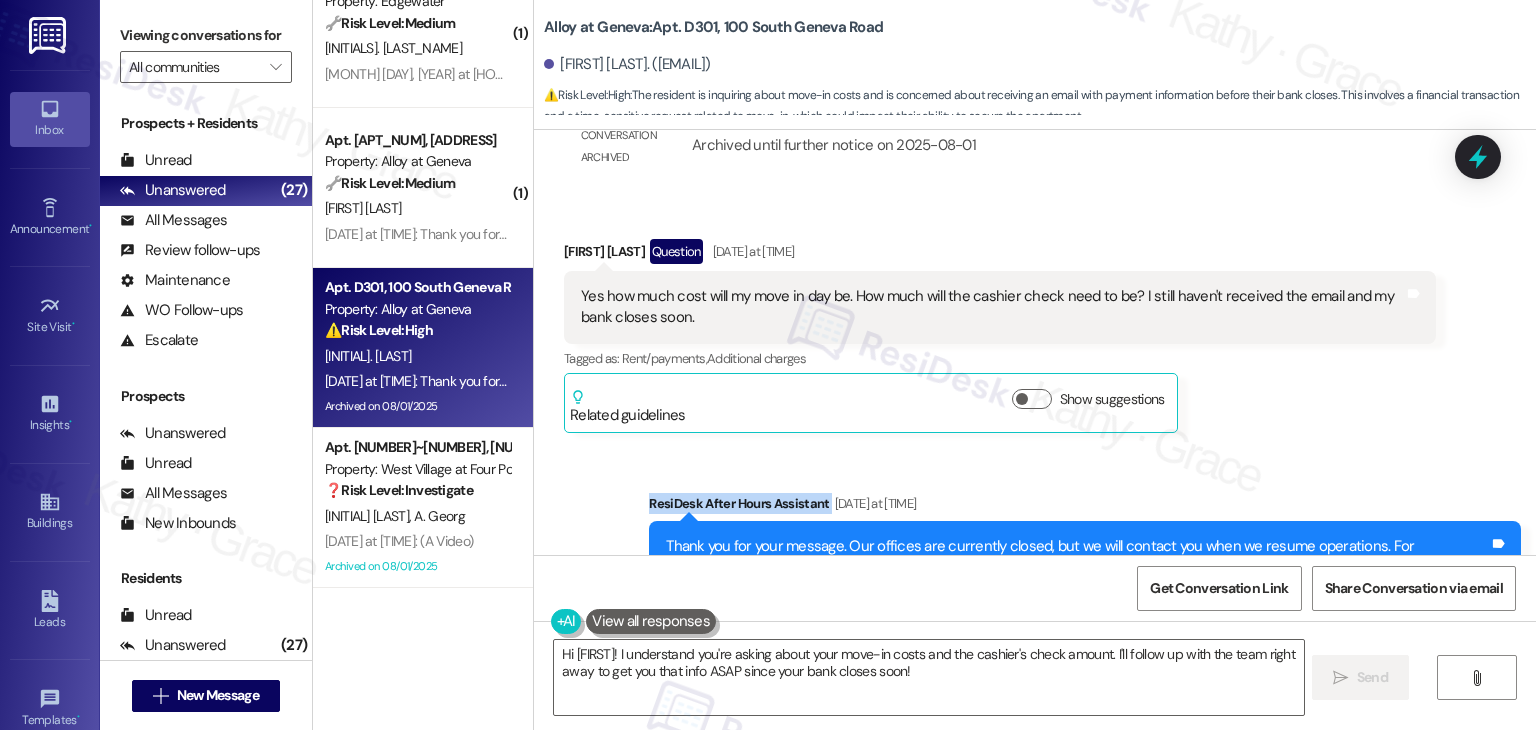 click on "Mason Hadden Question Aug 01, 2025 at 6:13 PM Yes how much cost will my move in day be. How much will the cashier check need to be? I still haven't received the email and my bank closes soon.  Tags and notes Tagged as:   Rent/payments ,  Click to highlight conversations about Rent/payments Additional charges Click to highlight conversations about Additional charges  Related guidelines Show suggestions" at bounding box center [1000, 336] 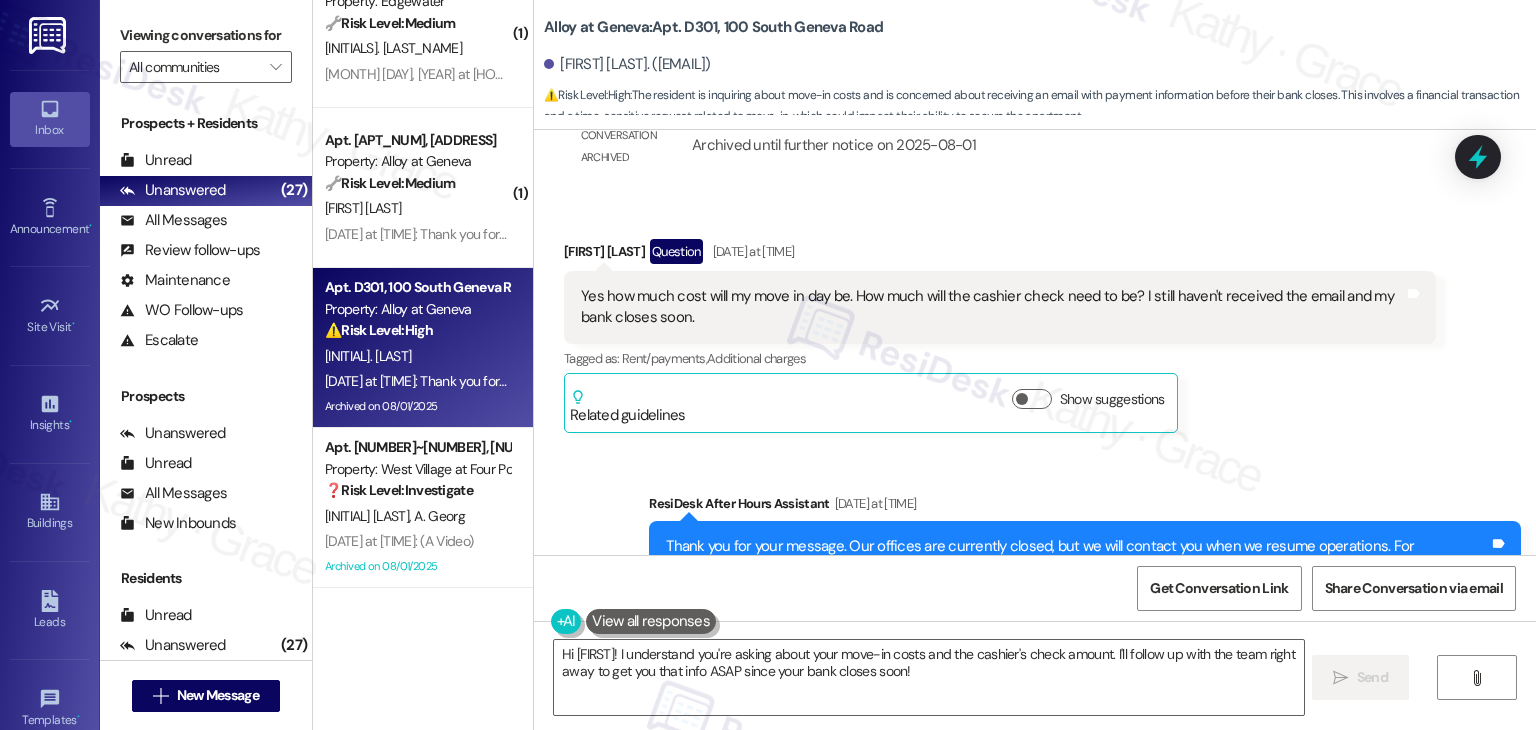 click on "Mason Hadden Question Aug 01, 2025 at 6:13 PM Yes how much cost will my move in day be. How much will the cashier check need to be? I still haven't received the email and my bank closes soon.  Tags and notes Tagged as:   Rent/payments ,  Click to highlight conversations about Rent/payments Additional charges Click to highlight conversations about Additional charges  Related guidelines Show suggestions" at bounding box center [1000, 336] 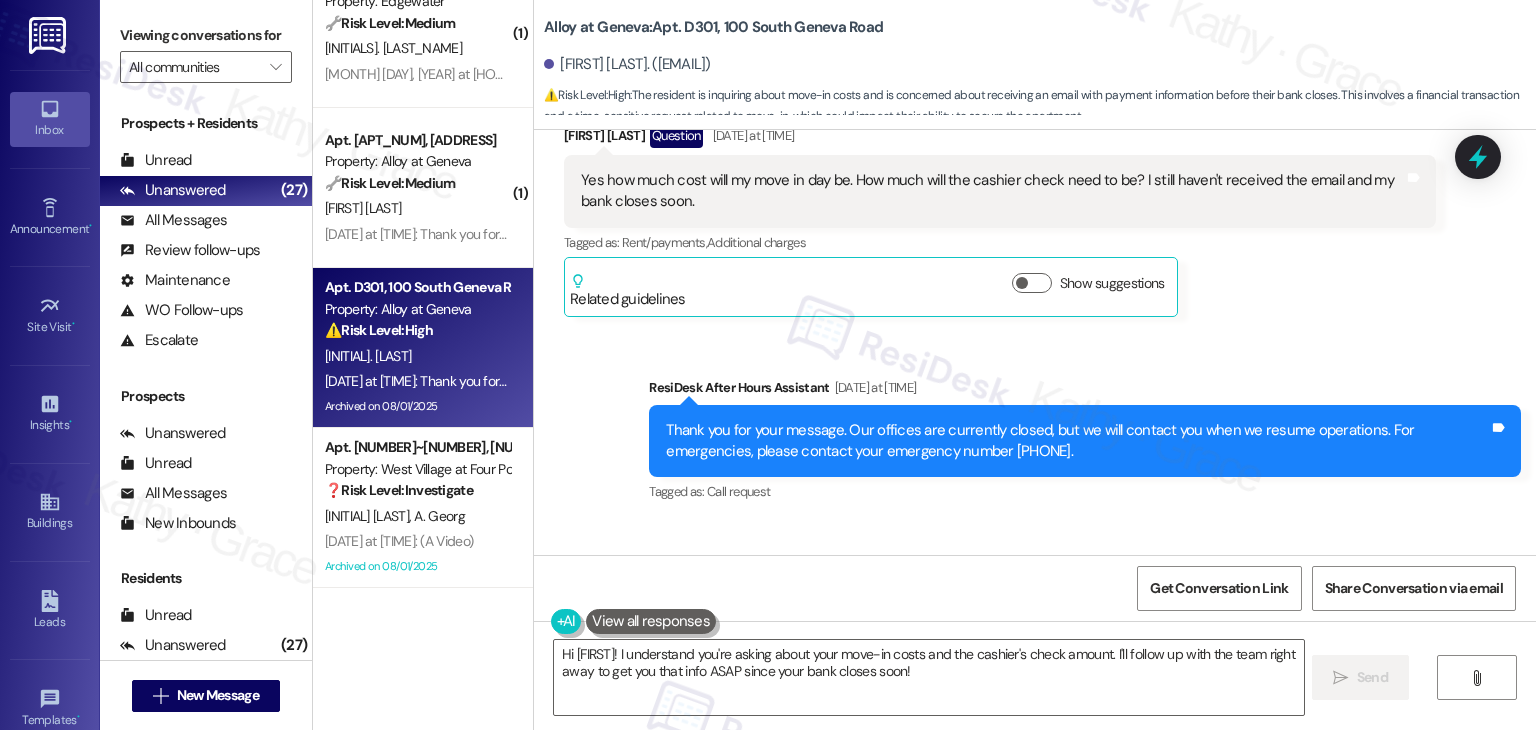 scroll, scrollTop: 837, scrollLeft: 0, axis: vertical 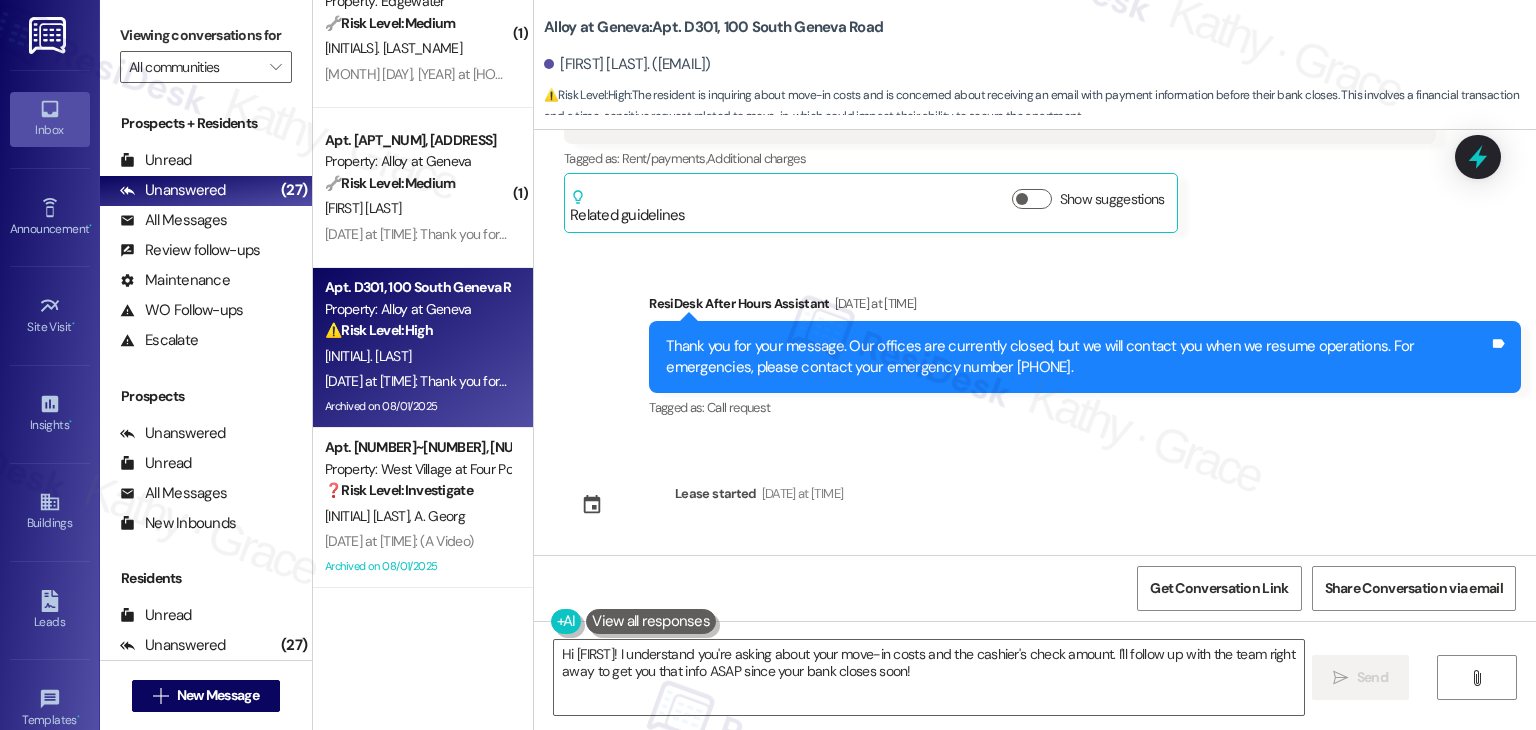 click on "Received via SMS Mason Hadden Aug 01, 2025 at 3:11 PM and getting that email. My apartment number is D301 and was wondering  Tags and notes Tagged as:   Apartment entry Click to highlight conversations about Apartment entry  Related guidelines Show suggestions Received via SMS 3:11 PM Mason Hadden Question Aug 01, 2025 at 3:11 PM when that email would come through? Tags and notes Tagged as:   Call request Click to highlight conversations about Call request Notes https://www.theresidesk.com/text/insights-conversations/1431803/share-conversation-link
----
From  automated-surveys-roundhouse-jomar.punay@roundhouse.com  at 5:23PM Eastern time on 08/01/2025 Conversation archived Conversation Archived Aug 01, 2025 at 4:23 PM Archived until further notice on 2025-08-01 Received via SMS Mason Hadden Question Aug 01, 2025 at 6:13 PM Yes how much cost will my move in day be. How much will the cashier check need to be? I still haven't received the email and my bank closes soon.  Tags and notes Tagged as:   ," at bounding box center [1035, 342] 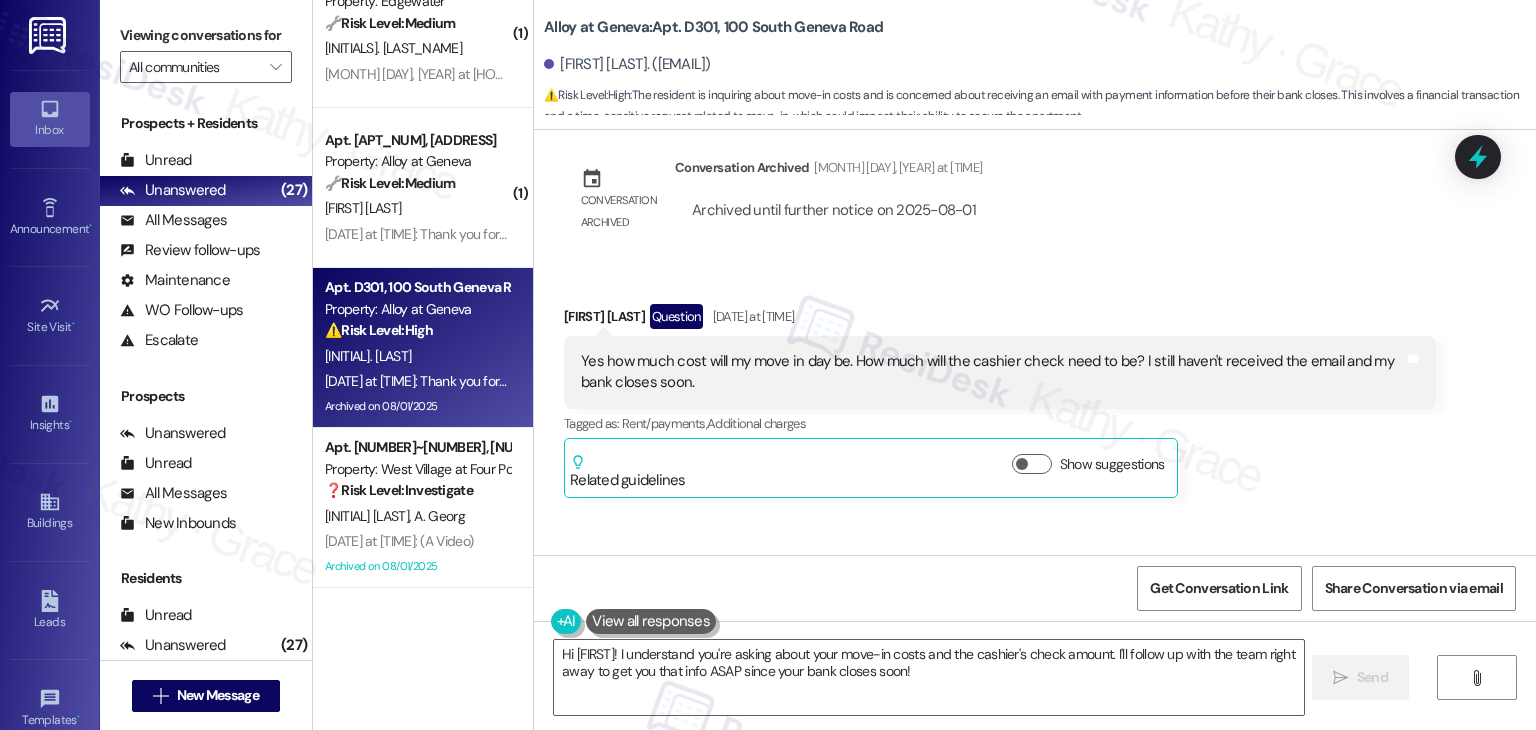 scroll, scrollTop: 537, scrollLeft: 0, axis: vertical 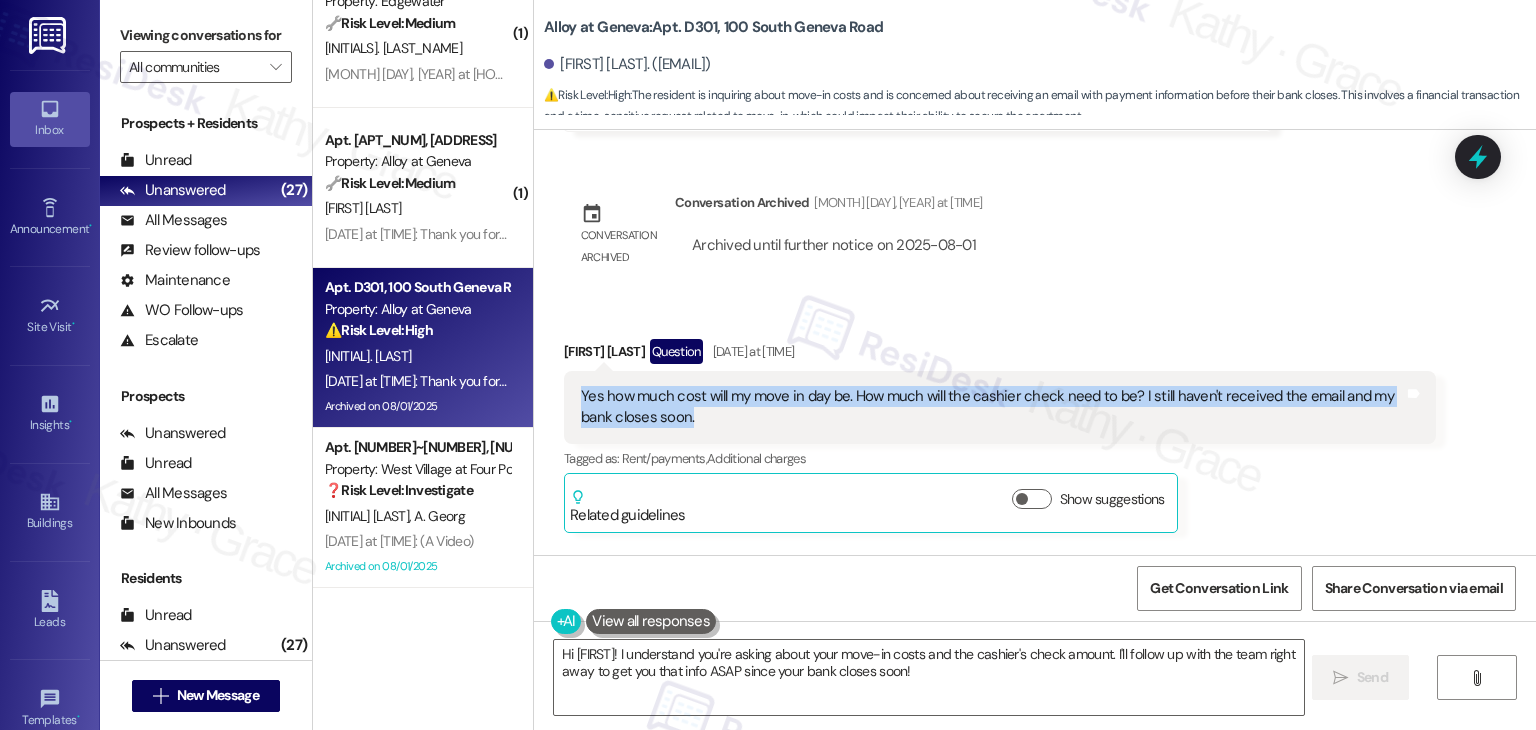 drag, startPoint x: 634, startPoint y: 417, endPoint x: 560, endPoint y: 397, distance: 76.655075 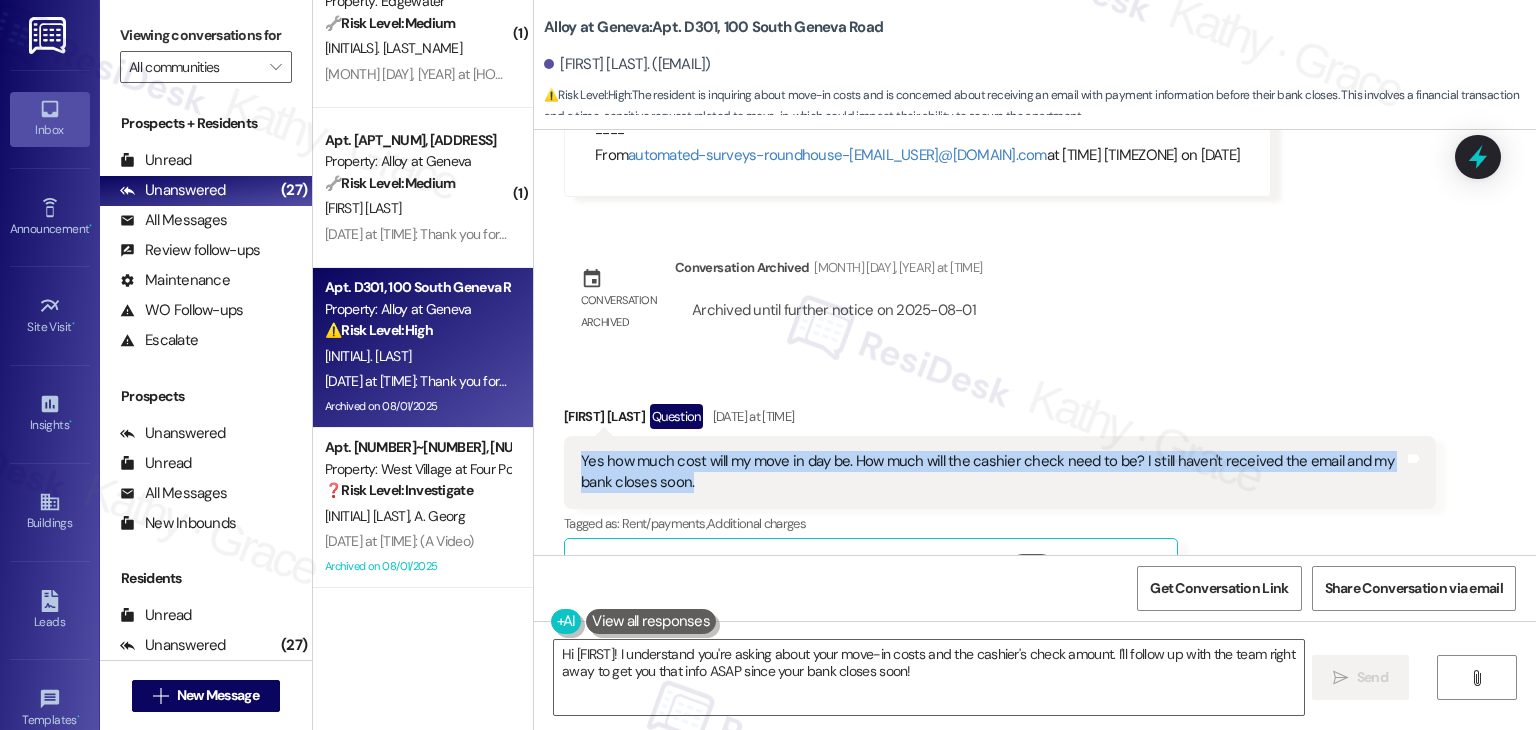 scroll, scrollTop: 437, scrollLeft: 0, axis: vertical 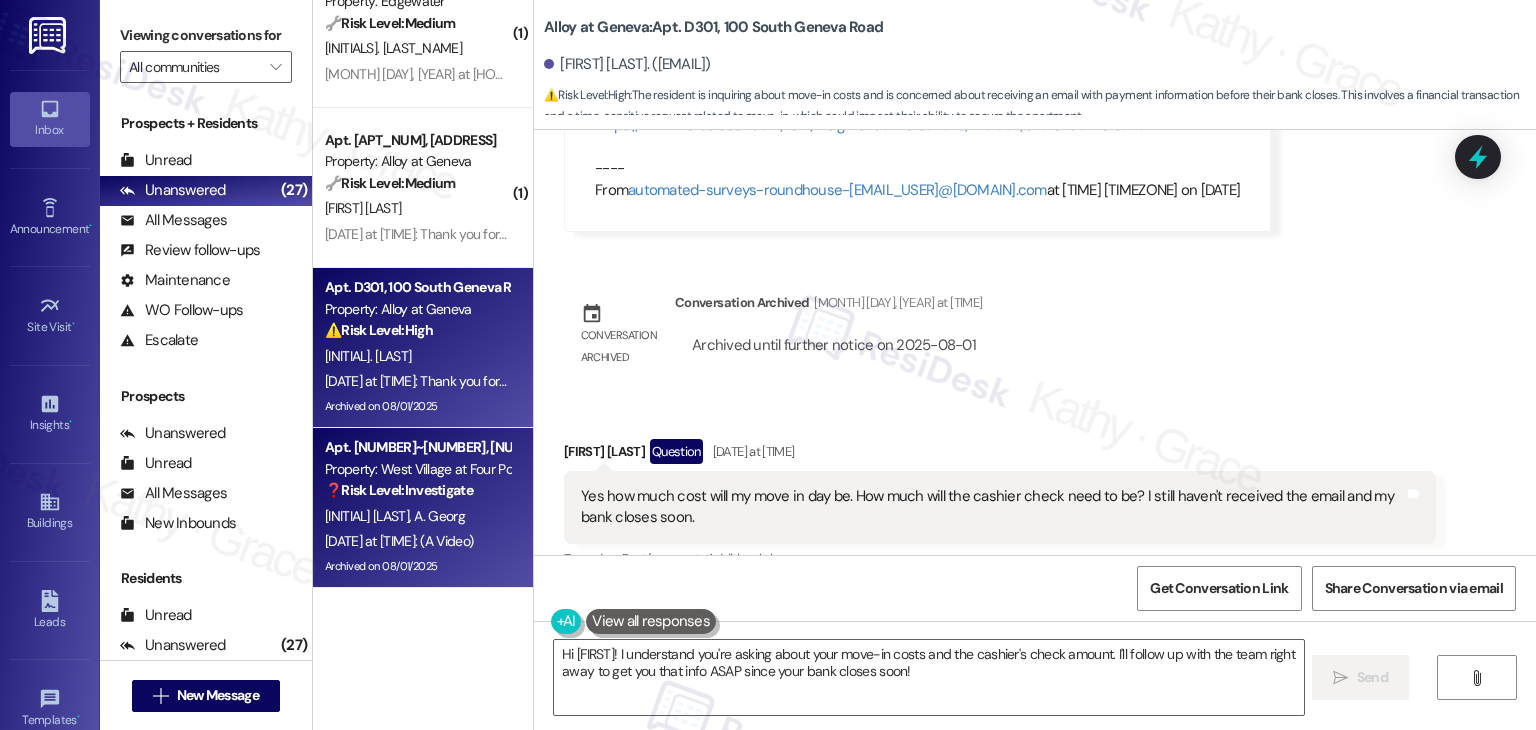 click on "[MONTH] [DAY], [YEAR] at [TIME]: (A Video) [MONTH] [DAY], [YEAR] at [TIME]: (A Video)" at bounding box center [417, 541] 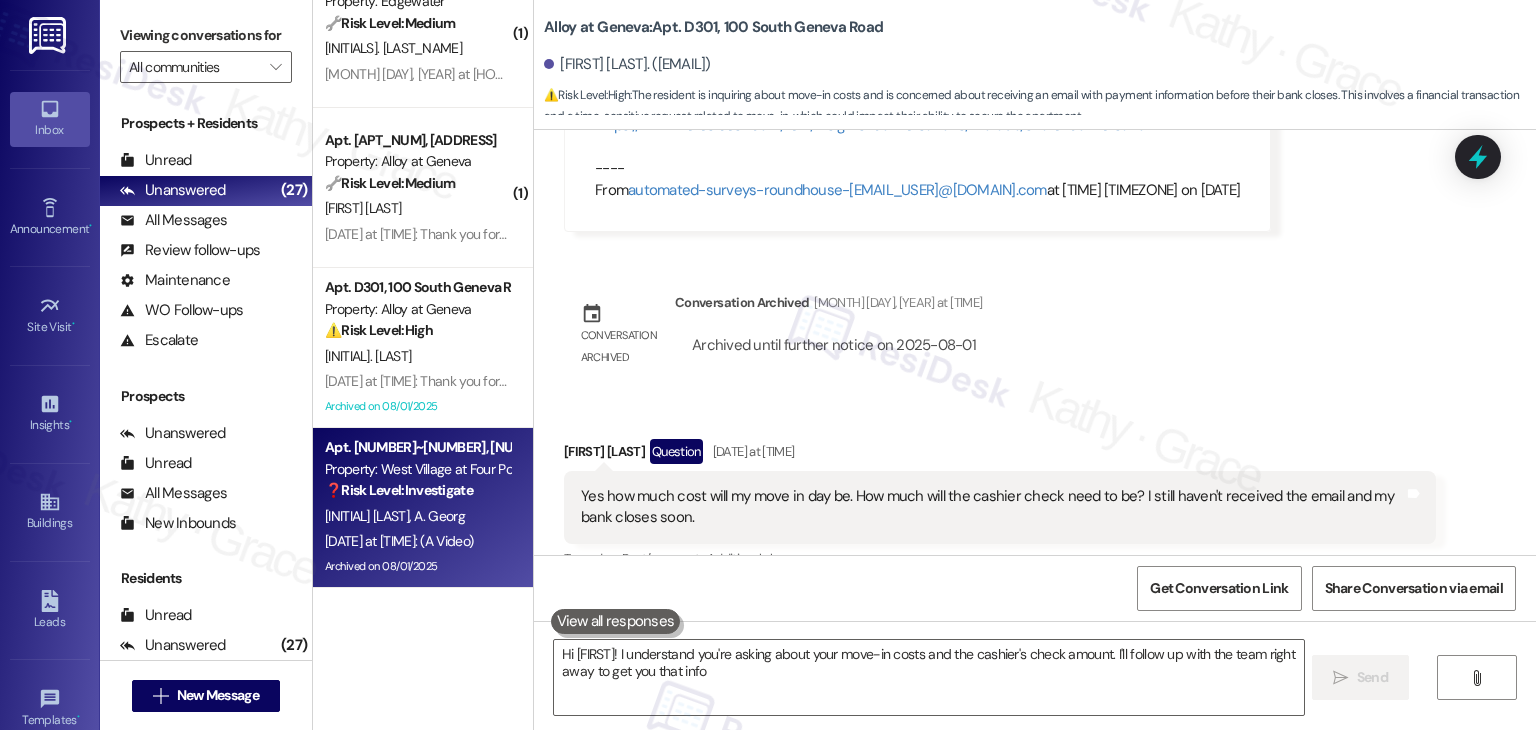 type on "Hi {{first_name}}! I understand you're asking about your move-in costs and the cashier's check amount. I'll follow up with the team right away to get you that info ASAP" 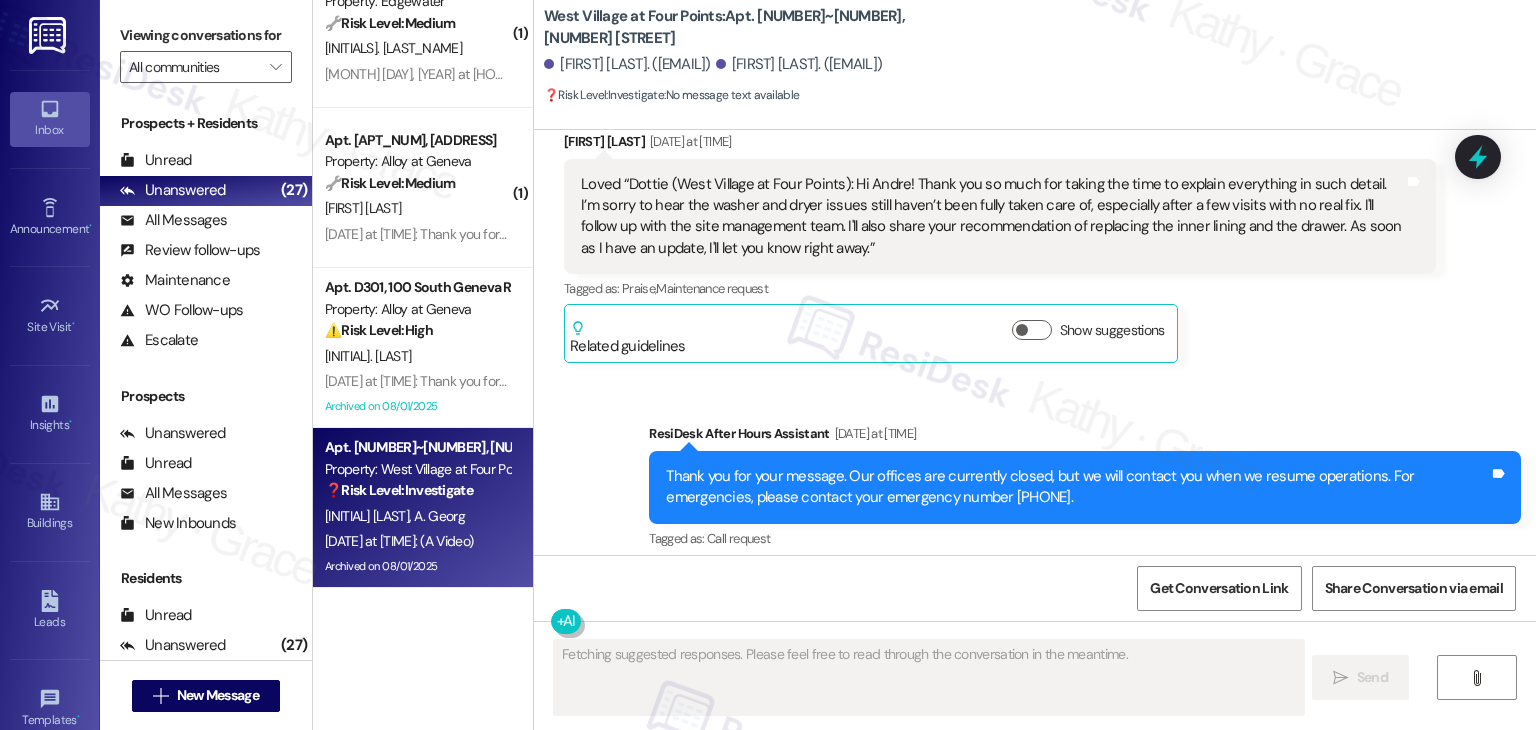 scroll, scrollTop: 3545, scrollLeft: 0, axis: vertical 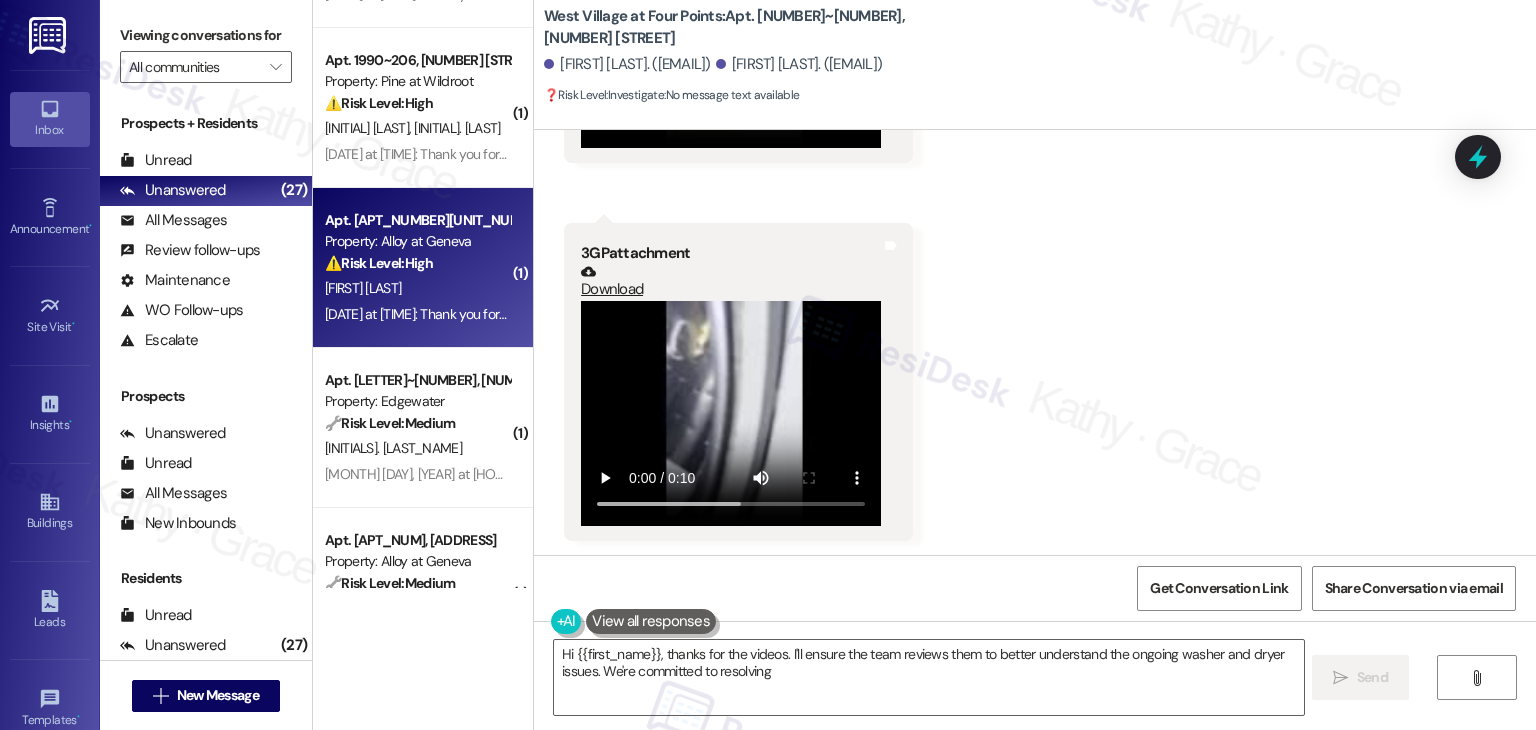 type on "Hi {{first_name}}, thanks for the videos. I'll ensure the team reviews them to better understand the ongoing washer and dryer issues. We're committed to resolving" 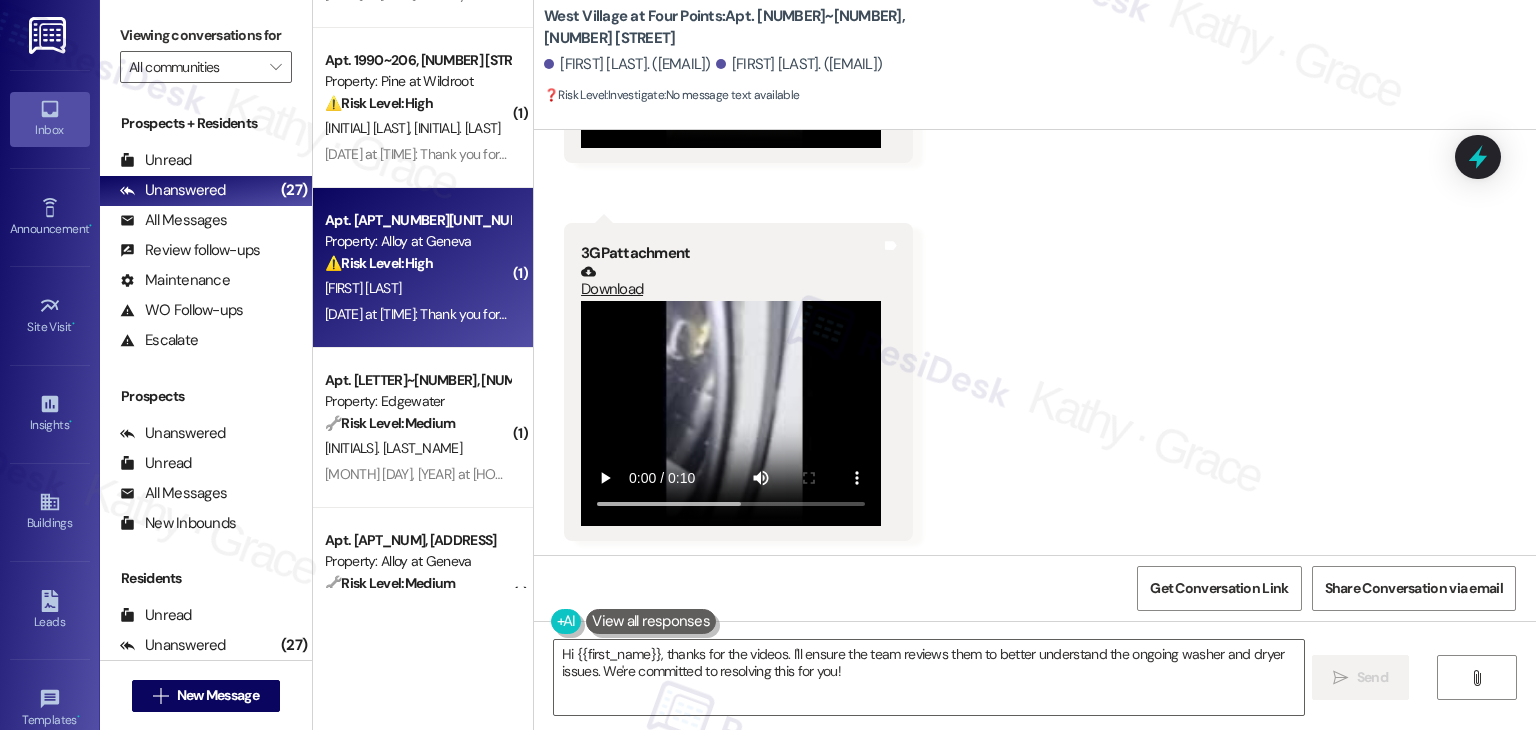 click on "Aug 01, 2025 at 7:09 PM: Thank you for your message. Our offices are currently closed, but we will contact you when we resume operations. For emergencies, please contact your emergency number 801.655.5600. Aug 01, 2025 at 7:09 PM: Thank you for your message. Our offices are currently closed, but we will contact you when we resume operations. For emergencies, please contact your emergency number 801.655.5600." at bounding box center (902, 314) 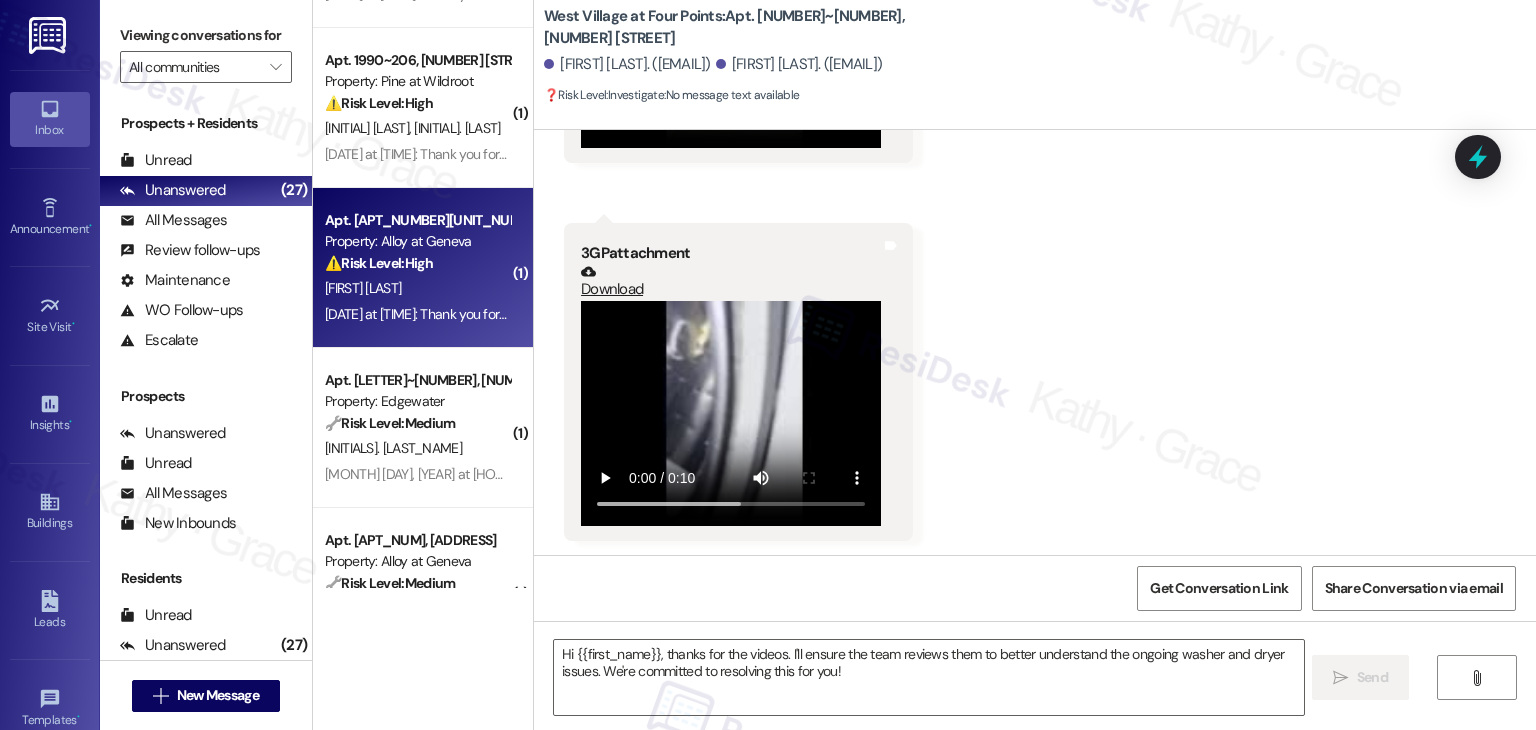 type on "Fetching suggested responses. Please feel free to read through the conversation in the meantime." 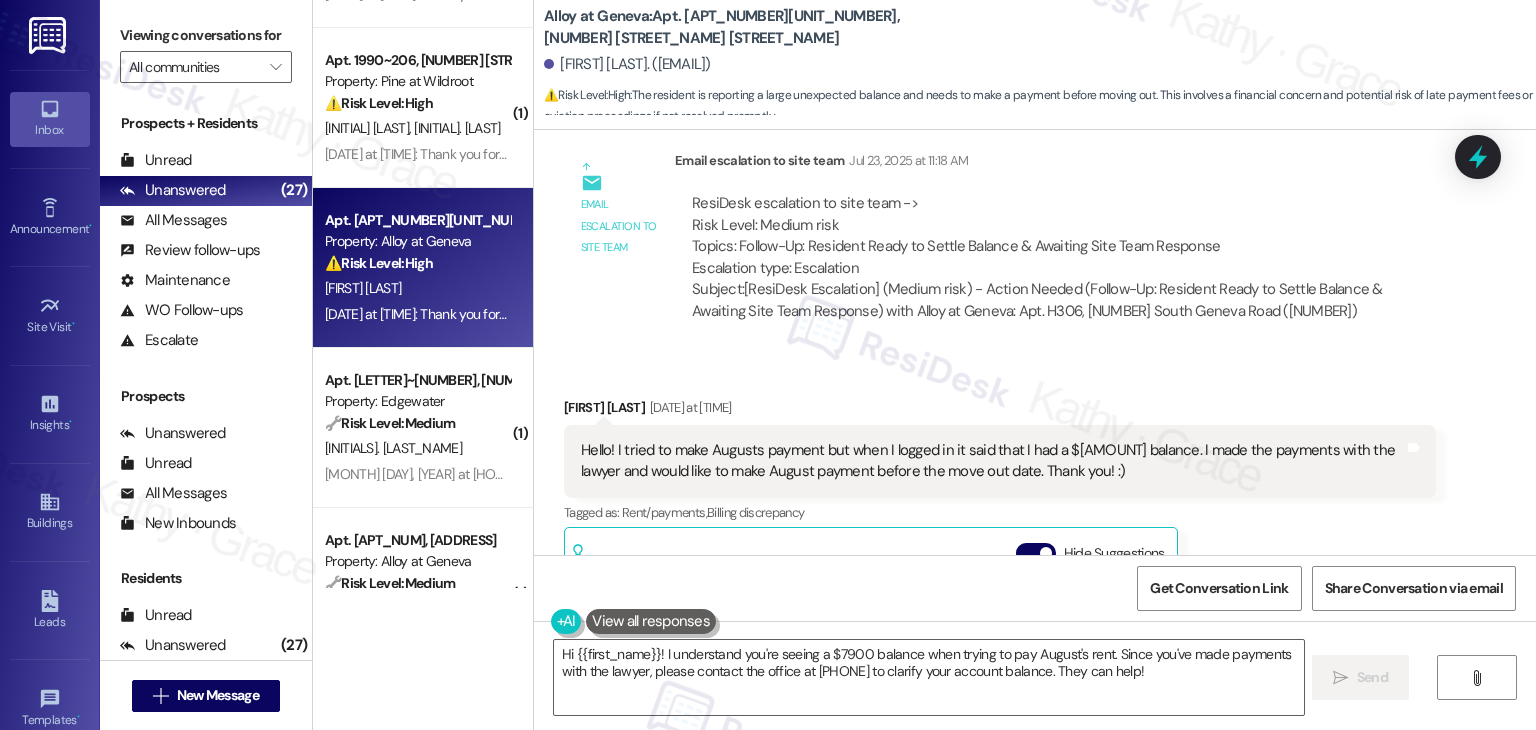 scroll, scrollTop: 11867, scrollLeft: 0, axis: vertical 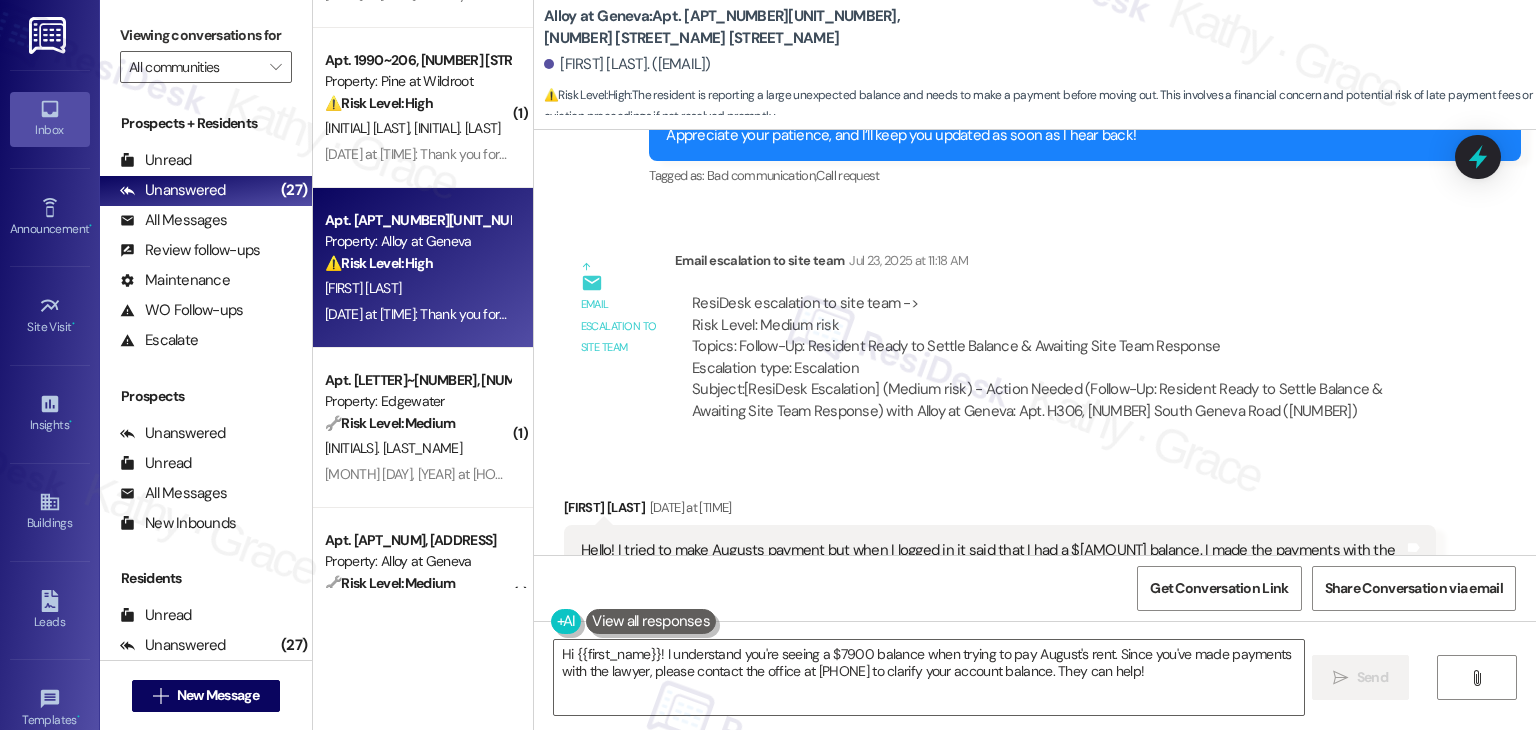 click on "Email escalation to site team Email escalation to site team Jul 23, 2025 at 11:18 AM ResiDesk escalation to site team ->
Risk Level: Medium risk
Topics: Follow-Up: Resident Ready to Settle Balance & Awaiting Site Team Response
Escalation type: Escalation Subject:  [ResiDesk Escalation] (Medium risk) - Action Needed (Follow-Up: Resident Ready to Settle Balance & Awaiting Site Team Response) with Alloy at Geneva: Apt. H306, 100 South Geneva Road (1200443)" at bounding box center (1000, 343) 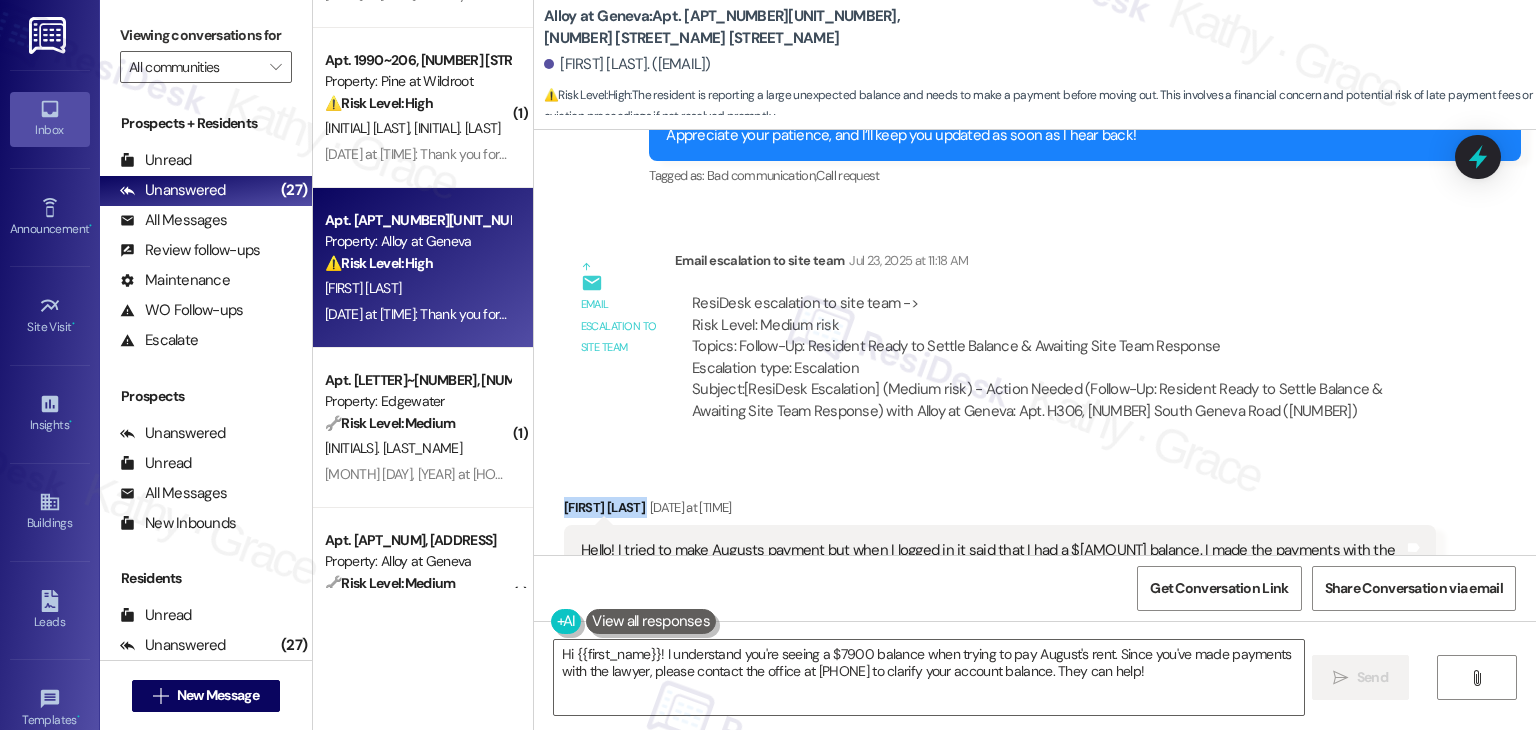 click on "Received via SMS Thaina Ferreira Aug 01, 2025 at 7:09 PM Hello! I tried to make Augusts payment but when I logged in it said that I had a $7900 balance. I made the payments with the lawyer and would like to make August payment before the move out date. Thank you! :) Tags and notes Tagged as:   Rent/payments ,  Click to highlight conversations about Rent/payments Billing discrepancy Click to highlight conversations about Billing discrepancy  Related guidelines Hide Suggestions 'Roundhouse - Alloy at Geneva: Rent due on the 3rd of each month, late fee assessed if paid after the 4th, contact office for payment plan options.' Created  a year ago Property level guideline  ( 73 % match) FAQs generated by ResiDesk AI When is rent due each month? Rent is due on the 3rd of each month. What happens if I pay rent on the 4th of the month? If you go into pay rent on the 4th, your account will be assessed a late fee. Who can I contact if I have questions about payment plans or the late fee? Original Guideline Created   (" at bounding box center [1000, 738] 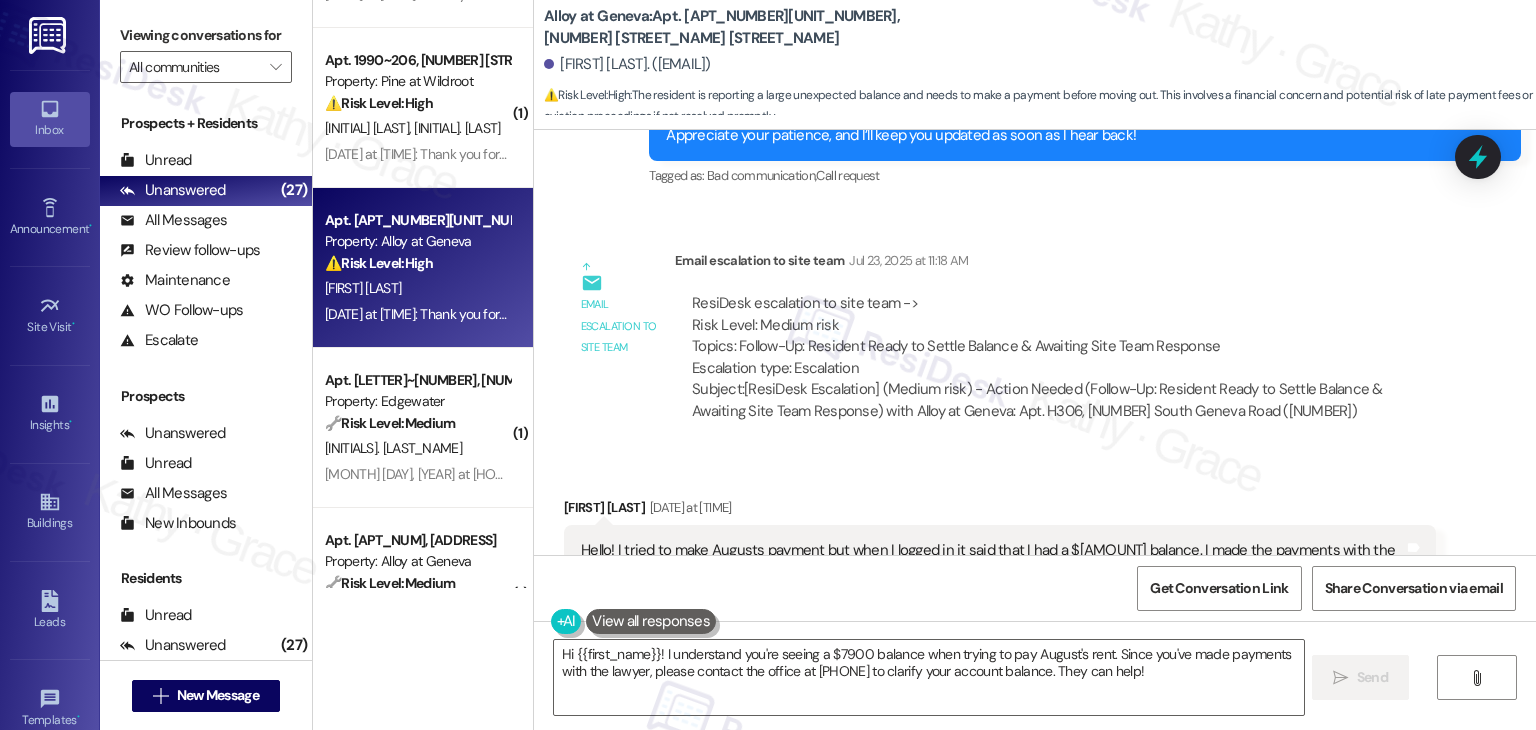 click on "Received via SMS Thaina Ferreira Aug 01, 2025 at 7:09 PM Hello! I tried to make Augusts payment but when I logged in it said that I had a $7900 balance. I made the payments with the lawyer and would like to make August payment before the move out date. Thank you! :) Tags and notes Tagged as:   Rent/payments ,  Click to highlight conversations about Rent/payments Billing discrepancy Click to highlight conversations about Billing discrepancy  Related guidelines Hide Suggestions 'Roundhouse - Alloy at Geneva: Rent due on the 3rd of each month, late fee assessed if paid after the 4th, contact office for payment plan options.' Created  a year ago Property level guideline  ( 73 % match) FAQs generated by ResiDesk AI When is rent due each month? Rent is due on the 3rd of each month. What happens if I pay rent on the 4th of the month? If you go into pay rent on the 4th, your account will be assessed a late fee. Who can I contact if I have questions about payment plans or the late fee? Original Guideline Created   (" at bounding box center (1000, 738) 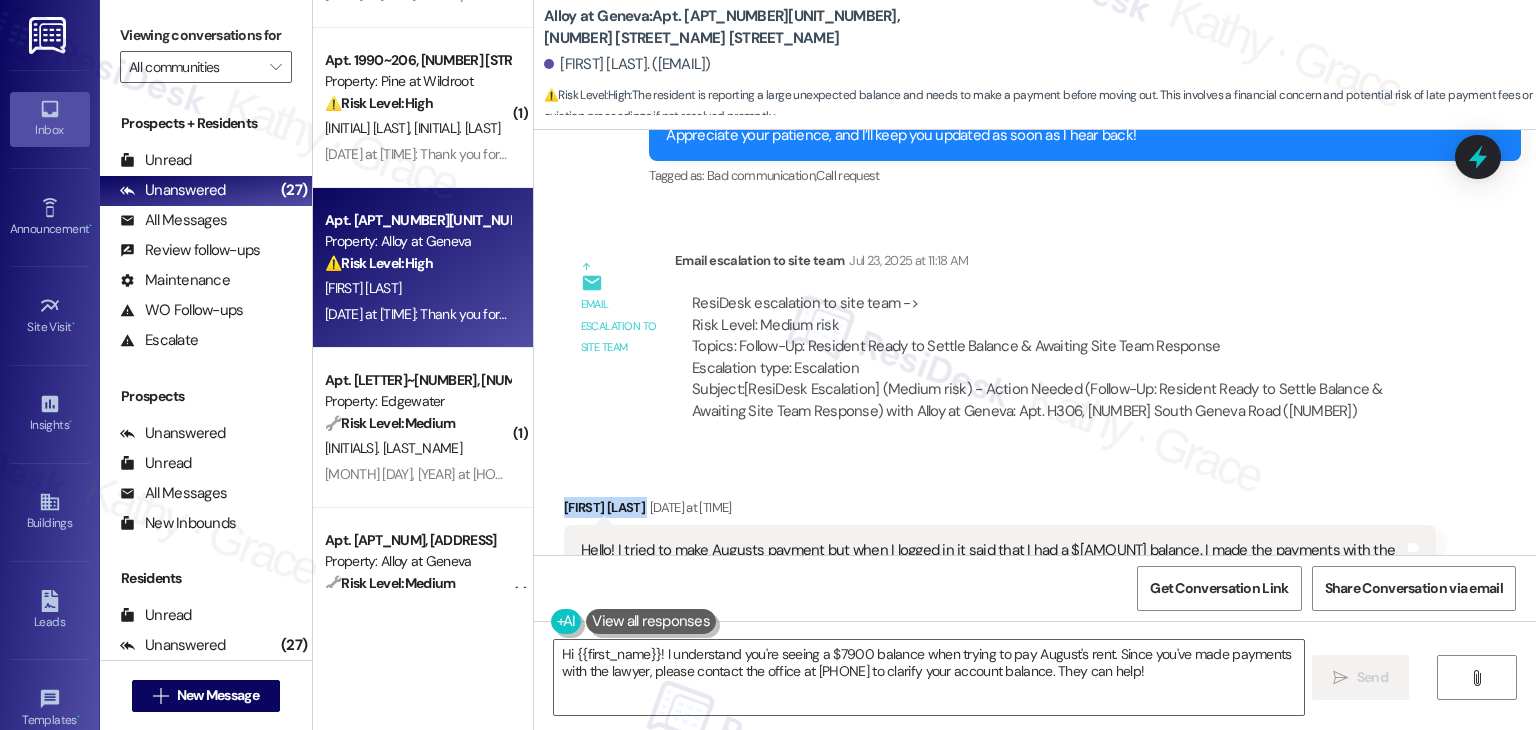 click on "Received via SMS Thaina Ferreira Aug 01, 2025 at 7:09 PM Hello! I tried to make Augusts payment but when I logged in it said that I had a $7900 balance. I made the payments with the lawyer and would like to make August payment before the move out date. Thank you! :) Tags and notes Tagged as:   Rent/payments ,  Click to highlight conversations about Rent/payments Billing discrepancy Click to highlight conversations about Billing discrepancy  Related guidelines Hide Suggestions 'Roundhouse - Alloy at Geneva: Rent due on the 3rd of each month, late fee assessed if paid after the 4th, contact office for payment plan options.' Created  a year ago Property level guideline  ( 73 % match) FAQs generated by ResiDesk AI When is rent due each month? Rent is due on the 3rd of each month. What happens if I pay rent on the 4th of the month? If you go into pay rent on the 4th, your account will be assessed a late fee. Who can I contact if I have questions about payment plans or the late fee? Original Guideline Created   (" at bounding box center (1000, 738) 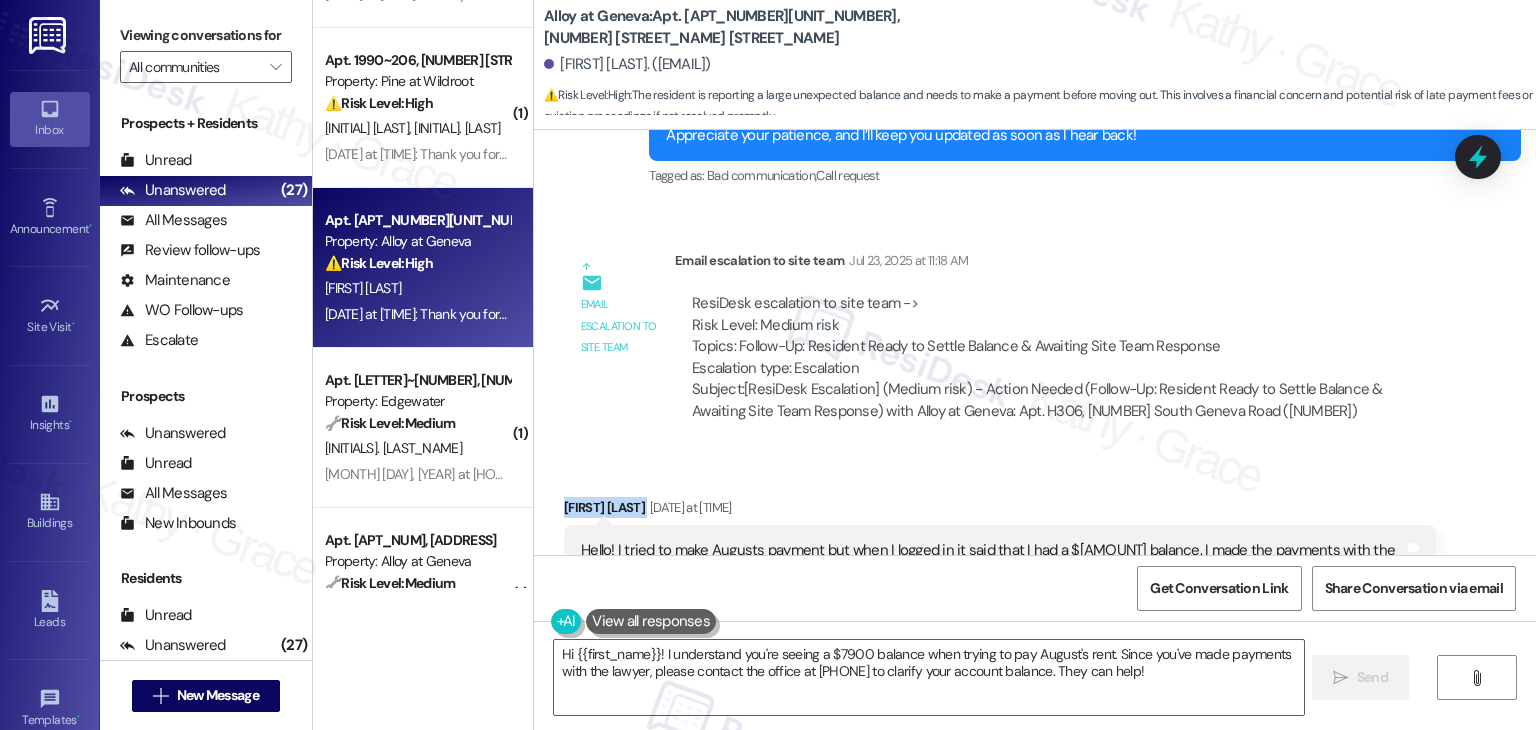 click on "Received via SMS Thaina Ferreira Aug 01, 2025 at 7:09 PM Hello! I tried to make Augusts payment but when I logged in it said that I had a $7900 balance. I made the payments with the lawyer and would like to make August payment before the move out date. Thank you! :) Tags and notes Tagged as:   Rent/payments ,  Click to highlight conversations about Rent/payments Billing discrepancy Click to highlight conversations about Billing discrepancy  Related guidelines Hide Suggestions 'Roundhouse - Alloy at Geneva: Rent due on the 3rd of each month, late fee assessed if paid after the 4th, contact office for payment plan options.' Created  a year ago Property level guideline  ( 73 % match) FAQs generated by ResiDesk AI When is rent due each month? Rent is due on the 3rd of each month. What happens if I pay rent on the 4th of the month? If you go into pay rent on the 4th, your account will be assessed a late fee. Who can I contact if I have questions about payment plans or the late fee? Original Guideline Created   (" at bounding box center [1000, 738] 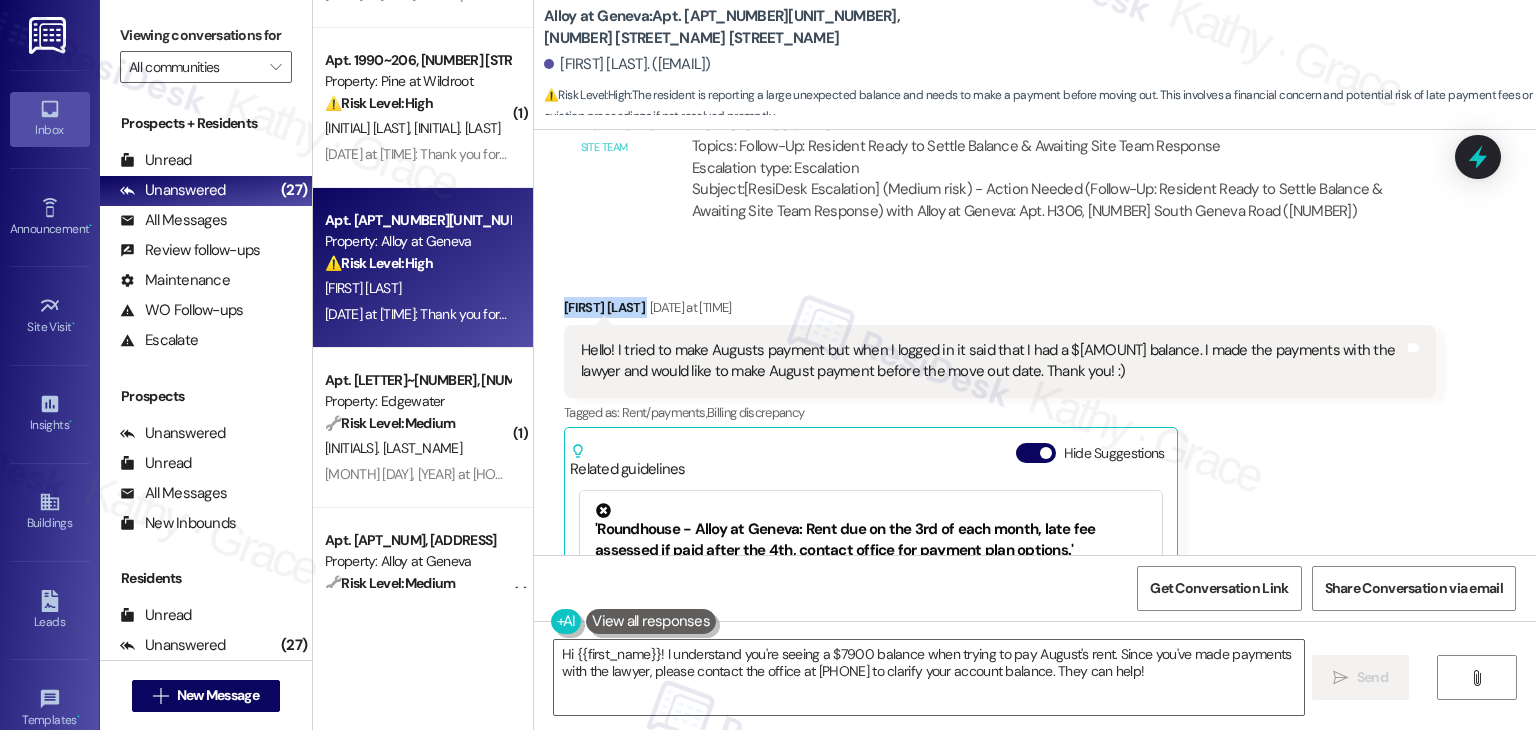 scroll, scrollTop: 12167, scrollLeft: 0, axis: vertical 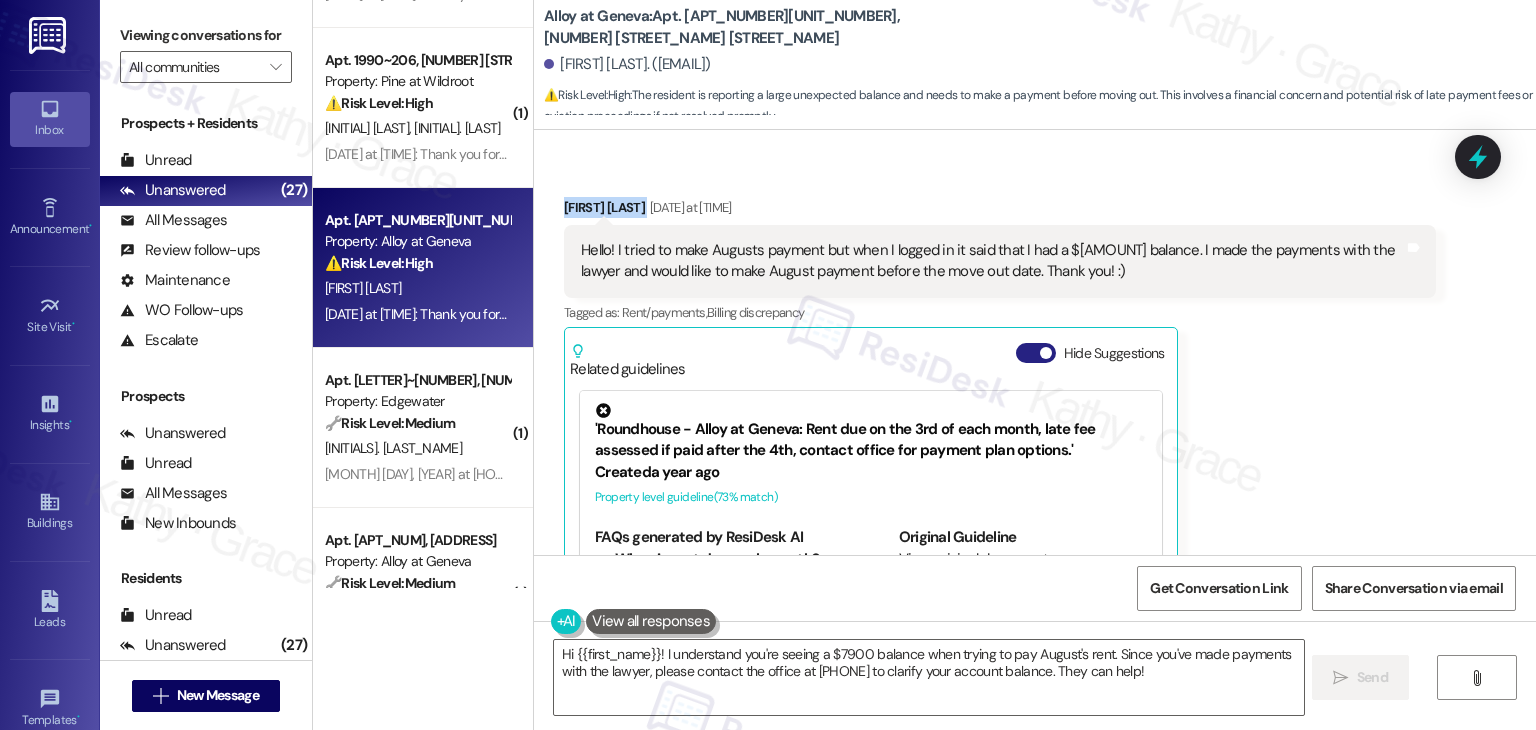 click on "Hide Suggestions" at bounding box center [1036, 353] 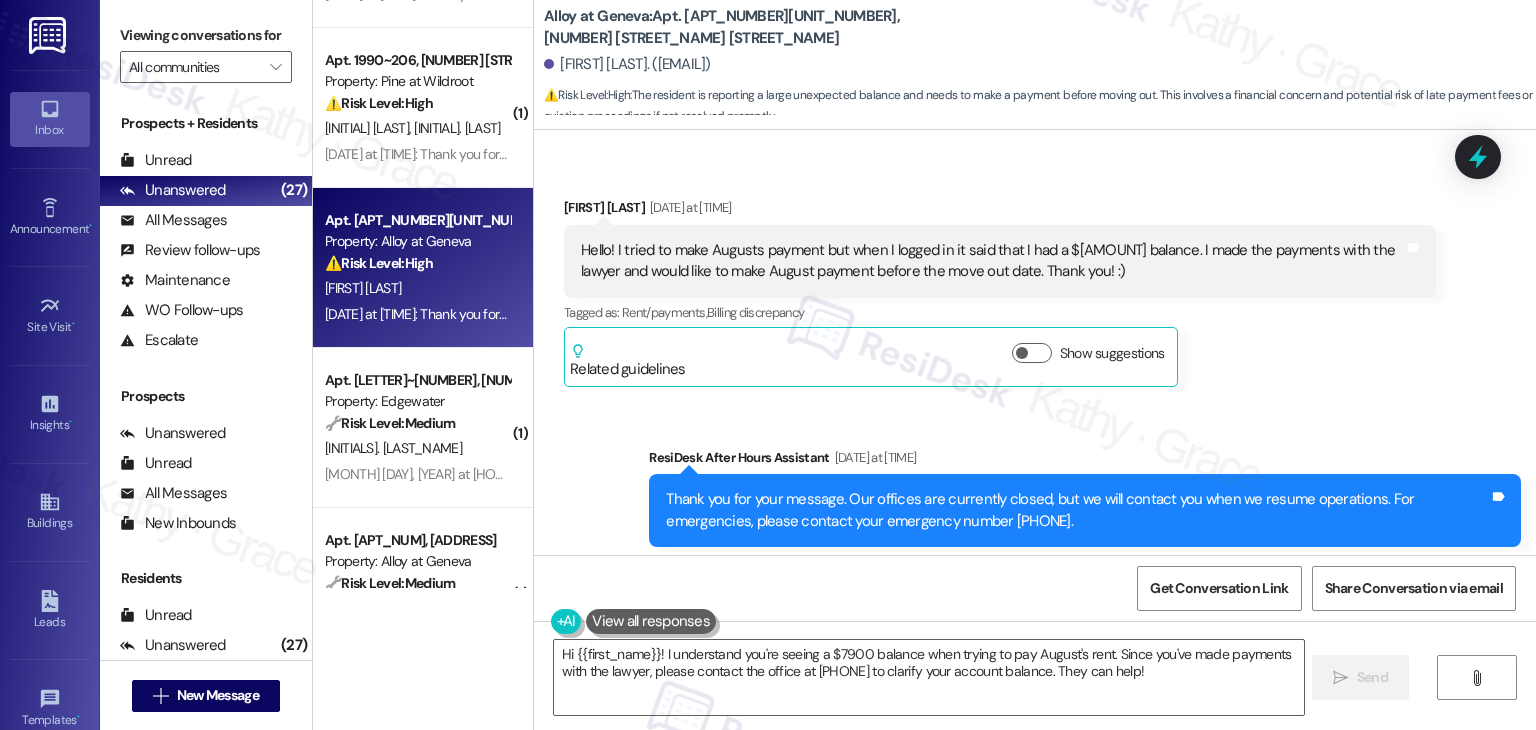 click on "Sent via SMS ResiDesk After Hours Assistant Aug 01, 2025 at 7:09 PM Thank you for your message. Our offices are currently closed, but we will contact you when we resume operations. For emergencies, please contact your emergency number 801.655.5600. Tags and notes Tagged as:   Call request Click to highlight conversations about Call request" at bounding box center [1035, 497] 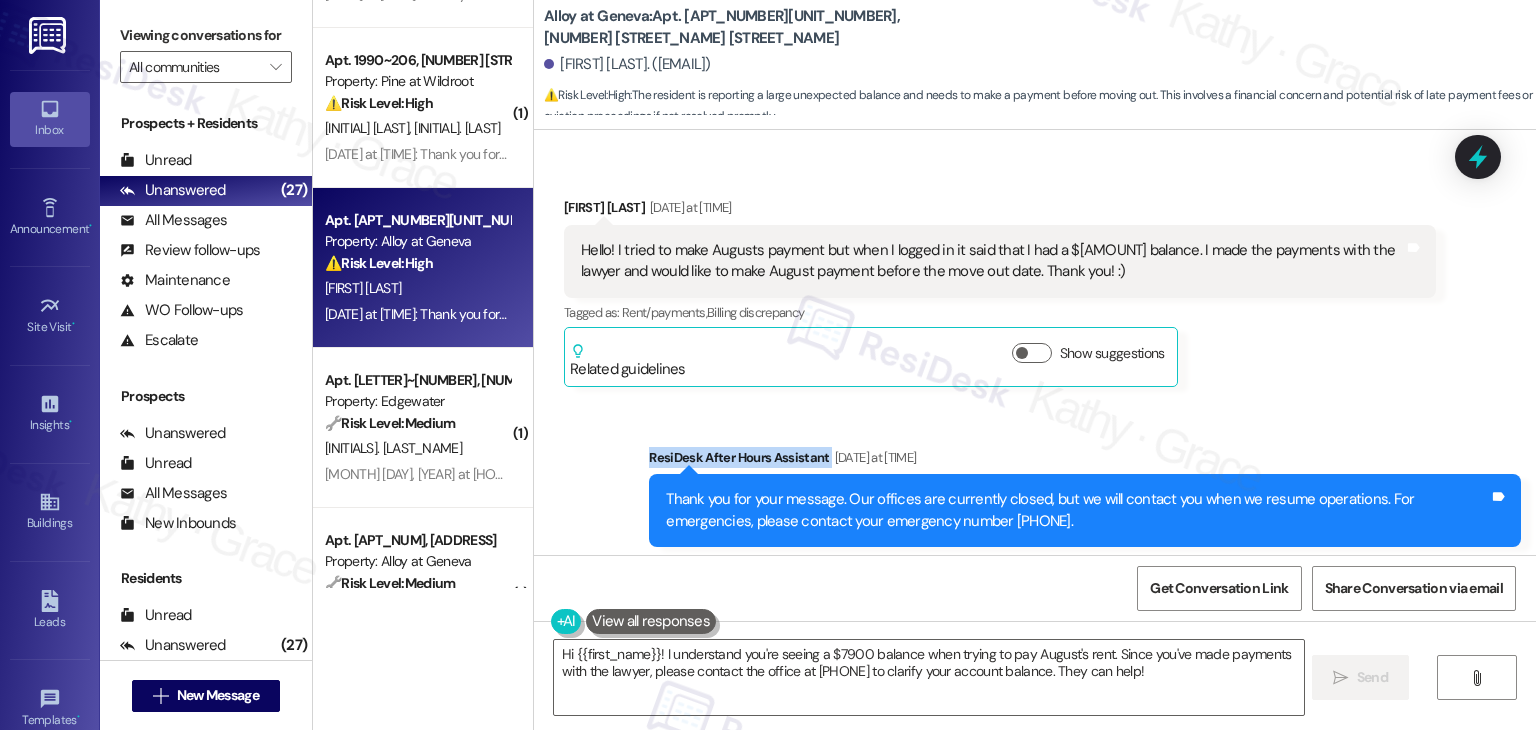 click on "Sent via SMS ResiDesk After Hours Assistant Aug 01, 2025 at 7:09 PM Thank you for your message. Our offices are currently closed, but we will contact you when we resume operations. For emergencies, please contact your emergency number 801.655.5600. Tags and notes Tagged as:   Call request Click to highlight conversations about Call request" at bounding box center [1035, 497] 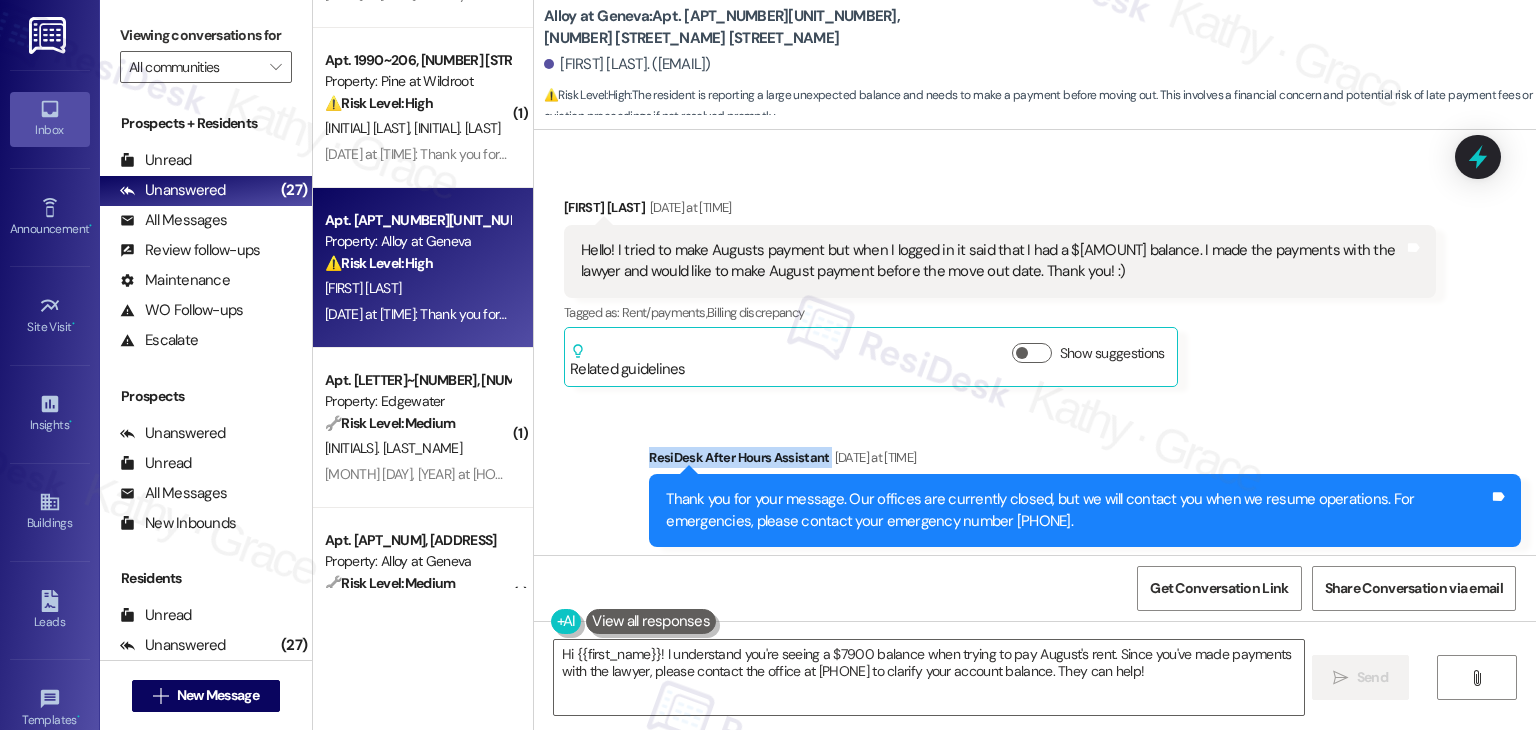 click on "Sent via SMS ResiDesk After Hours Assistant Aug 01, 2025 at 7:09 PM Thank you for your message. Our offices are currently closed, but we will contact you when we resume operations. For emergencies, please contact your emergency number 801.655.5600. Tags and notes Tagged as:   Call request Click to highlight conversations about Call request" at bounding box center [1035, 497] 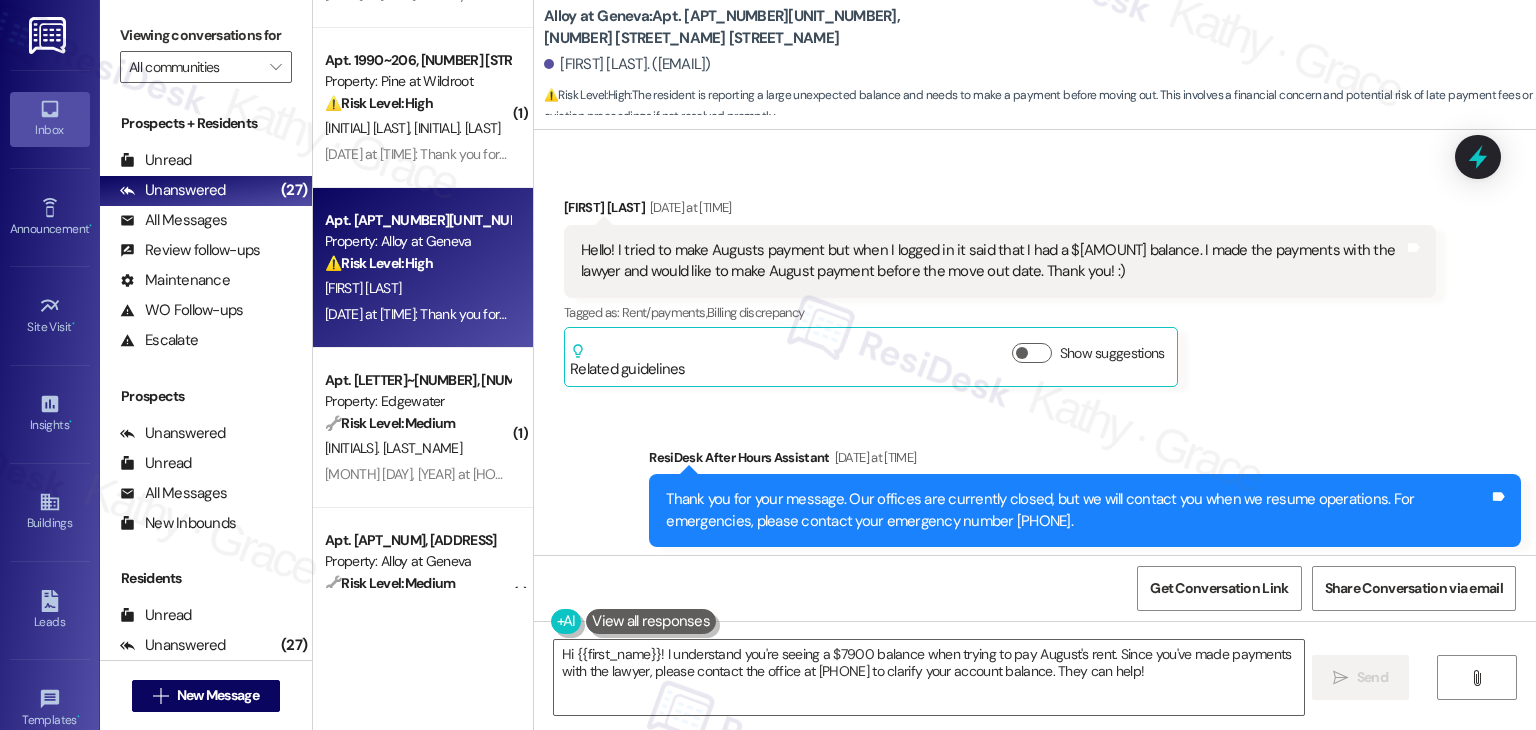 click on "Sent via SMS ResiDesk After Hours Assistant Aug 01, 2025 at 7:09 PM Thank you for your message. Our offices are currently closed, but we will contact you when we resume operations. For emergencies, please contact your emergency number 801.655.5600. Tags and notes Tagged as:   Call request Click to highlight conversations about Call request" at bounding box center [1035, 497] 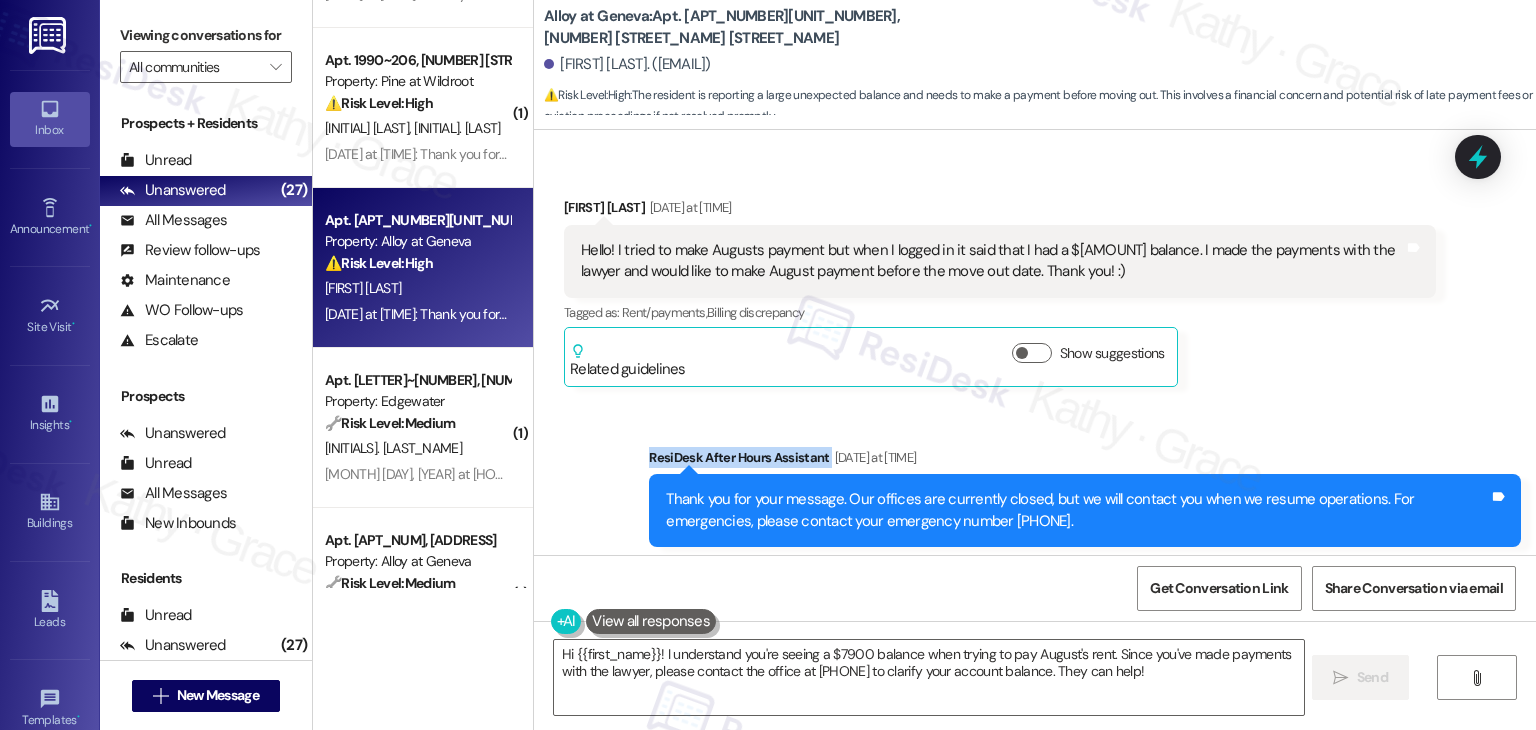 click on "Sent via SMS ResiDesk After Hours Assistant Aug 01, 2025 at 7:09 PM Thank you for your message. Our offices are currently closed, but we will contact you when we resume operations. For emergencies, please contact your emergency number 801.655.5600. Tags and notes Tagged as:   Call request Click to highlight conversations about Call request" at bounding box center (1035, 497) 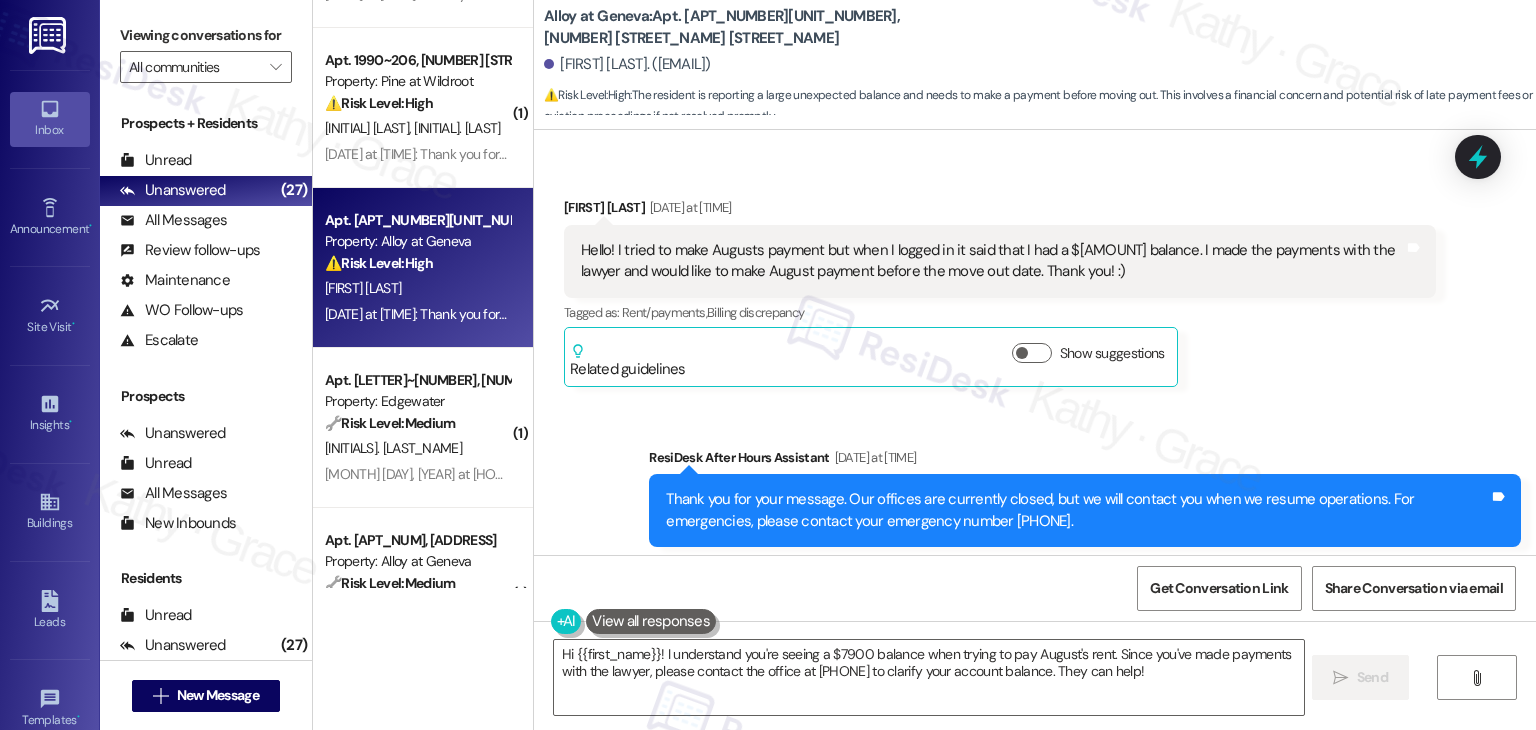 click on "Sent via SMS ResiDesk After Hours Assistant Aug 01, 2025 at 7:09 PM Thank you for your message. Our offices are currently closed, but we will contact you when we resume operations. For emergencies, please contact your emergency number 801.655.5600. Tags and notes Tagged as:   Call request Click to highlight conversations about Call request" at bounding box center [1035, 497] 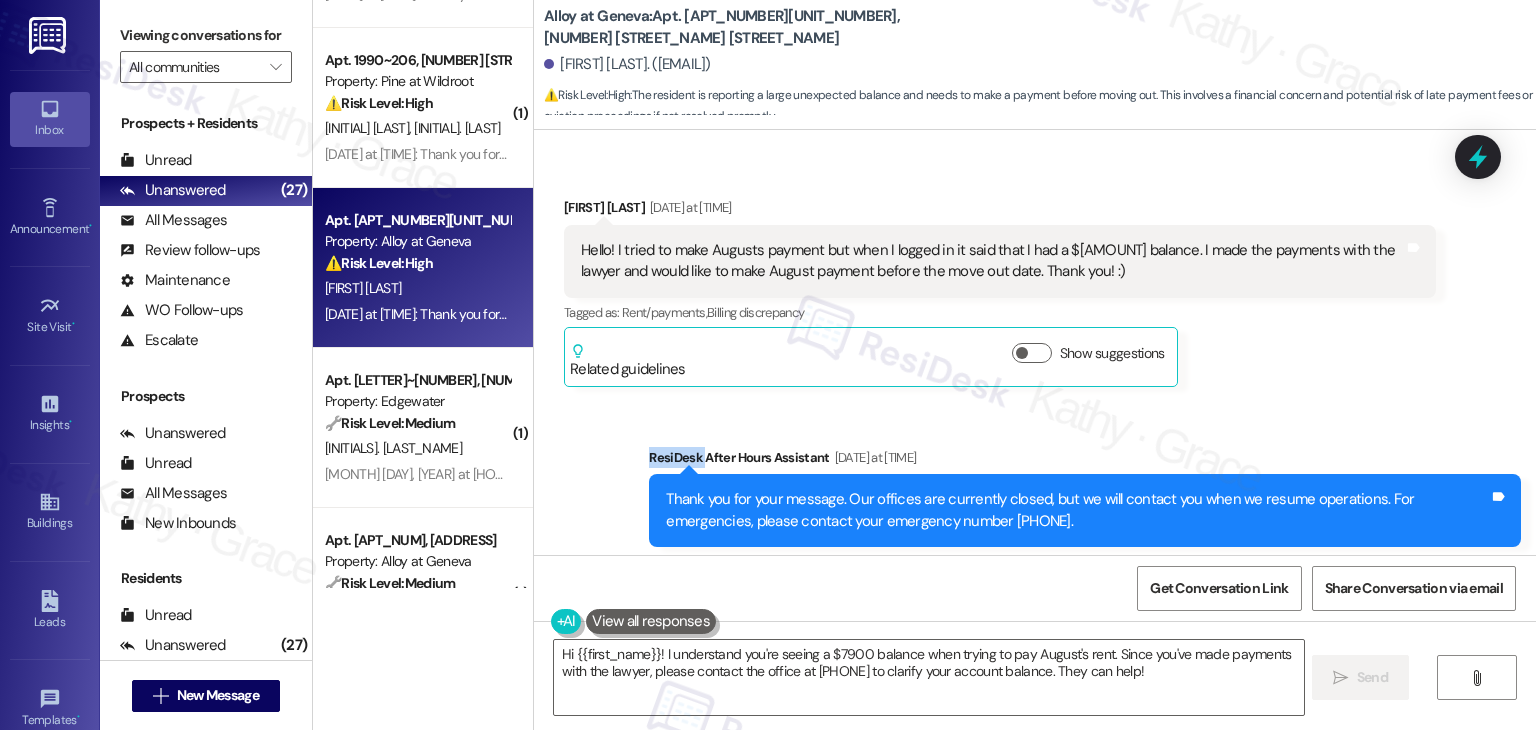 click on "Received via SMS Thaina Ferreira Aug 01, 2025 at 7:09 PM Hello! I tried to make Augusts payment but when I logged in it said that I had a $7900 balance. I made the payments with the lawyer and would like to make August payment before the move out date. Thank you! :) Tags and notes Tagged as:   Rent/payments ,  Click to highlight conversations about Rent/payments Billing discrepancy Click to highlight conversations about Billing discrepancy  Related guidelines Show suggestions" at bounding box center [1000, 292] 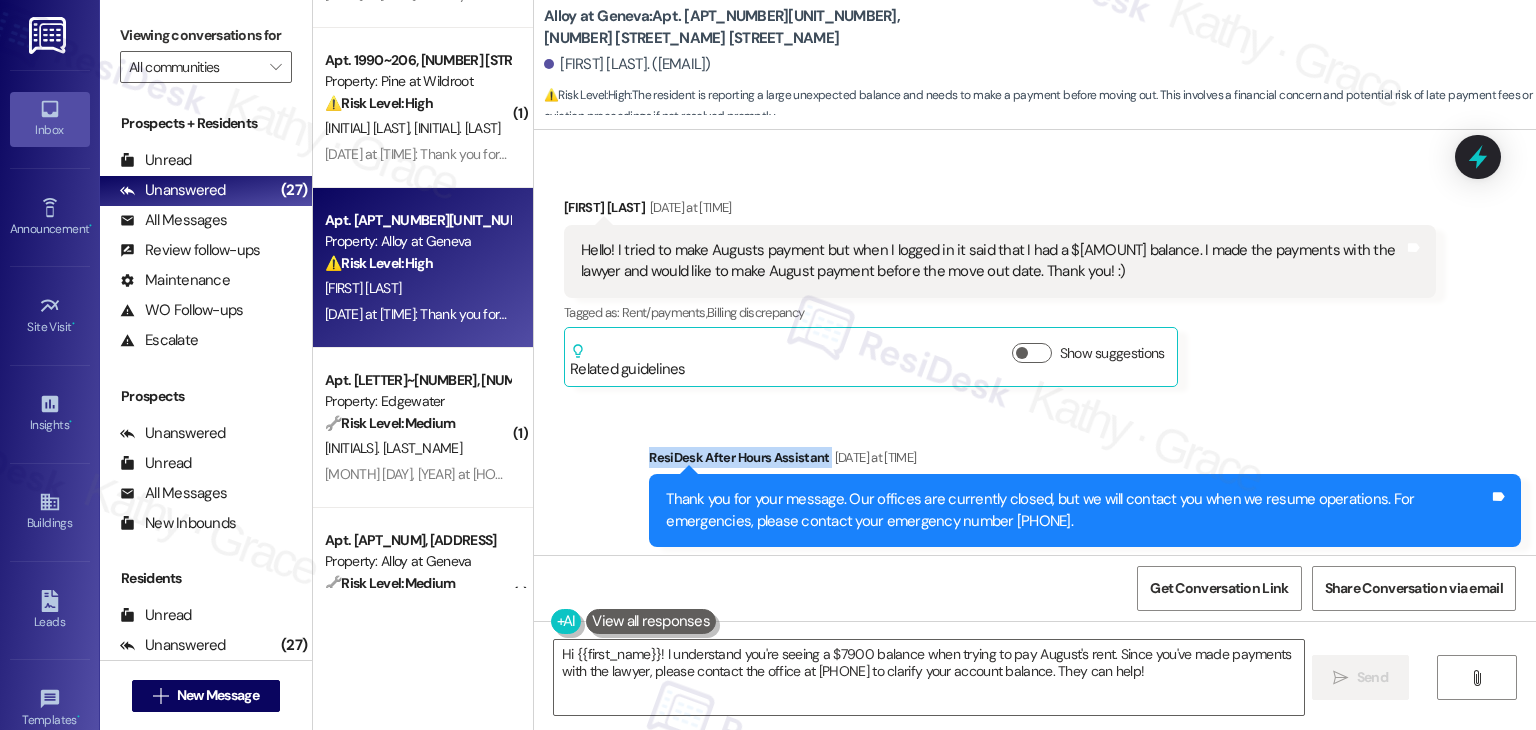 click on "Received via SMS Thaina Ferreira Aug 01, 2025 at 7:09 PM Hello! I tried to make Augusts payment but when I logged in it said that I had a $7900 balance. I made the payments with the lawyer and would like to make August payment before the move out date. Thank you! :) Tags and notes Tagged as:   Rent/payments ,  Click to highlight conversations about Rent/payments Billing discrepancy Click to highlight conversations about Billing discrepancy  Related guidelines Show suggestions" at bounding box center [1000, 292] 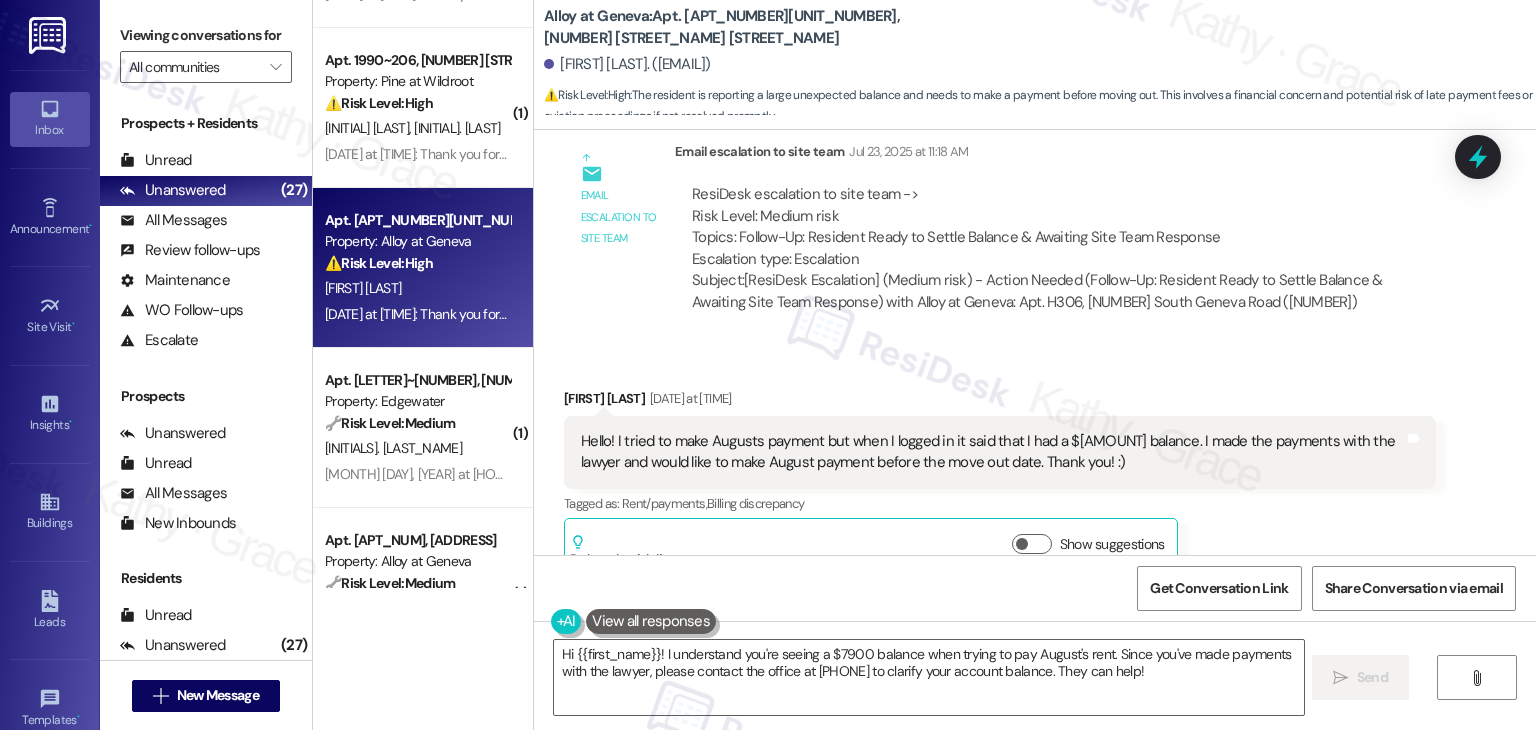 scroll, scrollTop: 12175, scrollLeft: 0, axis: vertical 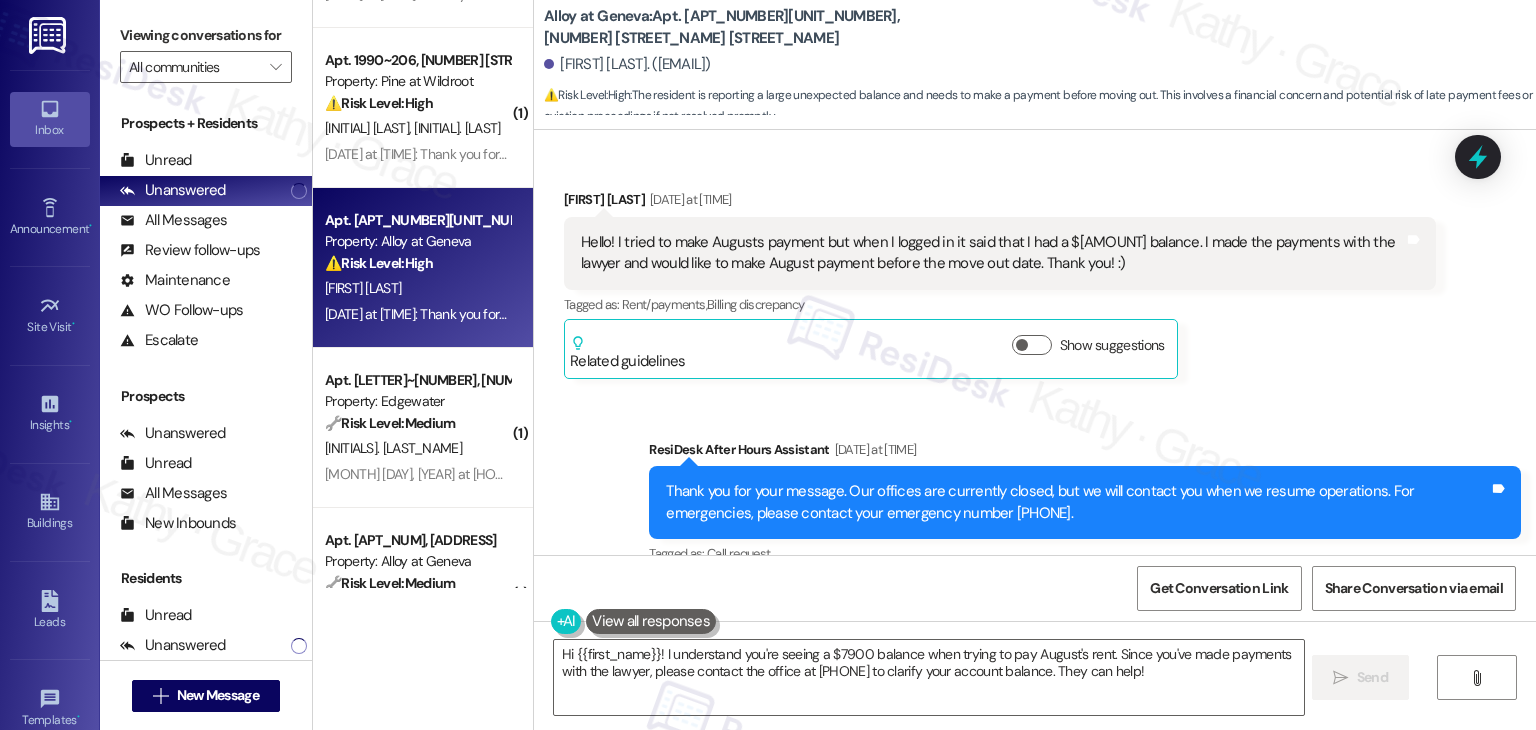 click on "Thaina Ferreira Aug 01, 2025 at 7:09 PM Hello! I tried to make Augusts payment but when I logged in it said that I had a $7900 balance. I made the payments with the lawyer and would like to make August payment before the move out date. Thank you! :) Tags and notes Tagged as:   Rent/payments ,  Click to highlight conversations about Rent/payments Billing discrepancy Click to highlight conversations about Billing discrepancy  Related guidelines Show suggestions" at bounding box center (1000, 284) 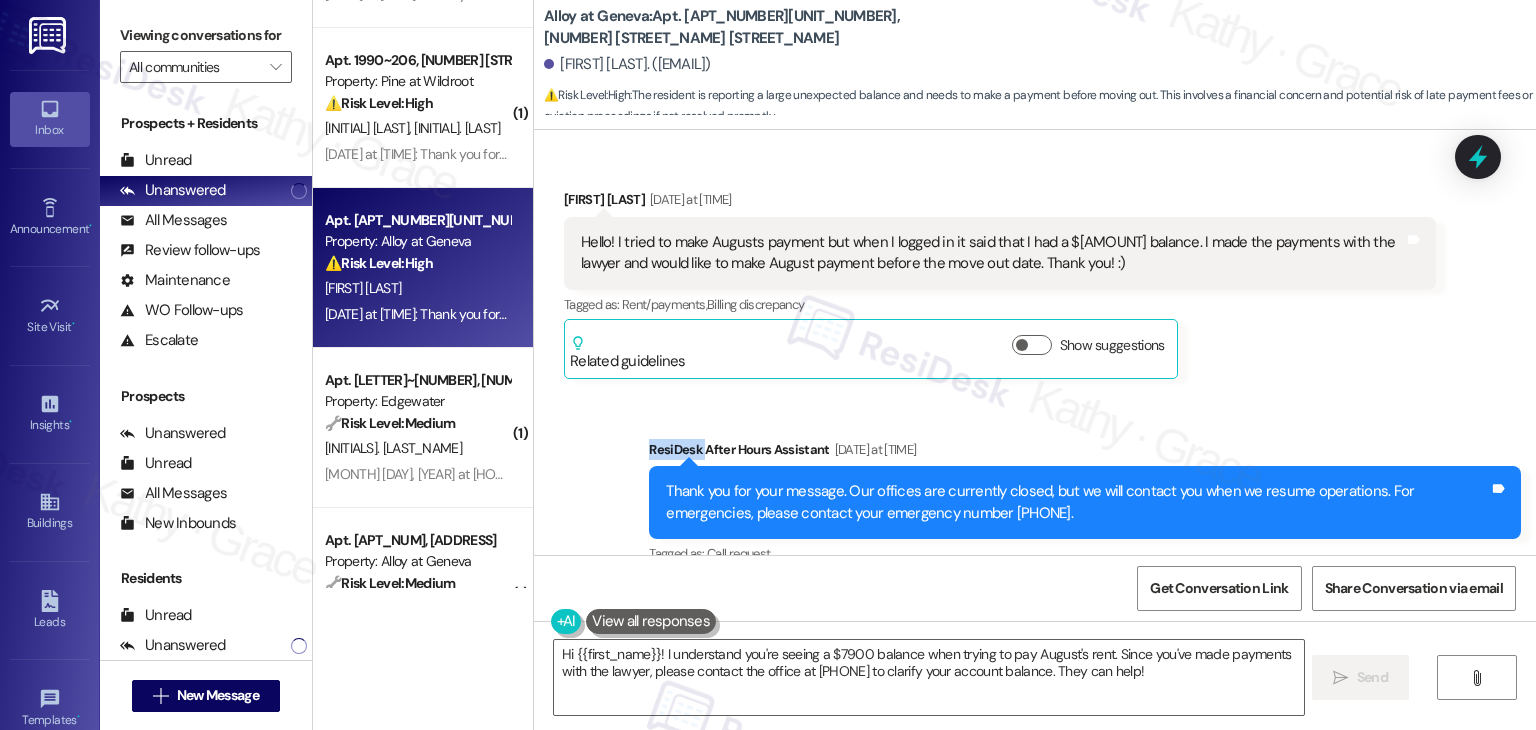 click on "Thaina Ferreira Aug 01, 2025 at 7:09 PM Hello! I tried to make Augusts payment but when I logged in it said that I had a $7900 balance. I made the payments with the lawyer and would like to make August payment before the move out date. Thank you! :) Tags and notes Tagged as:   Rent/payments ,  Click to highlight conversations about Rent/payments Billing discrepancy Click to highlight conversations about Billing discrepancy  Related guidelines Show suggestions" at bounding box center (1000, 284) 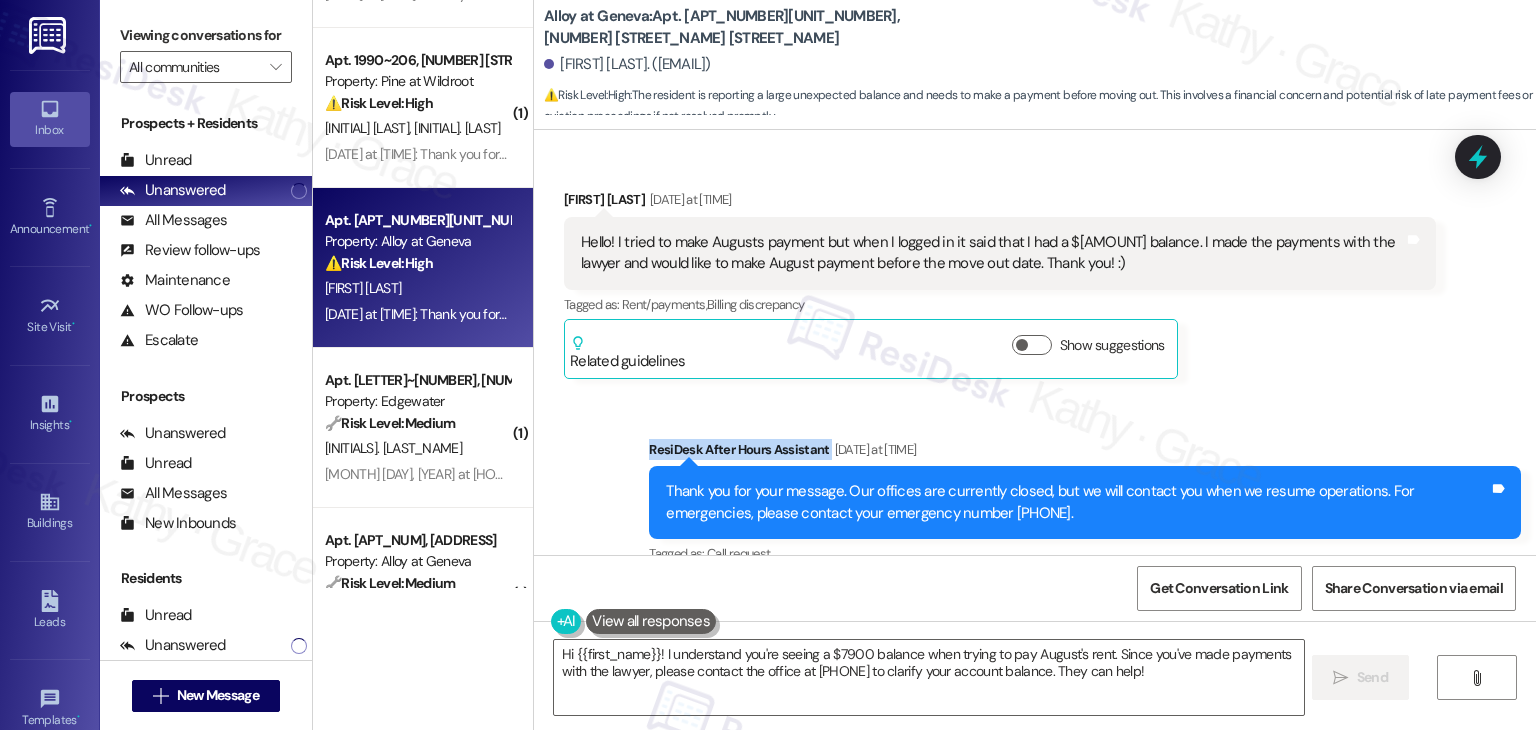 click on "Thaina Ferreira Aug 01, 2025 at 7:09 PM Hello! I tried to make Augusts payment but when I logged in it said that I had a $7900 balance. I made the payments with the lawyer and would like to make August payment before the move out date. Thank you! :) Tags and notes Tagged as:   Rent/payments ,  Click to highlight conversations about Rent/payments Billing discrepancy Click to highlight conversations about Billing discrepancy  Related guidelines Show suggestions" at bounding box center [1000, 284] 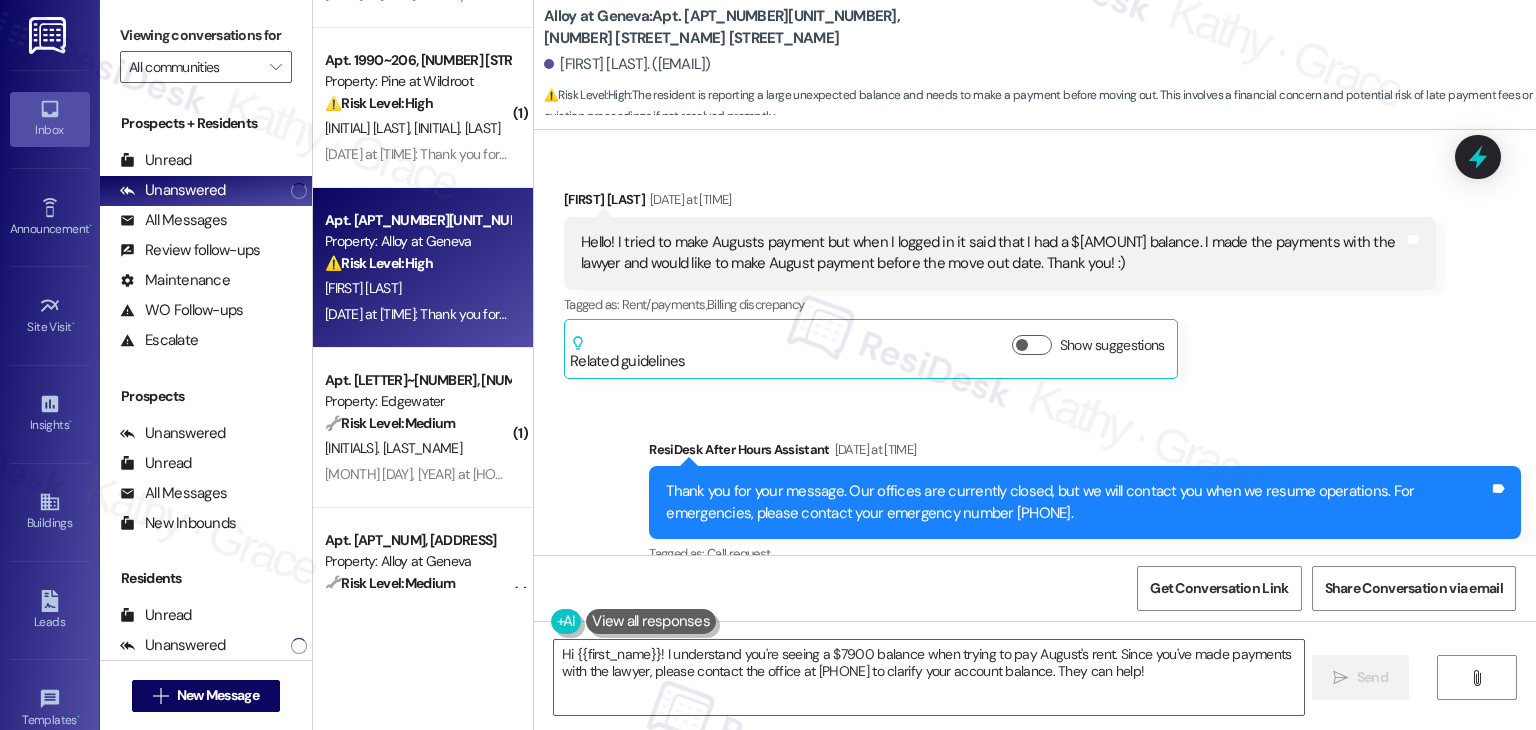 click on "Thaina Ferreira Aug 01, 2025 at 7:09 PM Hello! I tried to make Augusts payment but when I logged in it said that I had a $7900 balance. I made the payments with the lawyer and would like to make August payment before the move out date. Thank you! :) Tags and notes Tagged as:   Rent/payments ,  Click to highlight conversations about Rent/payments Billing discrepancy Click to highlight conversations about Billing discrepancy  Related guidelines Show suggestions" at bounding box center [1000, 284] 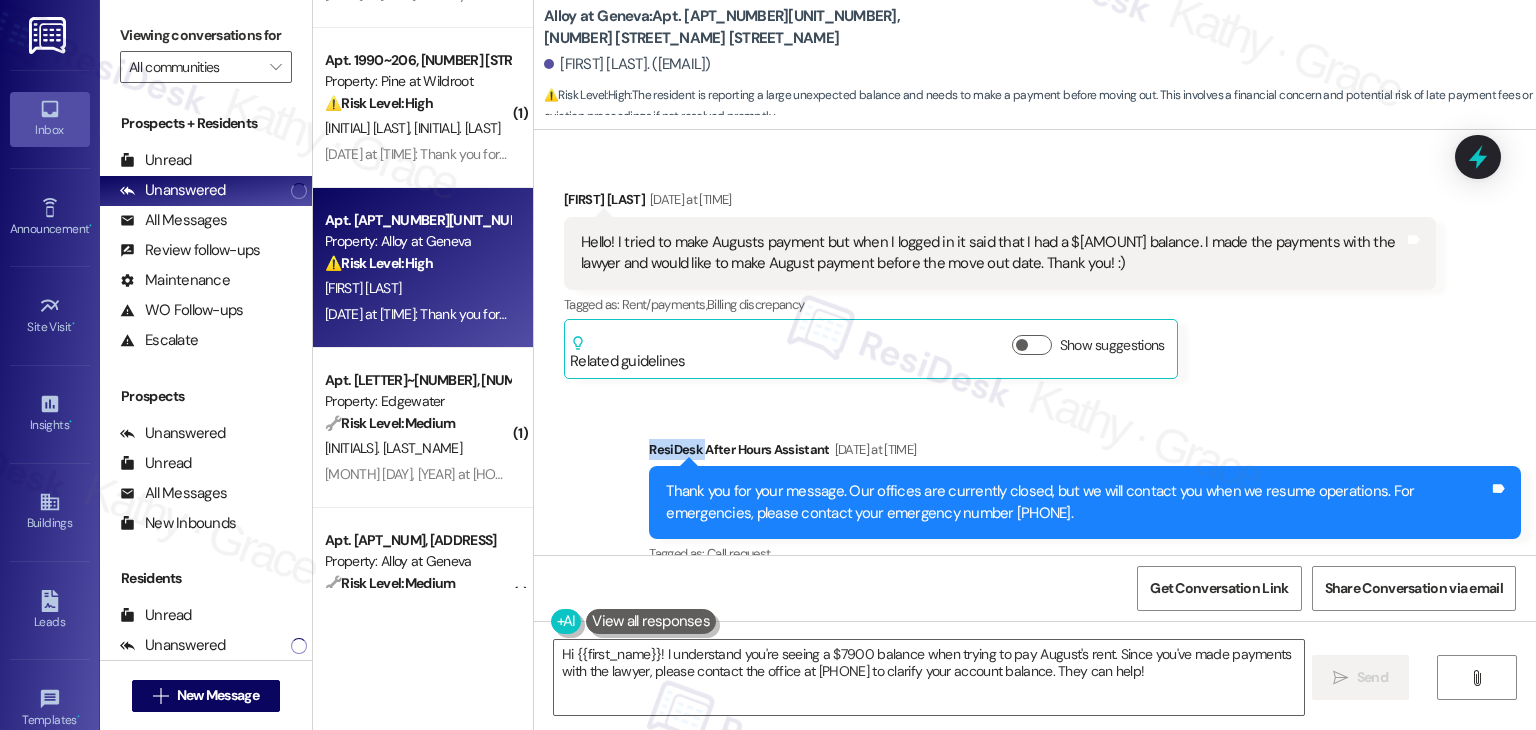 click on "Thaina Ferreira Aug 01, 2025 at 7:09 PM Hello! I tried to make Augusts payment but when I logged in it said that I had a $7900 balance. I made the payments with the lawyer and would like to make August payment before the move out date. Thank you! :) Tags and notes Tagged as:   Rent/payments ,  Click to highlight conversations about Rent/payments Billing discrepancy Click to highlight conversations about Billing discrepancy  Related guidelines Show suggestions" at bounding box center (1000, 284) 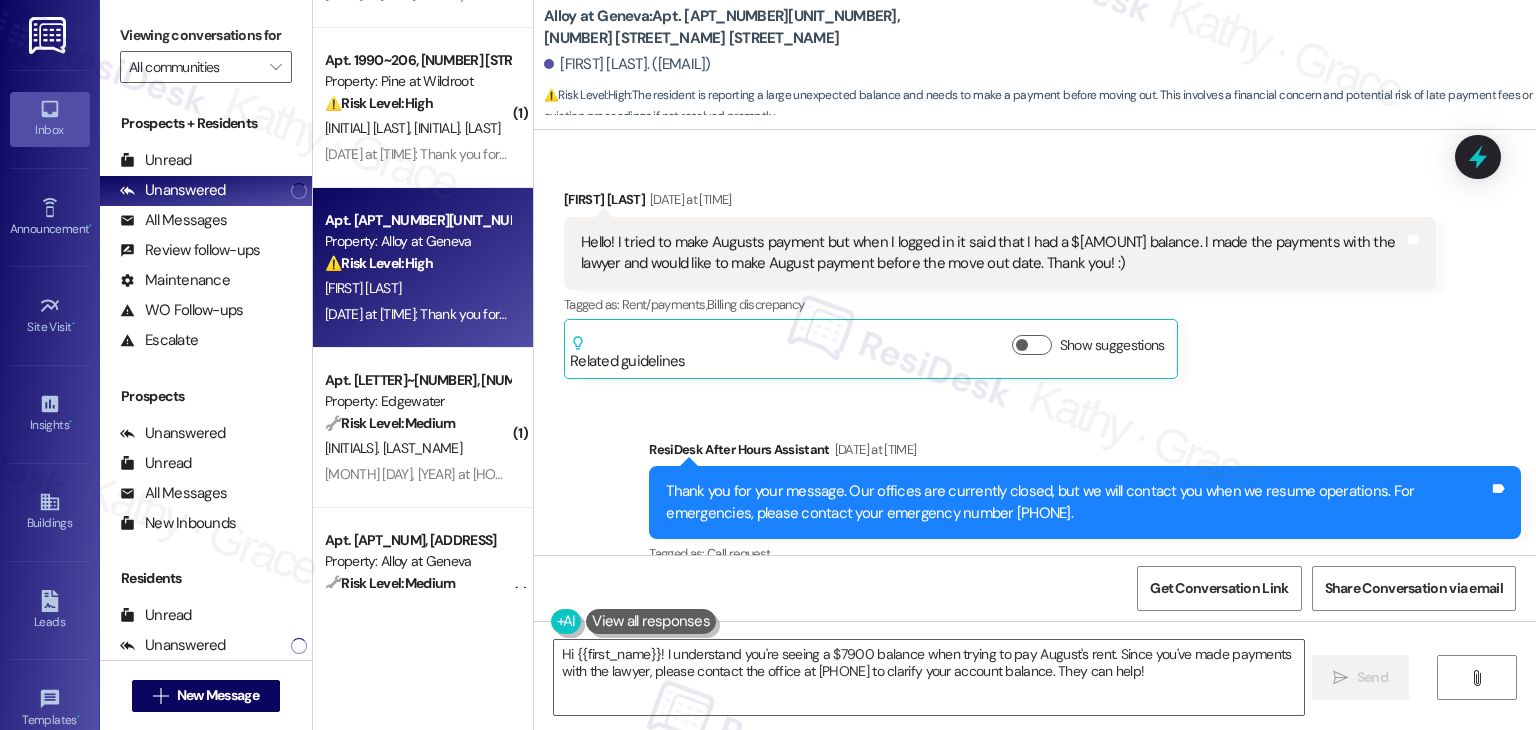 click on "Hello! I tried to make Augusts payment but when I logged in it said that I had a $7900 balance. I made the payments with the lawyer and would like to make August payment before the move out date. Thank you! :)" at bounding box center [992, 253] 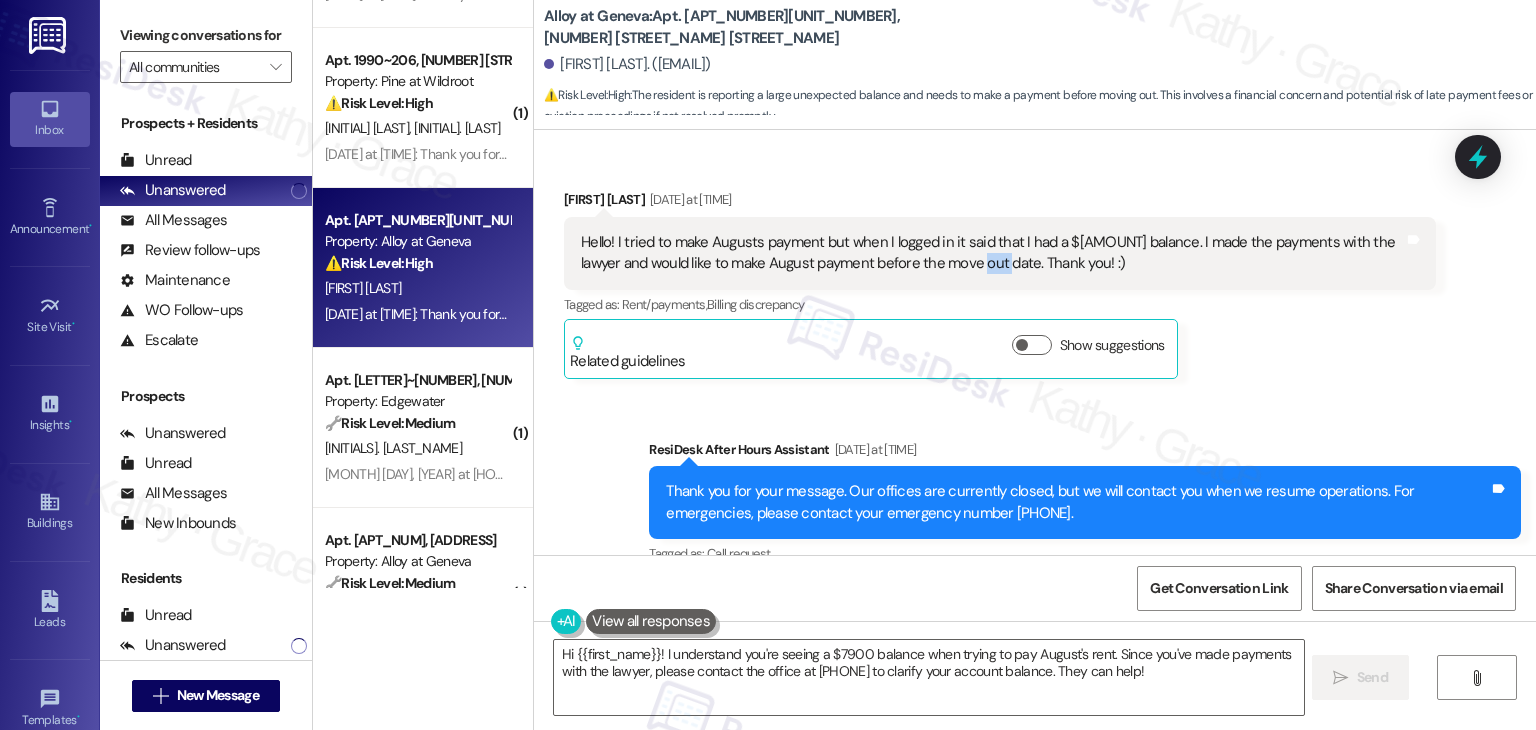 click on "Hello! I tried to make Augusts payment but when I logged in it said that I had a $7900 balance. I made the payments with the lawyer and would like to make August payment before the move out date. Thank you! :)" at bounding box center [992, 253] 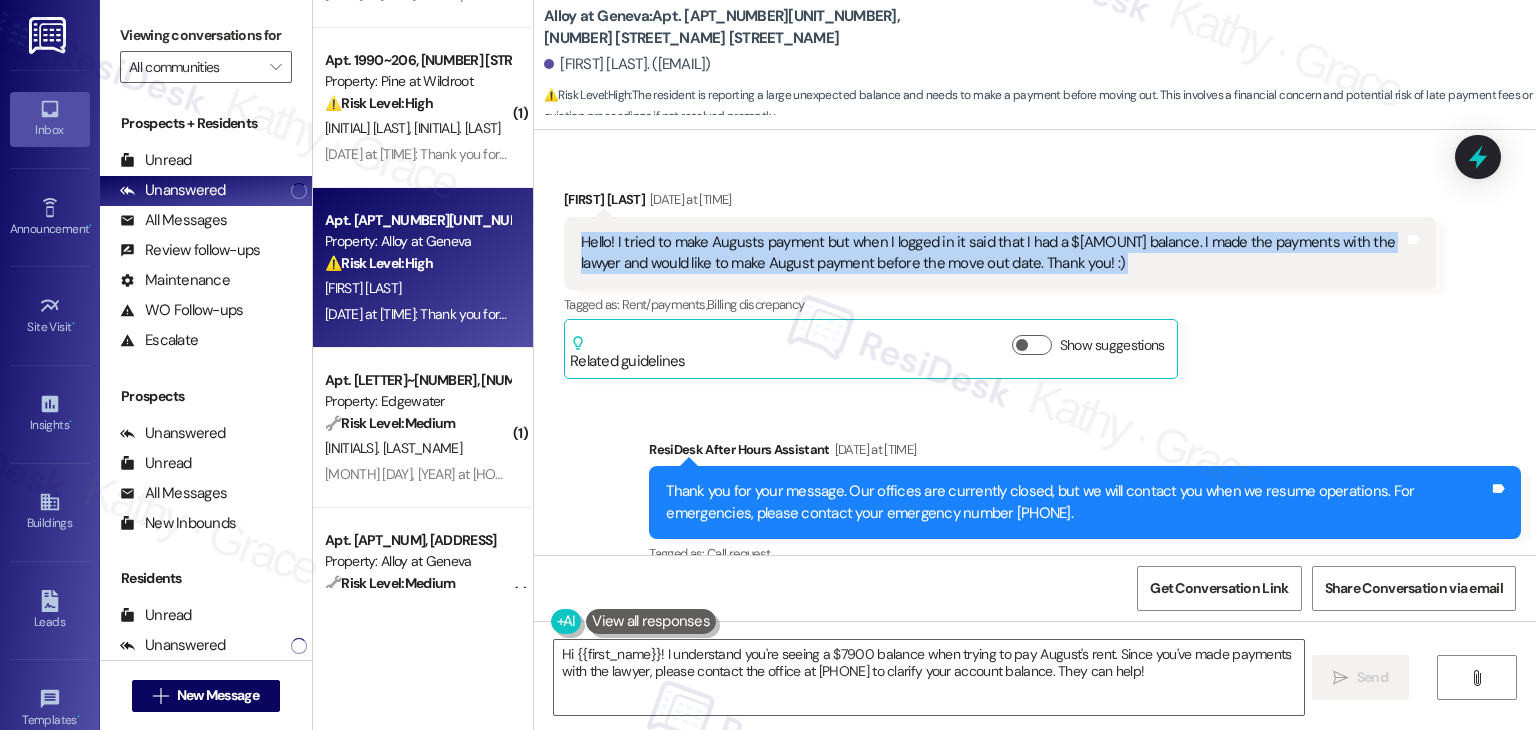 click on "Hello! I tried to make Augusts payment but when I logged in it said that I had a $7900 balance. I made the payments with the lawyer and would like to make August payment before the move out date. Thank you! :)" at bounding box center [992, 253] 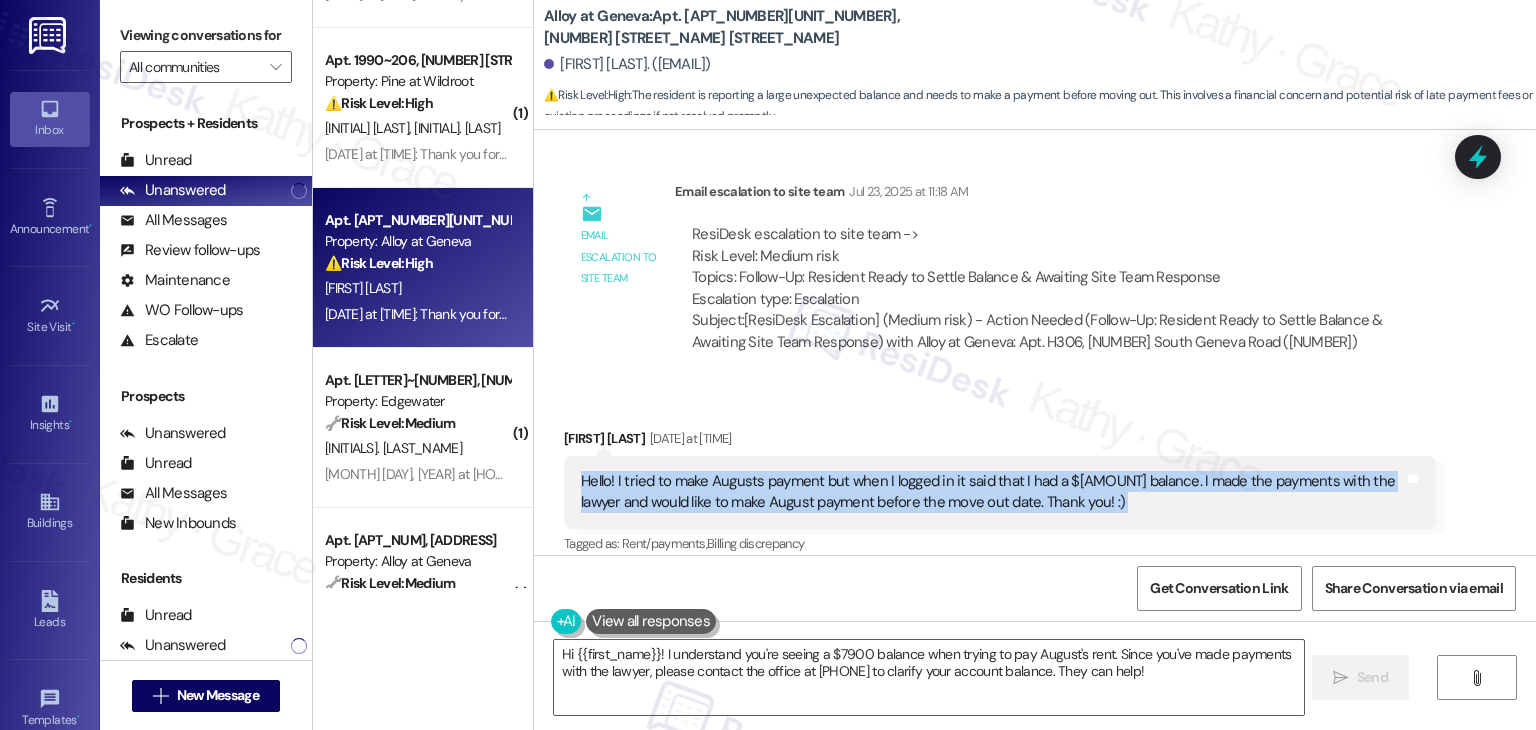 scroll, scrollTop: 11875, scrollLeft: 0, axis: vertical 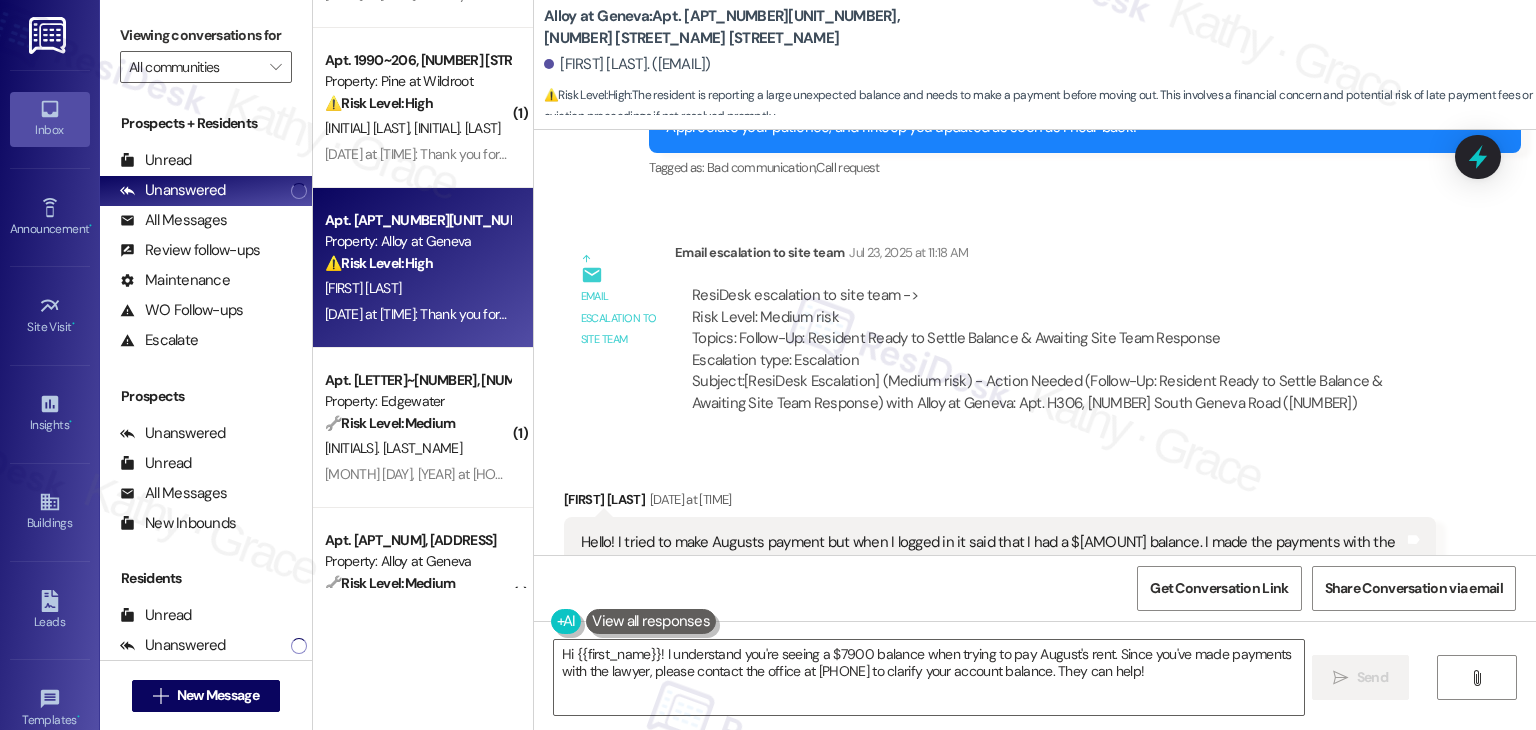 click on "Thaina Ferreira. (thainarr2@icloud.com)" at bounding box center [627, 64] 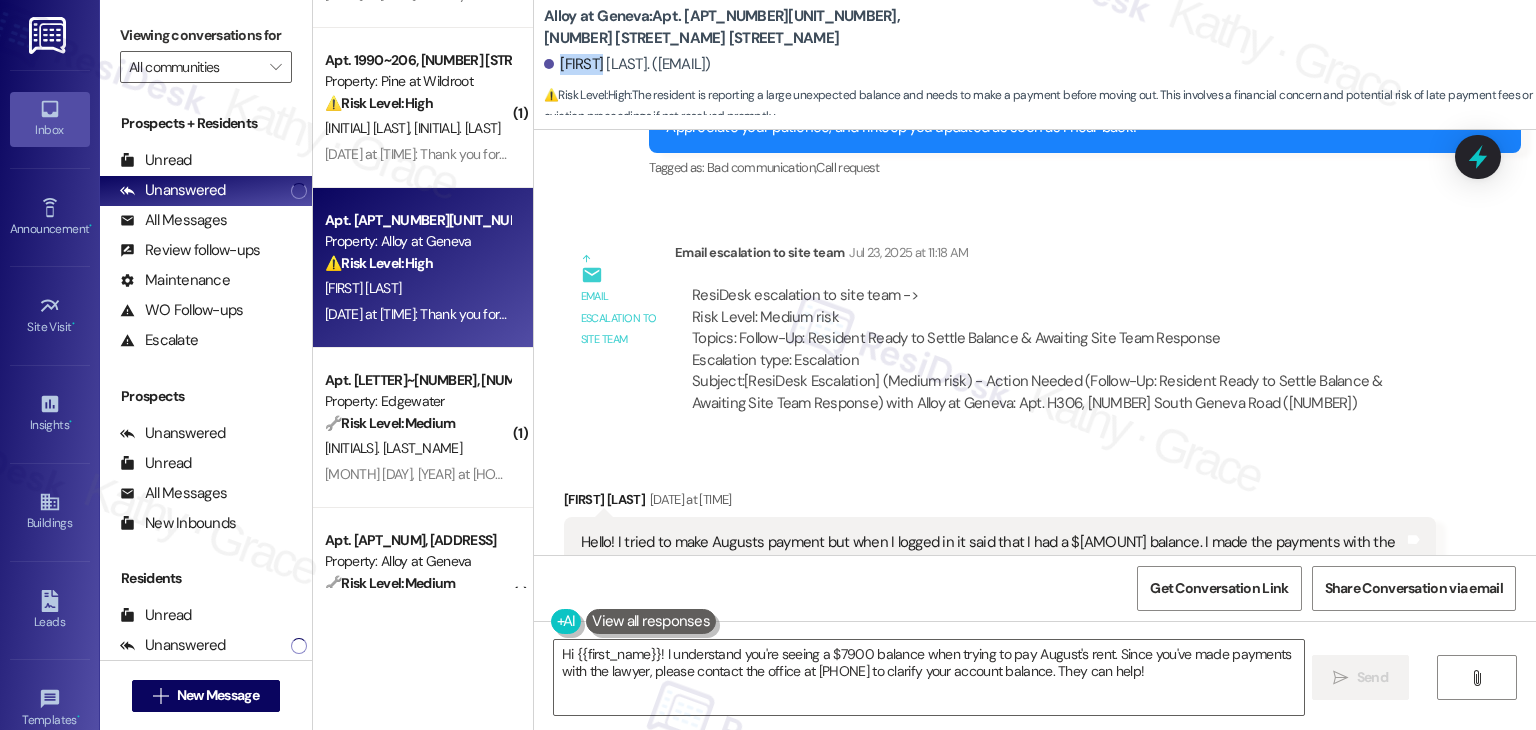 click on "Thaina Ferreira. (thainarr2@icloud.com)" at bounding box center (627, 64) 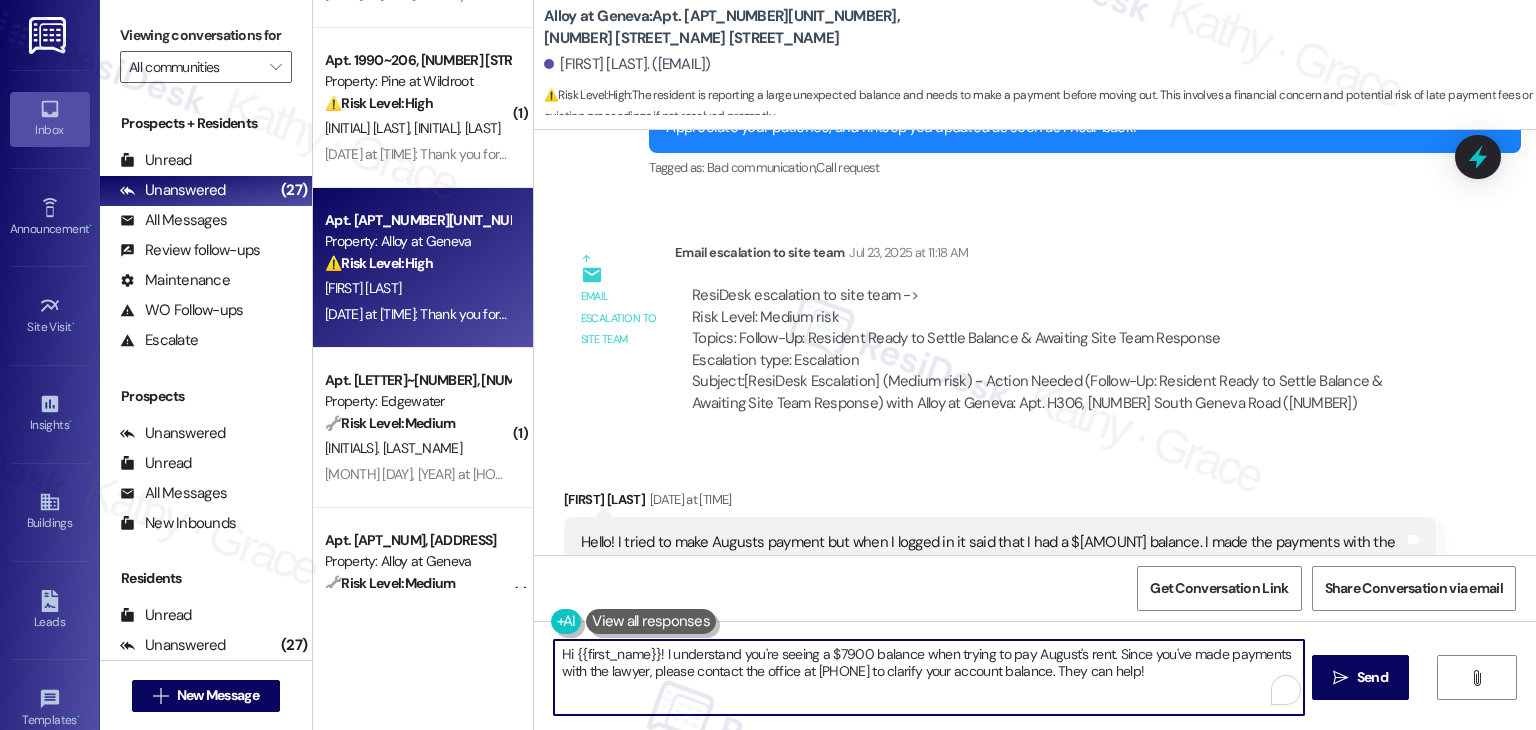 drag, startPoint x: 854, startPoint y: 662, endPoint x: 696, endPoint y: 661, distance: 158.00316 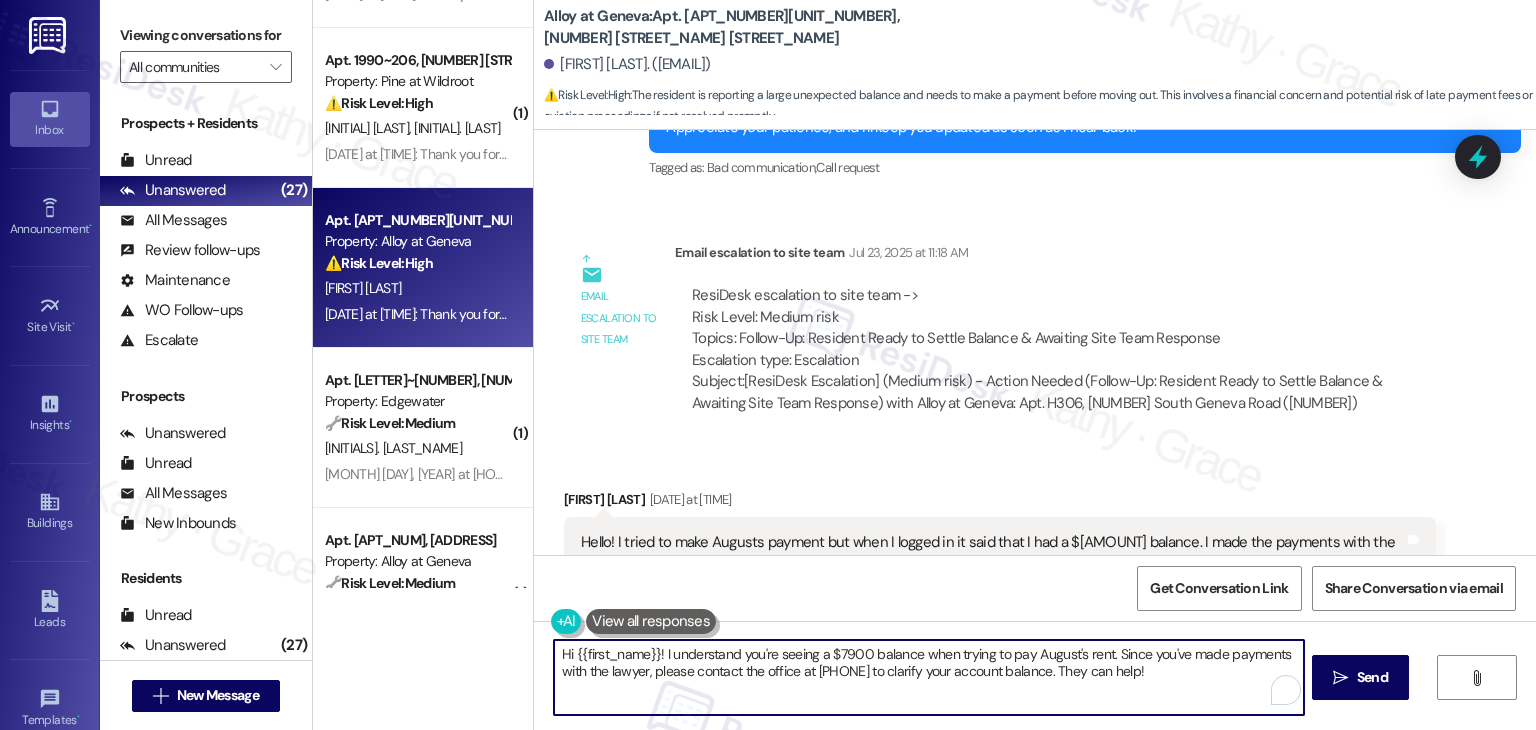 click on "Hi {{first_name}}! I understand you're seeing a $7900 balance when trying to pay August's rent. Since you've made payments with the lawyer, please contact the office at 801-655-5600 to clarify your account balance. They can help!" at bounding box center (928, 677) 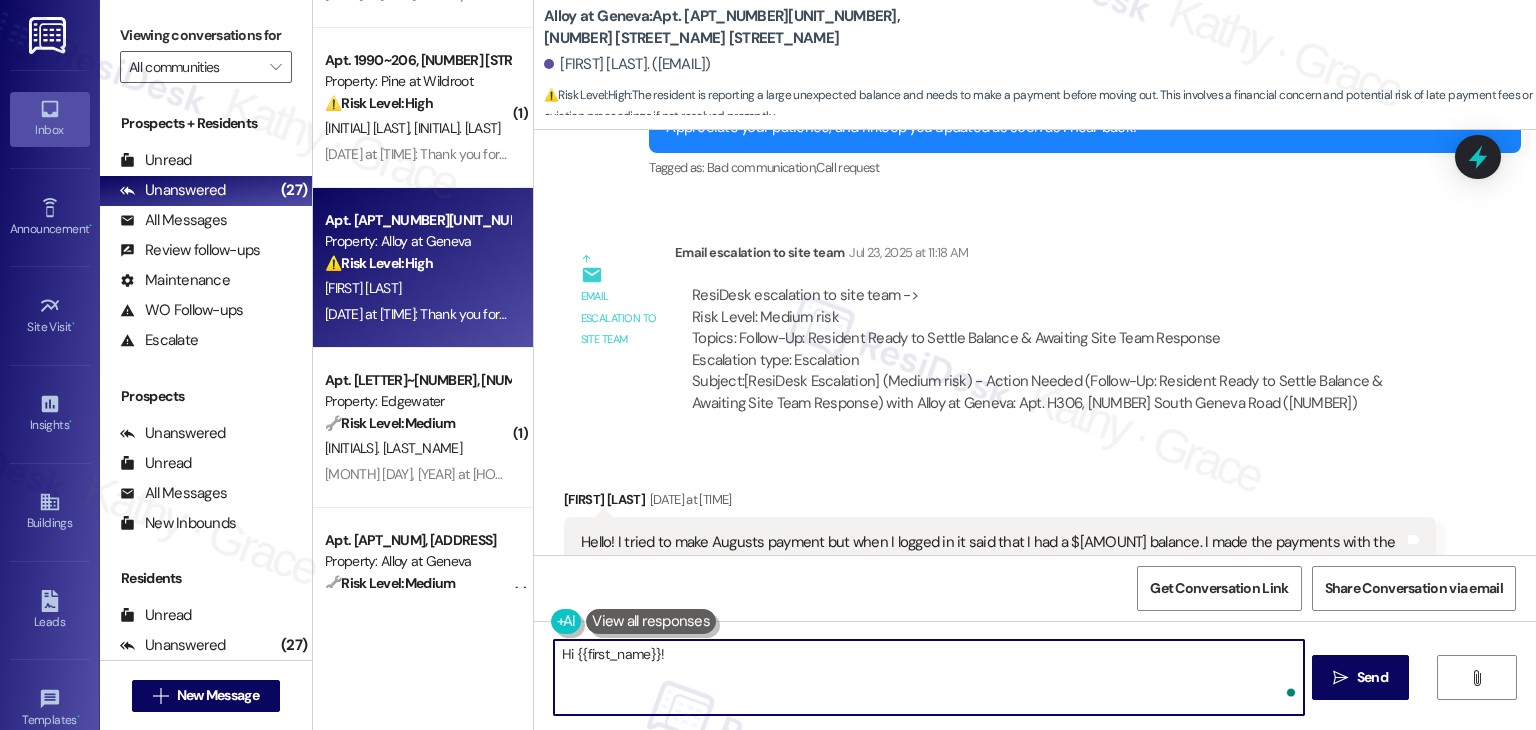 paste on "Thank you for reaching out! I understand your concern regarding the $7900 balance displayed when you logged in. I appreciate your promptness in wanting to make the August payment before your move-out date. Could you please provide me with any proof of the payments made through your lawyer? This will help us look into the issue more effectively. Once we have that information, we’ll be able to clarify the balance and ensure that your August payment is processed without any delays. Thank you for your patience" 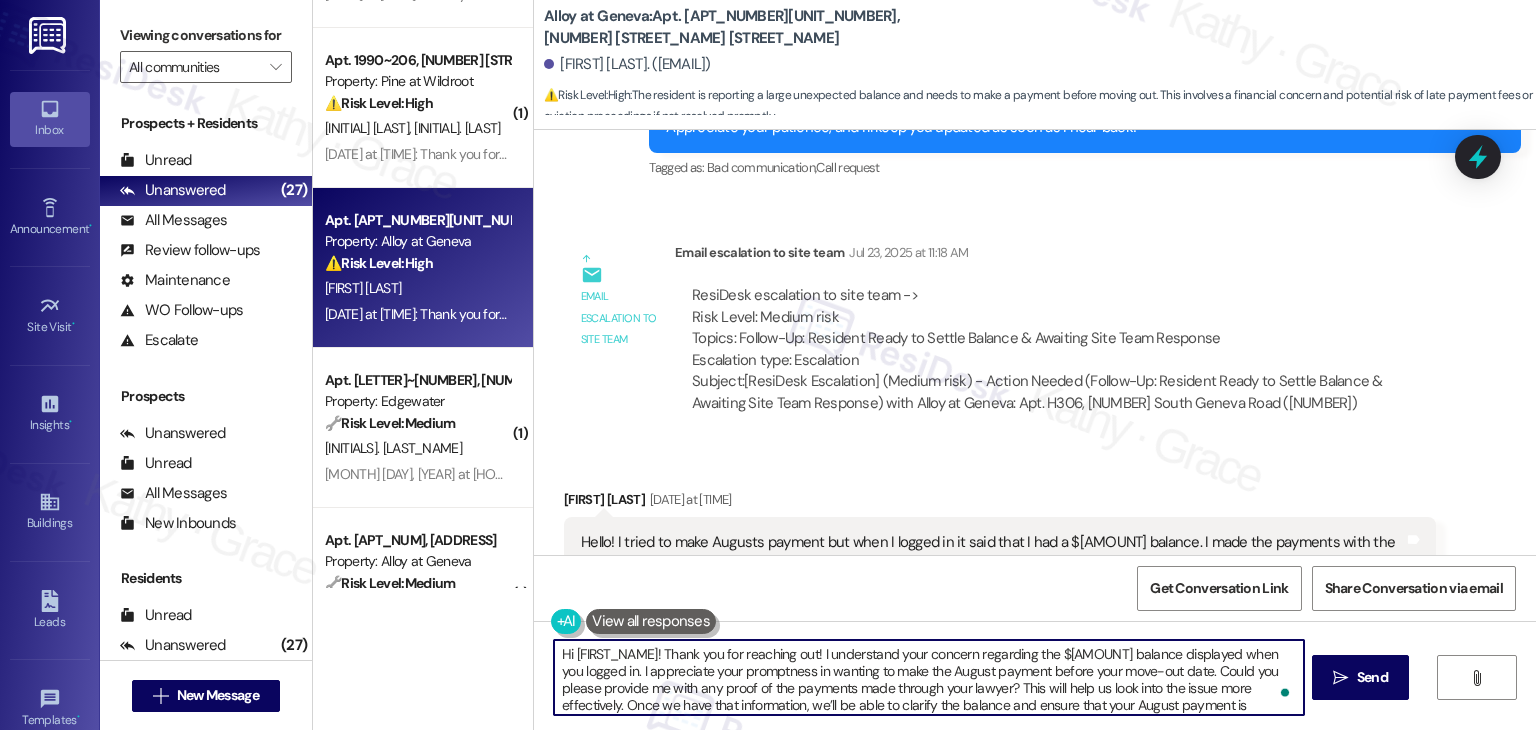 scroll, scrollTop: 16, scrollLeft: 0, axis: vertical 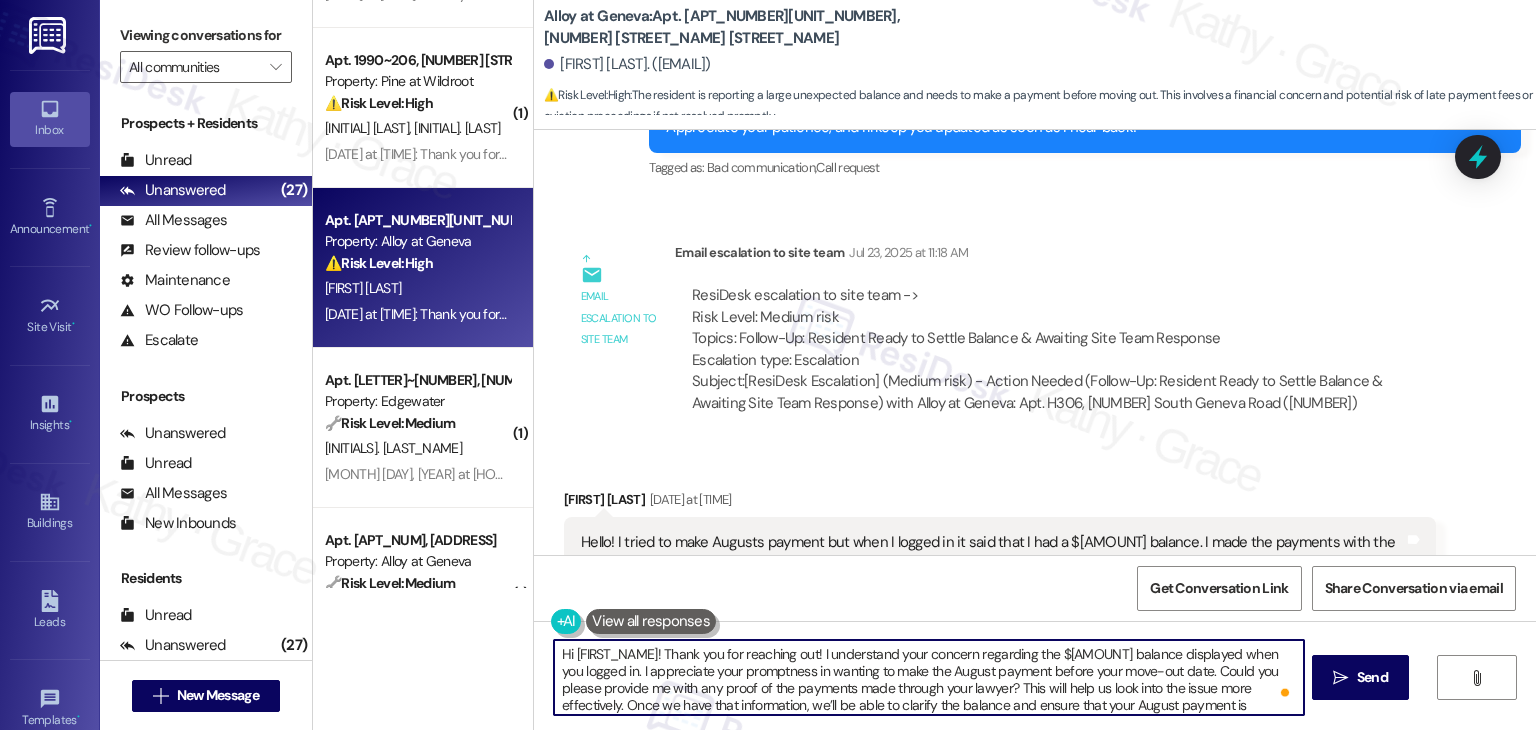 click on "Hi {{first_name}}! Thank you for reaching out! I understand your concern regarding the $7900 balance displayed when you logged in. I appreciate your promptness in wanting to make the August payment before your move-out date. Could you please provide me with any proof of the payments made through your lawyer? This will help us look into the issue more effectively. Once we have that information, we’ll be able to clarify the balance and ensure that your August payment is processed without any delays. Thank you for your patience" at bounding box center [928, 677] 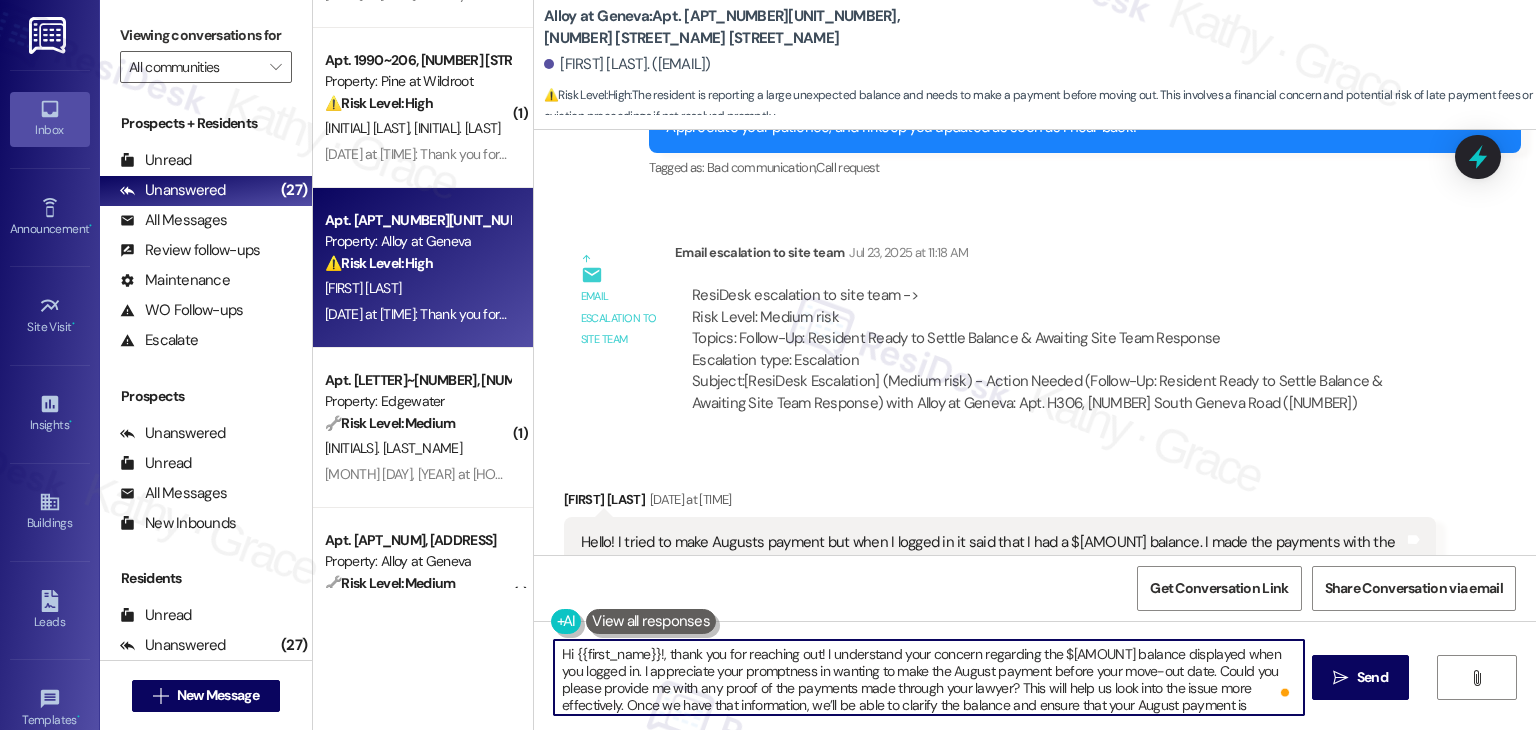 scroll, scrollTop: 17, scrollLeft: 0, axis: vertical 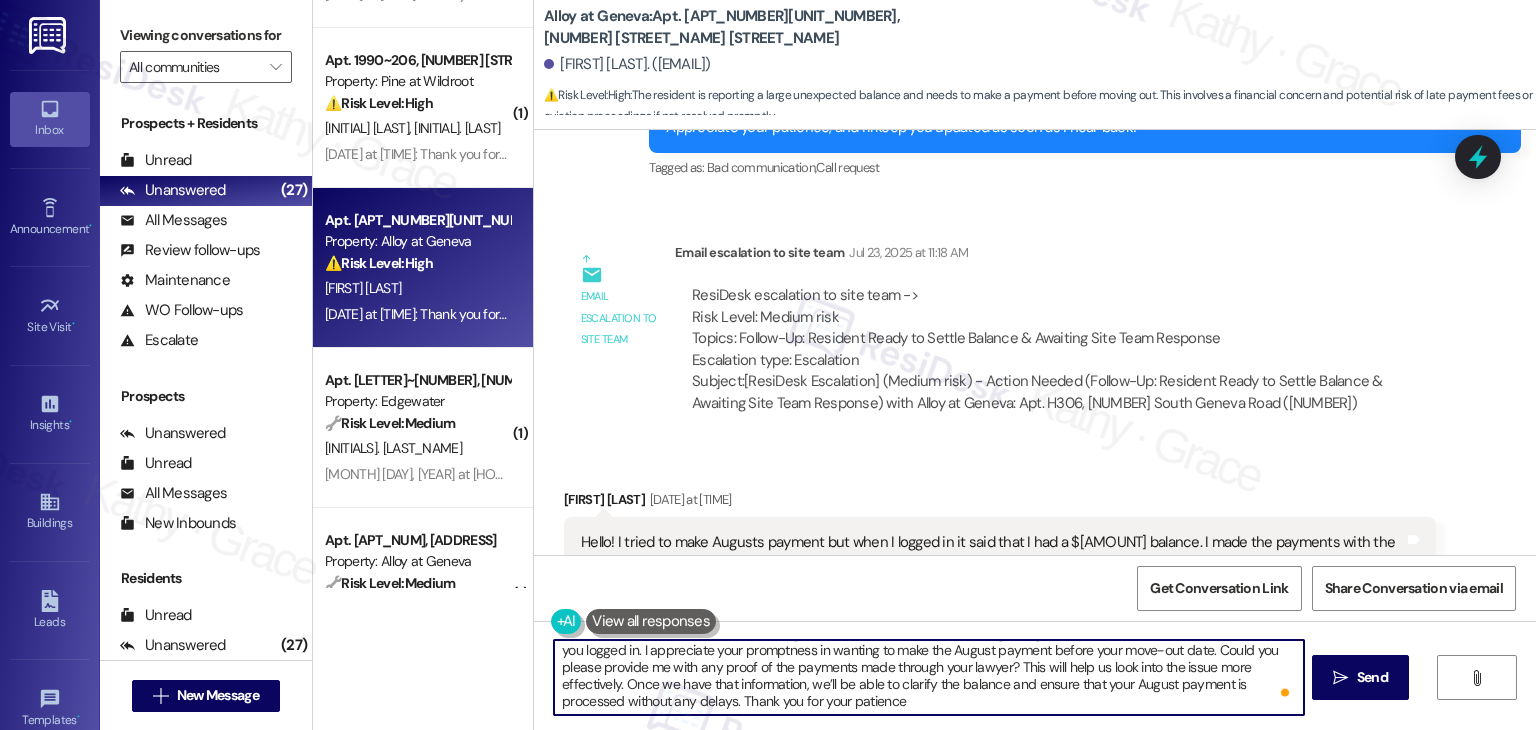click on "Hi {{first_name}}!, thank you for reaching out! I understand your concern regarding the $7900 balance displayed when you logged in. I appreciate your promptness in wanting to make the August payment before your move-out date. Could you please provide me with any proof of the payments made through your lawyer? This will help us look into the issue more effectively. Once we have that information, we’ll be able to clarify the balance and ensure that your August payment is processed without any delays. Thank you for your patience" at bounding box center (928, 677) 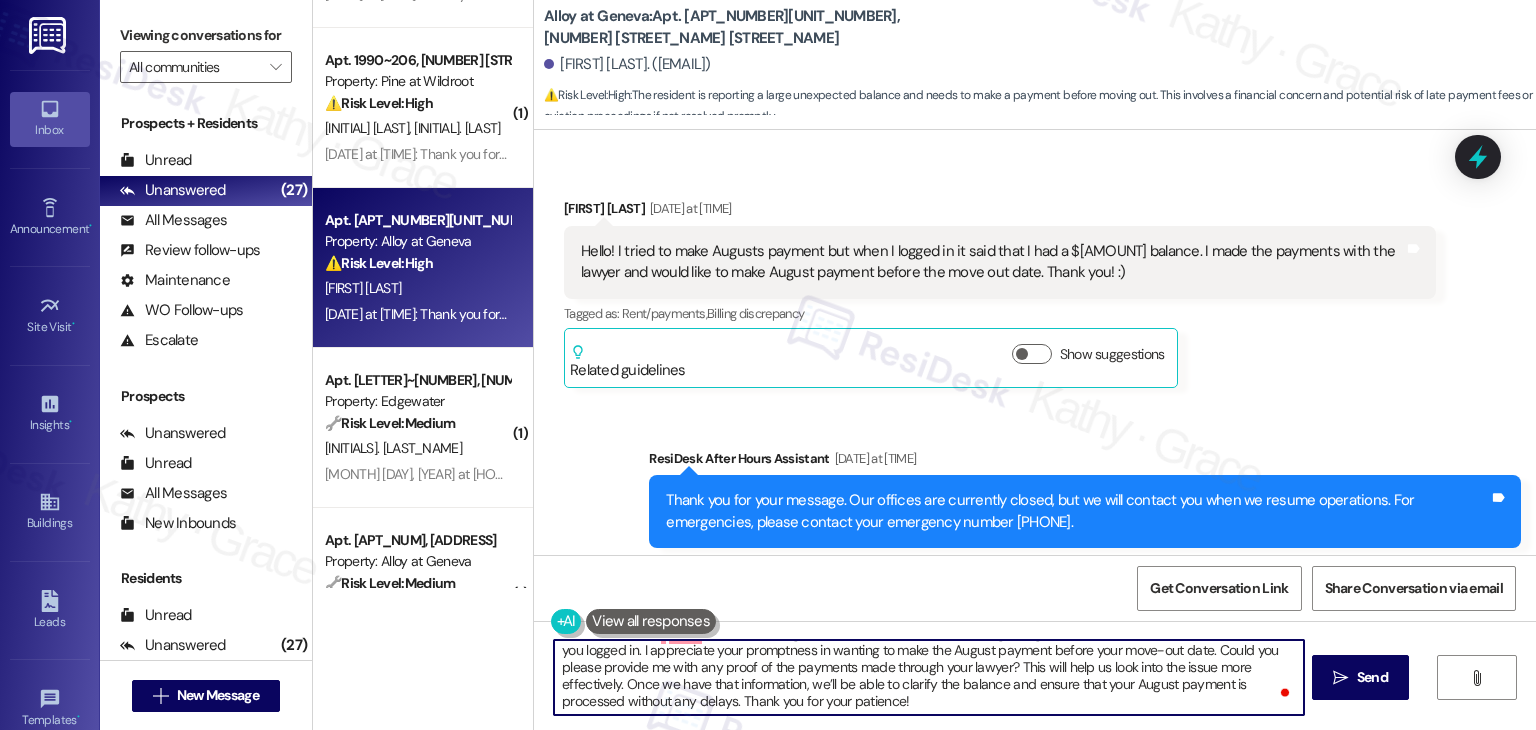 scroll, scrollTop: 12175, scrollLeft: 0, axis: vertical 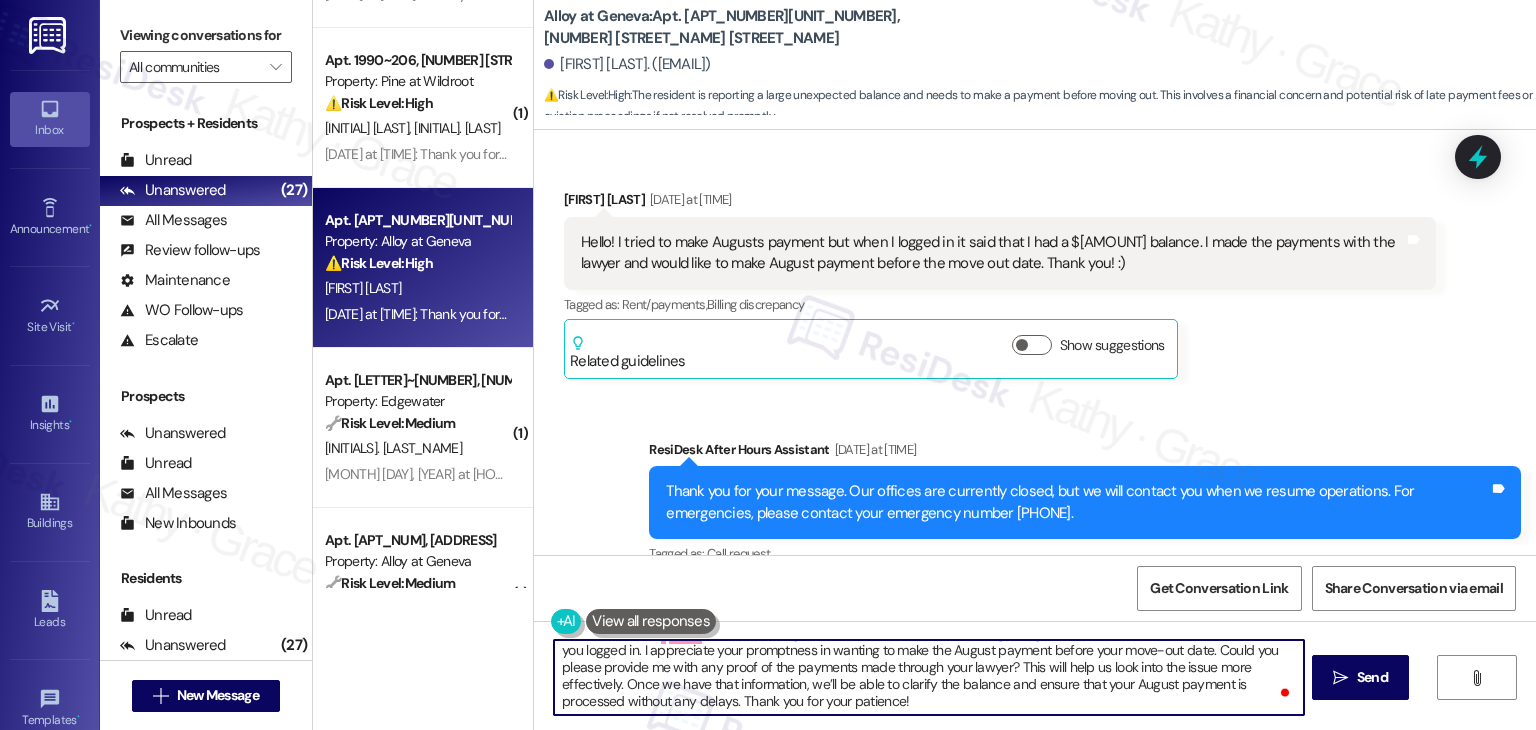 click on "Hi {{first_name}}!, thank you for reaching out! I understand your concern regarding the $7900 balance displayed when you logged in. I appreciate your promptness in wanting to make the August payment before your move-out date. Could you please provide me with any proof of the payments made through your lawyer? This will help us look into the issue more effectively. Once we have that information, we’ll be able to clarify the balance and ensure that your August payment is processed without any delays. Thank you for your patience!" at bounding box center [928, 677] 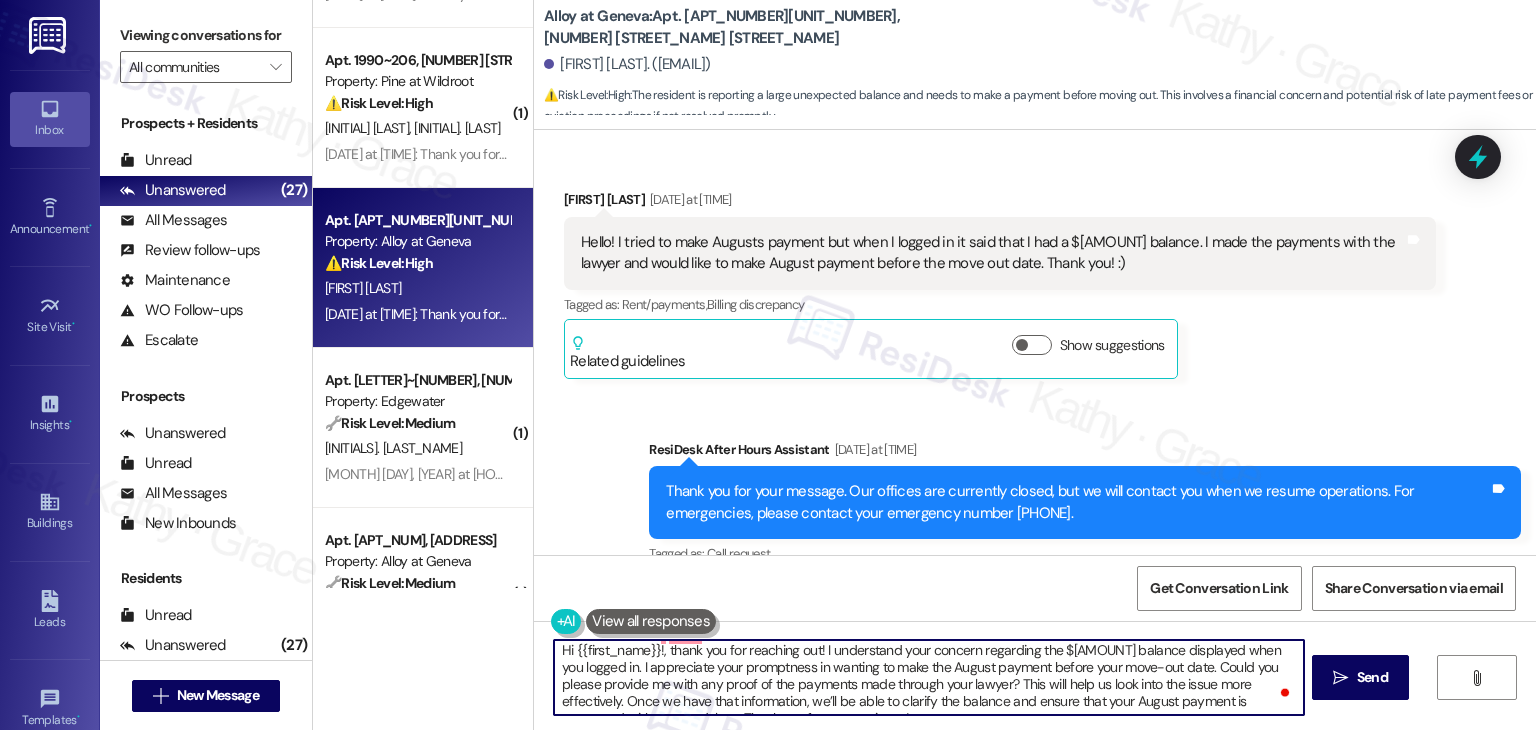 scroll, scrollTop: 4, scrollLeft: 0, axis: vertical 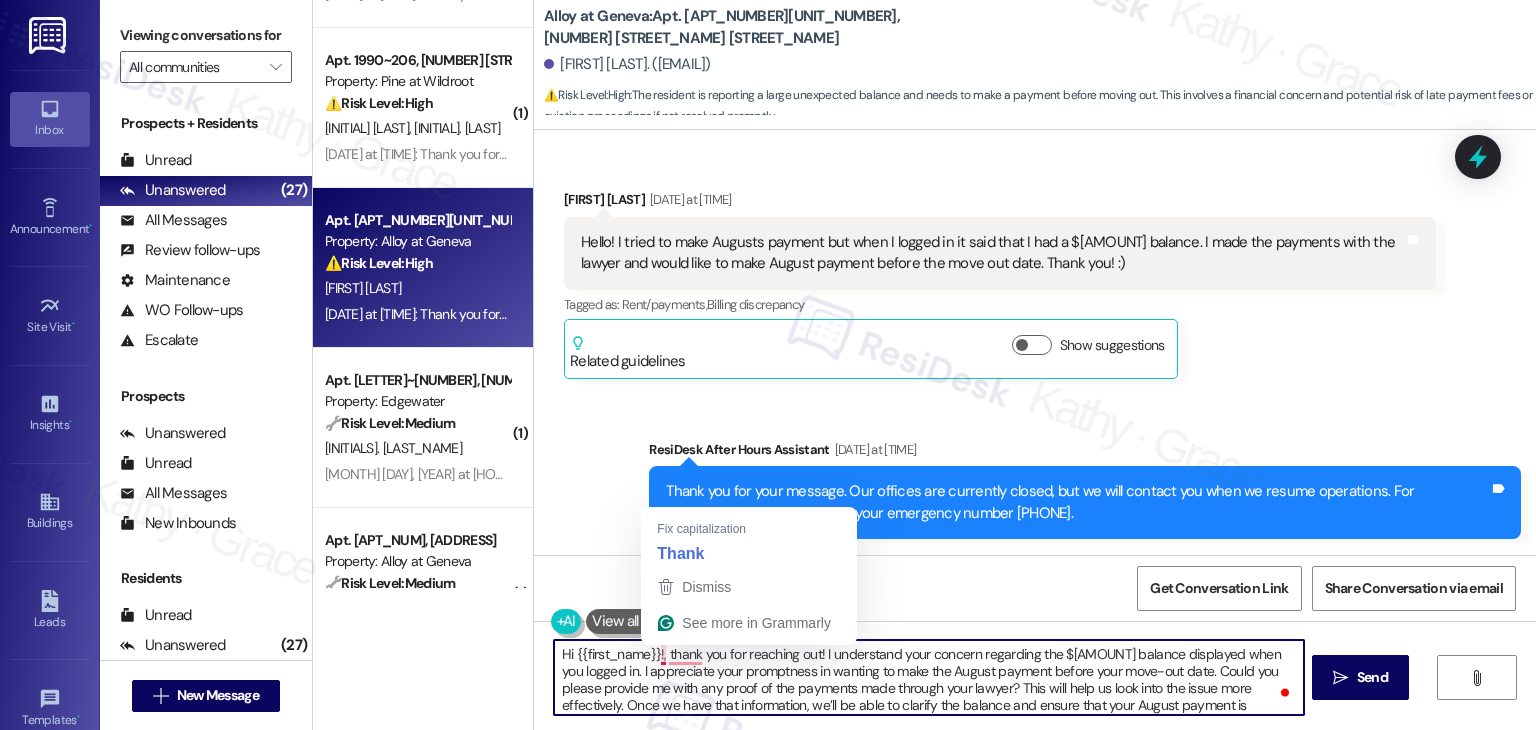 click on "Hi {{first_name}}!, thank you for reaching out! I understand your concern regarding the $7900 balance displayed when you logged in. I appreciate your promptness in wanting to make the August payment before your move-out date. Could you please provide me with any proof of the payments made through your lawyer? This will help us look into the issue more effectively. Once we have that information, we’ll be able to clarify the balance and ensure that your August payment is processed without any delays. Thank you for your patience!" at bounding box center [928, 677] 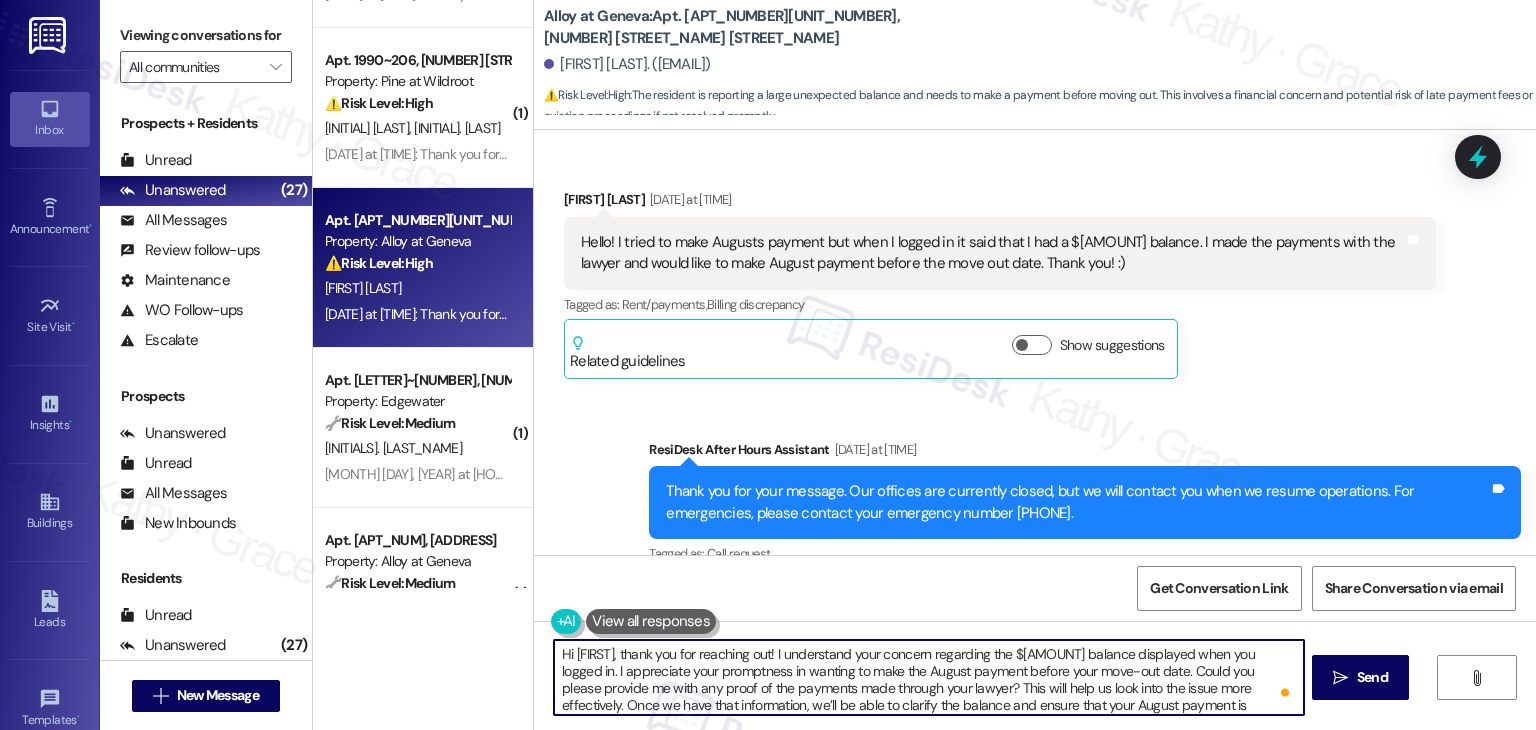 type on "Hi {{first_name}}, thank you for reaching out! I understand your concern regarding the $7900 balance displayed when you logged in. I appreciate your promptness in wanting to make the August payment before your move-out date. Could you please provide me with any proof of the payments made through your lawyer? This will help us look into the issue more effectively. Once we have that information, we’ll be able to clarify the balance and ensure that your August payment is processed without any delays. Thank you for your patience!" 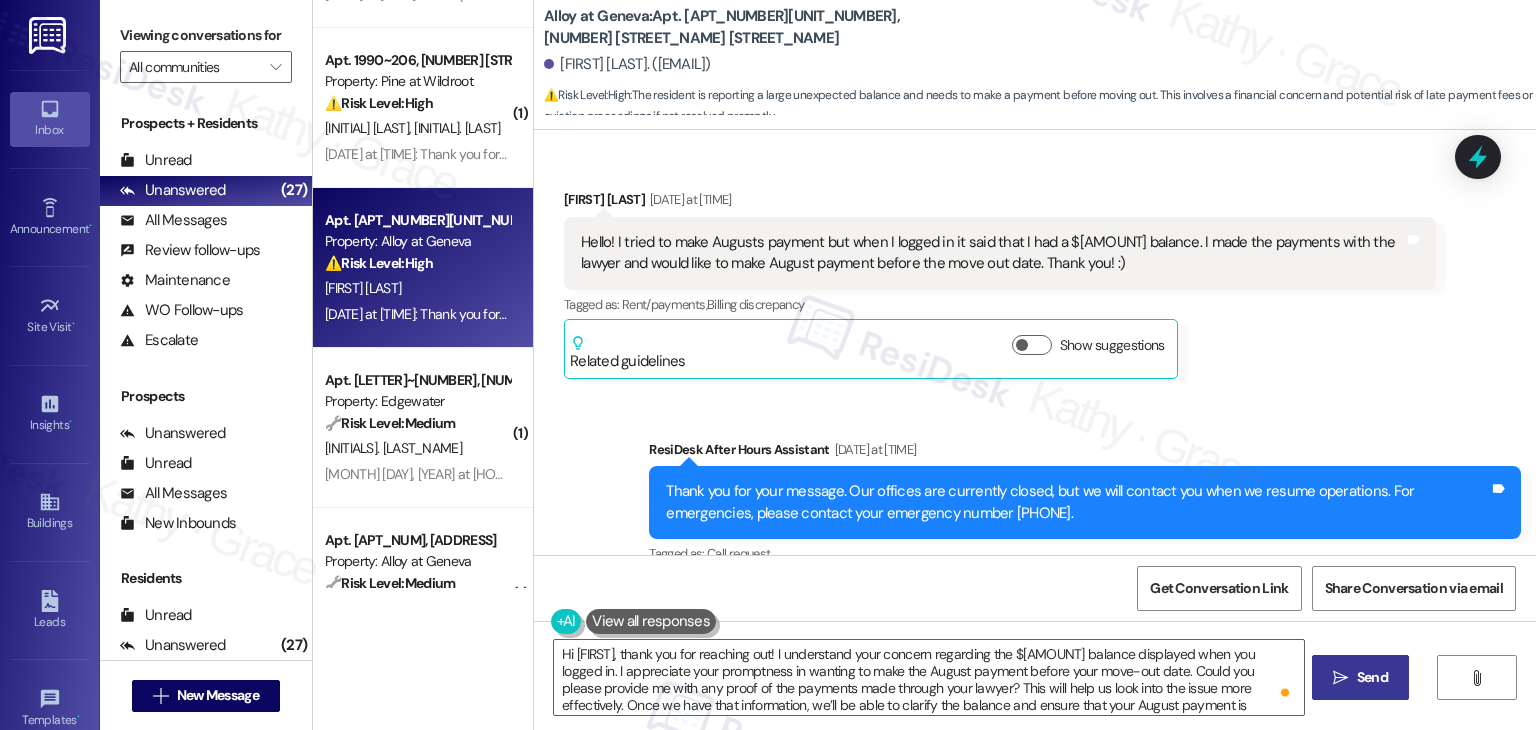 click on "Send" at bounding box center (1372, 677) 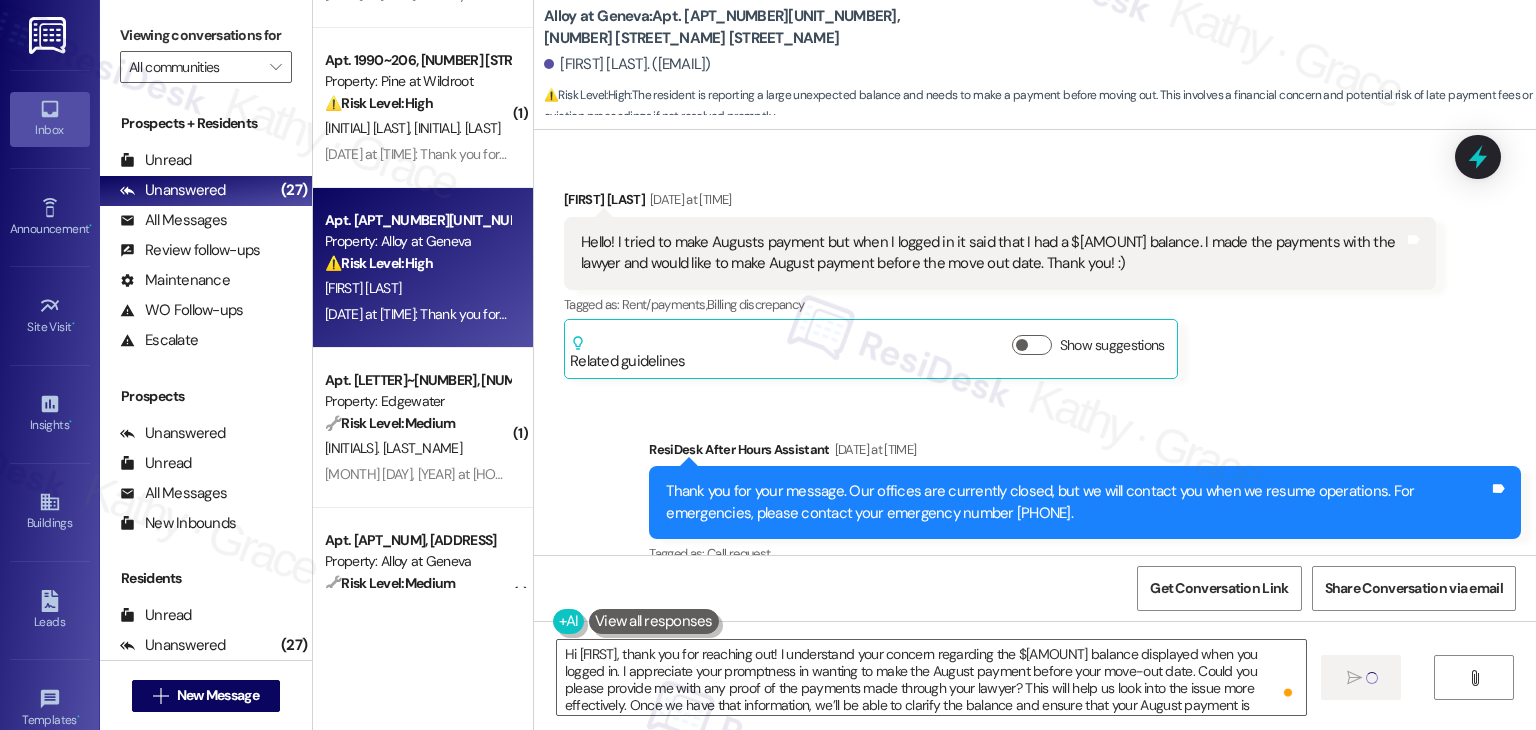 type 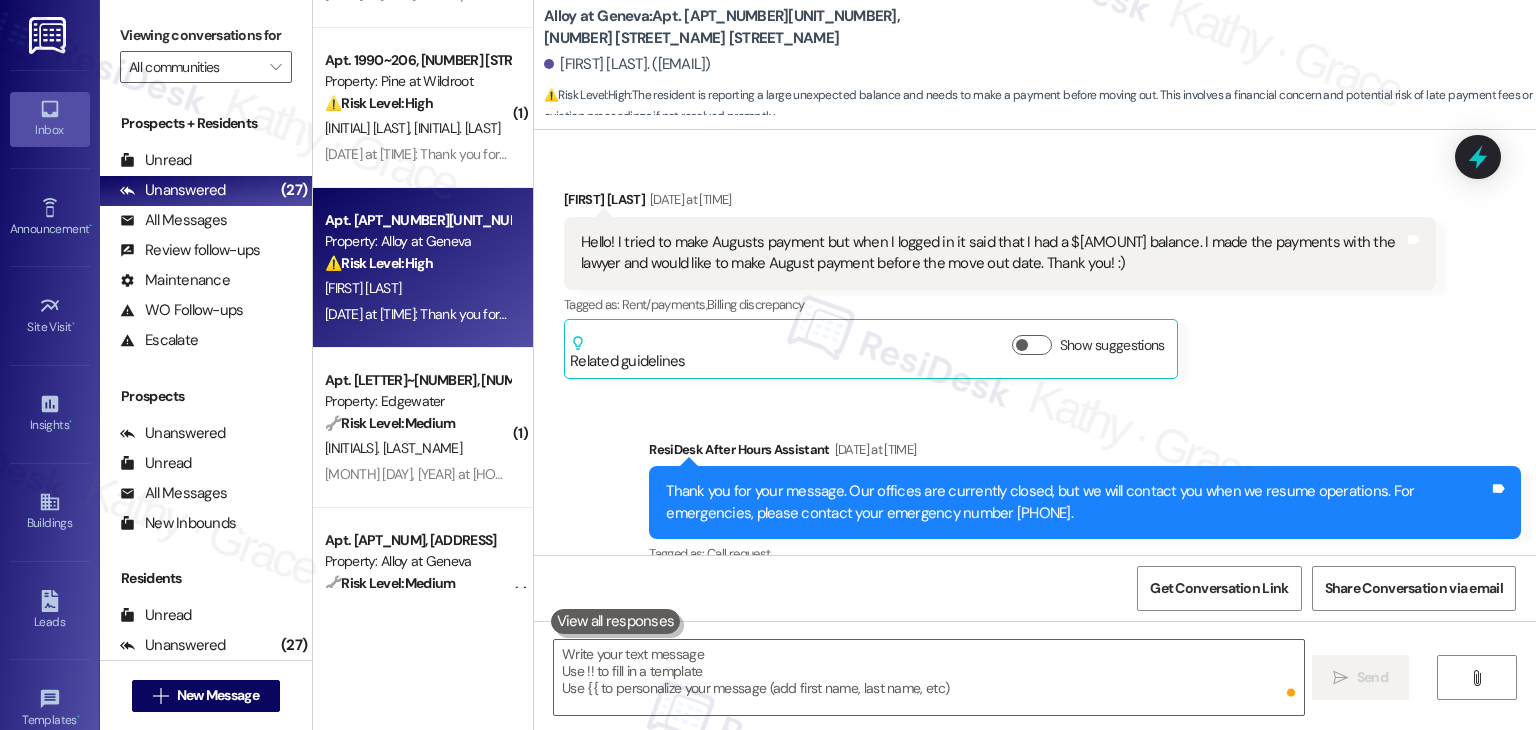 scroll, scrollTop: 11984, scrollLeft: 0, axis: vertical 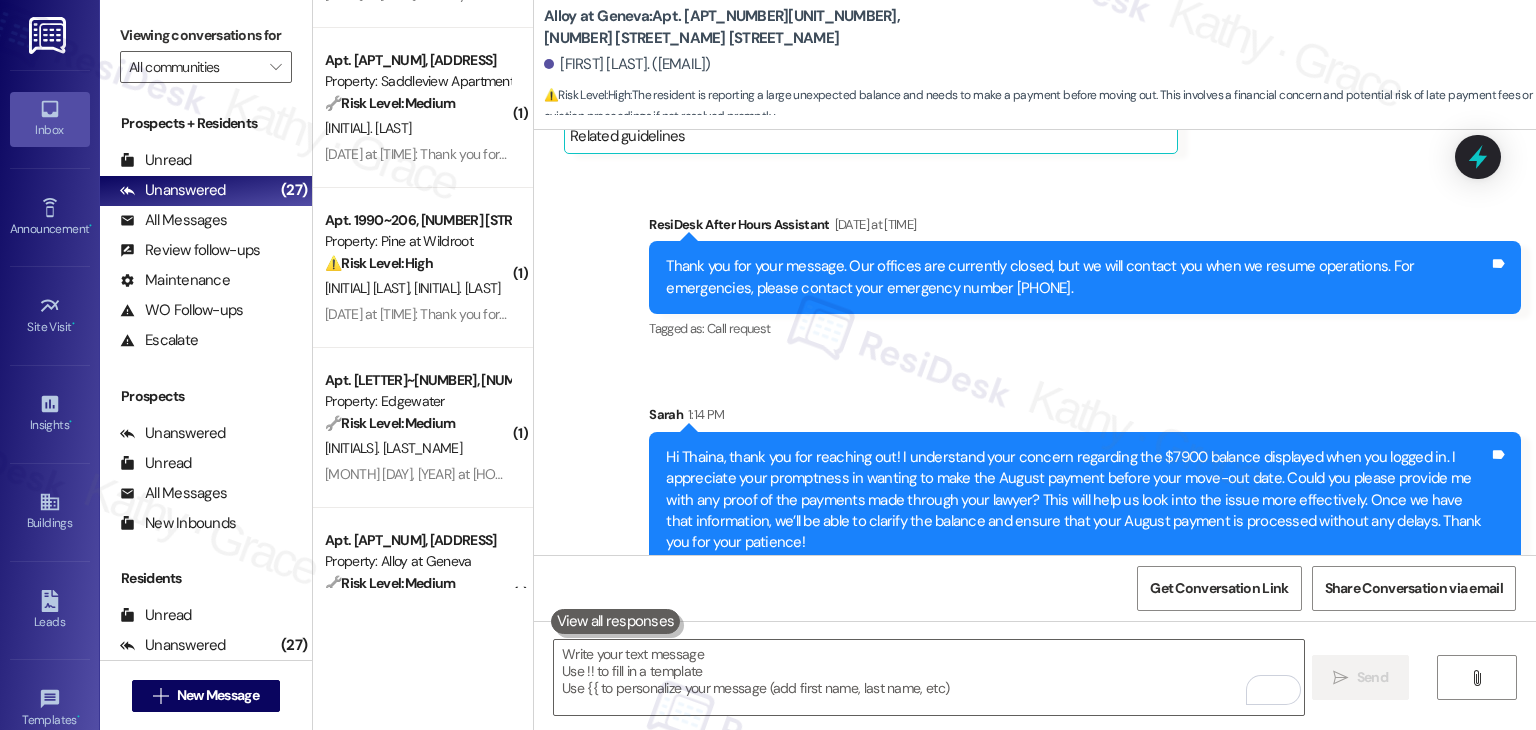 click on "Get Conversation Link Share Conversation via email" at bounding box center (1035, 588) 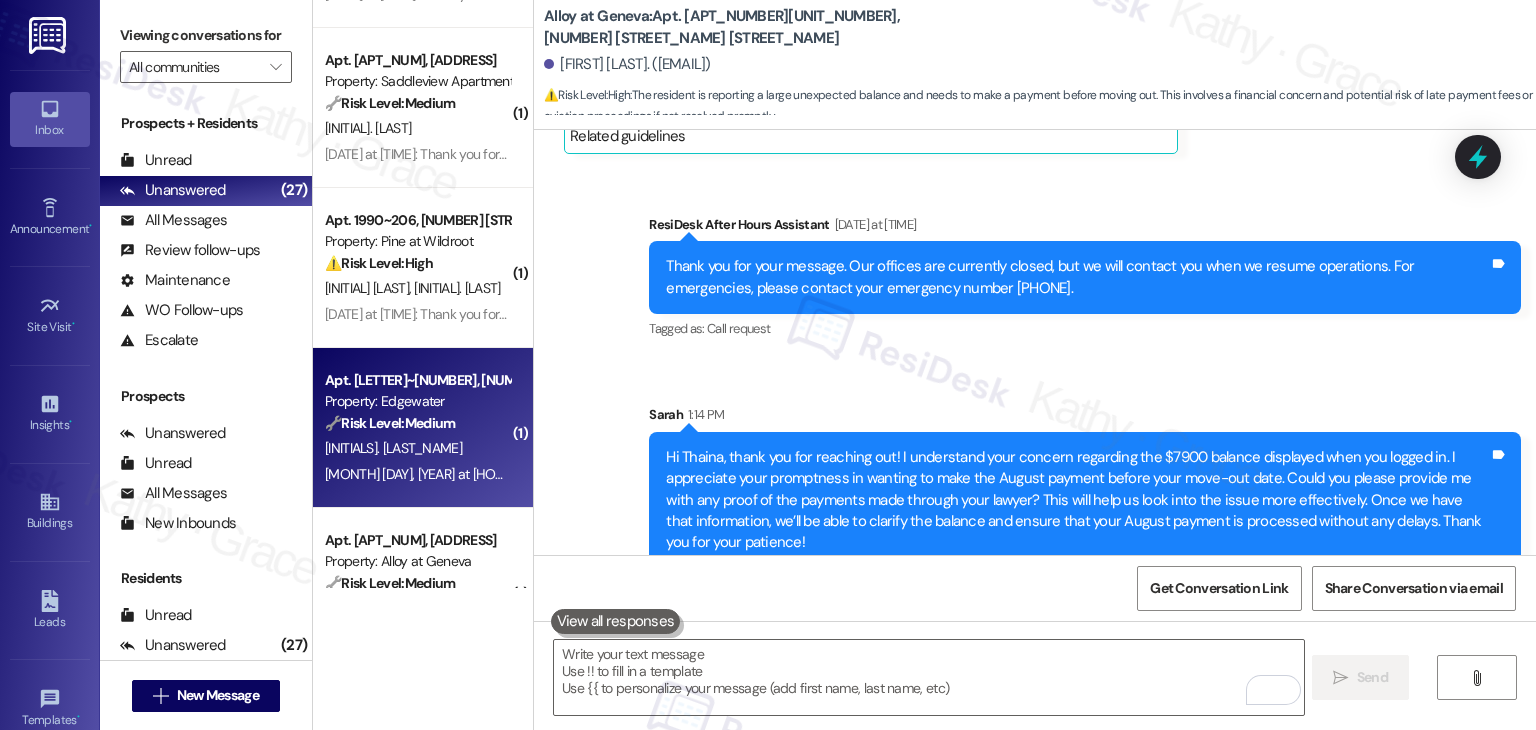 click on "Apt. B~201, 3304 N Lakeharbor Lane Property: Edgewater 🔧  Risk Level:  Medium The resident needs a temporary parking pass outside of office hours. This is a non-urgent request related to community rules and convenience. K. Hall Aug 01, 2025 at 7:07 PM: Thank you for your message. Our offices are currently closed, but we will contact you when we resume operations. For emergencies, please contact your emergency number (208) 853-5253. Aug 01, 2025 at 7:07 PM: Thank you for your message. Our offices are currently closed, but we will contact you when we resume operations. For emergencies, please contact your emergency number (208) 853-5253." at bounding box center [423, 428] 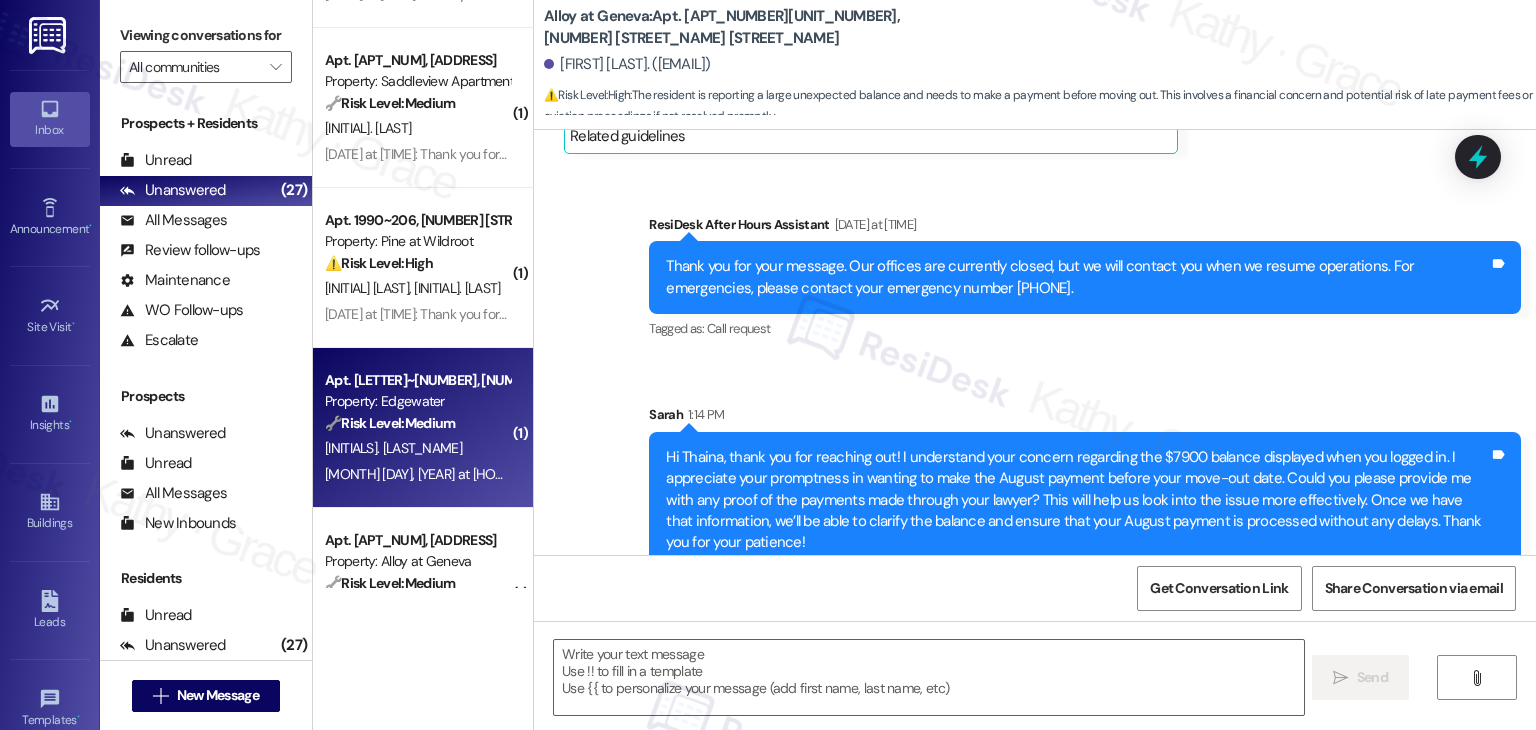 type on "Fetching suggested responses. Please feel free to read through the conversation in the meantime." 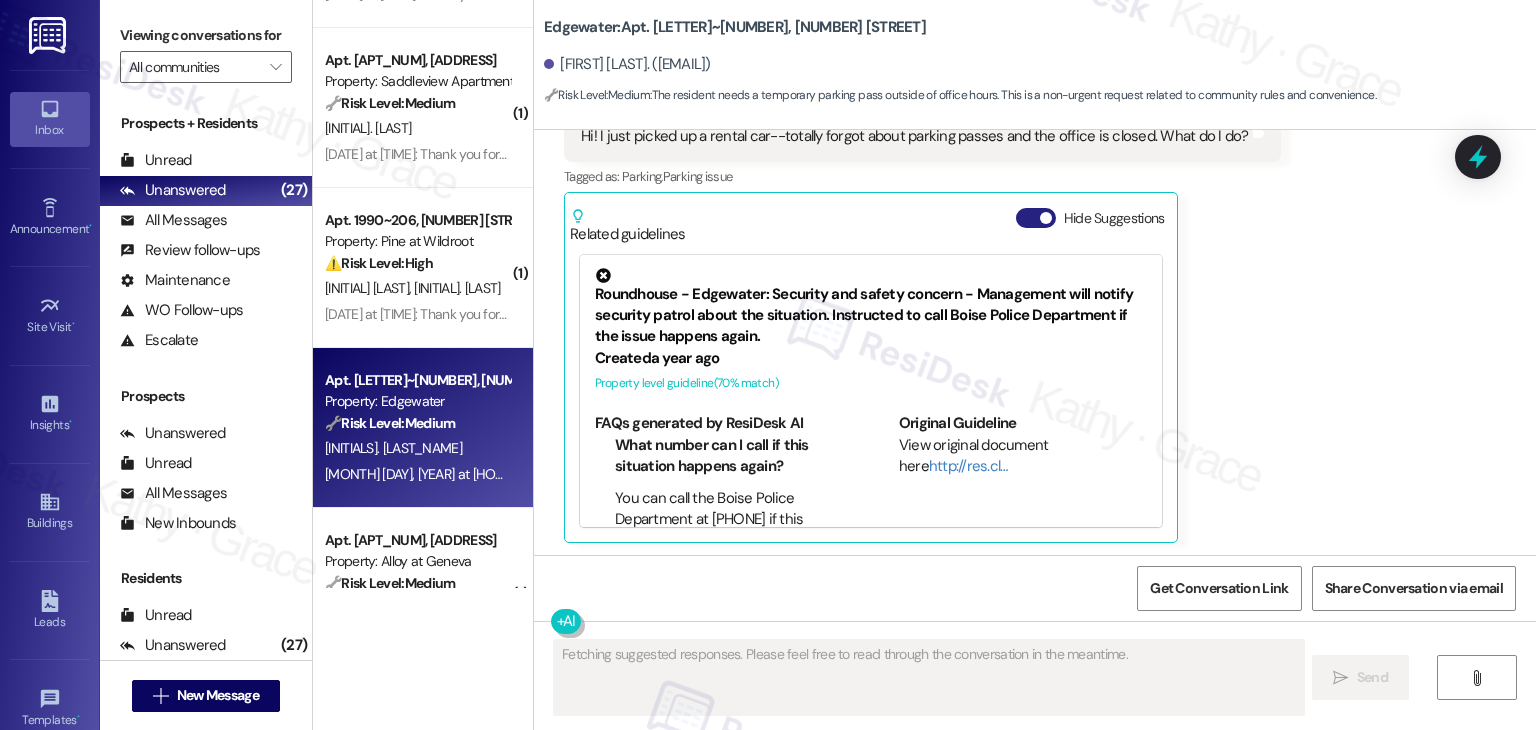 click on "Hide Suggestions" at bounding box center (1036, 218) 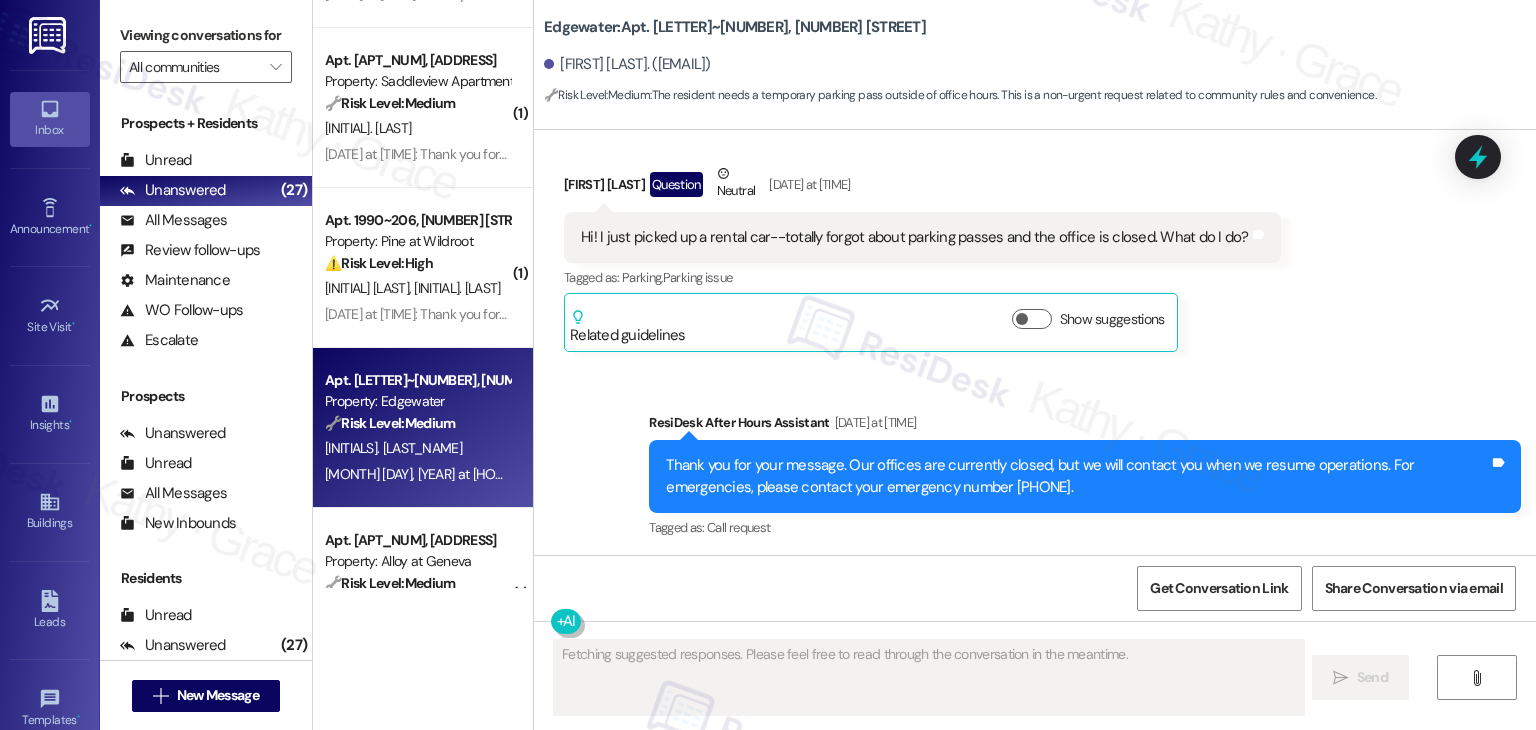 click on "Received via SMS Katherine Hall Question   Neutral Aug 01, 2025 at 7:07 PM Hi! I just picked up a rental car--totally forgot about parking passes and the office is closed. What do I do? Tags and notes Tagged as:   Parking ,  Click to highlight conversations about Parking Parking issue Click to highlight conversations about Parking issue  Related guidelines Show suggestions" at bounding box center [922, 257] 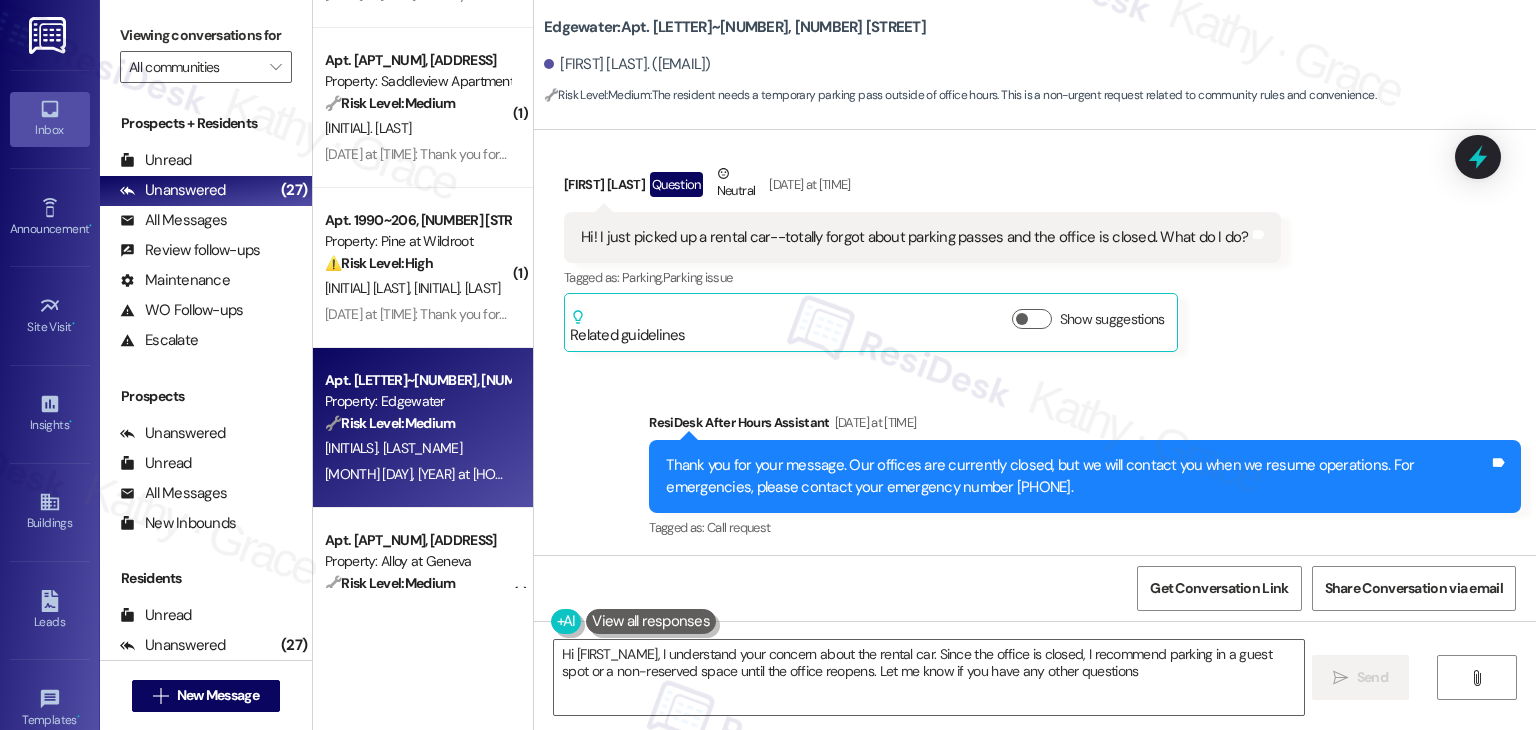 type on "Hi {{first_name}}, I understand your concern about the rental car. Since the office is closed, I recommend parking in a guest spot or a non-reserved space until the office reopens. Let me know if you have any other questions!" 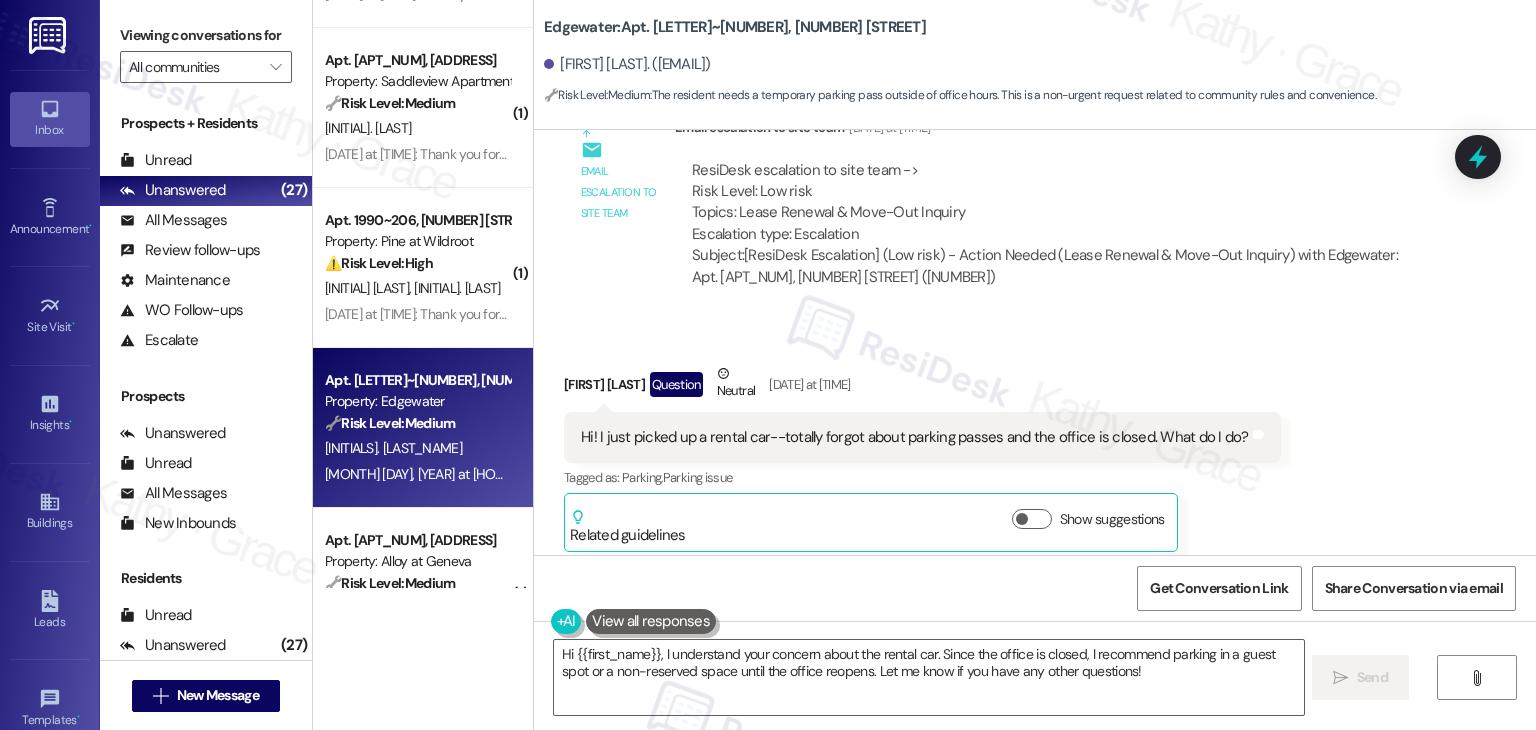 click on "Received via SMS Katherine Hall Question   Neutral Aug 01, 2025 at 7:07 PM Hi! I just picked up a rental car--totally forgot about parking passes and the office is closed. What do I do? Tags and notes Tagged as:   Parking ,  Click to highlight conversations about Parking Parking issue Click to highlight conversations about Parking issue  Related guidelines Show suggestions" at bounding box center (1035, 442) 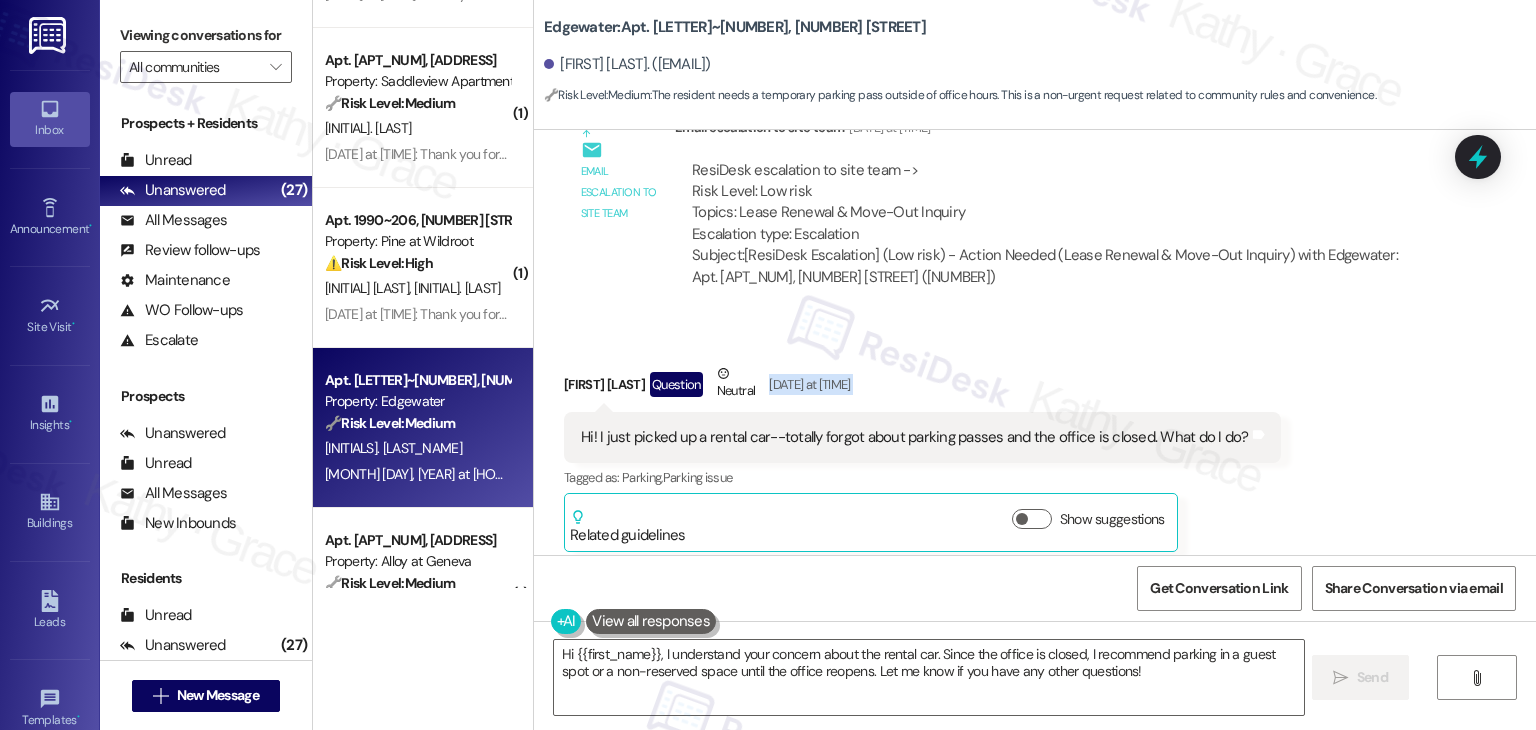 click on "Received via SMS Katherine Hall Question   Neutral Aug 01, 2025 at 7:07 PM Hi! I just picked up a rental car--totally forgot about parking passes and the office is closed. What do I do? Tags and notes Tagged as:   Parking ,  Click to highlight conversations about Parking Parking issue Click to highlight conversations about Parking issue  Related guidelines Show suggestions" at bounding box center [1035, 442] 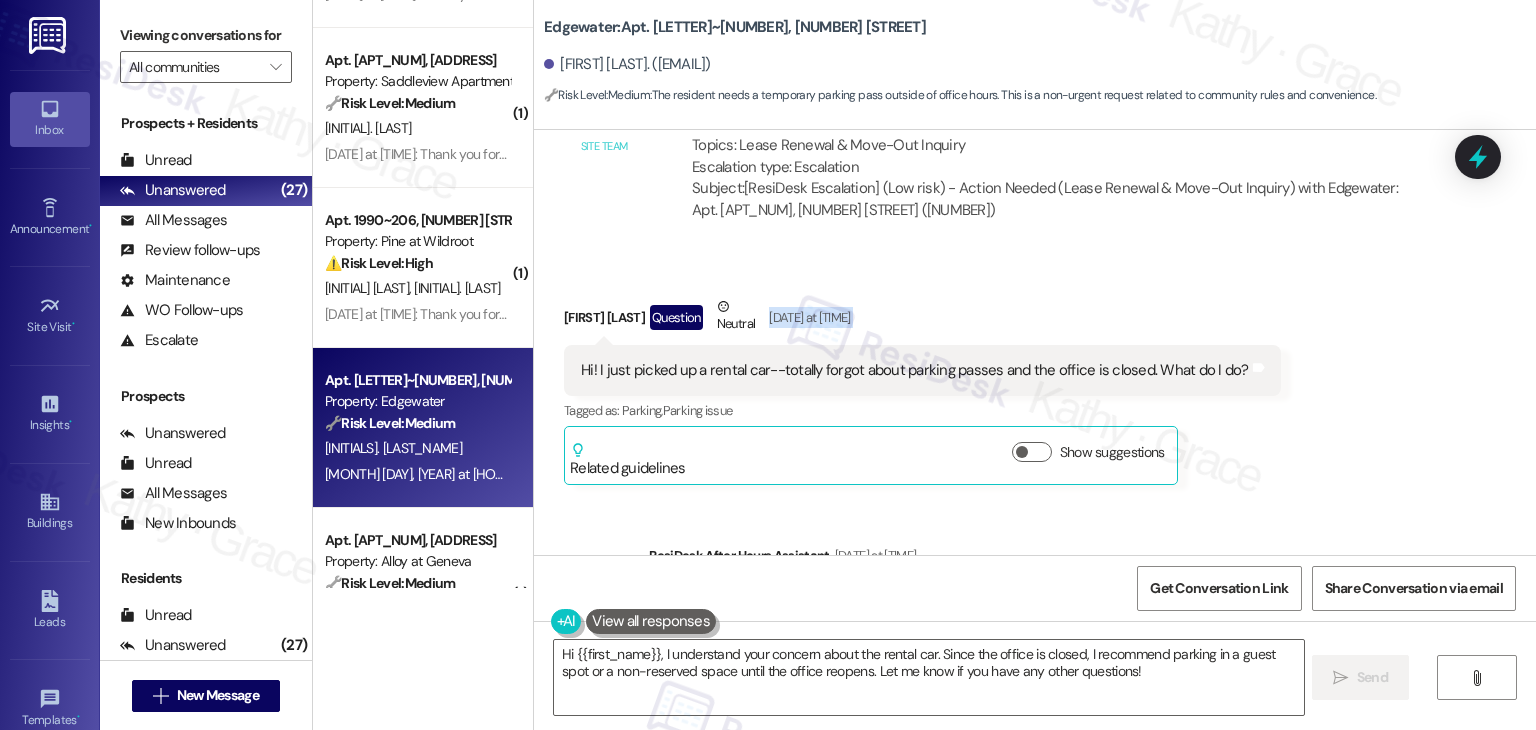 scroll, scrollTop: 10025, scrollLeft: 0, axis: vertical 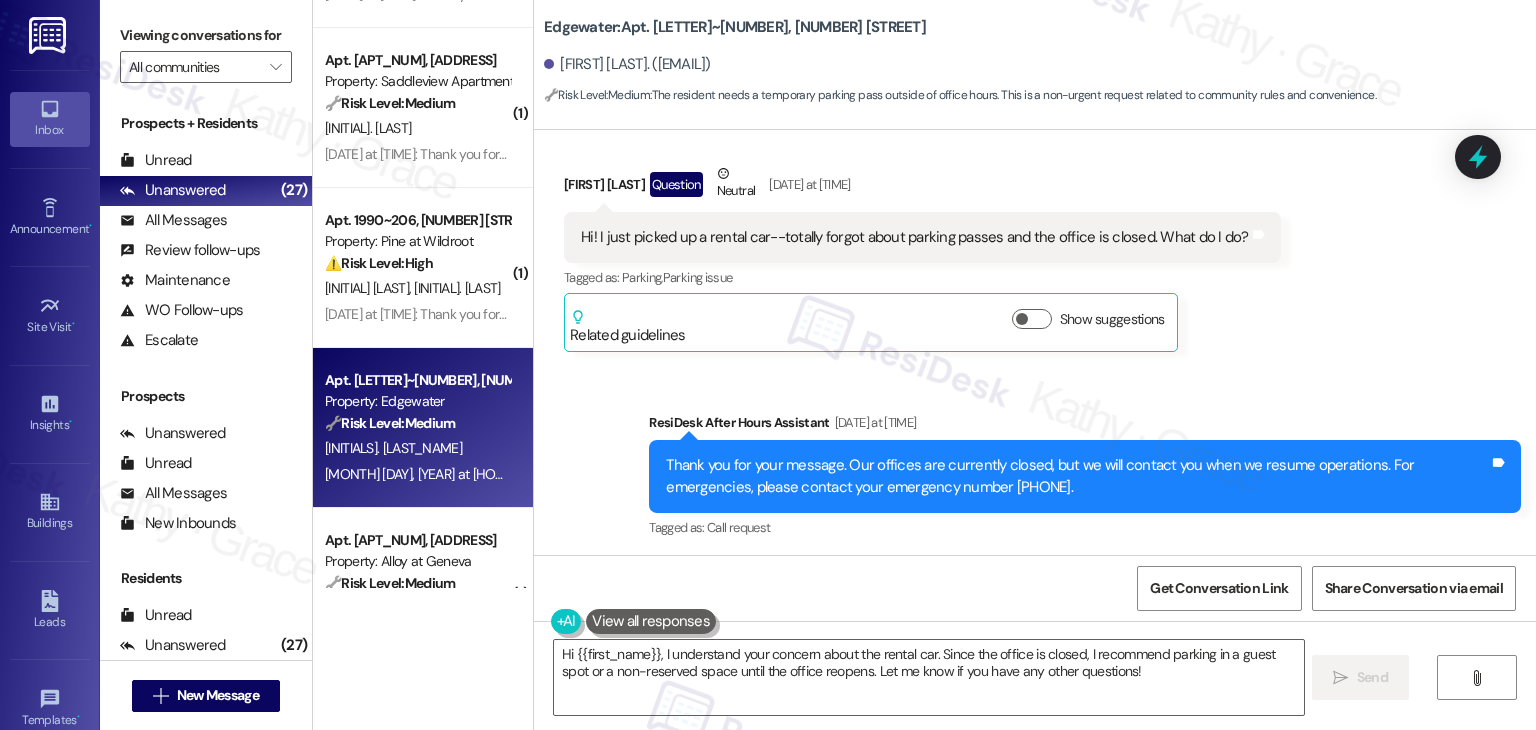 click on "Sent via SMS ResiDesk After Hours Assistant Aug 01, 2025 at 7:07 PM Thank you for your message. Our offices are currently closed, but we will contact you when we resume operations. For emergencies, please contact your emergency number (208) 853-5253. Tags and notes Tagged as:   Call request Click to highlight conversations about Call request" at bounding box center (1035, 462) 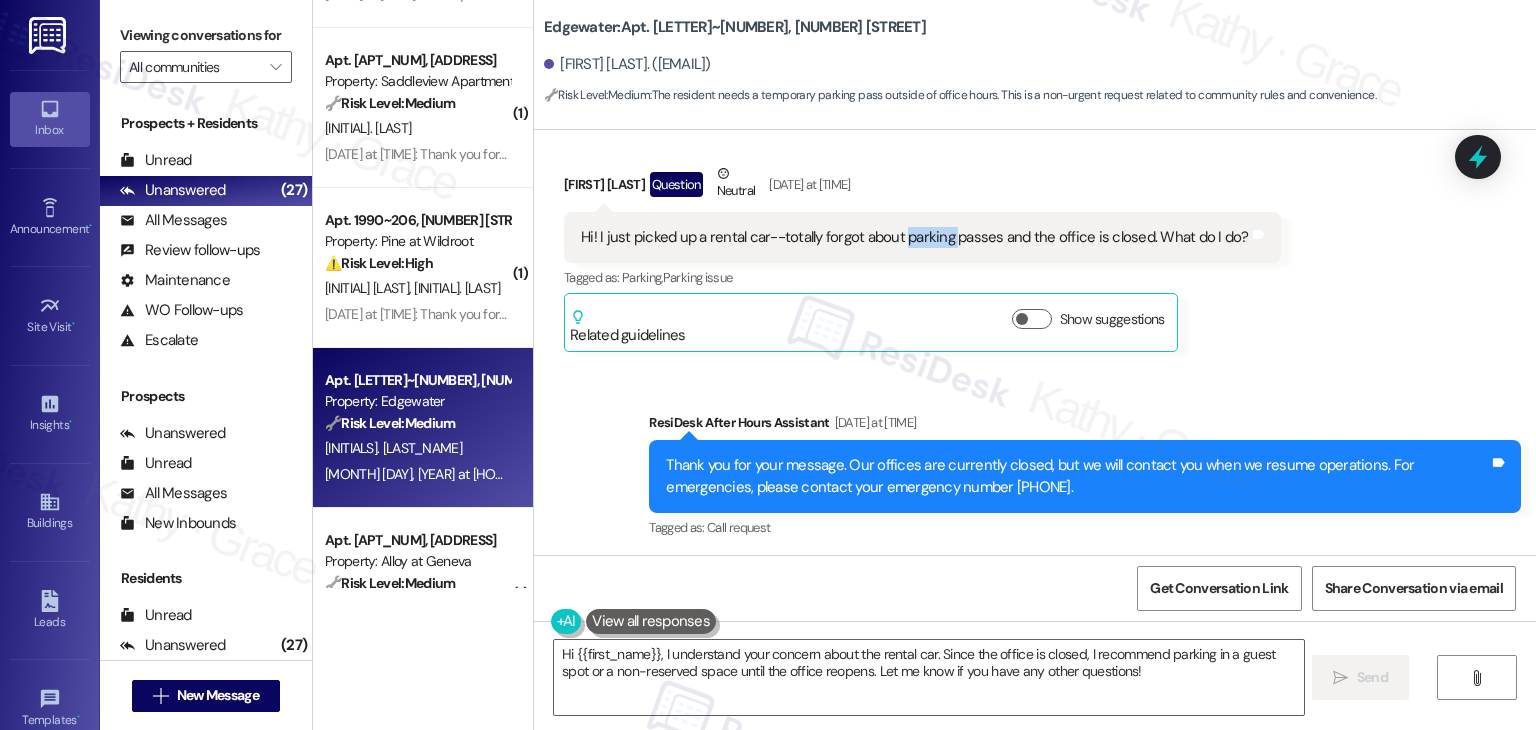 click on "Hi! I just picked up a rental car--totally forgot about parking passes and the office is closed. What do I do?" at bounding box center (915, 237) 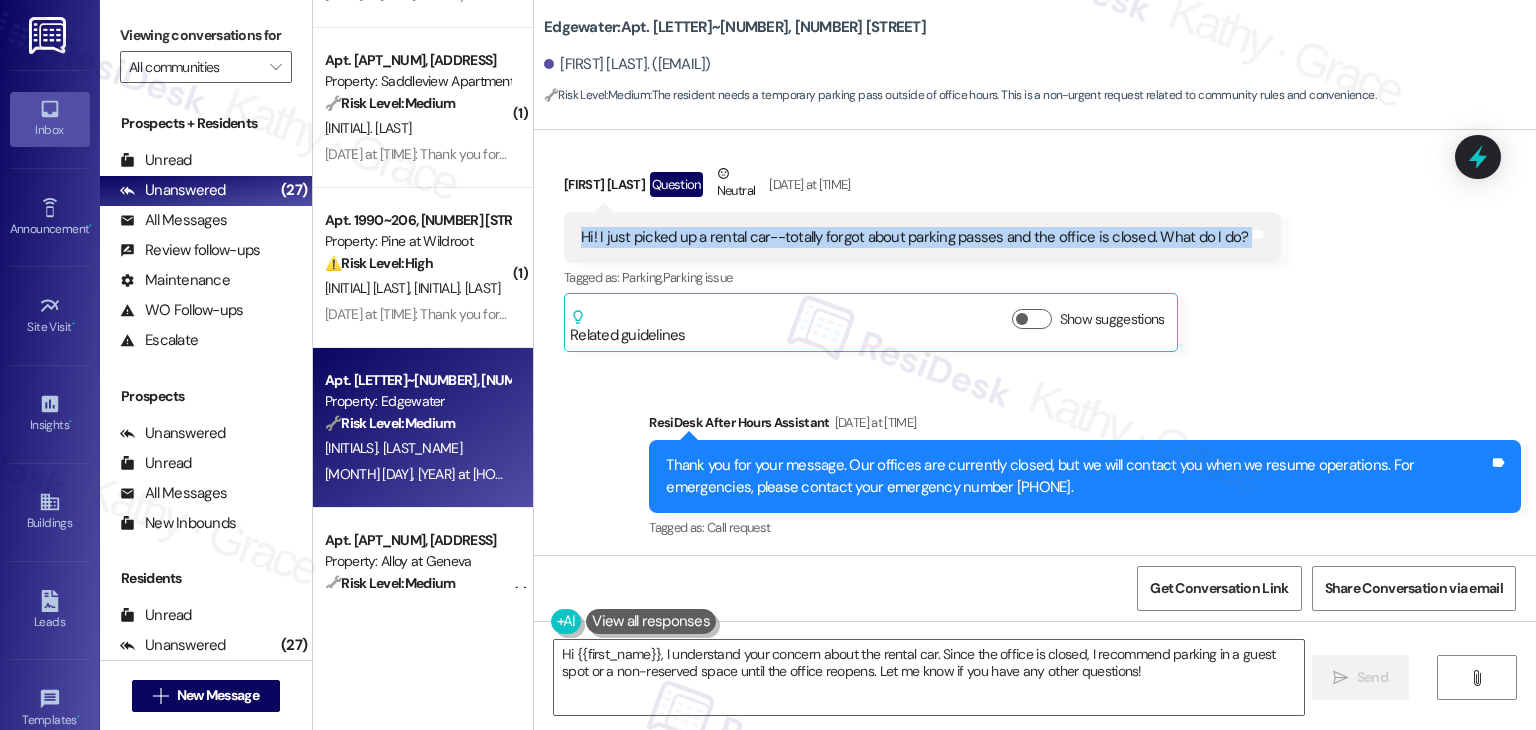 click on "Hi! I just picked up a rental car--totally forgot about parking passes and the office is closed. What do I do?" at bounding box center [915, 237] 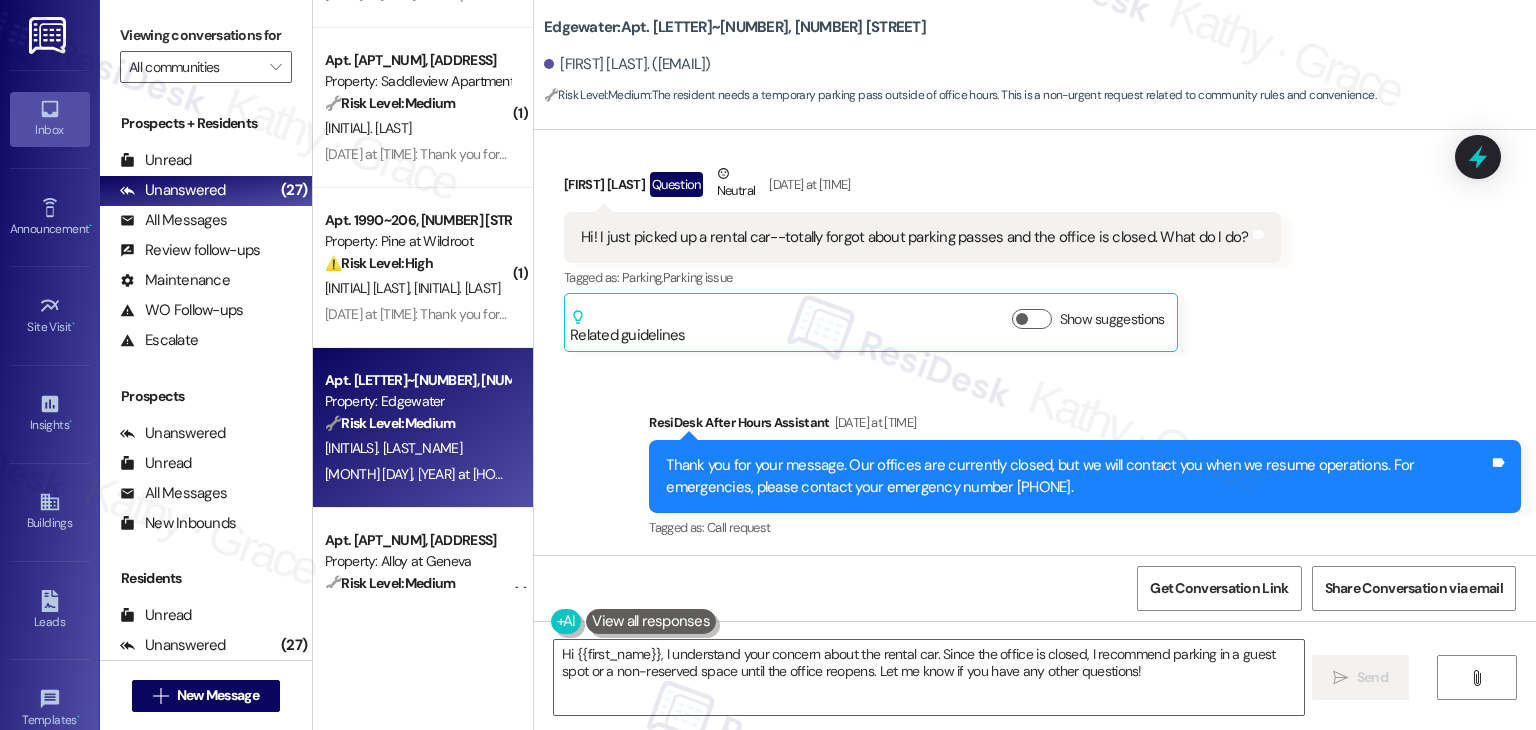 click on "[FIRST_NAME] [LAST_NAME]. ([EMAIL])" at bounding box center (627, 64) 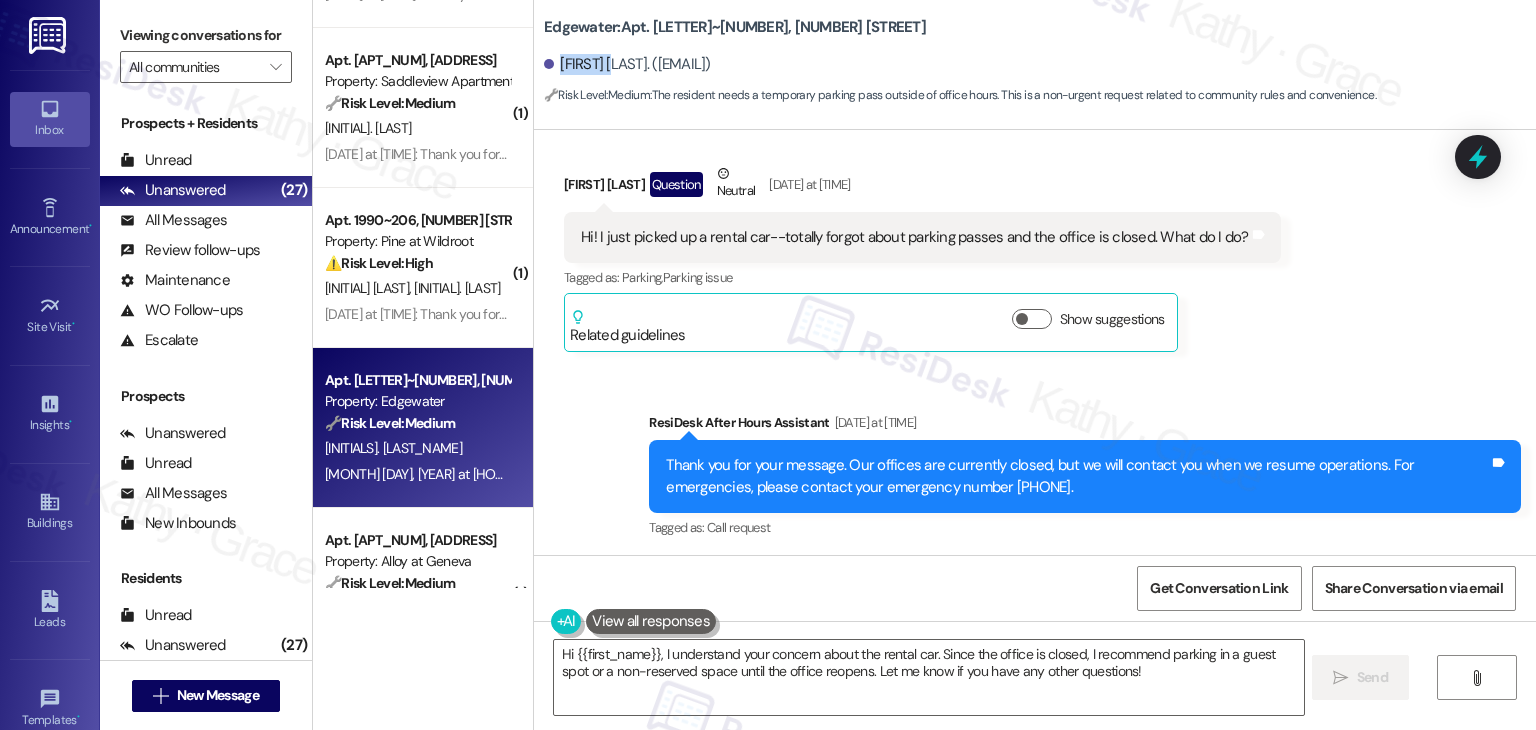 click on "[FIRST_NAME] [LAST_NAME]. ([EMAIL])" at bounding box center (627, 64) 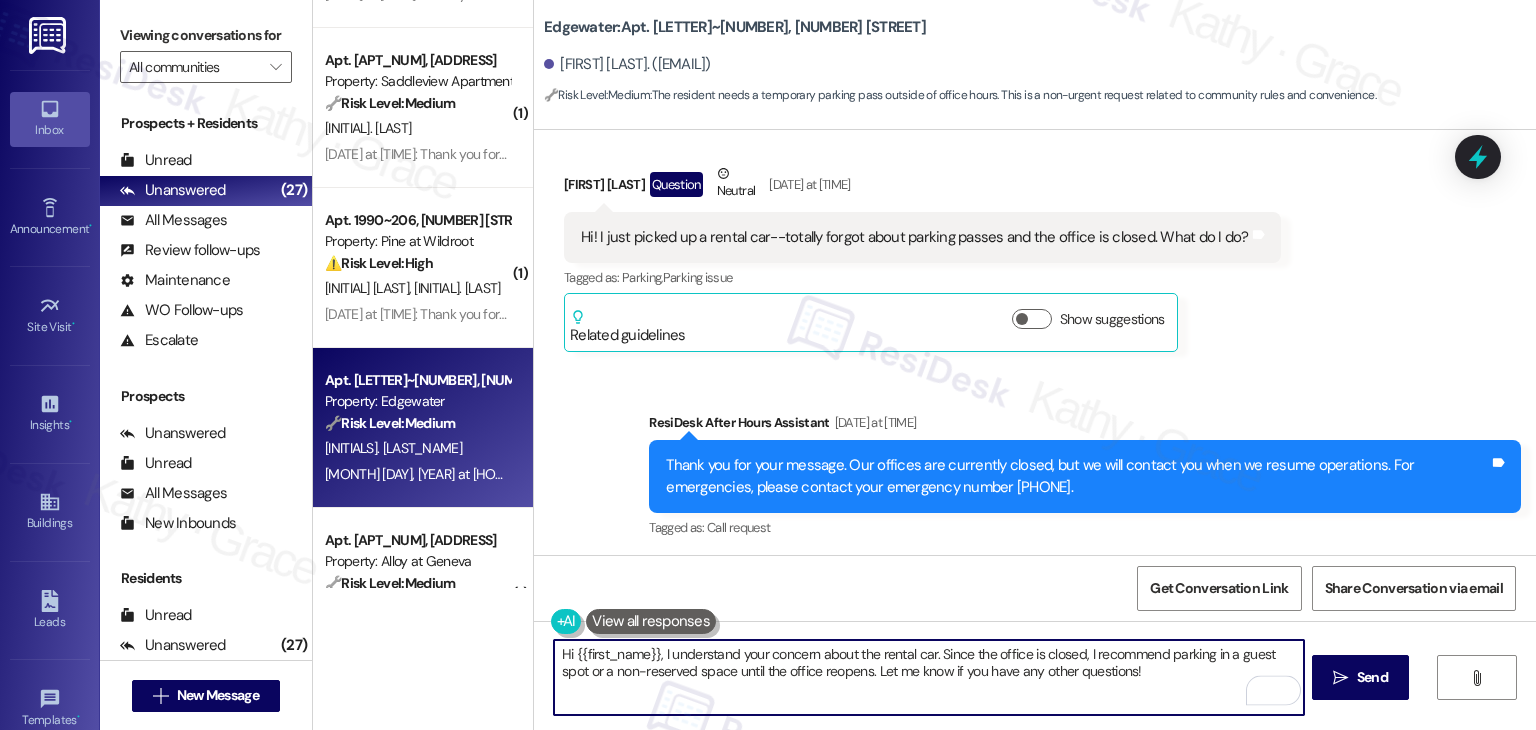 drag, startPoint x: 927, startPoint y: 653, endPoint x: 652, endPoint y: 637, distance: 275.46506 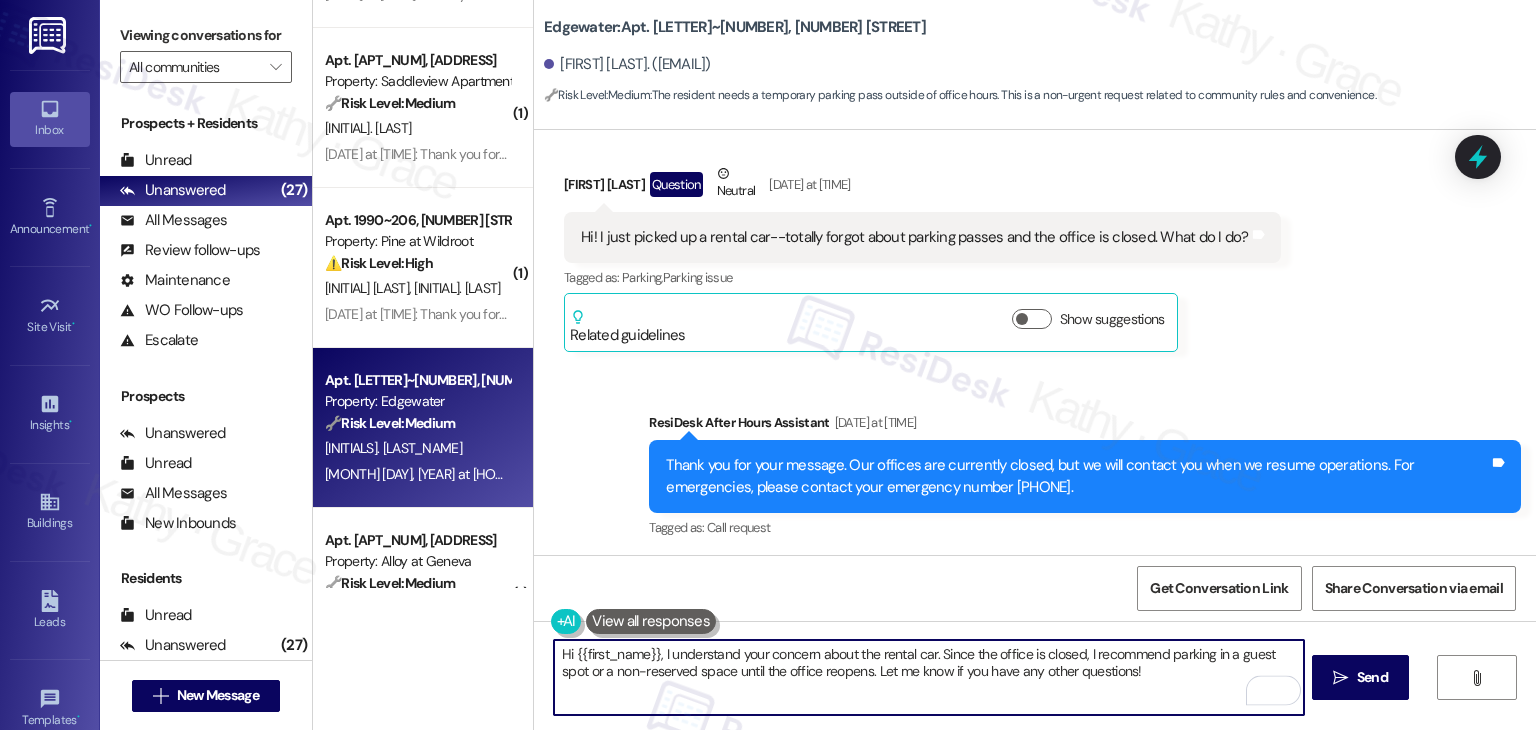 click on "Hi {{first_name}}, I understand your concern about the rental car. Since the office is closed, I recommend parking in a guest spot or a non-reserved space until the office reopens. Let me know if you have any other questions!  Send " at bounding box center [1035, 696] 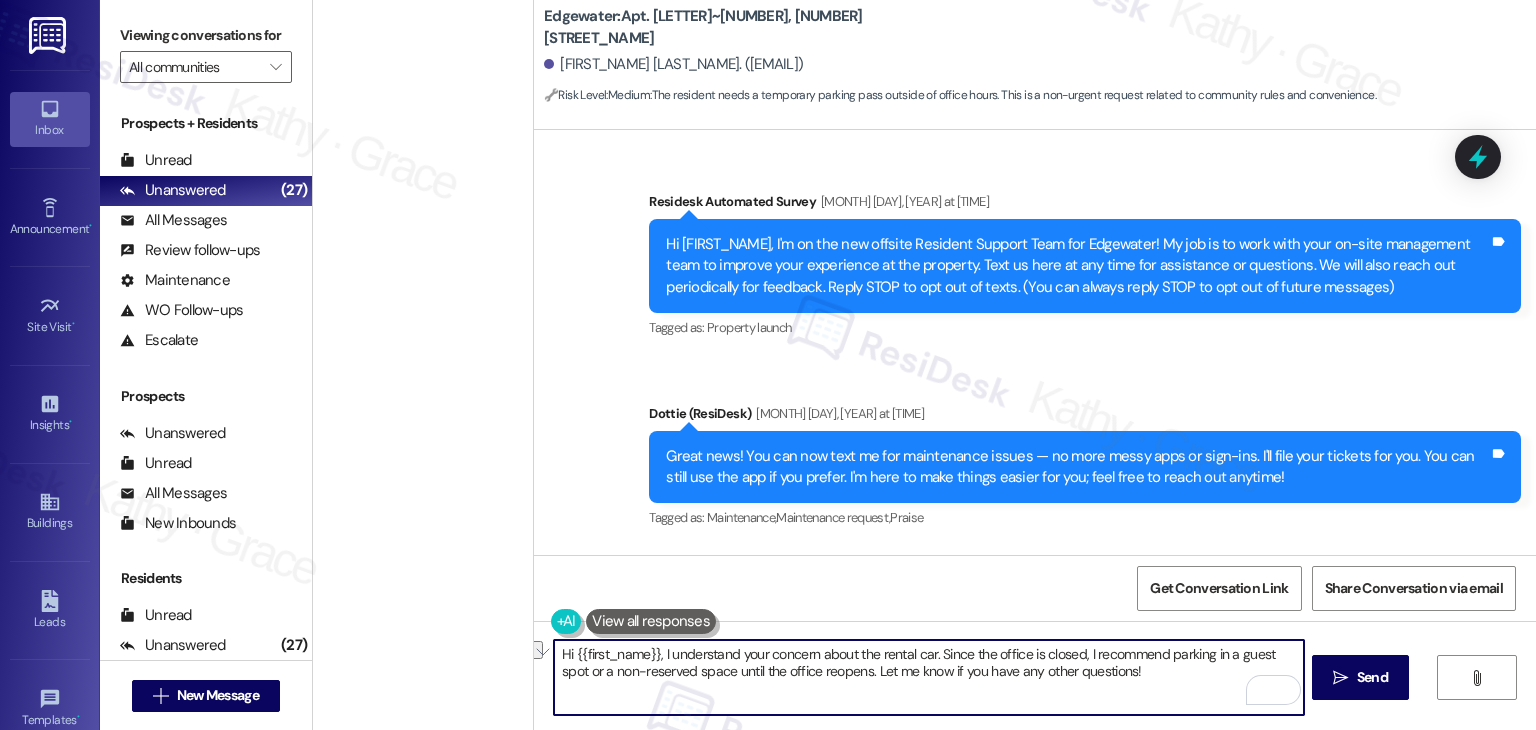 scroll, scrollTop: 0, scrollLeft: 0, axis: both 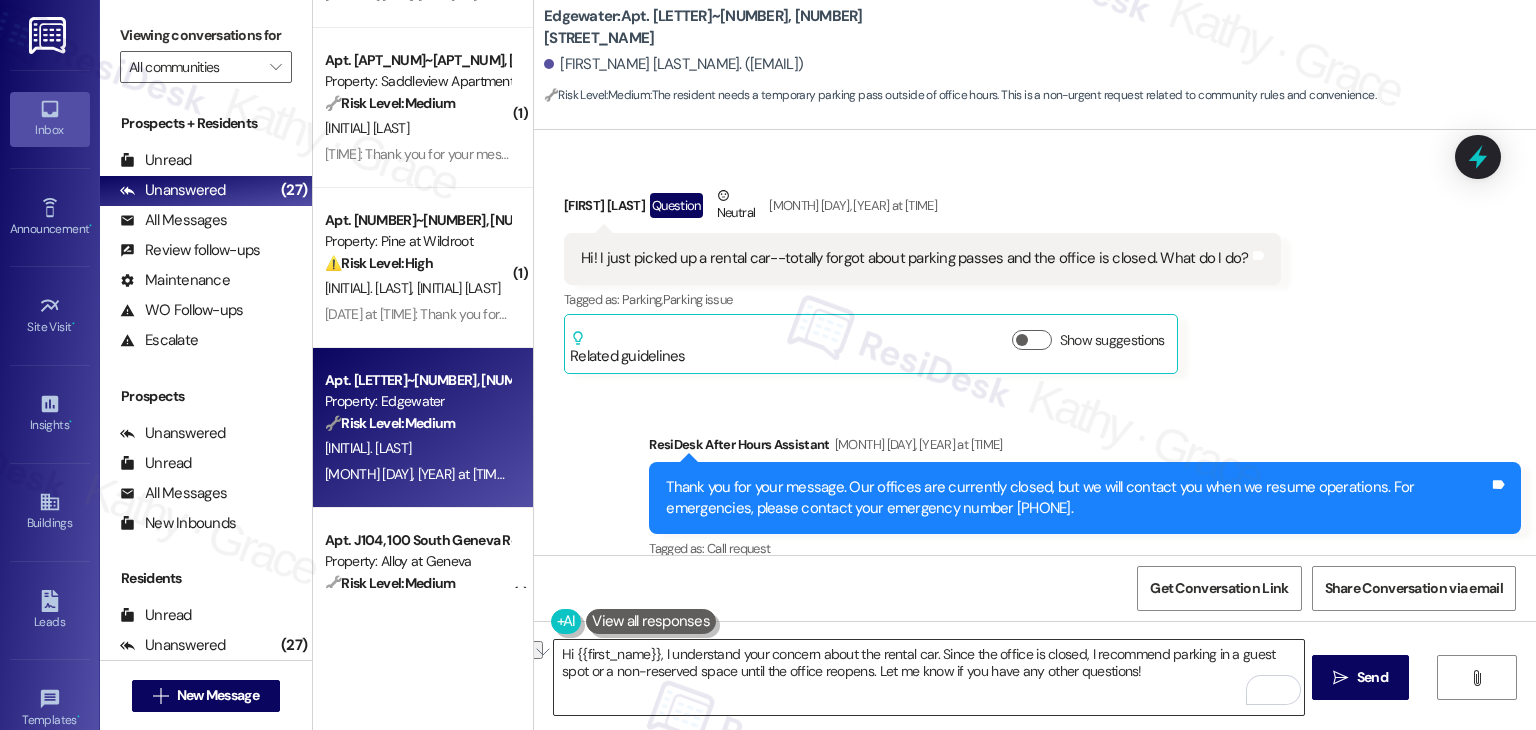 click on "Hi {{first_name}}, I understand your concern about the rental car. Since the office is closed, I recommend parking in a guest spot or a non-reserved space until the office reopens. Let me know if you have any other questions!" at bounding box center [928, 677] 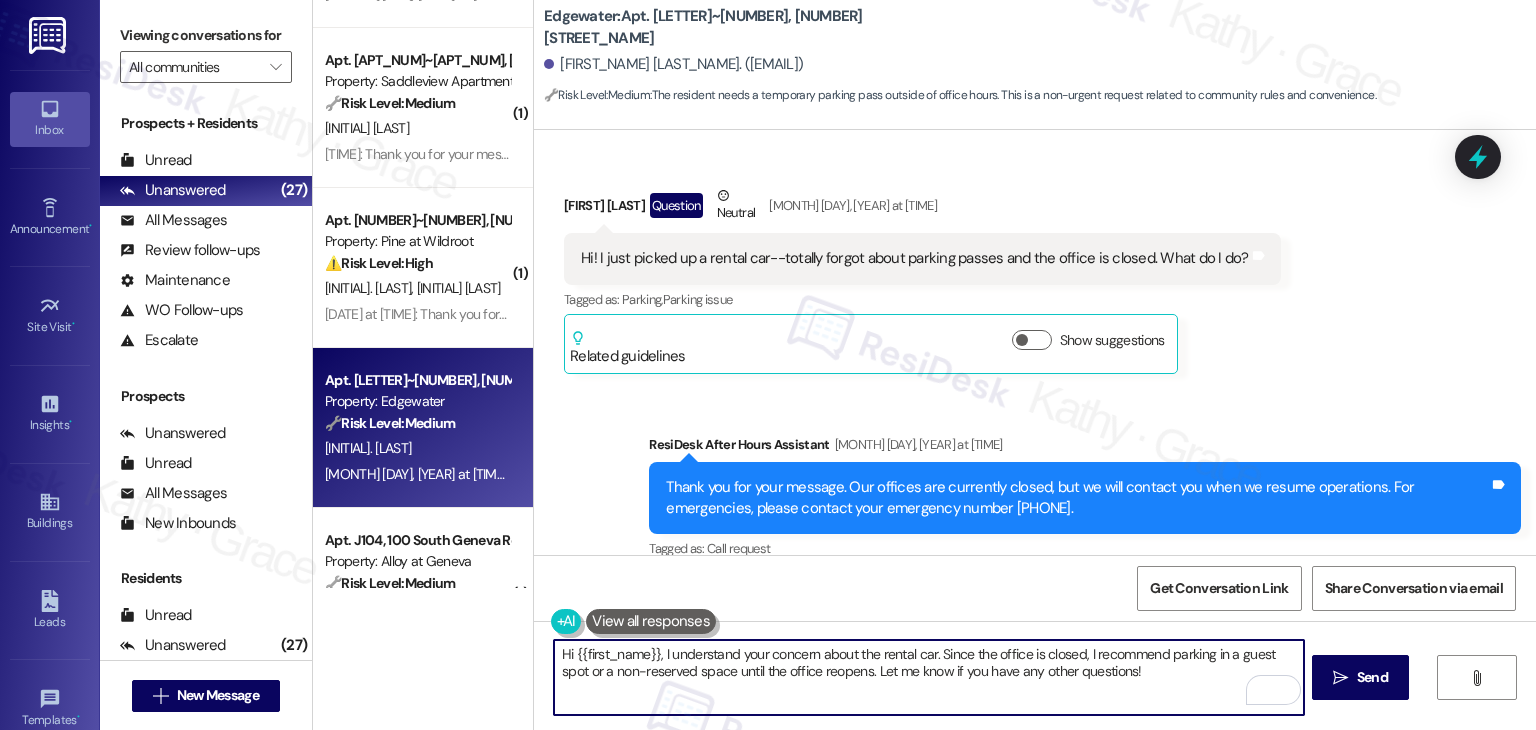 drag, startPoint x: 1127, startPoint y: 677, endPoint x: 852, endPoint y: 629, distance: 279.15765 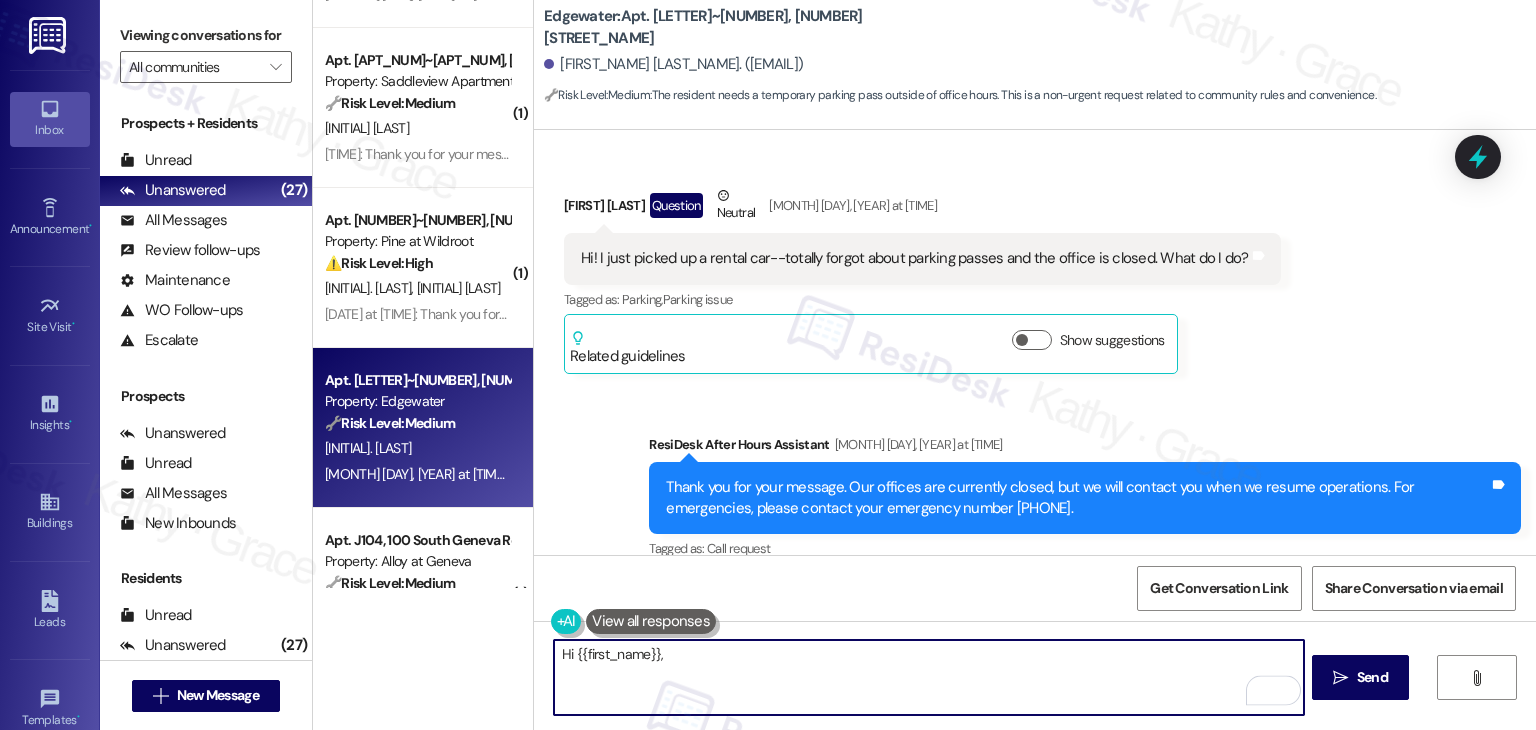 paste on "I understand your concern about the rental car. I recommend contacting the office as soon as they reopen to inform them about your rental car and request a parking pass. In the meantime, you might want to park in a designated visitor parking area to avoid any towing issues. Let us know if there's anything else we can assist you with!" 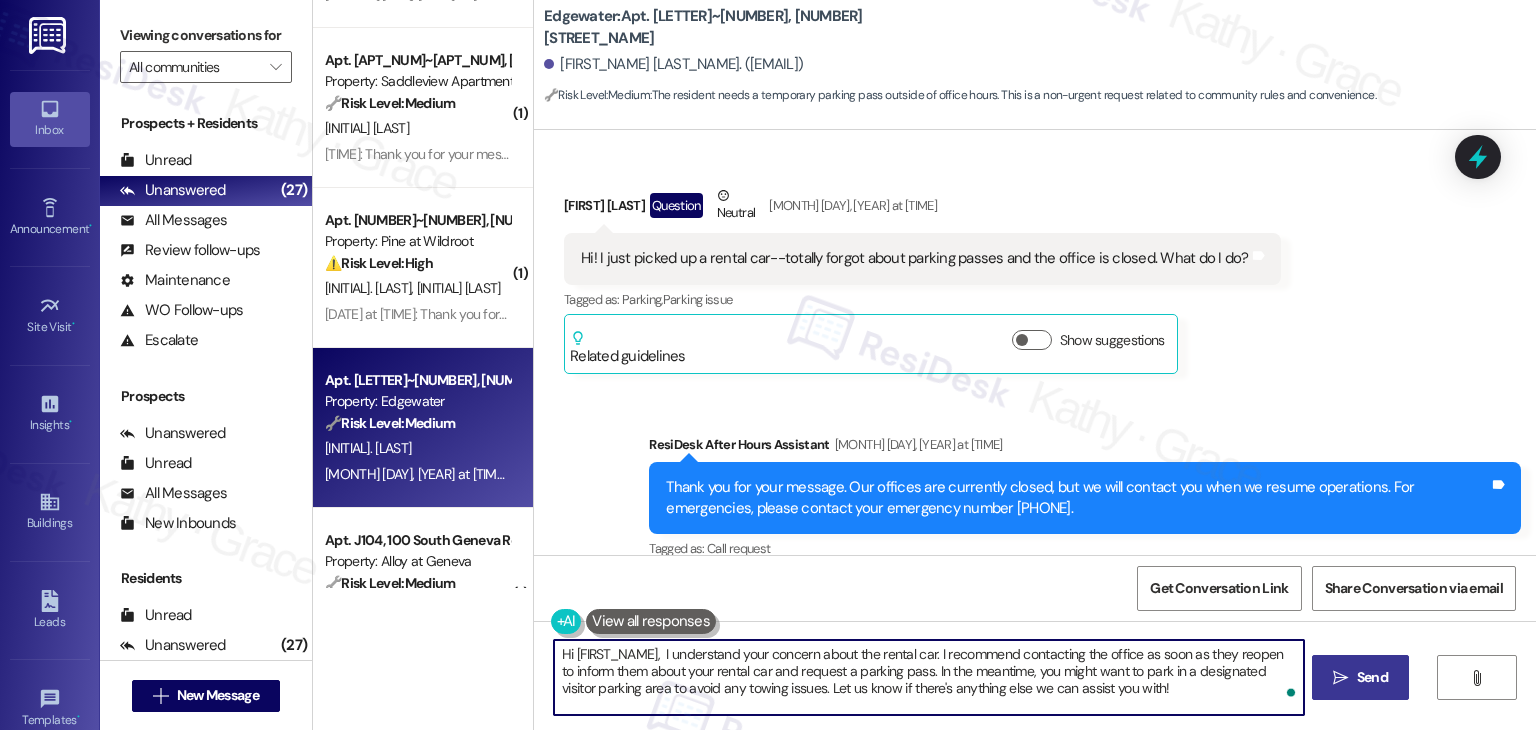 type on "Hi [FIRST_NAME],  I understand your concern about the rental car. I recommend contacting the office as soon as they reopen to inform them about your rental car and request a parking pass. In the meantime, you might want to park in a designated visitor parking area to avoid any towing issues. Let us know if there's anything else we can assist you with!" 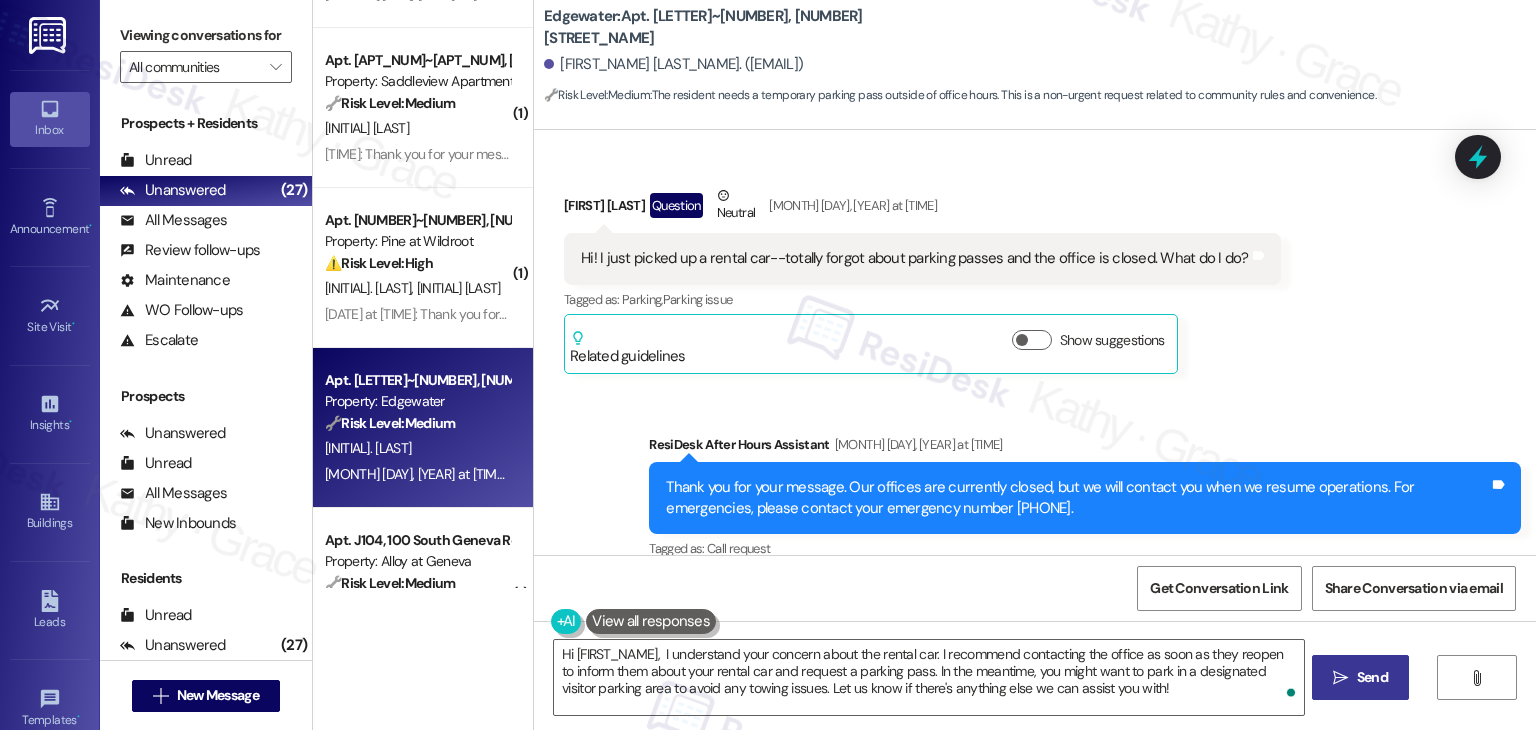 click on "" at bounding box center [1340, 678] 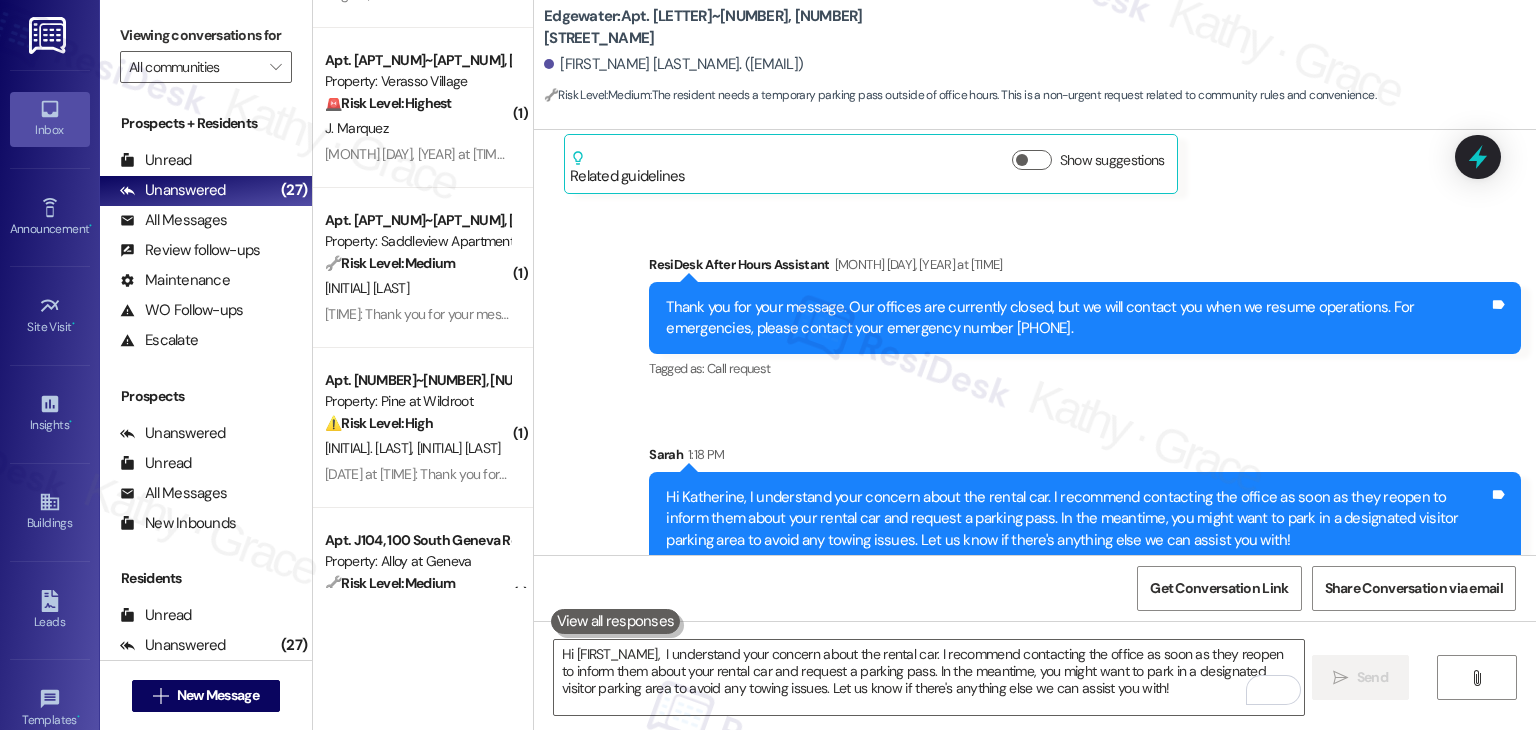 scroll, scrollTop: 10207, scrollLeft: 0, axis: vertical 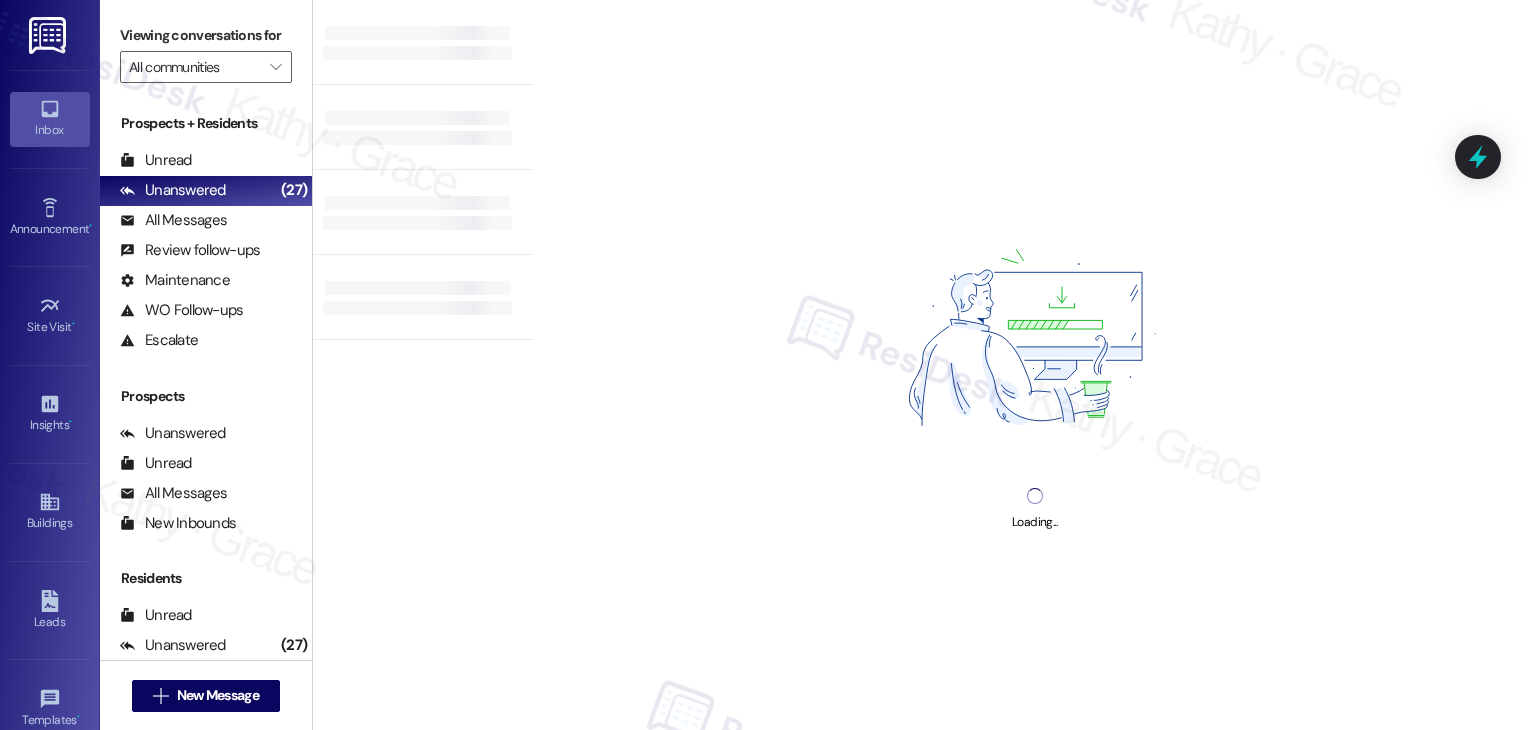 click on "Loading..." at bounding box center (1034, 365) 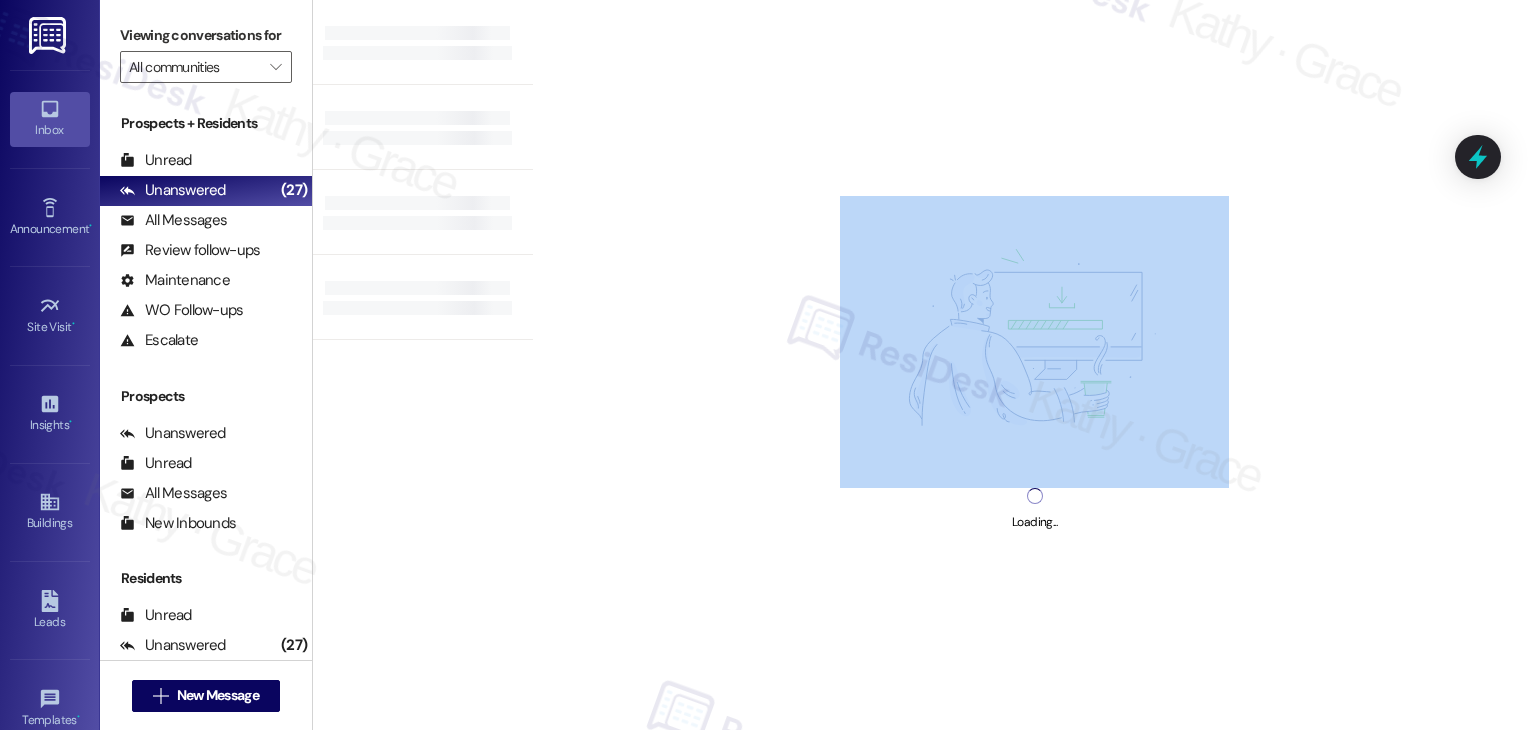 click on "Loading..." at bounding box center [1034, 365] 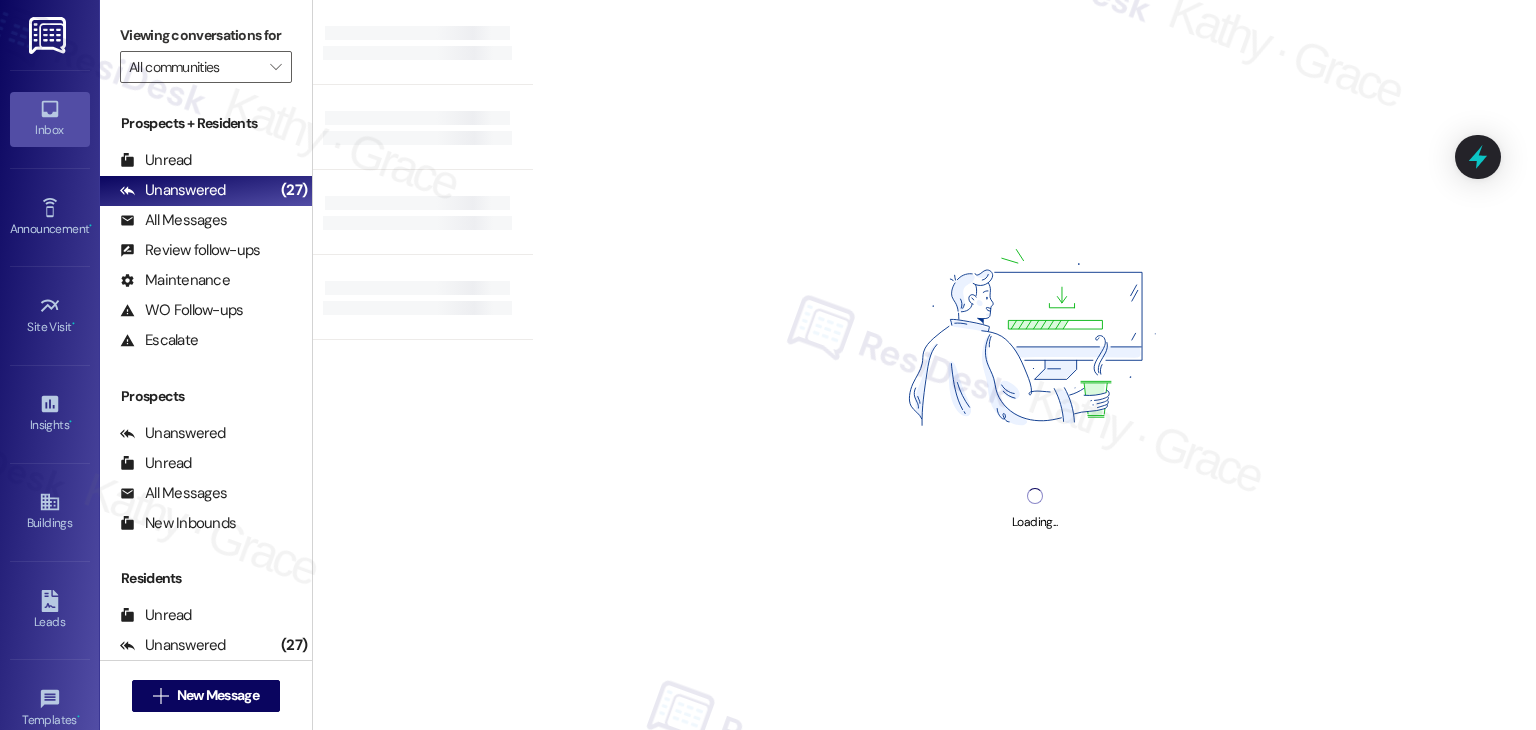 click on "Loading..." at bounding box center [1034, 365] 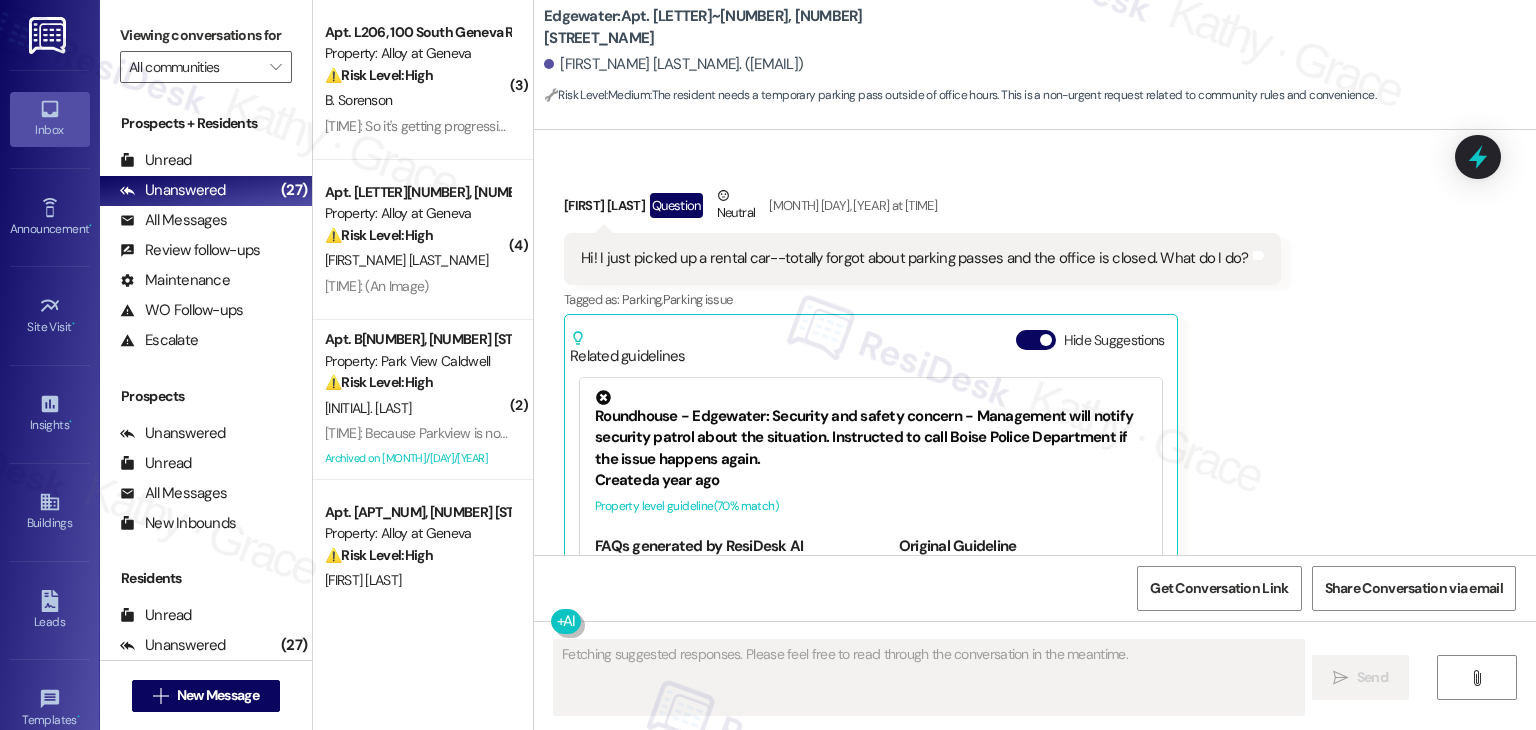 scroll, scrollTop: 10126, scrollLeft: 0, axis: vertical 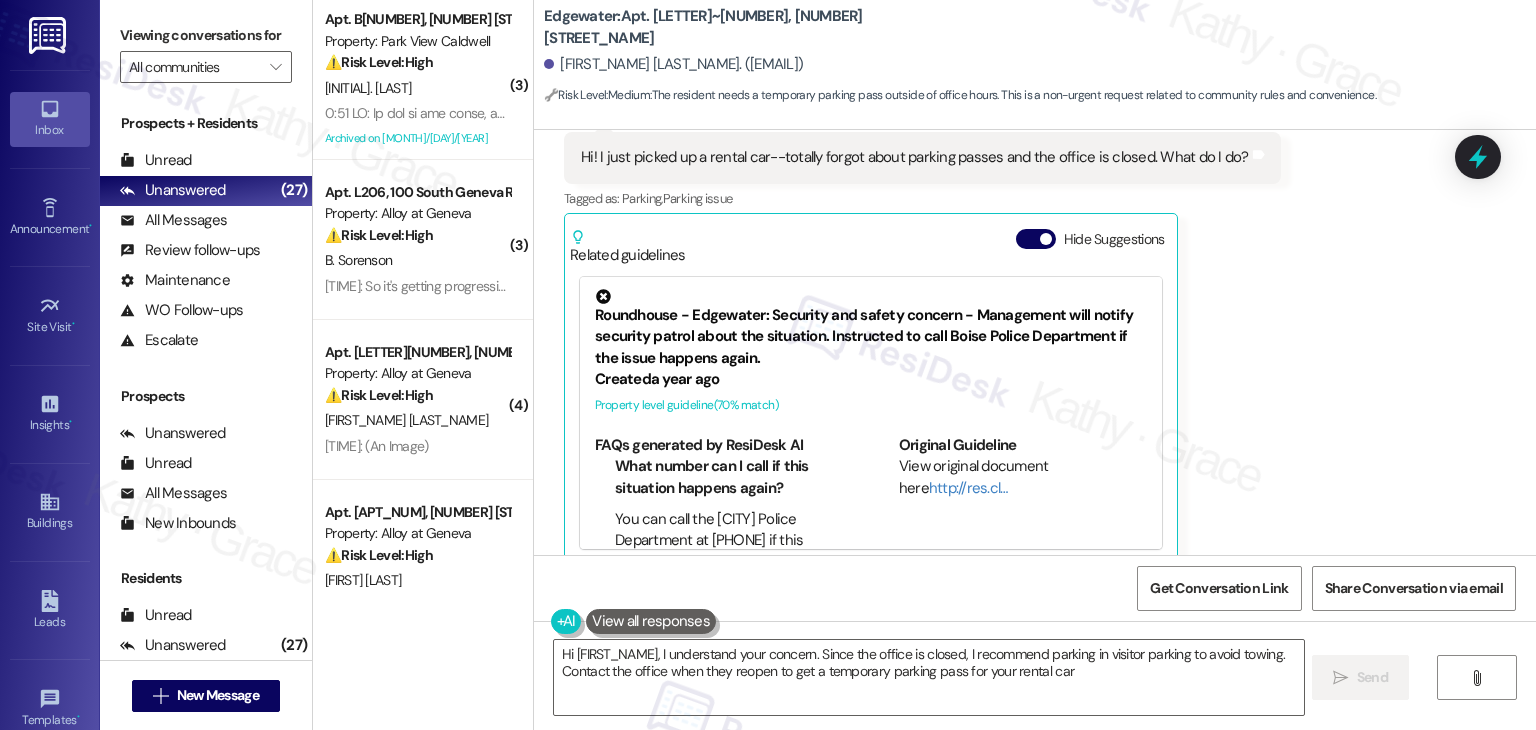type on "Hi {{first_name}}, I understand your concern. Since the office is closed, I recommend parking in visitor parking to avoid towing. Contact the office when they reopen to get a temporary parking pass for your rental car." 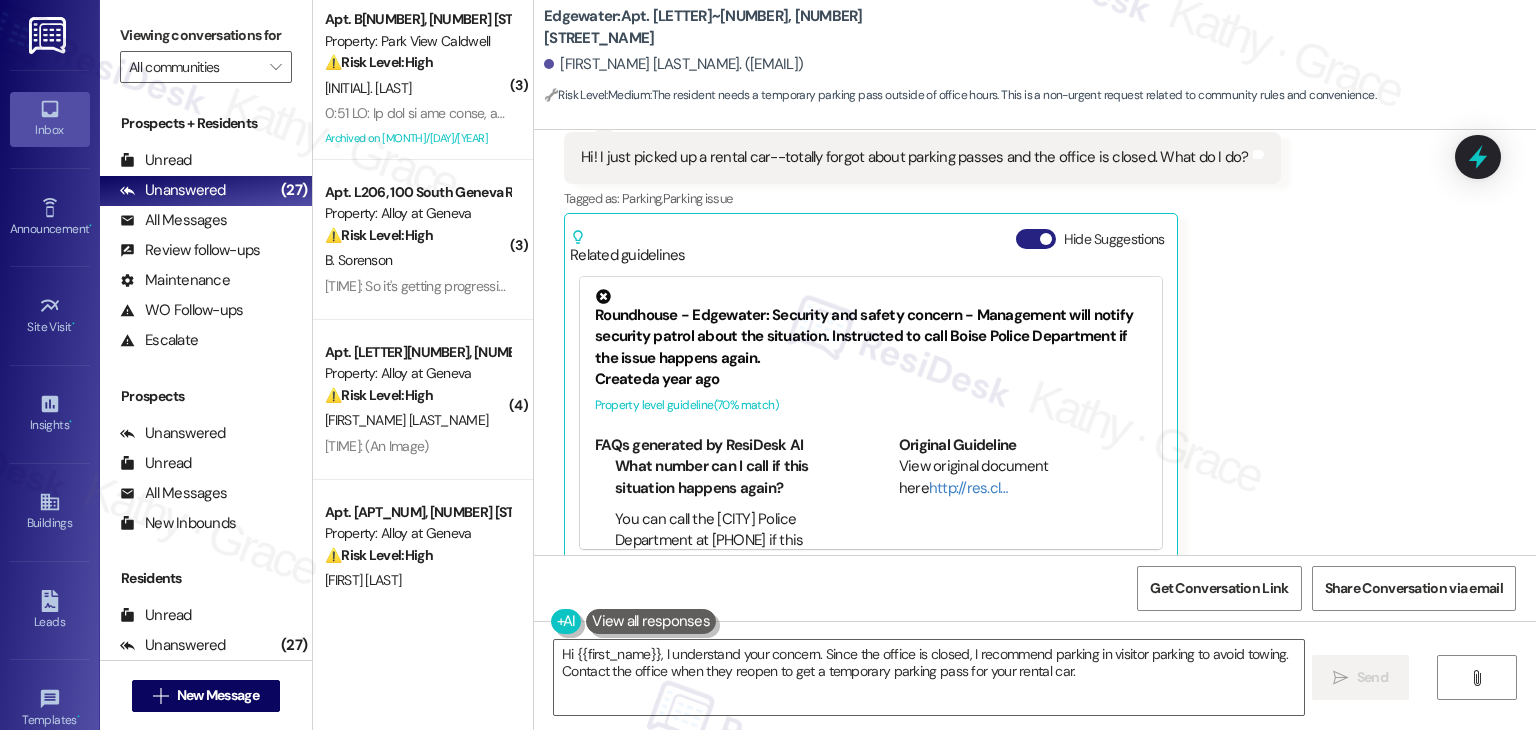 click on "Hide Suggestions" at bounding box center (1036, 239) 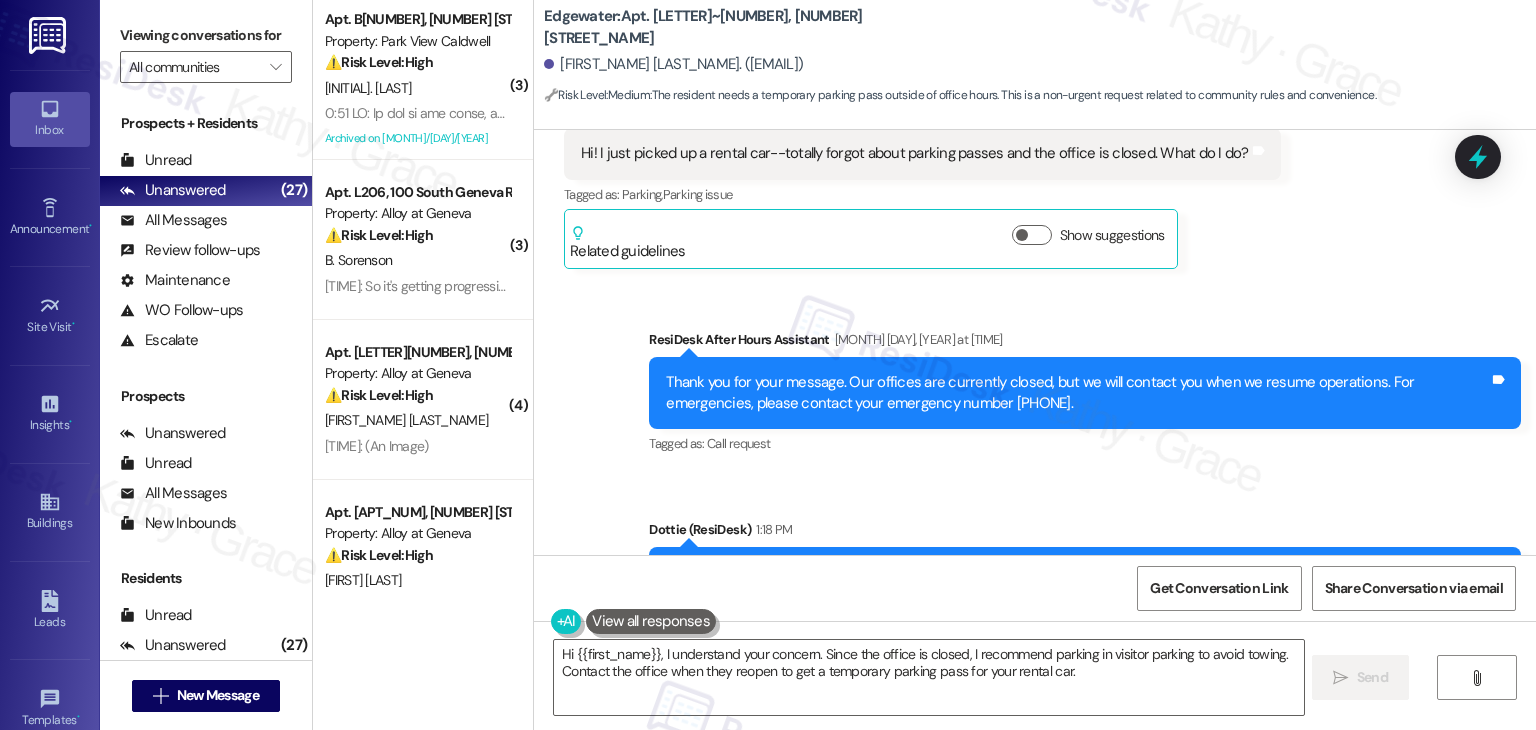 scroll, scrollTop: 10236, scrollLeft: 0, axis: vertical 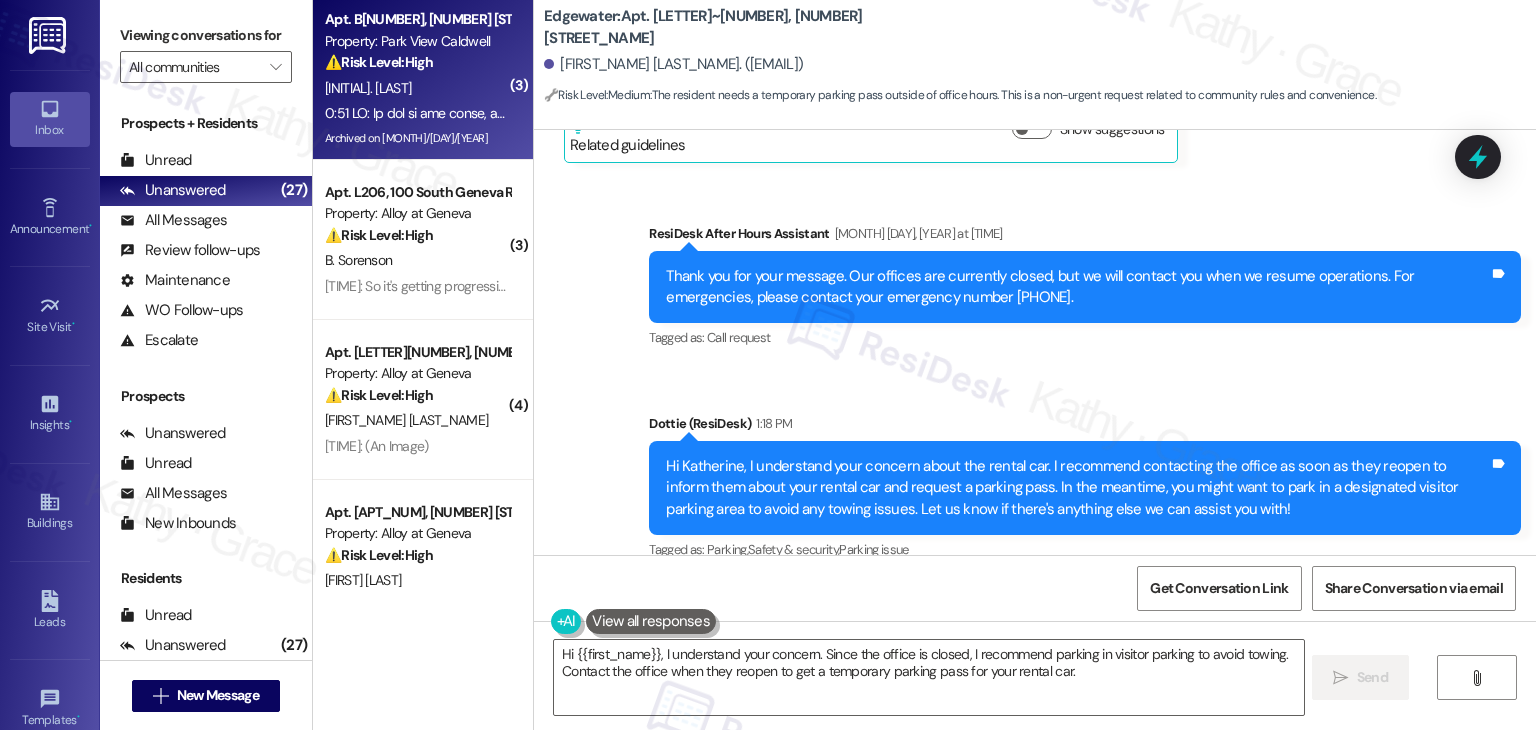 click at bounding box center [417, 113] 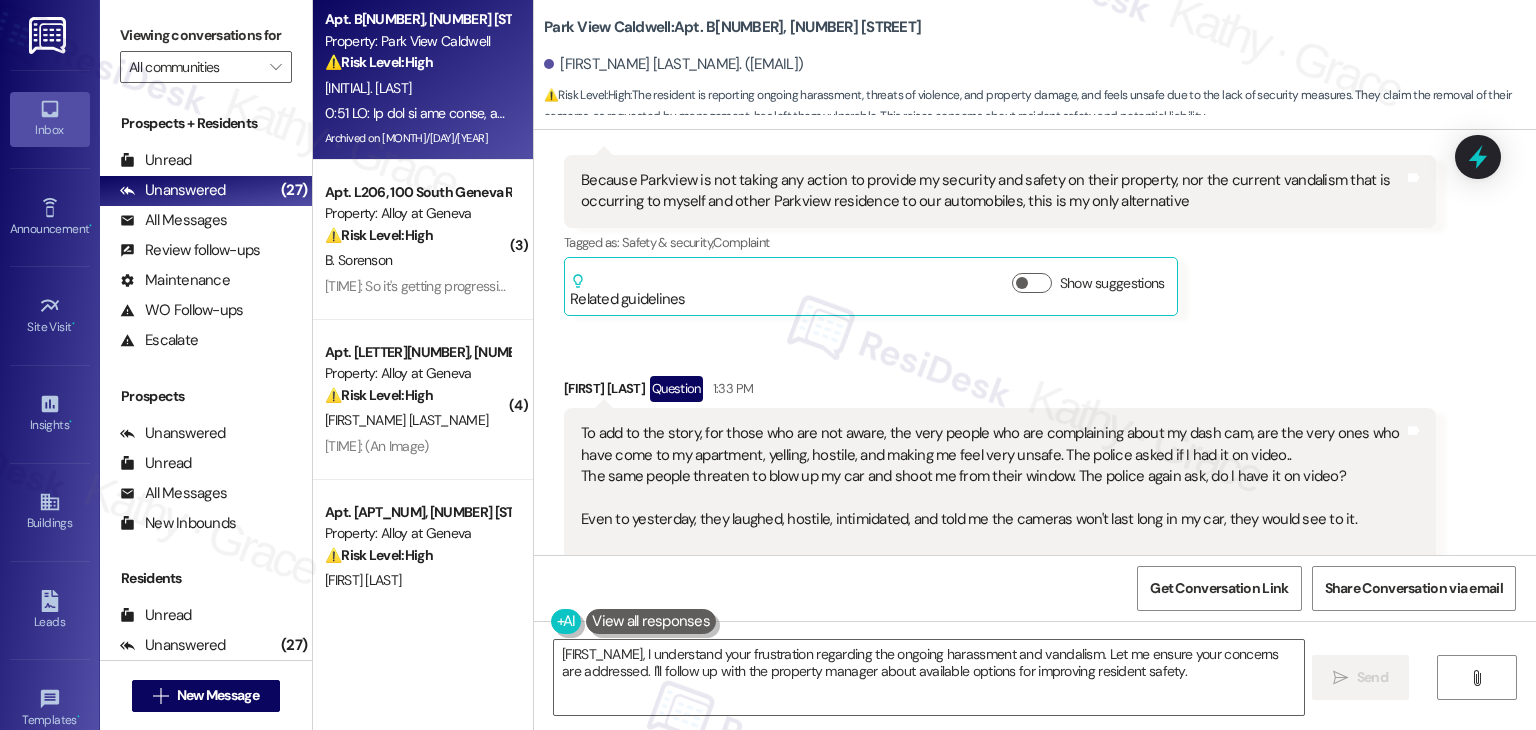 scroll, scrollTop: 10878, scrollLeft: 0, axis: vertical 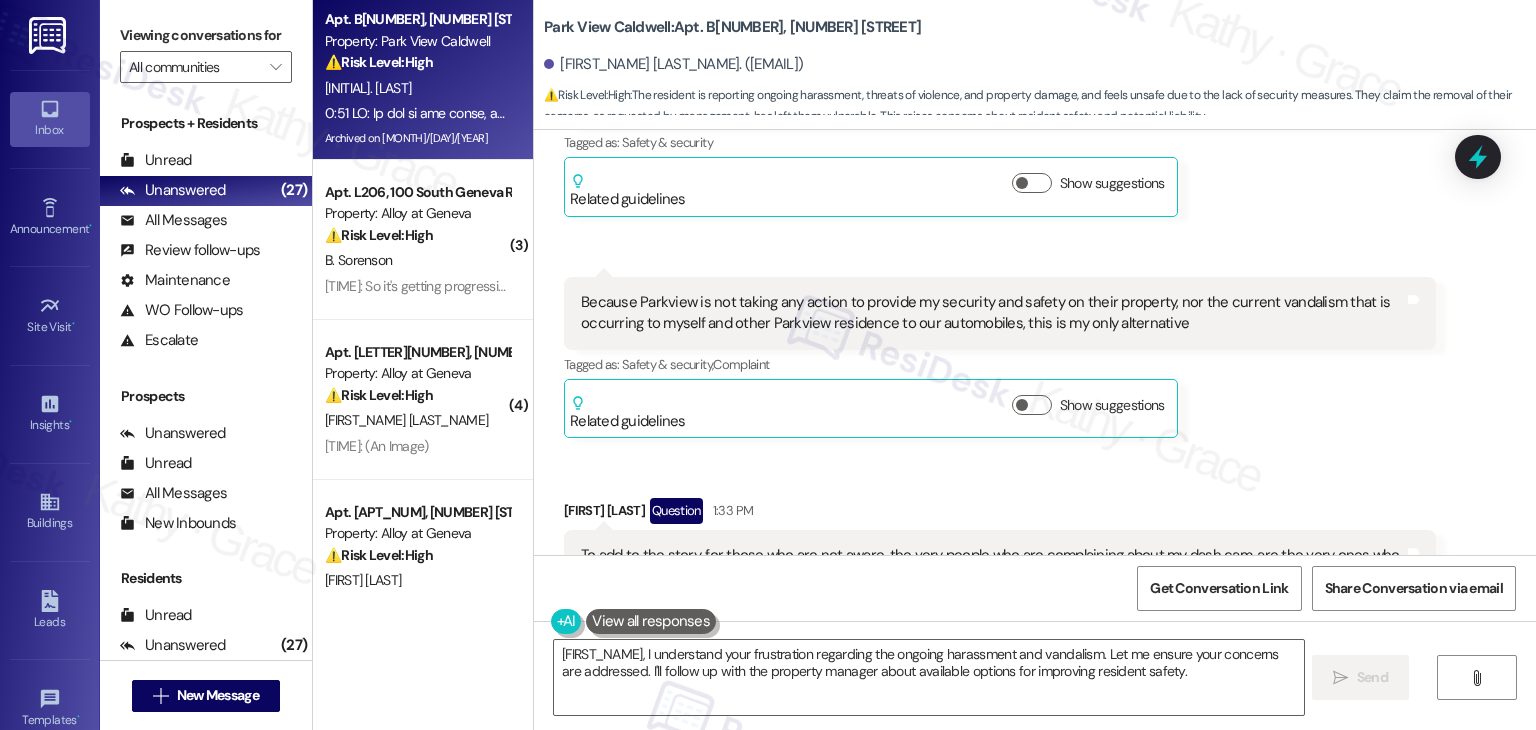 click on "Received via SMS [FIRST_NAME] [LAST_NAME] [TIME] To add to the story, for those who are not aware, the very people who are complaining about my dash cam, are the very ones who have come to my apartment, yelling, hostile, and making me feel very unsafe. The police asked if I had it on video..
The same people threat to blow up my car and shoot me from their window. The police again ask, do I have it on video?
Even to yesterday, they laughed, hostile, intimidated, and told me the cameras won't last long in my car, they would see to it.
These are the very people you are protecting all of us from and refusing to allow us to protect ourselves. Why? You are taking our only defense and evidence away to stop this.
Times have changed. We are now in the era of video cameras. Management asked if I had it on video and the police are asking to see video before they can take action.
Tags and notes Tagged as:   Safety & security ,  Click to highlight conversations about Safety & security Parking" at bounding box center [1000, 912] 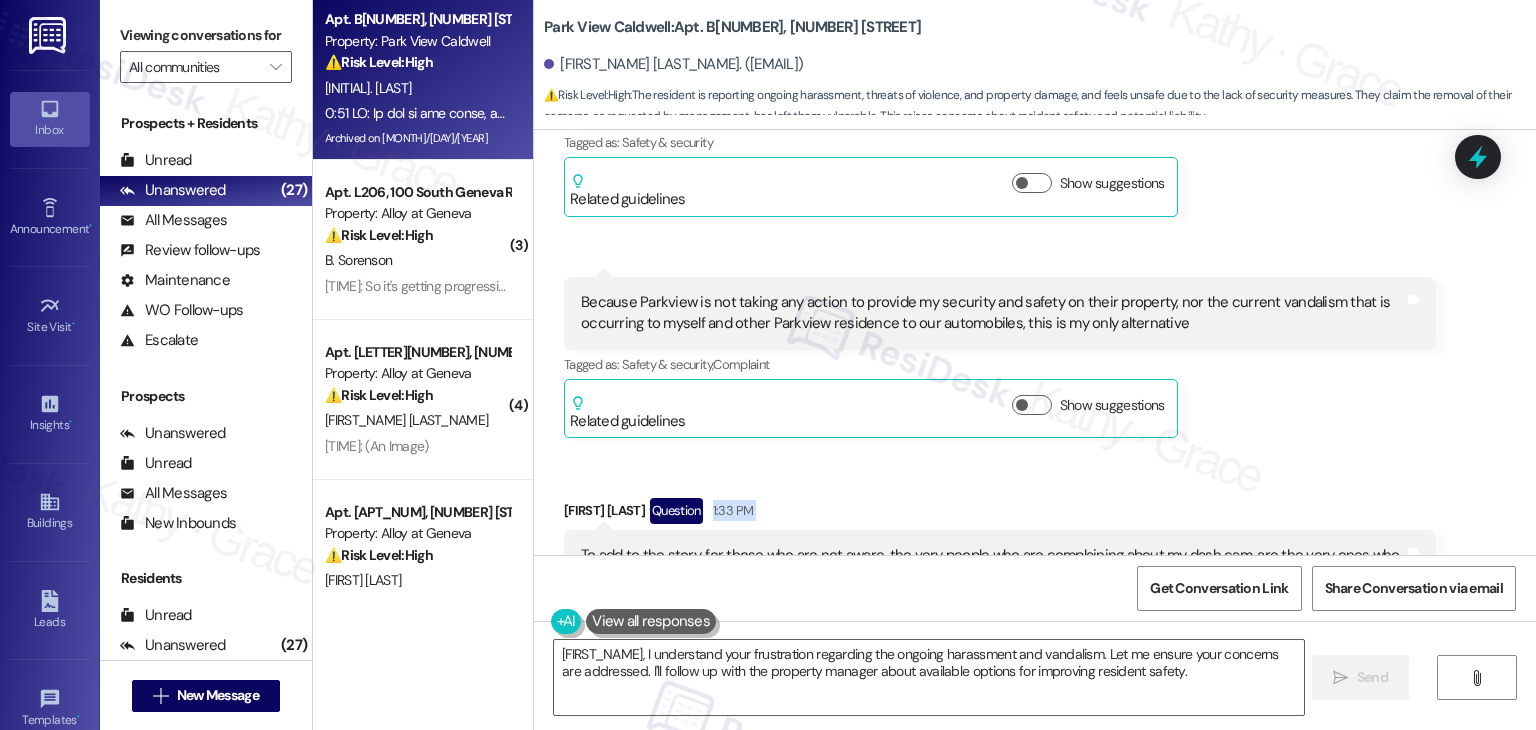 click on "[FIRST_NAME] [LAST_NAME] [TIME]" at bounding box center (1000, 514) 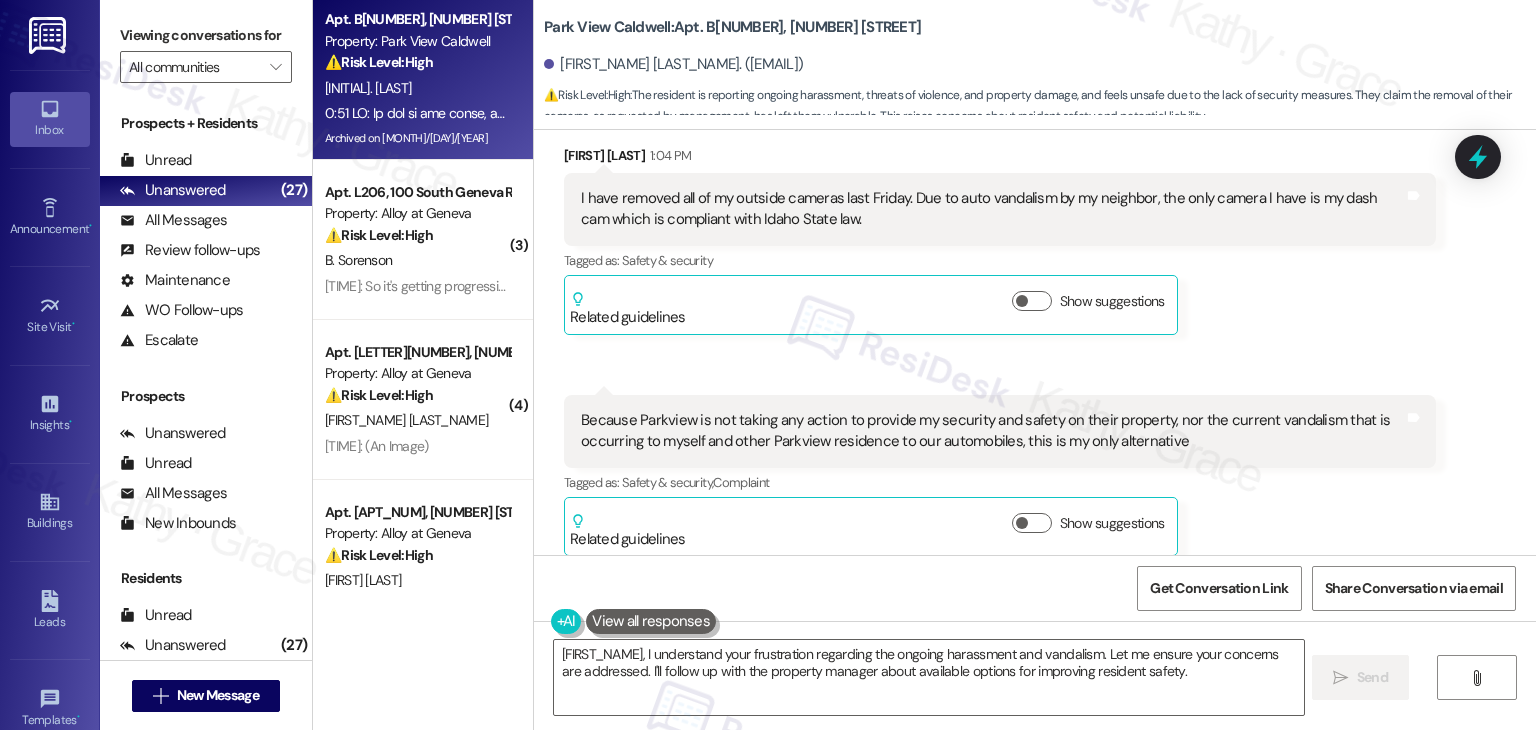scroll, scrollTop: 10678, scrollLeft: 0, axis: vertical 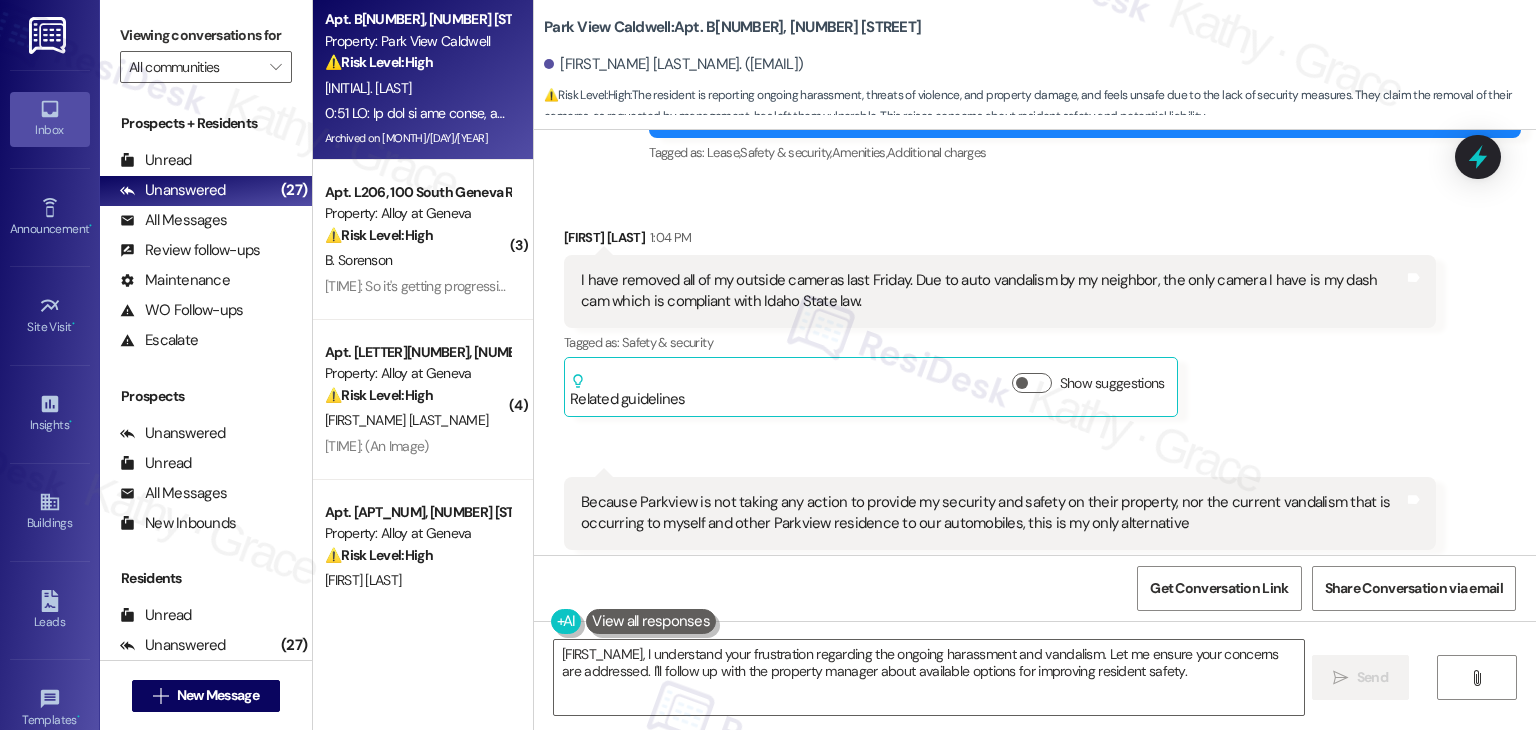 click on "Received via SMS [FIRST] [LAST] [TIME] I have removed all of my outside cameras last Friday. Due to auto vandalism by my neighbor, the only camera I have is my dash cam which is compliant with Idaho State law. Tags and notes Tagged as:   Safety & security  Click to highlight conversations about Safety & security   Related guidelines Show suggestions Received via SMS [TIME] [FIRST] [LAST]   Neutral [TIME] Because Parkview is not taking any action to provide my security and safety on their property, nor the current vandalism that is occurring to myself and other Parkview residence to our automobiles, this is my only alternative Tags and notes Tagged as:   Safety & security ,   Click to highlight conversations about Safety & security  Complaint Click to highlight conversations about Complaint   Related guidelines Show suggestions Received via SMS [FIRST] [LAST] Question [TIME]
The same people threaten to blow up my car and shoot me from their window. The police again ask, do I have it on video?" at bounding box center (1035, 862) 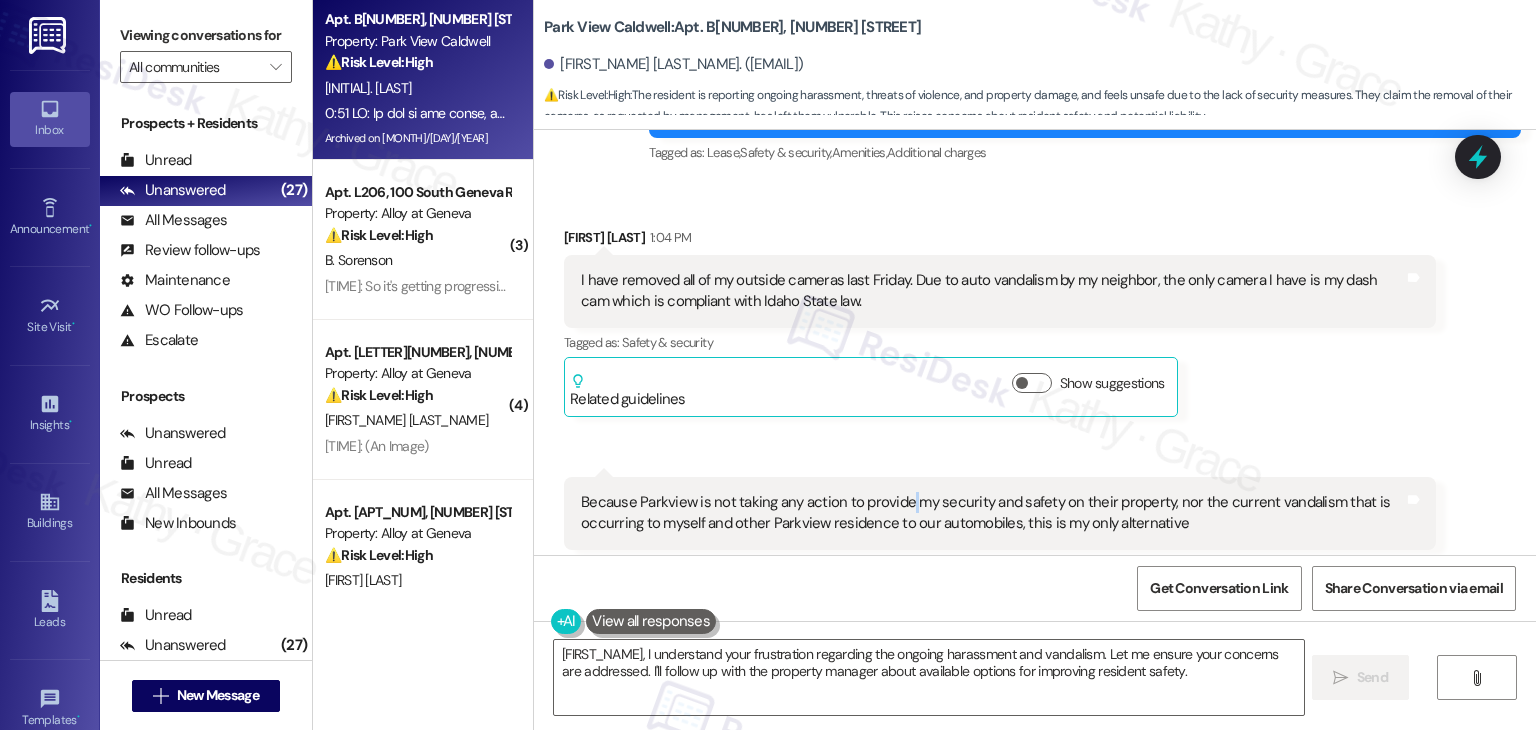 click on "Received via SMS [FIRST] [LAST] [TIME] I have removed all of my outside cameras last Friday. Due to auto vandalism by my neighbor, the only camera I have is my dash cam which is compliant with Idaho State law. Tags and notes Tagged as:   Safety & security  Click to highlight conversations about Safety & security   Related guidelines Show suggestions Received via SMS [TIME] [FIRST] [LAST]   Neutral [TIME] Because Parkview is not taking any action to provide my security and safety on their property, nor the current vandalism that is occurring to myself and other Parkview residence to our automobiles, this is my only alternative Tags and notes Tagged as:   Safety & security ,   Click to highlight conversations about Safety & security  Complaint Click to highlight conversations about Complaint   Related guidelines Show suggestions Received via SMS [FIRST] [LAST] Question [TIME]
The same people threaten to blow up my car and shoot me from their window. The police again ask, do I have it on video?" at bounding box center [1035, 862] 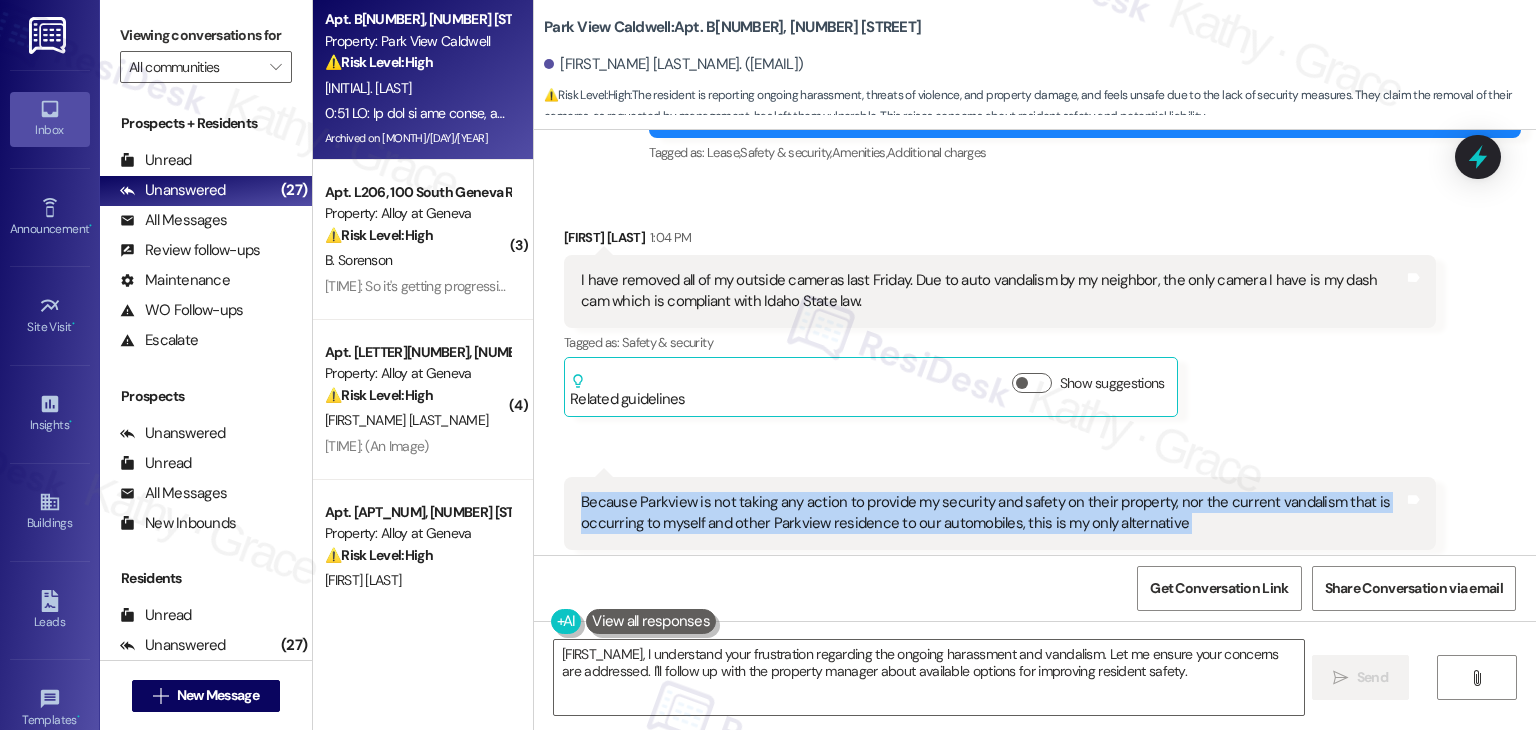 click on "Received via SMS [FIRST] [LAST] [TIME] I have removed all of my outside cameras last Friday. Due to auto vandalism by my neighbor, the only camera I have is my dash cam which is compliant with Idaho State law. Tags and notes Tagged as:   Safety & security  Click to highlight conversations about Safety & security   Related guidelines Show suggestions Received via SMS [TIME] [FIRST] [LAST]   Neutral [TIME] Because Parkview is not taking any action to provide my security and safety on their property, nor the current vandalism that is occurring to myself and other Parkview residence to our automobiles, this is my only alternative Tags and notes Tagged as:   Safety & security ,   Click to highlight conversations about Safety & security  Complaint Click to highlight conversations about Complaint   Related guidelines Show suggestions Received via SMS [FIRST] [LAST] Question [TIME]
The same people threaten to blow up my car and shoot me from their window. The police again ask, do I have it on video?" at bounding box center [1035, 862] 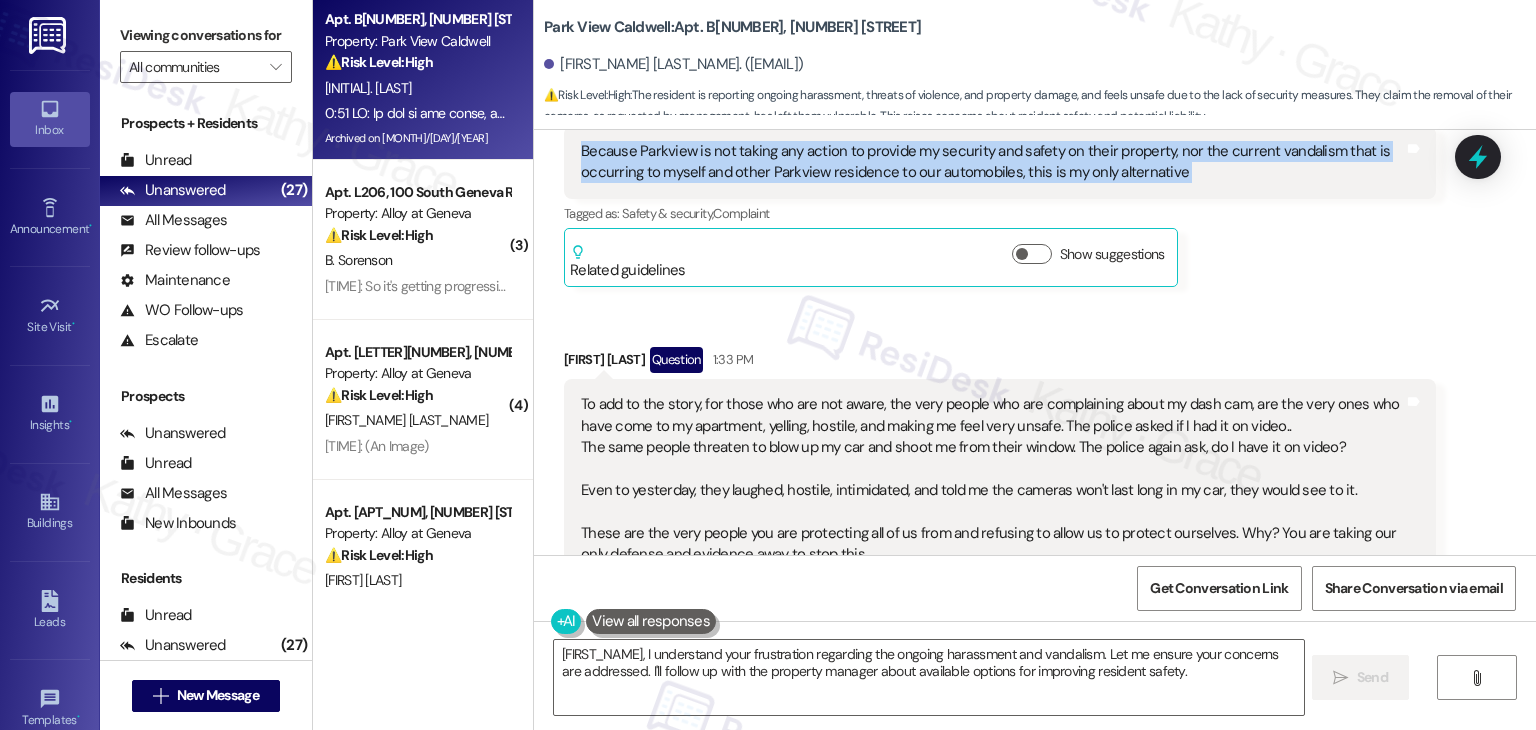scroll, scrollTop: 11078, scrollLeft: 0, axis: vertical 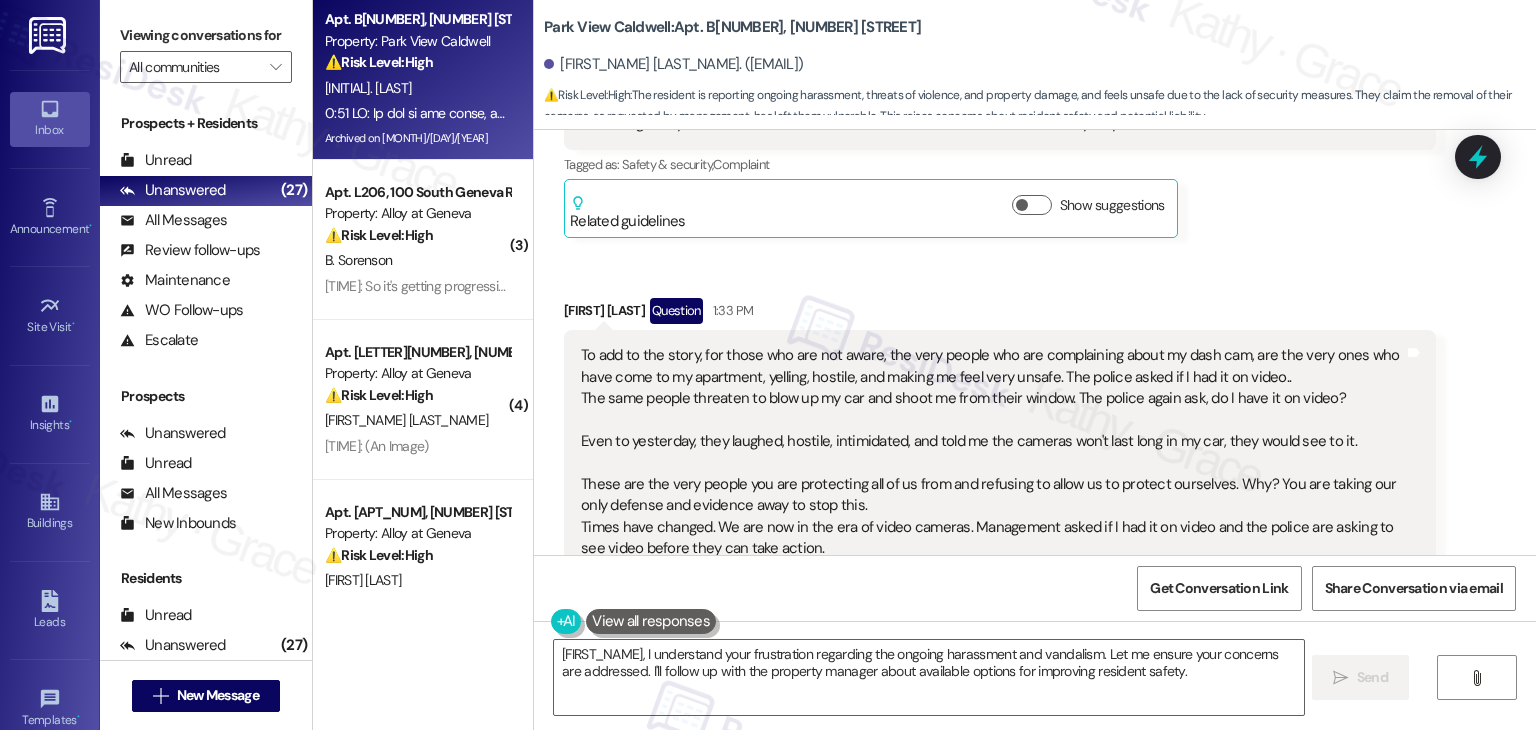 click on "[FIRST_NAME] [LAST_NAME] [TIME]" at bounding box center (1000, 314) 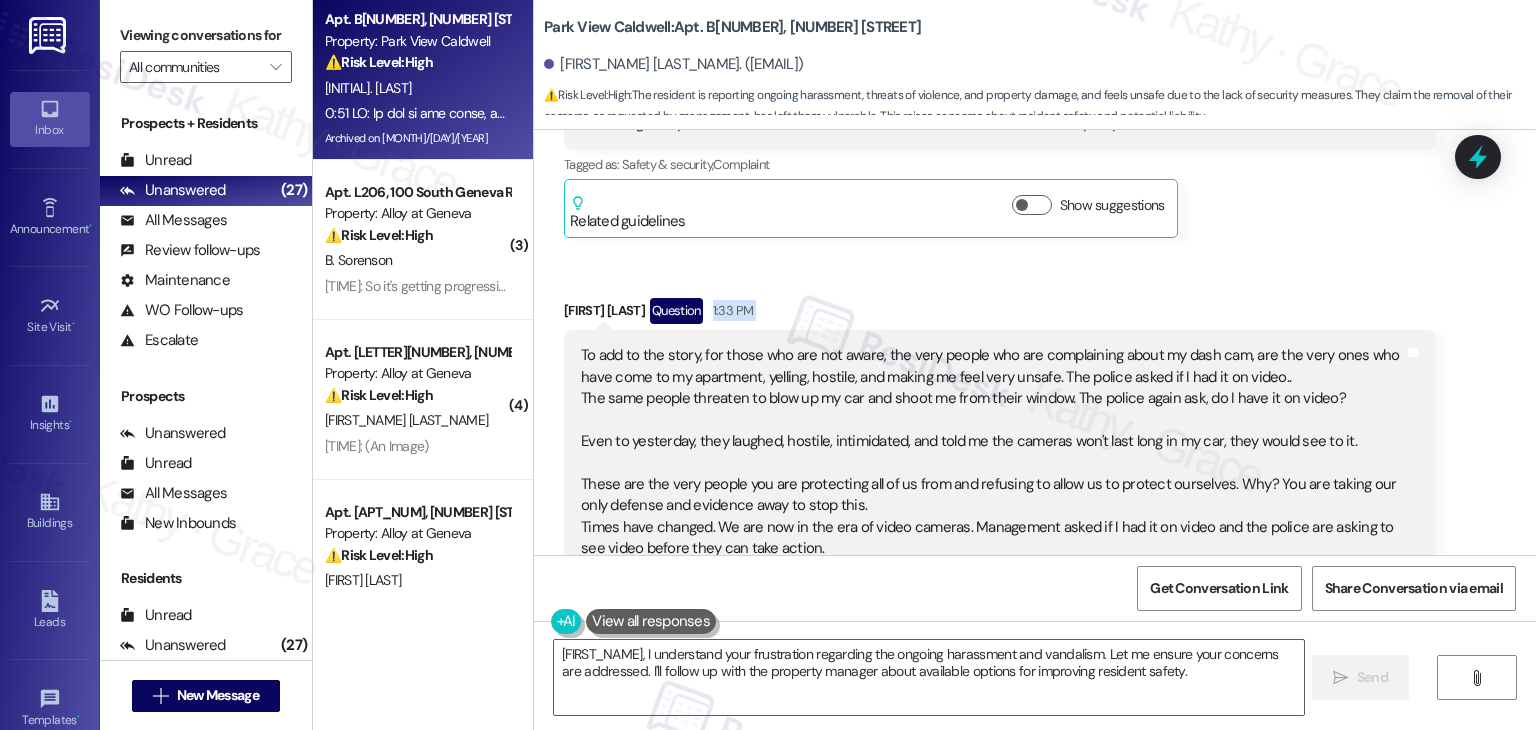 click on "[FIRST_NAME] [LAST_NAME] [TIME]" at bounding box center (1000, 314) 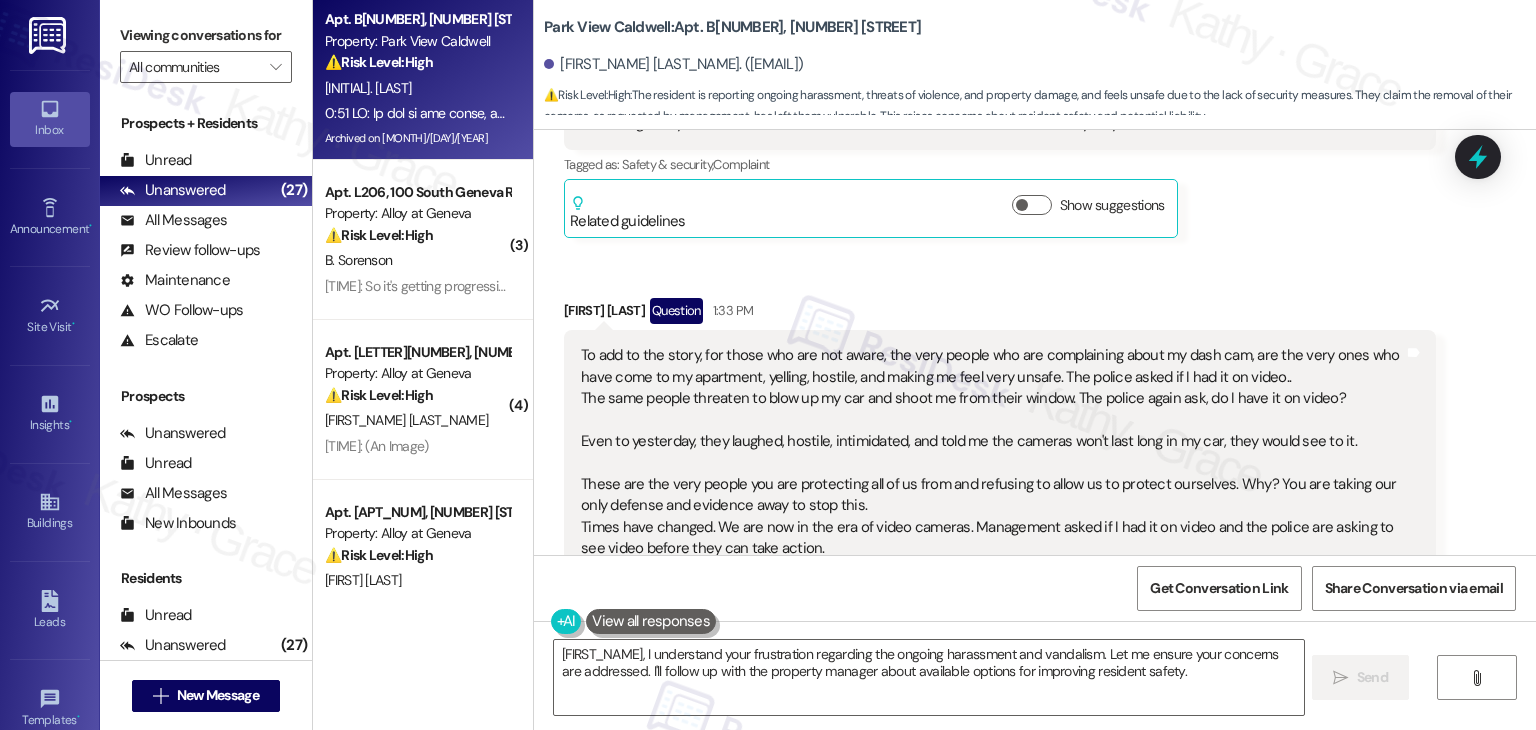 click on "[FIRST_NAME] [LAST_NAME] [TIME]" at bounding box center [1000, 314] 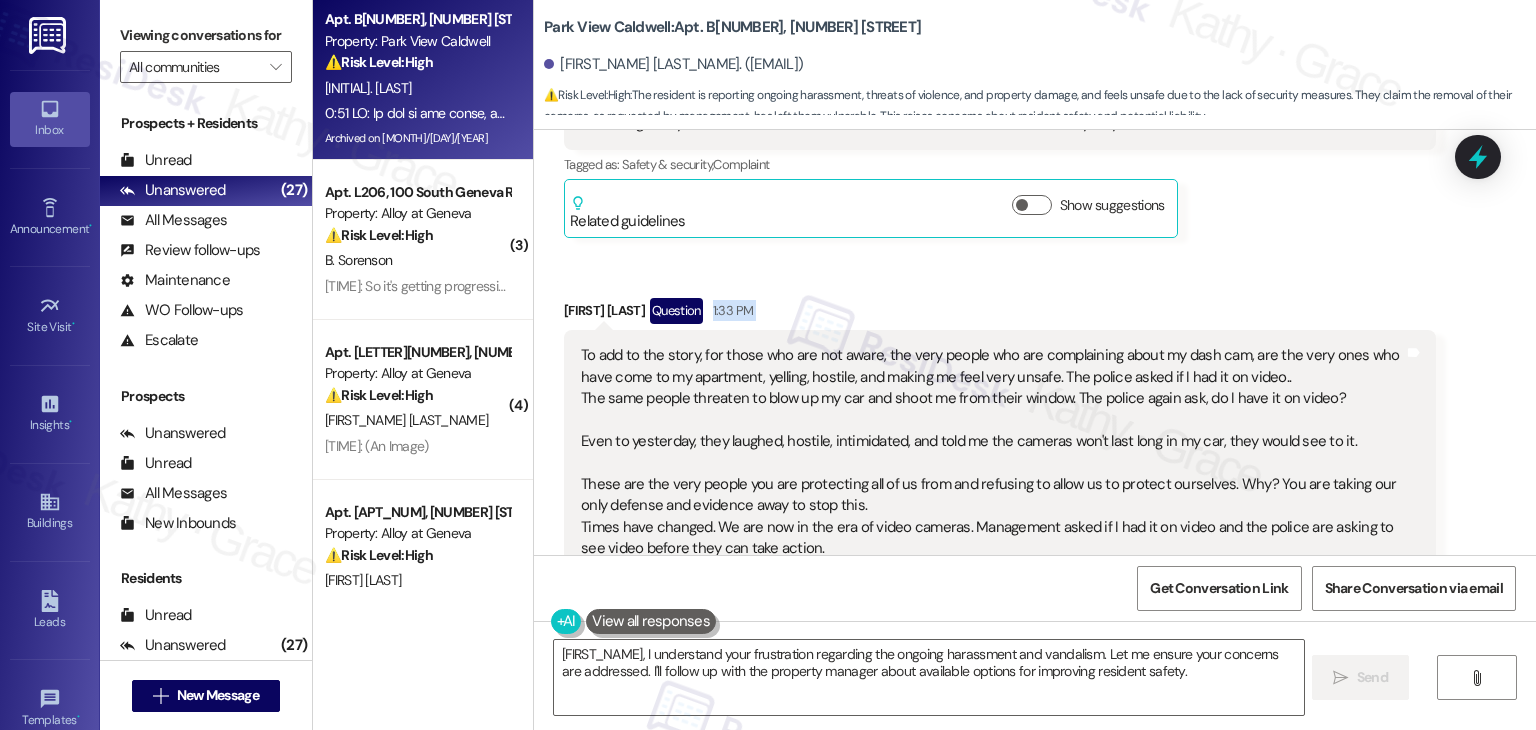 click on "[FIRST_NAME] [LAST_NAME] [TIME]" at bounding box center (1000, 314) 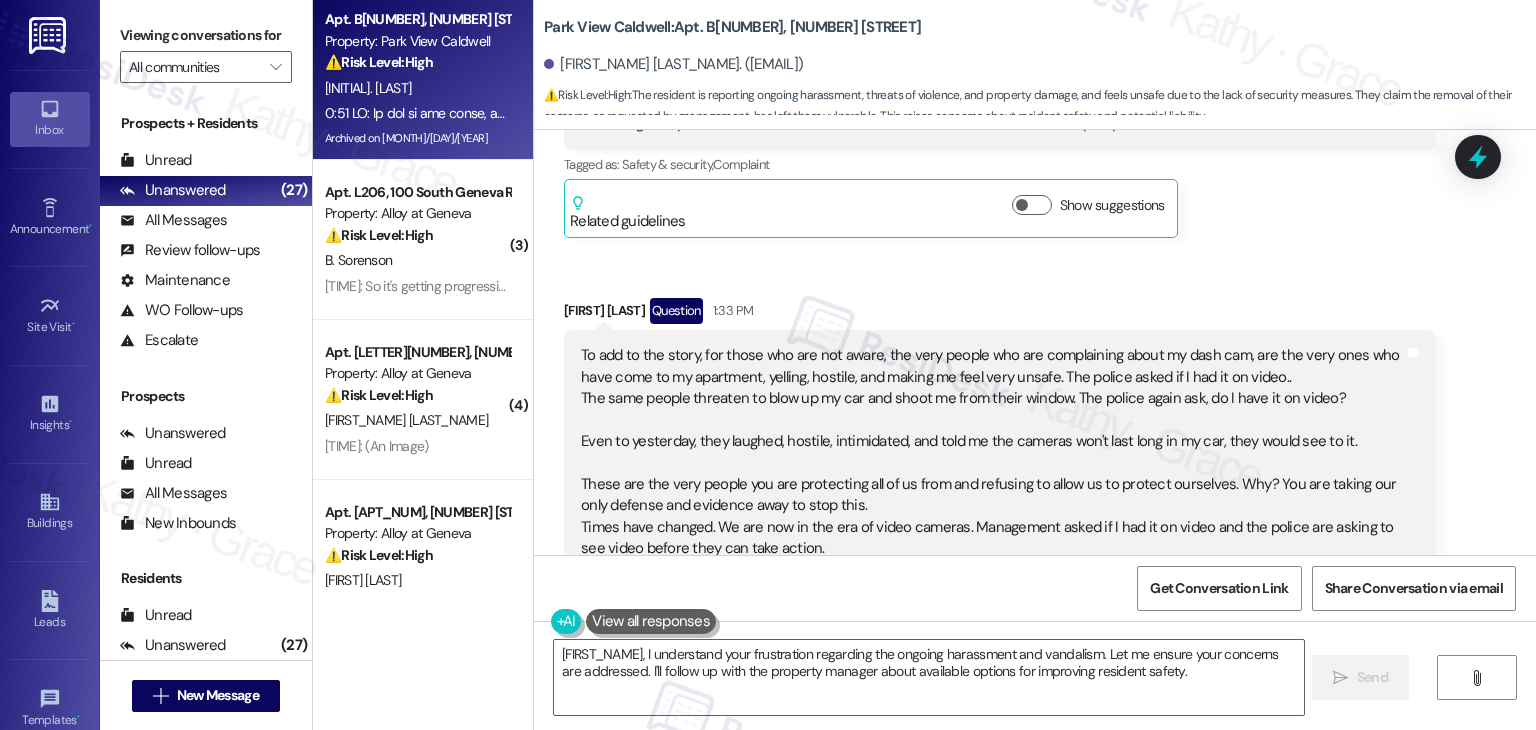 click on "Received via SMS [FIRST_NAME] [LAST_NAME] [TIME] To add to the story, for those who are not aware, the very people who are complaining about my dash cam, are the very ones who have come to my apartment, yelling, hostile, and making me feel very unsafe. The police asked if I had it on video..
The same people threat to blow up my car and shoot me from their window. The police again ask, do I have it on video?
Even to yesterday, they laughed, hostile, intimidated, and told me the cameras won't last long in my car, they would see to it.
These are the very people you are protecting all of us from and refusing to allow us to protect ourselves. Why? You are taking our only defense and evidence away to stop this.
Times have changed. We are now in the era of video cameras. Management asked if I had it on video and the police are asking to see video before they can take action.
Tags and notes Tagged as:   Safety & security ,  Click to highlight conversations about Safety & security Parking" at bounding box center [1000, 712] 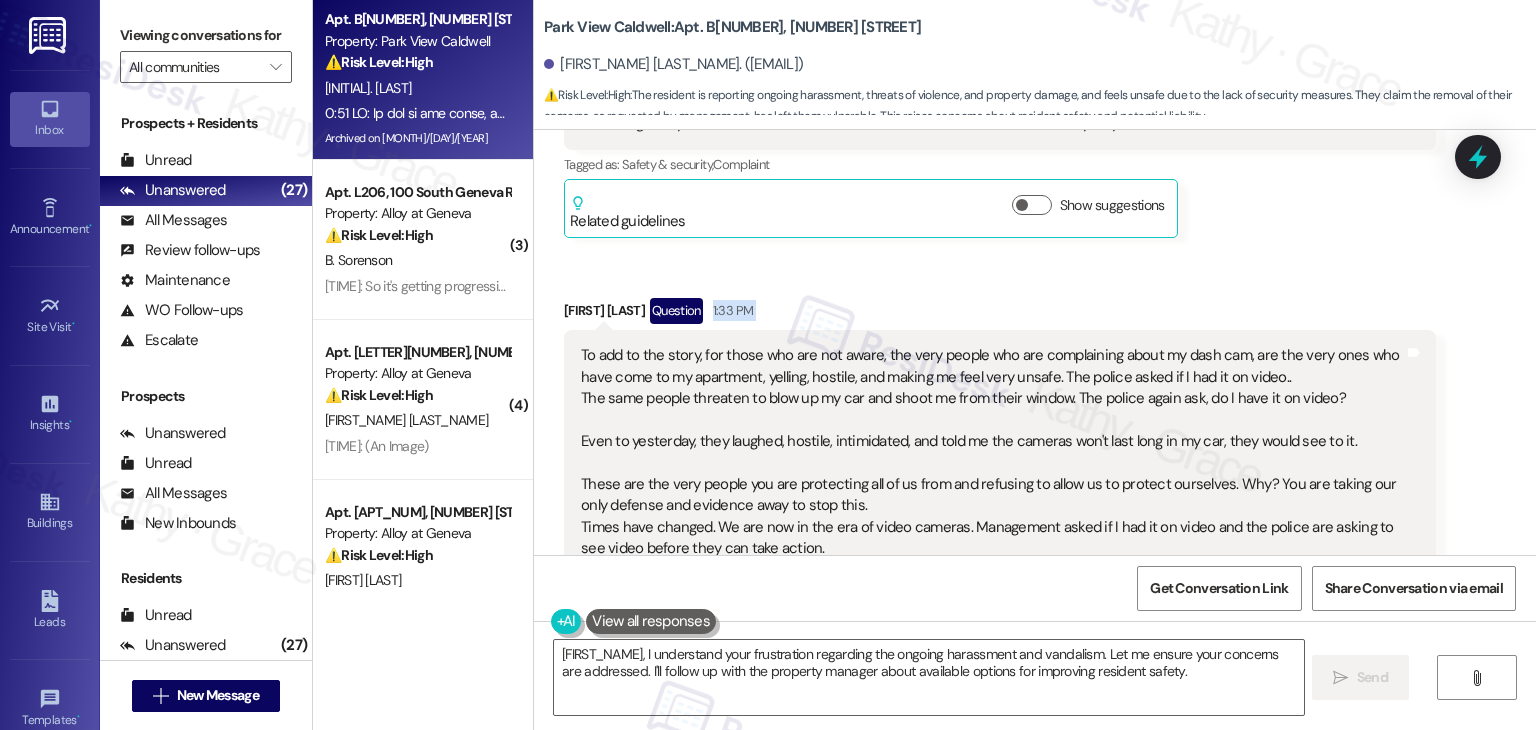 click on "Received via SMS [FIRST_NAME] [LAST_NAME] [TIME] To add to the story, for those who are not aware, the very people who are complaining about my dash cam, are the very ones who have come to my apartment, yelling, hostile, and making me feel very unsafe. The police asked if I had it on video..
The same people threat to blow up my car and shoot me from their window. The police again ask, do I have it on video?
Even to yesterday, they laughed, hostile, intimidated, and told me the cameras won't last long in my car, they would see to it.
These are the very people you are protecting all of us from and refusing to allow us to protect ourselves. Why? You are taking our only defense and evidence away to stop this.
Times have changed. We are now in the era of video cameras. Management asked if I had it on video and the police are asking to see video before they can take action.
Tags and notes Tagged as:   Safety & security ,  Click to highlight conversations about Safety & security Parking" at bounding box center (1000, 712) 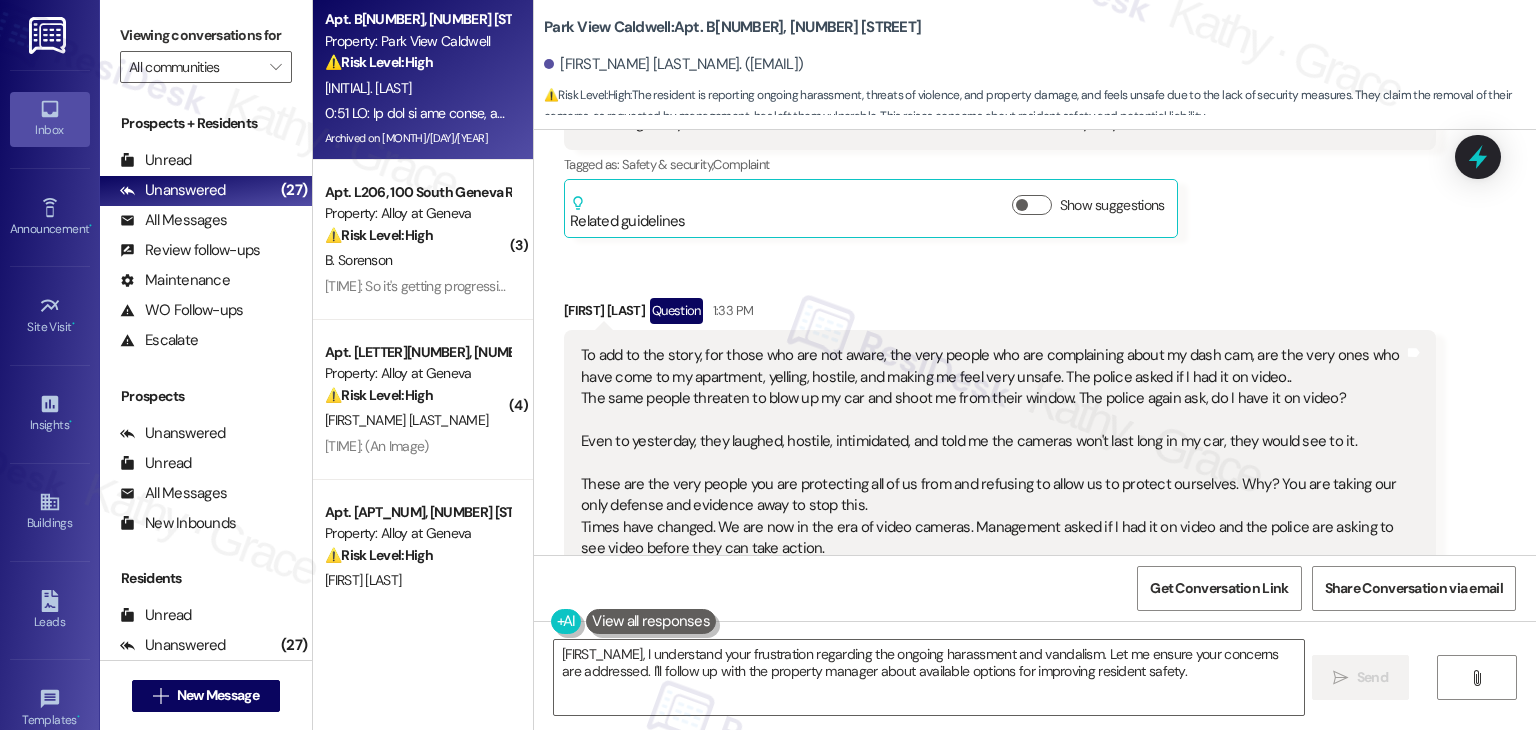 click on "Received via SMS [FIRST_NAME] [LAST_NAME] [TIME] To add to the story, for those who are not aware, the very people who are complaining about my dash cam, are the very ones who have come to my apartment, yelling, hostile, and making me feel very unsafe. The police asked if I had it on video..
The same people threat to blow up my car and shoot me from their window. The police again ask, do I have it on video?
Even to yesterday, they laughed, hostile, intimidated, and told me the cameras won't last long in my car, they would see to it.
These are the very people you are protecting all of us from and refusing to allow us to protect ourselves. Why? You are taking our only defense and evidence away to stop this.
Times have changed. We are now in the era of video cameras. Management asked if I had it on video and the police are asking to see video before they can take action.
Tags and notes Tagged as:   Safety & security ,  Click to highlight conversations about Safety & security Parking" at bounding box center (1000, 712) 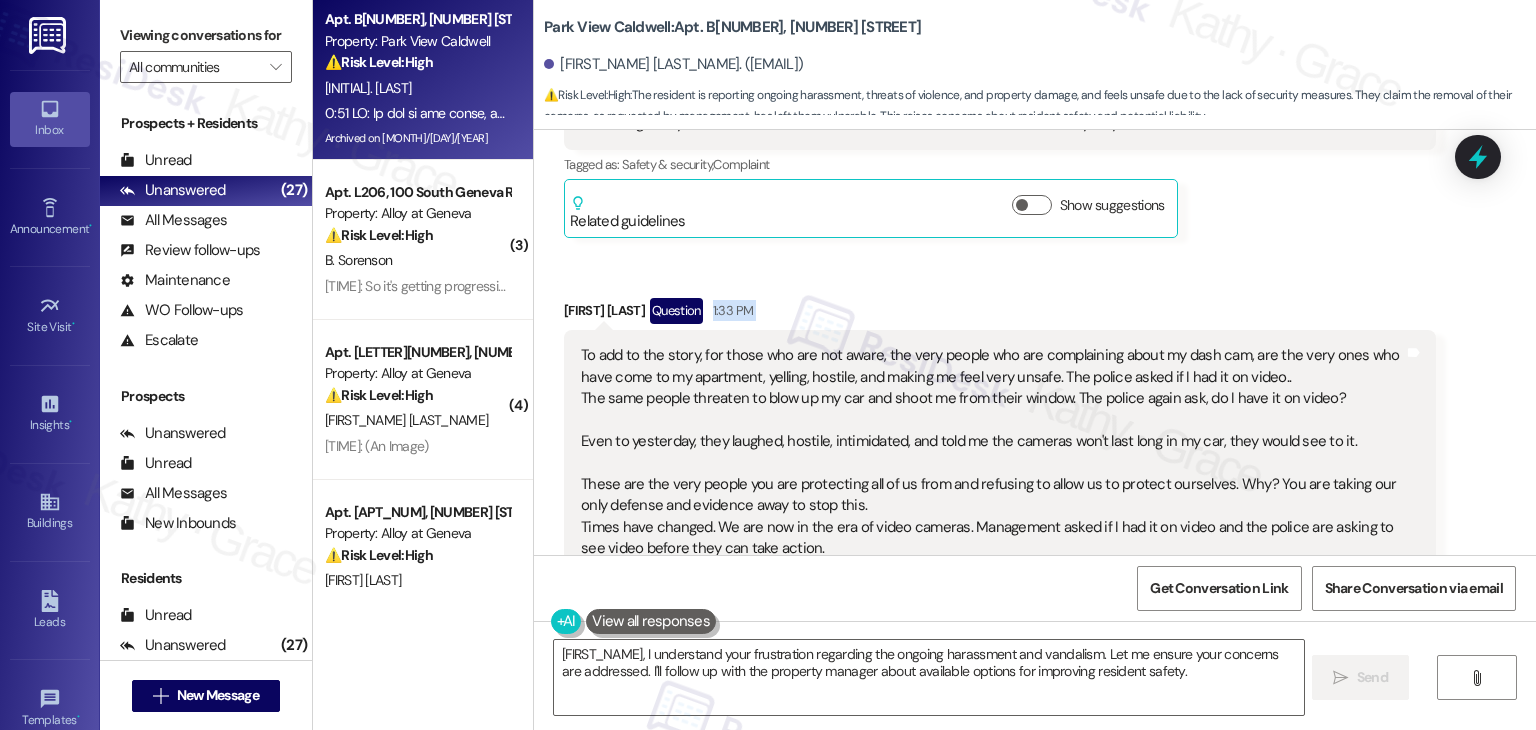 click on "Received via SMS [FIRST_NAME] [LAST_NAME] [TIME] To add to the story, for those who are not aware, the very people who are complaining about my dash cam, are the very ones who have come to my apartment, yelling, hostile, and making me feel very unsafe. The police asked if I had it on video..
The same people threat to blow up my car and shoot me from their window. The police again ask, do I have it on video?
Even to yesterday, they laughed, hostile, intimidated, and told me the cameras won't last long in my car, they would see to it.
These are the very people you are protecting all of us from and refusing to allow us to protect ourselves. Why? You are taking our only defense and evidence away to stop this.
Times have changed. We are now in the era of video cameras. Management asked if I had it on video and the police are asking to see video before they can take action.
Tags and notes Tagged as:   Safety & security ,  Click to highlight conversations about Safety & security Parking" at bounding box center (1000, 712) 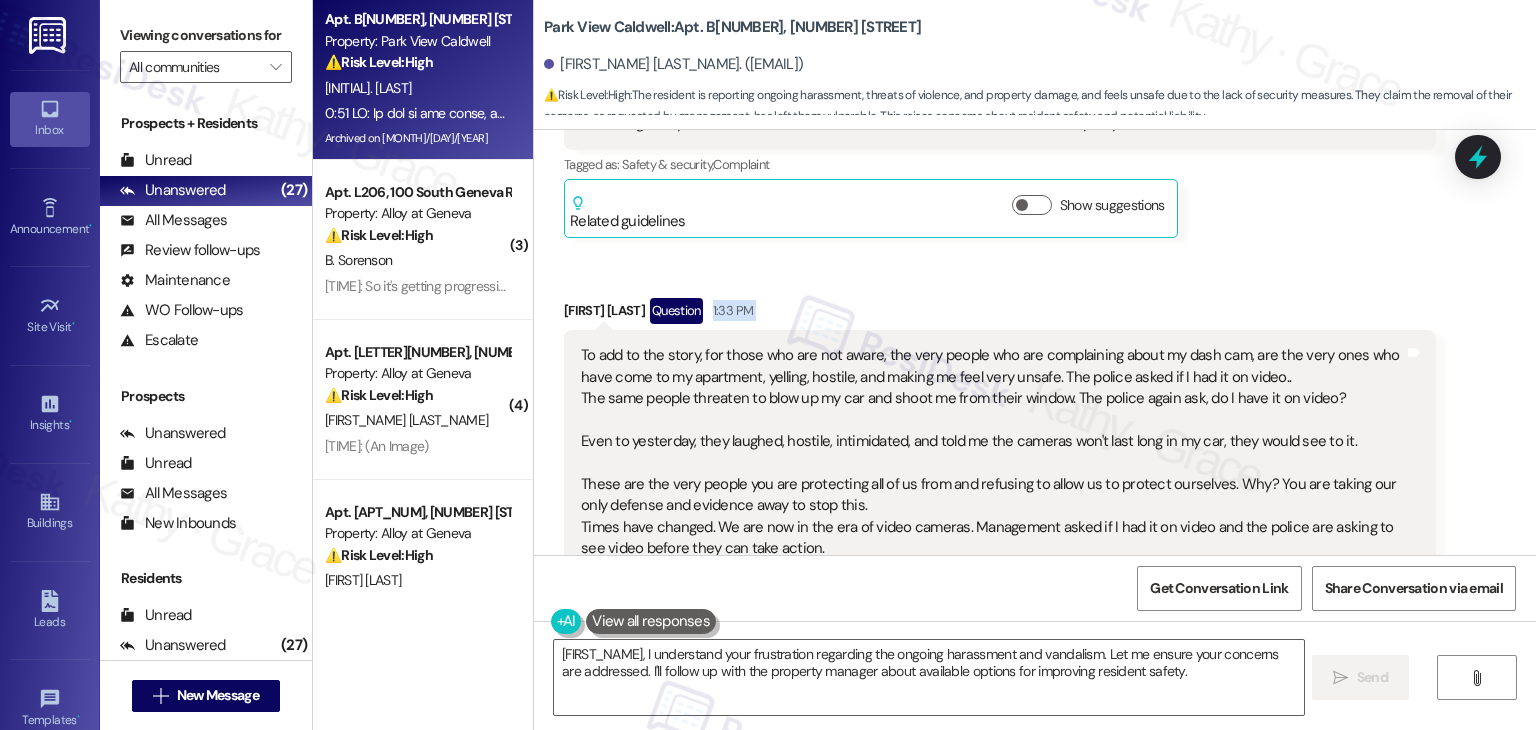 click on "Received via SMS [FIRST_NAME] [LAST_NAME] [TIME] To add to the story, for those who are not aware, the very people who are complaining about my dash cam, are the very ones who have come to my apartment, yelling, hostile, and making me feel very unsafe. The police asked if I had it on video..
The same people threat to blow up my car and shoot me from their window. The police again ask, do I have it on video?
Even to yesterday, they laughed, hostile, intimidated, and told me the cameras won't last long in my car, they would see to it.
These are the very people you are protecting all of us from and refusing to allow us to protect ourselves. Why? You are taking our only defense and evidence away to stop this.
Times have changed. We are now in the era of video cameras. Management asked if I had it on video and the police are asking to see video before they can take action.
Tags and notes Tagged as:   Safety & security ,  Click to highlight conversations about Safety & security Parking" at bounding box center [1000, 712] 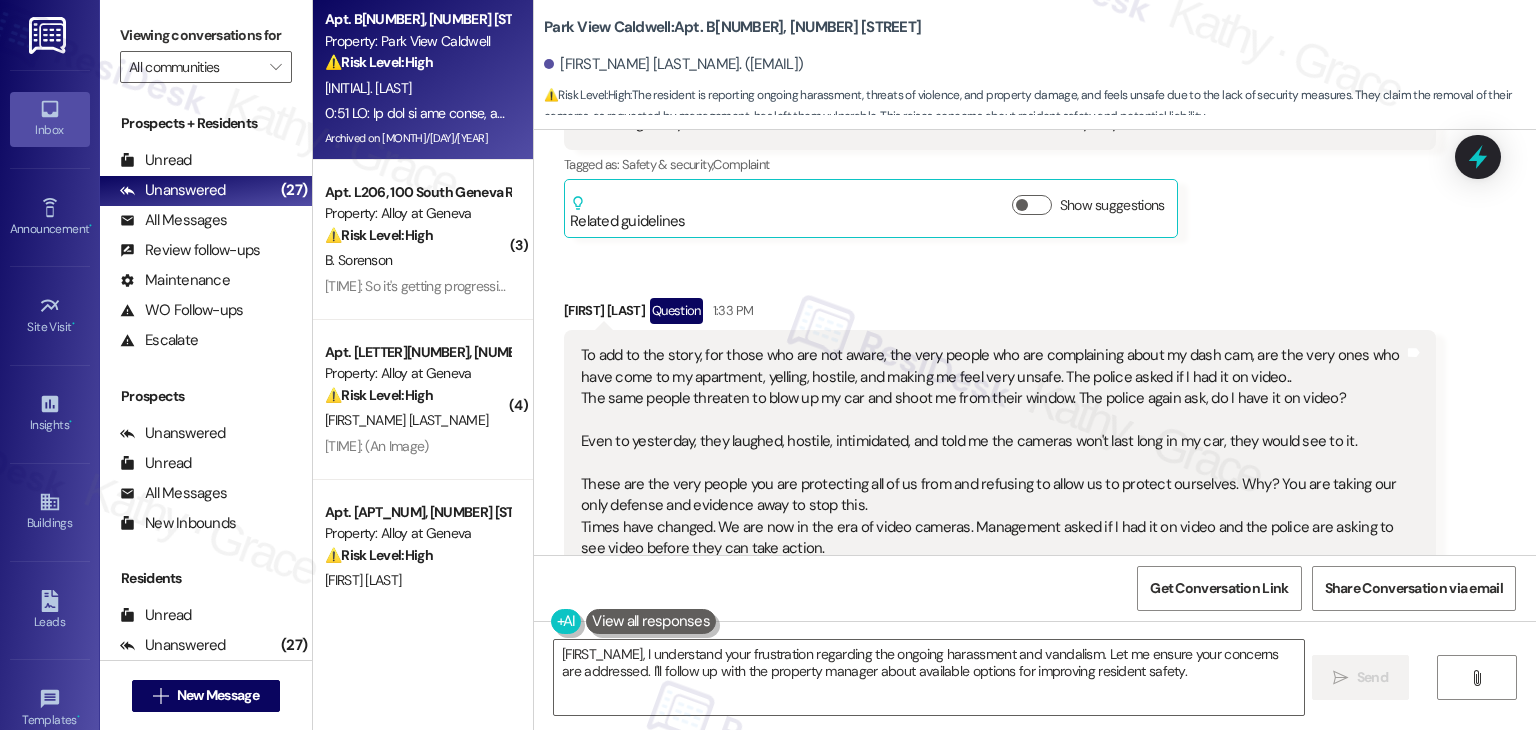 click on "Received via SMS [FIRST_NAME] [LAST_NAME] [TIME] To add to the story, for those who are not aware, the very people who are complaining about my dash cam, are the very ones who have come to my apartment, yelling, hostile, and making me feel very unsafe. The police asked if I had it on video..
The same people threat to blow up my car and shoot me from their window. The police again ask, do I have it on video?
Even to yesterday, they laughed, hostile, intimidated, and told me the cameras won't last long in my car, they would see to it.
These are the very people you are protecting all of us from and refusing to allow us to protect ourselves. Why? You are taking our only defense and evidence away to stop this.
Times have changed. We are now in the era of video cameras. Management asked if I had it on video and the police are asking to see video before they can take action.
Tags and notes Tagged as:   Safety & security ,  Click to highlight conversations about Safety & security Parking" at bounding box center [1000, 712] 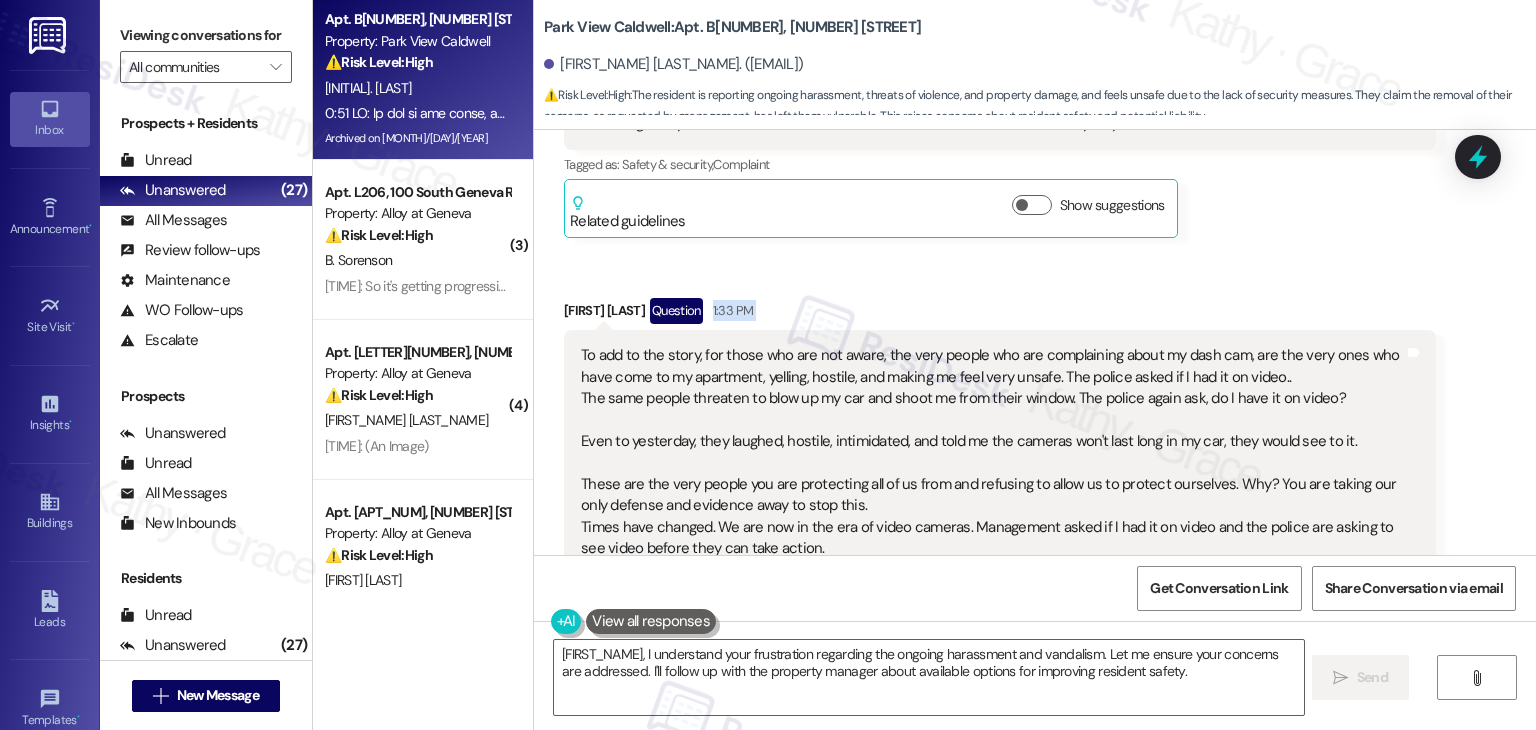 click on "Received via SMS [FIRST_NAME] [LAST_NAME] [TIME] To add to the story, for those who are not aware, the very people who are complaining about my dash cam, are the very ones who have come to my apartment, yelling, hostile, and making me feel very unsafe. The police asked if I had it on video..
The same people threat to blow up my car and shoot me from their window. The police again ask, do I have it on video?
Even to yesterday, they laughed, hostile, intimidated, and told me the cameras won't last long in my car, they would see to it.
These are the very people you are protecting all of us from and refusing to allow us to protect ourselves. Why? You are taking our only defense and evidence away to stop this.
Times have changed. We are now in the era of video cameras. Management asked if I had it on video and the police are asking to see video before they can take action.
Tags and notes Tagged as:   Safety & security ,  Click to highlight conversations about Safety & security Parking" at bounding box center [1000, 712] 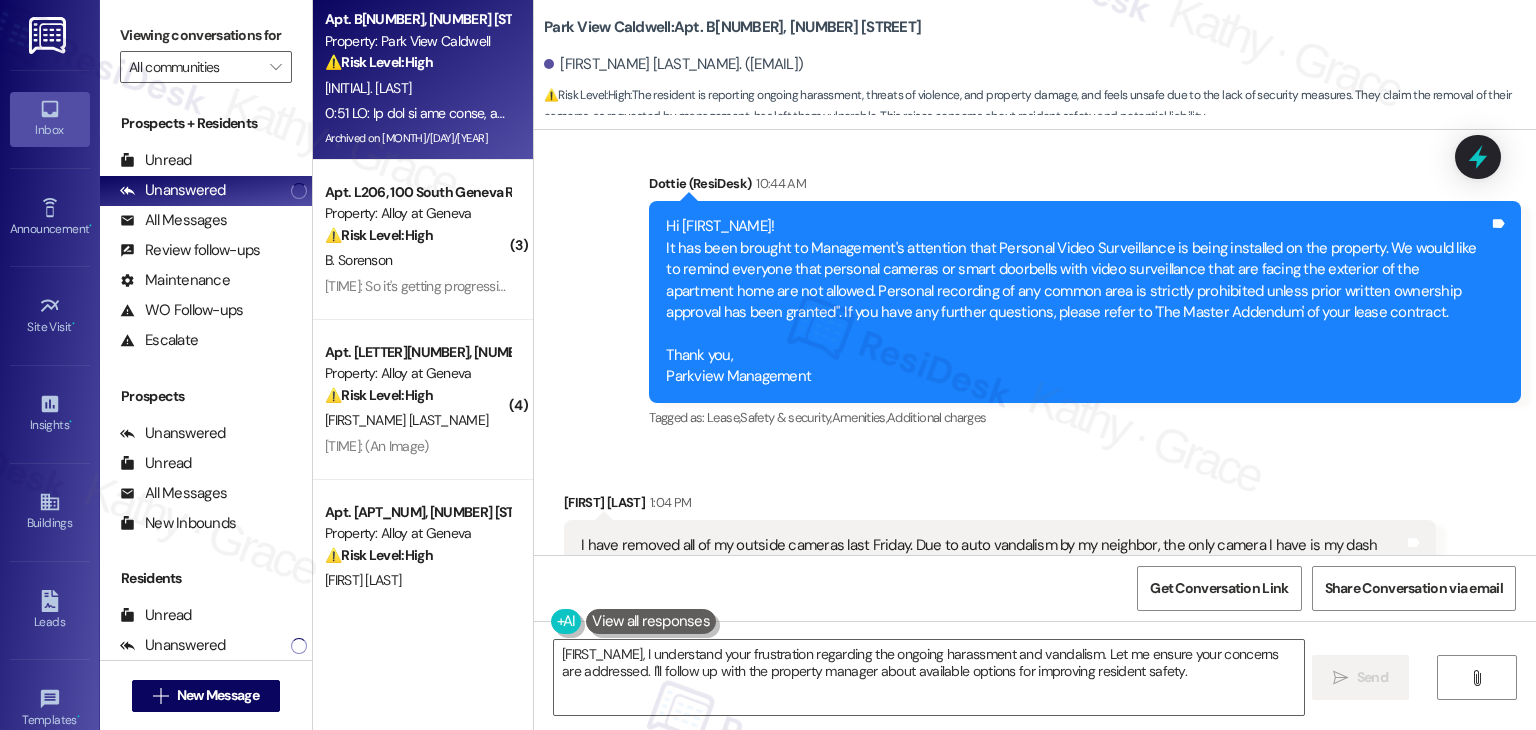scroll, scrollTop: 10378, scrollLeft: 0, axis: vertical 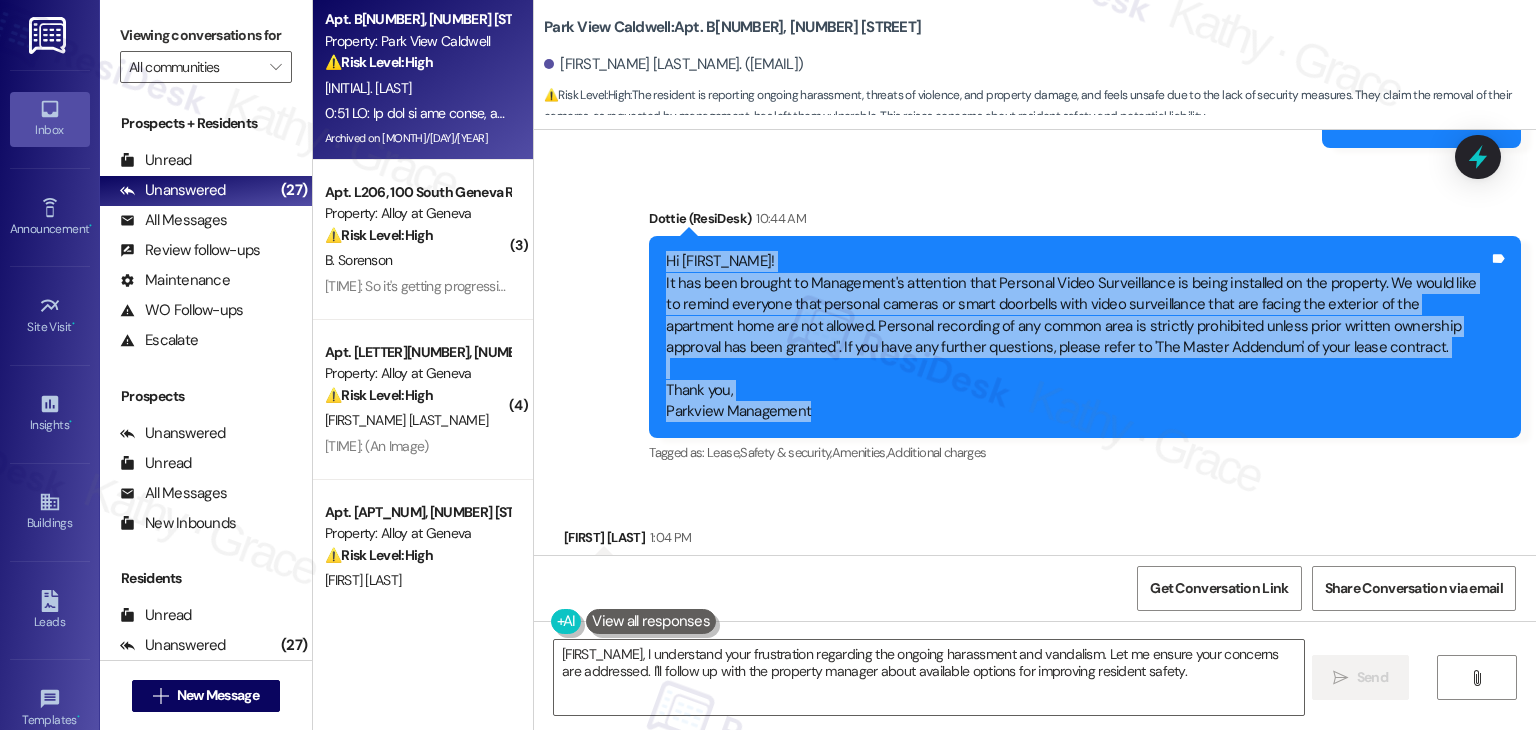 drag, startPoint x: 804, startPoint y: 323, endPoint x: 648, endPoint y: 183, distance: 209.60916 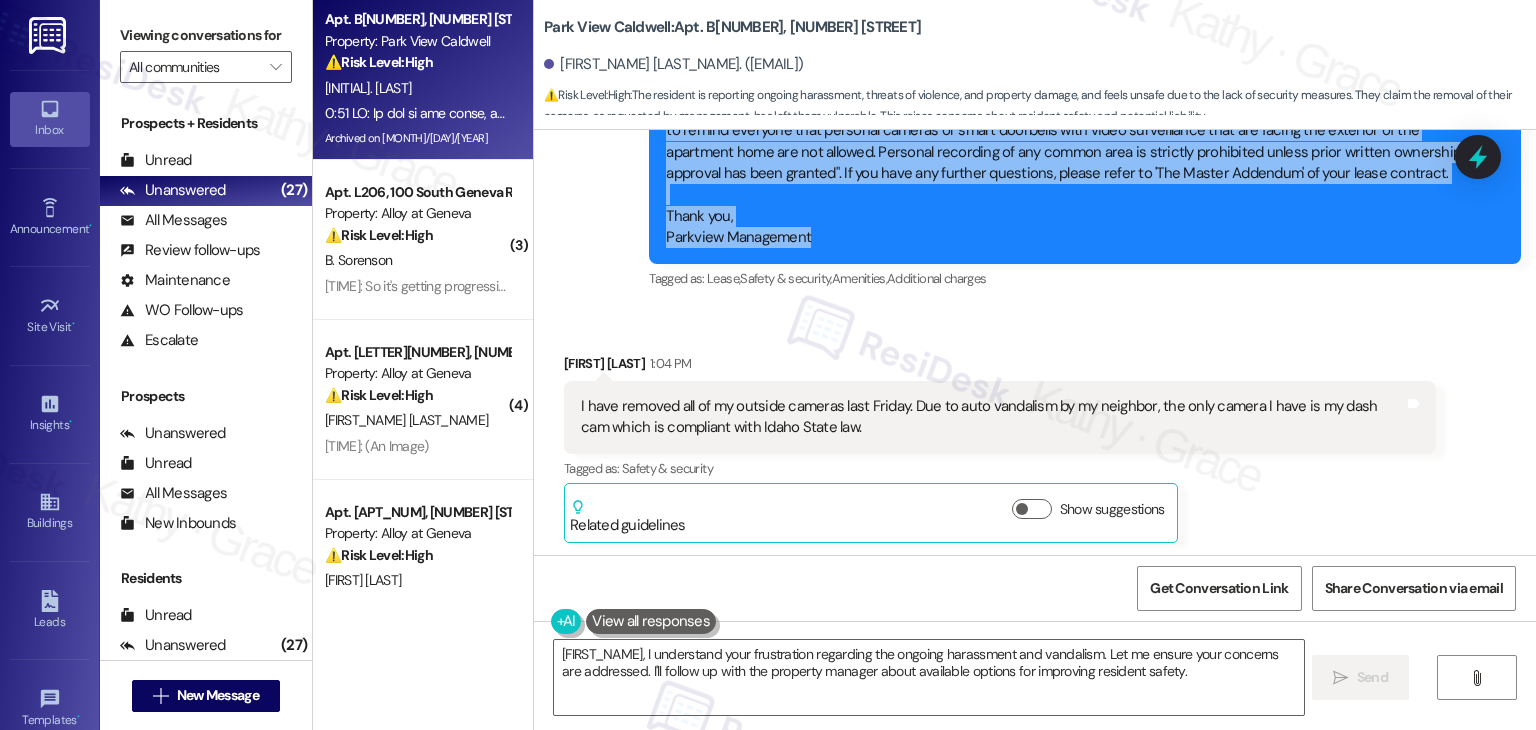 scroll, scrollTop: 10578, scrollLeft: 0, axis: vertical 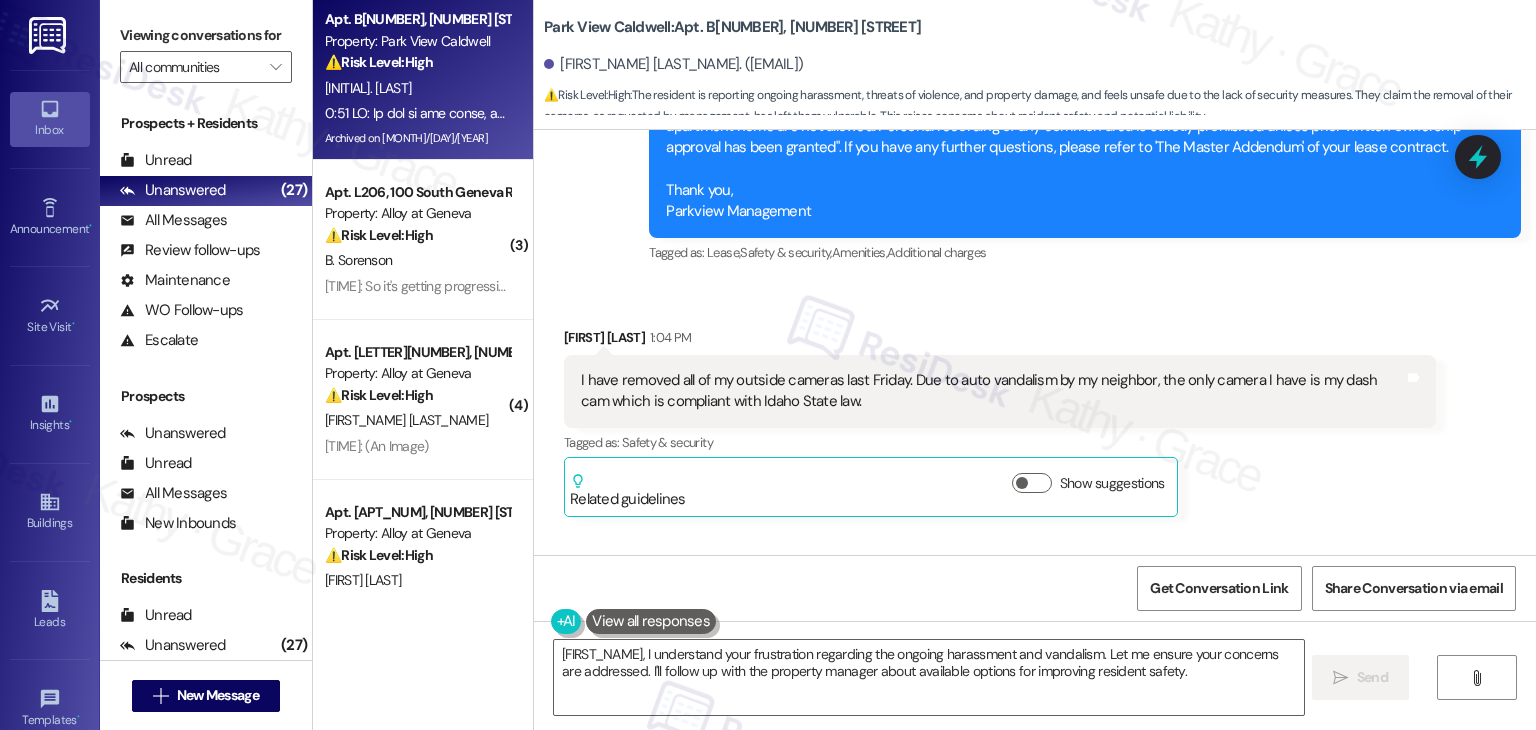 click on "I have removed all of my outside cameras last Friday. Due to auto vandalism by my neighbor, the only camera I have is my dash cam which is compliant with Idaho State law." at bounding box center [992, 391] 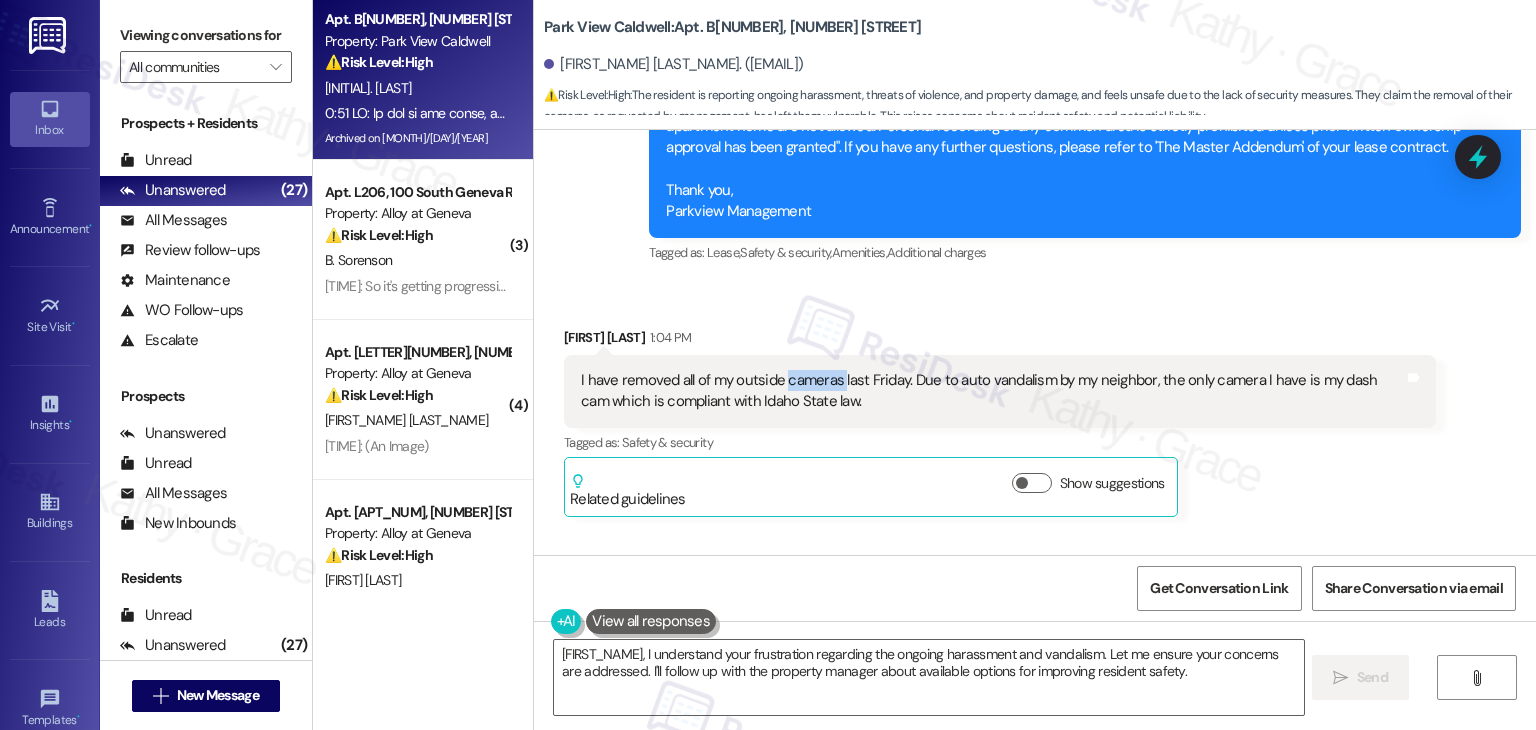 click on "I have removed all of my outside cameras last Friday. Due to auto vandalism by my neighbor, the only camera I have is my dash cam which is compliant with Idaho State law." at bounding box center [992, 391] 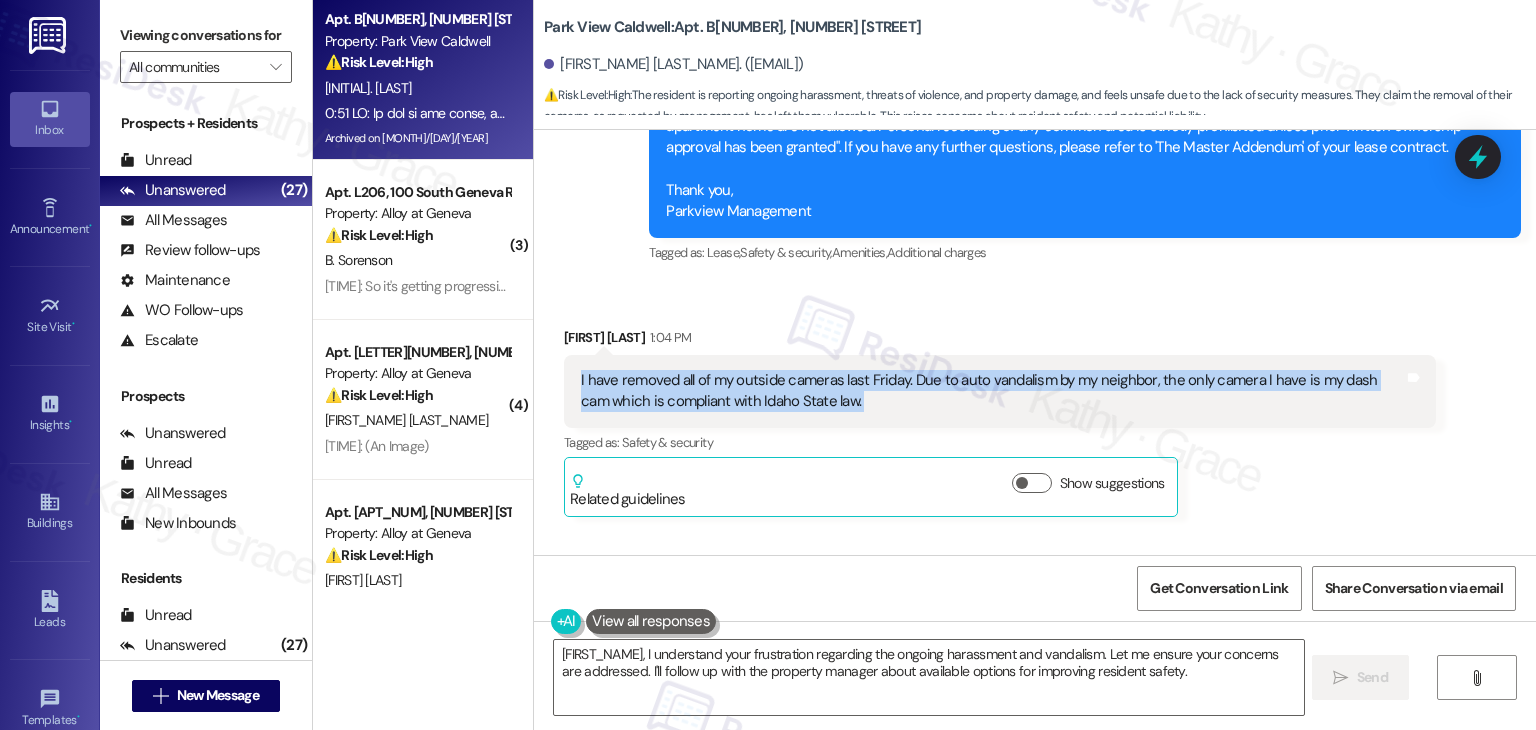 click on "I have removed all of my outside cameras last Friday. Due to auto vandalism by my neighbor, the only camera I have is my dash cam which is compliant with Idaho State law." at bounding box center [992, 391] 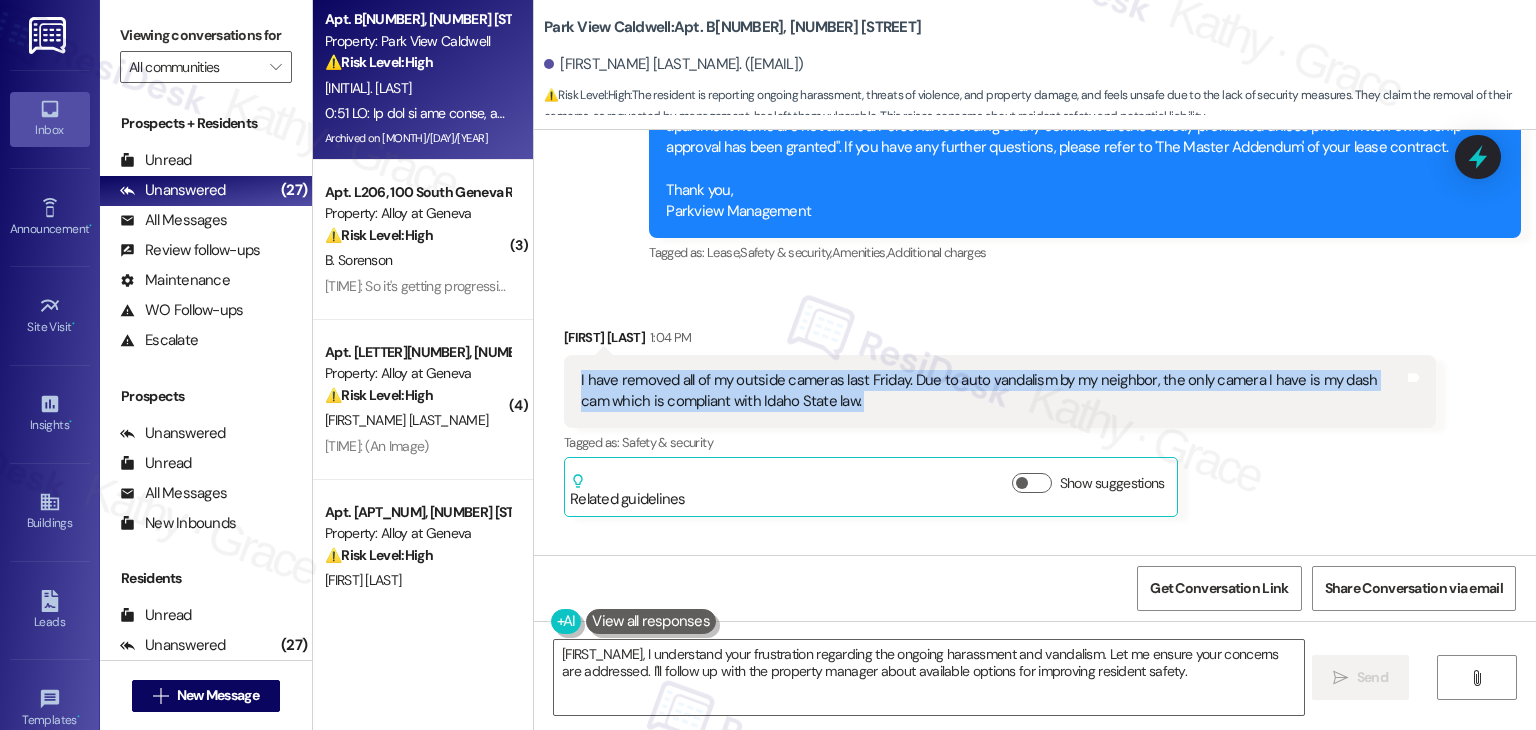 copy on "I have removed all of my outside cameras last Friday. Due to auto vandalism by my neighbor, the only camera I have is my dash cam which is compliant with Idaho State law. Tags and notes" 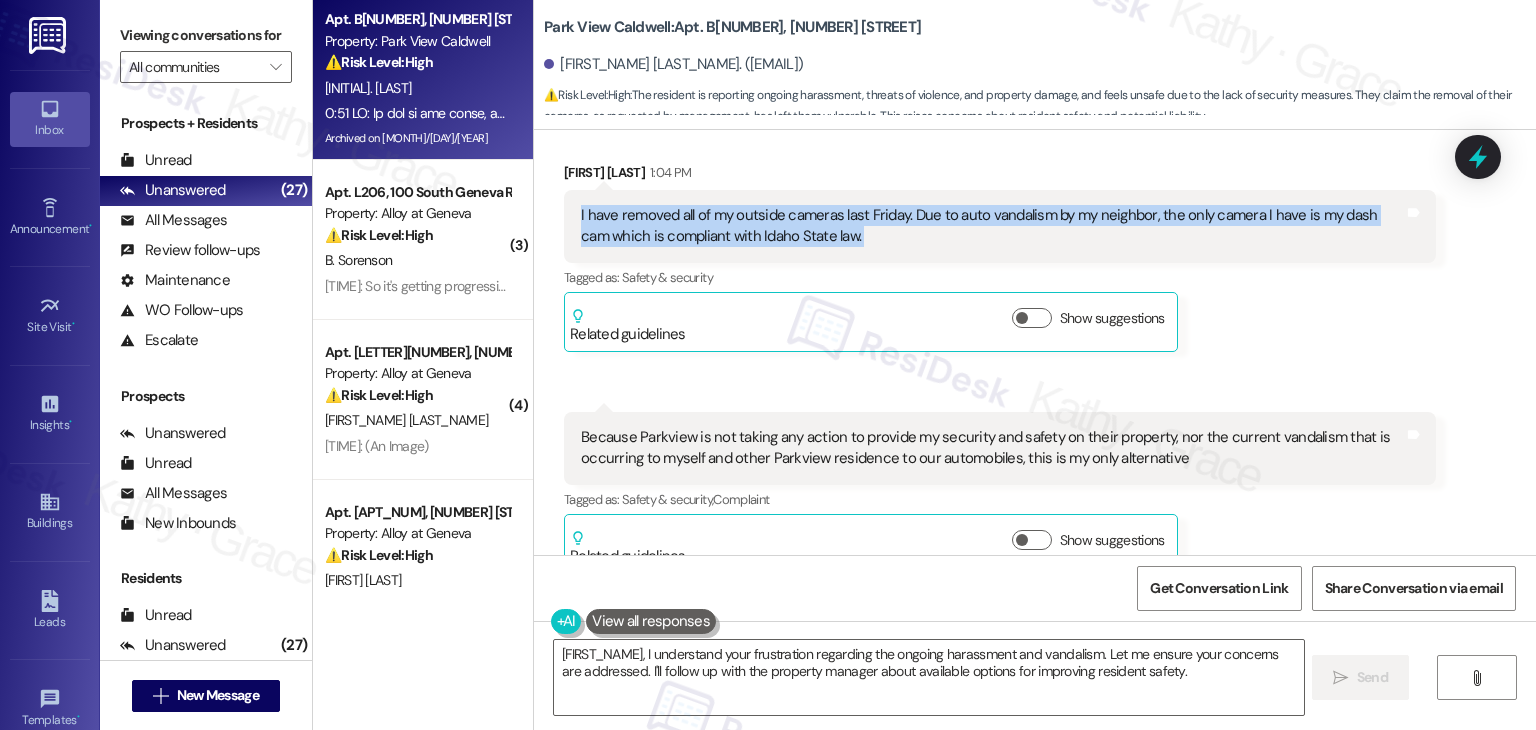 scroll, scrollTop: 10778, scrollLeft: 0, axis: vertical 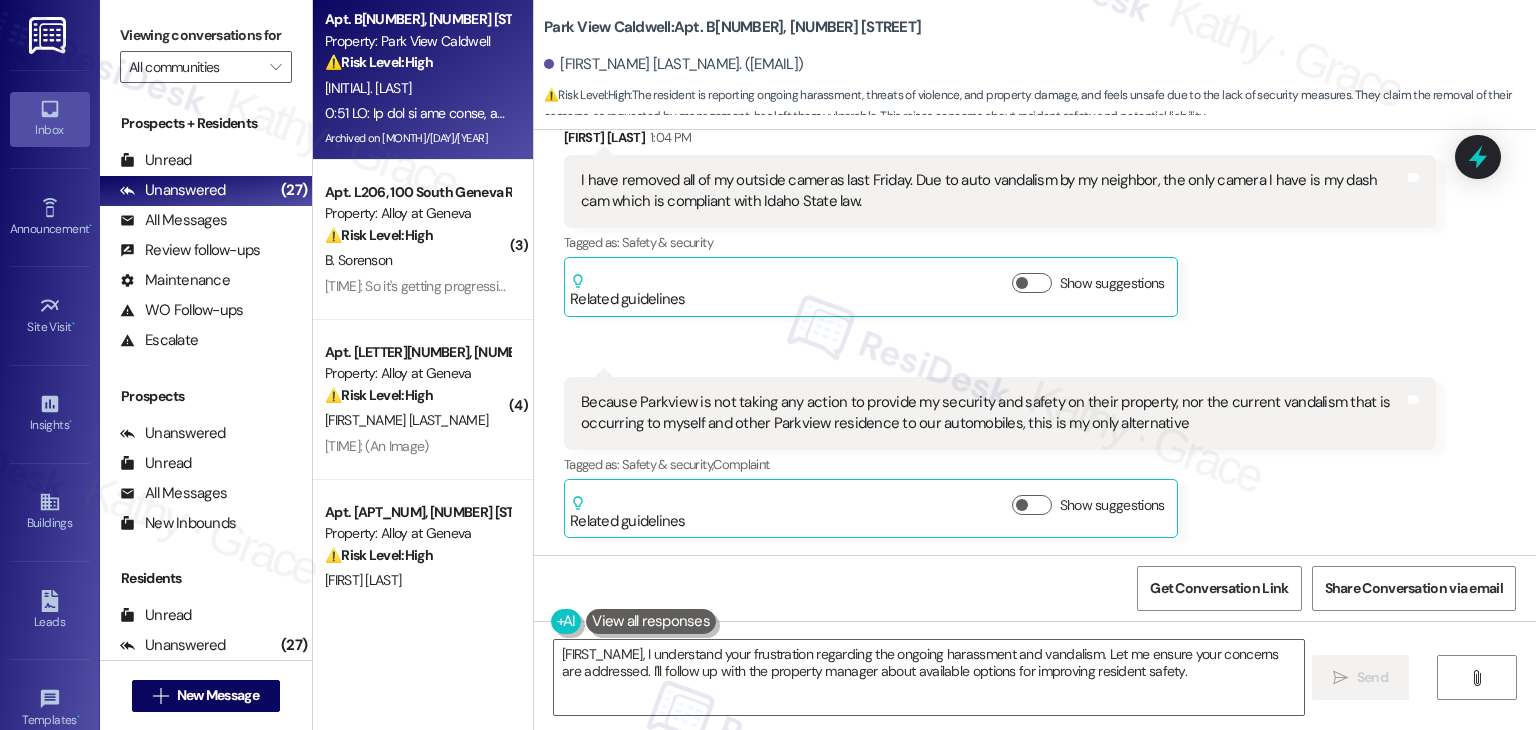 click on "Because Parkview is not taking any action to provide my security and safety on their property, nor the current vandalism that is occurring to myself and other Parkview residence to our automobiles, this is my only alternative" at bounding box center [992, 413] 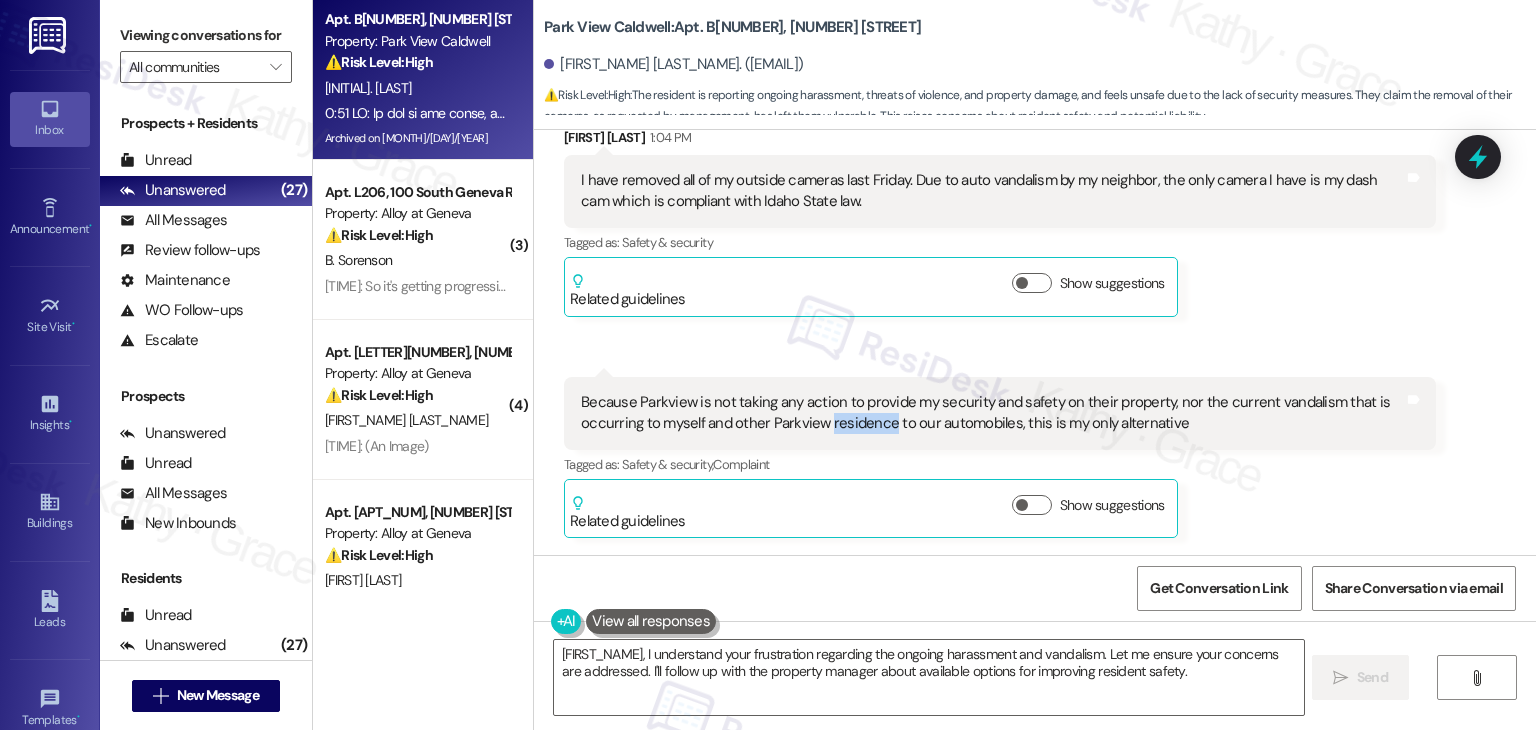 click on "Because Parkview is not taking any action to provide my security and safety on their property, nor the current vandalism that is occurring to myself and other Parkview residence to our automobiles, this is my only alternative" at bounding box center (992, 413) 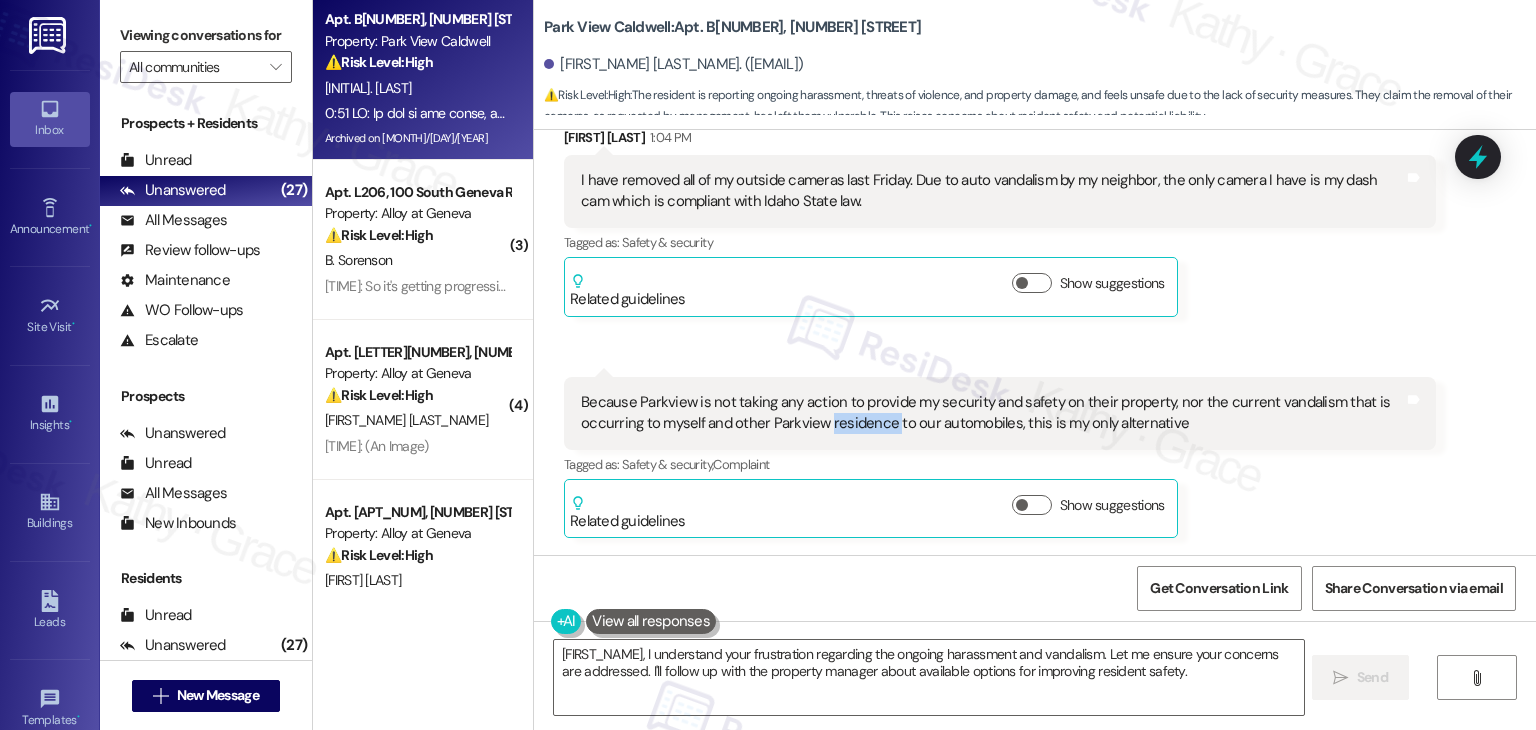 click on "Because Parkview is not taking any action to provide my security and safety on their property, nor the current vandalism that is occurring to myself and other Parkview residence to our automobiles, this is my only alternative" at bounding box center (992, 413) 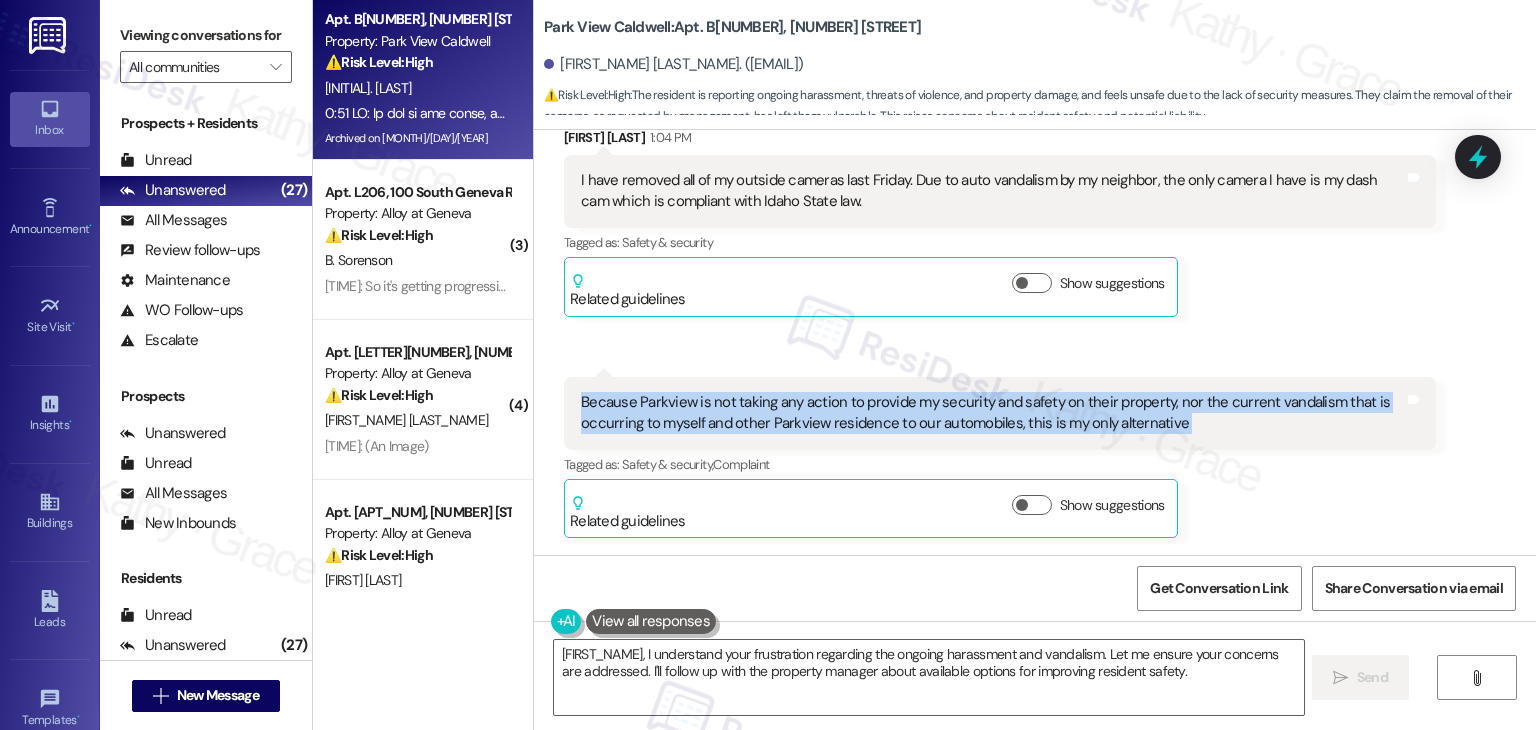 click on "Because Parkview is not taking any action to provide my security and safety on their property, nor the current vandalism that is occurring to myself and other Parkview residence to our automobiles, this is my only alternative" at bounding box center [992, 413] 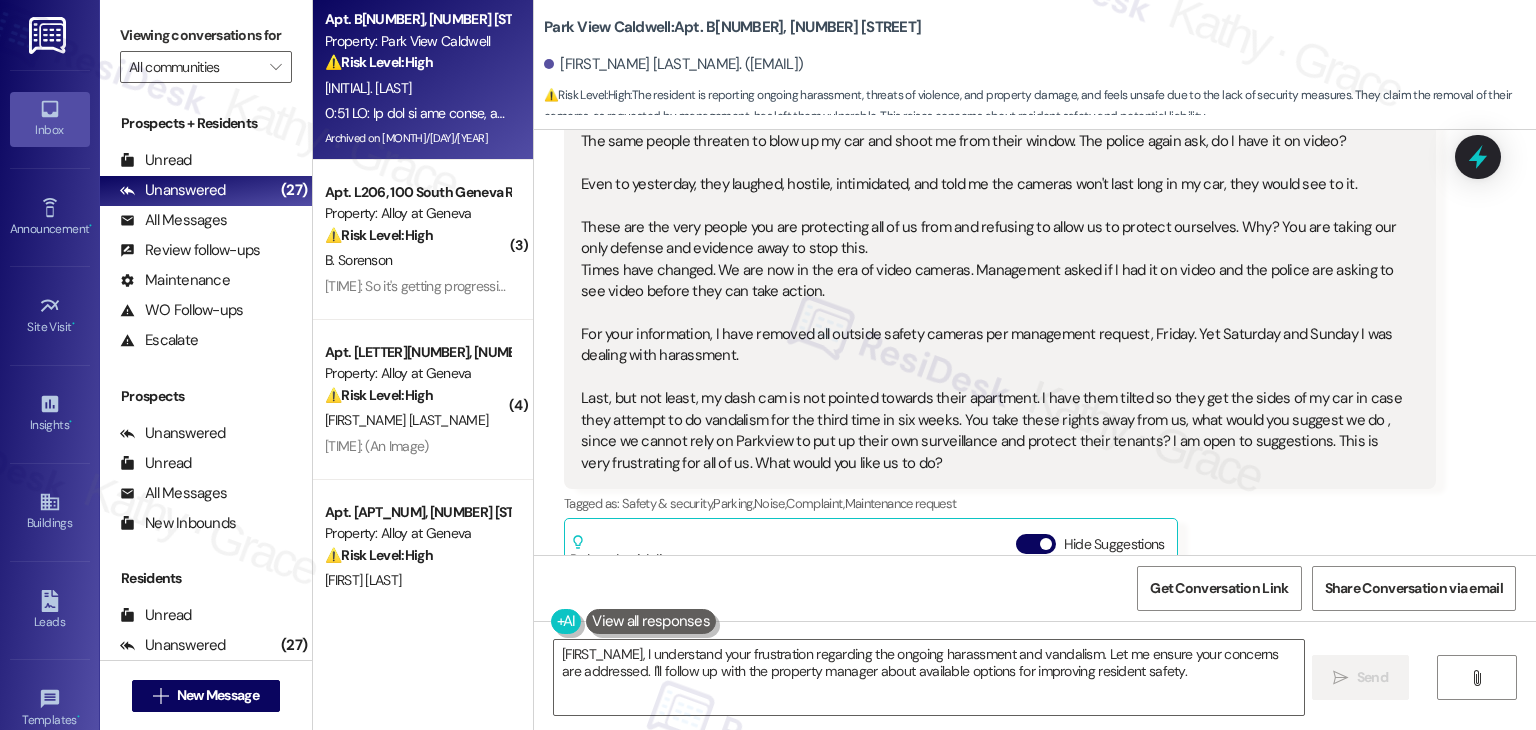 scroll, scrollTop: 11378, scrollLeft: 0, axis: vertical 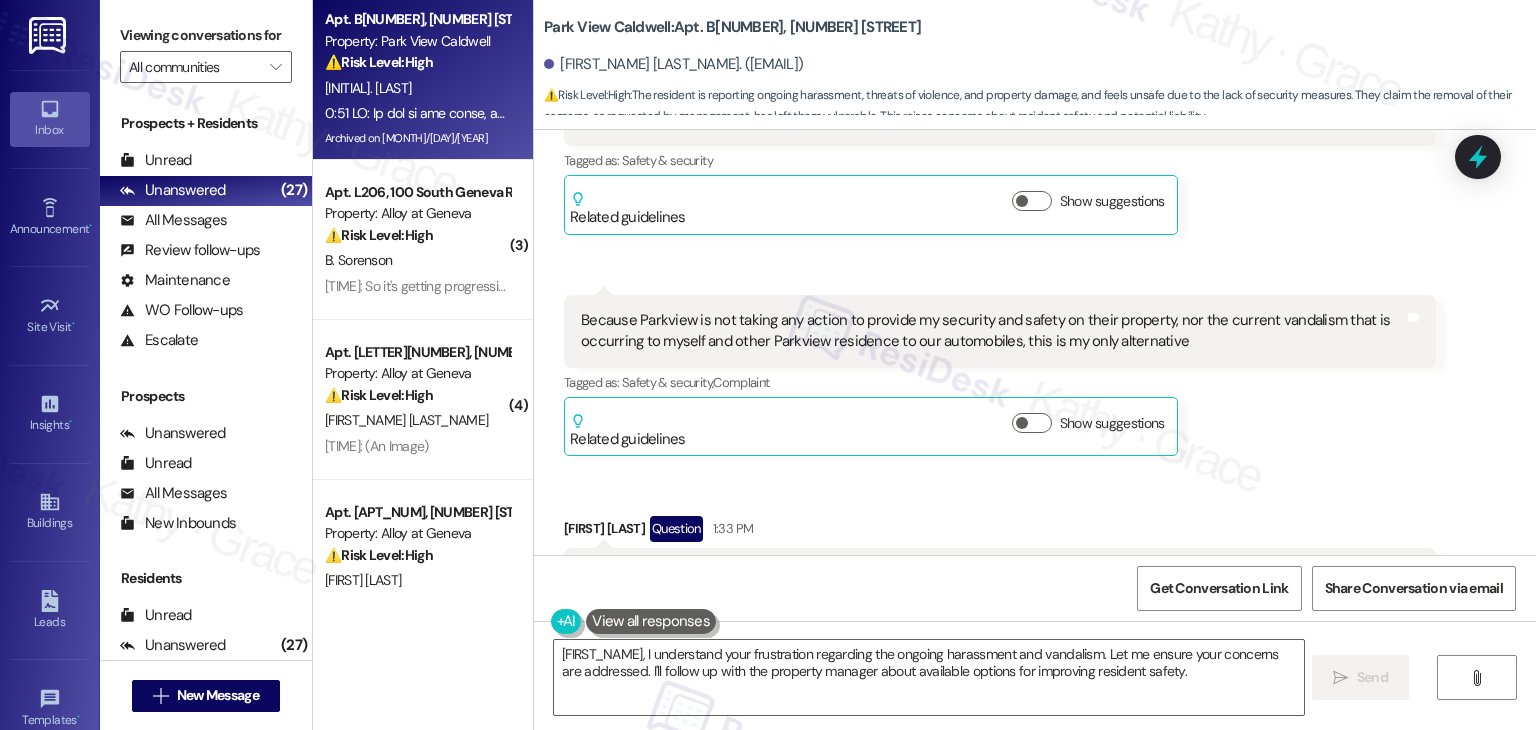 drag, startPoint x: 905, startPoint y: 328, endPoint x: 567, endPoint y: 485, distance: 372.6835 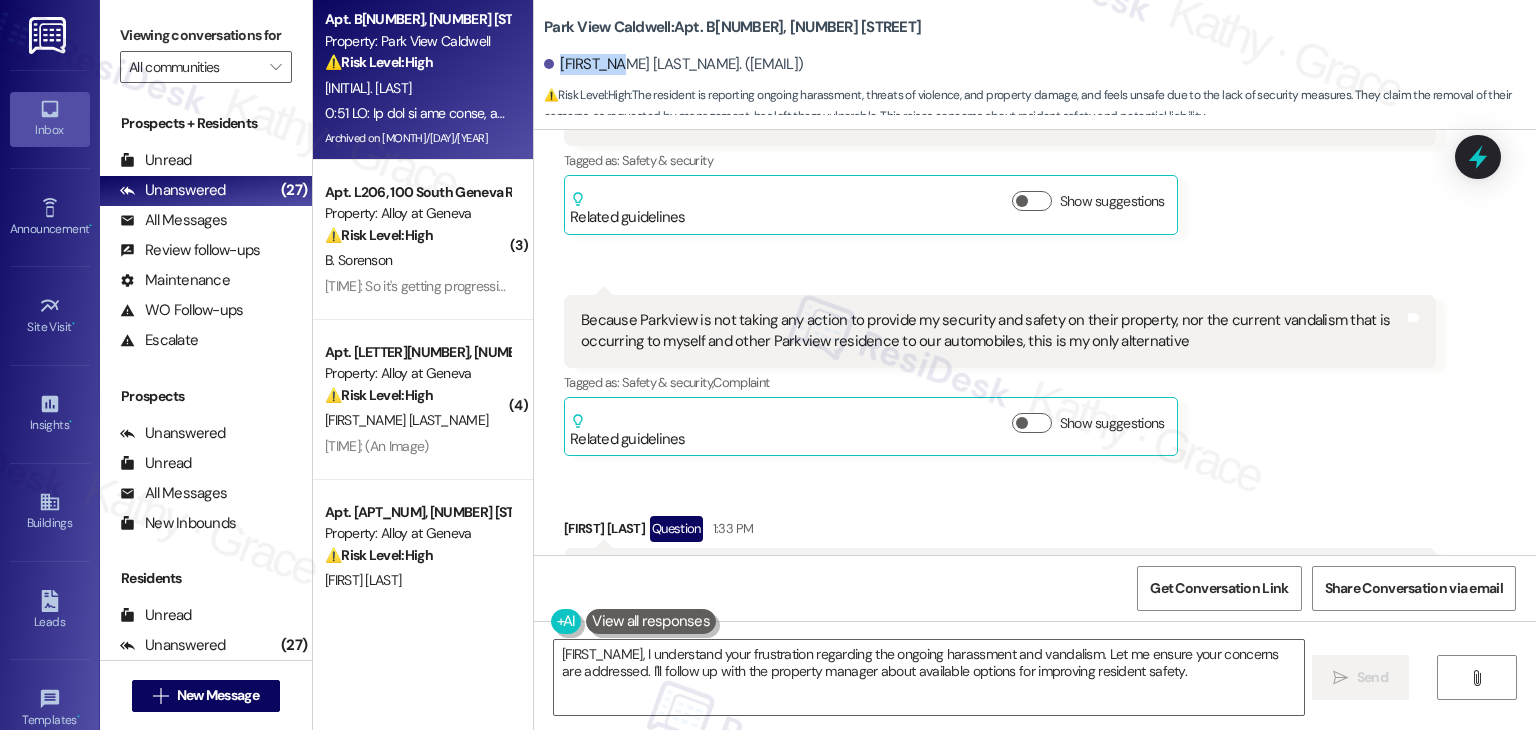 click on "[FIRST_NAME] [LAST_NAME]. ([EMAIL])" at bounding box center (673, 64) 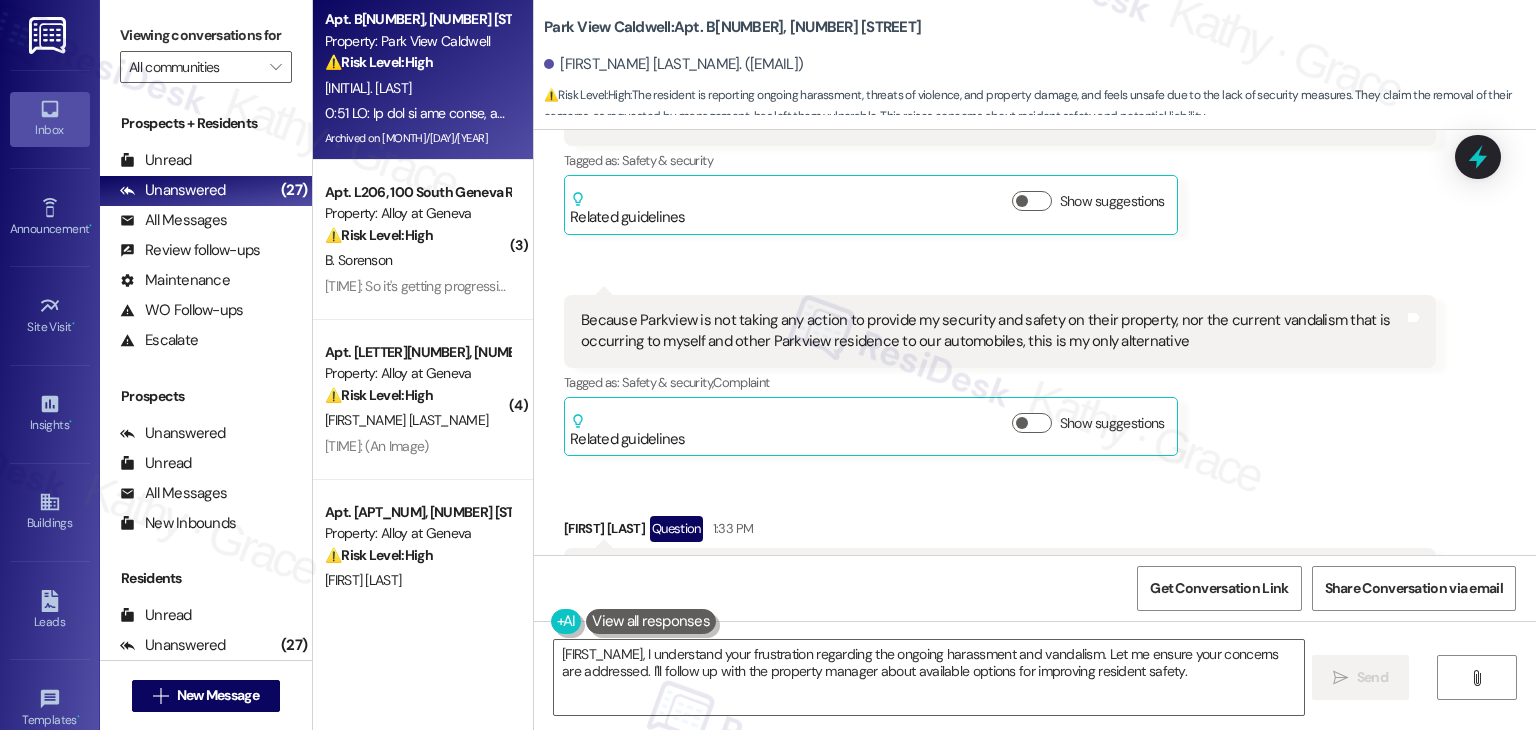 click on "[FIRST] [LAST] Neutral [TIME] Because Parkview is not taking any action to provide my security and safety on their property, nor the current vandalism that is occurring to myself and other Parkview residence to our automobiles, this is my only alternative Tags and notes Tagged as: Safety & security , Click to highlight conversations about Safety & security Complaint Click to highlight conversations about Complaint Related guidelines Show suggestions" at bounding box center [1000, 376] 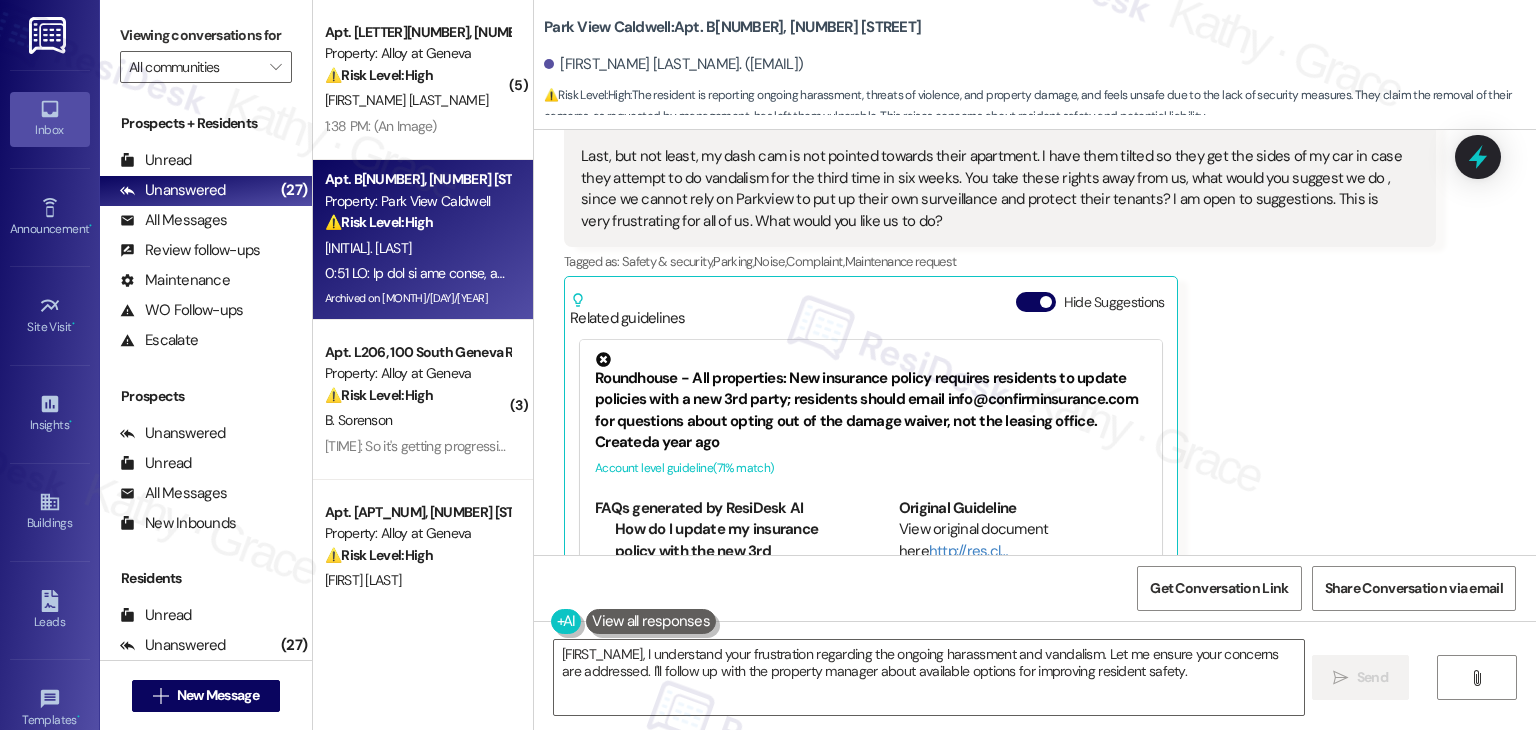 scroll, scrollTop: 11578, scrollLeft: 0, axis: vertical 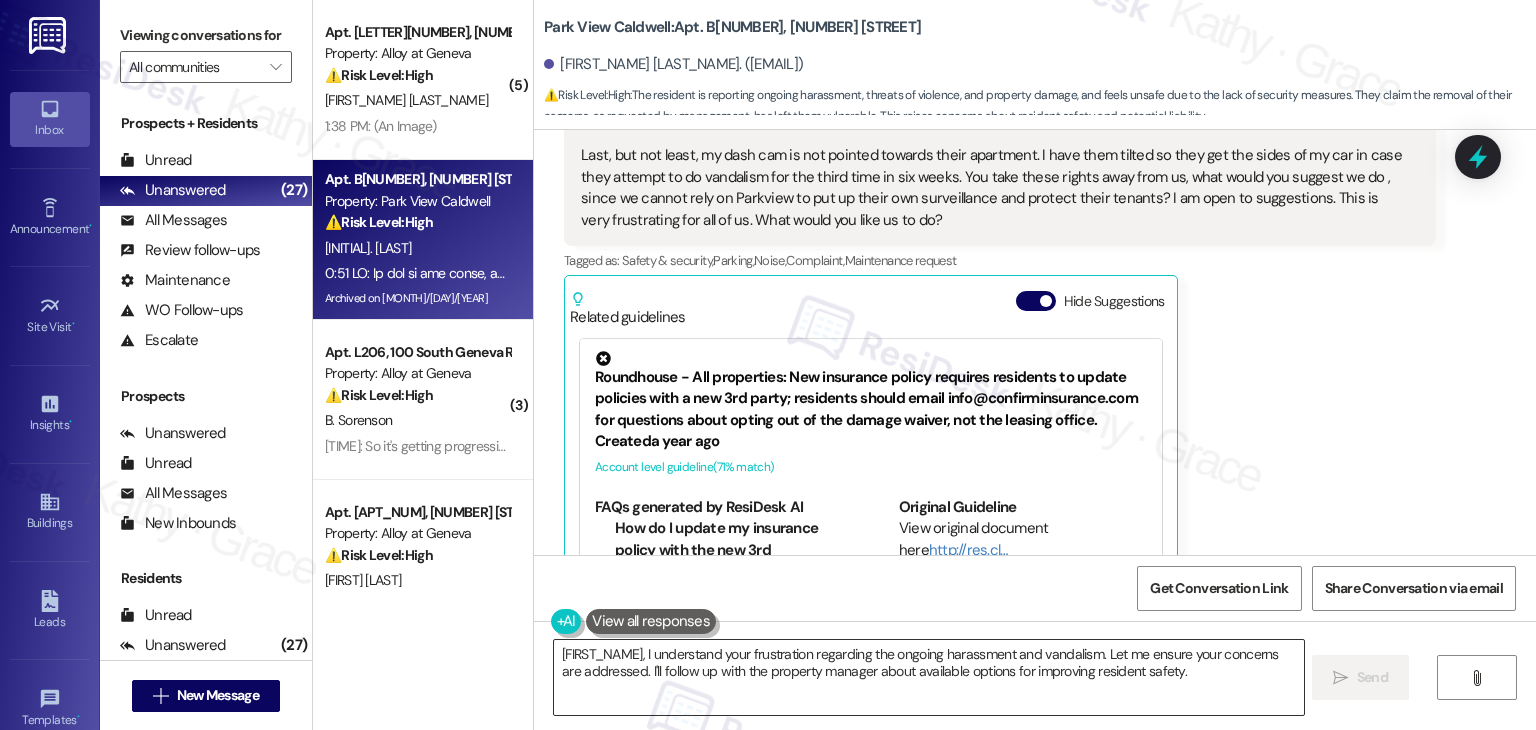 click on "[FIRST_NAME], I understand your frustration regarding the ongoing harassment and vandalism. Let me ensure your concerns are addressed. I'll follow up with the property manager about available options for improving resident safety." at bounding box center (928, 677) 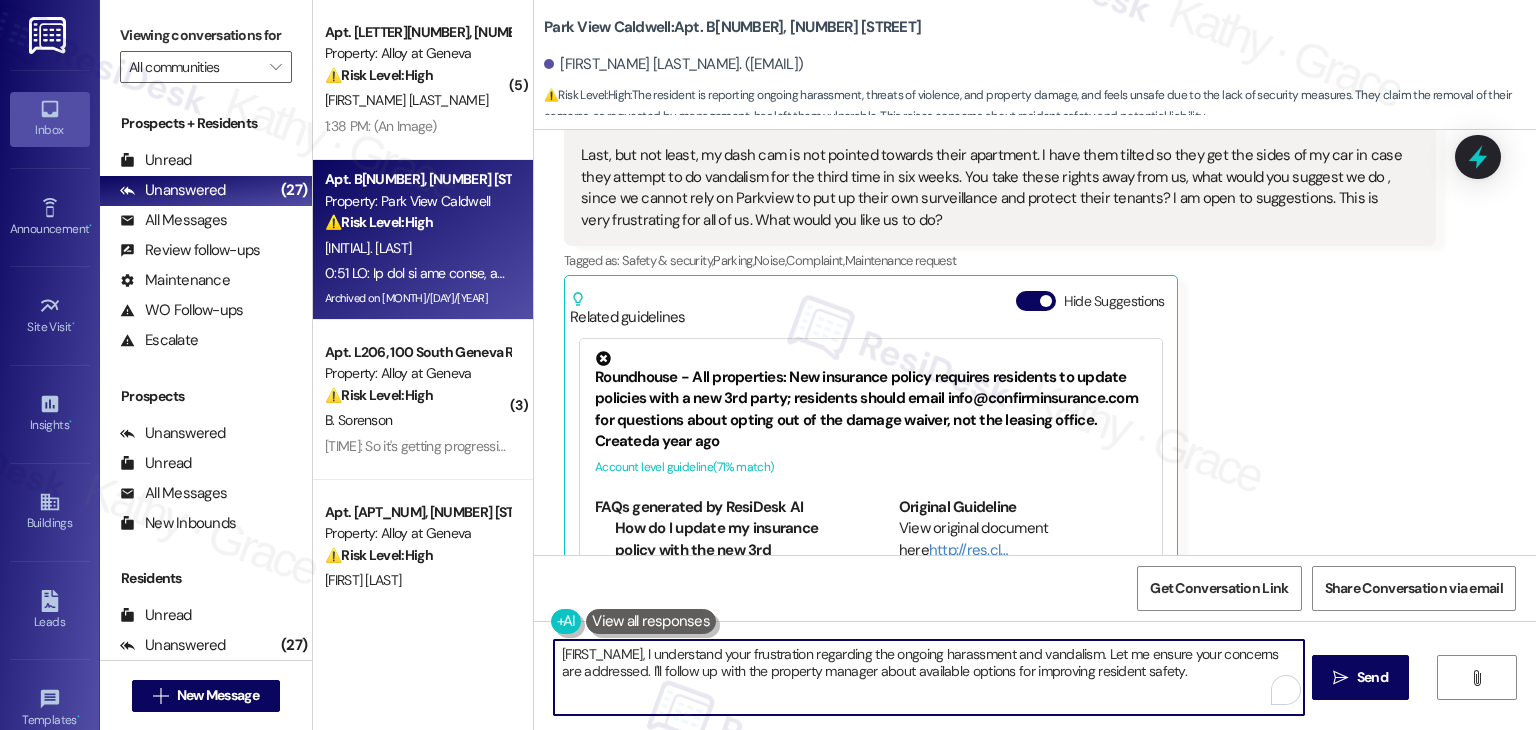 click on "[FIRST_NAME], I understand your frustration regarding the ongoing harassment and vandalism. Let me ensure your concerns are addressed. I'll follow up with the property manager about available options for improving resident safety." at bounding box center [928, 677] 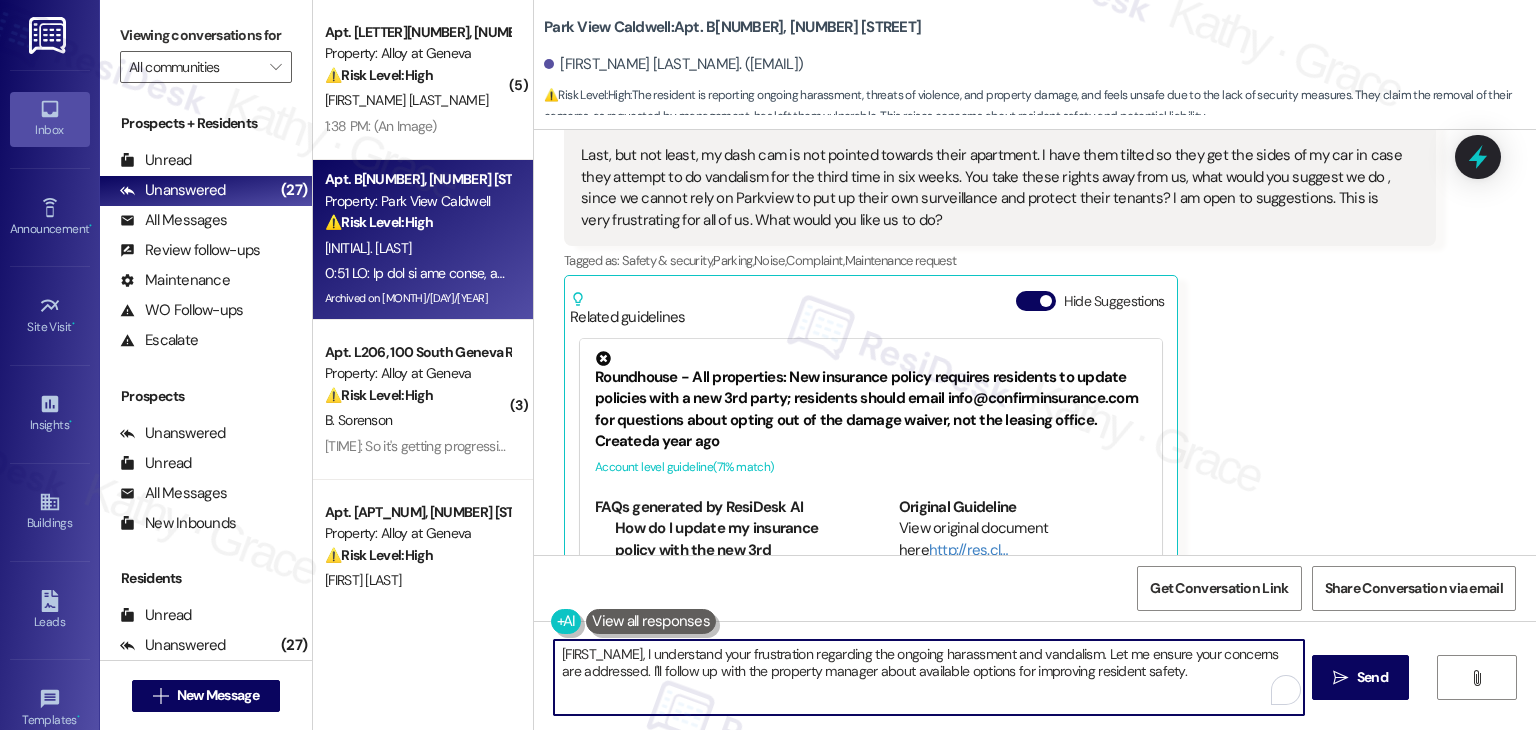 paste on "Hi Michelle, thank you for reaching out and sharing your concerns with such detail. While I appreciate your decision to remove the outside cameras, I understand that the need for personal security measures is significant given the circumstances. It is concerning to hear about the harassment and intimidation you’ve faced, and I can see why you’re seeking alternative ways to protect yourself and your property.
I want to assure you that we are actively working on implementing better security measures for our community, including exploring options for surveillance that would benefit all residents. In the meantime, I recommend taking the following steps:" 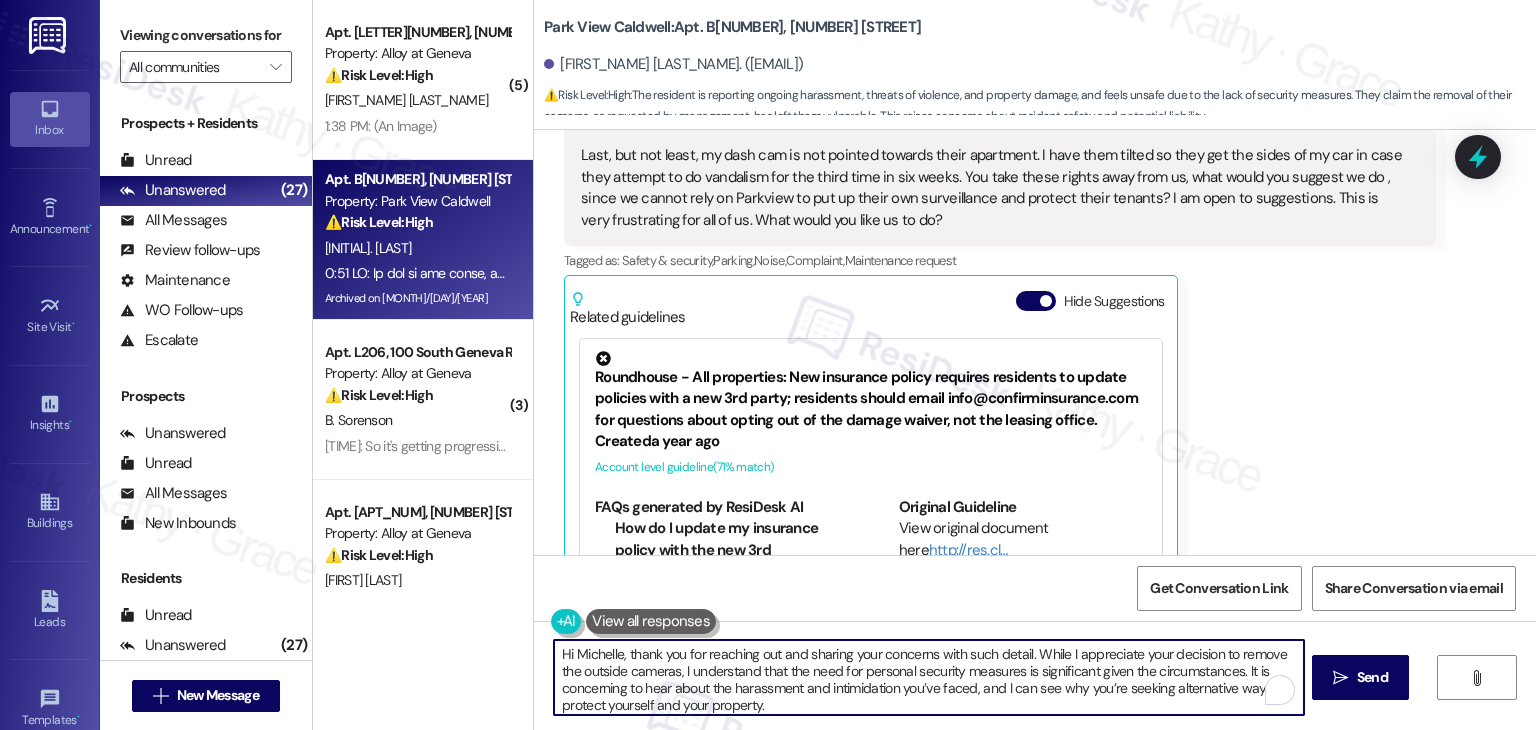 scroll, scrollTop: 50, scrollLeft: 0, axis: vertical 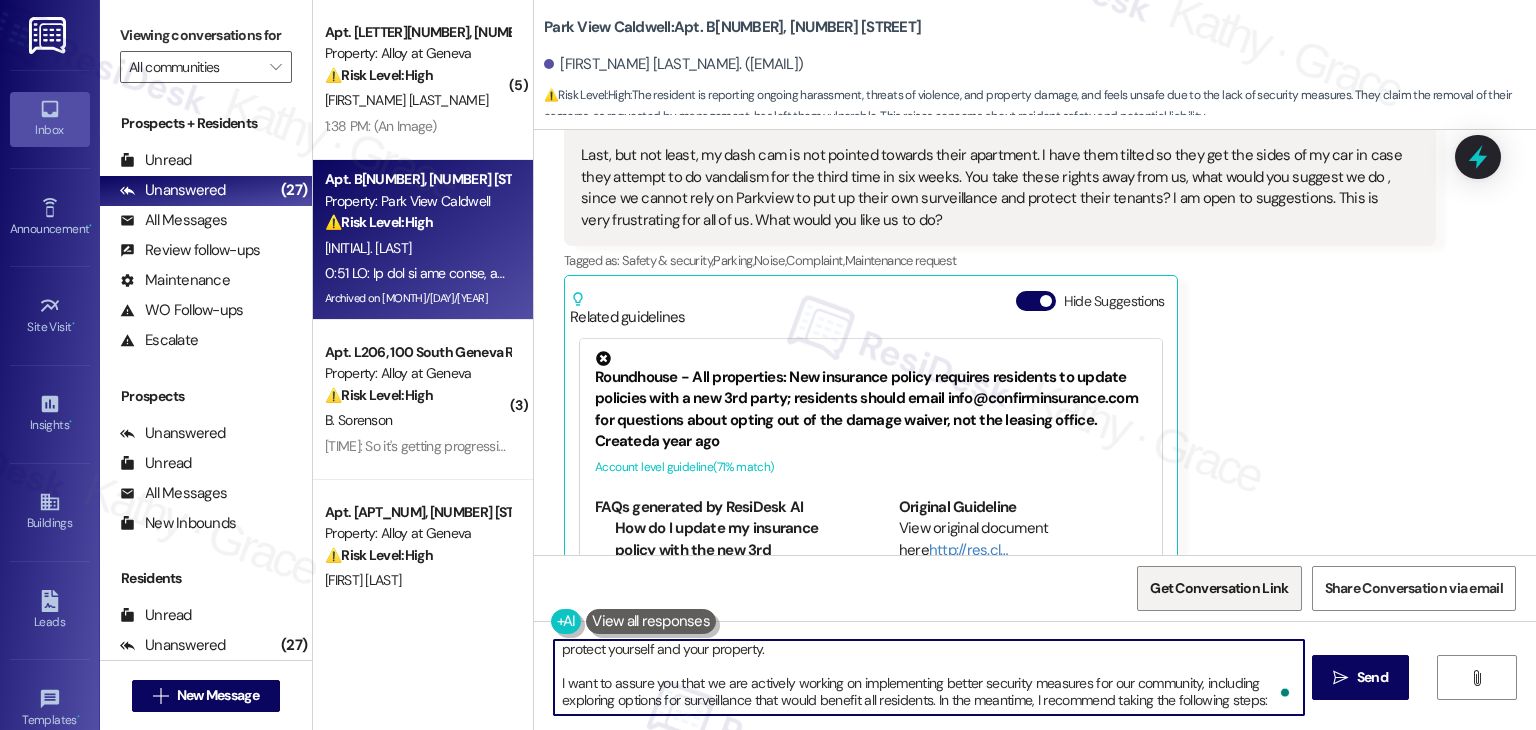 type on "Hi Michelle, thank you for reaching out and sharing your concerns in such detail. While I appreciate your decision to remove the outside cameras, I understand that the need for personal security measures is significant given the circumstances. It is concerning to hear about the harassment and intimidation you’ve faced, and I can see why you’re seeking alternative ways to protect yourself and your property.
I want to assure you that we are actively working on implementing better security measures for our community, including exploring options for surveillance that would benefit all residents. In the meantime, I recommend taking the following steps:" 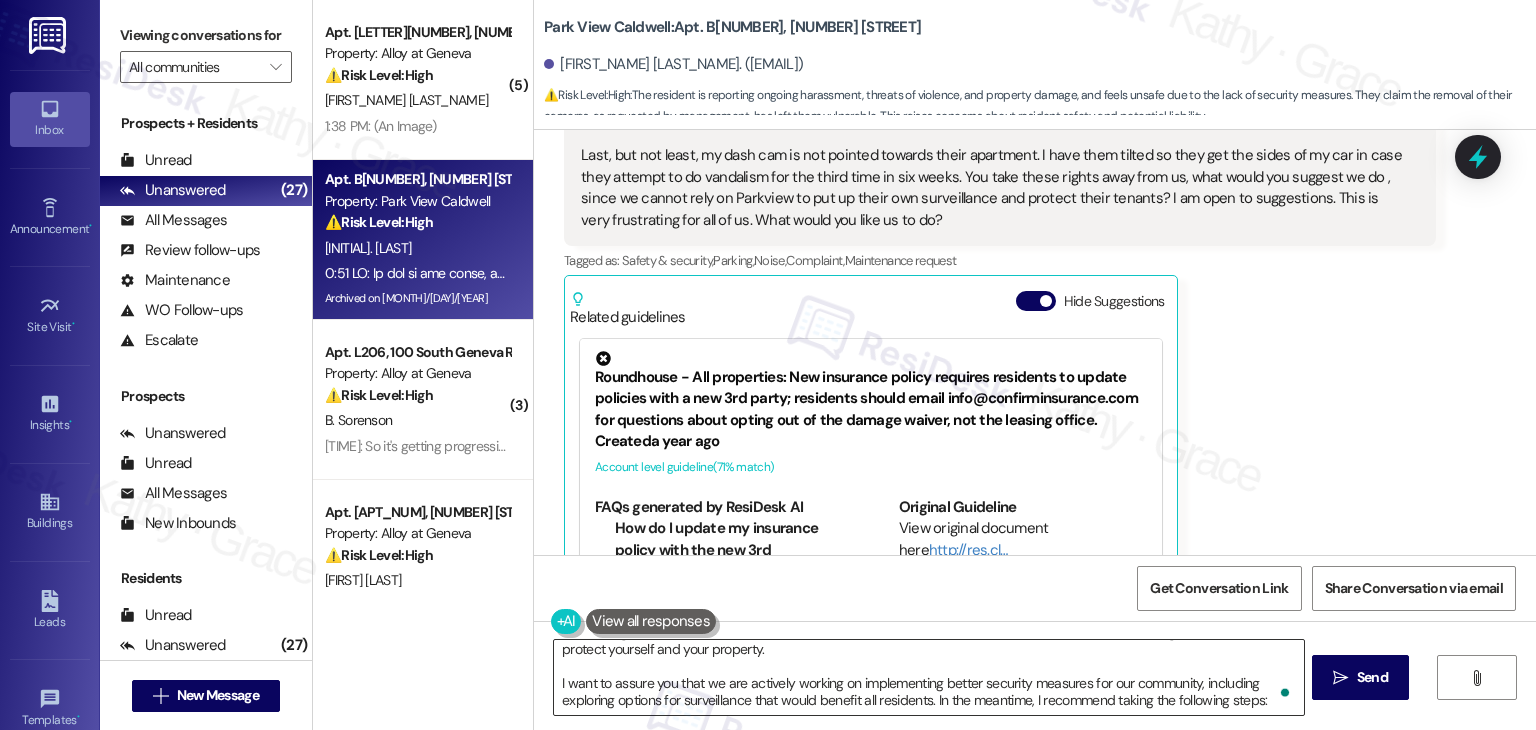 scroll, scrollTop: 10, scrollLeft: 0, axis: vertical 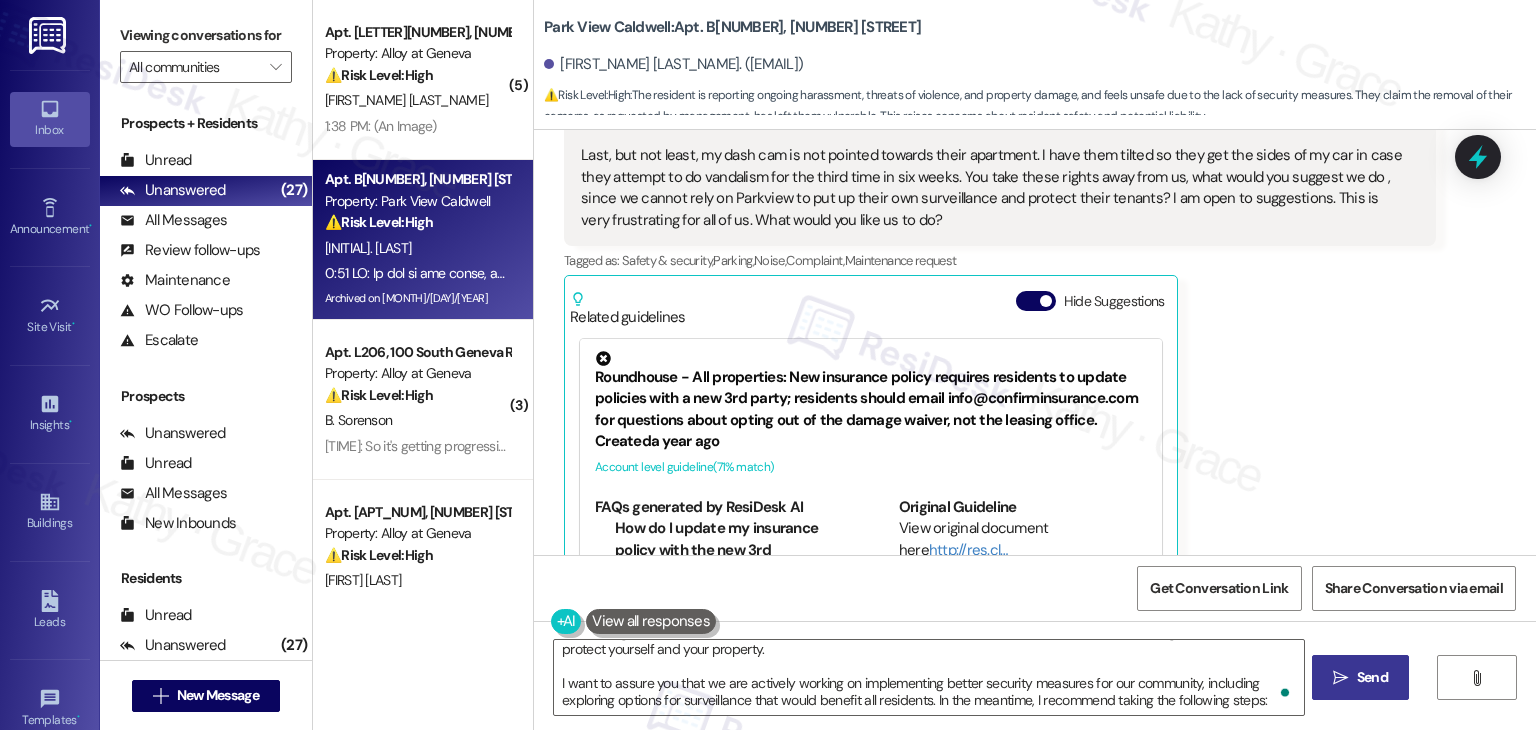 click on "Send" at bounding box center [1372, 677] 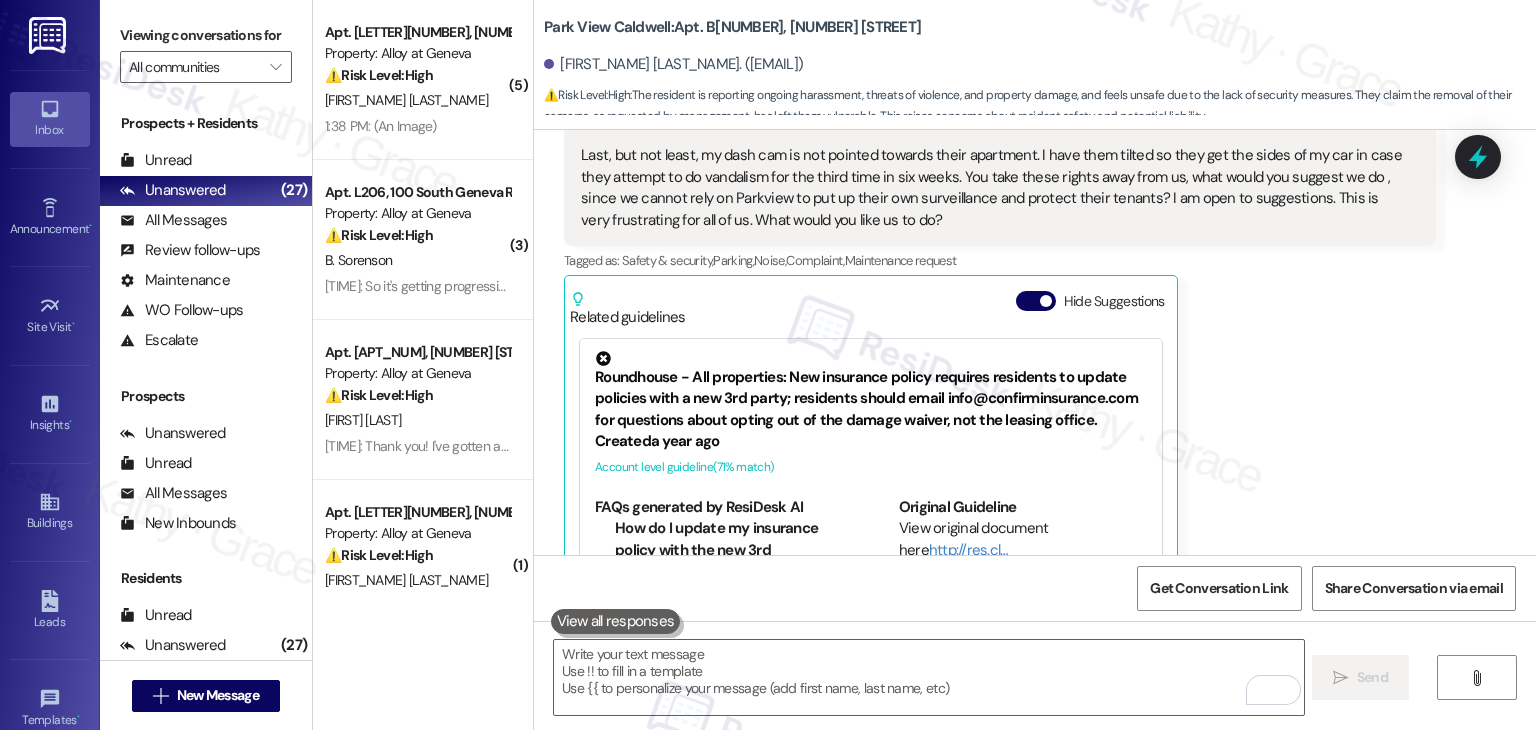 scroll, scrollTop: 0, scrollLeft: 0, axis: both 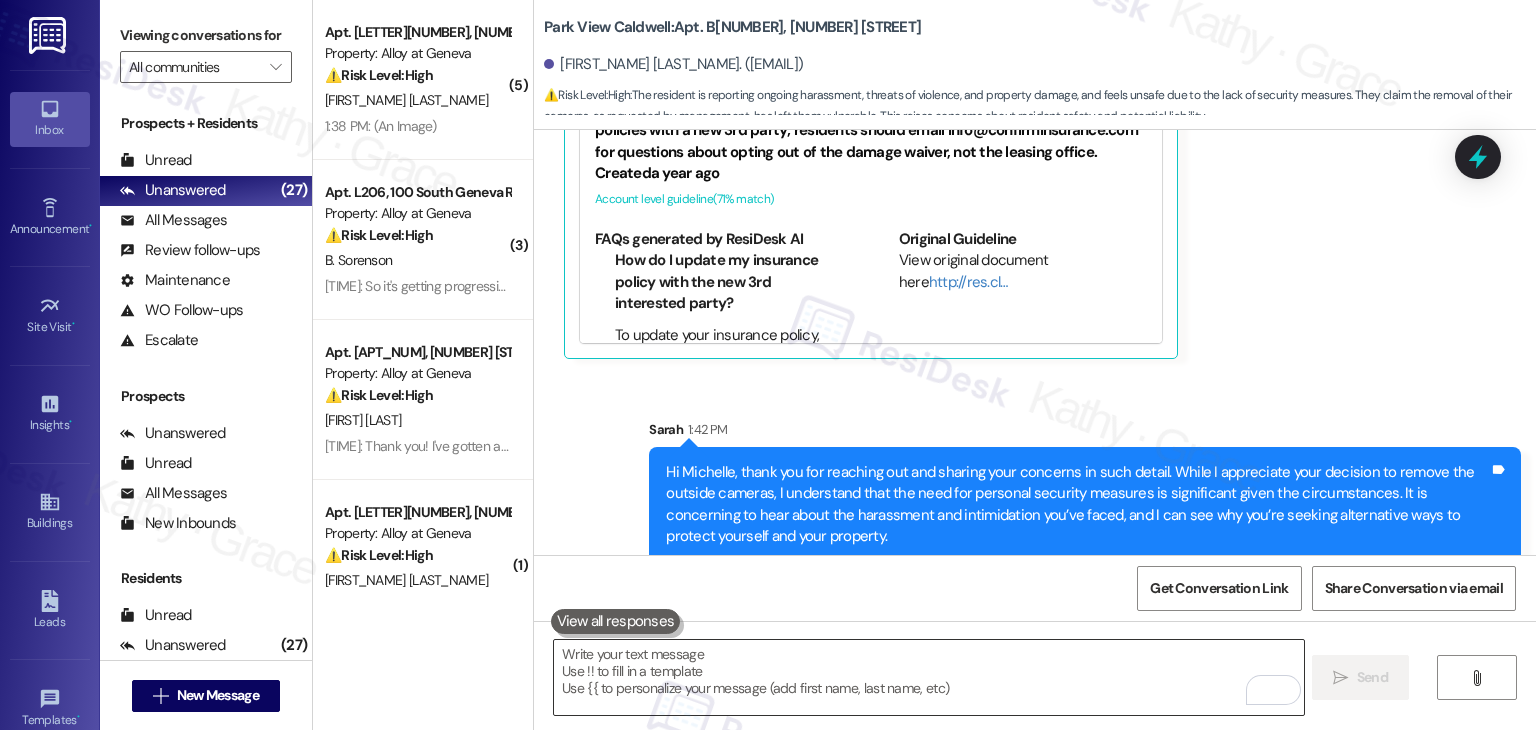 click at bounding box center [928, 677] 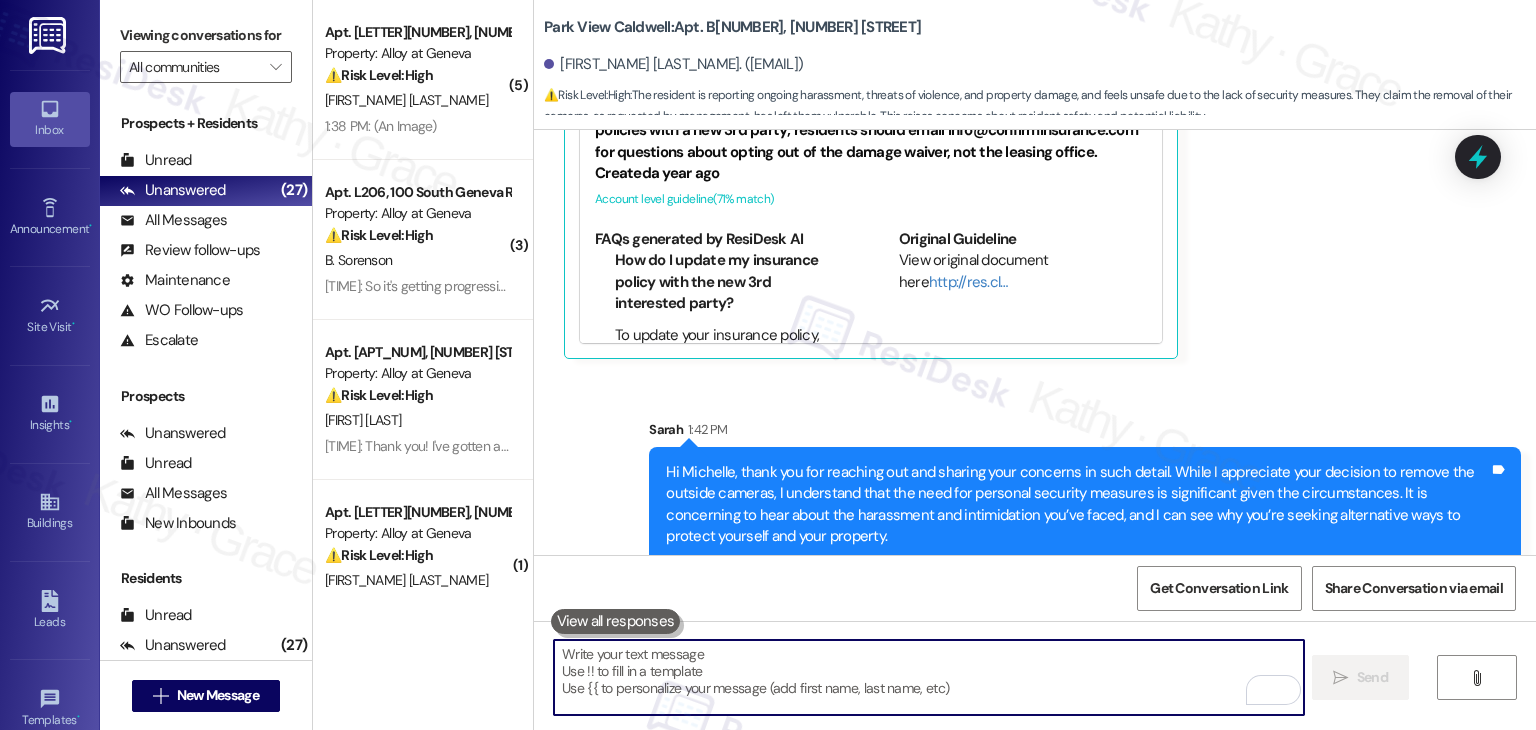 paste on "1. **Document everything**: Continue to keep a detailed record of any incidents, including dates, times, and descriptions of what happened. This will be helpful for any future reports to security or law enforcement.
2. **Stay in touch with the authorities**: It's essential to keep the police informed of ongoing issues. If you feel threatened, please don’t hesitate to reach out to them.
3. **Community reporting**: If you have neighbors who are also experiencing similar issues, gathering their accounts can help in addressing the situation collectively.
4. **Consider alternative security devices**: Since you mentioned your dash cam, perhaps there are other personal safety measures or devices you could consider that comply with the community guidelines.
If you have other ideas or suggestions, please share them with us. Your input is valuable. Thank you for your patience and for being proactive about your safety." 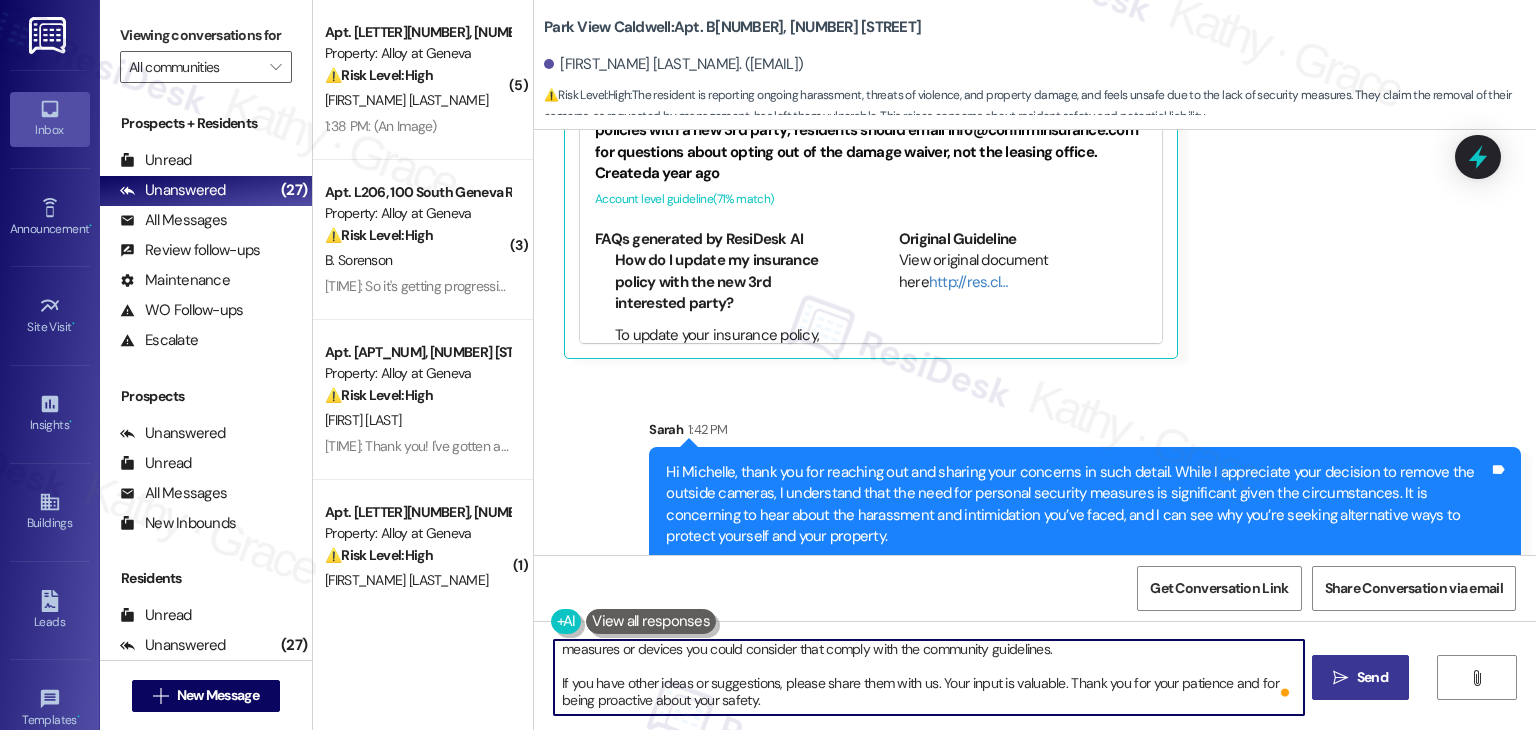 type on "1. **Document everything**: Continue to keep a detailed record of any incidents, including dates, times, and descriptions of what happened. This will be helpful for any future reports to security or law enforcement.
2. **Stay in touch with the authorities**: It's essential to keep the police informed of ongoing issues. If you feel threatened, please don’t hesitate to reach out to them.
3. **Community reporting**: If you have neighbors who are also experiencing similar issues, gathering their accounts can help in addressing the situation collectively.
4. **Consider alternative security devices**: Since you mentioned your dash cam, perhaps there are other personal safety measures or devices you could consider that comply with the community guidelines.
If you have other ideas or suggestions, please share them with us. Your input is valuable. Thank you for your patience and for being proactive about your safety." 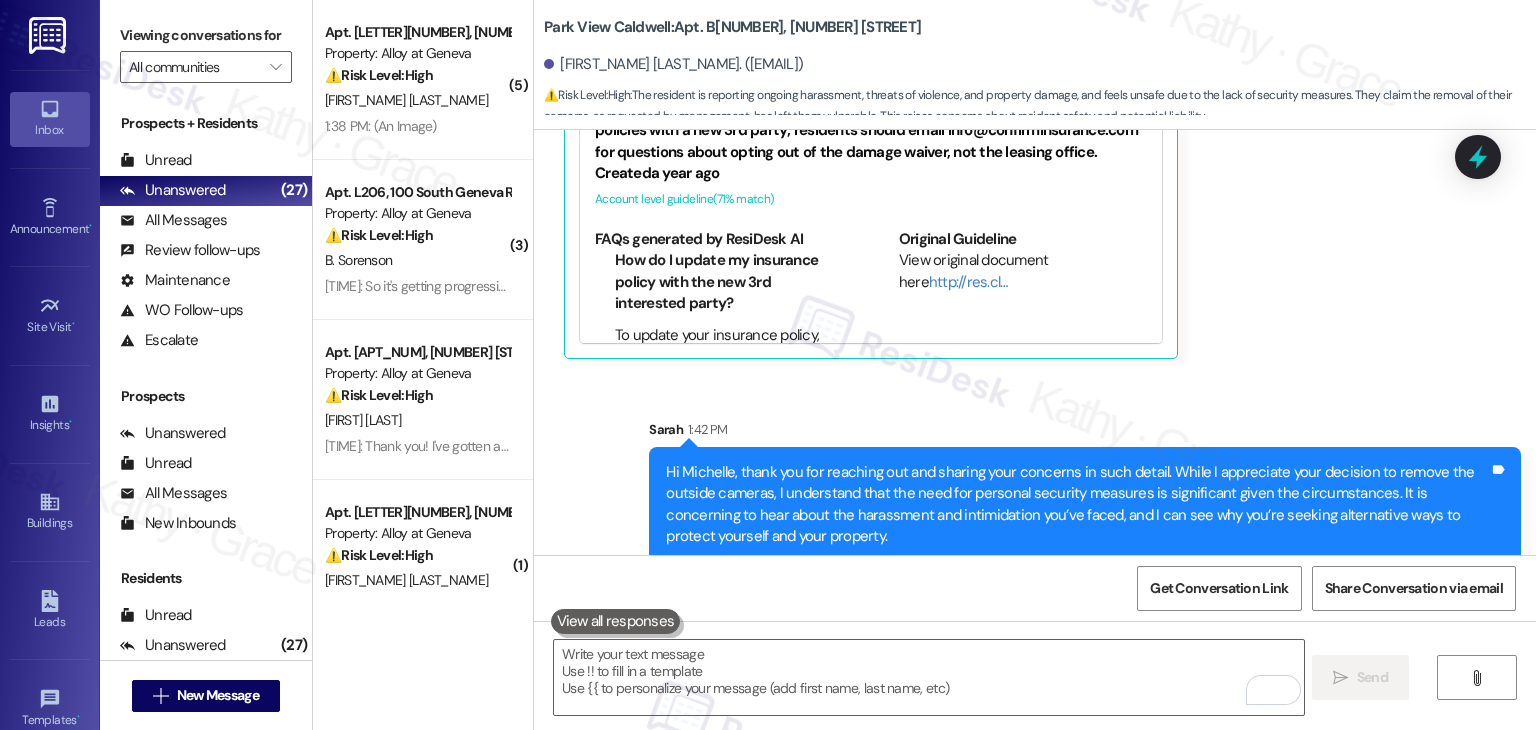 scroll, scrollTop: 0, scrollLeft: 0, axis: both 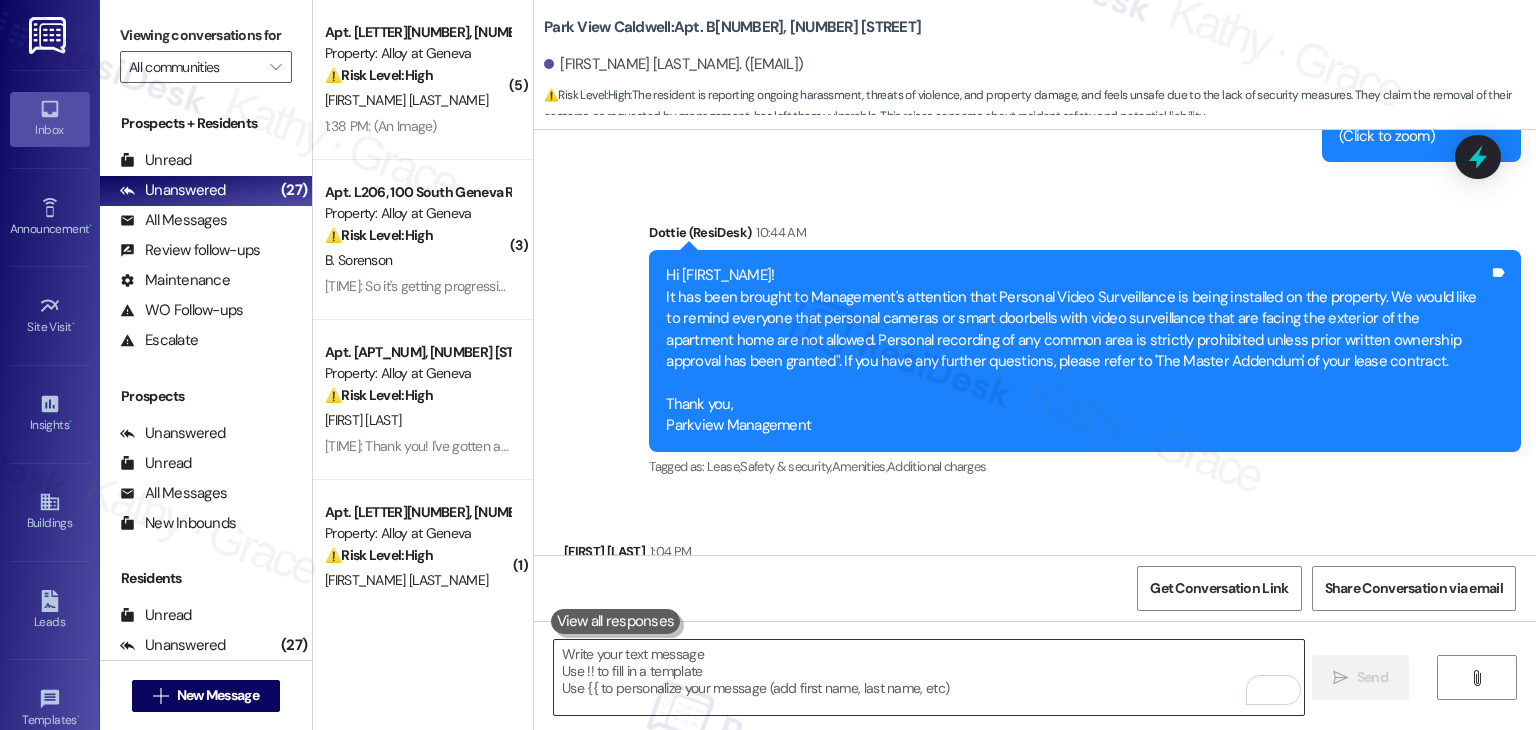 click at bounding box center (928, 677) 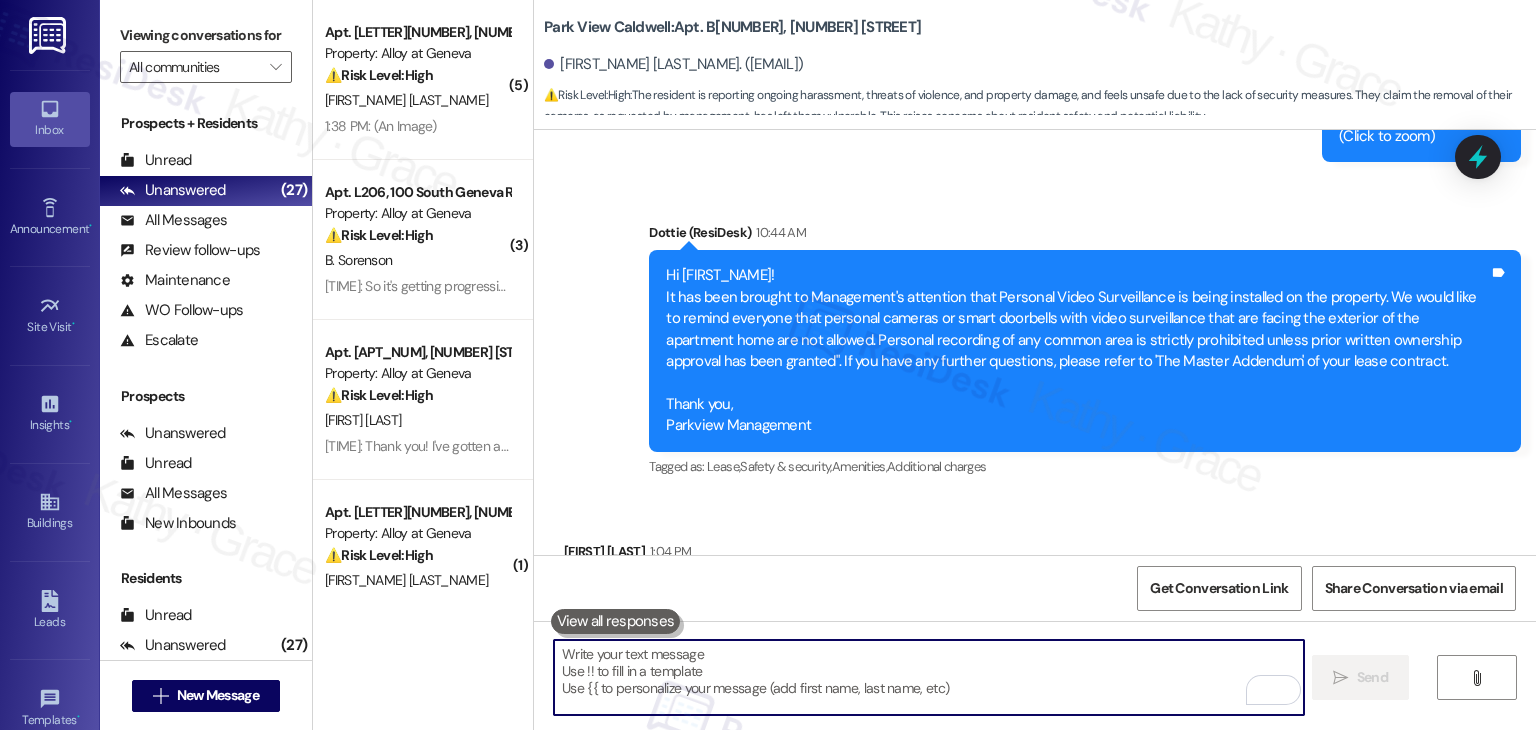 paste on "Concerns Regarding Ongoing Safety Issues and" 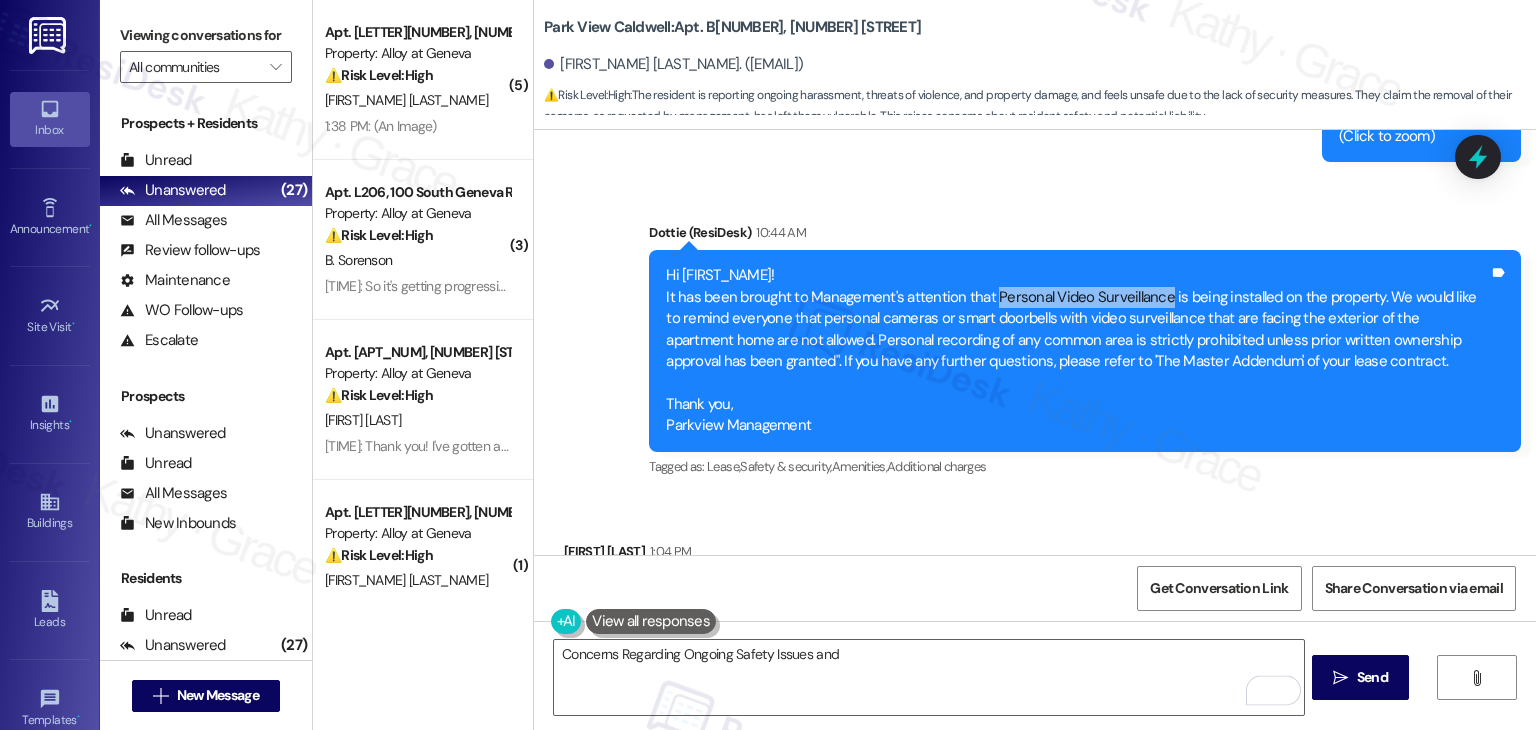 drag, startPoint x: 980, startPoint y: 209, endPoint x: 1148, endPoint y: 211, distance: 168.0119 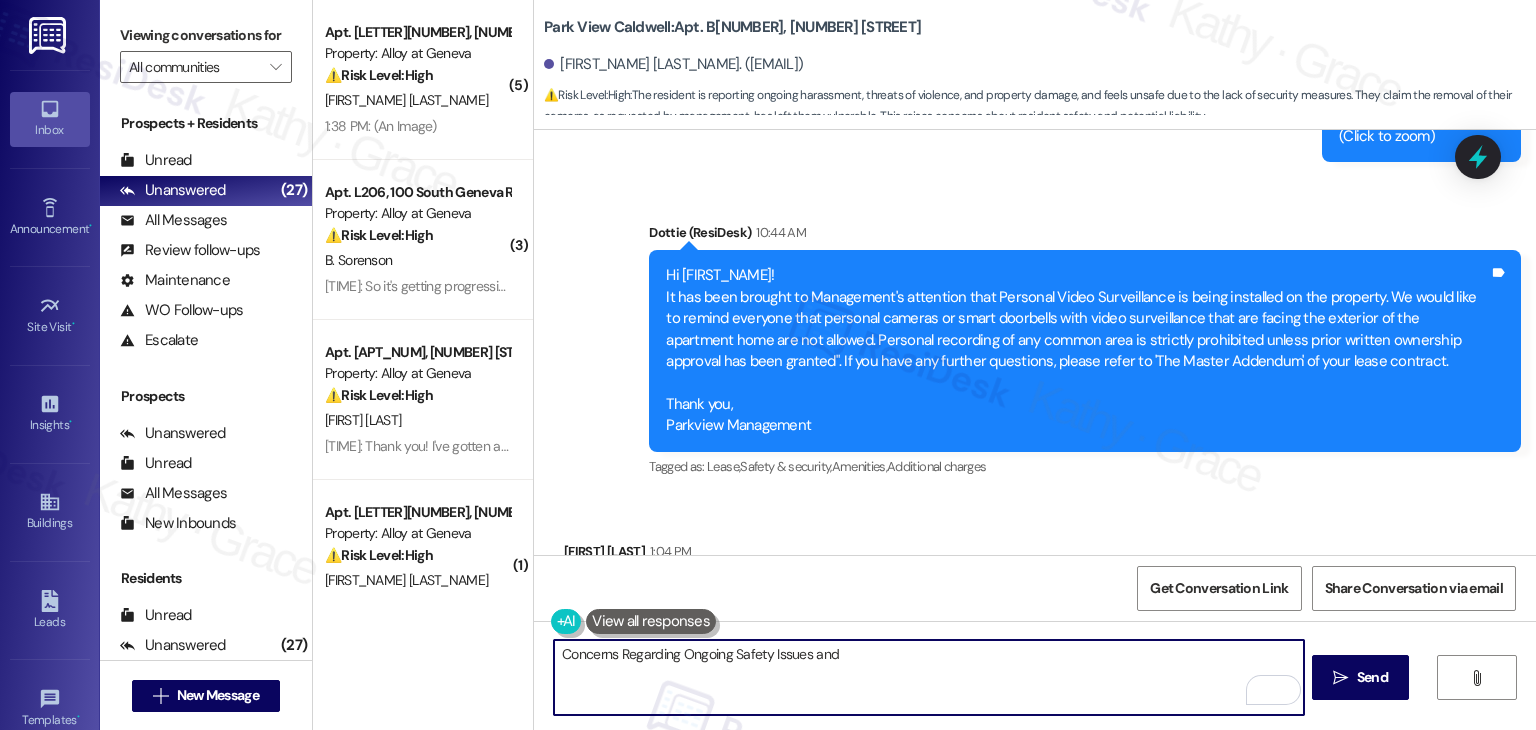 click on "Concerns Regarding Ongoing Safety Issues and" at bounding box center (928, 677) 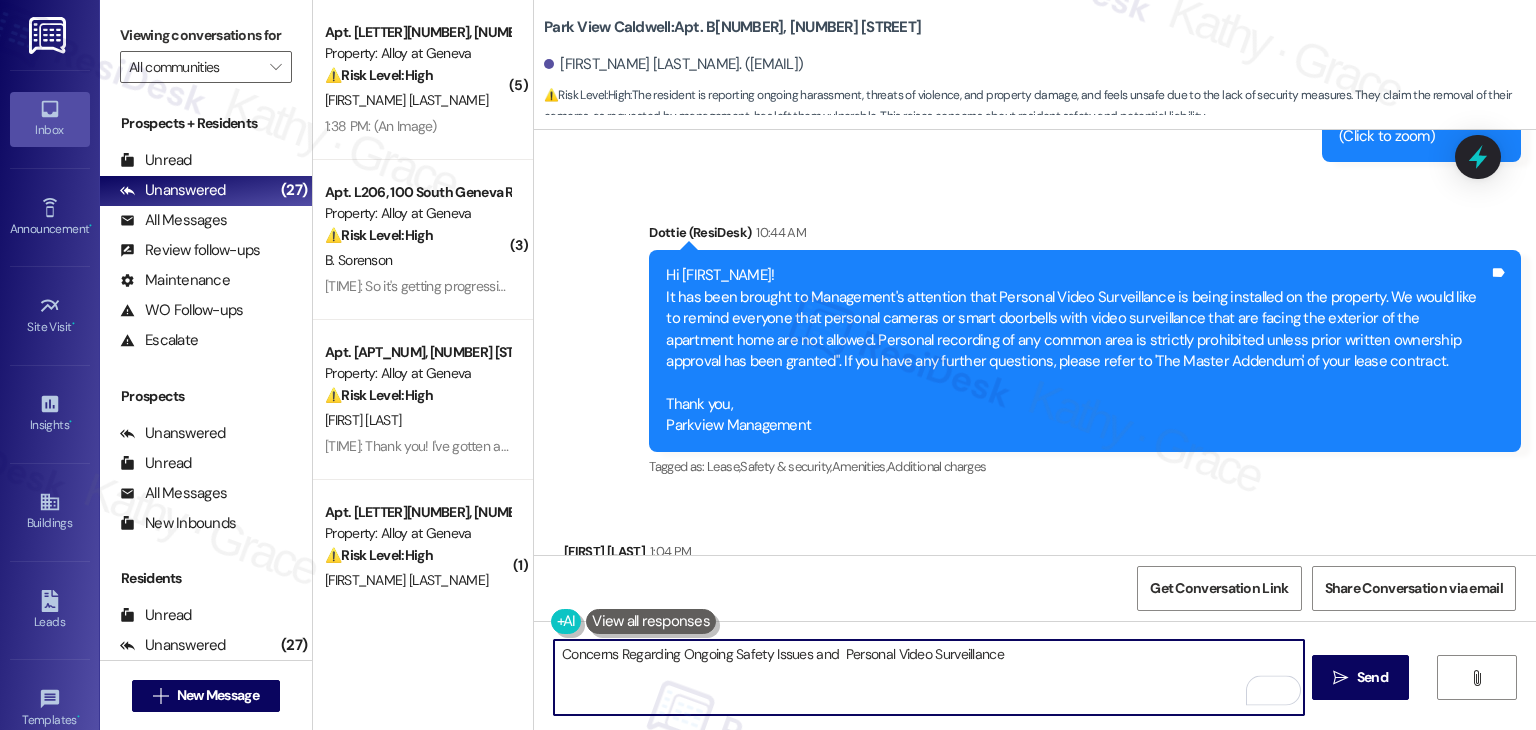 click on "Concerns Regarding Ongoing Safety Issues and  Personal Video Surveillance" at bounding box center [928, 677] 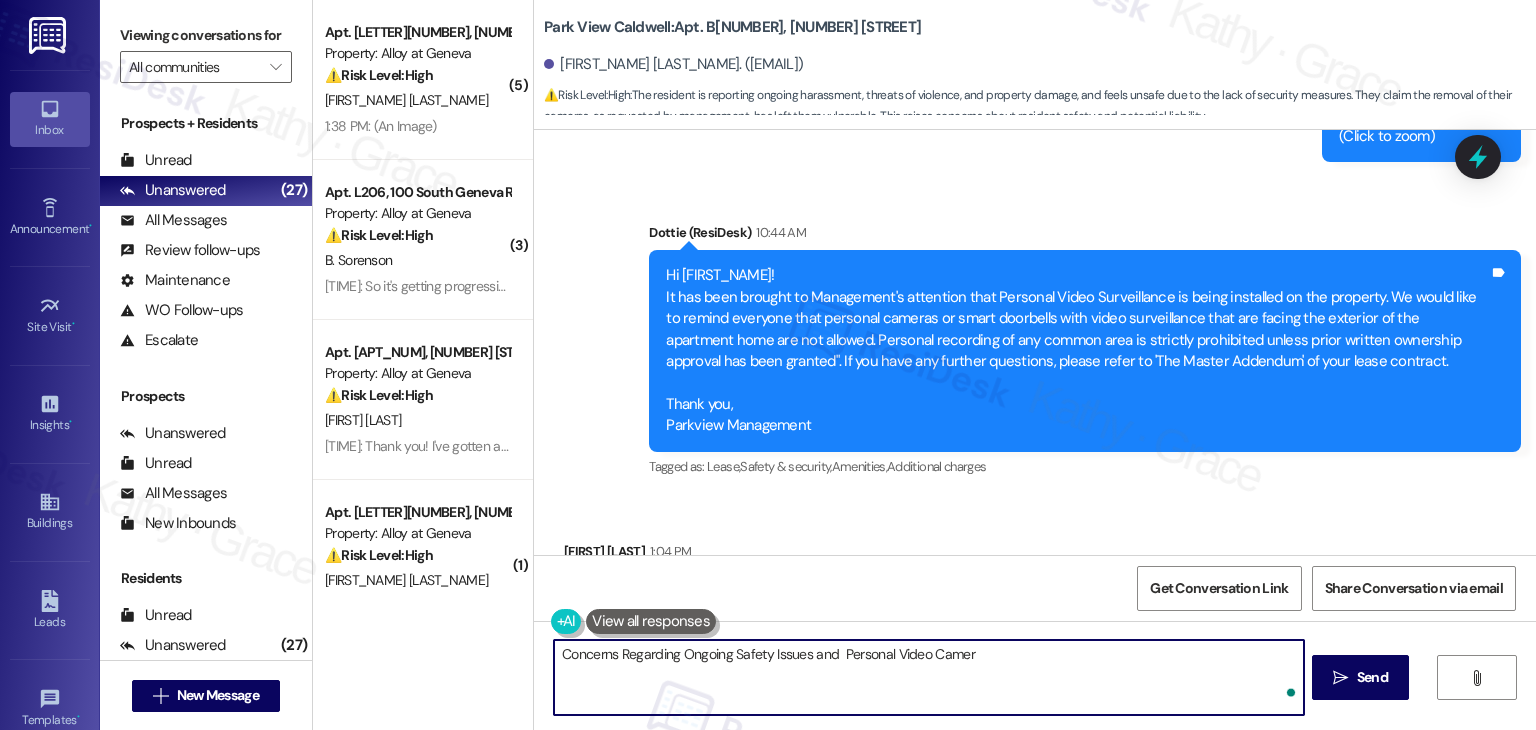type on "Concerns Regarding Ongoing Safety Issues and  Personal Video Camera" 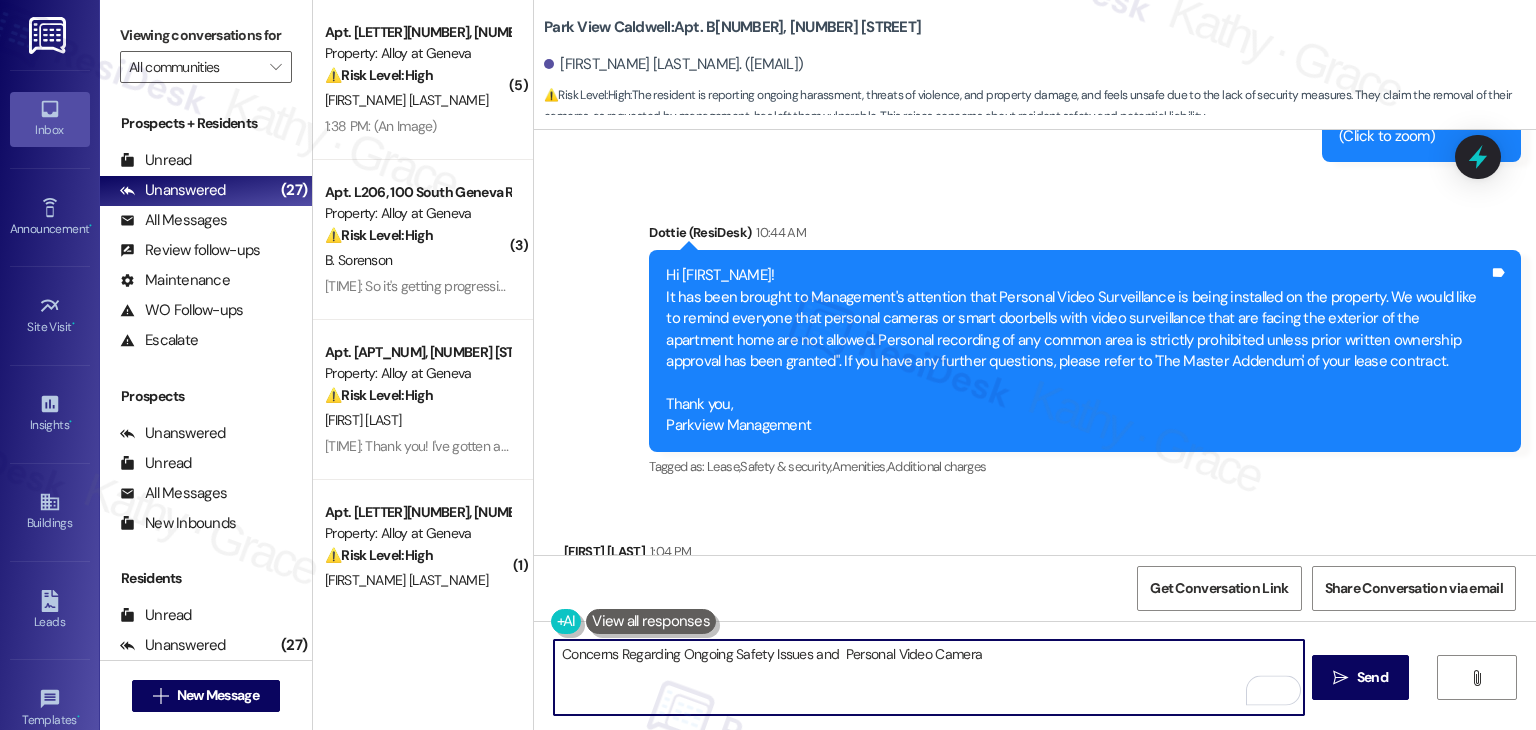 click on "Concerns Regarding Ongoing Safety Issues and  Personal Video Camera" at bounding box center (928, 677) 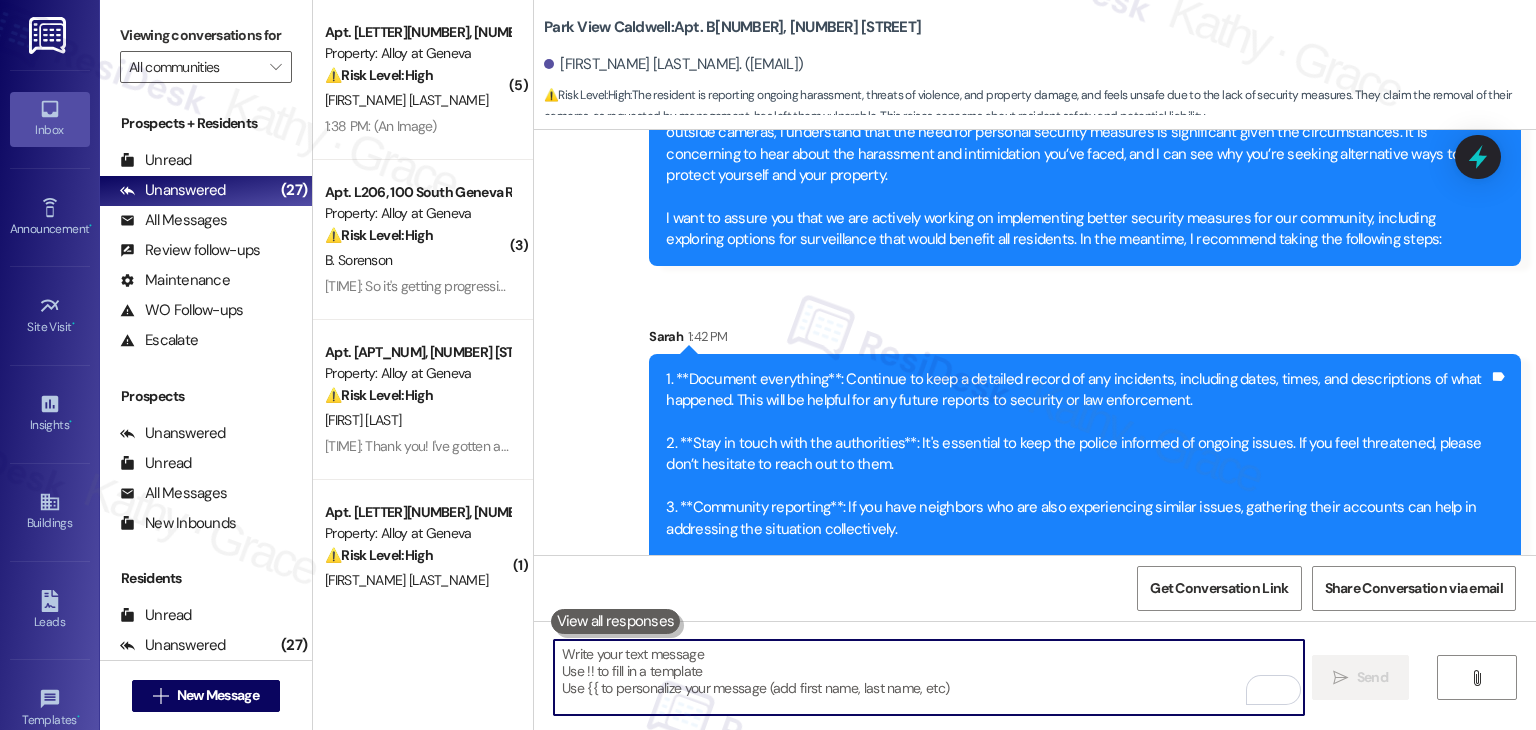 scroll, scrollTop: 12264, scrollLeft: 0, axis: vertical 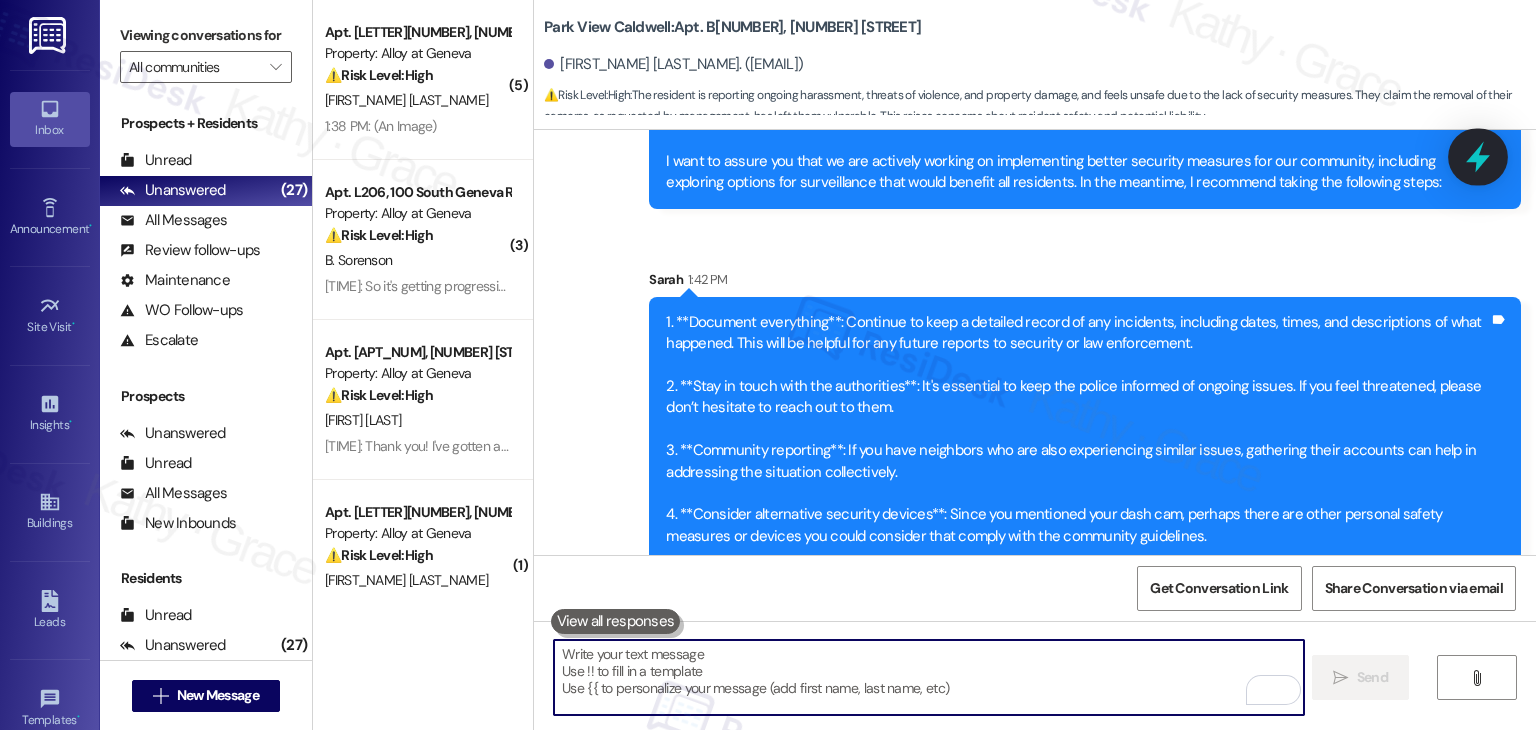 type 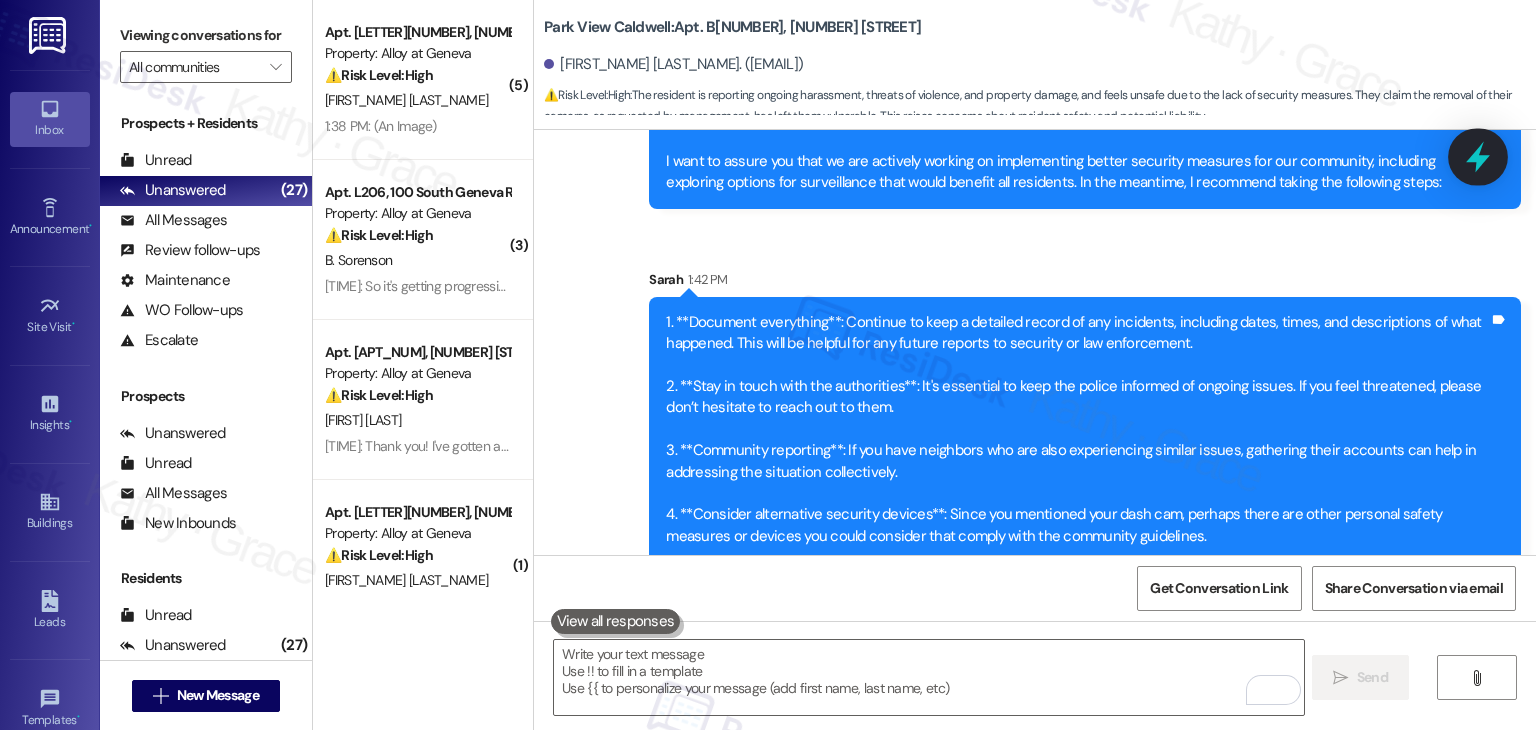 click 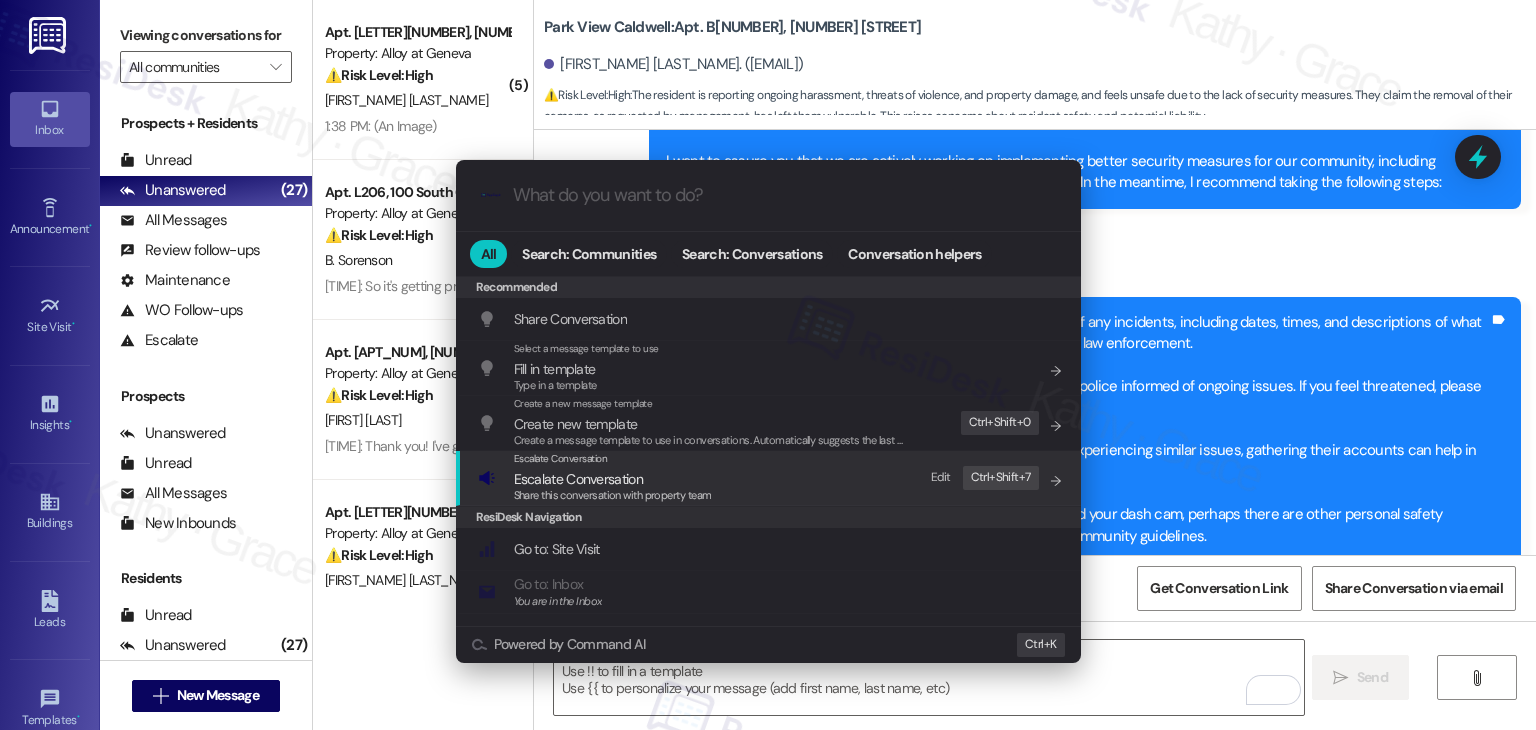 click on "Escalate Conversation" at bounding box center [578, 479] 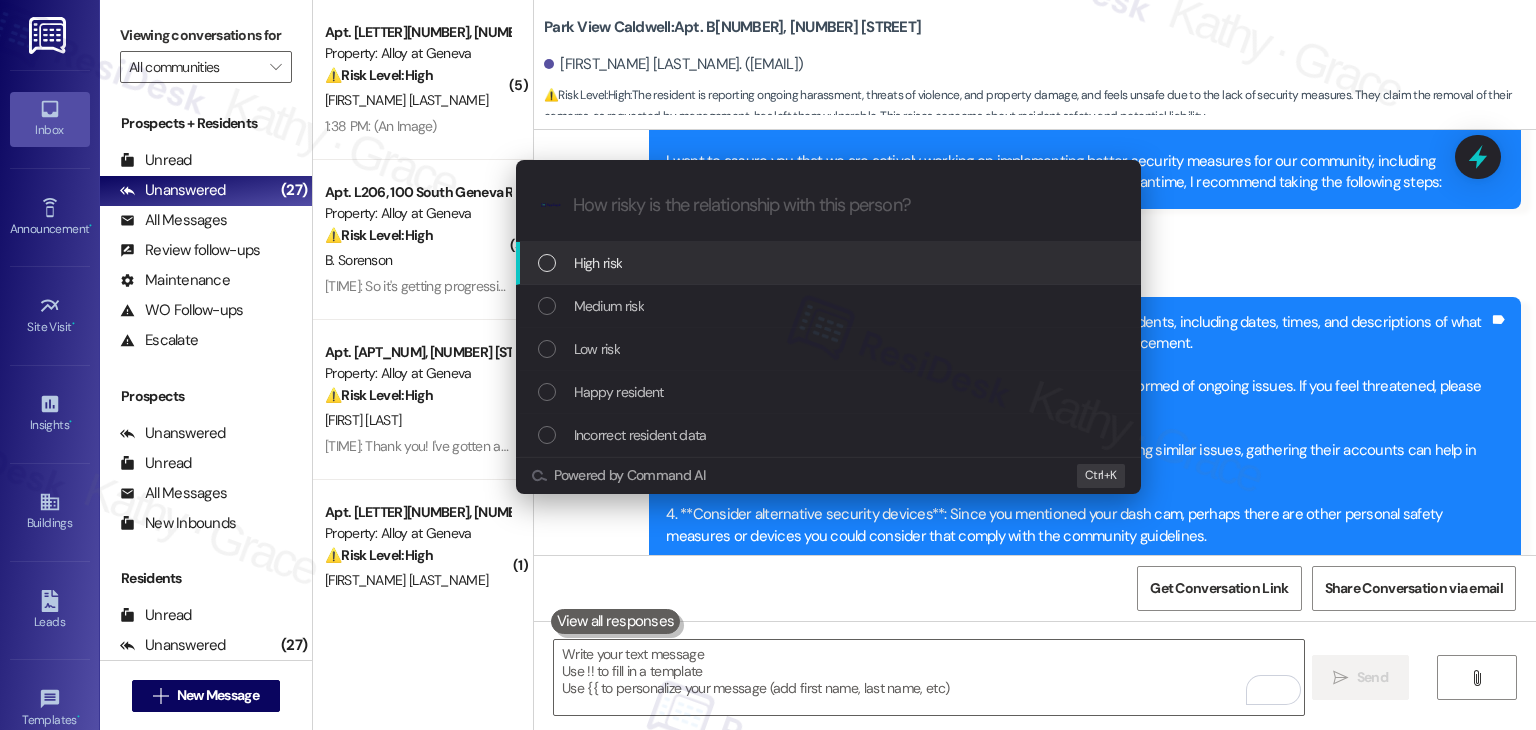 click at bounding box center (547, 263) 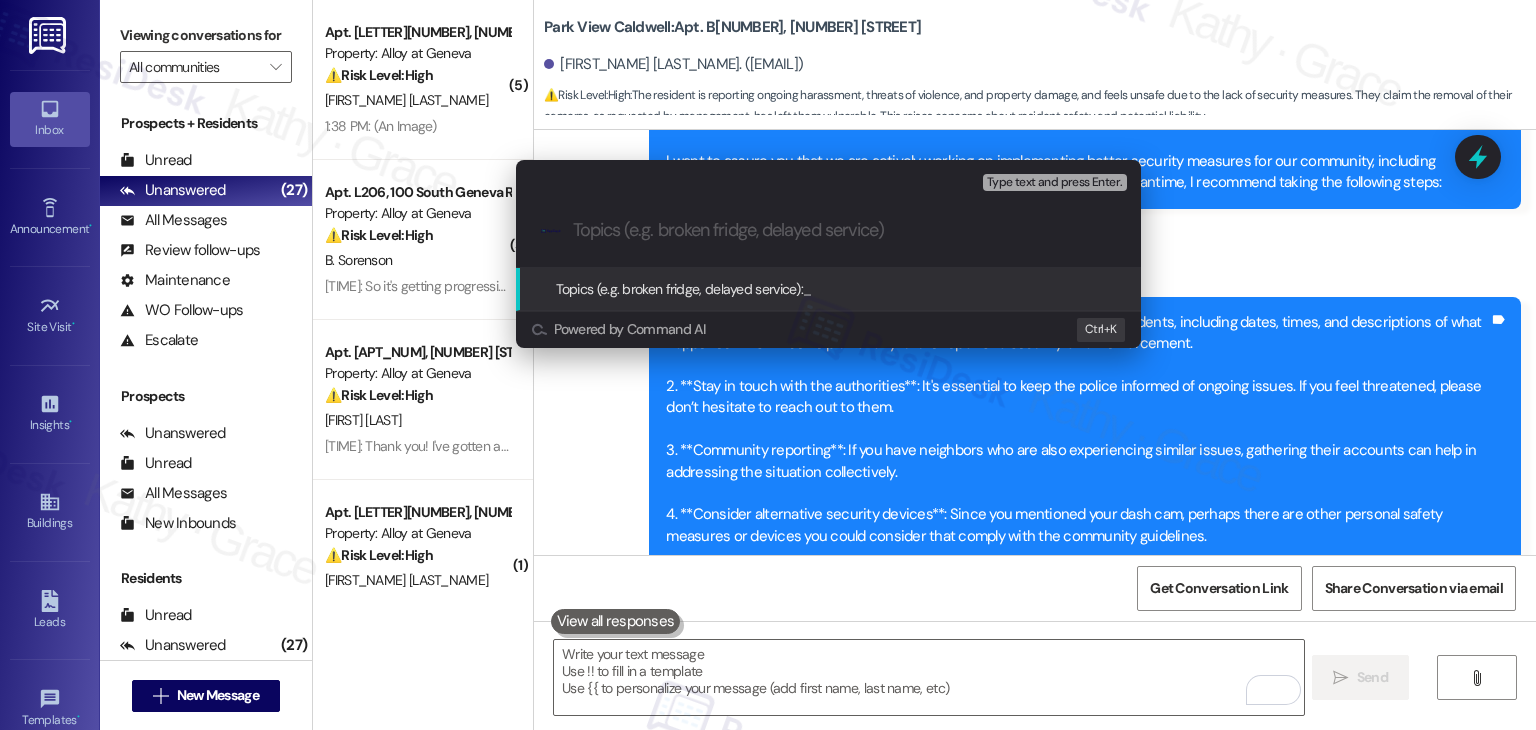 paste on "Concerns Regarding Ongoing Safety Issues and  Personal Video Camera" 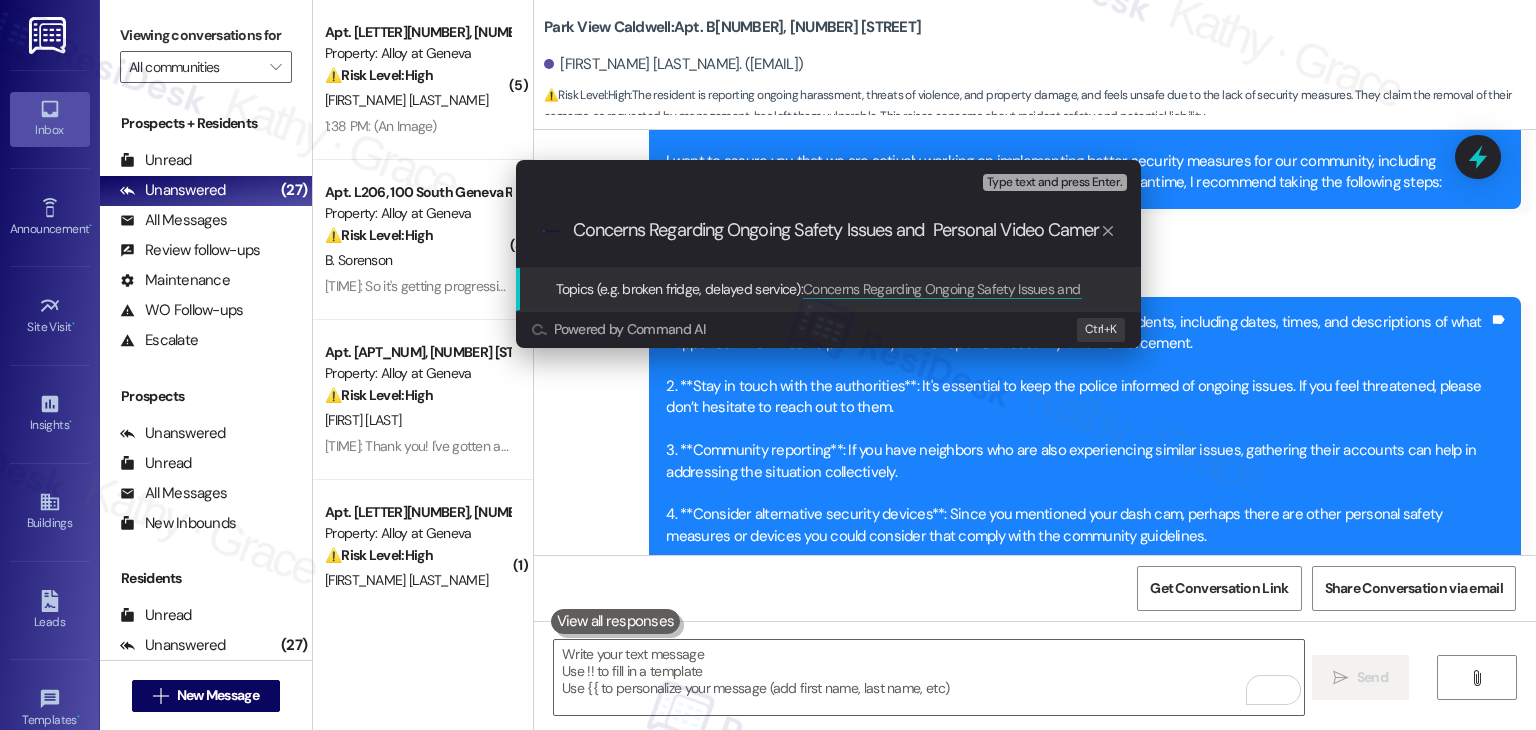 scroll, scrollTop: 0, scrollLeft: 14, axis: horizontal 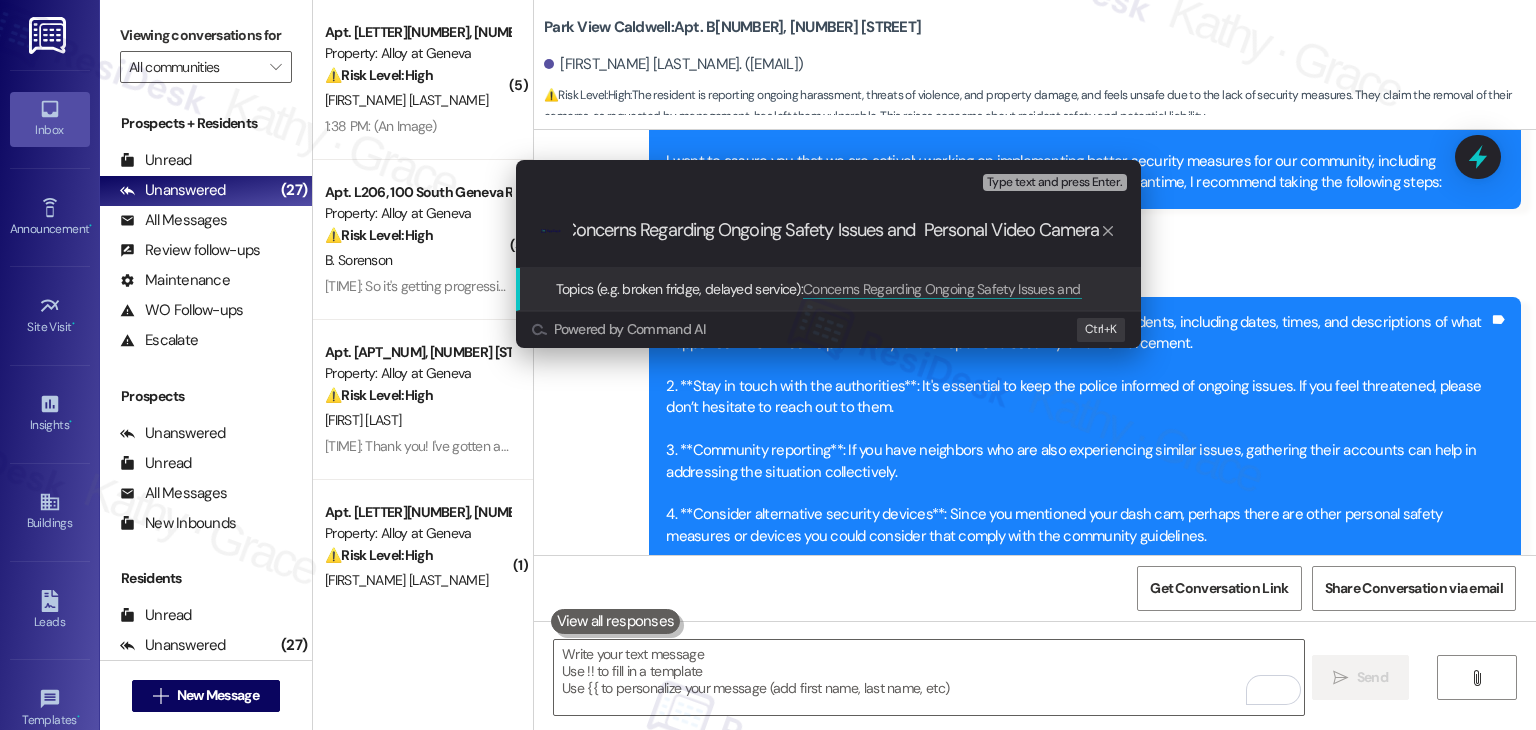drag, startPoint x: 968, startPoint y: 231, endPoint x: 620, endPoint y: 232, distance: 348.00143 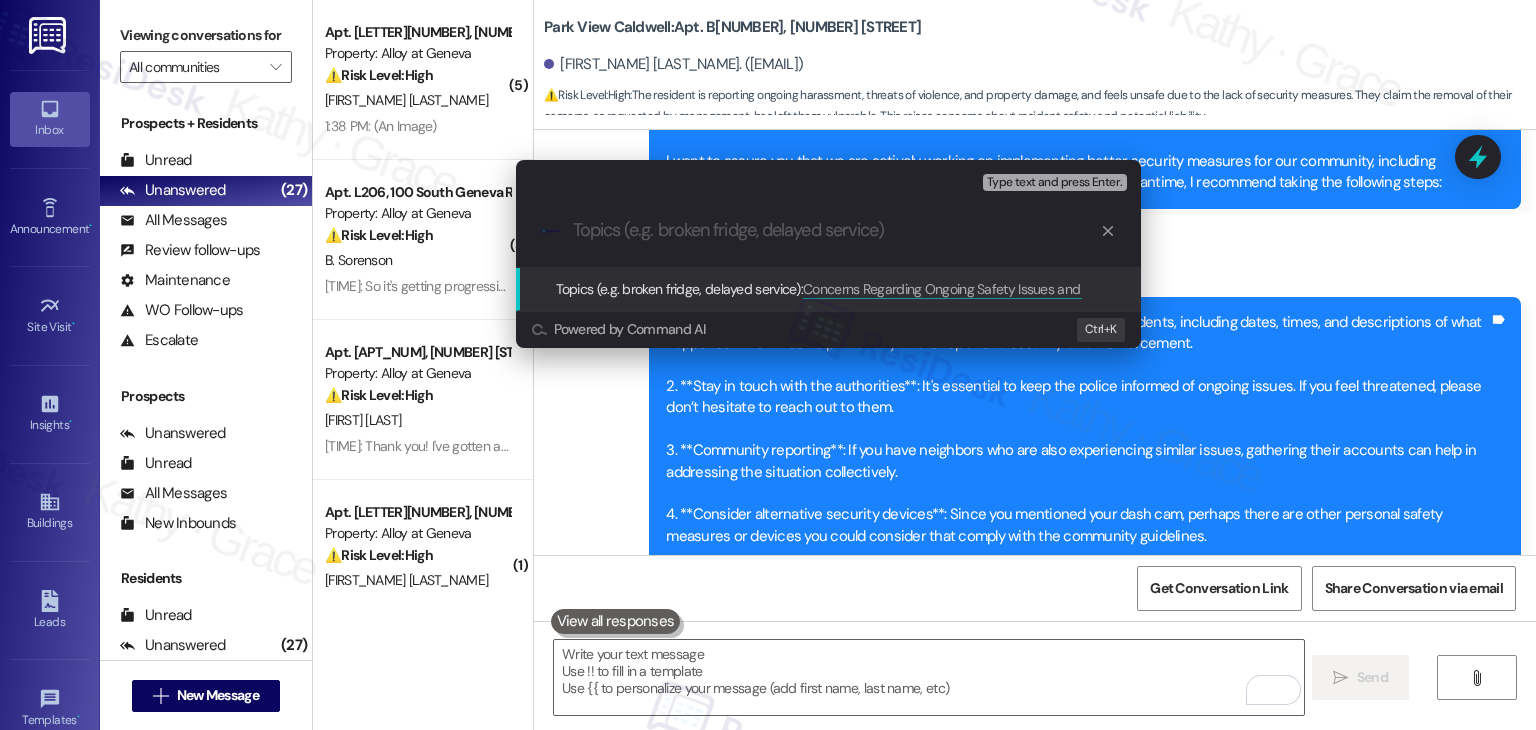 scroll, scrollTop: 0, scrollLeft: 0, axis: both 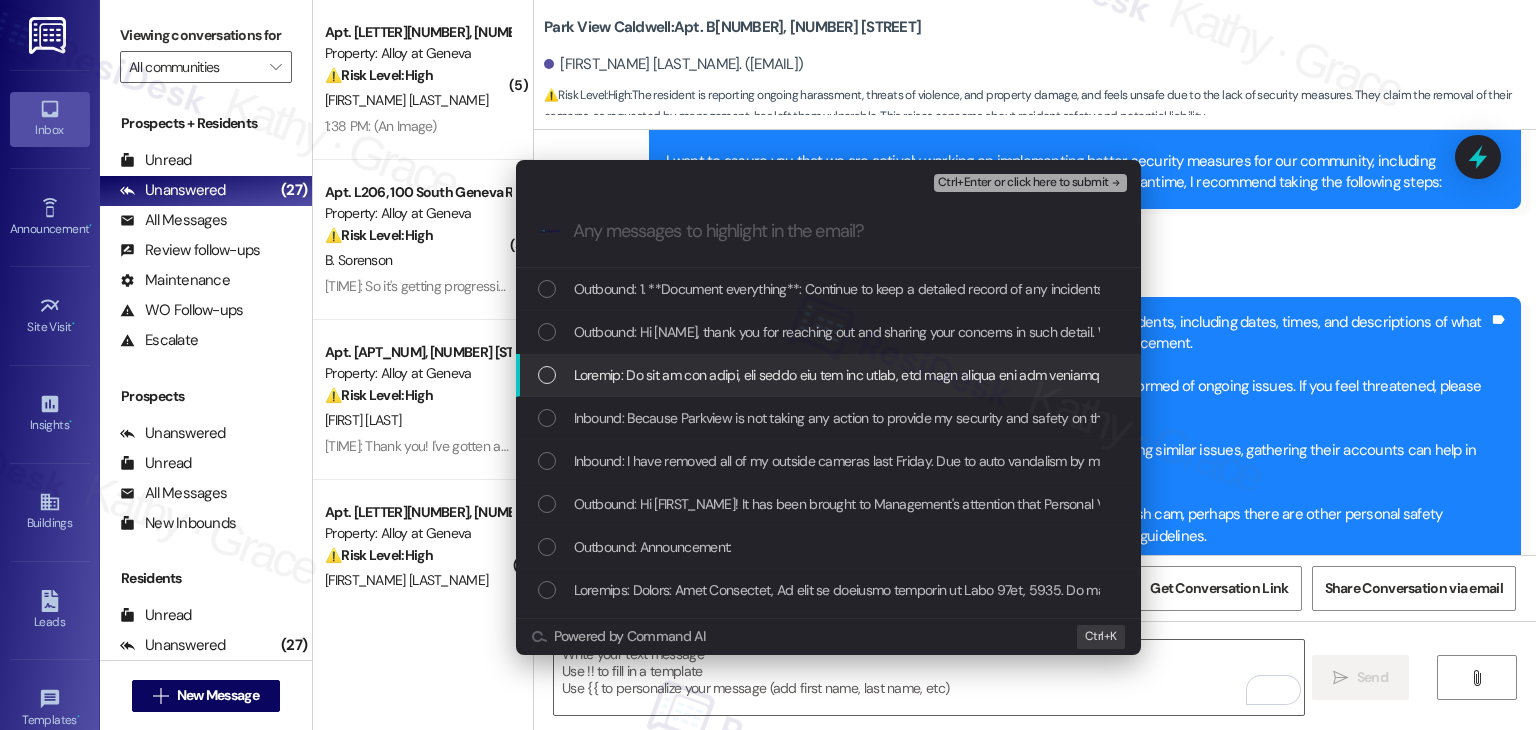 click at bounding box center [547, 375] 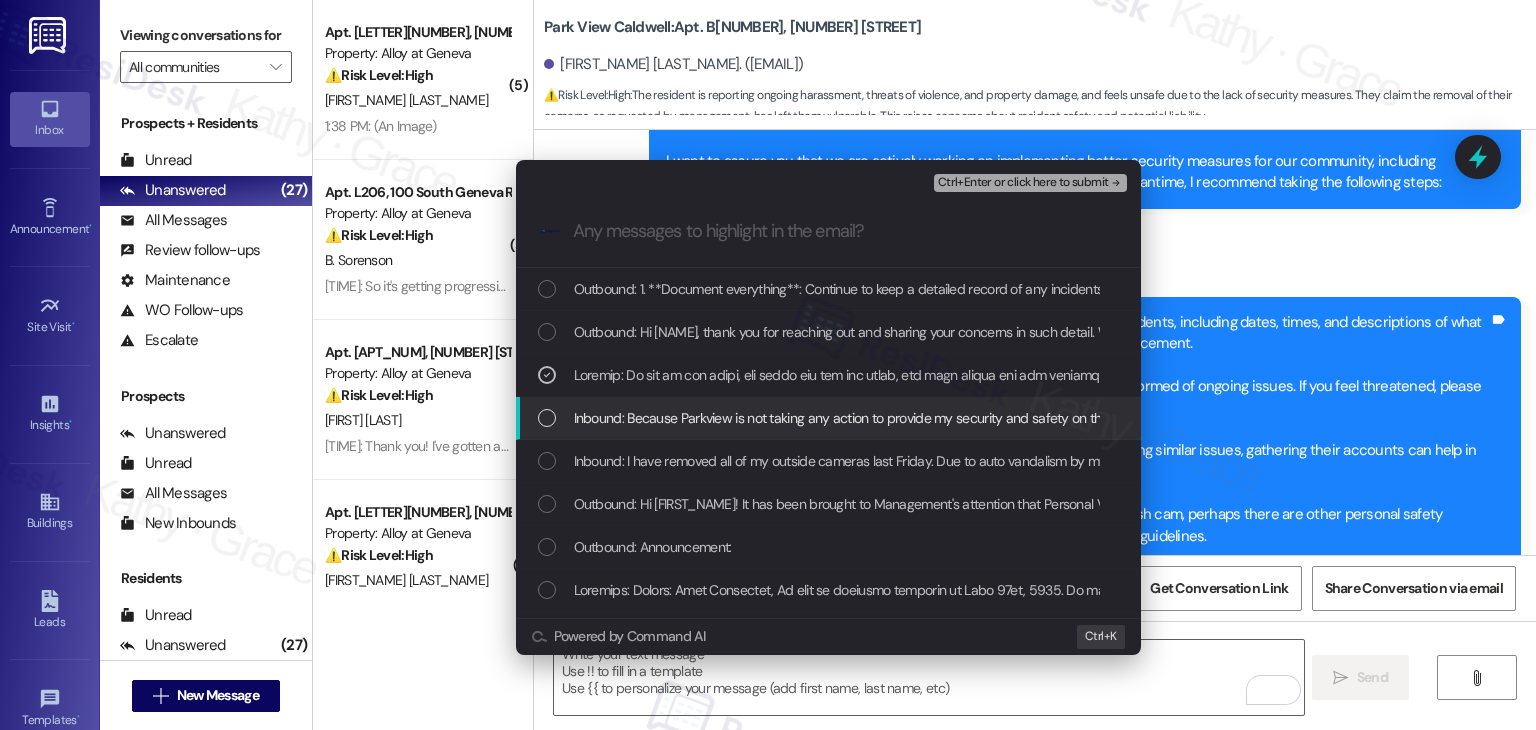 click at bounding box center (547, 418) 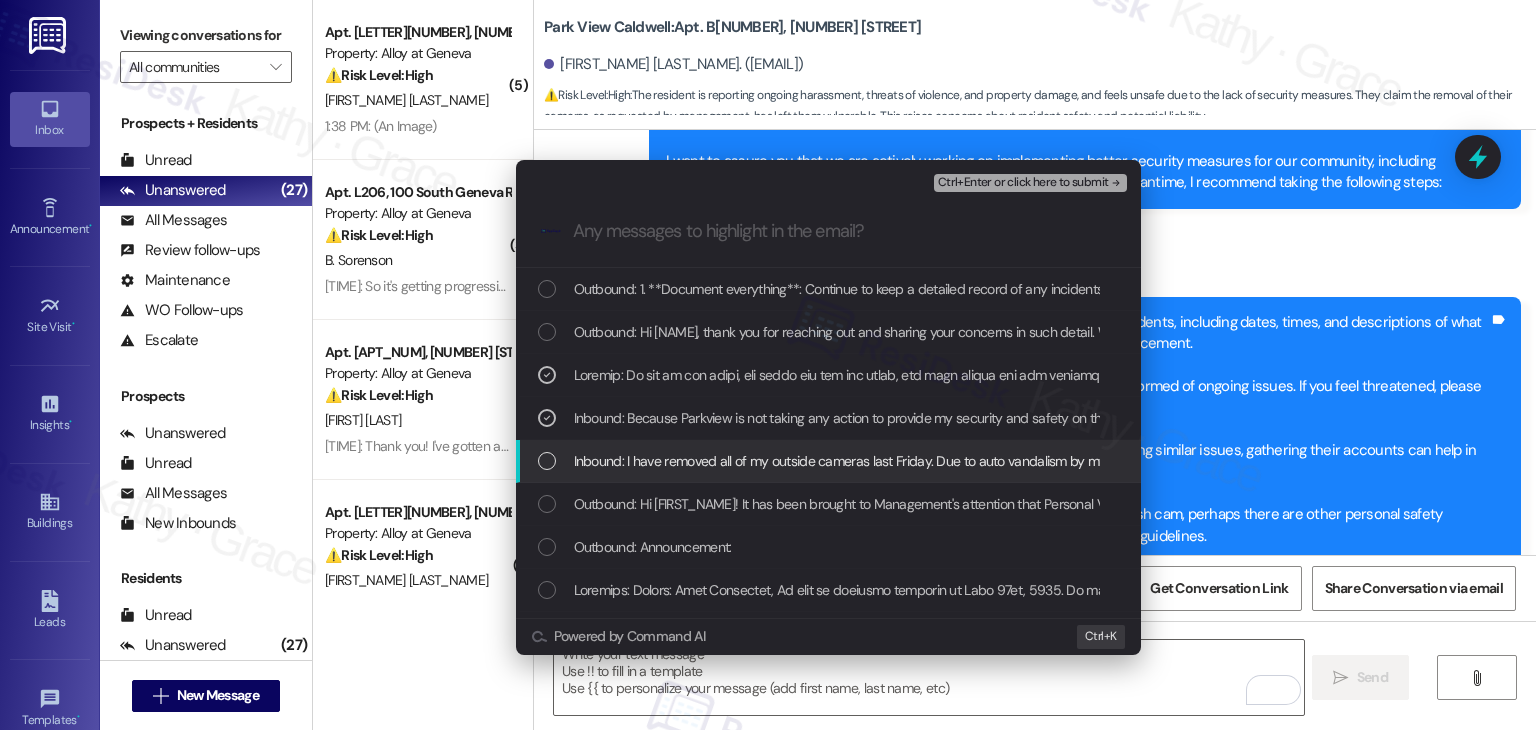 click on "Inbound: I have removed all of my outside cameras last Friday. Due to auto vandalism by my neighbor, the only camera I have is my dash cam which is compliant with Idaho State law." at bounding box center (830, 461) 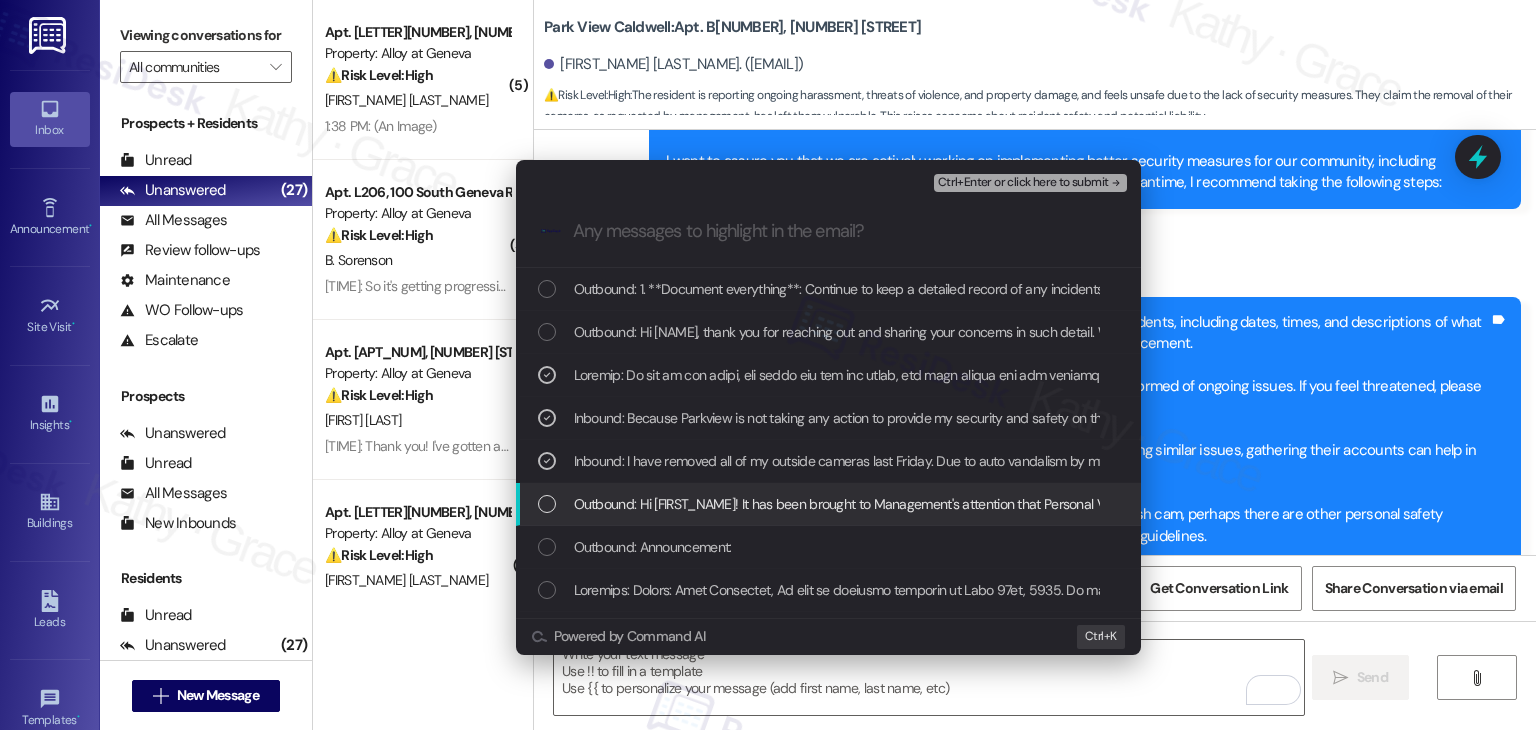 click at bounding box center (547, 504) 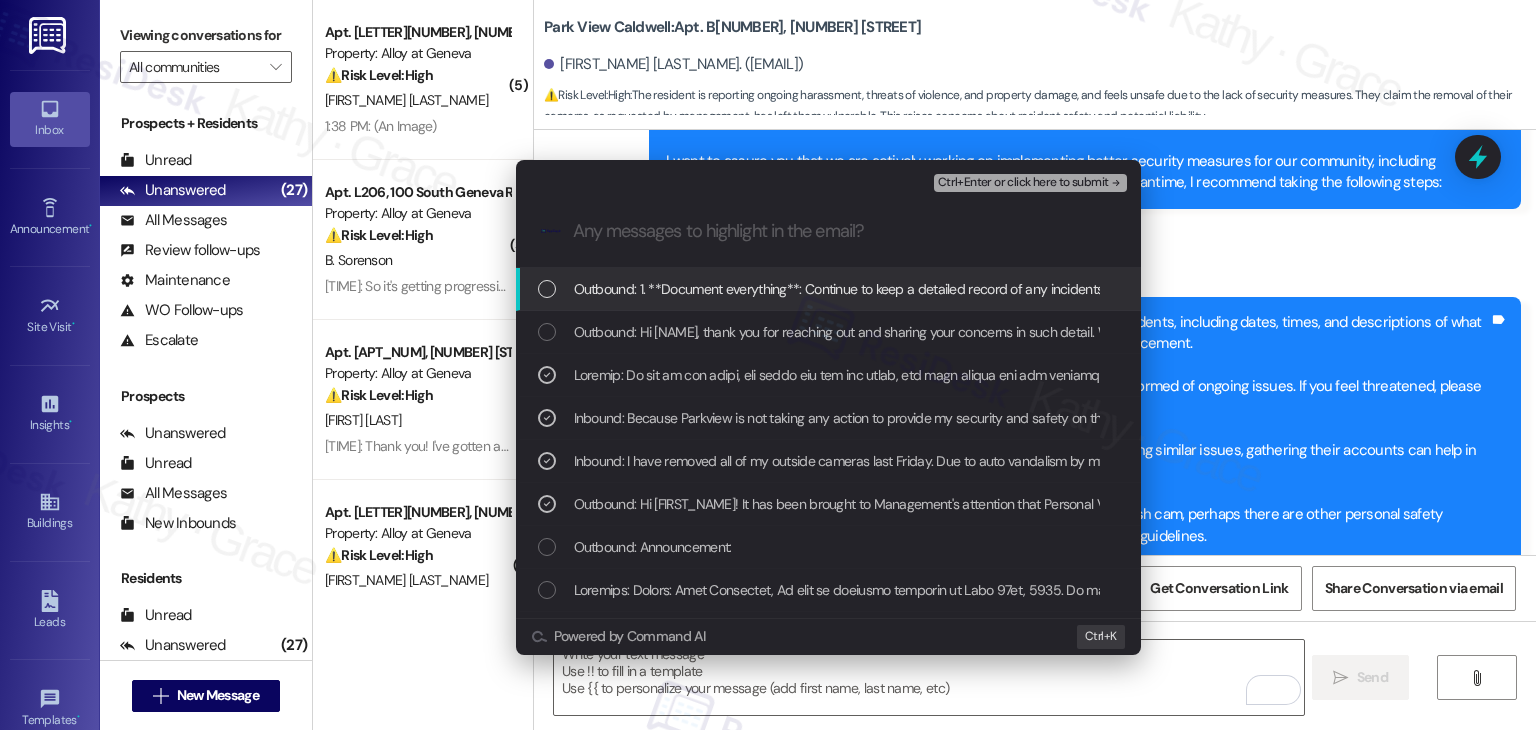 click on "Ctrl+Enter or click here to submit" at bounding box center (1023, 183) 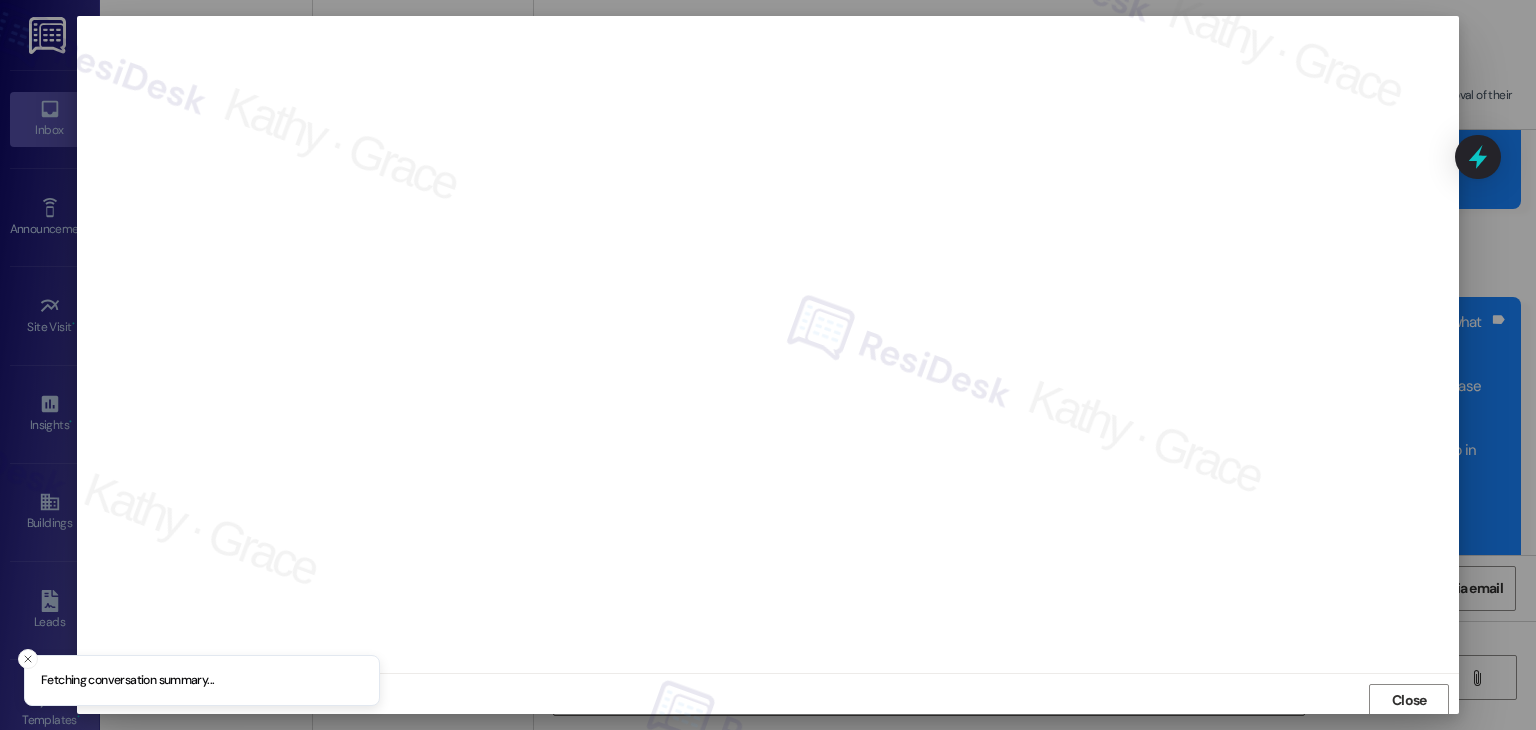 scroll, scrollTop: 1, scrollLeft: 0, axis: vertical 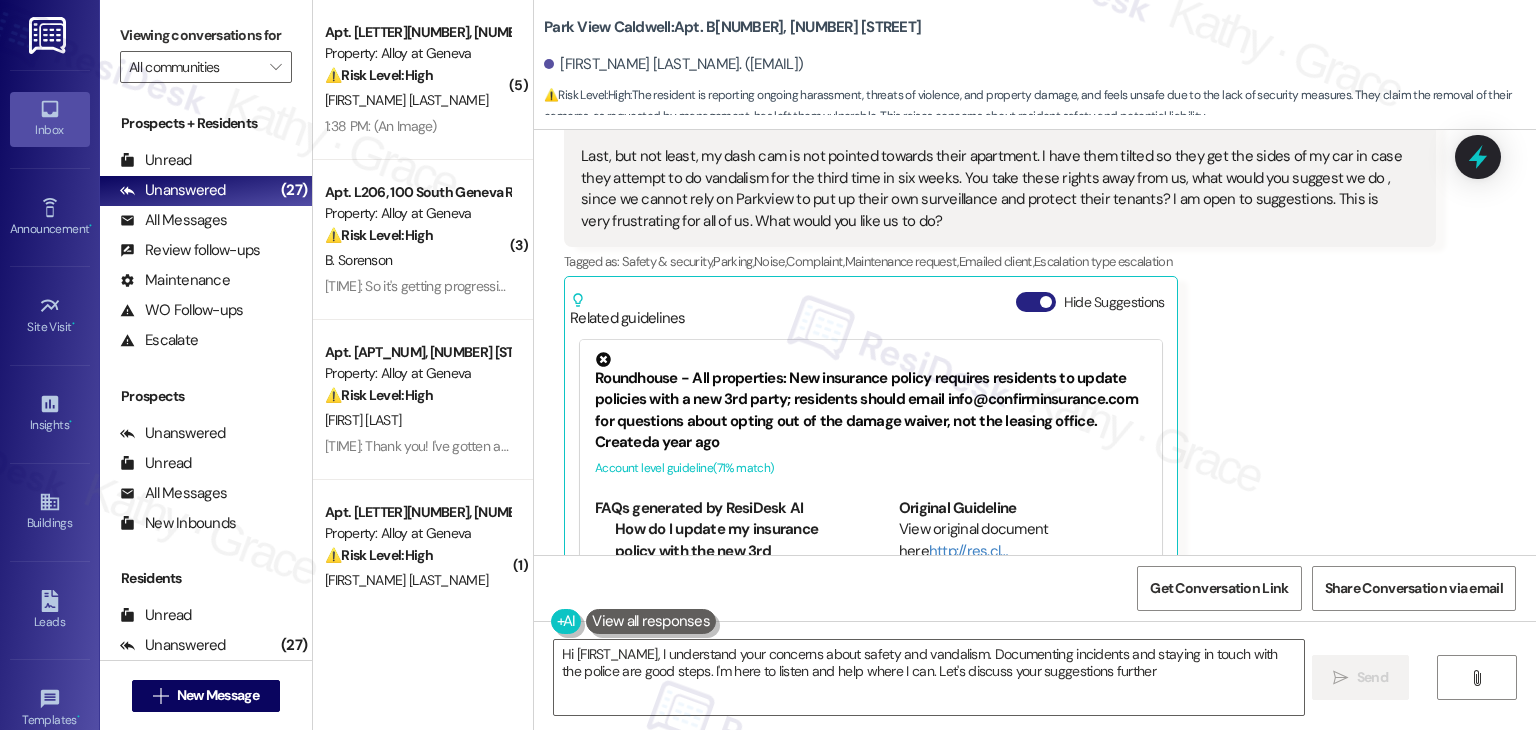 type on "Hi {{first_name}}, I understand your concerns about safety and vandalism. Documenting incidents and staying in touch with the police are good steps. I'm here to listen and help where I can. Let's discuss your suggestions further." 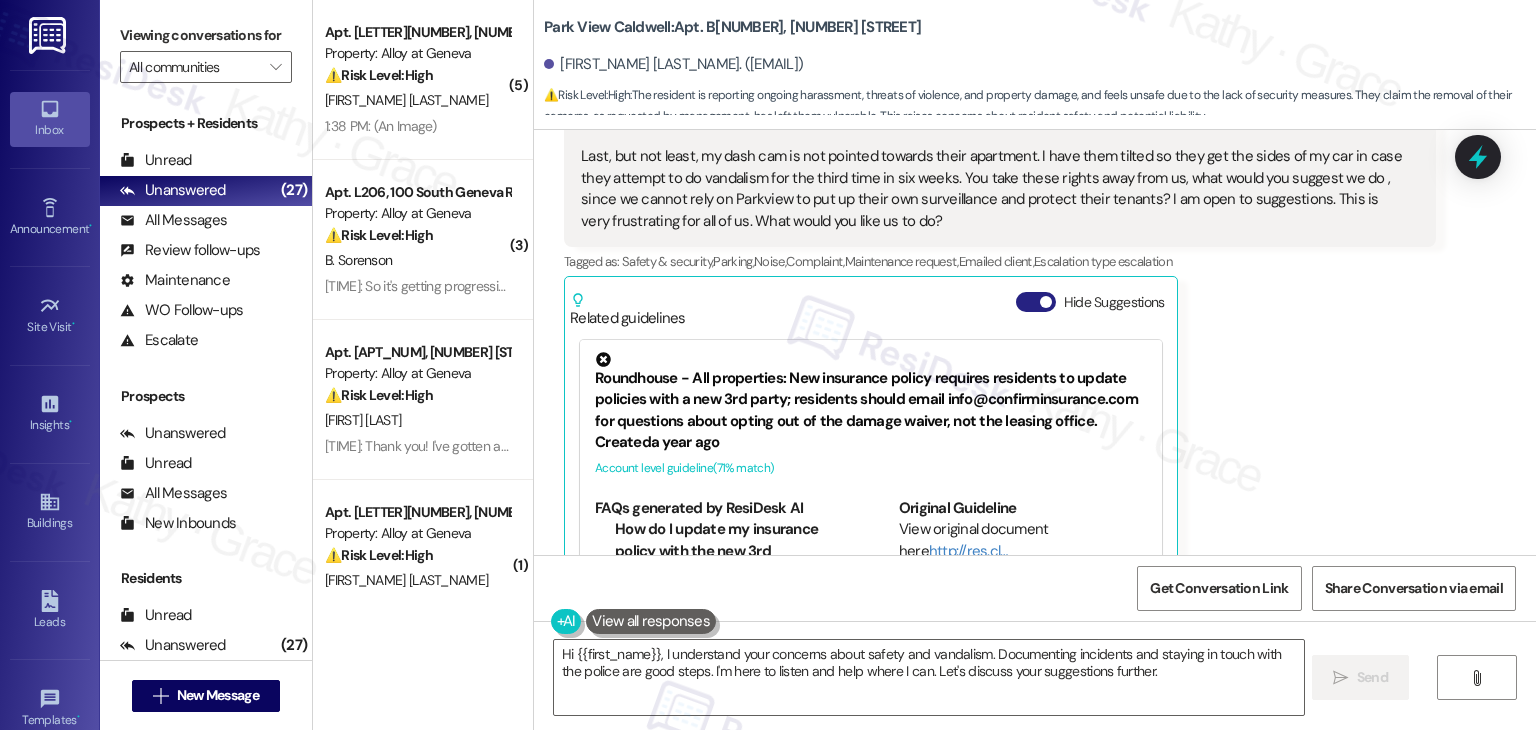 click on "Hide Suggestions" at bounding box center (1036, 302) 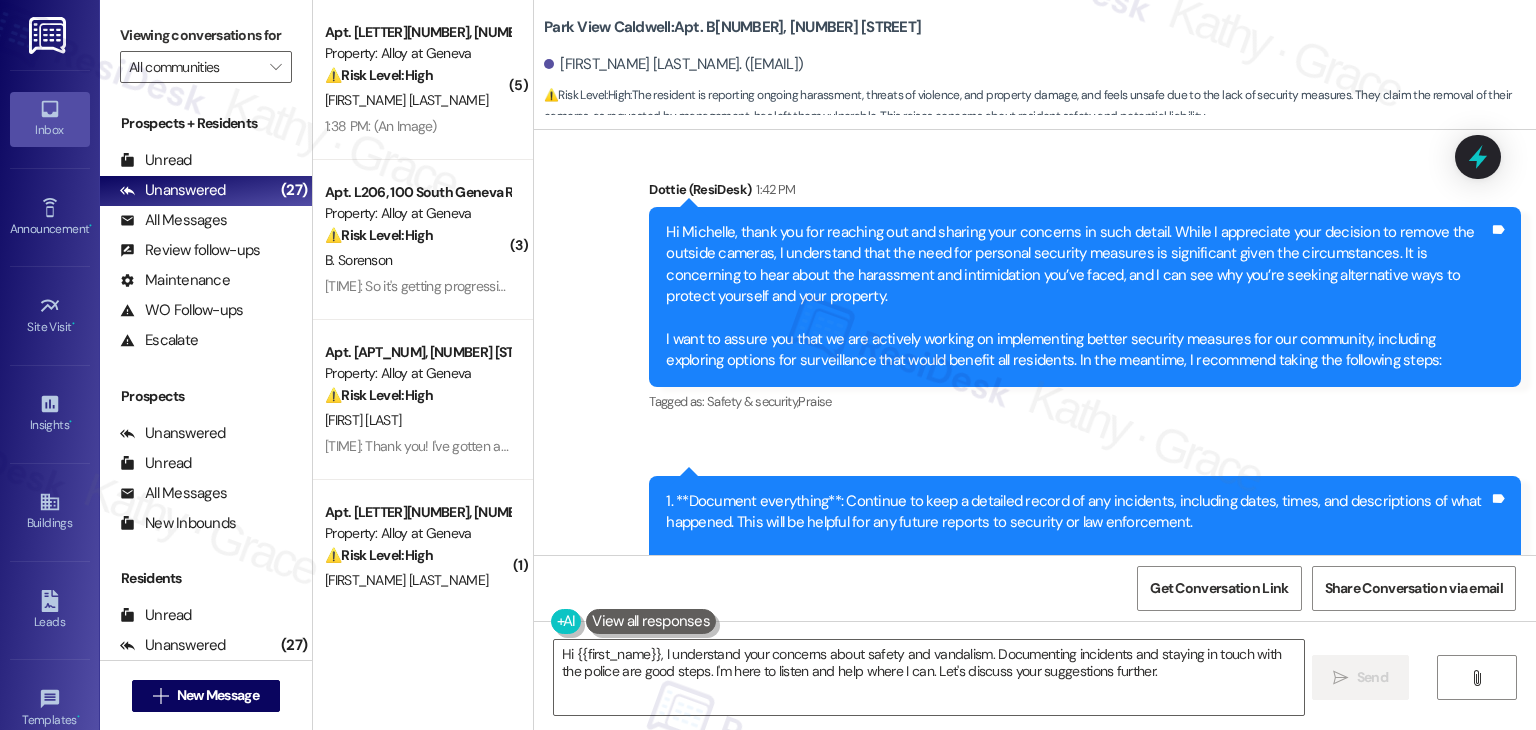 scroll, scrollTop: 12004, scrollLeft: 0, axis: vertical 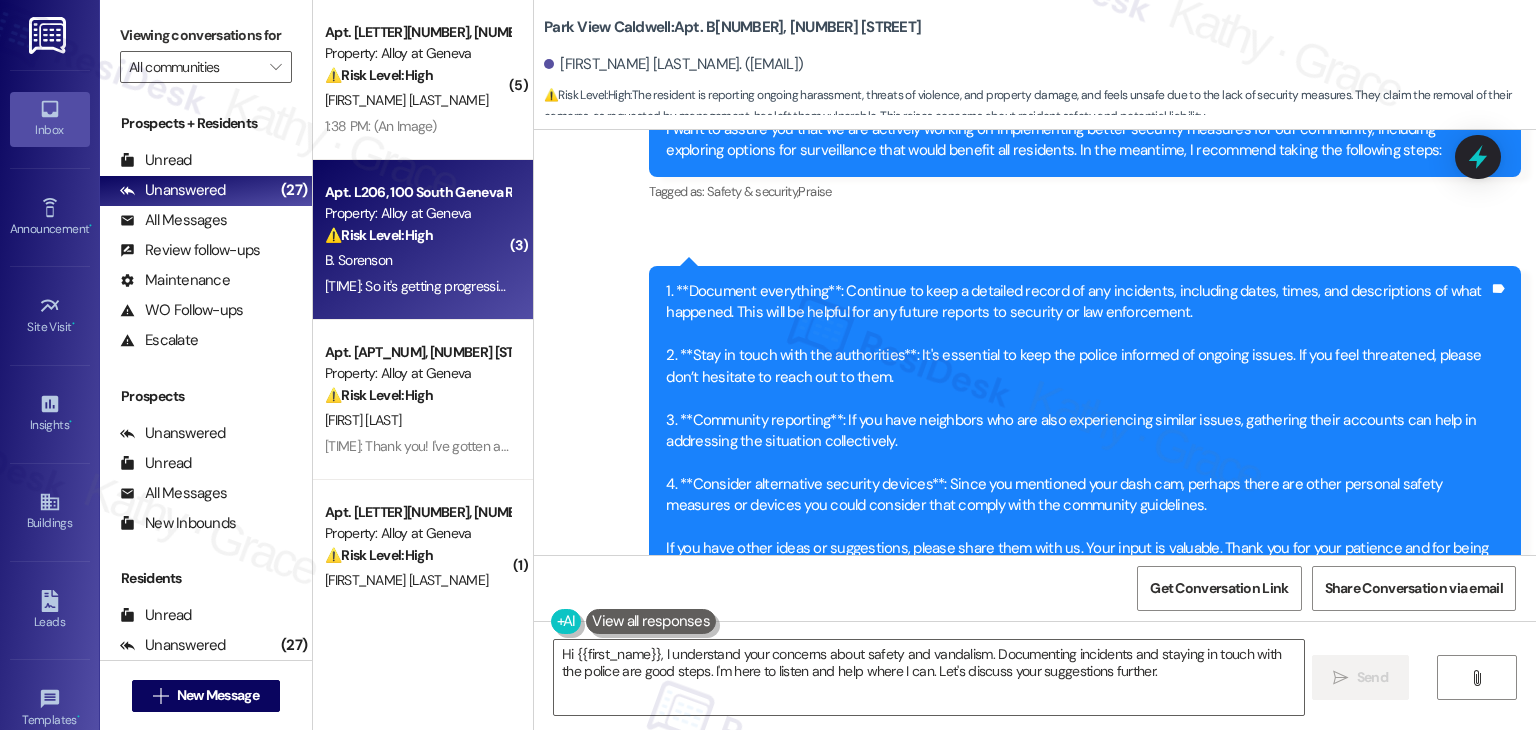 click on "[TIME]: So it's getting progressively worse  [TIME]: So it's getting progressively worse" at bounding box center [442, 286] 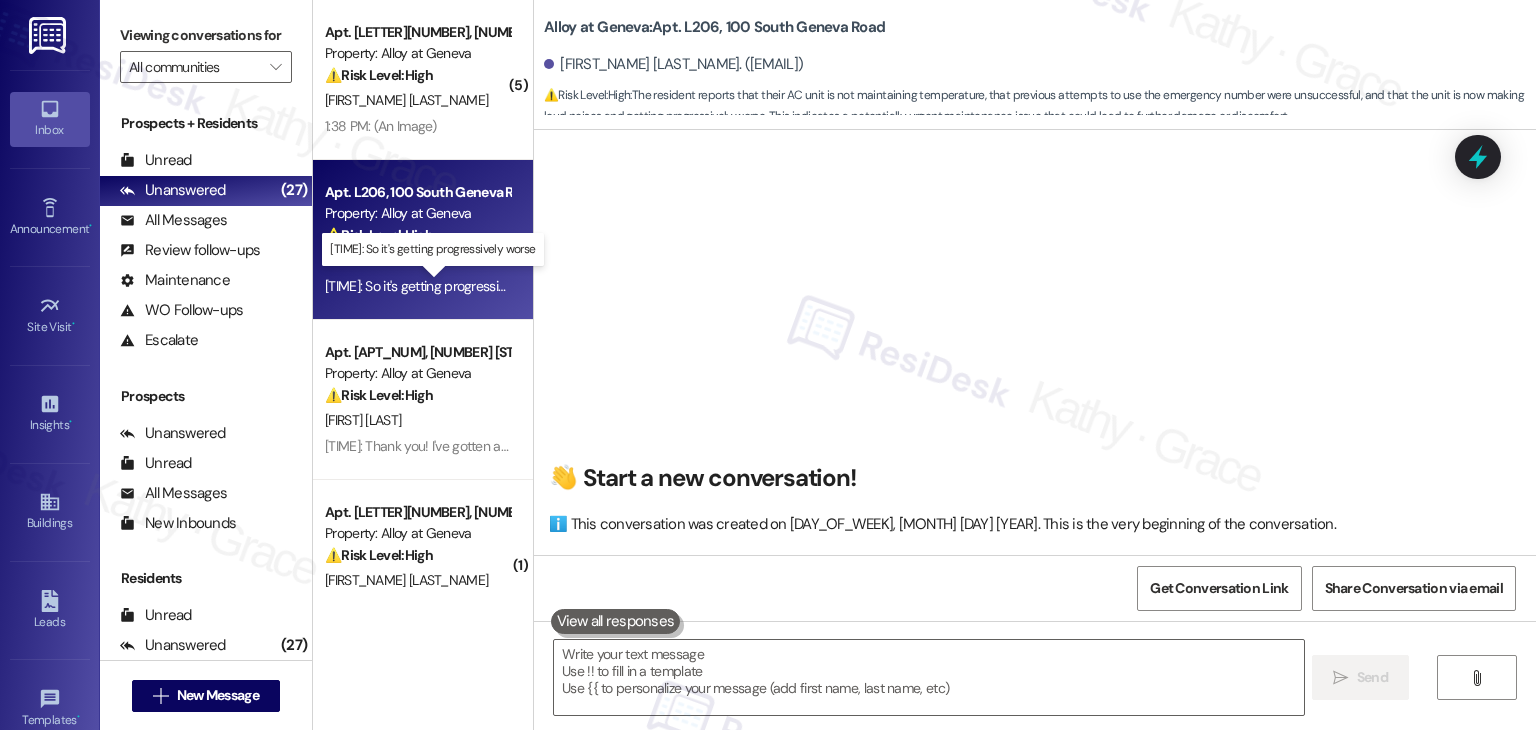 click on "[TIME]: So it's getting progressively worse  [TIME]: So it's getting progressively worse" at bounding box center (442, 286) 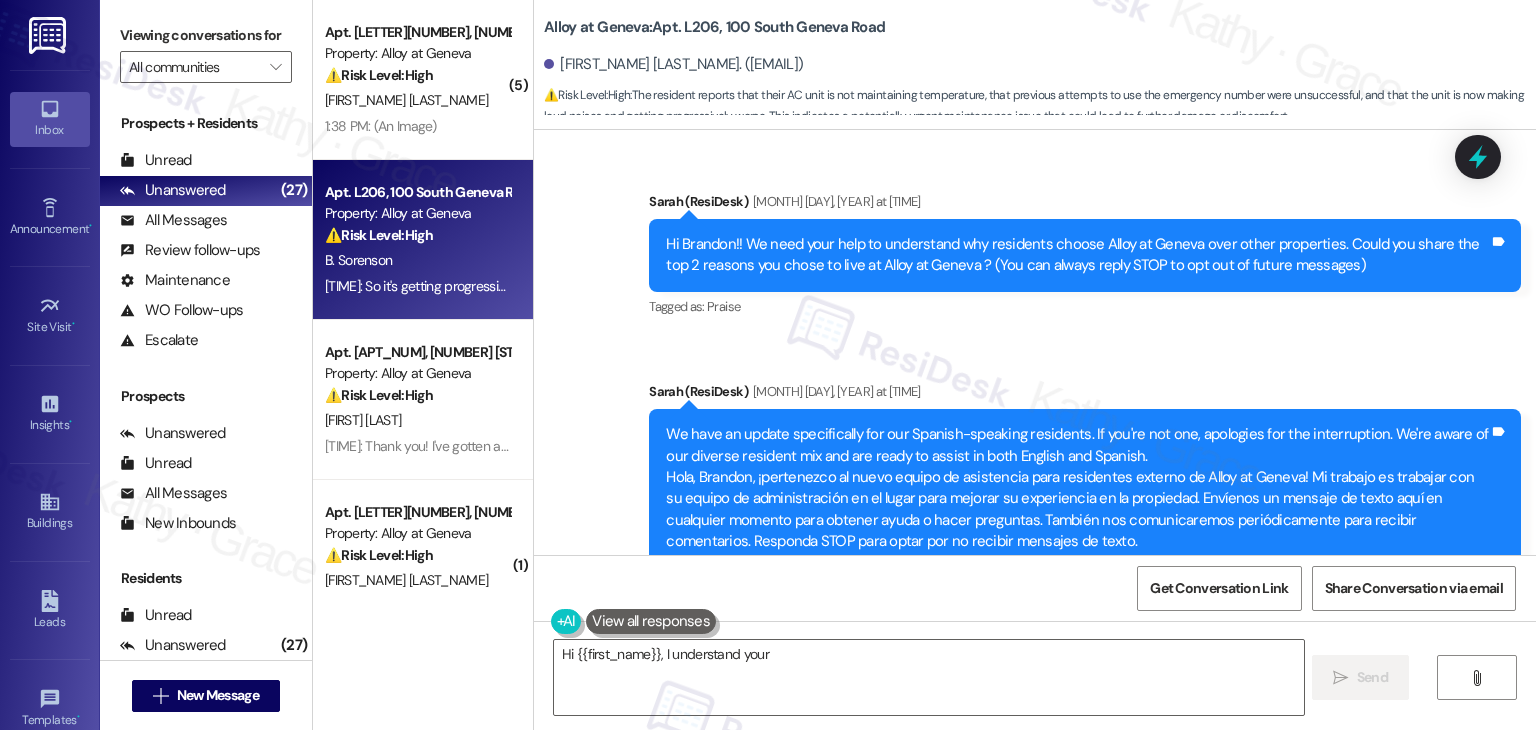 scroll, scrollTop: 37208, scrollLeft: 0, axis: vertical 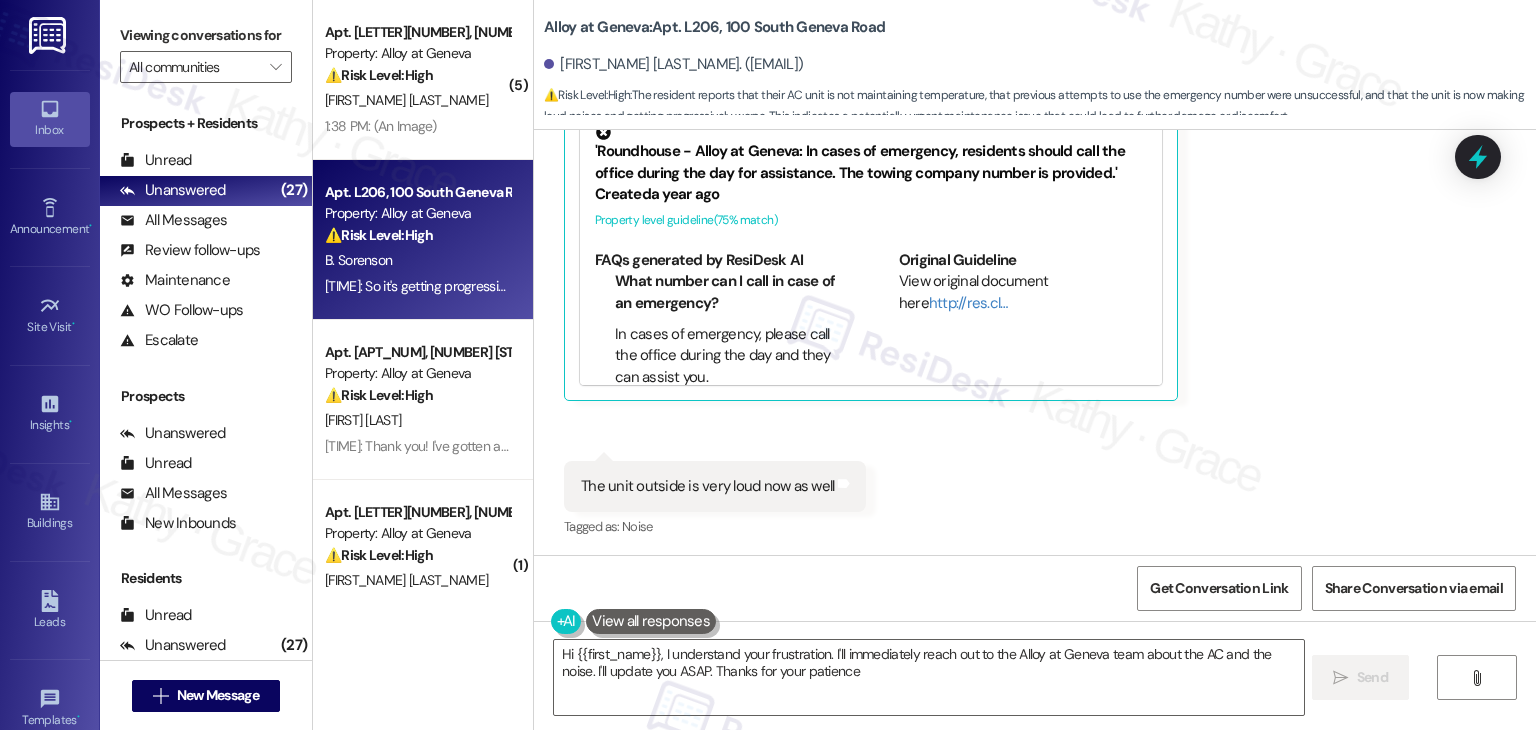type on "Hi [FIRST_NAME], I understand your frustration. I'll immediately reach out to the Alloy at Geneva team about the AC and the noise. I'll update you ASAP. Thanks for your patience!" 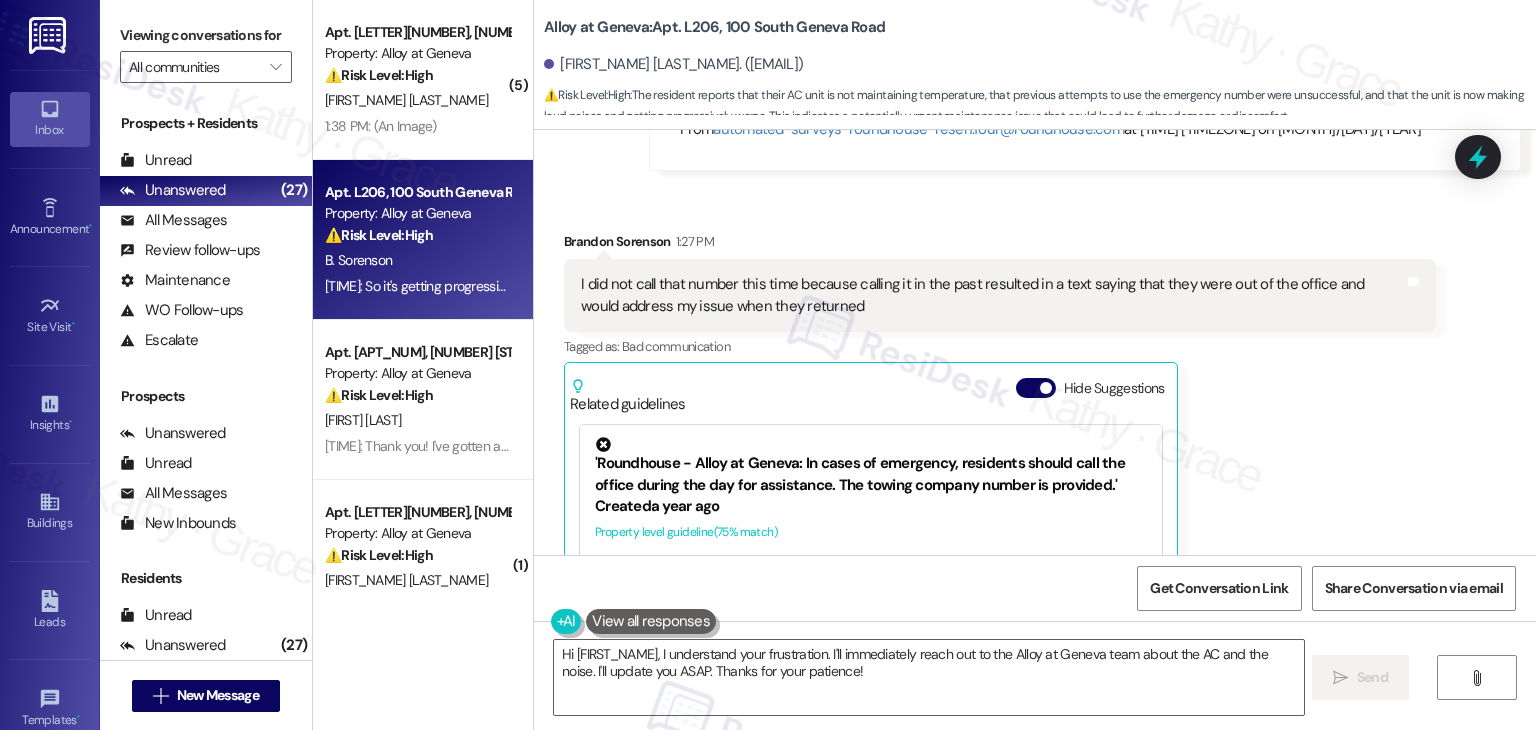 scroll, scrollTop: 37008, scrollLeft: 0, axis: vertical 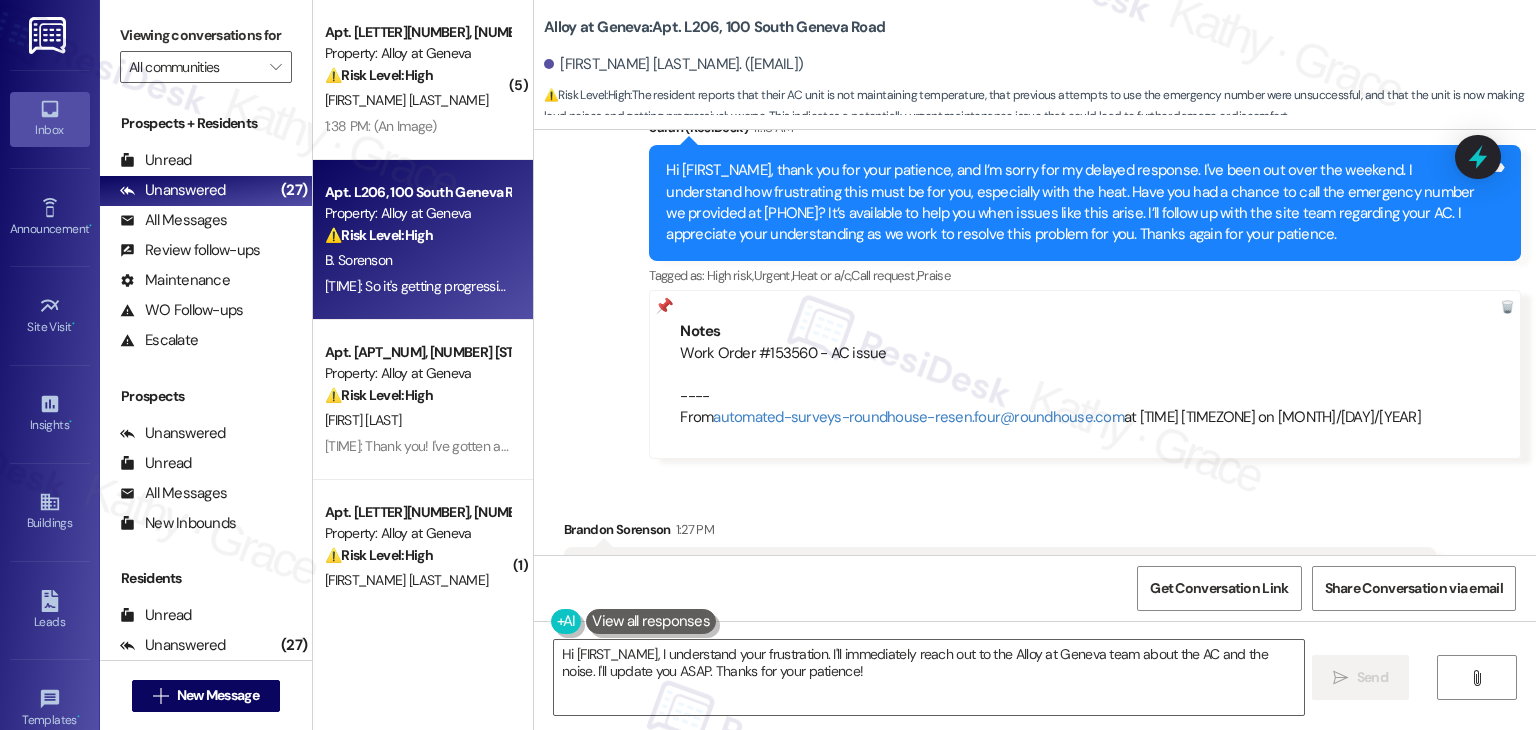 click on "Hide Suggestions" at bounding box center (1036, 676) 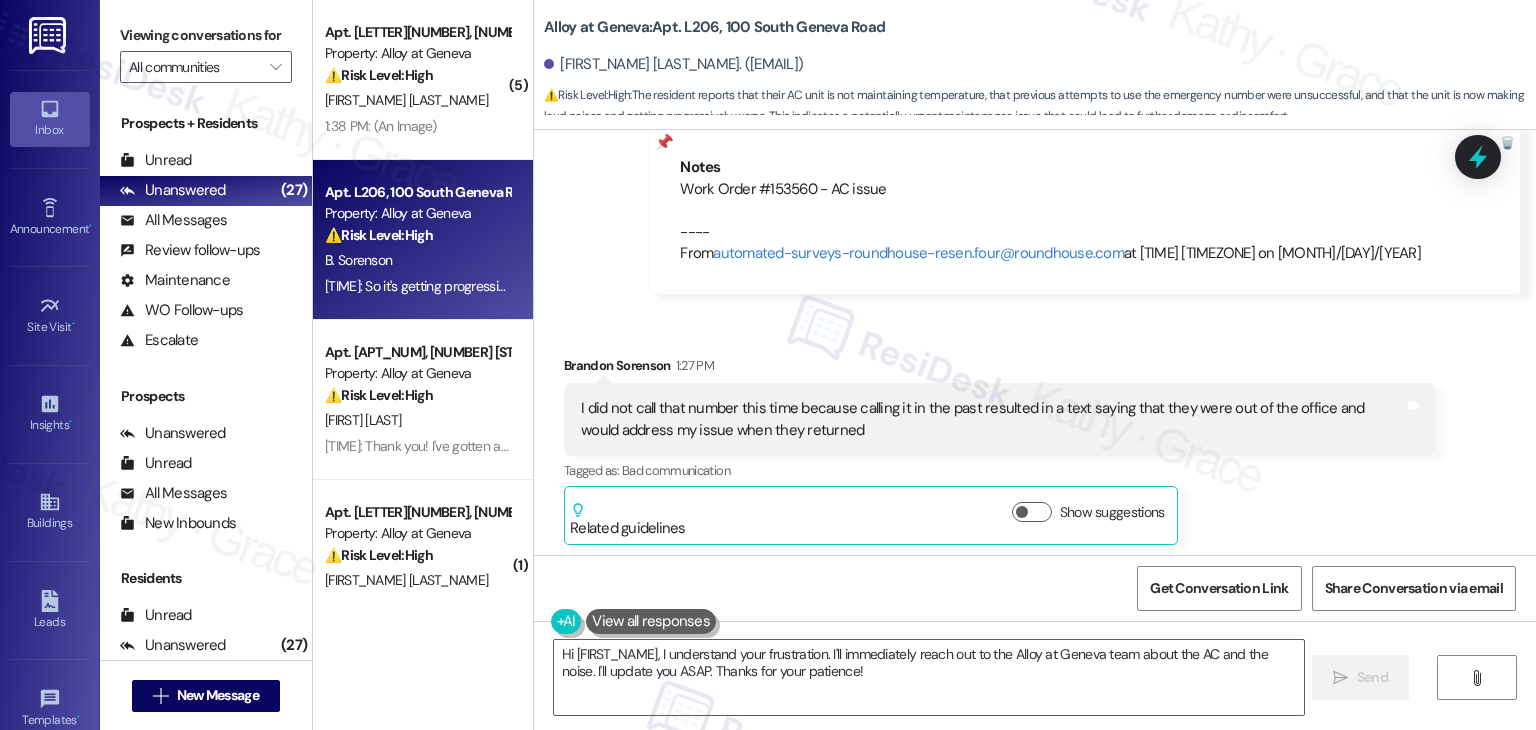 scroll, scrollTop: 36816, scrollLeft: 0, axis: vertical 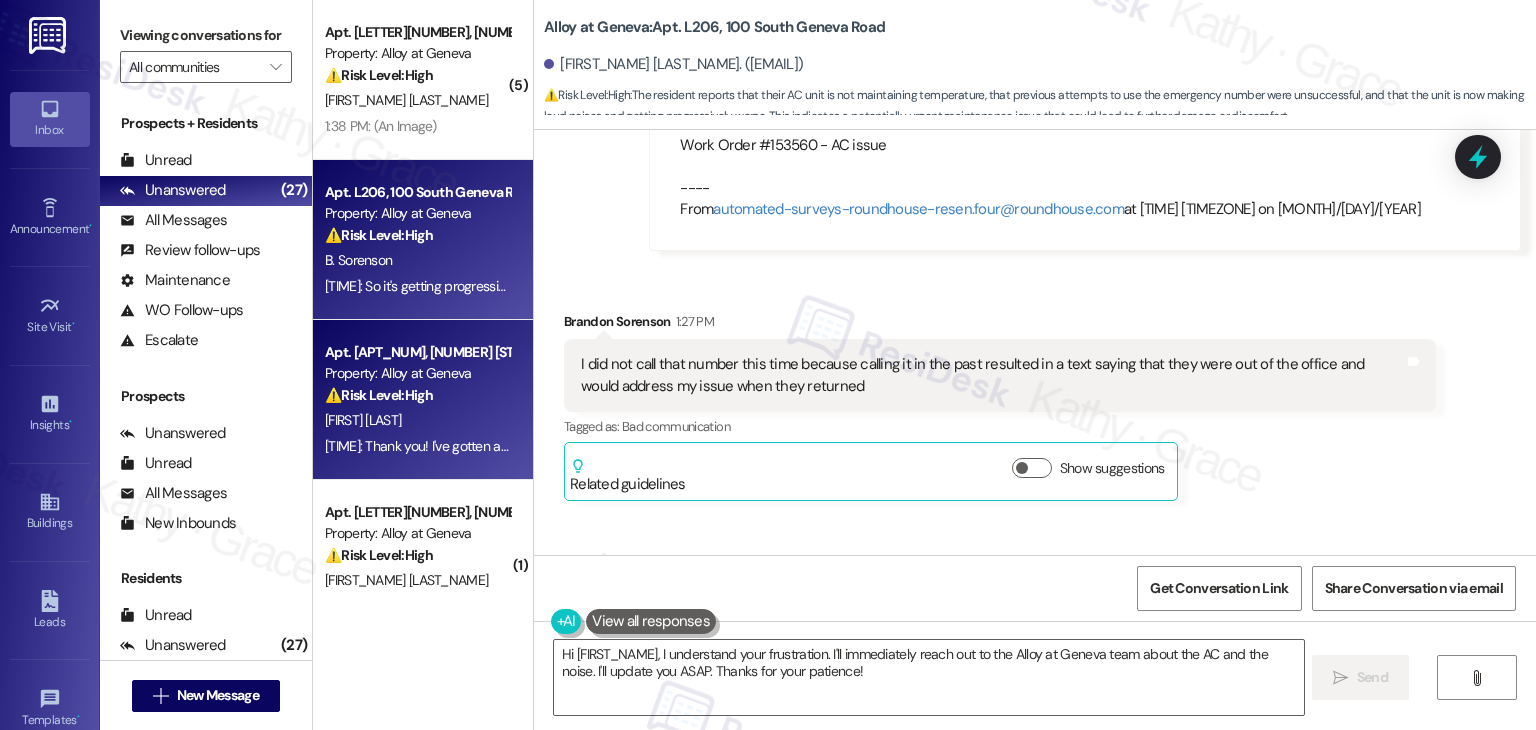 click on "Apt. [UNIT], [ADDRESS] Property: Alloy at Geneva ⚠️  Risk Level:  High The resident is trying to cancel their lease and has stated the matter is urgent. They have already contacted the office via phone and email and are now inquiring about a cancellation fee. This falls under financial concerns and potential risk mitigation related to lease agreements. E. Larson [TIME]: Thank you! I've gotten an email saying it'll be 300$ for the lease cancellation but that a manager needs to approve it. Does that sound right? [TIME]: Thank you! I've gotten an email saying it'll be 300$ for the lease cancellation but that a manager needs to approve it. Does that sound right?" at bounding box center (423, 400) 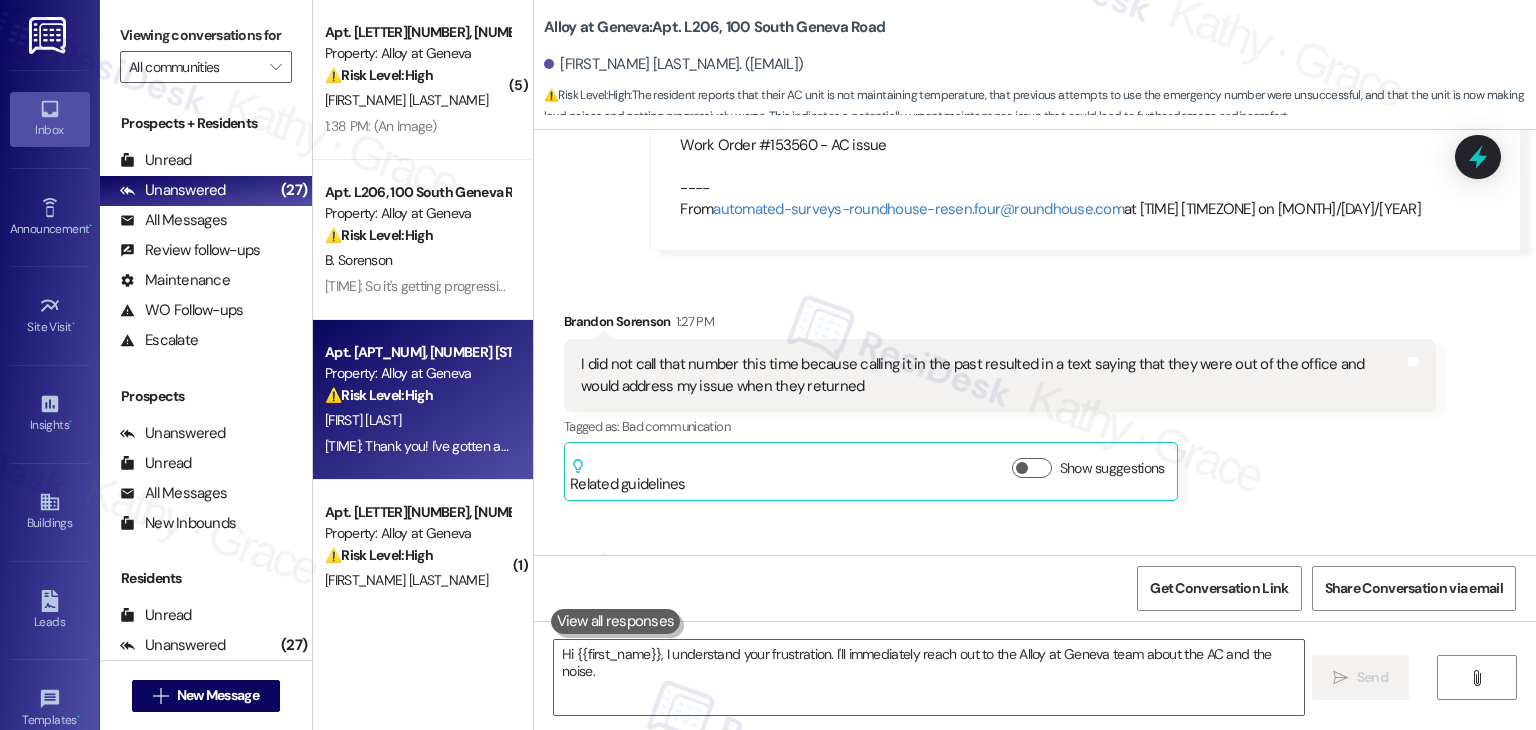 type on "Hi {{first_name}}, I understand your frustration. I'll immediately reach out to the Alloy at Geneva team about the AC and the noise. I'll" 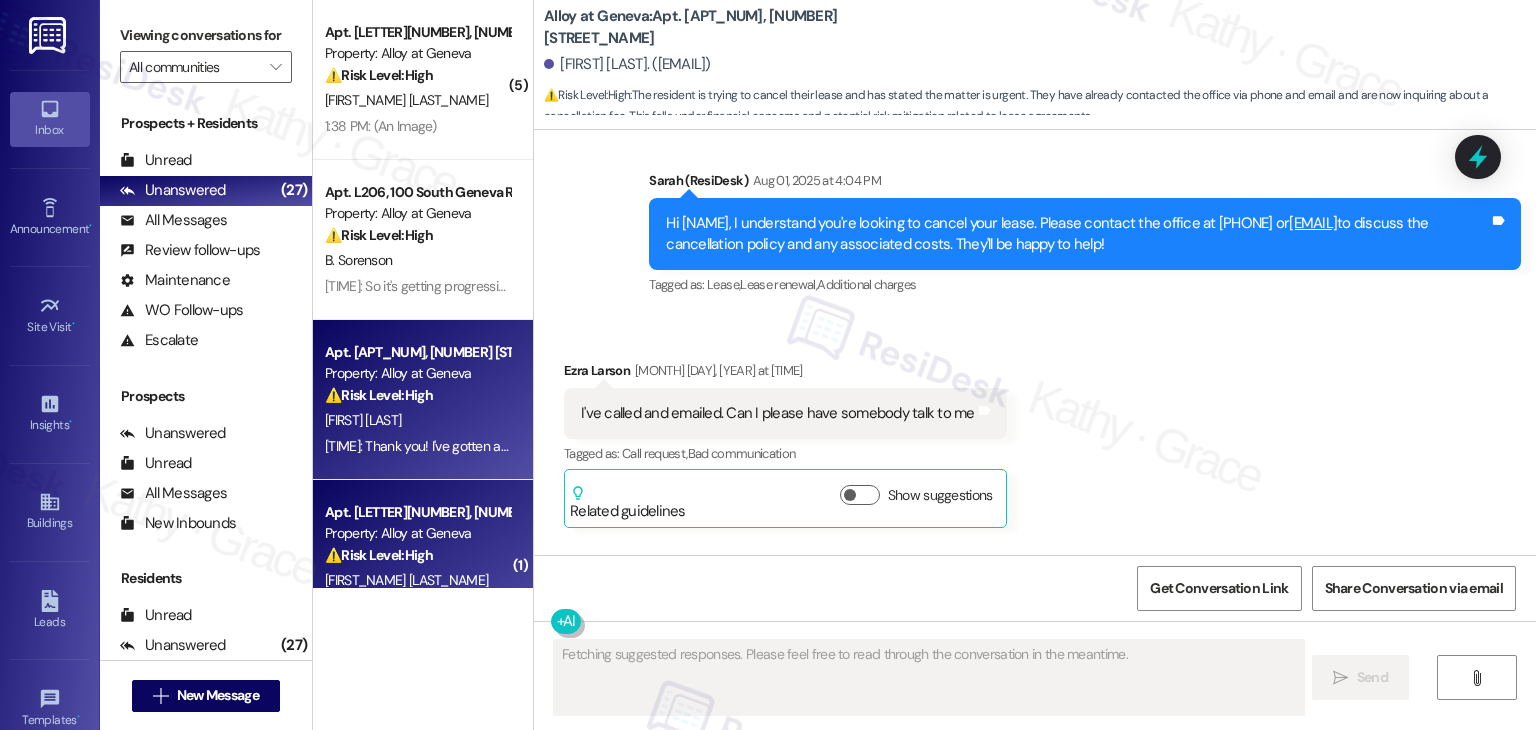 type on "Fetching suggested responses. Please feel free to read through the conversation in the meantime." 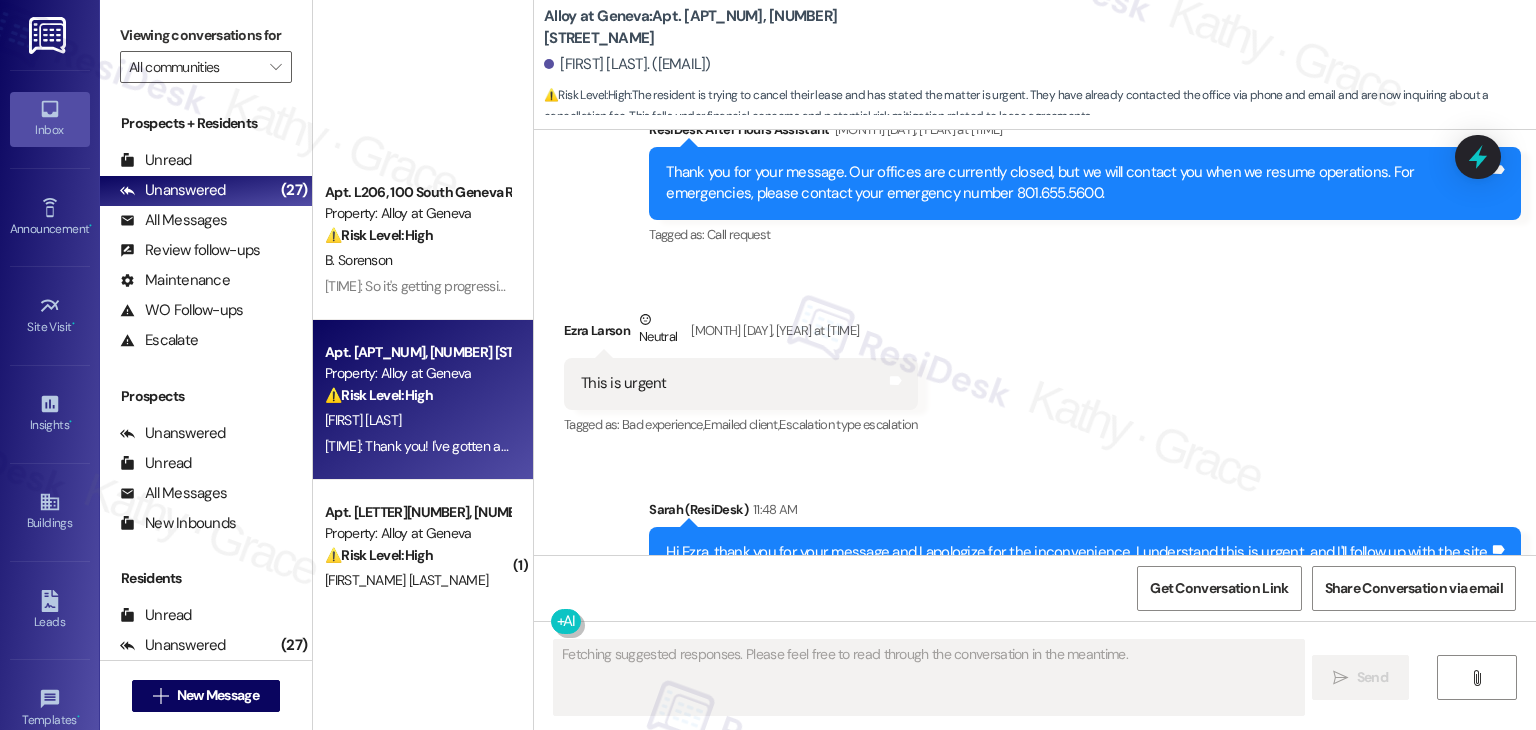 scroll, scrollTop: 500, scrollLeft: 0, axis: vertical 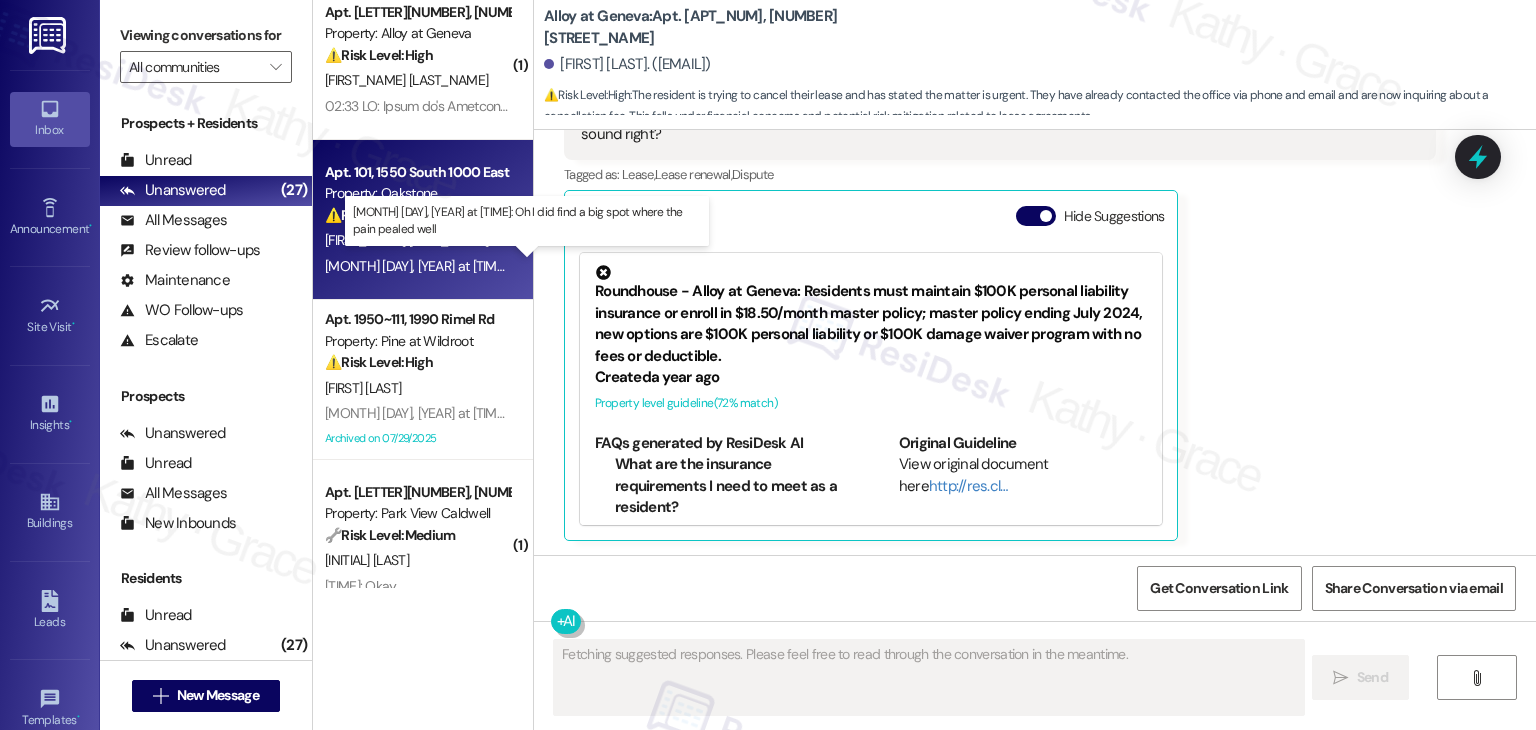 click on "[MONTH] [DAY], [YEAR] at [TIME]: Oh I did find a big spot where the pain pealed well [MONTH] [DAY], [YEAR] at [TIME]: Oh I did find a big spot where the pain pealed well" at bounding box center (565, 266) 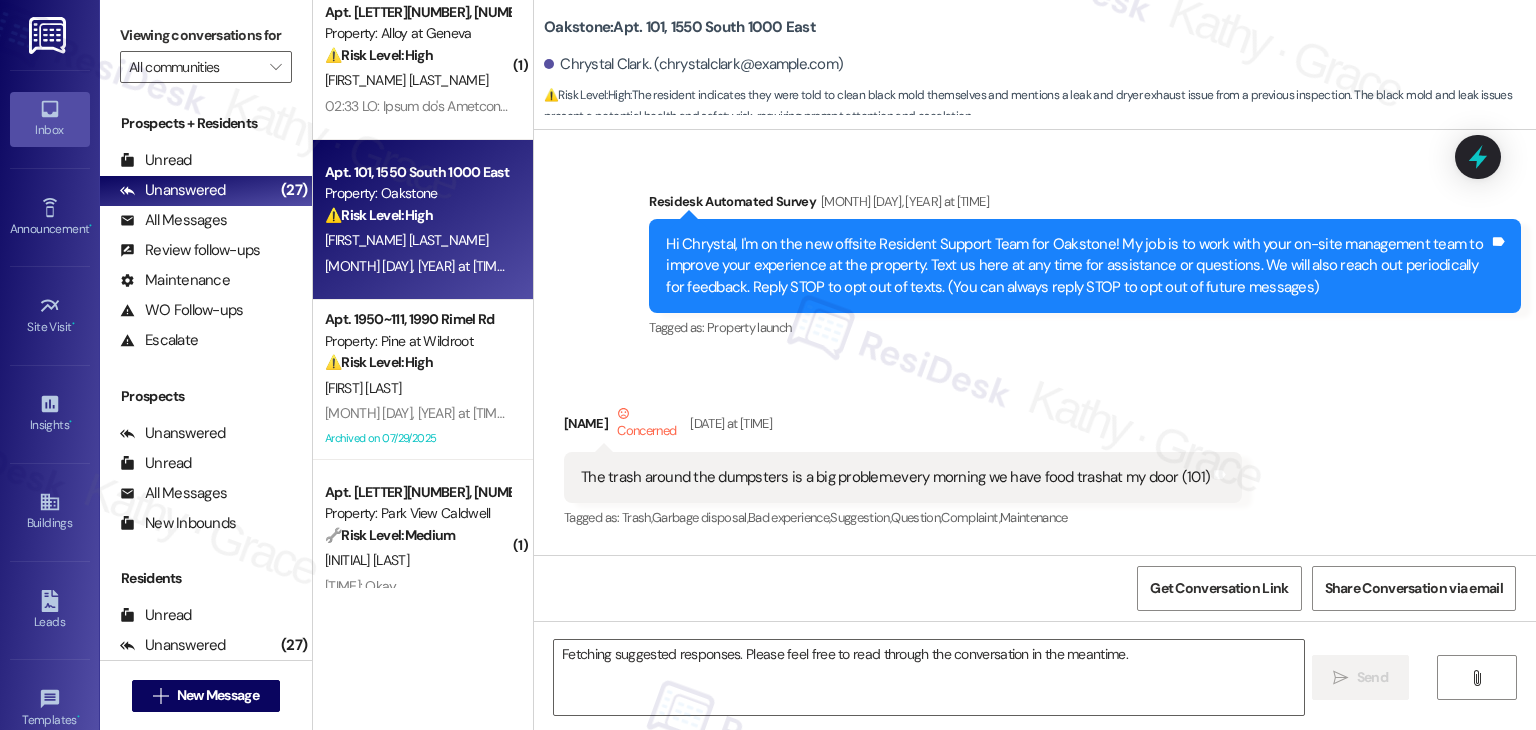 scroll, scrollTop: 35321, scrollLeft: 0, axis: vertical 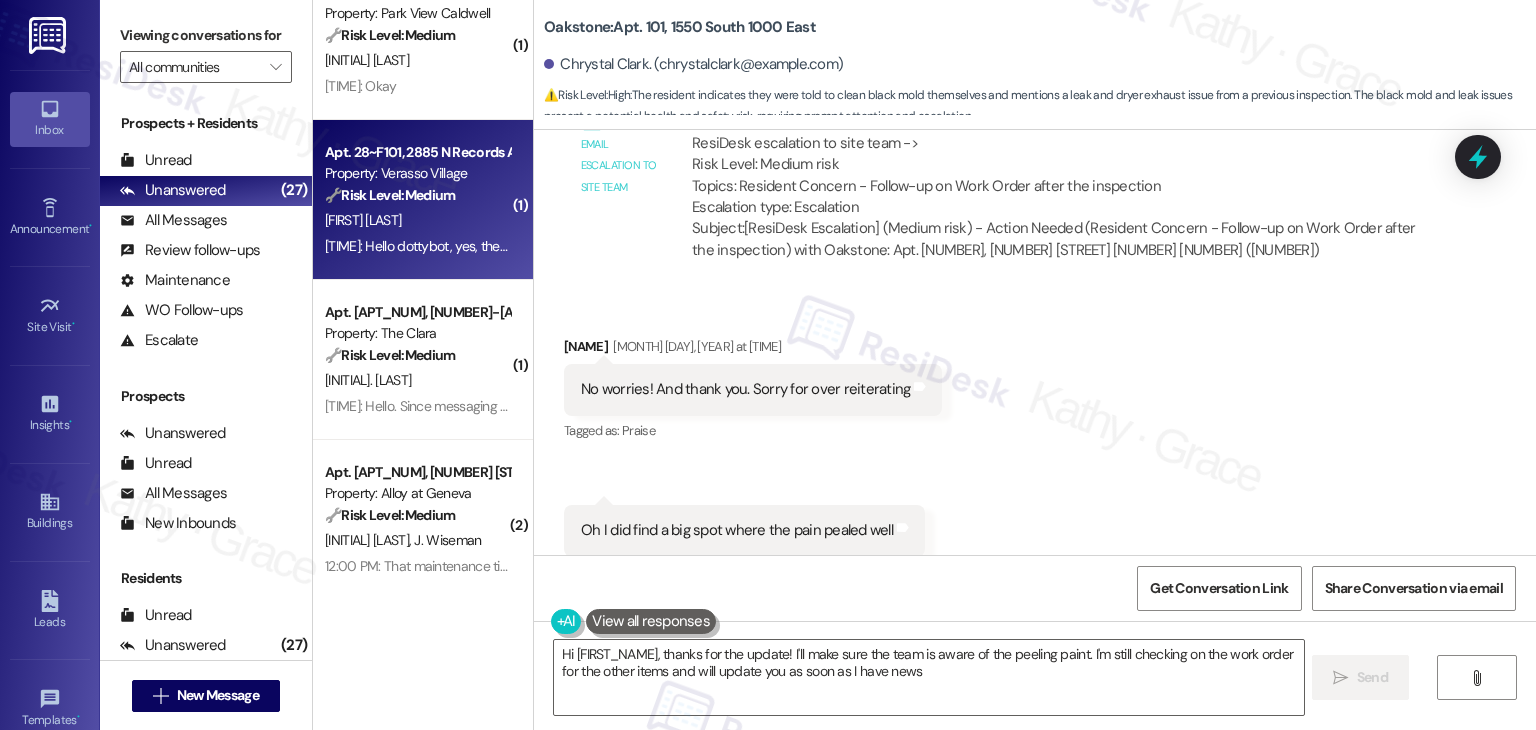 type on "Hi [FIRST_NAME], thanks for the update! I'll make sure the team is aware of the peeling paint. I'm still checking on the work order for the other items and will update you as soon as I have news!" 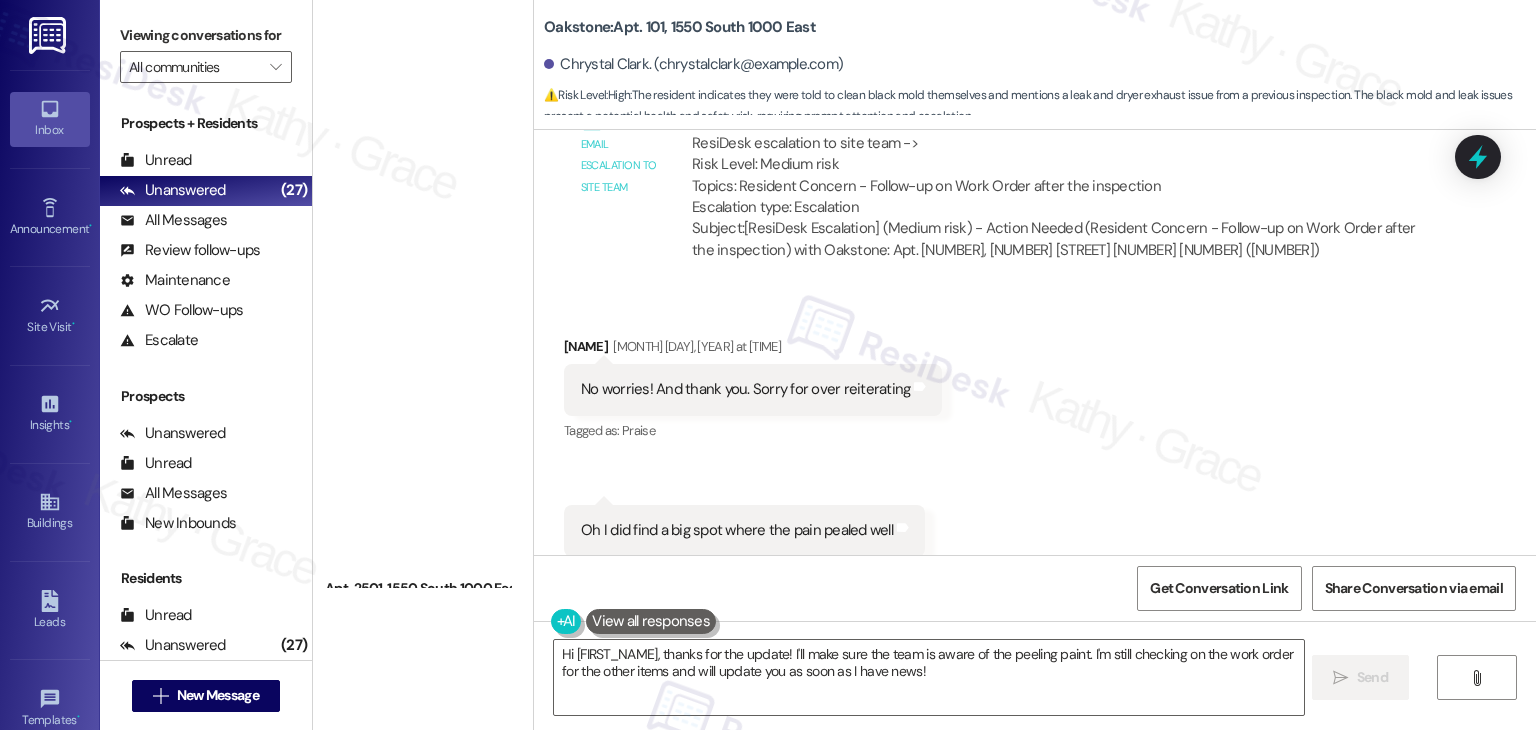 scroll, scrollTop: 4052, scrollLeft: 0, axis: vertical 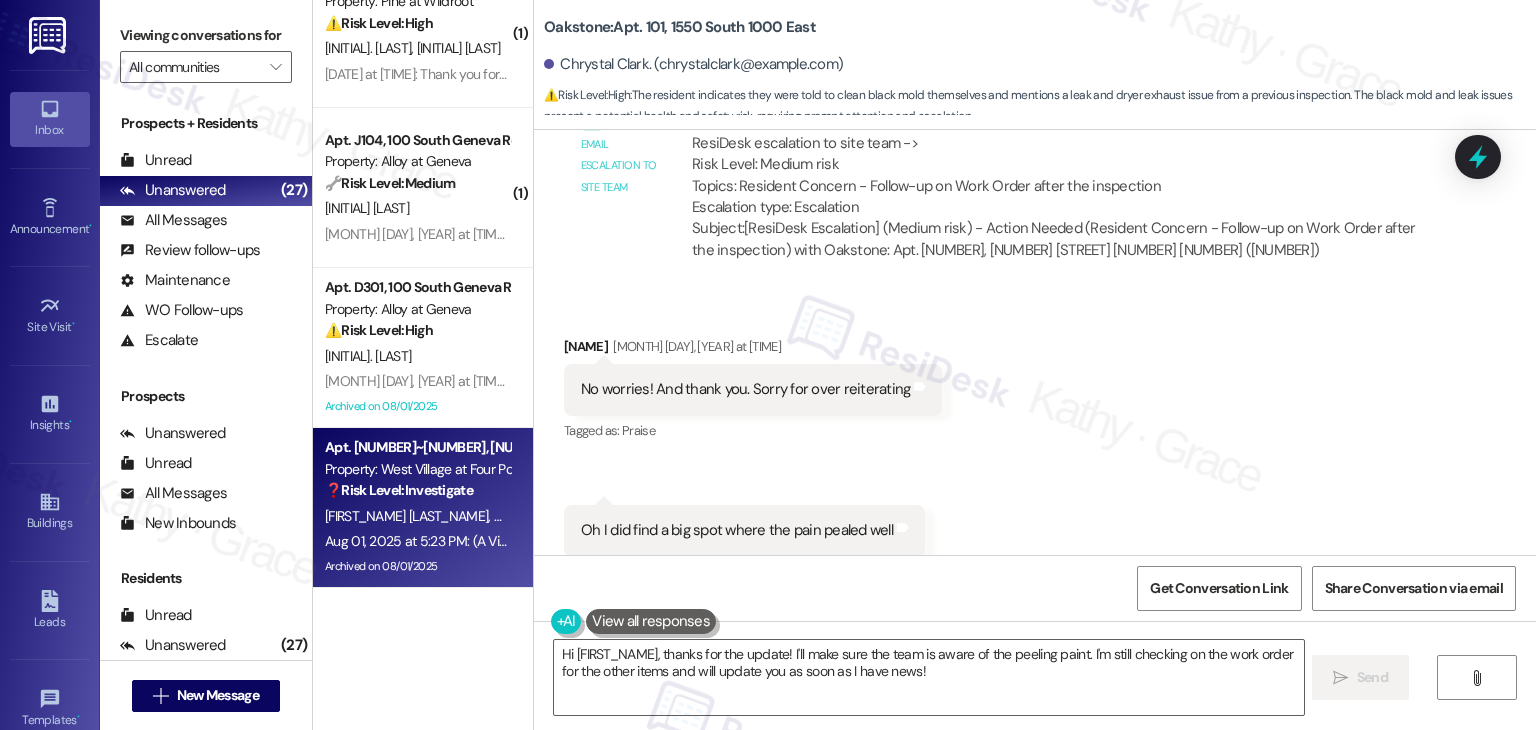 click on "[MONTH] [DAY], [YEAR] at [TIME]: (A Video) [MONTH] [DAY], [YEAR] at [TIME]: (A Video)" at bounding box center [425, 541] 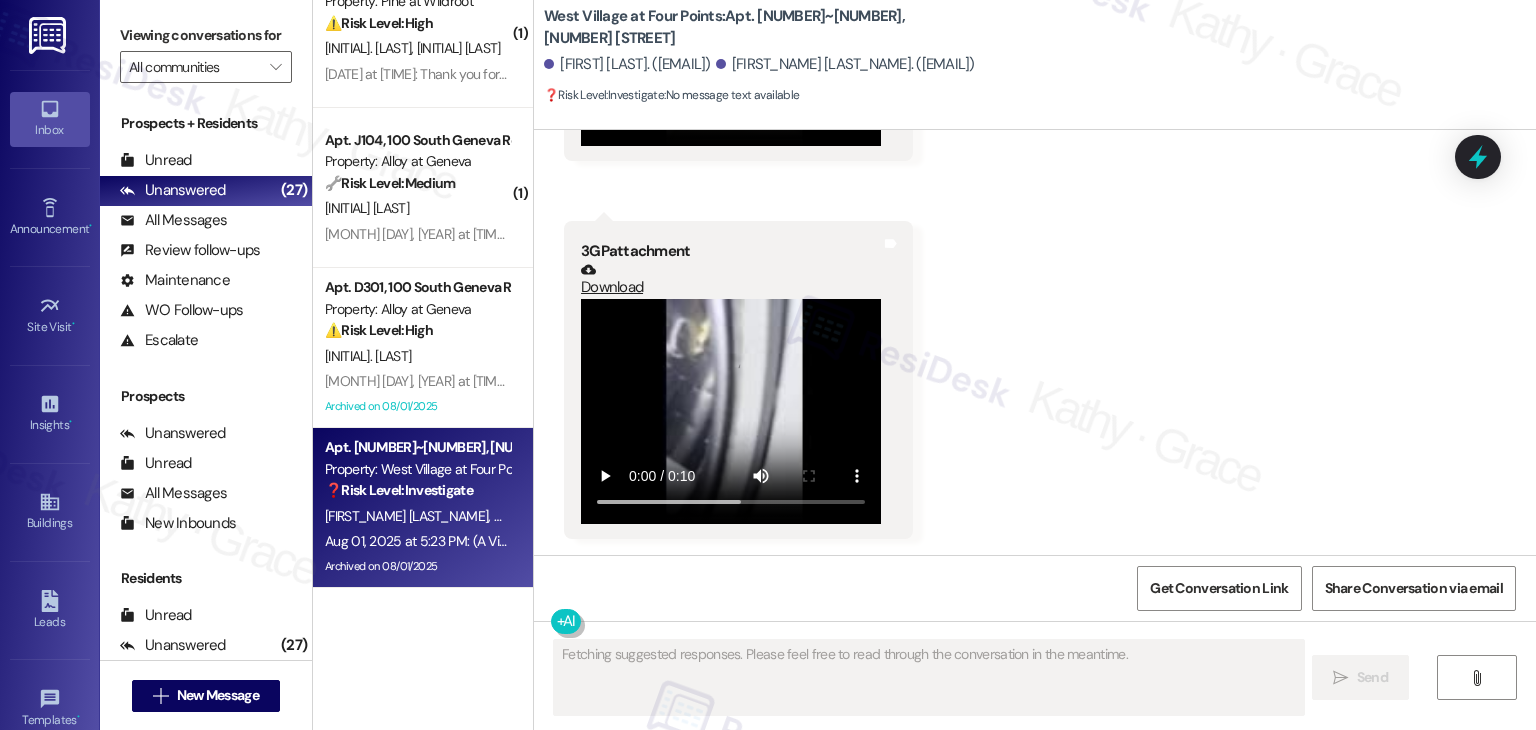 scroll, scrollTop: 3546, scrollLeft: 0, axis: vertical 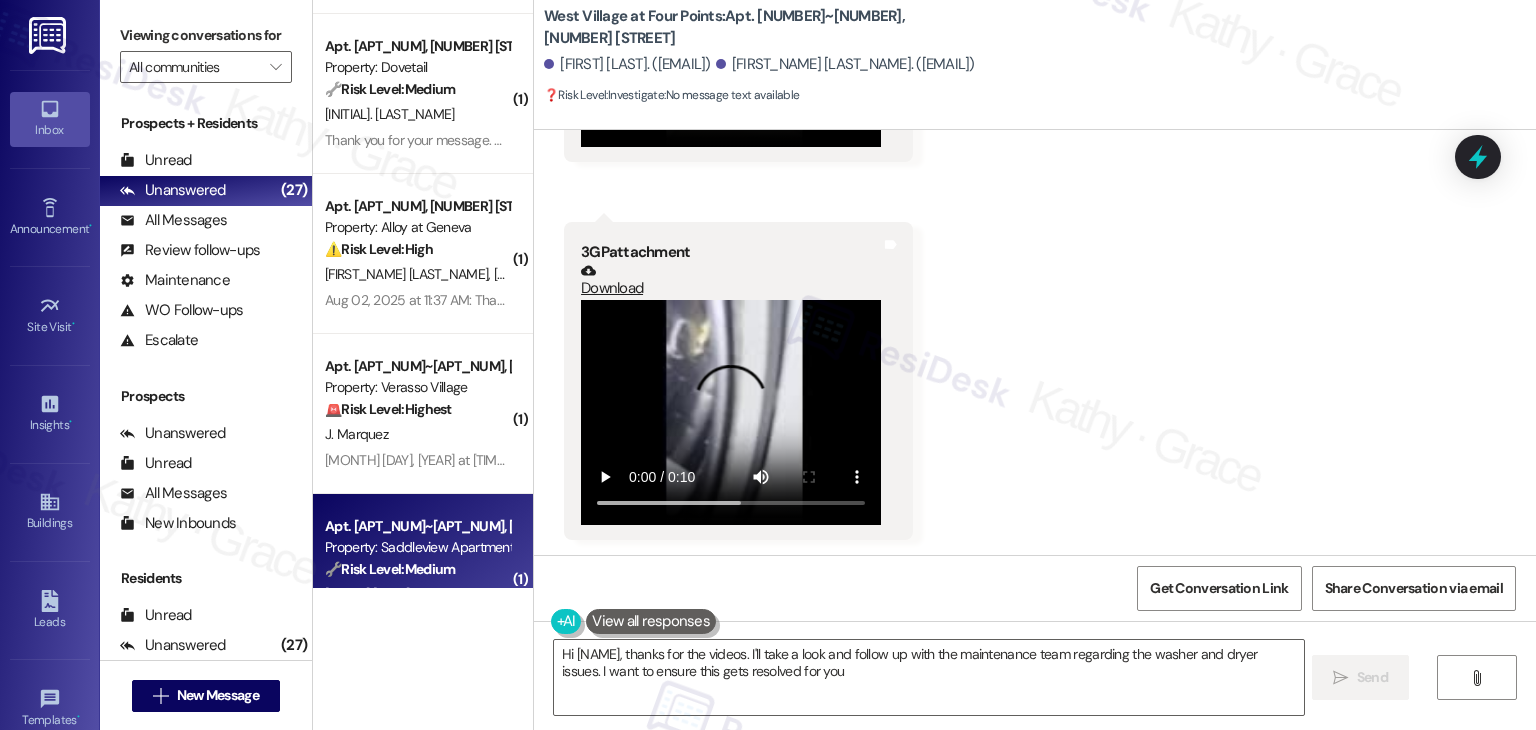 type on "Hi {{first_name}}, thanks for the videos. I'll take a look and follow up with the maintenance team regarding the washer and dryer issues. I want to ensure this gets resolved for you!" 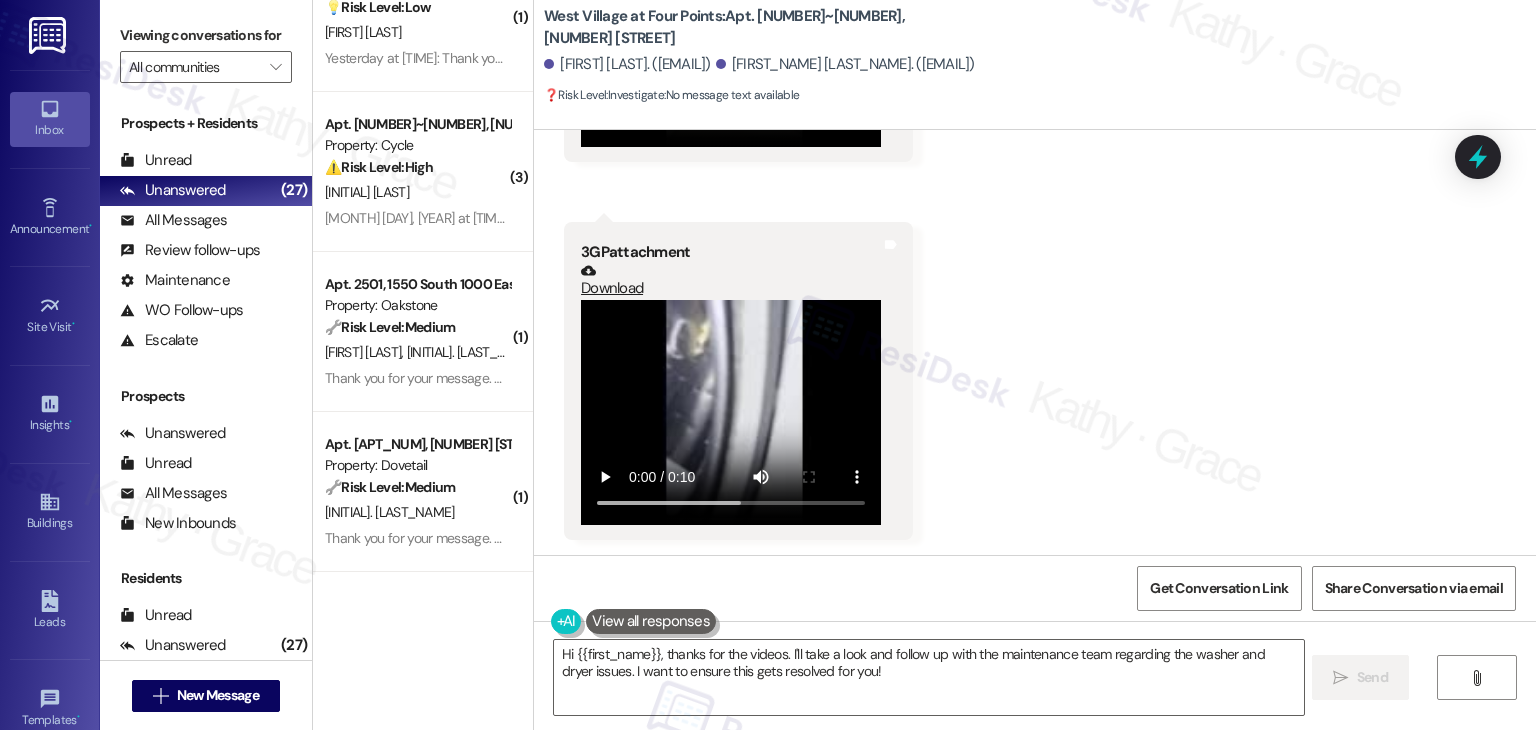 scroll, scrollTop: 2852, scrollLeft: 0, axis: vertical 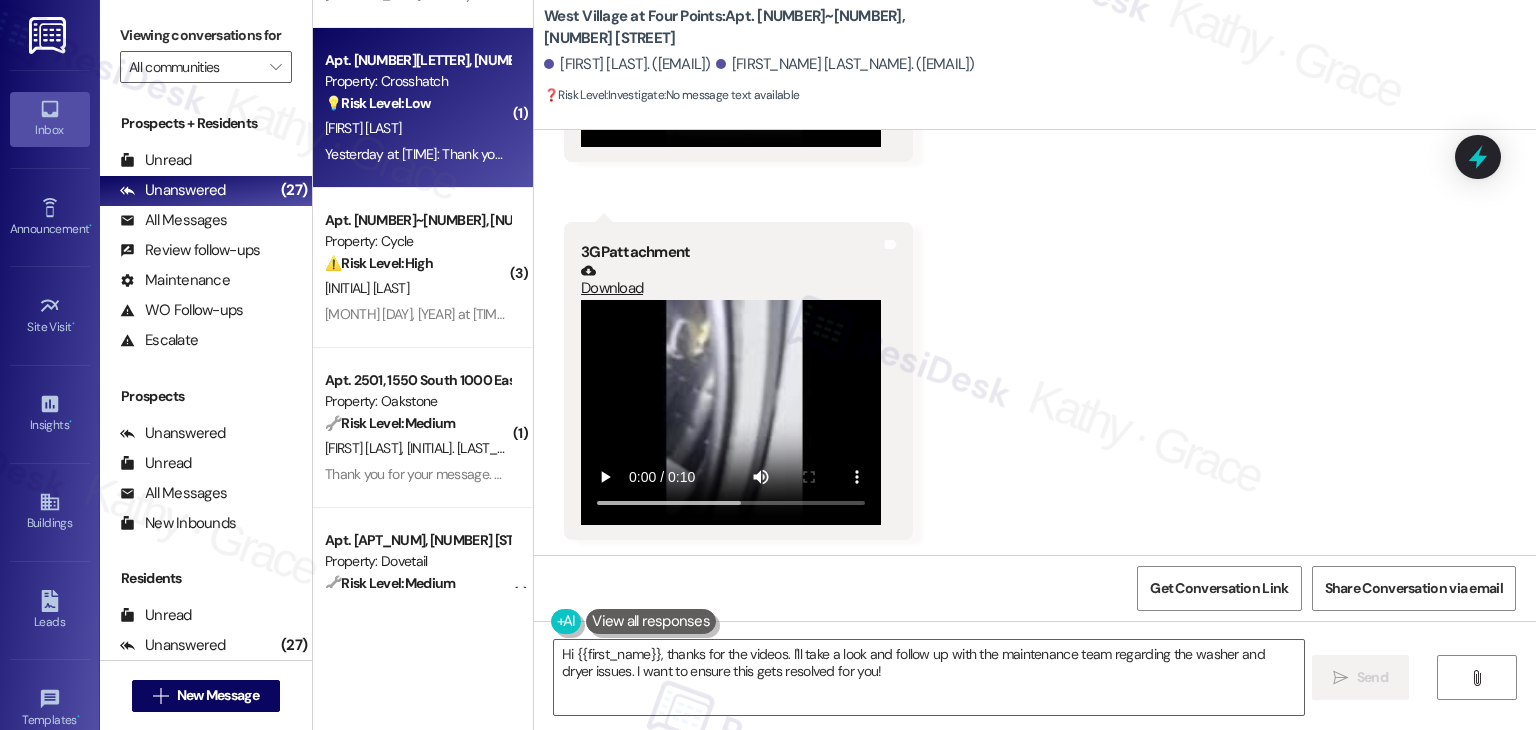 click on "Yesterday at [TIME]: Thank you for your message. Our offices are currently closed, but we will contact you when we resume operations. For emergencies, please contact your emergency number [PHONE]. Yesterday at [TIME]: Thank you for your message. Our offices are currently closed, but we will contact you when we resume operations. For emergencies, please contact your emergency number [PHONE]." at bounding box center [417, 154] 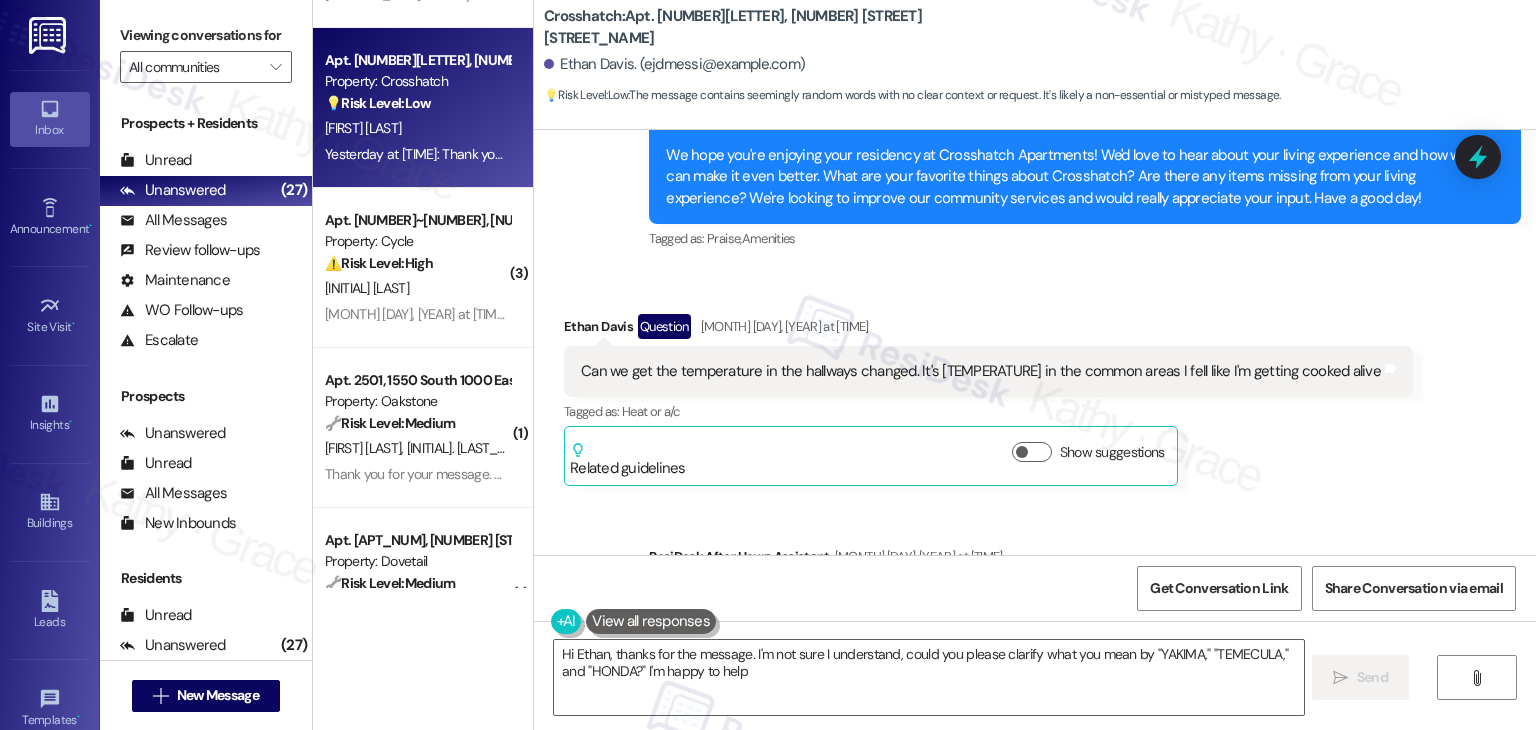 type on "Hi [FIRST], thanks for the message. I'm not sure I understand, could you please clarify what you mean by "YAKIMA," "TEMECULA," and "HONDA?" I'm happy to help!" 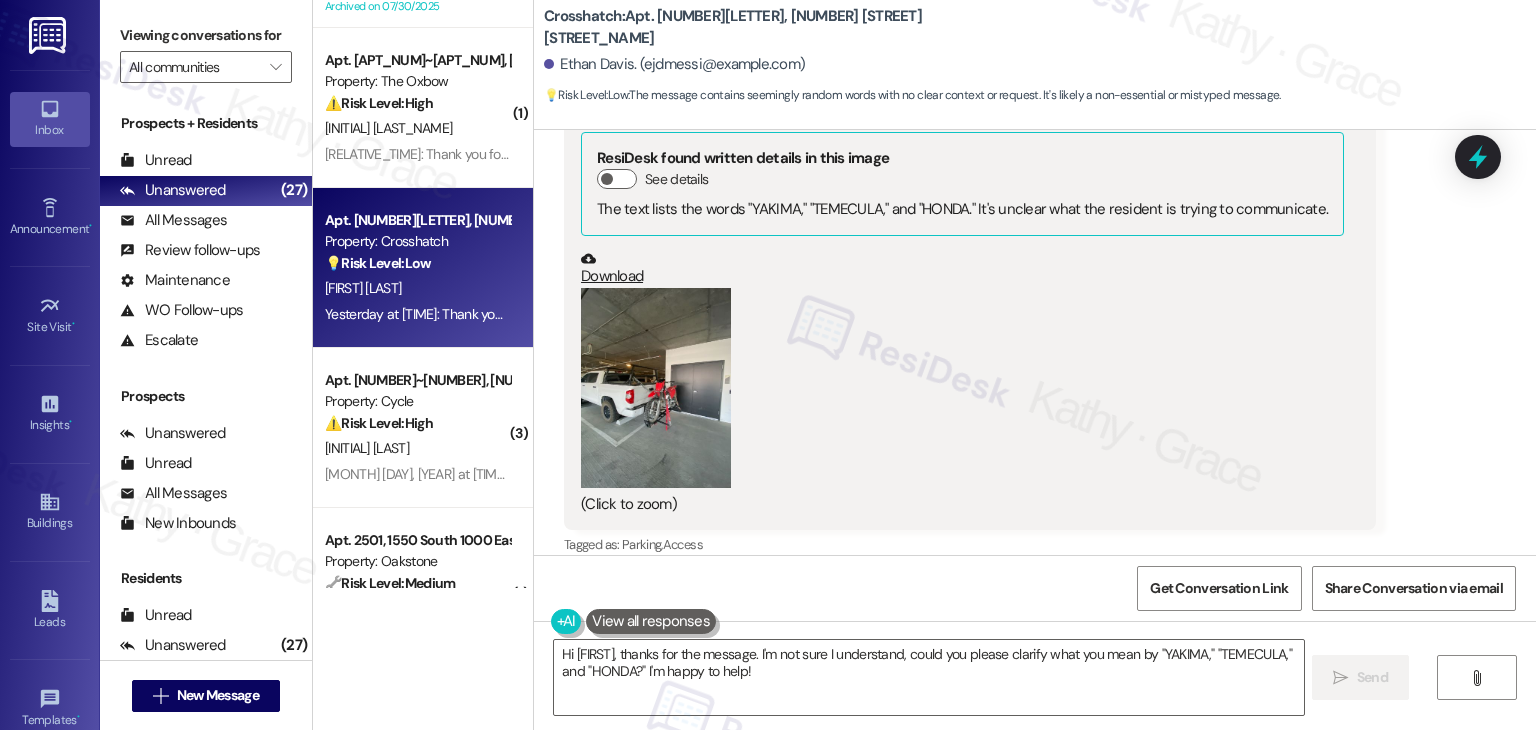 scroll, scrollTop: 6961, scrollLeft: 0, axis: vertical 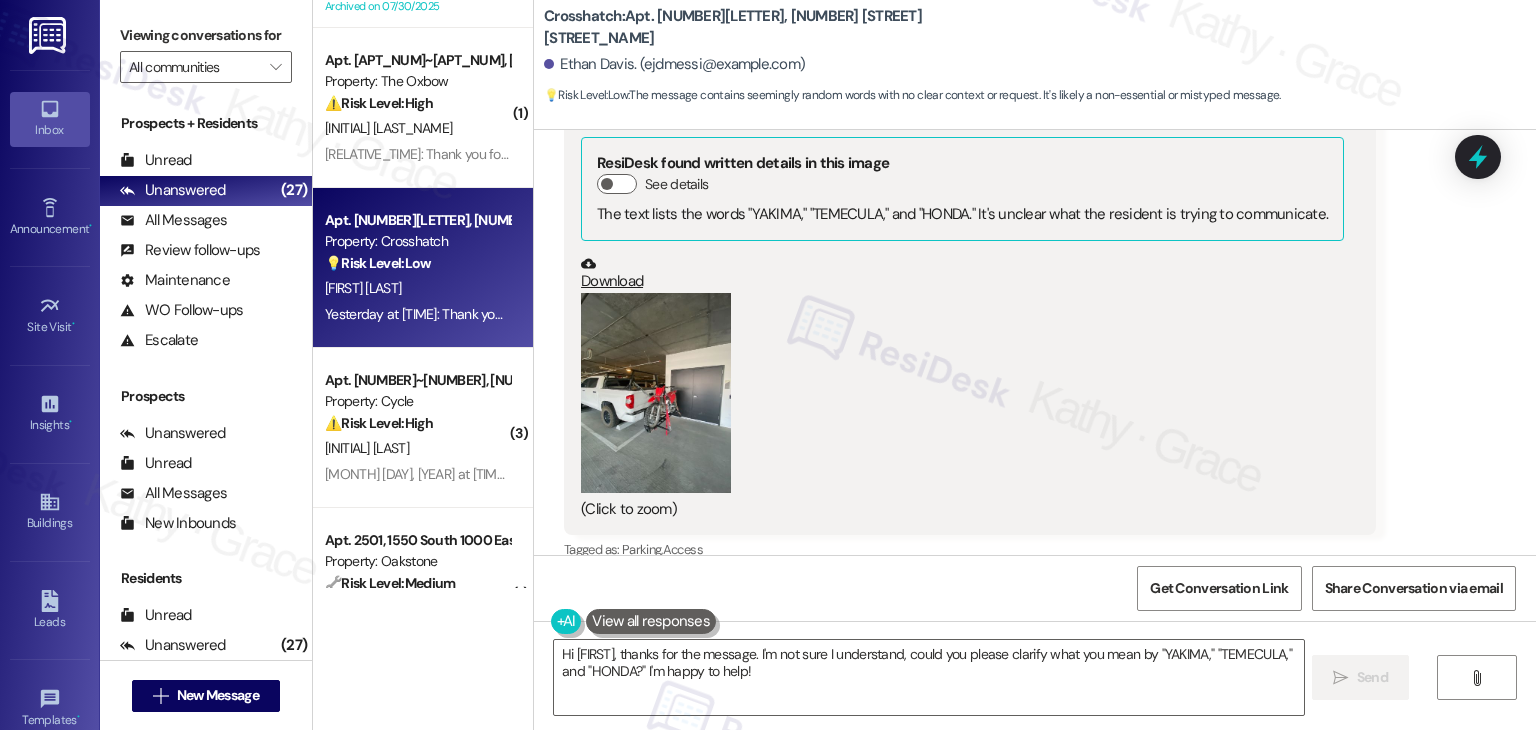 click at bounding box center (656, 393) 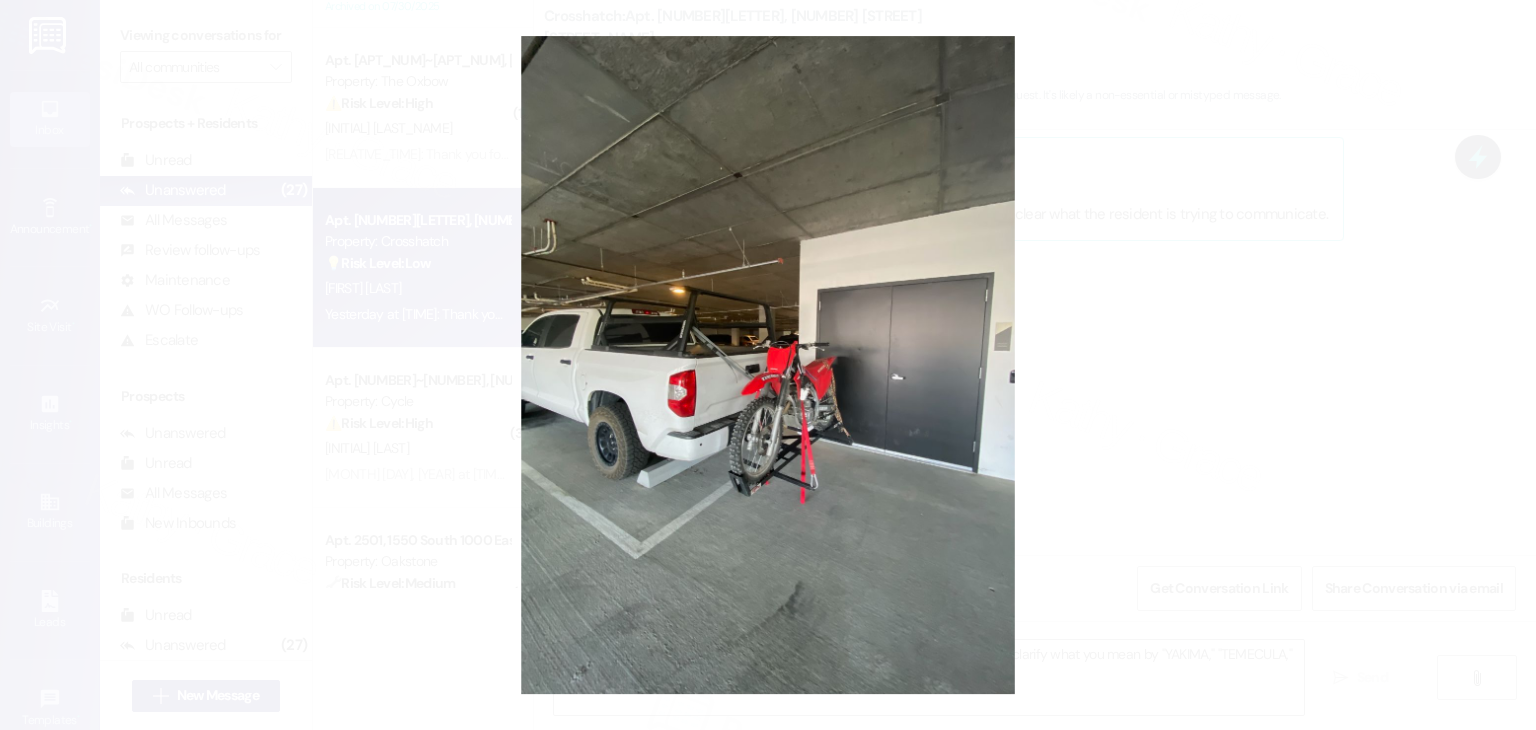 click at bounding box center (768, 365) 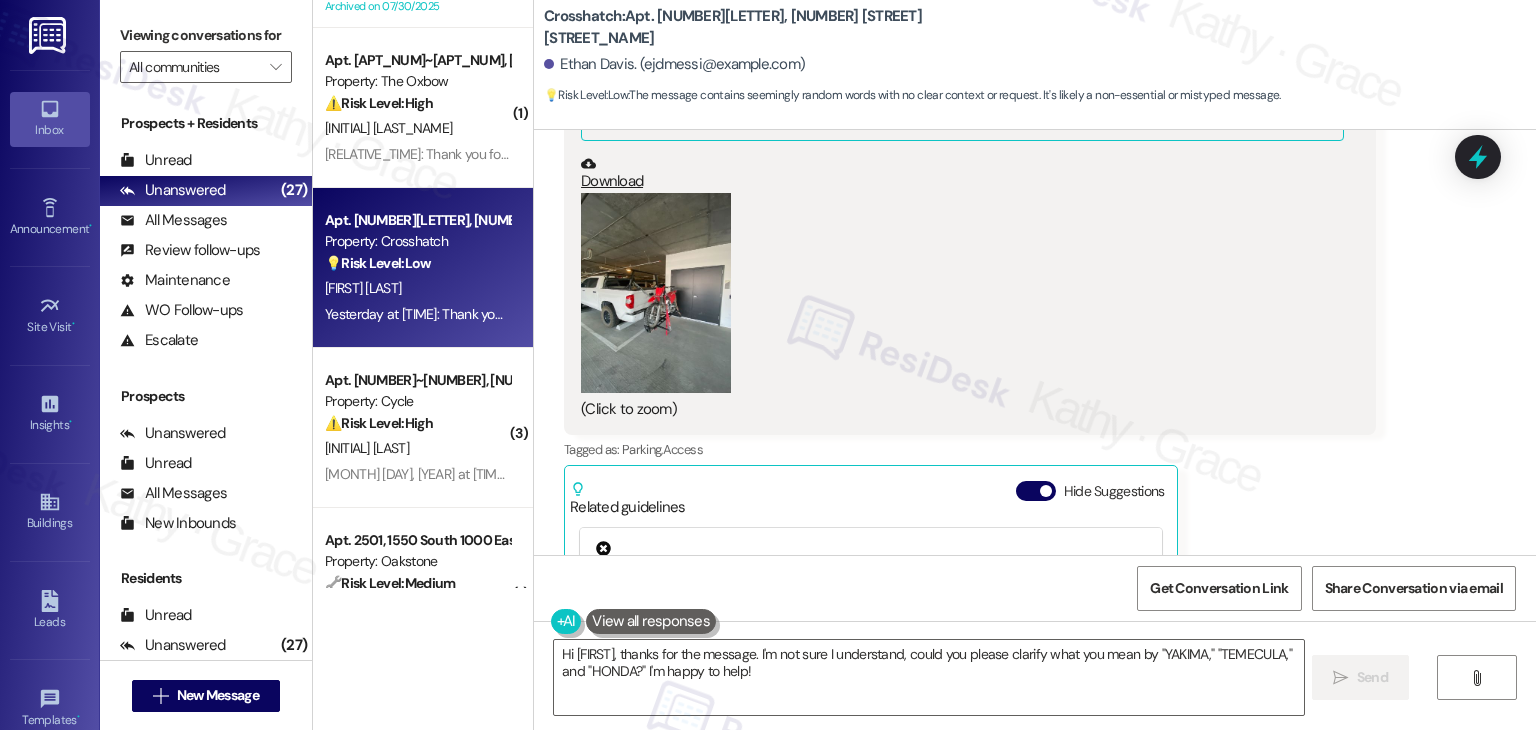 scroll, scrollTop: 6961, scrollLeft: 0, axis: vertical 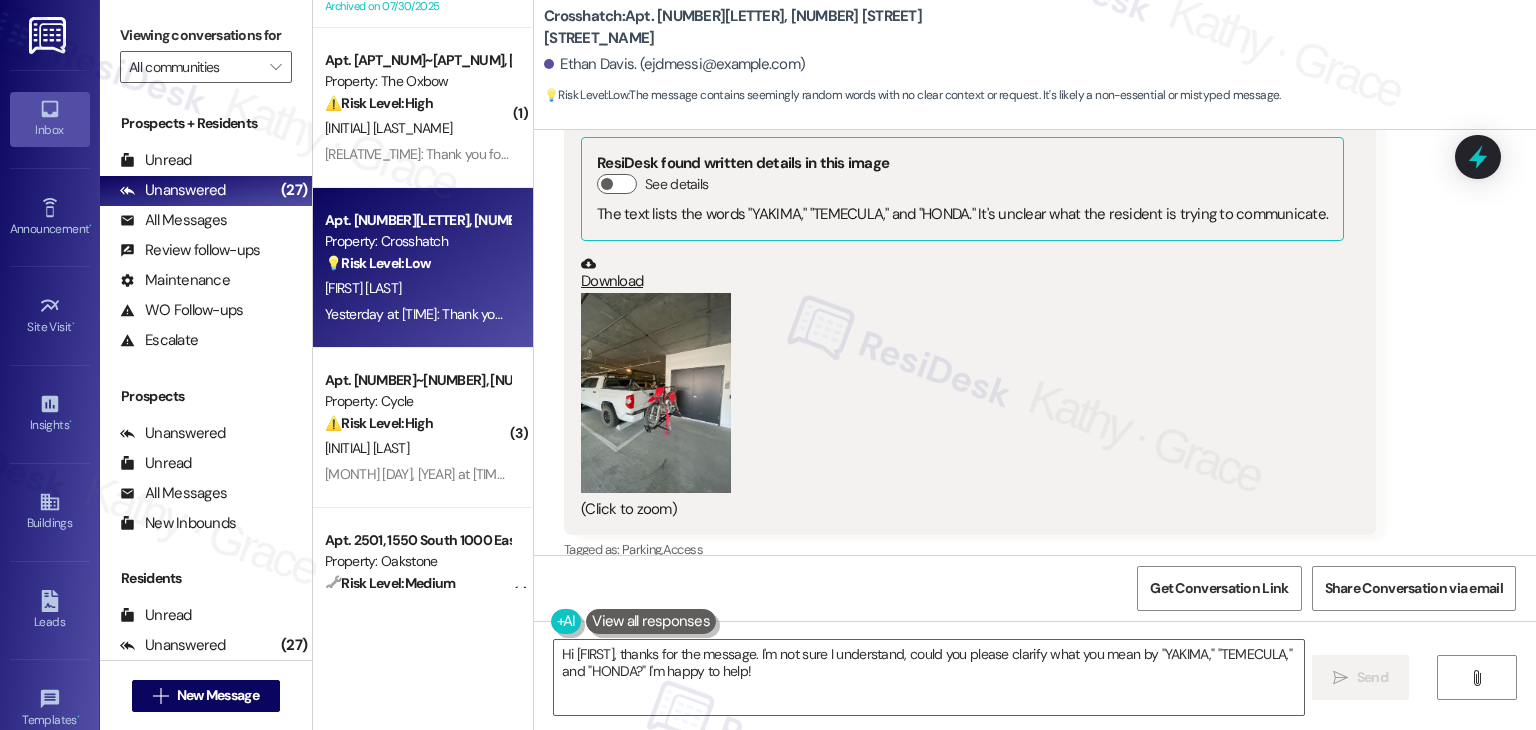 click at bounding box center [656, 393] 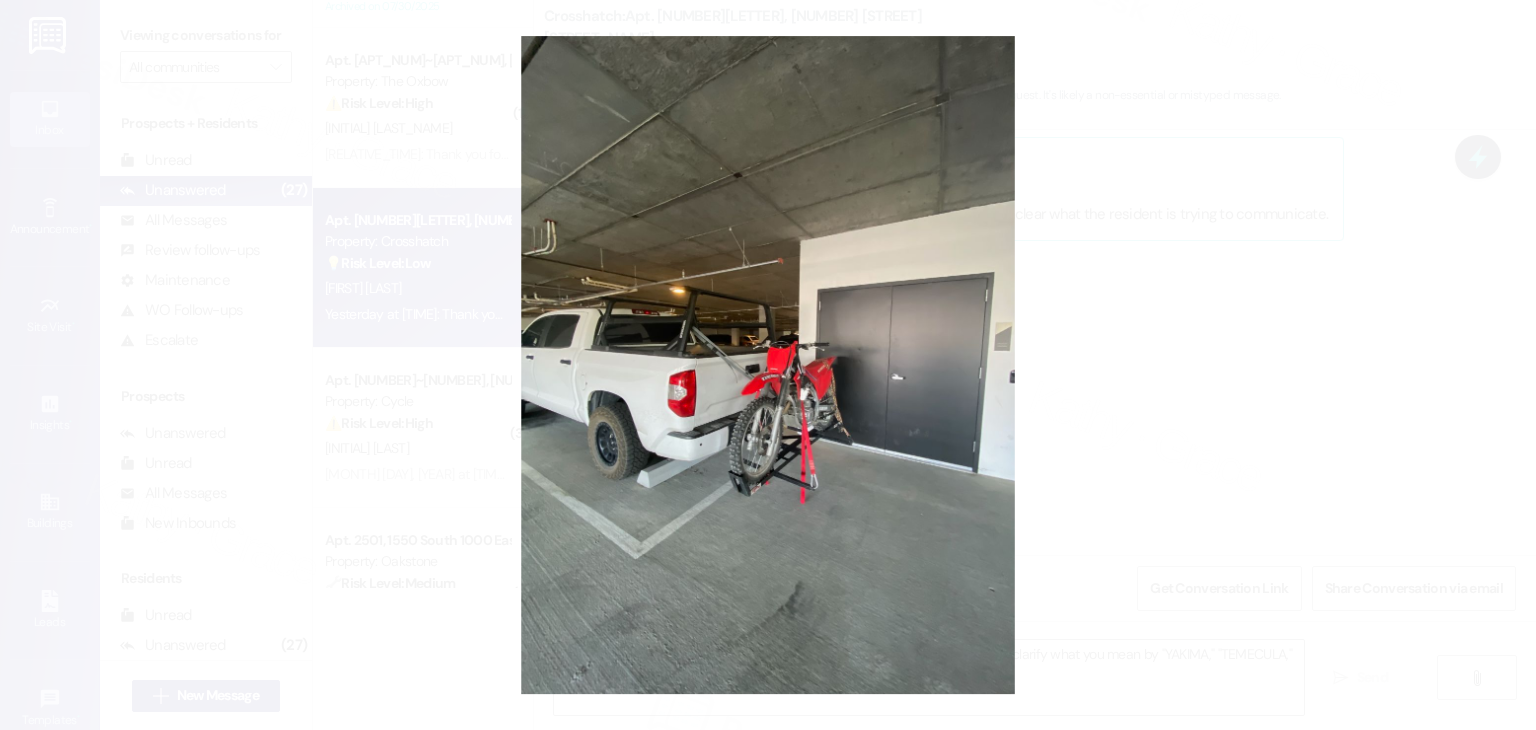click at bounding box center (768, 365) 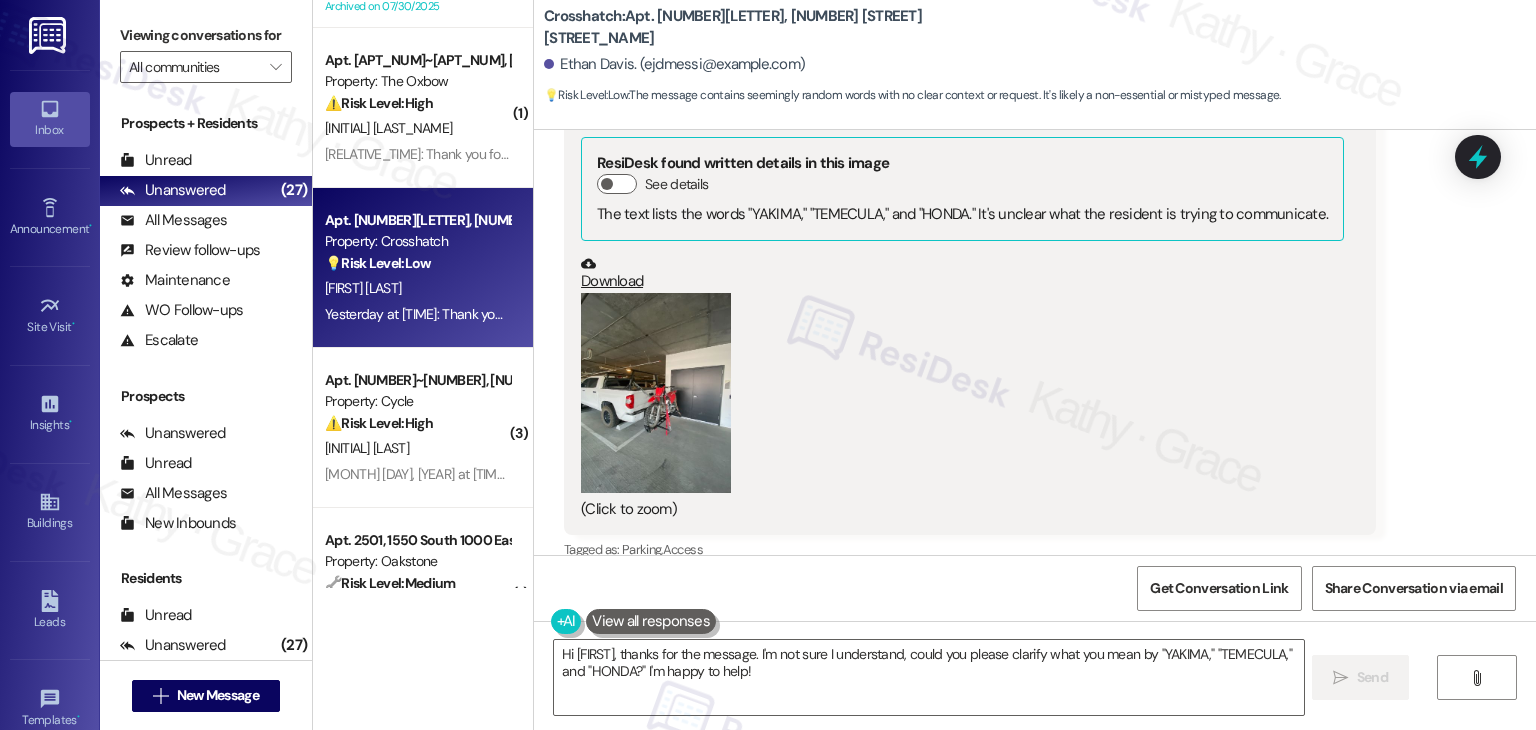 scroll, scrollTop: 6861, scrollLeft: 0, axis: vertical 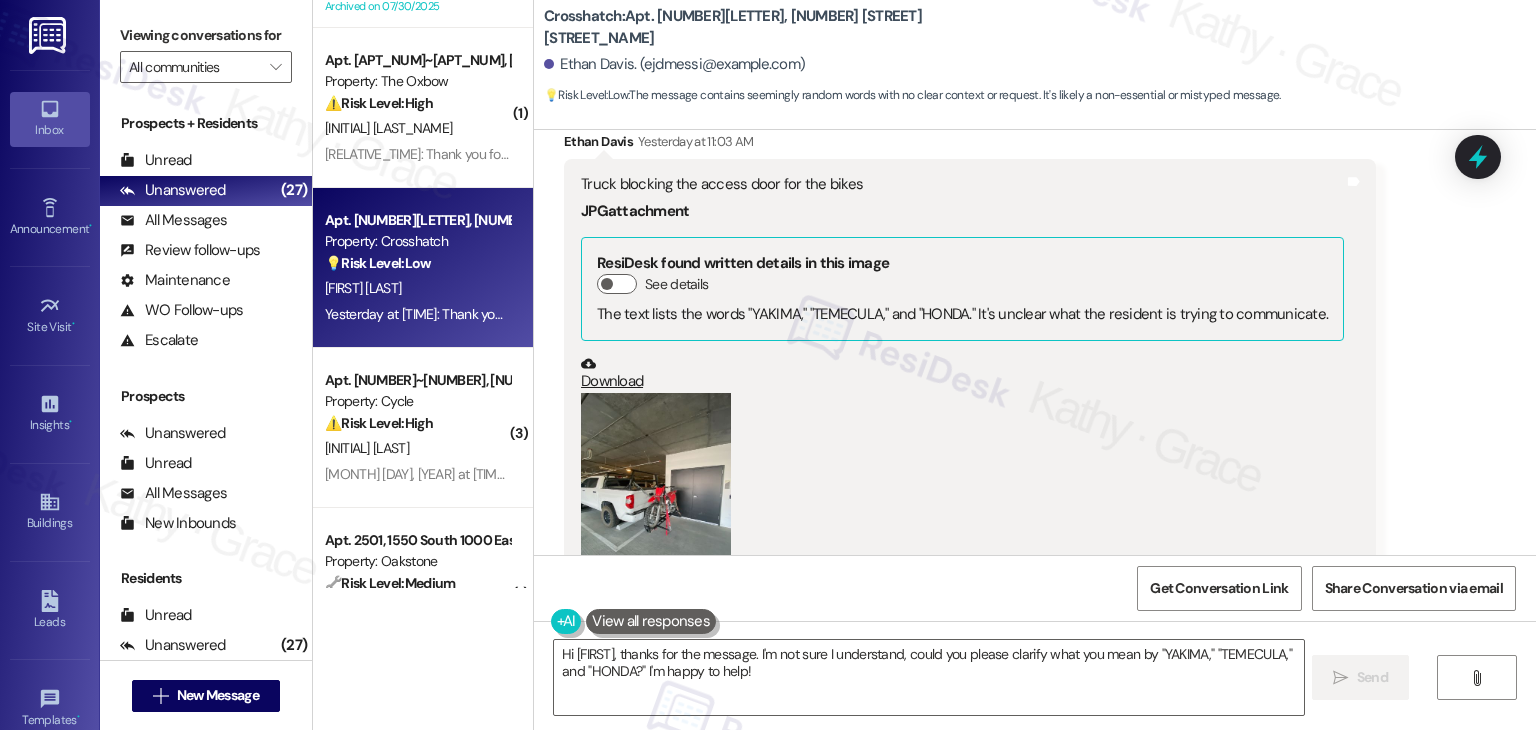 click on "Download" at bounding box center (962, 373) 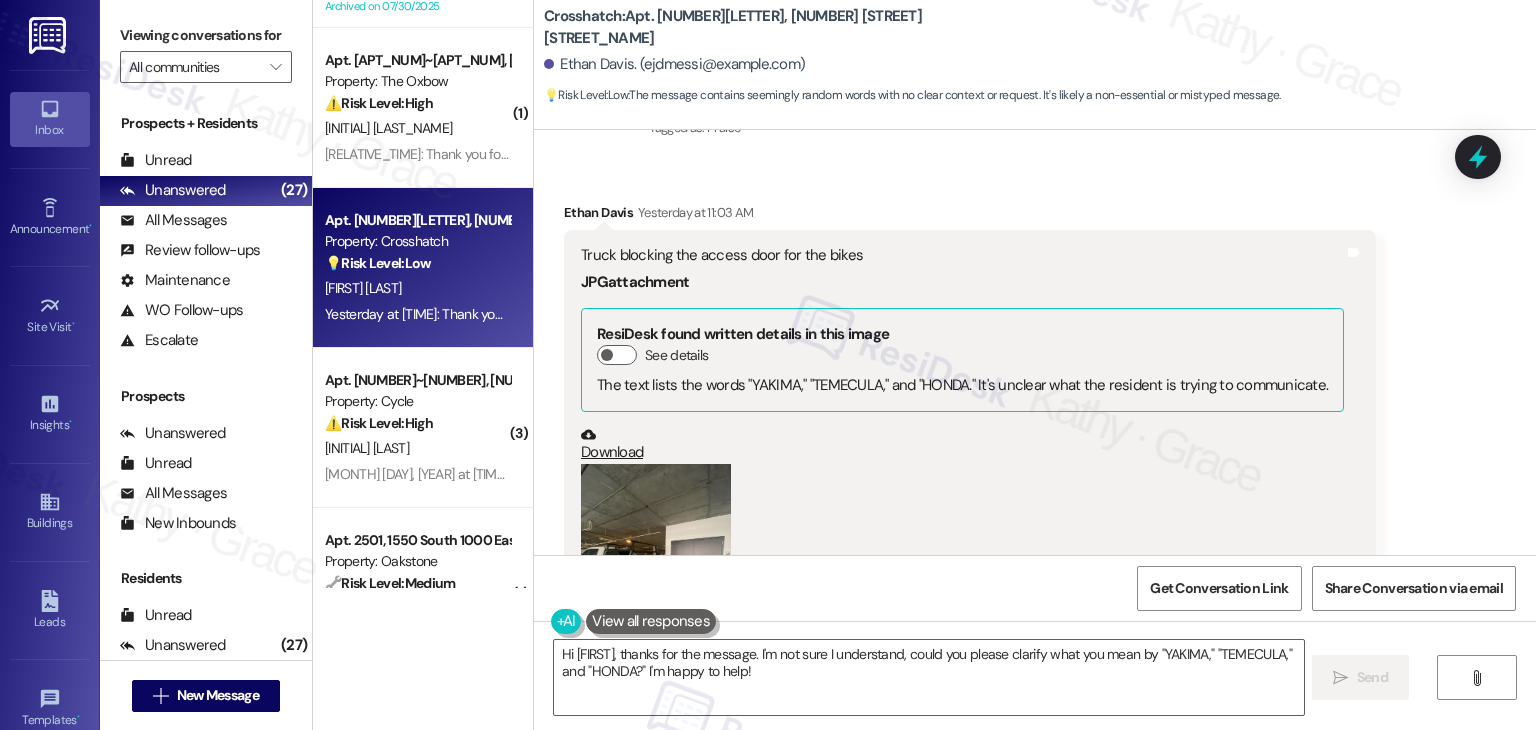 scroll, scrollTop: 6761, scrollLeft: 0, axis: vertical 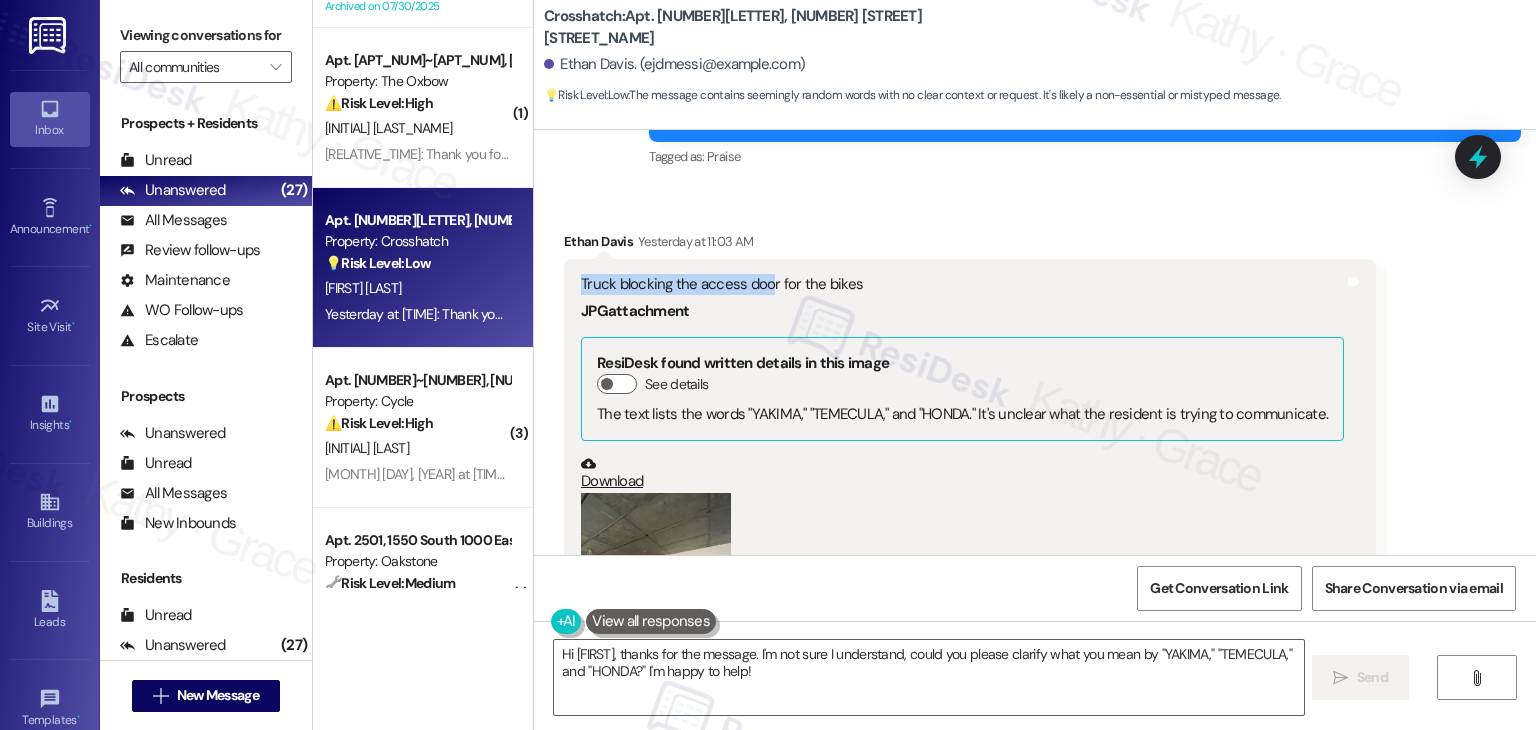 drag, startPoint x: 584, startPoint y: 223, endPoint x: 760, endPoint y: 216, distance: 176.13914 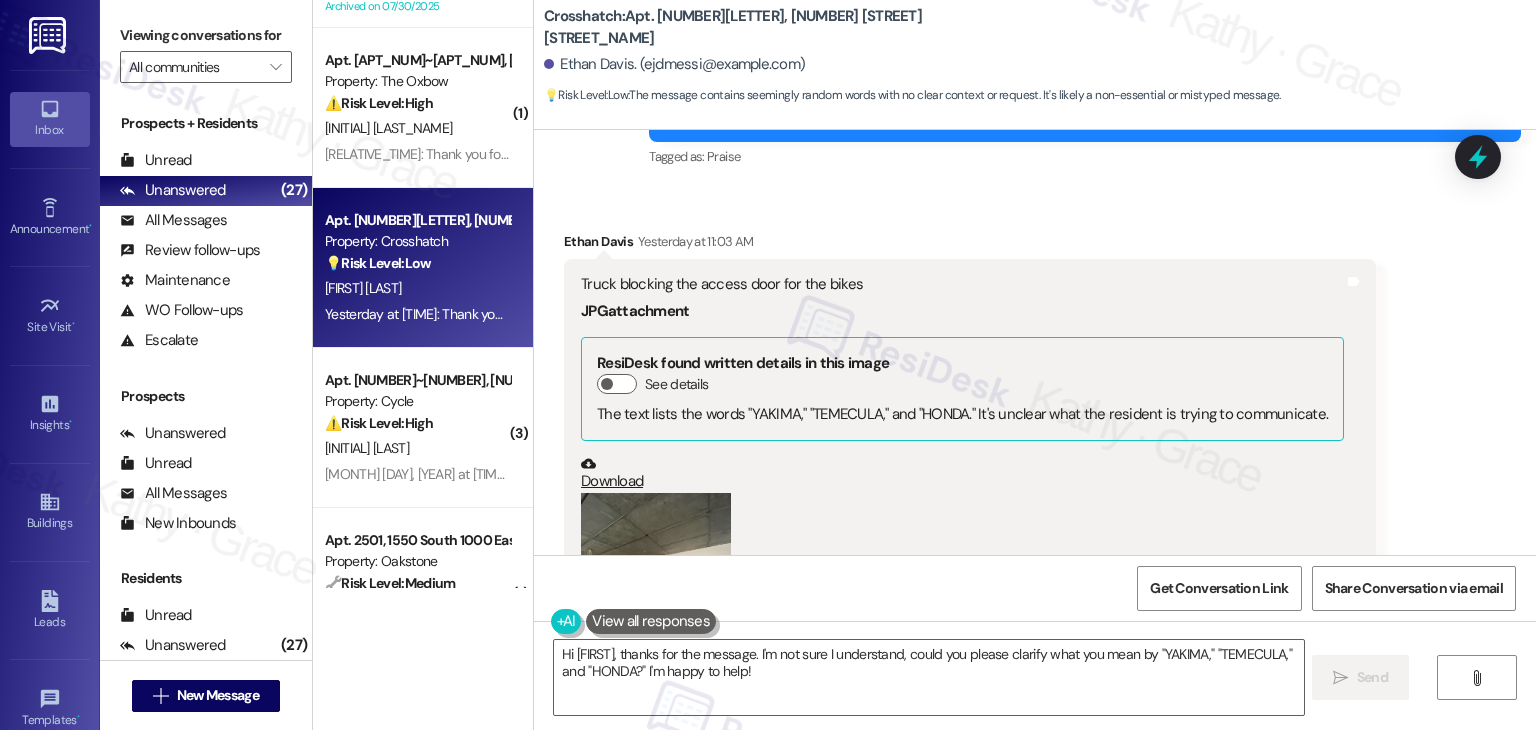 click on "(Click to zoom)" at bounding box center (962, 607) 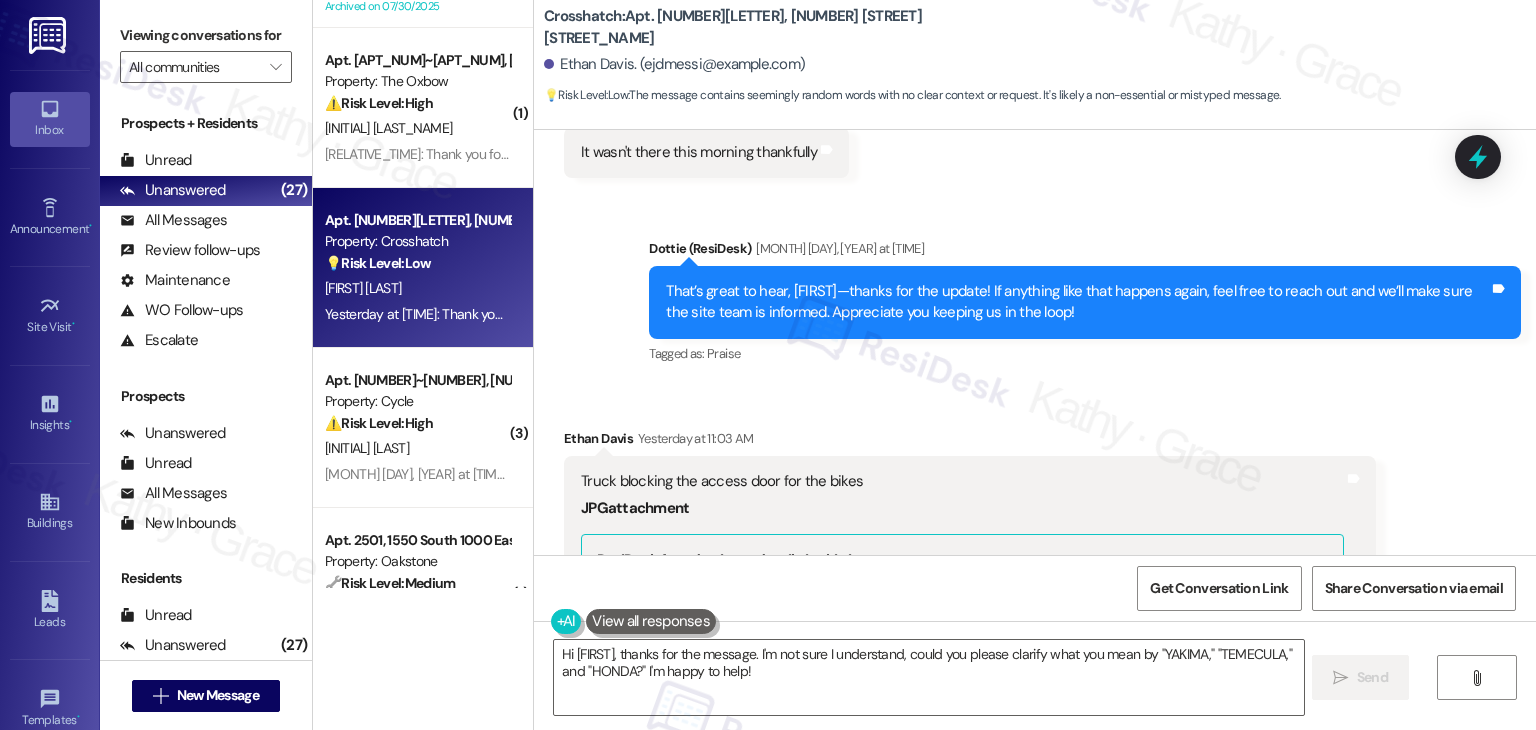 scroll, scrollTop: 6561, scrollLeft: 0, axis: vertical 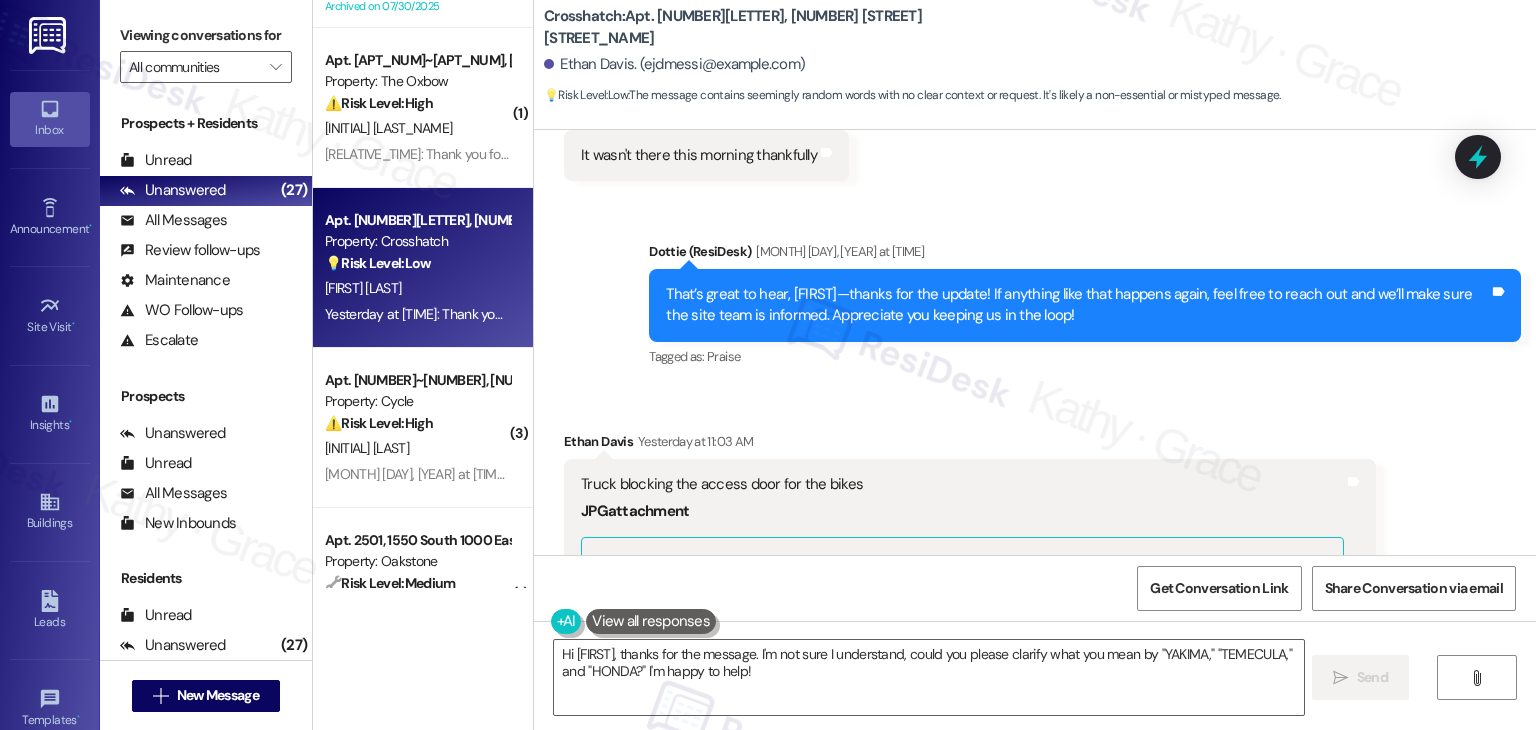click on "Truck blocking the access door for the bikes" at bounding box center [962, 484] 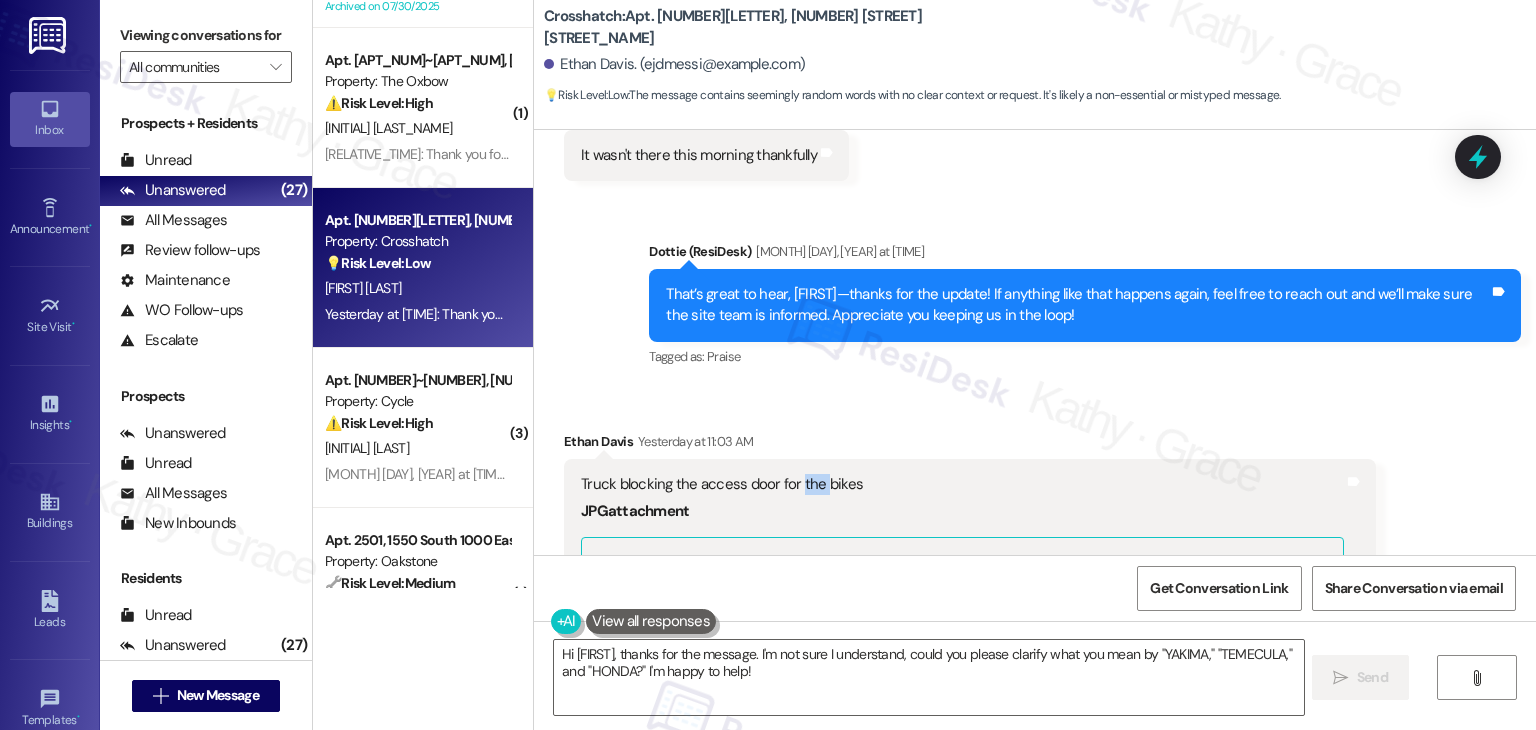 click on "Truck blocking the access door for the bikes" at bounding box center [962, 484] 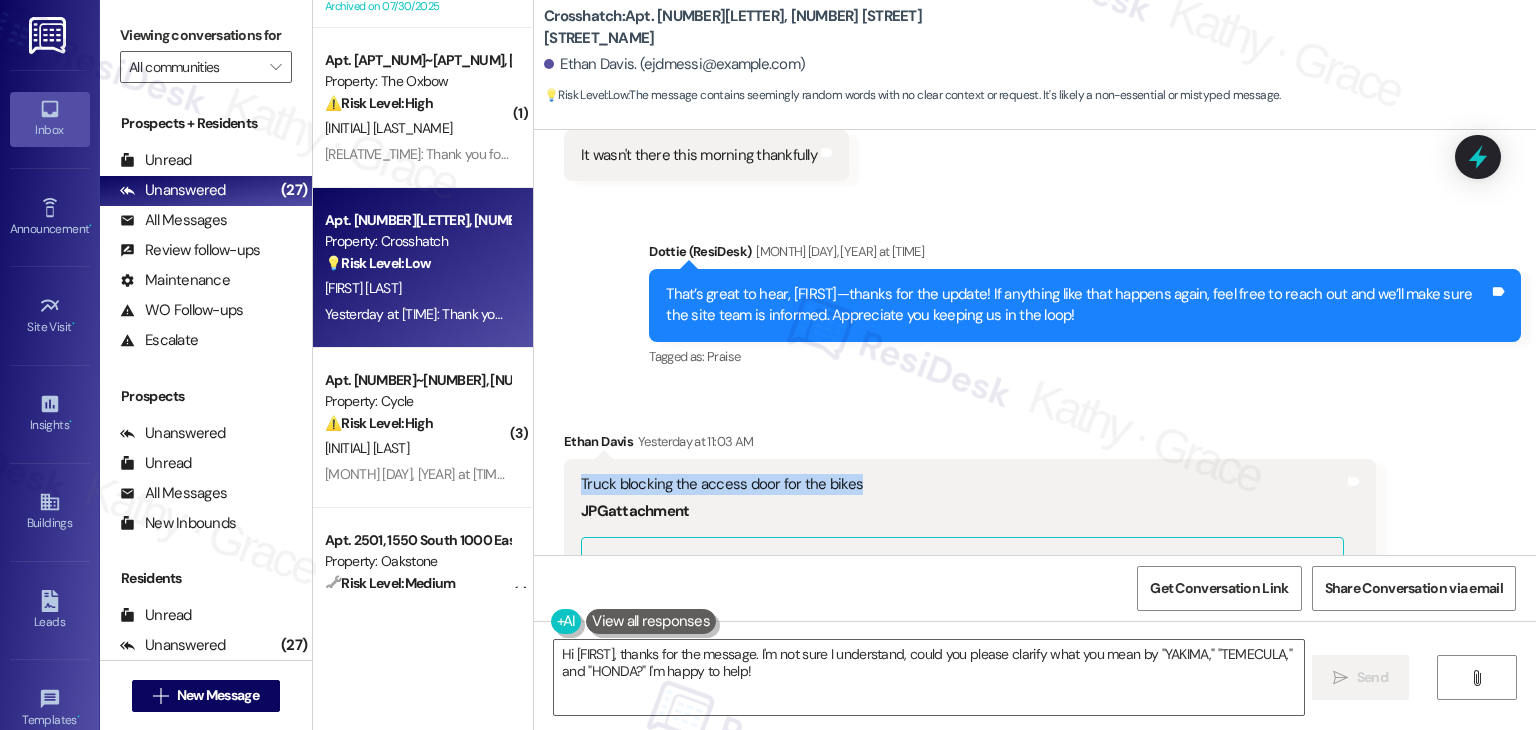 click on "Truck blocking the access door for the bikes" at bounding box center (962, 484) 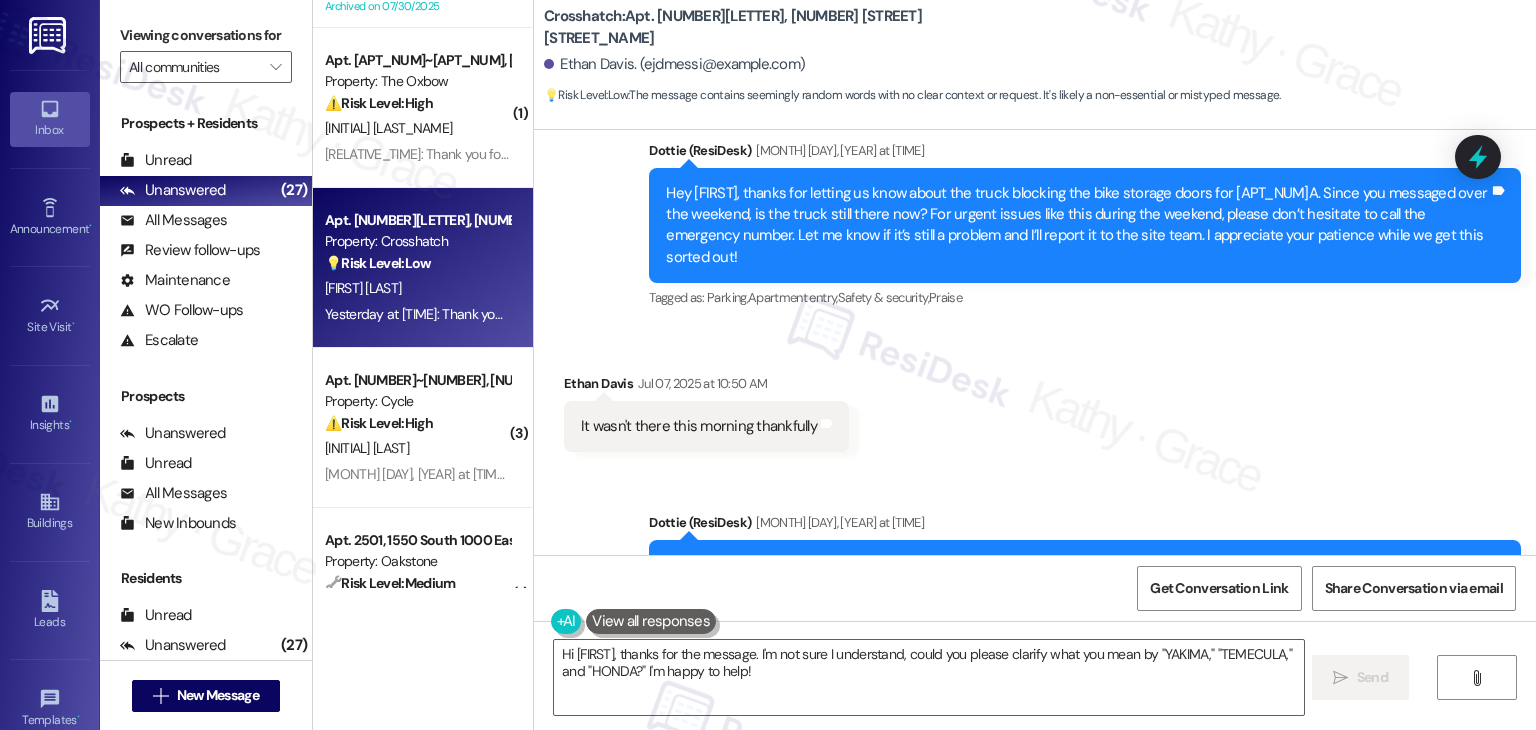 scroll, scrollTop: 6161, scrollLeft: 0, axis: vertical 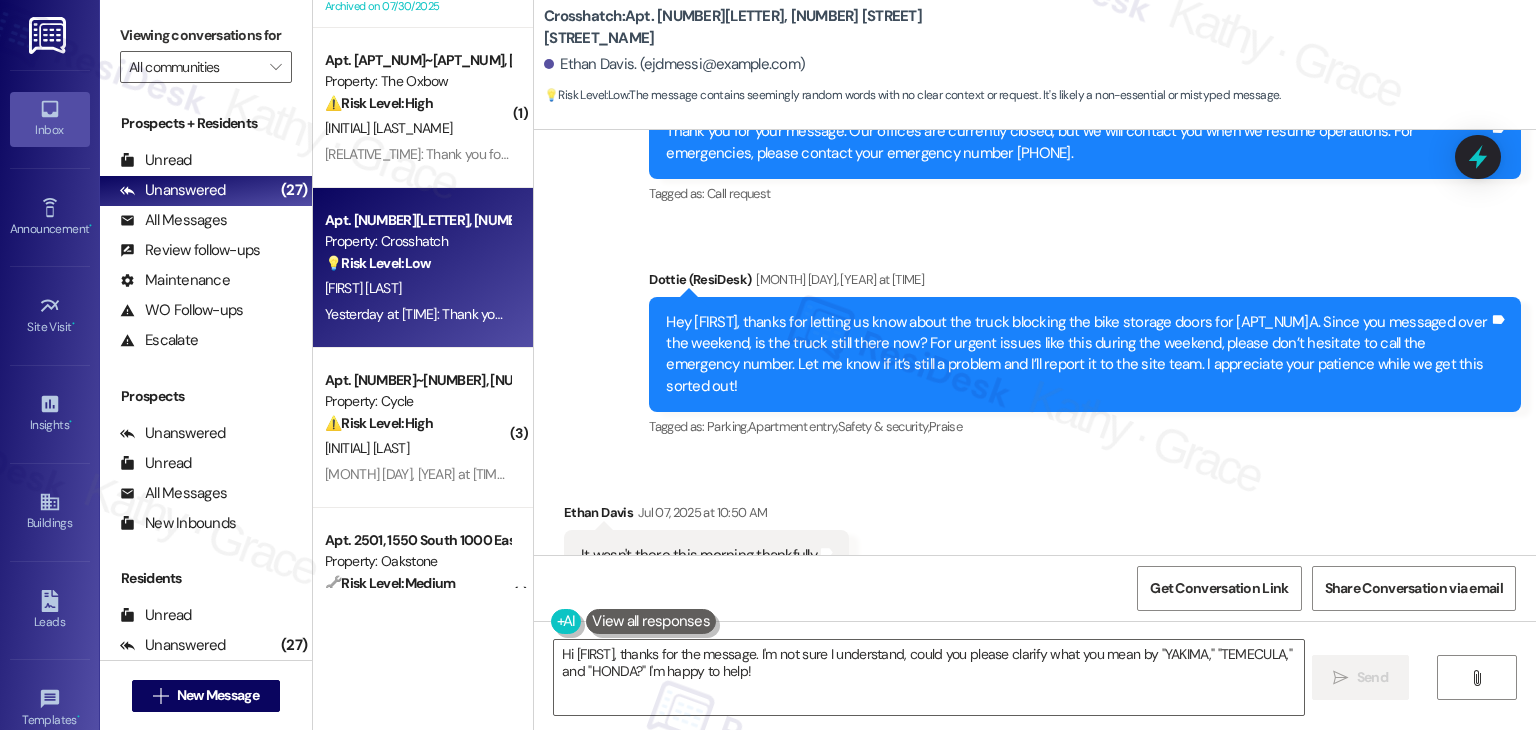 click on "Received via SMS [NAME] [MONTH] [DAY], [YEAR] at [TIME] It wasn't there this morning thankfully Tags and notes" at bounding box center (1035, 526) 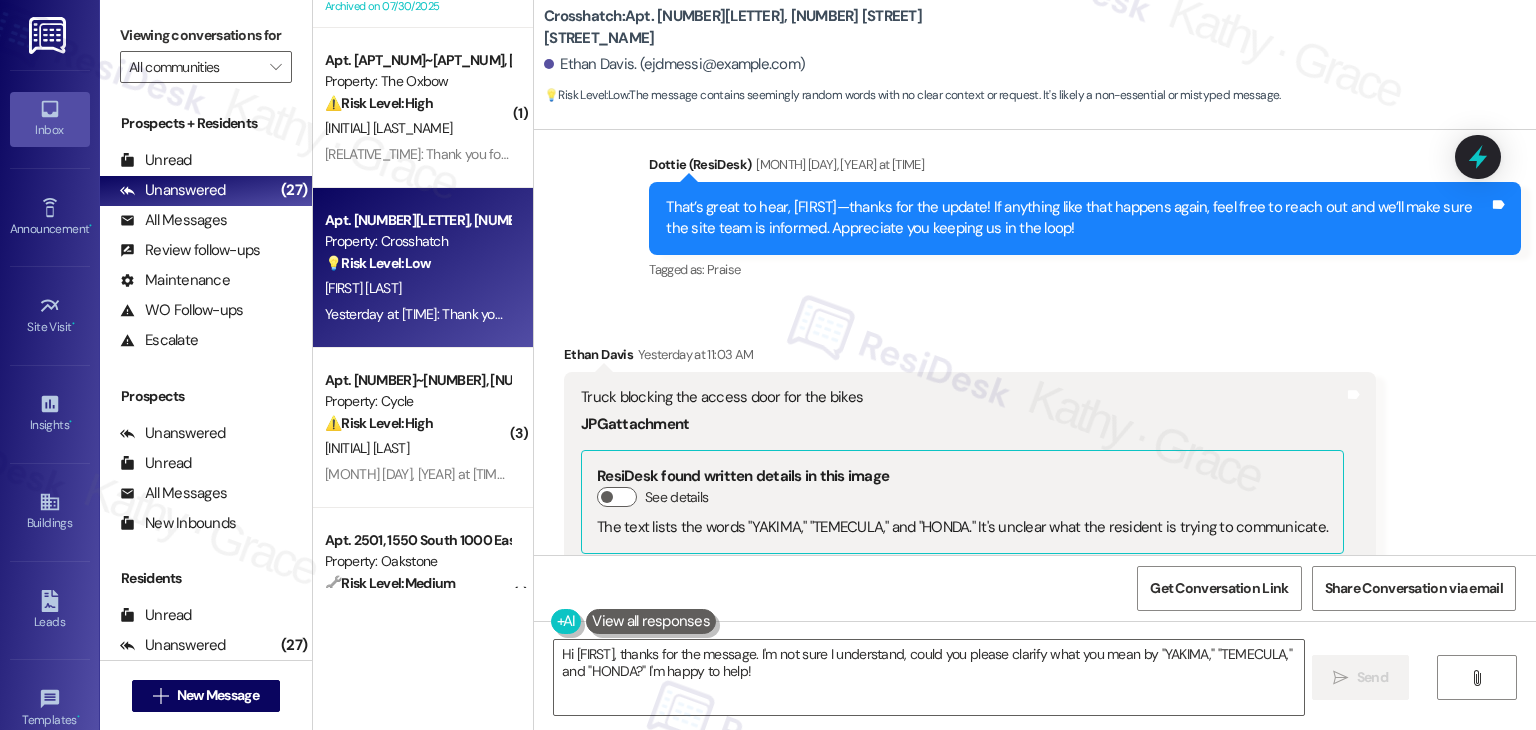 scroll, scrollTop: 6661, scrollLeft: 0, axis: vertical 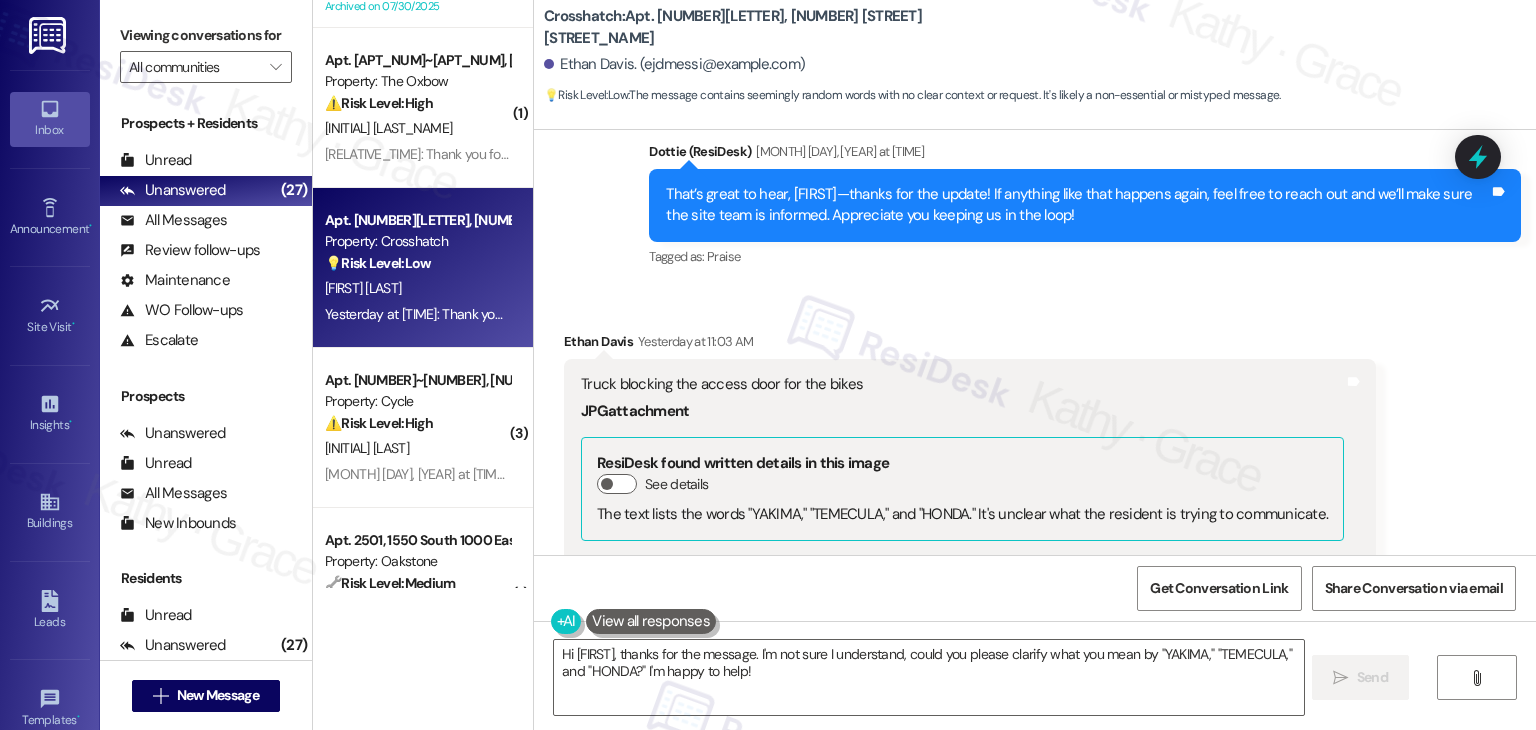 click on "Truck blocking the access door for the bikes" at bounding box center (962, 384) 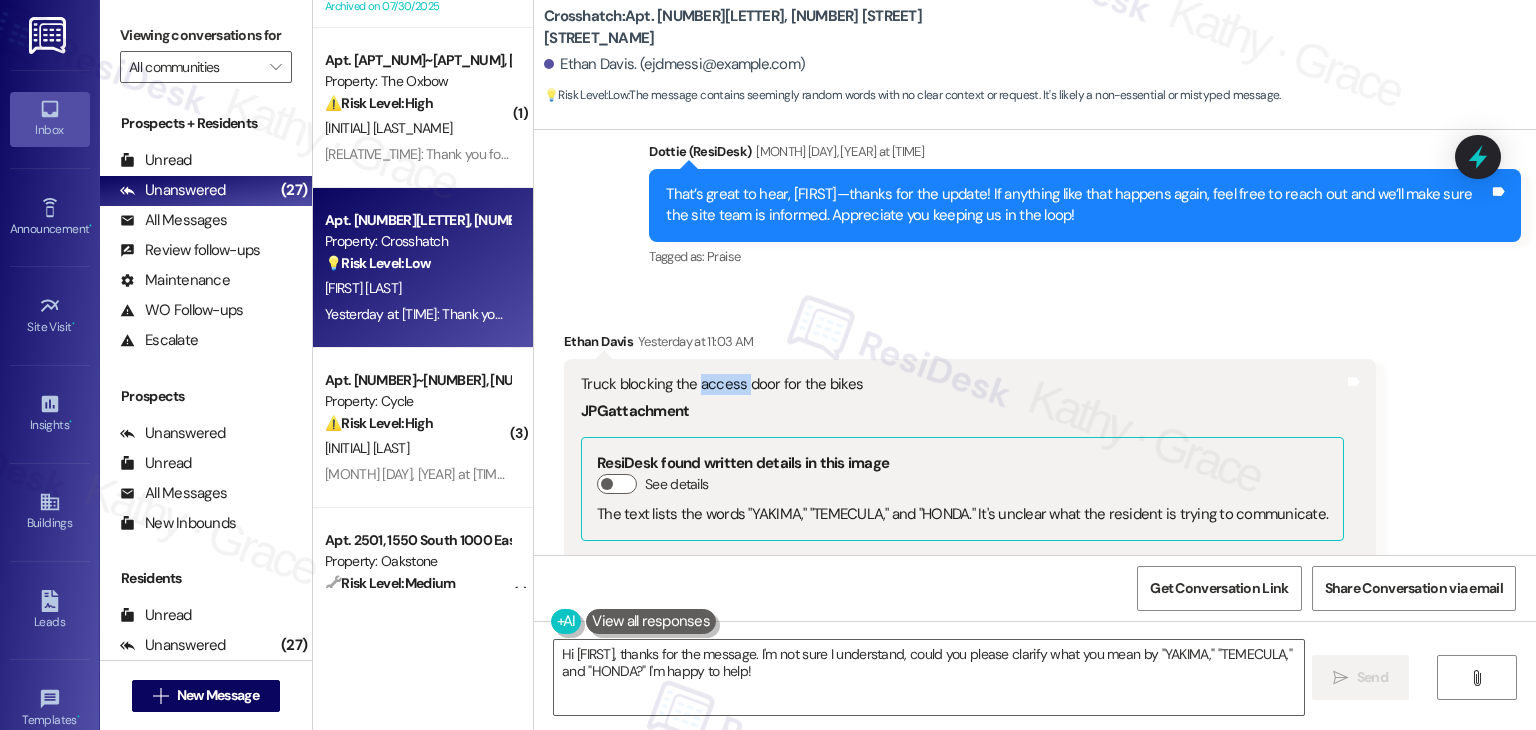 click on "Truck blocking the access door for the bikes" at bounding box center [962, 384] 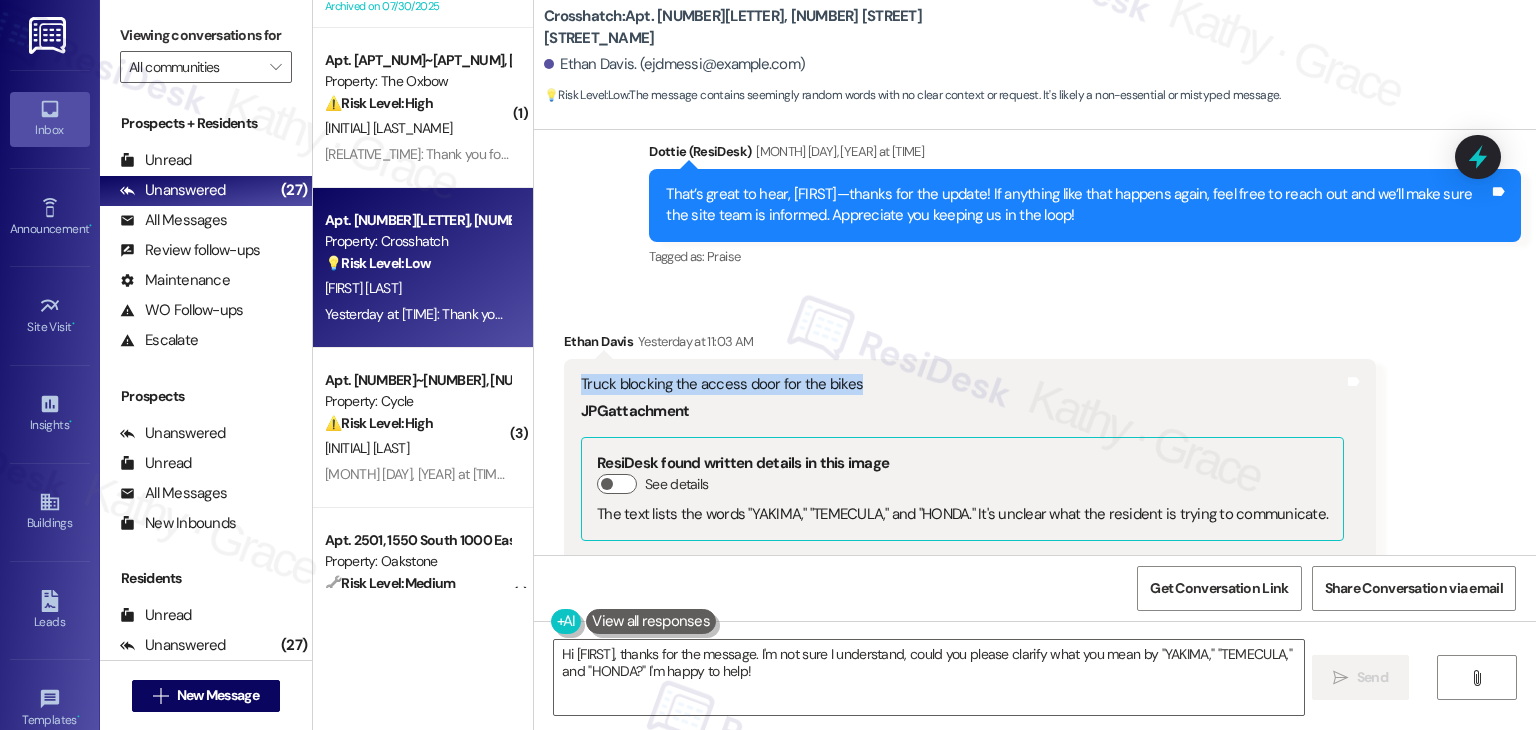 click on "Truck blocking the access door for the bikes" at bounding box center [962, 384] 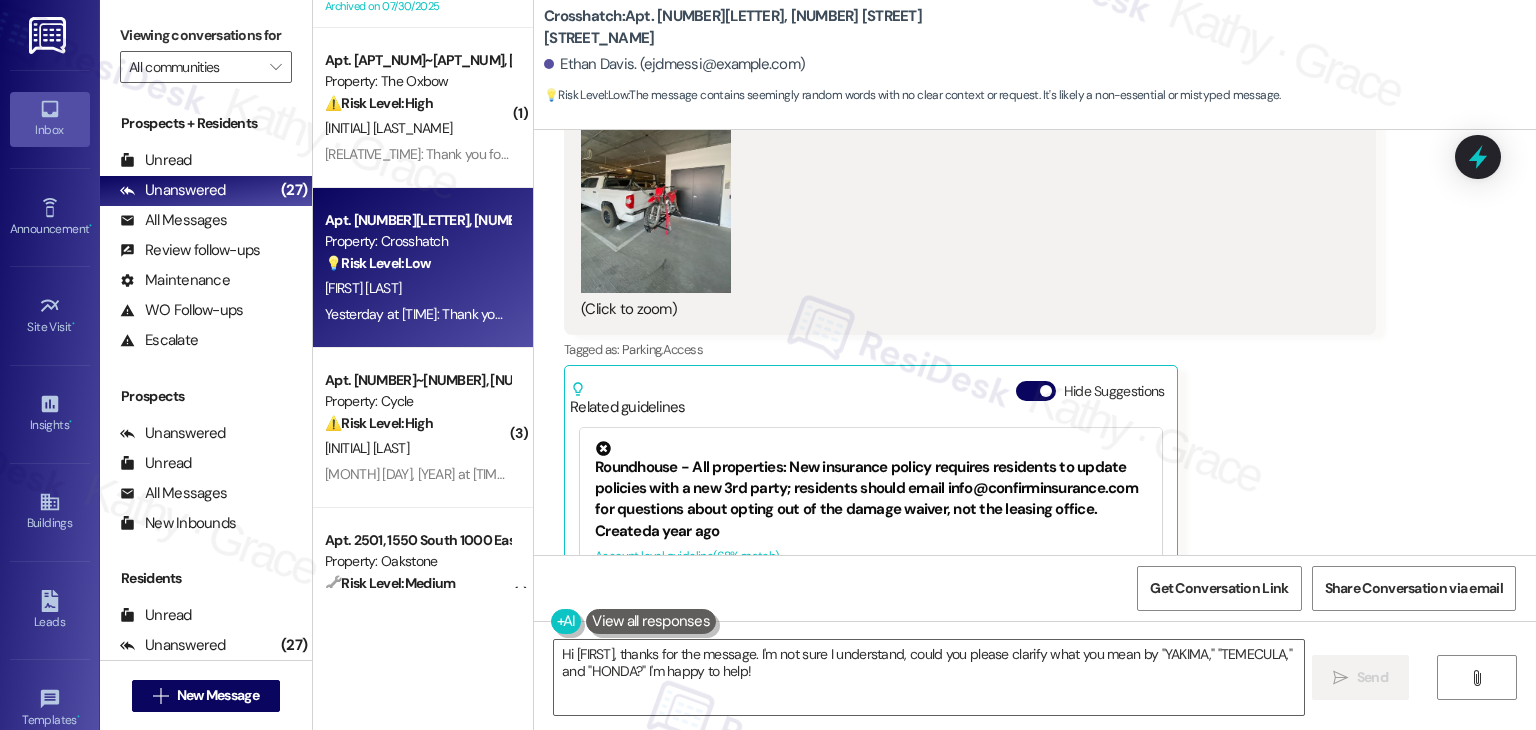 scroll, scrollTop: 7061, scrollLeft: 0, axis: vertical 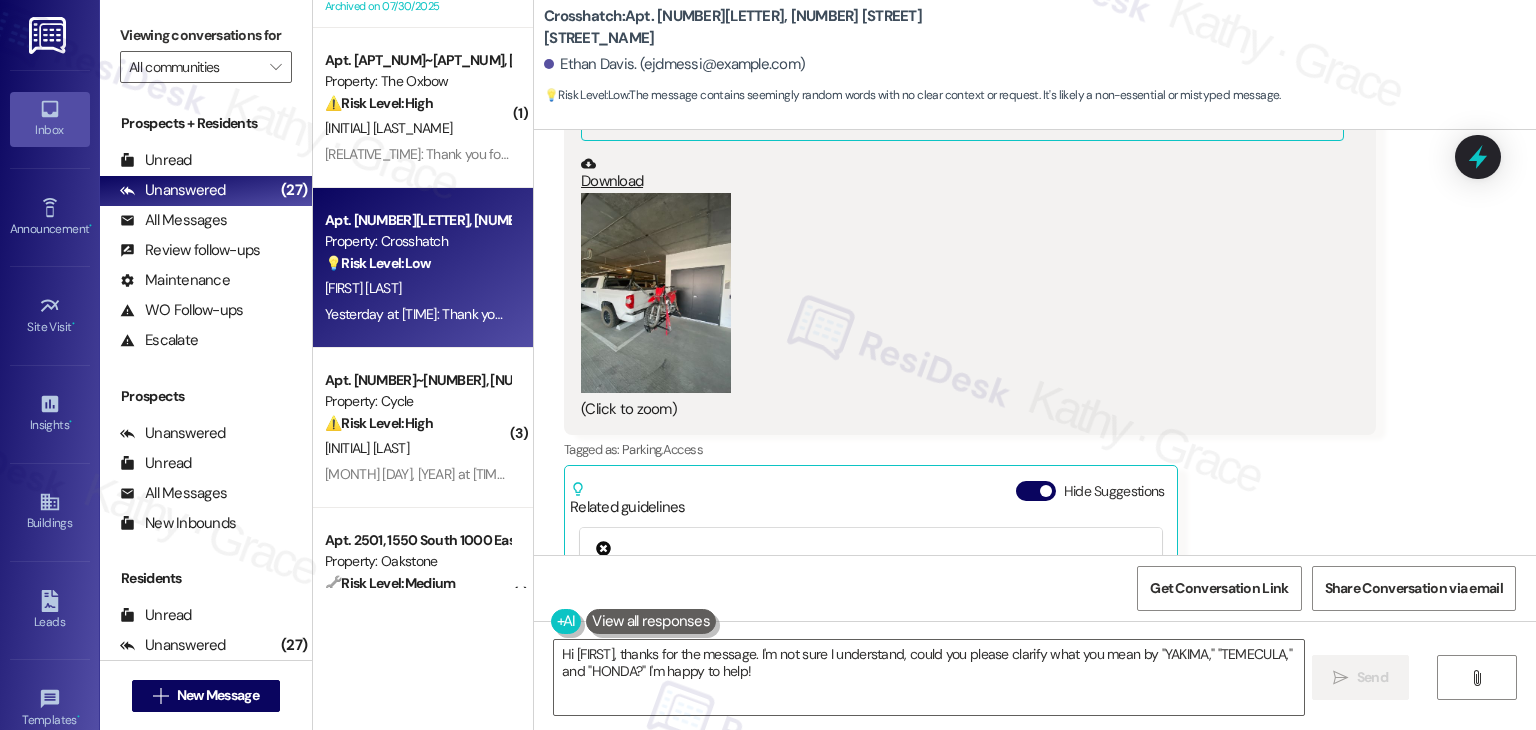 click at bounding box center (656, 293) 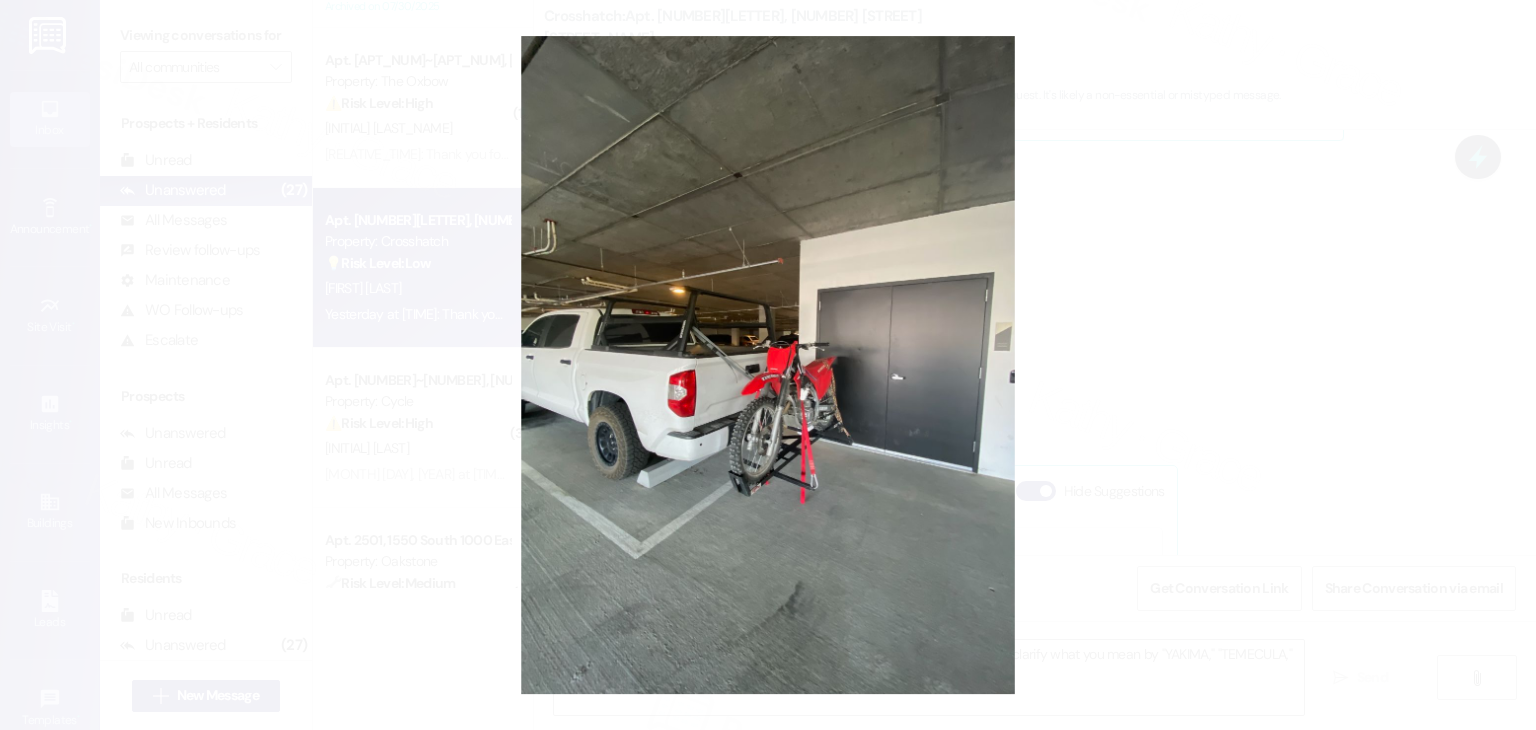 drag, startPoint x: 720, startPoint y: 261, endPoint x: 635, endPoint y: 289, distance: 89.49302 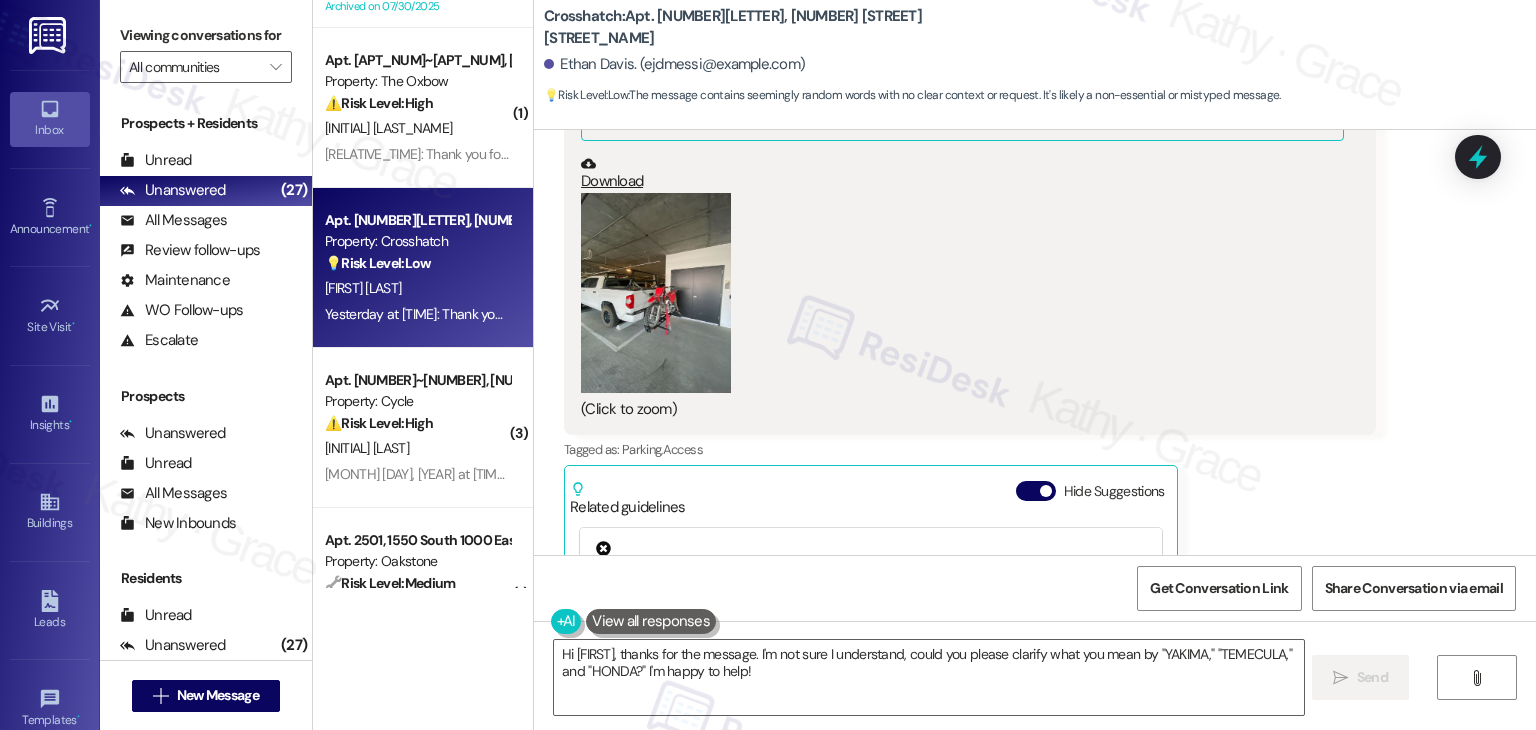 click at bounding box center [656, 293] 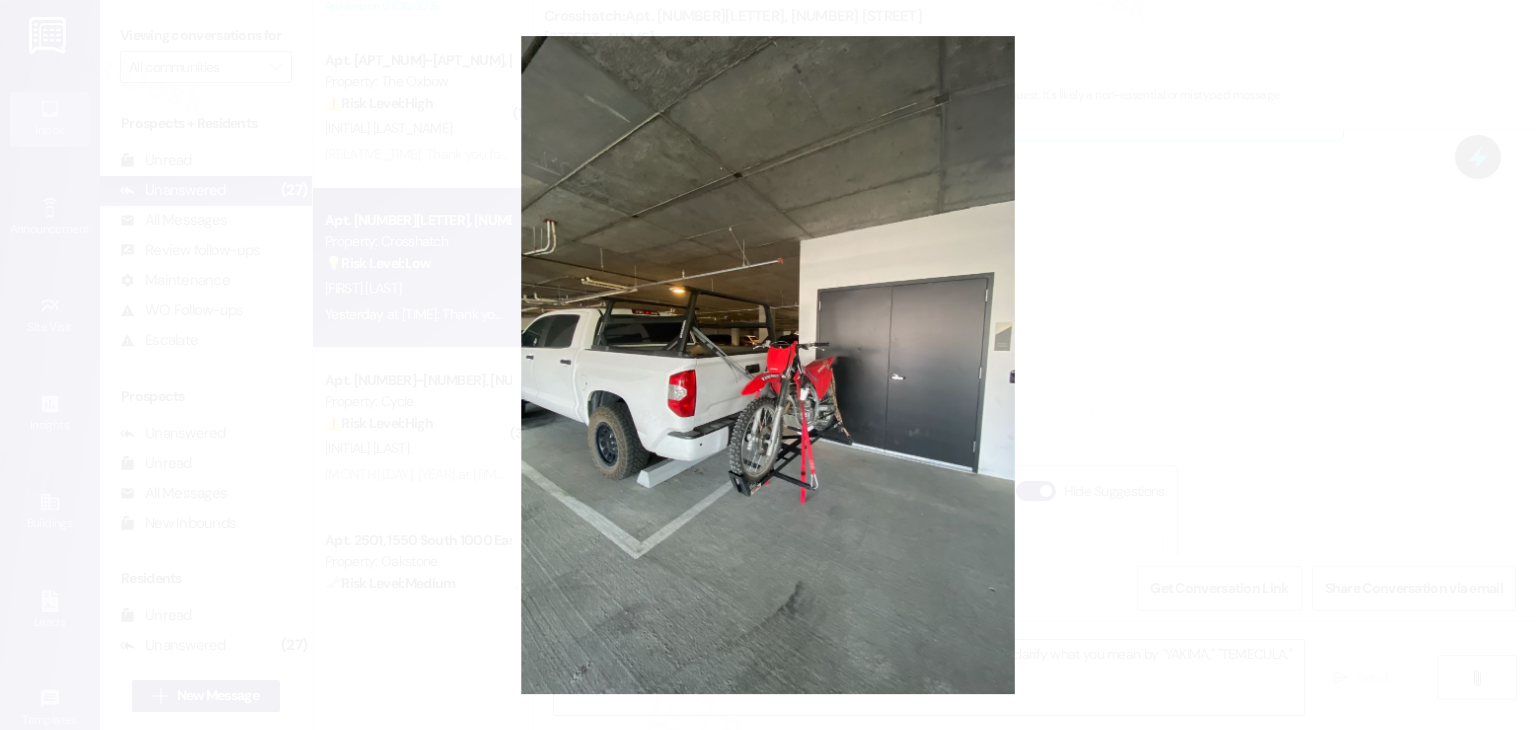 click at bounding box center (768, 365) 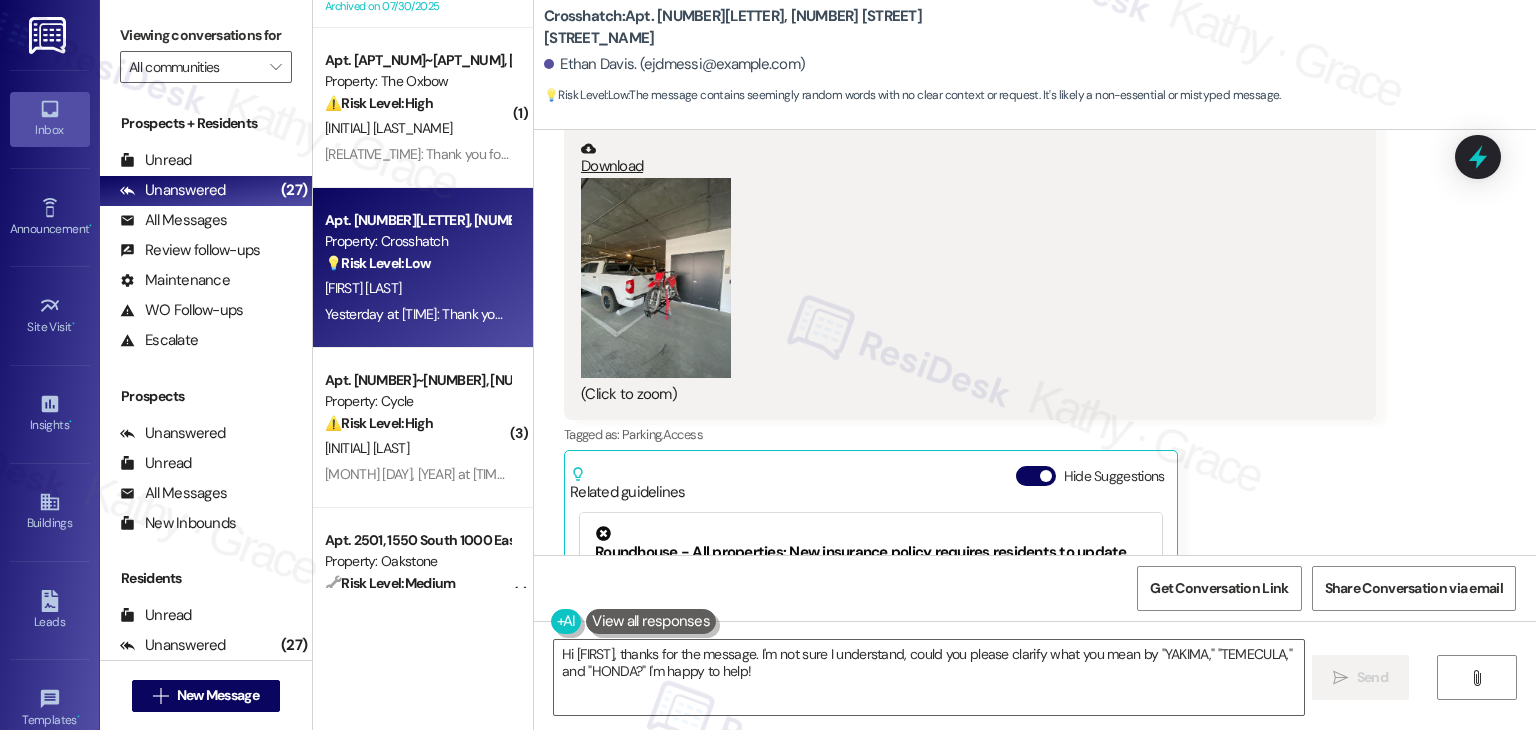 scroll, scrollTop: 7060, scrollLeft: 0, axis: vertical 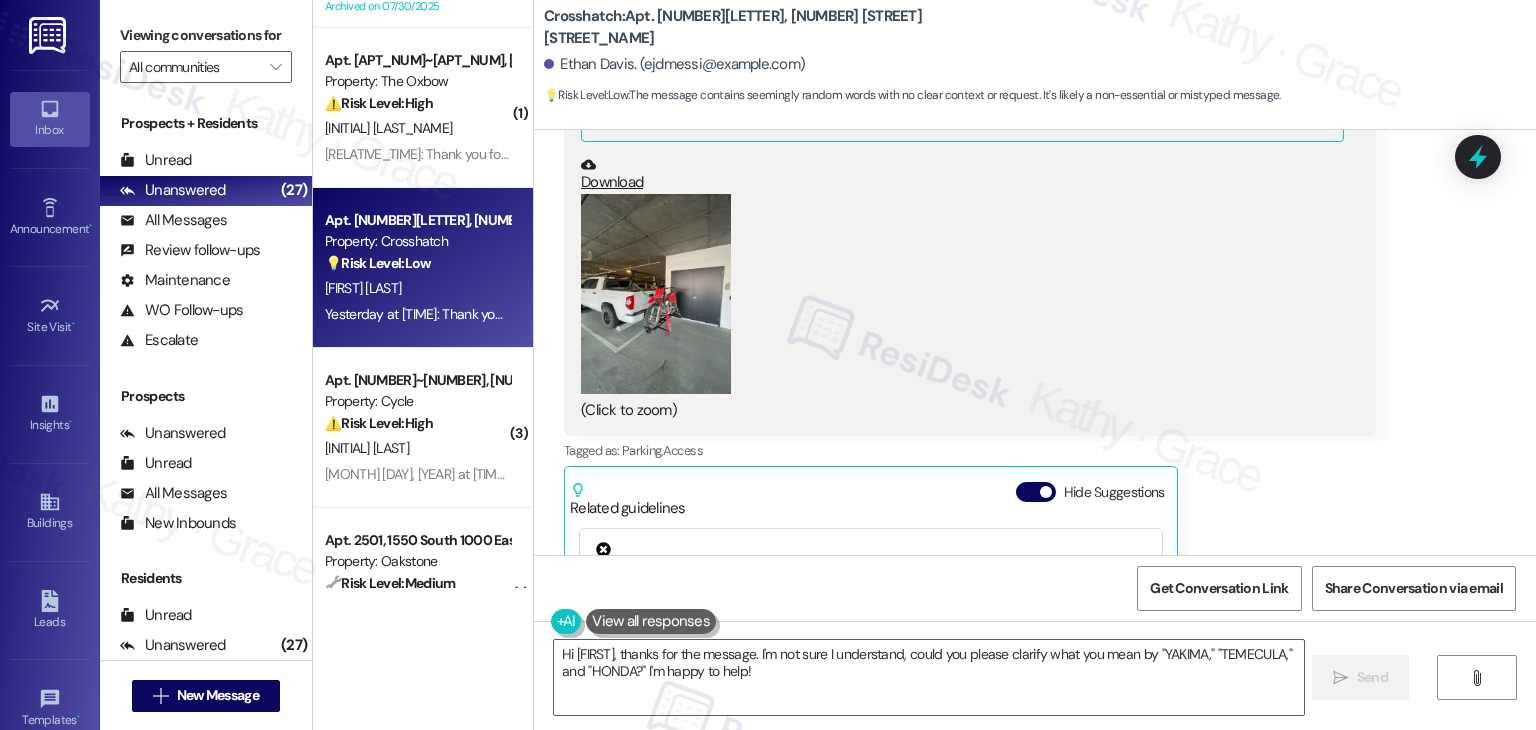 click on "[FIRST_NAME] [LAST_NAME] Yesterday at [TIME] Truck blocking the access door for the bikes  JPG  attachment ResiDesk found written details in this image   See details The text lists the words "YAKIMA," "TEMECULA," and "HONDA." It's unclear what the resident is trying to communicate.
Download   (Click to zoom) Tags and notes Tagged as:   Parking ,  Click to highlight conversations about Parking Access Click to highlight conversations about Access  Related guidelines Hide Suggestions Roundhouse - All properties: New insurance policy requires residents to update policies with a new 3rd party; residents should email [EMAIL] for questions about opting out of the damage waiver, not the leasing office. Created  a year ago Account level guideline  ( 68 % match) FAQs generated by ResiDesk AI How do I update my insurance policy with the new 3rd interested party? To update your insurance policy, you need to email [EMAIL]. Do not refer back to the leasing office for this. Original Guideline  (" at bounding box center (970, 374) 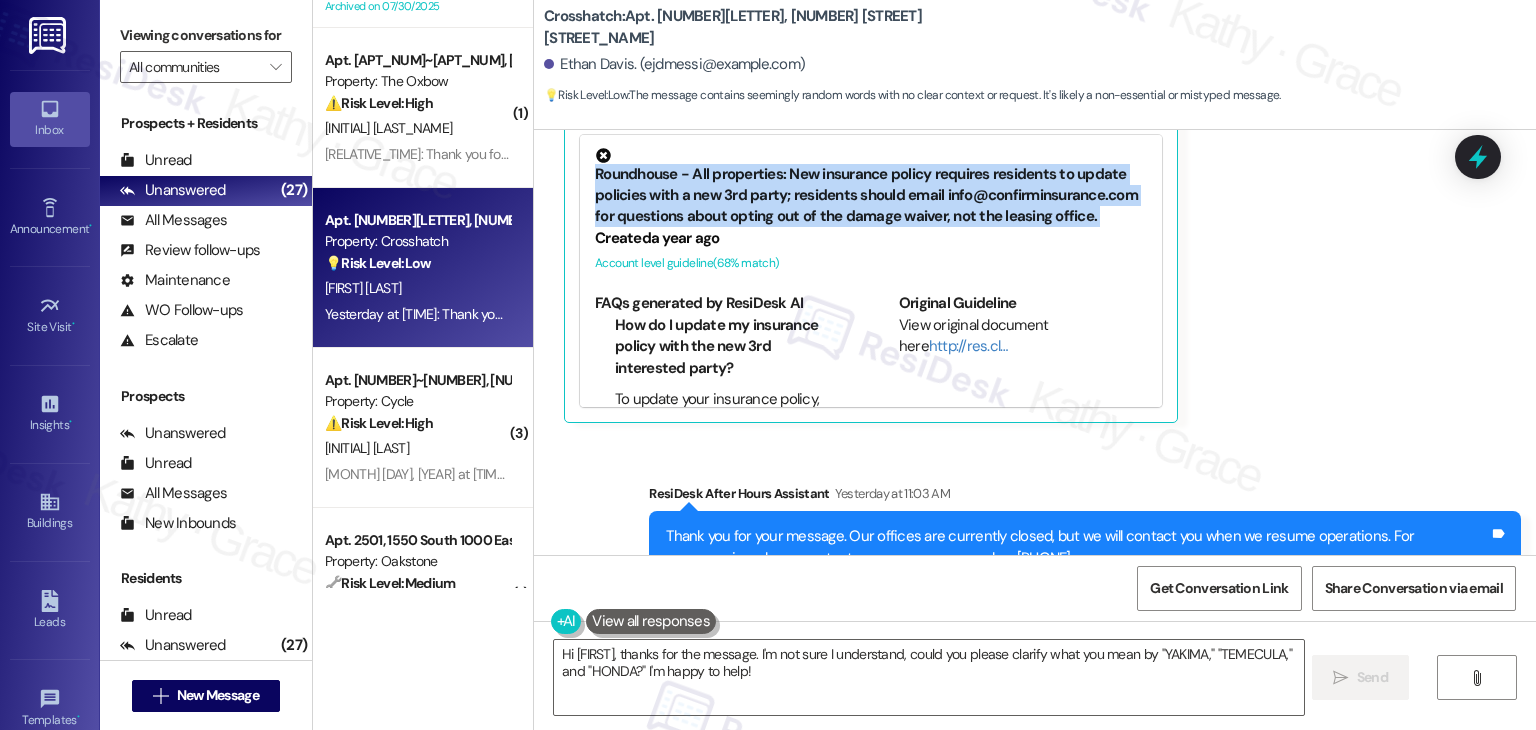 scroll, scrollTop: 7460, scrollLeft: 0, axis: vertical 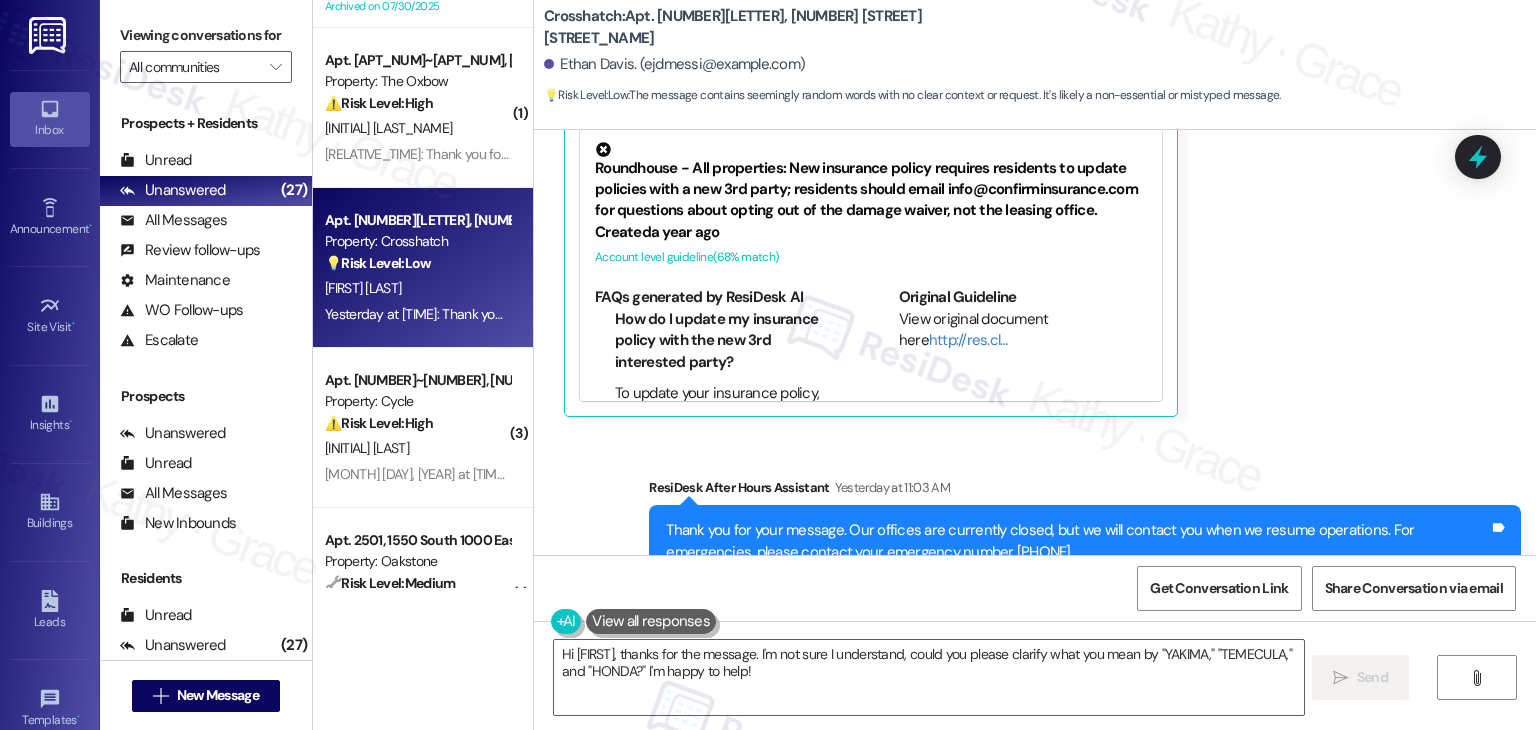 click on "[FIRST_NAME] [LAST_NAME] Yesterday at [TIME] Truck blocking the access door for the bikes  JPG  attachment ResiDesk found written details in this image   See details The text lists the words "YAKIMA," "TEMECULA," and "HONDA." It's unclear what the resident is trying to communicate.
Download   (Click to zoom) Tags and notes Tagged as:   Parking ,  Click to highlight conversations about Parking Access Click to highlight conversations about Access  Related guidelines Hide Suggestions Roundhouse - All properties: New insurance policy requires residents to update policies with a new 3rd party; residents should email [EMAIL] for questions about opting out of the damage waiver, not the leasing office. Created  a year ago Account level guideline  ( 68 % match) FAQs generated by ResiDesk AI How do I update my insurance policy with the new 3rd interested party? To update your insurance policy, you need to email [EMAIL]. Do not refer back to the leasing office for this. Original Guideline  (" at bounding box center [970, -26] 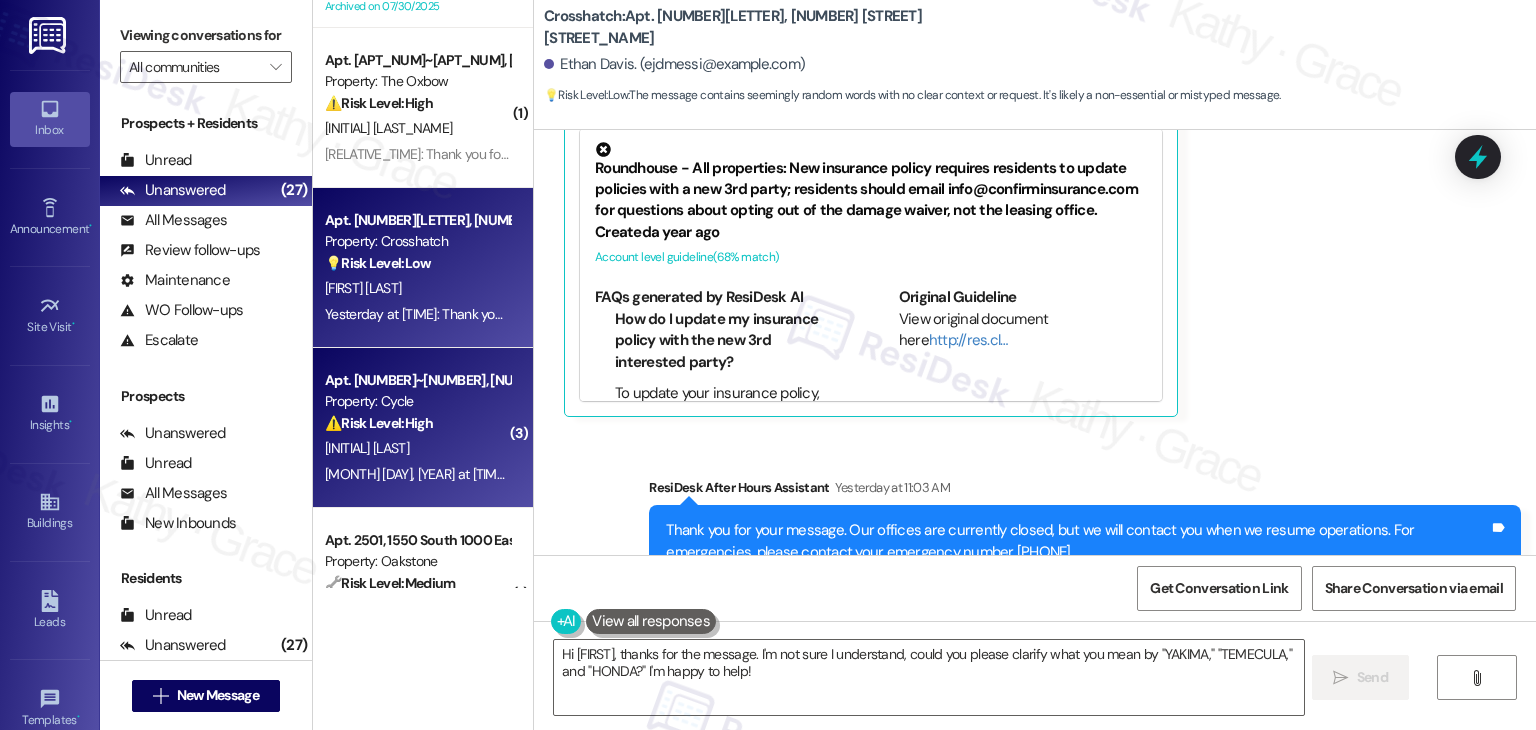 click on "[MONTH] [DAY], [YEAR] at [TIME]: Thank you for your message. Our offices are currently closed, but we will contact you when we resume operations. For emergencies, please contact your emergency number [PHONE]. [MONTH] [DAY], [YEAR] at [TIME]: Thank you for your message. Our offices are currently closed, but we will contact you when we resume operations. For emergencies, please contact your emergency number [PHONE]." at bounding box center (948, 474) 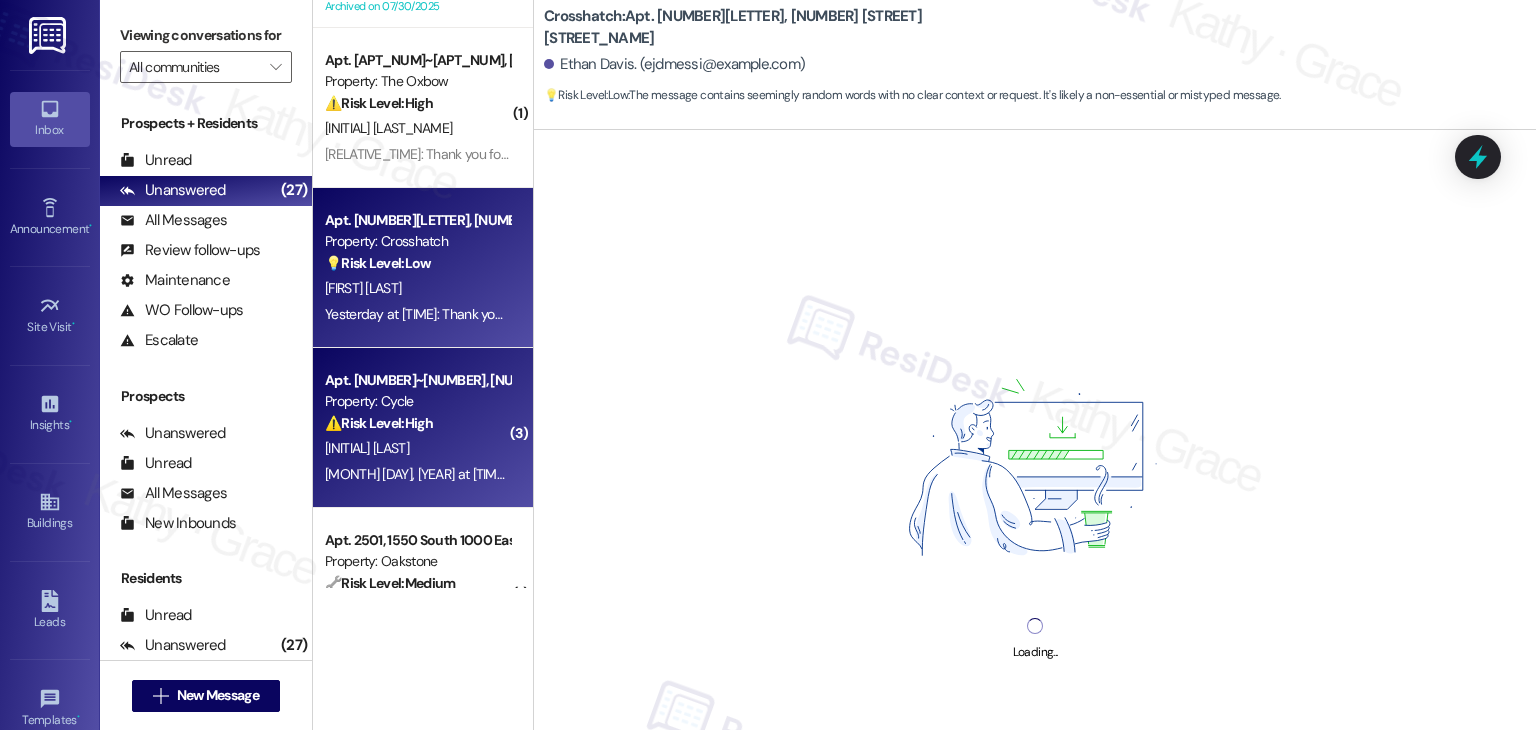 click on "Yesterday at [TIME]: Thank you for your message. Our offices are currently closed, but we will contact you when we resume operations. For emergencies, please contact your emergency number [PHONE]. Yesterday at [TIME]: Thank you for your message. Our offices are currently closed, but we will contact you when we resume operations. For emergencies, please contact your emergency number [PHONE]." at bounding box center [913, 314] 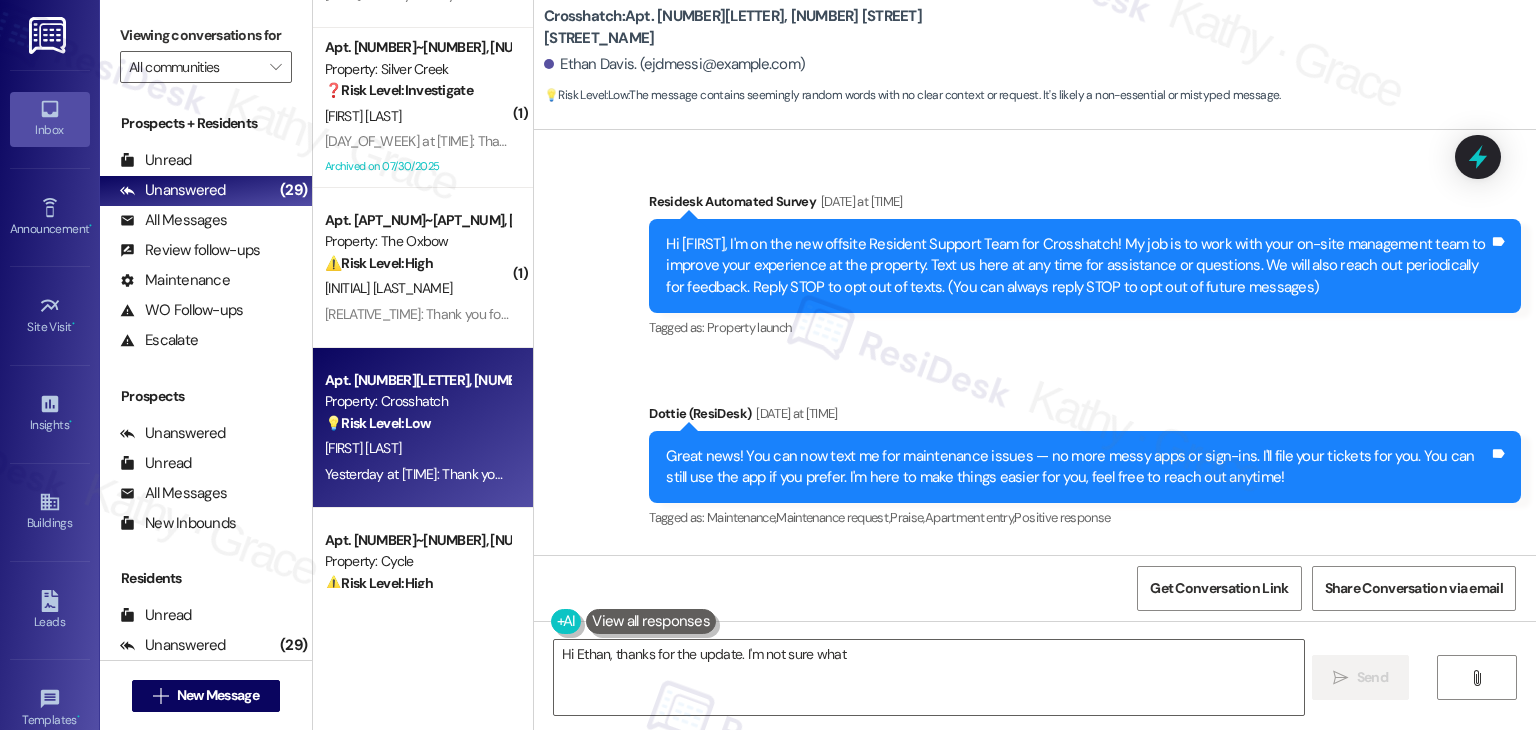 click on "[FIRST_NAME] [LAST_NAME] Yesterday at [TIME] Truck blocking the access door for the bikes  JPG  attachment ResiDesk found written details in this image   See details The text lists the words "YAKIMA," "TEMECULA," and "HONDA." It's unclear what the resident is trying to communicate.
Download   (Click to zoom) Tags and notes Tagged as:   Parking ,  Click to highlight conversations about Parking Access Click to highlight conversations about Access  Related guidelines Hide Suggestions Roundhouse - All properties: New insurance policy requires residents to update policies with a new 3rd party; residents should email [EMAIL] for questions about opting out of the damage waiver, not the leasing office. Created  a year ago Account level guideline  ( 68 % match) FAQs generated by ResiDesk AI How do I update my insurance policy with the new 3rd interested party? To update your insurance policy, you need to email [EMAIL]. Do not refer back to the leasing office for this. Original Guideline  (" at bounding box center (970, 7434) 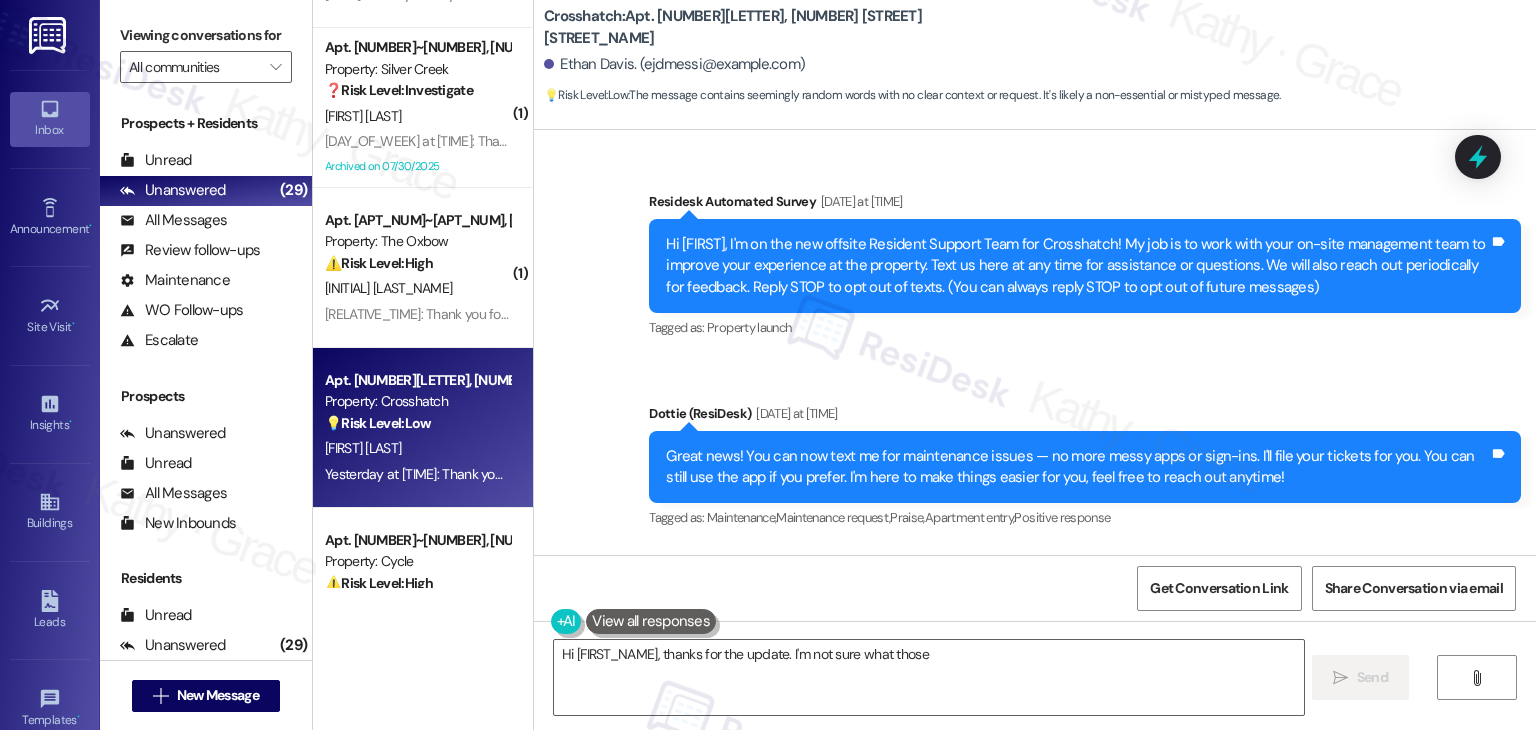 scroll, scrollTop: 7460, scrollLeft: 0, axis: vertical 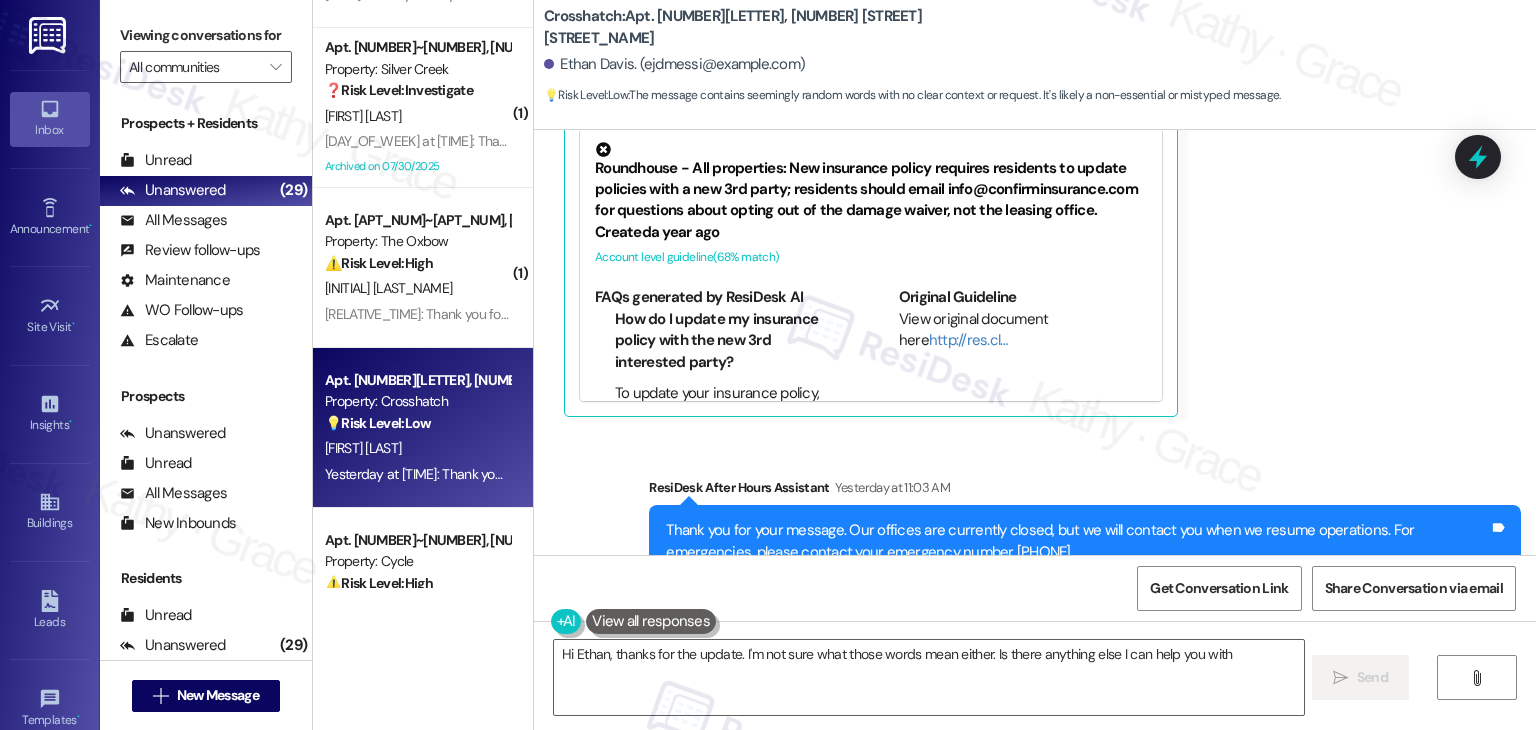 type on "Hi Ethan, thanks for the update. I'm not sure what those words mean either. Is there anything else I can help you with?" 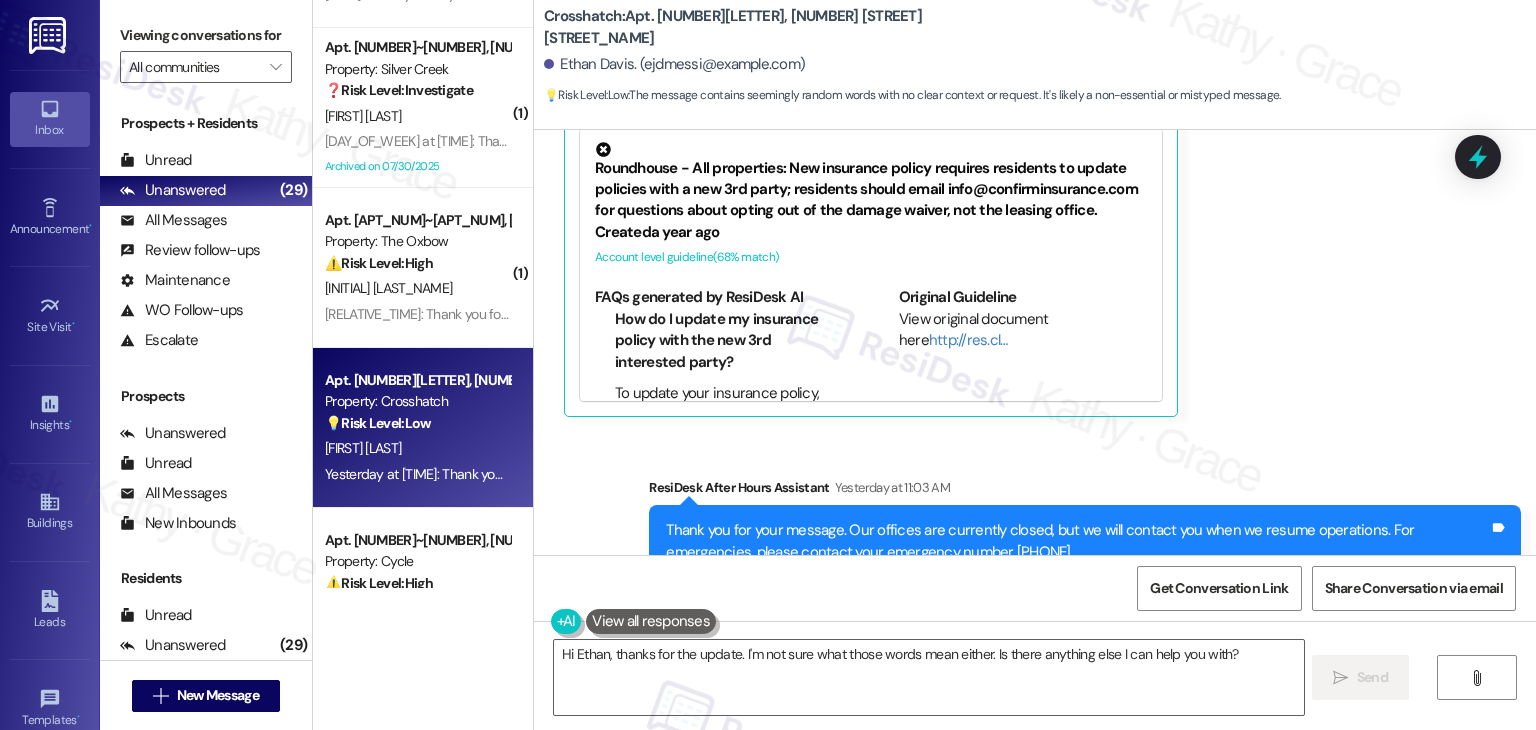 click on "Received via SMS Ethan Davis Yesterday at 11:03 AM Truck blocking the access door for the bikes  JPG  attachment ResiDesk found written details in this image   See details The text lists the words "YAKIMA," "TEMECULA," and "HONDA." It's unclear what the resident is trying to communicate.
Download   (Click to zoom) Tags and notes Tagged as:   Parking ,  Click to highlight conversations about Parking Access Click to highlight conversations about Access  Related guidelines Hide Suggestions Roundhouse - All properties: New insurance policy requires residents to update policies with a new 3rd party; residents should email info@confirminsurance.com for questions about opting out of the damage waiver, not the leasing office. Created  a year ago Account level guideline  ( 68 % match) FAQs generated by ResiDesk AI How do I update my insurance policy with the new 3rd interested party? To update your insurance policy, you need to email info@confirminsurance.com. Do not refer back to the leasing office for this.  ( 67" at bounding box center [970, -26] 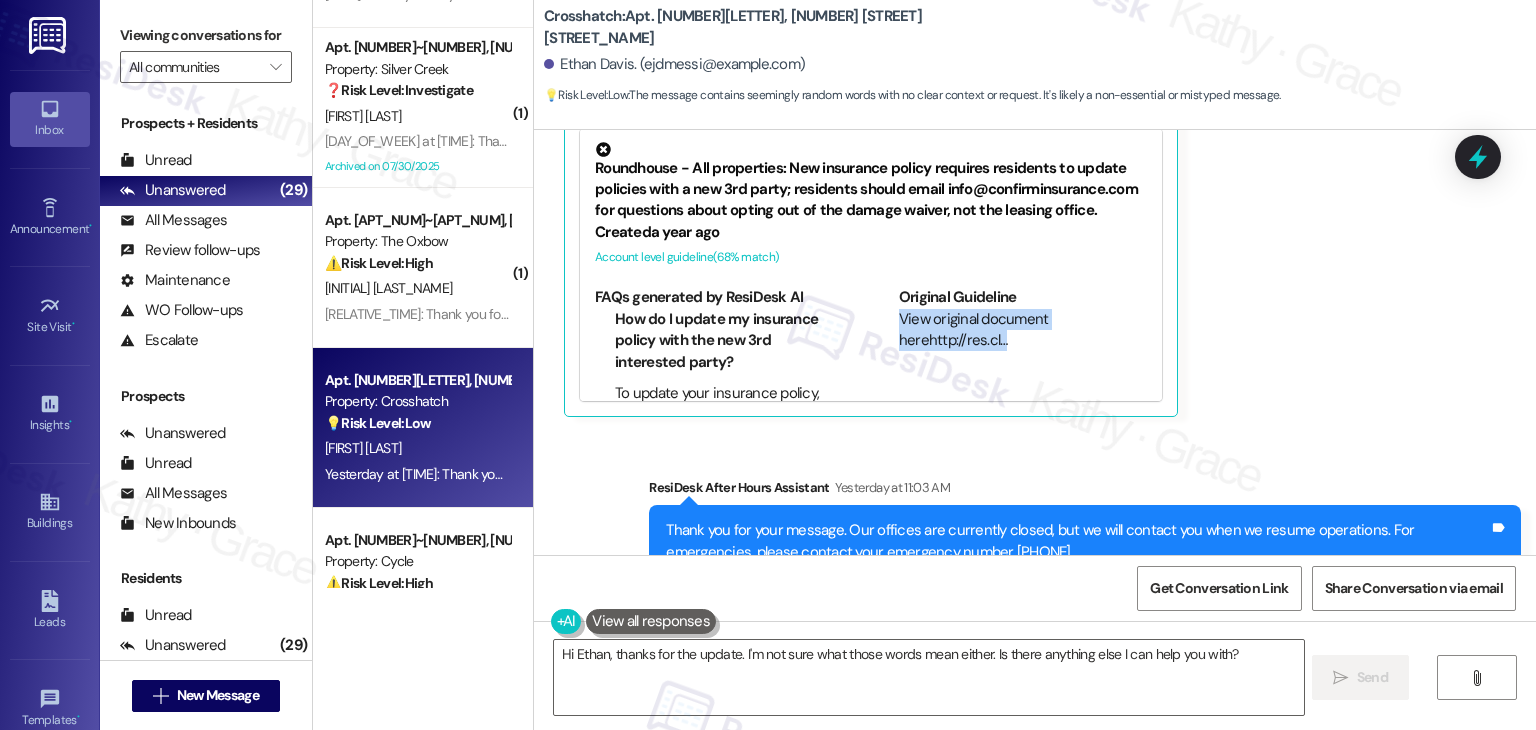 click on "Received via SMS Ethan Davis Yesterday at 11:03 AM Truck blocking the access door for the bikes  JPG  attachment ResiDesk found written details in this image   See details The text lists the words "YAKIMA," "TEMECULA," and "HONDA." It's unclear what the resident is trying to communicate.
Download   (Click to zoom) Tags and notes Tagged as:   Parking ,  Click to highlight conversations about Parking Access Click to highlight conversations about Access  Related guidelines Hide Suggestions Roundhouse - All properties: New insurance policy requires residents to update policies with a new 3rd party; residents should email info@confirminsurance.com for questions about opting out of the damage waiver, not the leasing office. Created  a year ago Account level guideline  ( 68 % match) FAQs generated by ResiDesk AI How do I update my insurance policy with the new 3rd interested party? To update your insurance policy, you need to email info@confirminsurance.com. Do not refer back to the leasing office for this.  ( 67" at bounding box center (970, -26) 